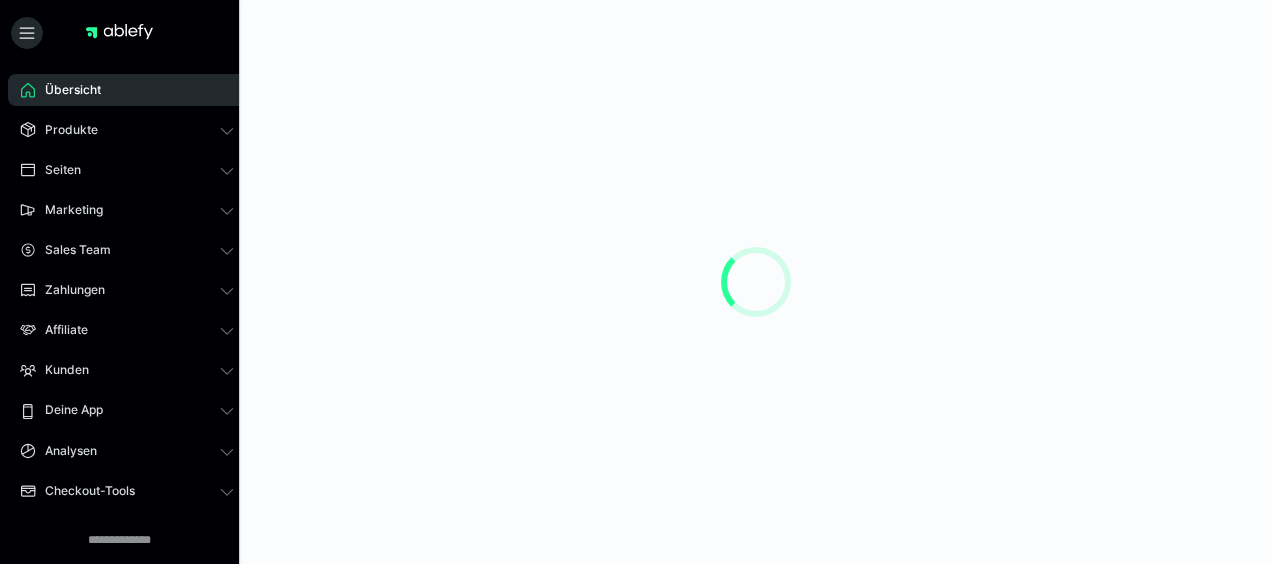 scroll, scrollTop: 0, scrollLeft: 0, axis: both 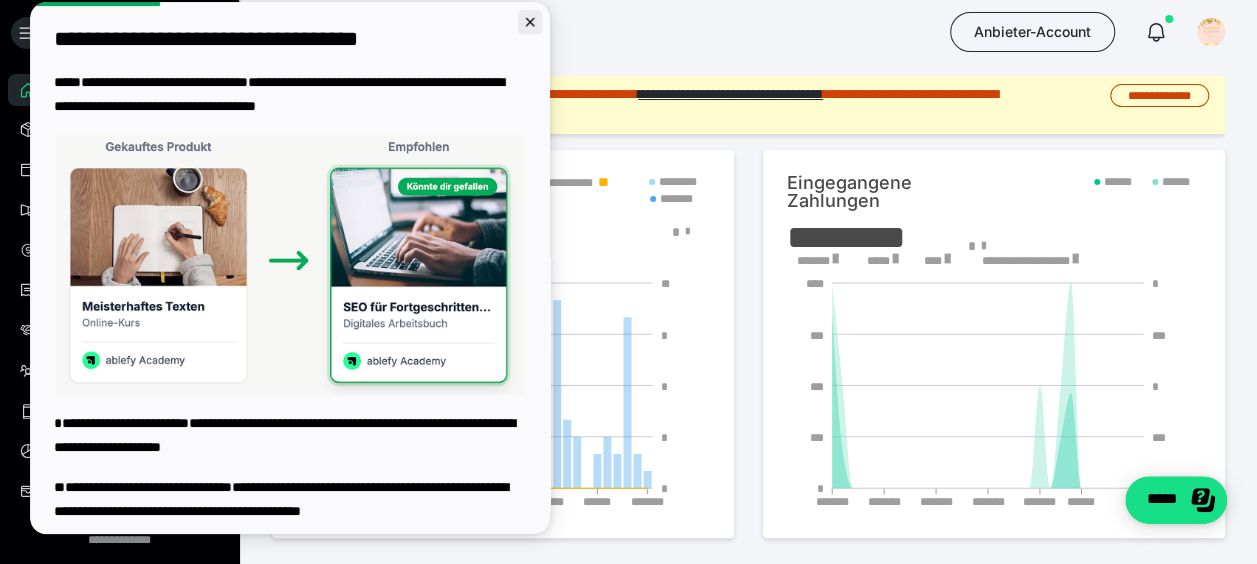click 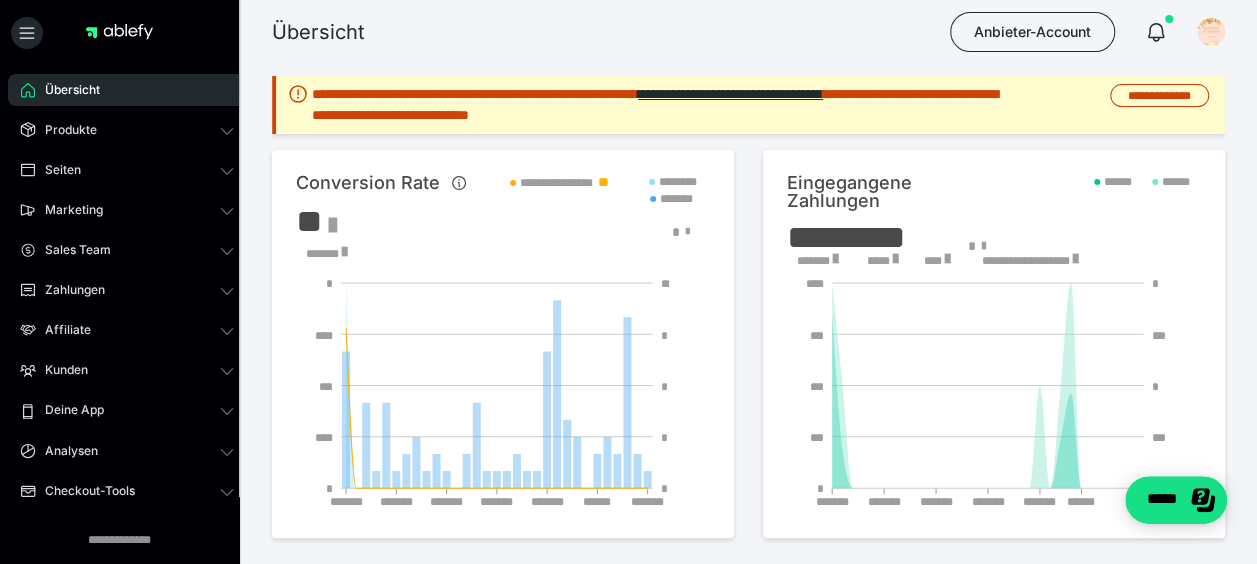scroll, scrollTop: 0, scrollLeft: 0, axis: both 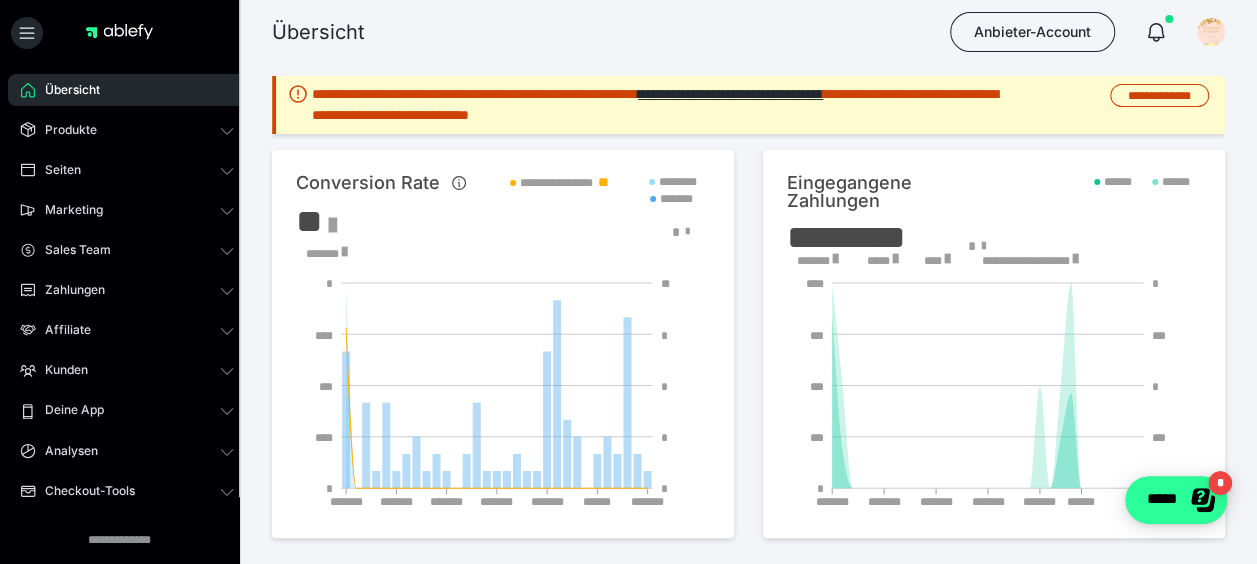 click 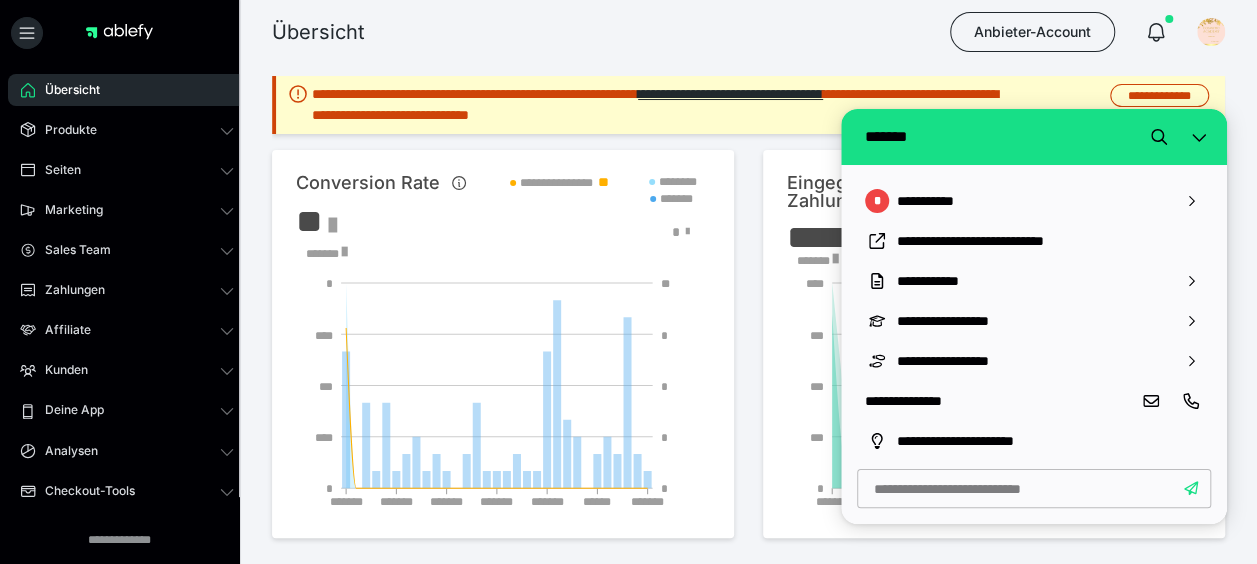 click on "Übersicht Anbieter-Account" at bounding box center [628, 32] 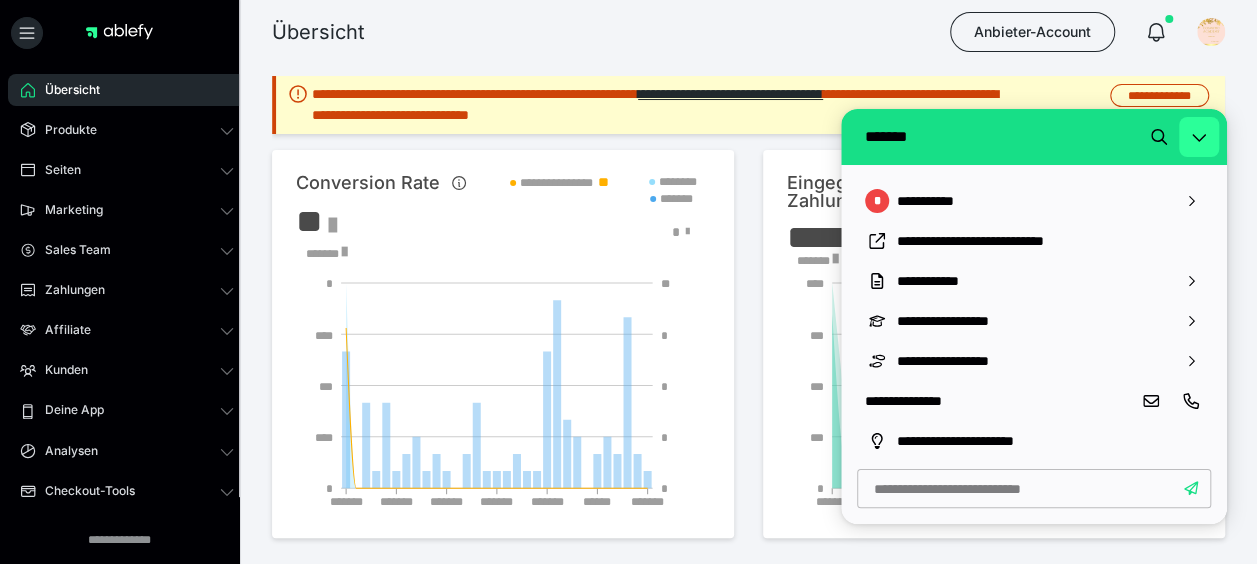 click at bounding box center (1199, 137) 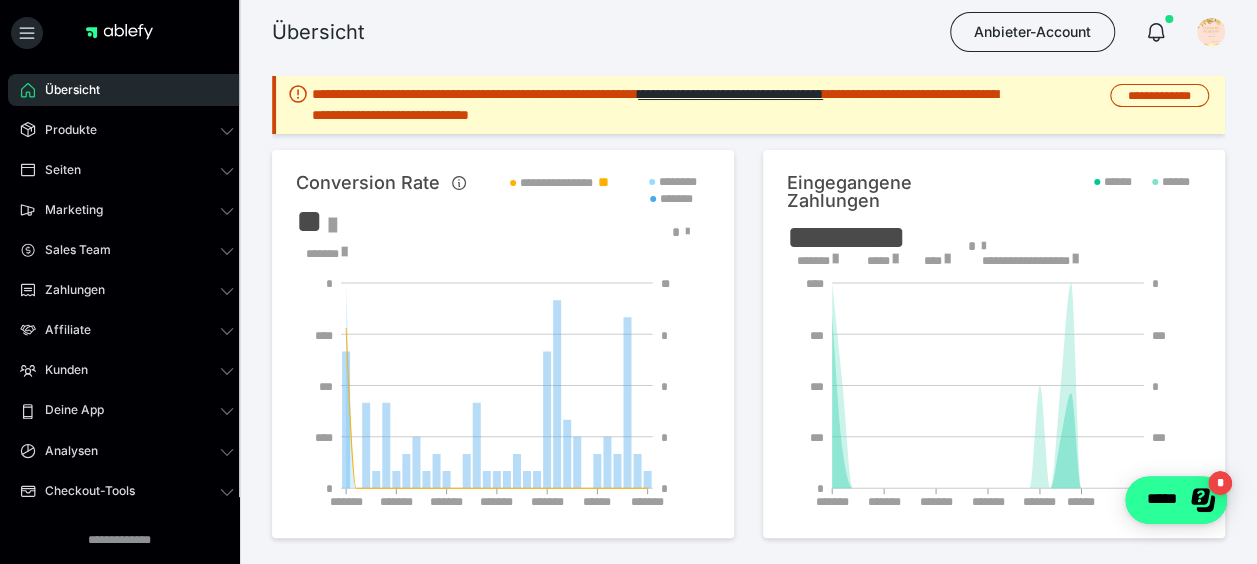 scroll, scrollTop: 0, scrollLeft: 0, axis: both 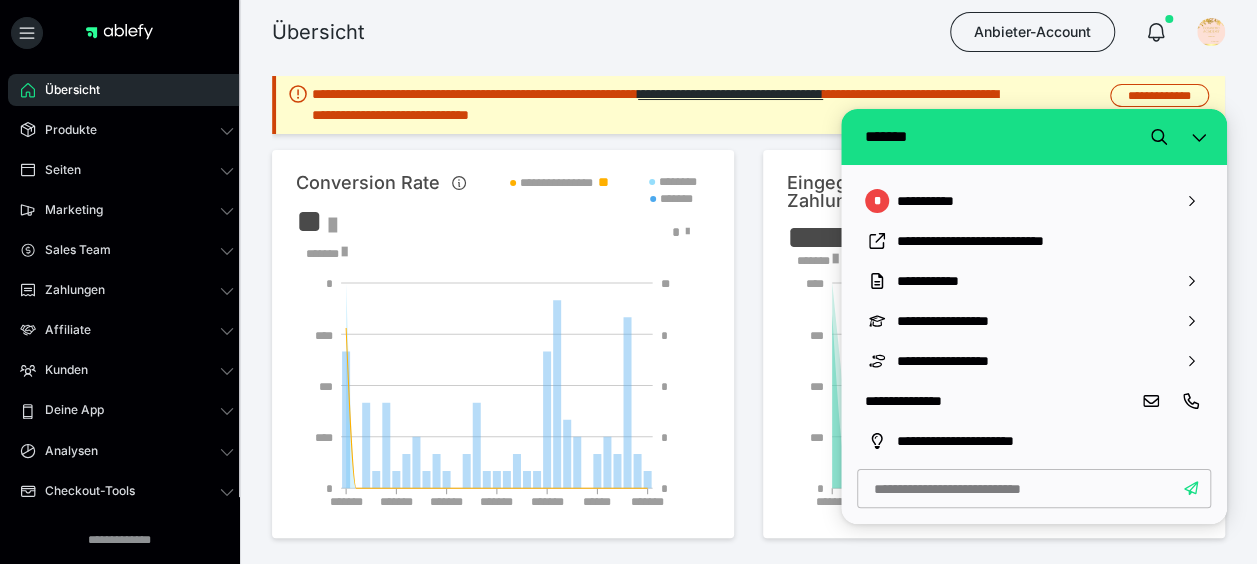 click on "**********" at bounding box center [998, 401] 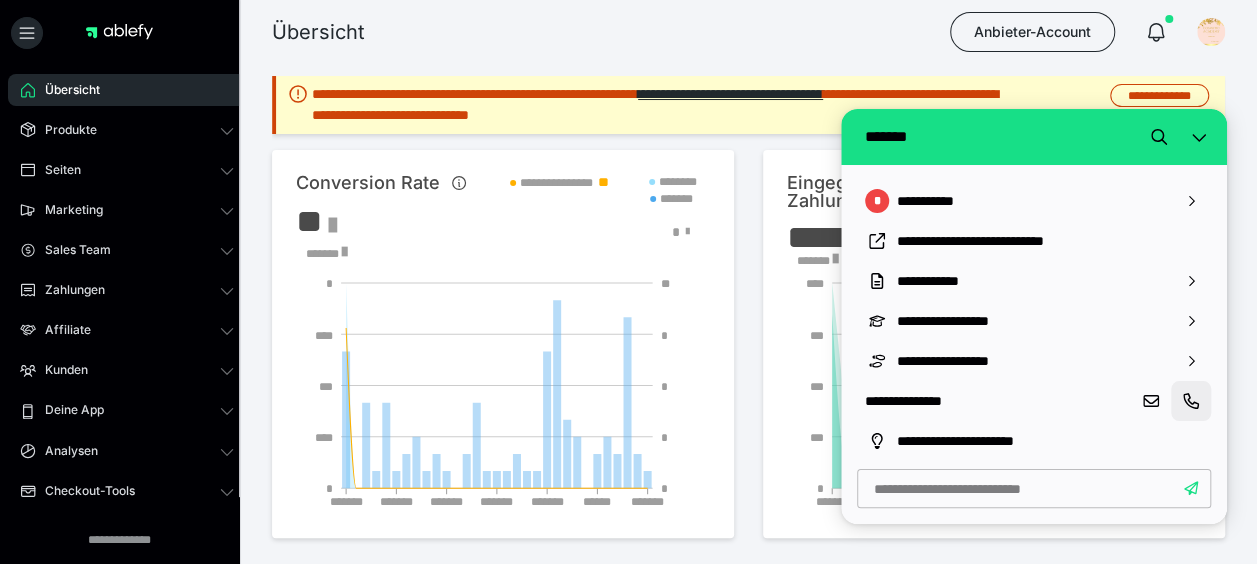 click at bounding box center [1191, 401] 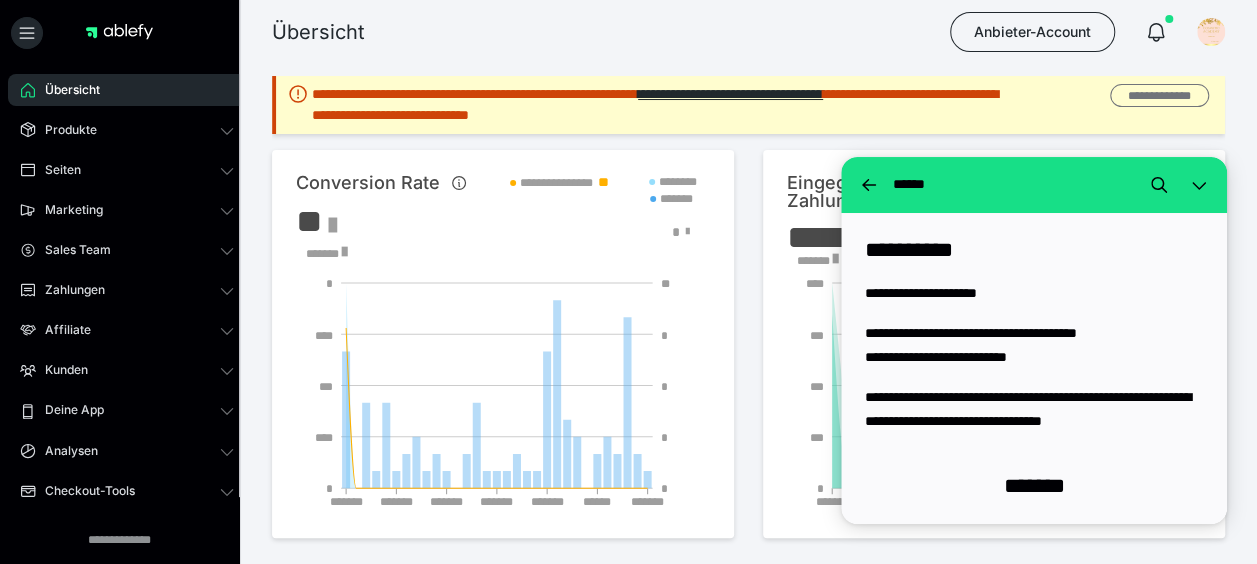 click on "**********" at bounding box center [1159, 95] 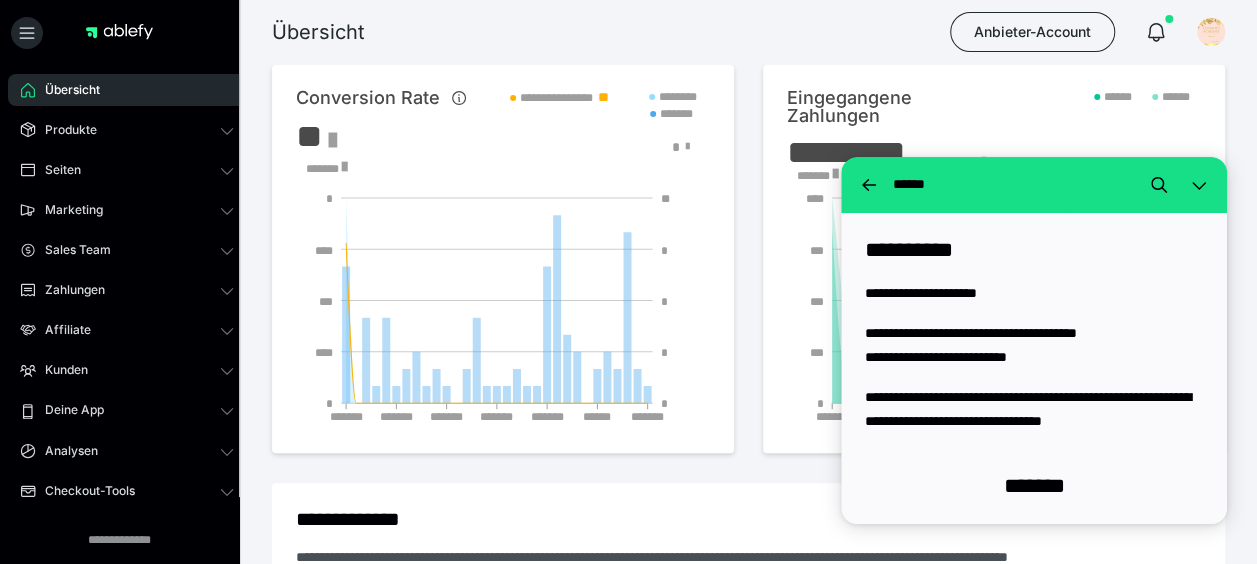 scroll, scrollTop: 0, scrollLeft: 0, axis: both 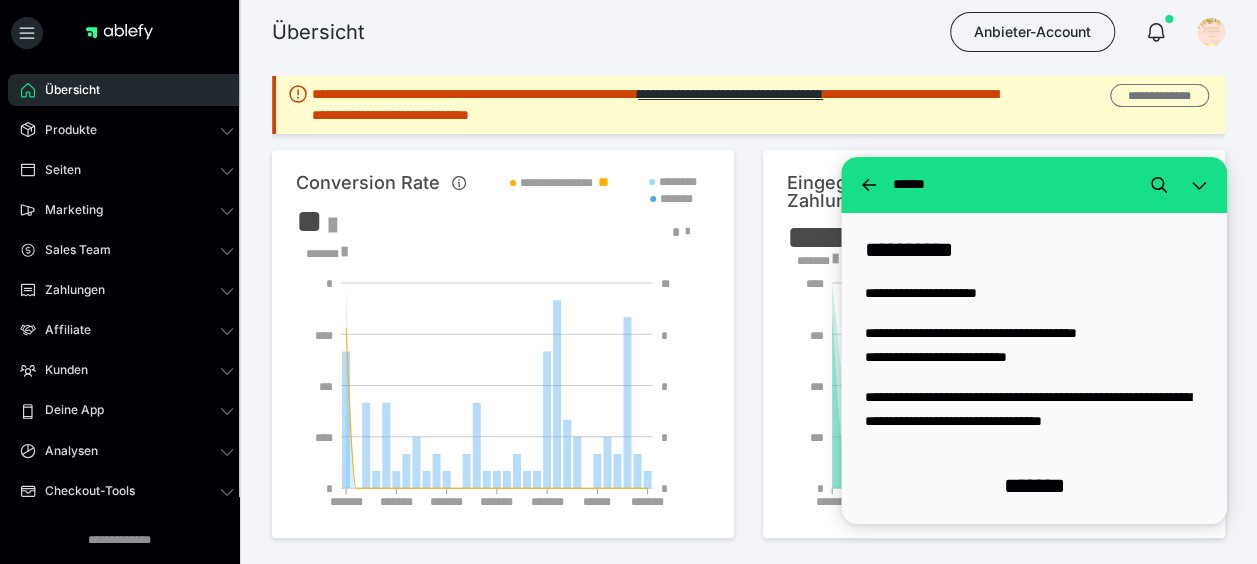 click on "**********" at bounding box center [1159, 95] 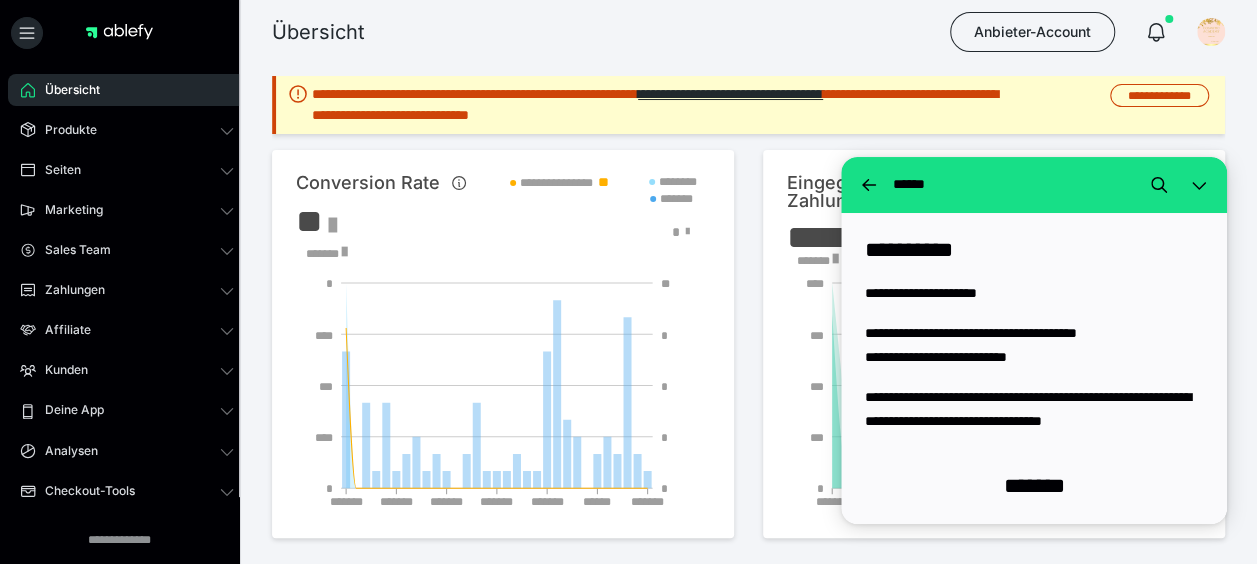 scroll, scrollTop: 200, scrollLeft: 0, axis: vertical 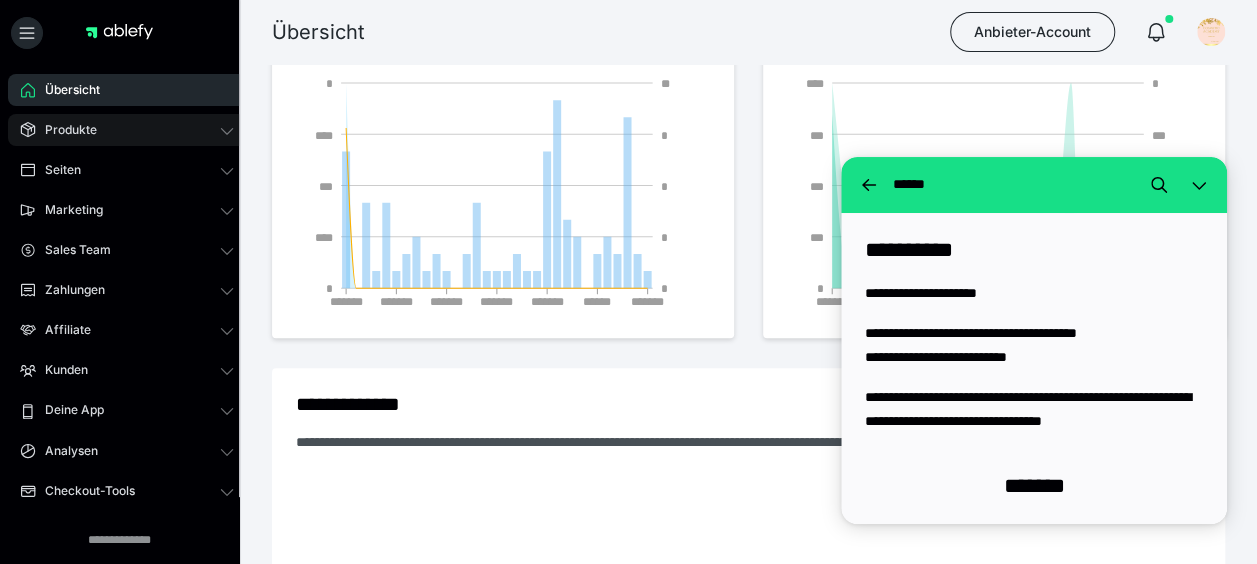 click on "Produkte" at bounding box center (64, 130) 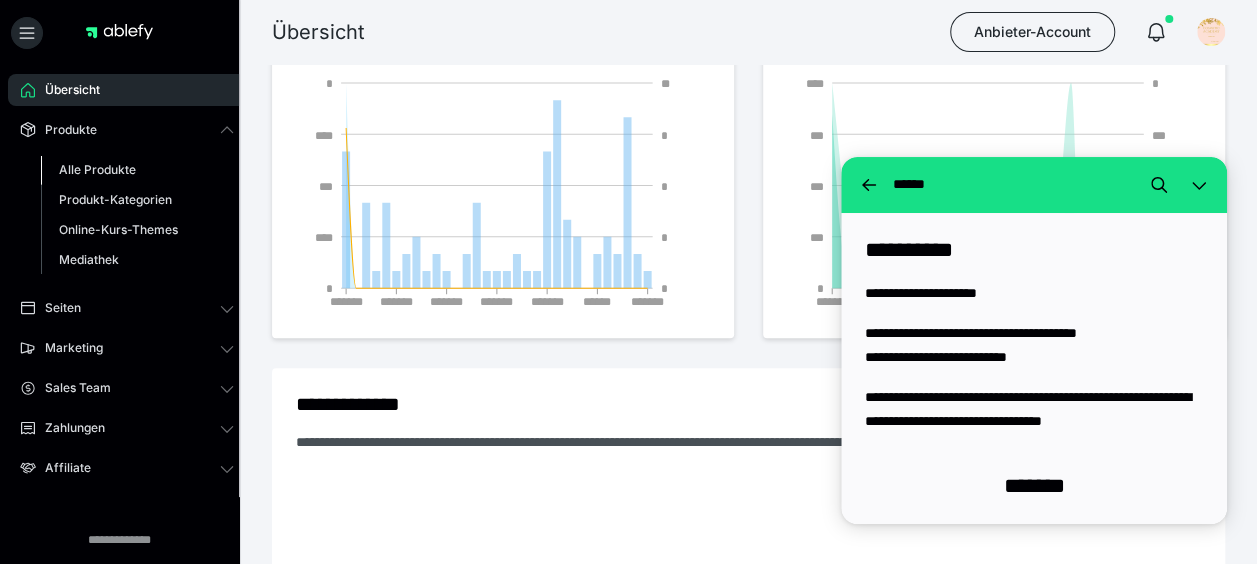 click on "Alle Produkte" at bounding box center [97, 169] 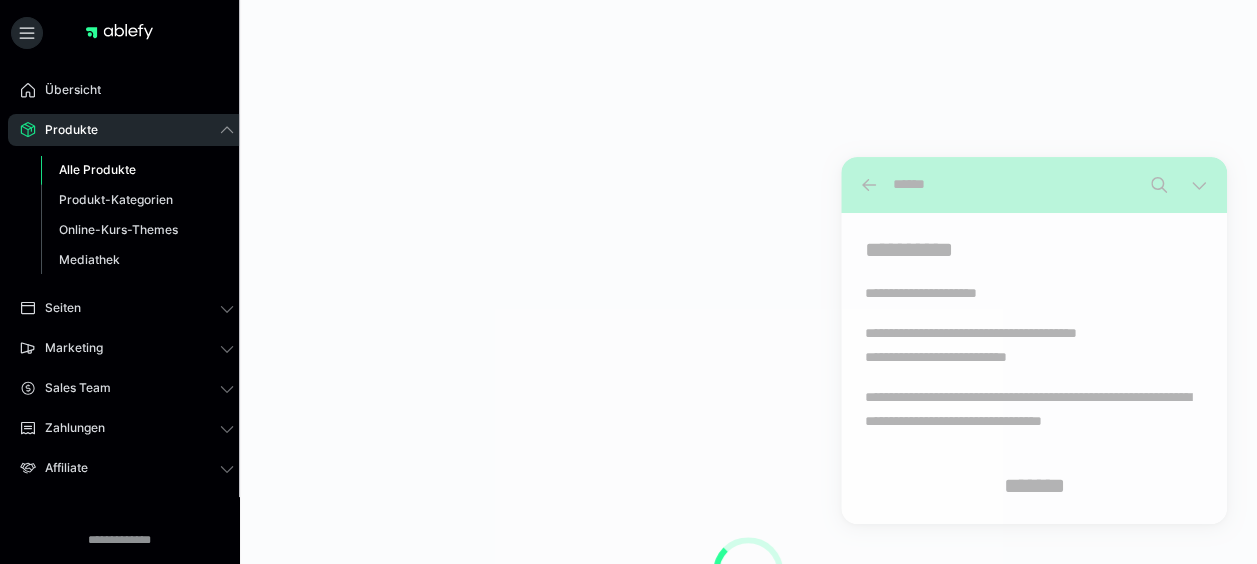 scroll, scrollTop: 0, scrollLeft: 0, axis: both 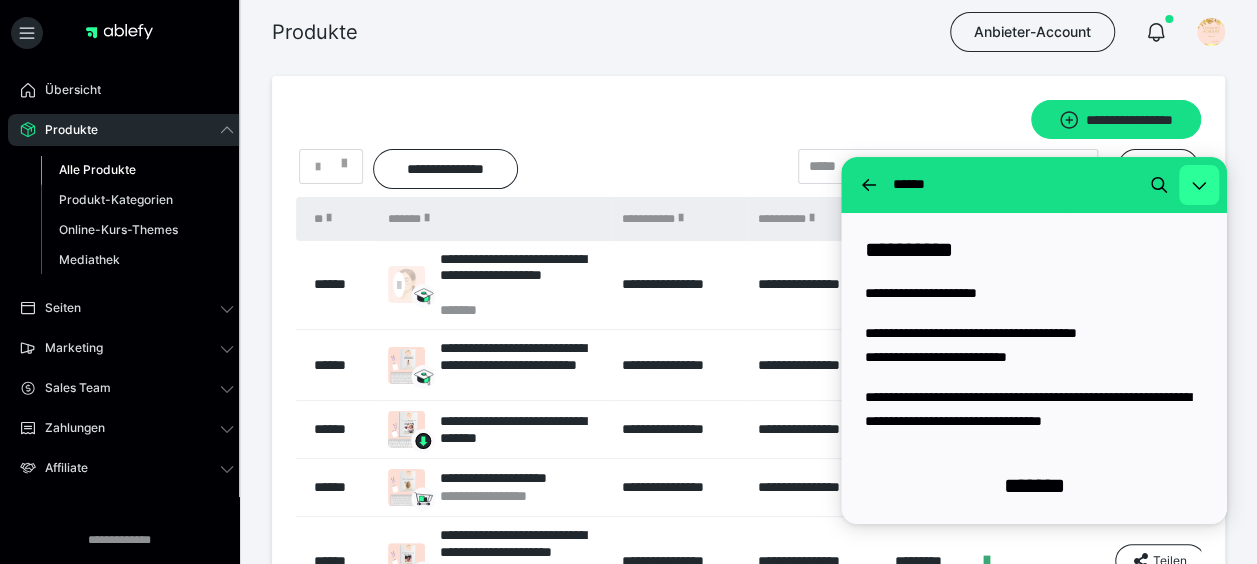 click at bounding box center [1199, 185] 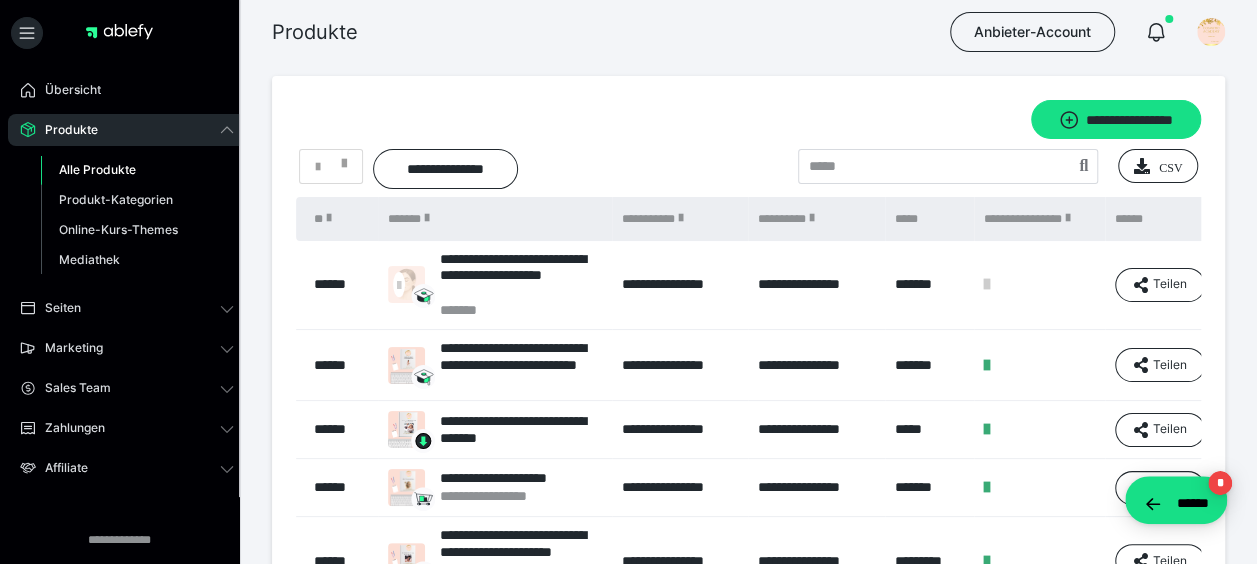 scroll, scrollTop: 0, scrollLeft: 0, axis: both 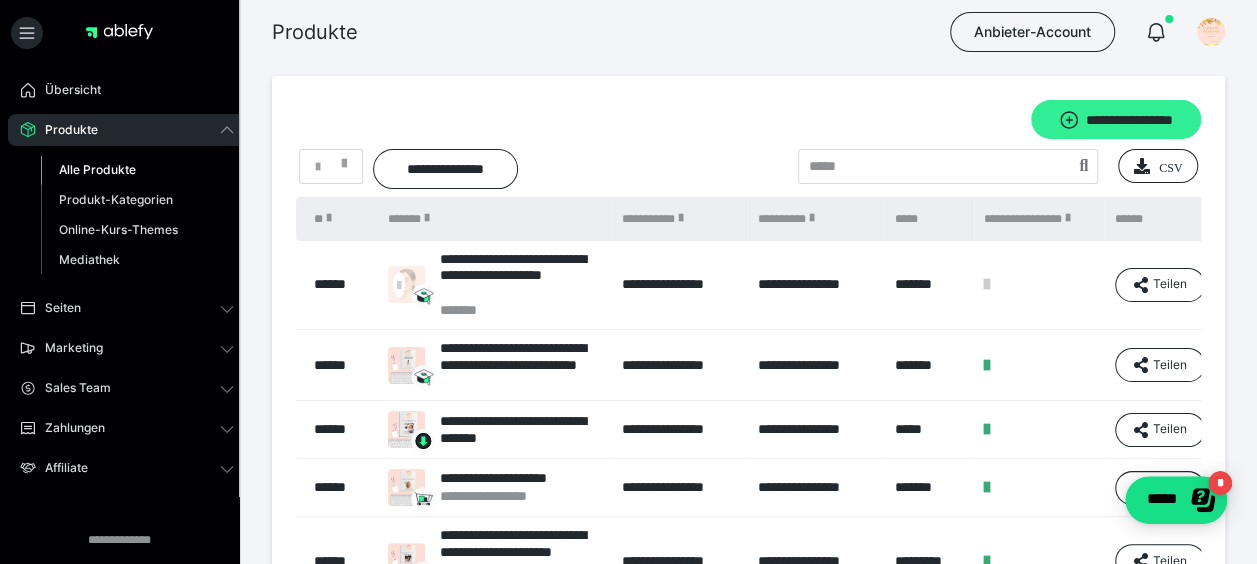 click on "**********" at bounding box center [1116, 119] 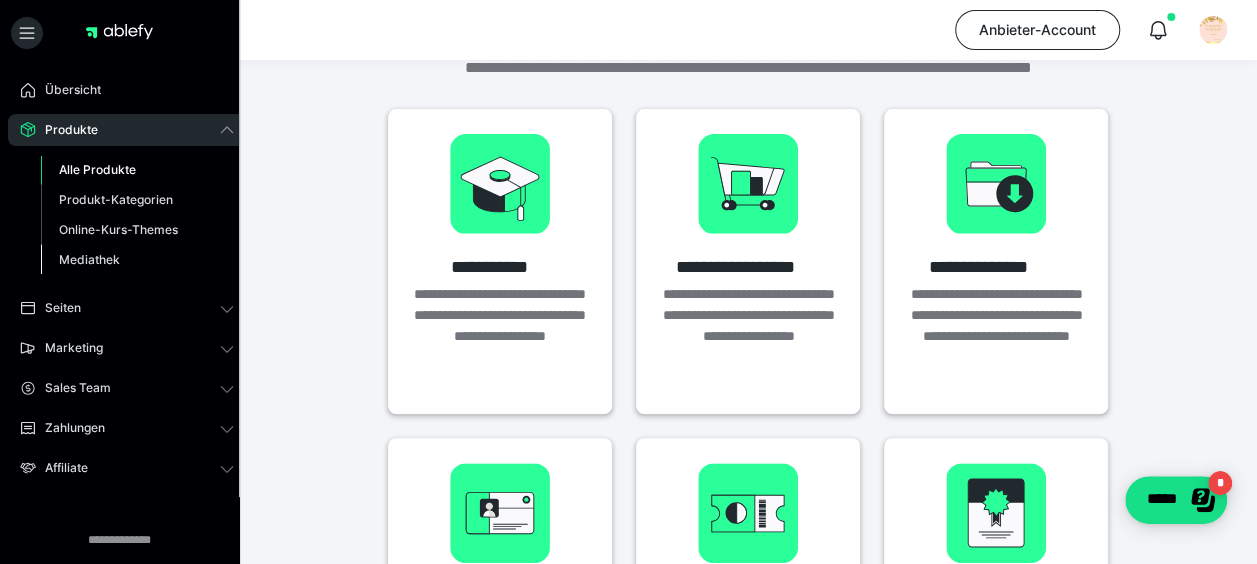 scroll, scrollTop: 100, scrollLeft: 0, axis: vertical 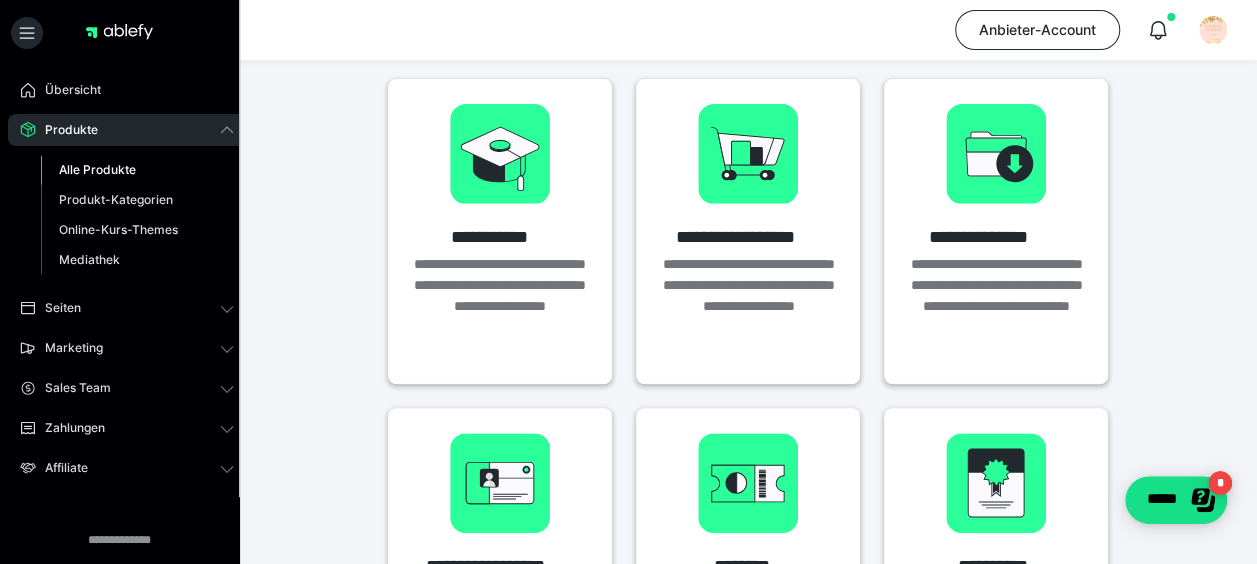 click on "Alle Produkte" at bounding box center (137, 170) 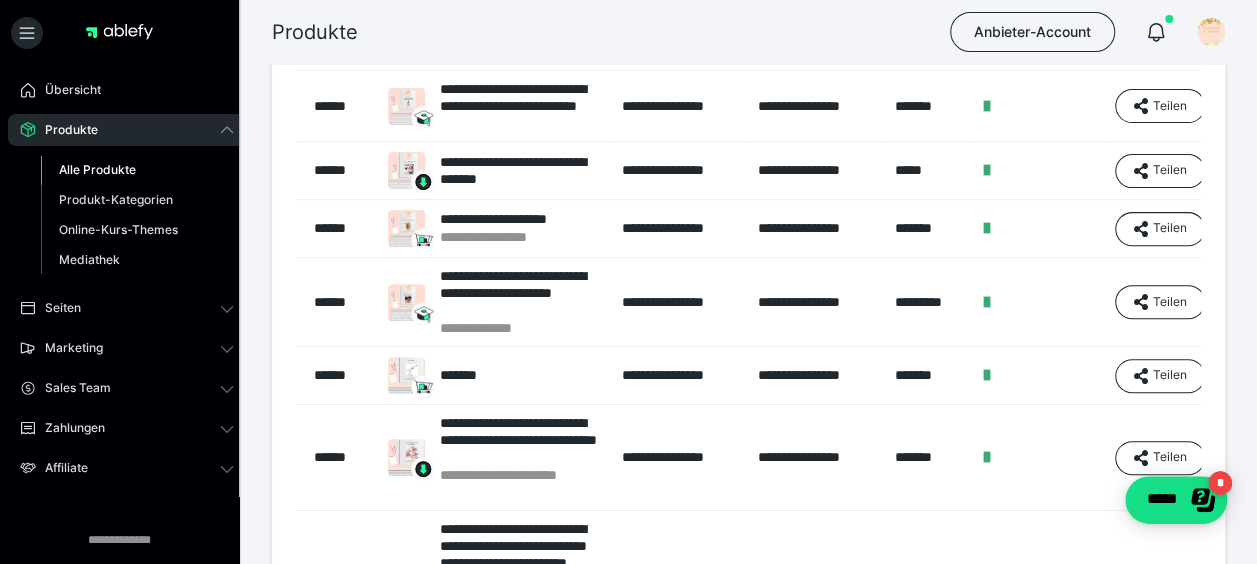 scroll, scrollTop: 0, scrollLeft: 0, axis: both 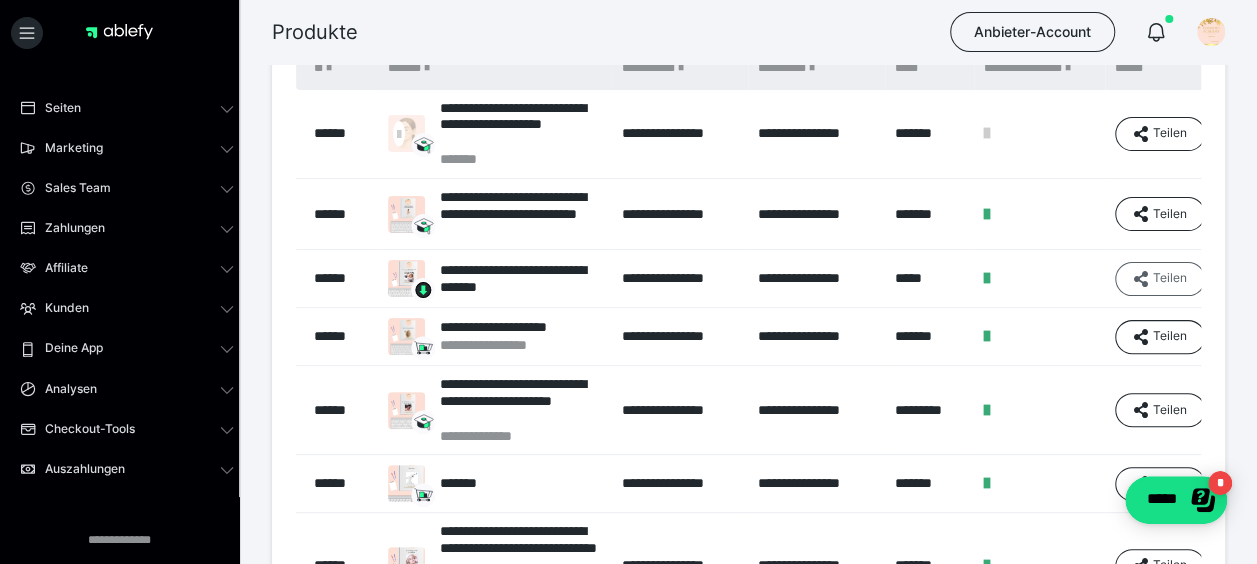 click at bounding box center (1140, 134) 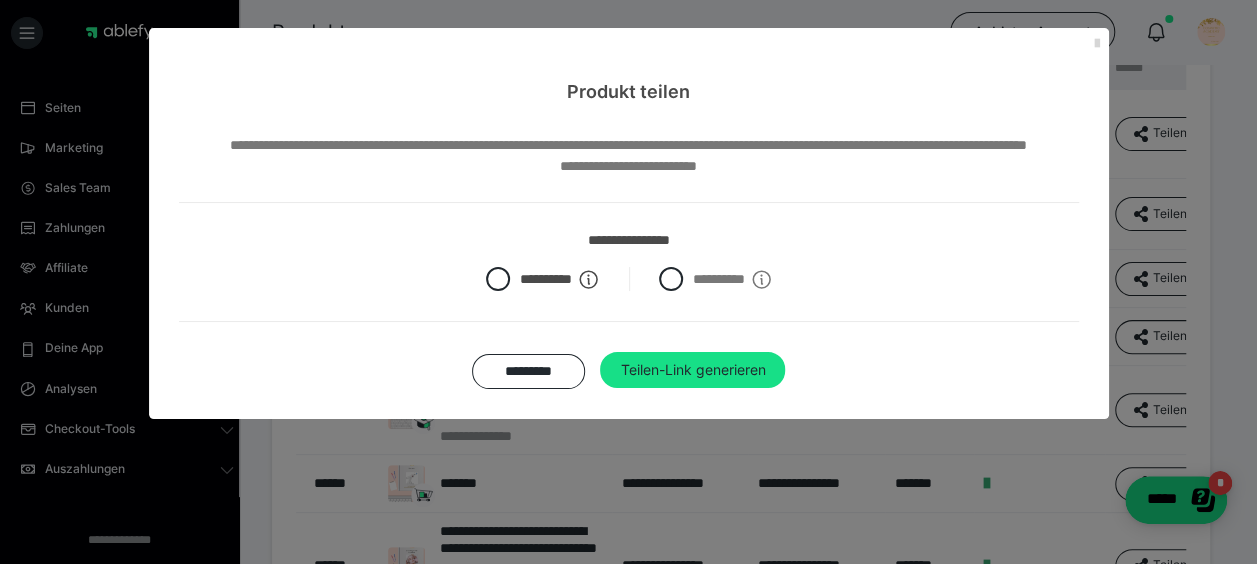 click at bounding box center [1097, 44] 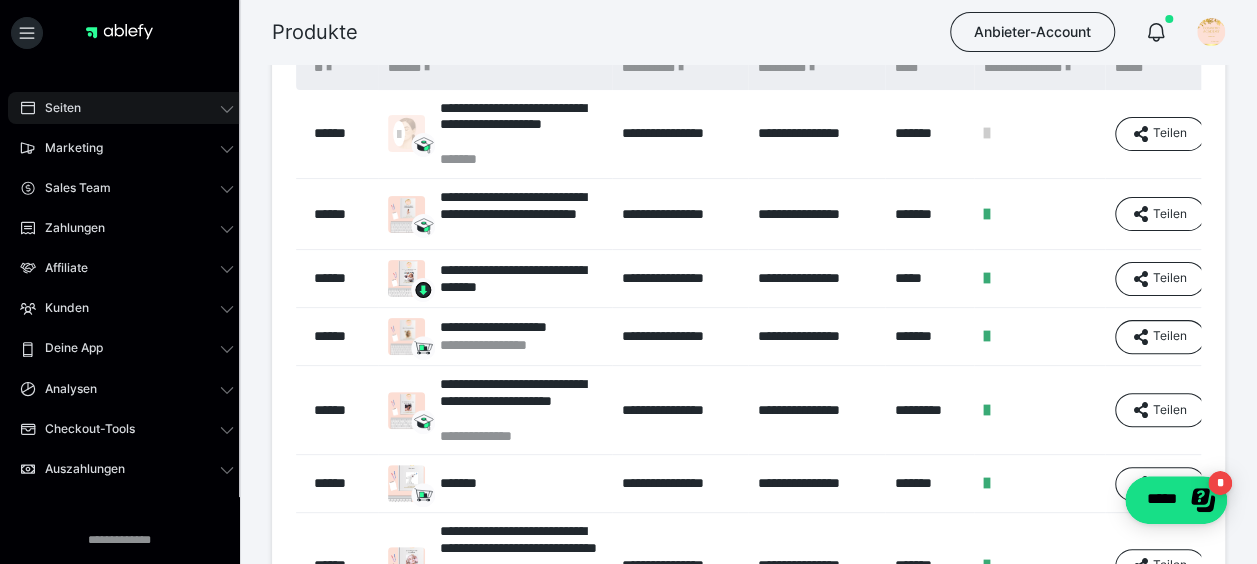 click on "Seiten" at bounding box center (127, 108) 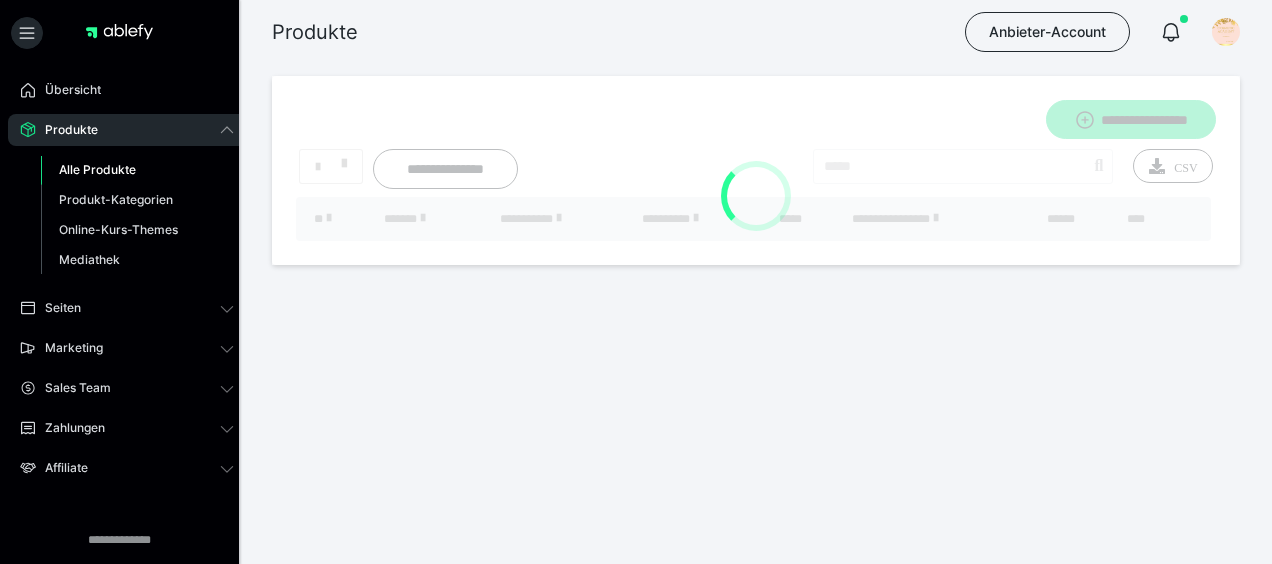 scroll, scrollTop: 0, scrollLeft: 0, axis: both 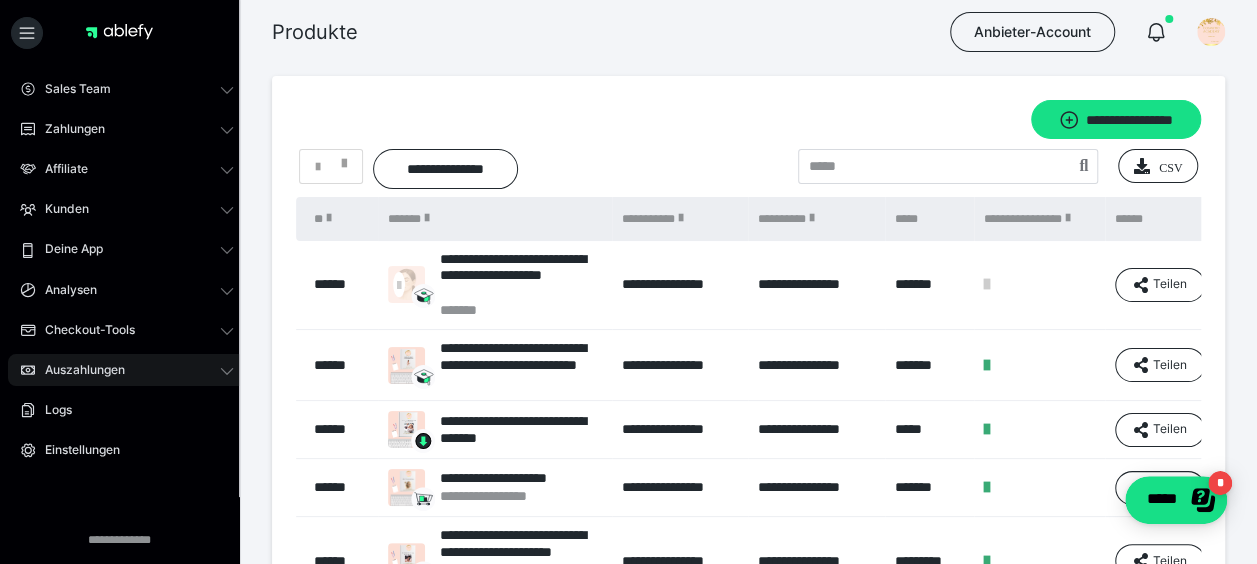 click on "Auszahlungen" at bounding box center [78, 370] 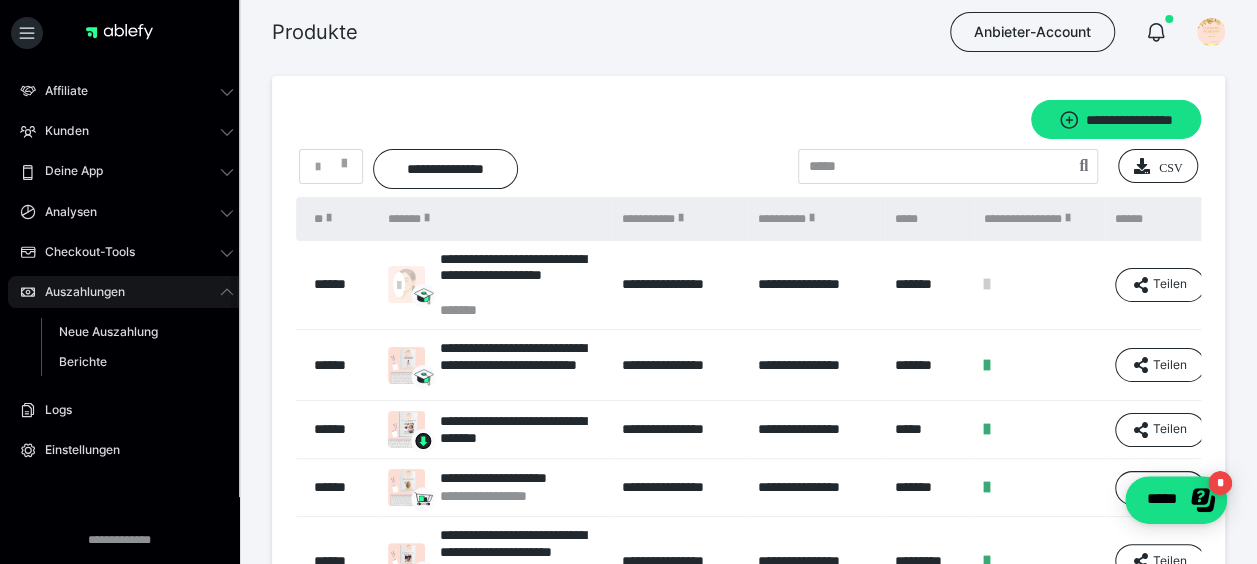 scroll, scrollTop: 162, scrollLeft: 0, axis: vertical 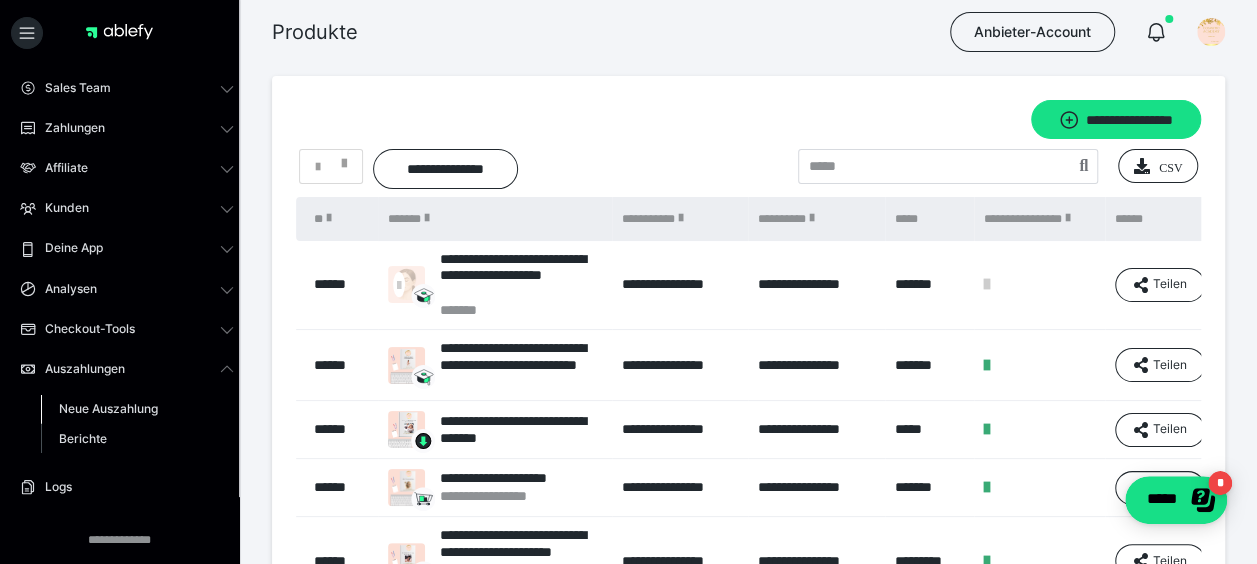 click on "Neue Auszahlung" at bounding box center (108, 408) 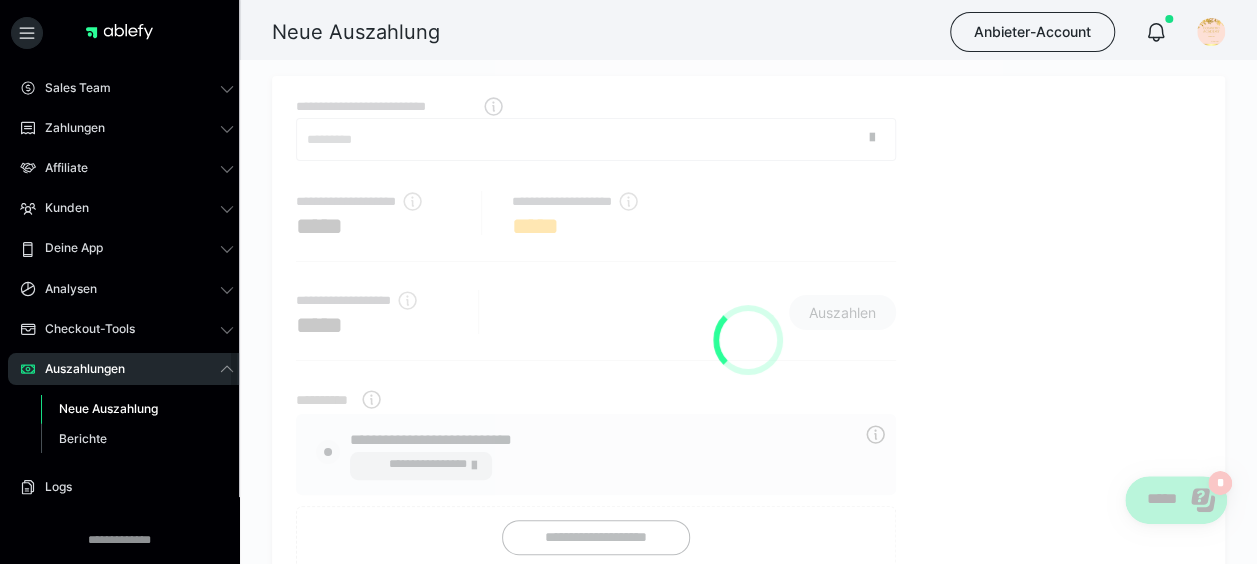 radio on "****" 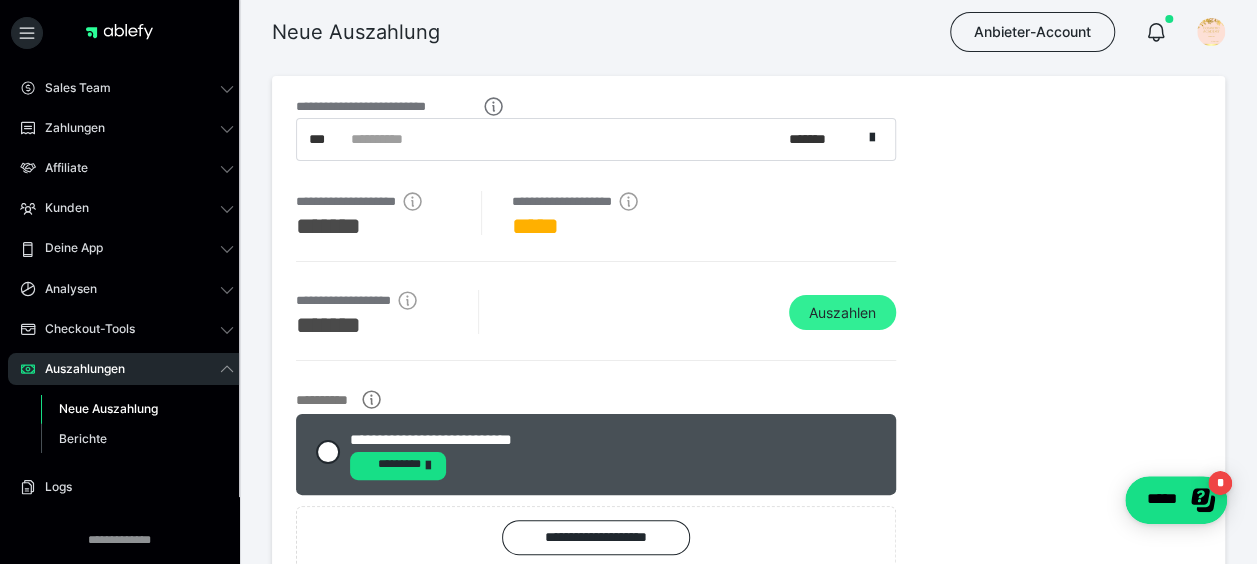 click on "Auszahlen" at bounding box center [842, 313] 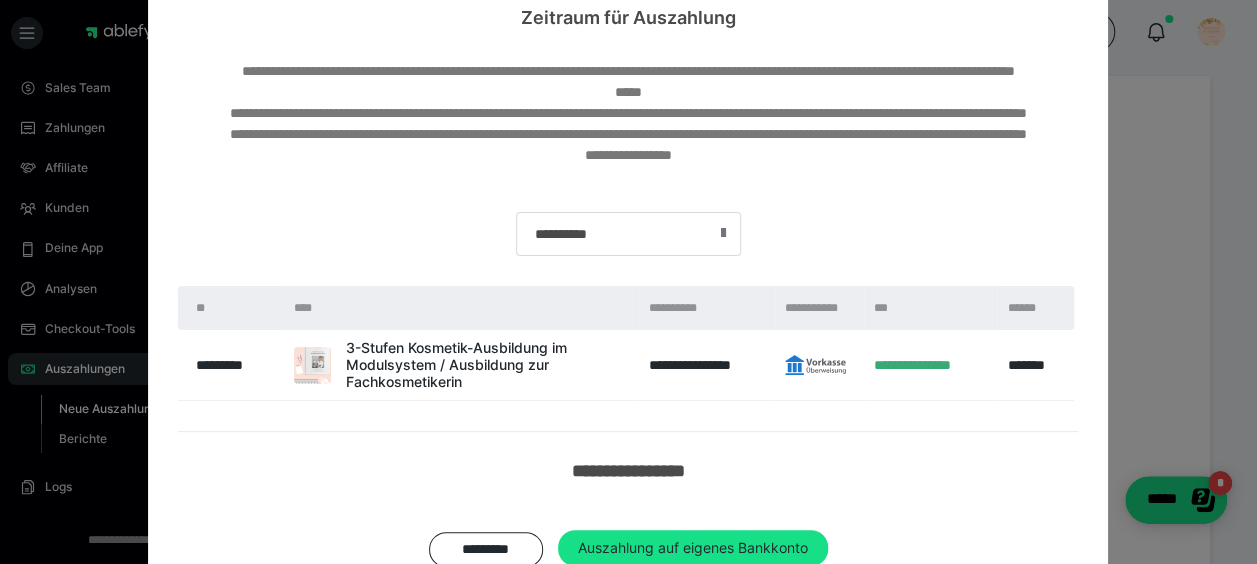 scroll, scrollTop: 133, scrollLeft: 0, axis: vertical 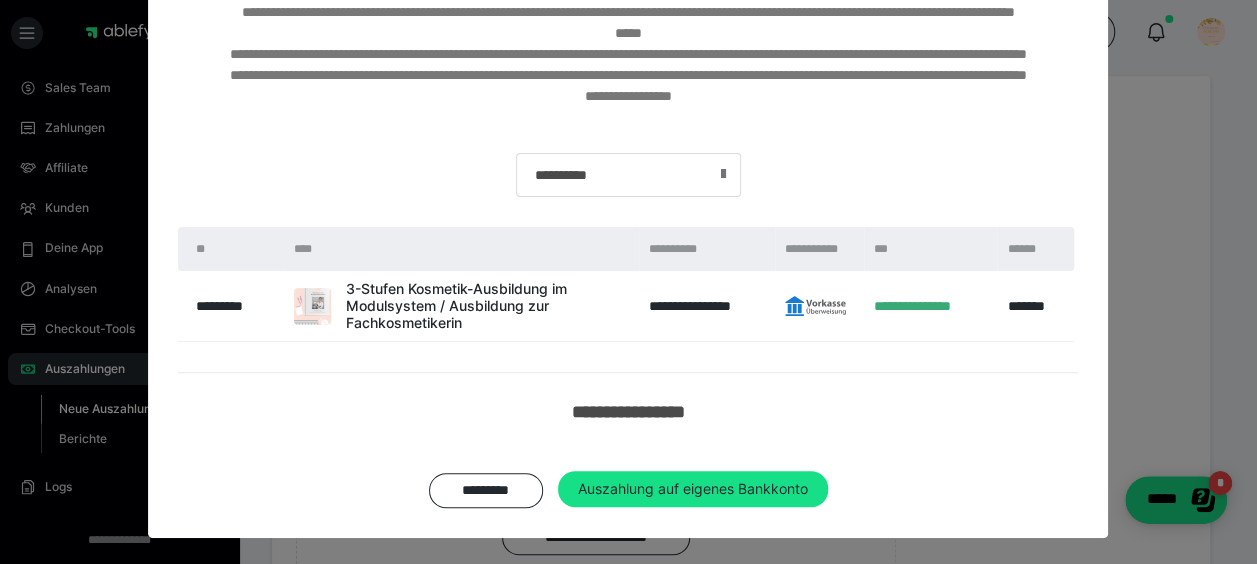 click on "Auszahlung auf eigenes Bankkonto" at bounding box center [693, 489] 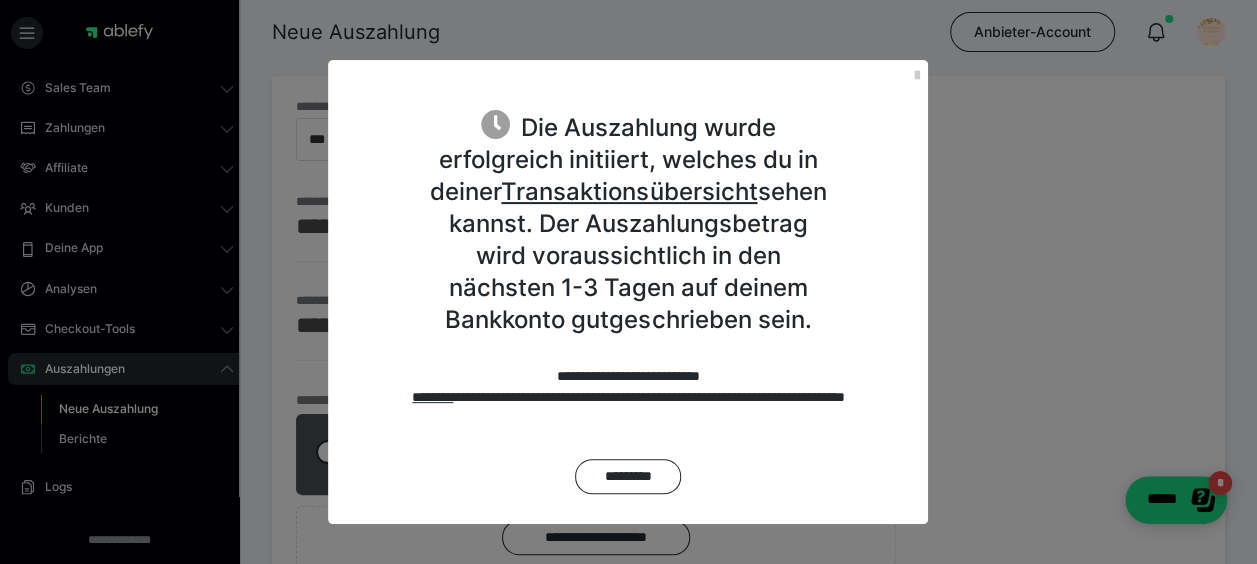 scroll, scrollTop: 100, scrollLeft: 0, axis: vertical 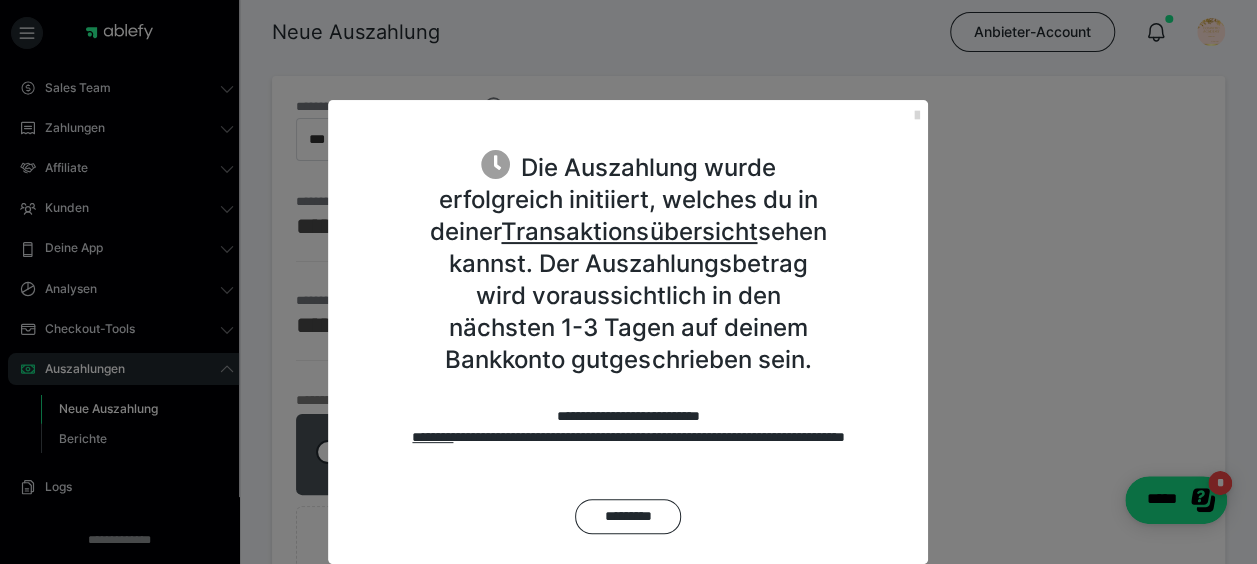 click at bounding box center (916, 116) 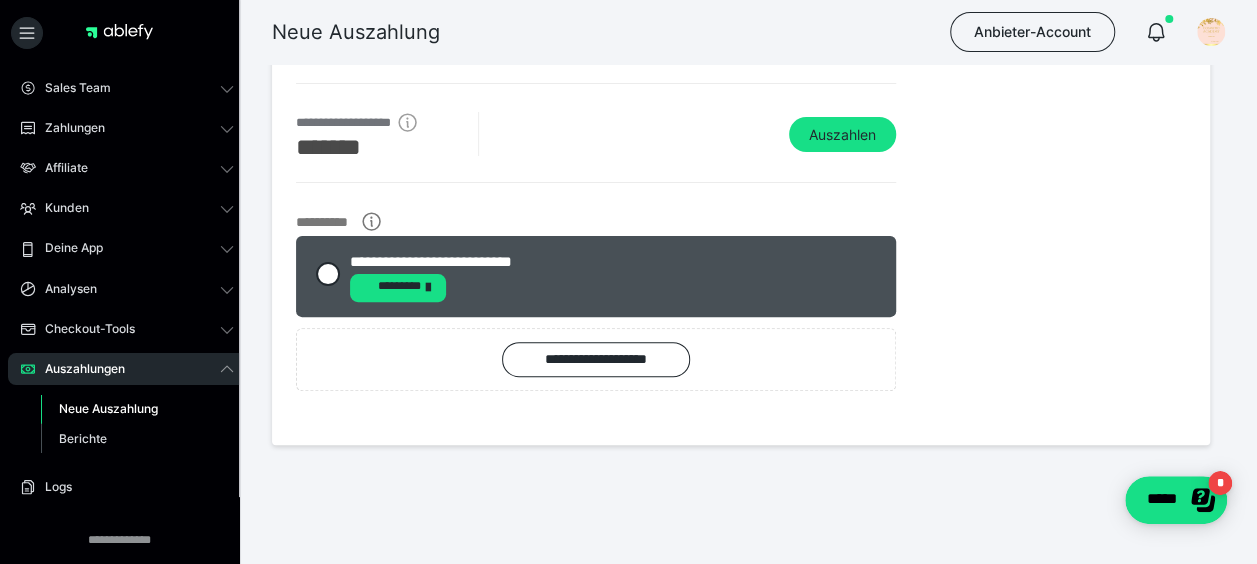 scroll, scrollTop: 180, scrollLeft: 0, axis: vertical 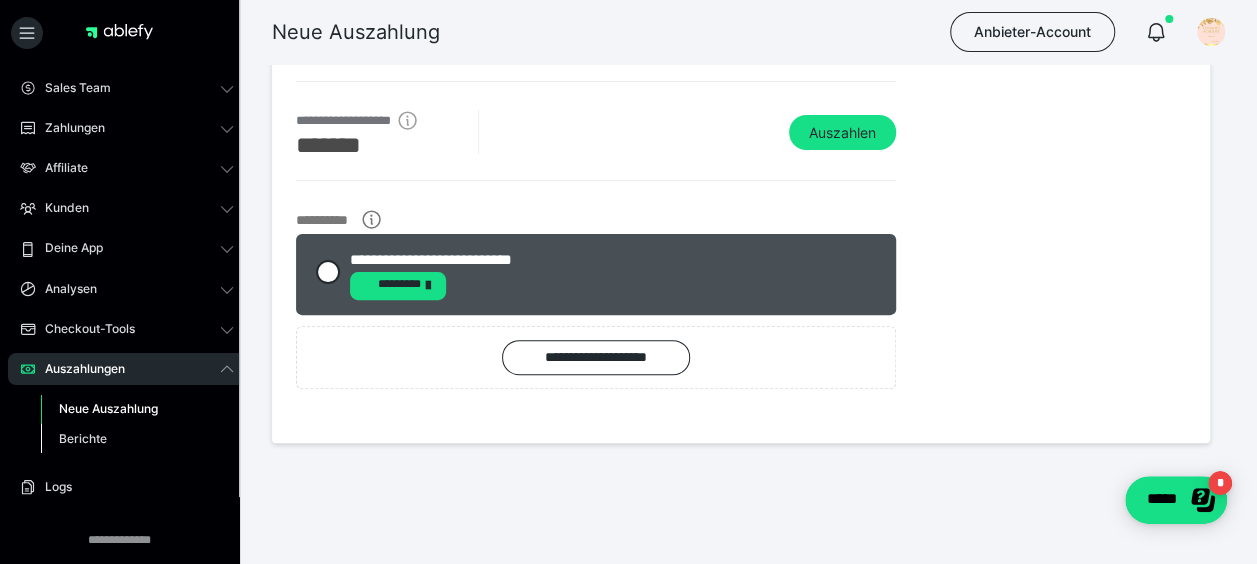 click on "Berichte" at bounding box center (83, 438) 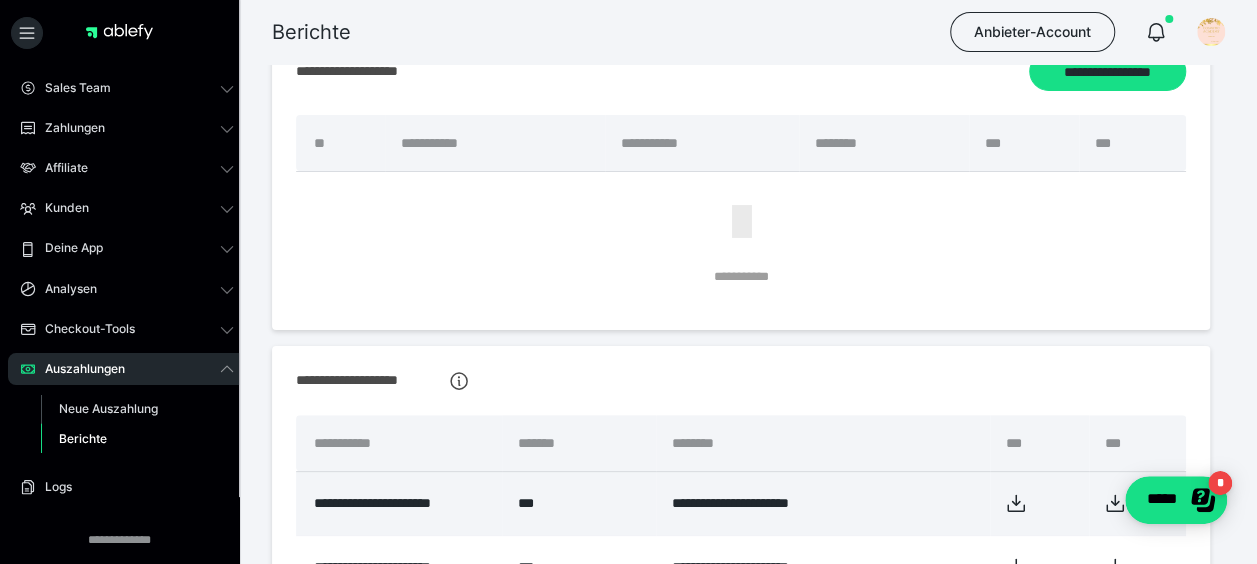 scroll, scrollTop: 300, scrollLeft: 0, axis: vertical 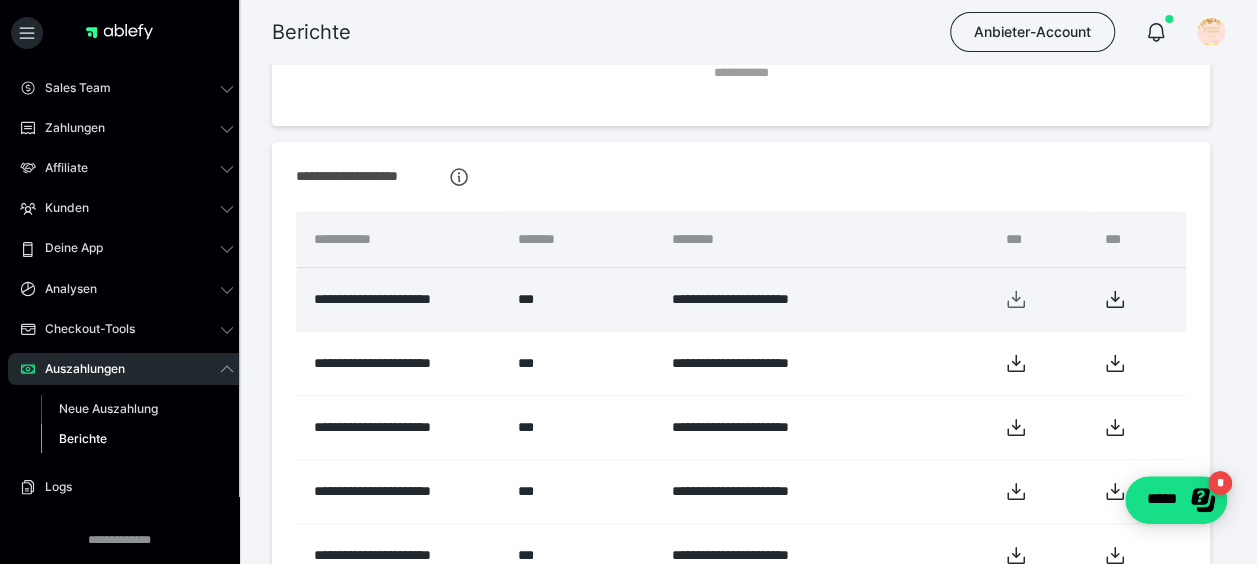 click at bounding box center [1039, 299] 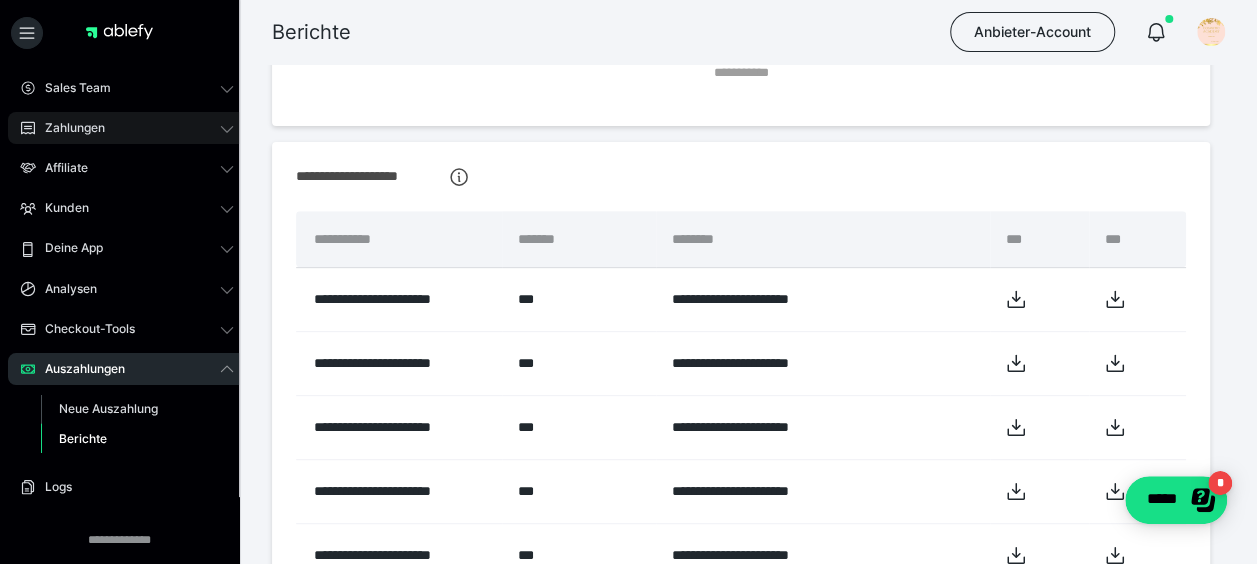 click on "Zahlungen" at bounding box center (68, 128) 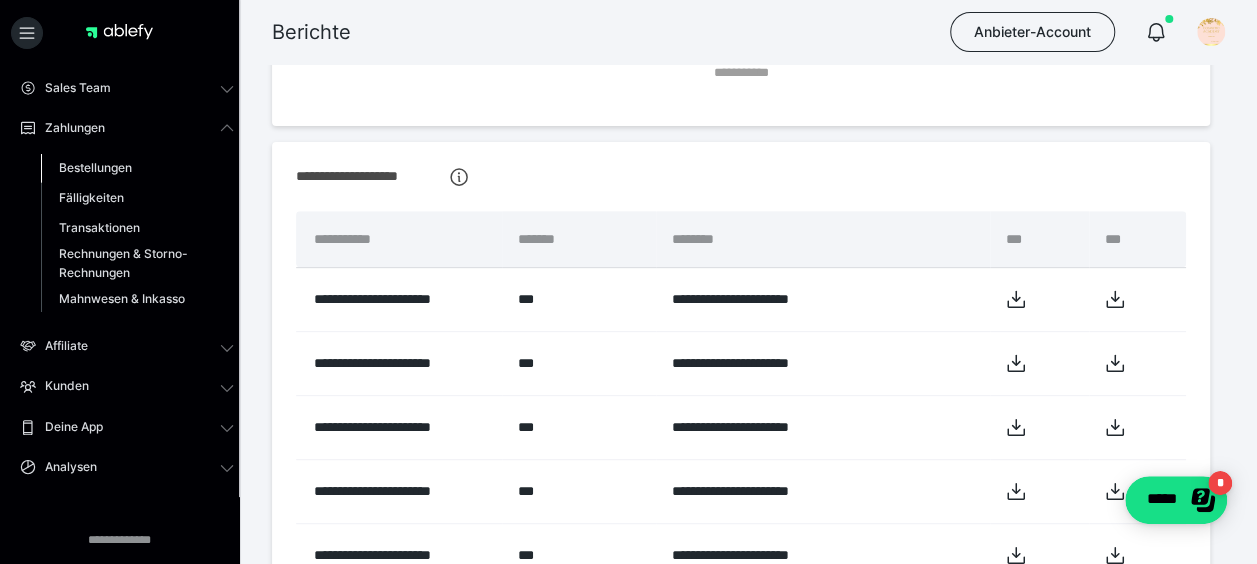 click on "Bestellungen" at bounding box center [95, 167] 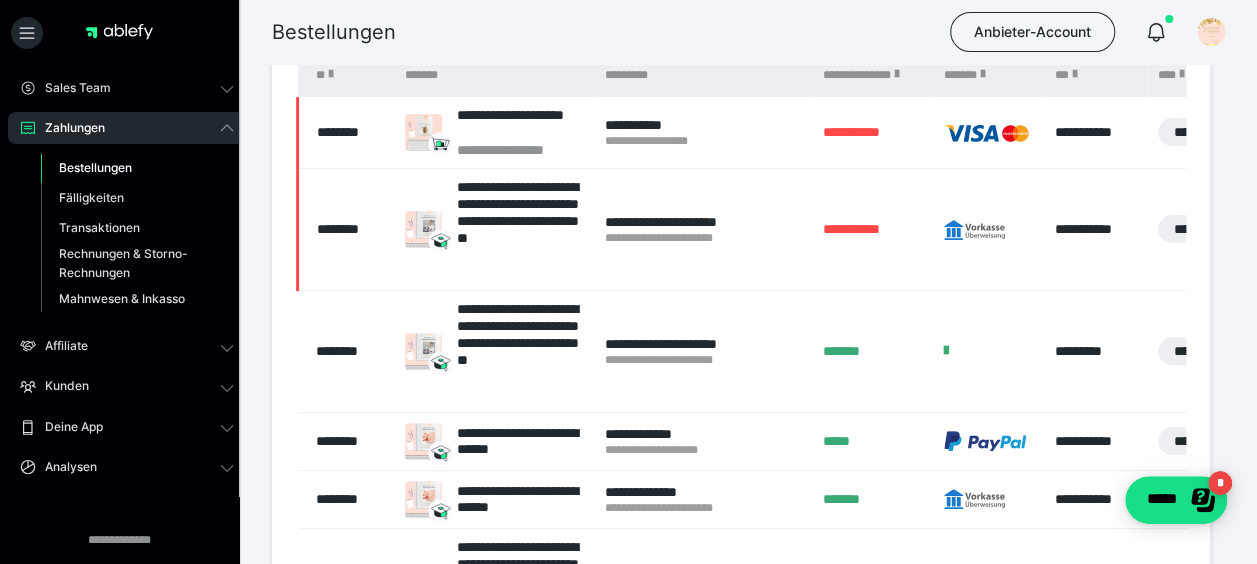 scroll, scrollTop: 100, scrollLeft: 0, axis: vertical 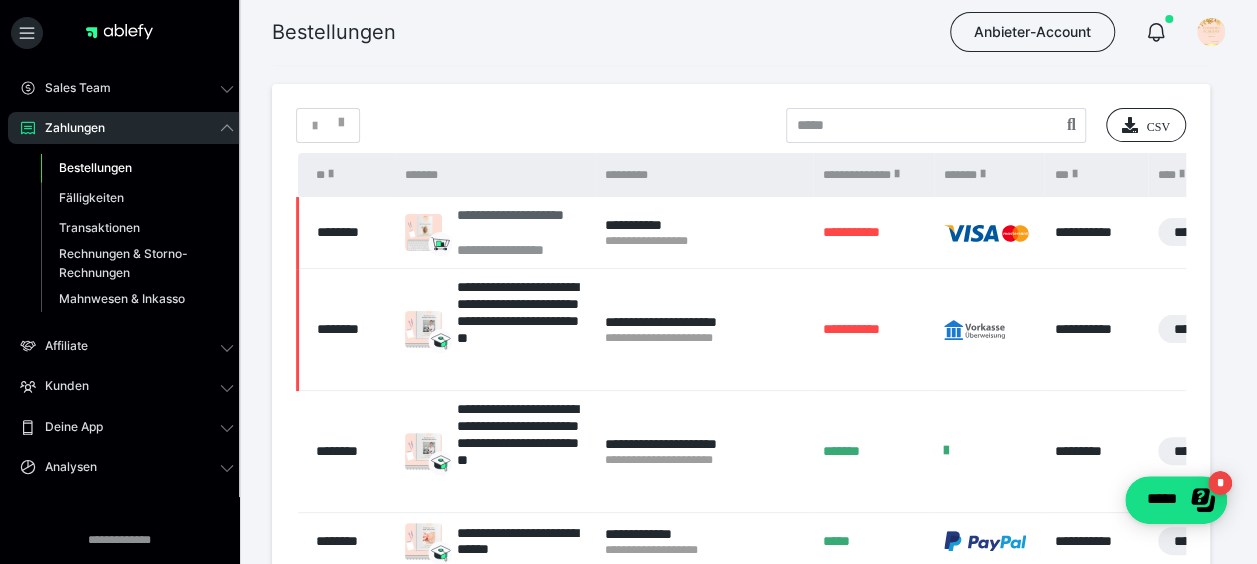 click on "**********" at bounding box center (520, 224) 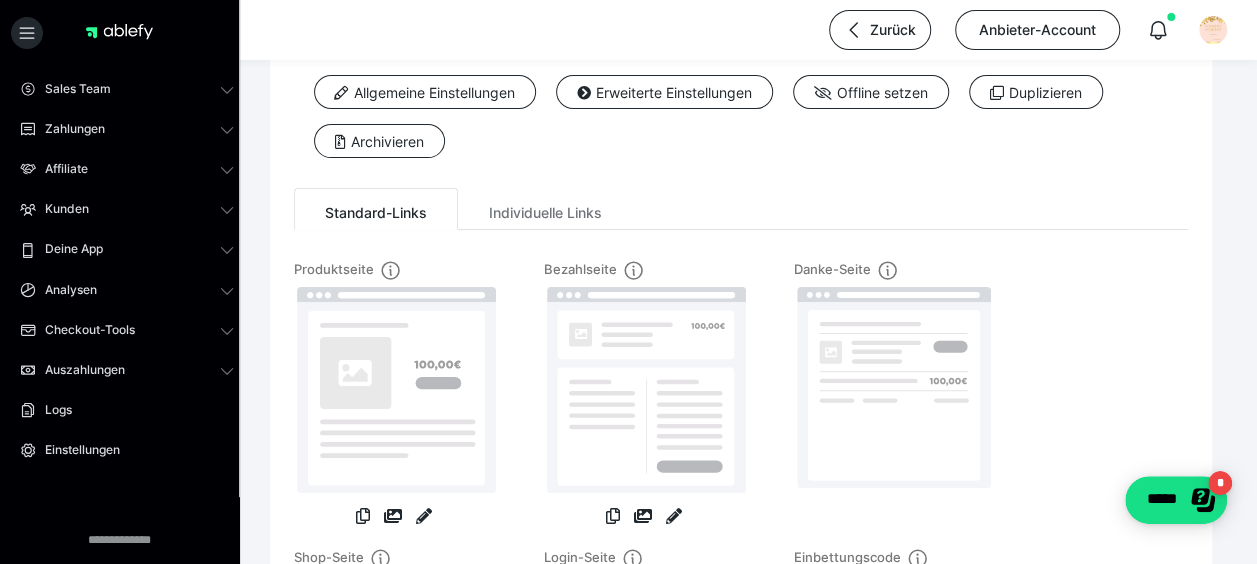 scroll, scrollTop: 84, scrollLeft: 0, axis: vertical 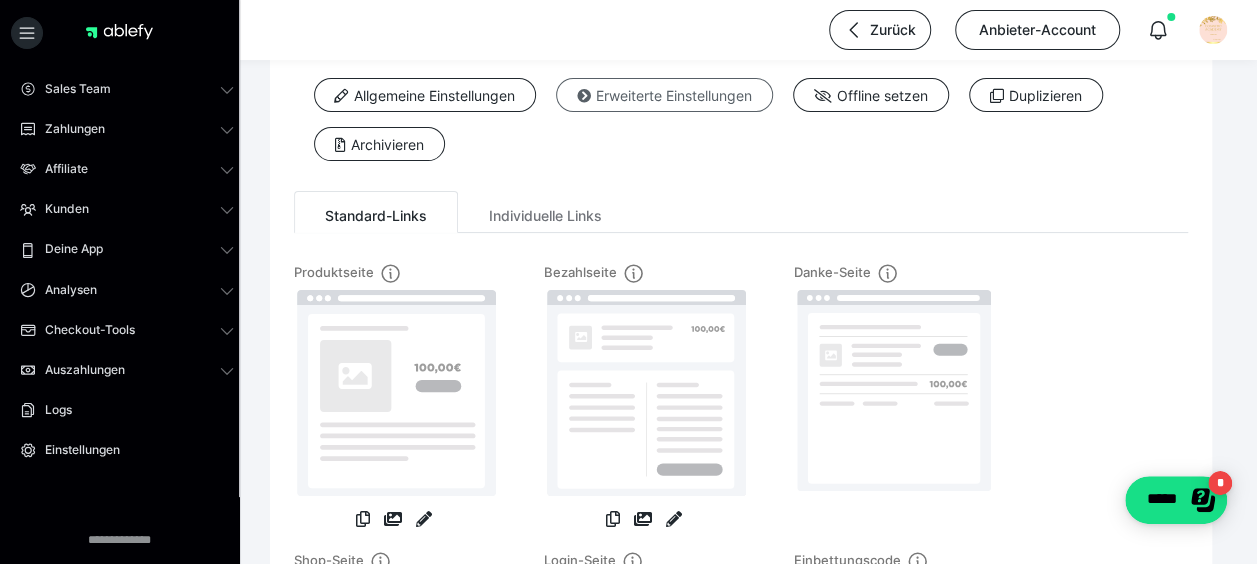 click on "Erweiterte Einstellungen" at bounding box center [664, 95] 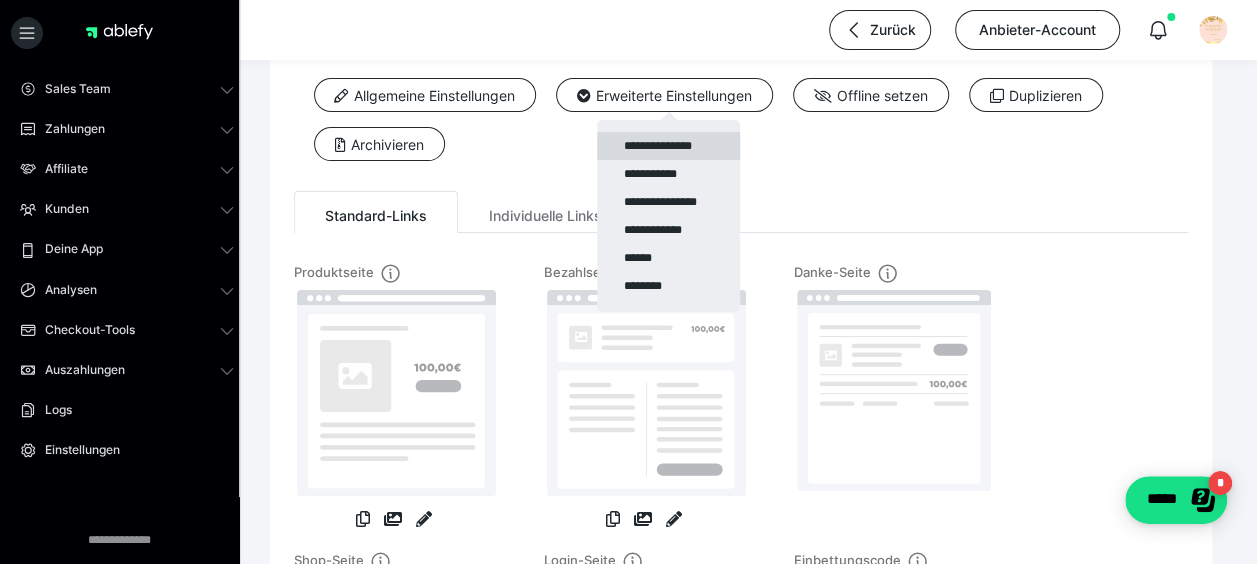 click on "**********" at bounding box center [668, 146] 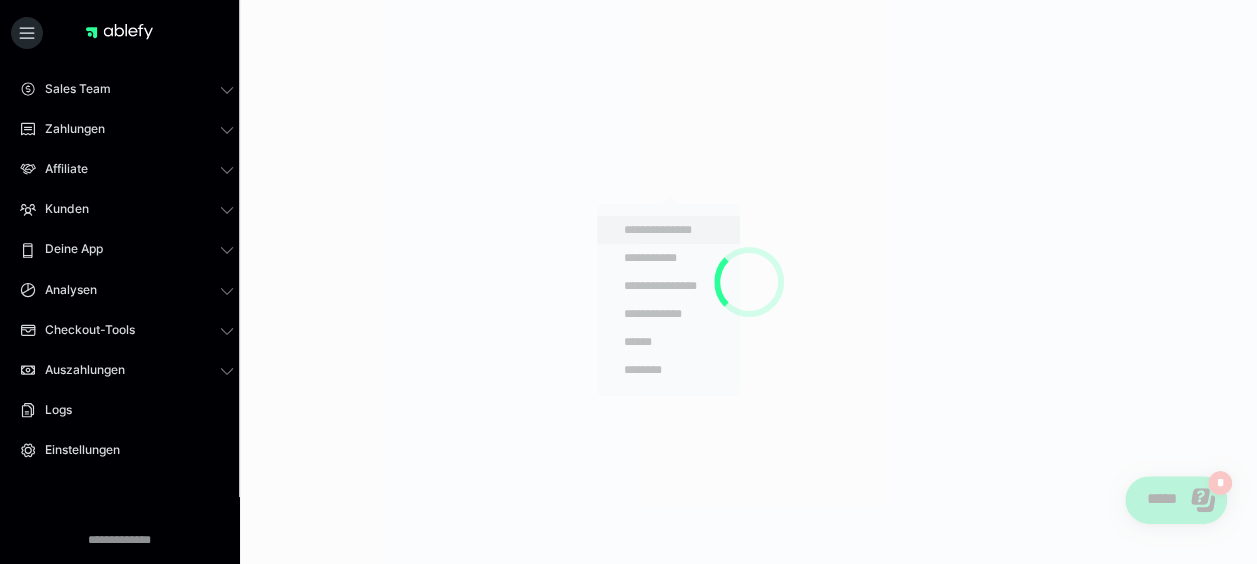 scroll, scrollTop: 0, scrollLeft: 0, axis: both 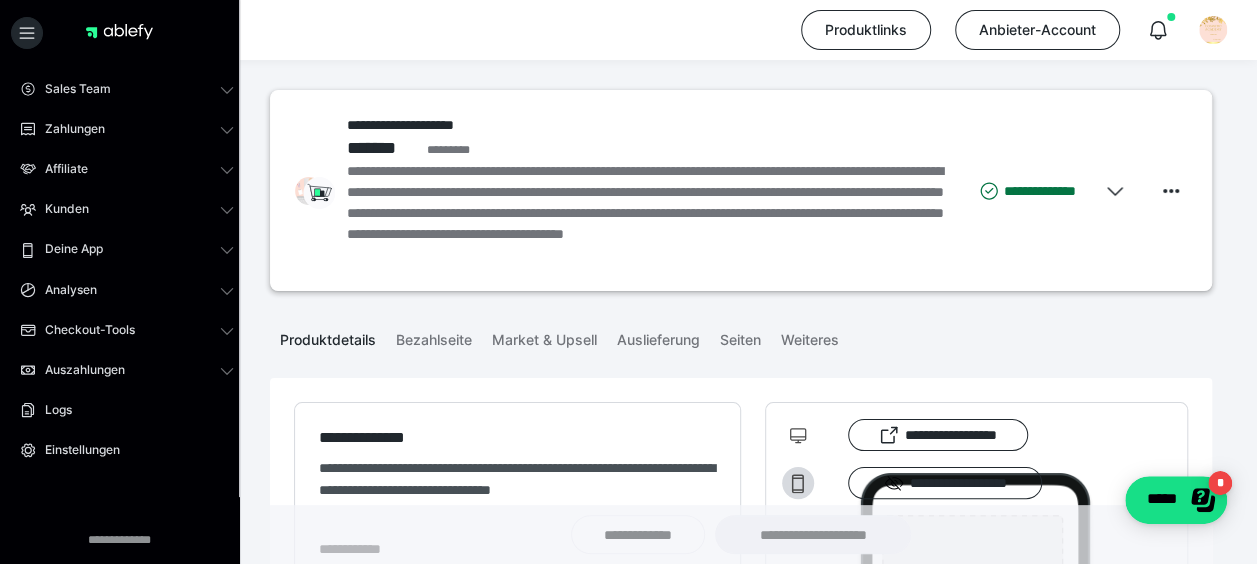type on "**********" 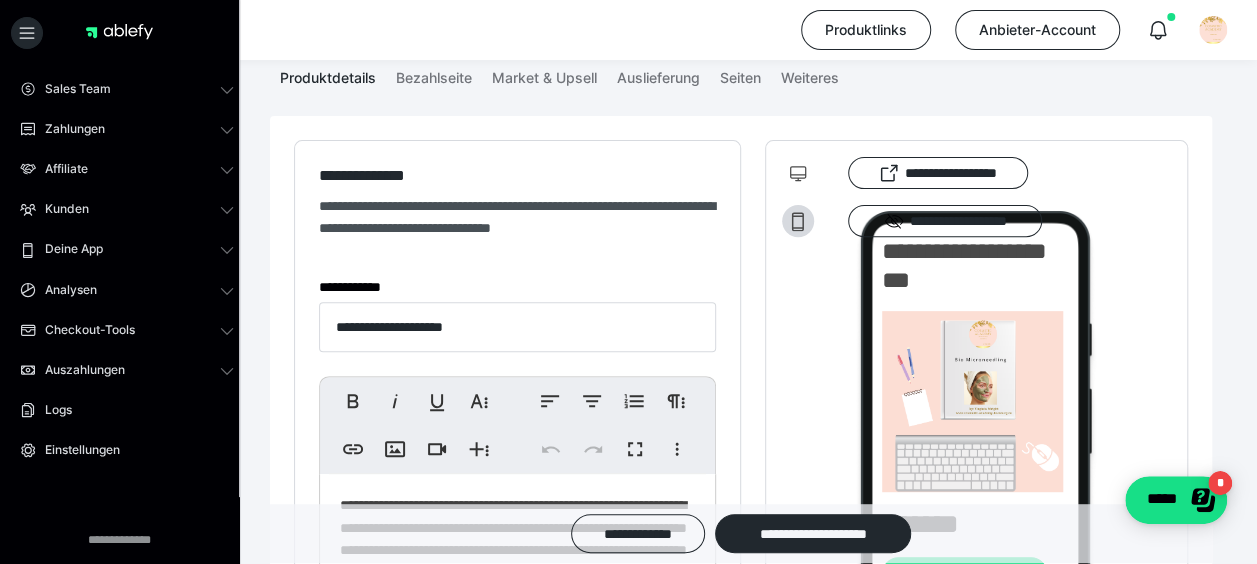 scroll, scrollTop: 300, scrollLeft: 0, axis: vertical 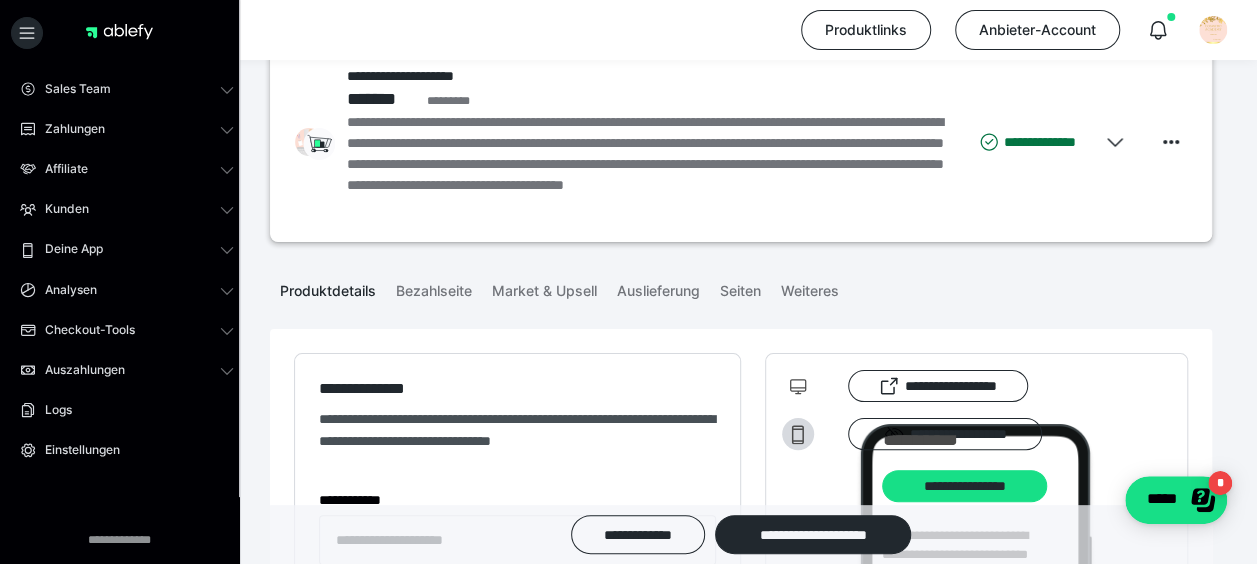 click on "Produktdetails" at bounding box center [328, 287] 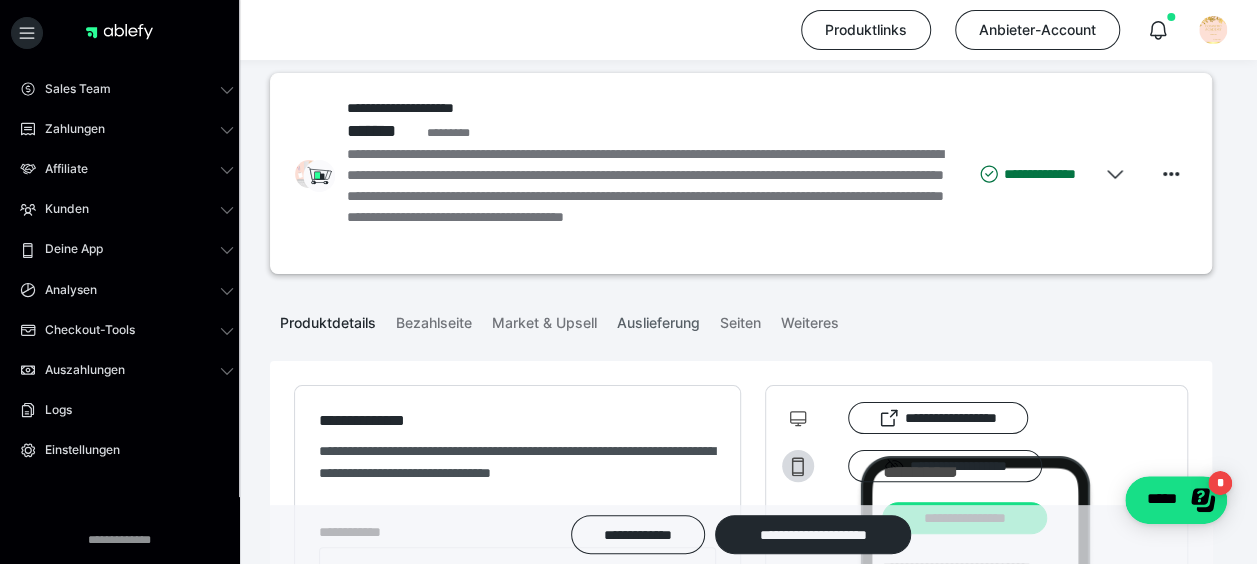 scroll, scrollTop: 0, scrollLeft: 0, axis: both 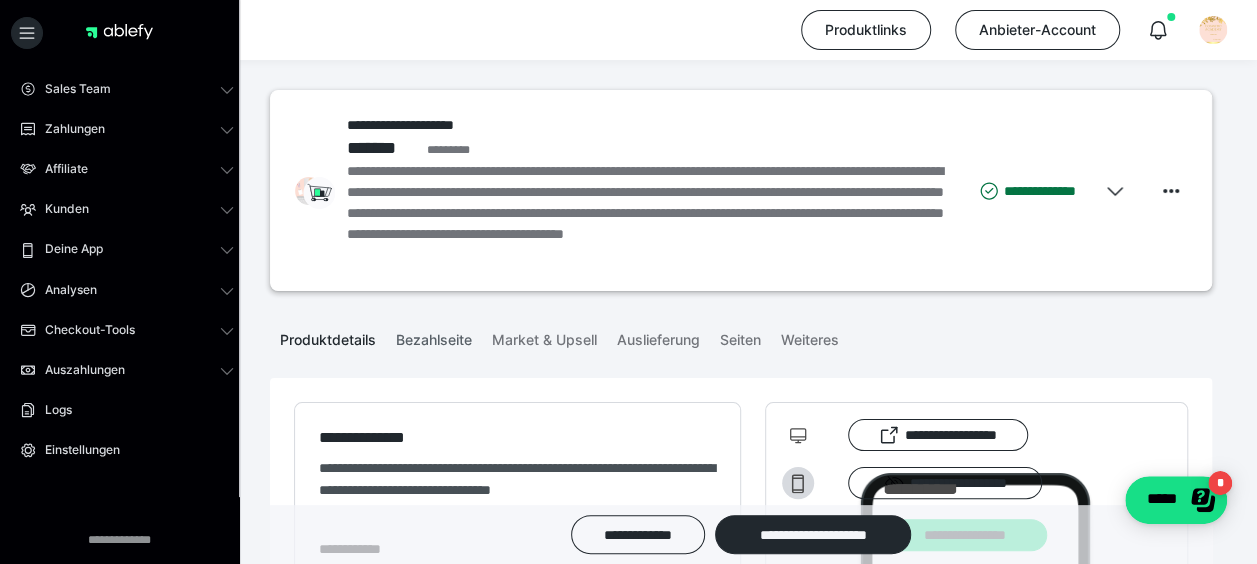 click on "Bezahlseite" at bounding box center (434, 336) 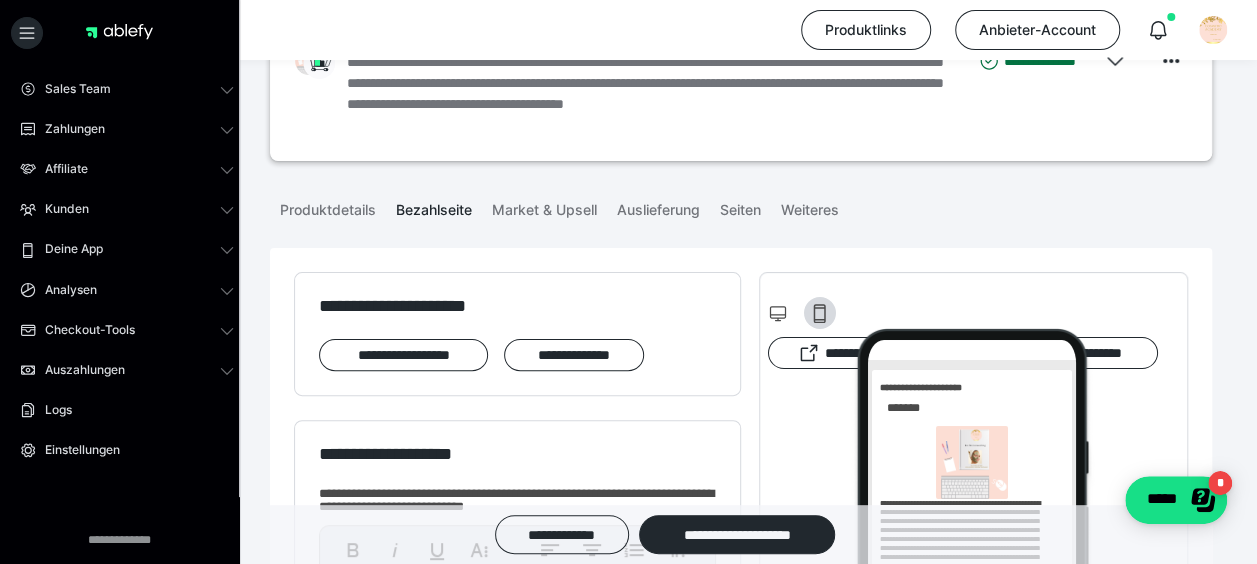 scroll, scrollTop: 0, scrollLeft: 0, axis: both 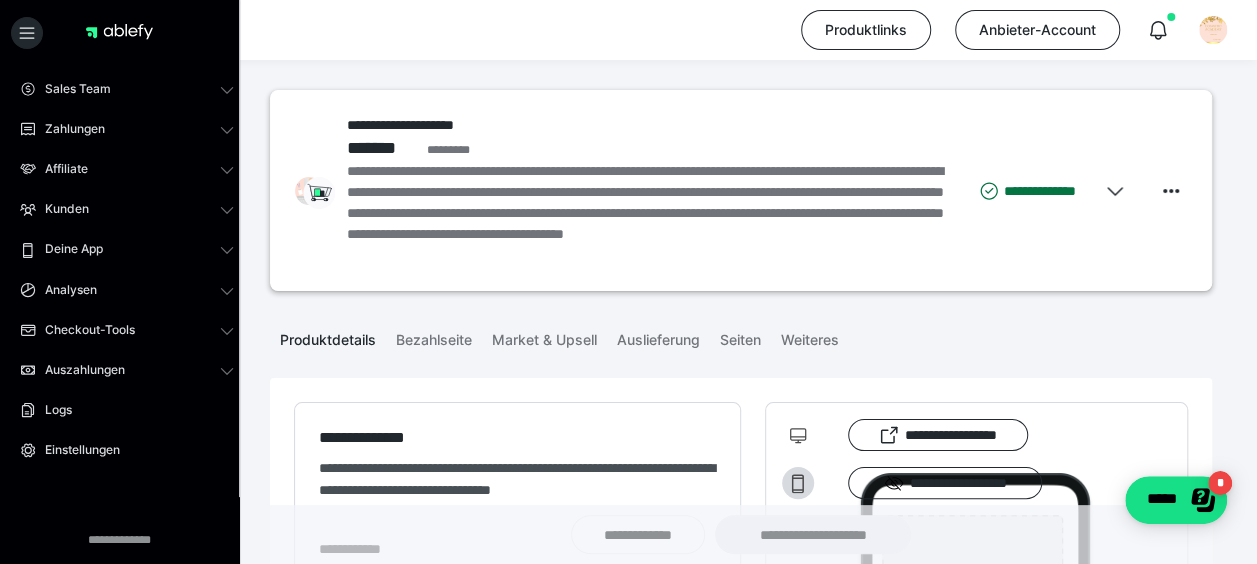 type on "**********" 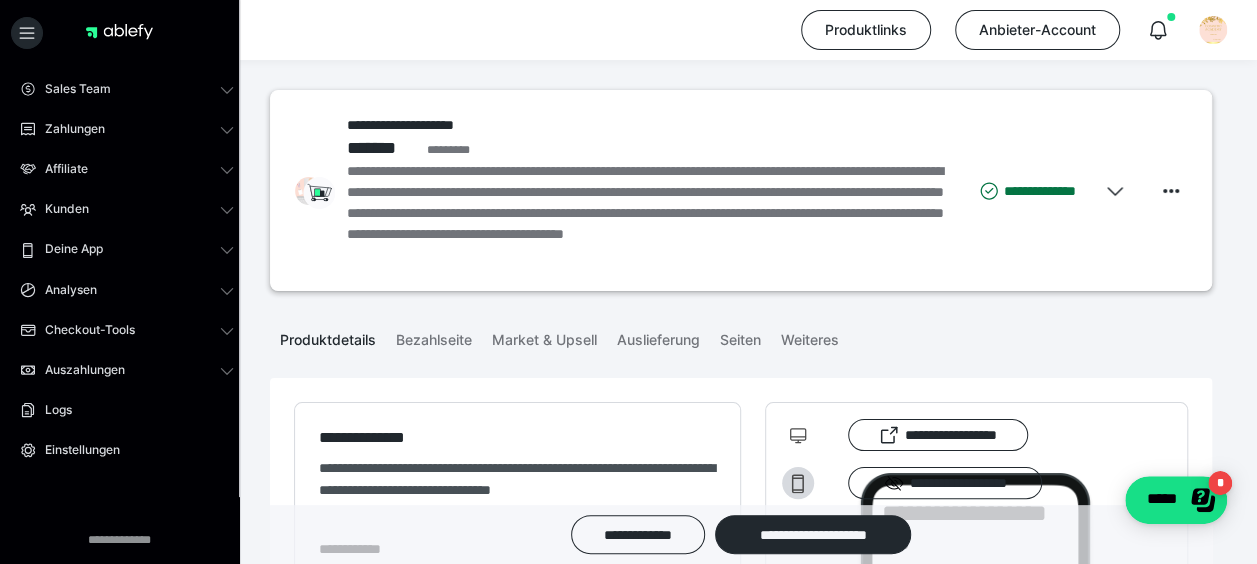 scroll, scrollTop: 49, scrollLeft: 0, axis: vertical 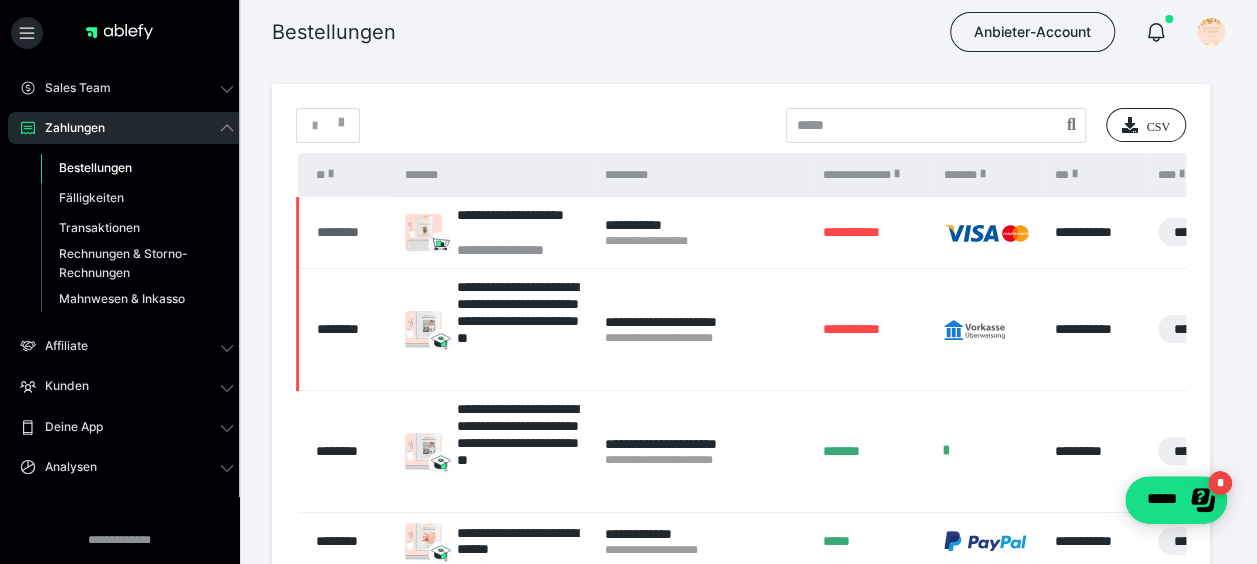 click on "********" at bounding box center (351, 232) 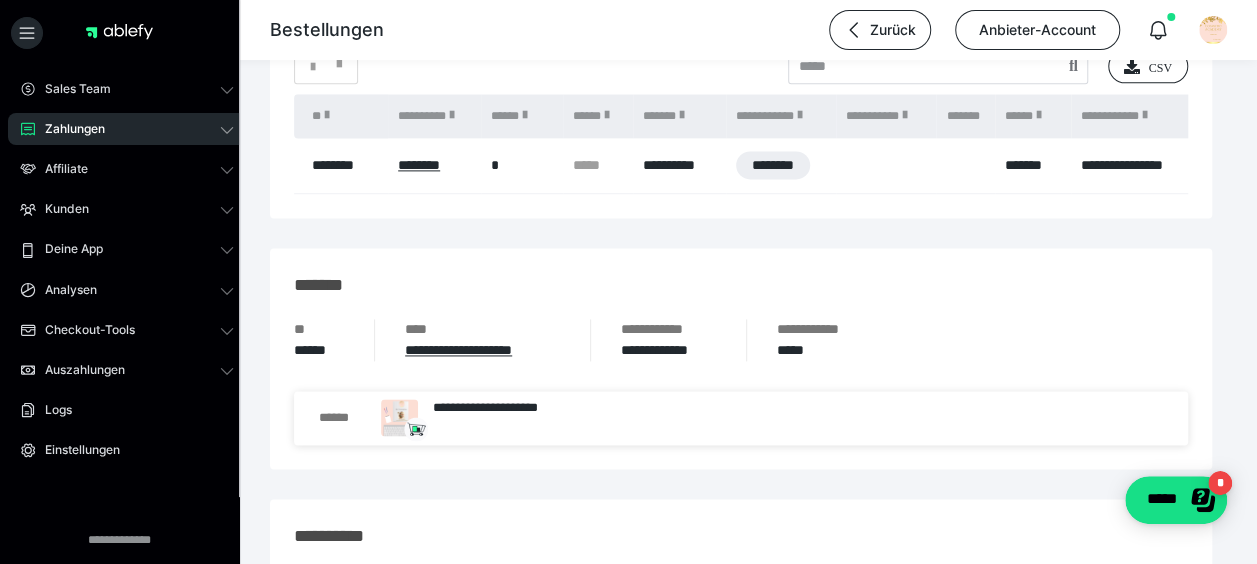 scroll, scrollTop: 1400, scrollLeft: 0, axis: vertical 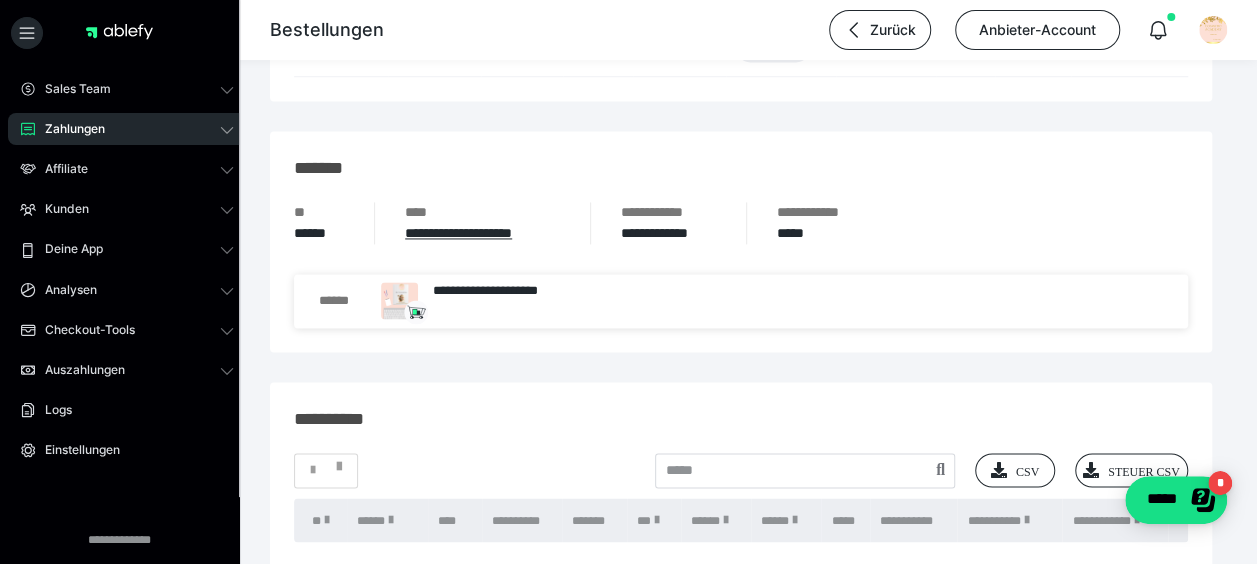 click on "**********" at bounding box center [741, 241] 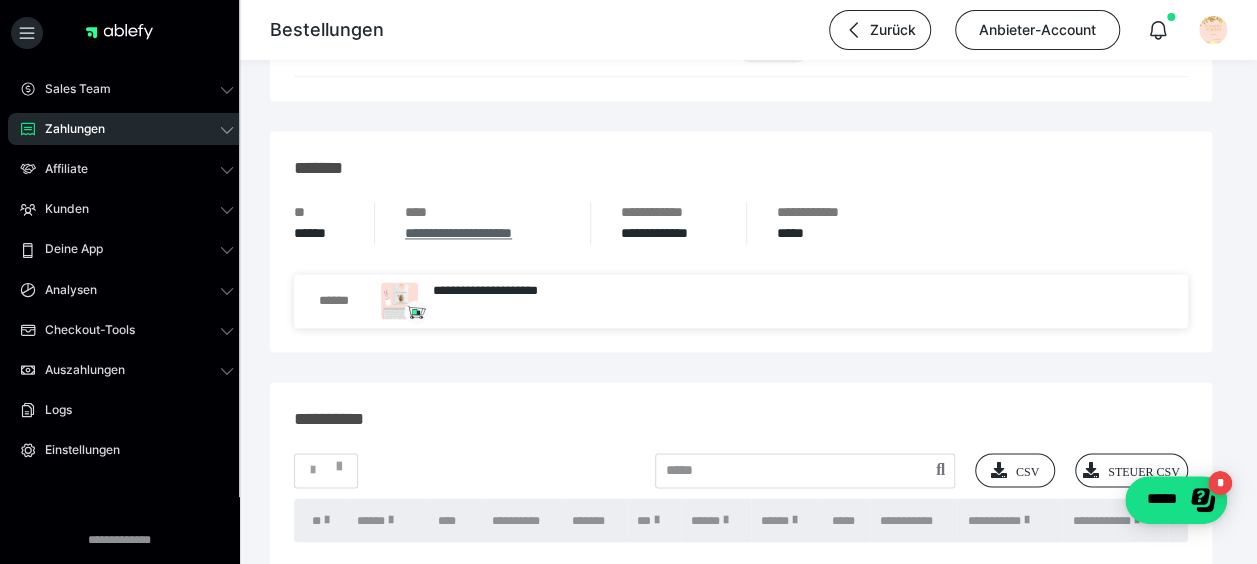 click on "**********" at bounding box center [458, 233] 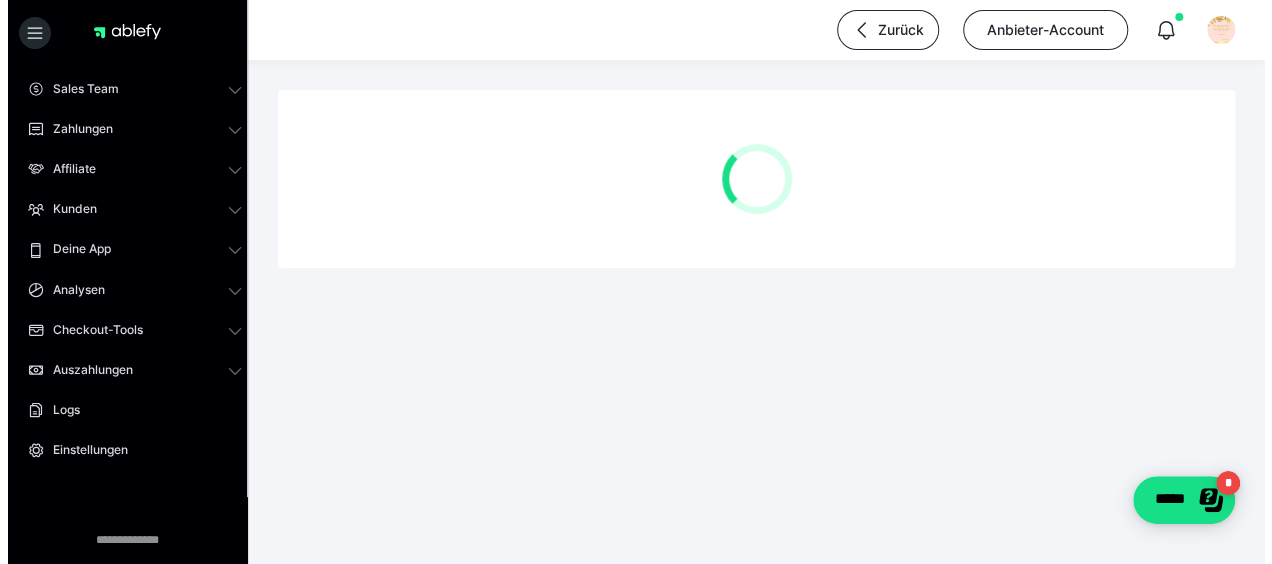 scroll, scrollTop: 0, scrollLeft: 0, axis: both 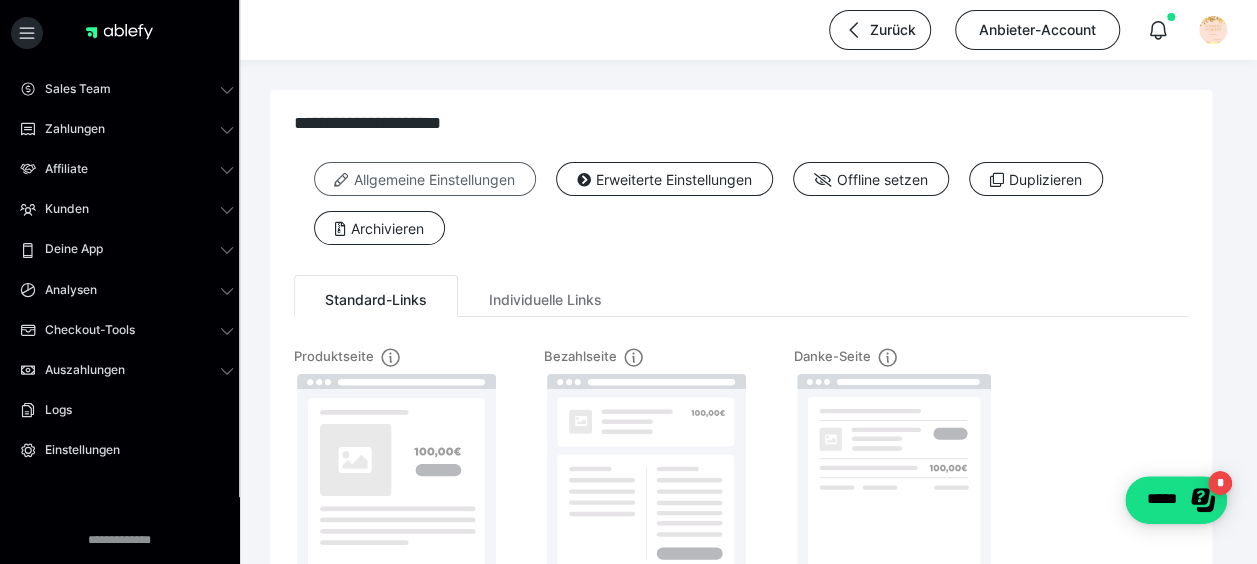 click on "Allgemeine Einstellungen" at bounding box center [425, 179] 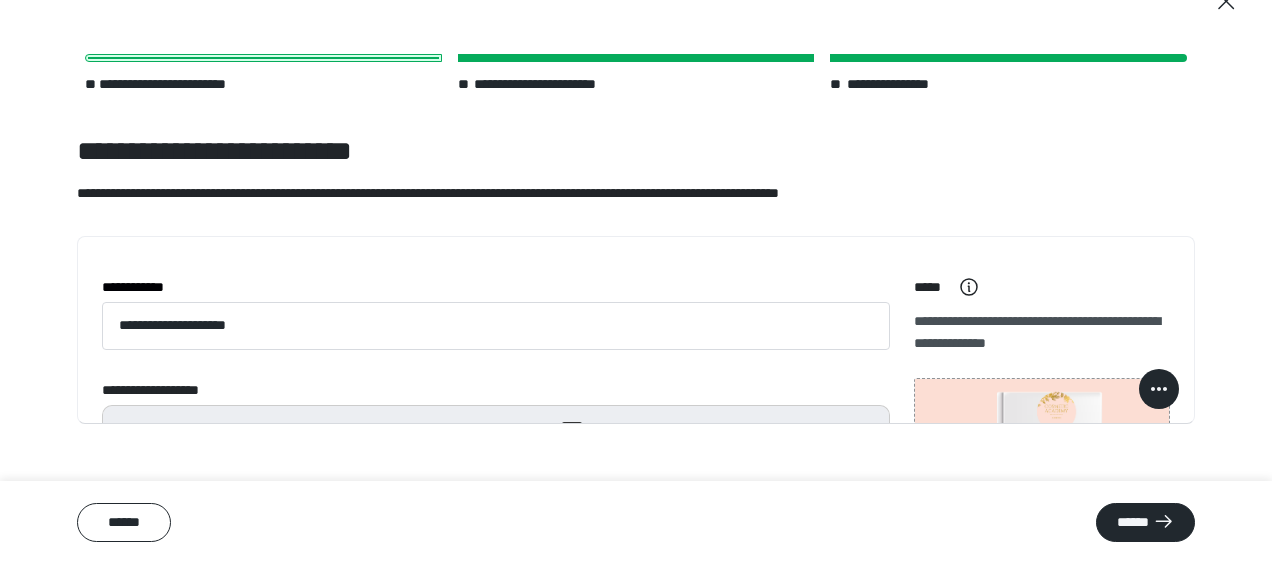 scroll, scrollTop: 65, scrollLeft: 0, axis: vertical 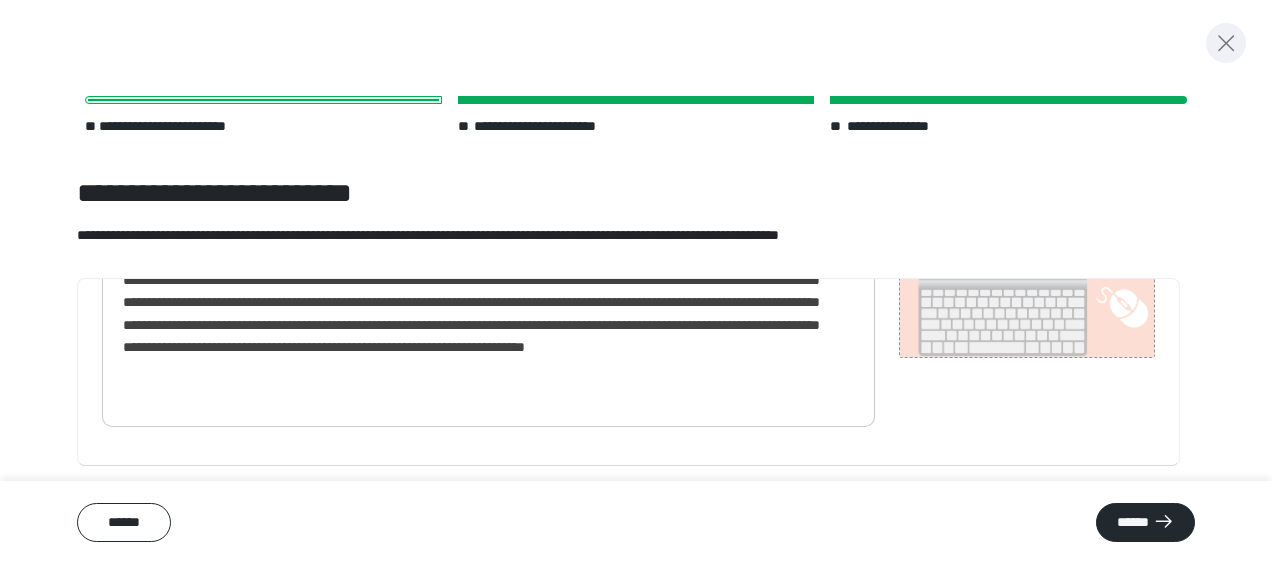 click 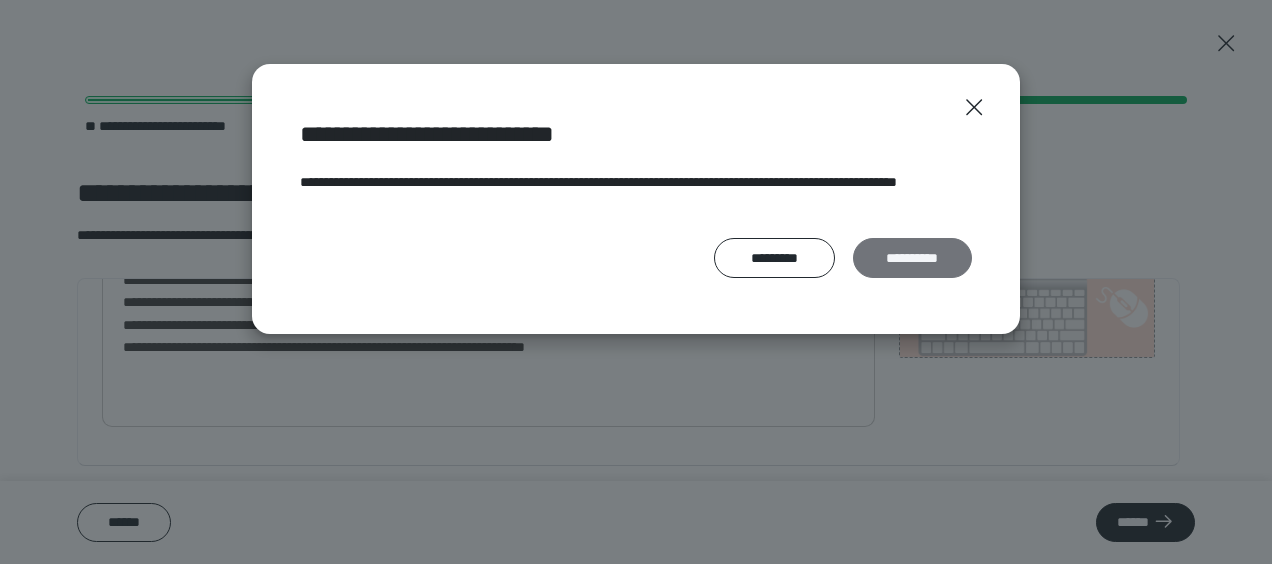 click on "**********" at bounding box center (912, 257) 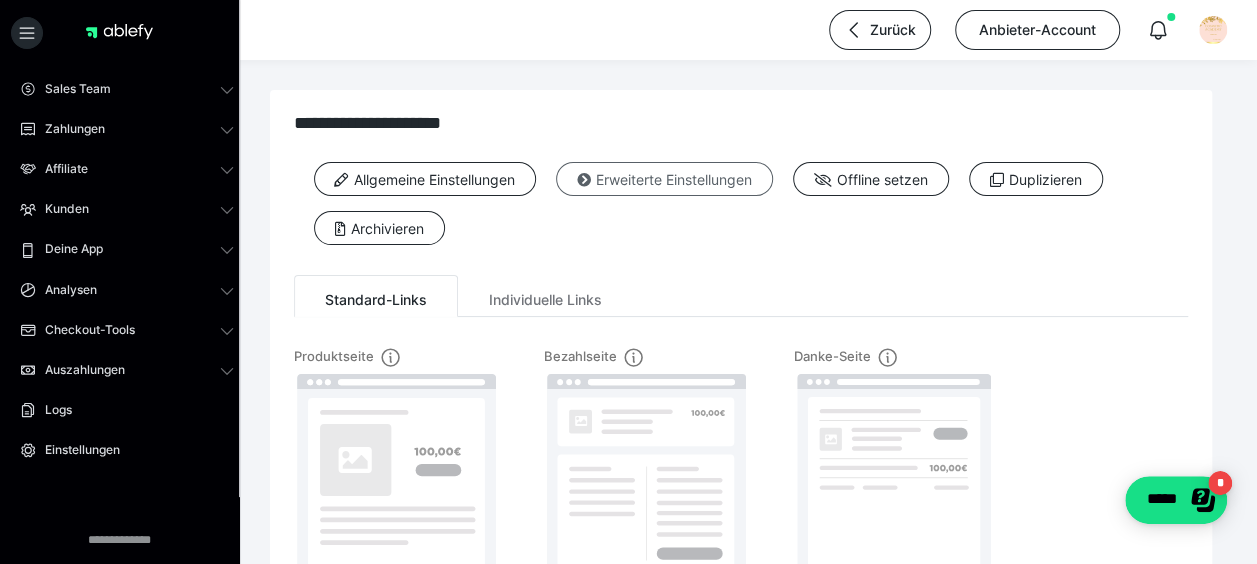 click on "Erweiterte Einstellungen" at bounding box center (664, 179) 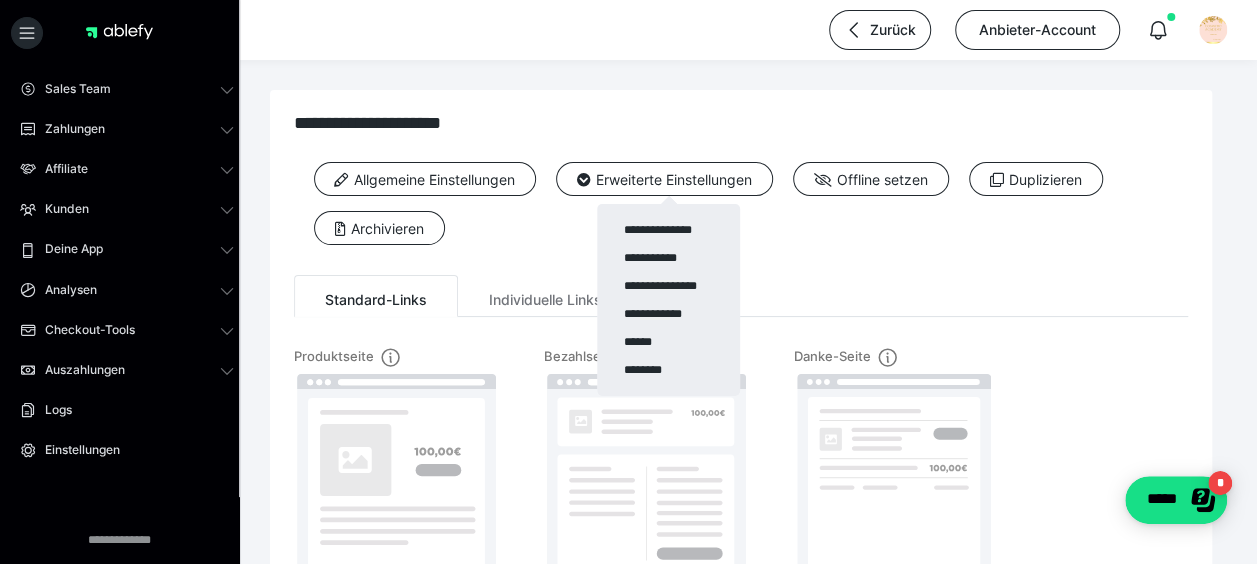 click at bounding box center (628, 282) 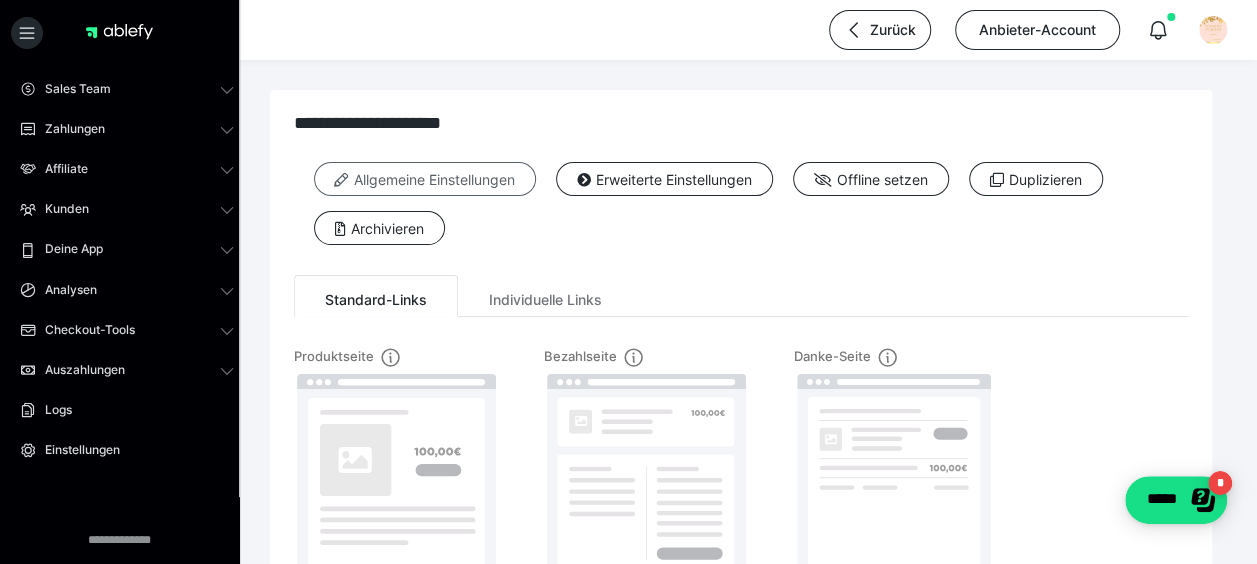 click on "Allgemeine Einstellungen" at bounding box center [425, 179] 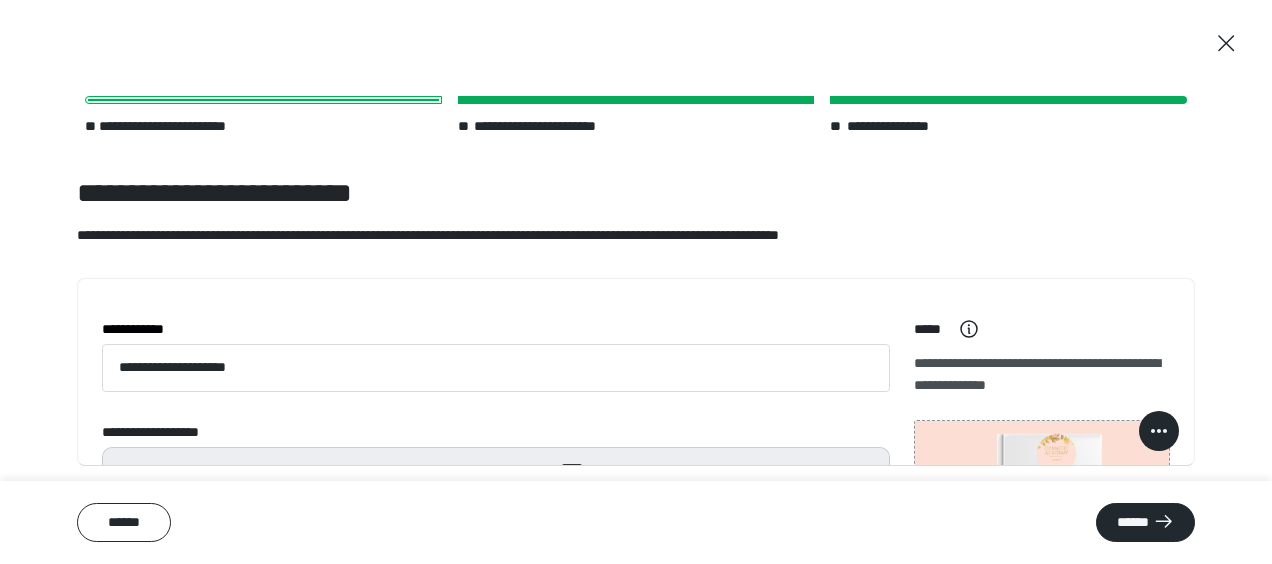 scroll, scrollTop: 65, scrollLeft: 0, axis: vertical 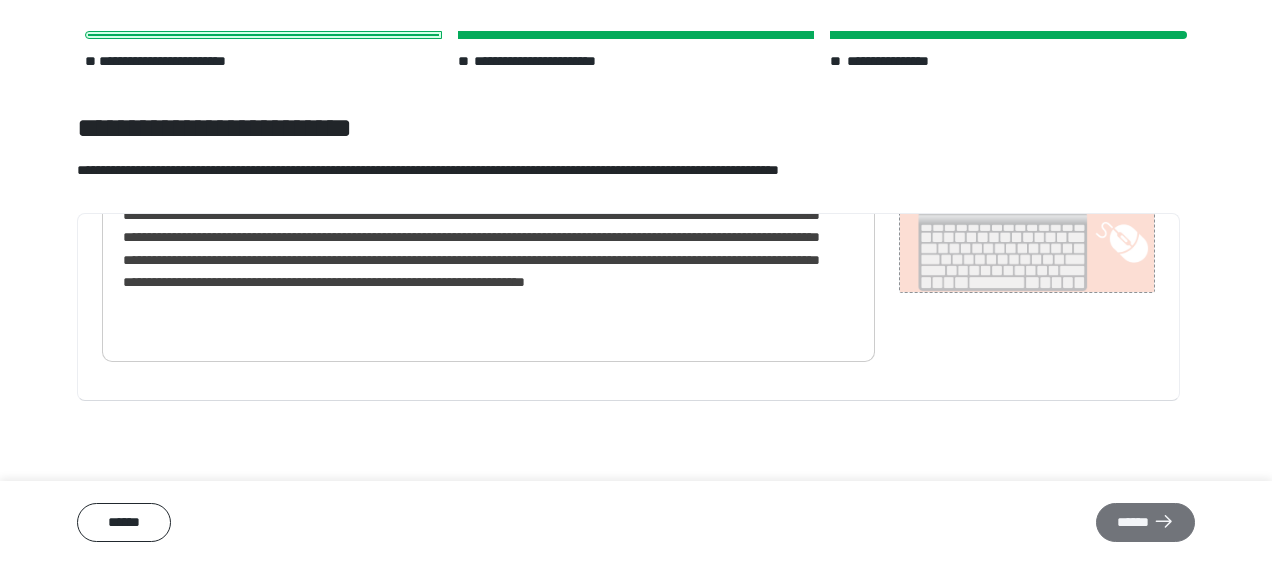 click 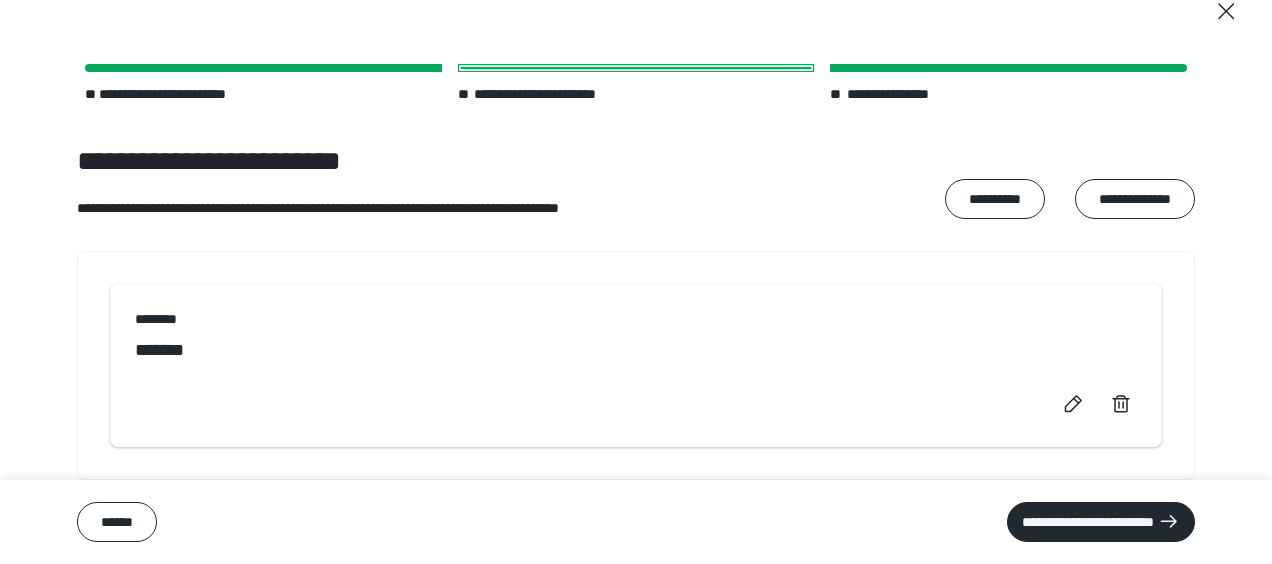 scroll, scrollTop: 30, scrollLeft: 0, axis: vertical 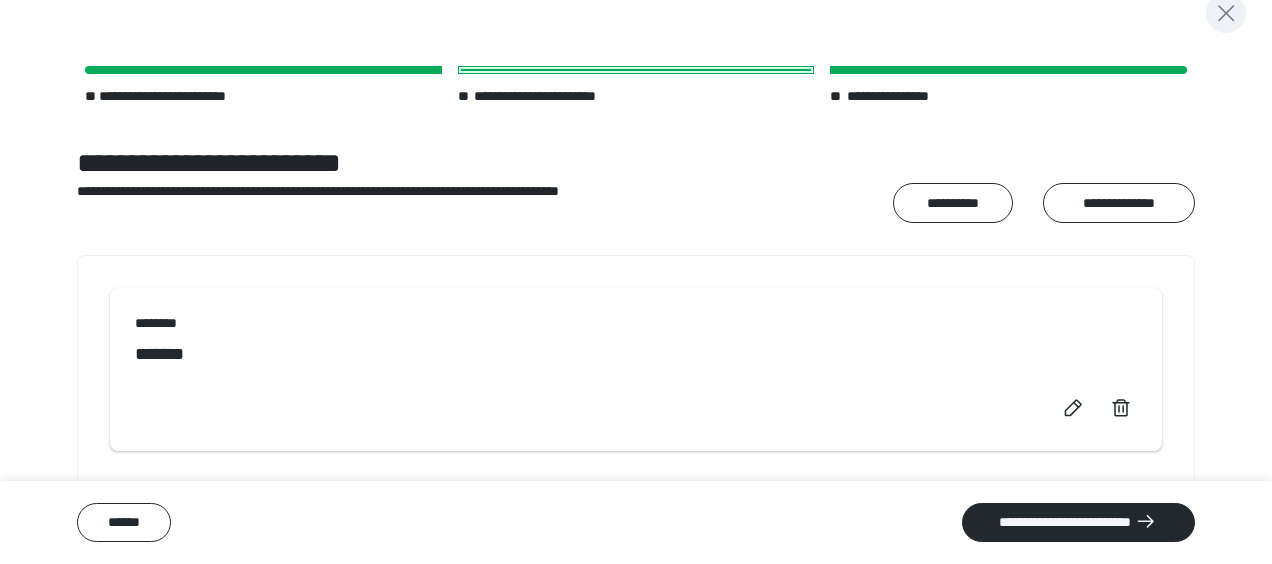click at bounding box center [1226, 13] 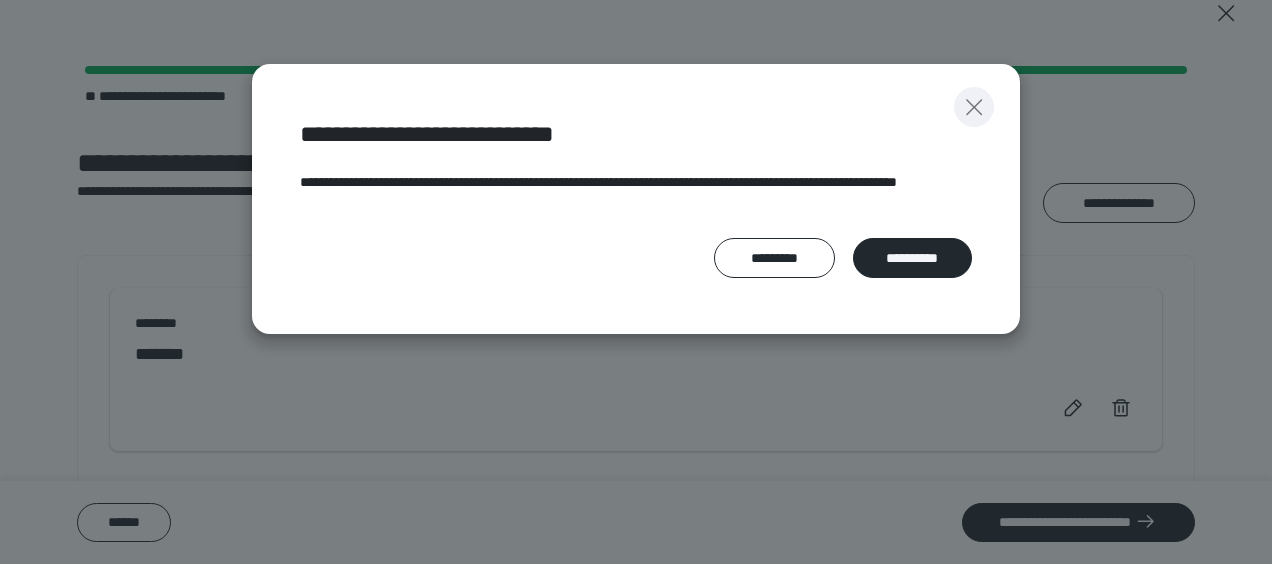 click 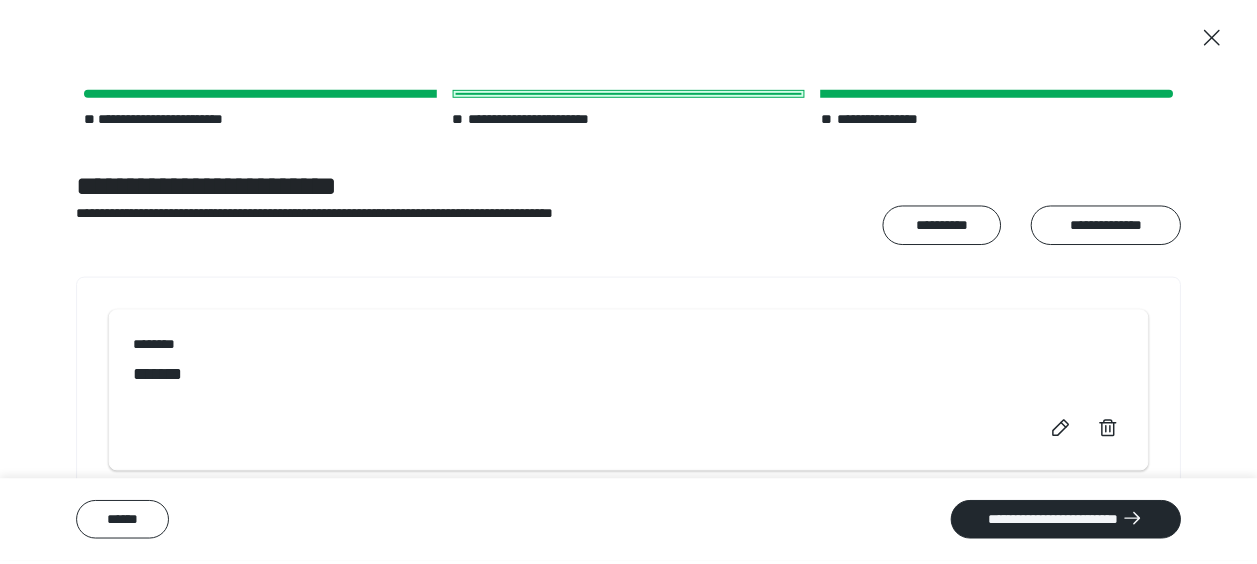 scroll, scrollTop: 0, scrollLeft: 0, axis: both 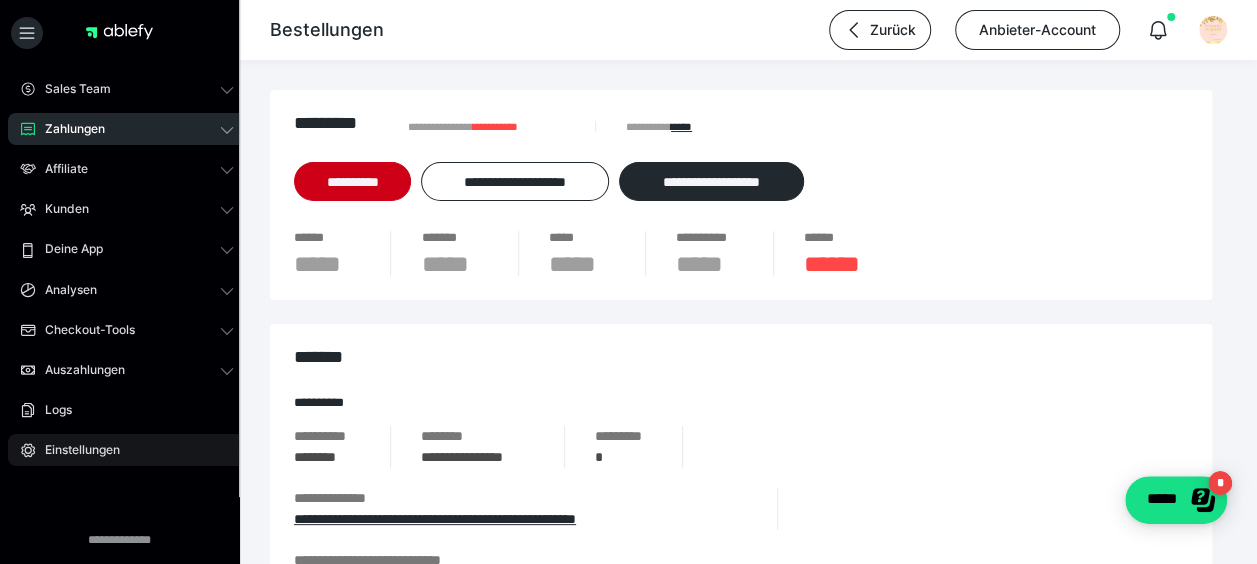 click on "Einstellungen" at bounding box center [75, 450] 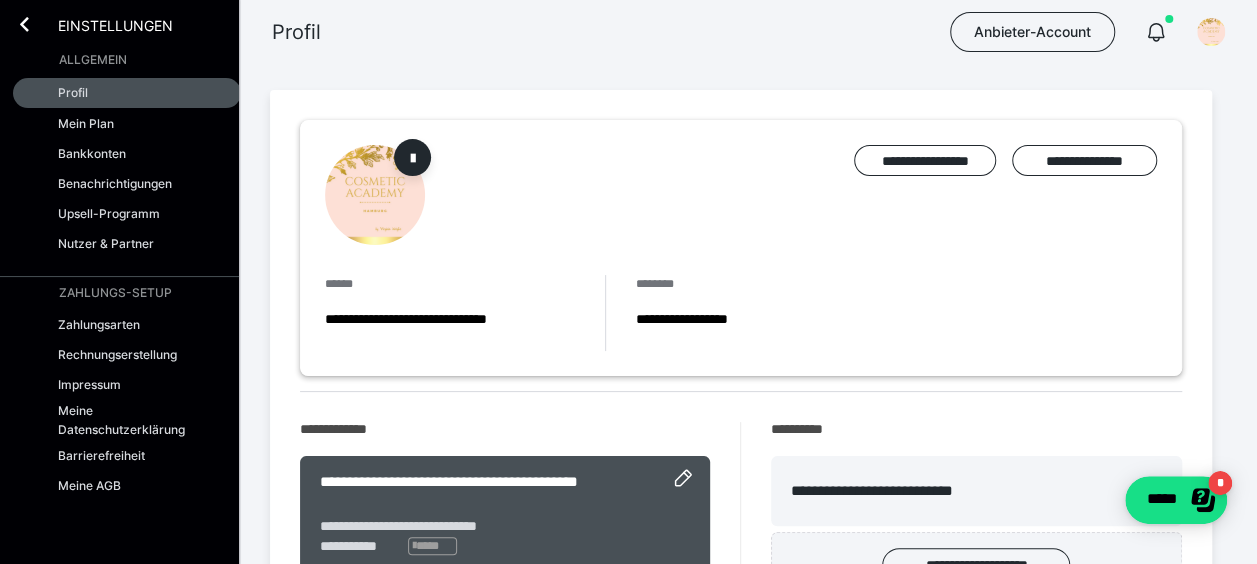 click on "Allgemein" at bounding box center [93, 60] 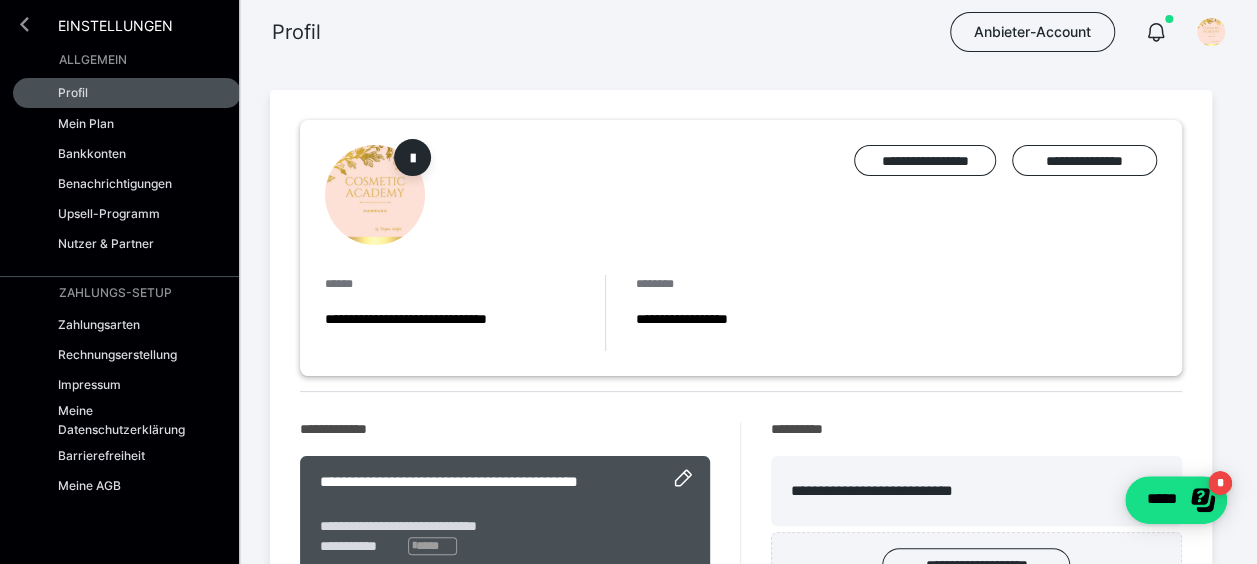 click at bounding box center [24, 24] 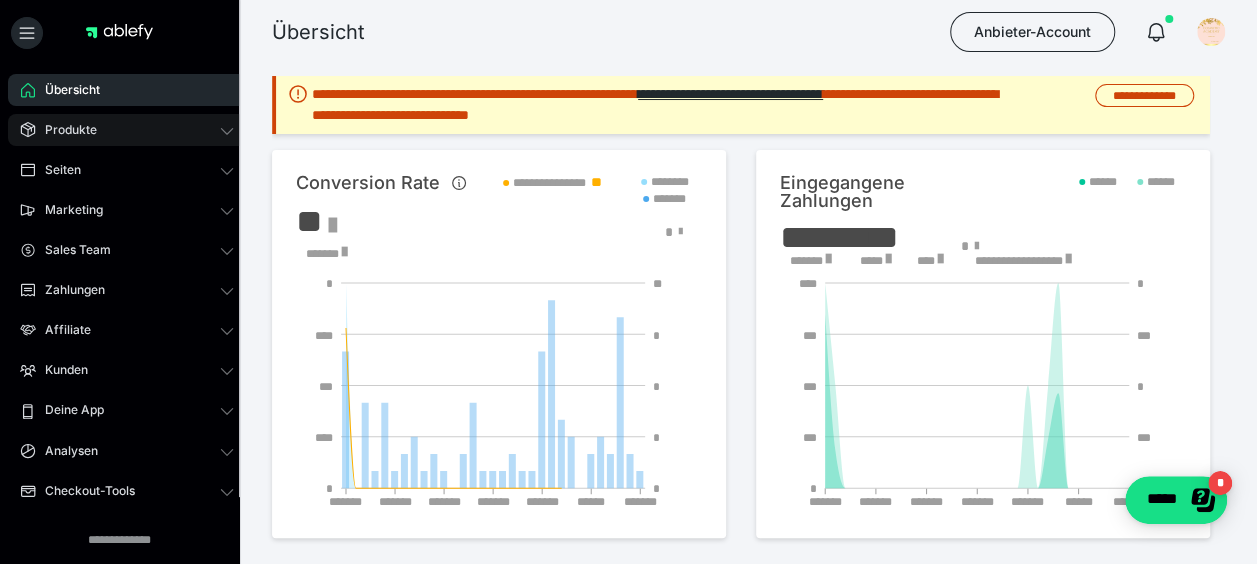 click on "Produkte" at bounding box center (64, 130) 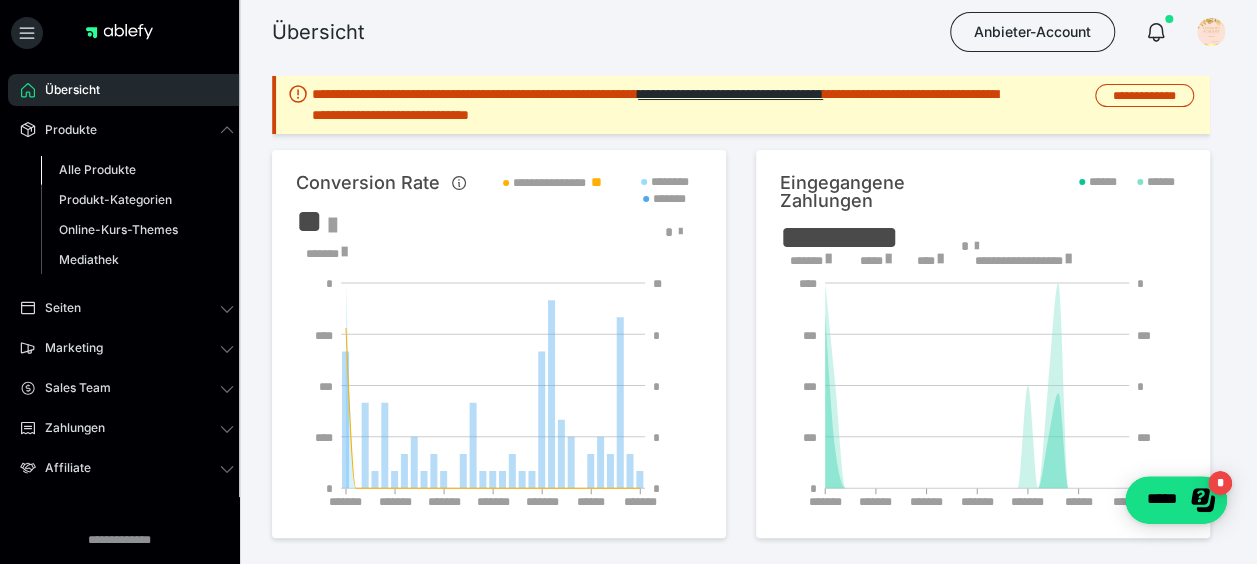 click on "Alle Produkte" at bounding box center [97, 169] 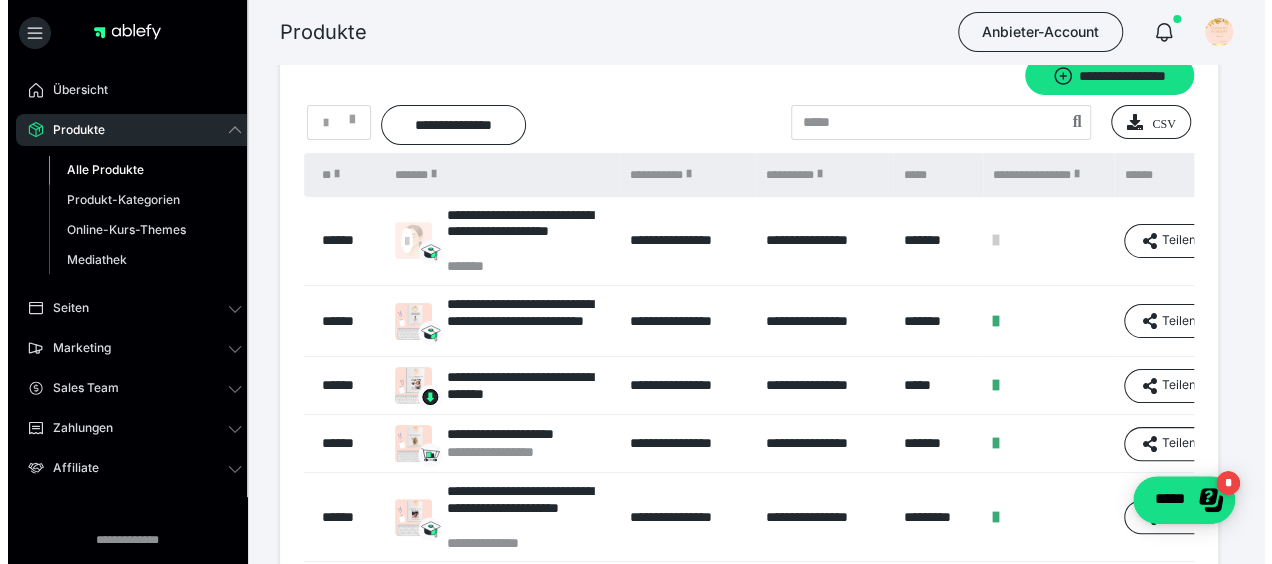 scroll, scrollTop: 0, scrollLeft: 0, axis: both 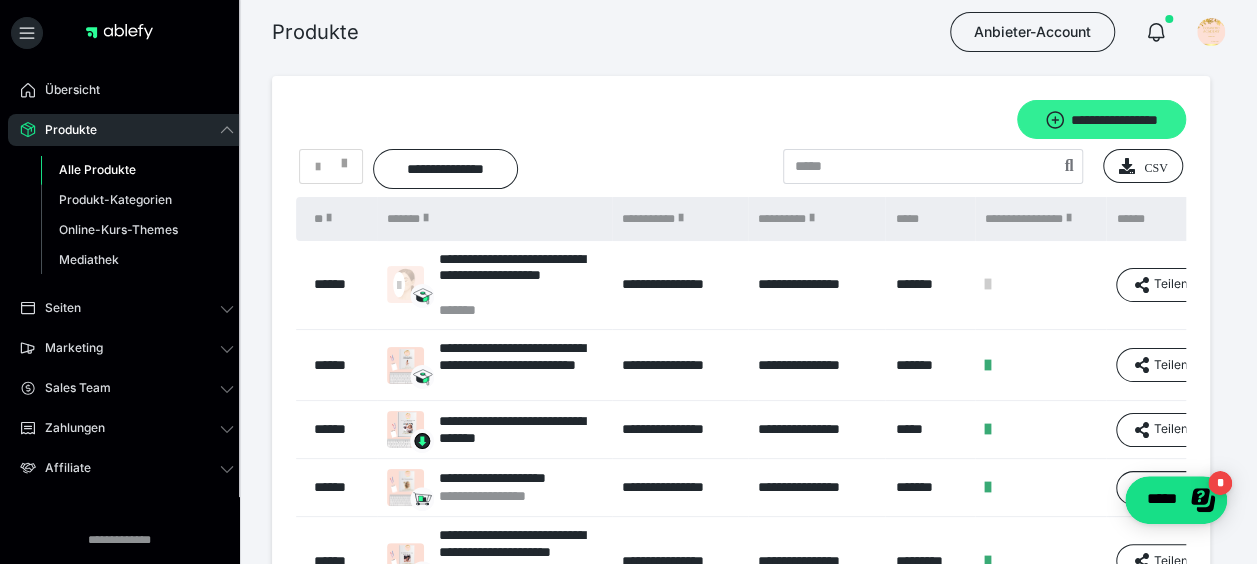 click on "**********" at bounding box center (1101, 119) 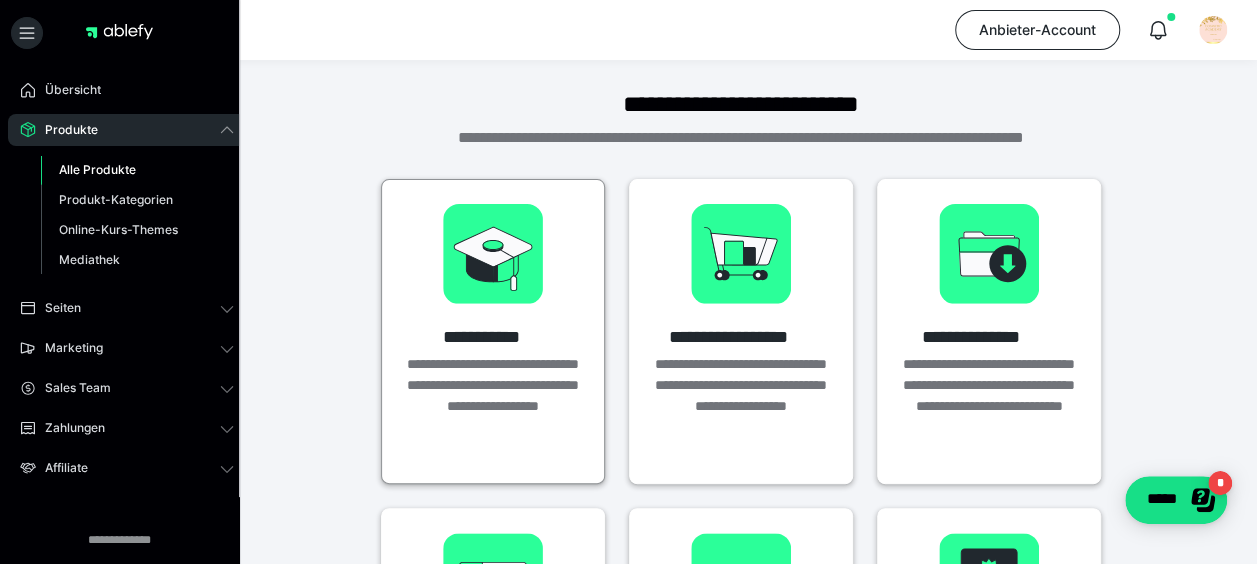 click on "**********" at bounding box center (493, 331) 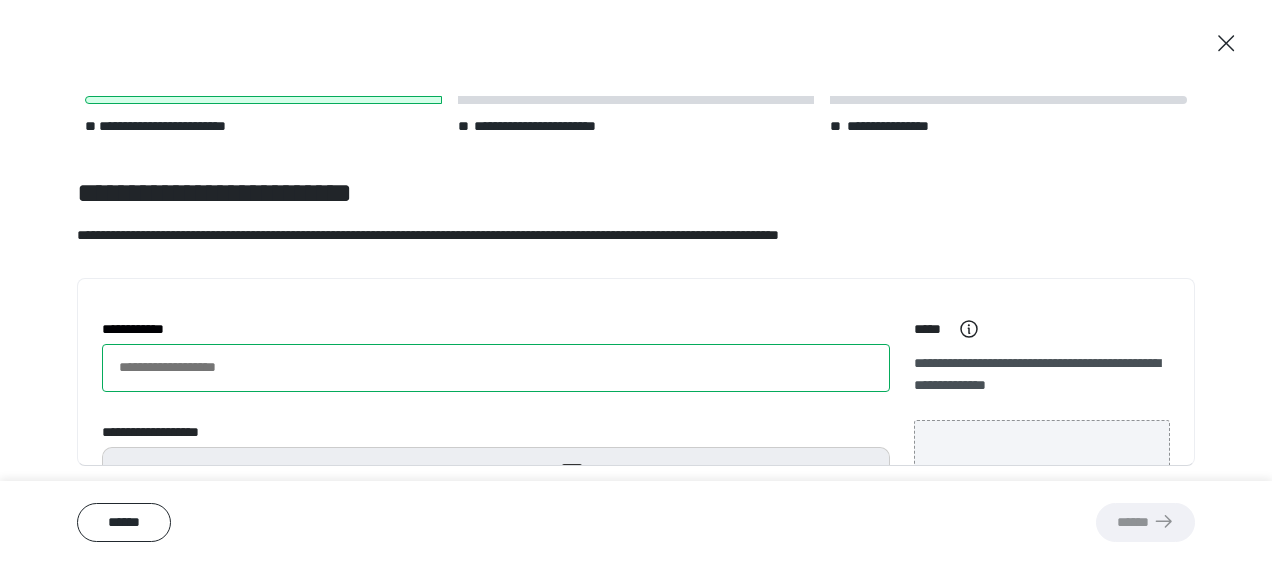 click on "**********" at bounding box center (496, 368) 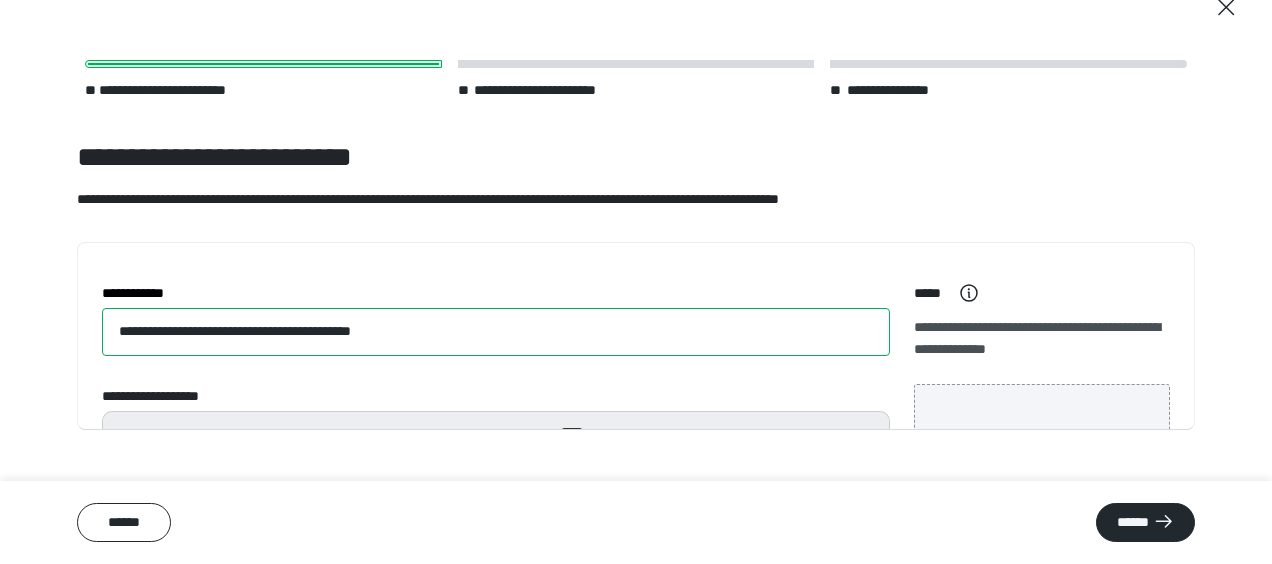 scroll, scrollTop: 65, scrollLeft: 0, axis: vertical 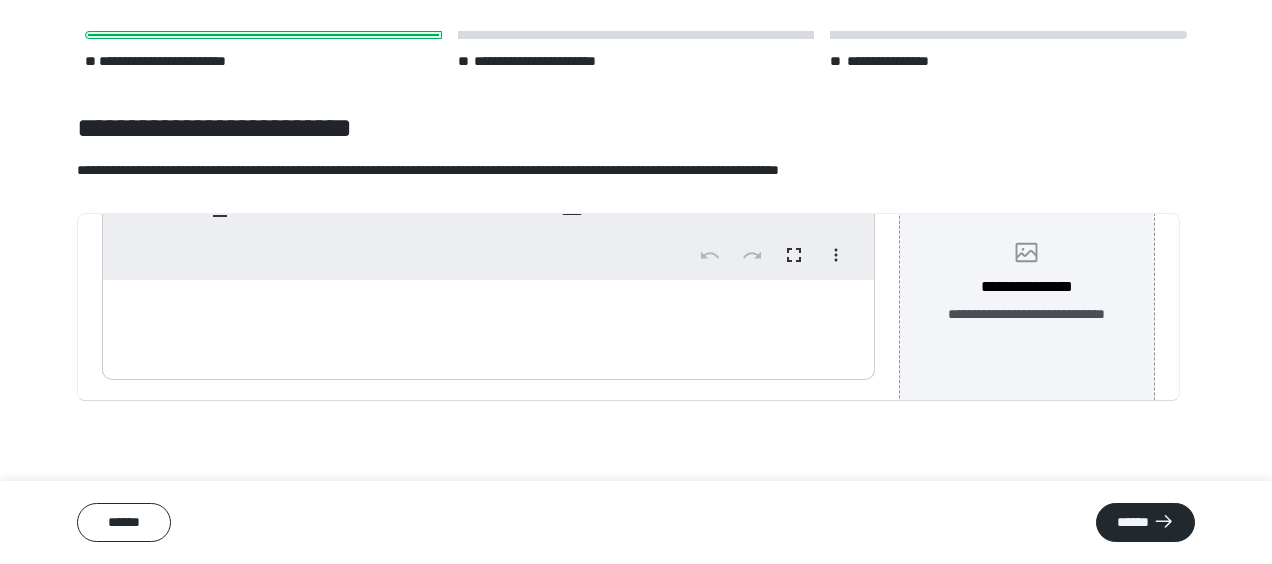 type on "**********" 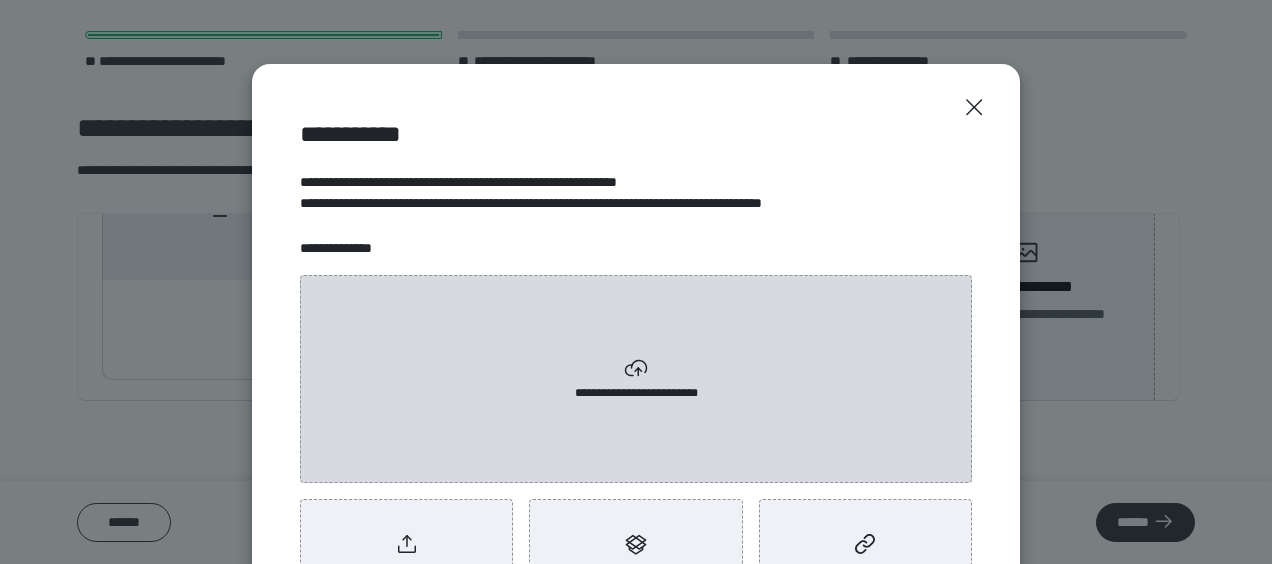click on "**********" at bounding box center [636, 379] 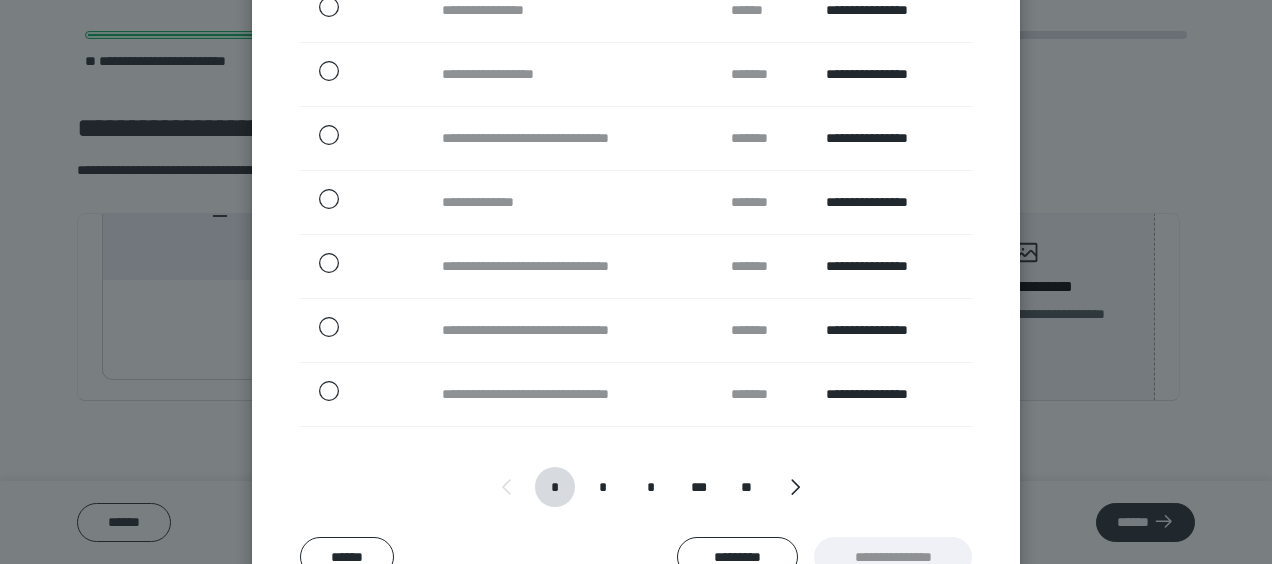 scroll, scrollTop: 567, scrollLeft: 0, axis: vertical 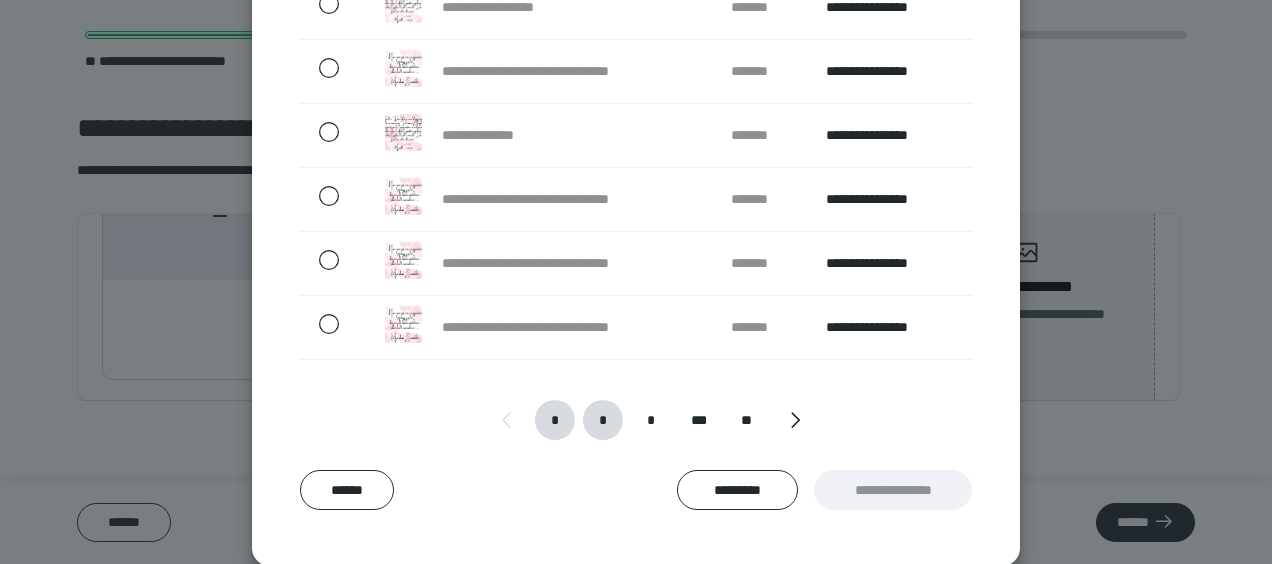 click on "*" at bounding box center [603, 420] 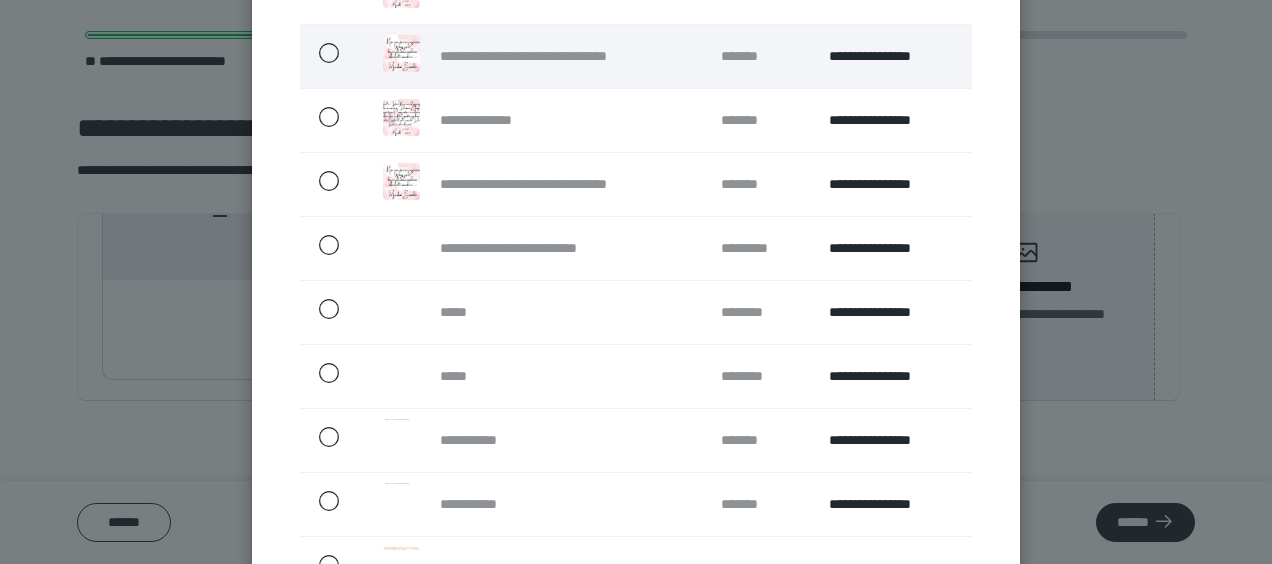 scroll, scrollTop: 567, scrollLeft: 0, axis: vertical 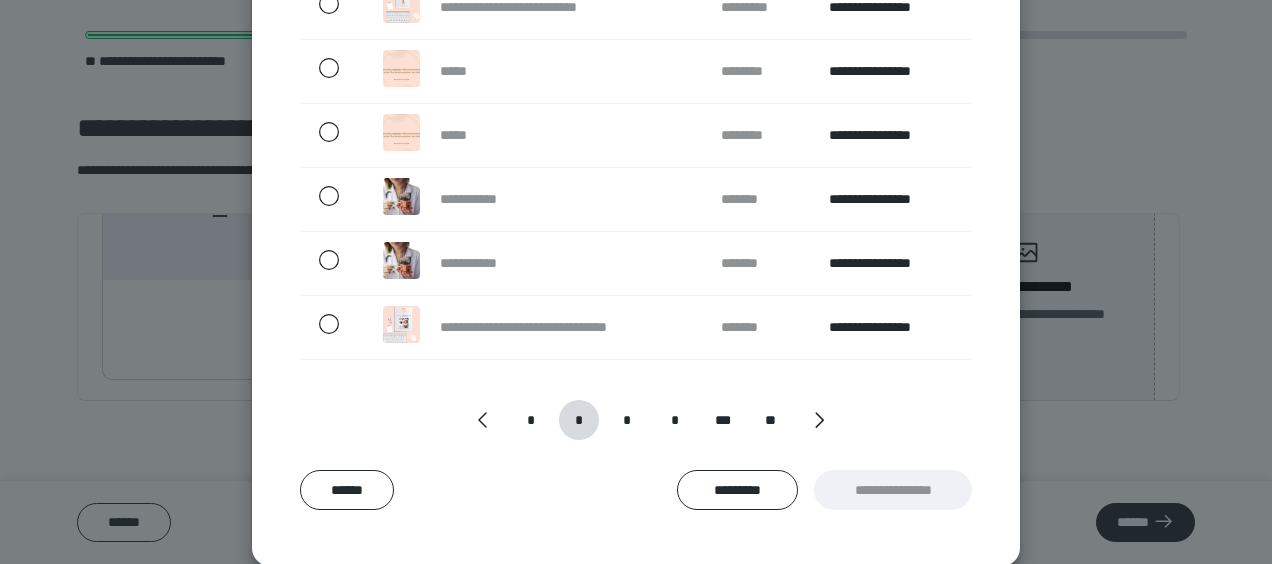 click on "*" at bounding box center [626, 420] 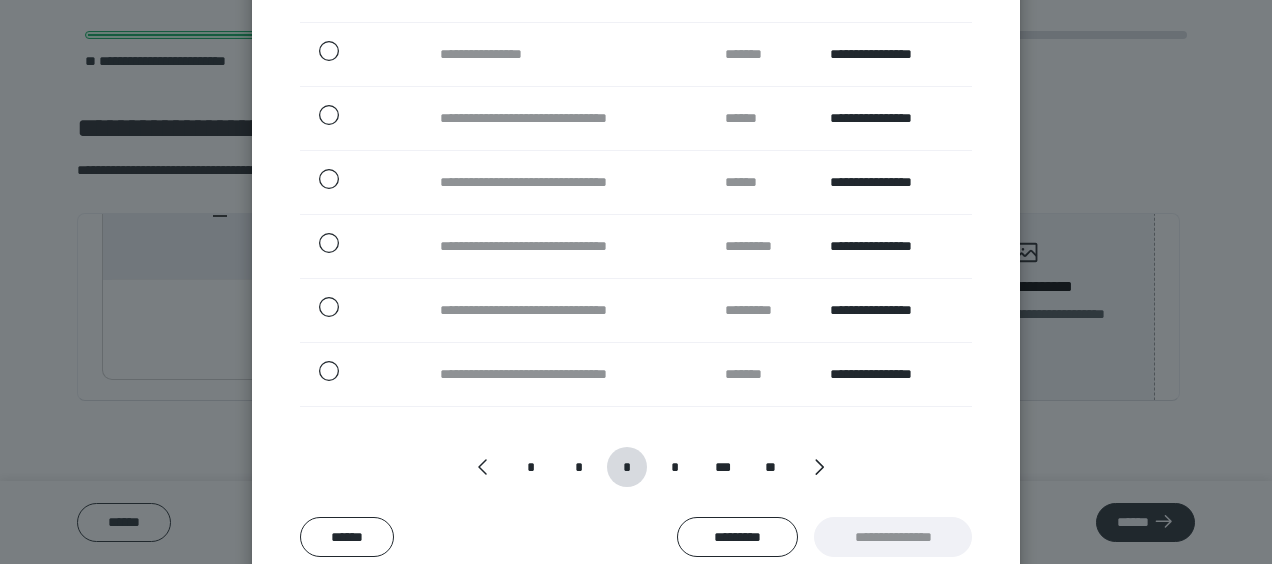 scroll, scrollTop: 526, scrollLeft: 0, axis: vertical 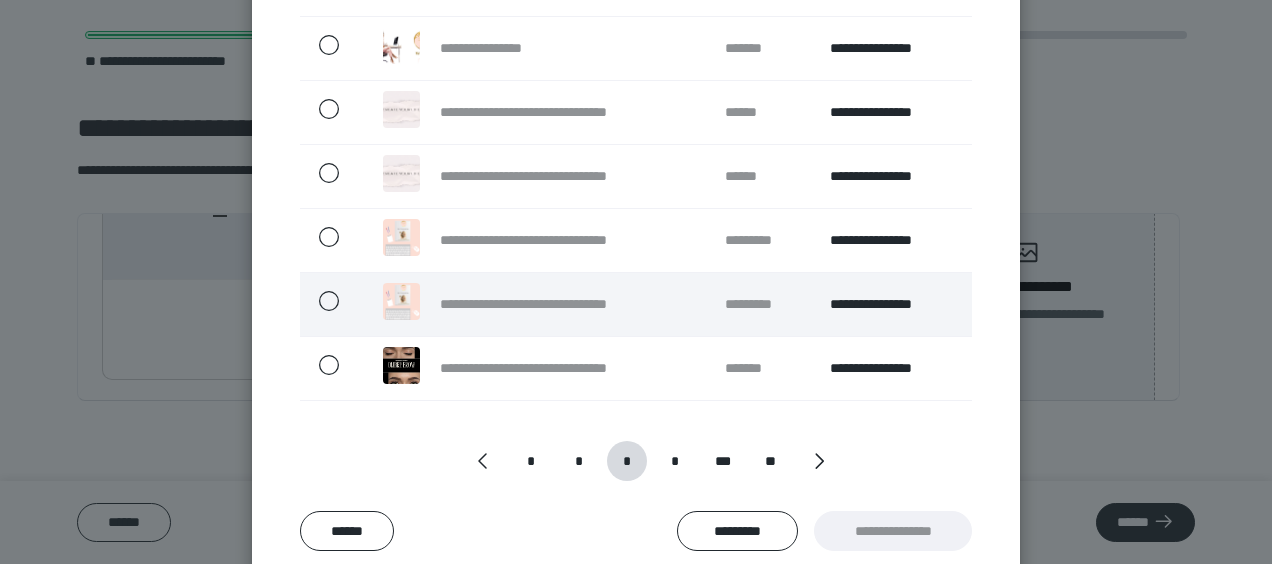 click on "**********" at bounding box center [559, 304] 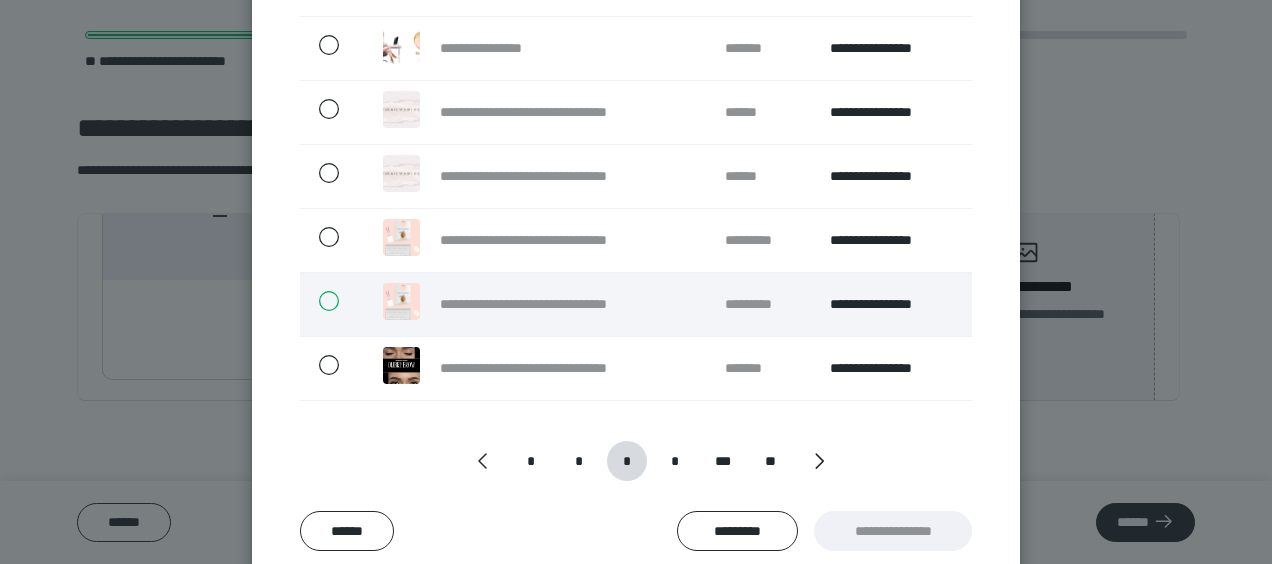 click at bounding box center (318, 301) 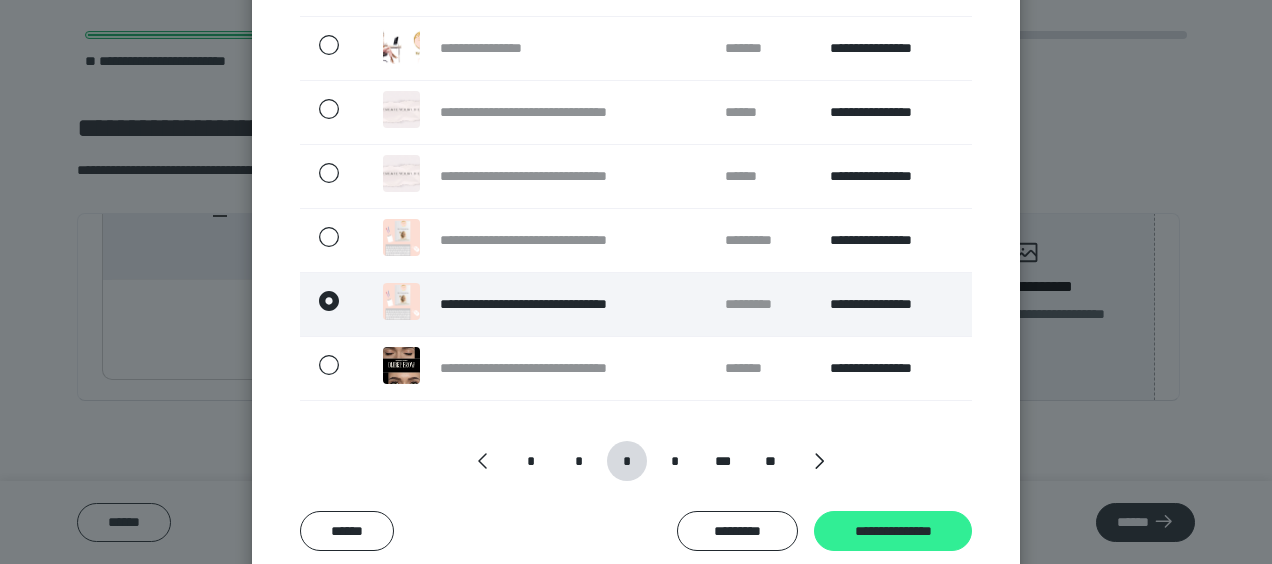 click on "**********" at bounding box center [893, 530] 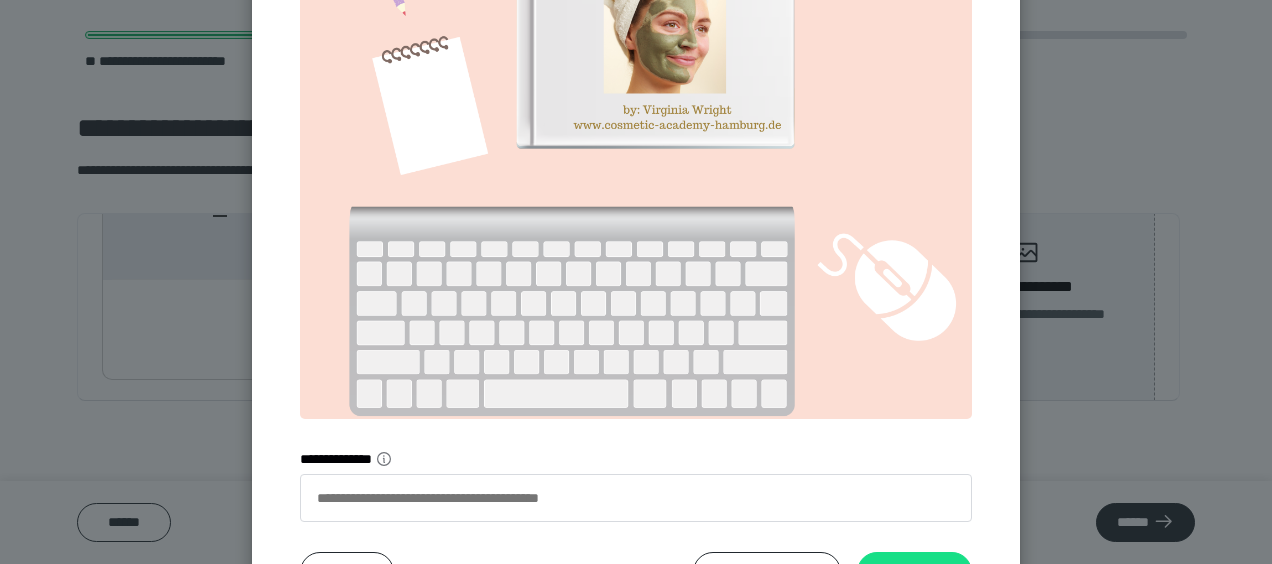 scroll, scrollTop: 544, scrollLeft: 0, axis: vertical 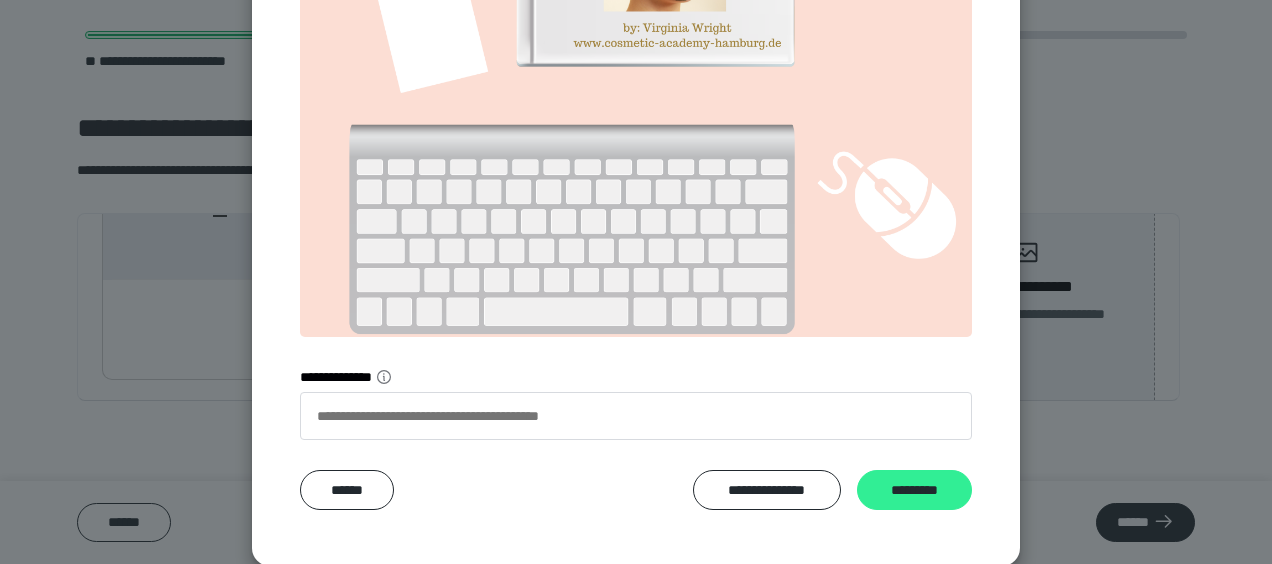 click on "*********" at bounding box center [914, 489] 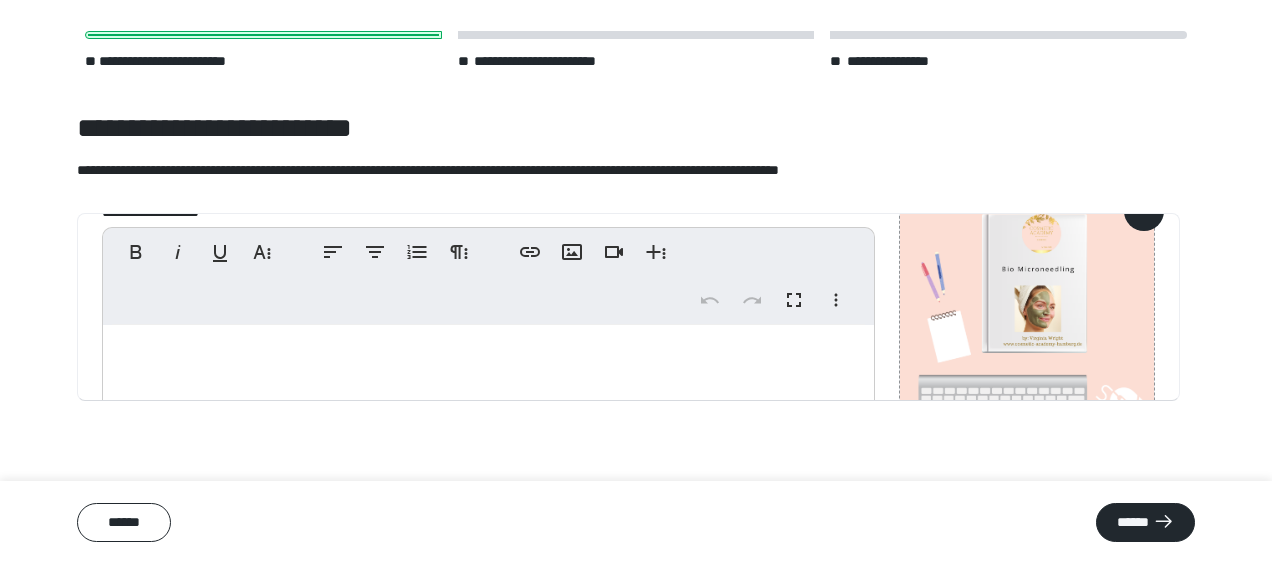 scroll, scrollTop: 250, scrollLeft: 0, axis: vertical 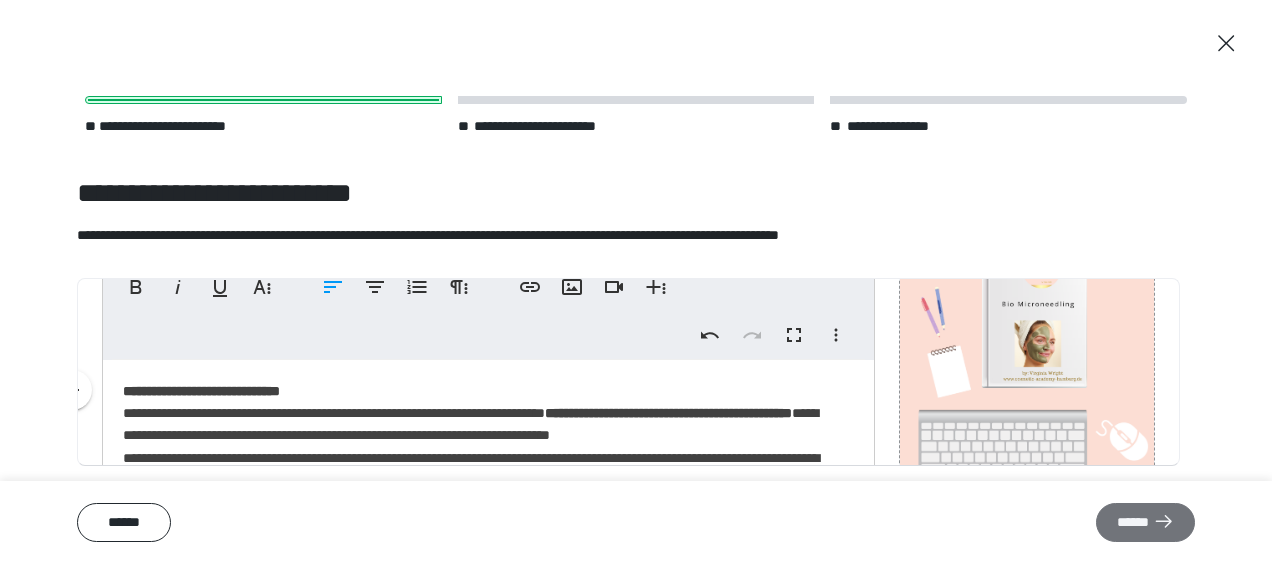 click on "******" at bounding box center (1145, 522) 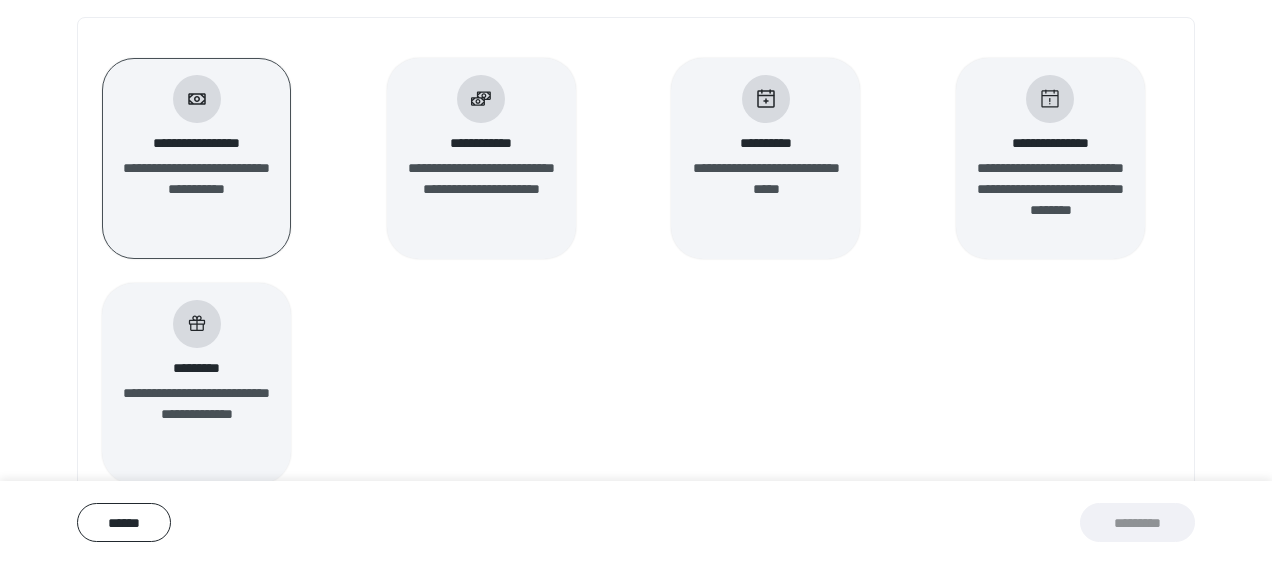 scroll, scrollTop: 300, scrollLeft: 0, axis: vertical 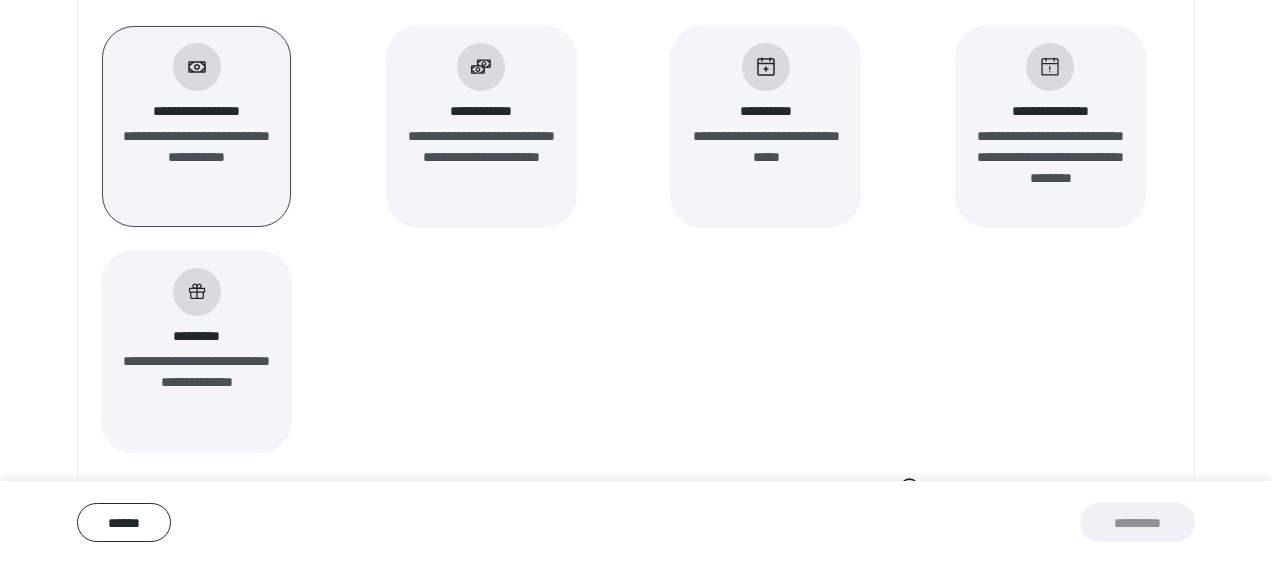 click on "**********" at bounding box center [197, 157] 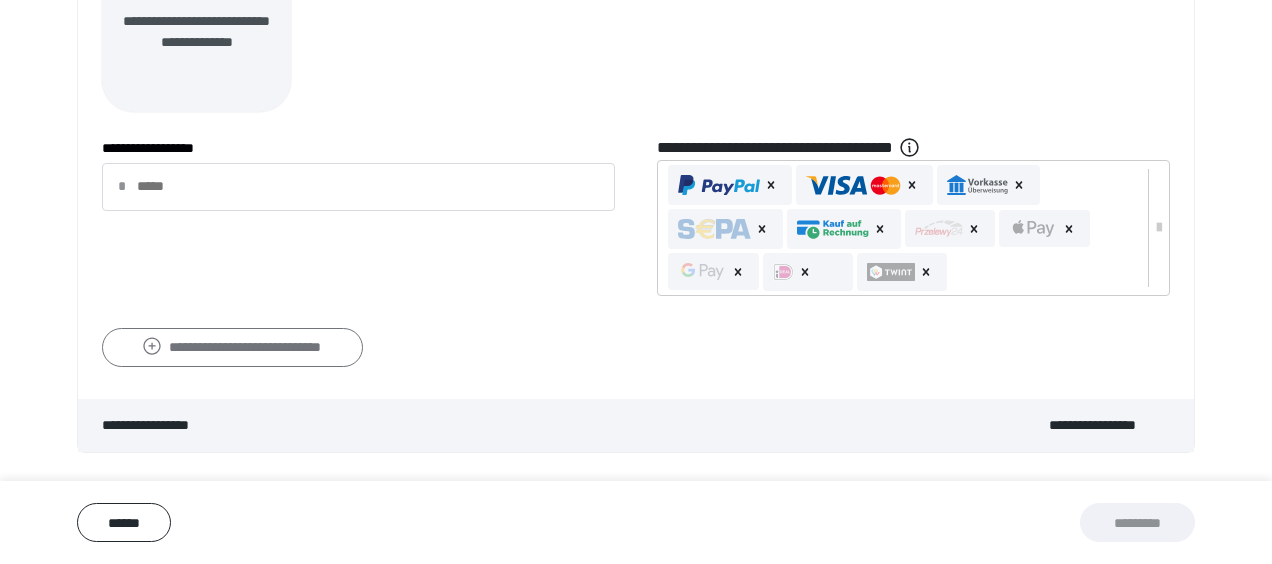 scroll, scrollTop: 540, scrollLeft: 0, axis: vertical 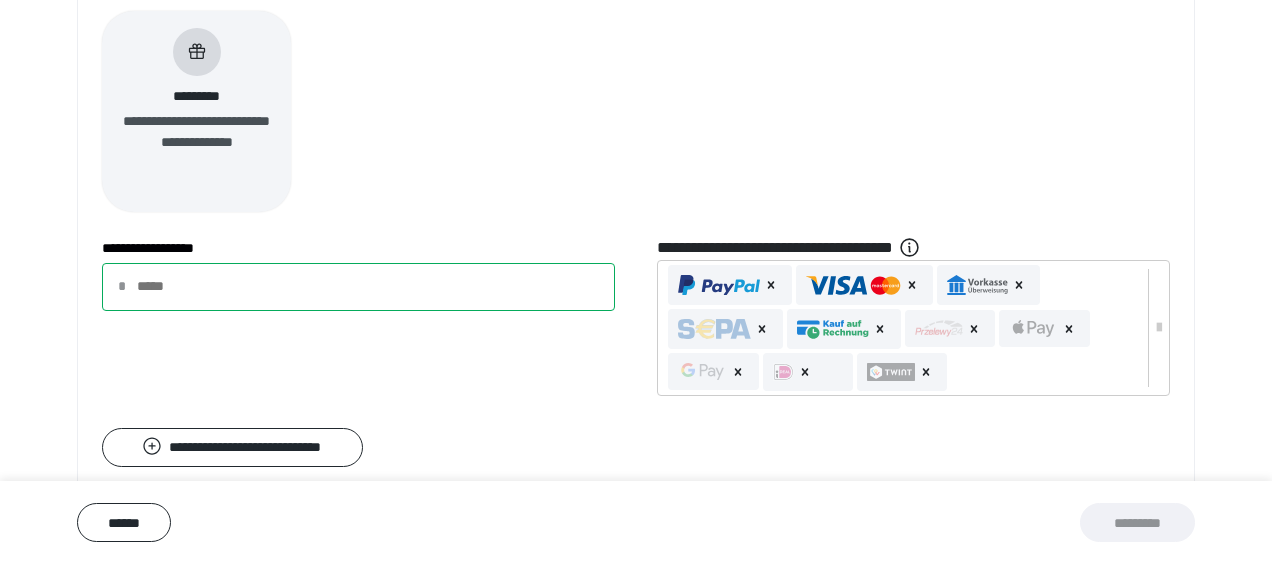 click on "**********" at bounding box center [358, 287] 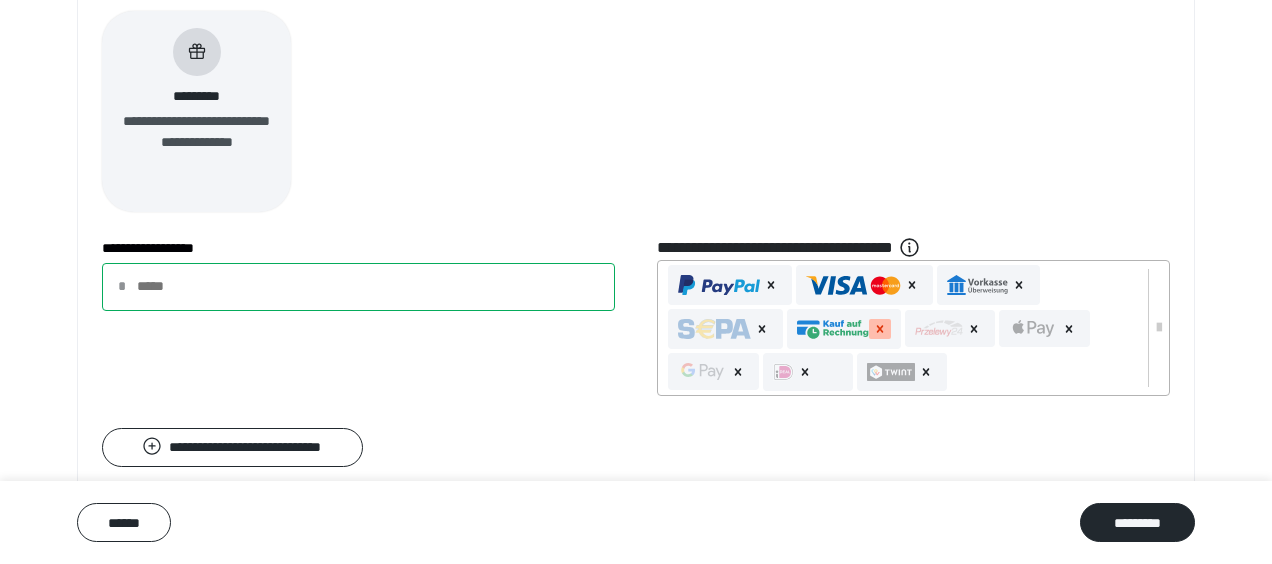 click at bounding box center [880, 329] 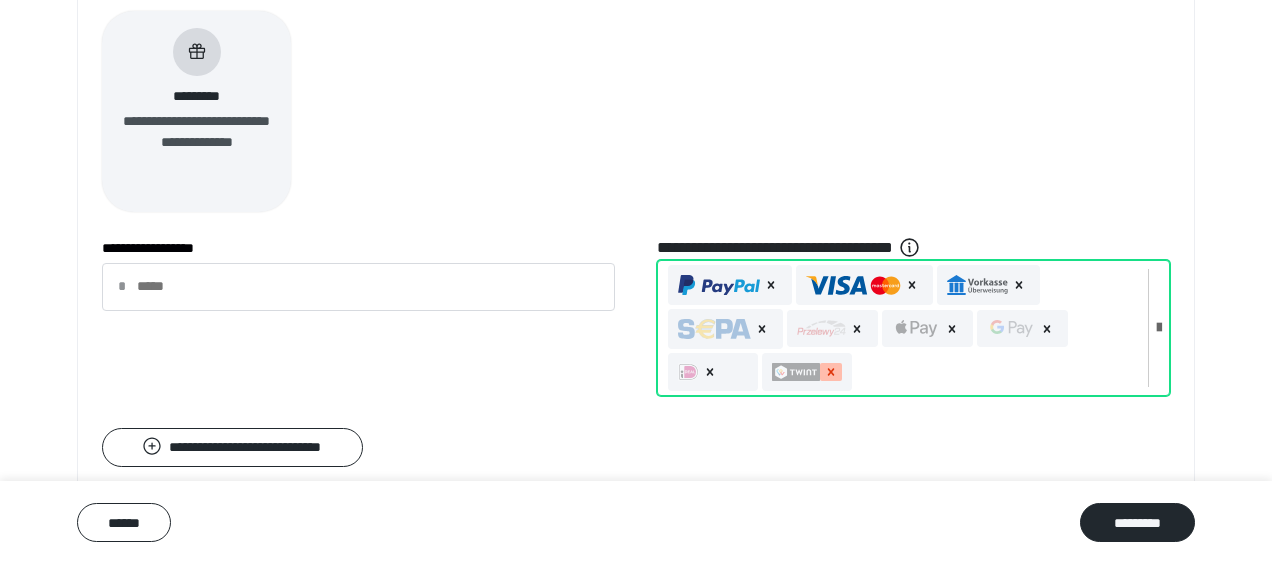 click 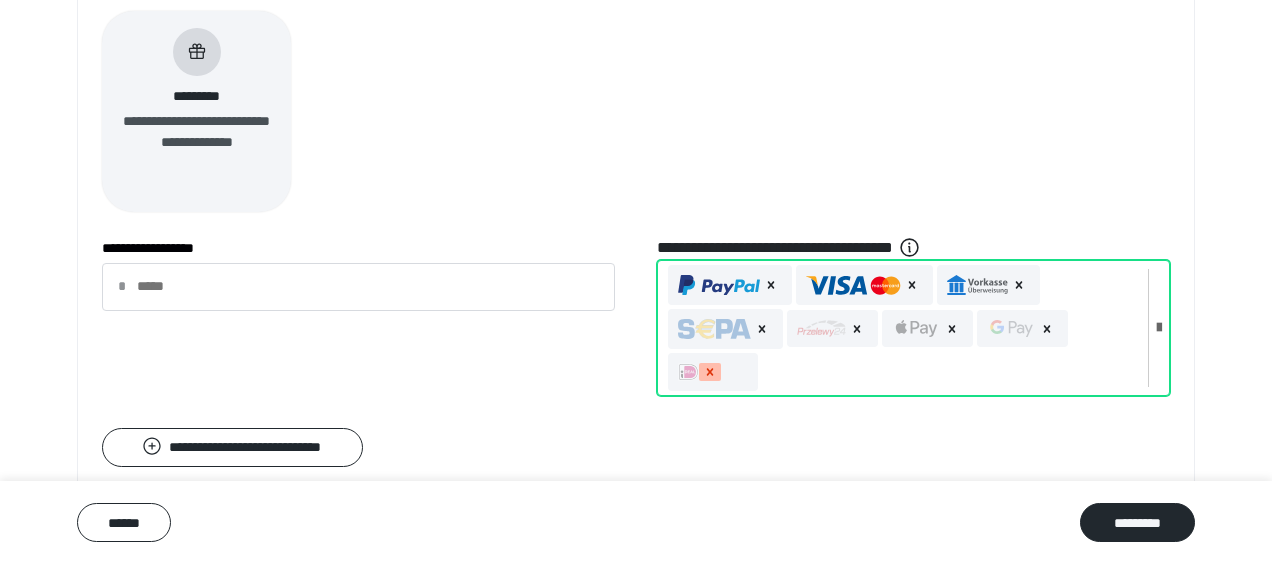 click 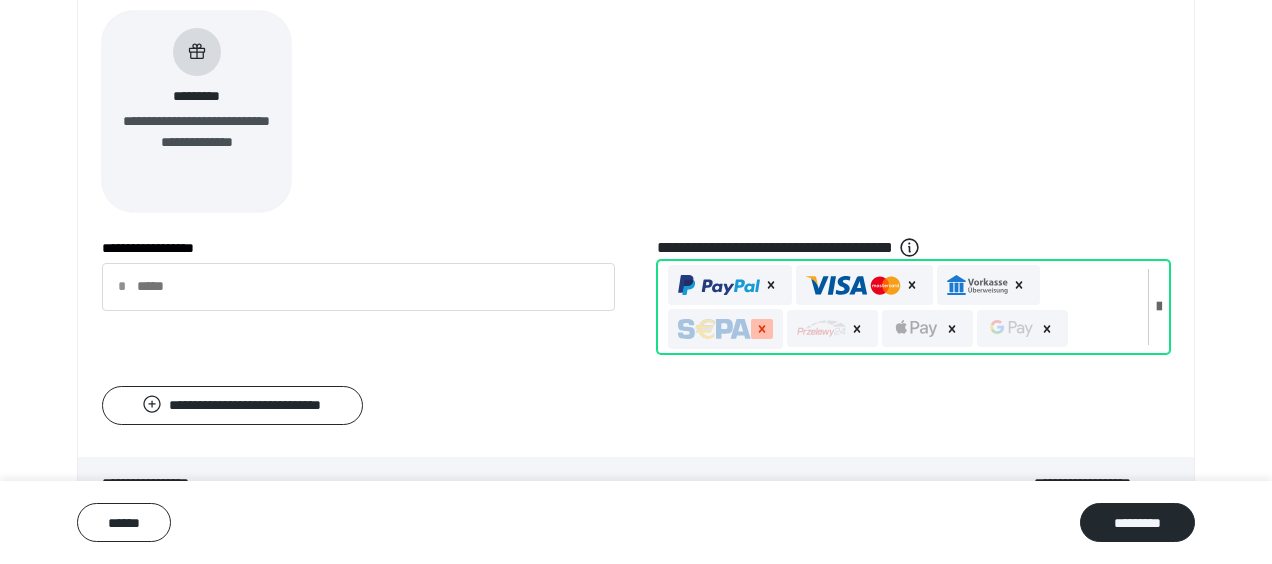 click 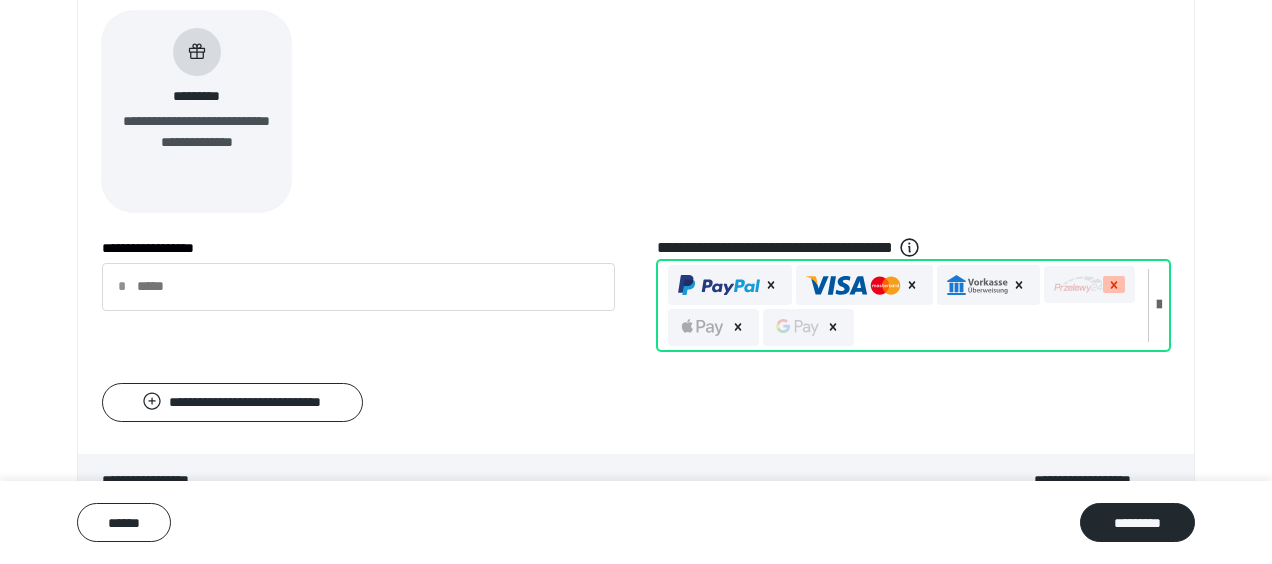 click 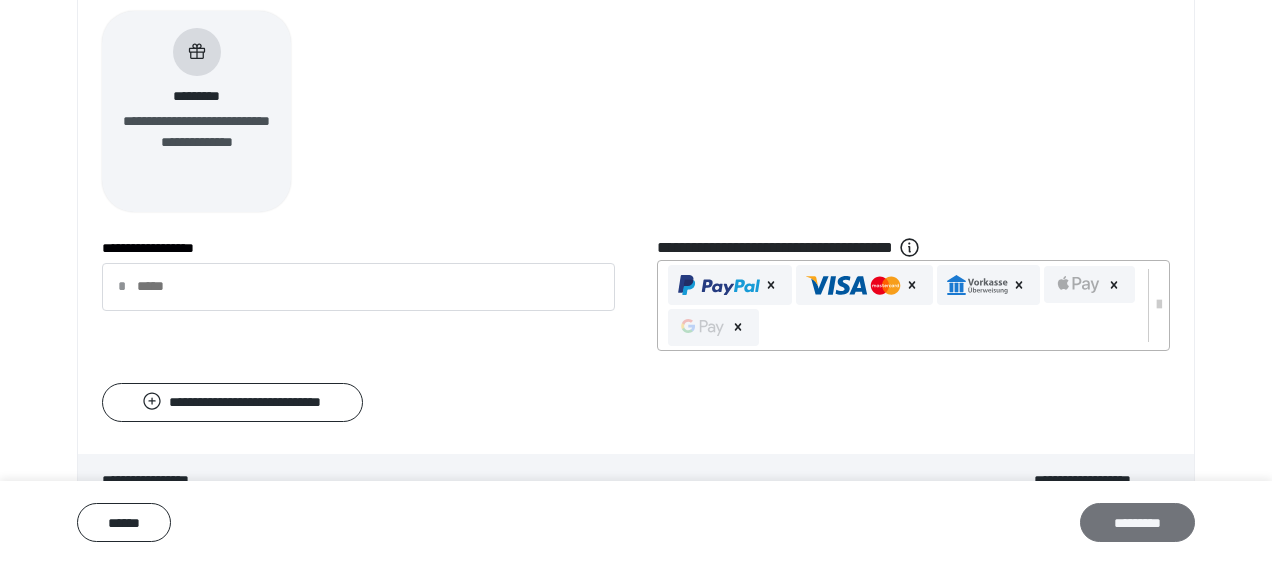click on "*********" at bounding box center [1137, 522] 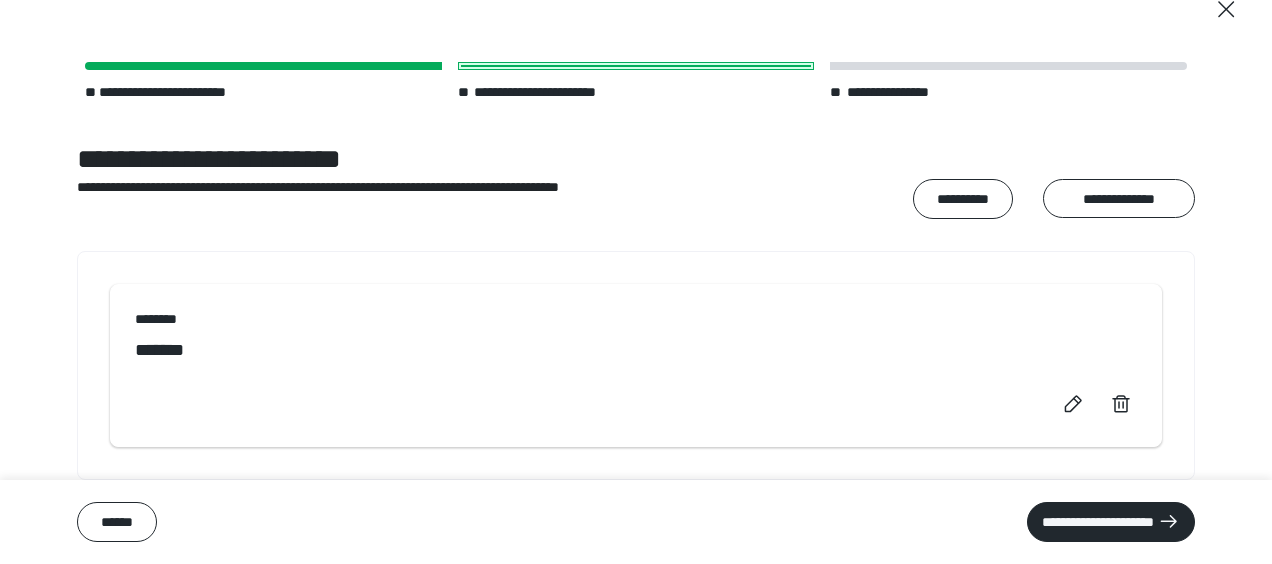 scroll, scrollTop: 30, scrollLeft: 0, axis: vertical 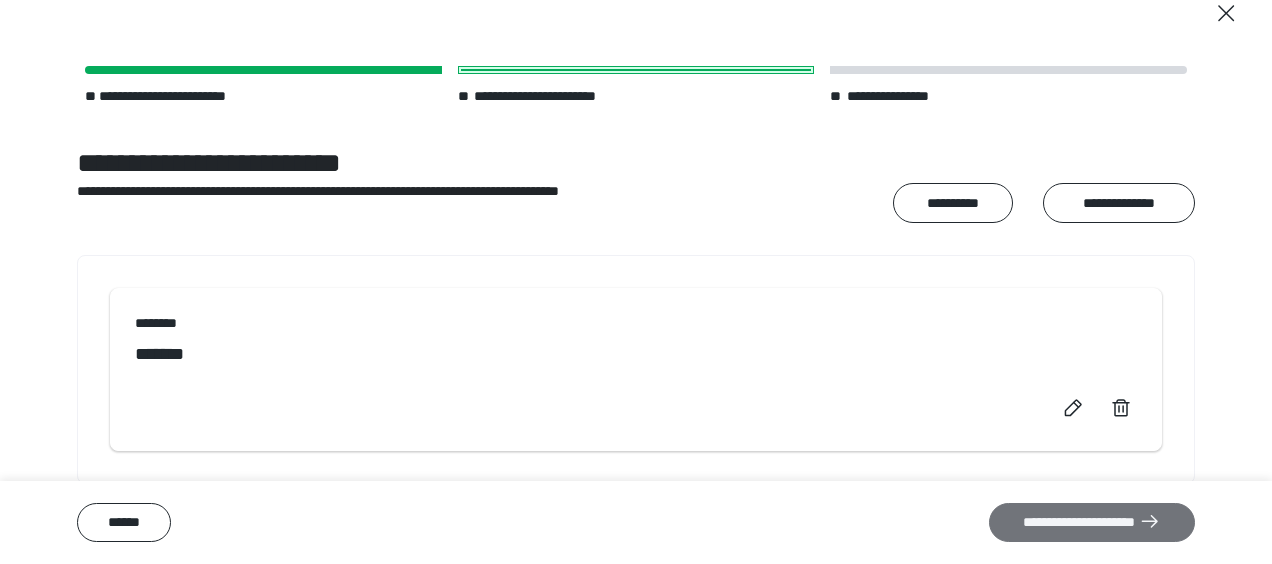 click on "**********" at bounding box center (1092, 522) 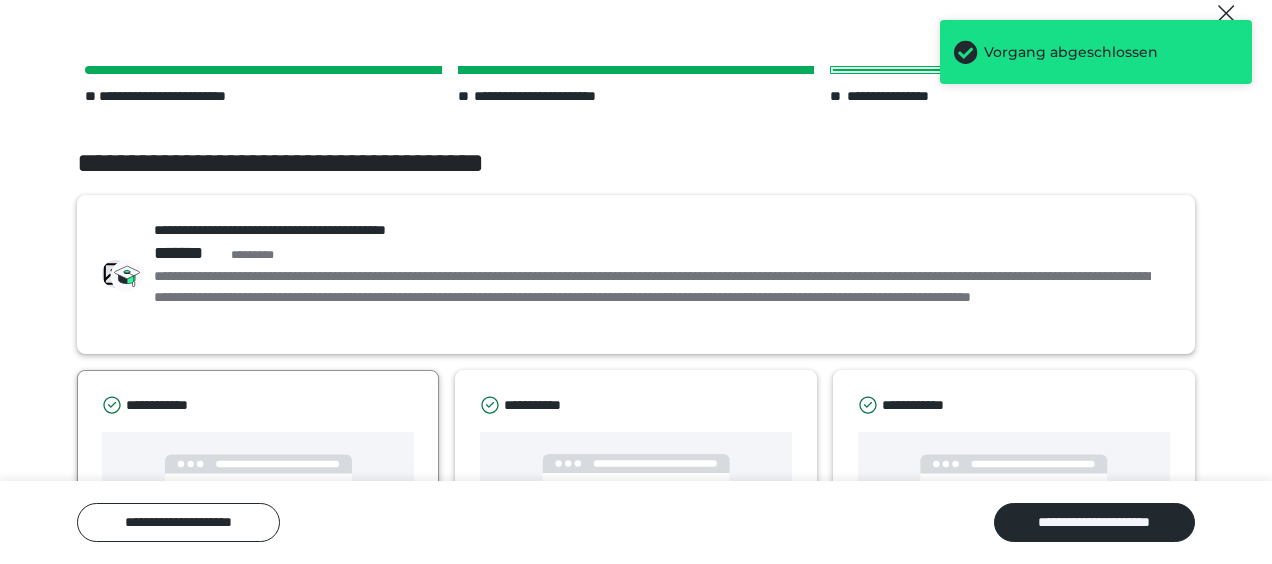 scroll, scrollTop: 130, scrollLeft: 0, axis: vertical 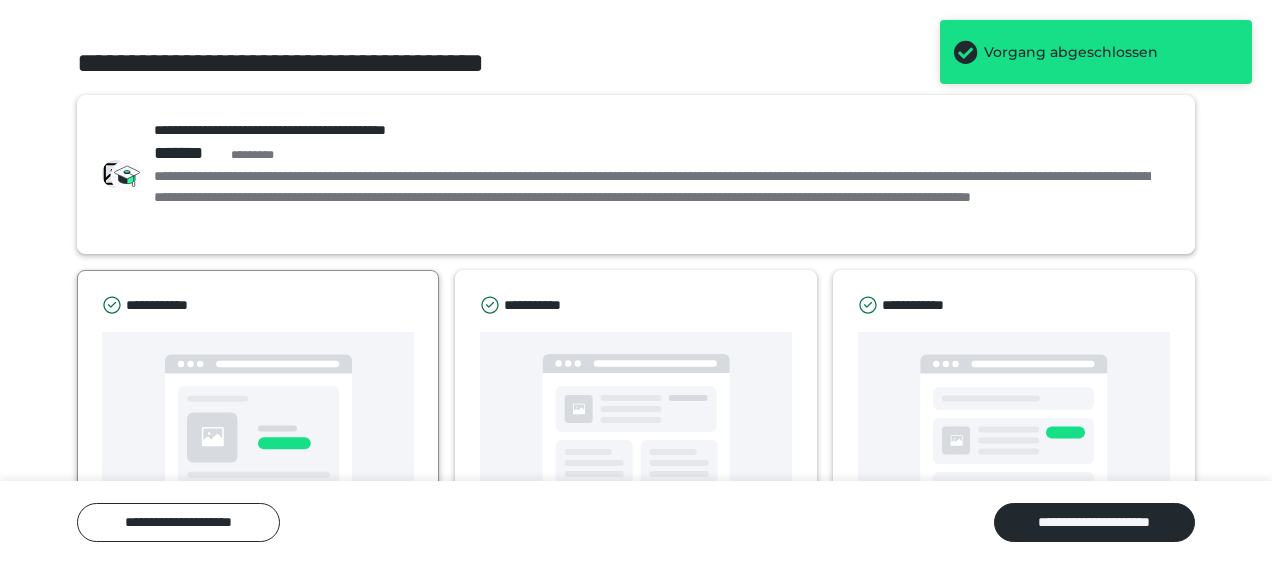 click on "**********" at bounding box center [258, 433] 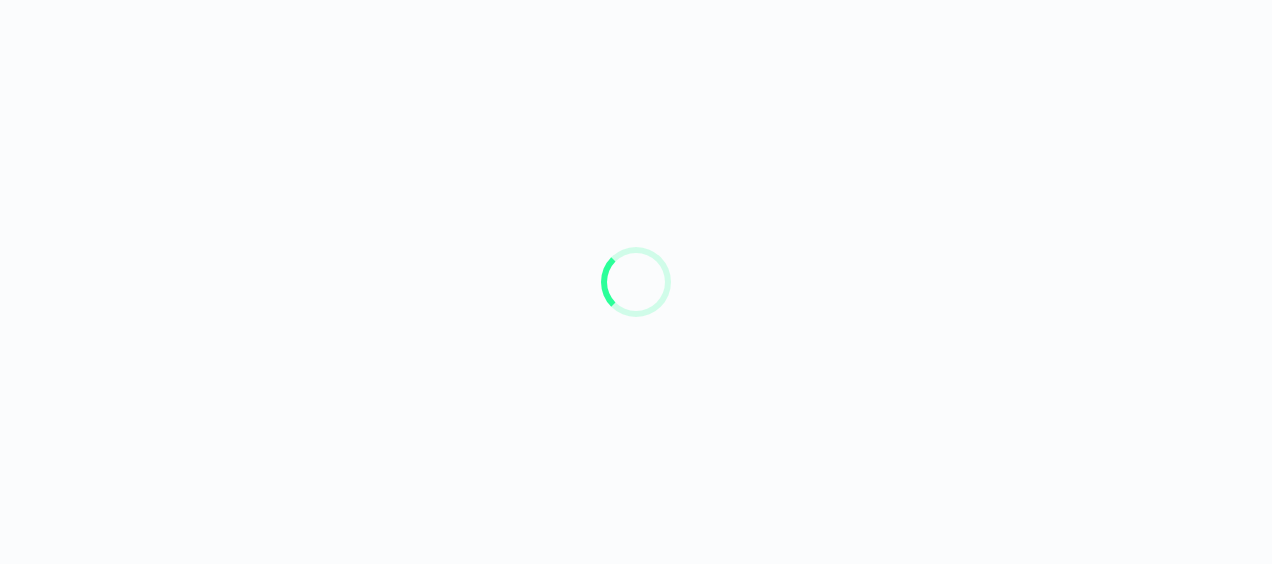 scroll, scrollTop: 0, scrollLeft: 0, axis: both 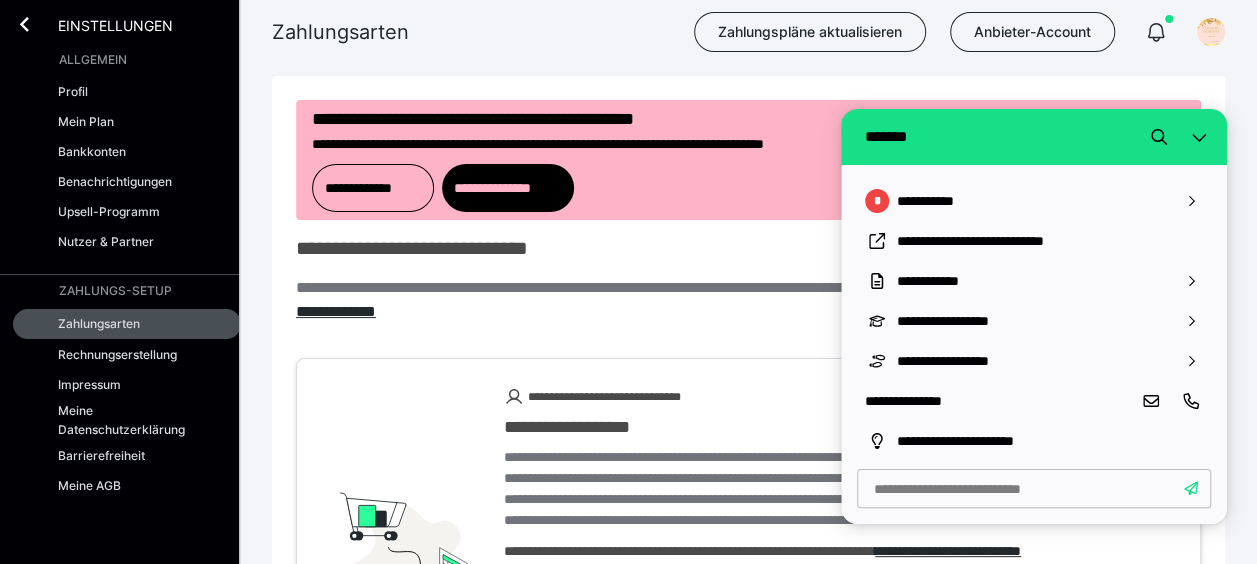click on "Zahlungsarten Zahlungspläne aktualisieren Anbieter-Account" at bounding box center (628, 32) 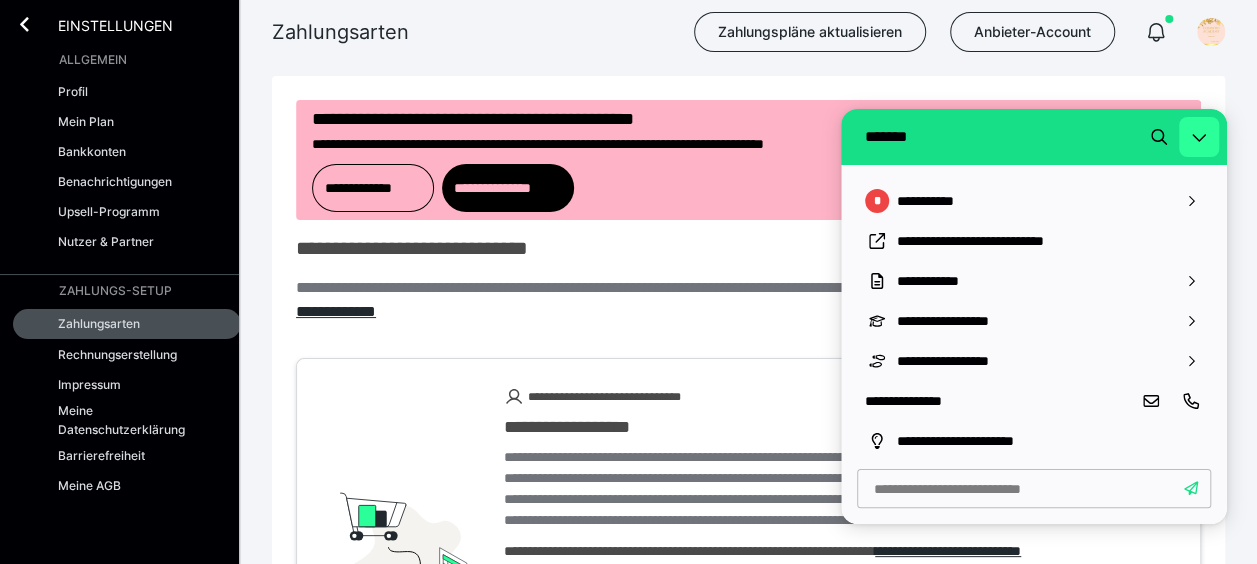 click 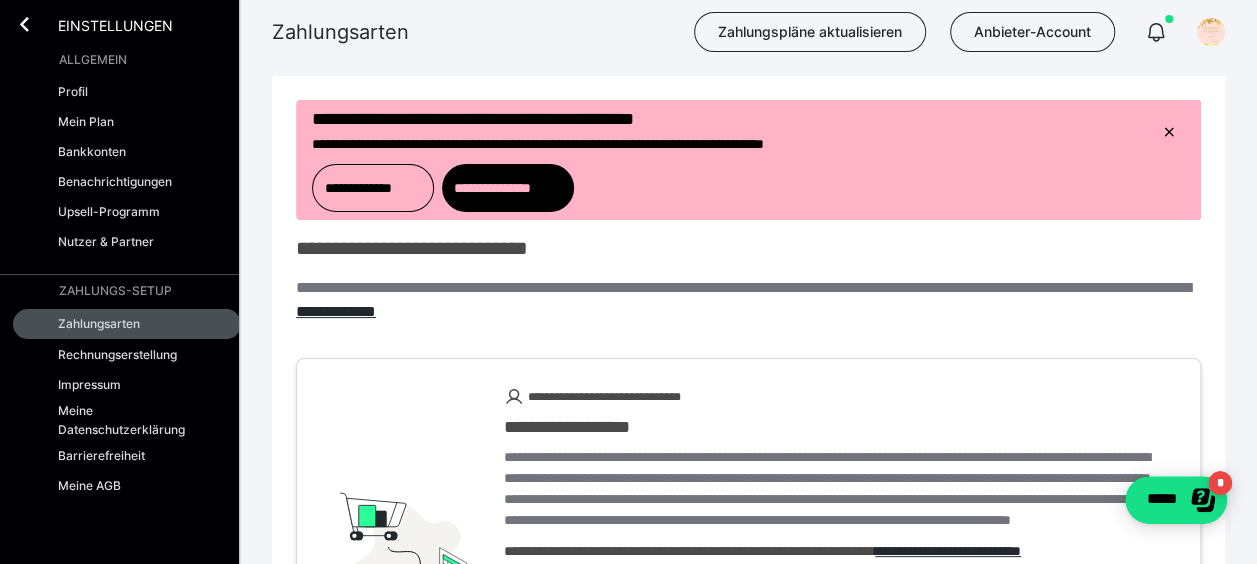 scroll, scrollTop: 0, scrollLeft: 0, axis: both 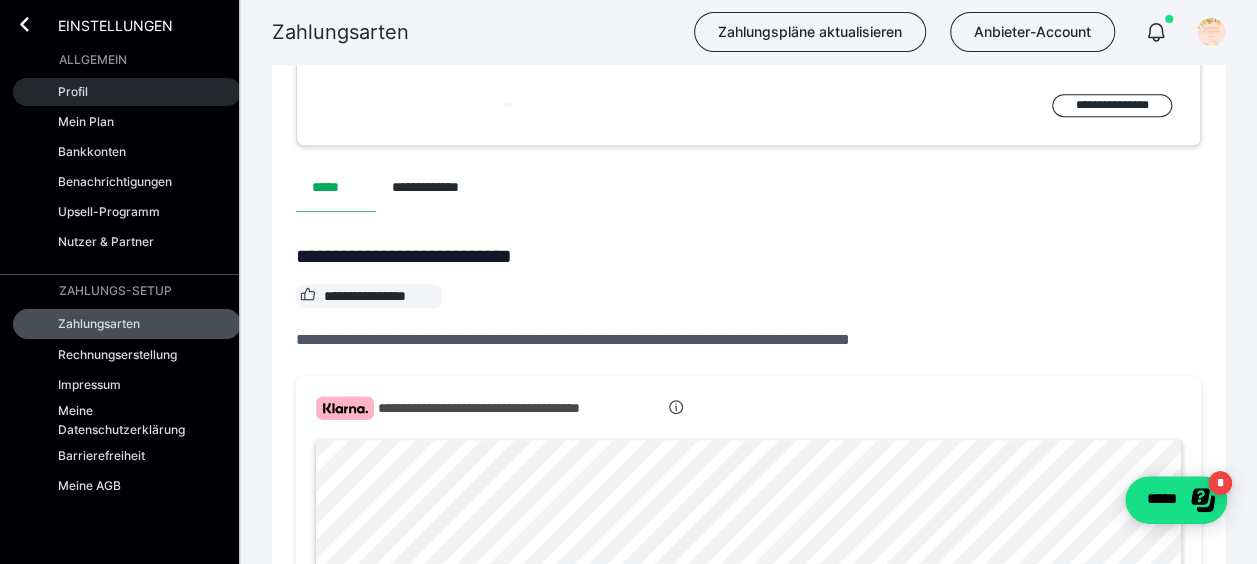 click on "Profil" at bounding box center [73, 91] 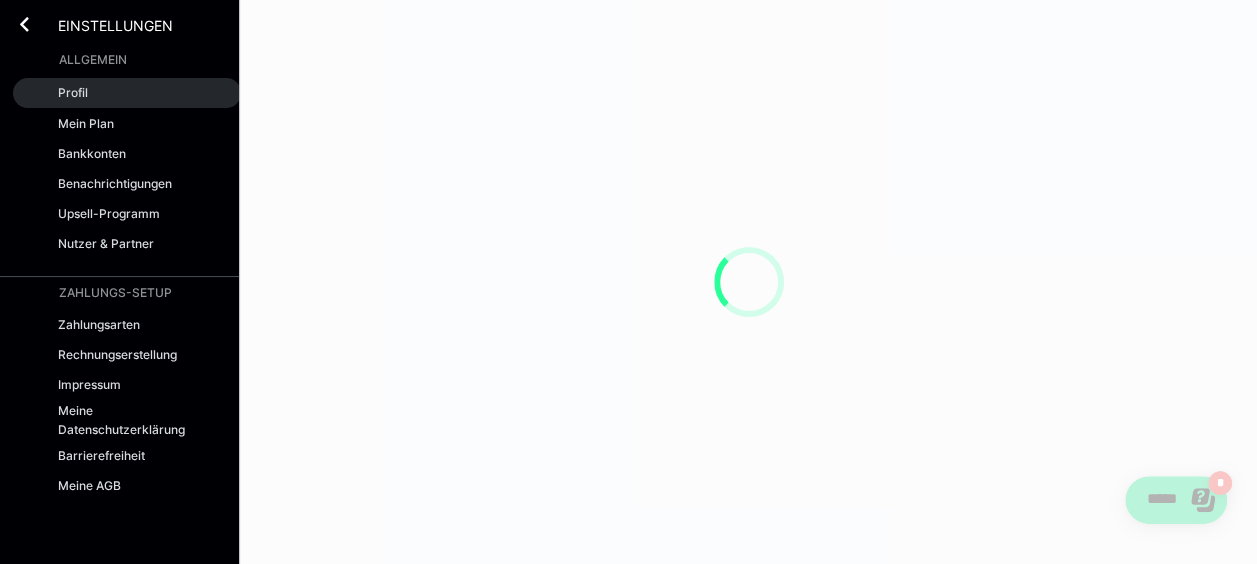 scroll, scrollTop: 0, scrollLeft: 0, axis: both 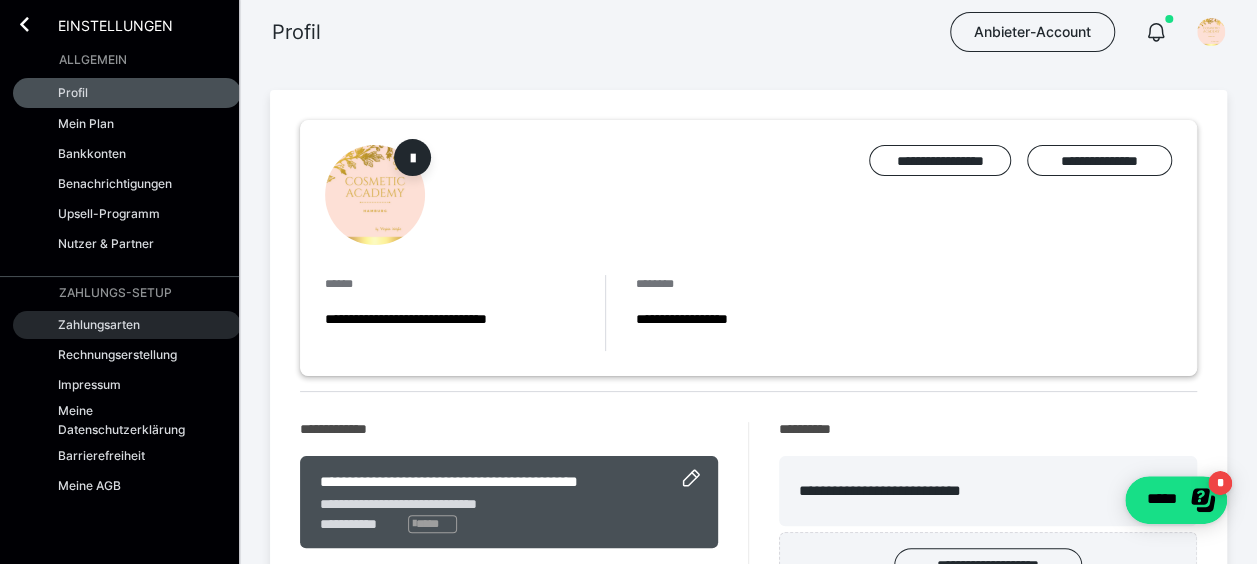 click on "Zahlungsarten" at bounding box center (127, 325) 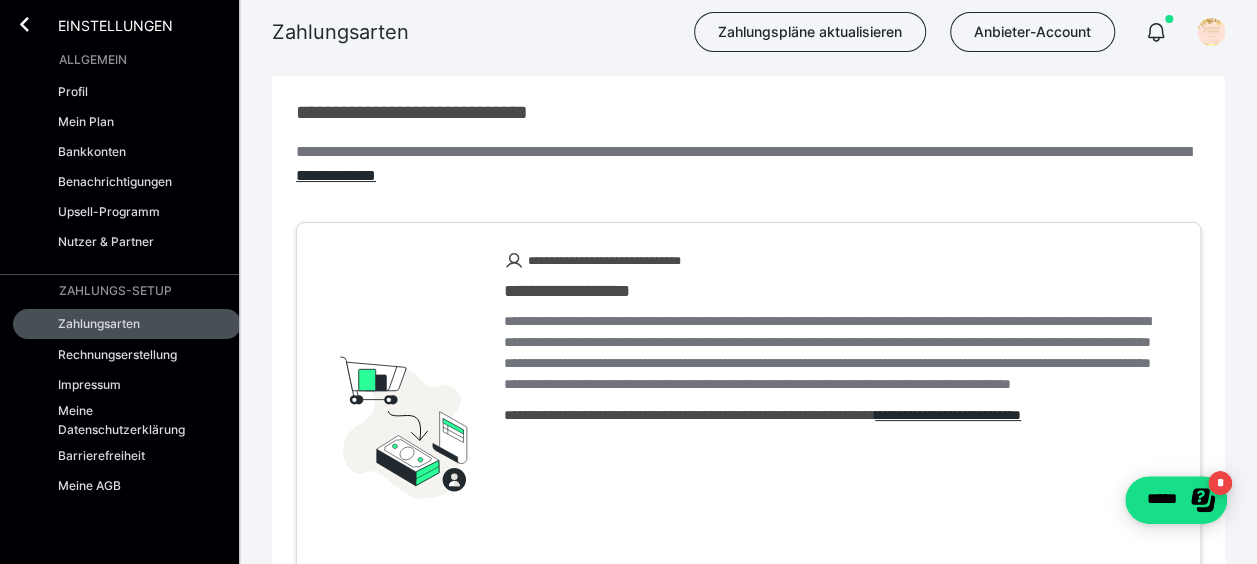 scroll, scrollTop: 0, scrollLeft: 0, axis: both 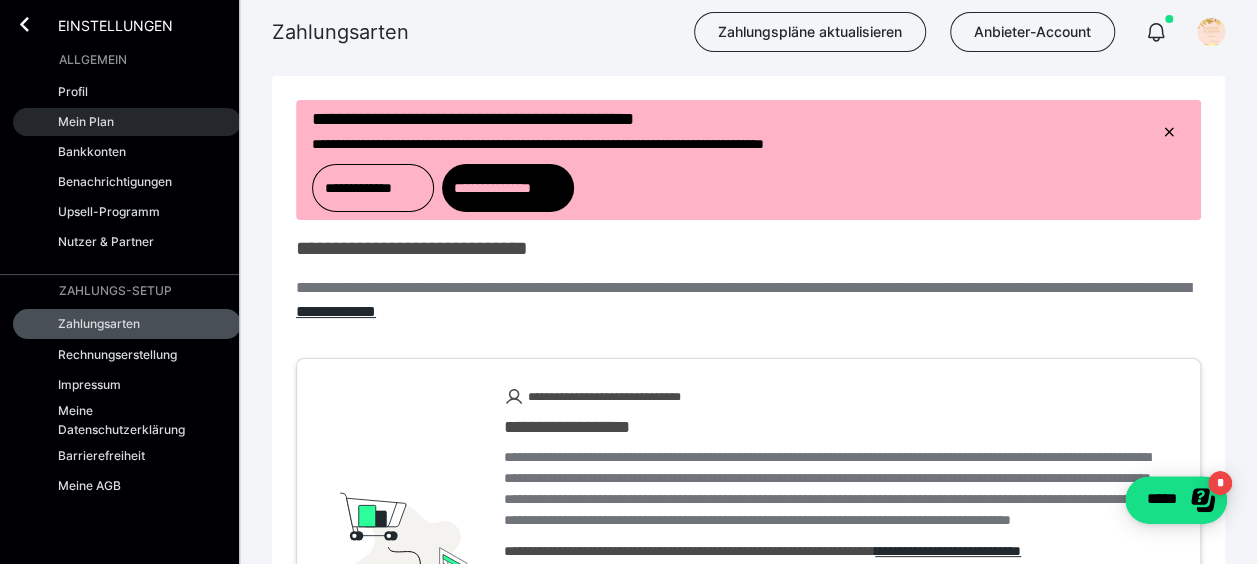click on "Mein Plan" at bounding box center [86, 121] 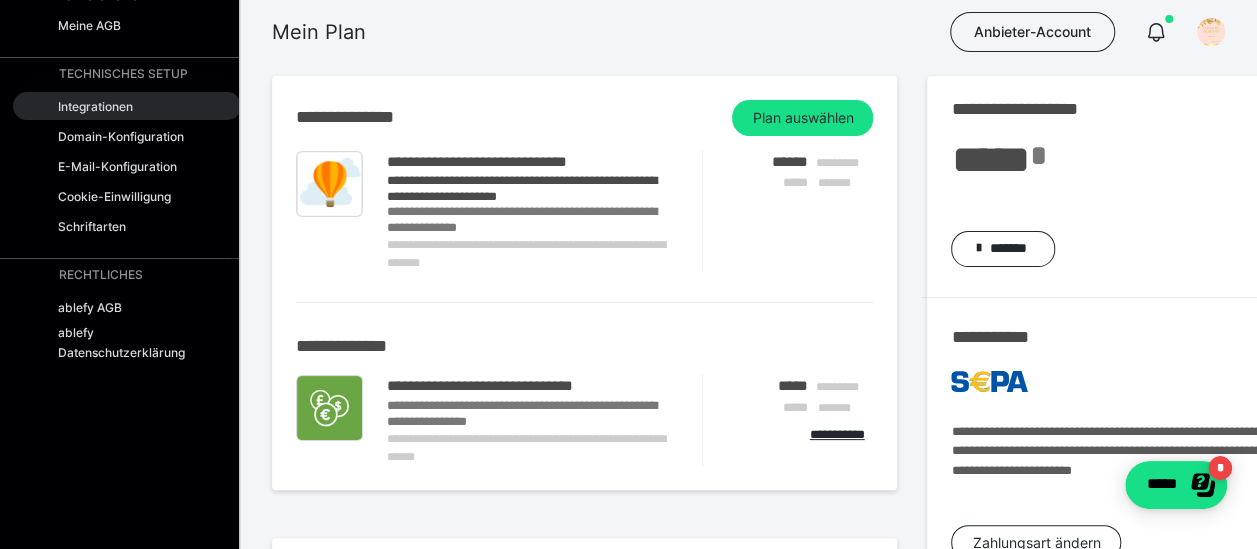 scroll, scrollTop: 489, scrollLeft: 0, axis: vertical 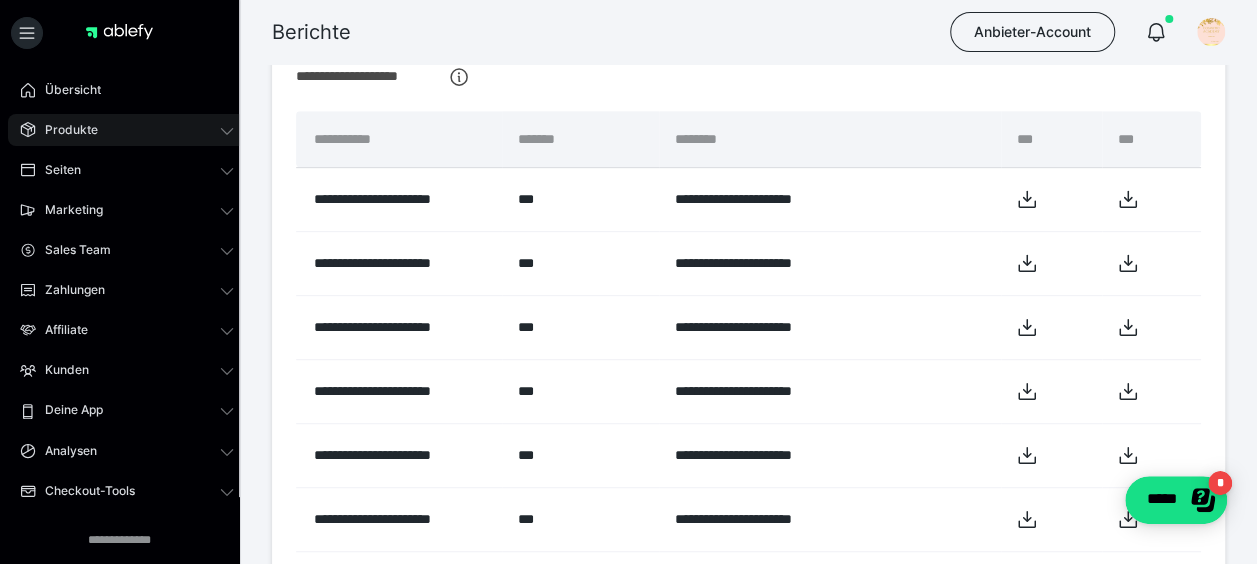 click on "Produkte" at bounding box center [127, 130] 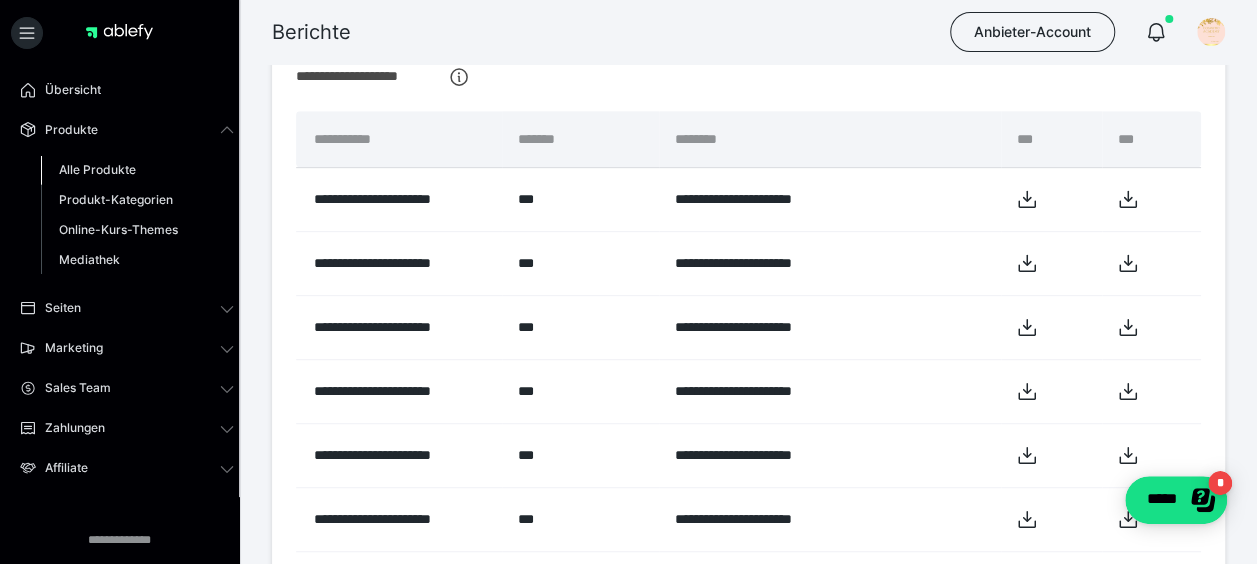 click on "Alle Produkte" at bounding box center [97, 169] 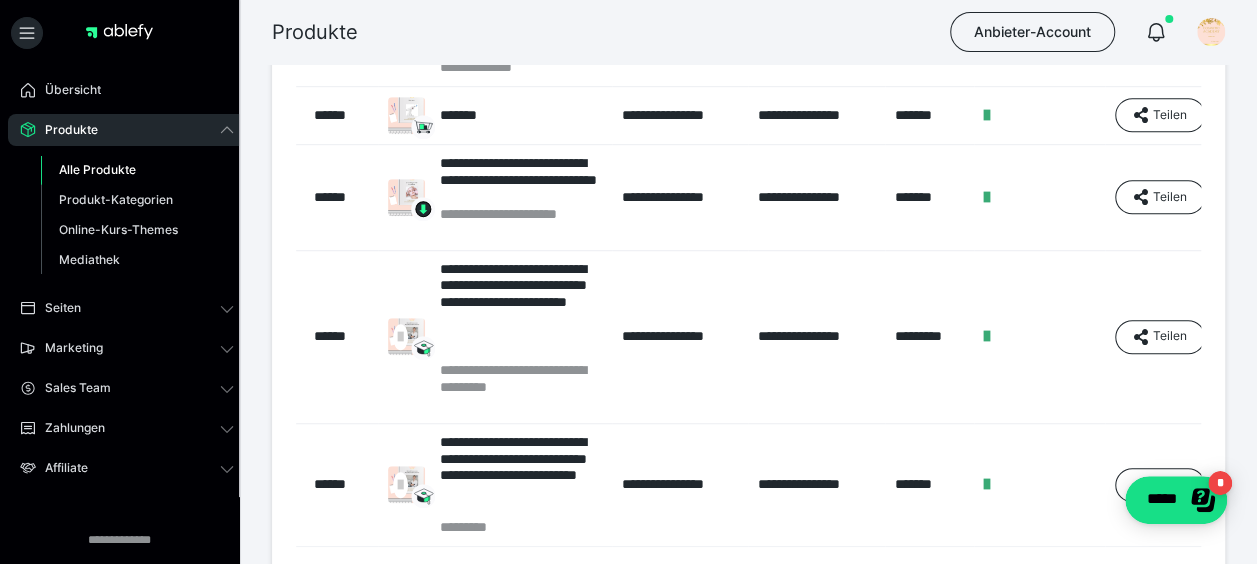 scroll, scrollTop: 700, scrollLeft: 0, axis: vertical 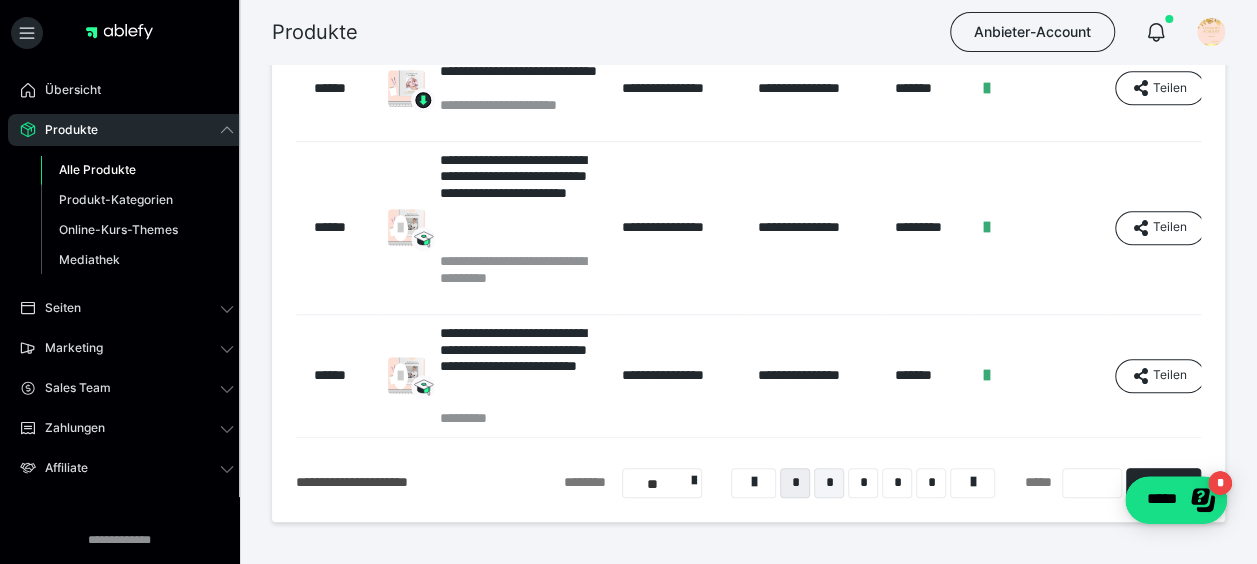 click on "*" at bounding box center (829, 483) 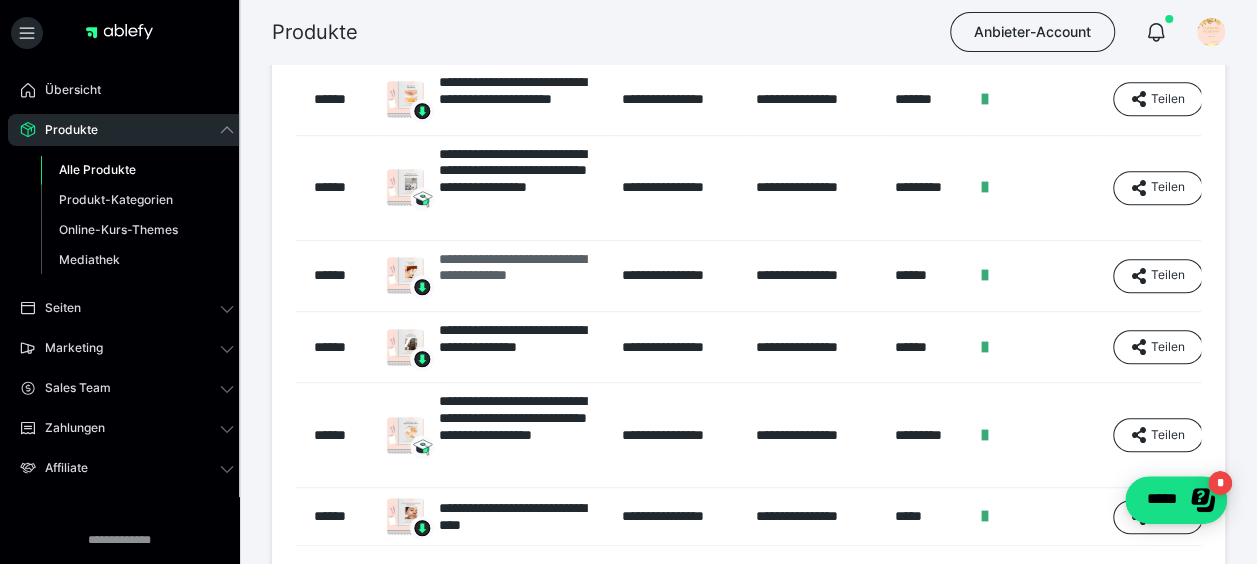 scroll, scrollTop: 616, scrollLeft: 0, axis: vertical 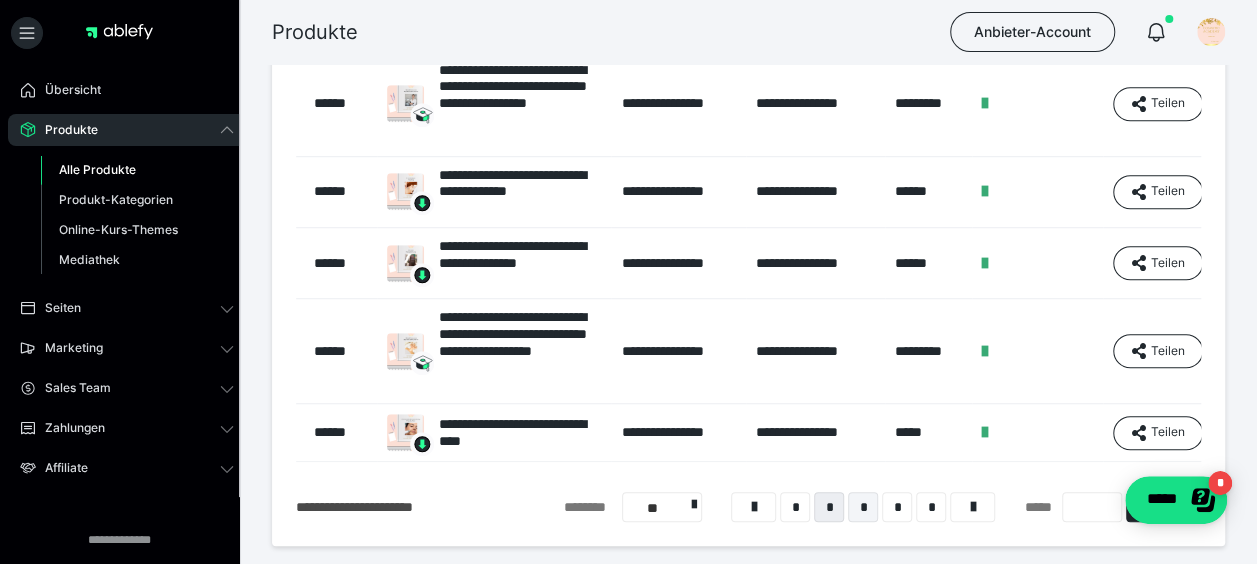 click on "*" at bounding box center [863, 507] 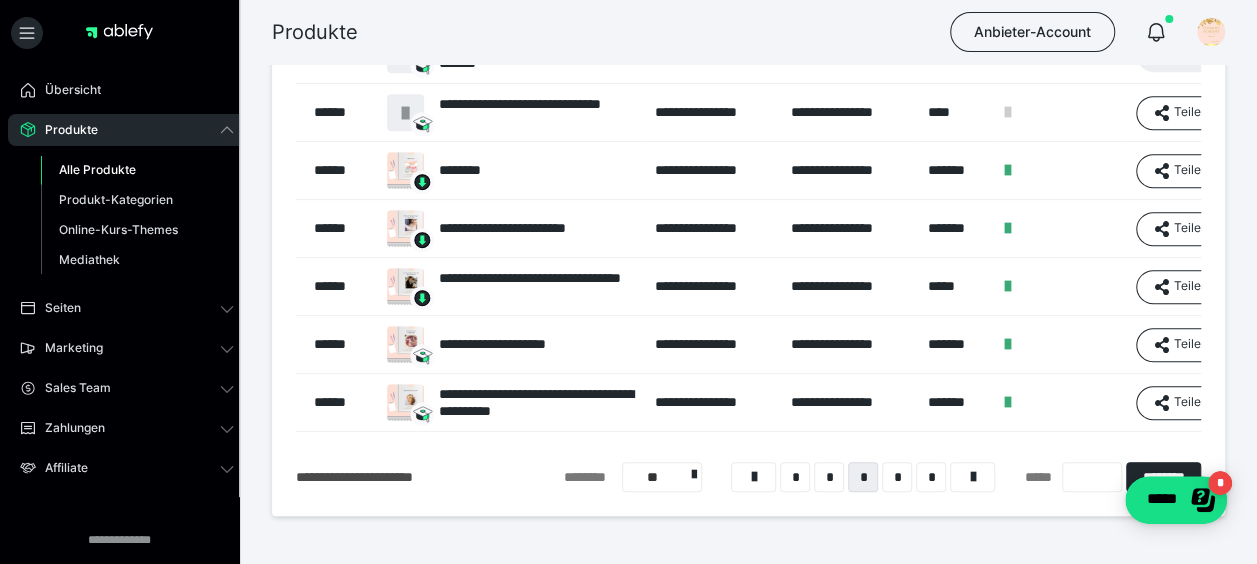 scroll, scrollTop: 416, scrollLeft: 0, axis: vertical 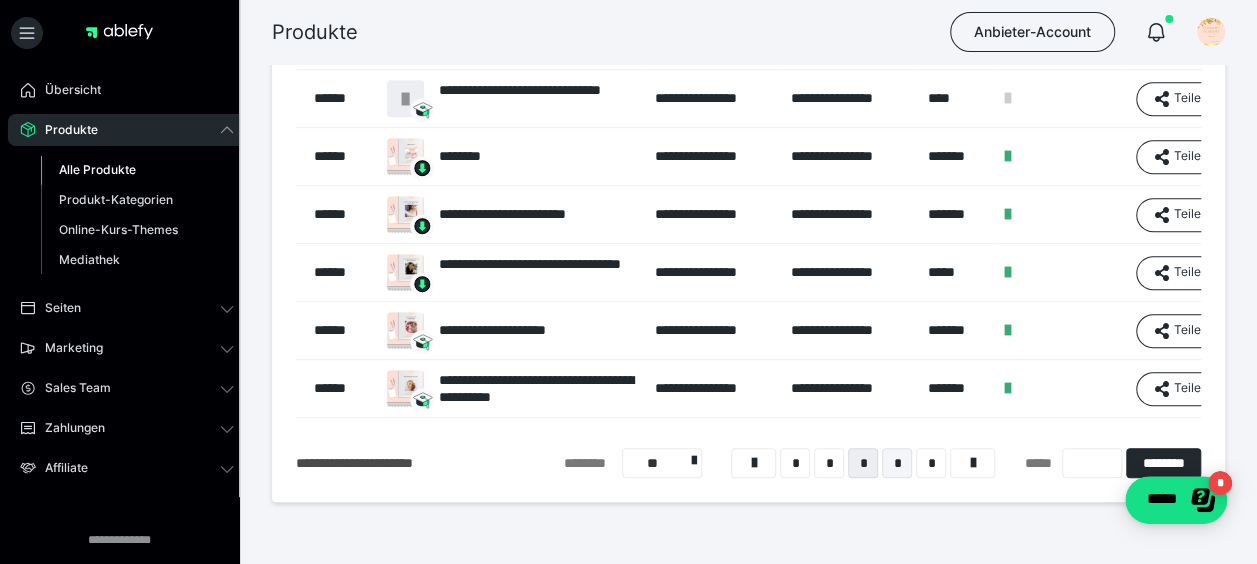 click on "*" at bounding box center [897, 463] 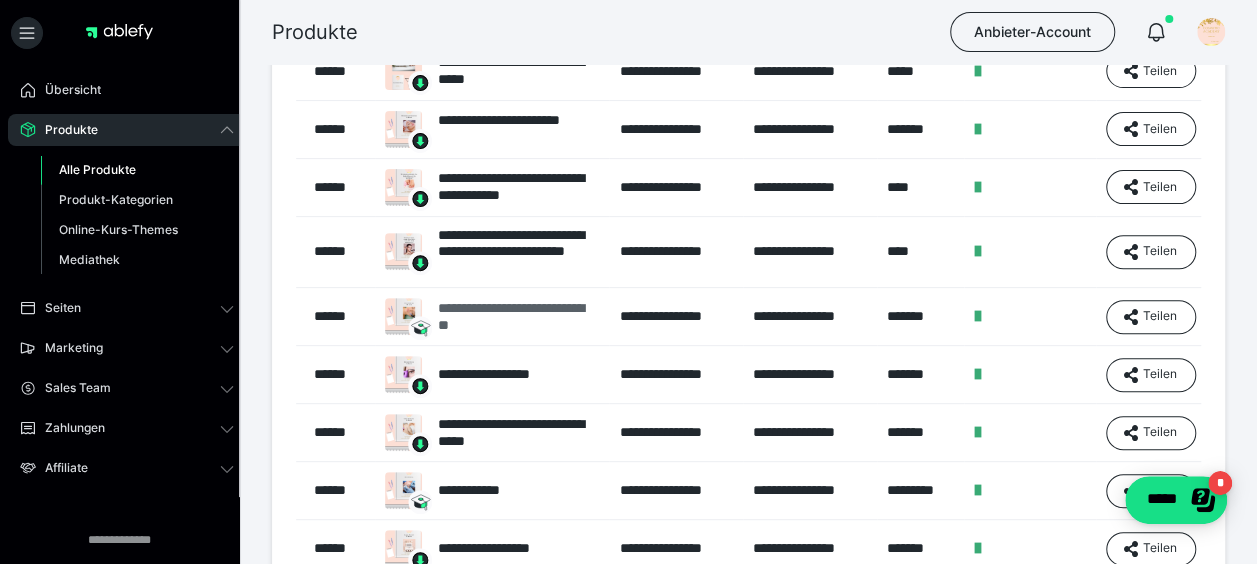 scroll, scrollTop: 316, scrollLeft: 0, axis: vertical 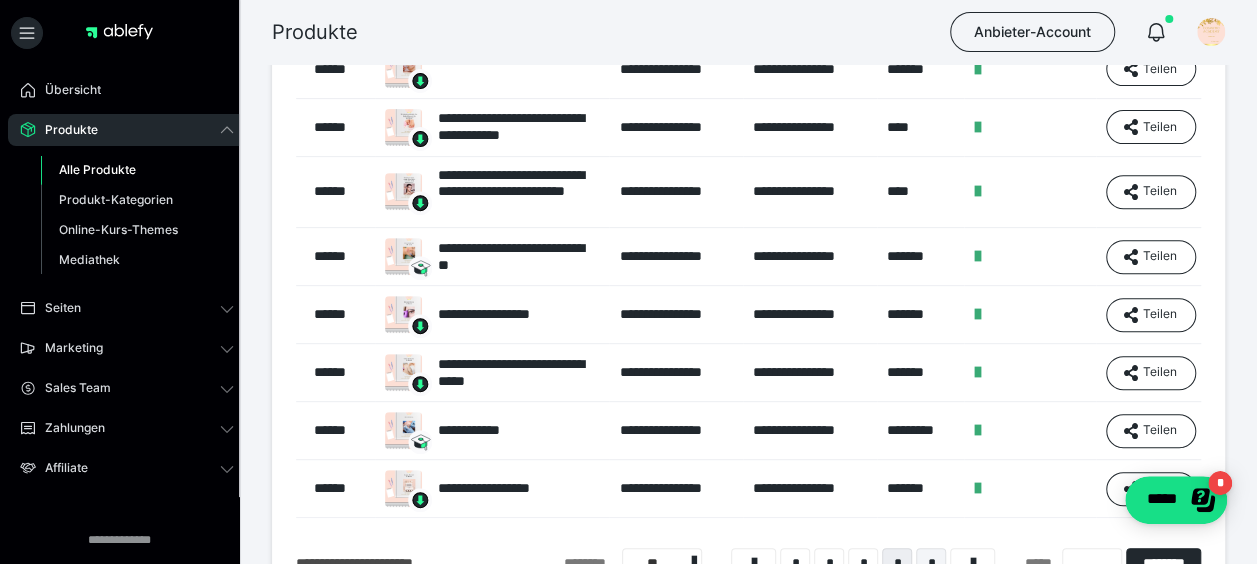 click on "**********" at bounding box center (628, 206) 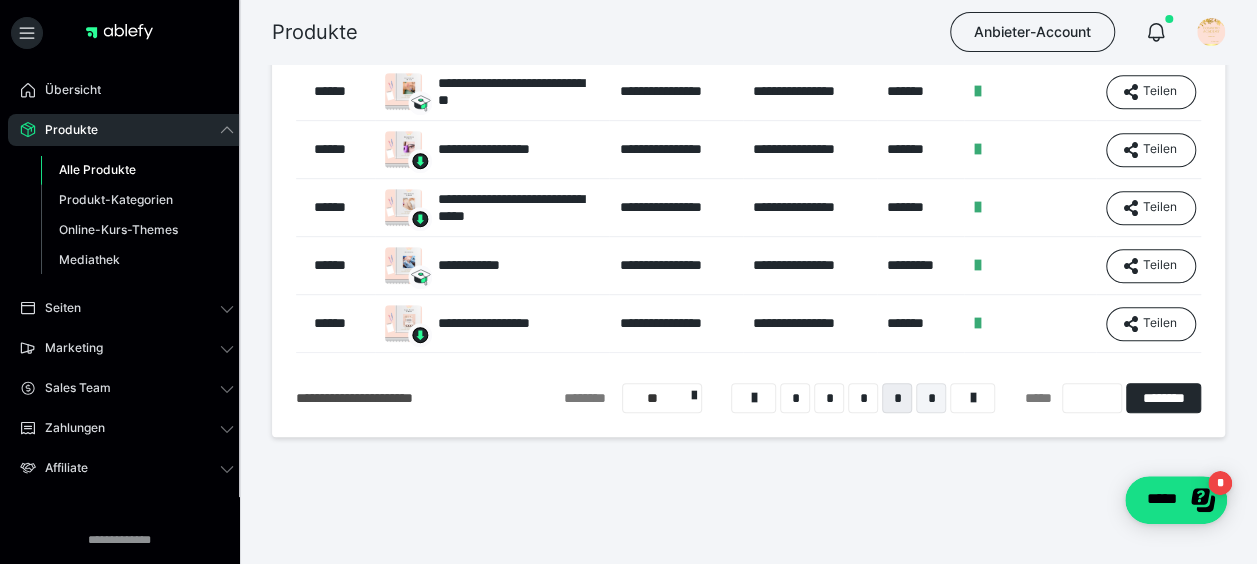 click on "*" at bounding box center (931, 398) 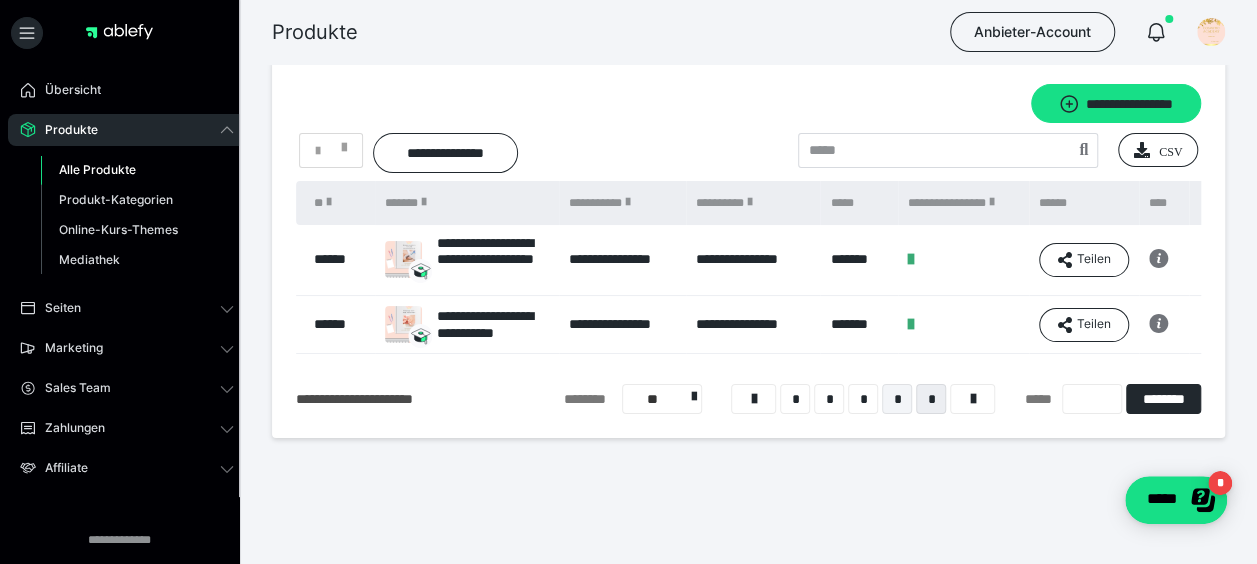 click on "*" at bounding box center [897, 399] 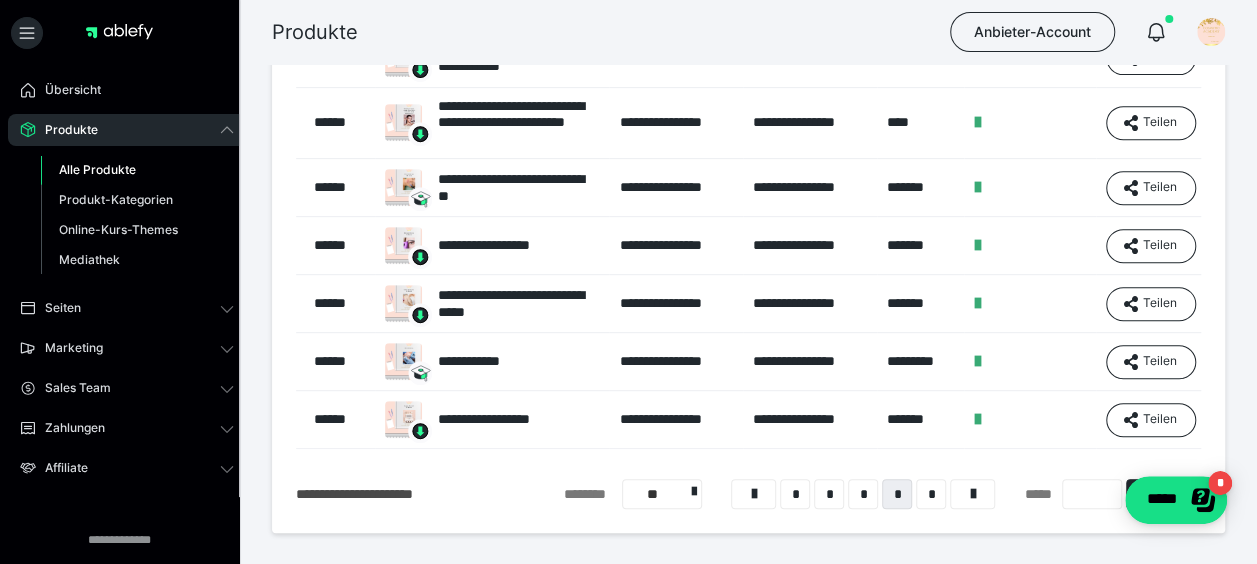 scroll, scrollTop: 416, scrollLeft: 0, axis: vertical 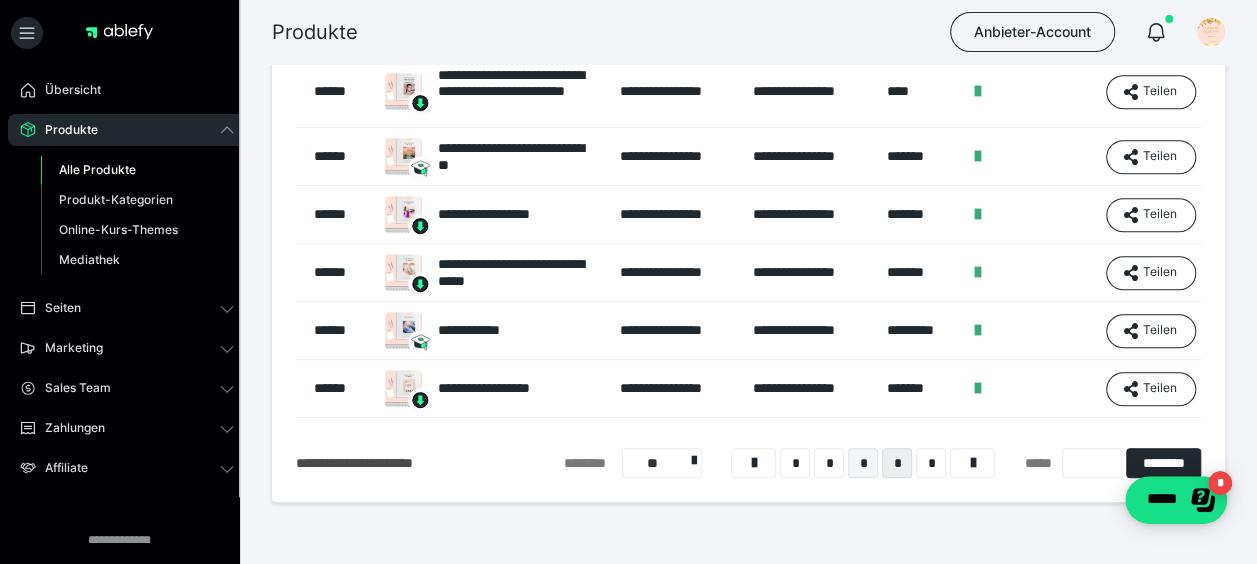 click on "*" at bounding box center (863, 463) 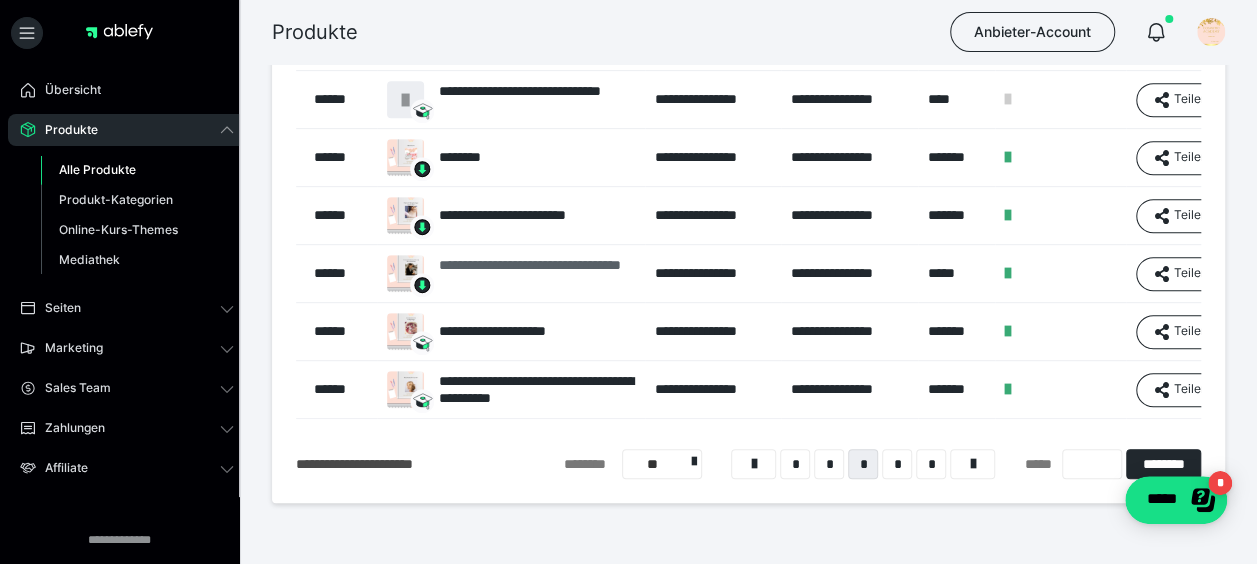 scroll, scrollTop: 416, scrollLeft: 0, axis: vertical 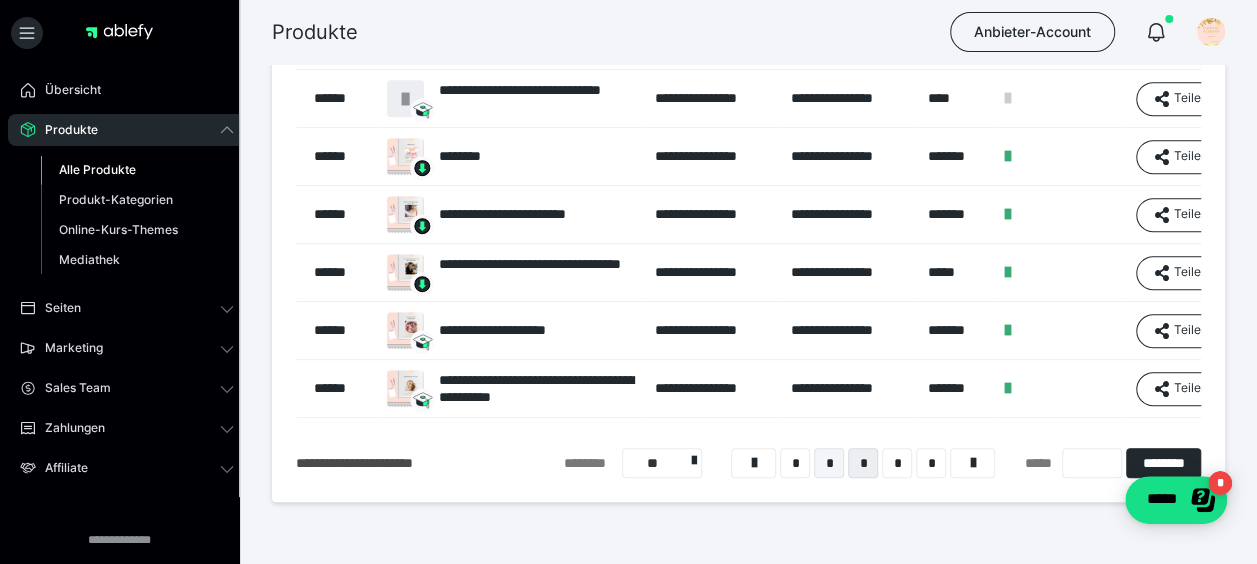 click on "*" at bounding box center [829, 463] 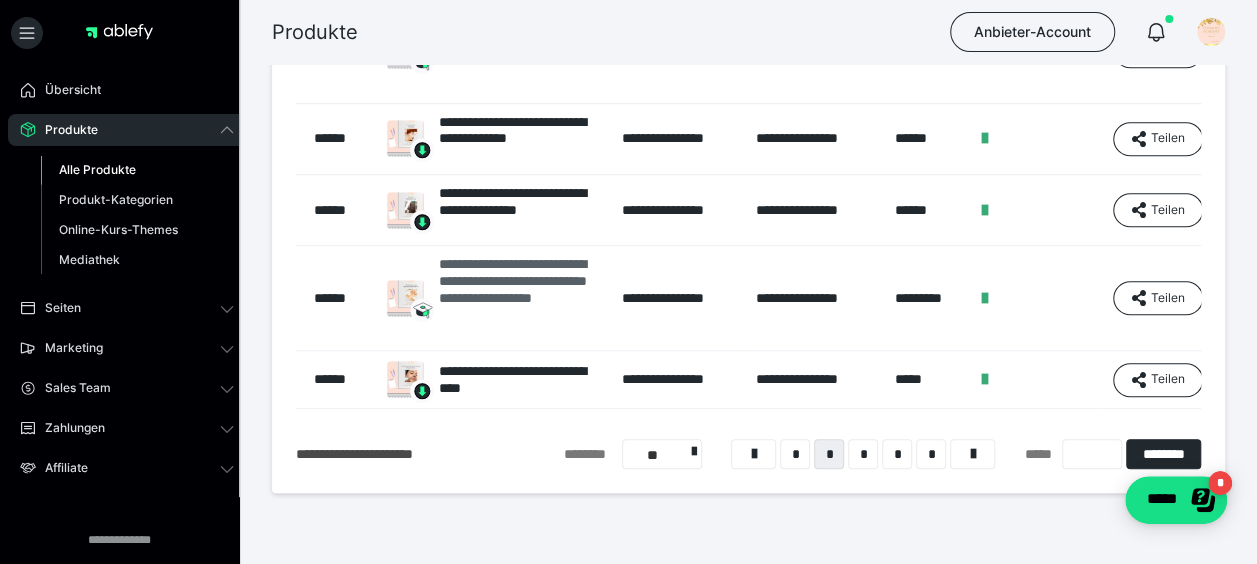 scroll, scrollTop: 716, scrollLeft: 0, axis: vertical 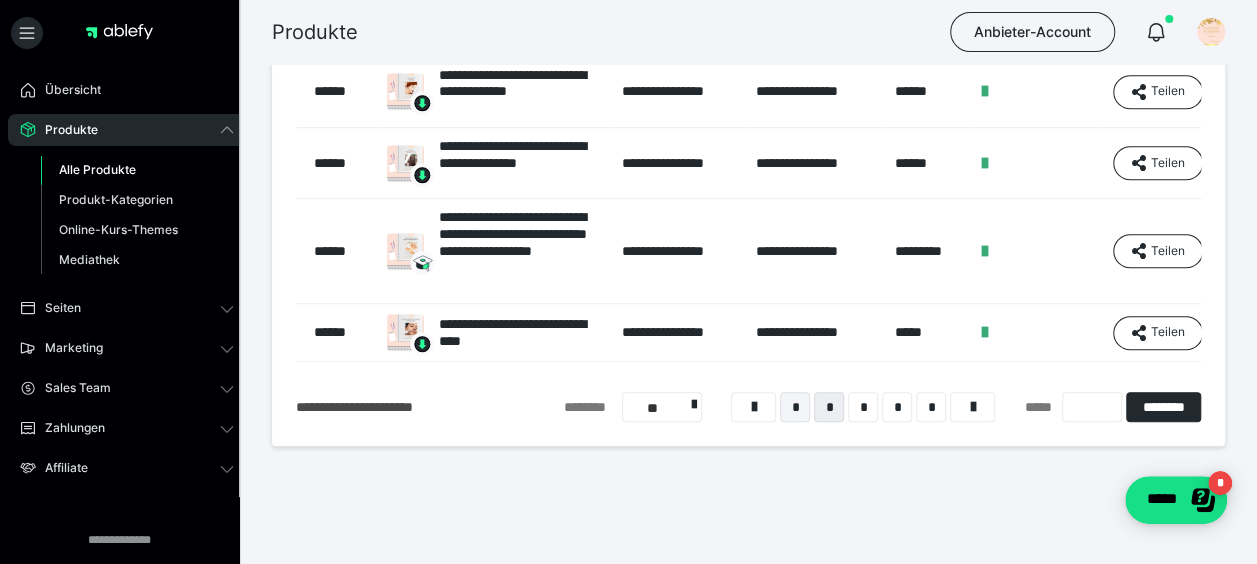 click on "*" at bounding box center [795, 407] 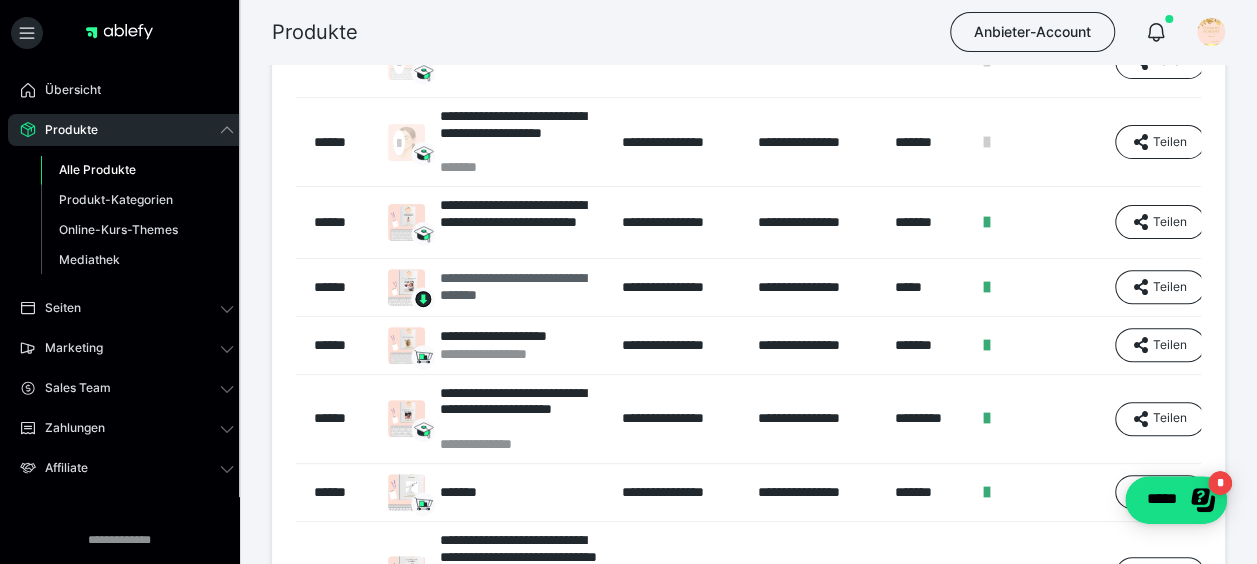 scroll, scrollTop: 216, scrollLeft: 0, axis: vertical 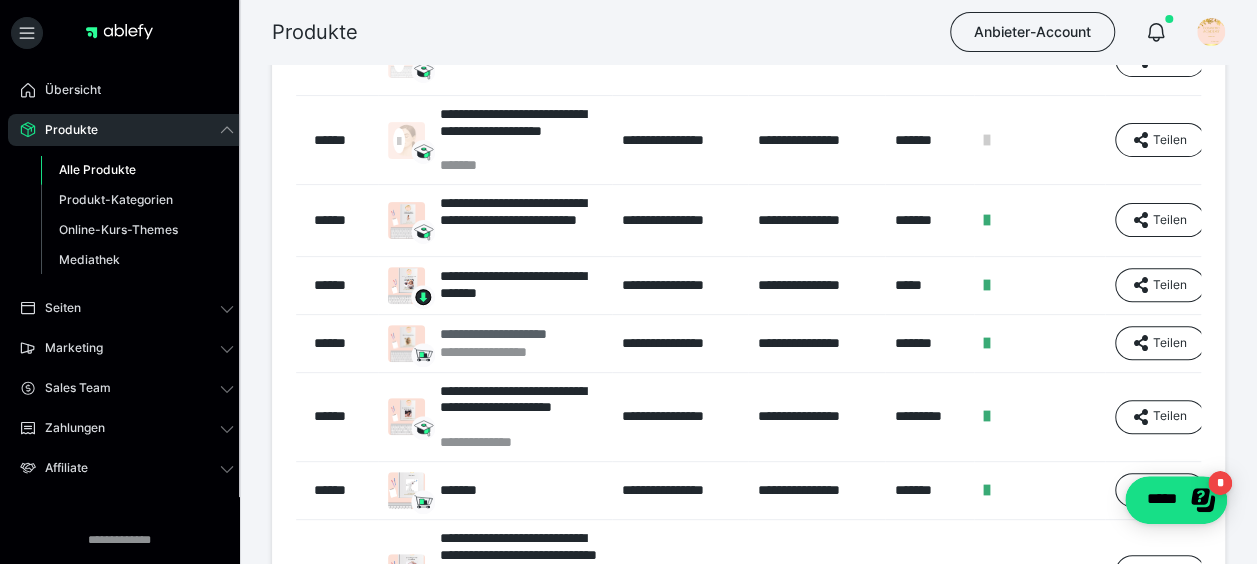 click on "**********" at bounding box center (518, 334) 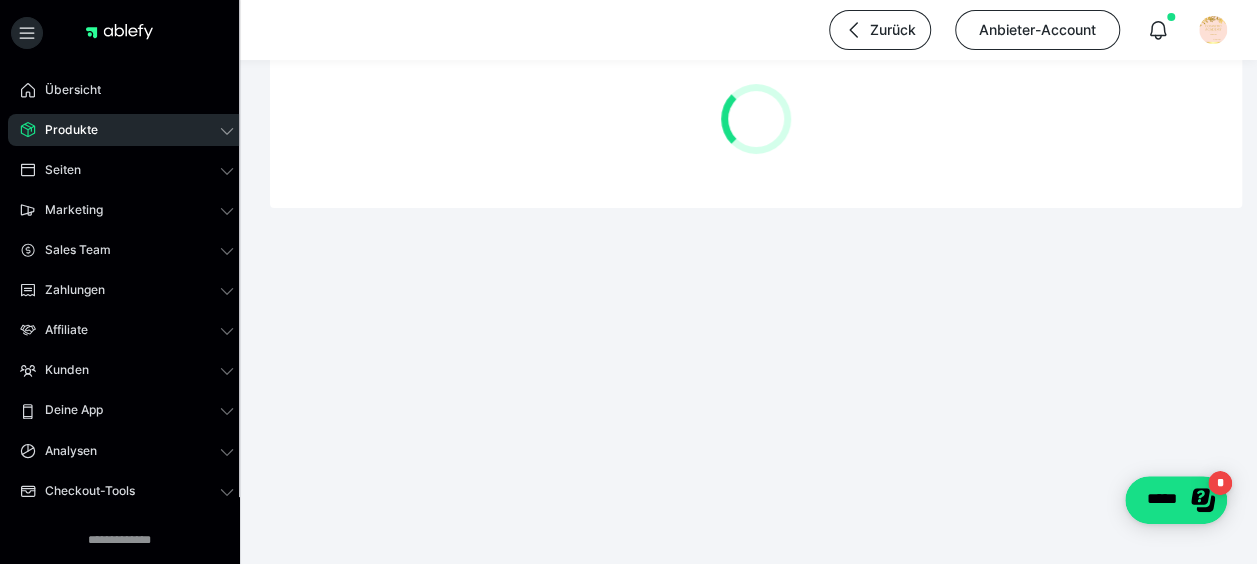 scroll, scrollTop: 0, scrollLeft: 0, axis: both 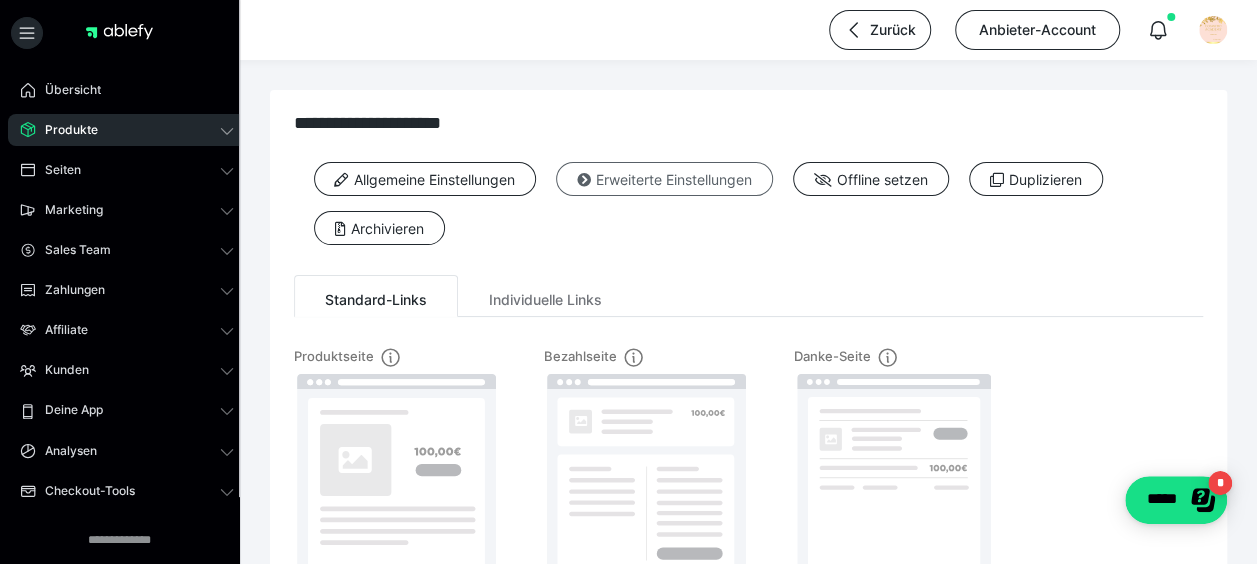 click on "Erweiterte Einstellungen" at bounding box center (664, 179) 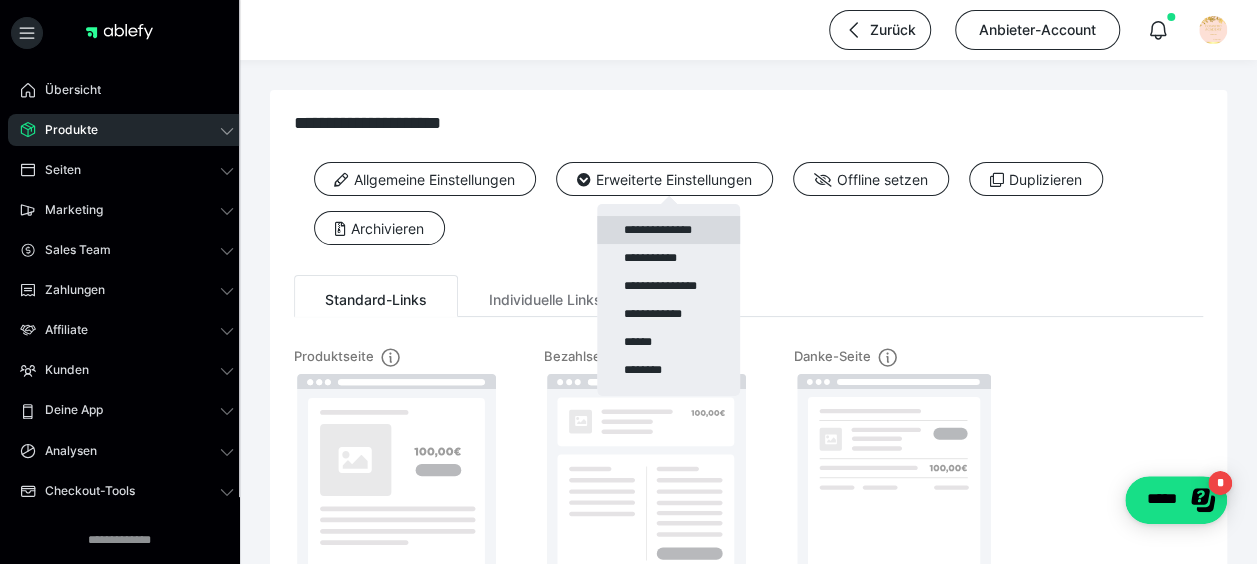 click on "**********" at bounding box center (668, 230) 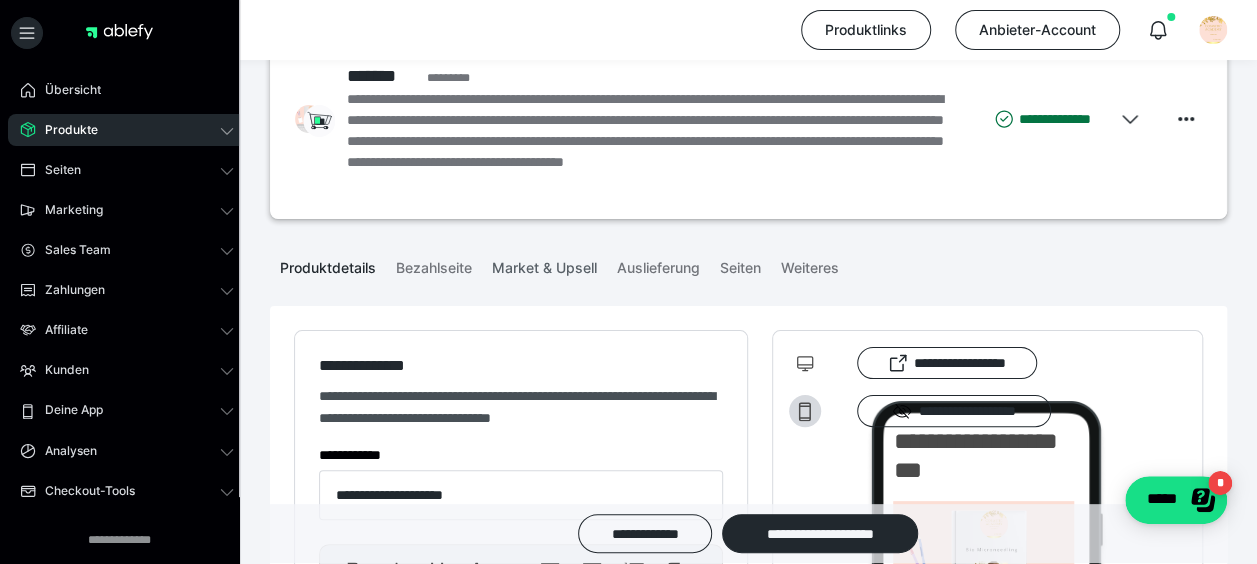 scroll, scrollTop: 0, scrollLeft: 0, axis: both 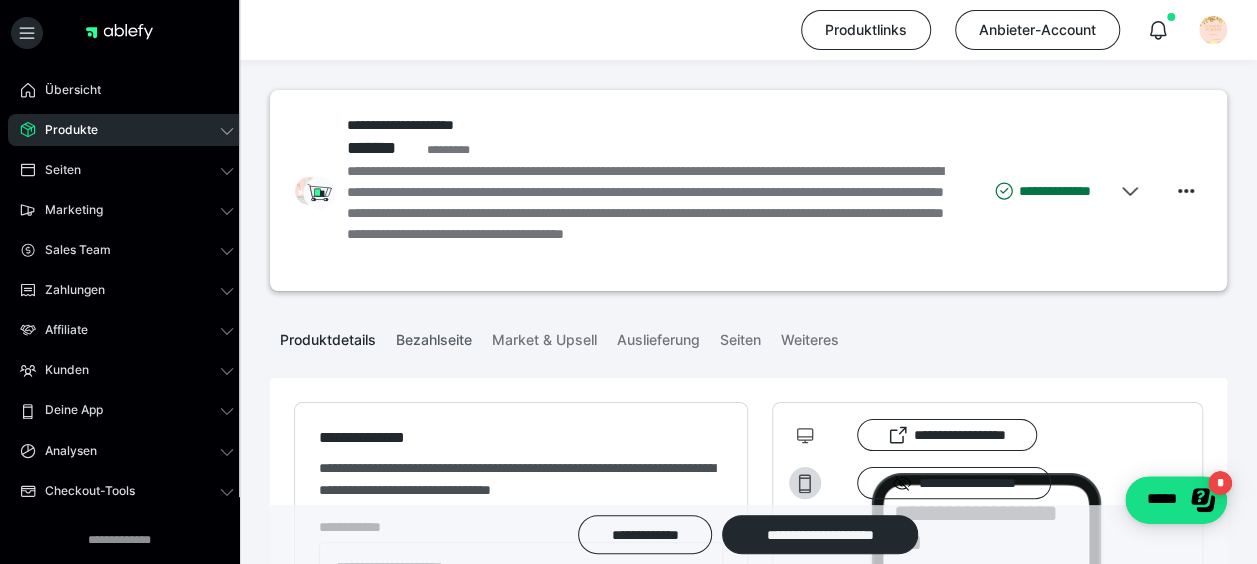 click on "Bezahlseite" at bounding box center (434, 336) 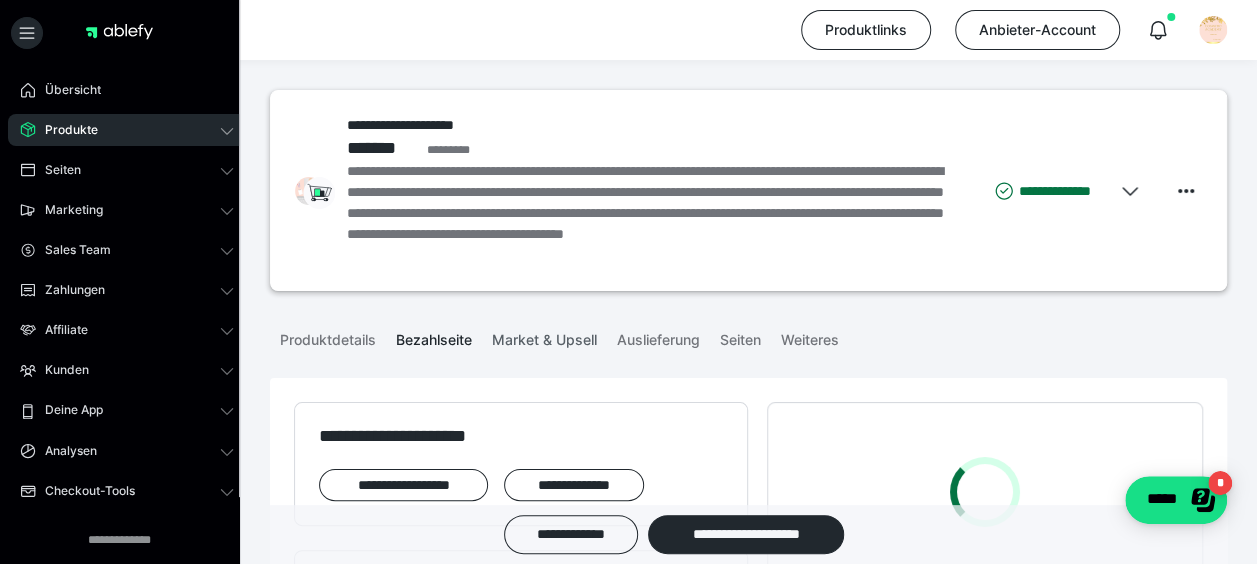 click on "Market & Upsell" at bounding box center (544, 336) 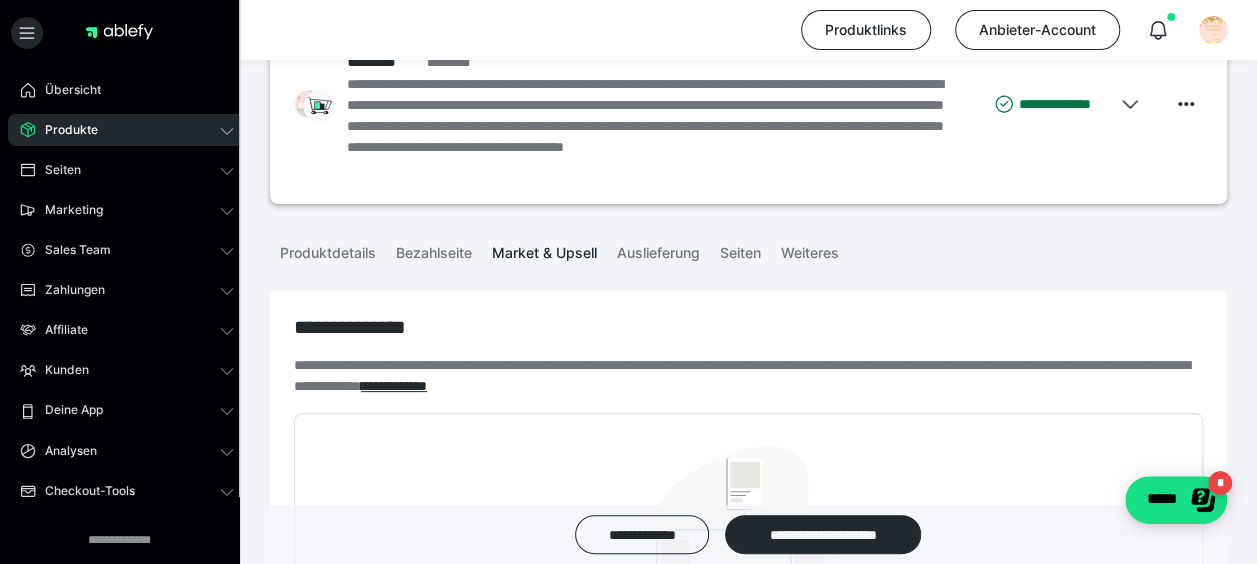scroll, scrollTop: 200, scrollLeft: 0, axis: vertical 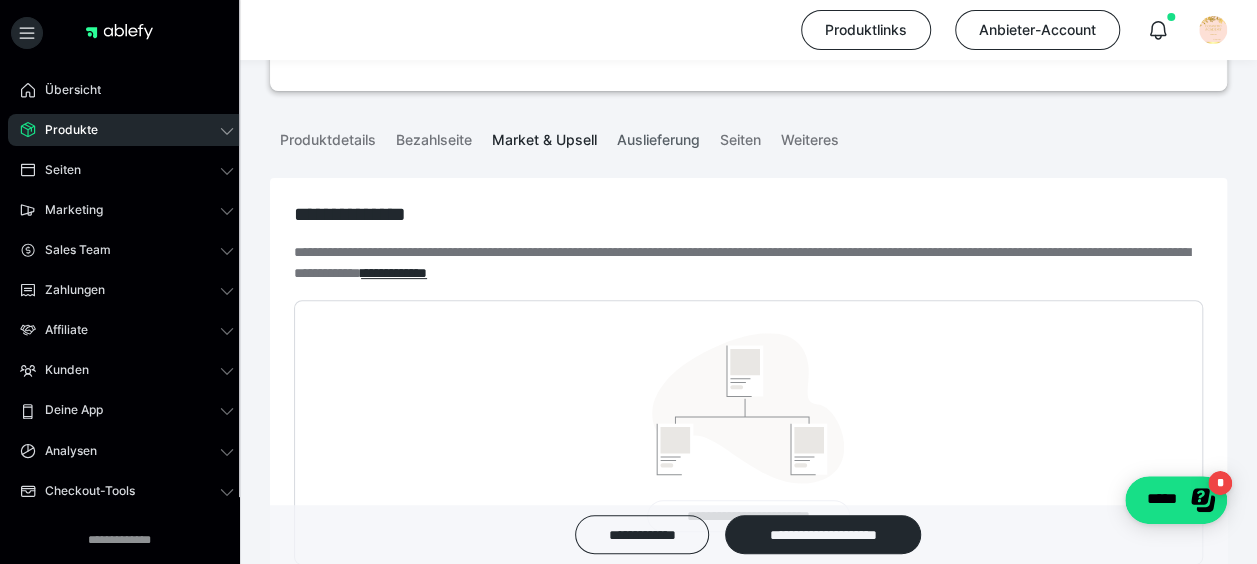 click on "Auslieferung" at bounding box center (658, 136) 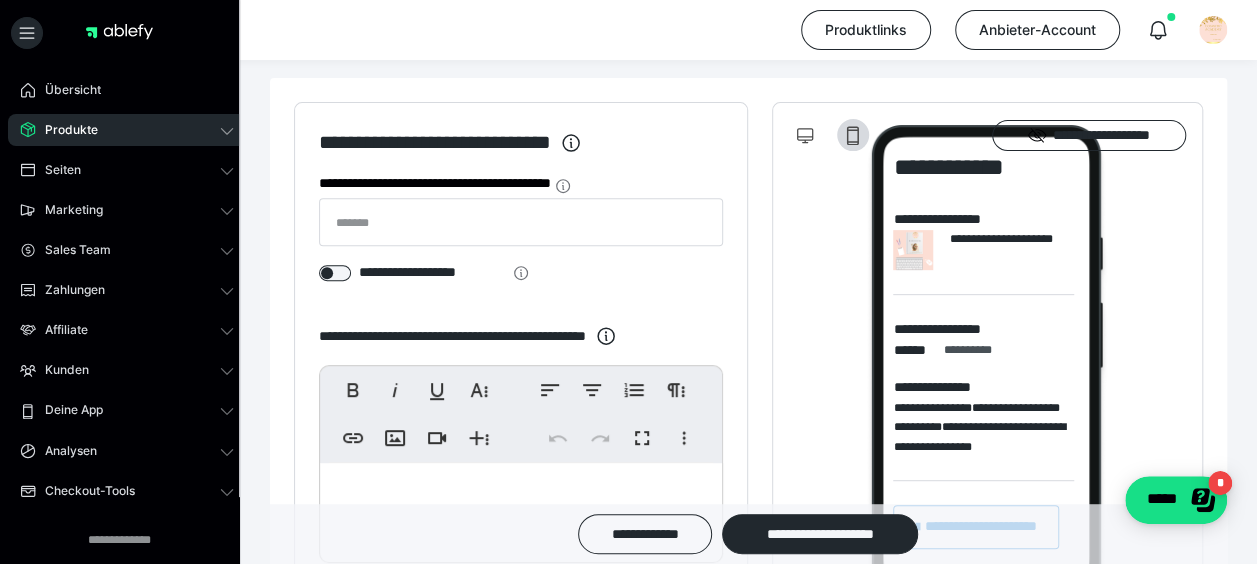 scroll, scrollTop: 0, scrollLeft: 0, axis: both 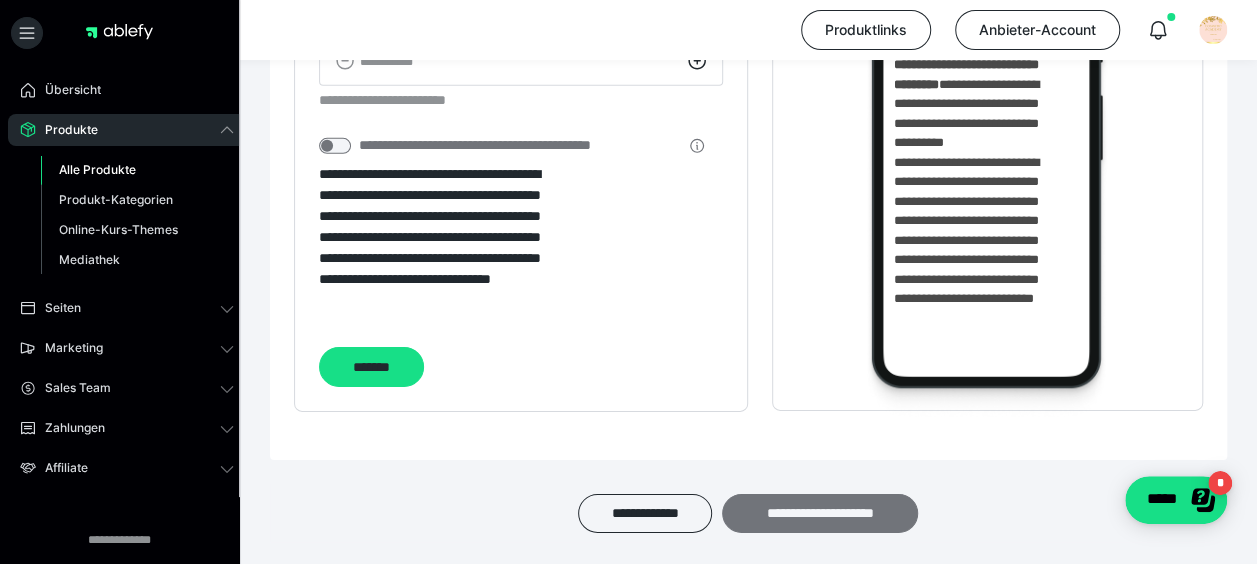 click on "**********" at bounding box center [820, 513] 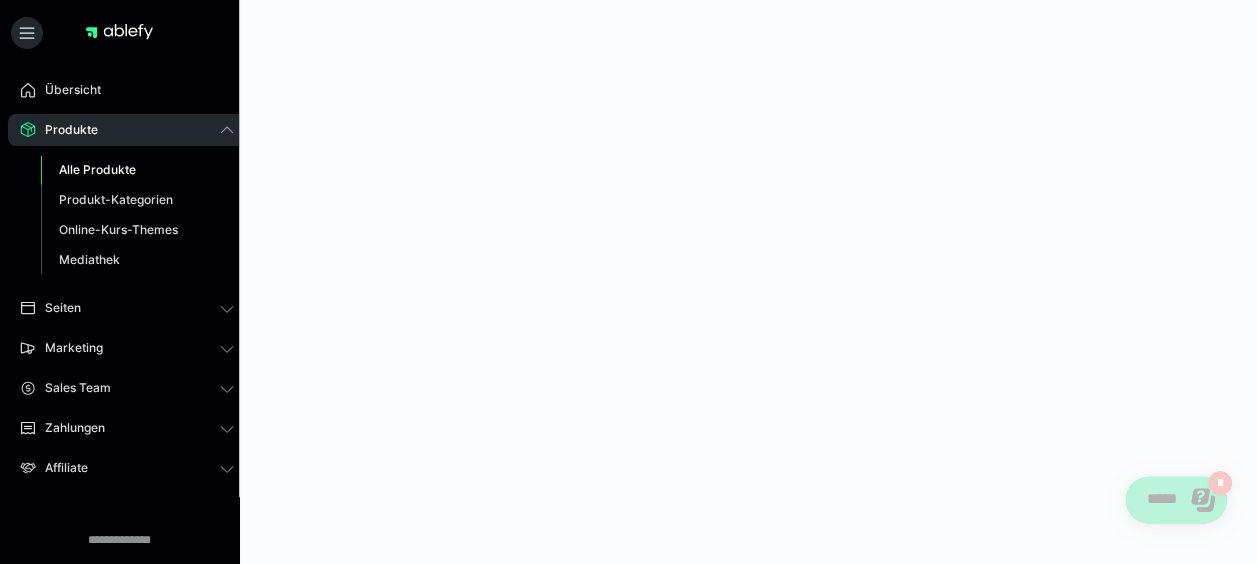 scroll, scrollTop: 0, scrollLeft: 0, axis: both 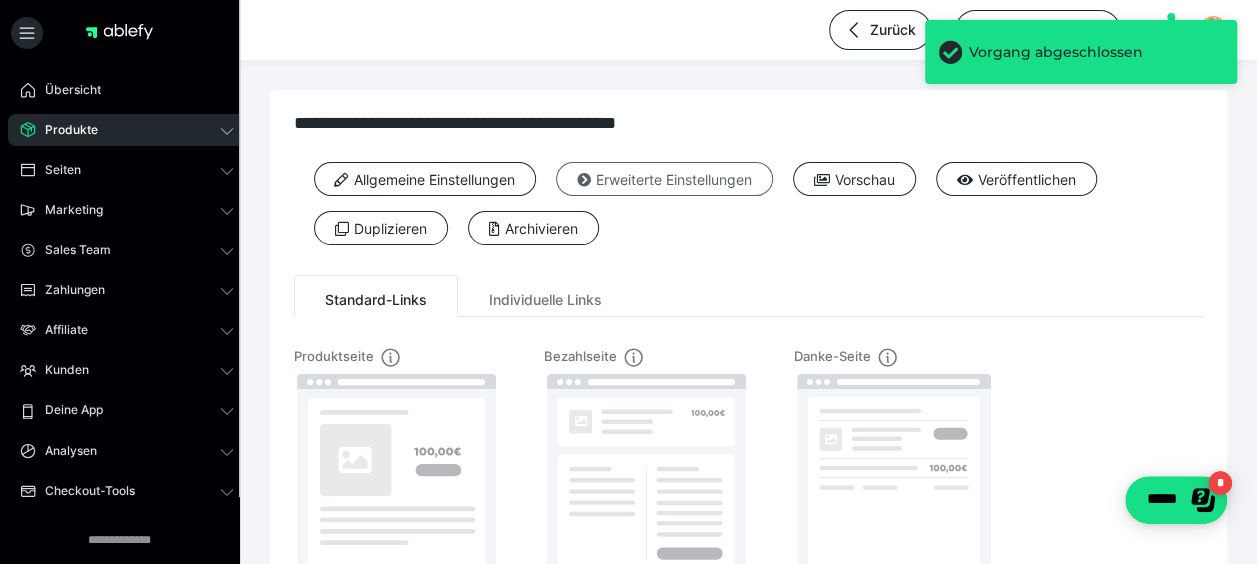 click on "Erweiterte Einstellungen" at bounding box center (664, 179) 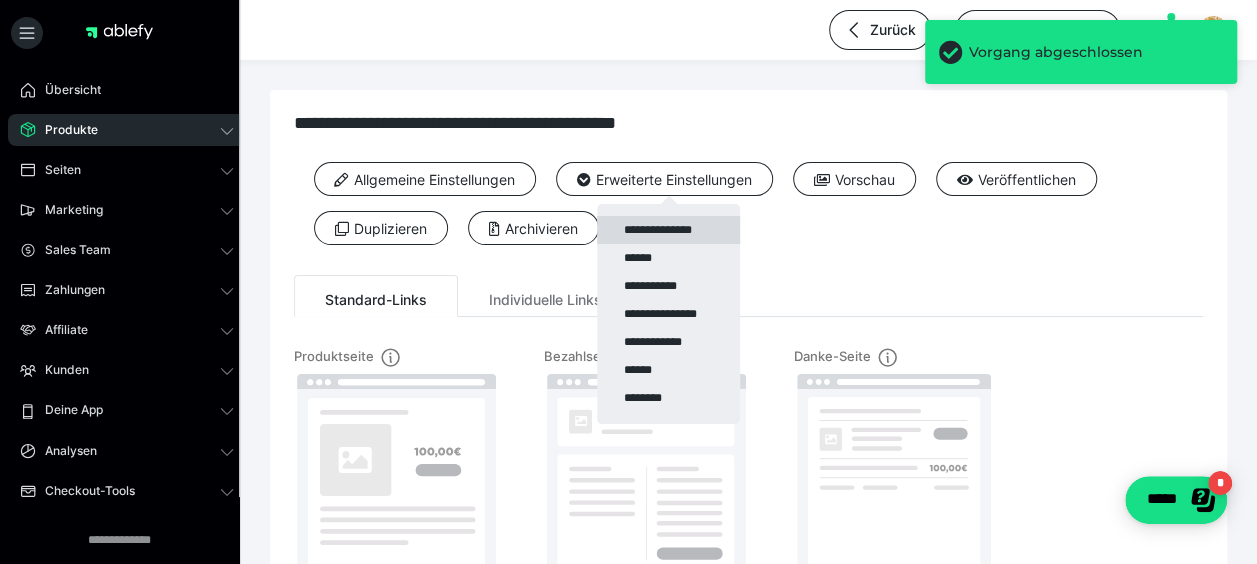 click on "**********" at bounding box center (668, 230) 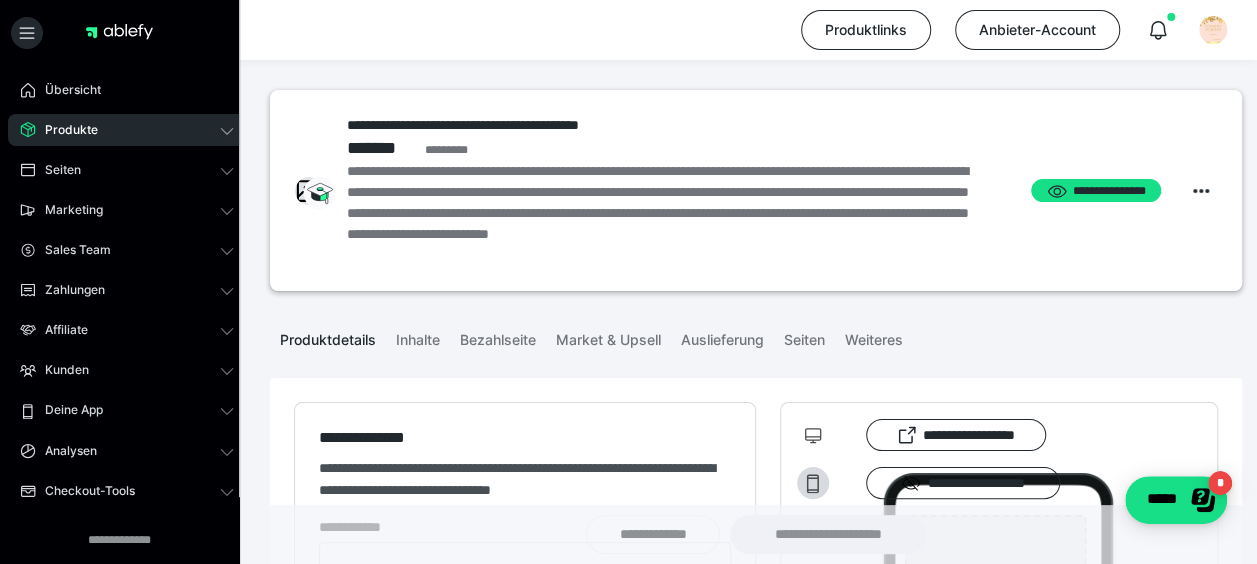 type on "**********" 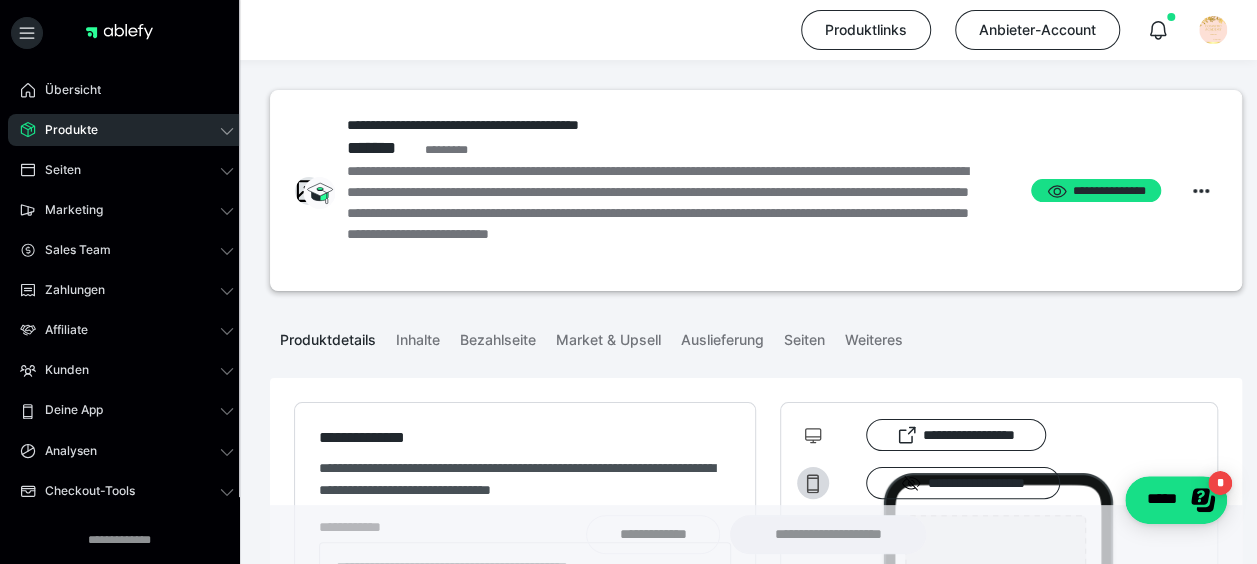 type on "**********" 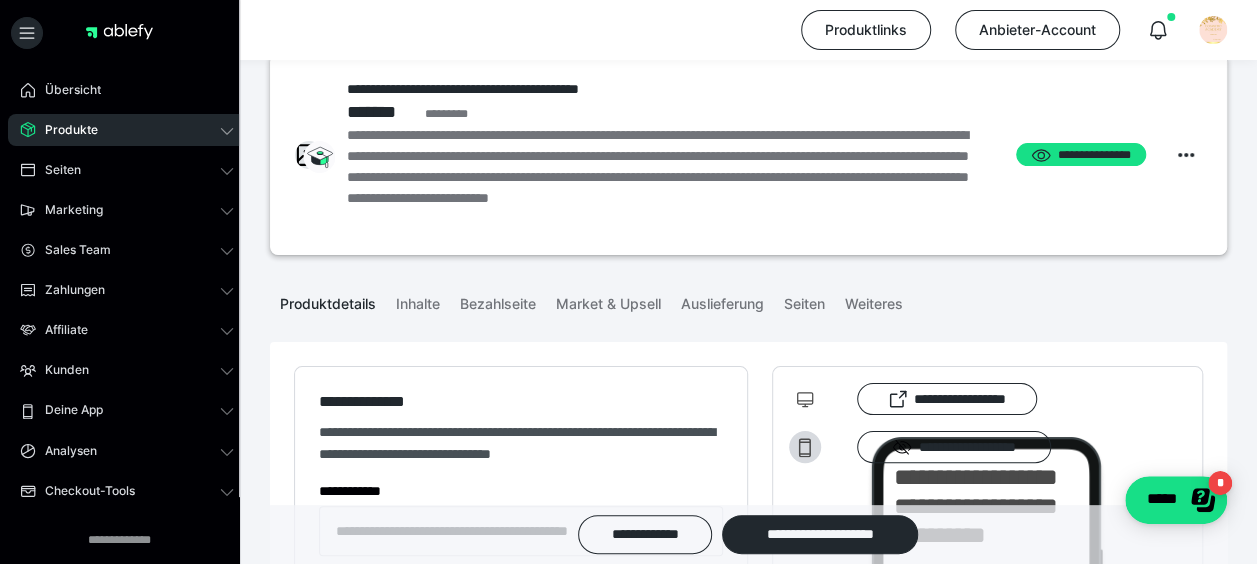 scroll, scrollTop: 0, scrollLeft: 0, axis: both 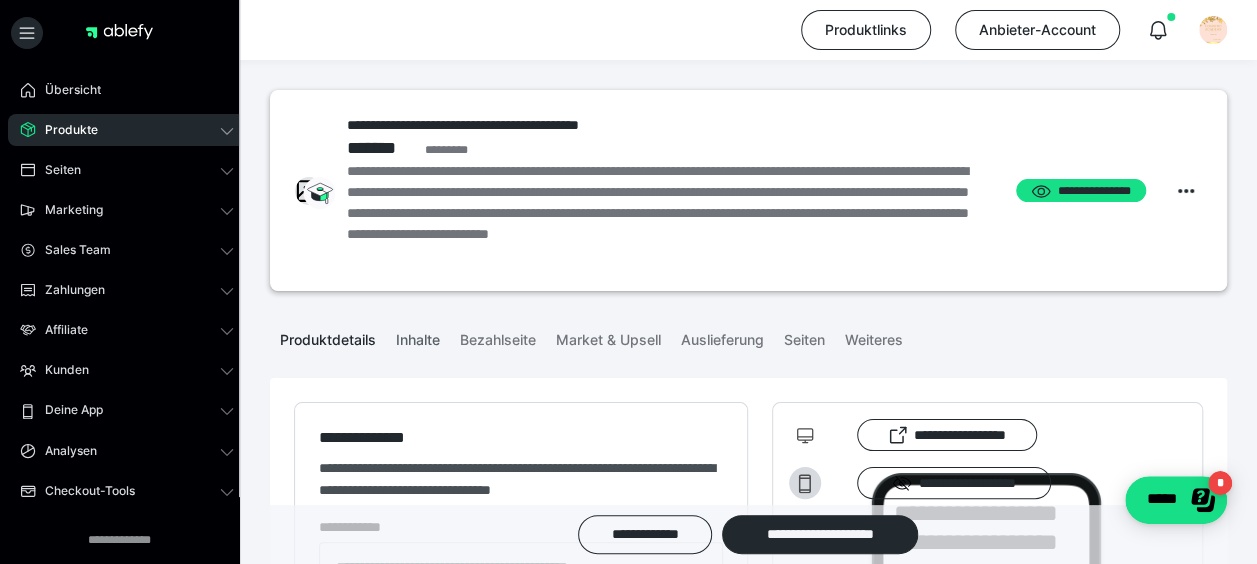 click on "Inhalte" at bounding box center (418, 336) 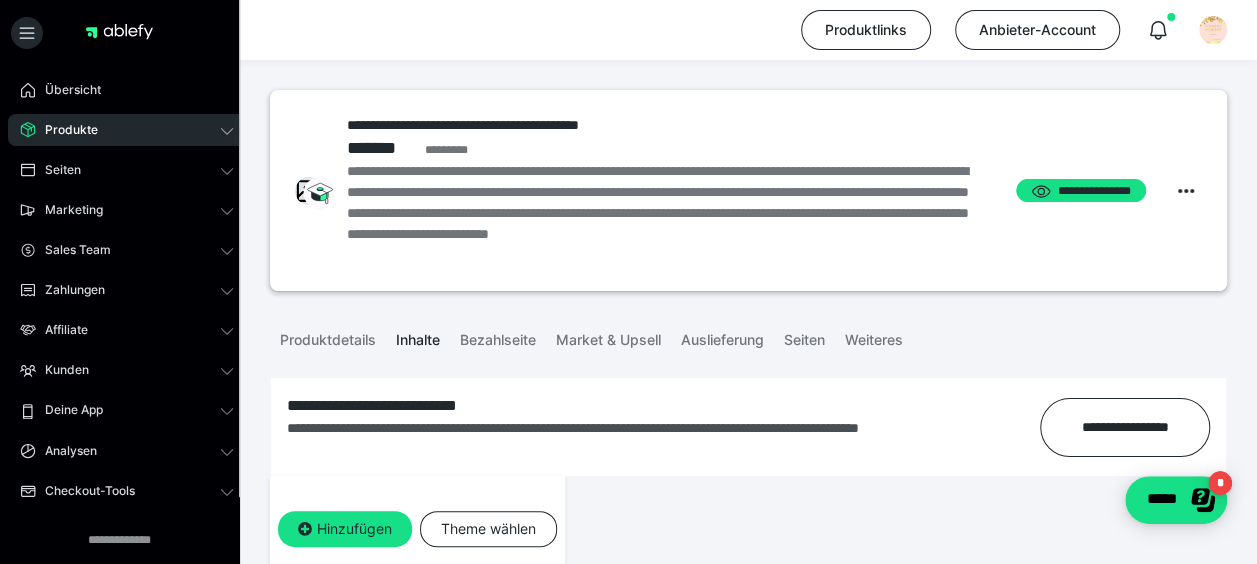 scroll, scrollTop: 300, scrollLeft: 0, axis: vertical 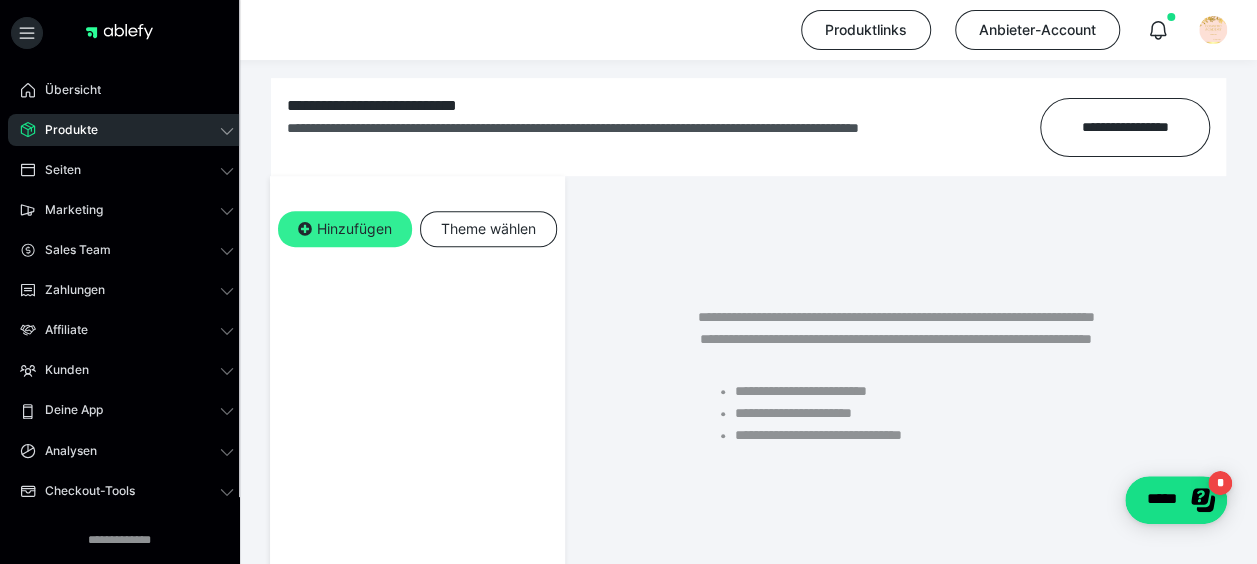 click on "Hinzufügen" at bounding box center [345, 229] 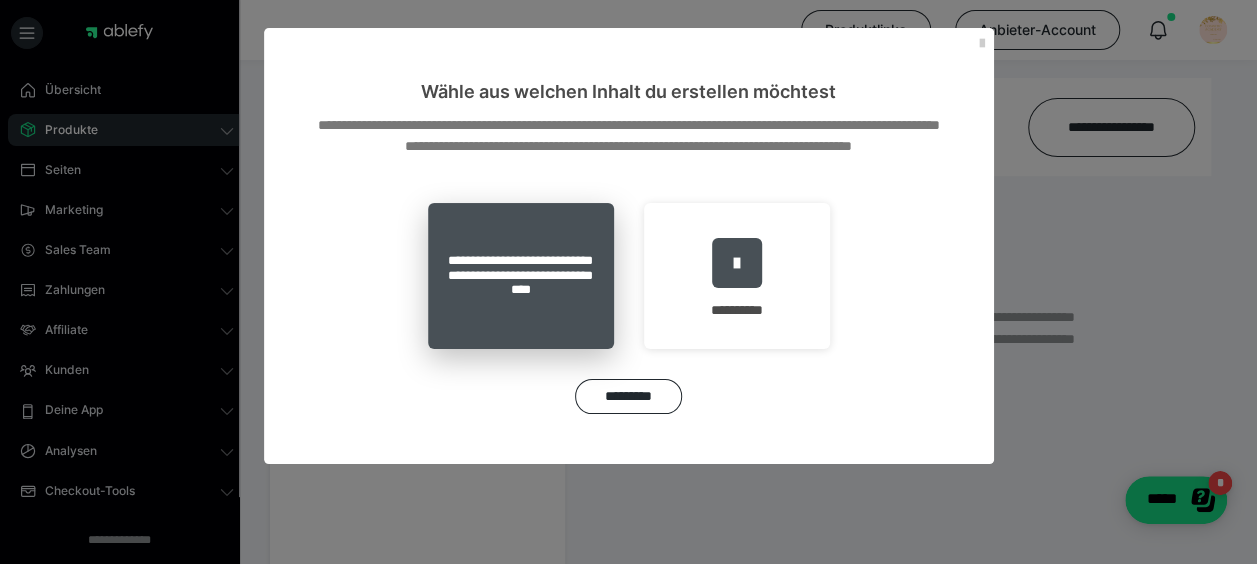 click on "**********" at bounding box center [521, 276] 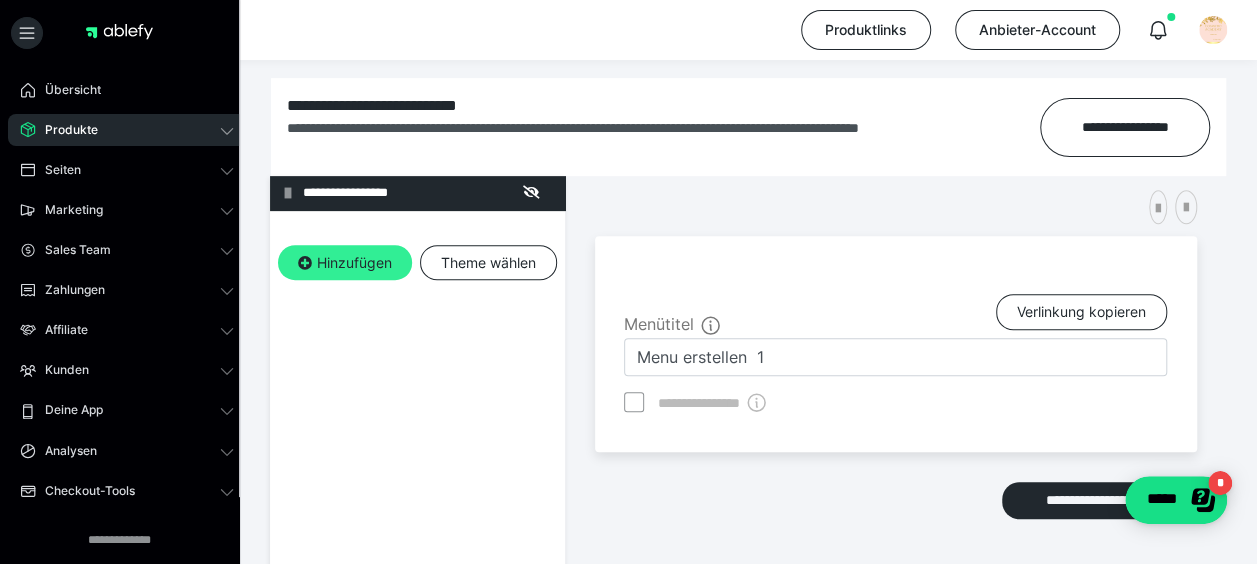 click on "Hinzufügen" at bounding box center (345, 263) 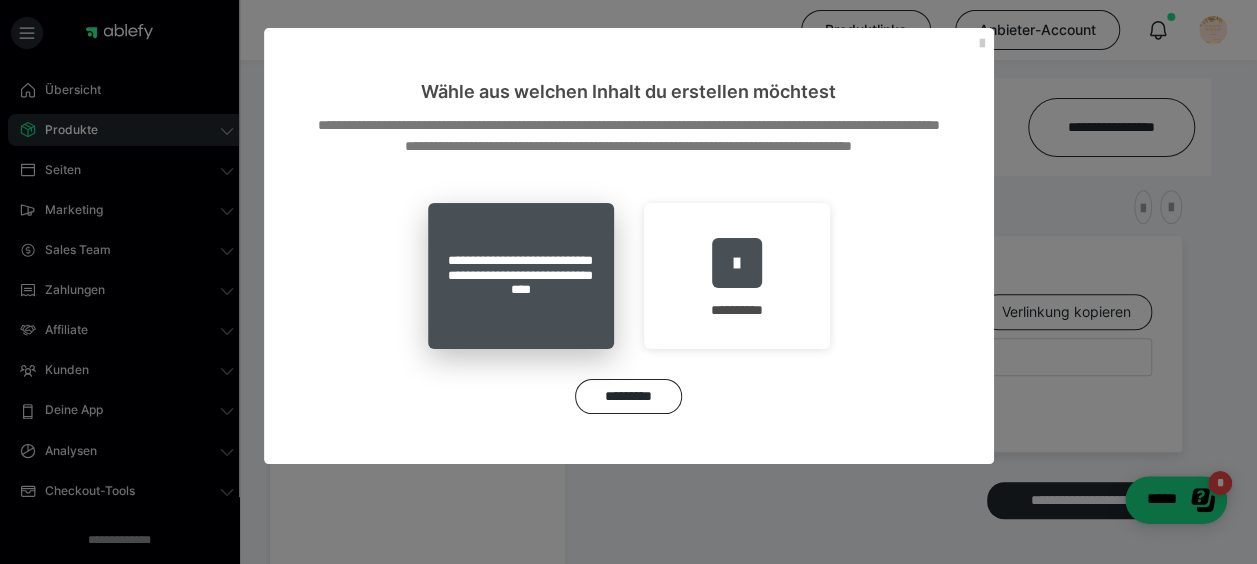 click on "**********" at bounding box center (521, 276) 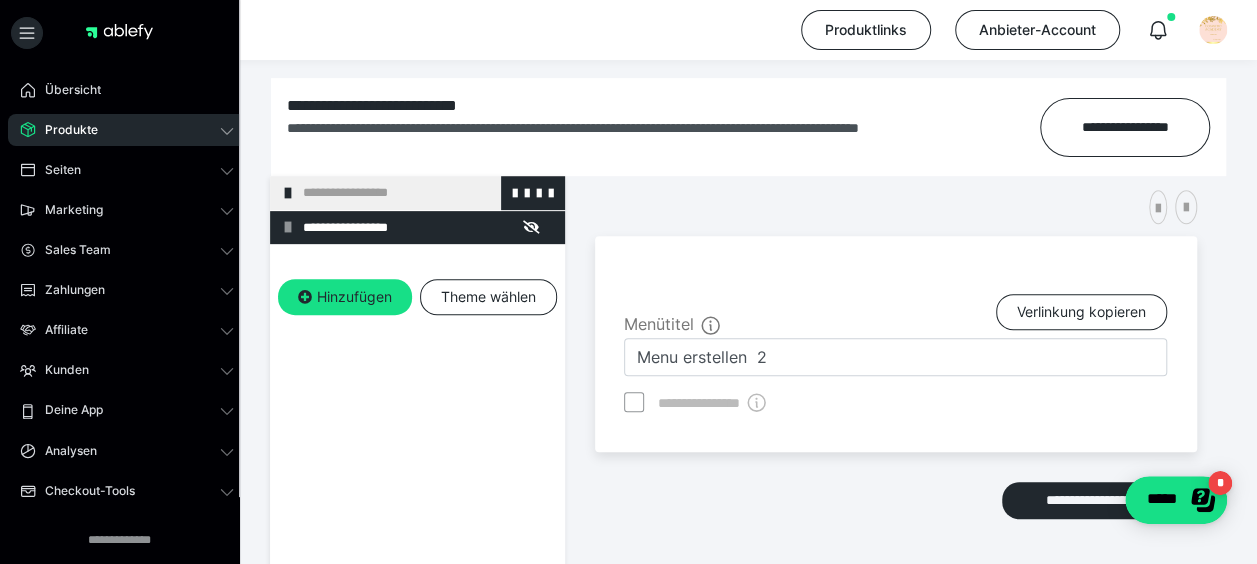 click on "**********" at bounding box center [426, 193] 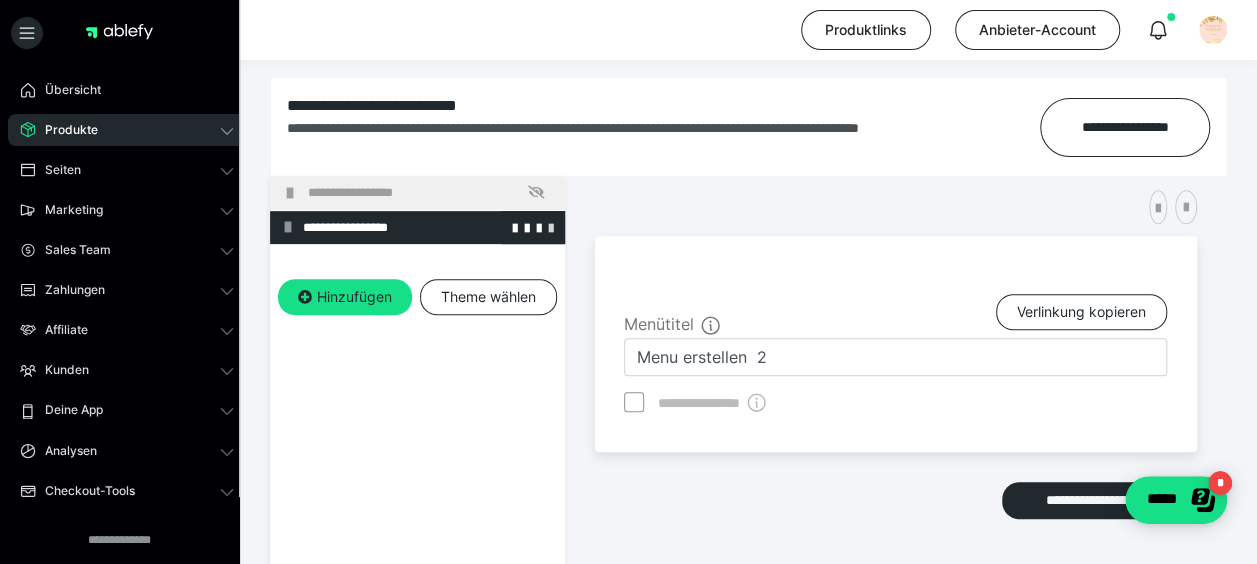 click at bounding box center (551, 227) 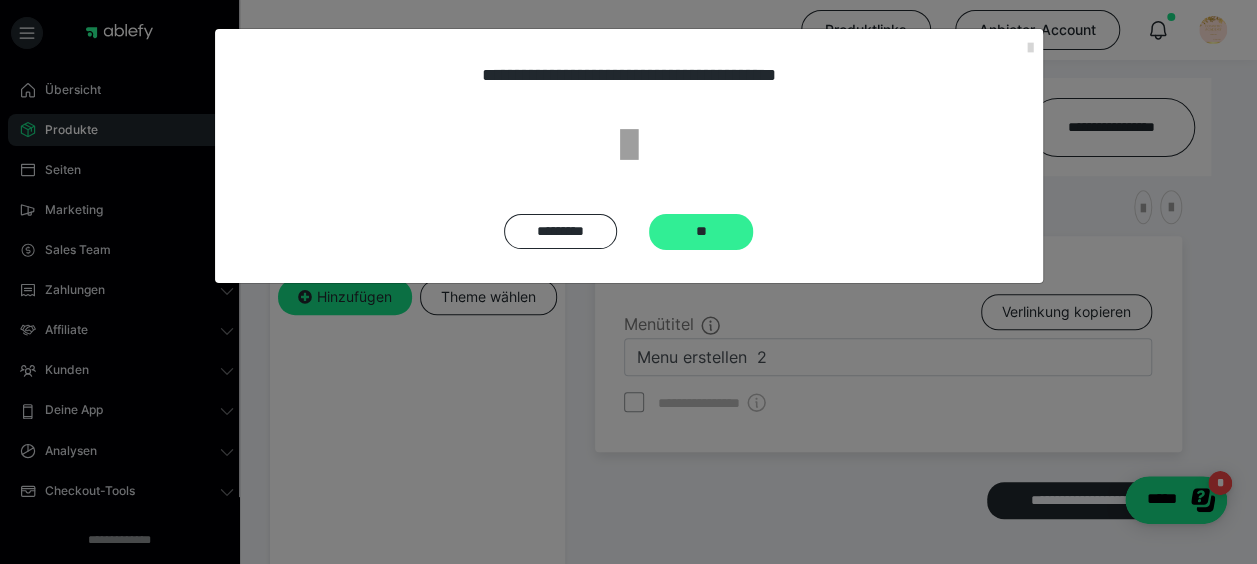 click on "**" at bounding box center [701, 232] 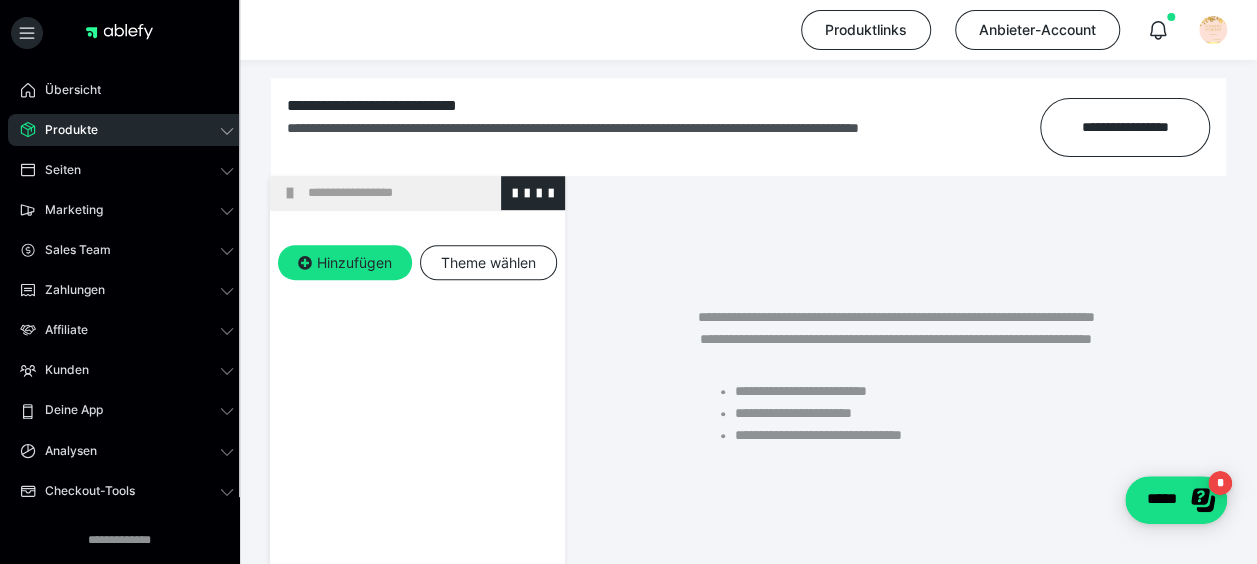 click on "**********" at bounding box center [431, 193] 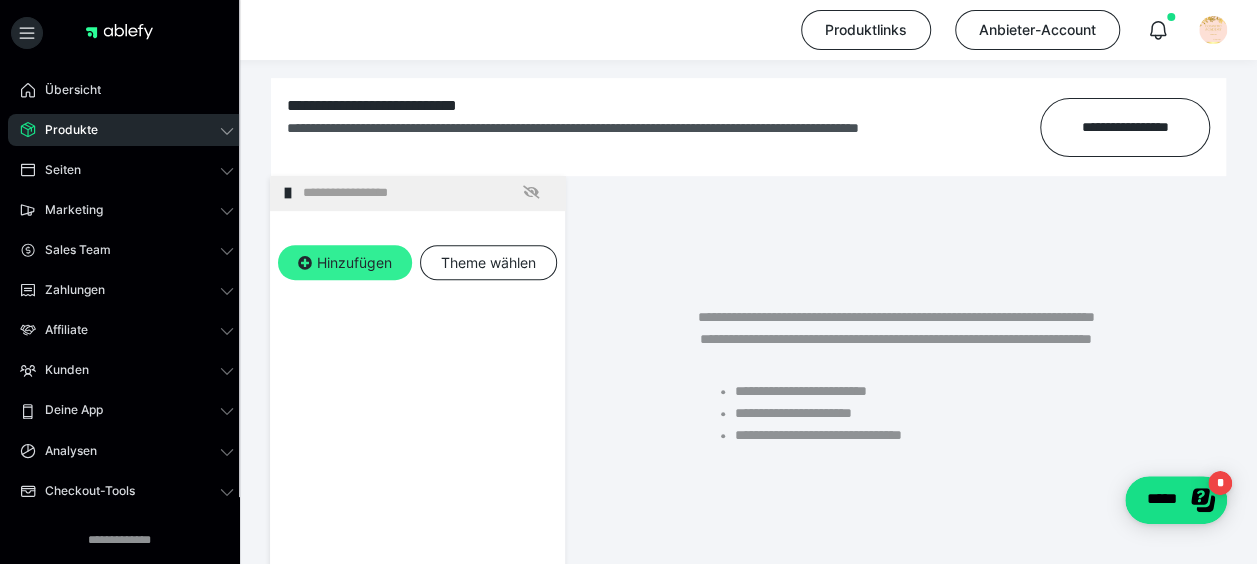 click on "Hinzufügen" at bounding box center (345, 263) 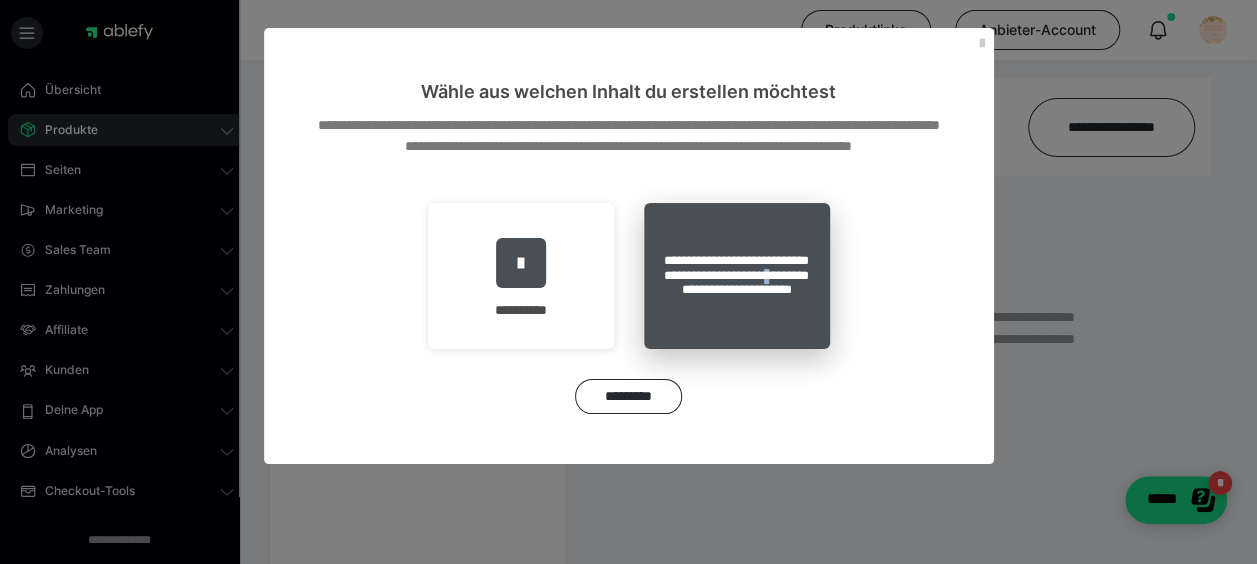 click on "**********" at bounding box center (737, 276) 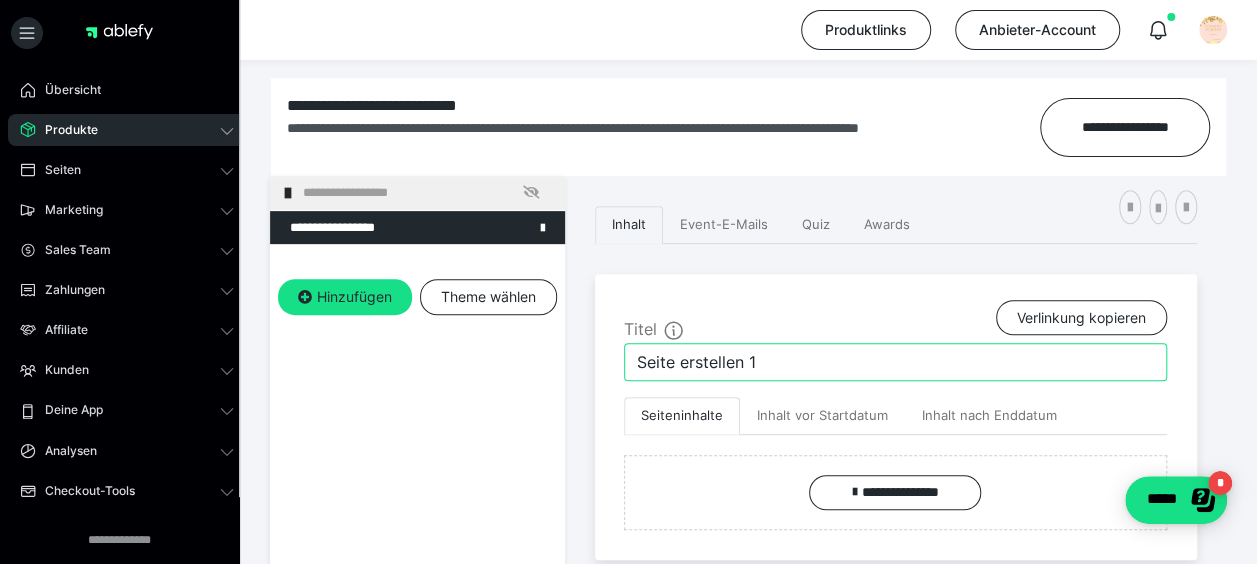 drag, startPoint x: 716, startPoint y: 286, endPoint x: 754, endPoint y: 357, distance: 80.529495 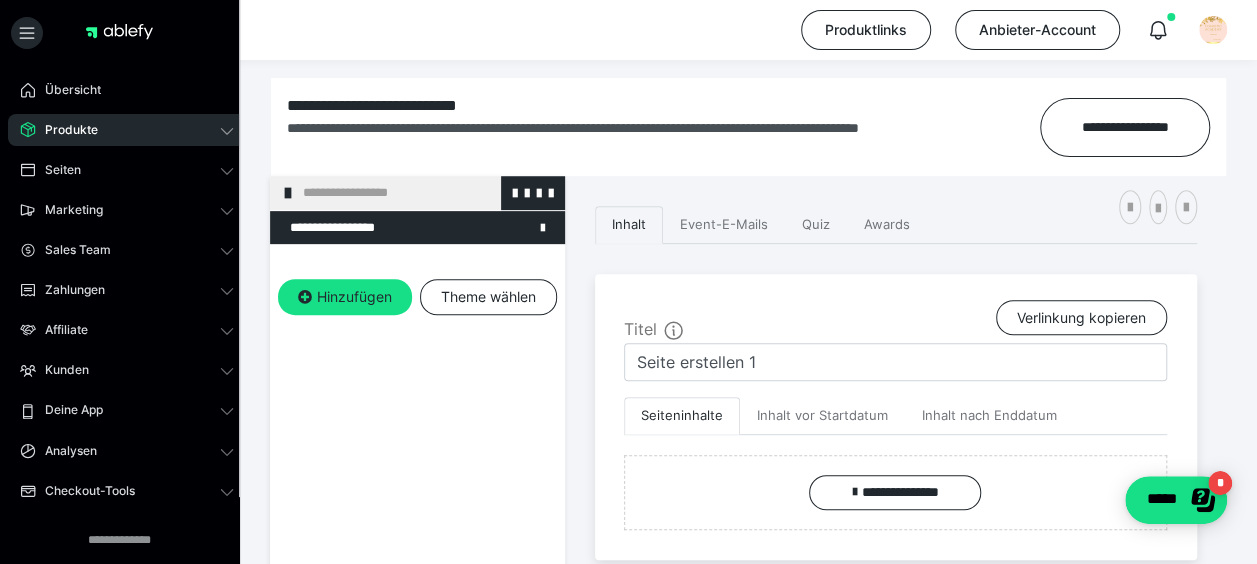click on "**********" at bounding box center (426, 193) 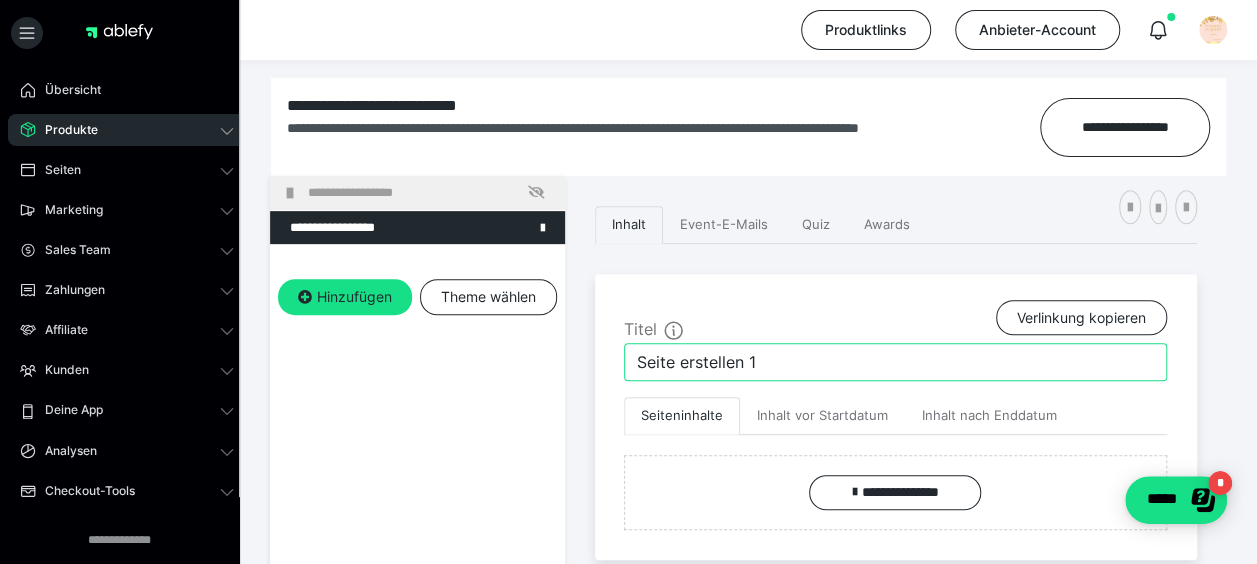 drag, startPoint x: 776, startPoint y: 362, endPoint x: 577, endPoint y: 364, distance: 199.01006 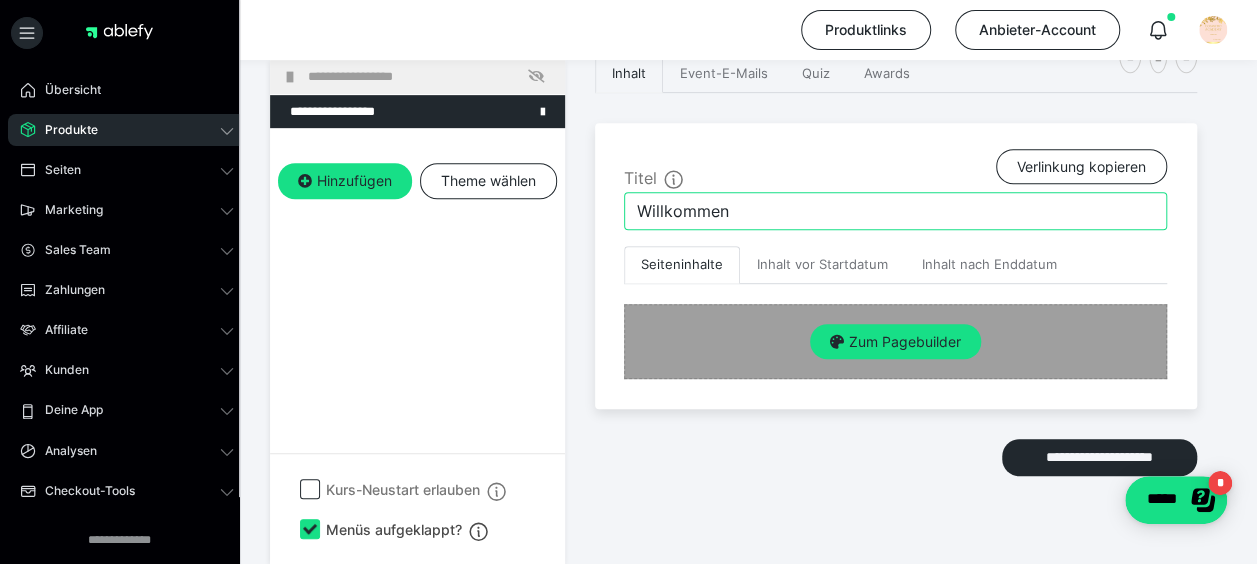 scroll, scrollTop: 460, scrollLeft: 0, axis: vertical 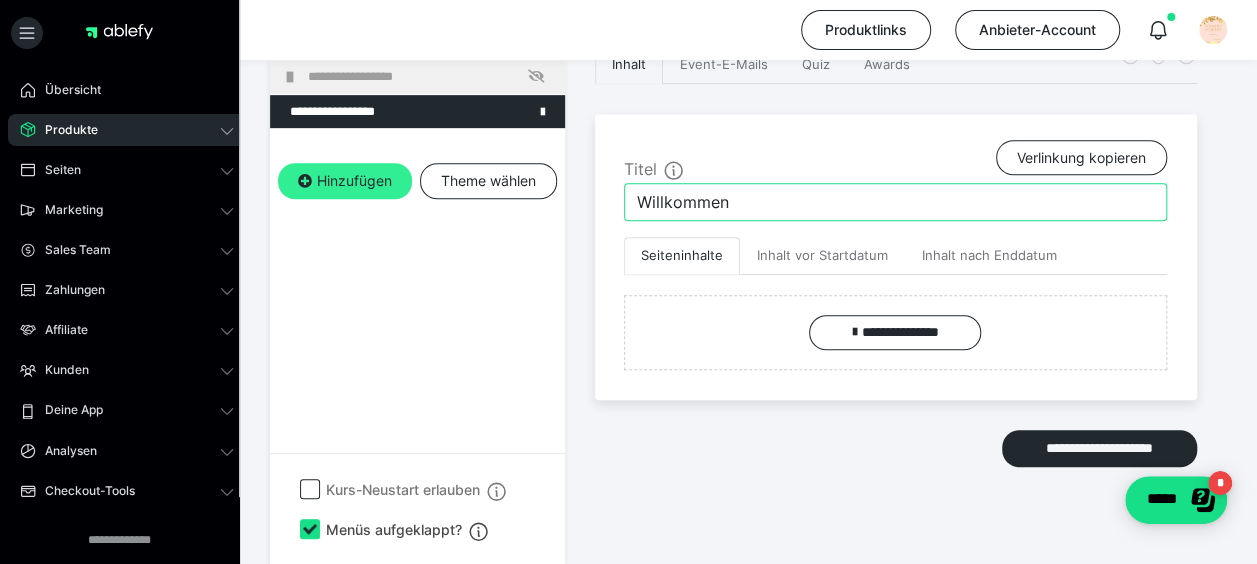 type on "Willkommen" 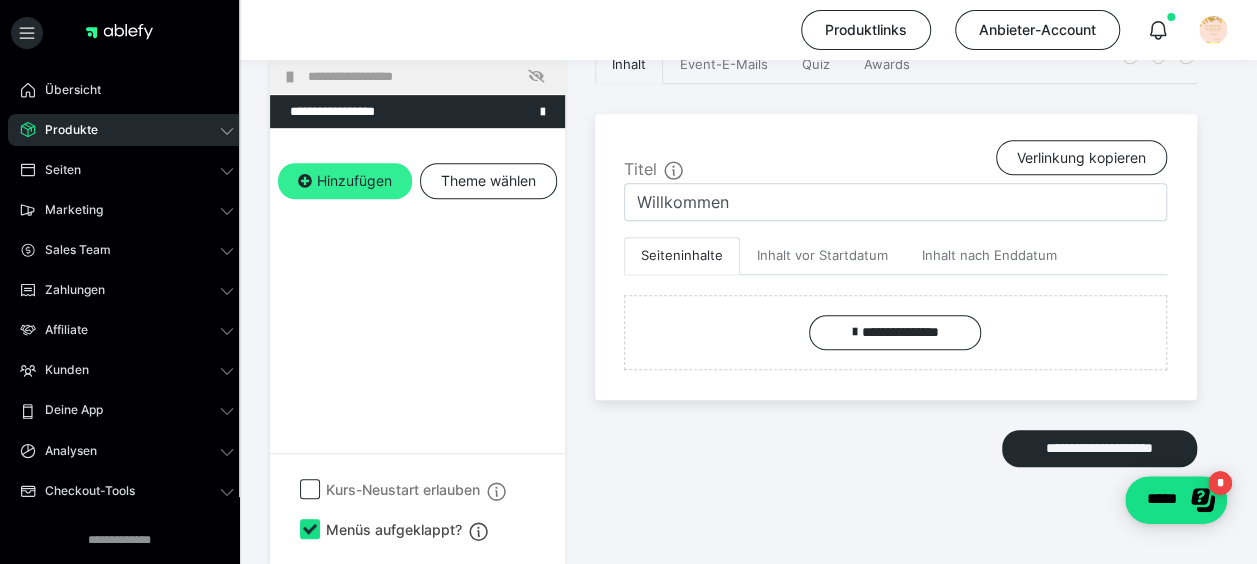 click on "Hinzufügen" at bounding box center (345, 181) 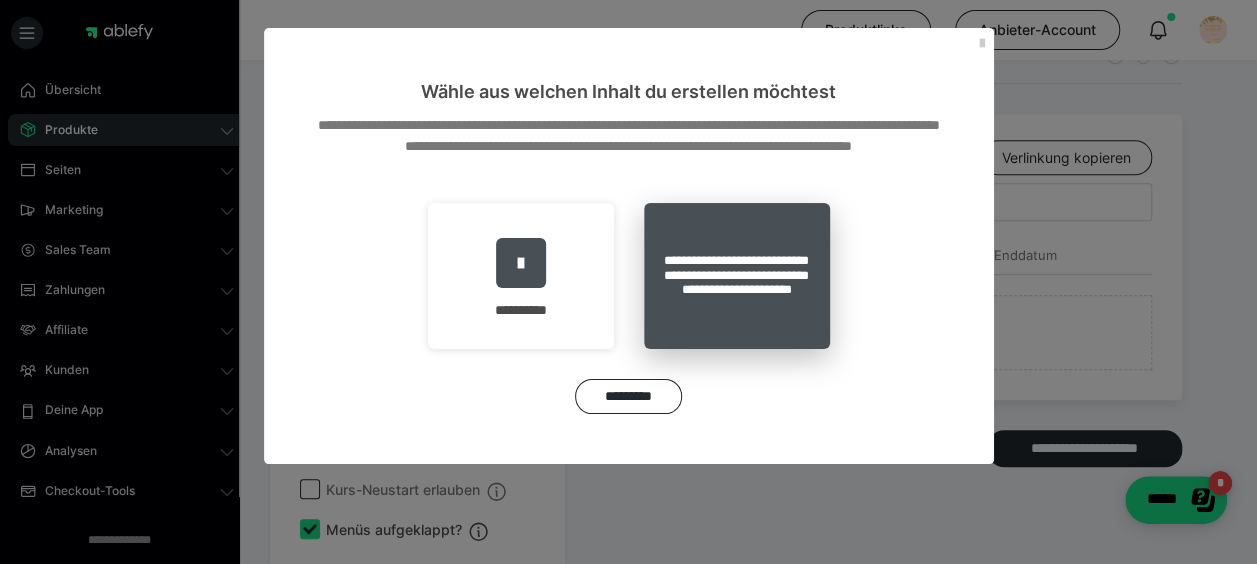 click on "**********" at bounding box center [737, 276] 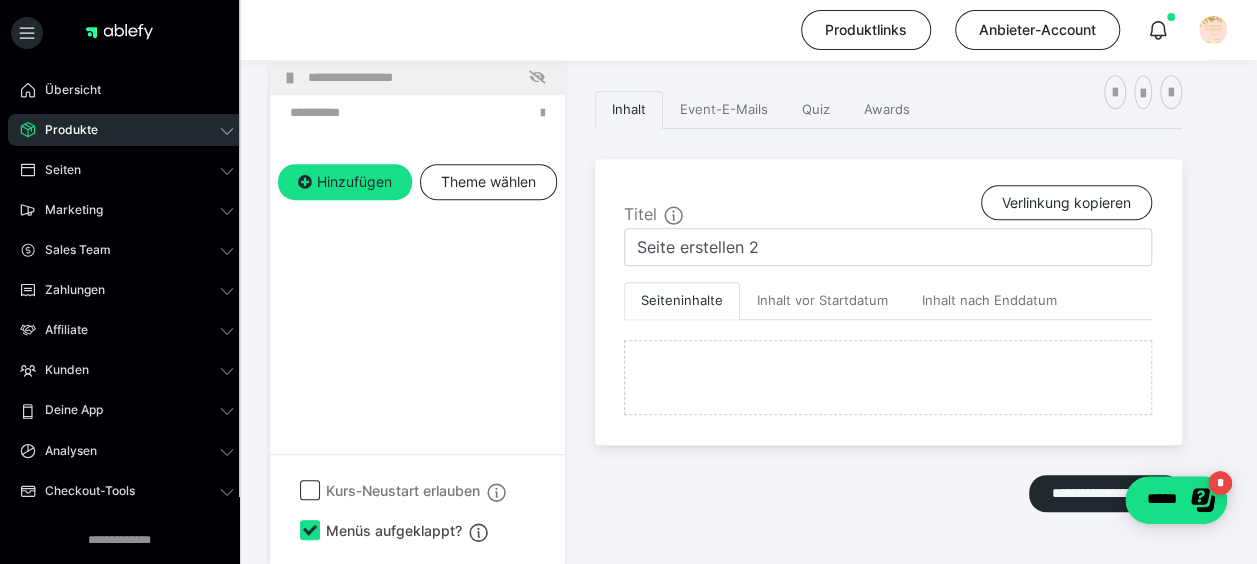scroll, scrollTop: 460, scrollLeft: 0, axis: vertical 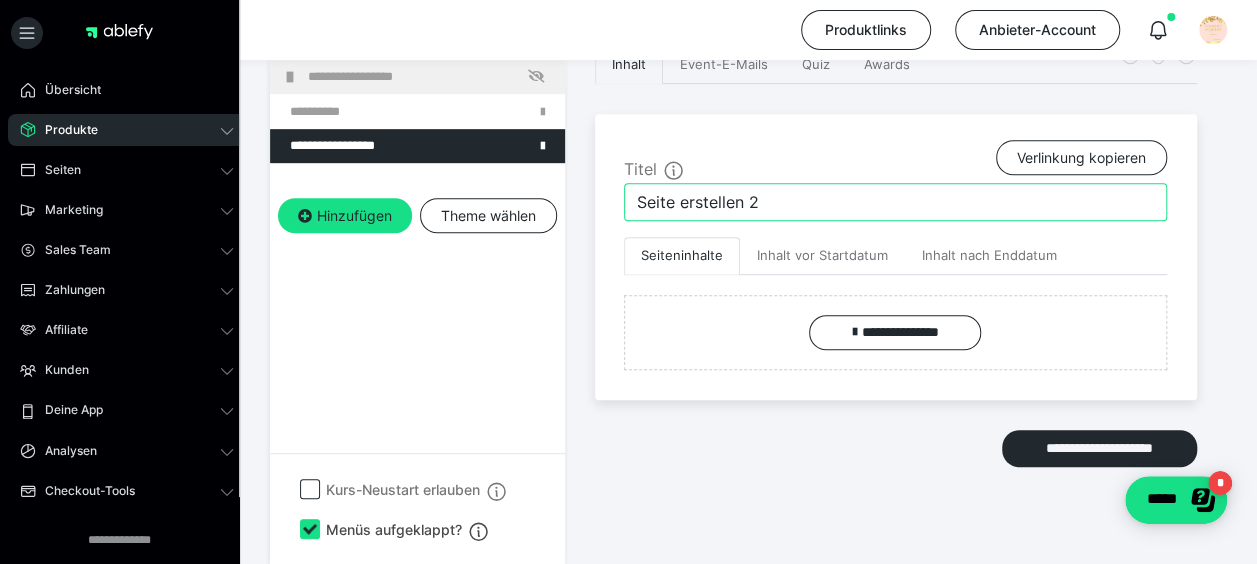 drag, startPoint x: 796, startPoint y: 198, endPoint x: 630, endPoint y: 199, distance: 166.003 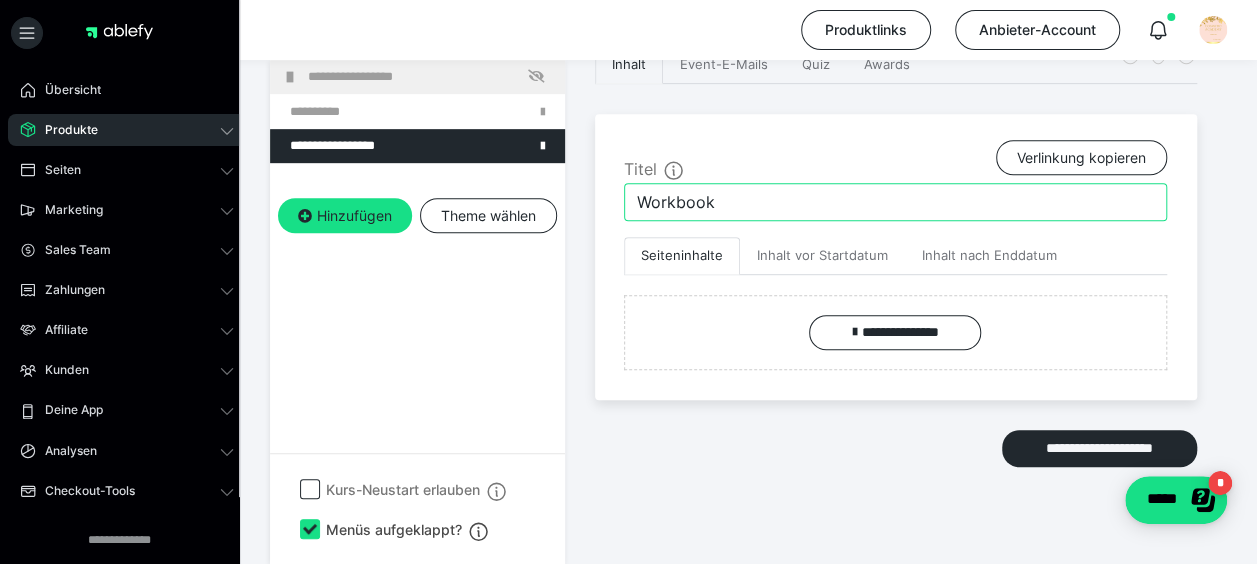 type on "Workbook" 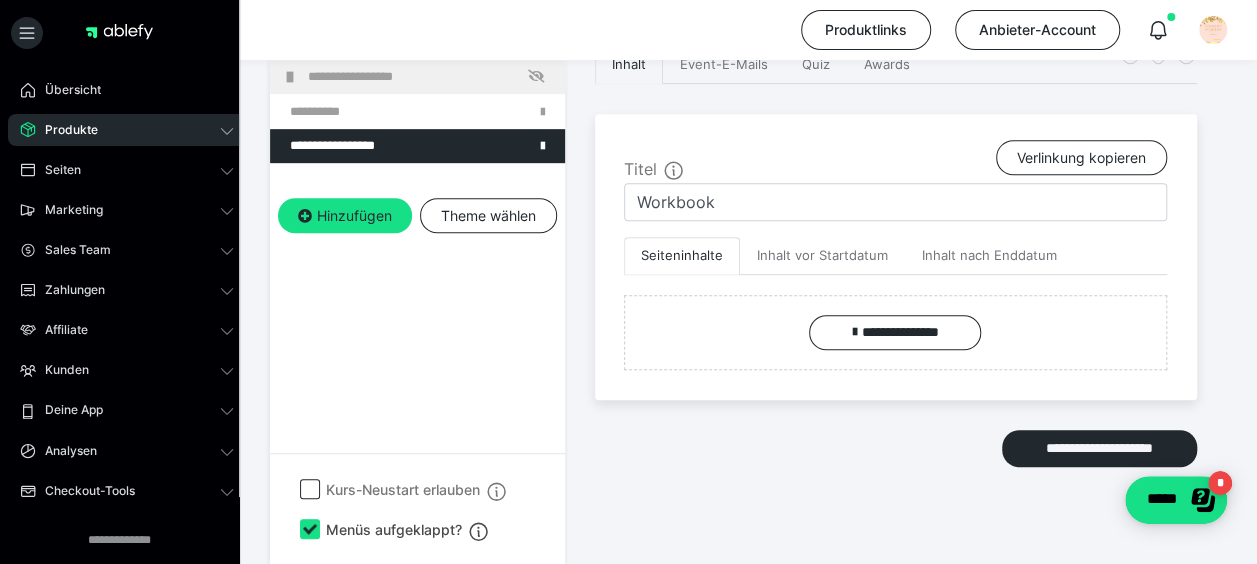 click on "**********" at bounding box center [896, 256] 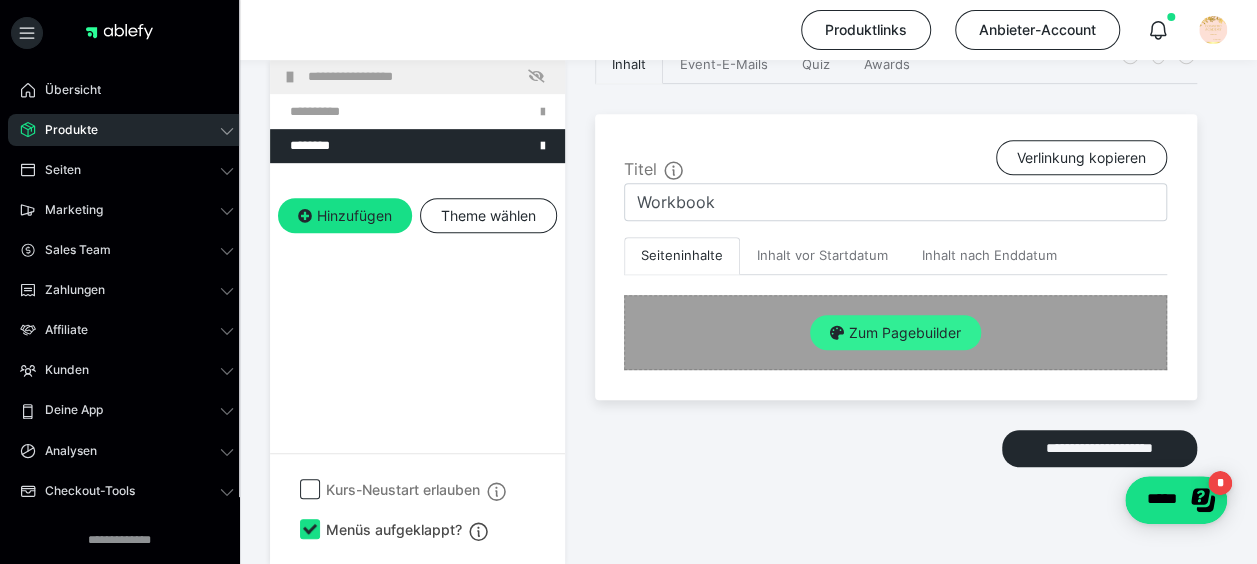click on "Zum Pagebuilder" at bounding box center (895, 333) 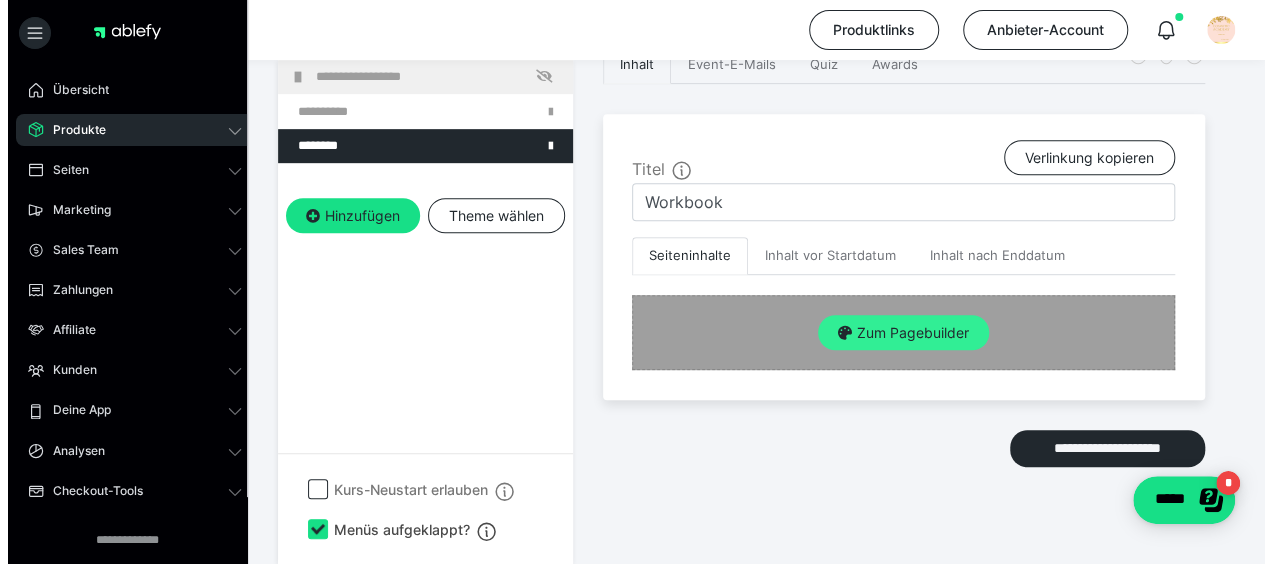 scroll, scrollTop: 415, scrollLeft: 0, axis: vertical 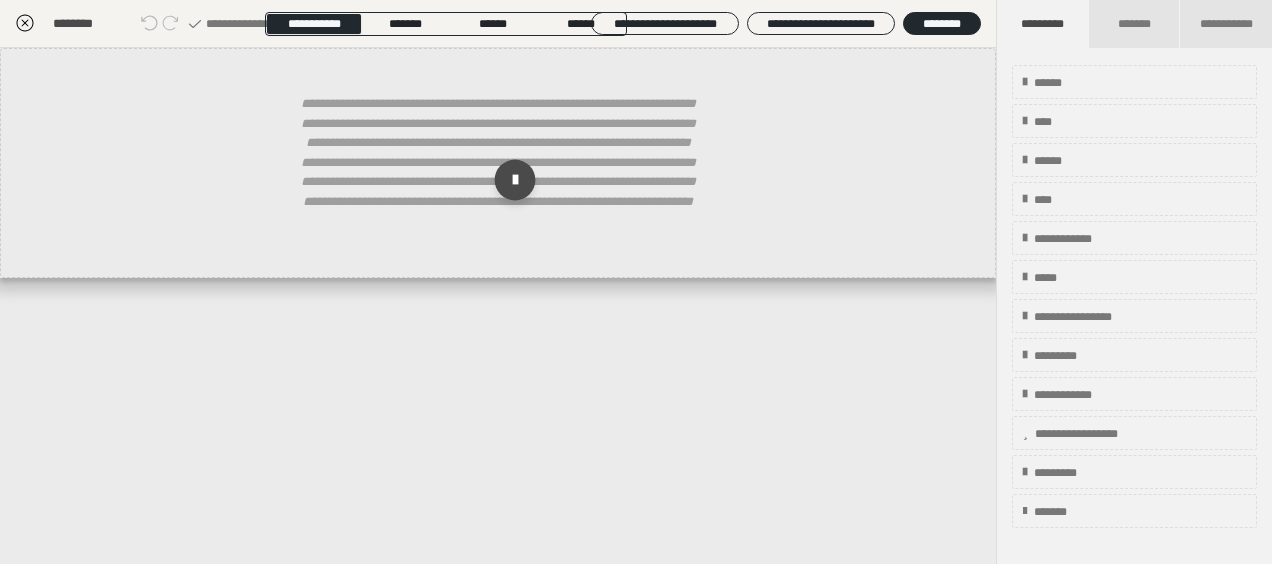click at bounding box center [515, 180] 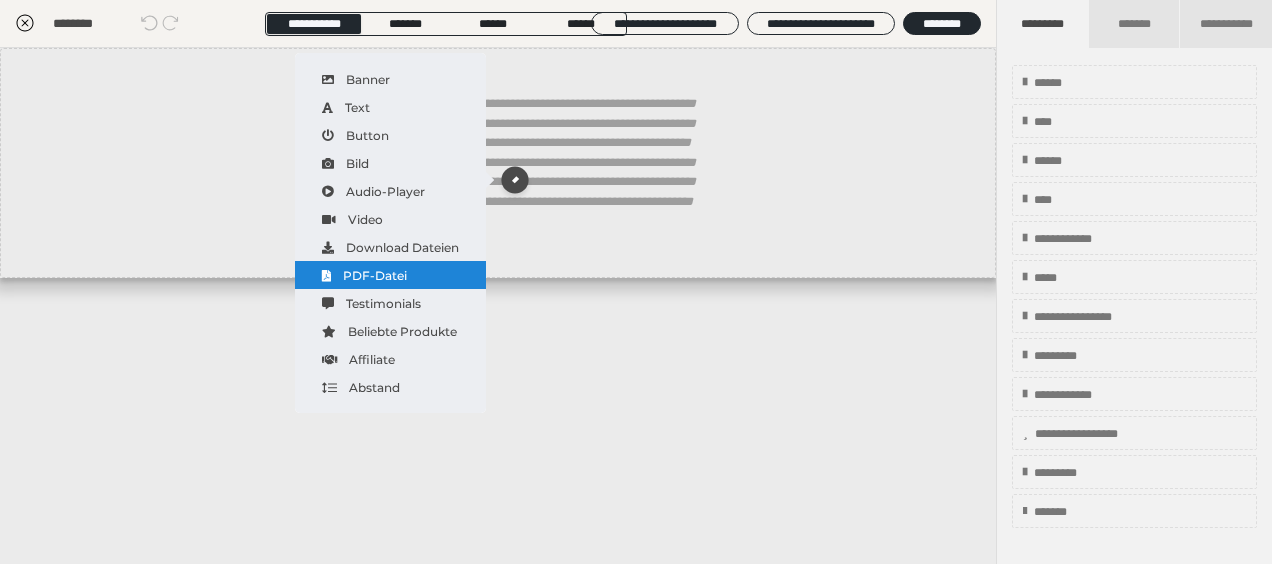 click on "PDF-Datei" at bounding box center [390, 275] 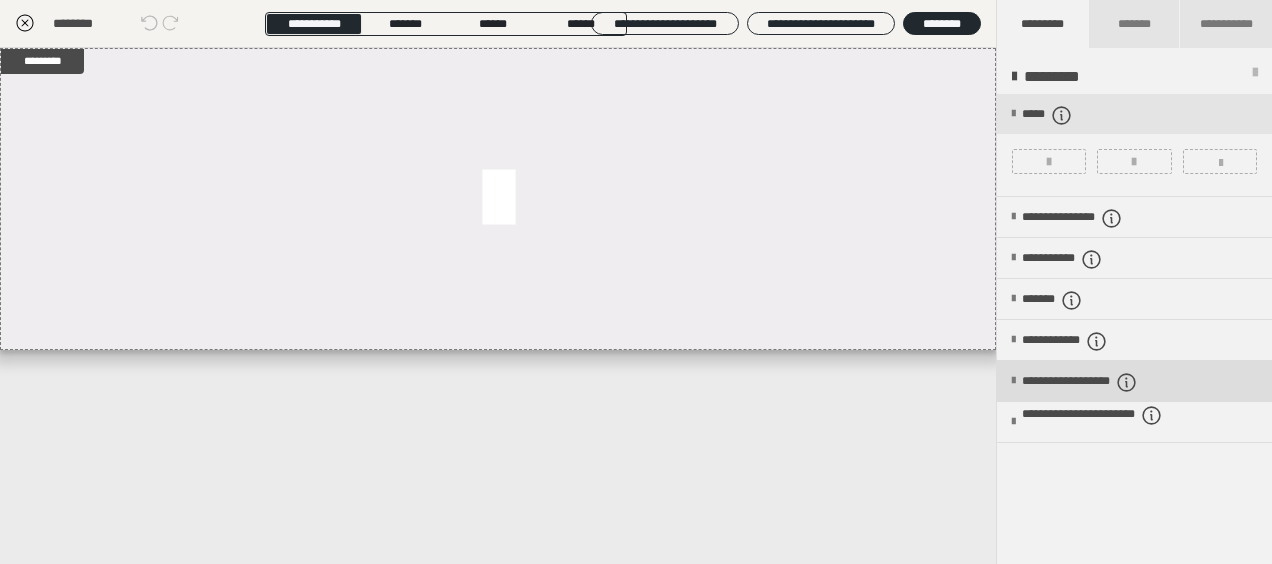 click on "**********" at bounding box center [1111, 382] 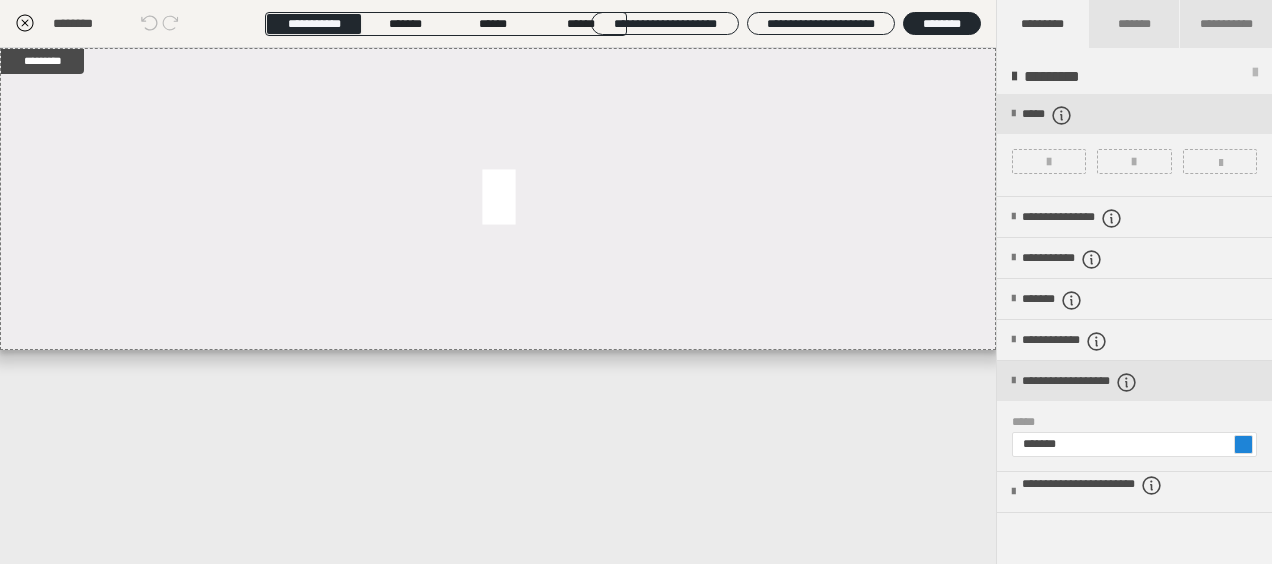 click at bounding box center (1243, 444) 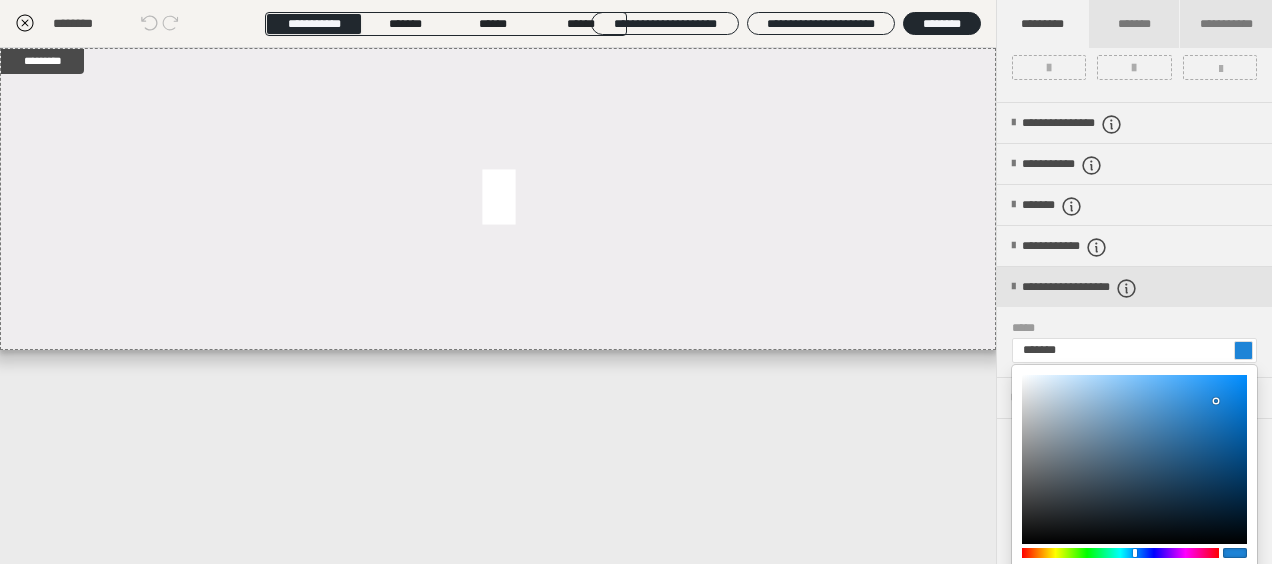 scroll, scrollTop: 216, scrollLeft: 0, axis: vertical 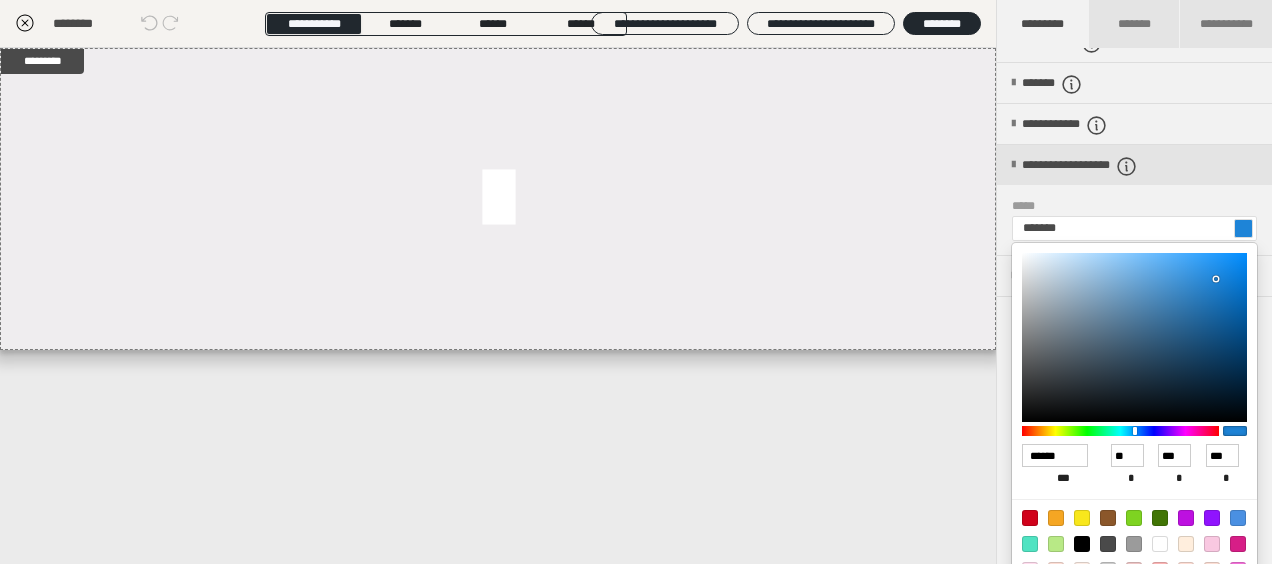 click at bounding box center [1120, 431] 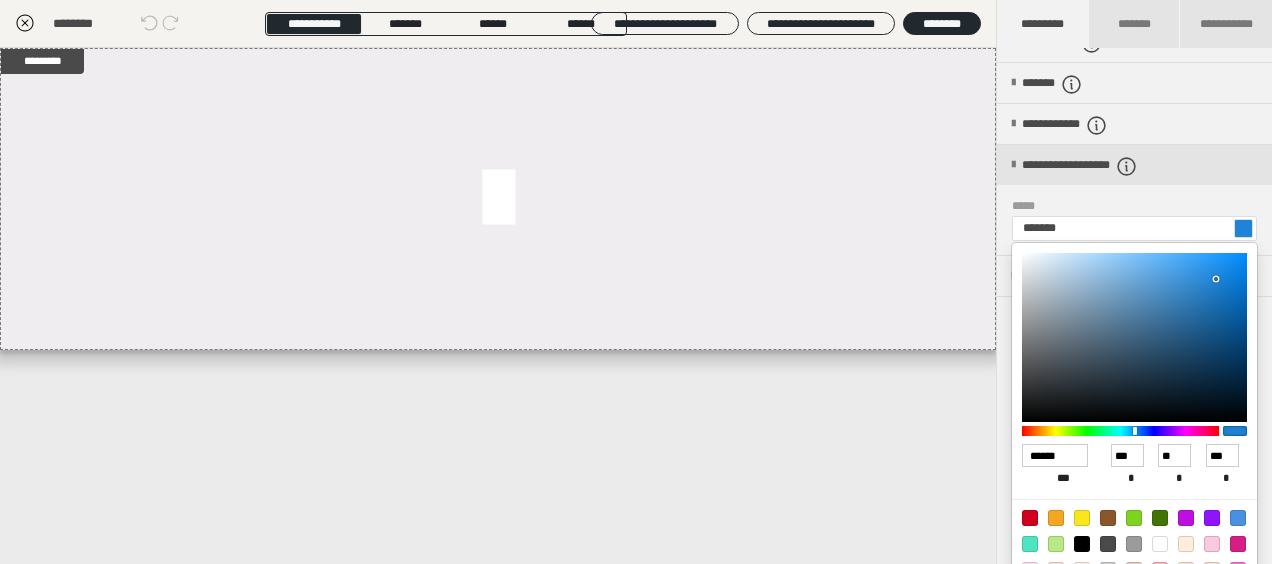 click at bounding box center (1120, 431) 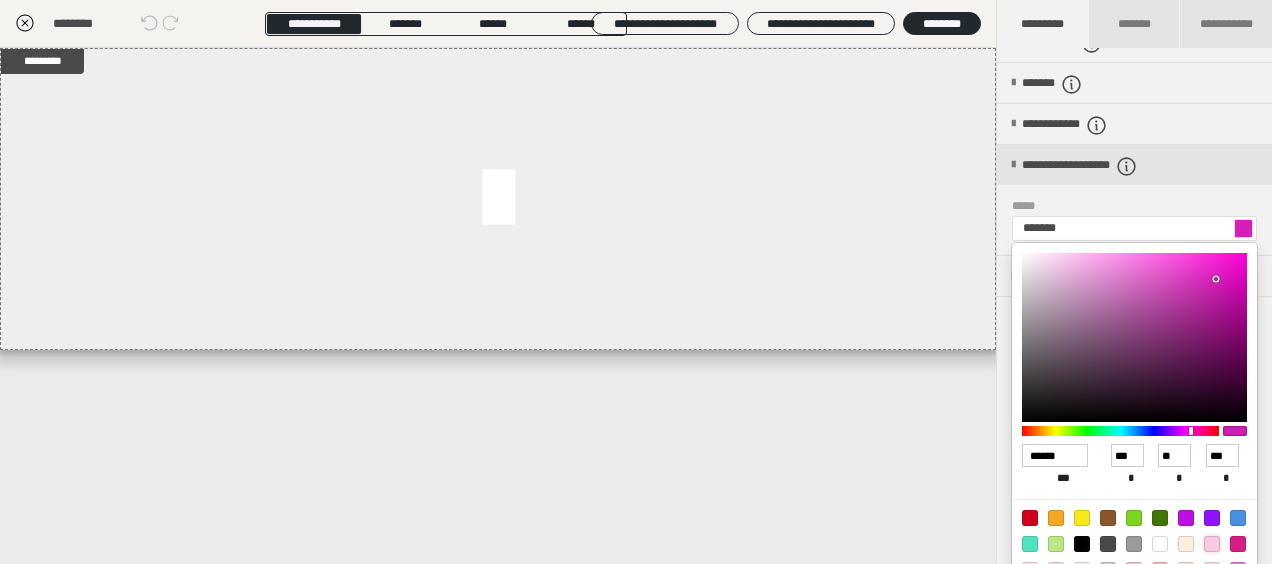 click at bounding box center [1212, 544] 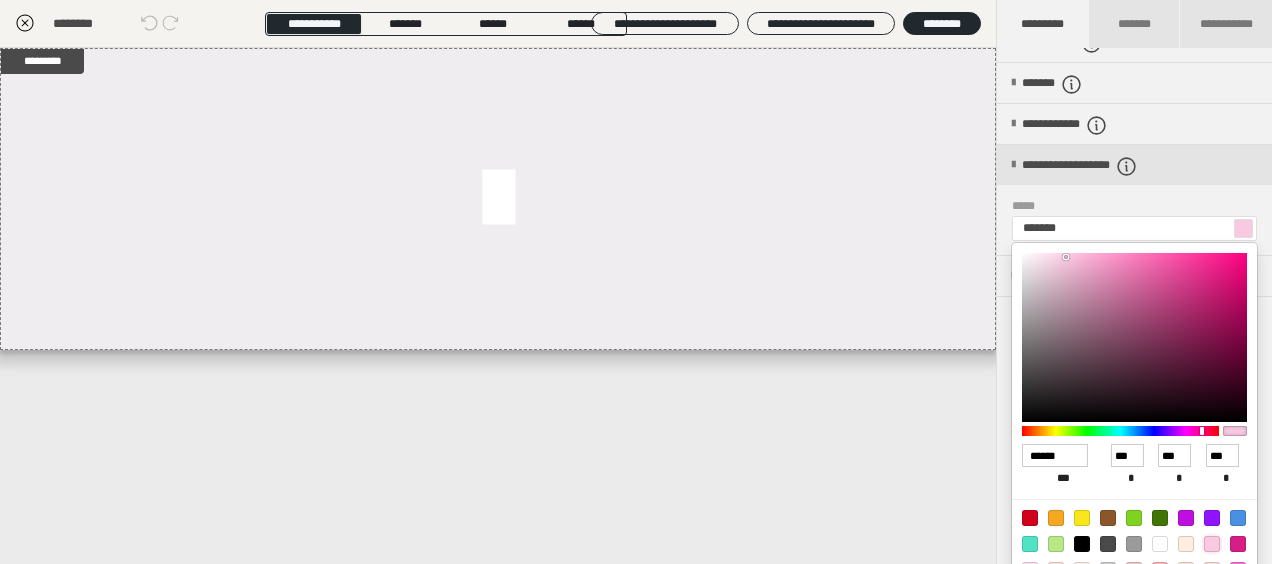 click at bounding box center [636, 282] 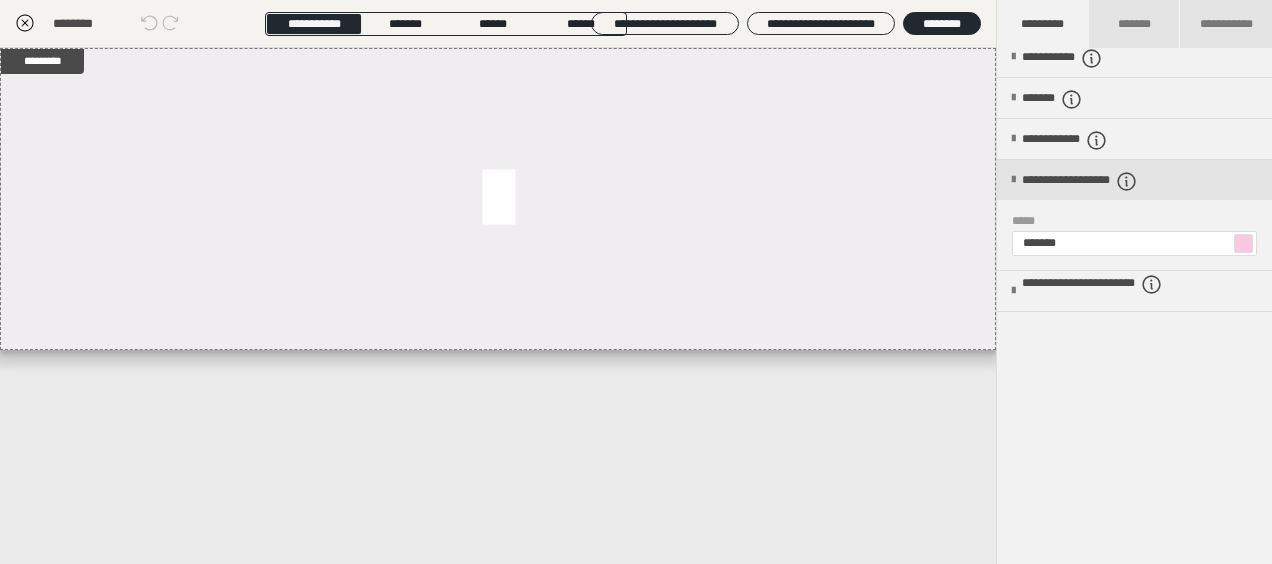 scroll, scrollTop: 198, scrollLeft: 0, axis: vertical 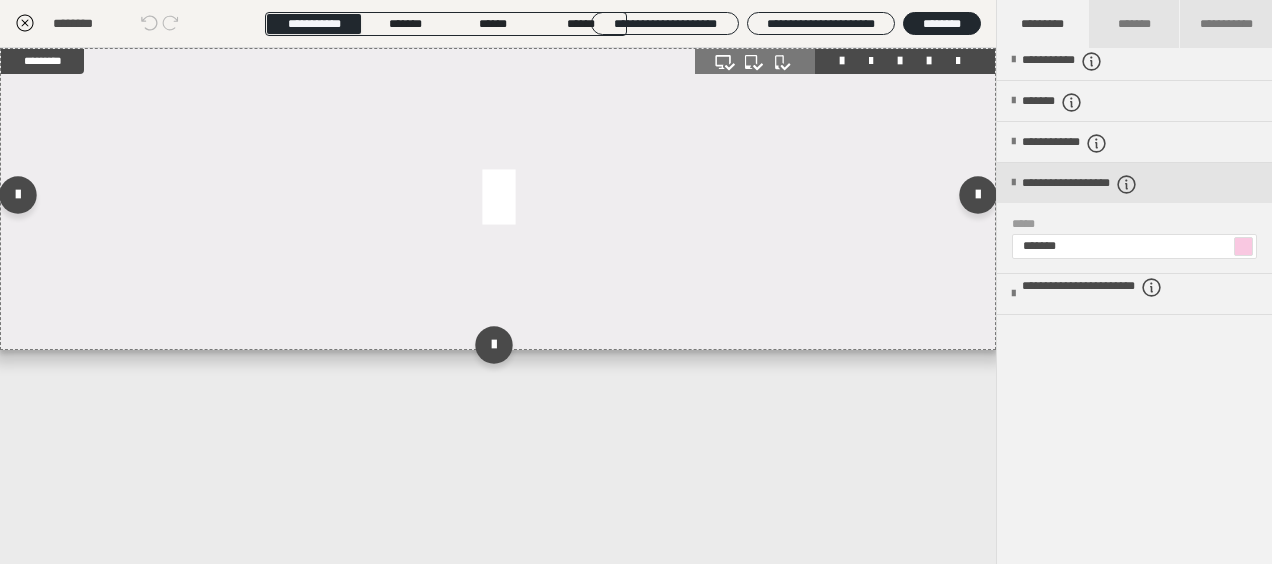 click at bounding box center (498, 199) 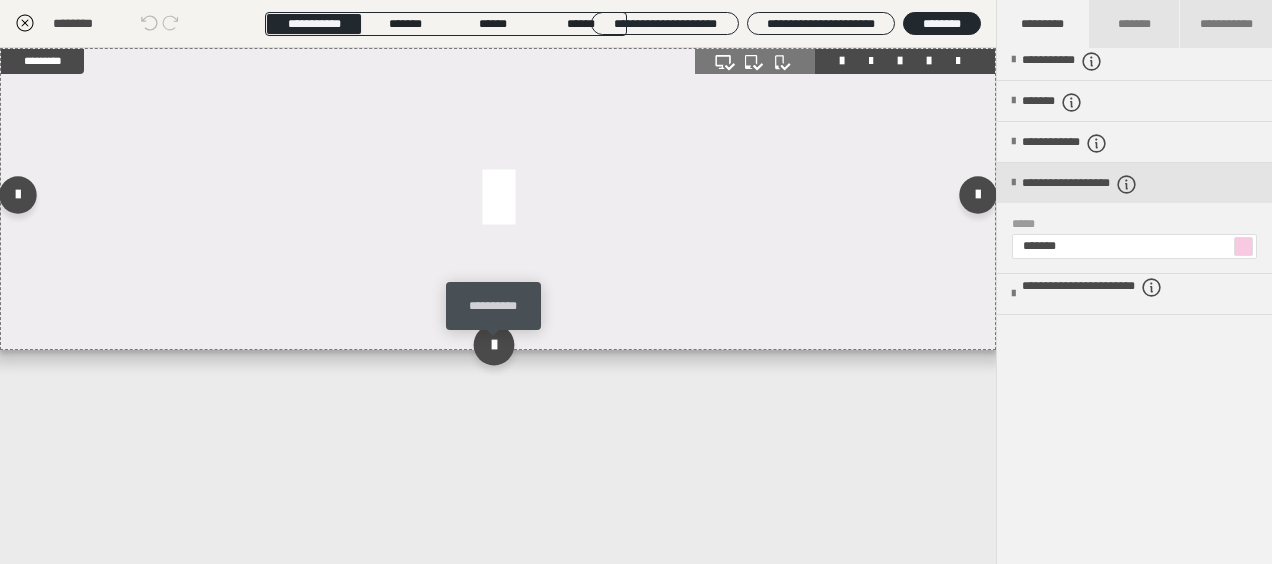 click at bounding box center [493, 344] 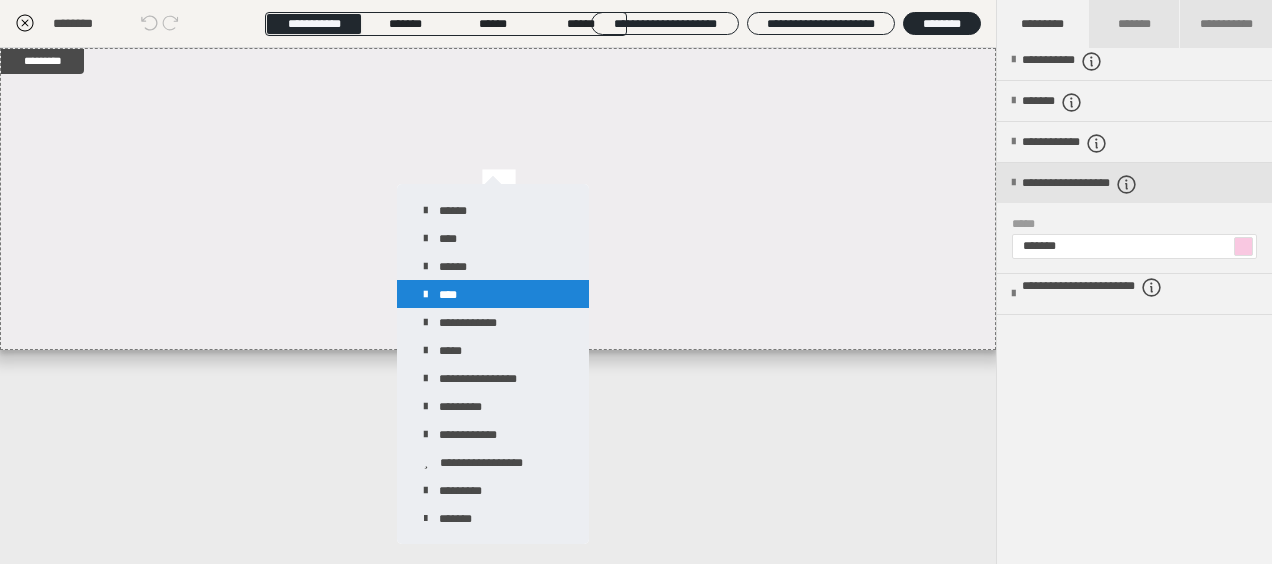 click on "****" at bounding box center (493, 294) 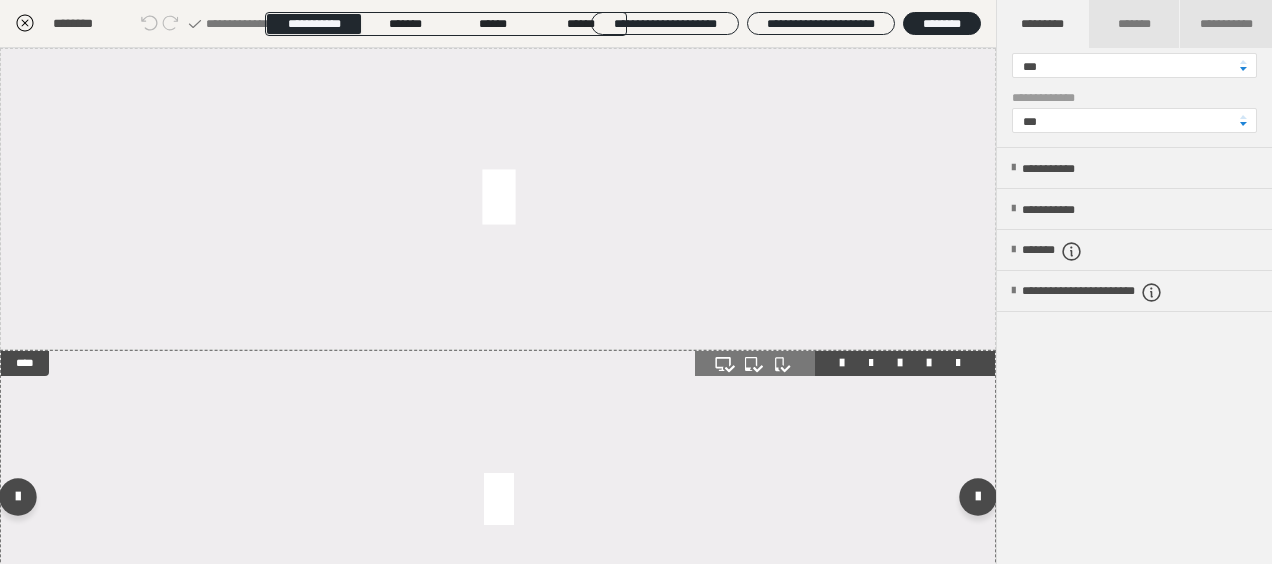 scroll, scrollTop: 0, scrollLeft: 0, axis: both 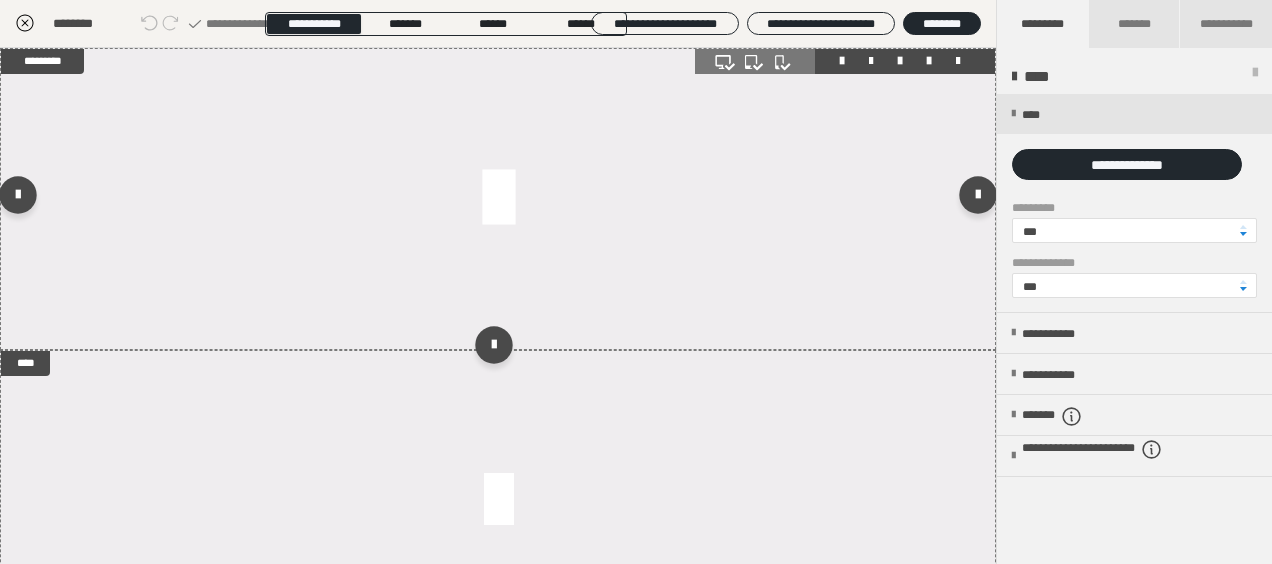 click at bounding box center (498, 199) 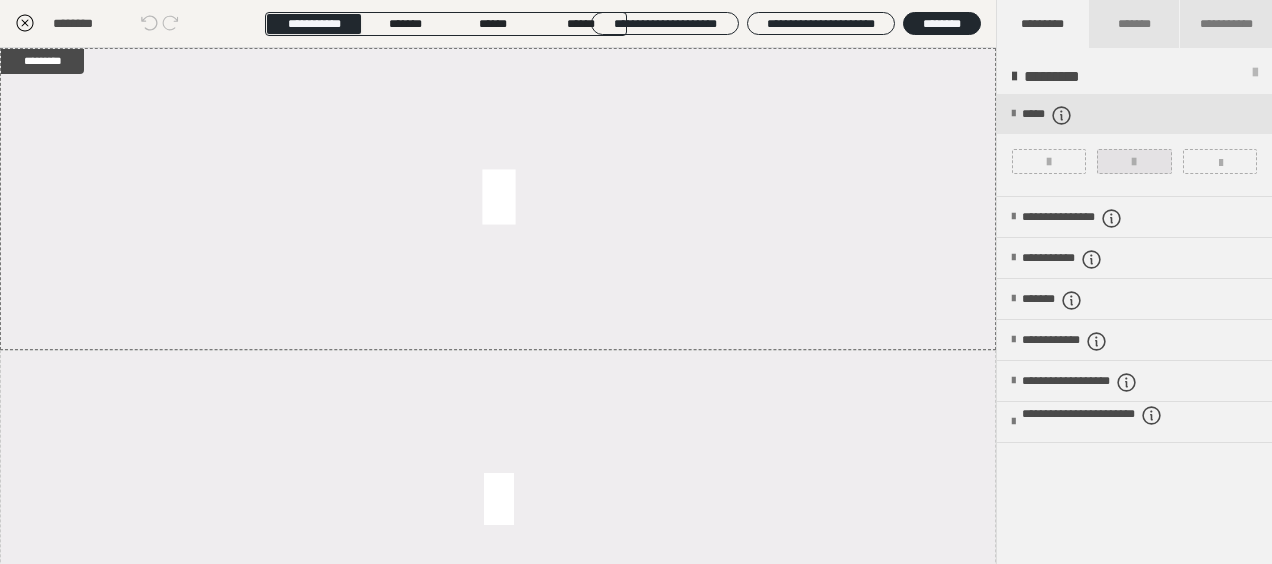 click at bounding box center (1134, 162) 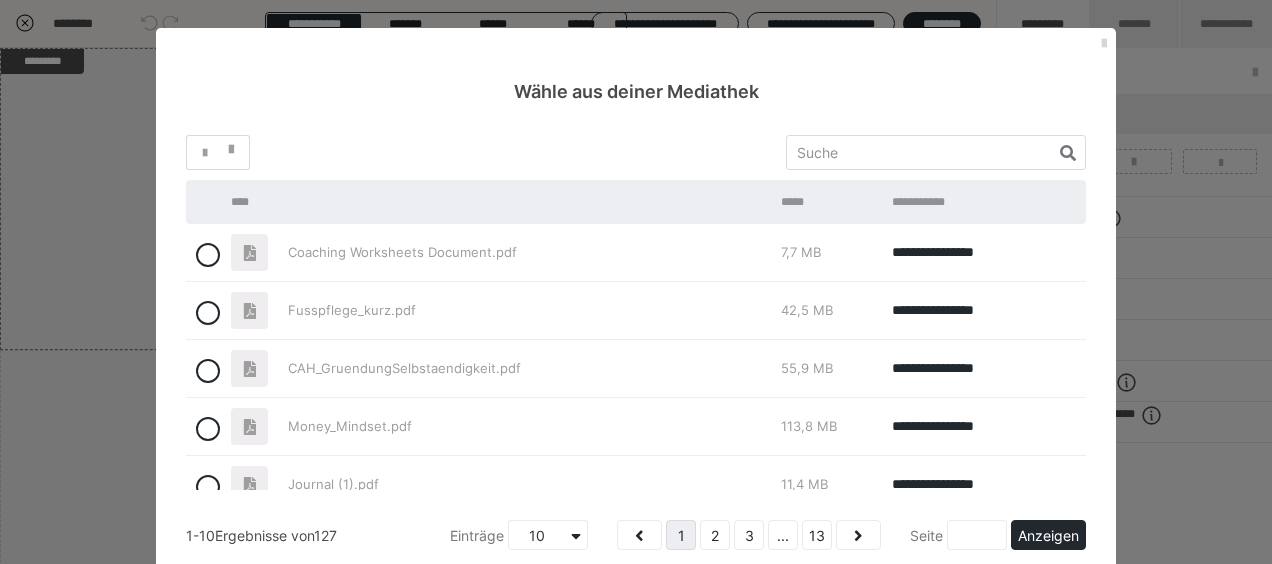 click at bounding box center [1104, 44] 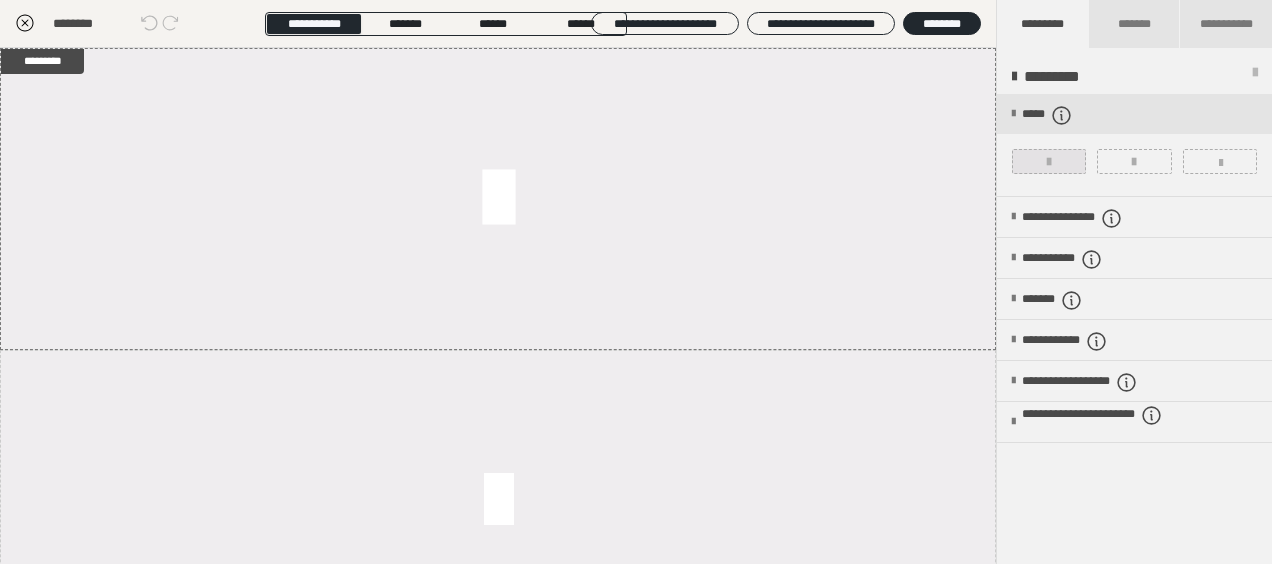 click at bounding box center [1049, 162] 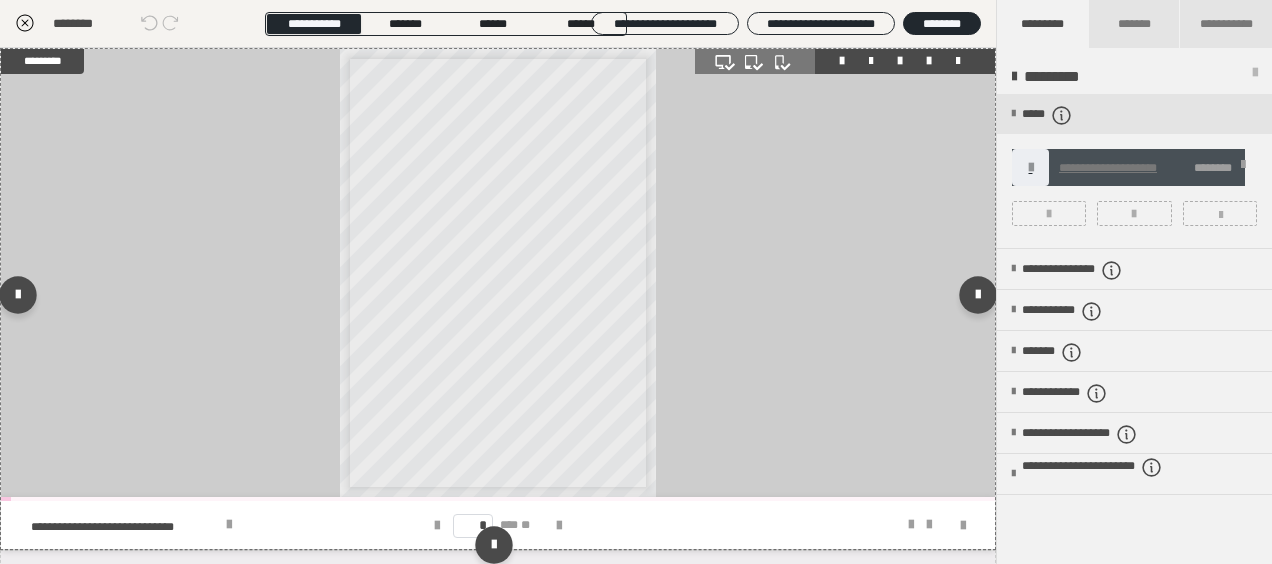 click on "**********" at bounding box center [498, 273] 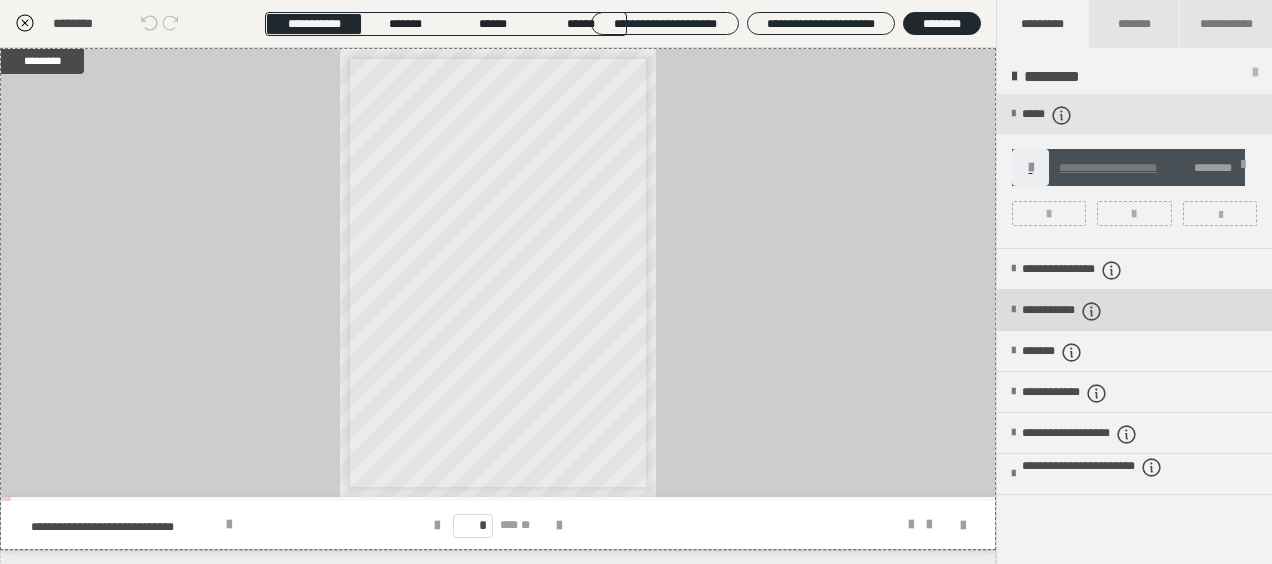 click on "**********" at bounding box center [1086, 311] 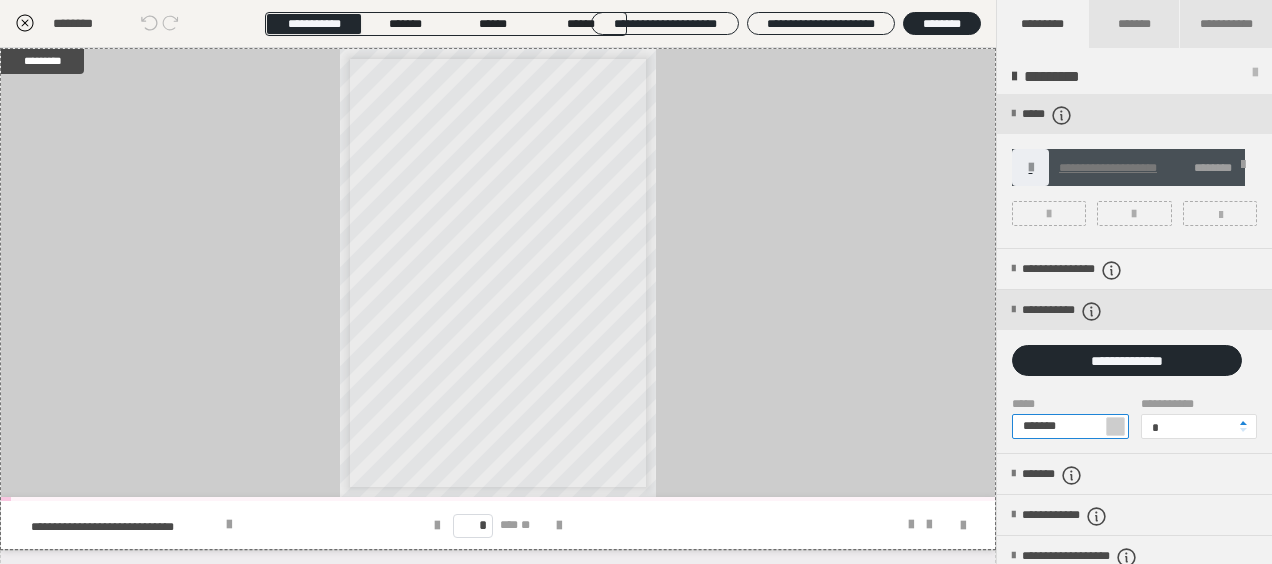 click on "*******" at bounding box center (1070, 426) 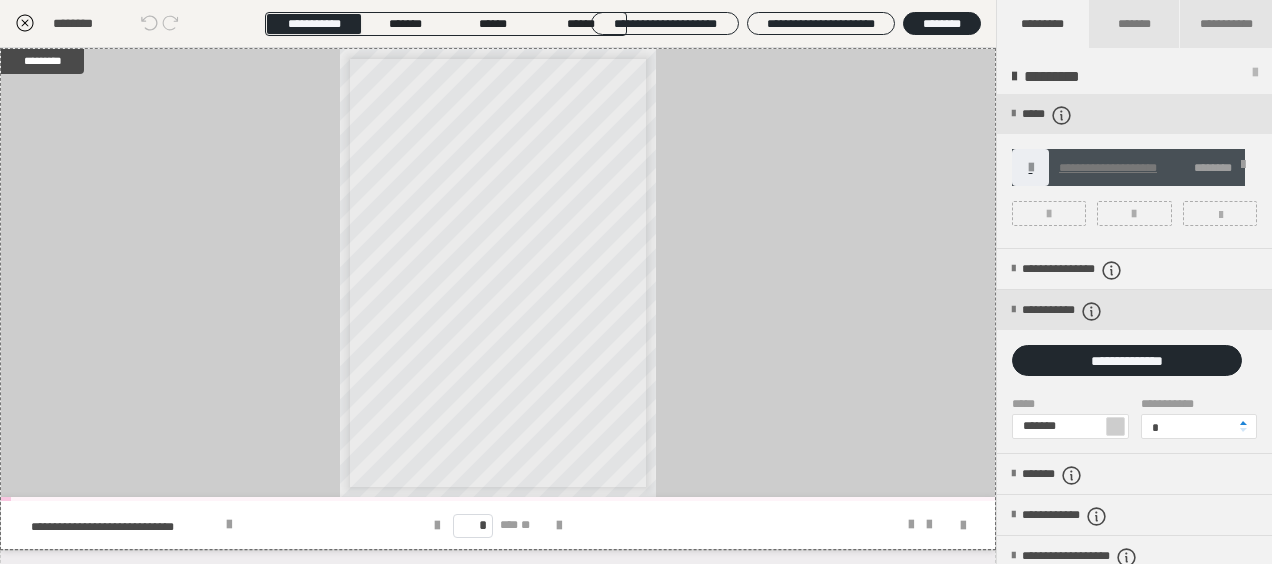click at bounding box center (1115, 426) 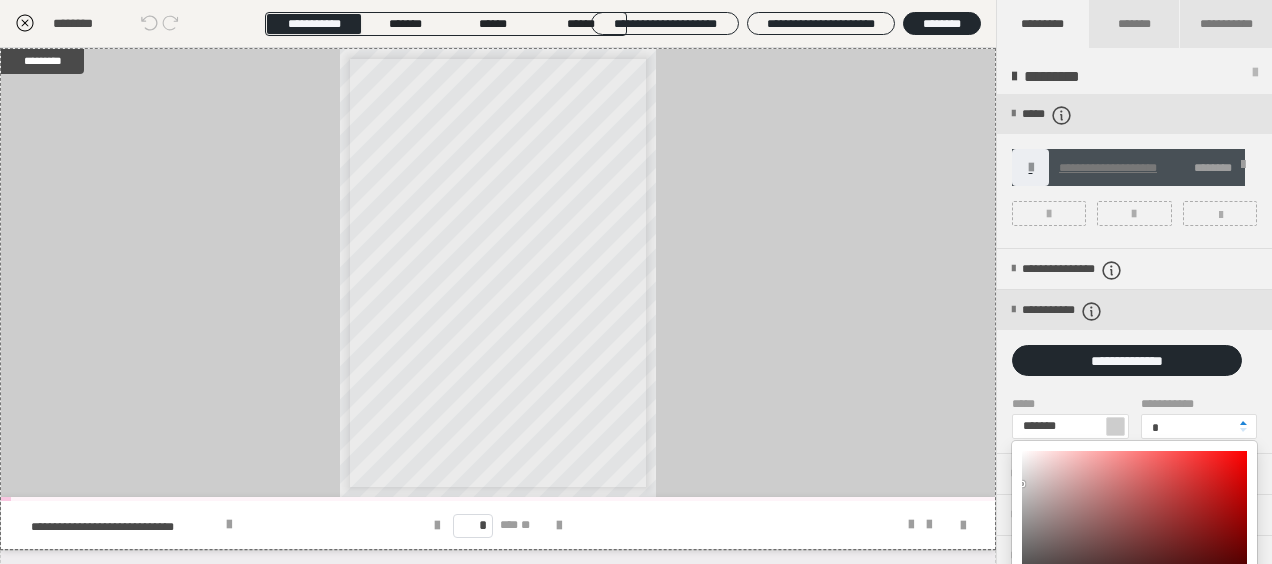 click at bounding box center [1134, 535] 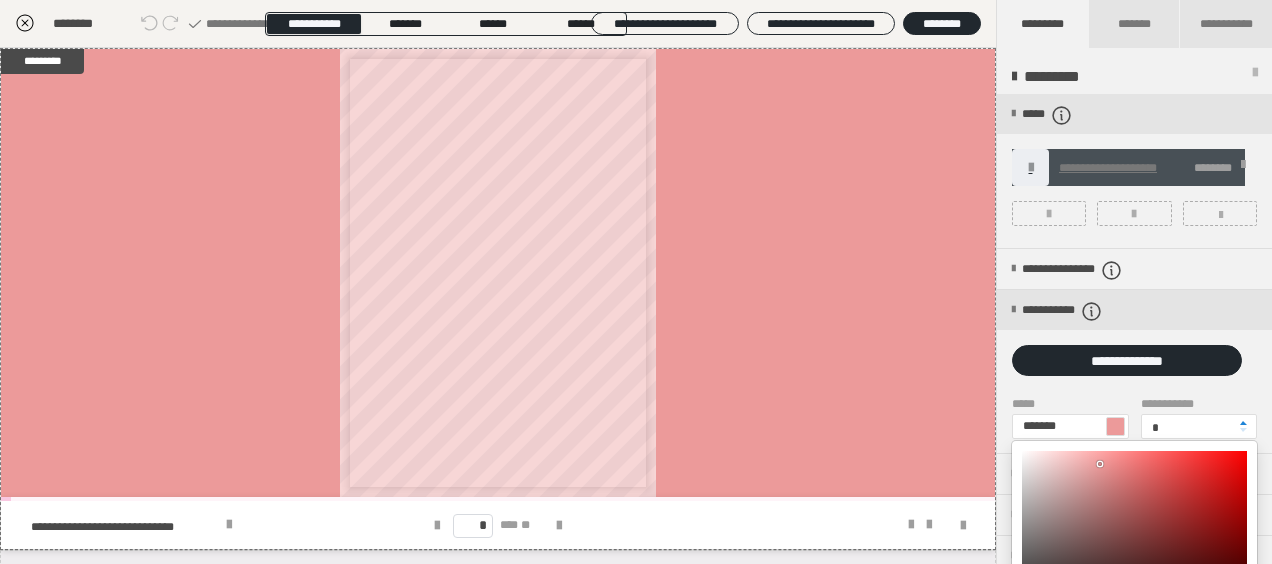 type on "*******" 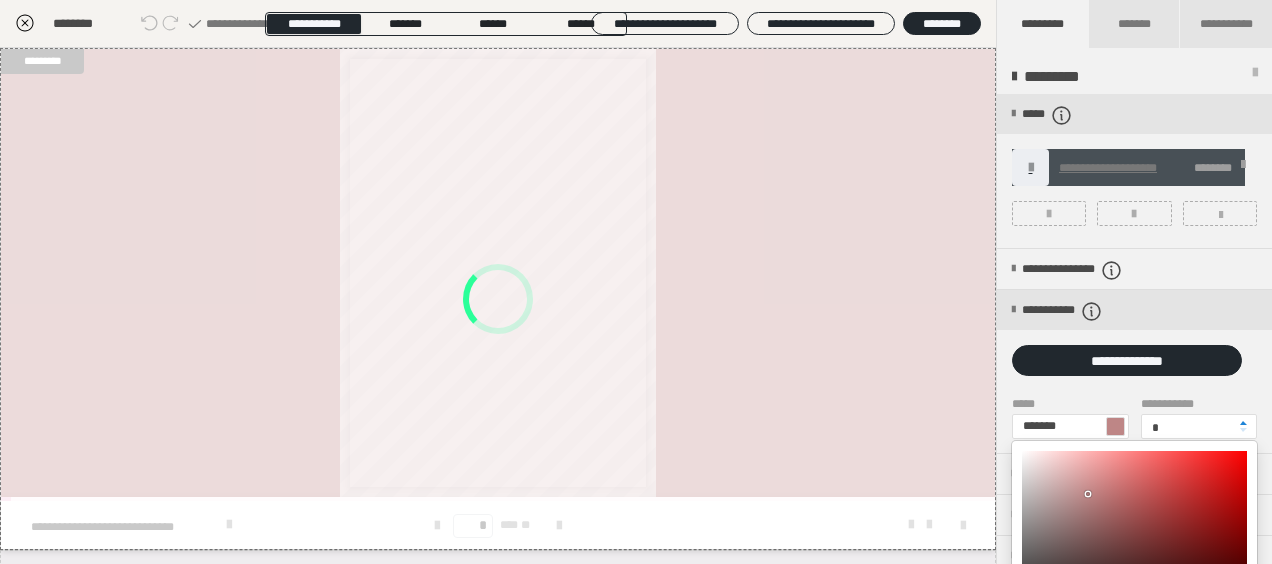 click at bounding box center [1134, 535] 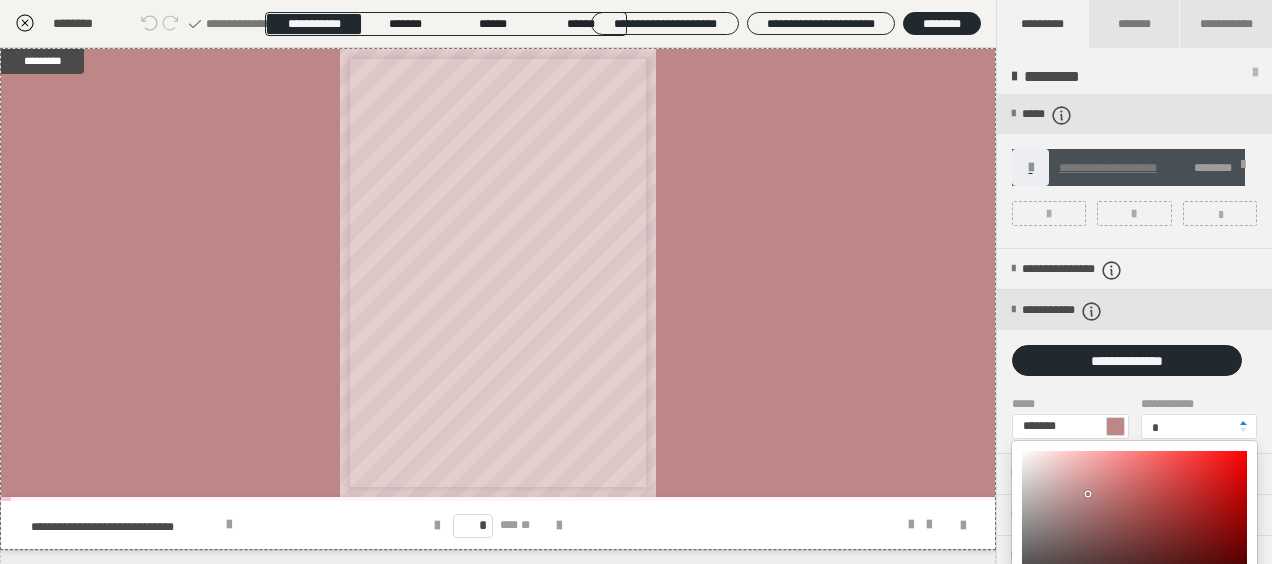 type on "*******" 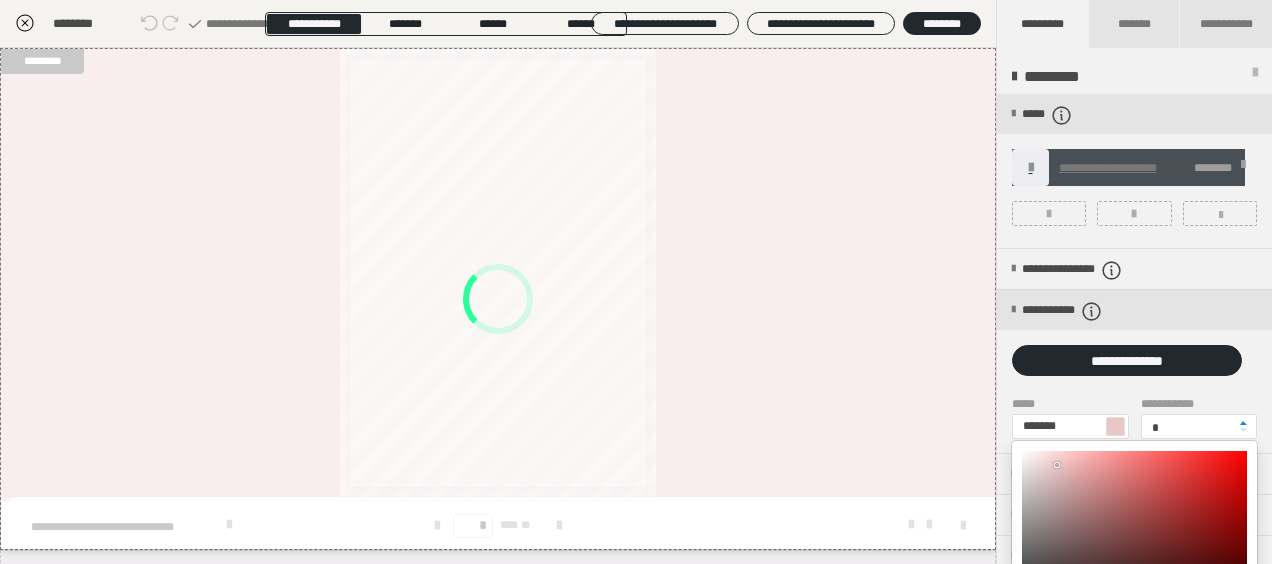 click at bounding box center (1134, 535) 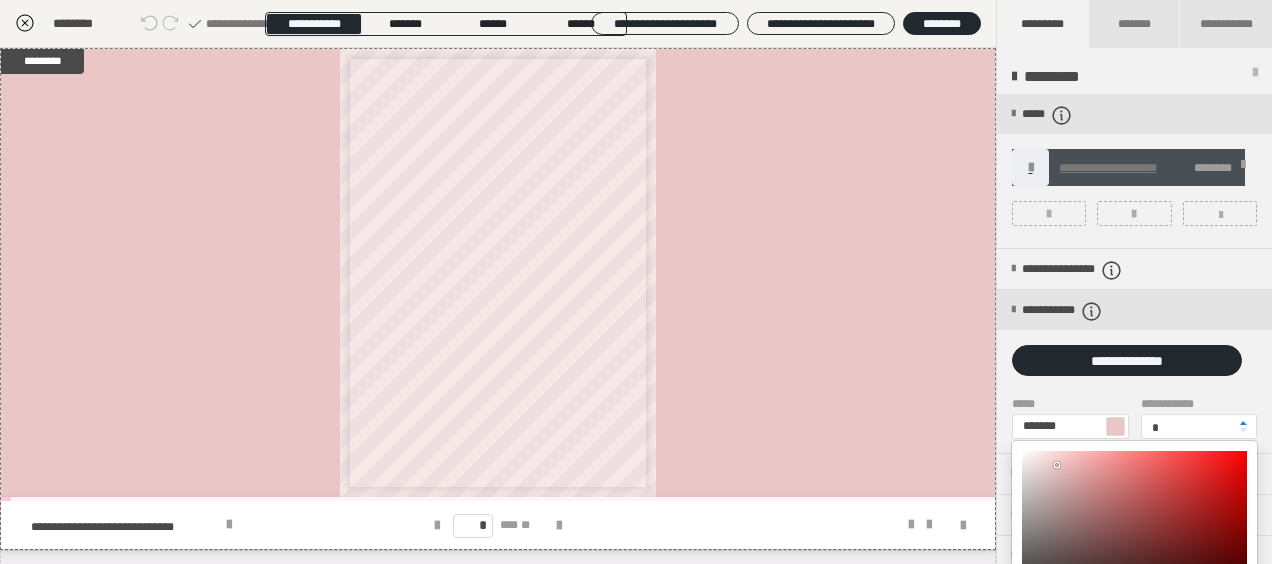 type on "*******" 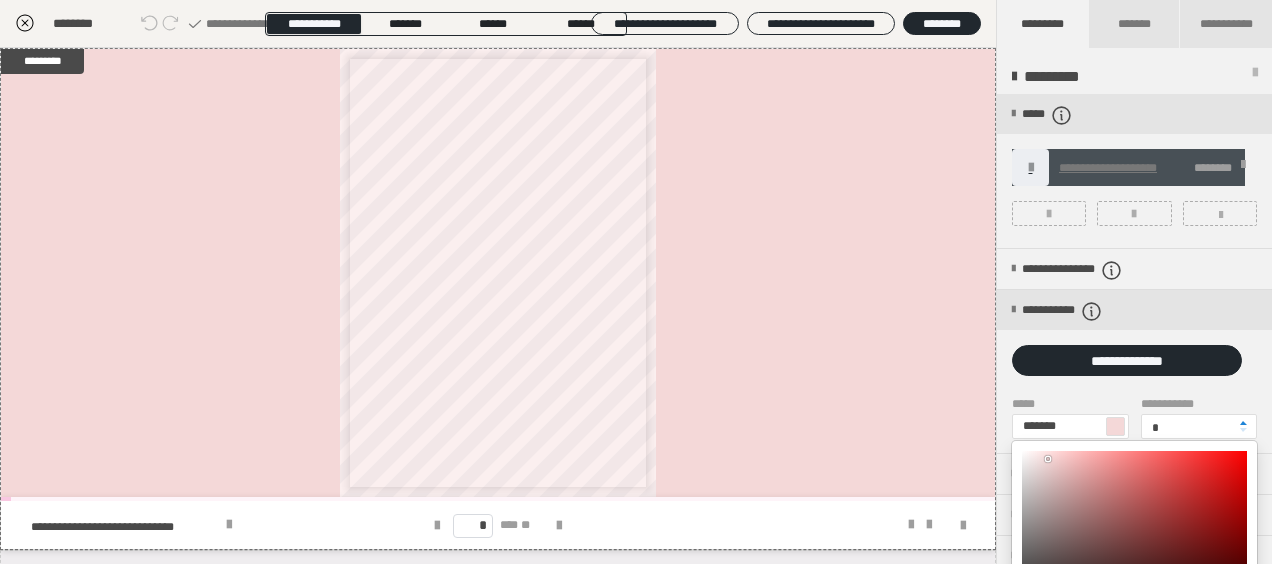 click at bounding box center (1134, 535) 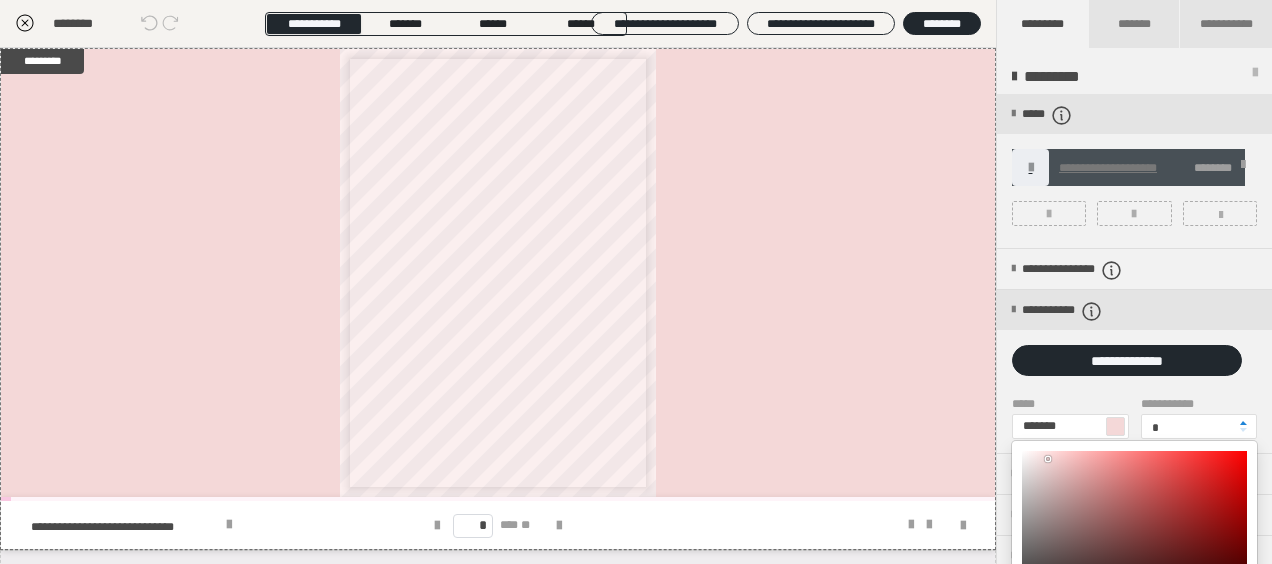 type on "*******" 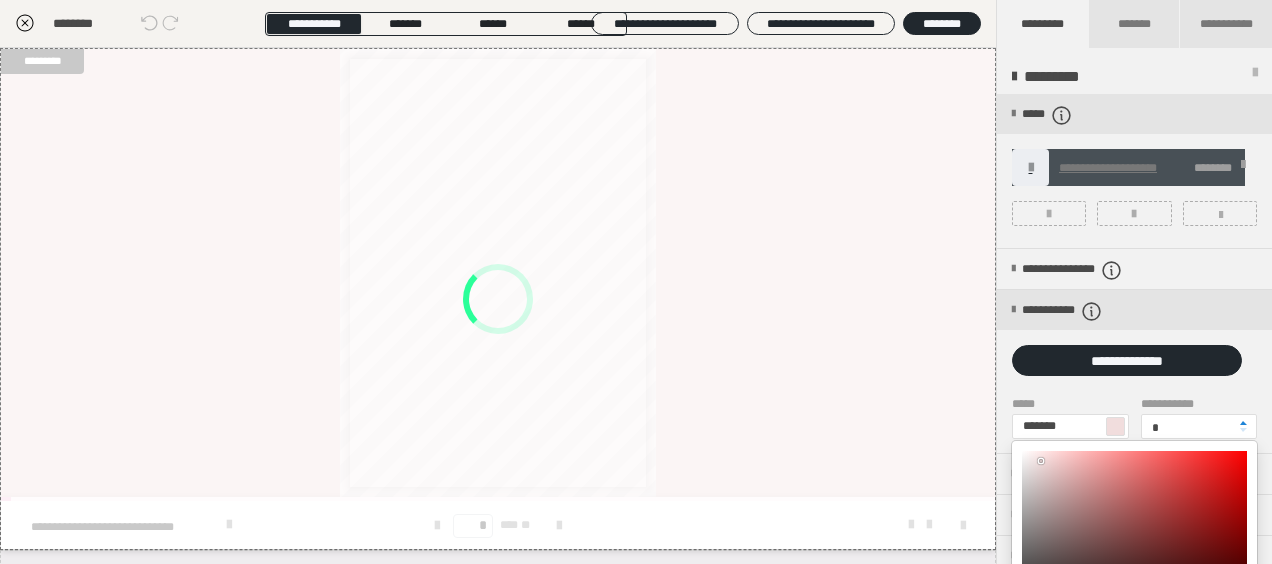 click at bounding box center [1134, 535] 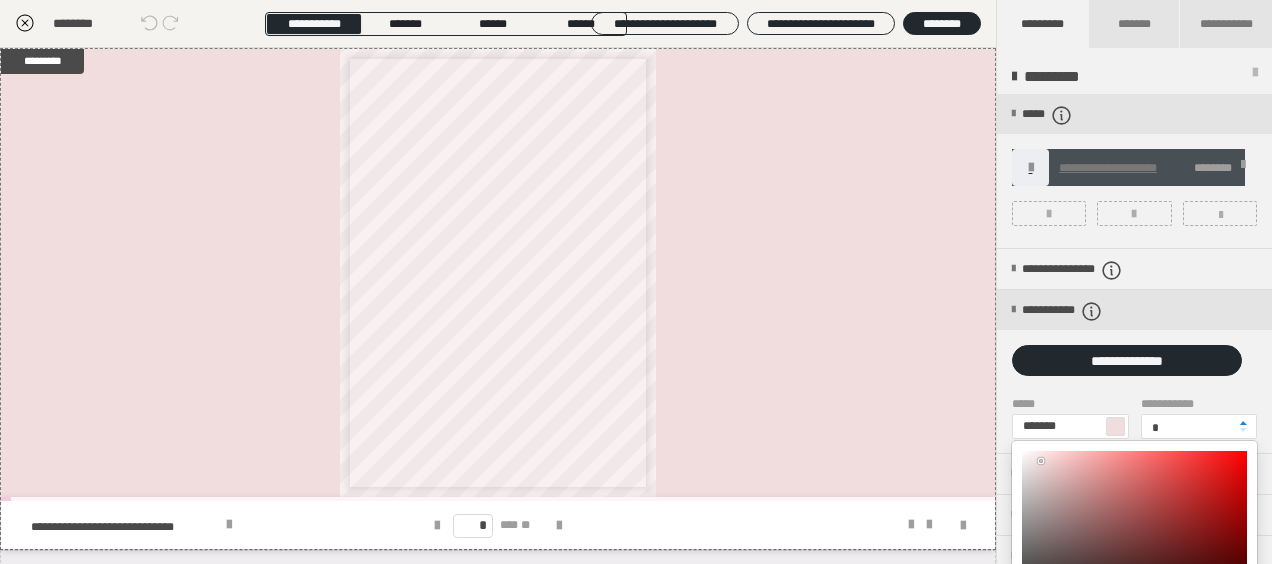 click at bounding box center [636, 282] 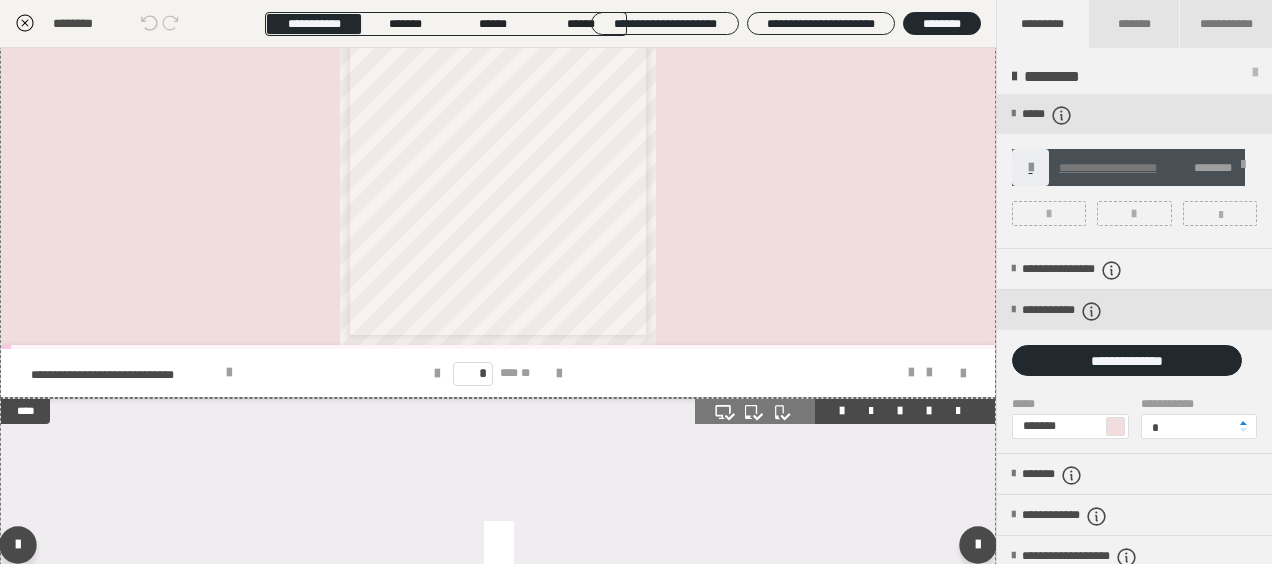 scroll, scrollTop: 372, scrollLeft: 0, axis: vertical 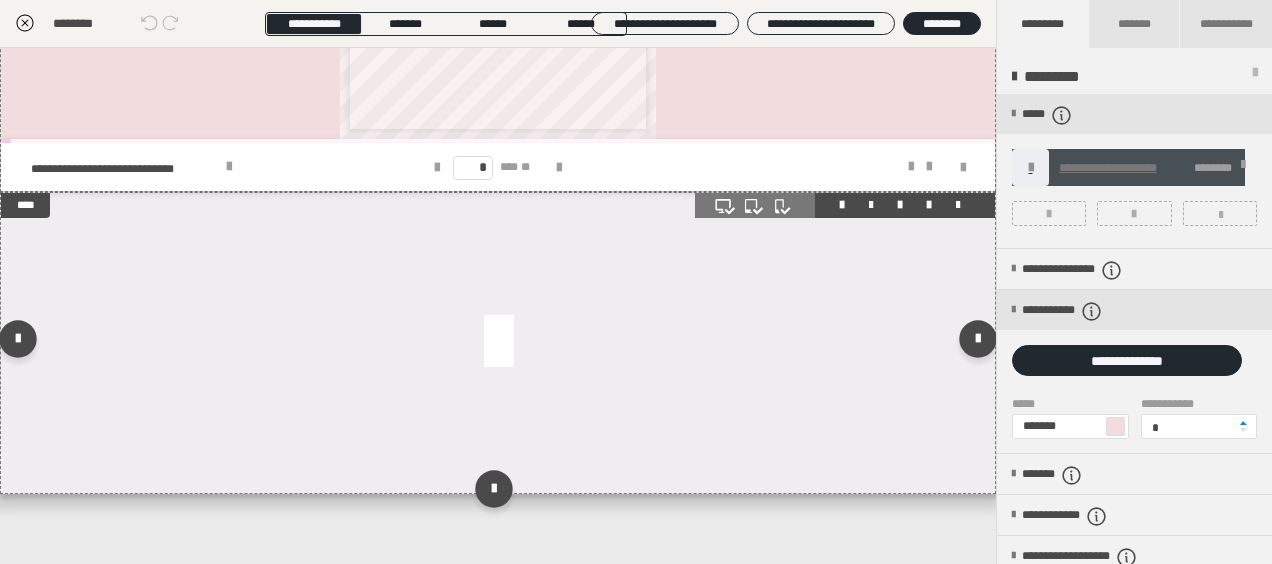 click at bounding box center [498, 343] 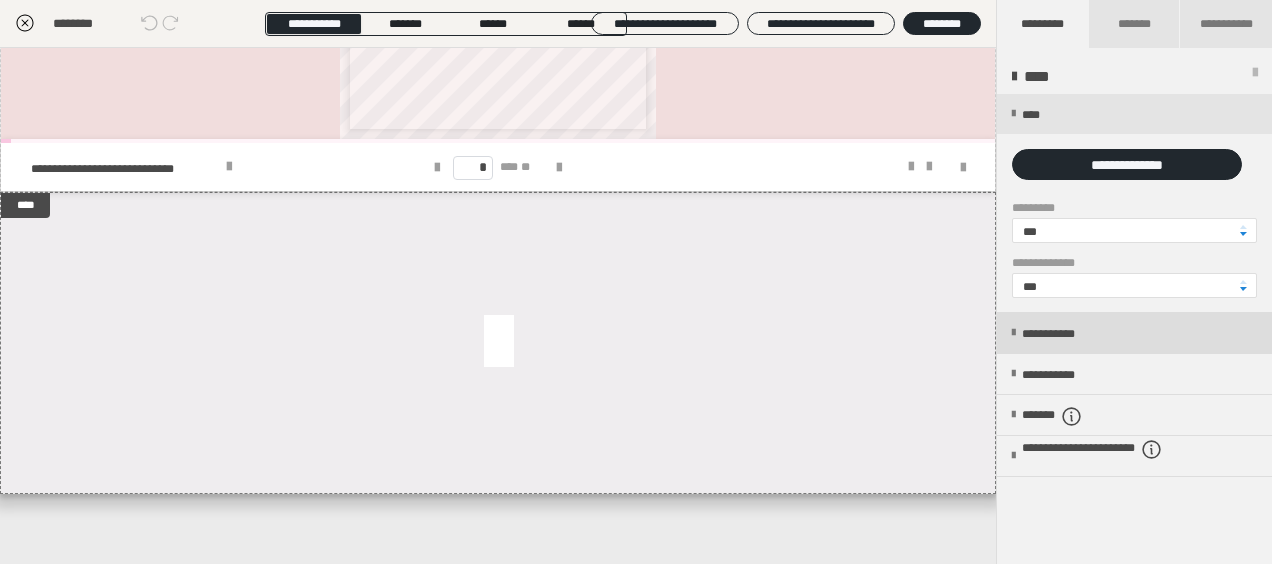 click on "**********" at bounding box center (1069, 334) 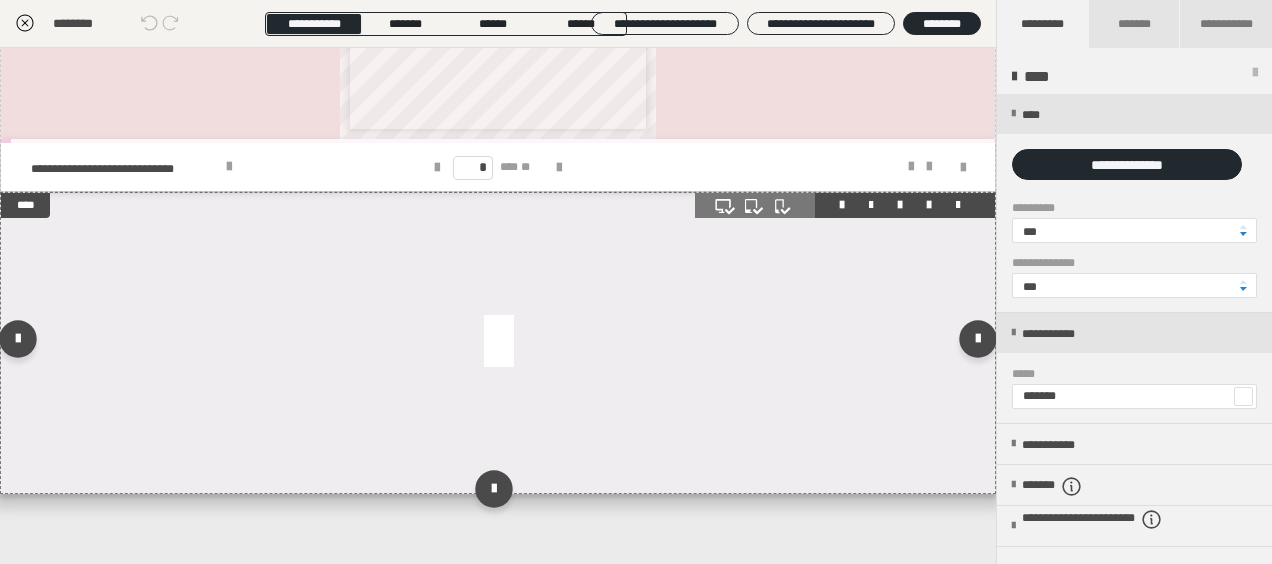 click at bounding box center [498, 343] 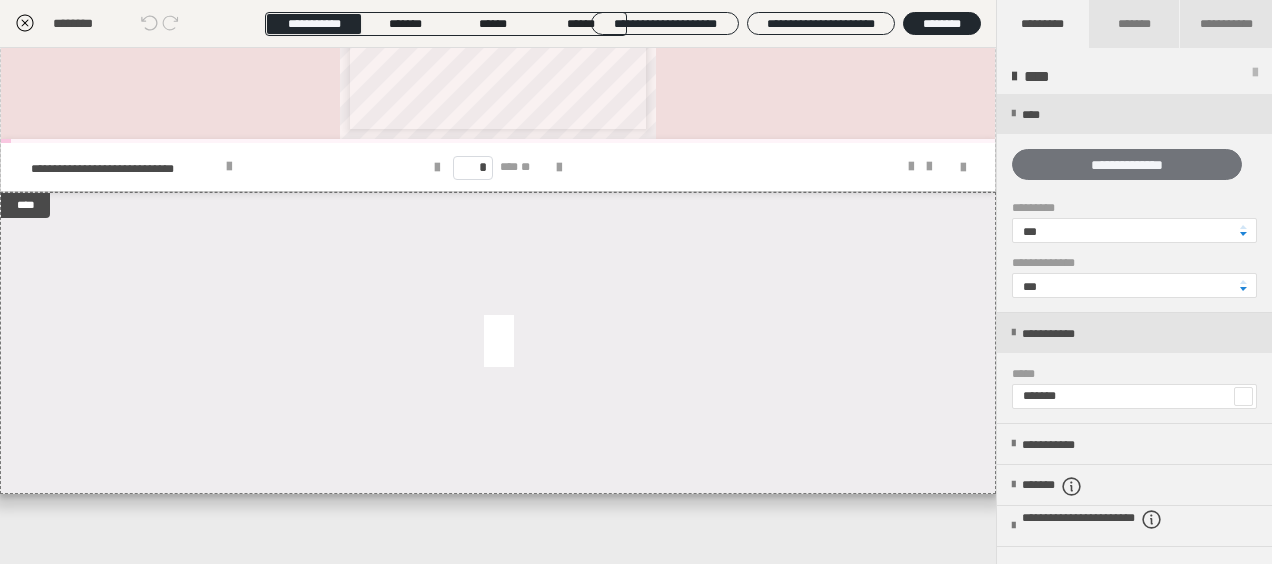 click on "**********" at bounding box center (1127, 164) 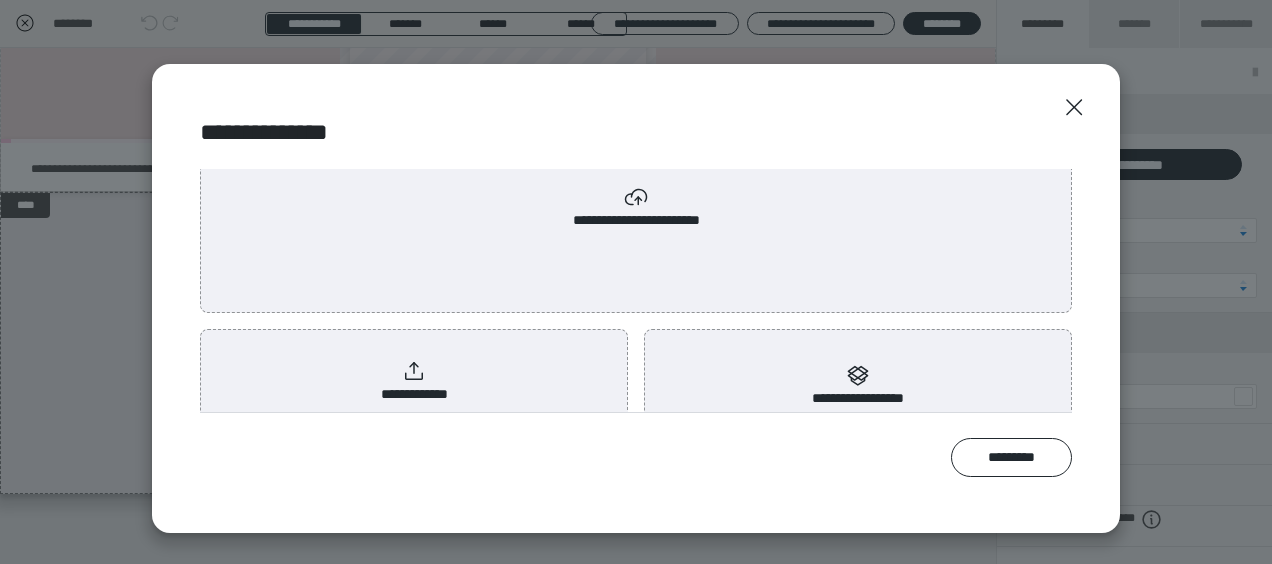 scroll, scrollTop: 96, scrollLeft: 0, axis: vertical 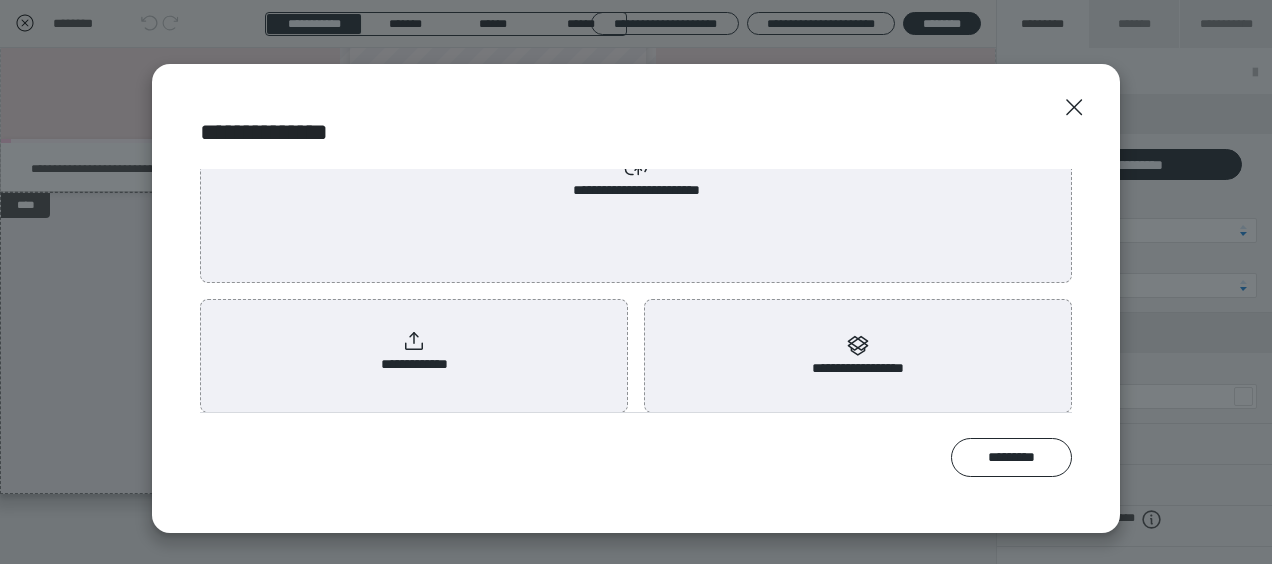 click on "**********" at bounding box center (414, 352) 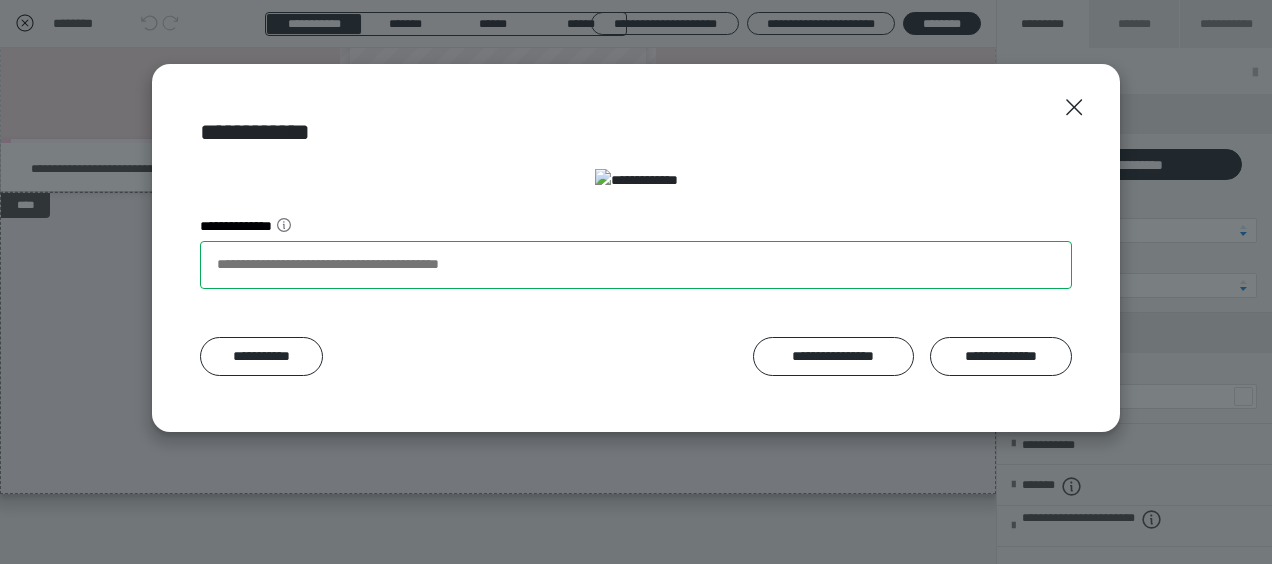 click on "**********" at bounding box center [636, 265] 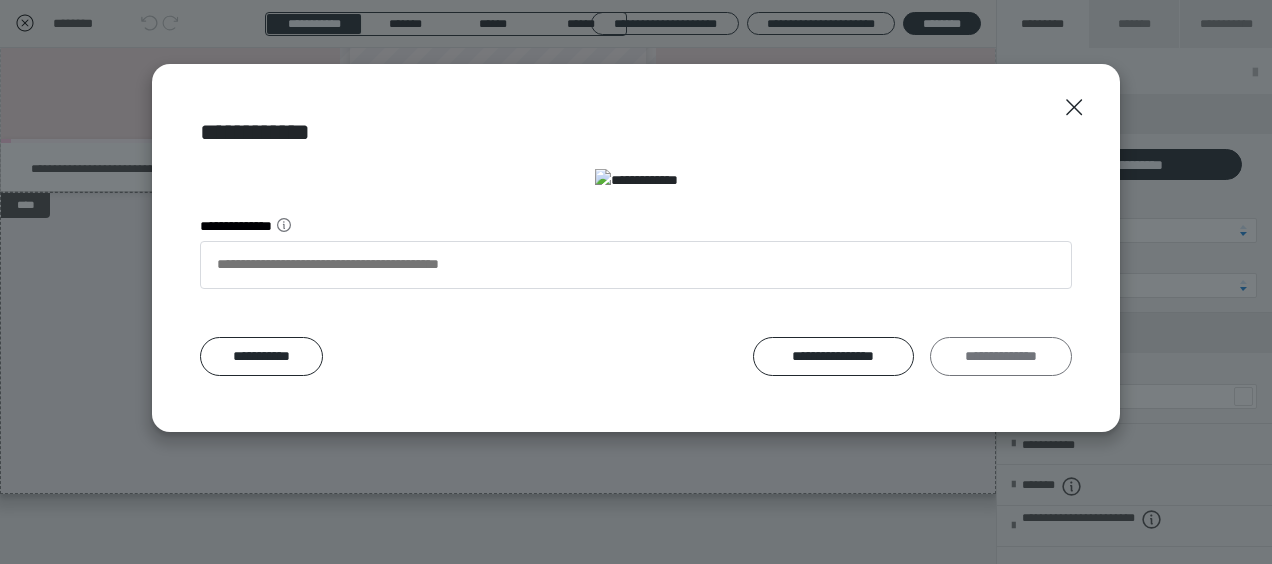 click on "**********" at bounding box center [1001, 356] 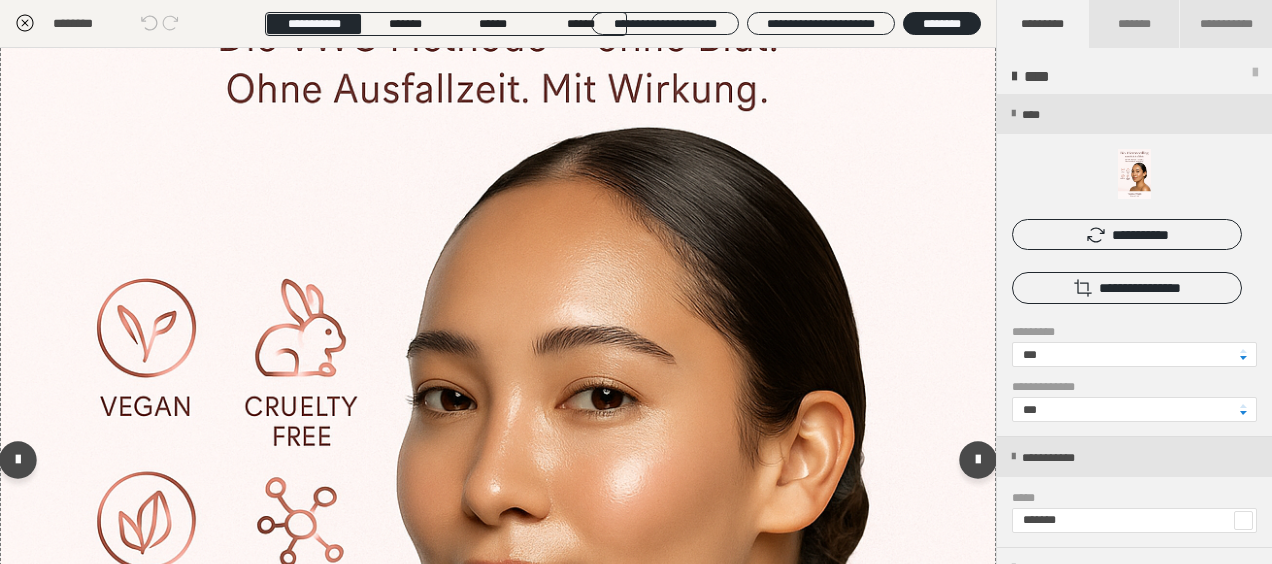 scroll, scrollTop: 1041, scrollLeft: 0, axis: vertical 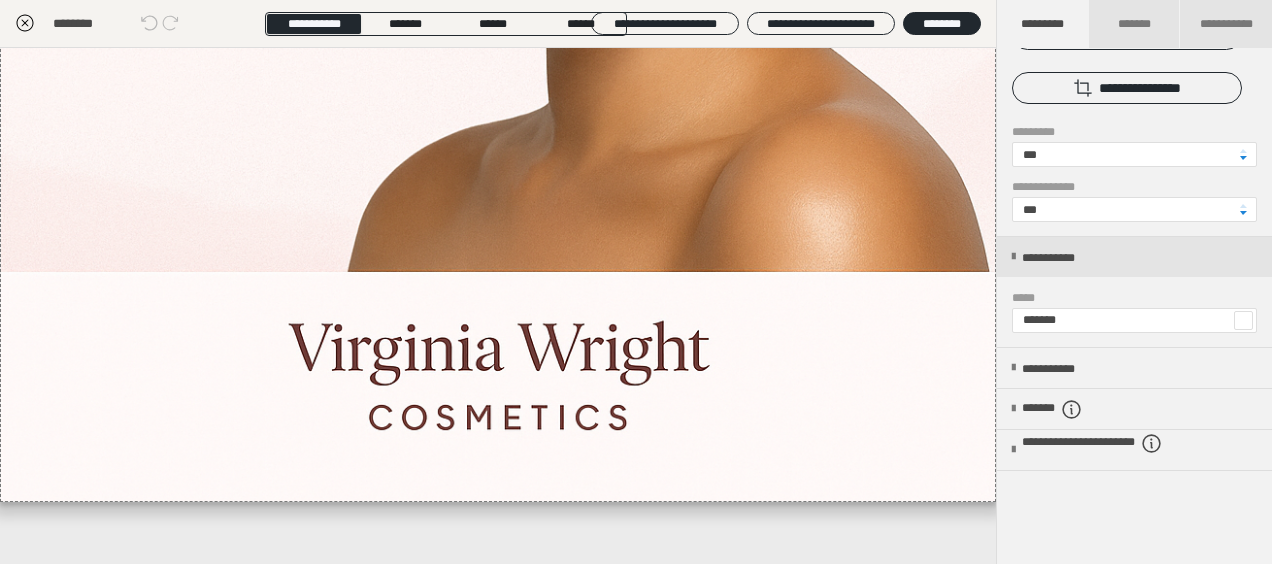 click on "**********" at bounding box center (498, 306) 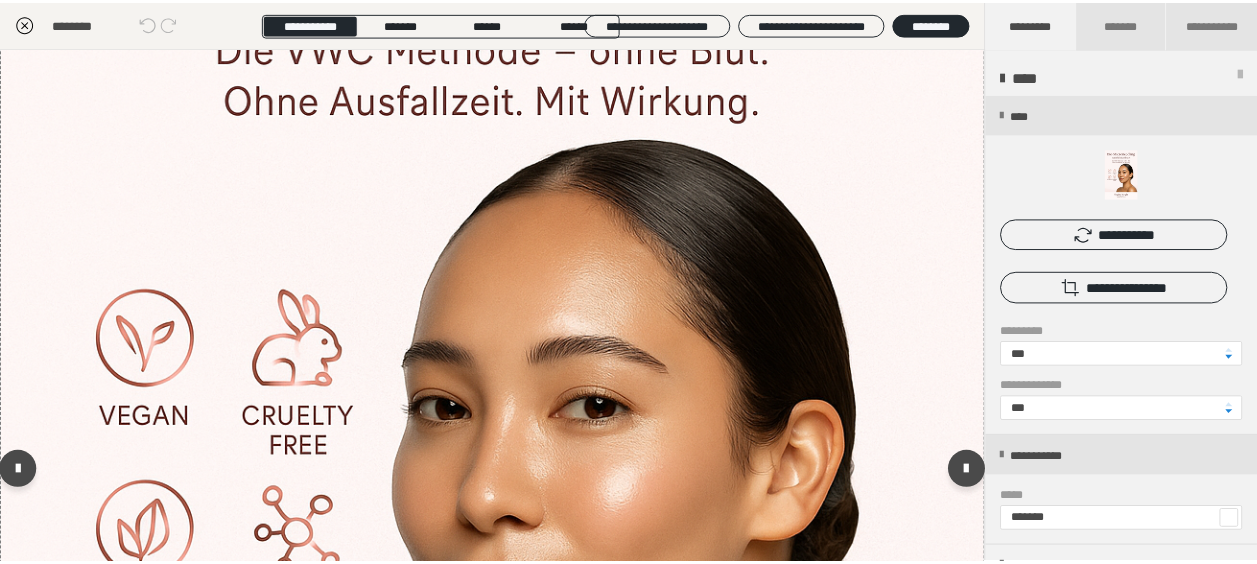 scroll, scrollTop: 641, scrollLeft: 0, axis: vertical 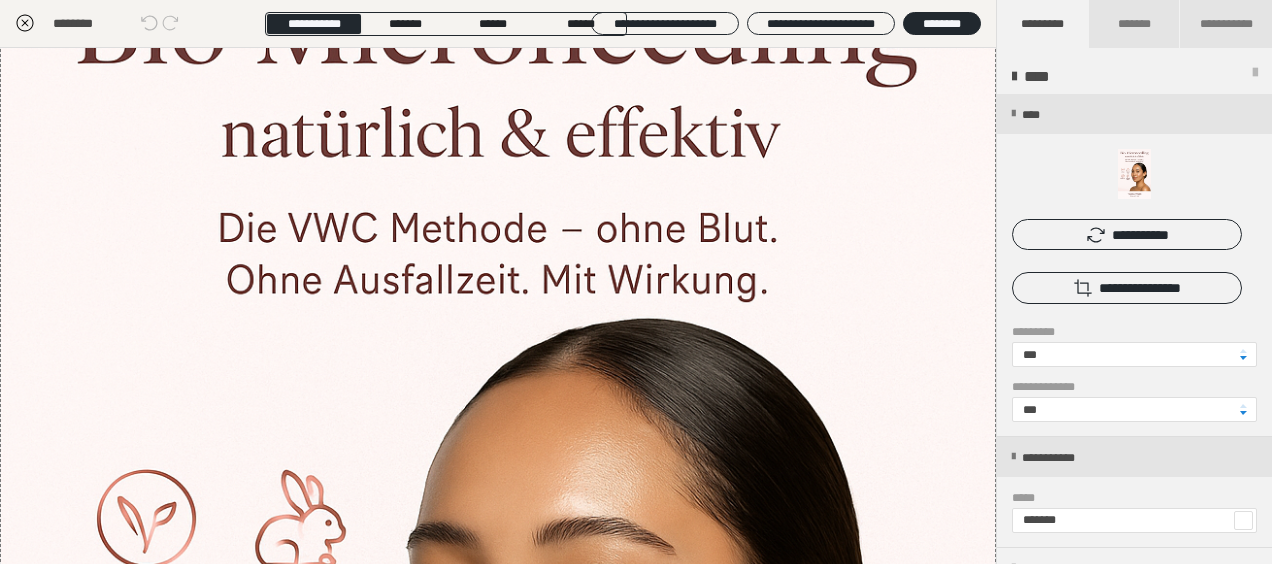 click 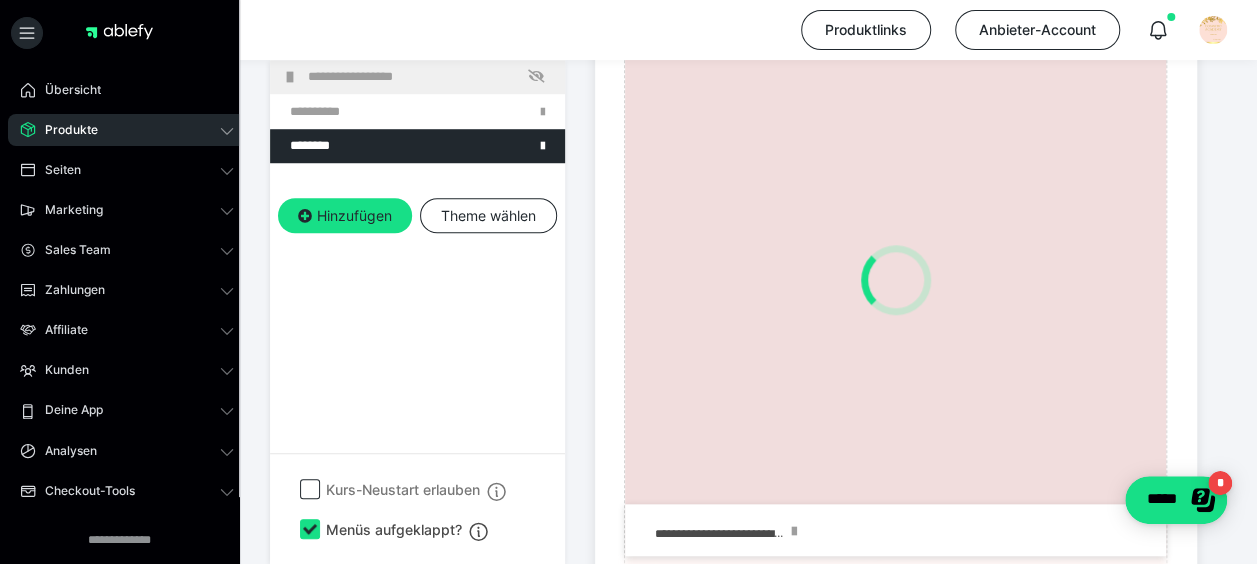 scroll, scrollTop: 600, scrollLeft: 0, axis: vertical 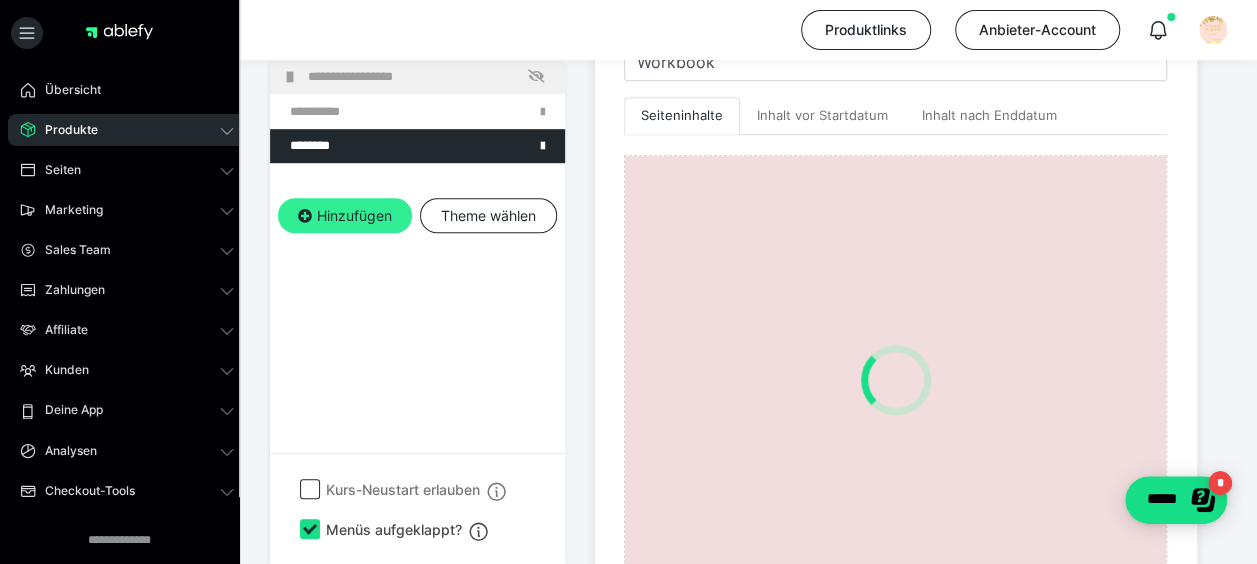 click on "Hinzufügen" at bounding box center [345, 216] 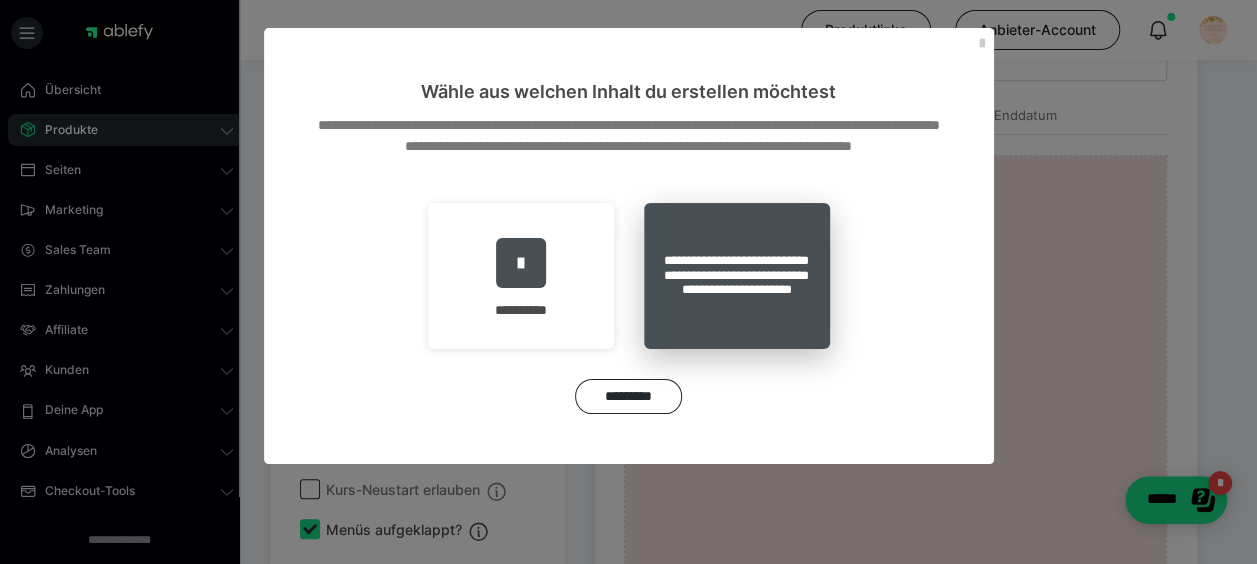 click on "**********" at bounding box center [737, 276] 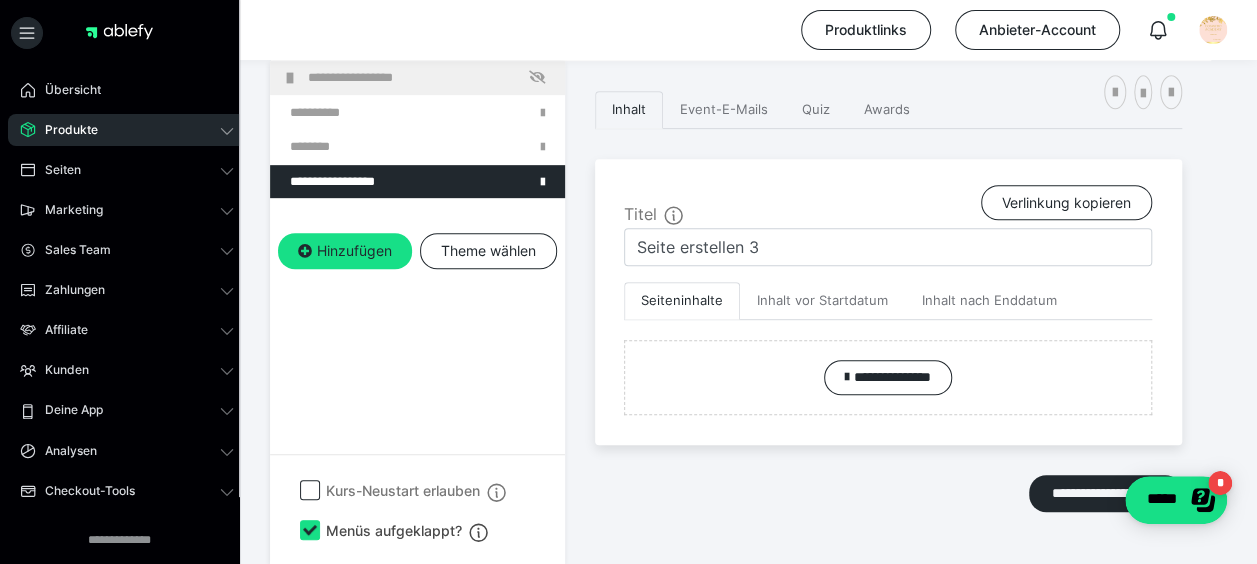 scroll, scrollTop: 460, scrollLeft: 0, axis: vertical 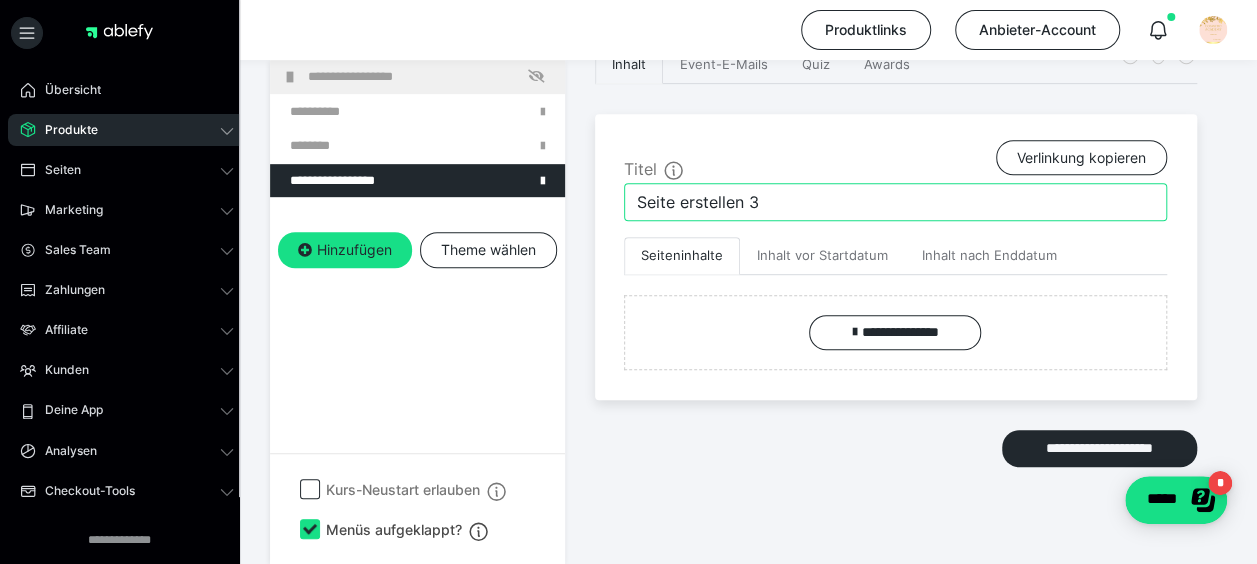 click on "Seite erstellen 3" at bounding box center (895, 202) 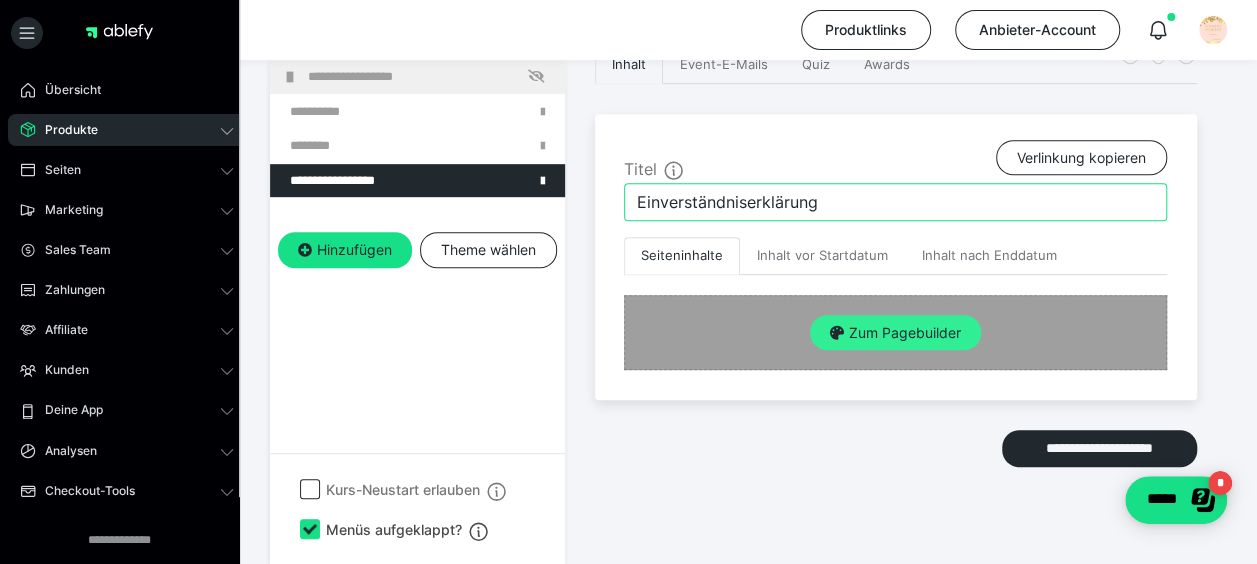 type on "Einverständniserklärung" 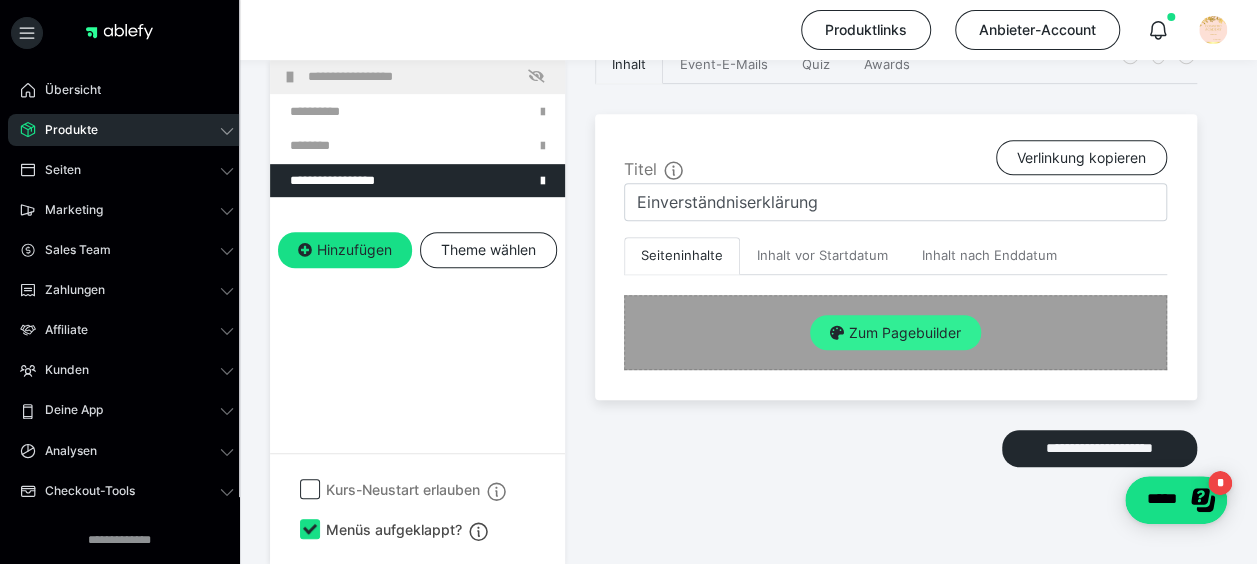 click on "Zum Pagebuilder" at bounding box center [895, 333] 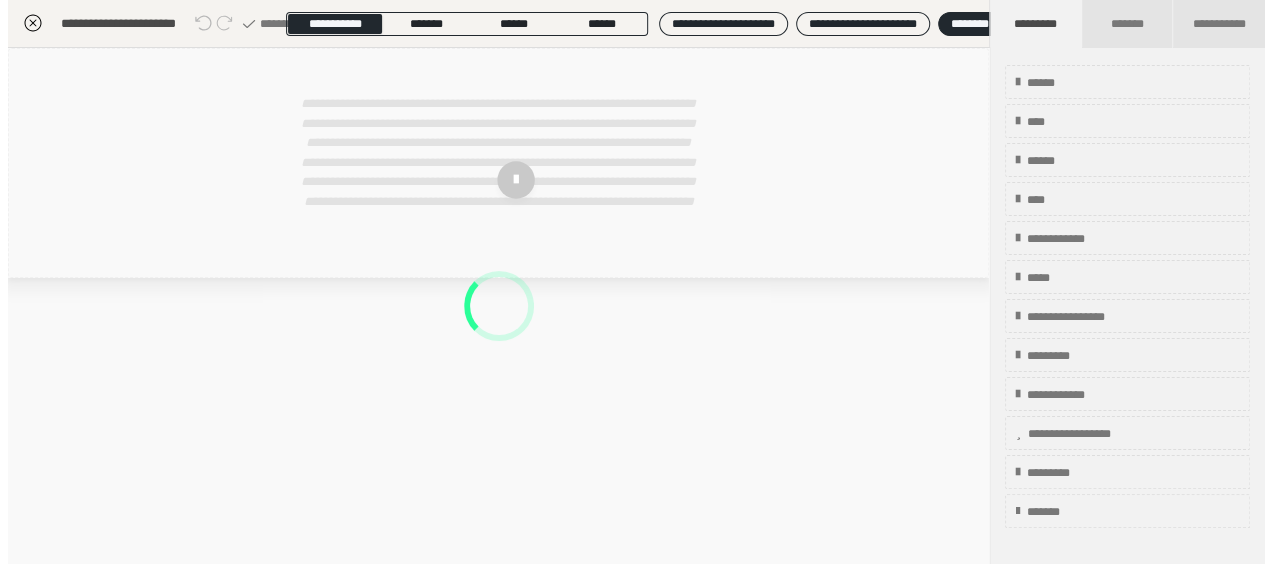 scroll, scrollTop: 415, scrollLeft: 0, axis: vertical 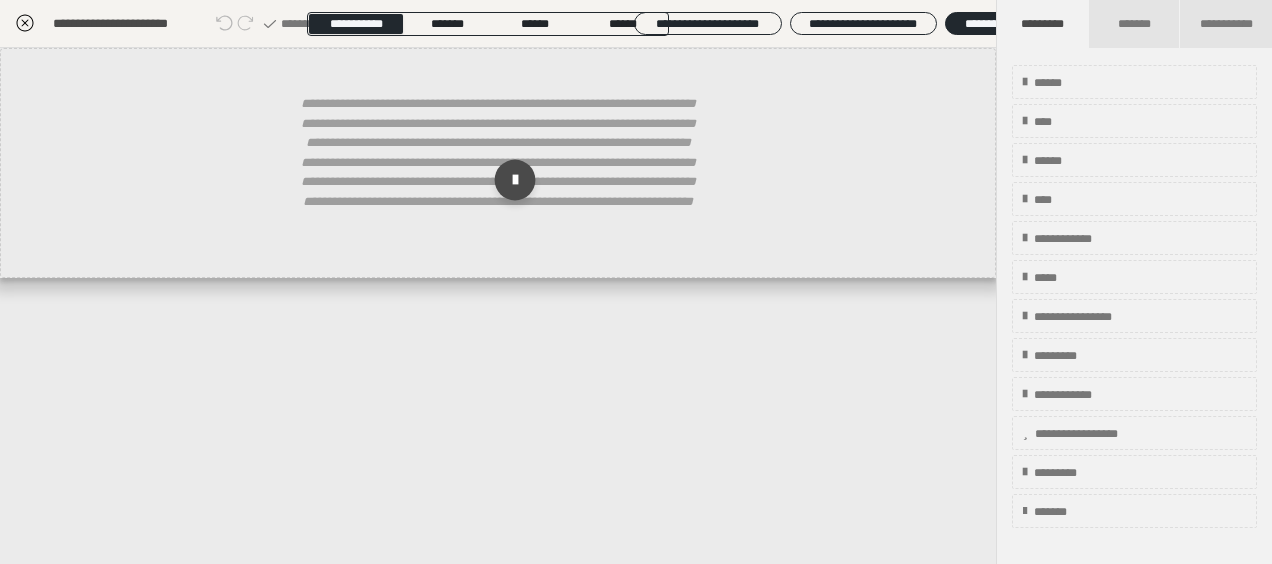 click at bounding box center (515, 180) 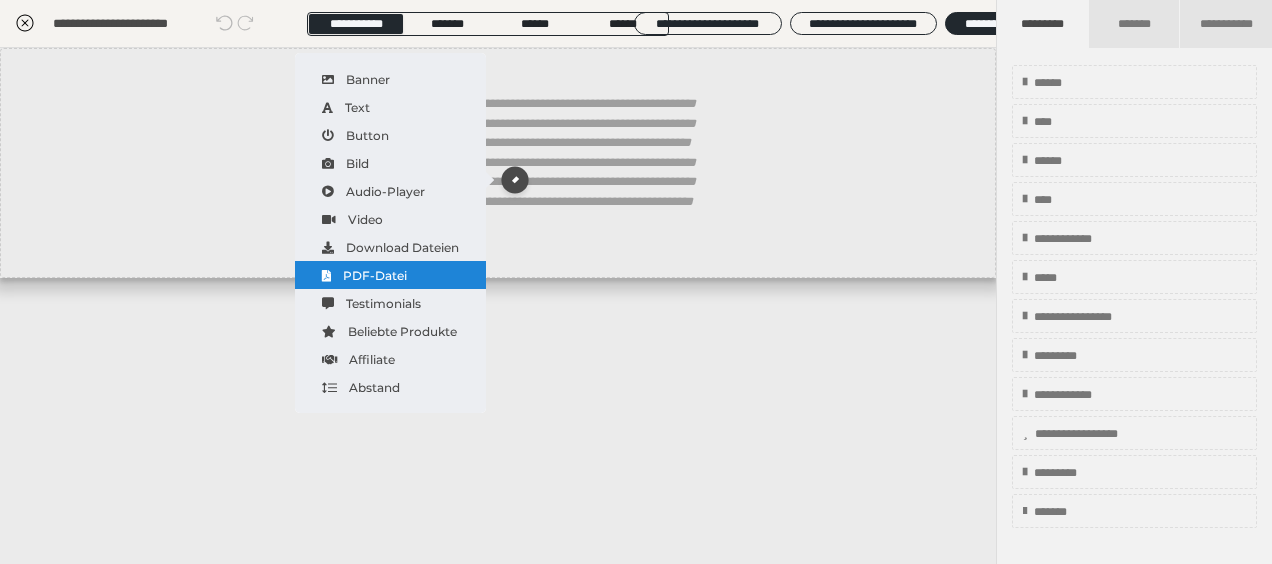 click on "PDF-Datei" at bounding box center (390, 275) 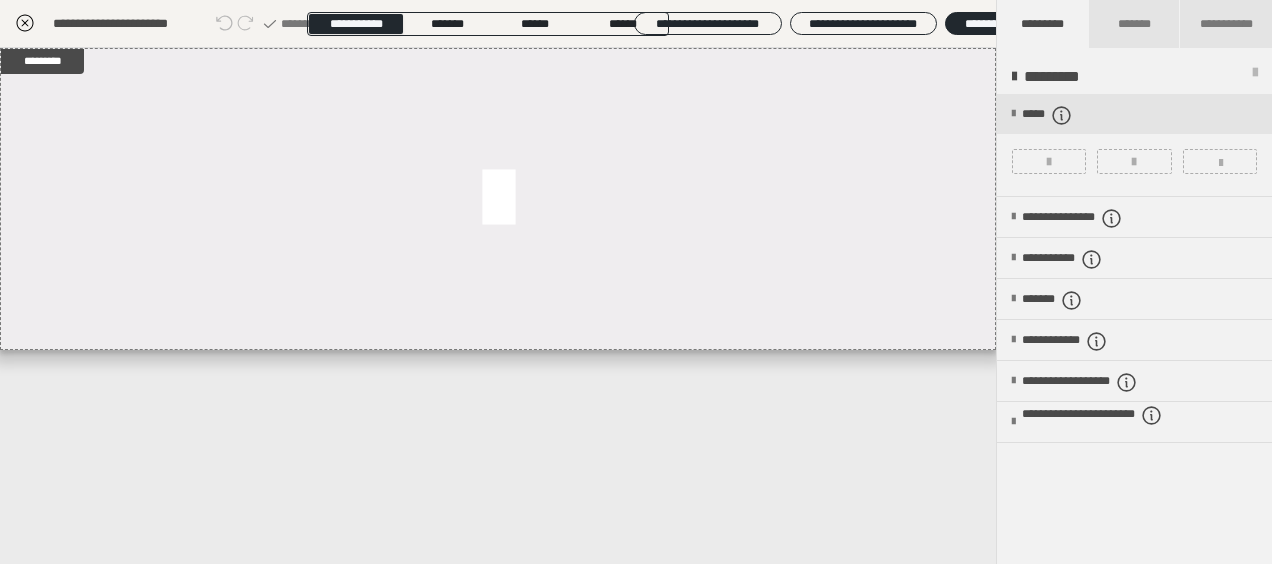 click on "*********" at bounding box center [498, 306] 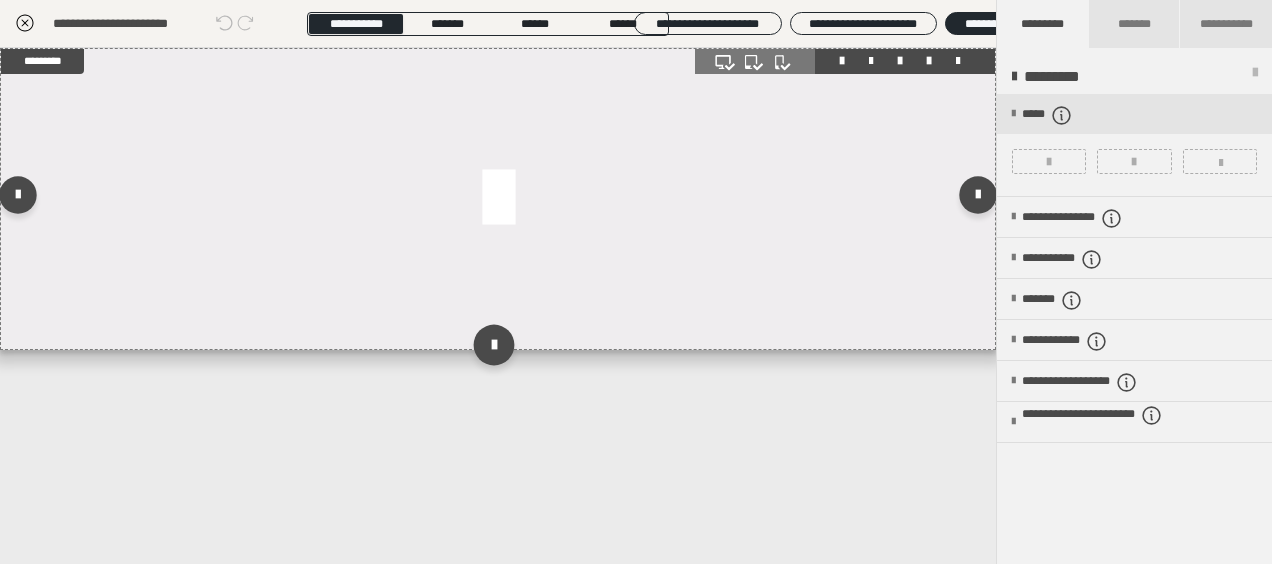click at bounding box center (493, 344) 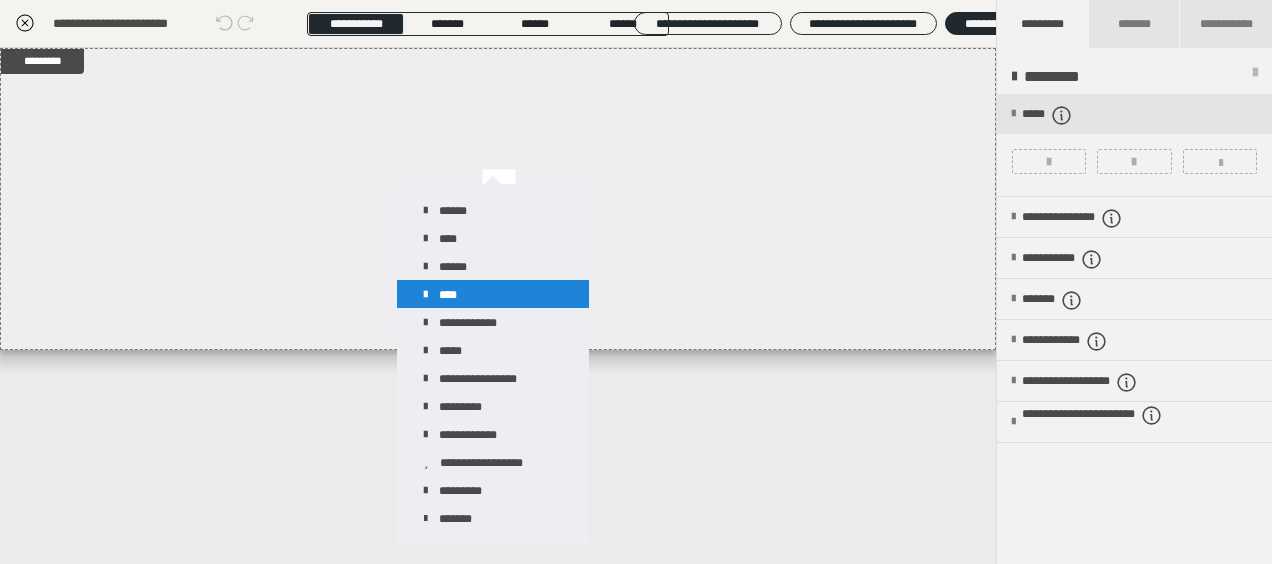 click on "****" at bounding box center (493, 294) 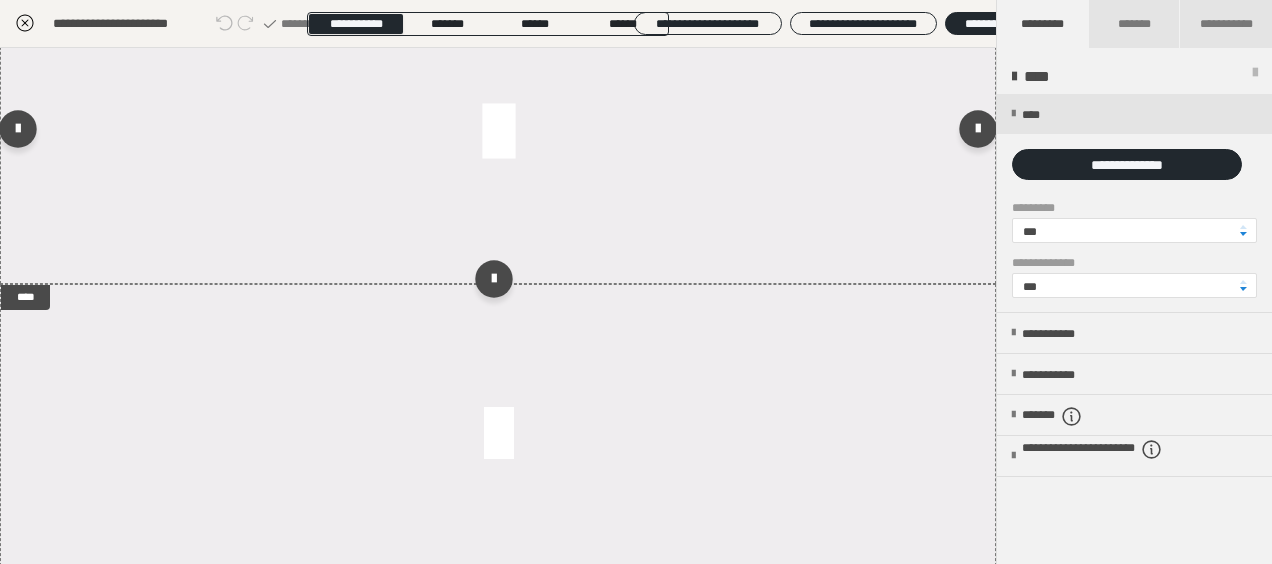 scroll, scrollTop: 0, scrollLeft: 0, axis: both 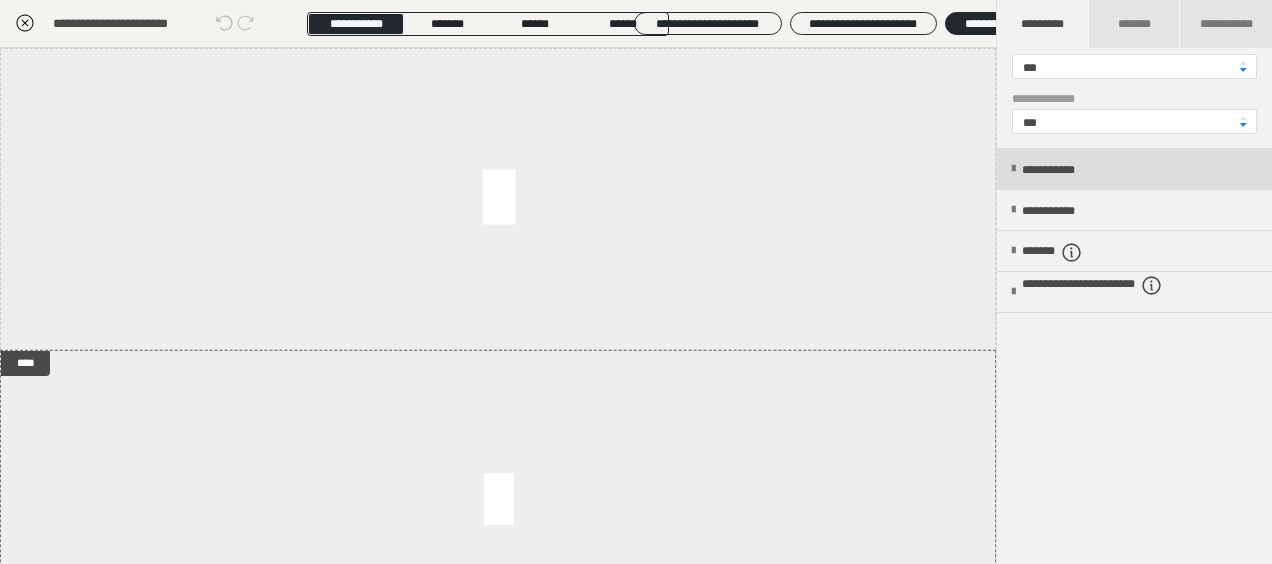 click on "**********" at bounding box center [1069, 170] 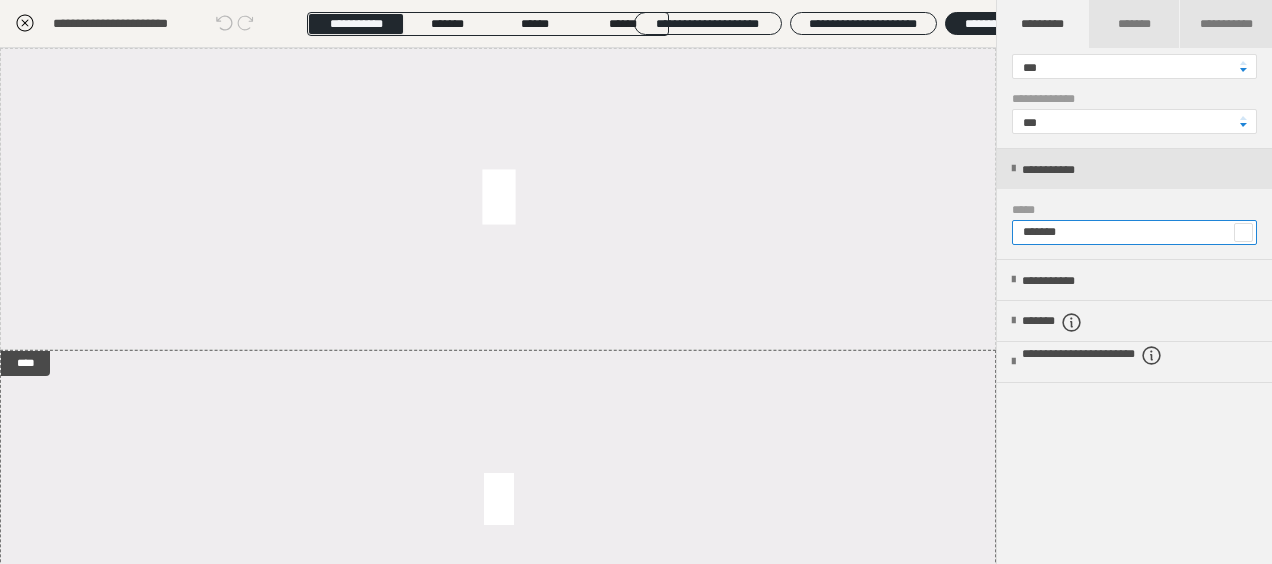 drag, startPoint x: 1134, startPoint y: 232, endPoint x: 1040, endPoint y: 234, distance: 94.02127 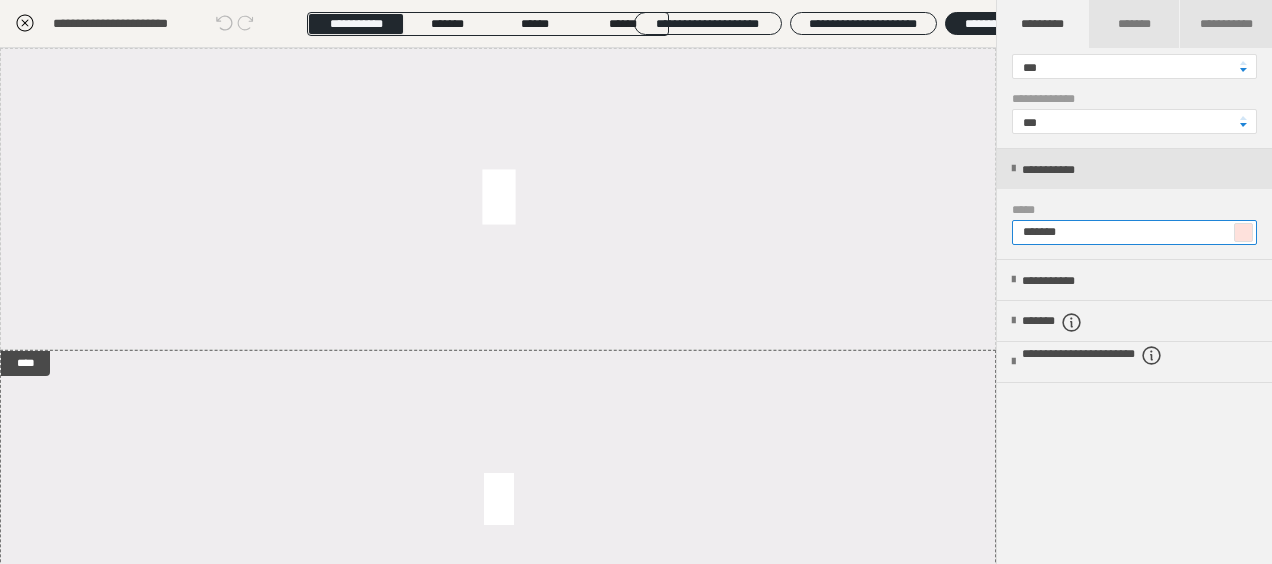 type on "*******" 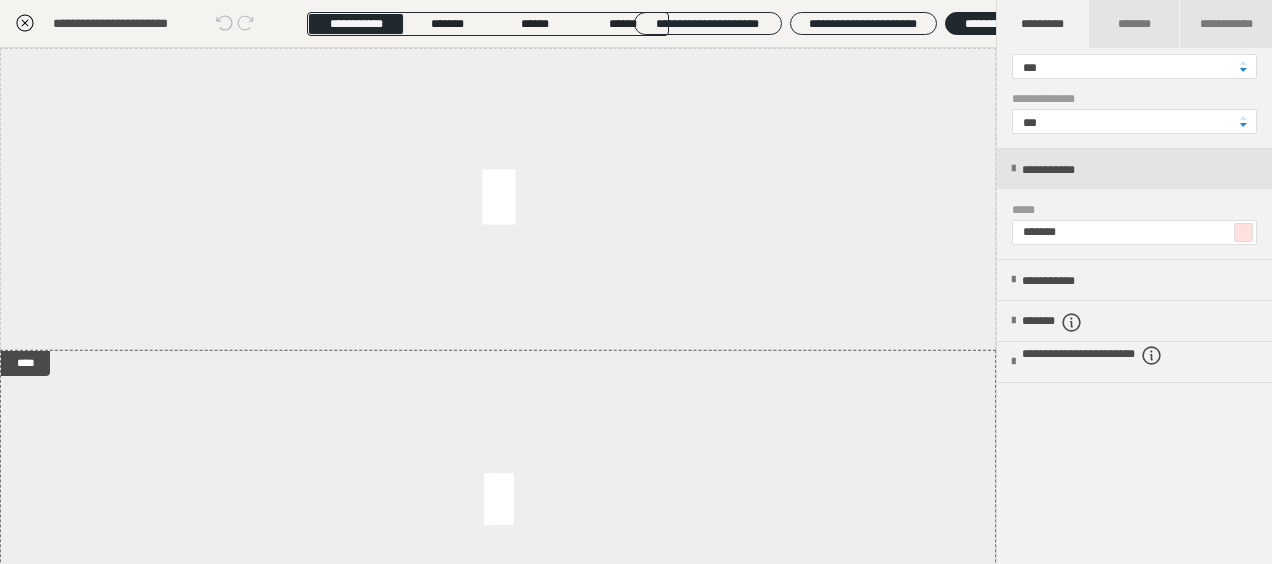click on "**********" at bounding box center (1134, 330) 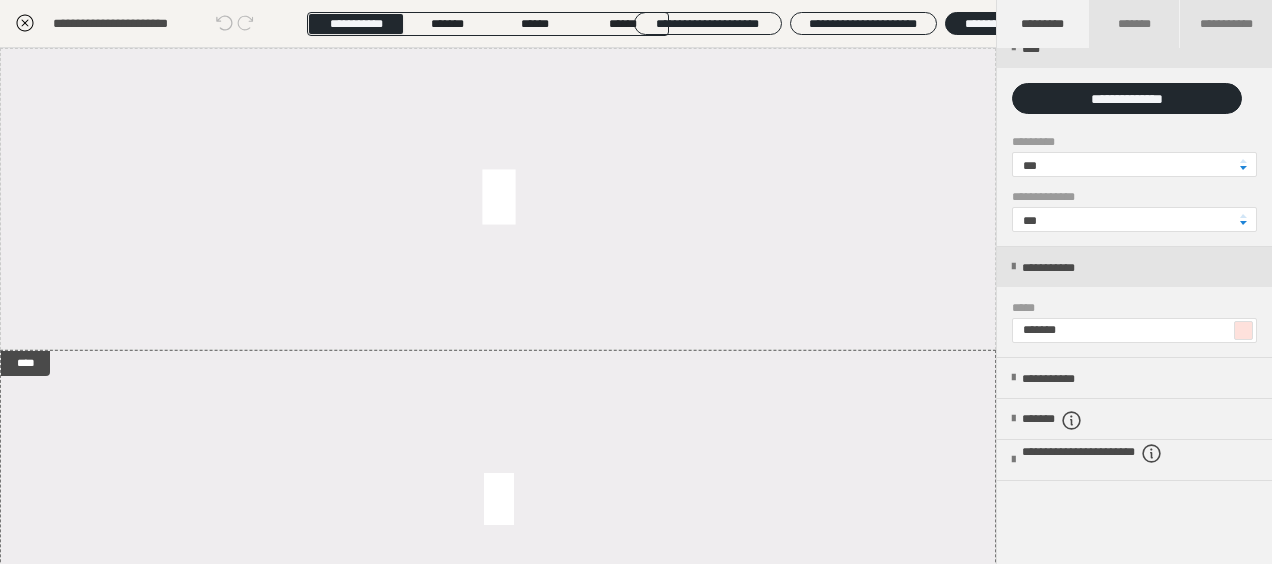 scroll, scrollTop: 0, scrollLeft: 0, axis: both 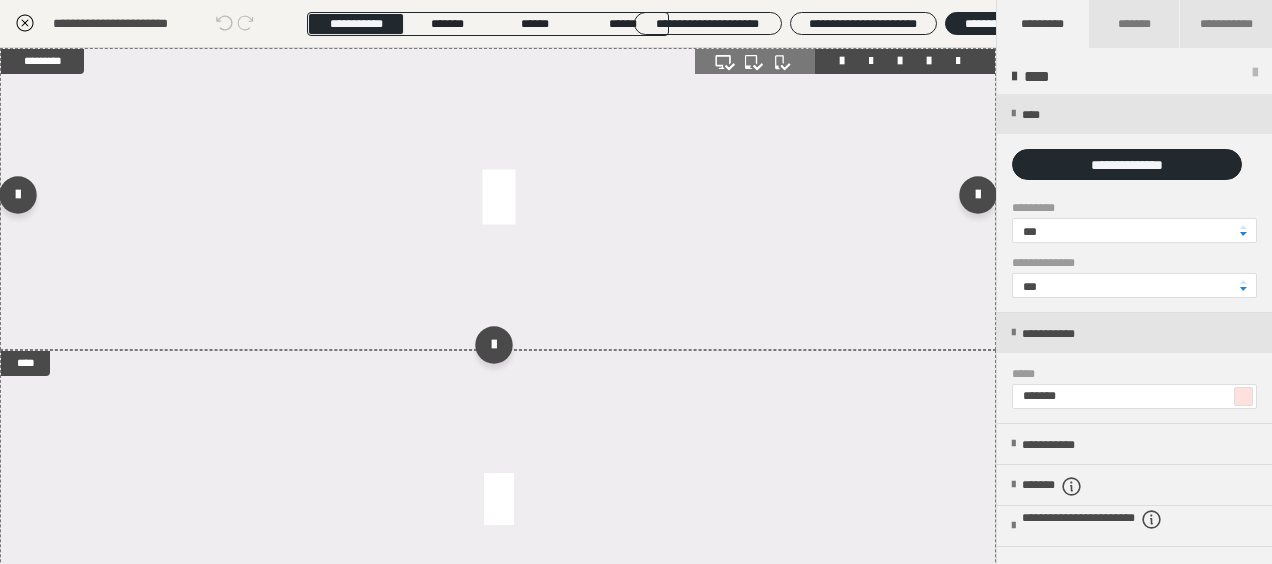 click at bounding box center [498, 199] 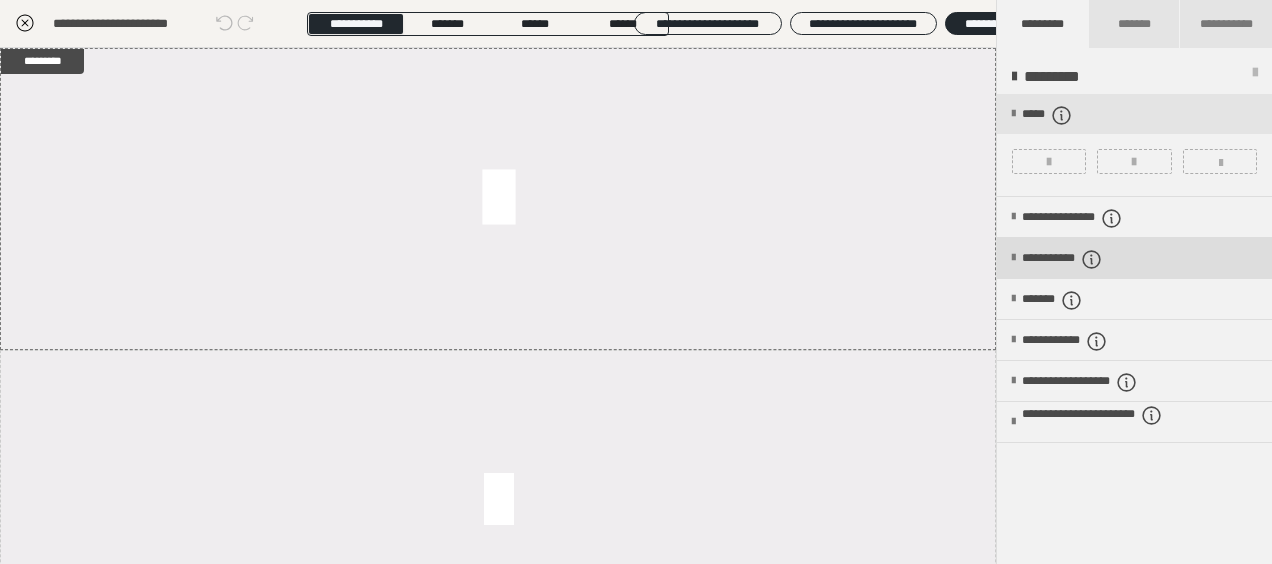 click on "**********" at bounding box center (1134, 258) 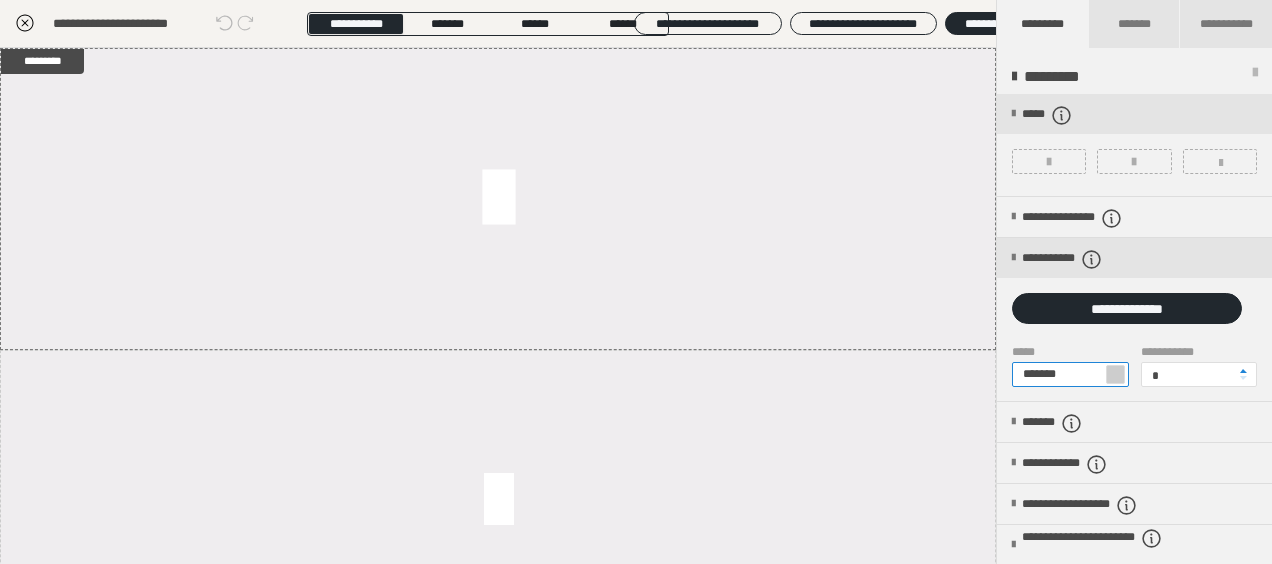 click on "*******" at bounding box center (1070, 374) 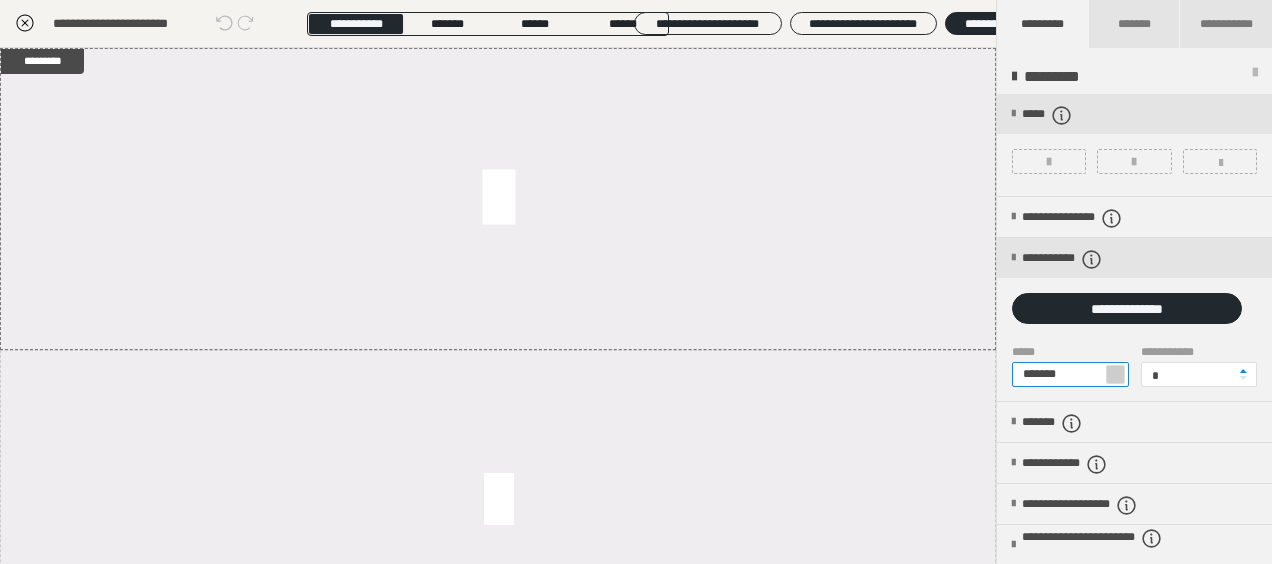 drag, startPoint x: 1084, startPoint y: 371, endPoint x: 1032, endPoint y: 376, distance: 52.23983 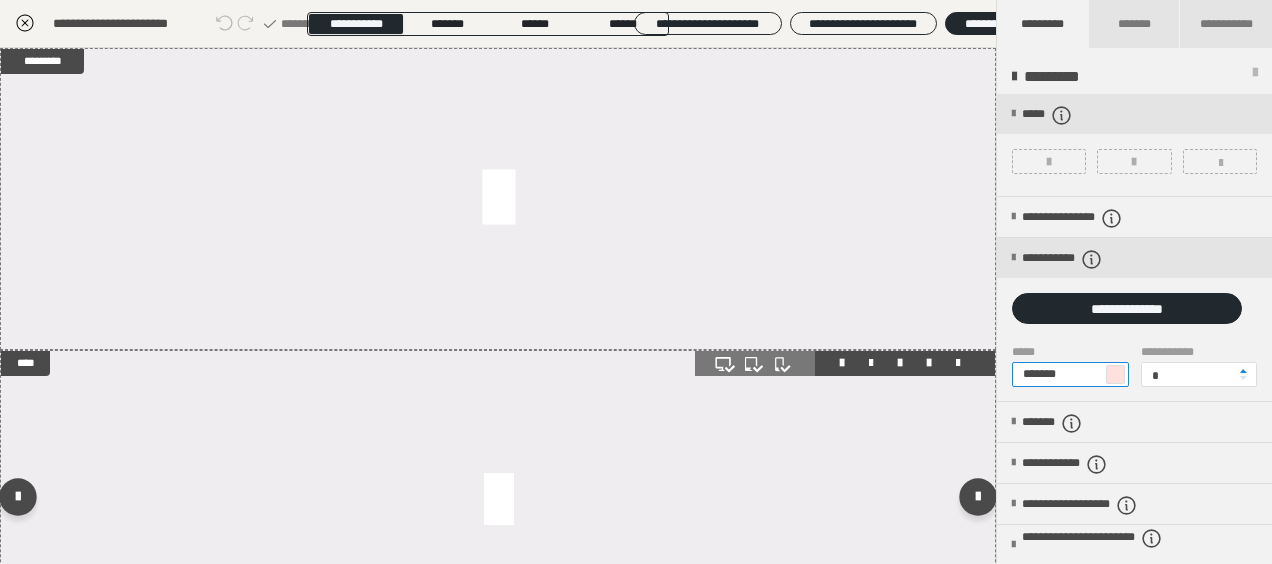 type on "*******" 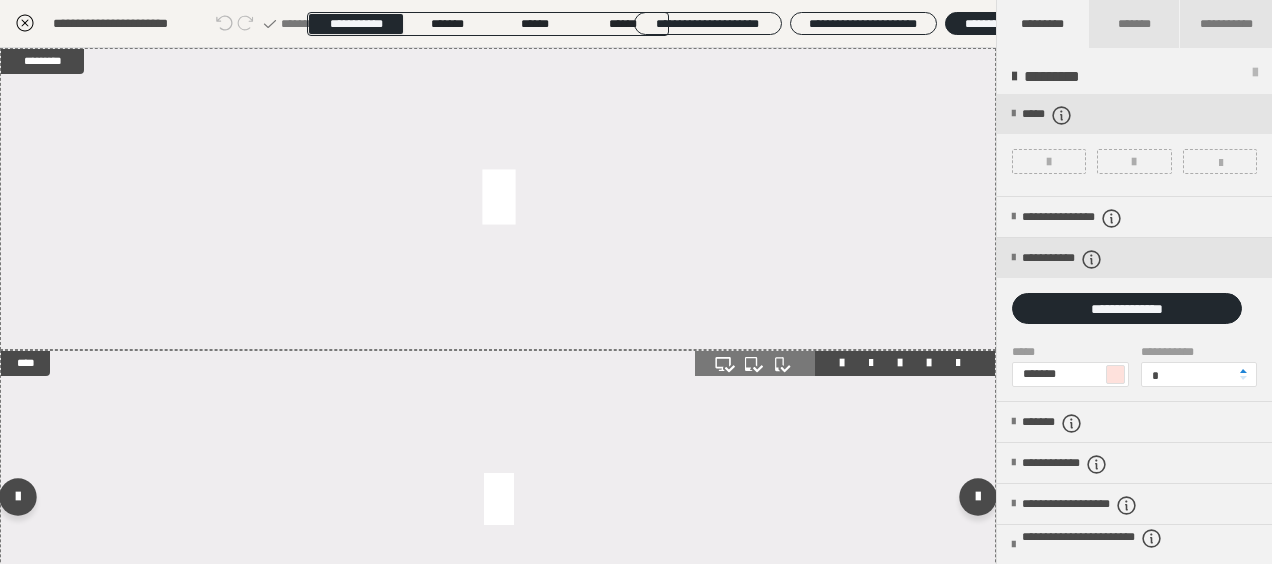 click at bounding box center (498, 501) 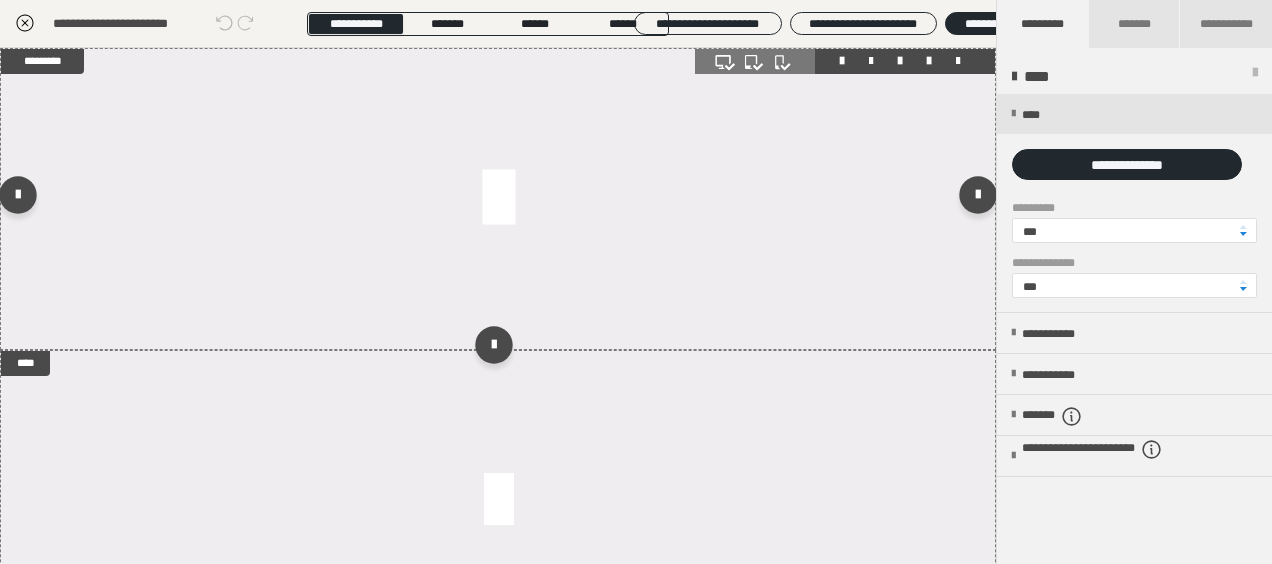 click at bounding box center [498, 199] 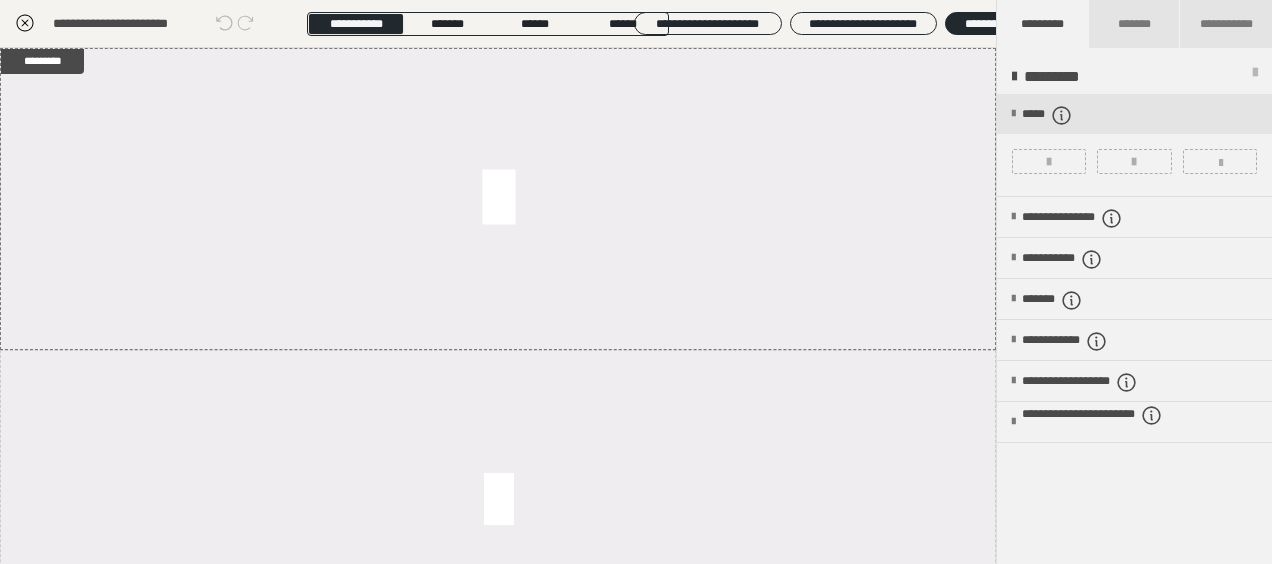 click at bounding box center [1049, 162] 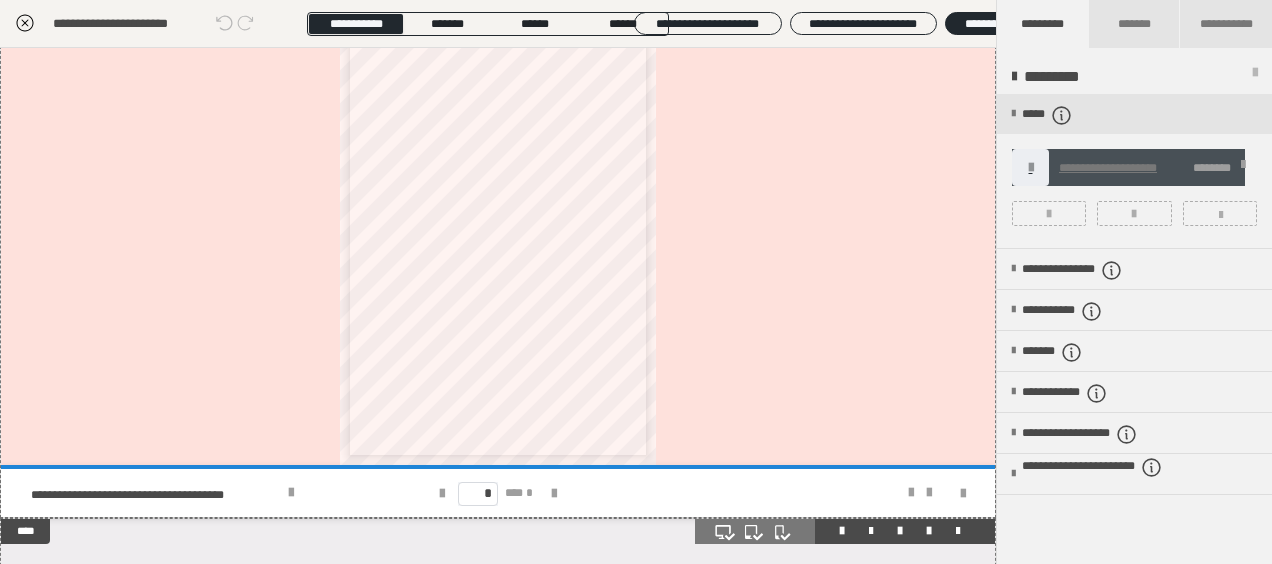 scroll, scrollTop: 0, scrollLeft: 0, axis: both 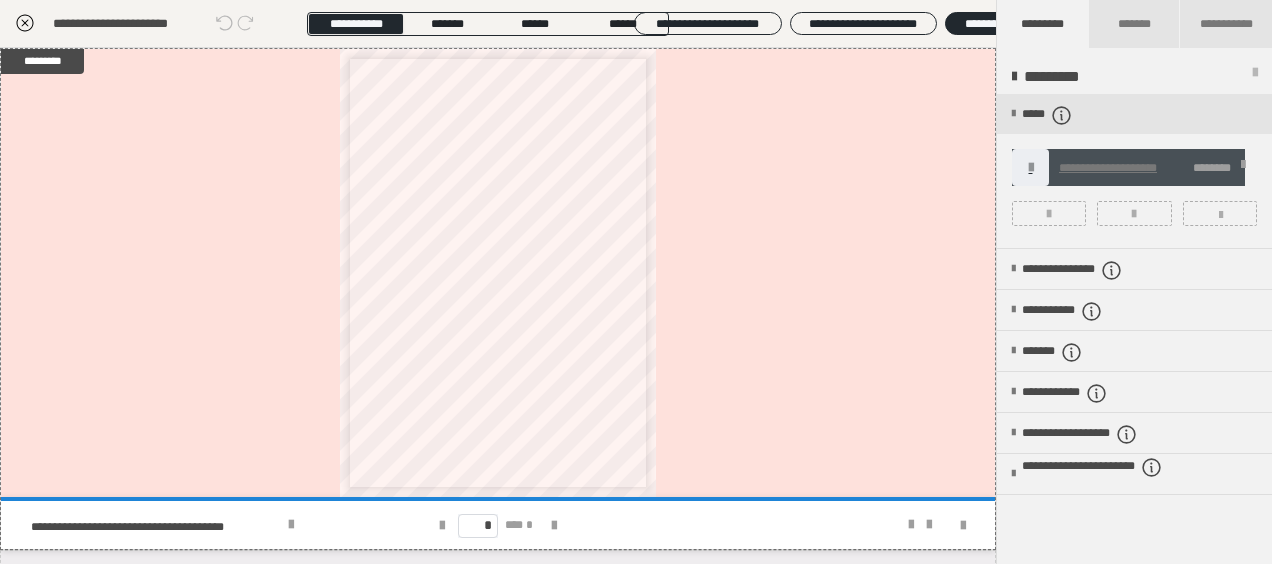 click 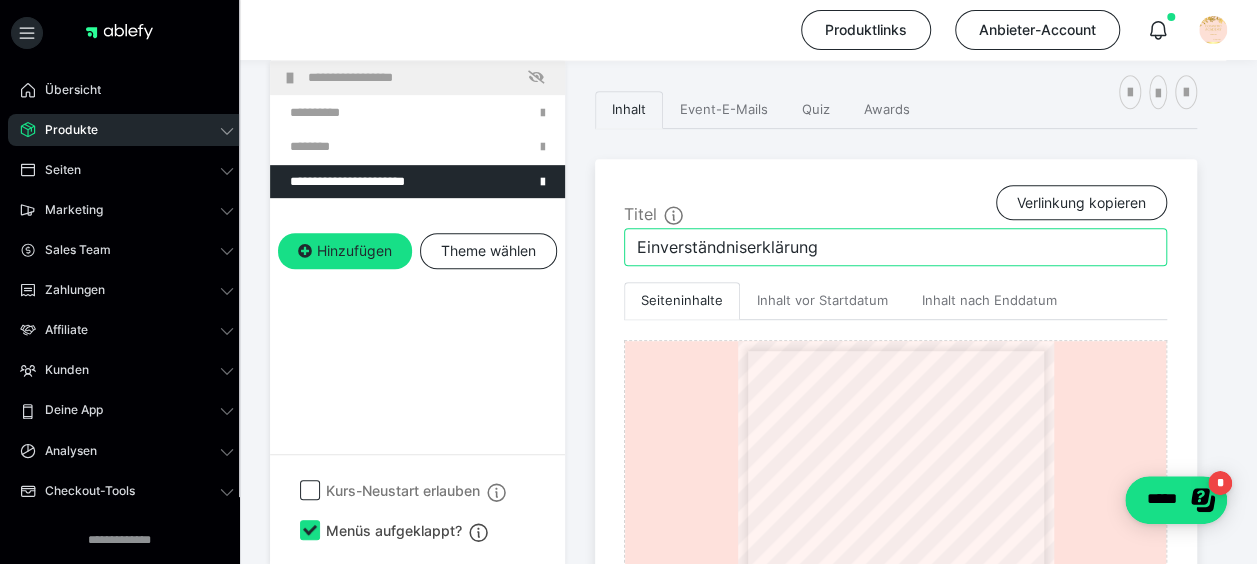 click on "Einverständniserklärung" at bounding box center (895, 247) 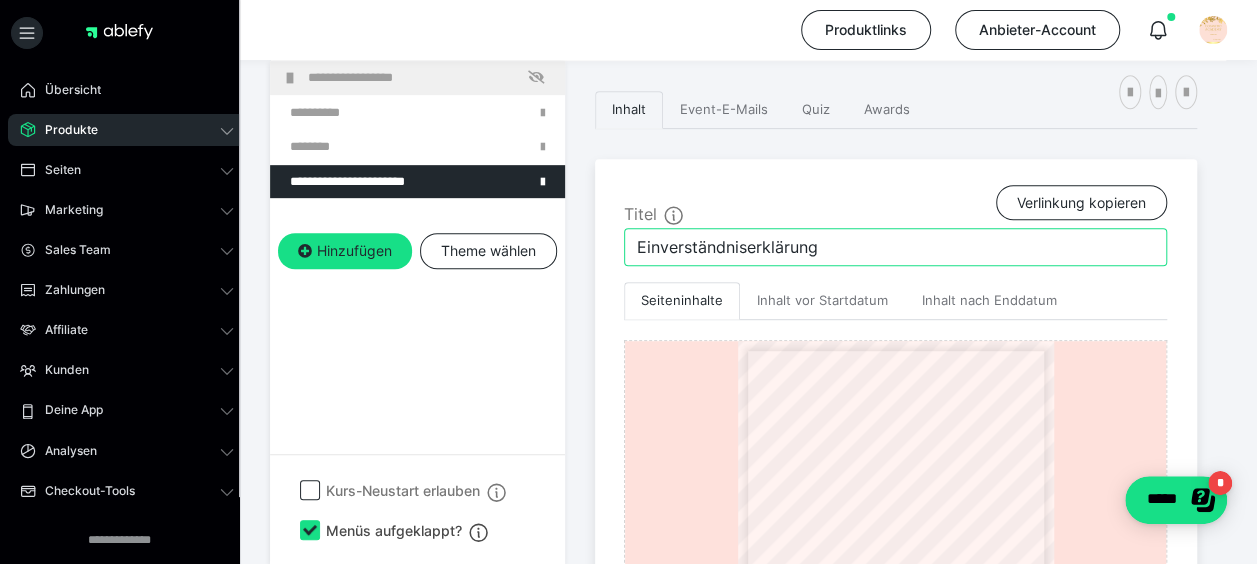 drag, startPoint x: 891, startPoint y: 247, endPoint x: 636, endPoint y: 242, distance: 255.04901 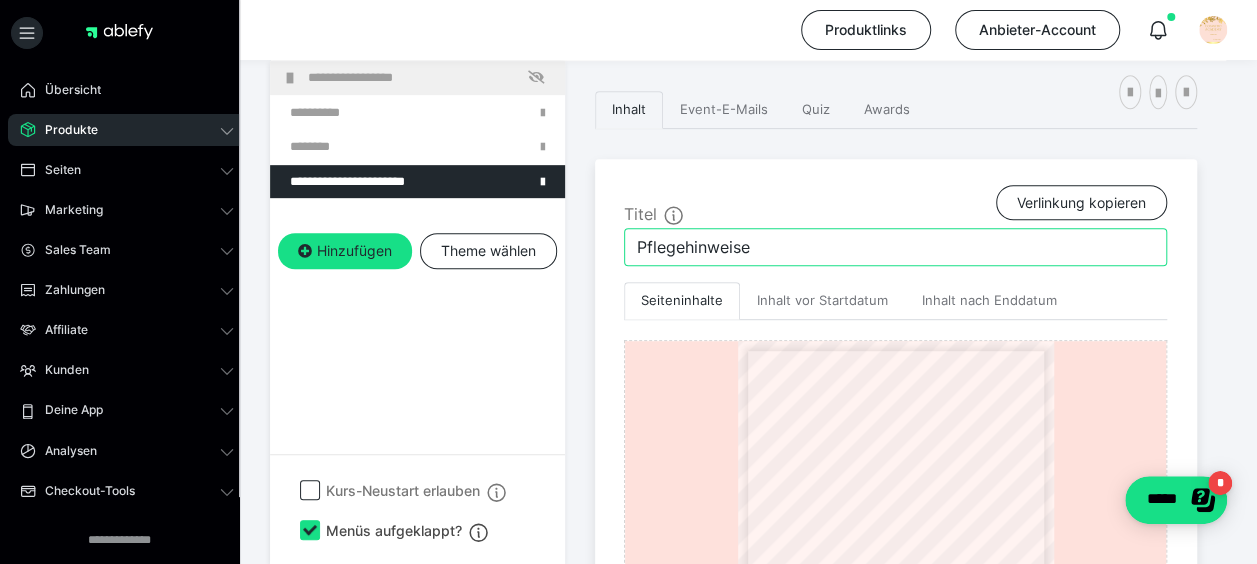 type on "Pflegehinweise" 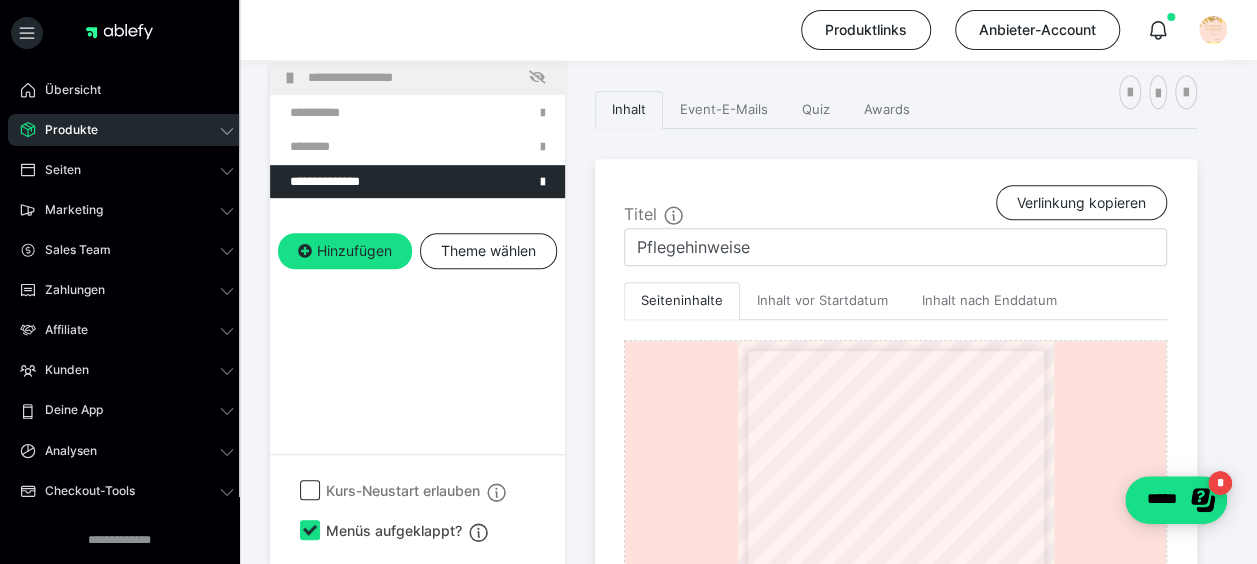 click on "**********" at bounding box center [417, 313] 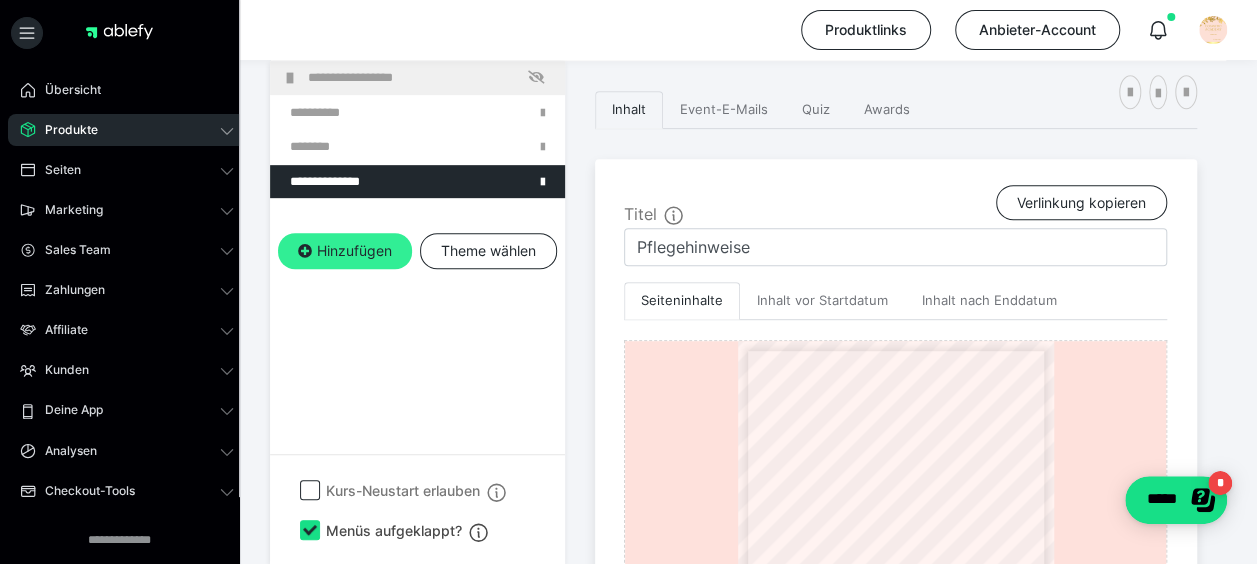 click on "Hinzufügen" at bounding box center [345, 251] 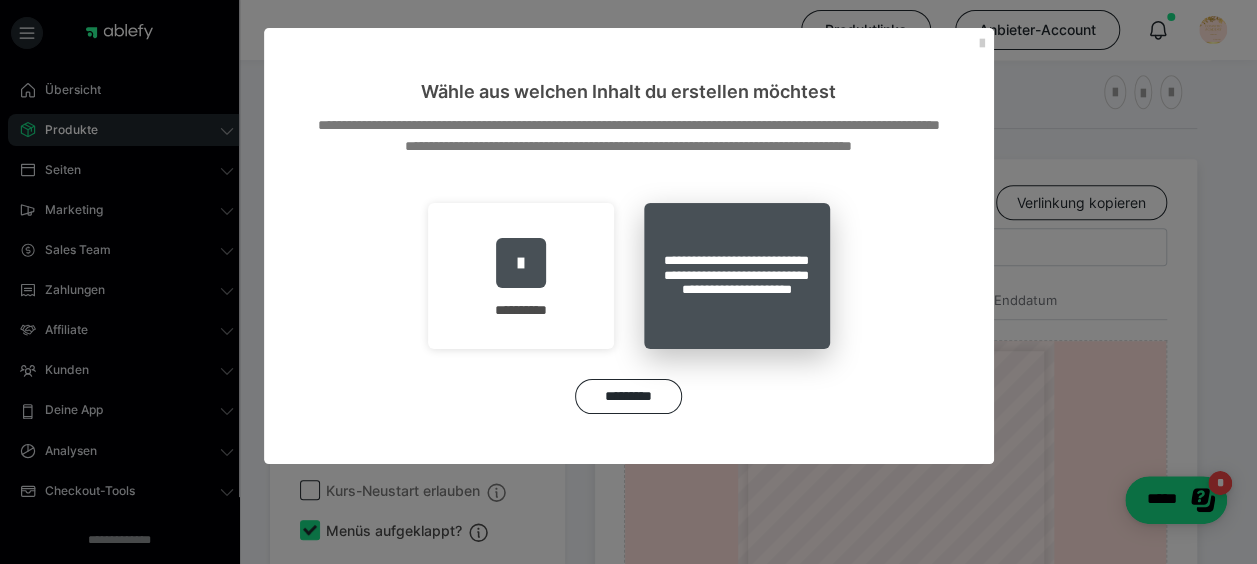 click on "**********" at bounding box center [737, 276] 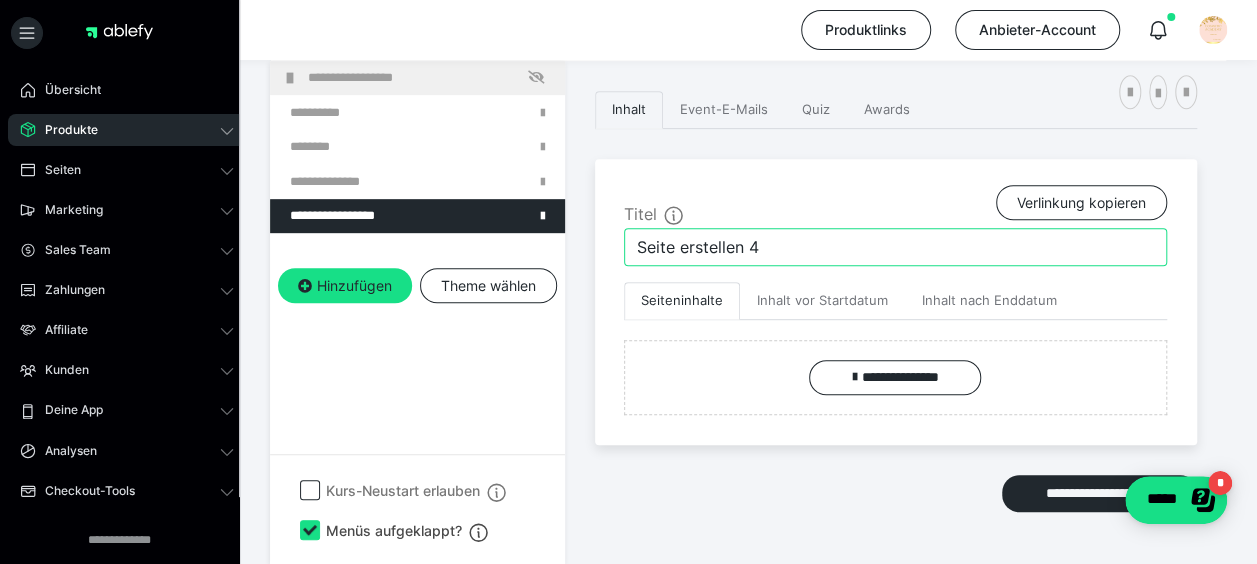 click on "Seite erstellen 4" at bounding box center [895, 247] 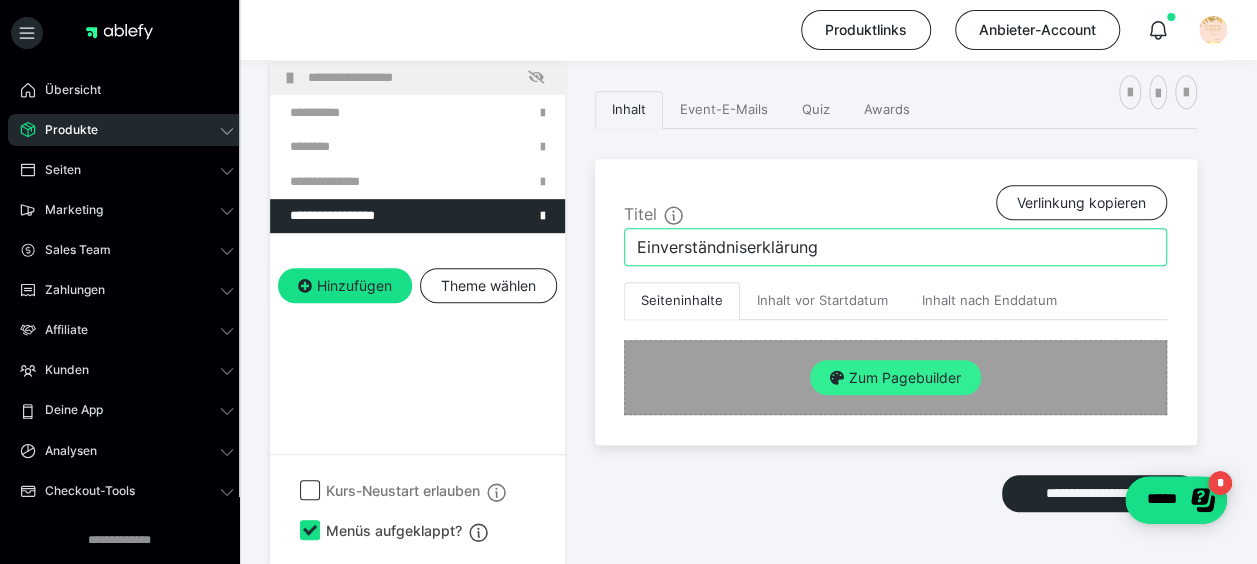 type on "Einverständniserklärung" 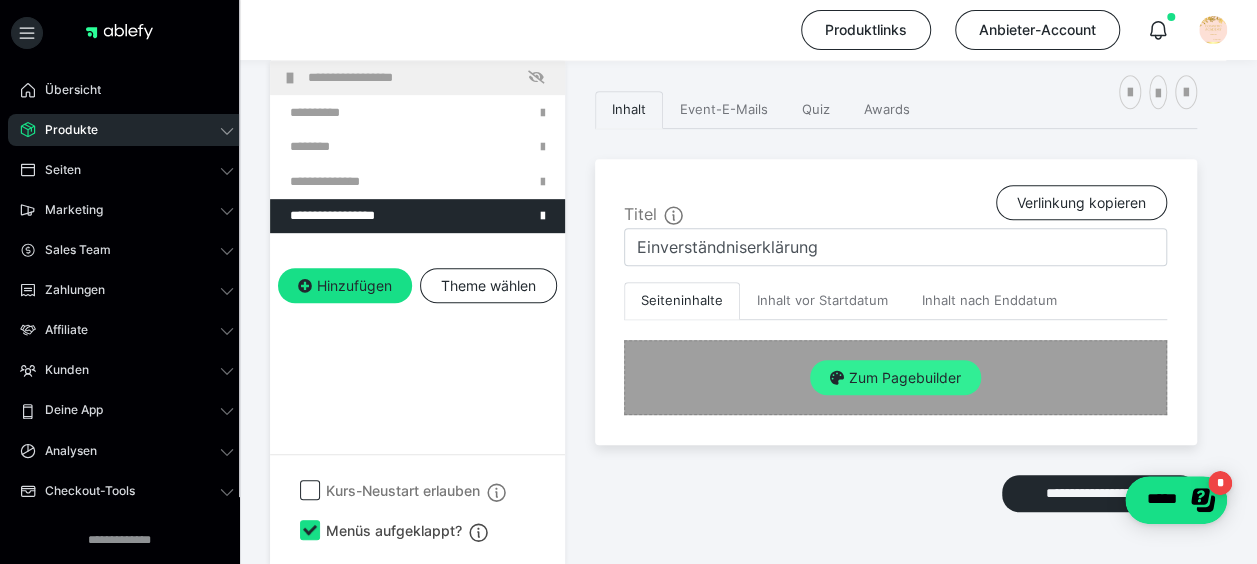 click on "Zum Pagebuilder" at bounding box center (895, 378) 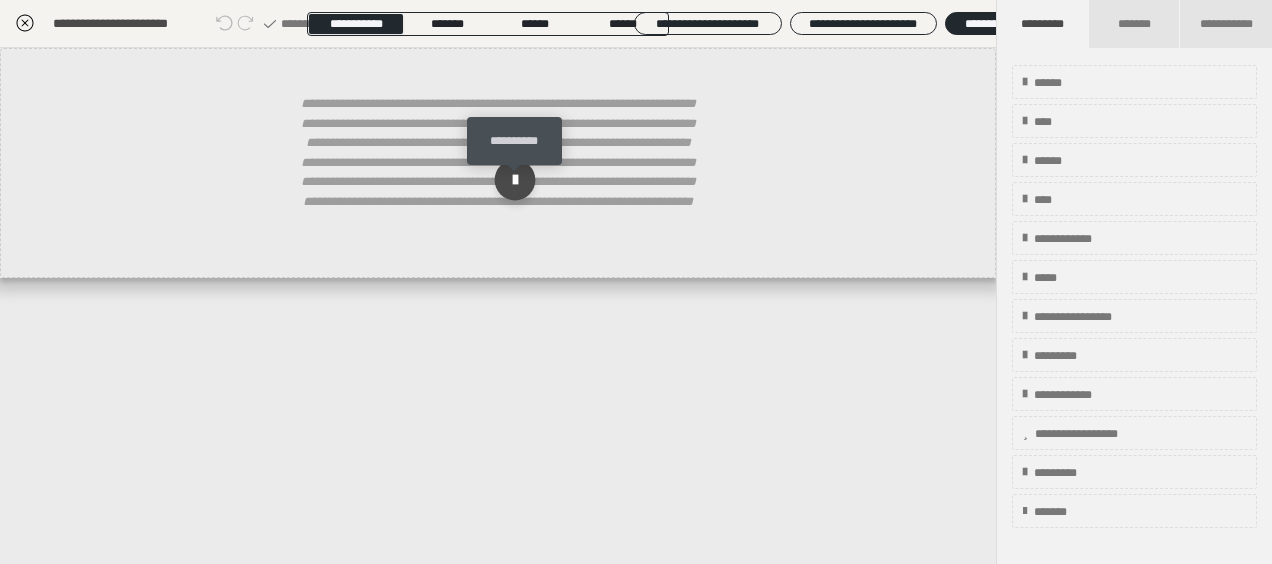 click at bounding box center [515, 180] 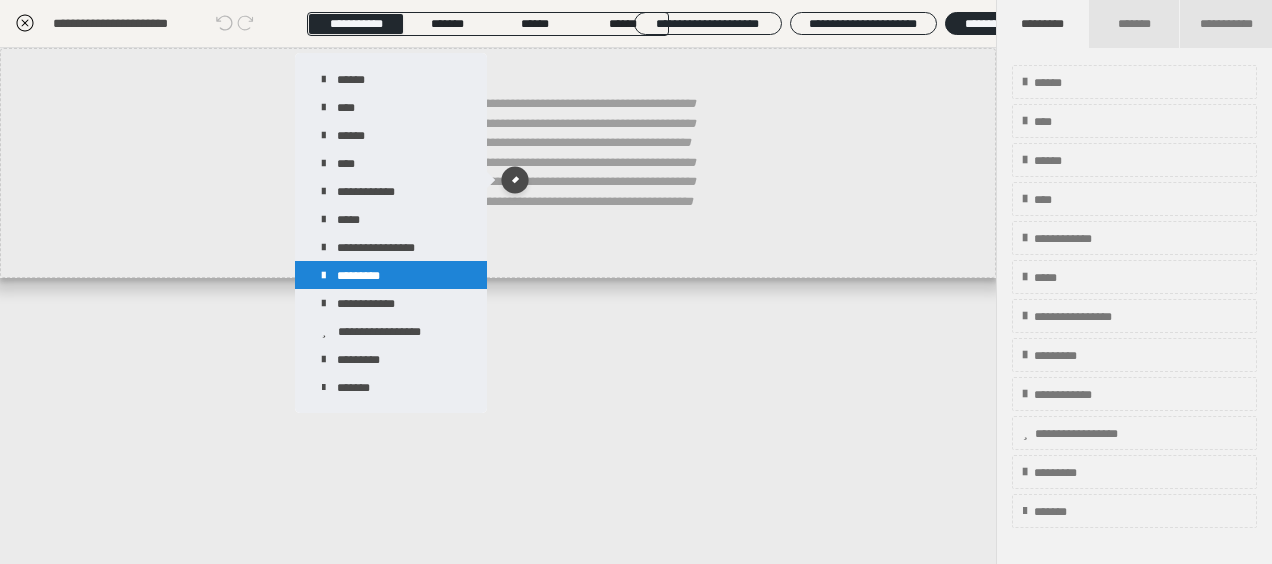 click on "*********" at bounding box center [391, 275] 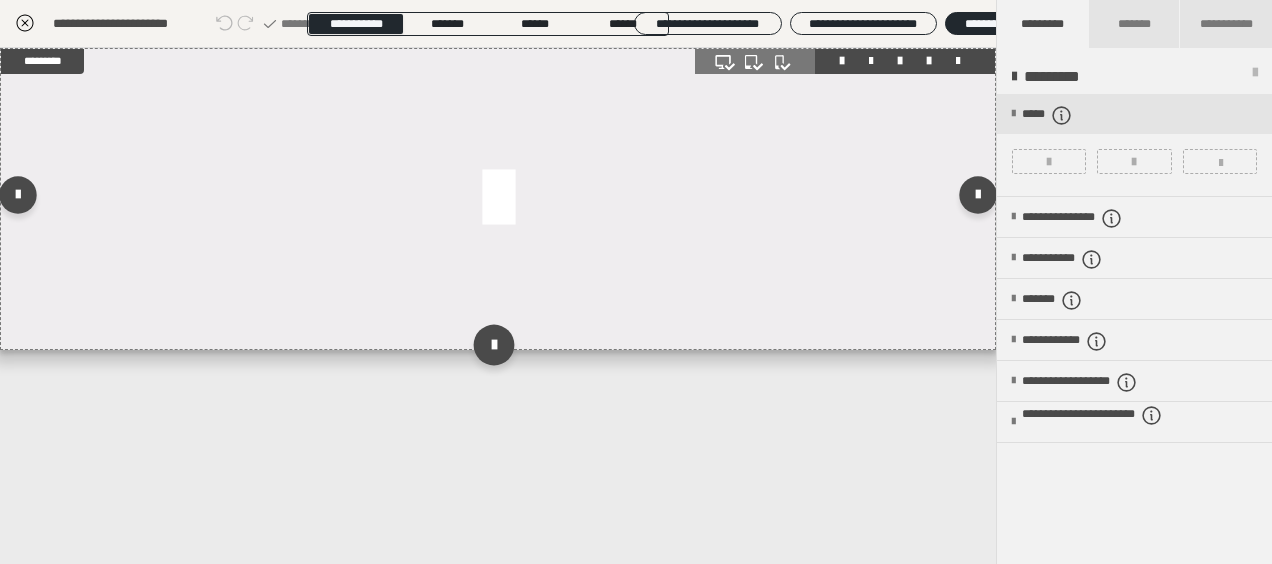 click at bounding box center [493, 344] 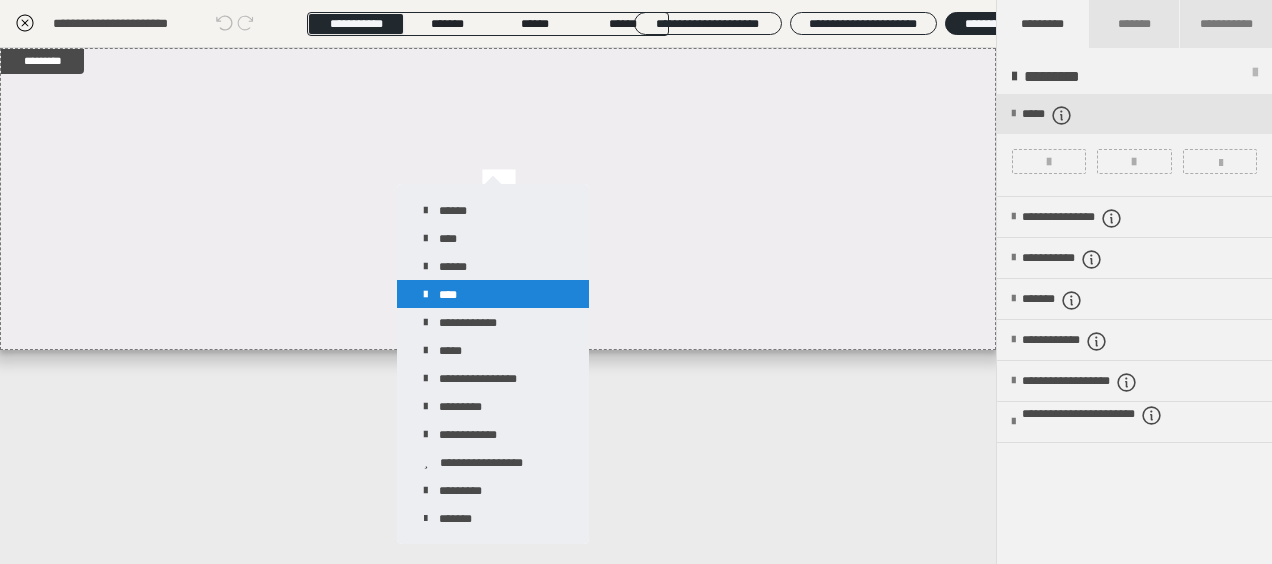 click on "****" at bounding box center [493, 294] 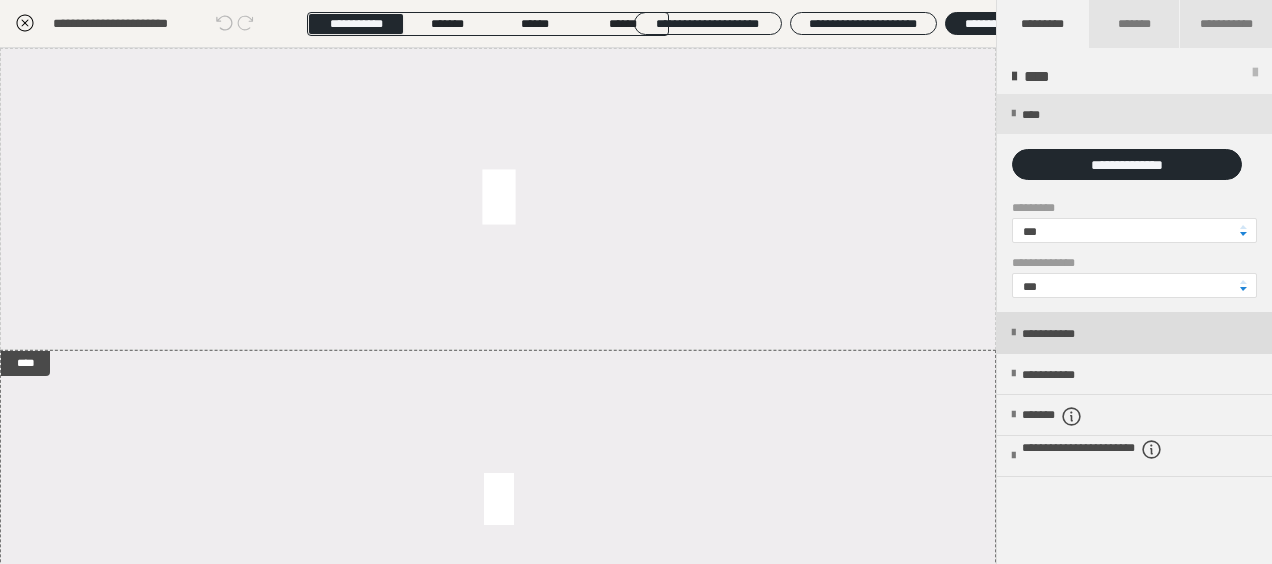 click on "**********" at bounding box center [1134, 333] 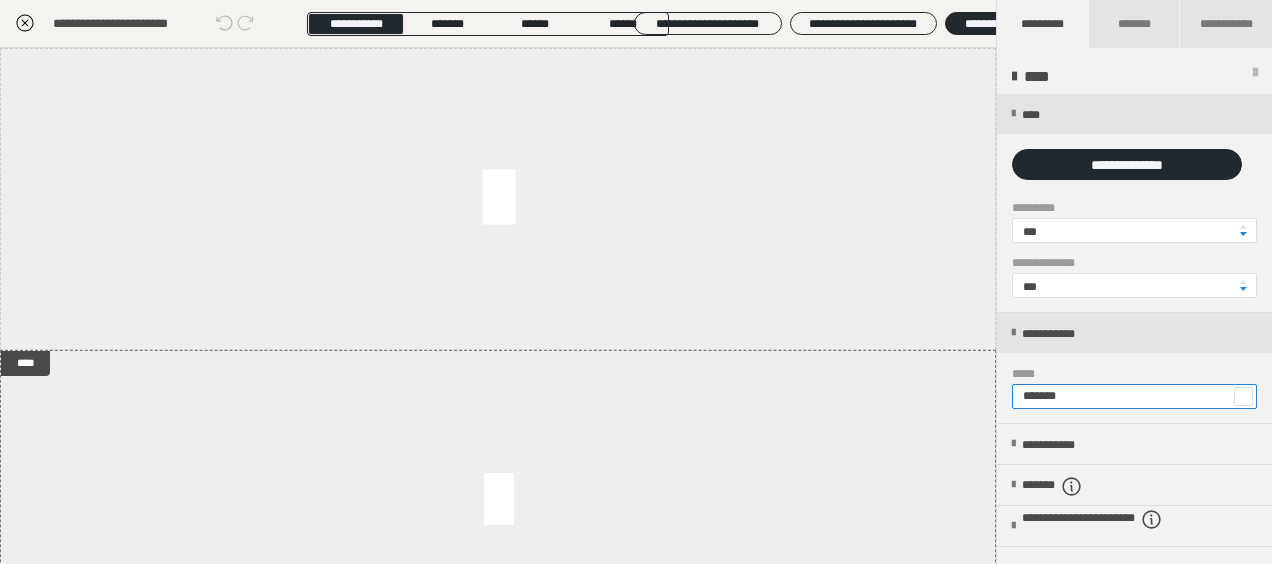 drag, startPoint x: 1111, startPoint y: 393, endPoint x: 1040, endPoint y: 400, distance: 71.34424 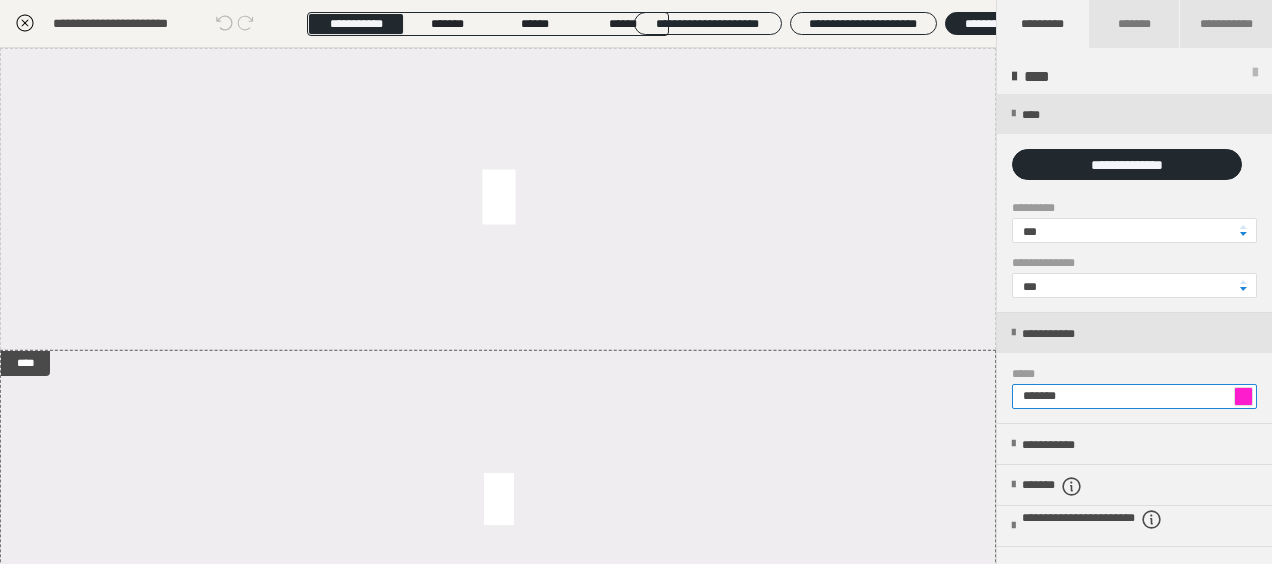 drag, startPoint x: 1094, startPoint y: 396, endPoint x: 1045, endPoint y: 394, distance: 49.0408 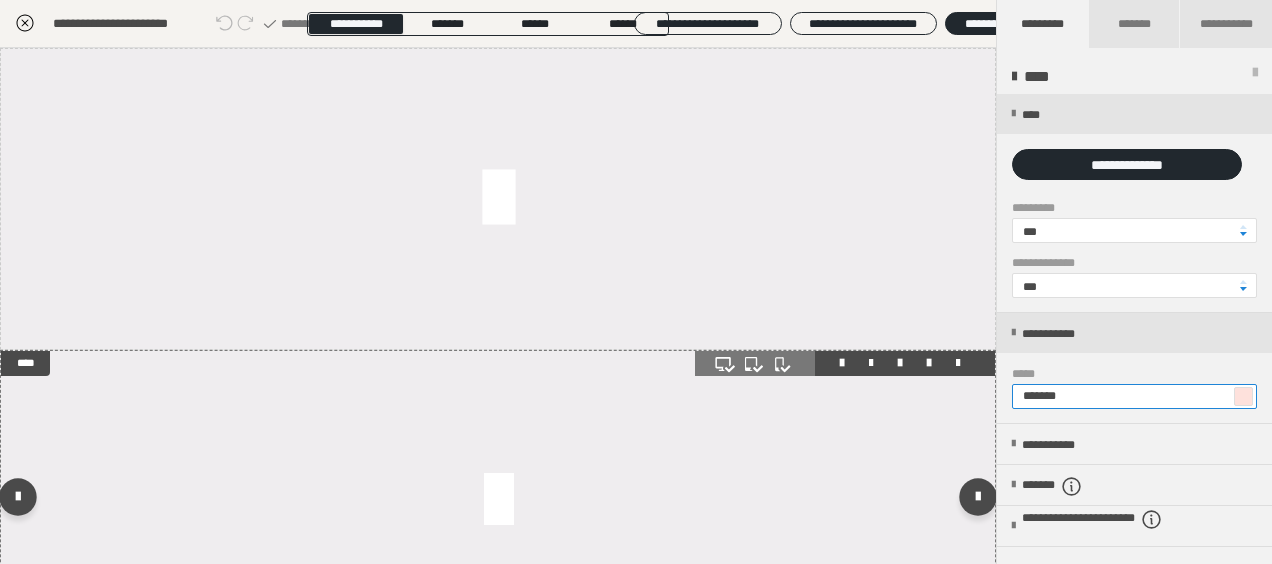 type on "*******" 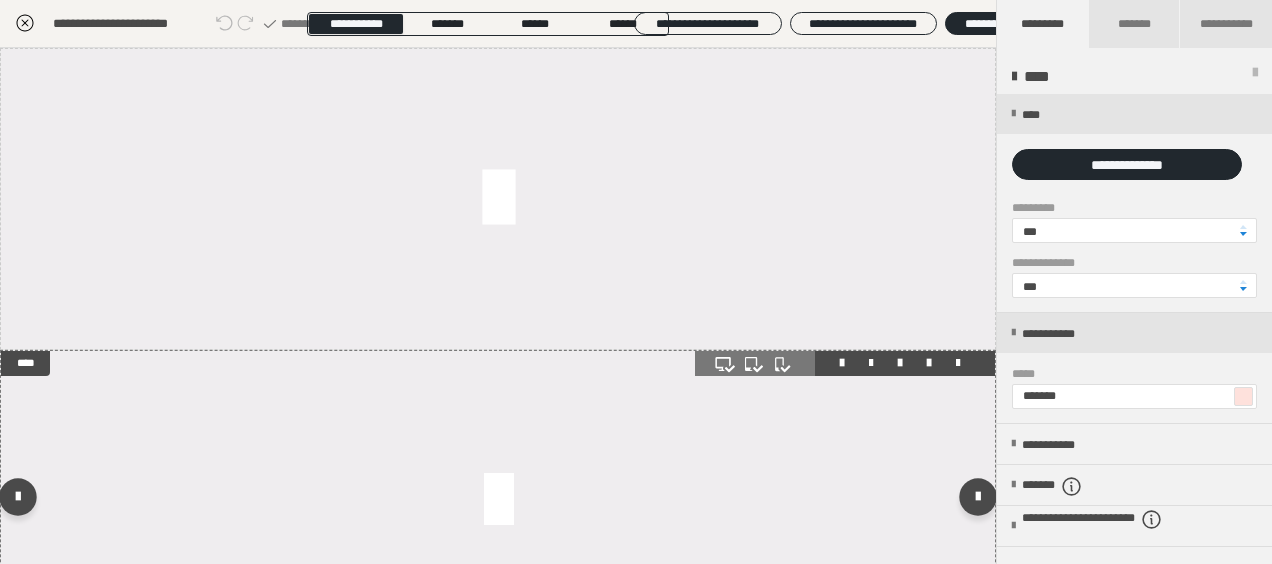 click at bounding box center [498, 501] 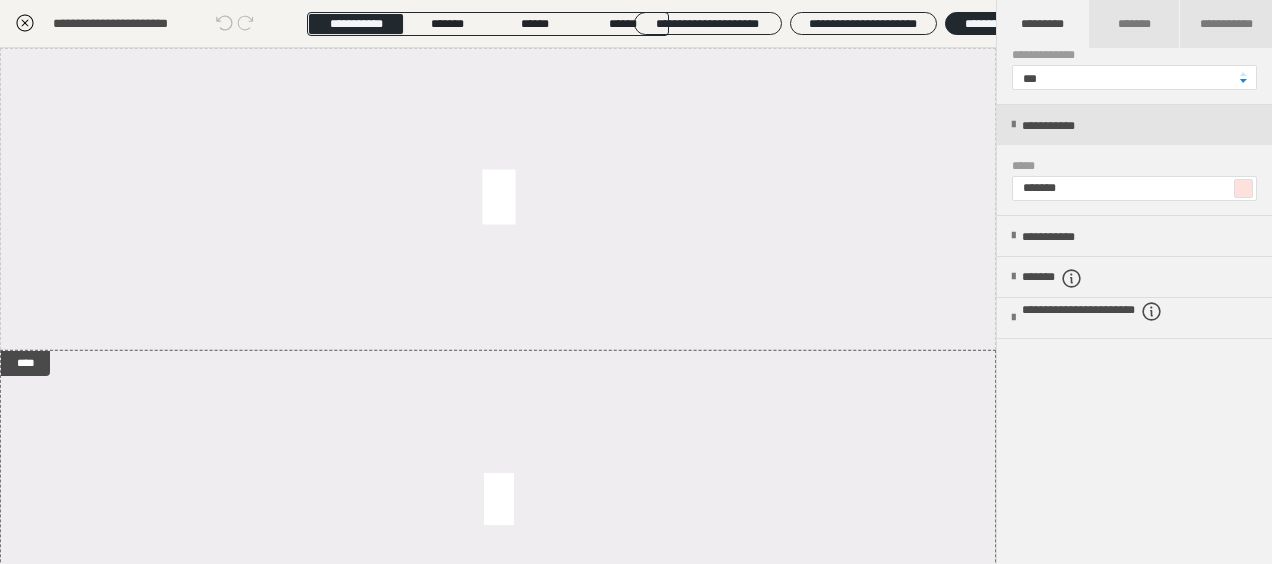 scroll, scrollTop: 234, scrollLeft: 0, axis: vertical 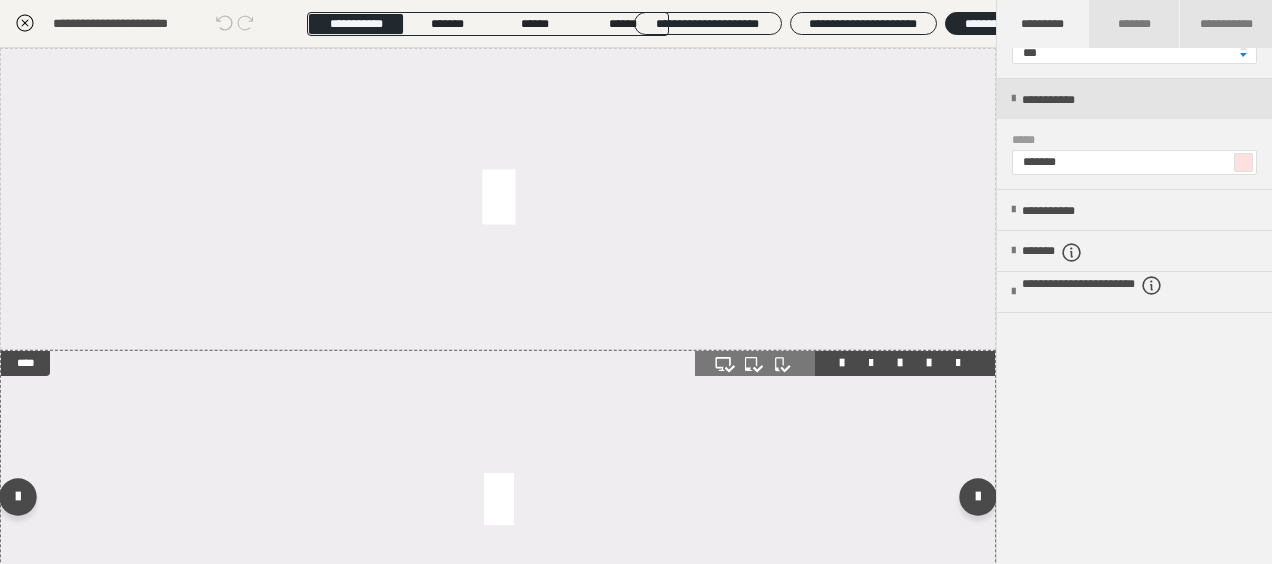 click at bounding box center (498, 501) 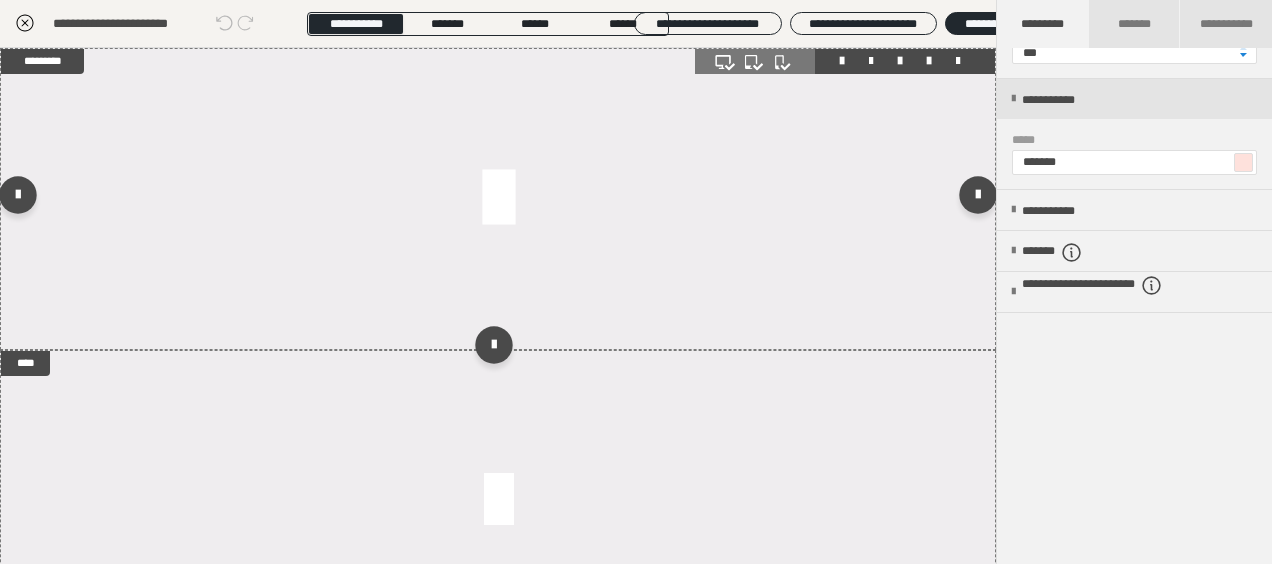 click at bounding box center (498, 199) 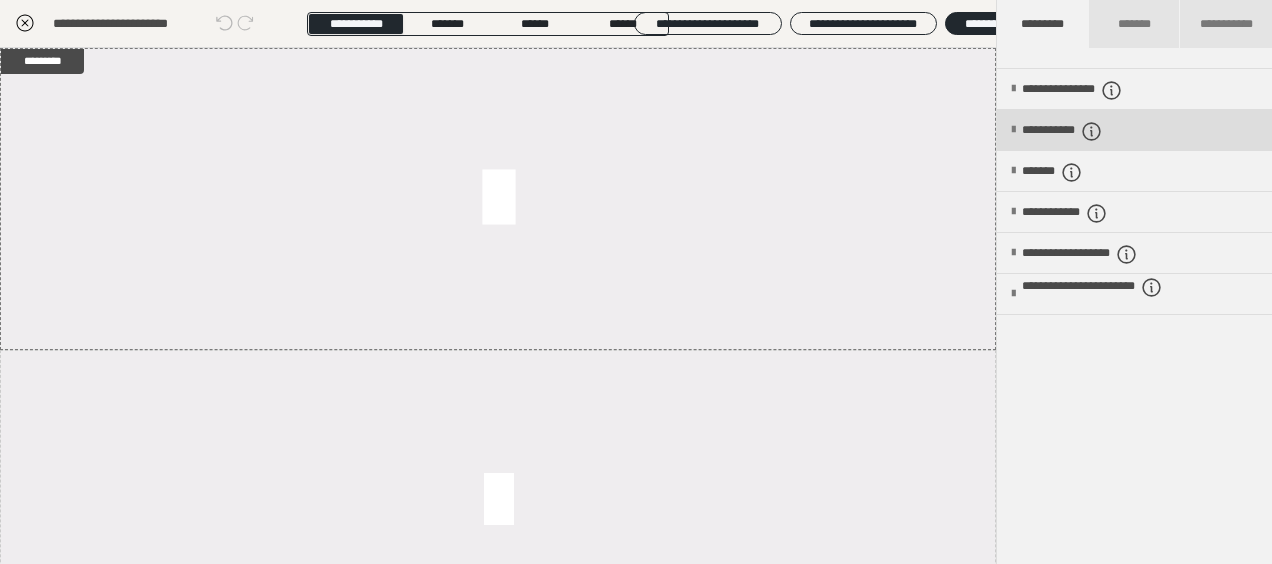 click on "**********" at bounding box center [1134, 130] 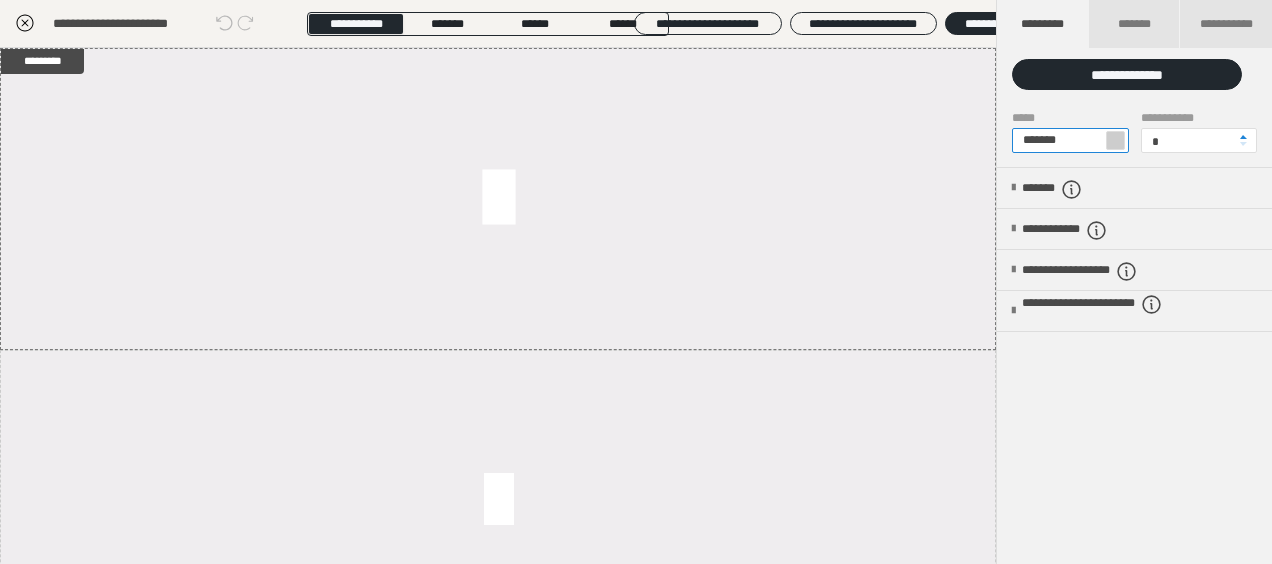 drag, startPoint x: 1087, startPoint y: 140, endPoint x: 1032, endPoint y: 142, distance: 55.03635 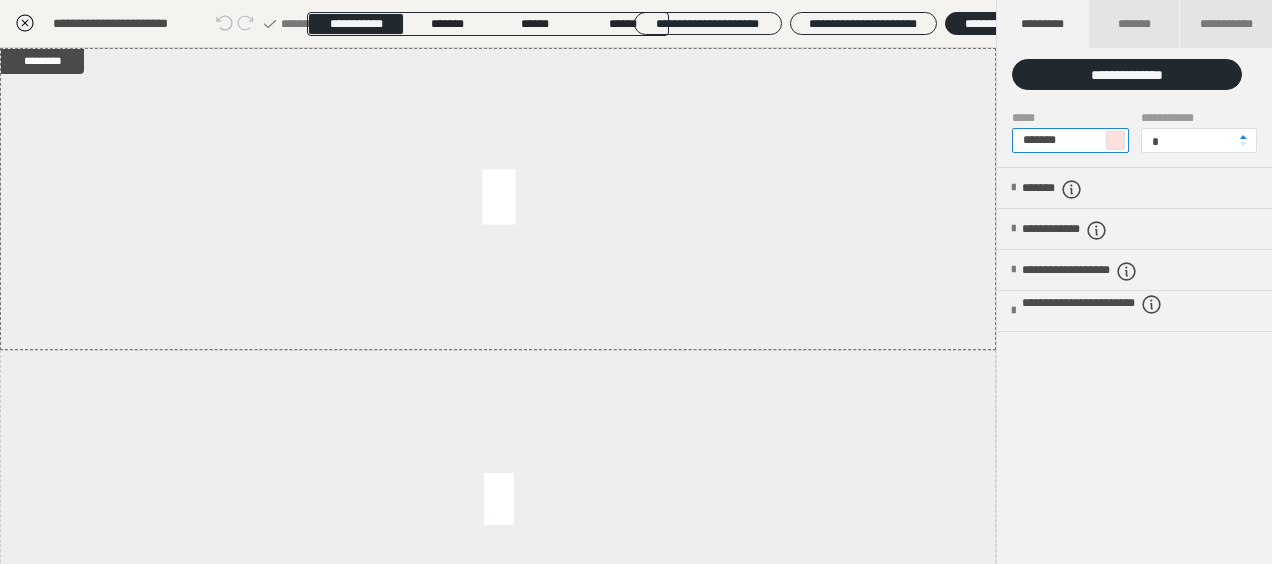 type on "*******" 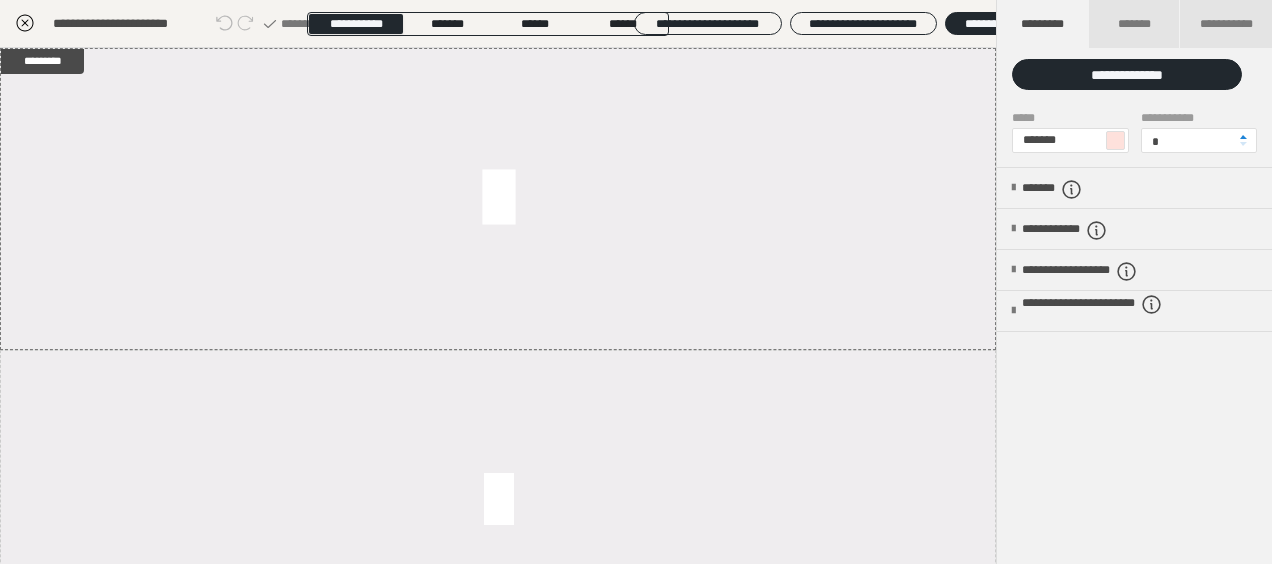 click on "**********" at bounding box center [1134, 330] 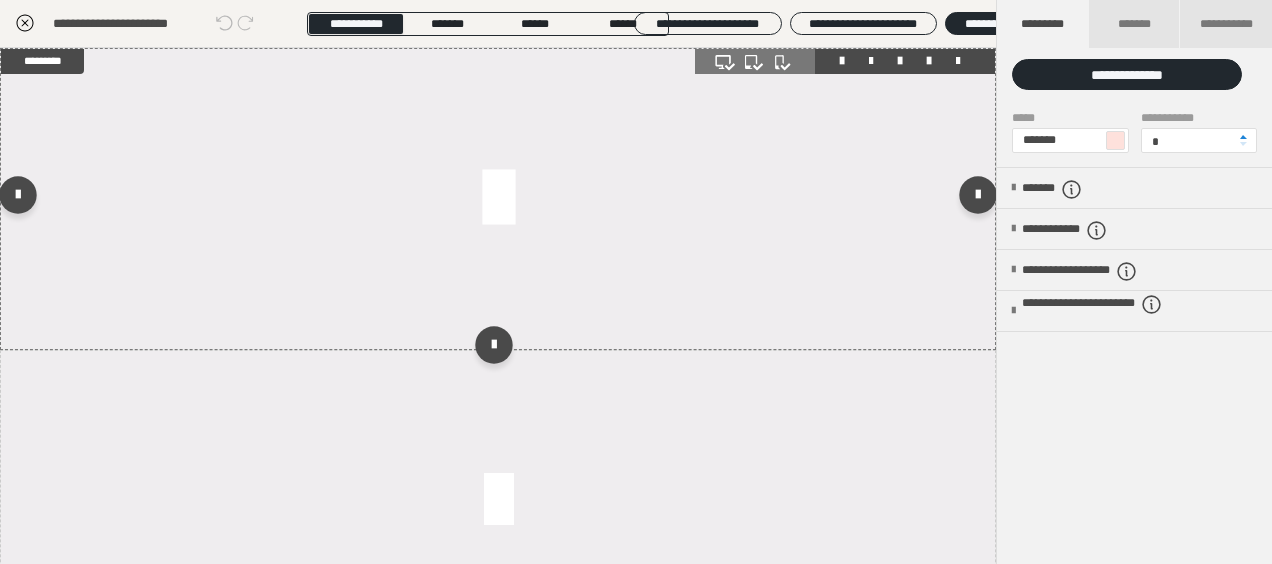 click at bounding box center [498, 199] 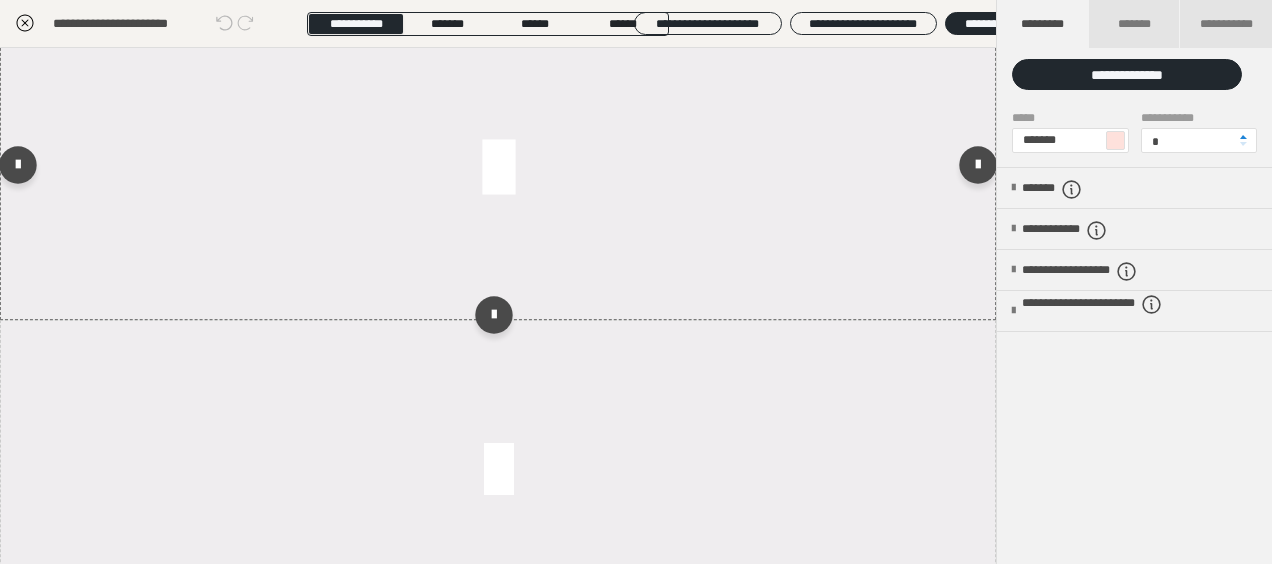 scroll, scrollTop: 0, scrollLeft: 0, axis: both 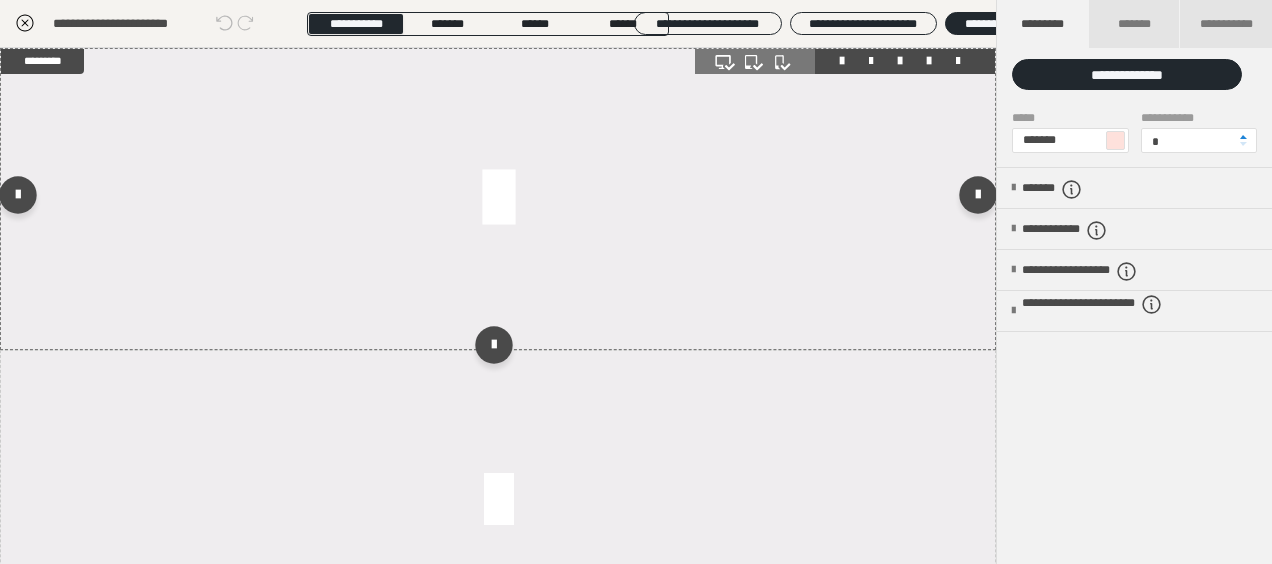click at bounding box center (498, 199) 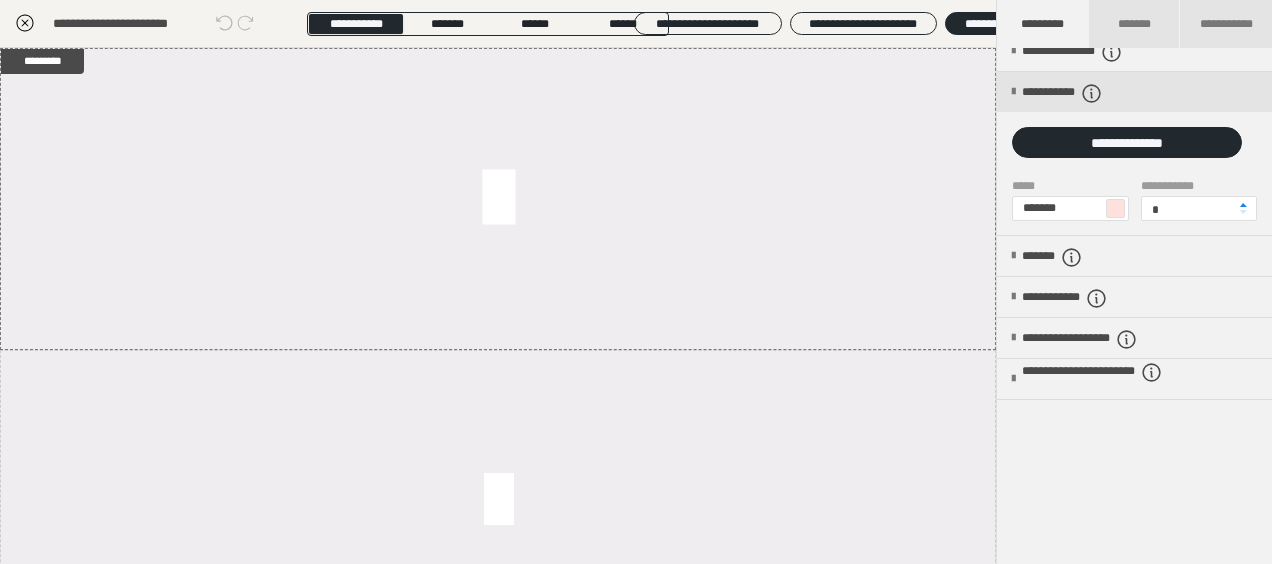 scroll, scrollTop: 0, scrollLeft: 0, axis: both 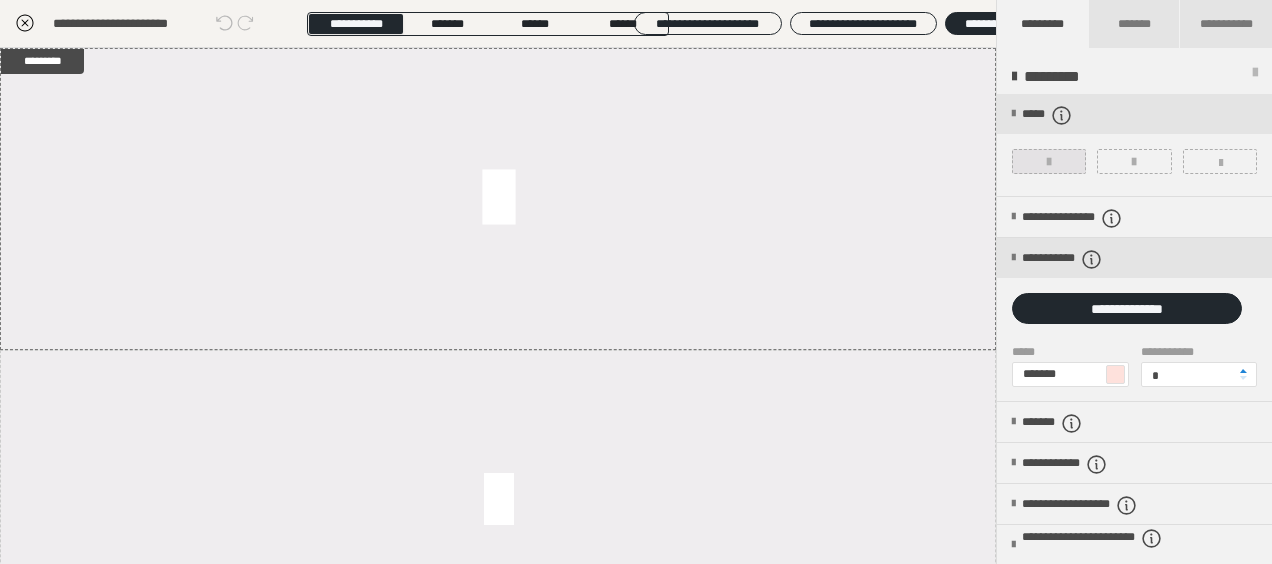 click at bounding box center (1049, 161) 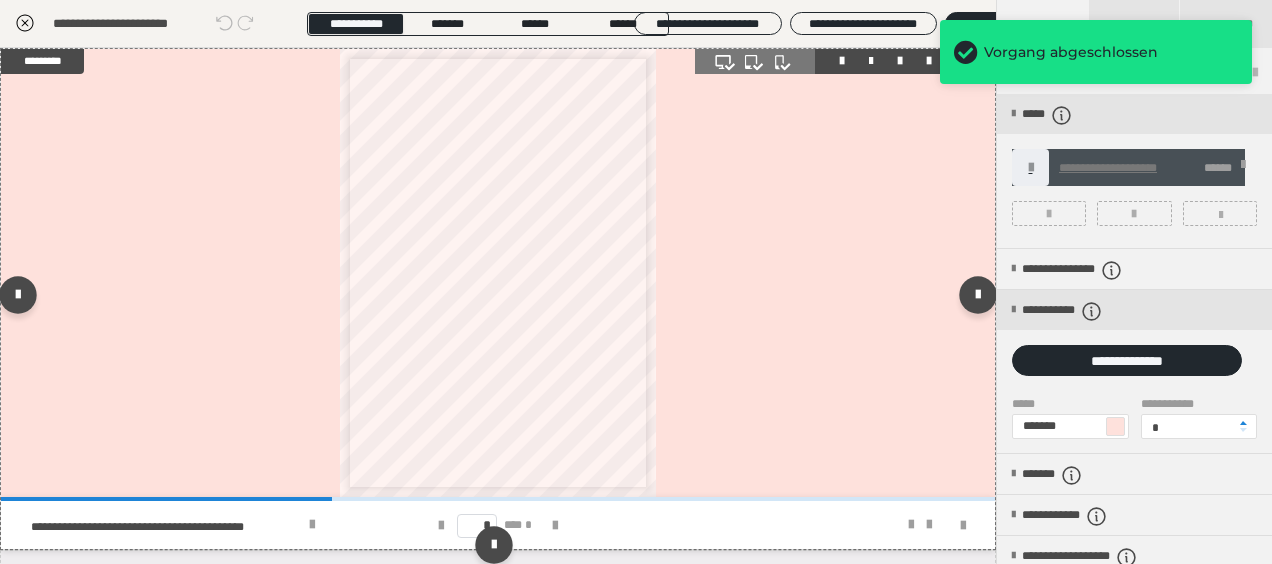 scroll, scrollTop: 300, scrollLeft: 0, axis: vertical 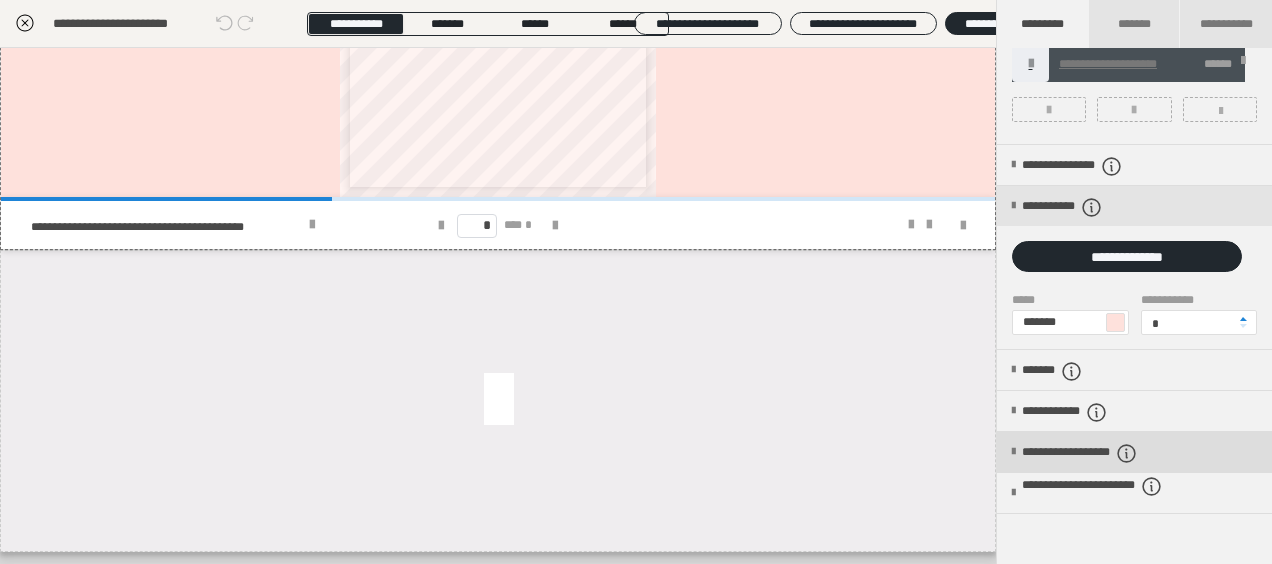 click at bounding box center (1127, 453) 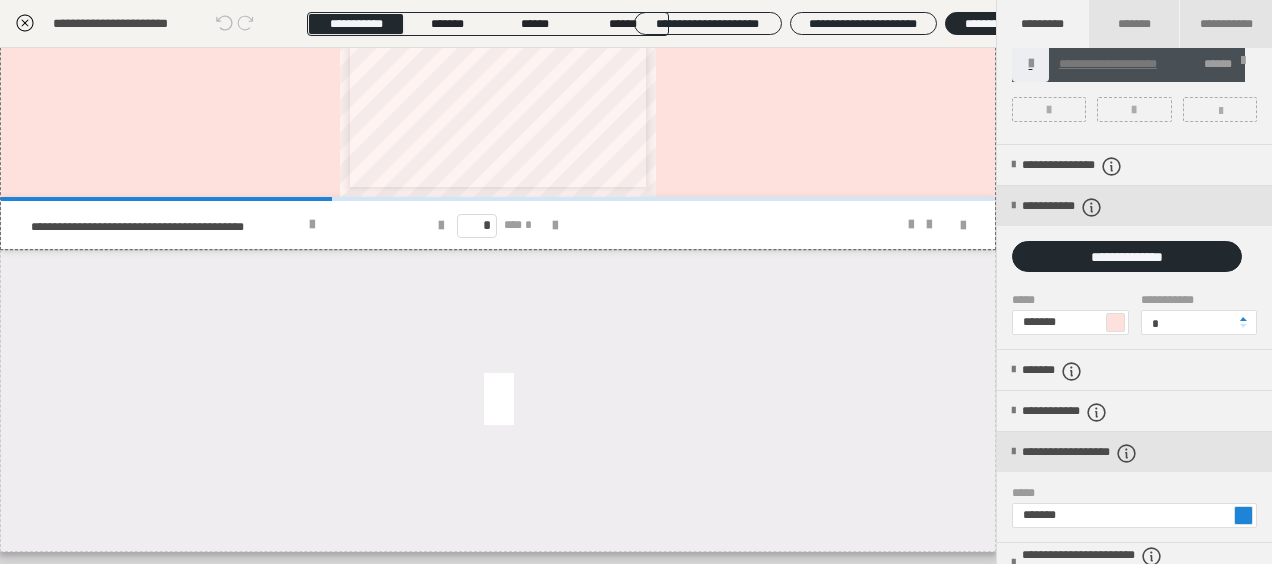 click at bounding box center (1243, 515) 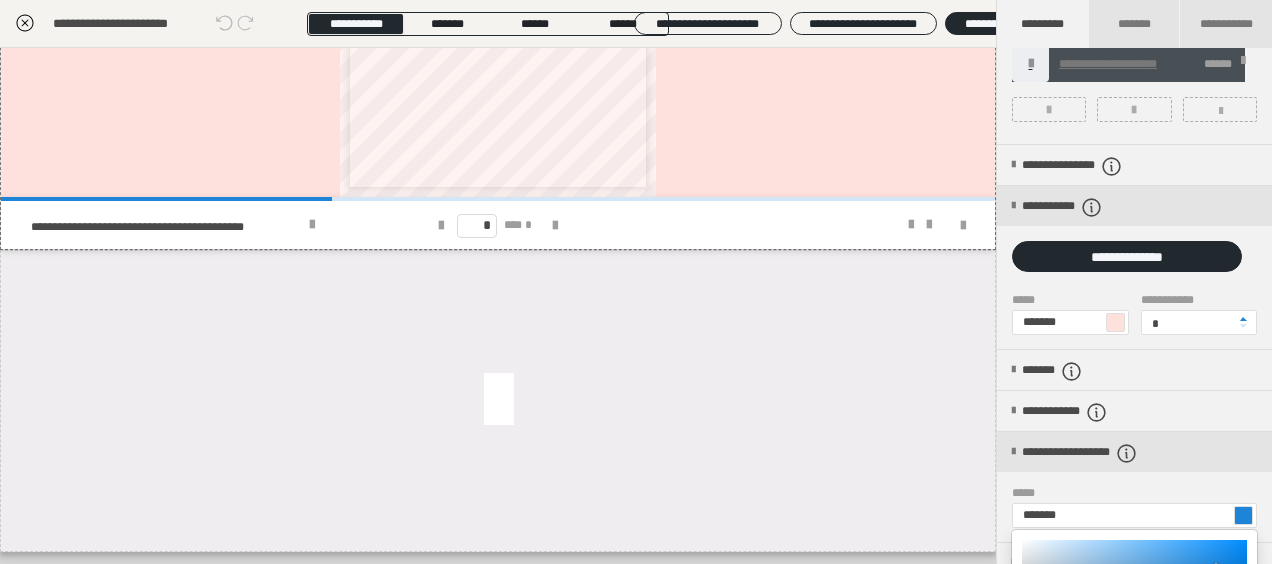scroll, scrollTop: 391, scrollLeft: 0, axis: vertical 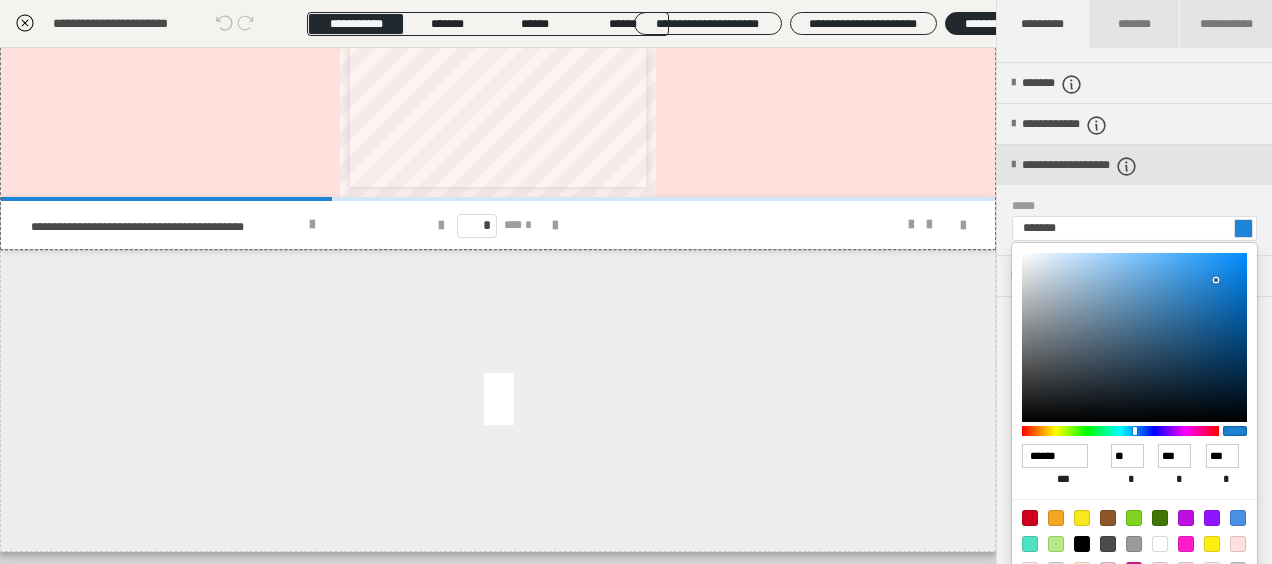 type on "*******" 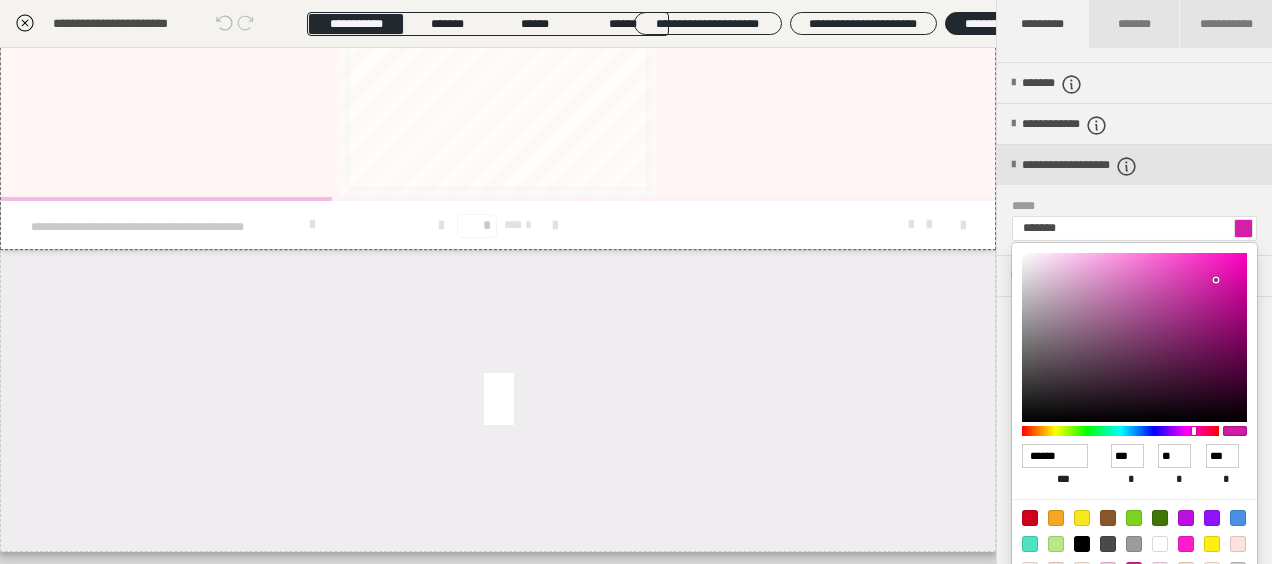 click at bounding box center (1120, 431) 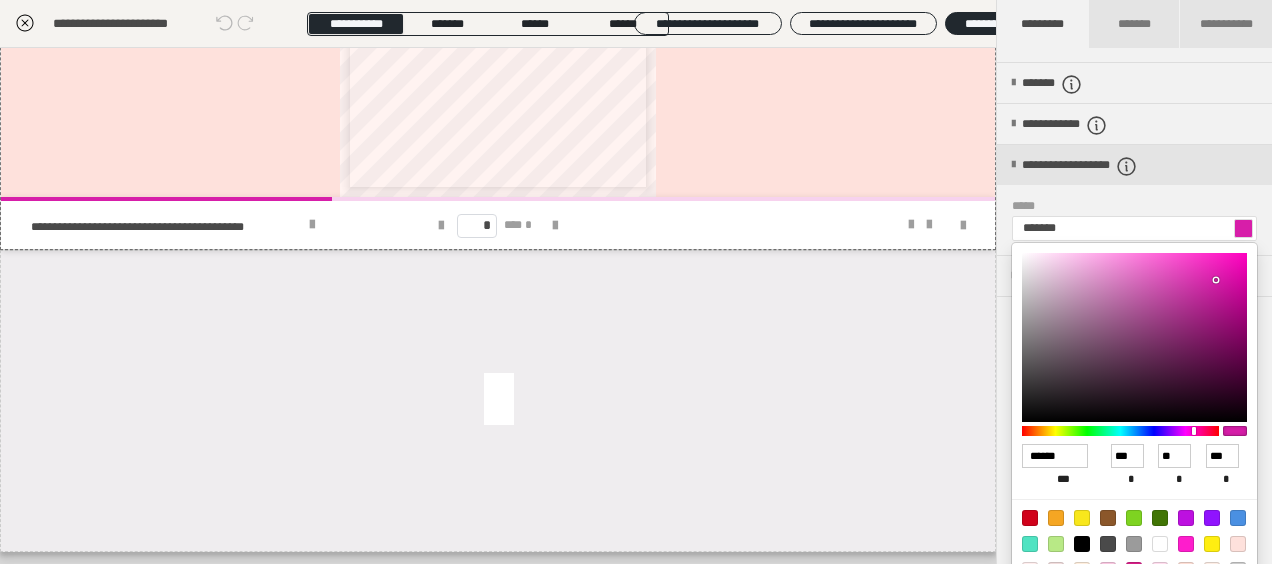 click at bounding box center [1120, 431] 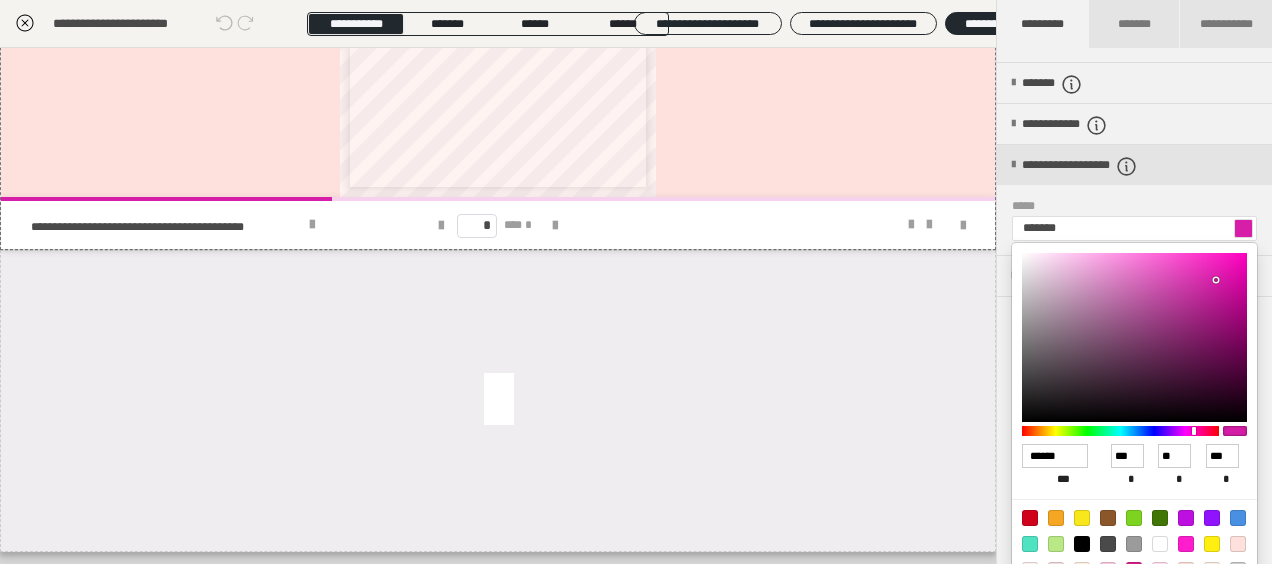 type on "*******" 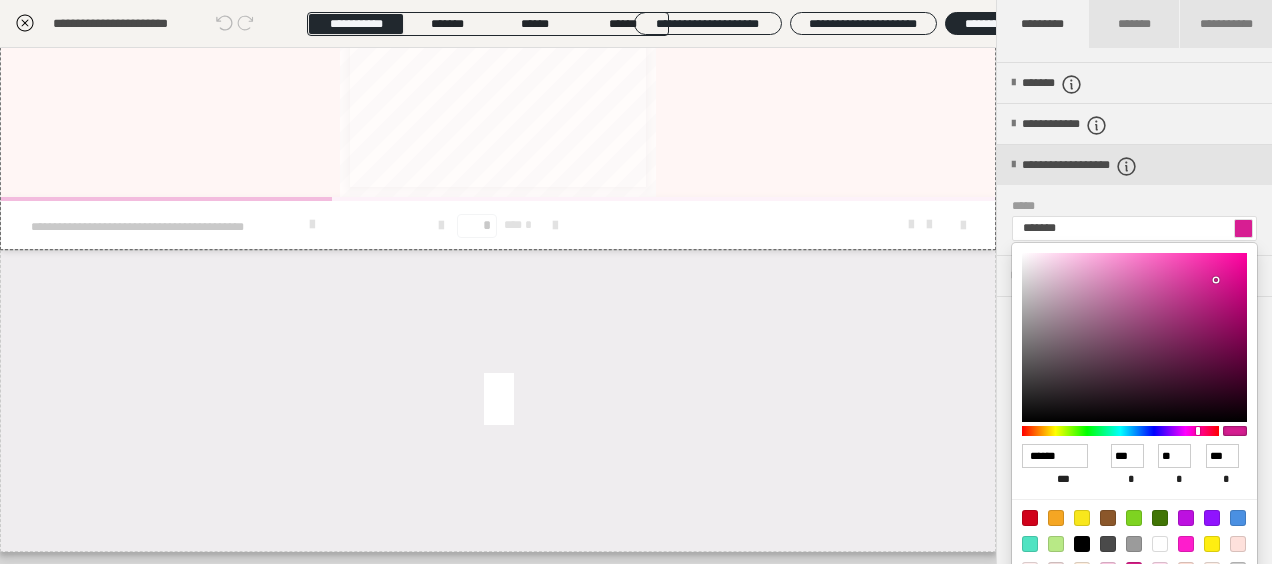 click at bounding box center [1120, 431] 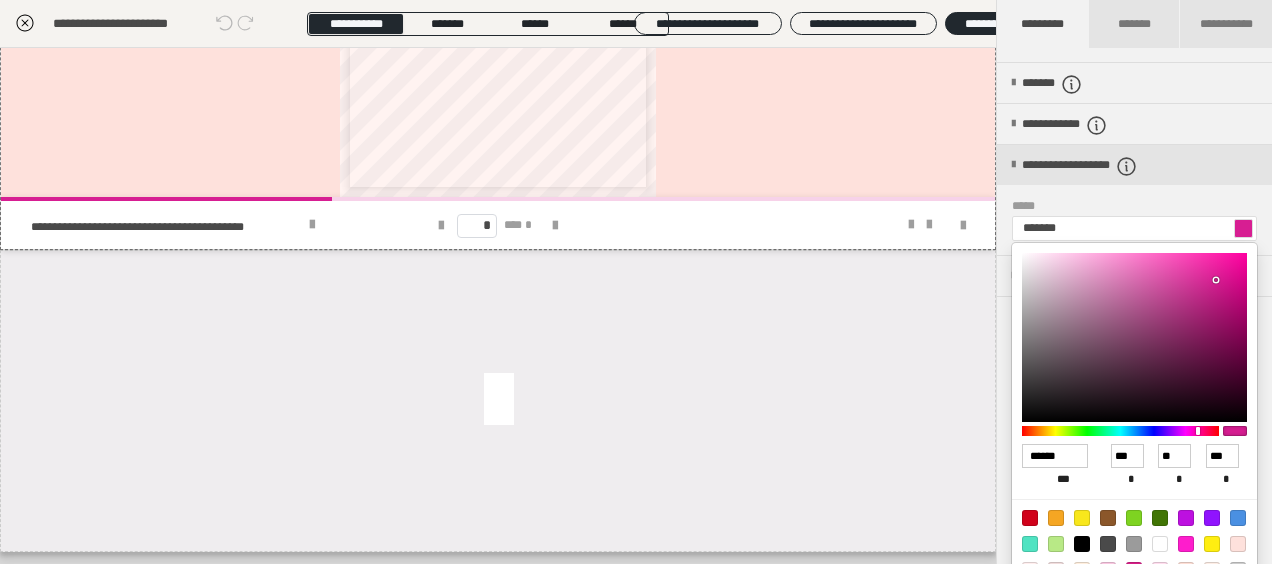 click at bounding box center [1120, 431] 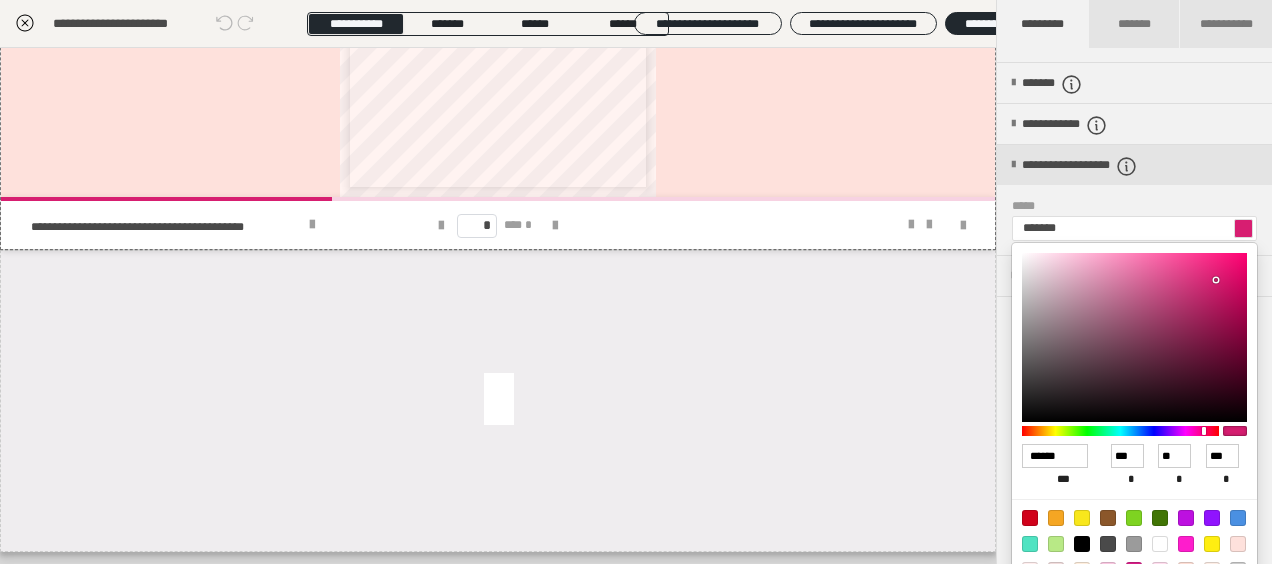 click at bounding box center [1134, 337] 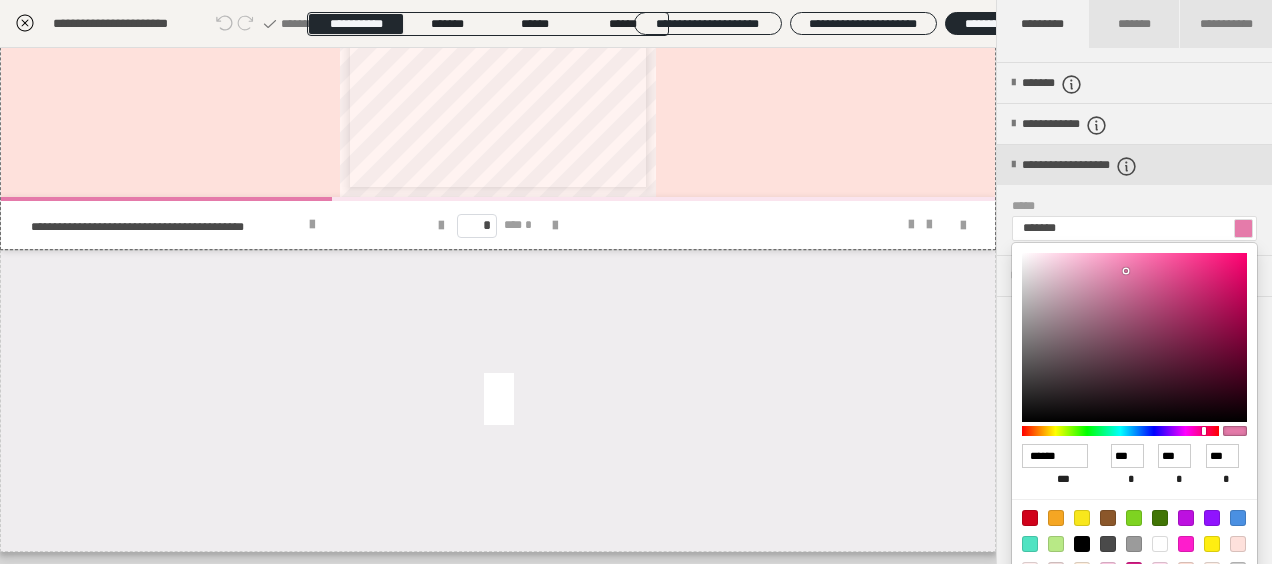 click at bounding box center (1134, 337) 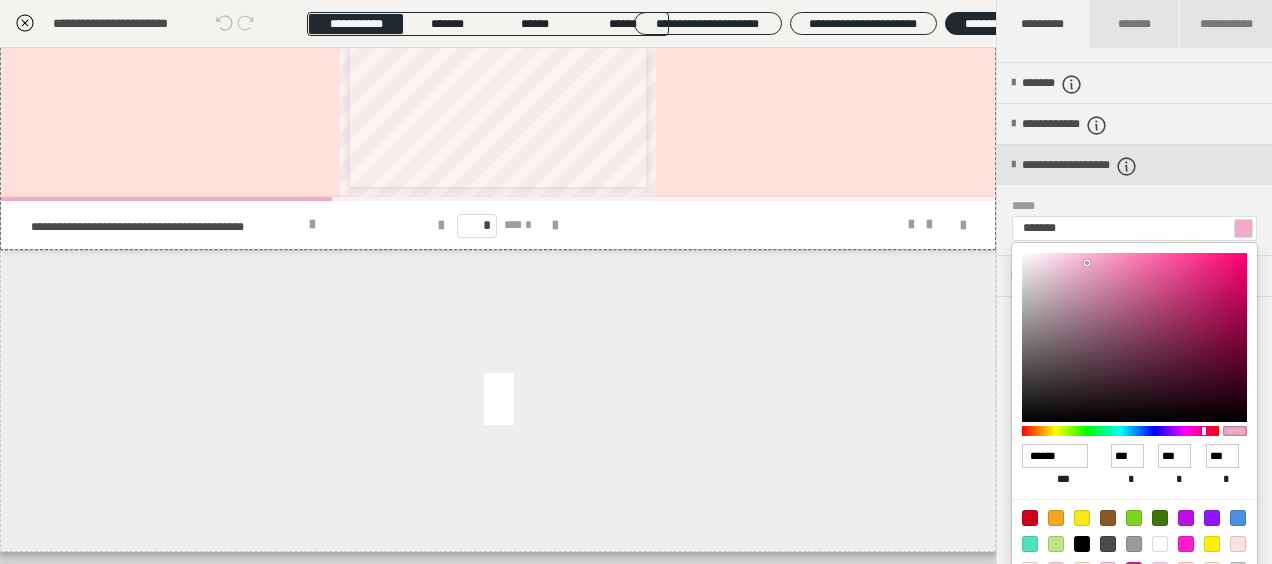 click at bounding box center [636, 282] 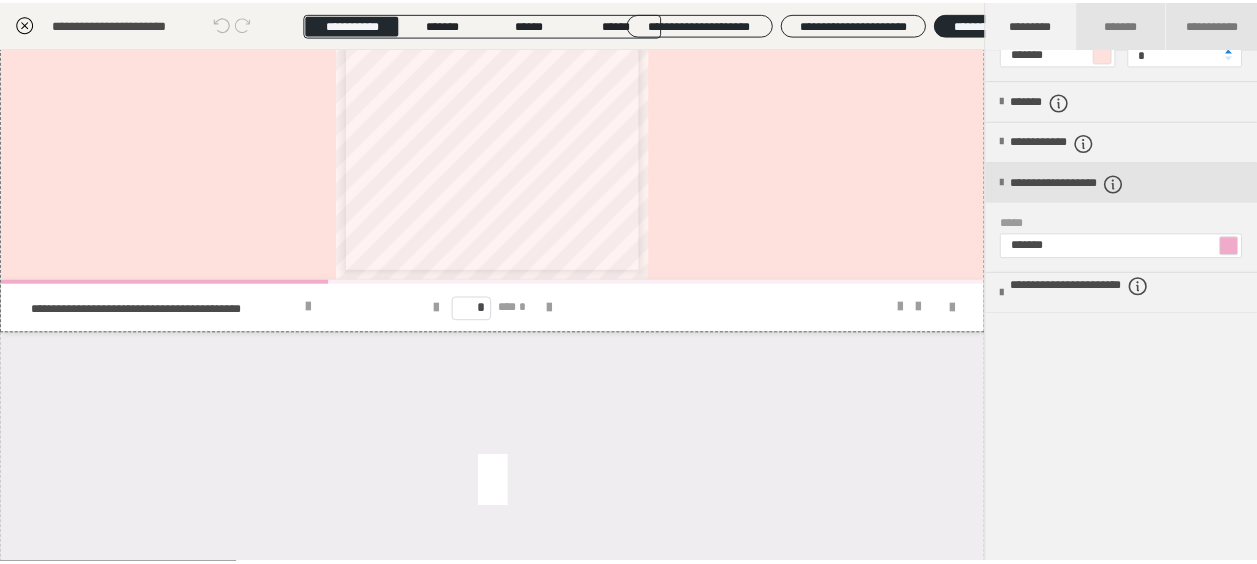 scroll, scrollTop: 100, scrollLeft: 0, axis: vertical 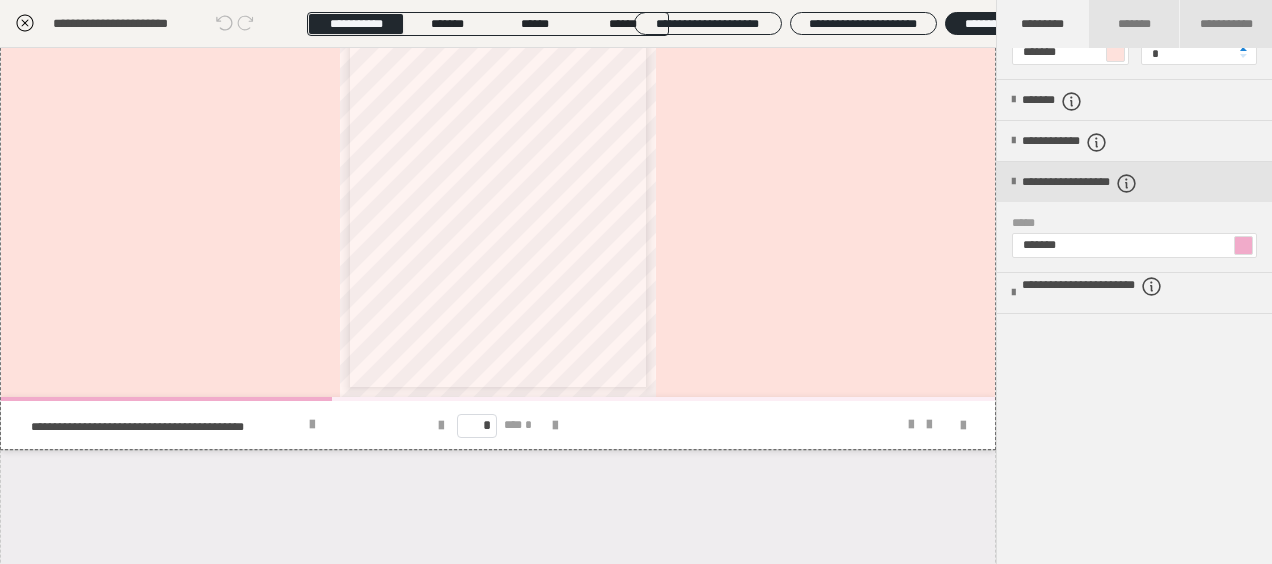 click 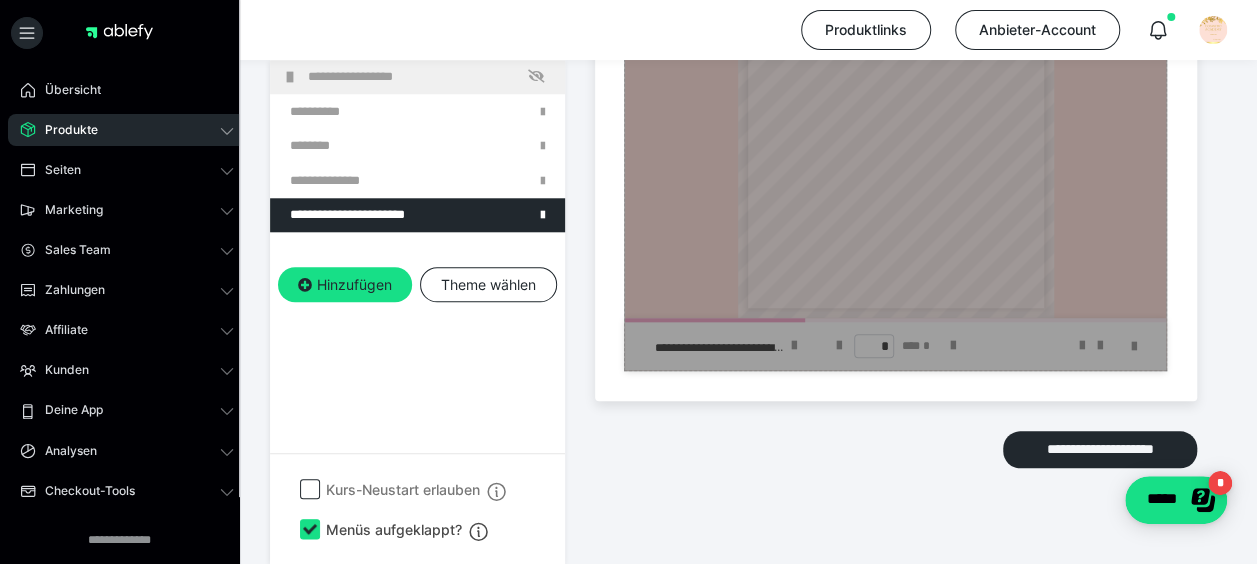 scroll, scrollTop: 586, scrollLeft: 0, axis: vertical 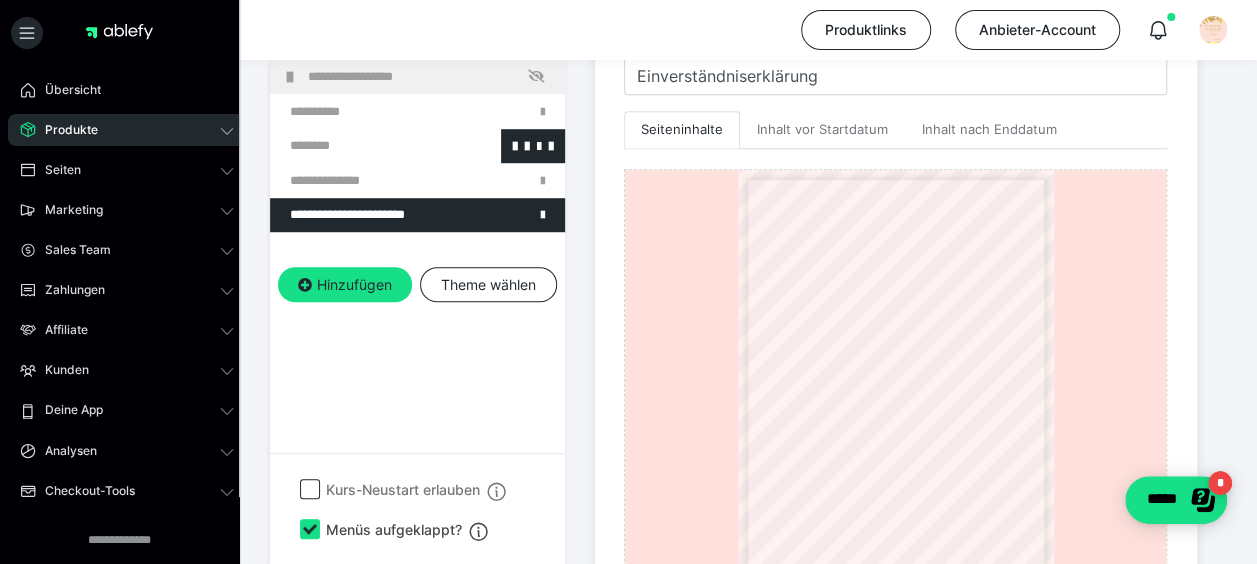 click at bounding box center (365, 146) 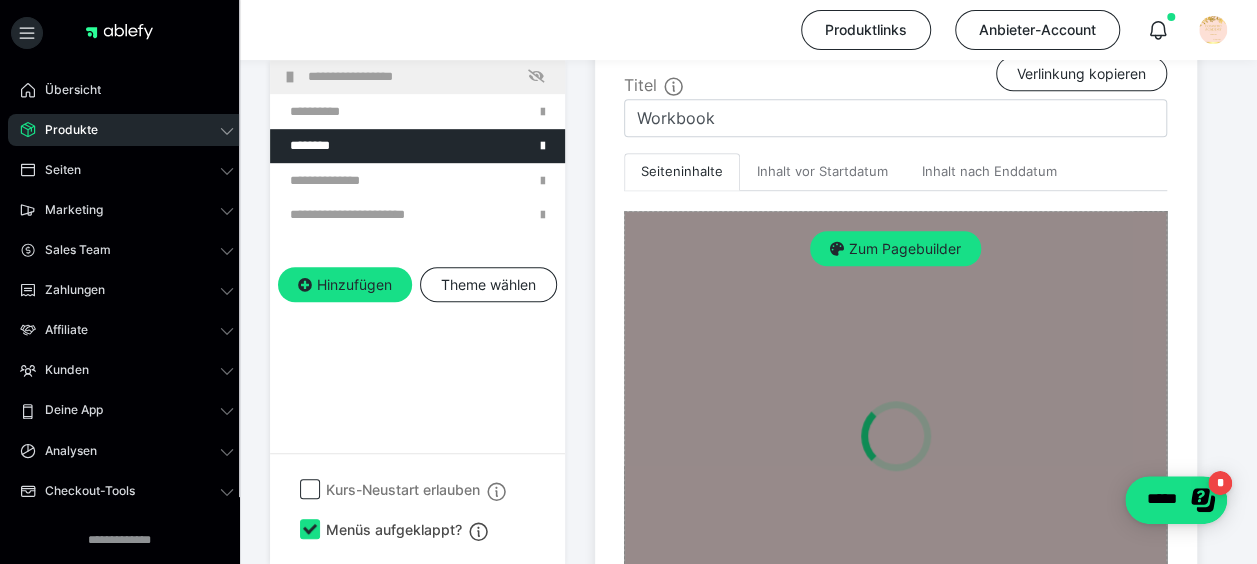 scroll, scrollTop: 486, scrollLeft: 0, axis: vertical 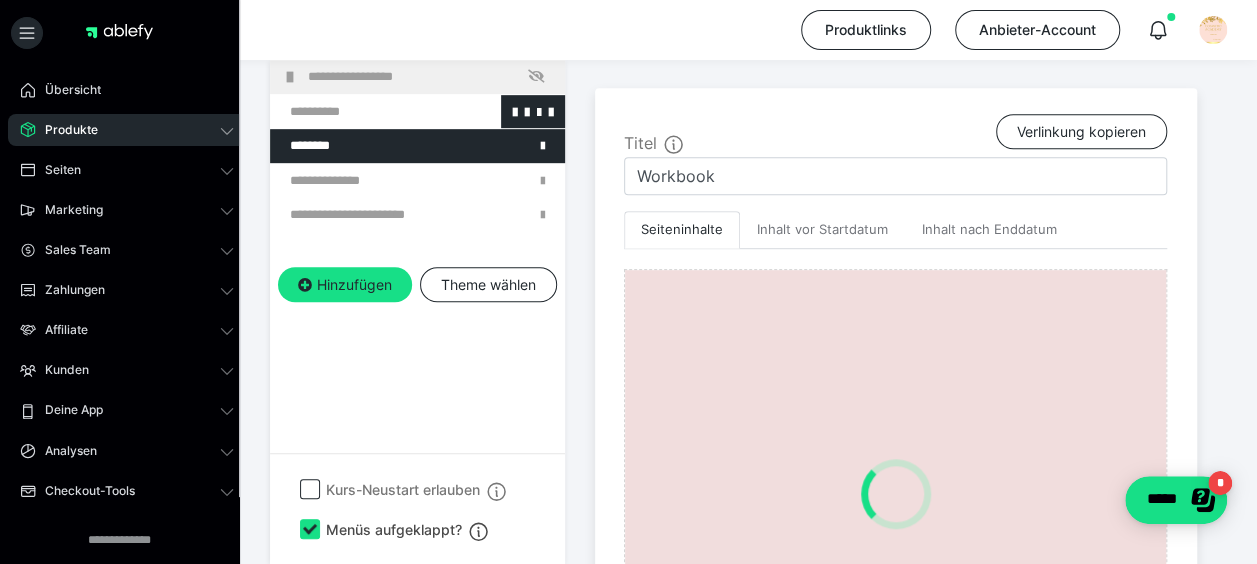 click at bounding box center (365, 112) 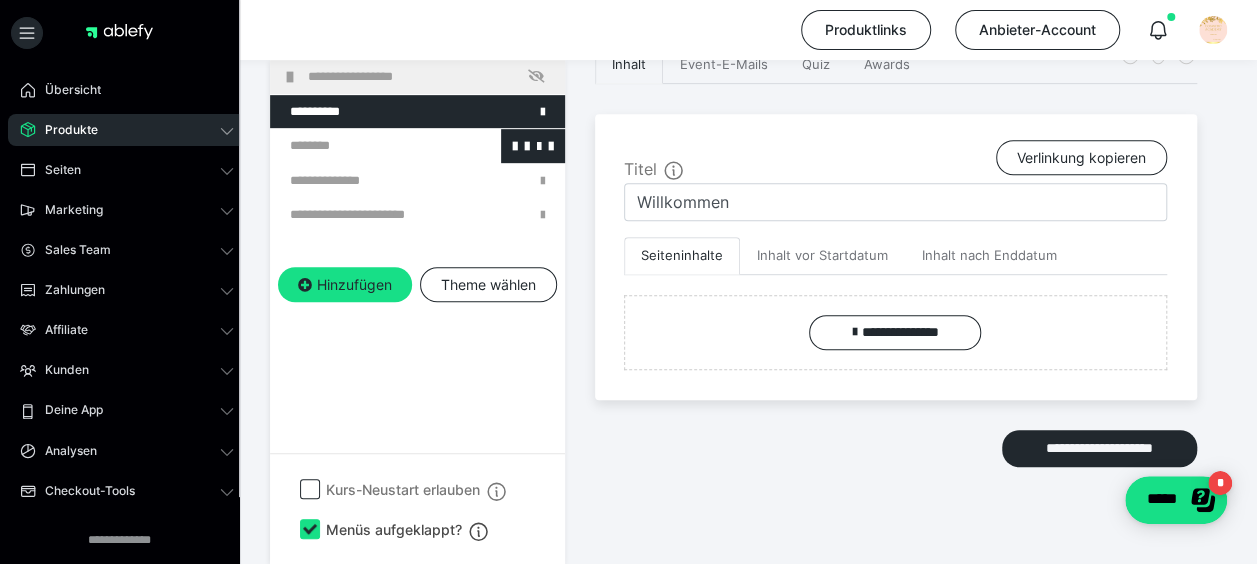 click at bounding box center [365, 146] 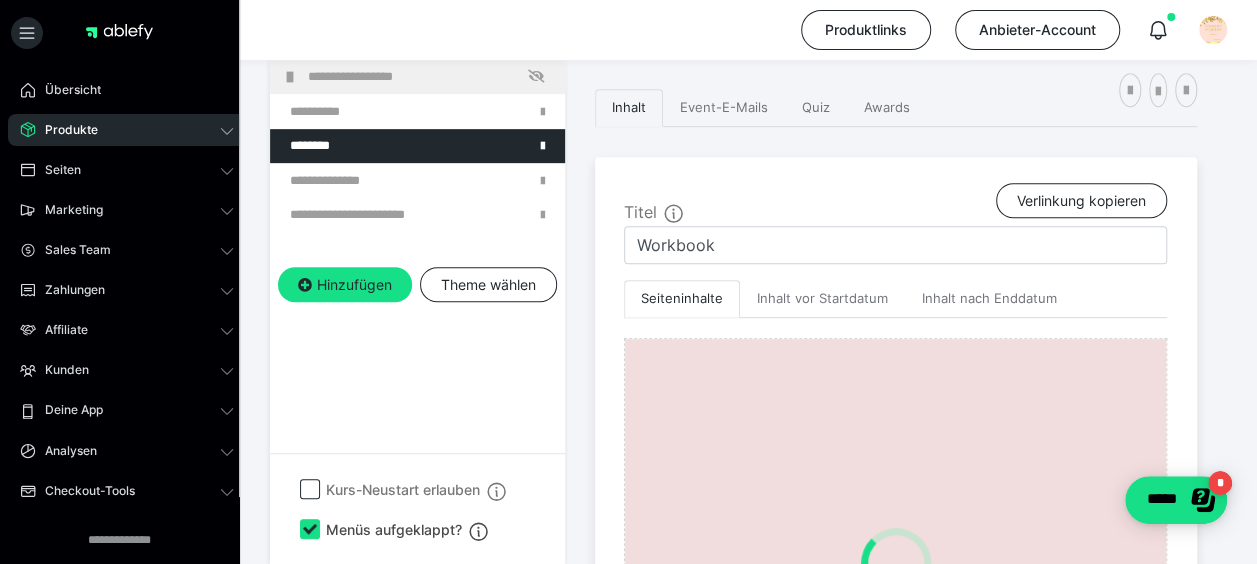 scroll, scrollTop: 386, scrollLeft: 0, axis: vertical 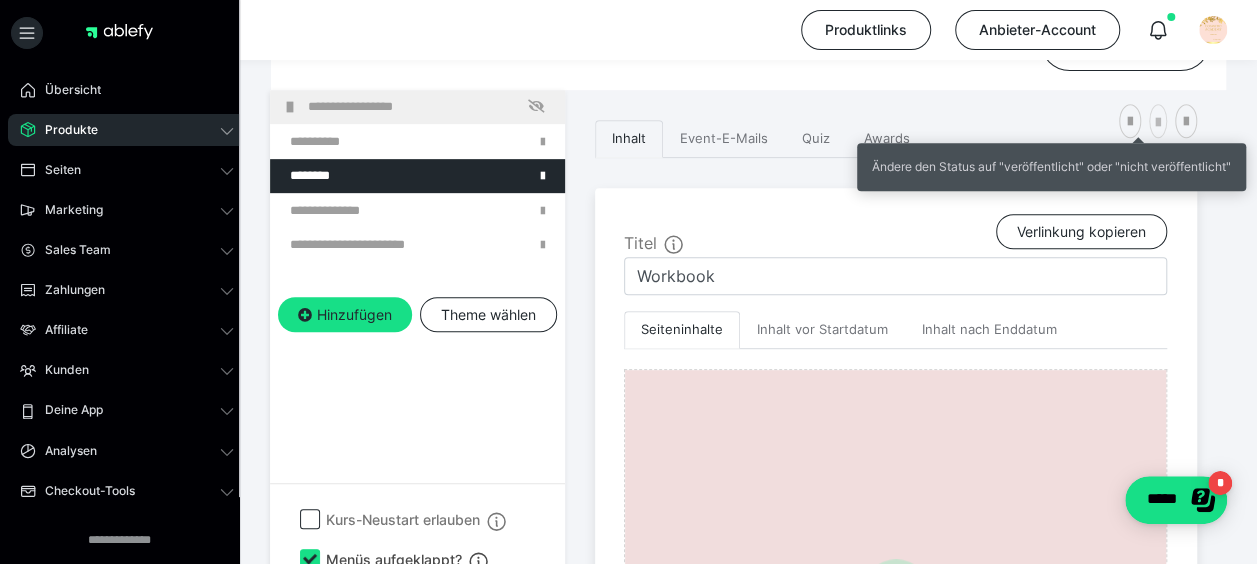 click at bounding box center [1158, 123] 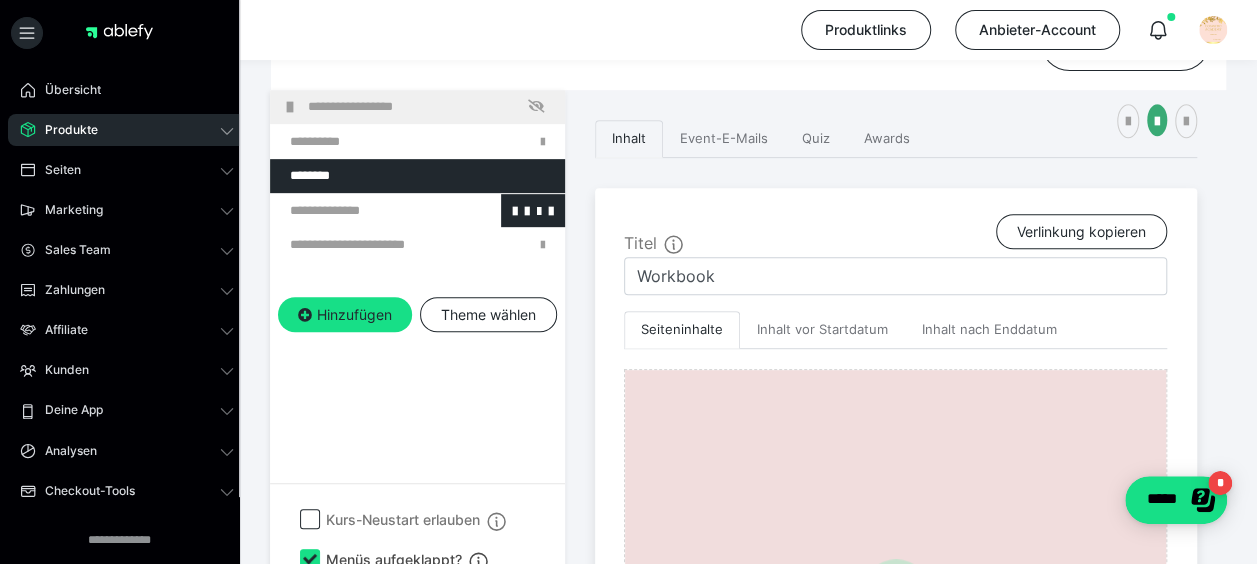 click at bounding box center [365, 211] 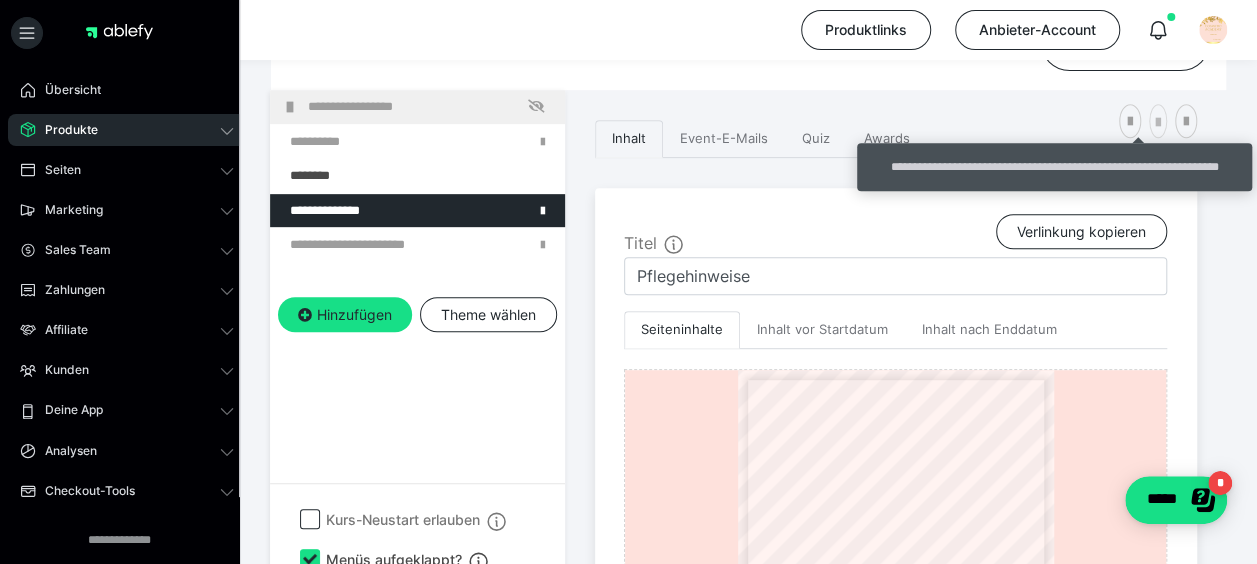 click at bounding box center [1158, 121] 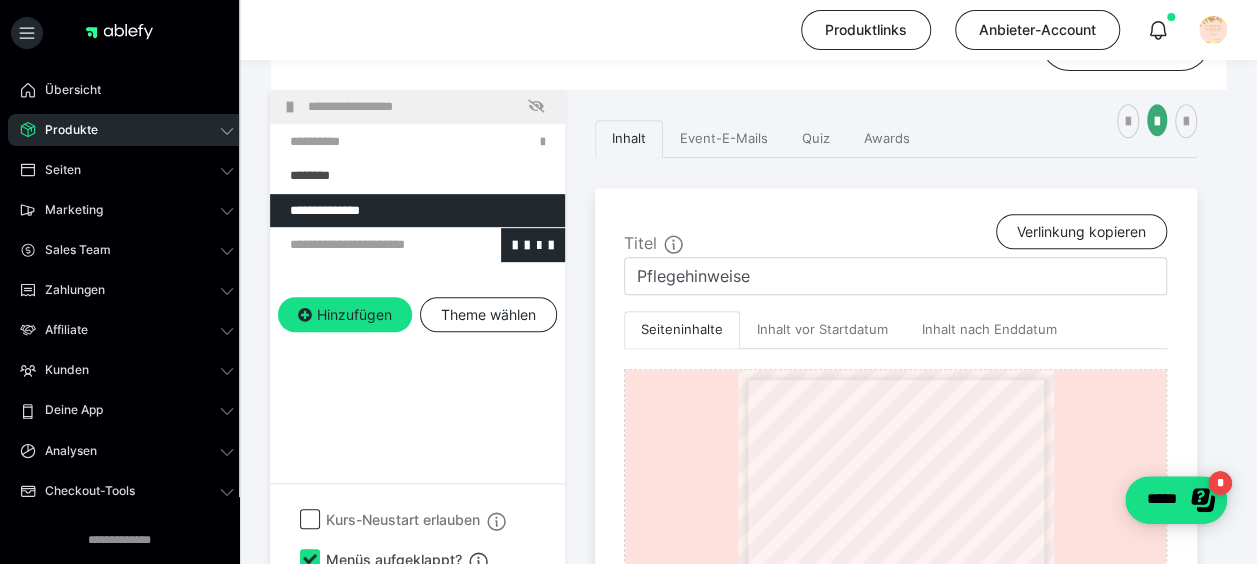 click at bounding box center [365, 245] 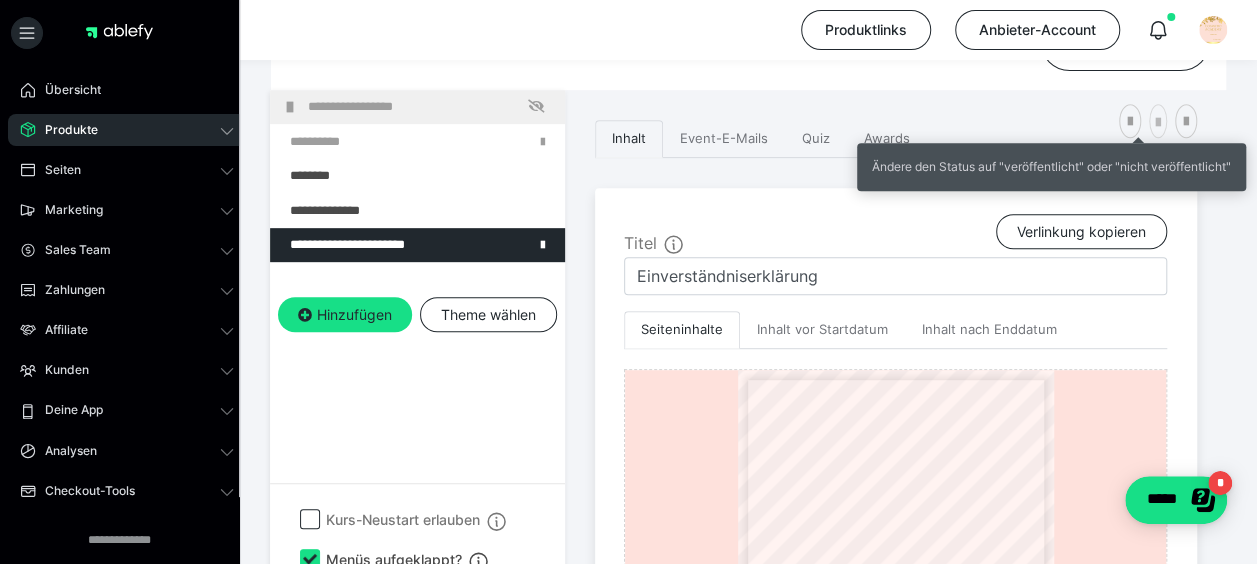 click at bounding box center [1158, 123] 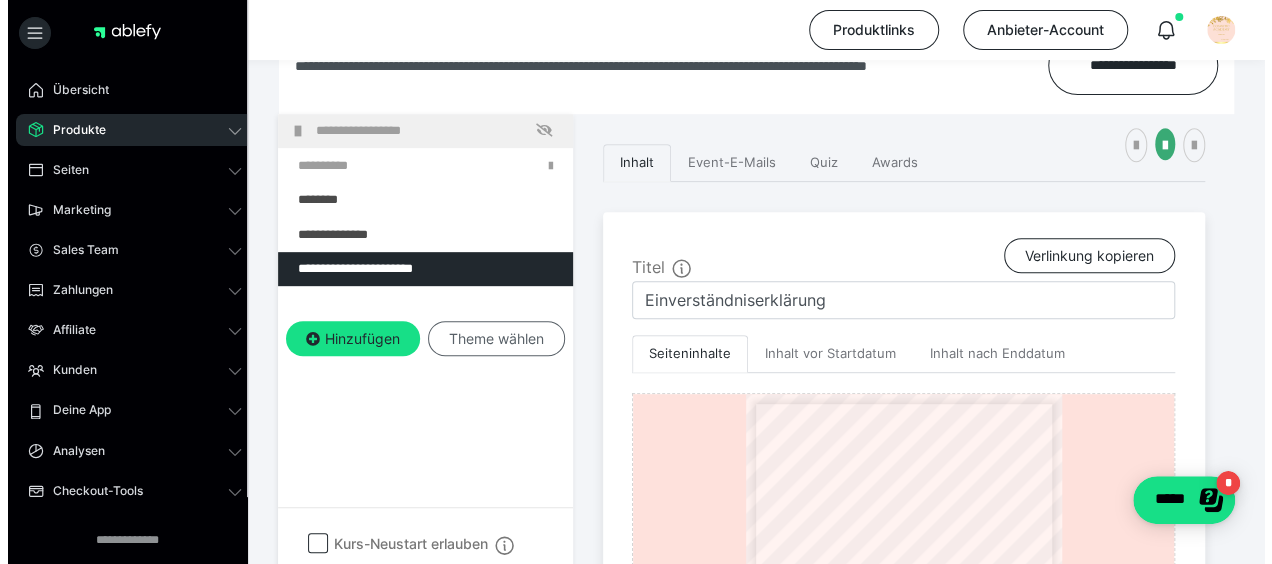 scroll, scrollTop: 386, scrollLeft: 0, axis: vertical 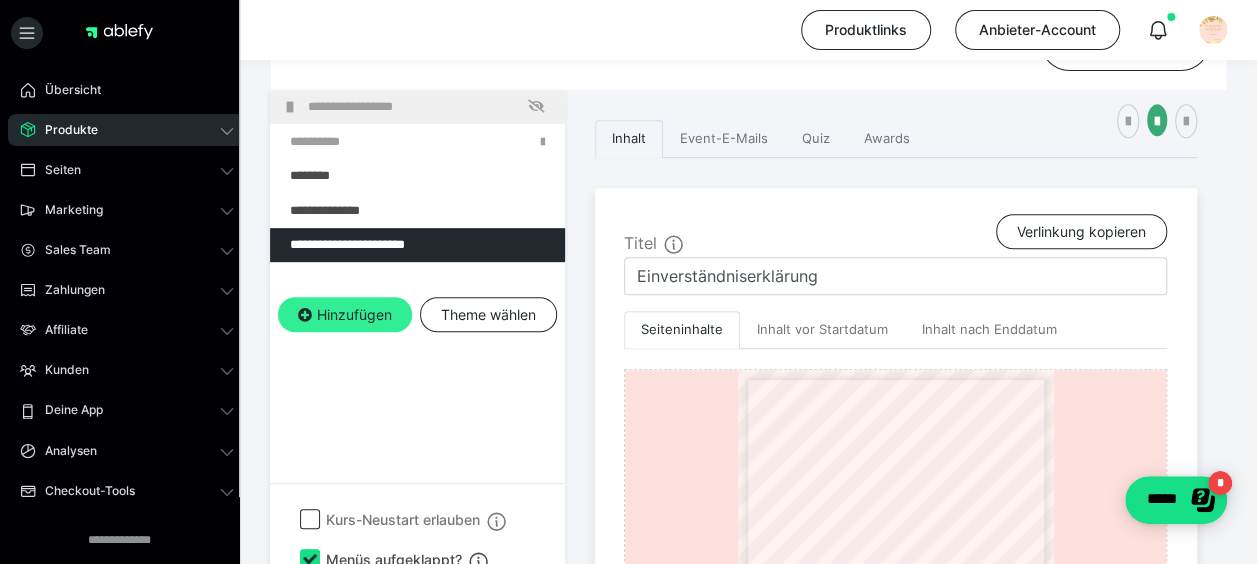 click on "Hinzufügen" at bounding box center (345, 315) 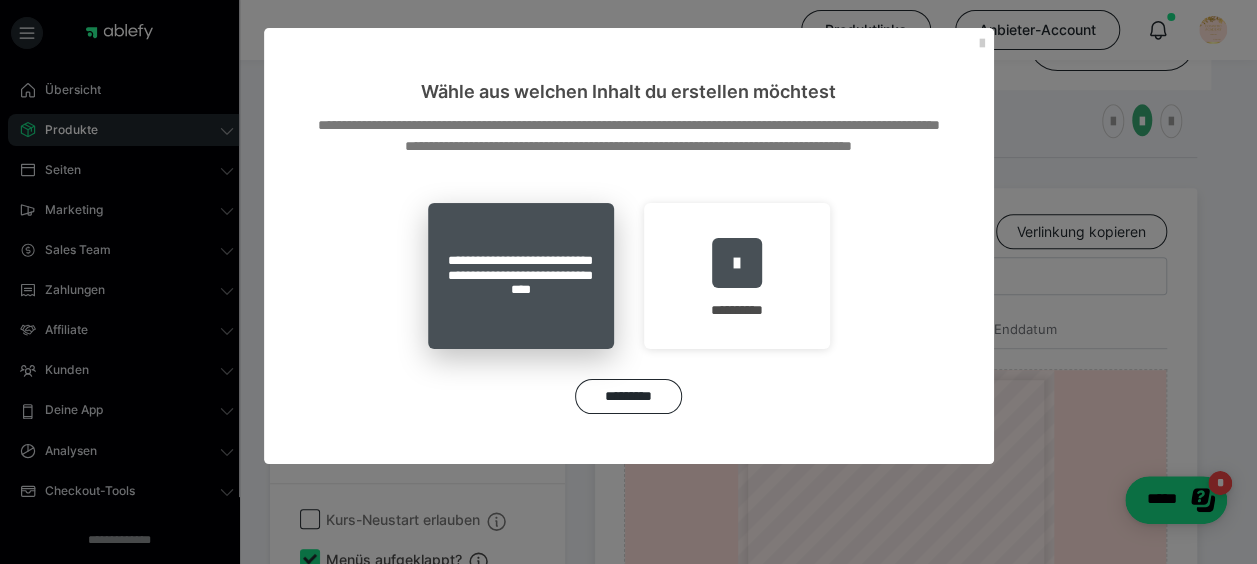 click on "**********" at bounding box center [521, 276] 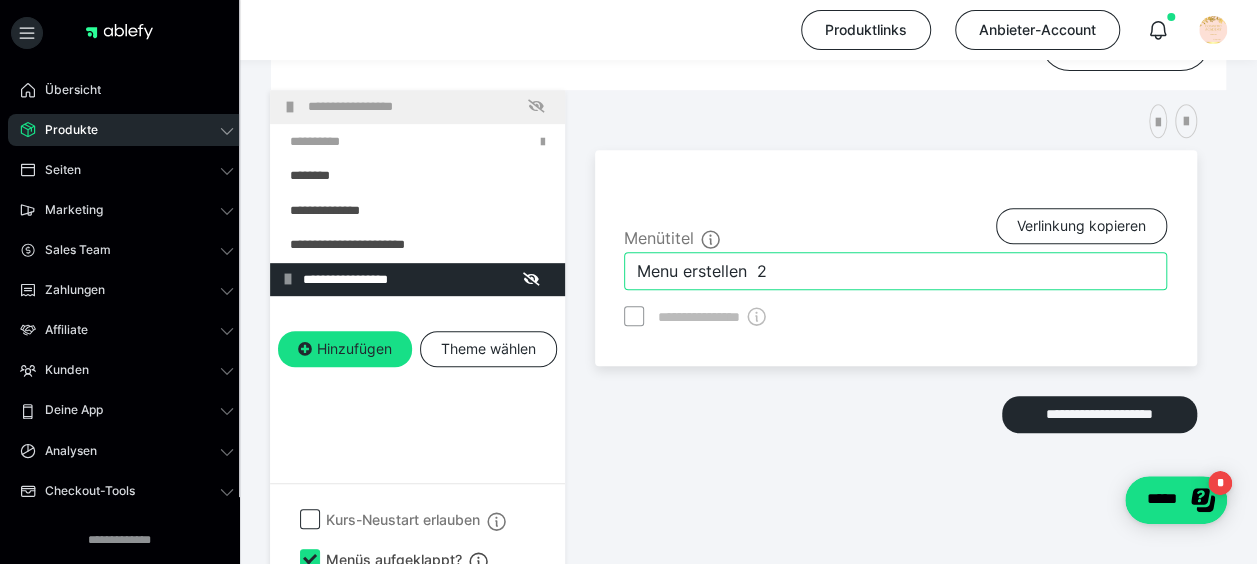 drag, startPoint x: 782, startPoint y: 270, endPoint x: 618, endPoint y: 264, distance: 164.10973 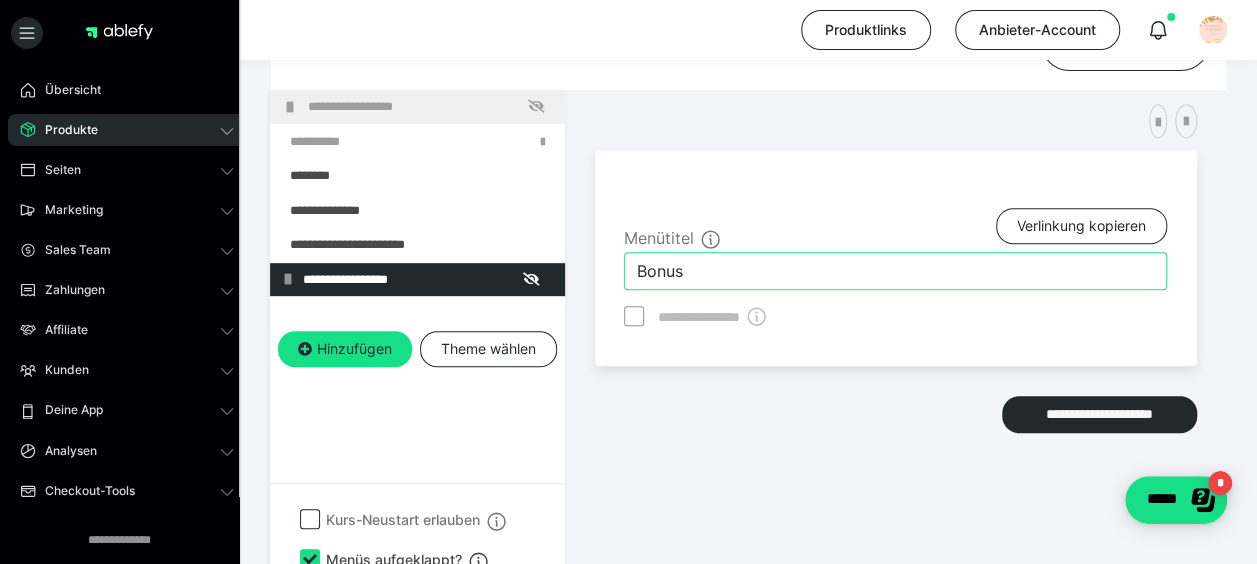 type on "Bonus" 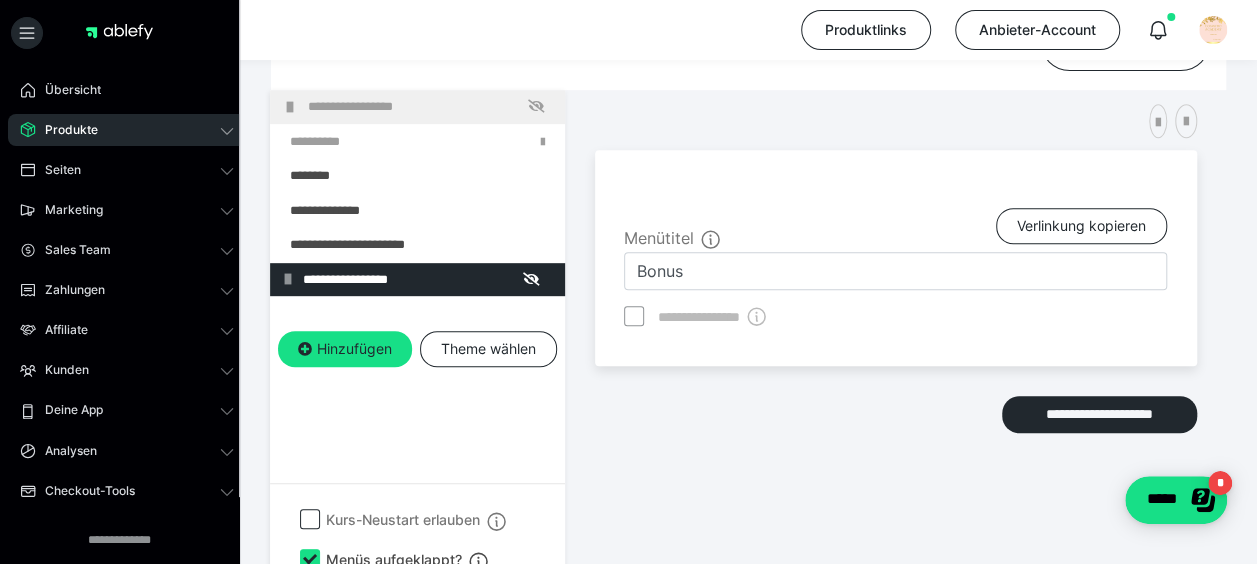 click on "**********" at bounding box center (896, 307) 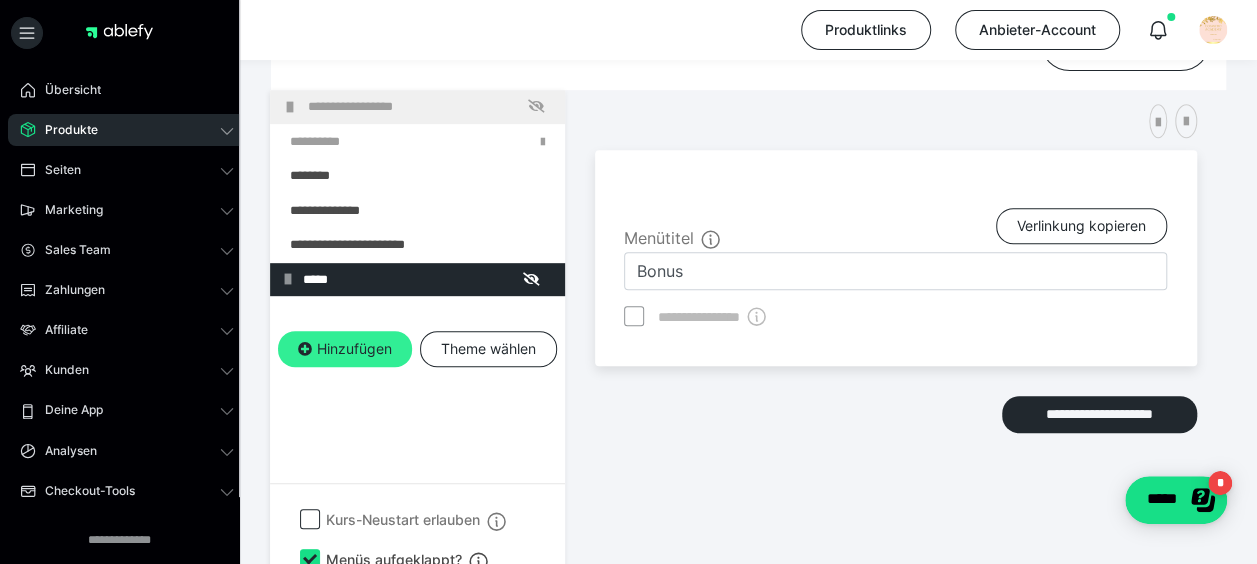 click on "Hinzufügen" at bounding box center [345, 349] 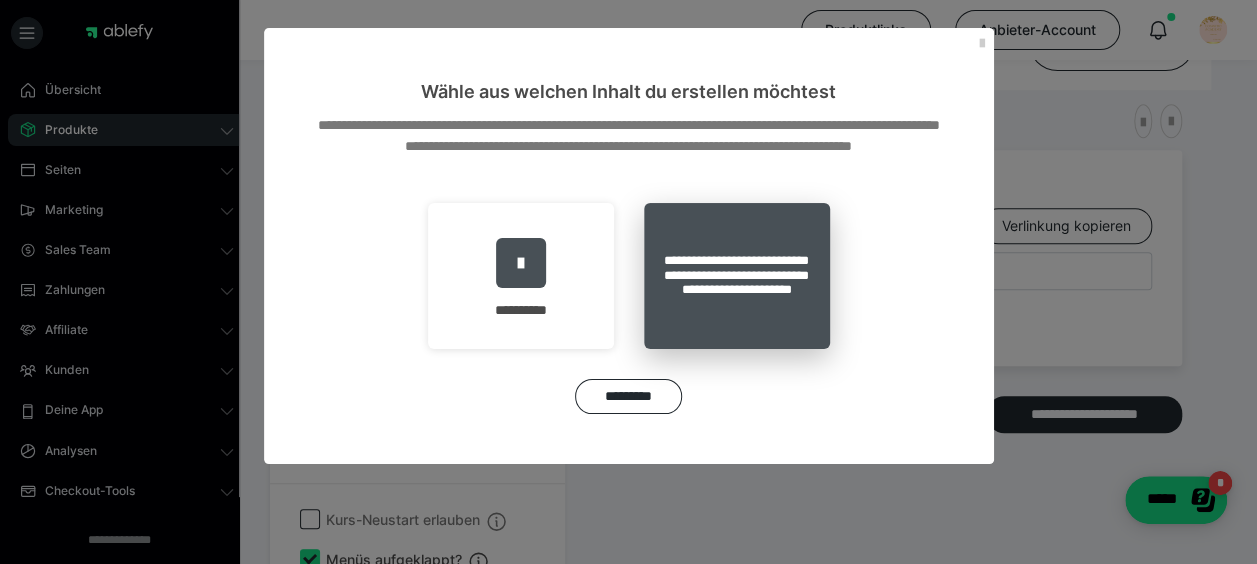 click on "**********" at bounding box center [737, 276] 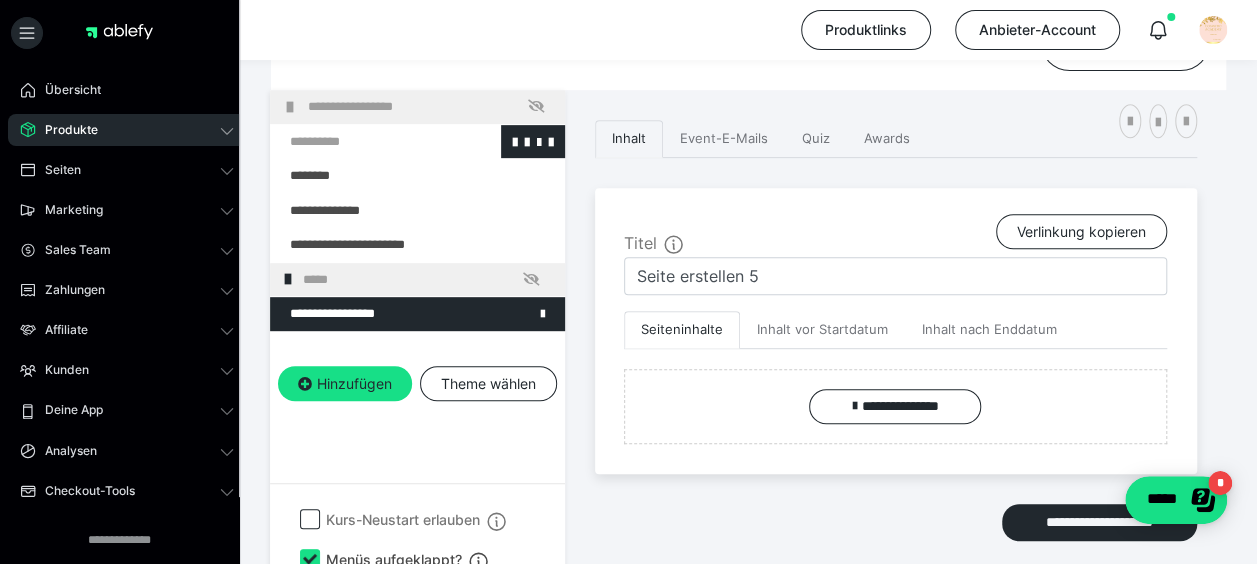 click at bounding box center [365, 142] 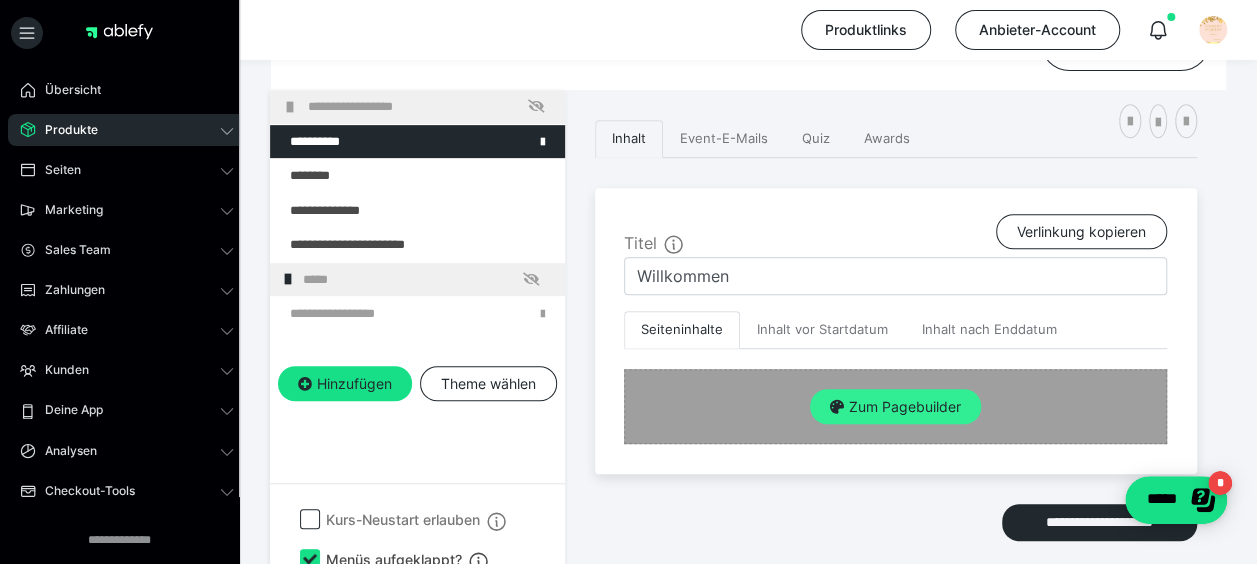 click on "Zum Pagebuilder" at bounding box center [895, 407] 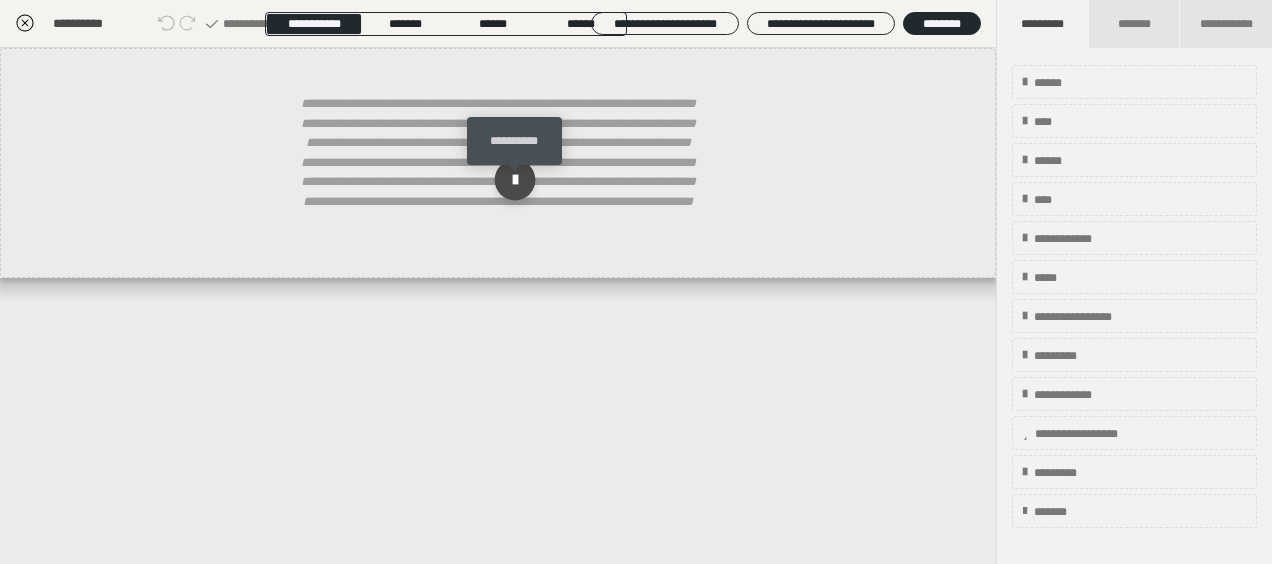 click at bounding box center (515, 180) 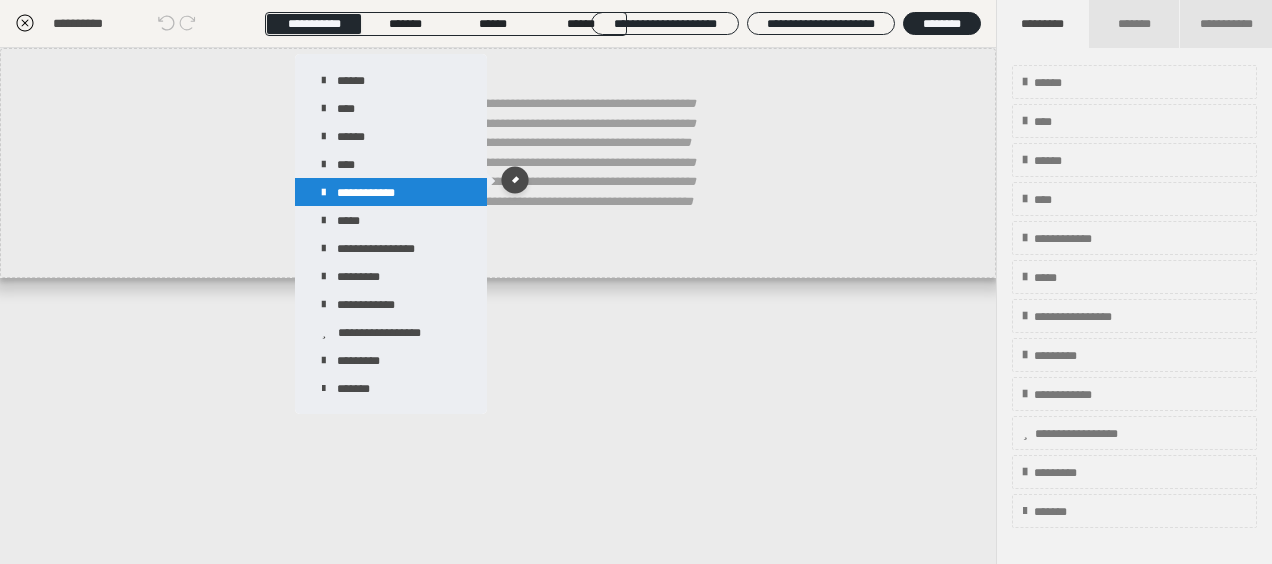 click on "**********" at bounding box center (391, 192) 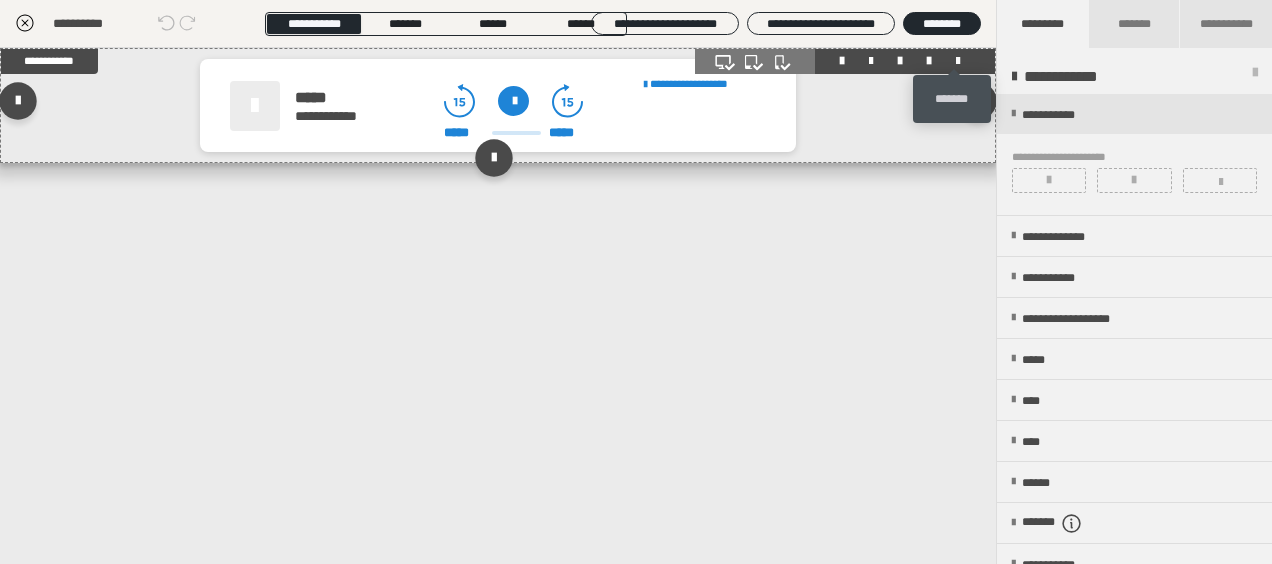 click at bounding box center [958, 61] 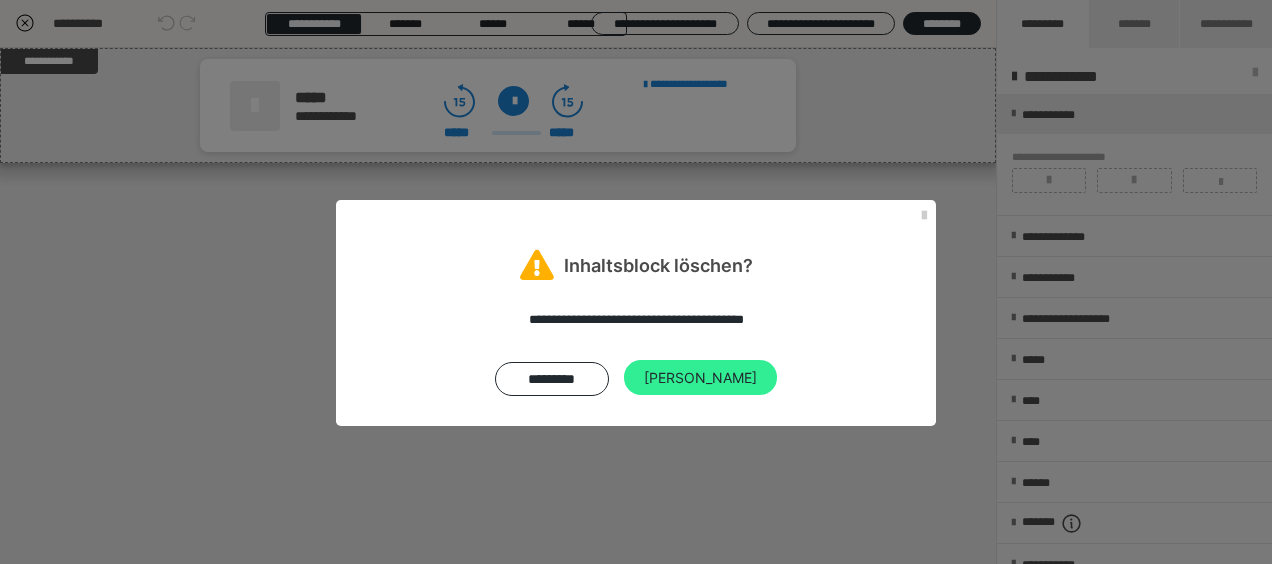 click on "Ja" at bounding box center [700, 378] 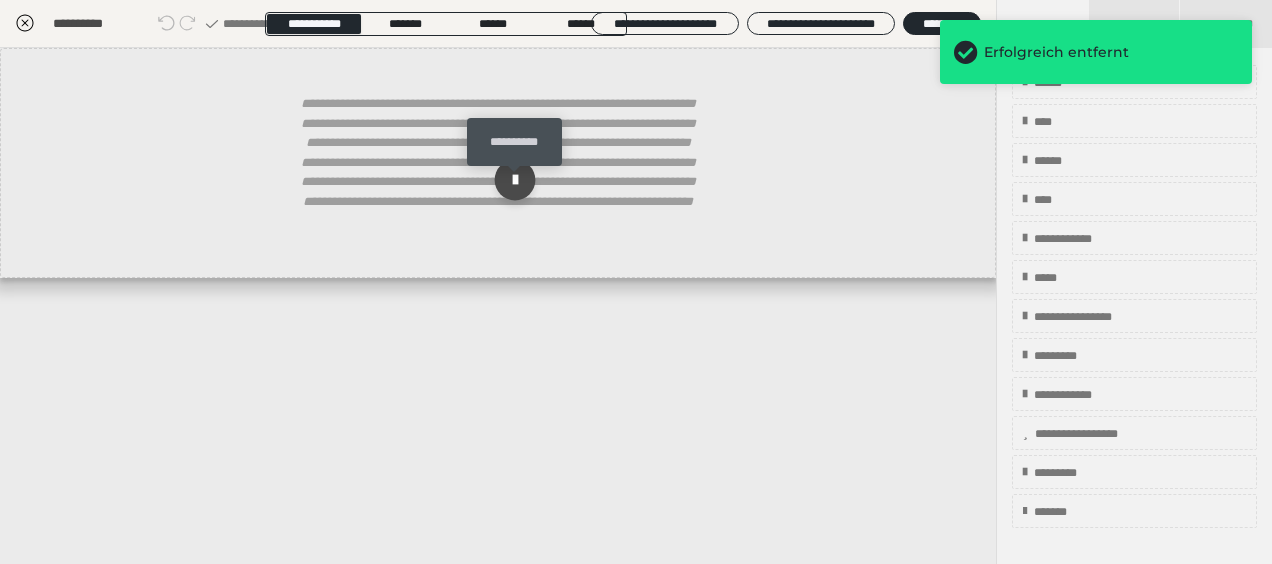 click at bounding box center [515, 180] 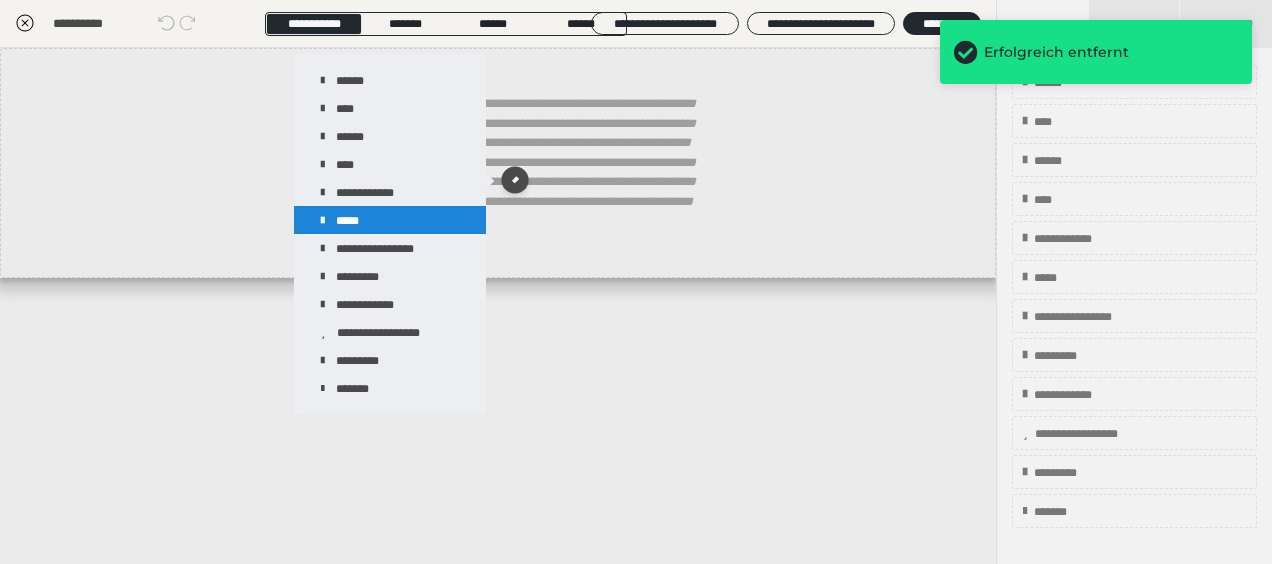 click on "*****" at bounding box center (390, 220) 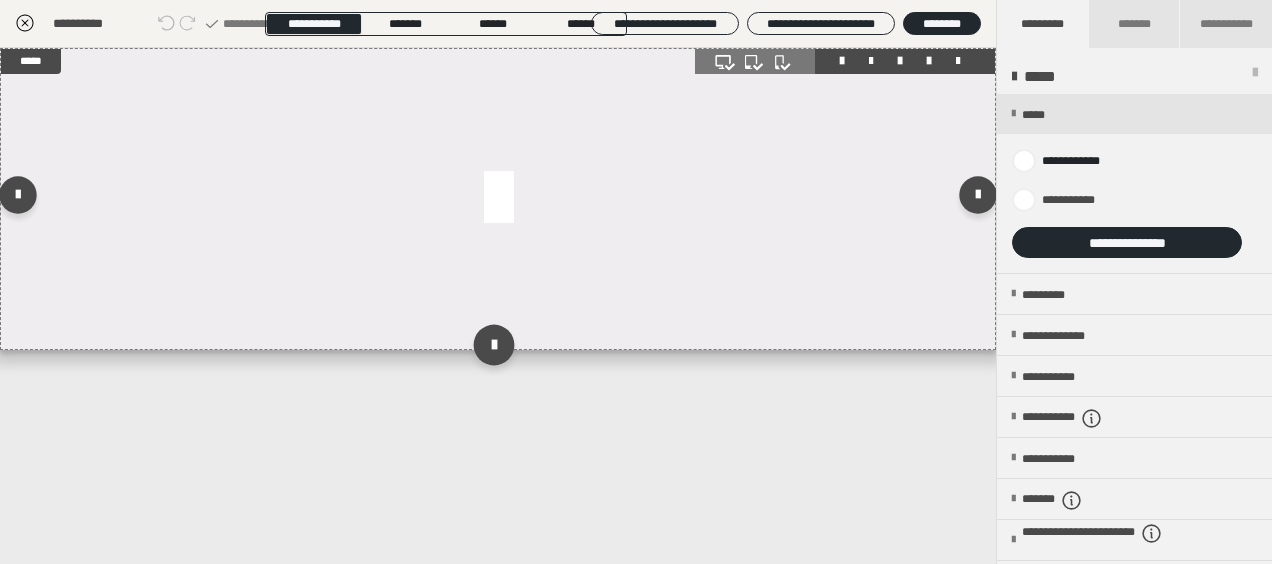 click at bounding box center (493, 344) 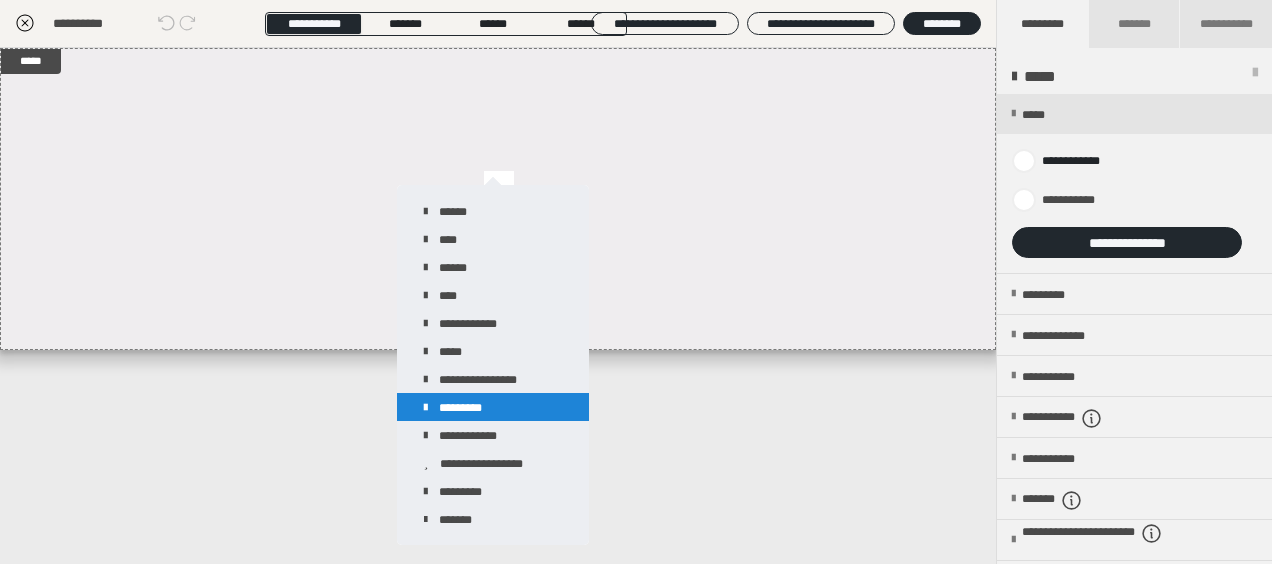 click on "*********" at bounding box center [493, 407] 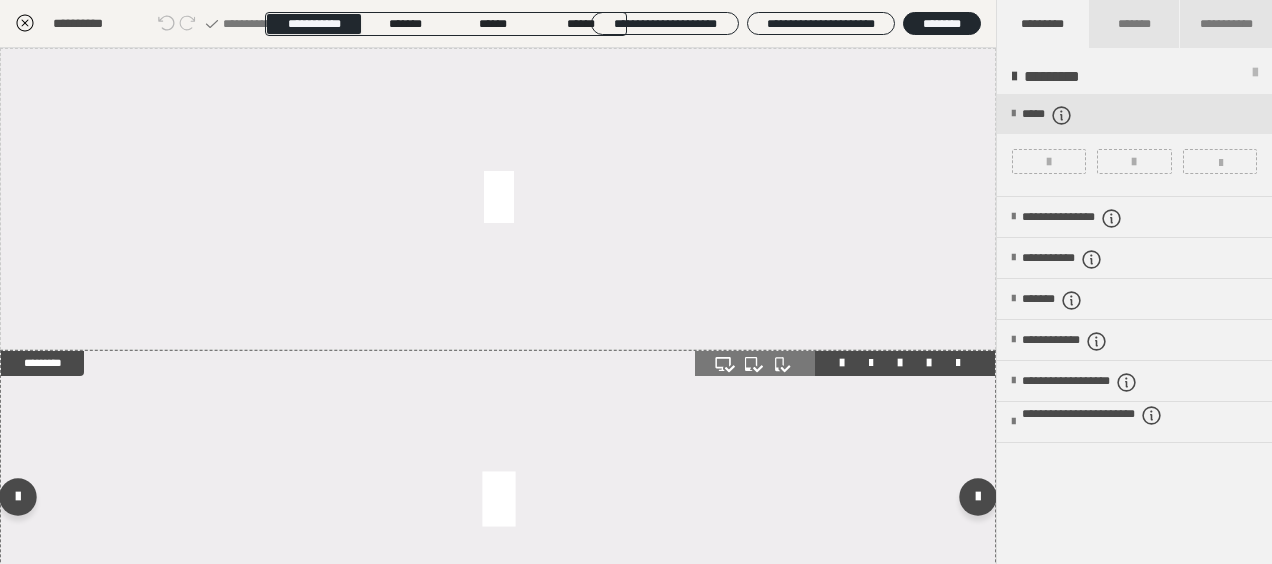 scroll, scrollTop: 172, scrollLeft: 0, axis: vertical 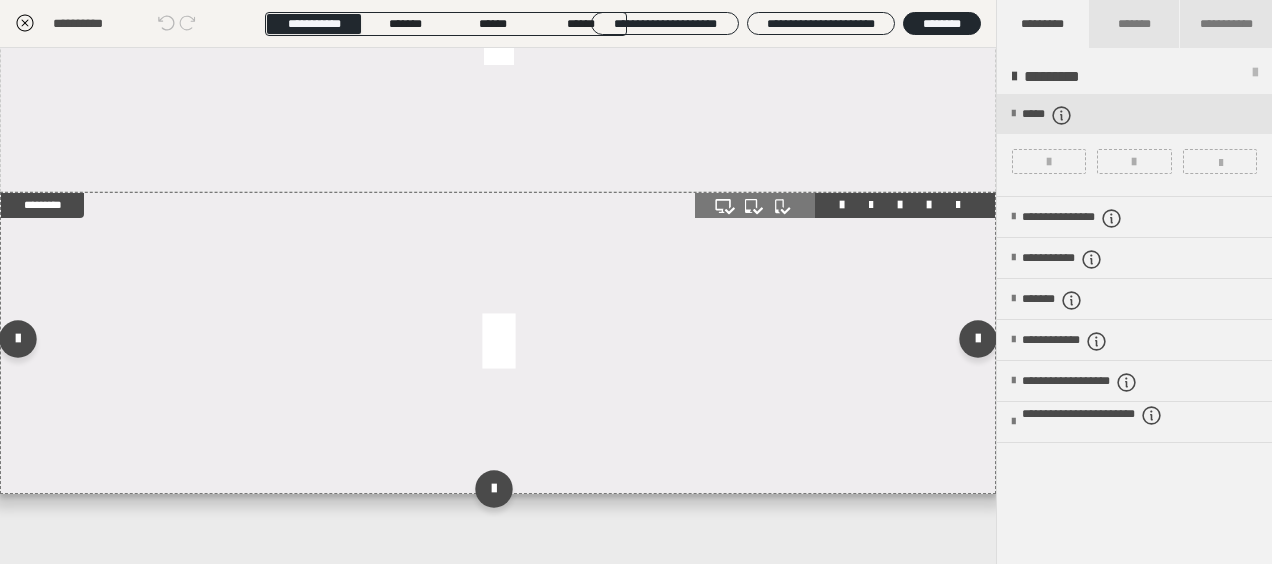 click at bounding box center (845, 205) 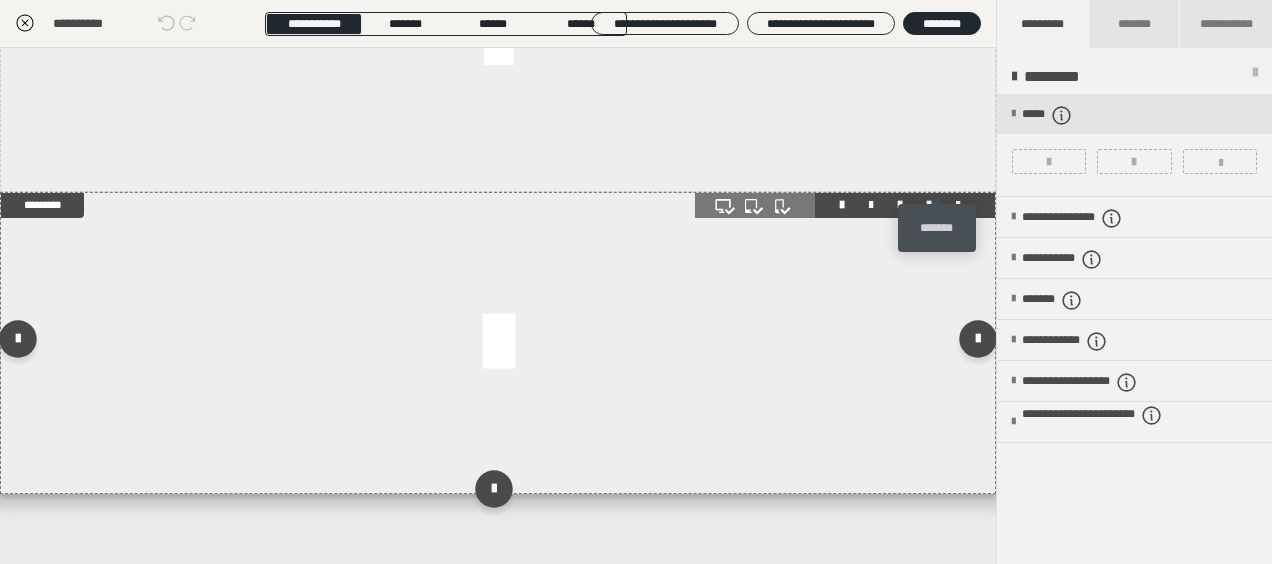 click at bounding box center [958, 205] 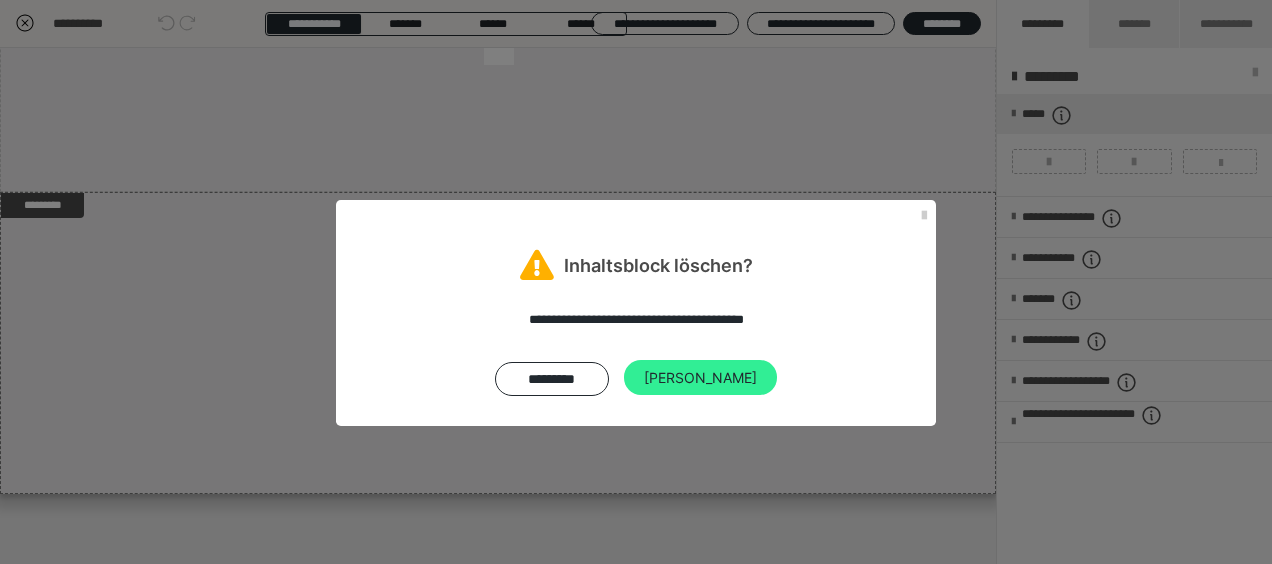 click on "Ja" at bounding box center [700, 378] 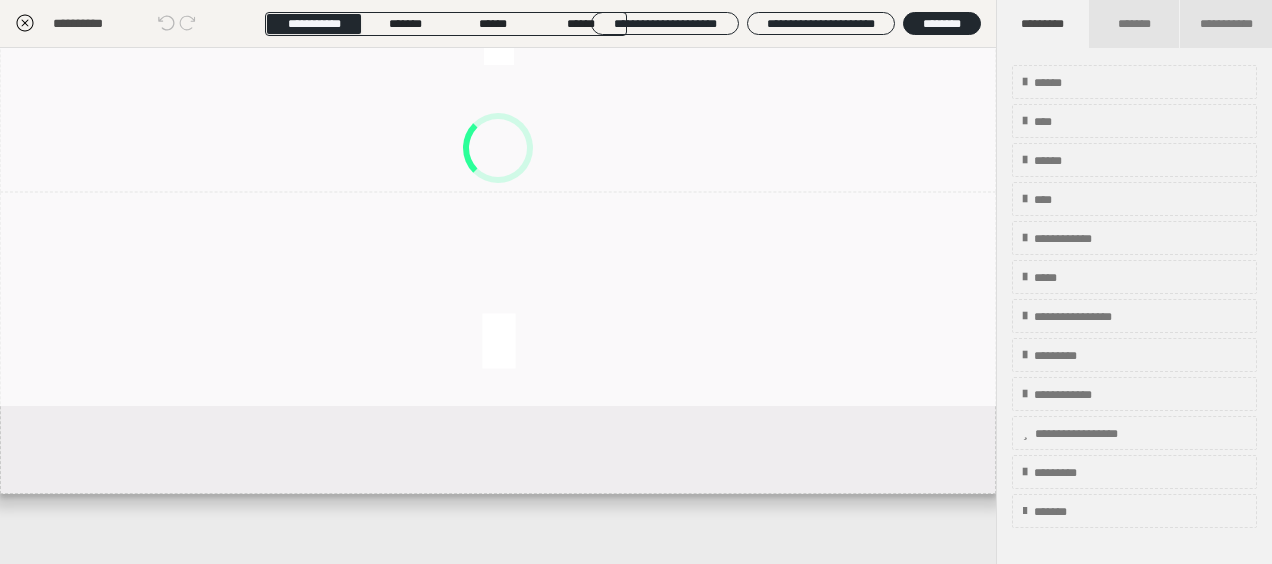 scroll, scrollTop: 0, scrollLeft: 0, axis: both 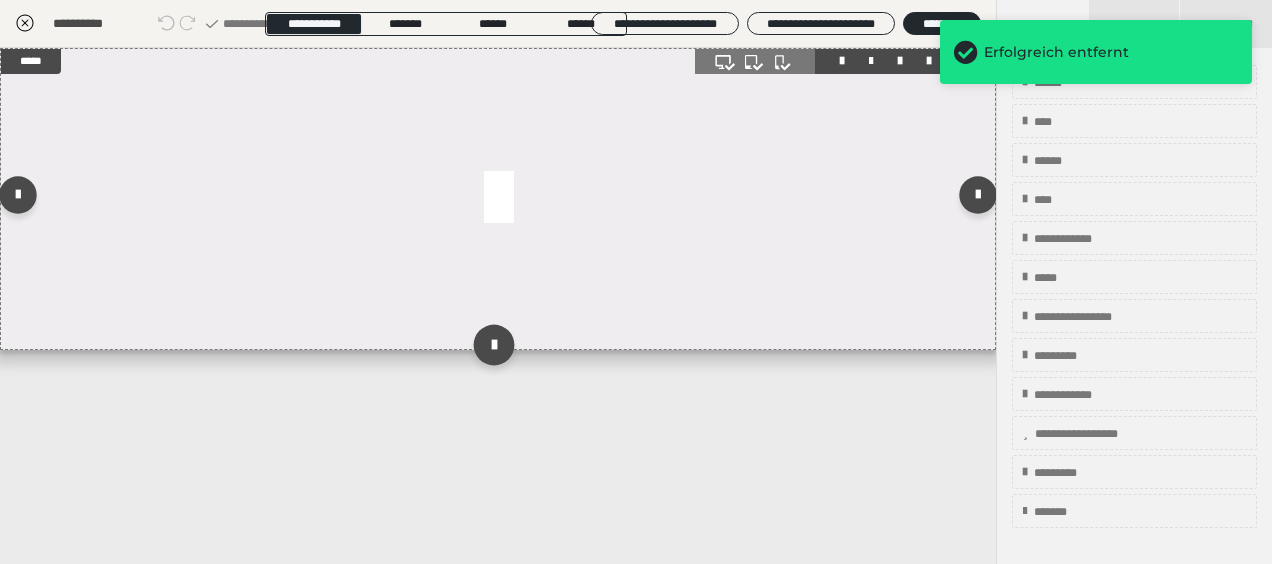 click at bounding box center (493, 344) 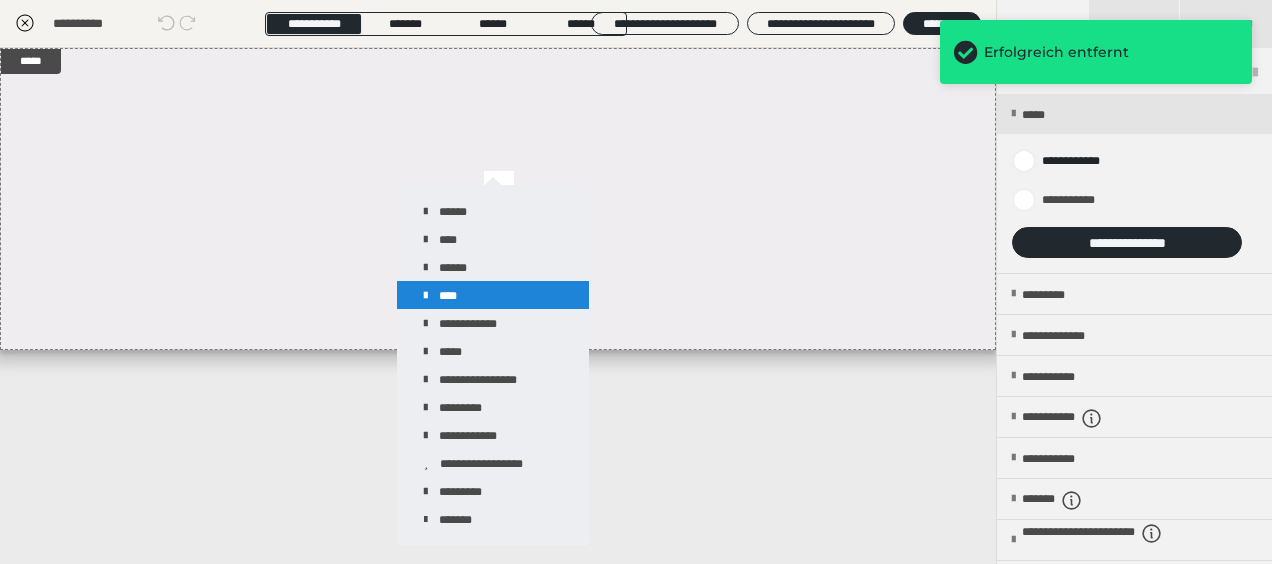 click on "****" at bounding box center (493, 295) 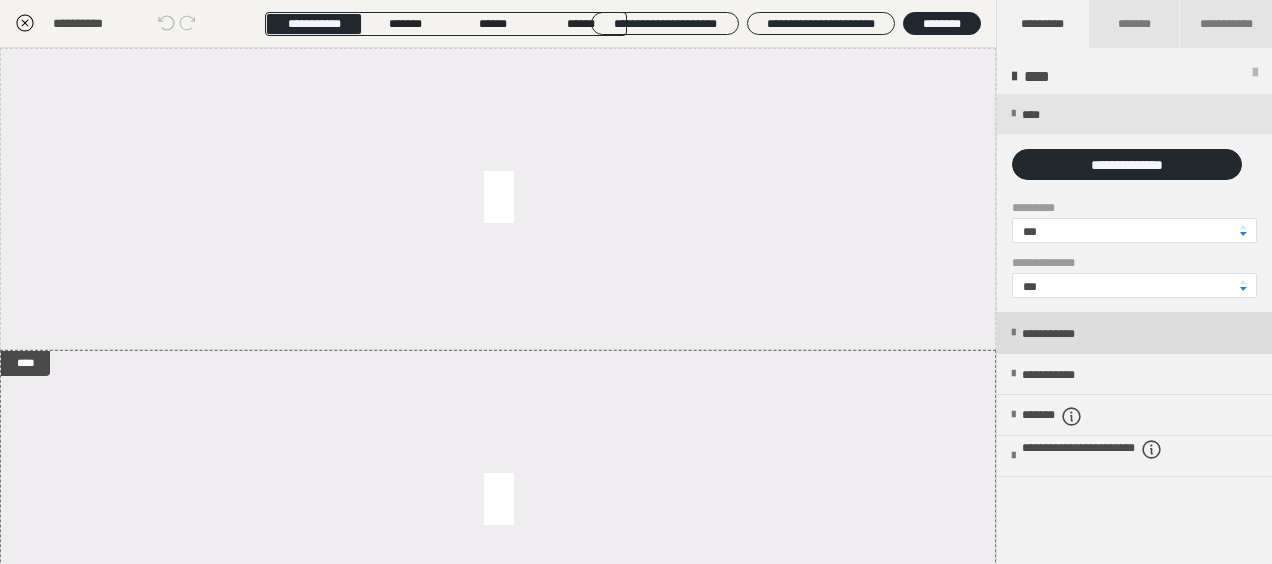 click on "**********" at bounding box center [1069, 334] 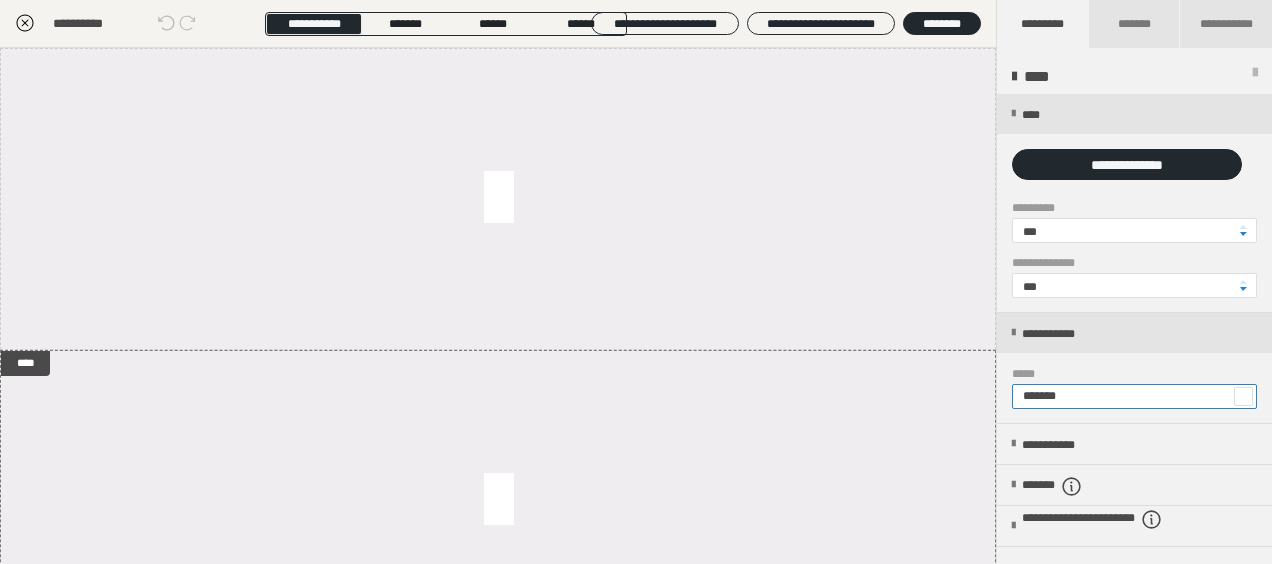drag, startPoint x: 1092, startPoint y: 393, endPoint x: 1042, endPoint y: 394, distance: 50.01 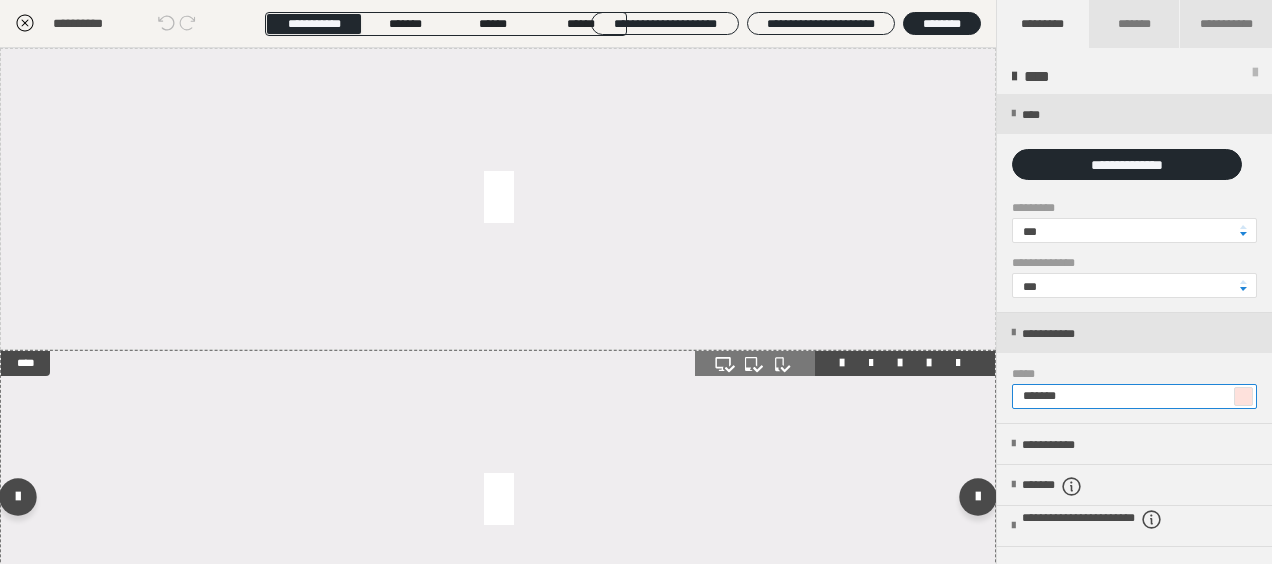 type on "*******" 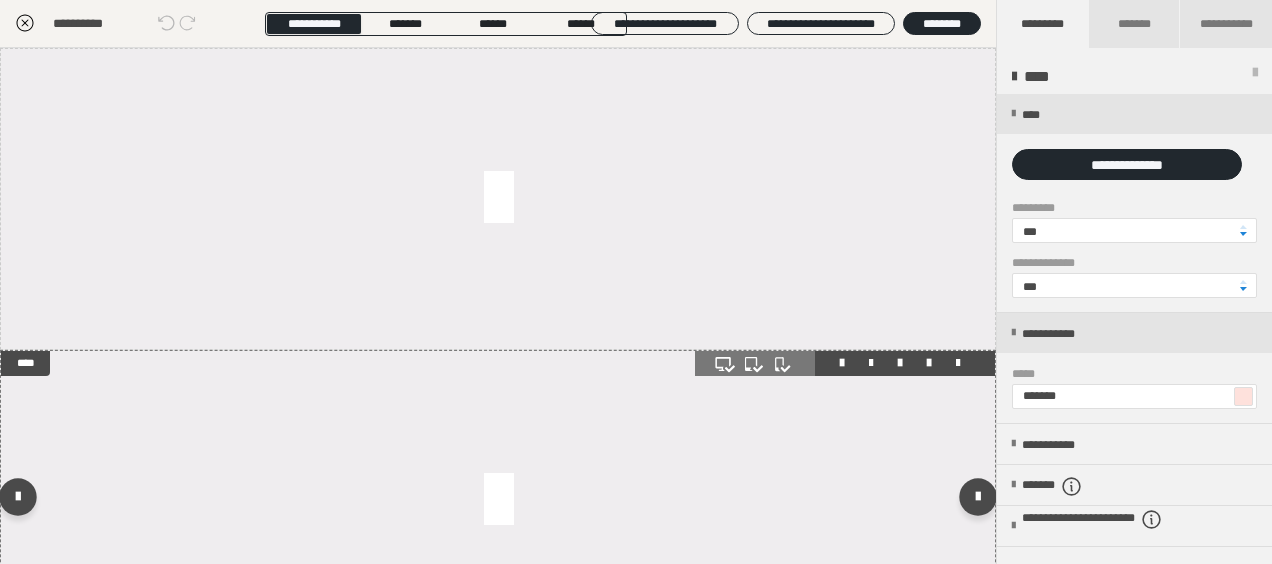 click at bounding box center [498, 501] 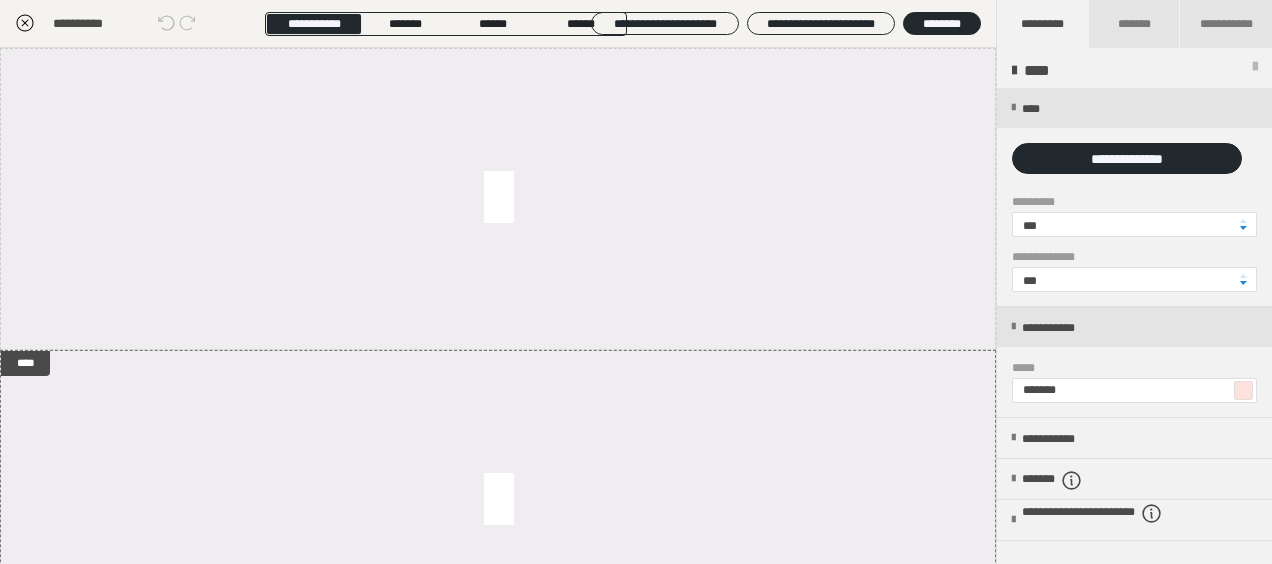 scroll, scrollTop: 0, scrollLeft: 0, axis: both 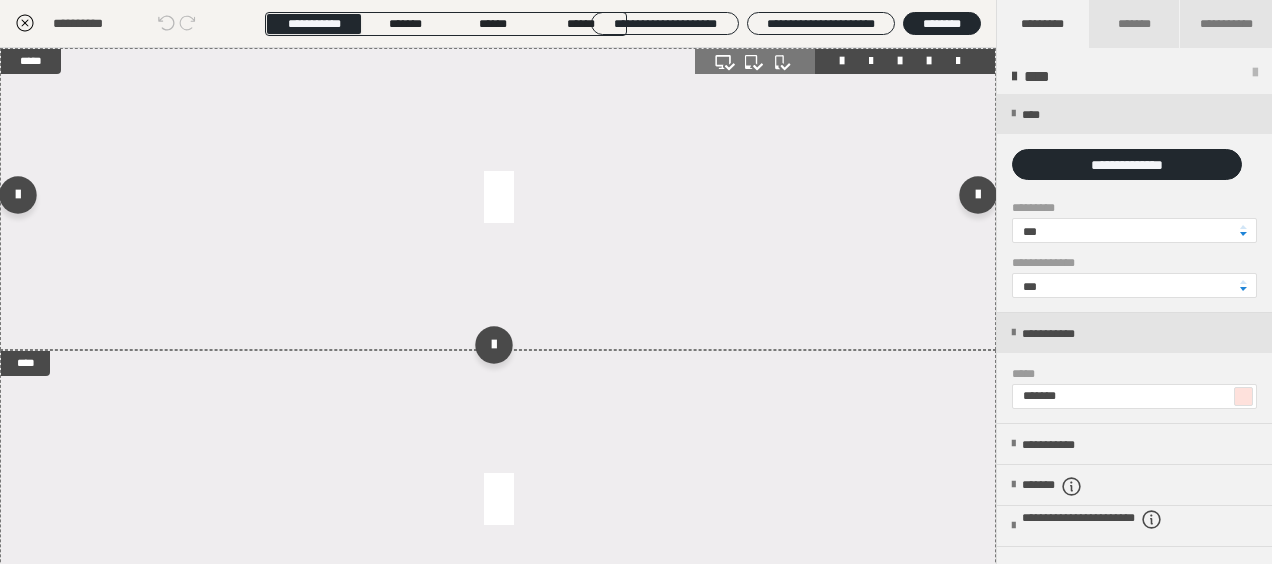 click at bounding box center [498, 199] 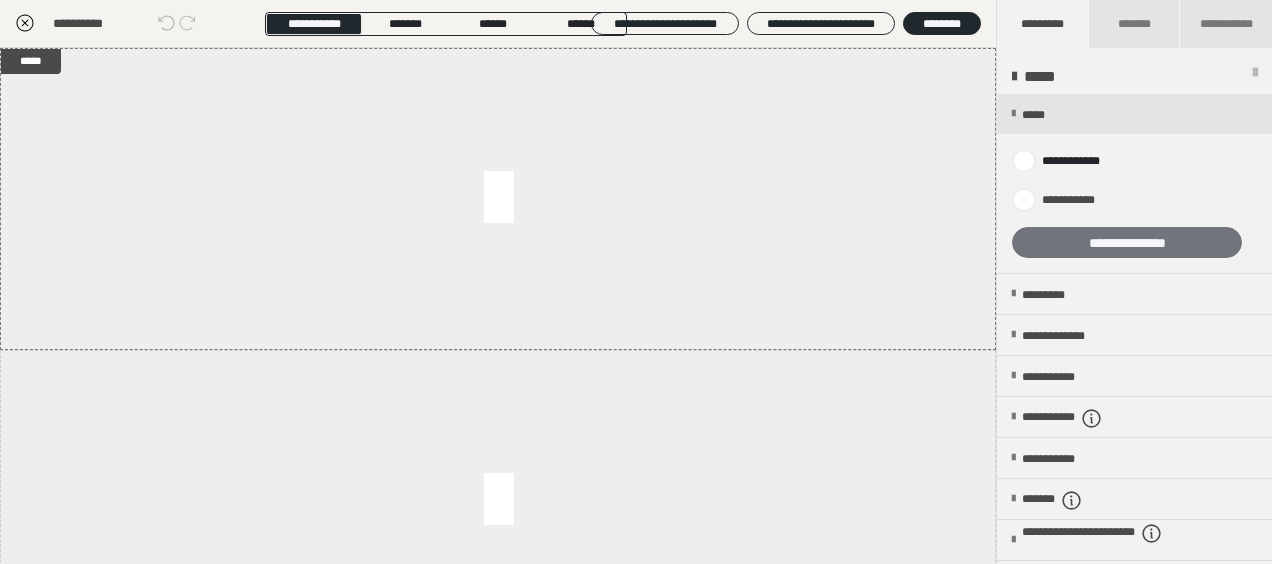 click on "**********" at bounding box center [1127, 242] 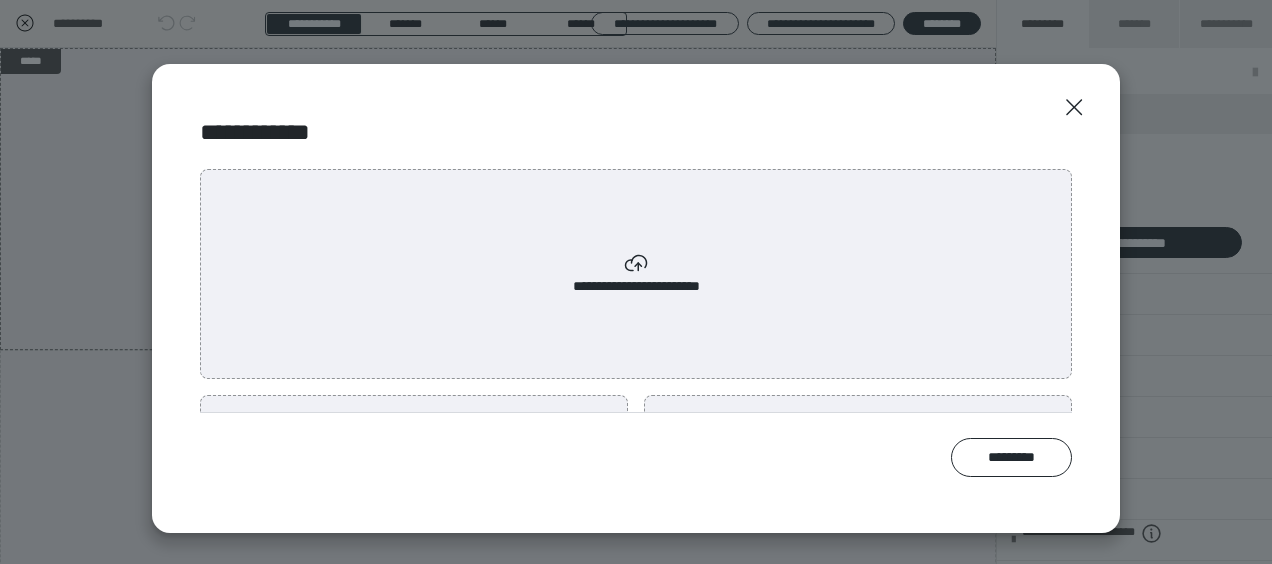 click on "**********" at bounding box center (636, 274) 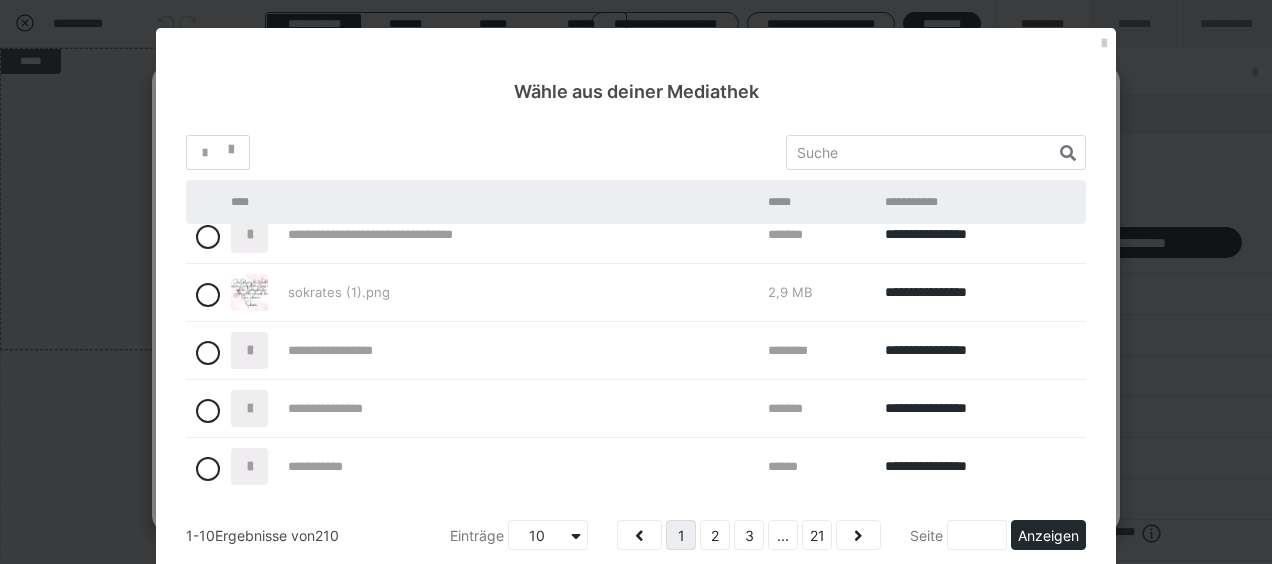scroll, scrollTop: 310, scrollLeft: 0, axis: vertical 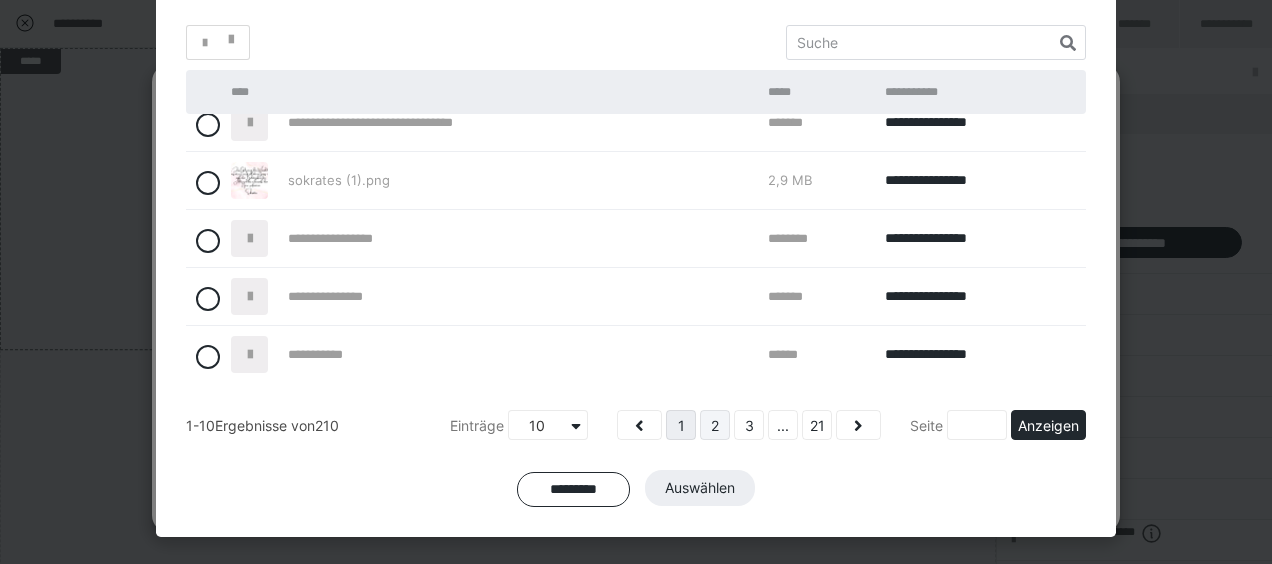 click on "2" at bounding box center [715, 425] 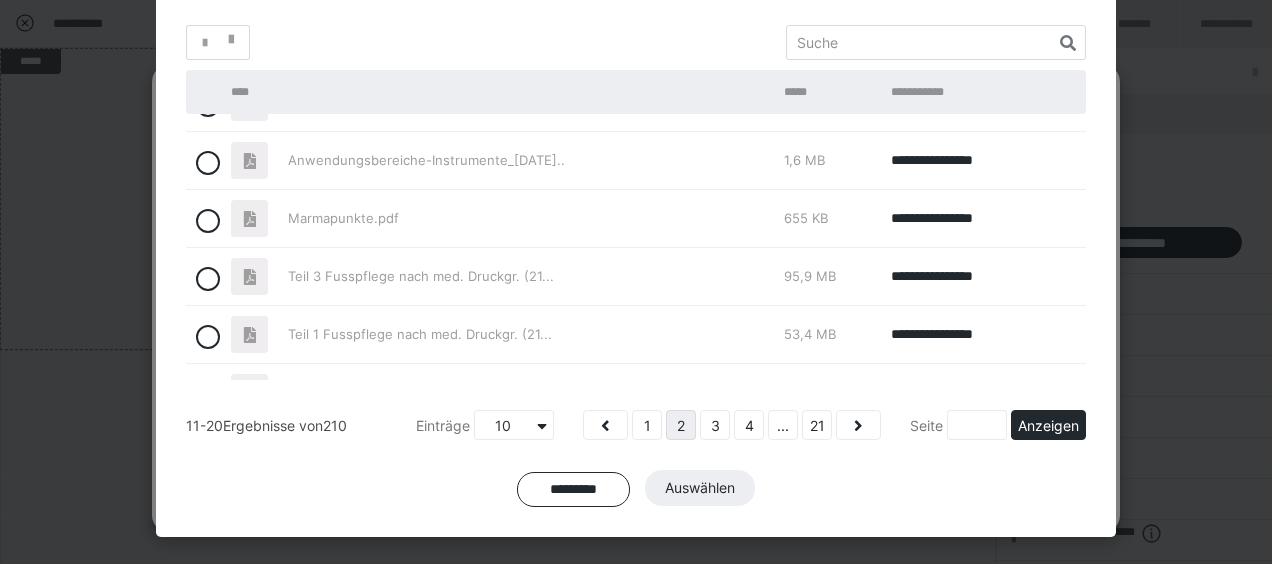scroll, scrollTop: 100, scrollLeft: 0, axis: vertical 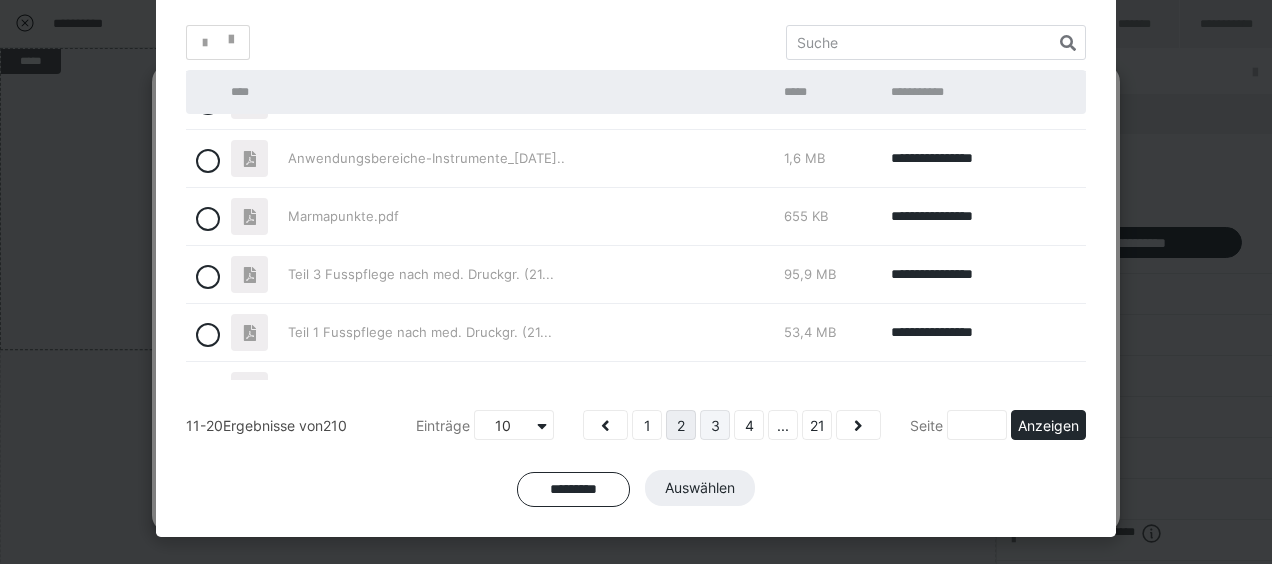 click on "3" at bounding box center (715, 425) 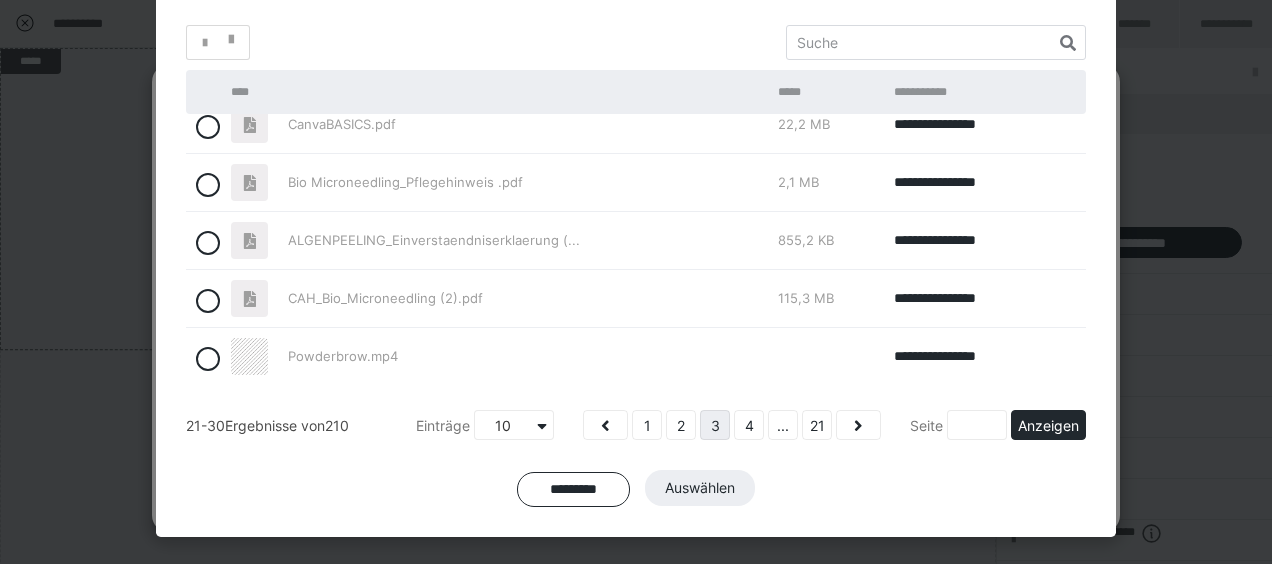 scroll, scrollTop: 310, scrollLeft: 0, axis: vertical 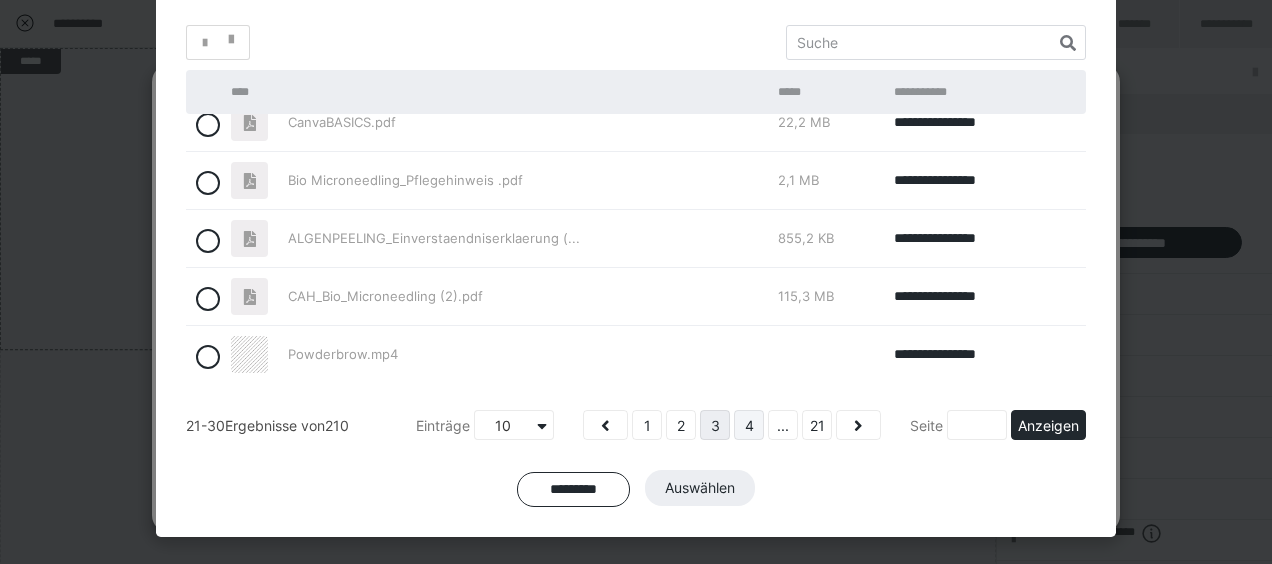 click on "4" at bounding box center [749, 425] 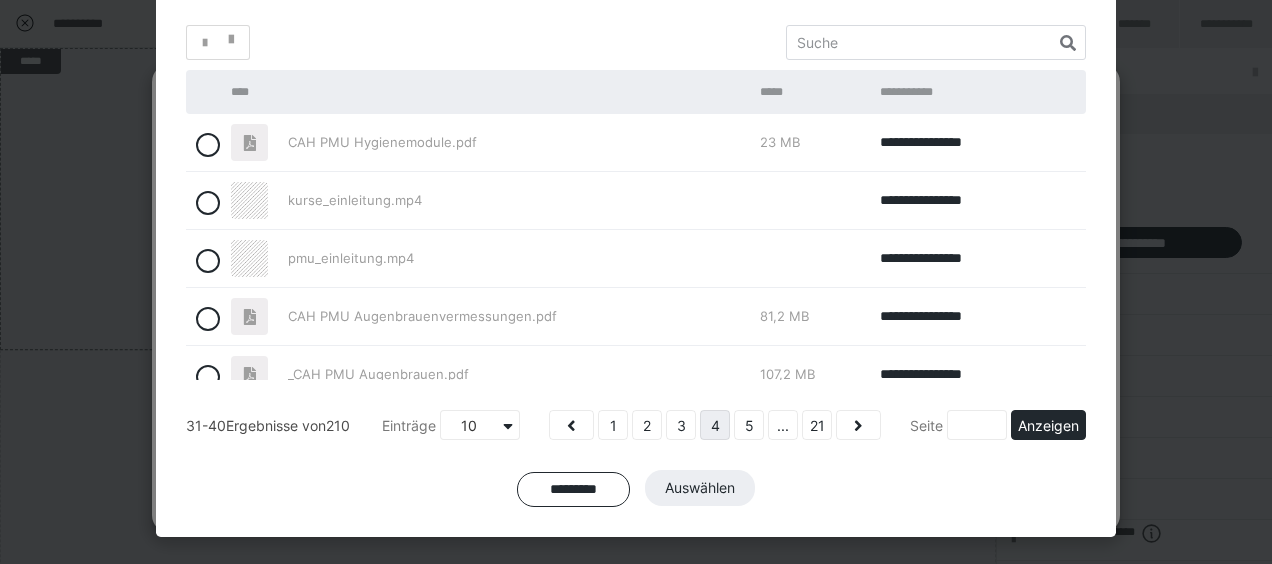 click on "kurse_einleitung.mp4" at bounding box center [355, 200] 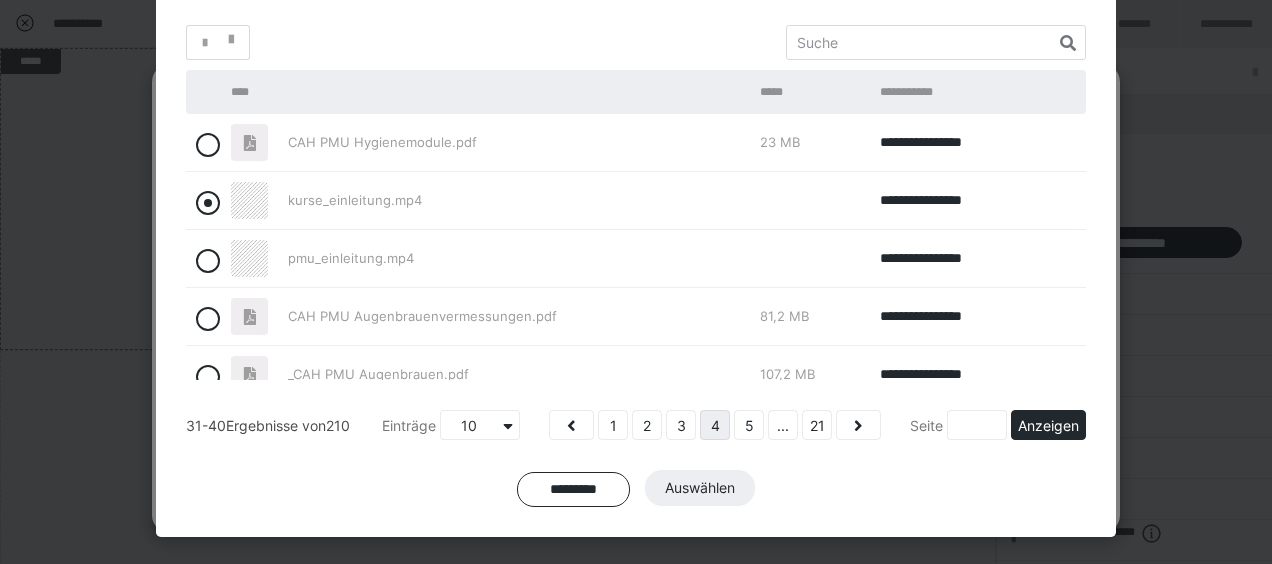 click at bounding box center [208, 203] 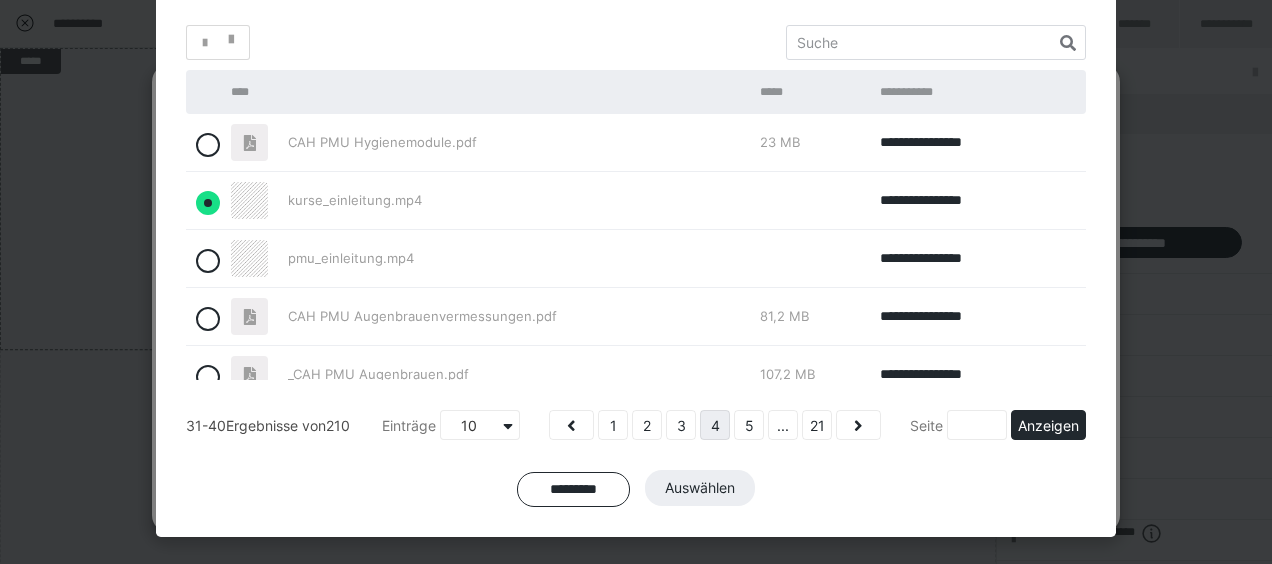 radio on "true" 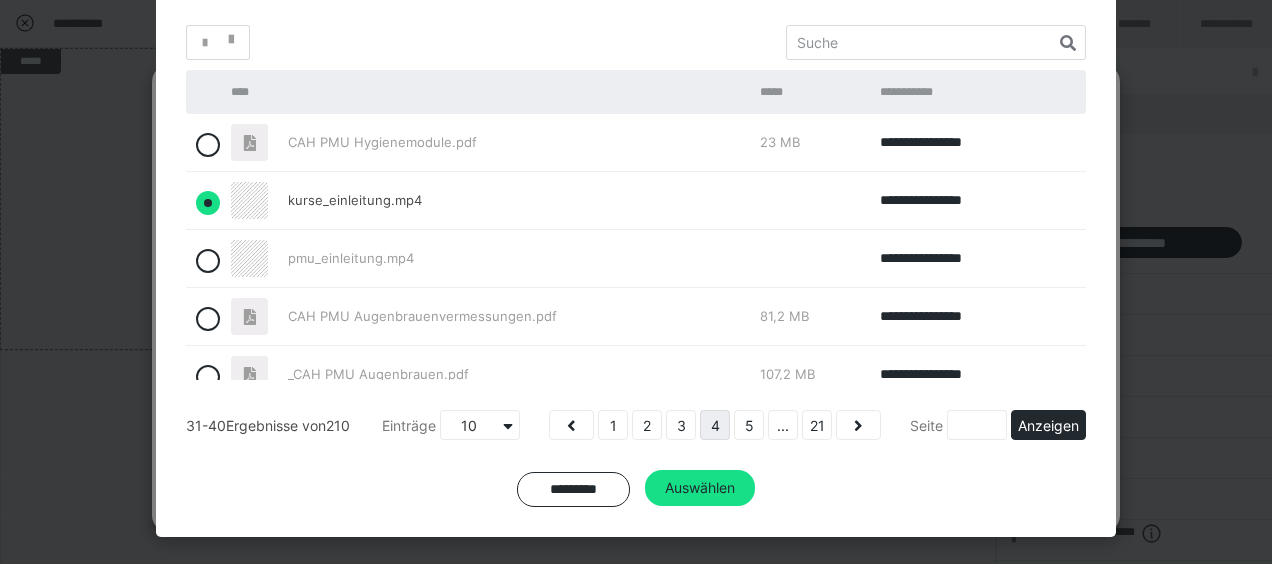 scroll, scrollTop: 100, scrollLeft: 0, axis: vertical 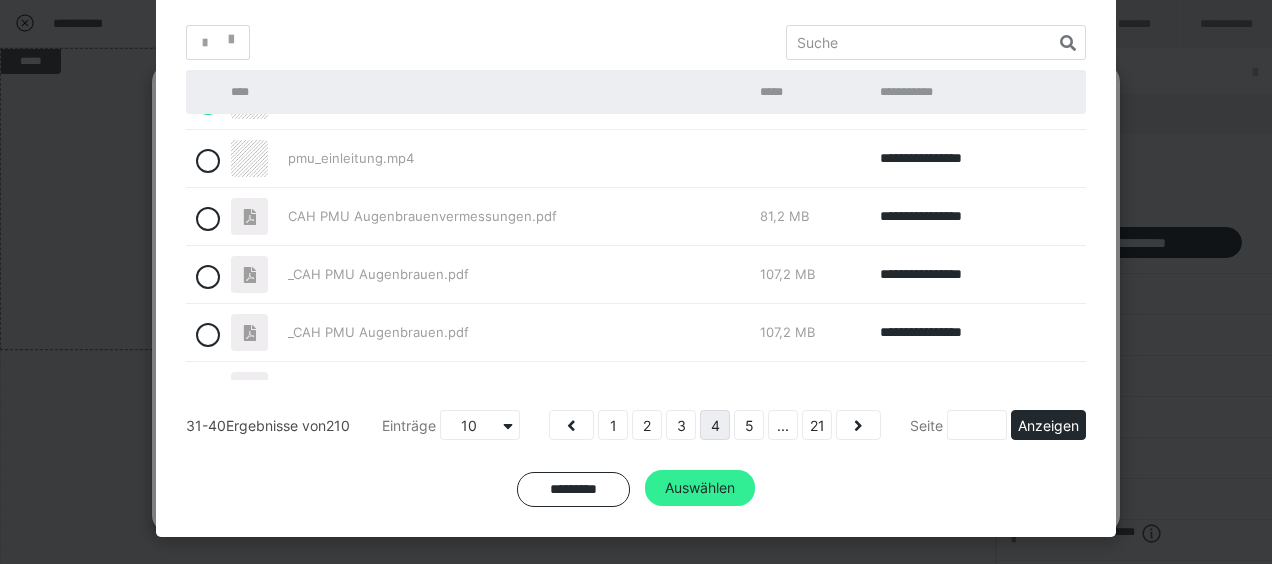 click on "Auswählen" at bounding box center (700, 488) 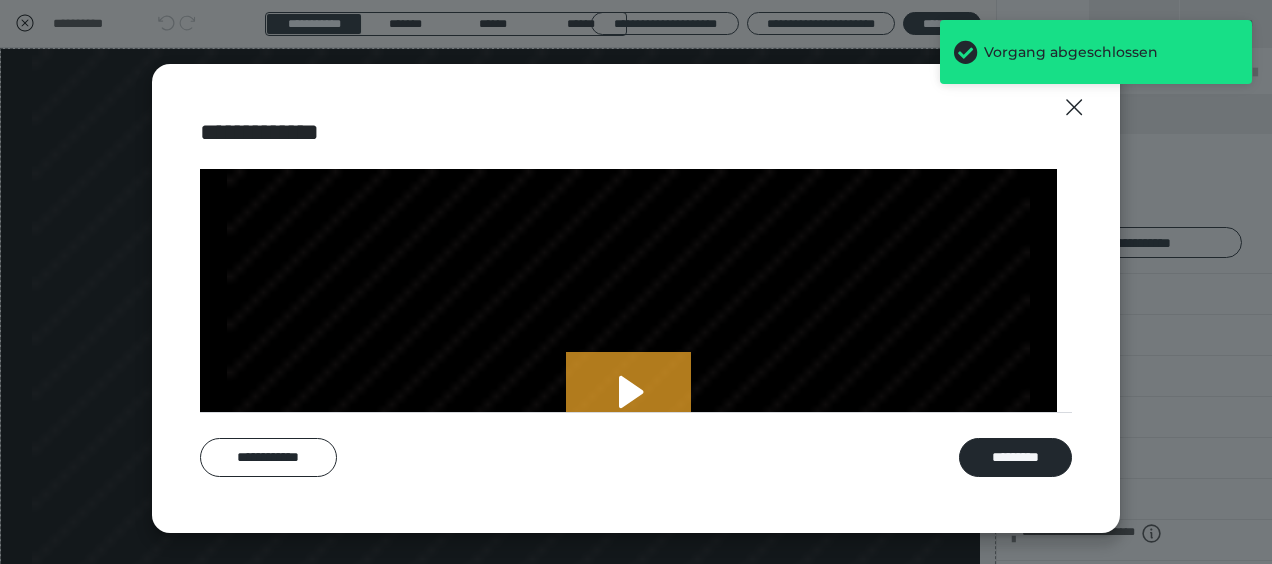 scroll, scrollTop: 0, scrollLeft: 0, axis: both 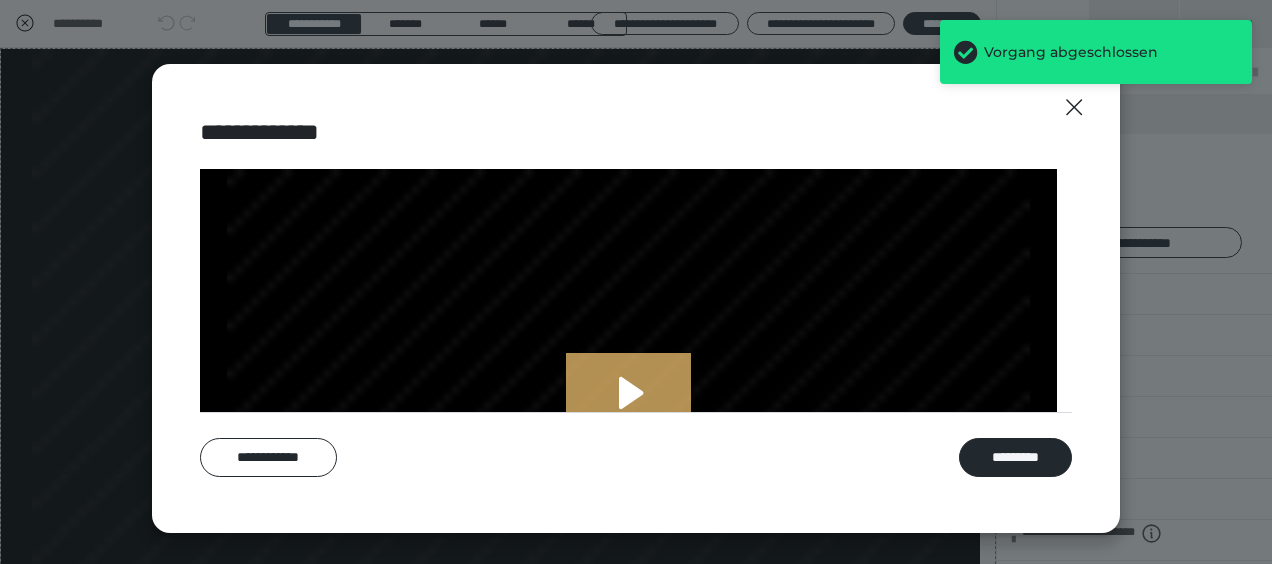 click 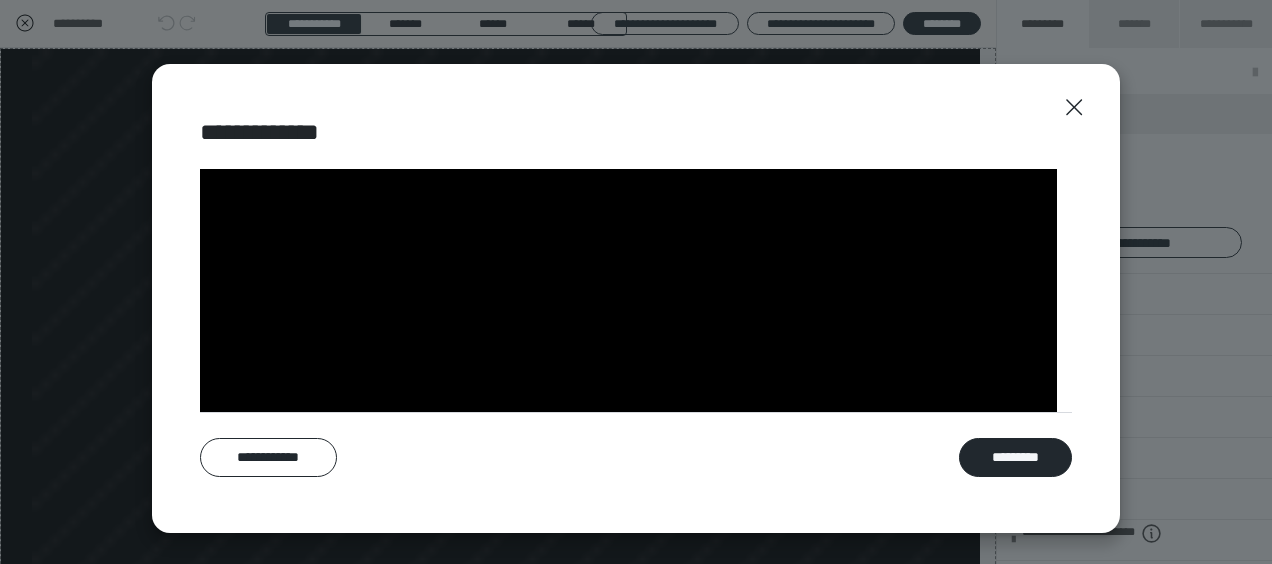 scroll, scrollTop: 38, scrollLeft: 0, axis: vertical 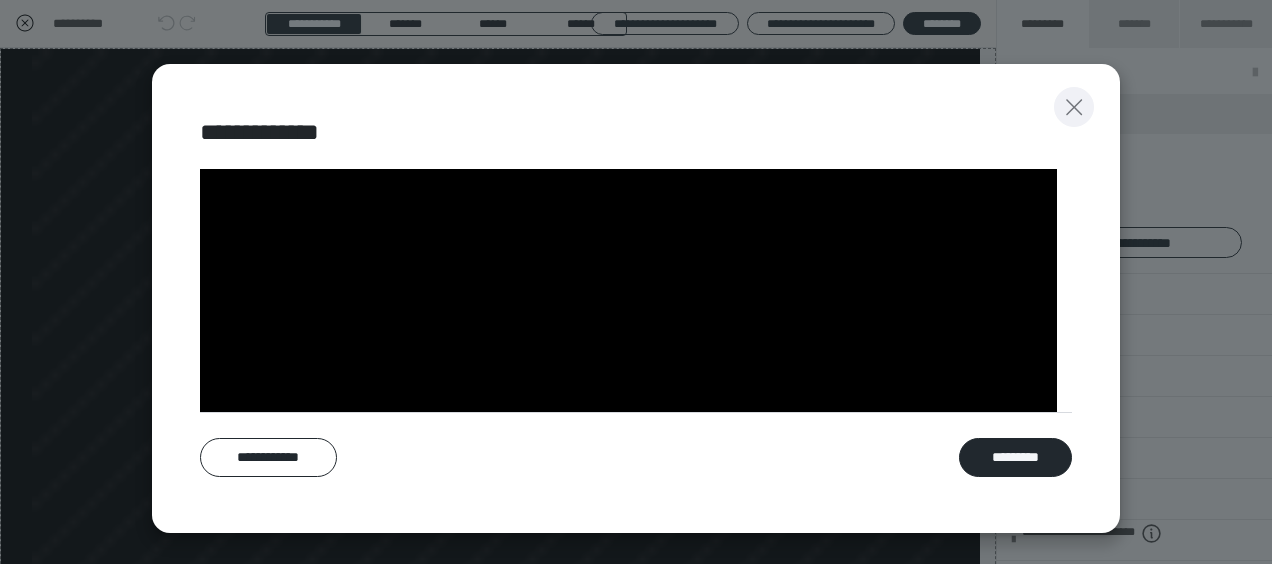 click at bounding box center (1074, 107) 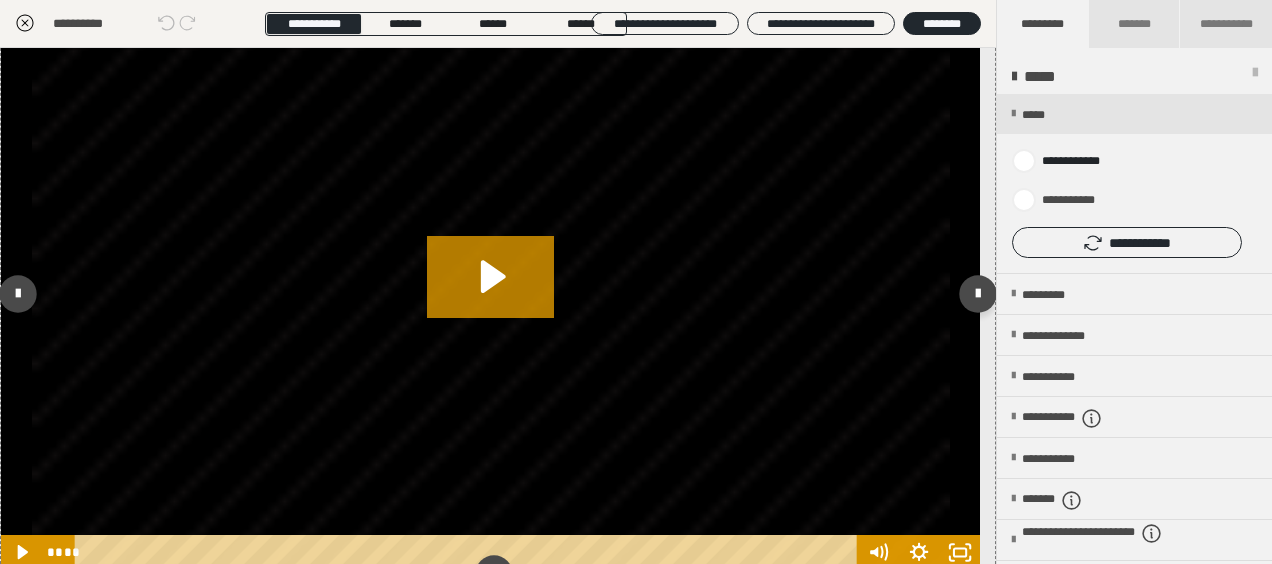scroll, scrollTop: 0, scrollLeft: 0, axis: both 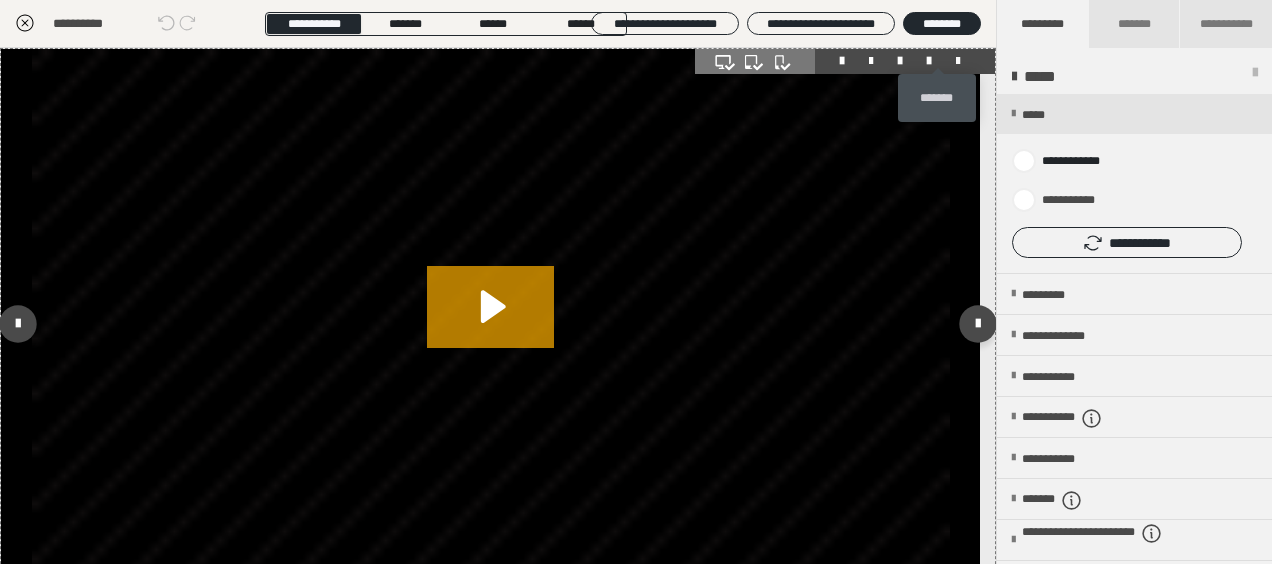 click at bounding box center (958, 61) 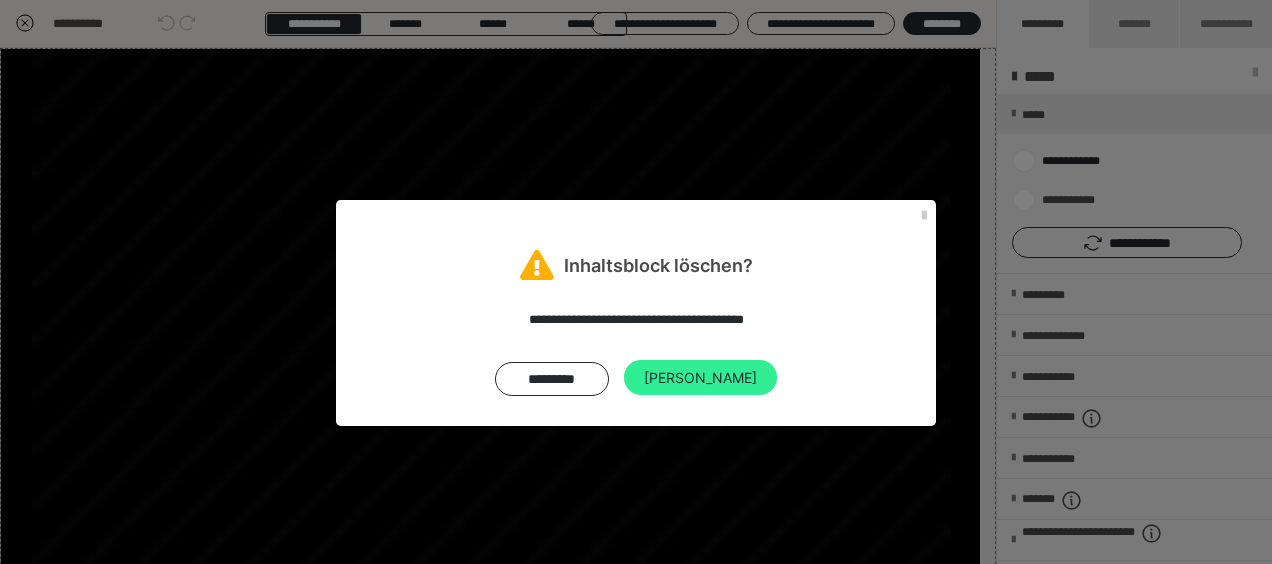 click on "Ja" at bounding box center [700, 378] 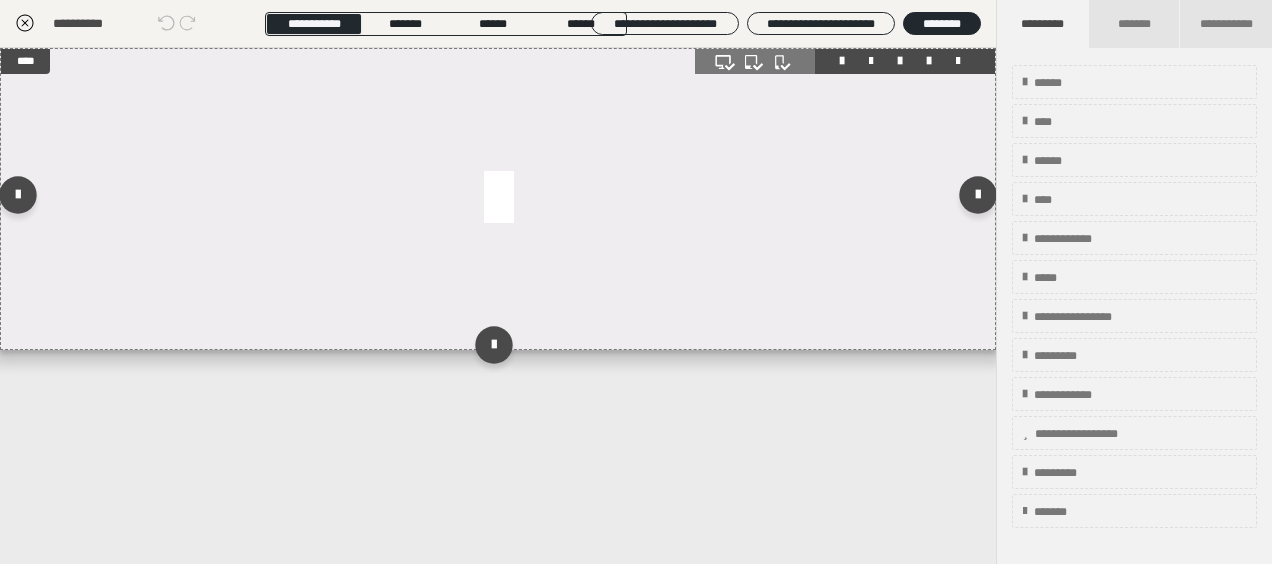 drag, startPoint x: 426, startPoint y: 160, endPoint x: 427, endPoint y: 200, distance: 40.012497 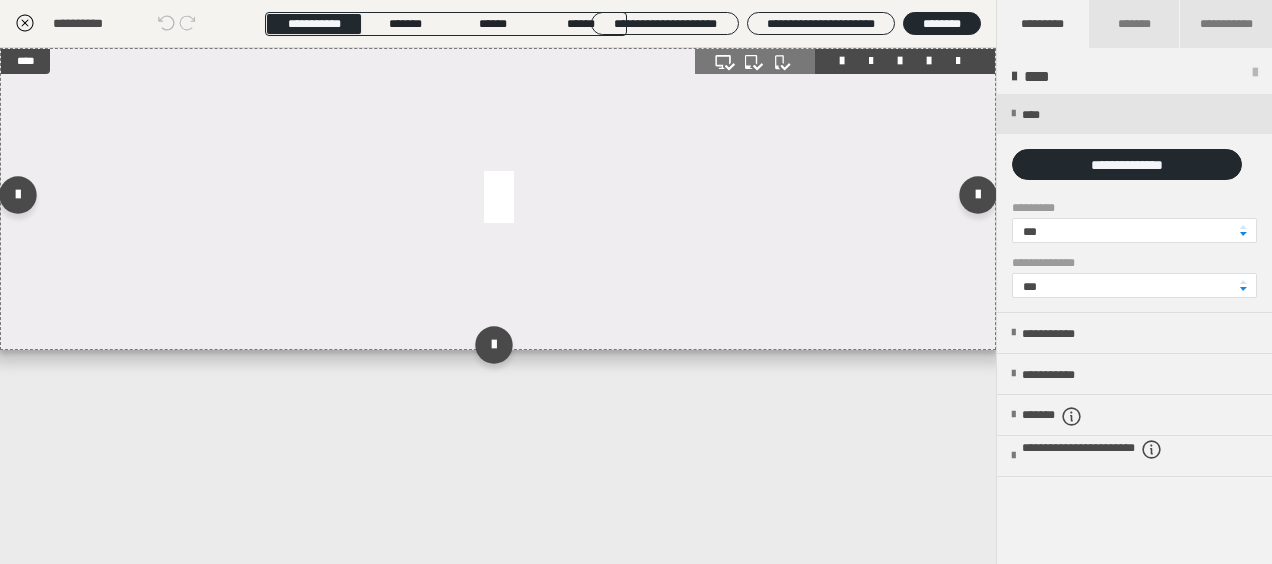 click at bounding box center [845, 61] 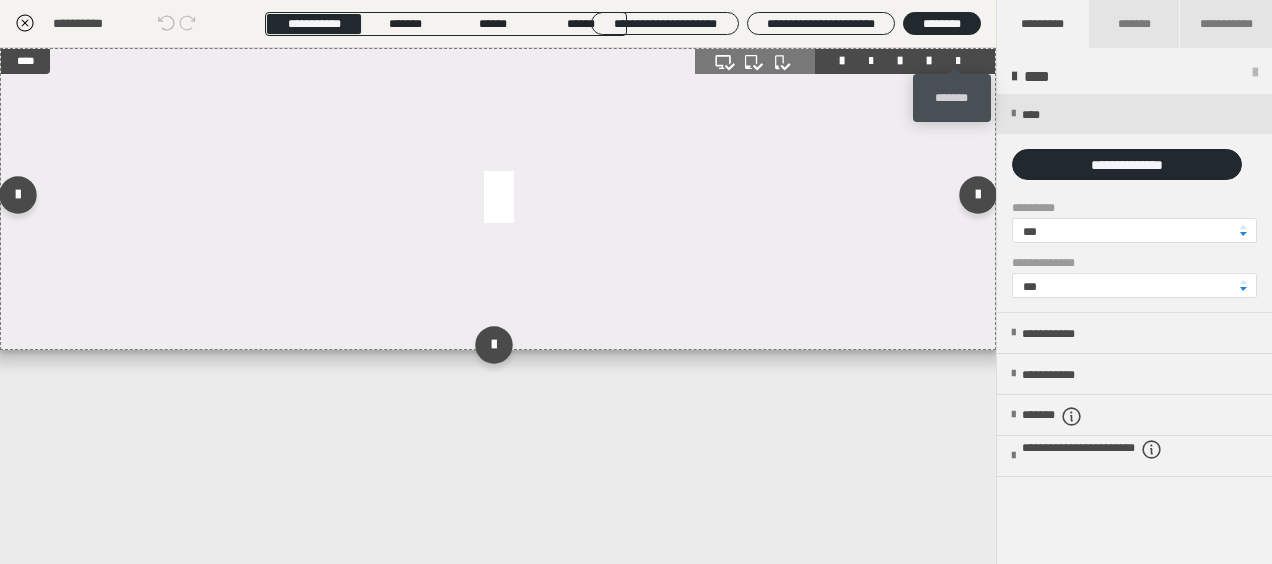 click at bounding box center [958, 61] 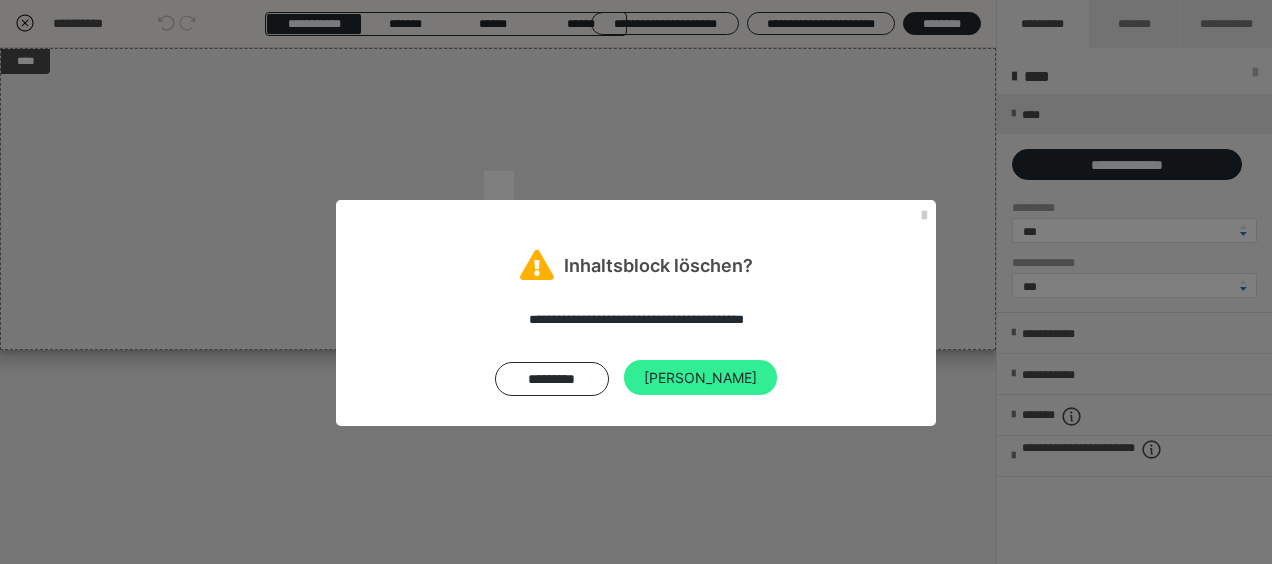 click on "Ja" at bounding box center (700, 378) 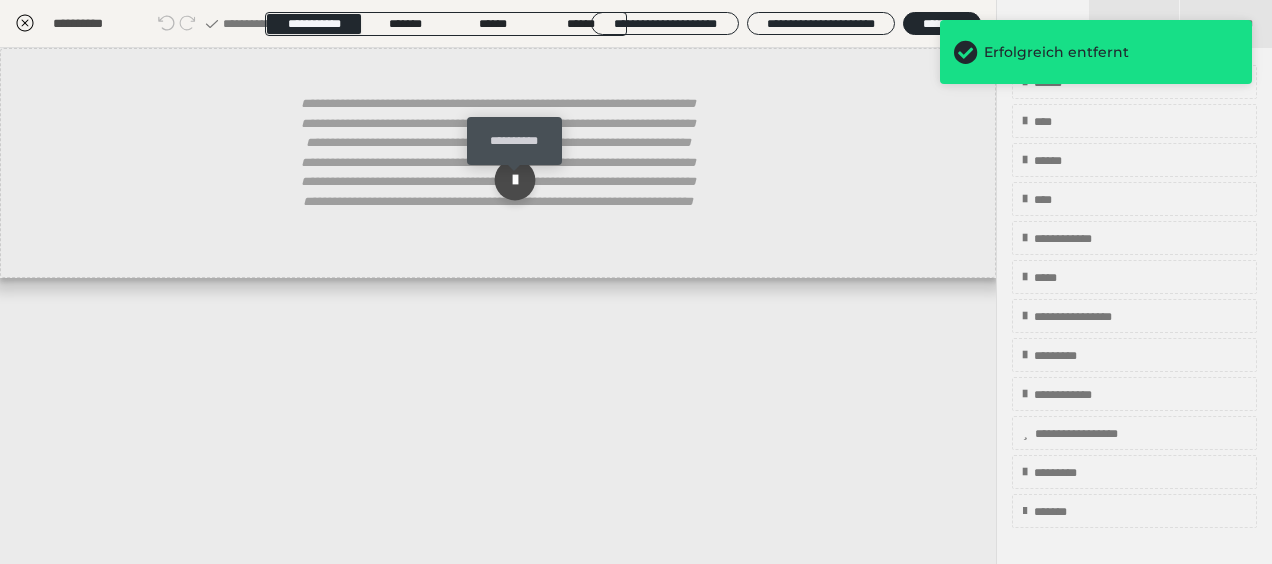 click at bounding box center (515, 180) 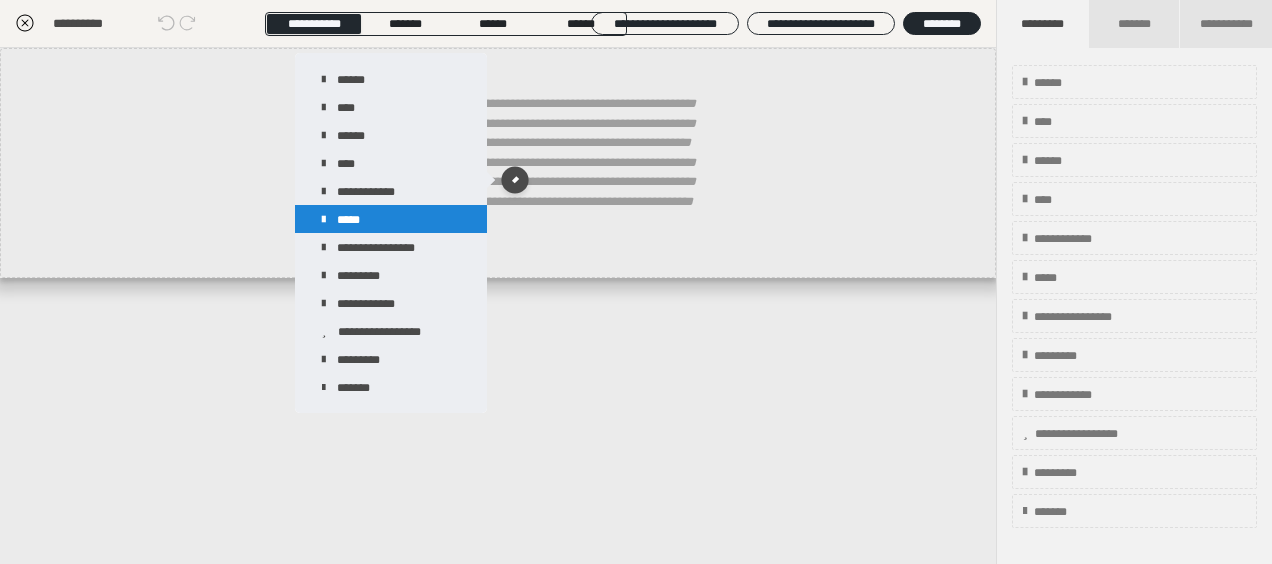 click on "*****" at bounding box center (391, 219) 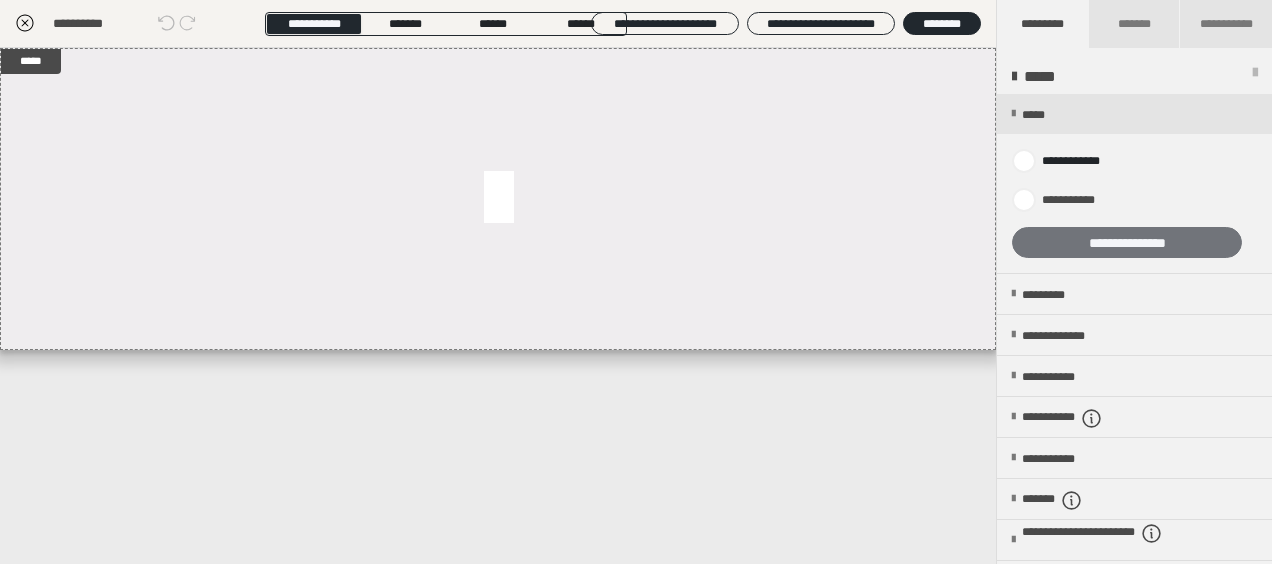 click on "**********" at bounding box center (1127, 242) 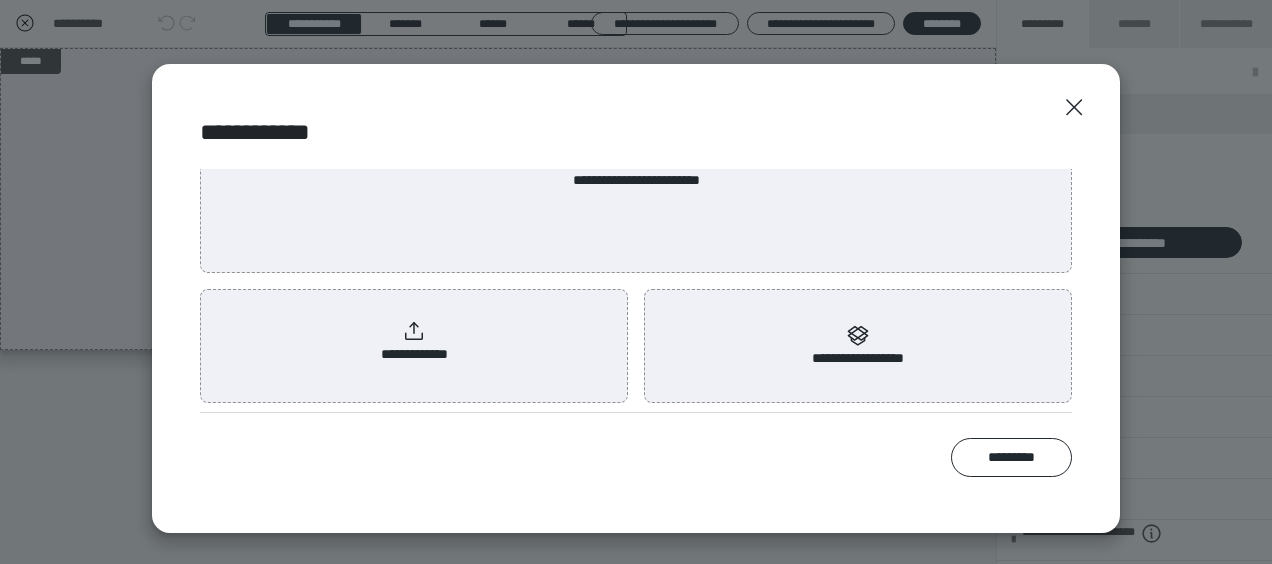 scroll, scrollTop: 110, scrollLeft: 0, axis: vertical 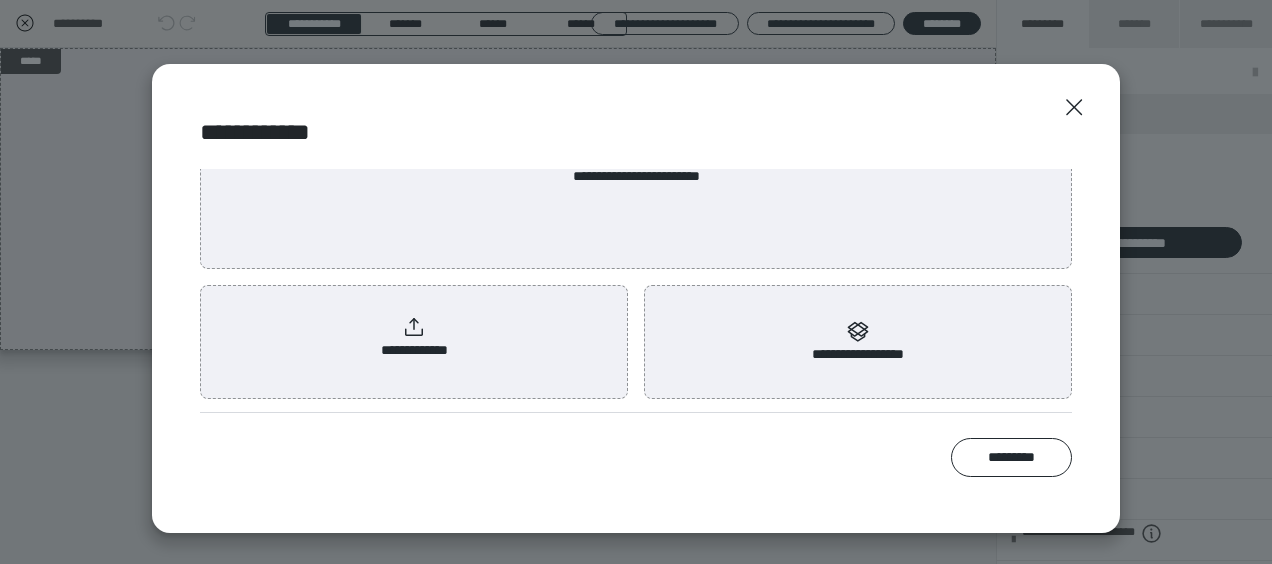 click on "**********" at bounding box center (414, 338) 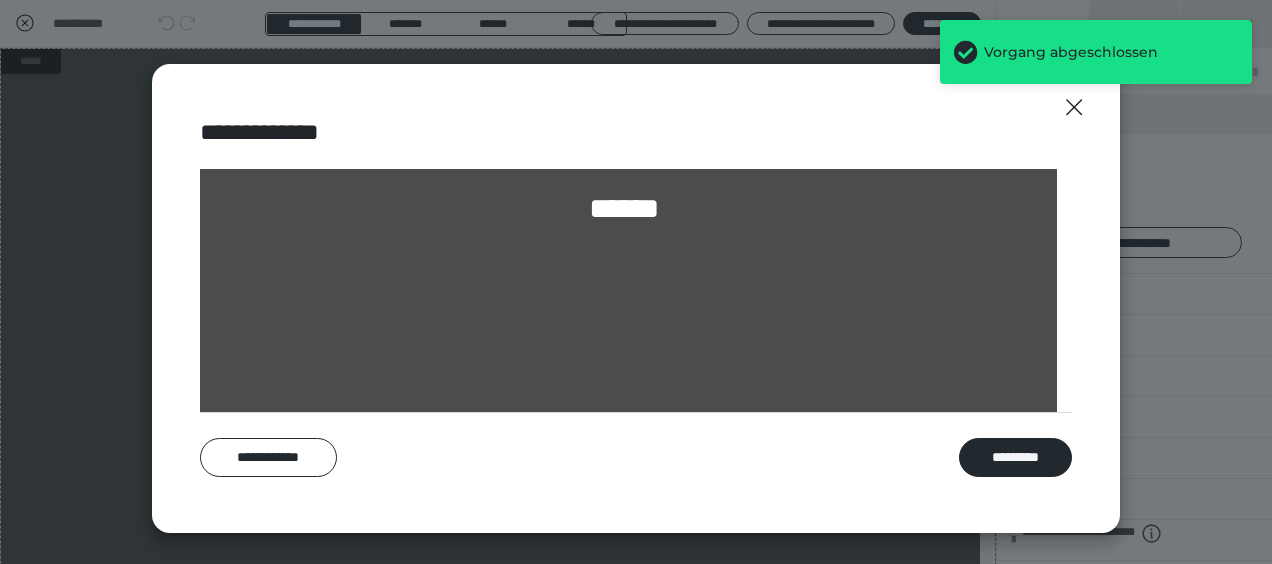 scroll, scrollTop: 0, scrollLeft: 0, axis: both 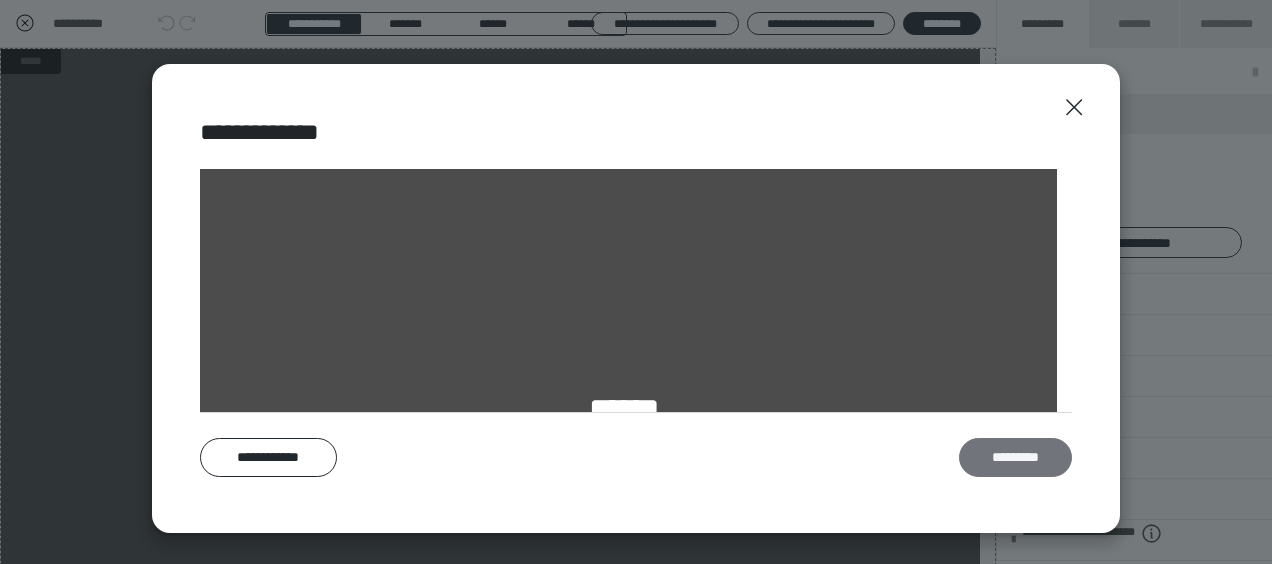 click on "*********" at bounding box center [1015, 457] 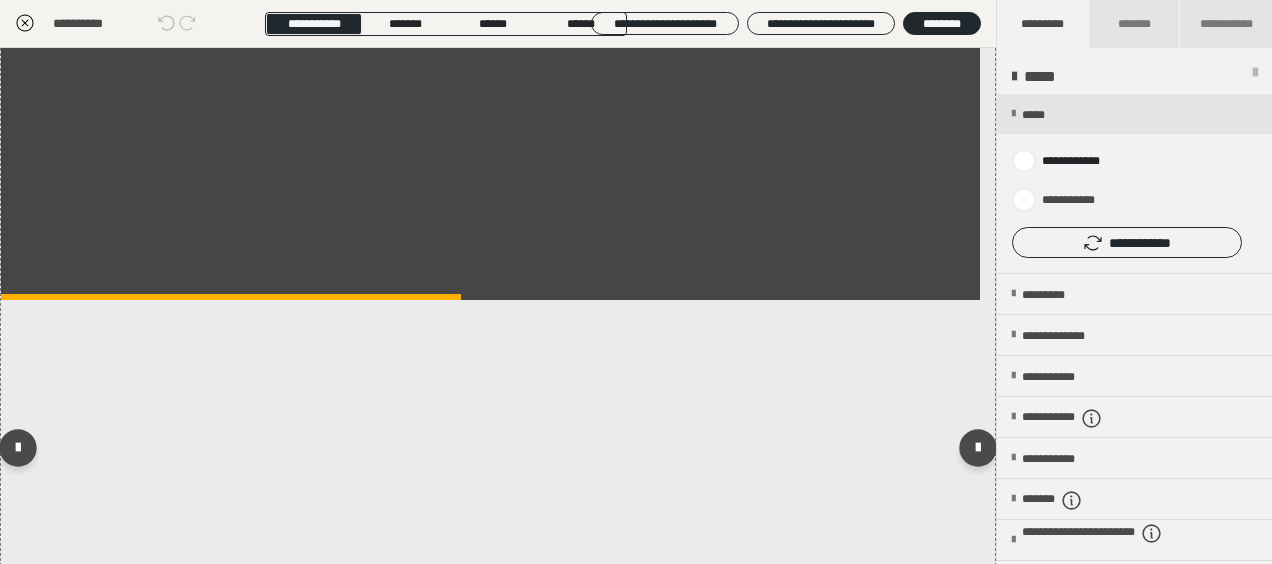 scroll, scrollTop: 0, scrollLeft: 0, axis: both 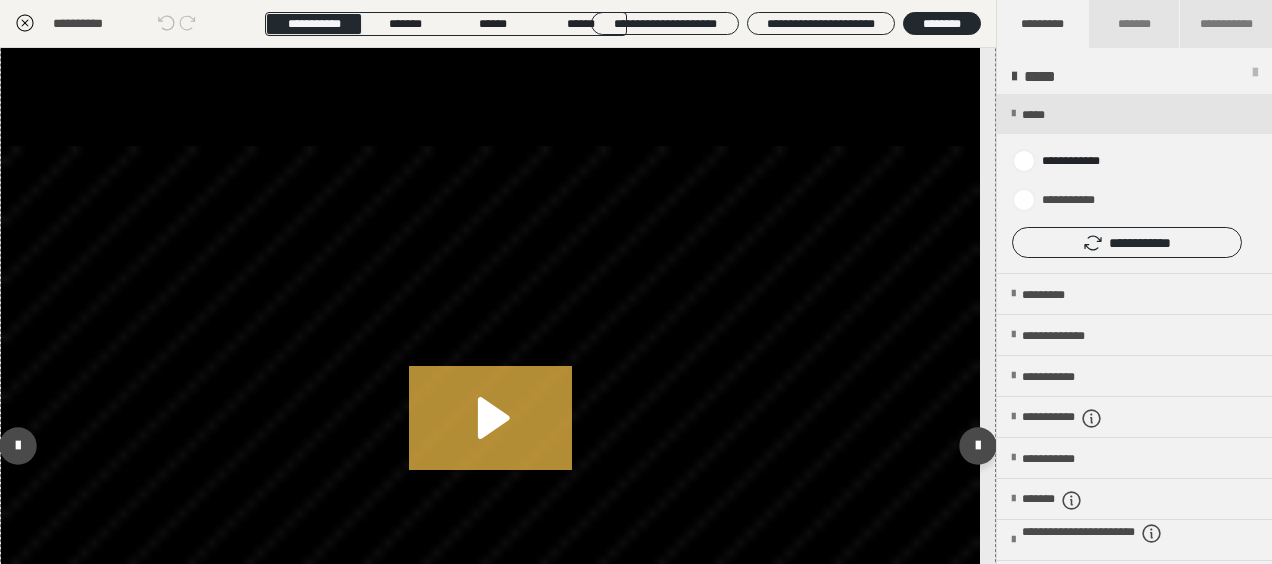 click 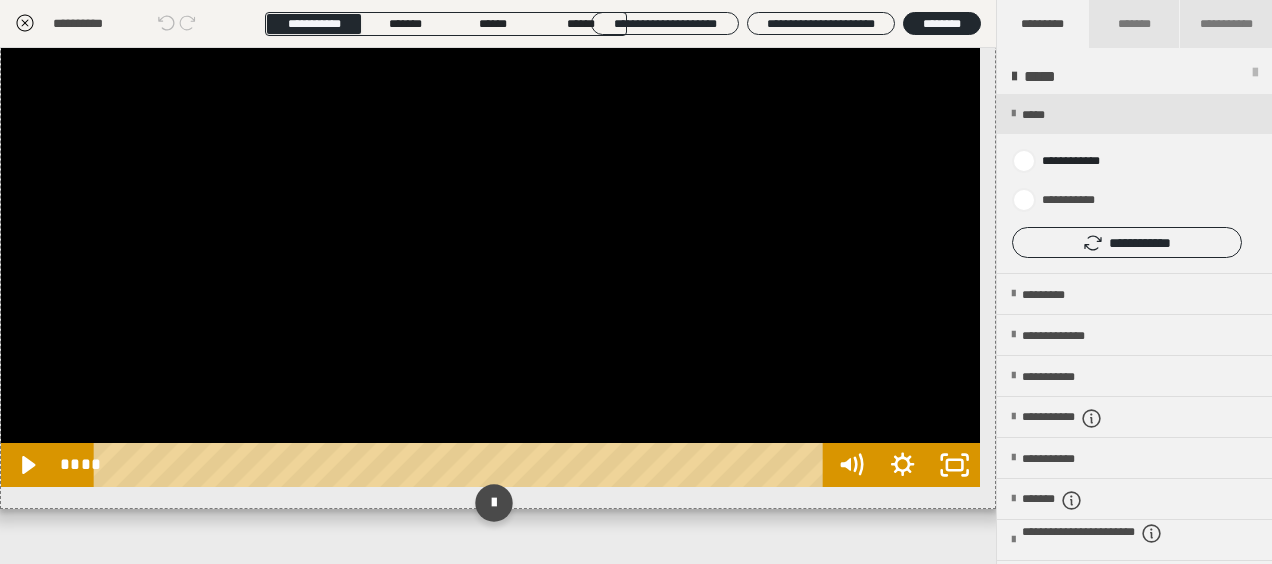 scroll, scrollTop: 952, scrollLeft: 0, axis: vertical 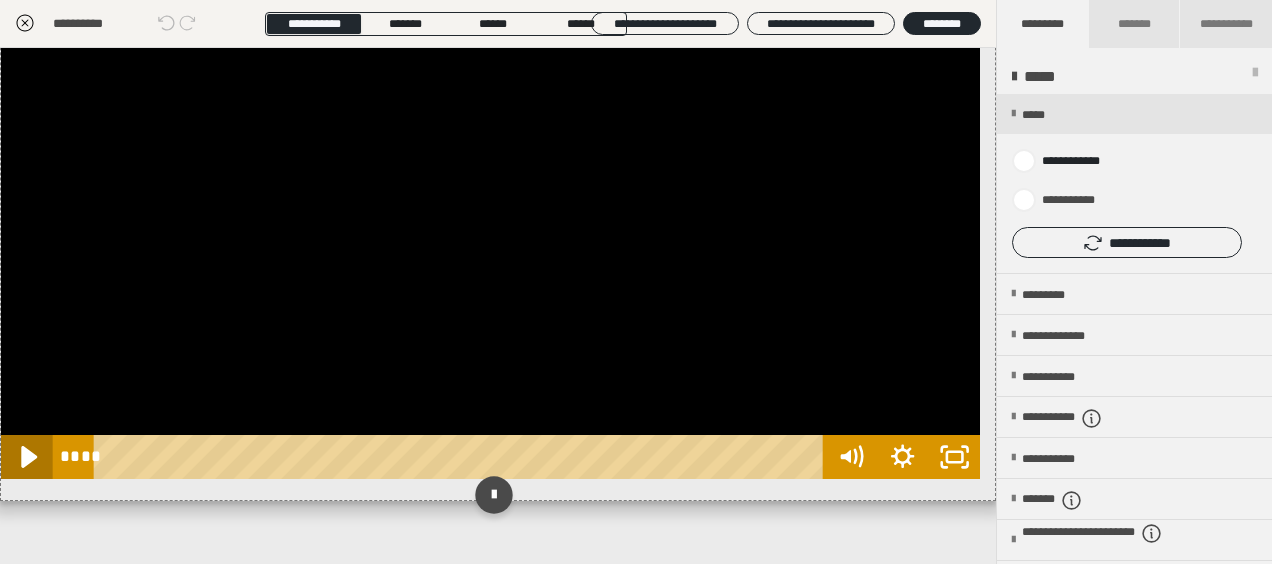 click 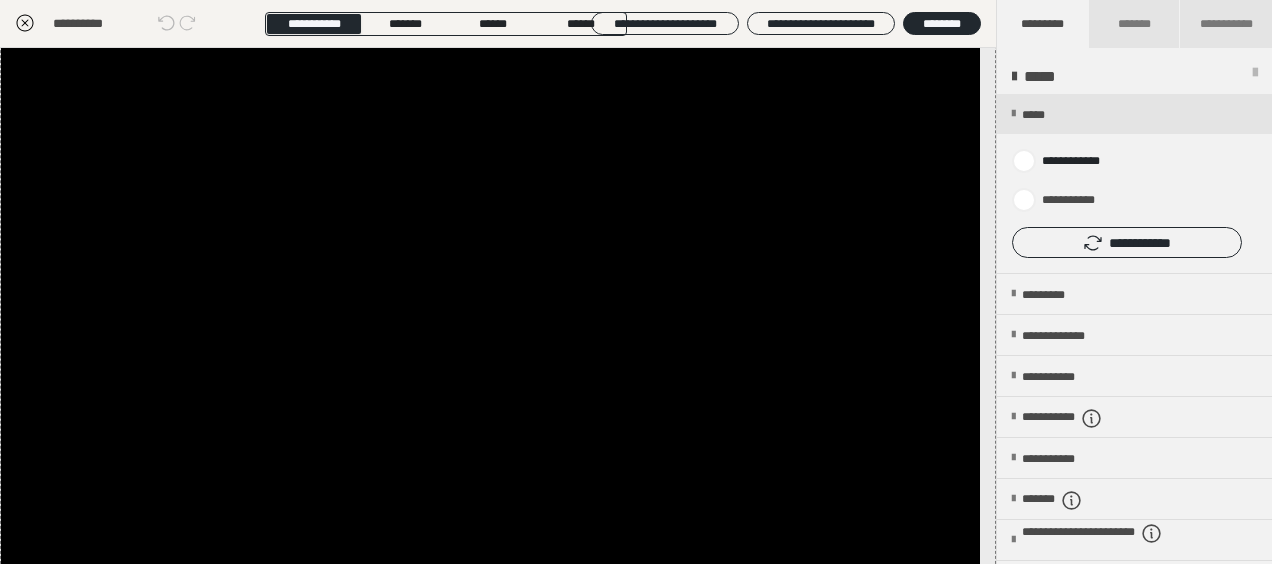 scroll, scrollTop: 952, scrollLeft: 0, axis: vertical 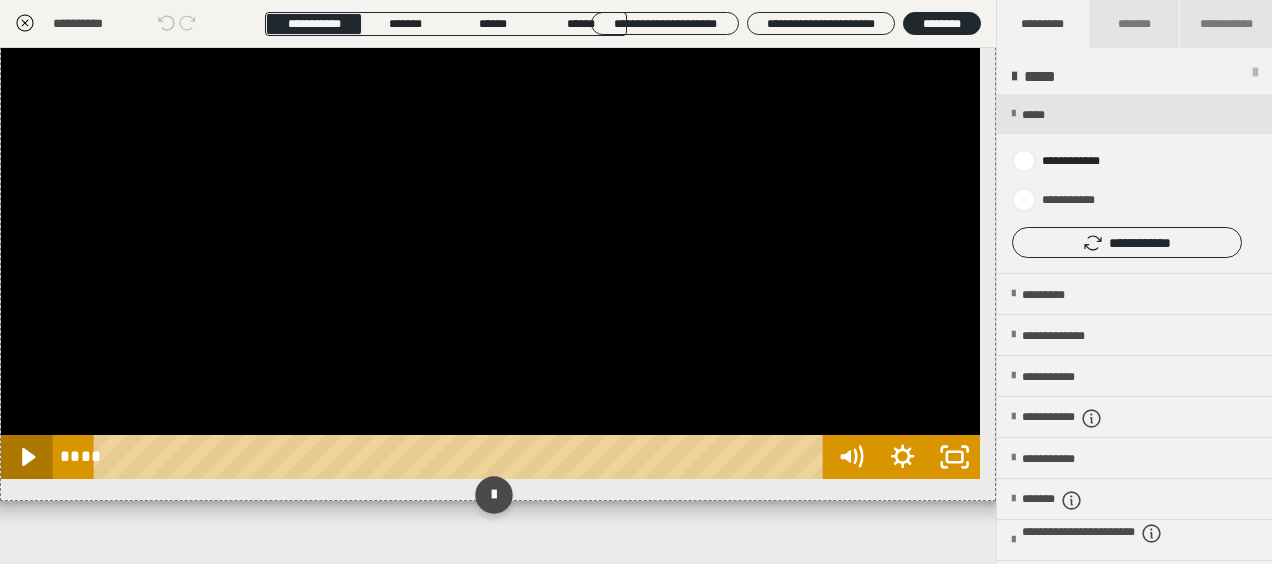 click 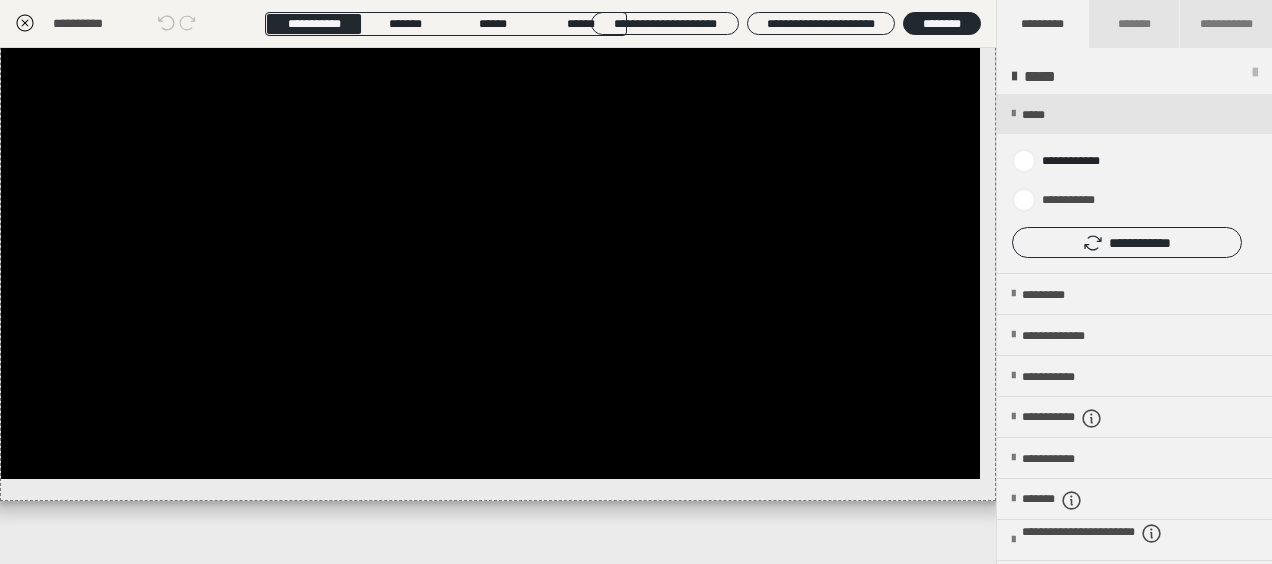 click at bounding box center [1255, 77] 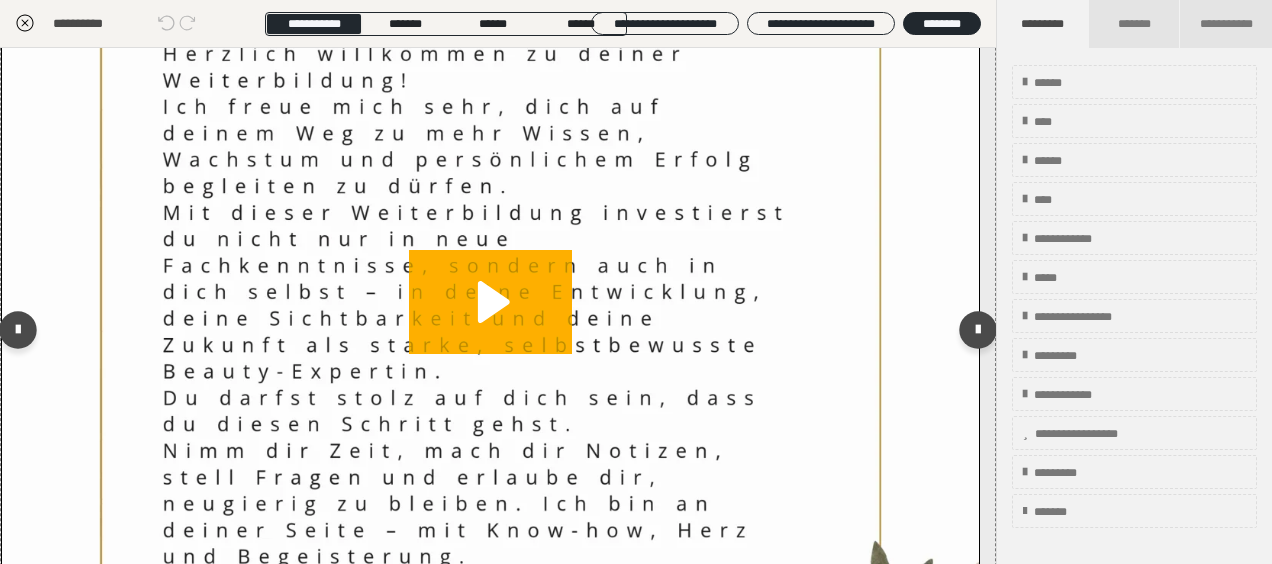 scroll, scrollTop: 500, scrollLeft: 0, axis: vertical 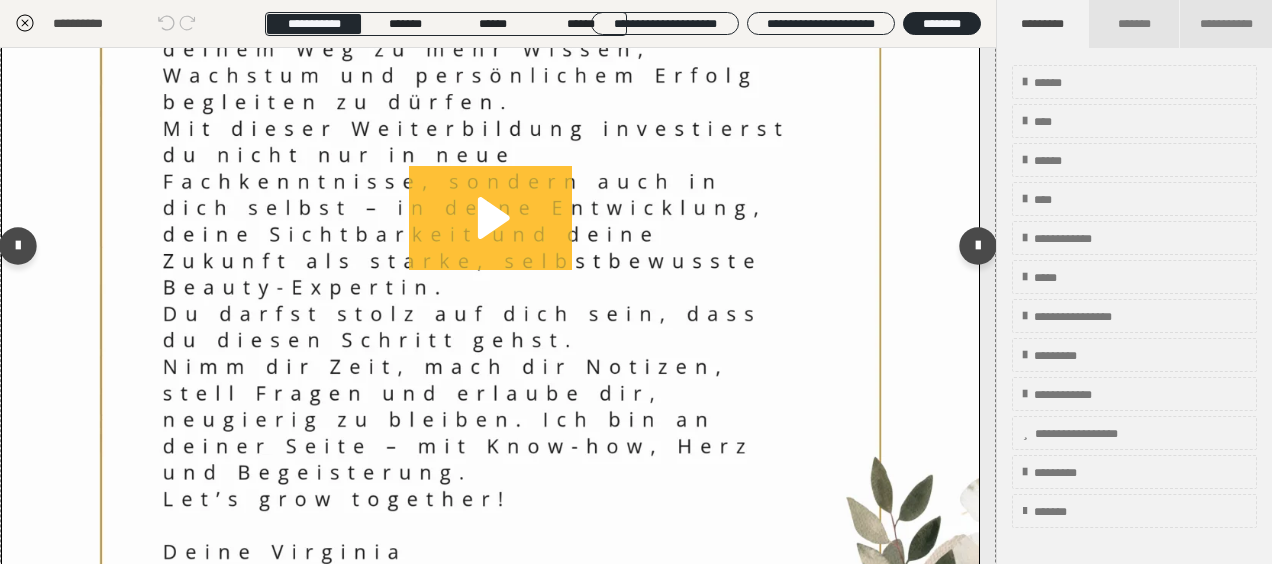 click 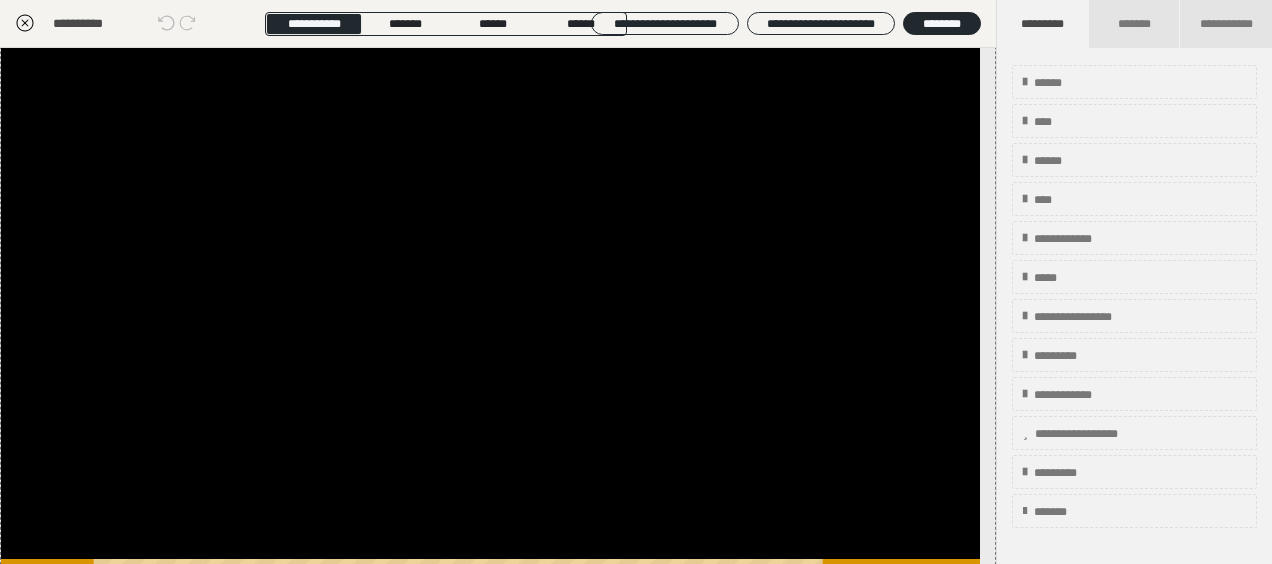 scroll, scrollTop: 652, scrollLeft: 0, axis: vertical 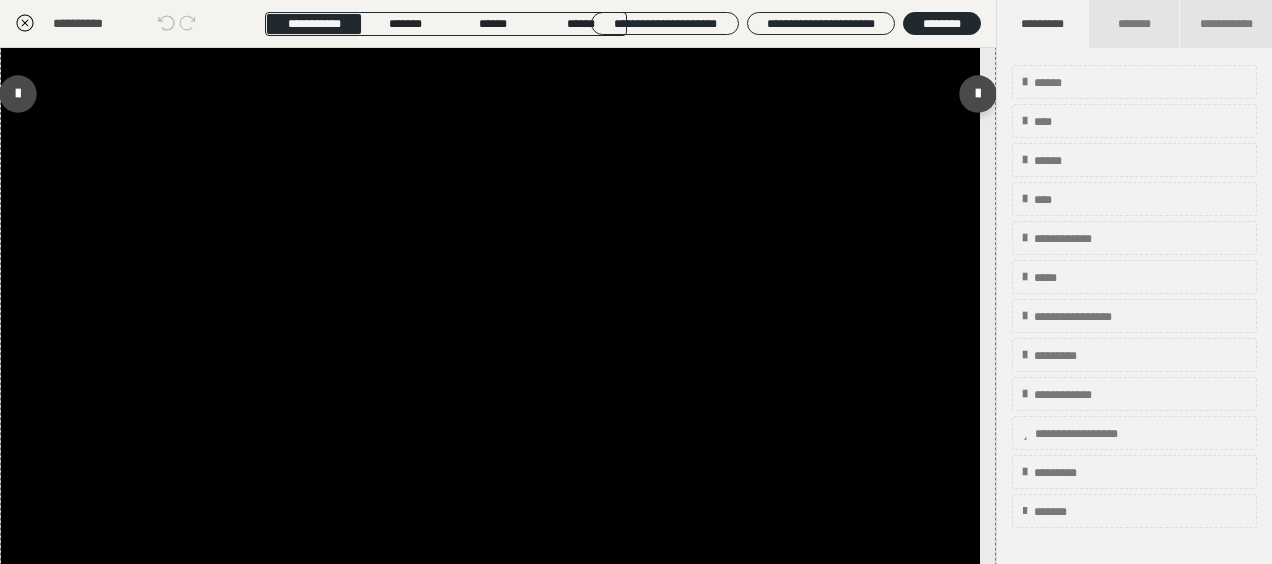 click at bounding box center (490, 88) 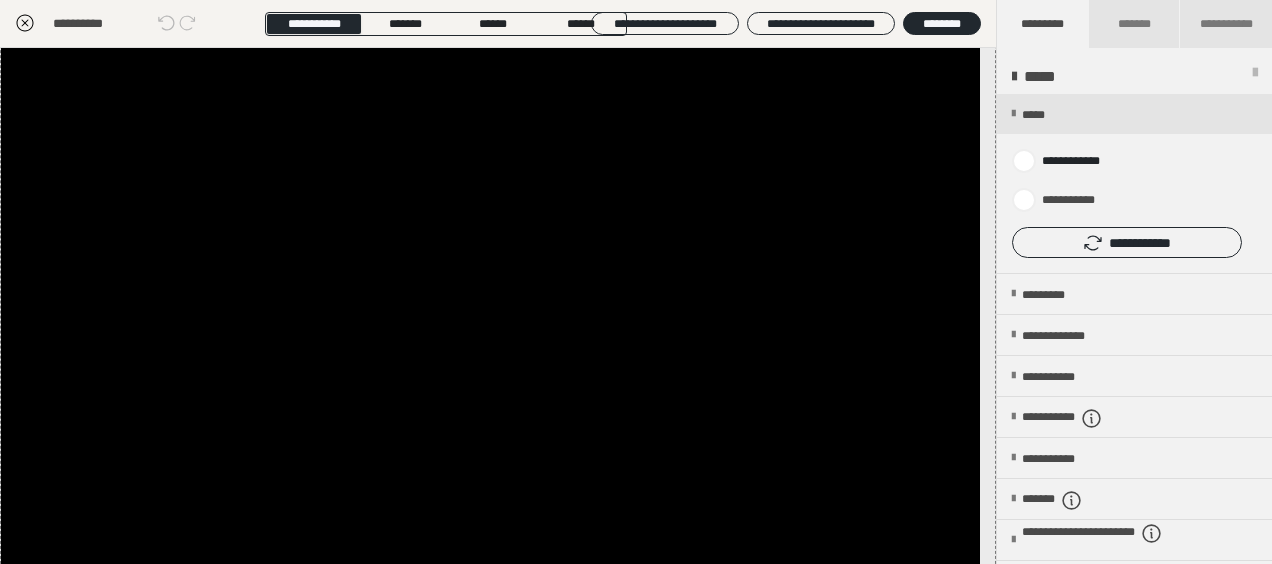 scroll, scrollTop: 0, scrollLeft: 0, axis: both 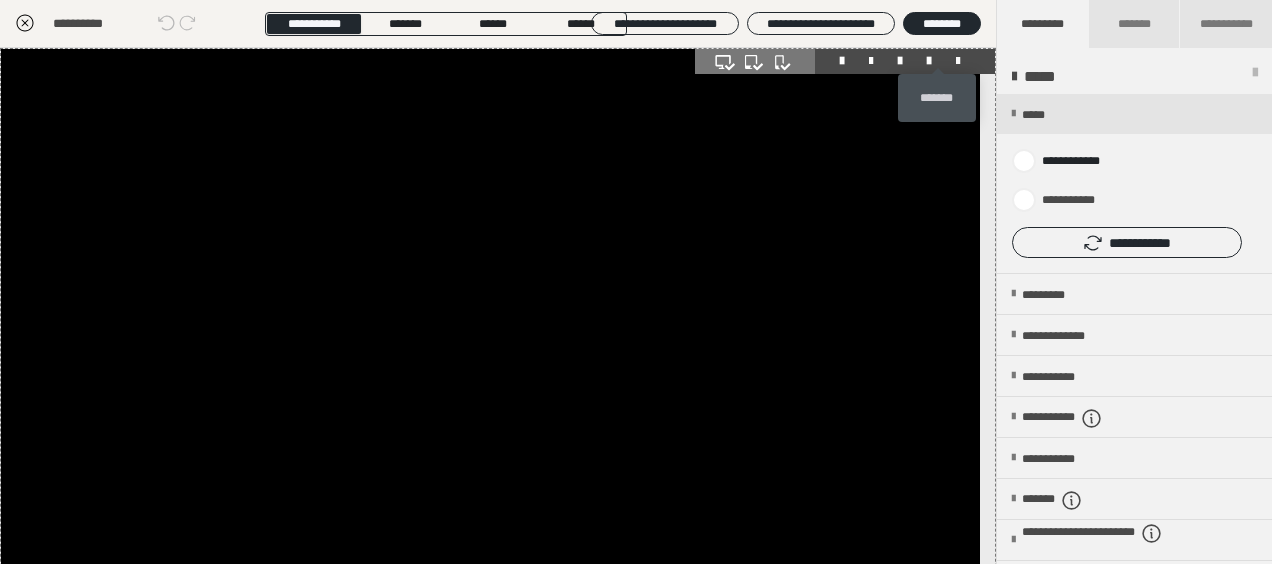 click at bounding box center [958, 61] 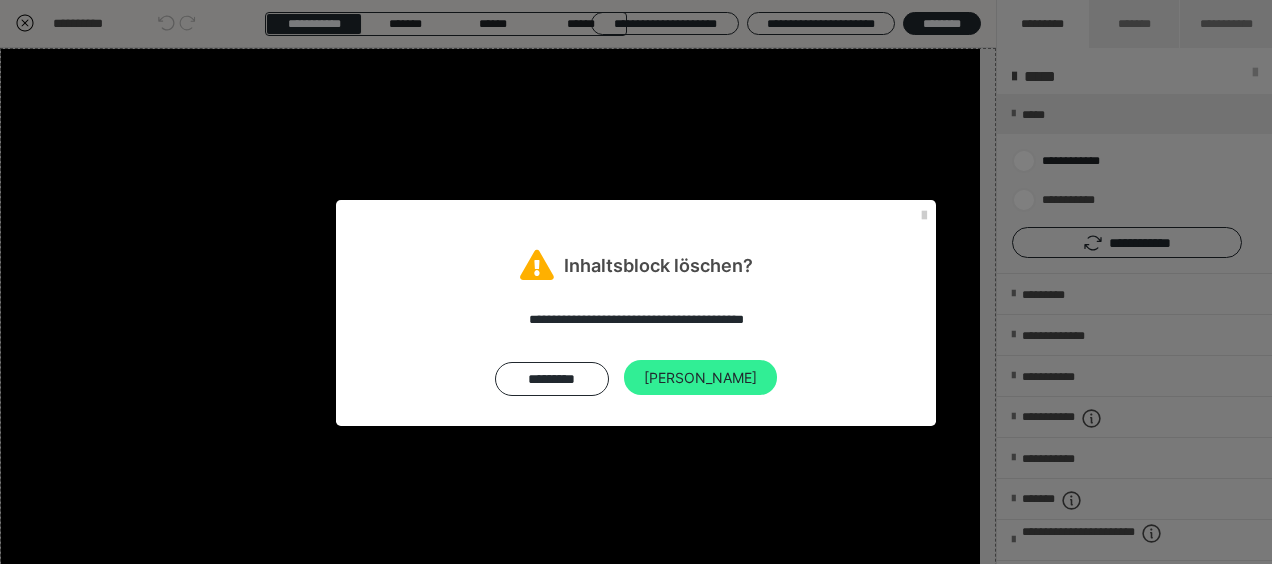 click on "Ja" at bounding box center [700, 378] 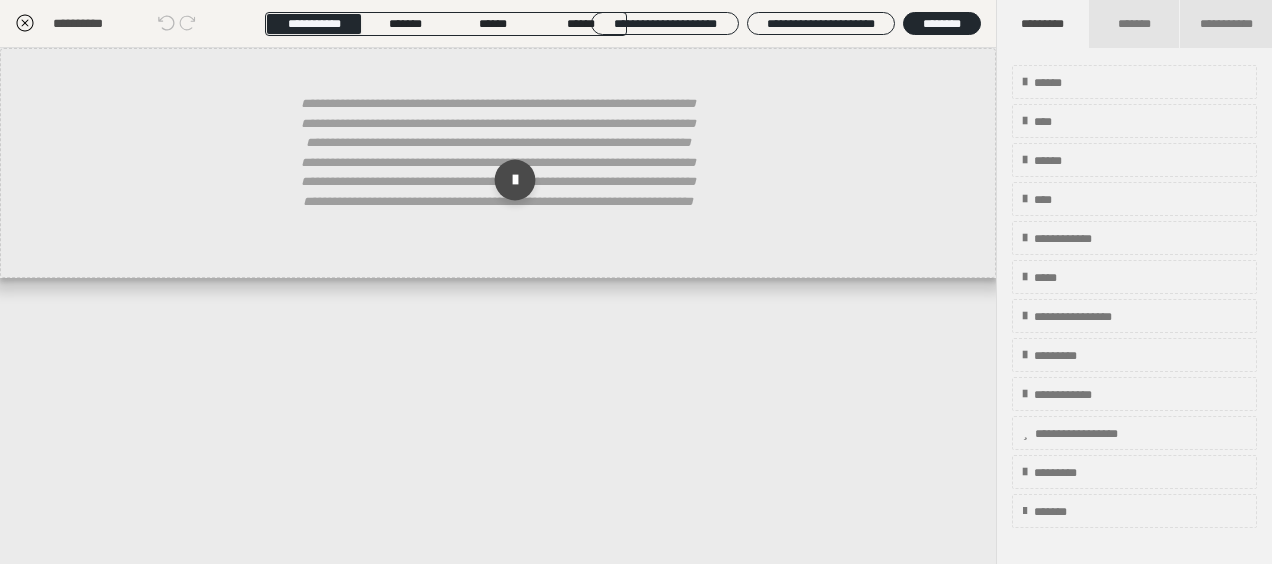 click at bounding box center (515, 180) 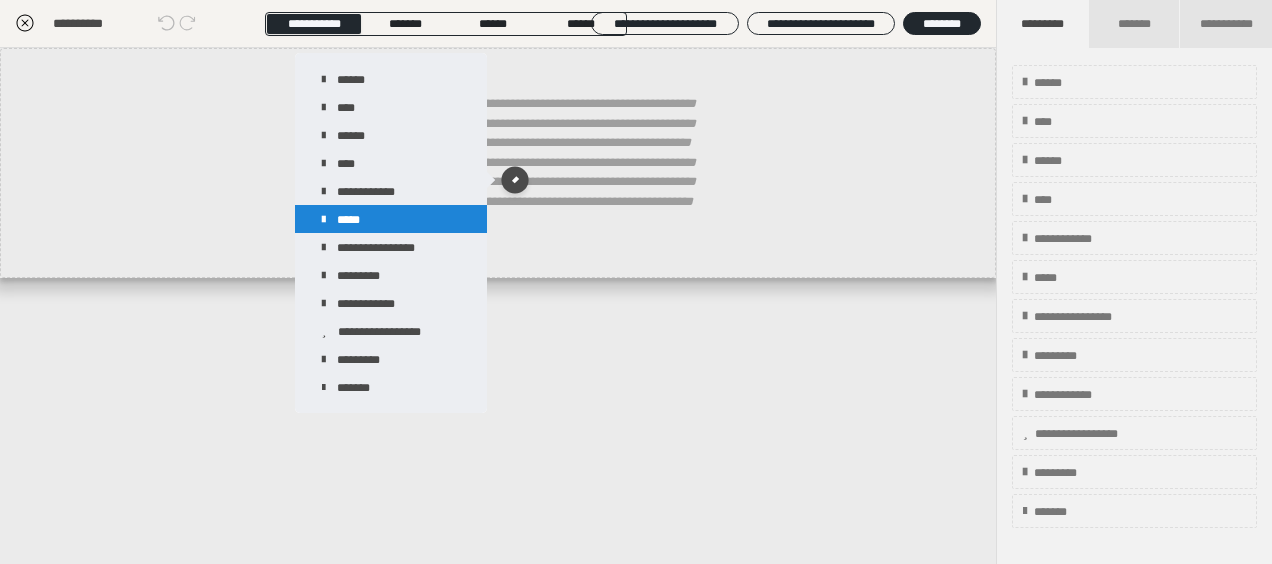 click on "*****" at bounding box center [391, 219] 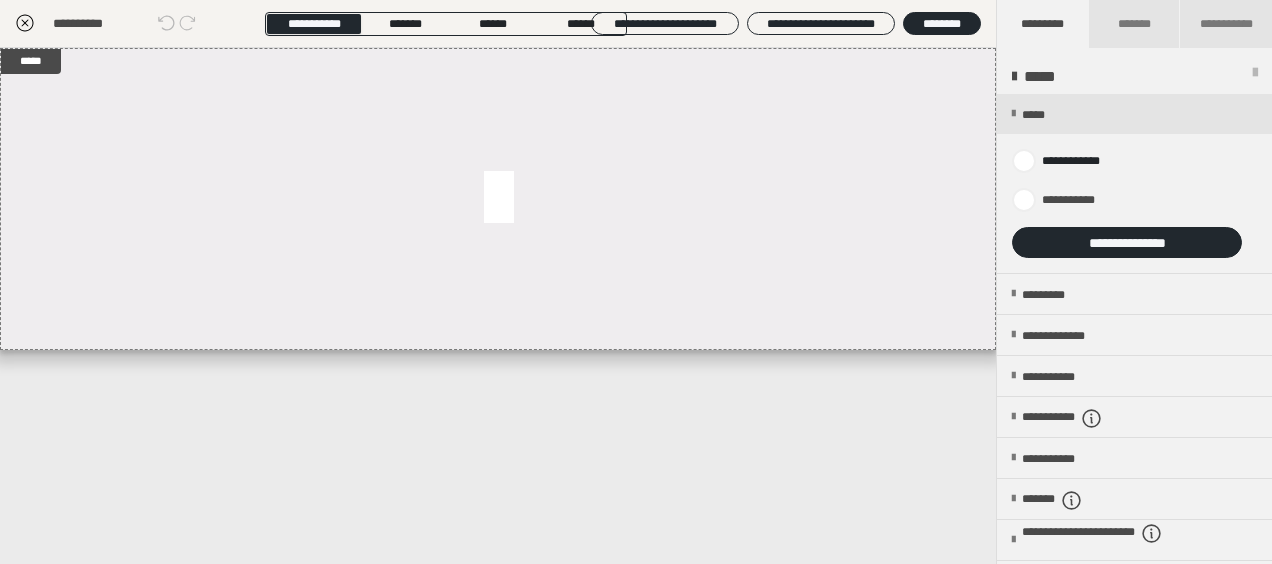 click on "*****" at bounding box center (498, 306) 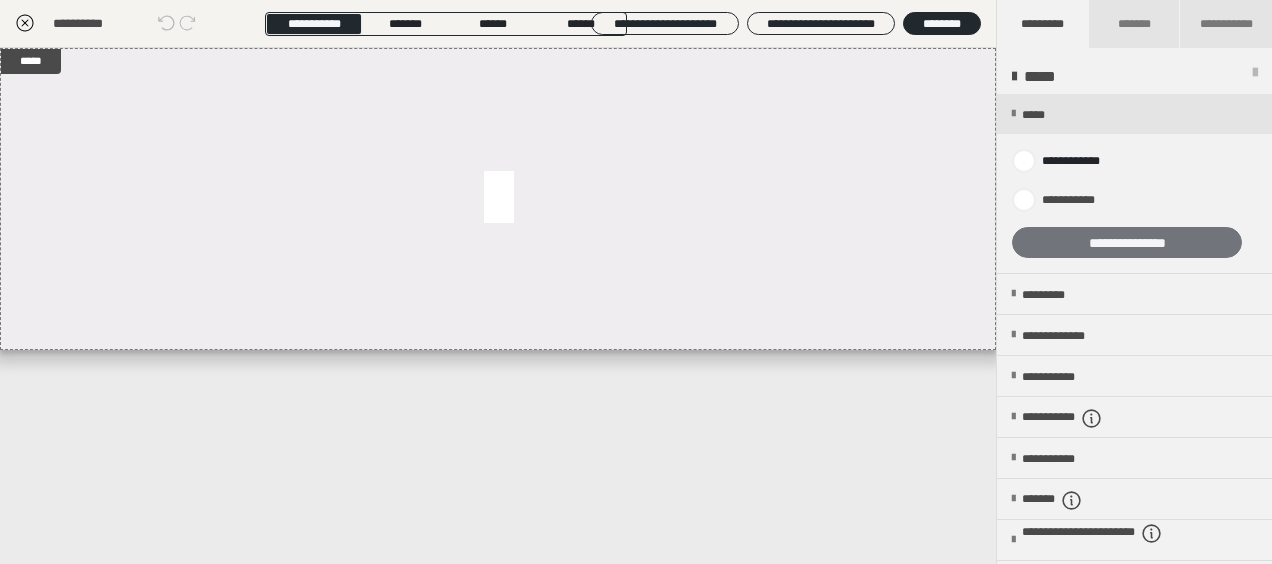 click on "**********" at bounding box center (1127, 242) 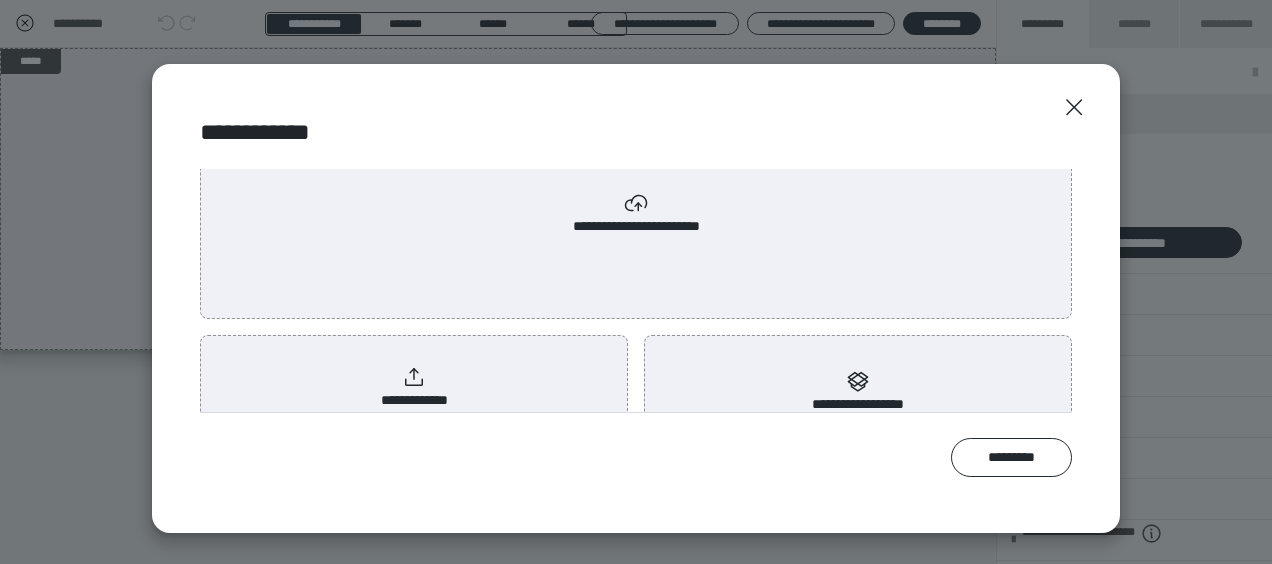 scroll, scrollTop: 110, scrollLeft: 0, axis: vertical 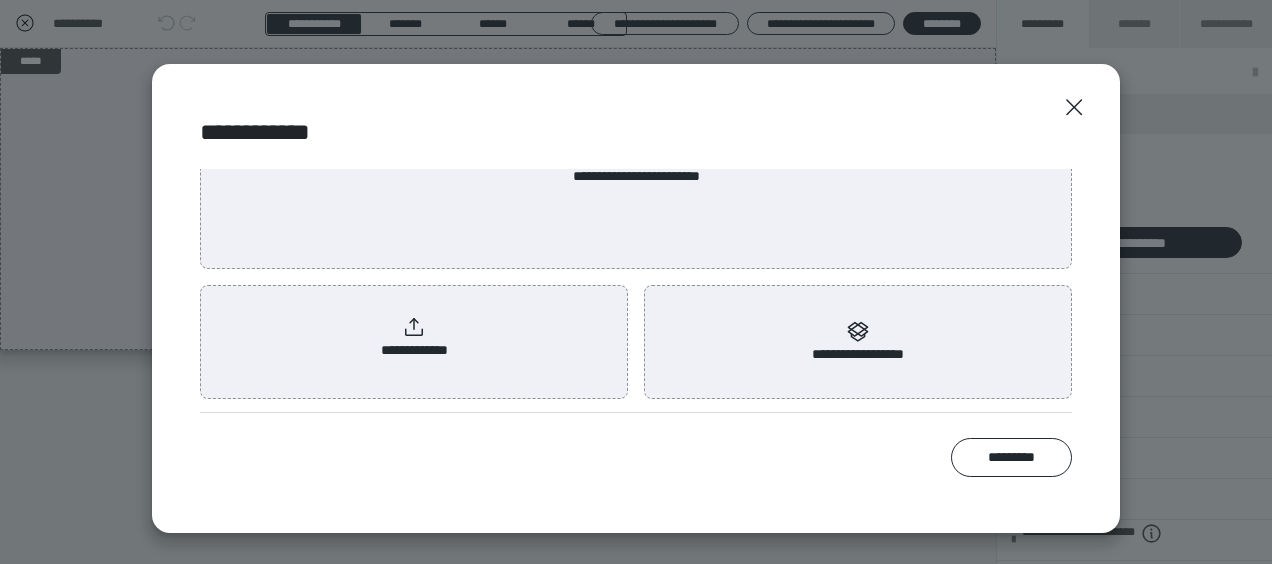 click on "**********" at bounding box center [414, 338] 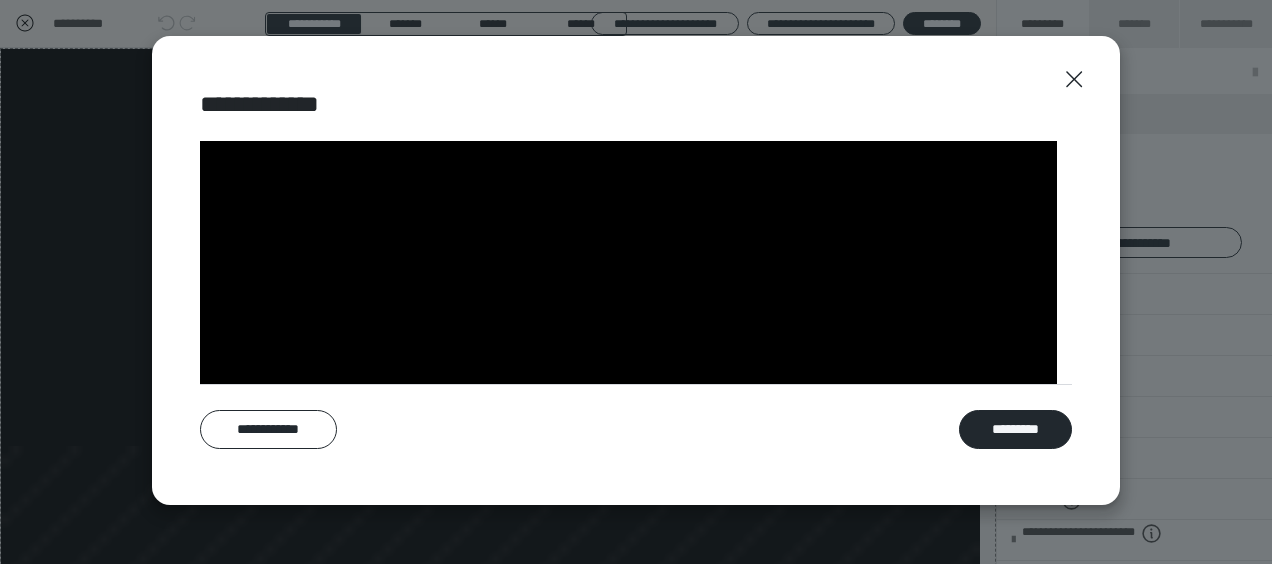 scroll, scrollTop: 100, scrollLeft: 0, axis: vertical 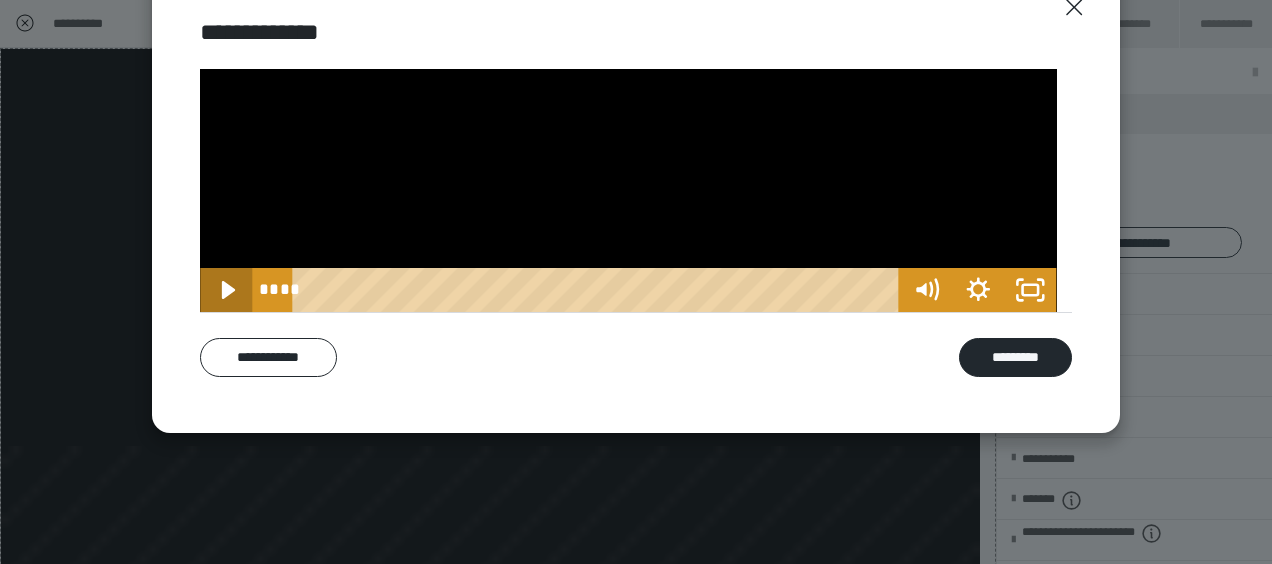 click 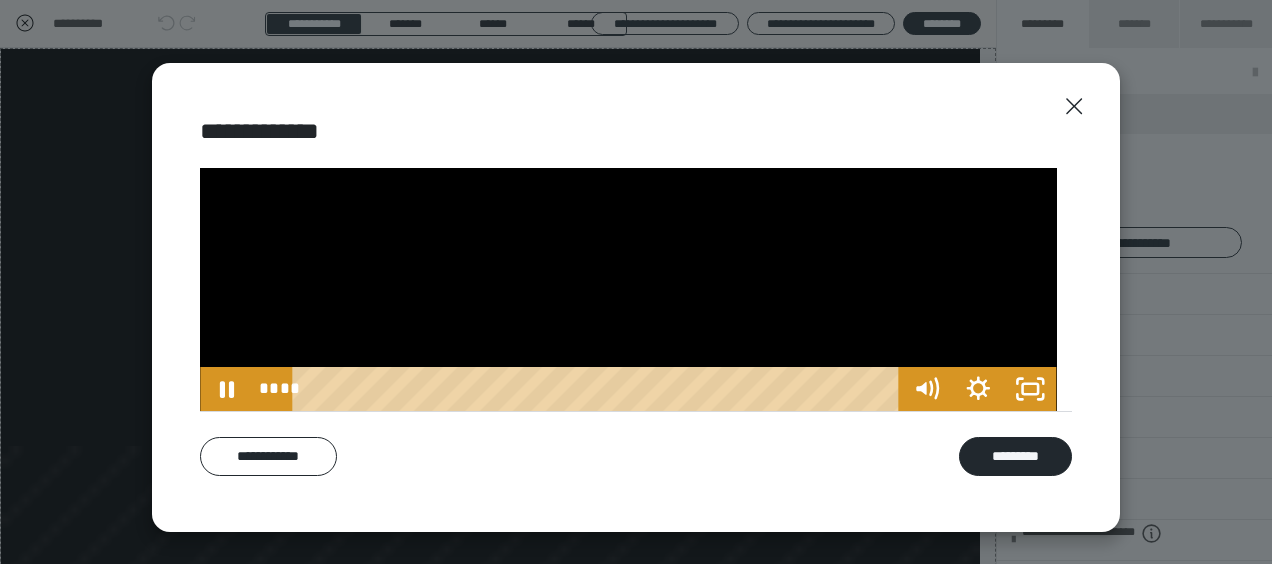 scroll, scrollTop: 0, scrollLeft: 0, axis: both 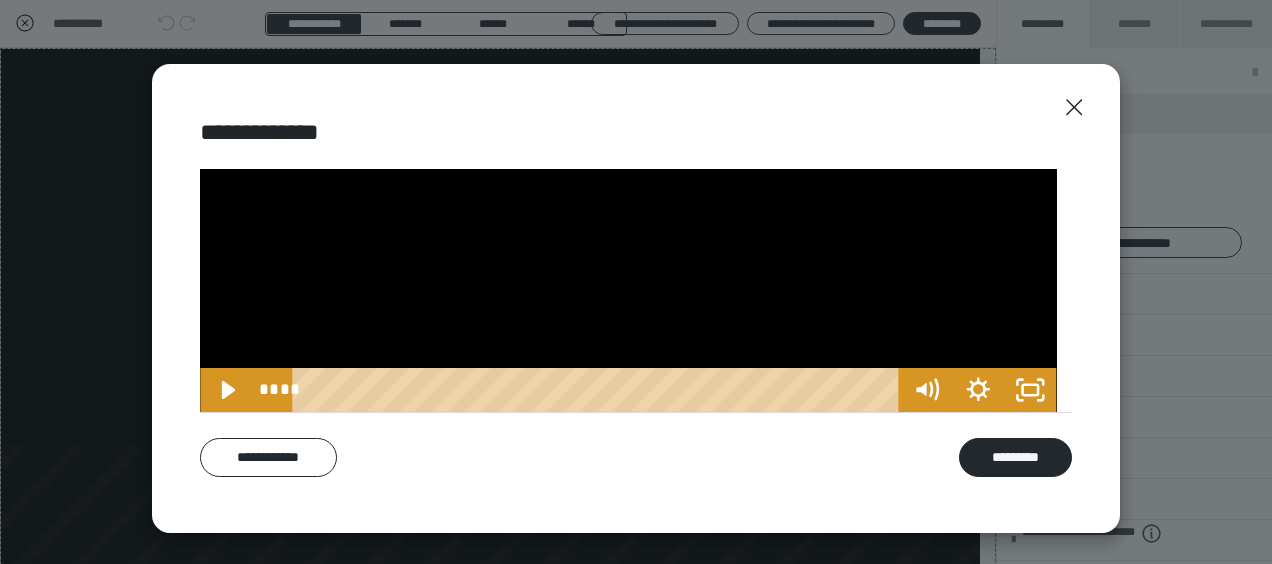 click on "**********" at bounding box center (628, -192) 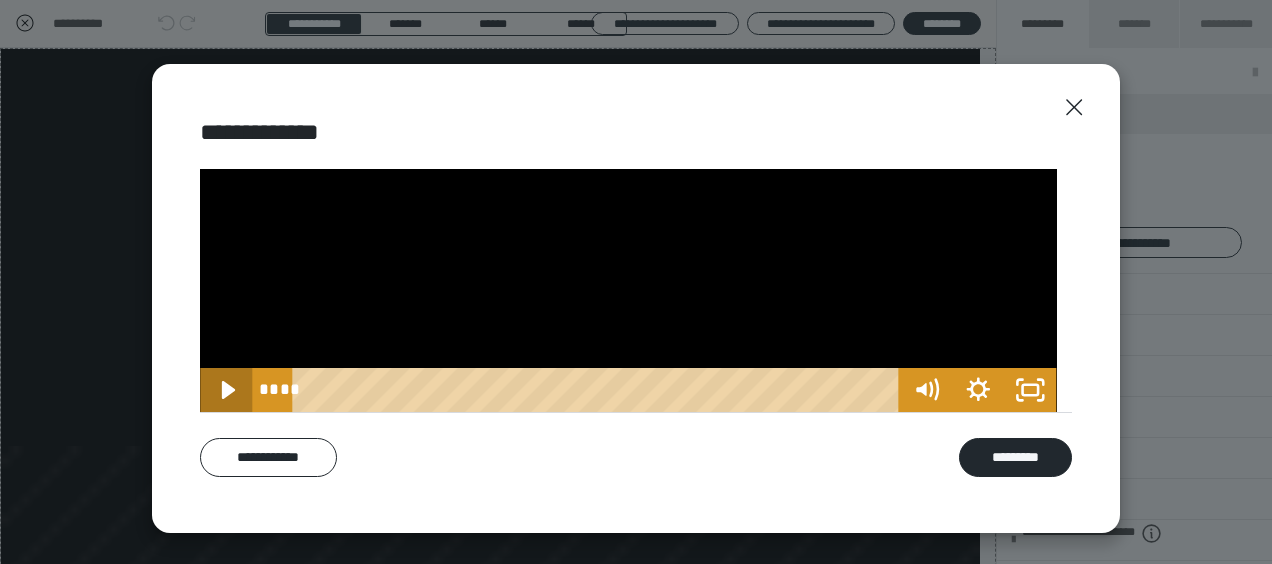 click 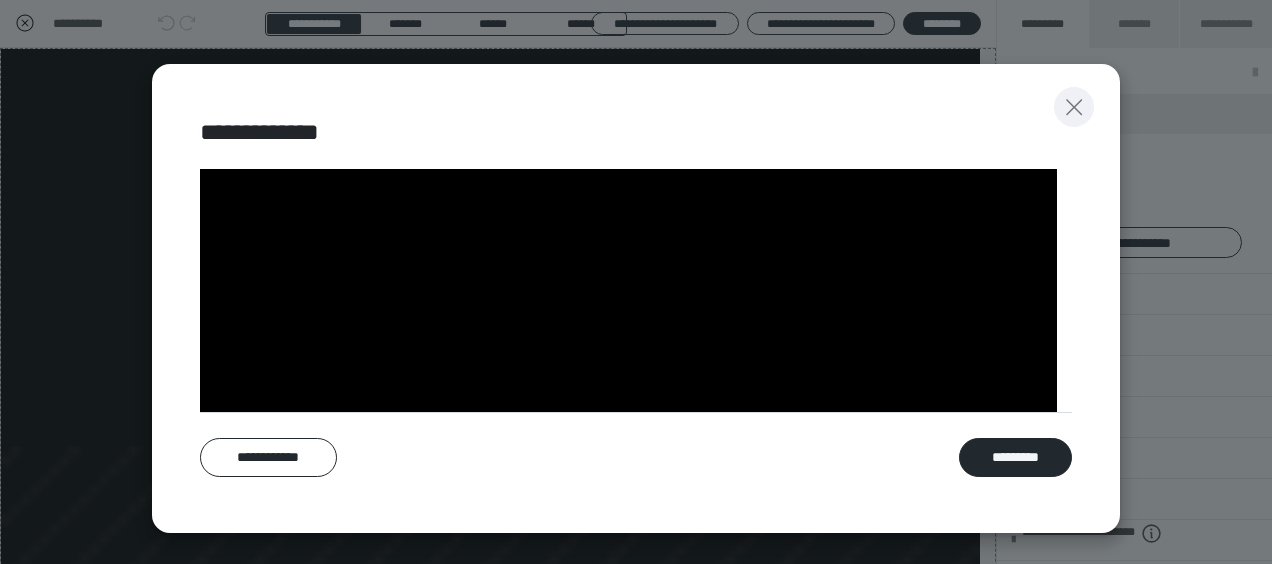 click at bounding box center (1074, 107) 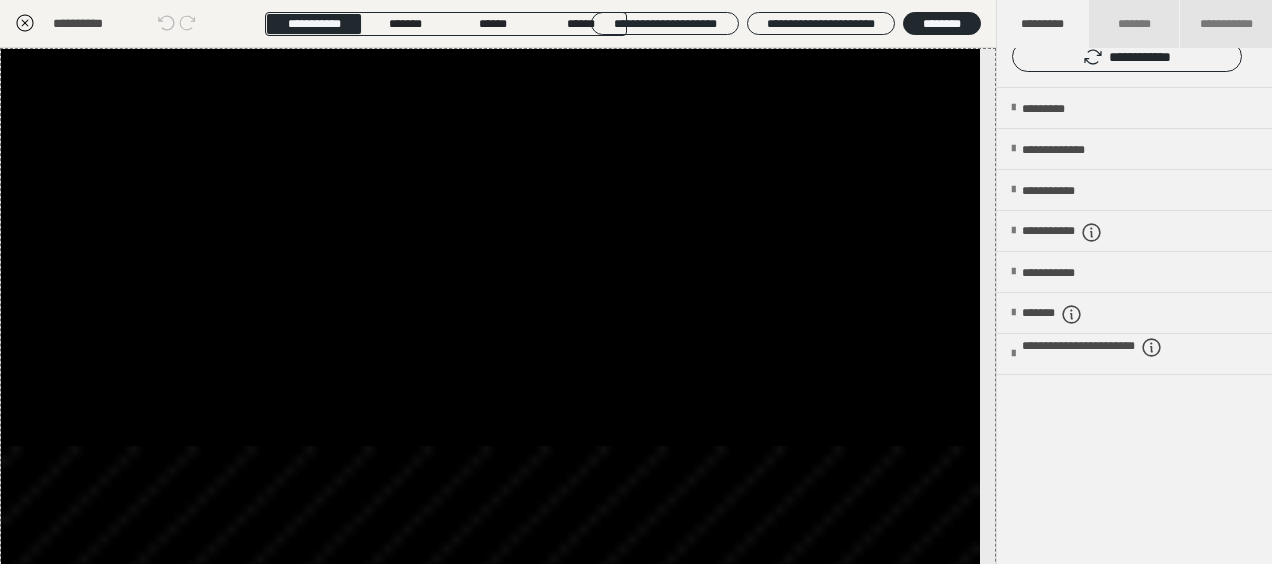 scroll, scrollTop: 200, scrollLeft: 0, axis: vertical 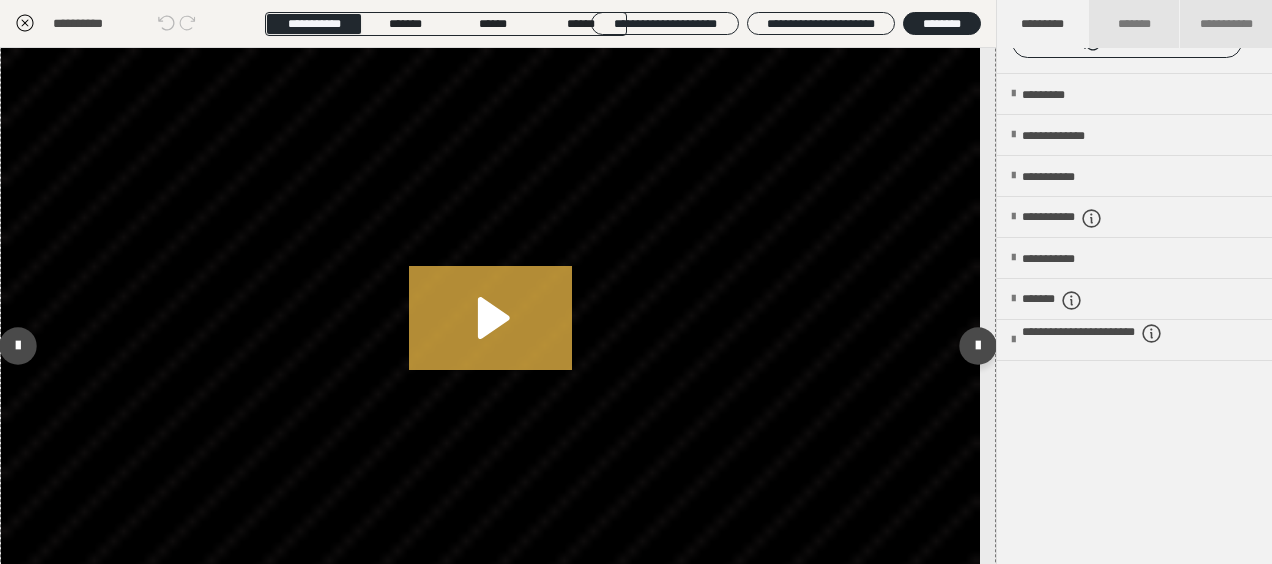 click 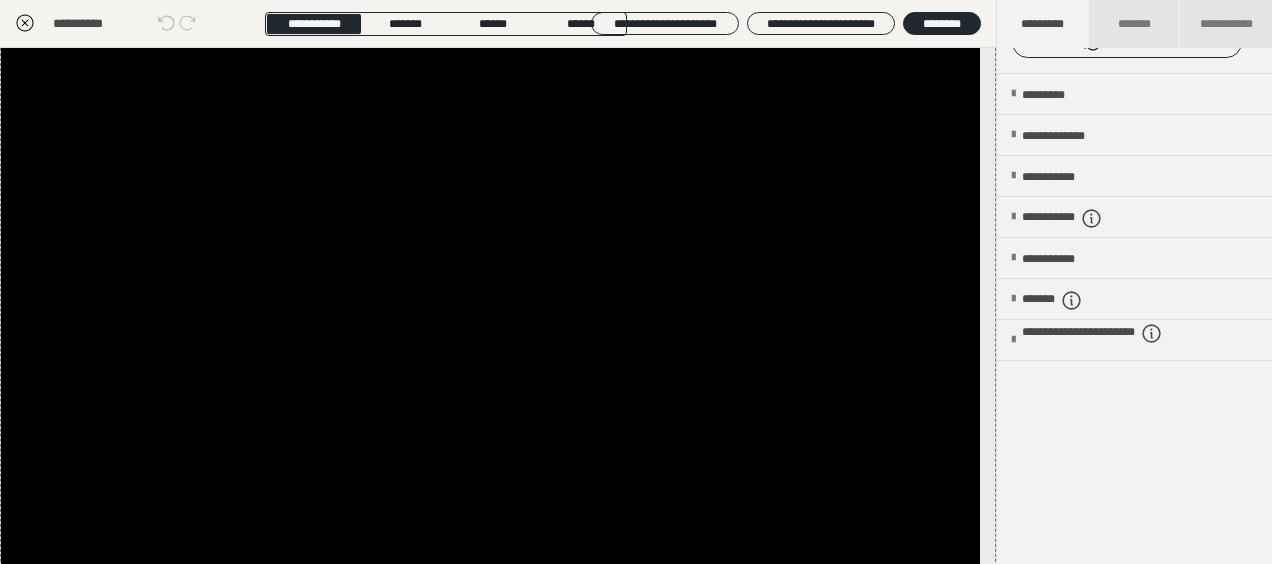 scroll, scrollTop: 0, scrollLeft: 0, axis: both 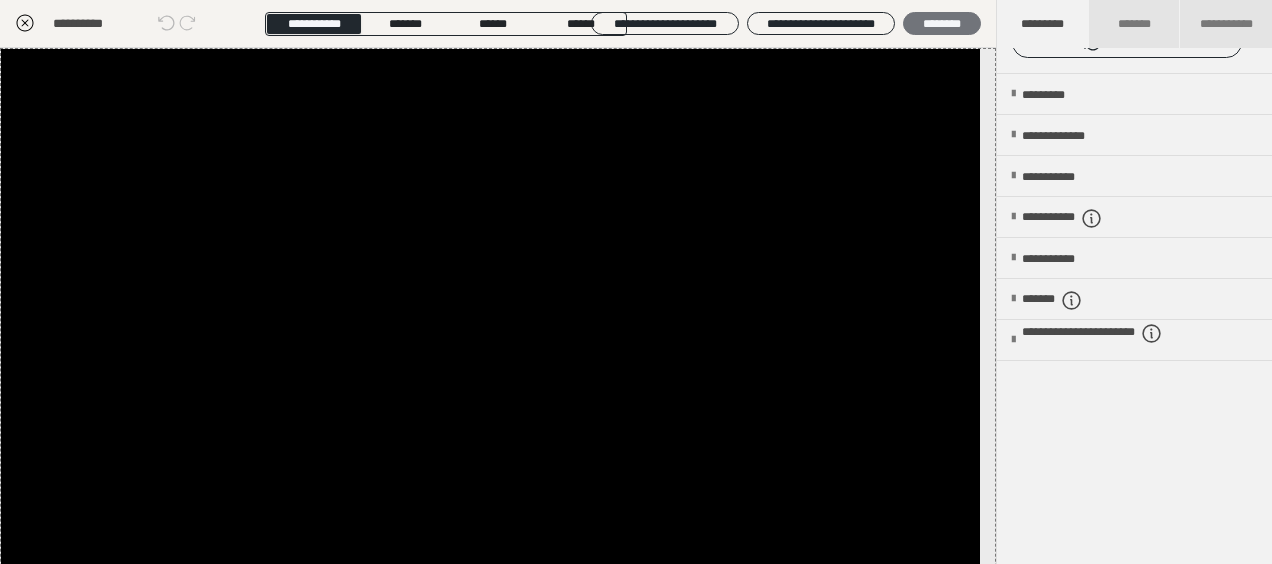 click on "********" at bounding box center [942, 23] 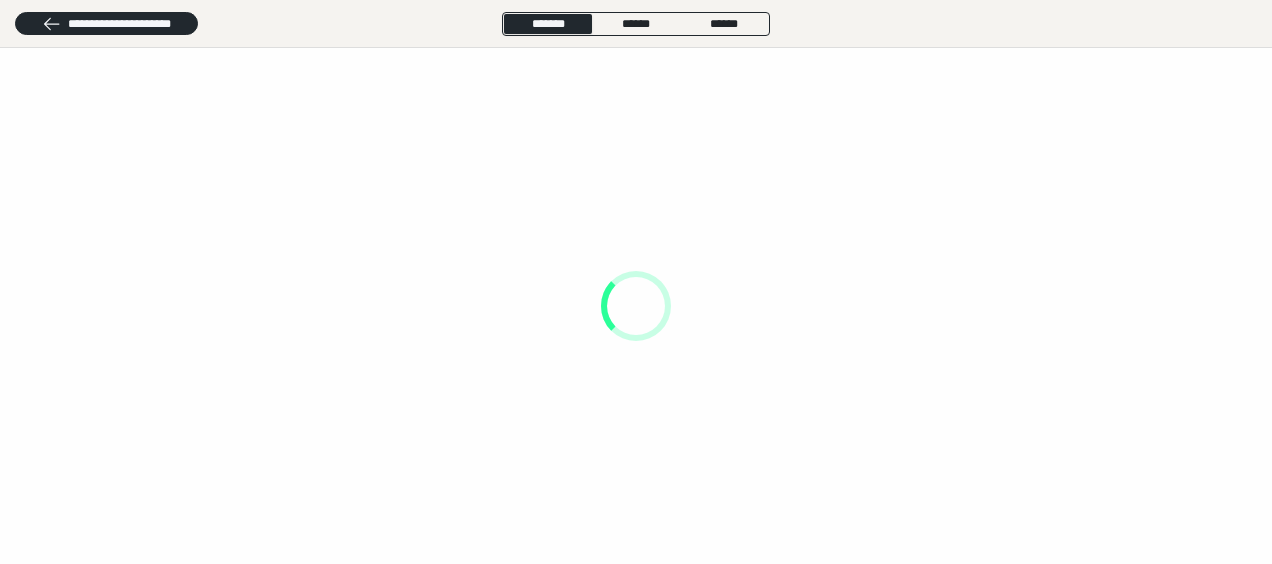 scroll, scrollTop: 0, scrollLeft: 0, axis: both 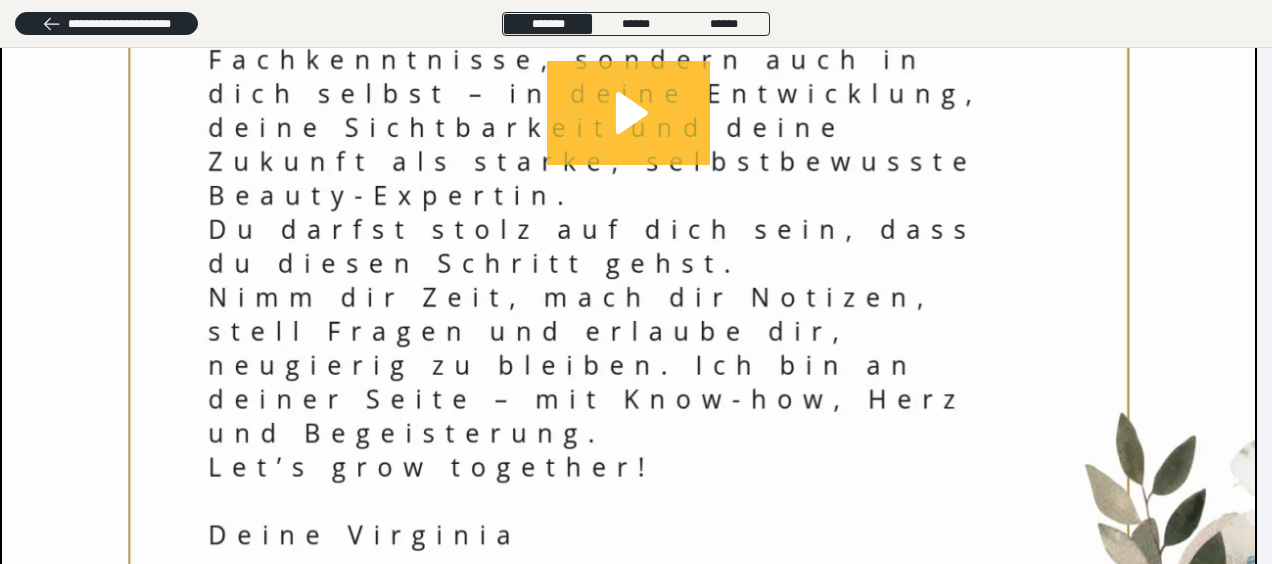 click 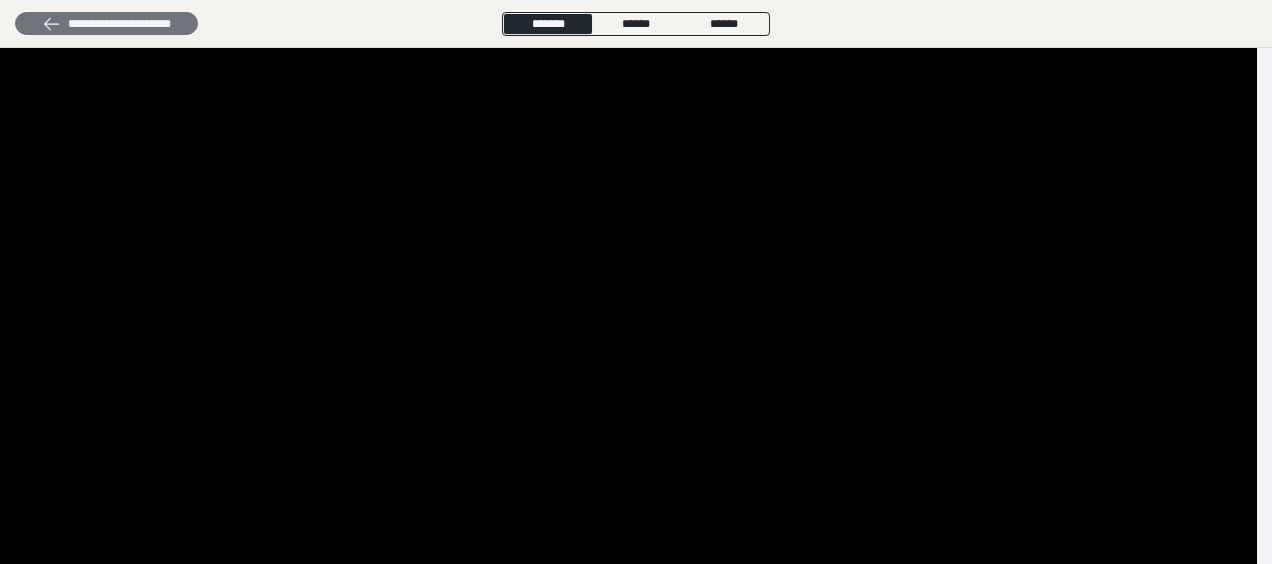click on "**********" at bounding box center (106, 23) 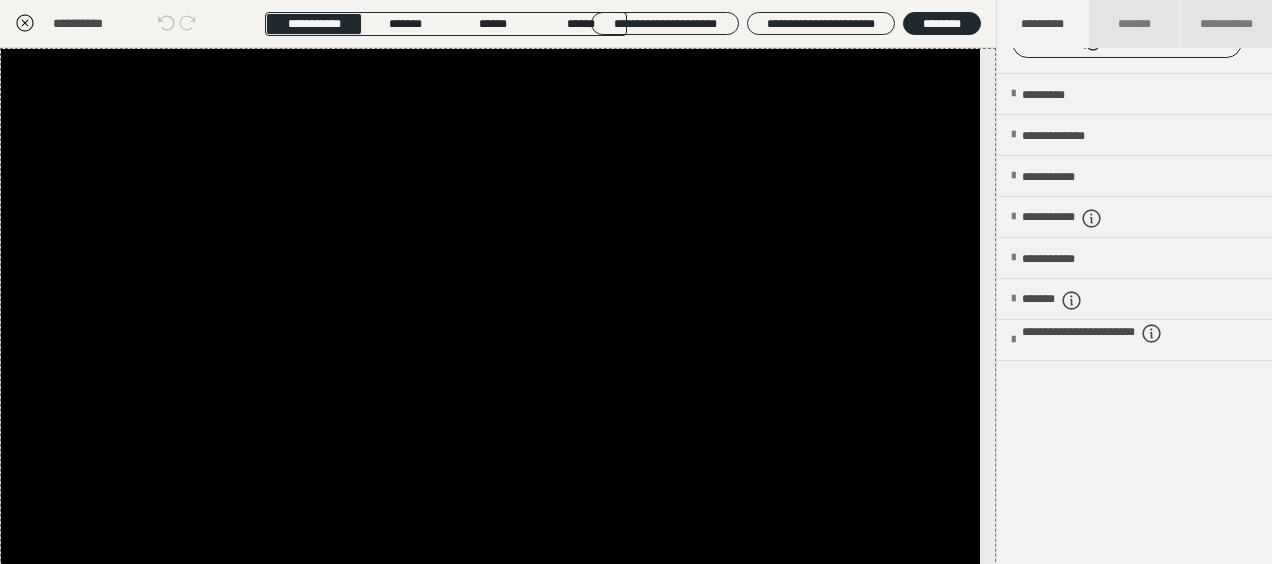 click 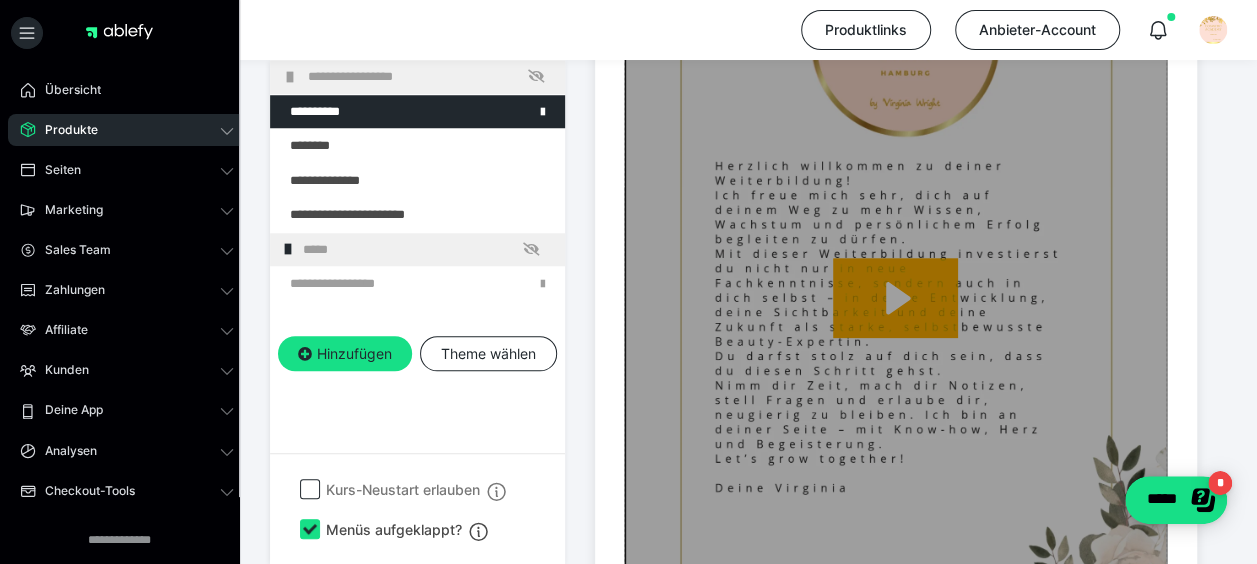 scroll, scrollTop: 500, scrollLeft: 0, axis: vertical 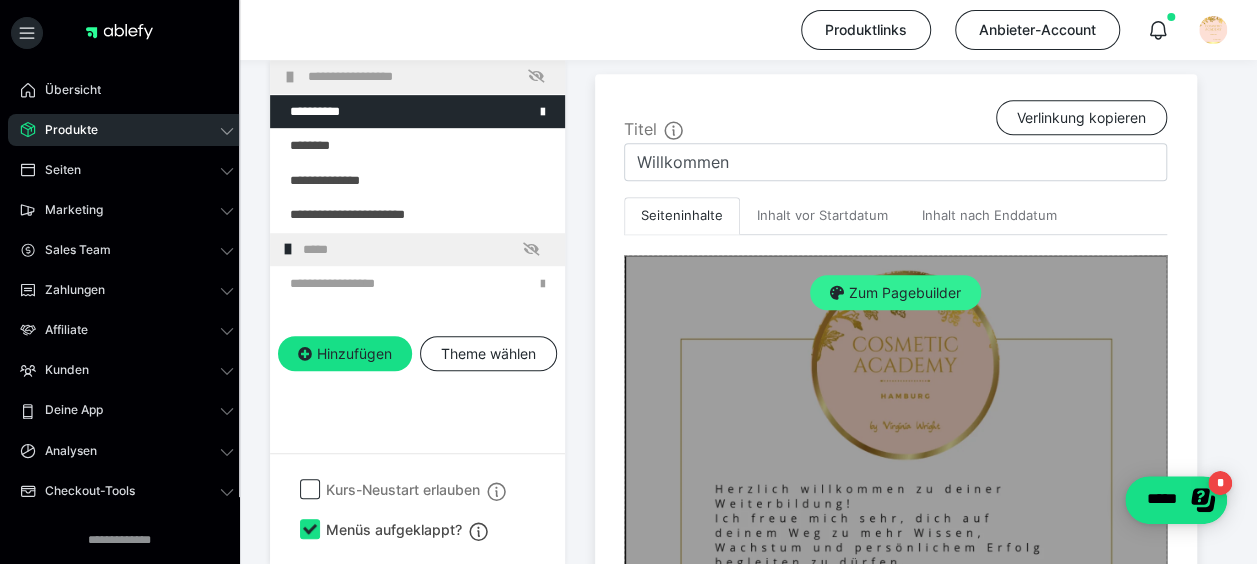 click on "Zum Pagebuilder" at bounding box center (895, 293) 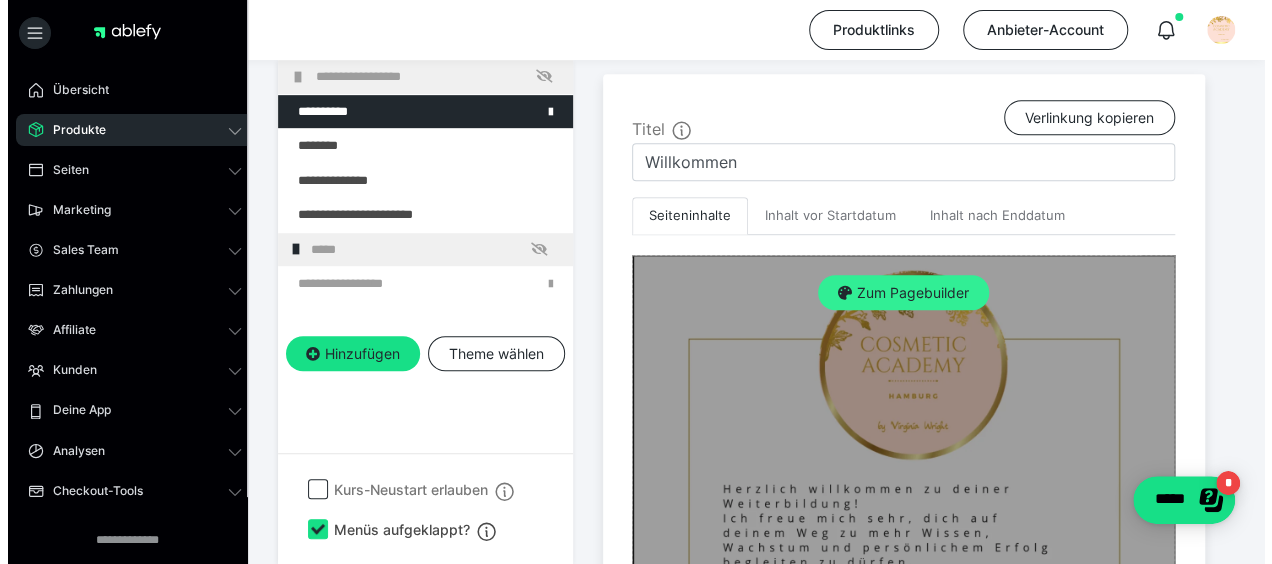 scroll, scrollTop: 415, scrollLeft: 0, axis: vertical 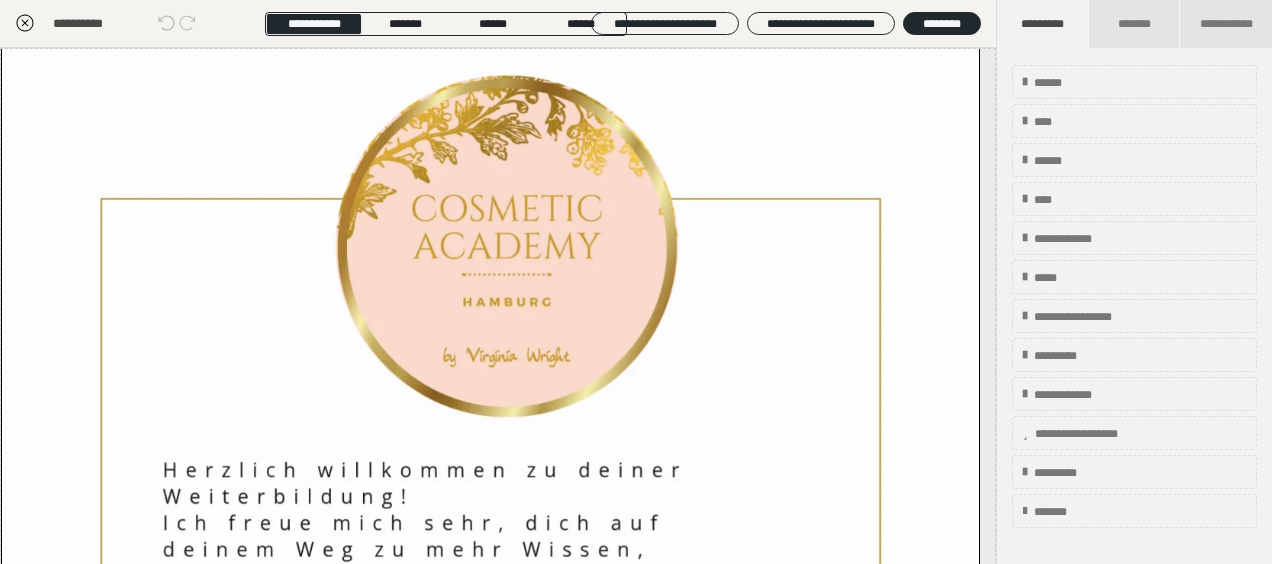 click 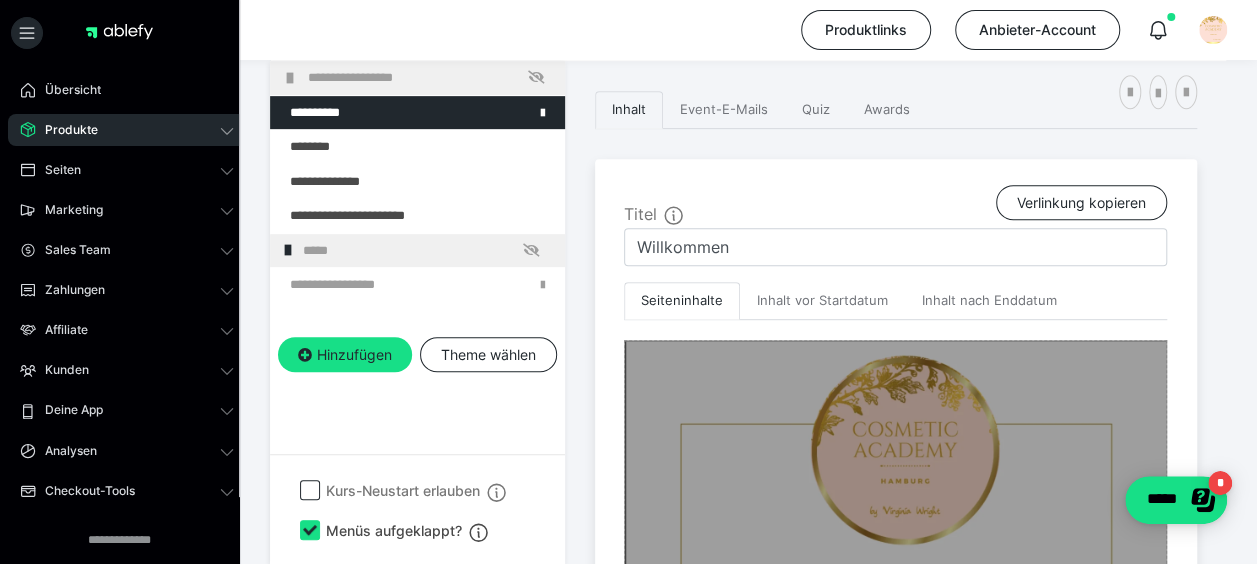 scroll, scrollTop: 815, scrollLeft: 0, axis: vertical 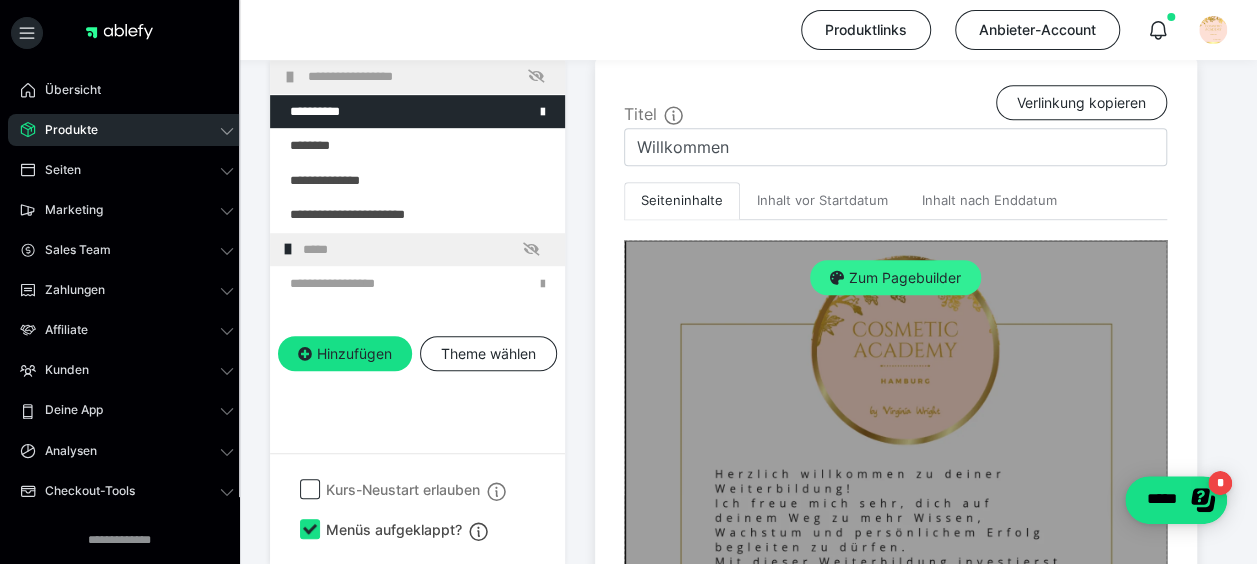 drag, startPoint x: 923, startPoint y: 251, endPoint x: 922, endPoint y: 262, distance: 11.045361 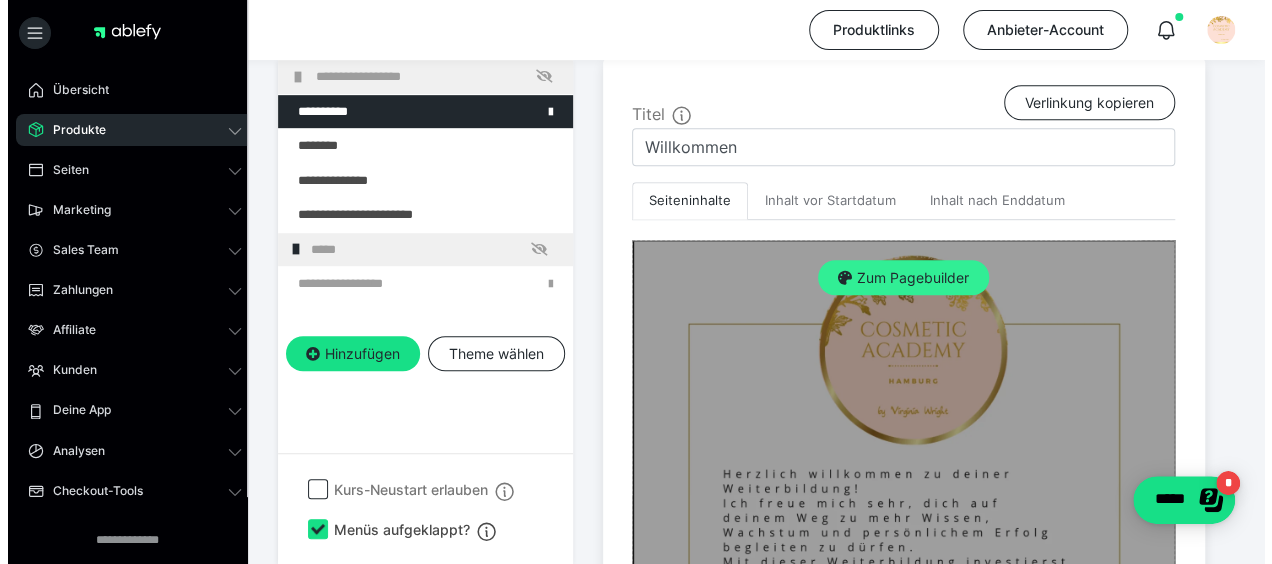 scroll, scrollTop: 415, scrollLeft: 0, axis: vertical 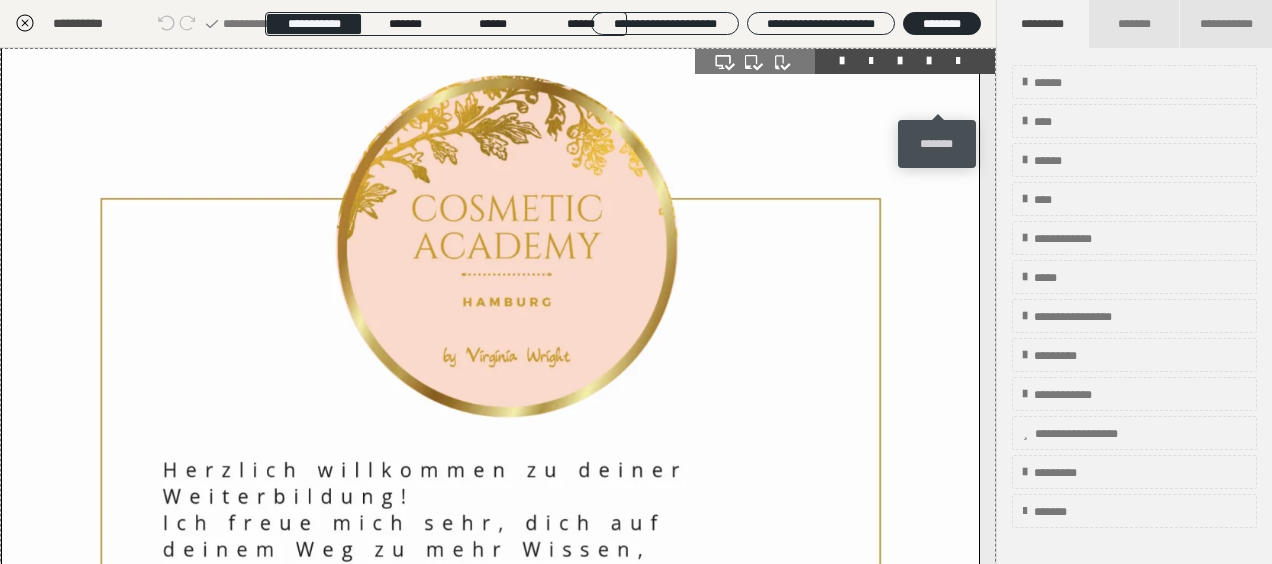 click at bounding box center (958, 61) 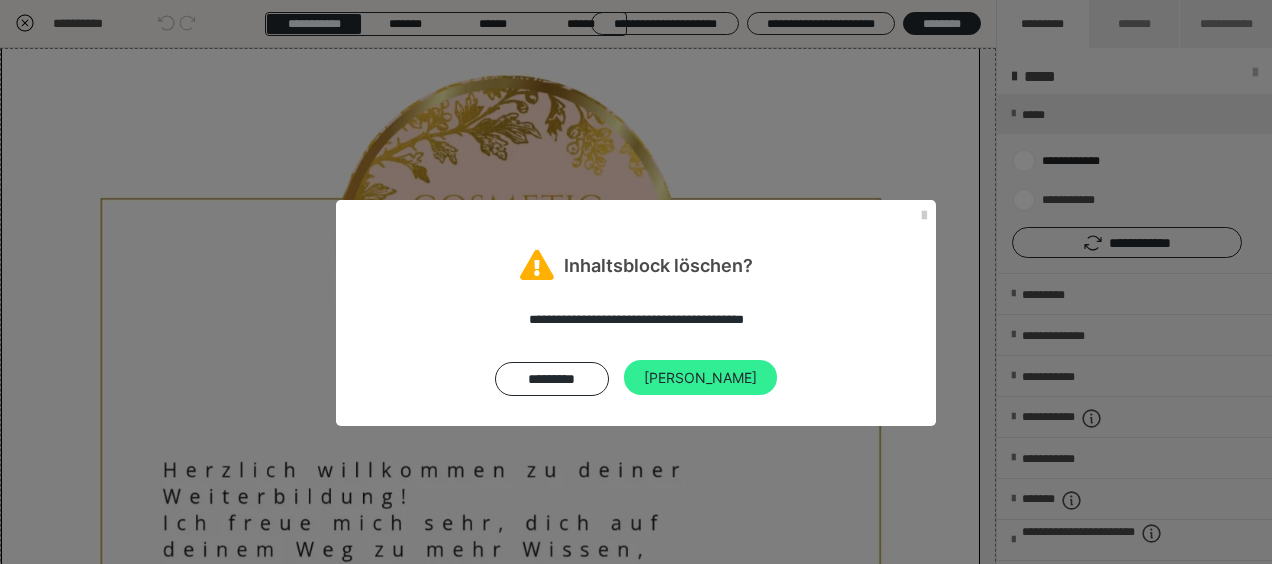 click on "Ja" at bounding box center (700, 378) 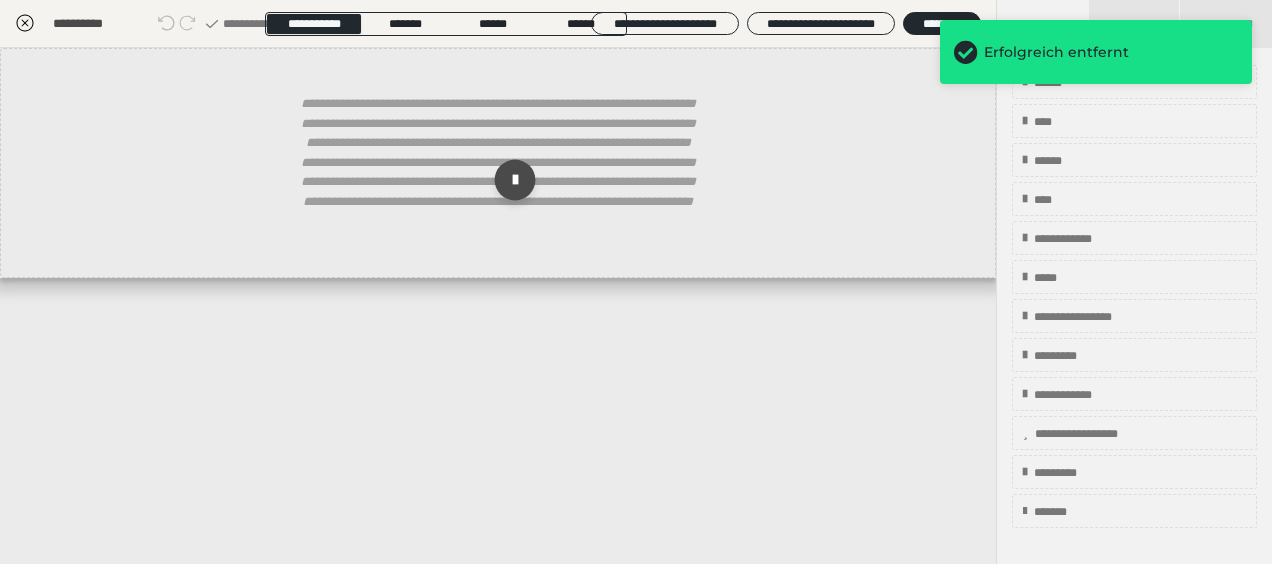 click at bounding box center [515, 180] 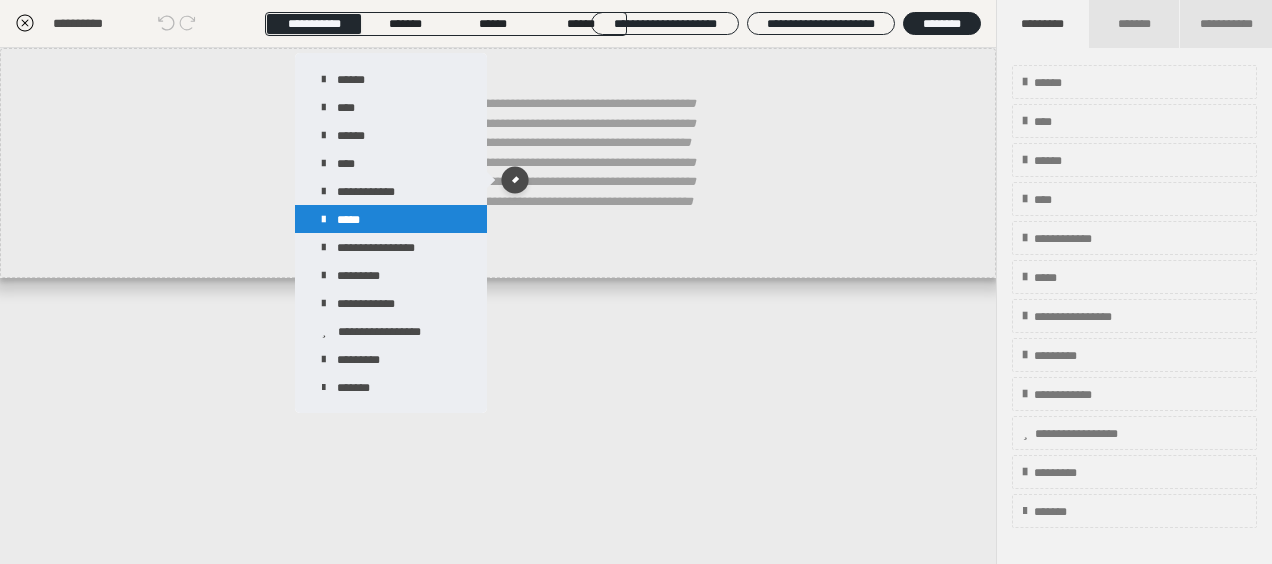click on "*****" at bounding box center [391, 219] 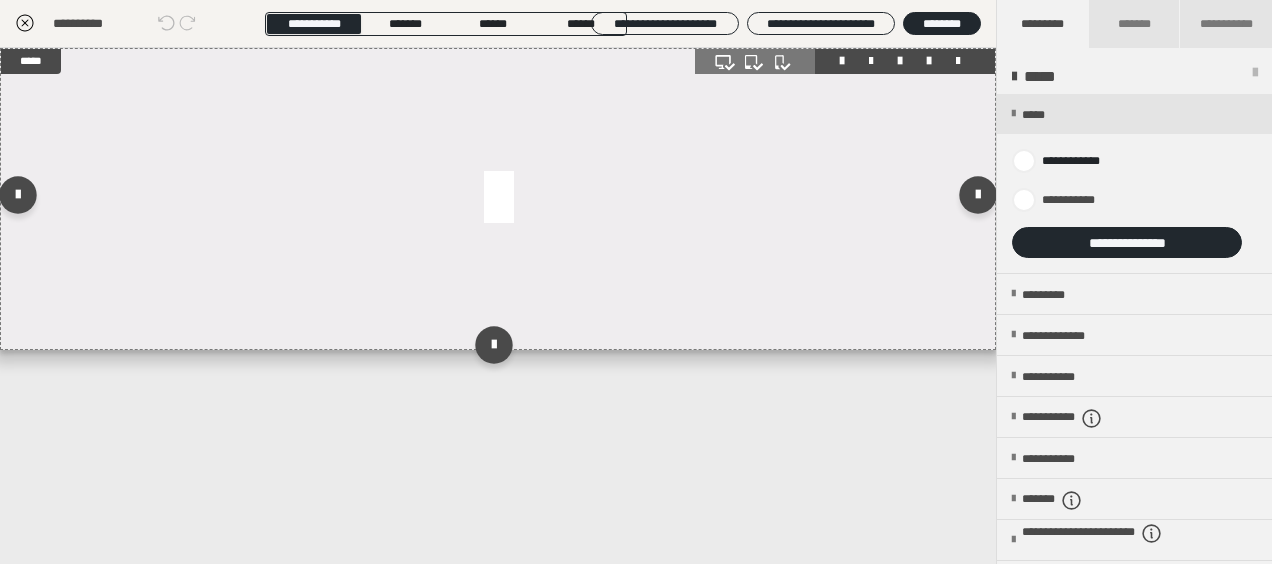 click at bounding box center (498, 199) 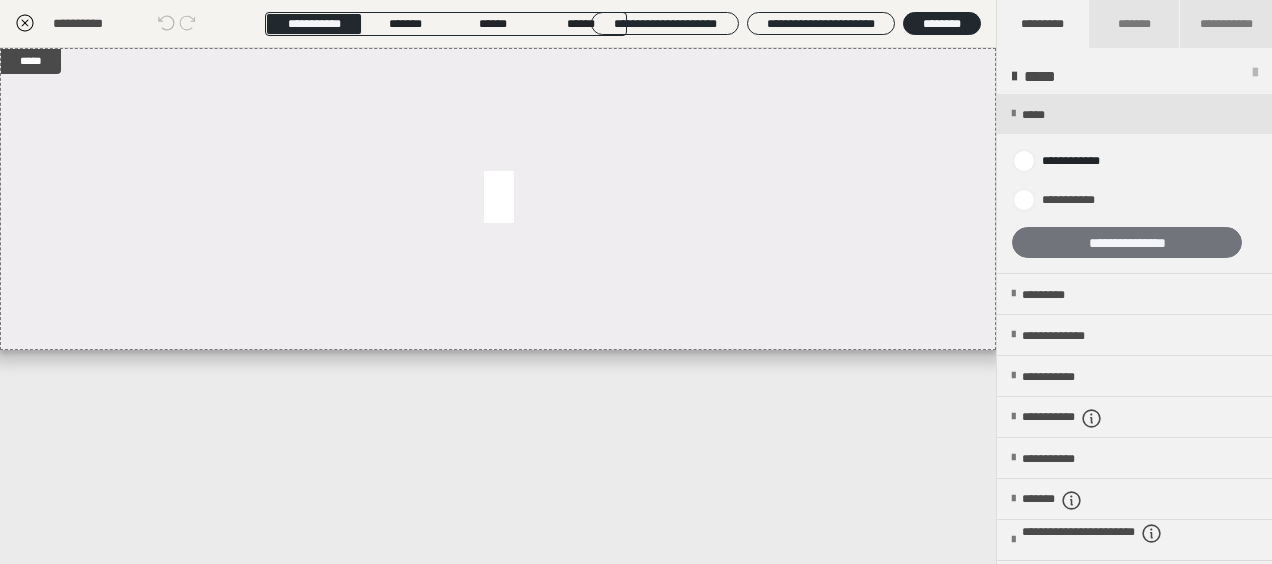 click on "**********" at bounding box center (1127, 242) 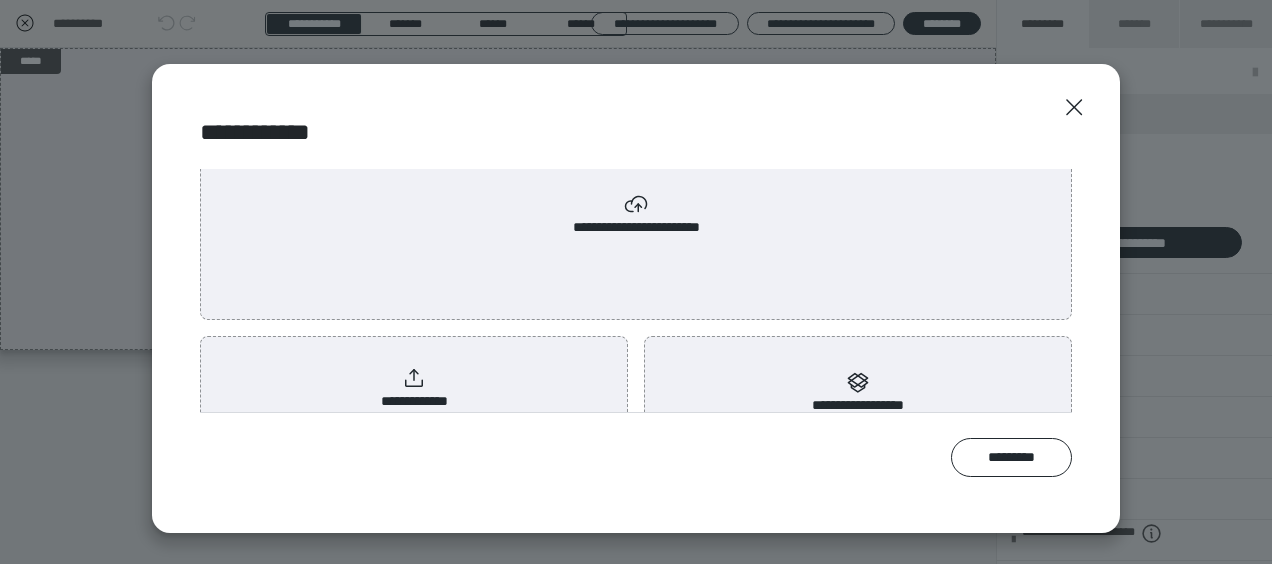 scroll, scrollTop: 110, scrollLeft: 0, axis: vertical 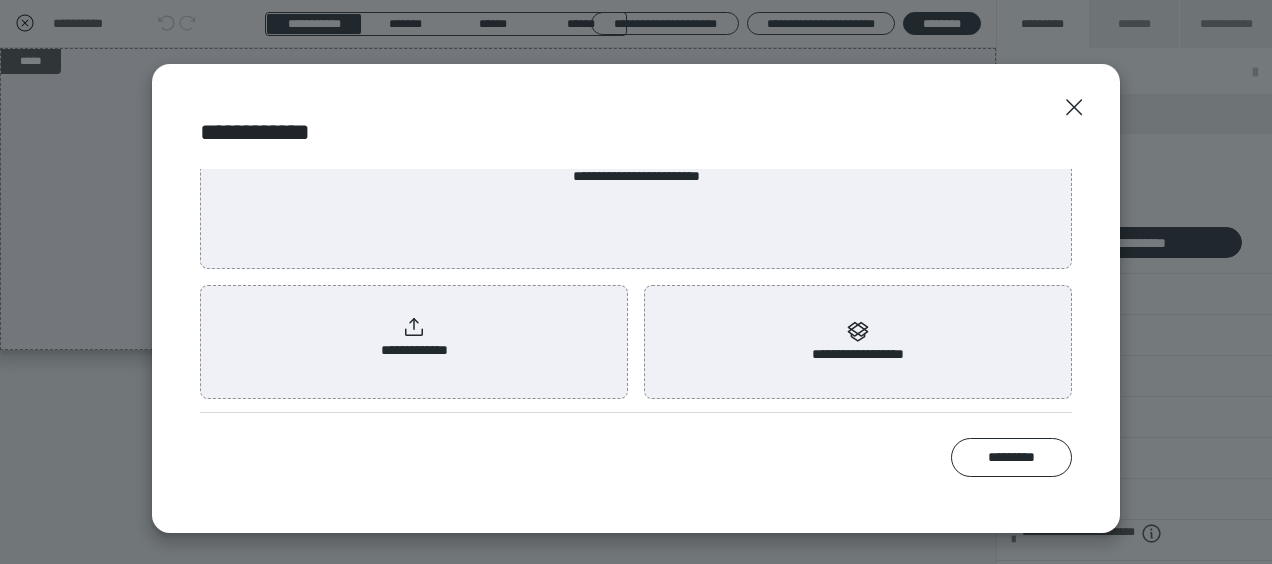 click on "**********" at bounding box center (414, 338) 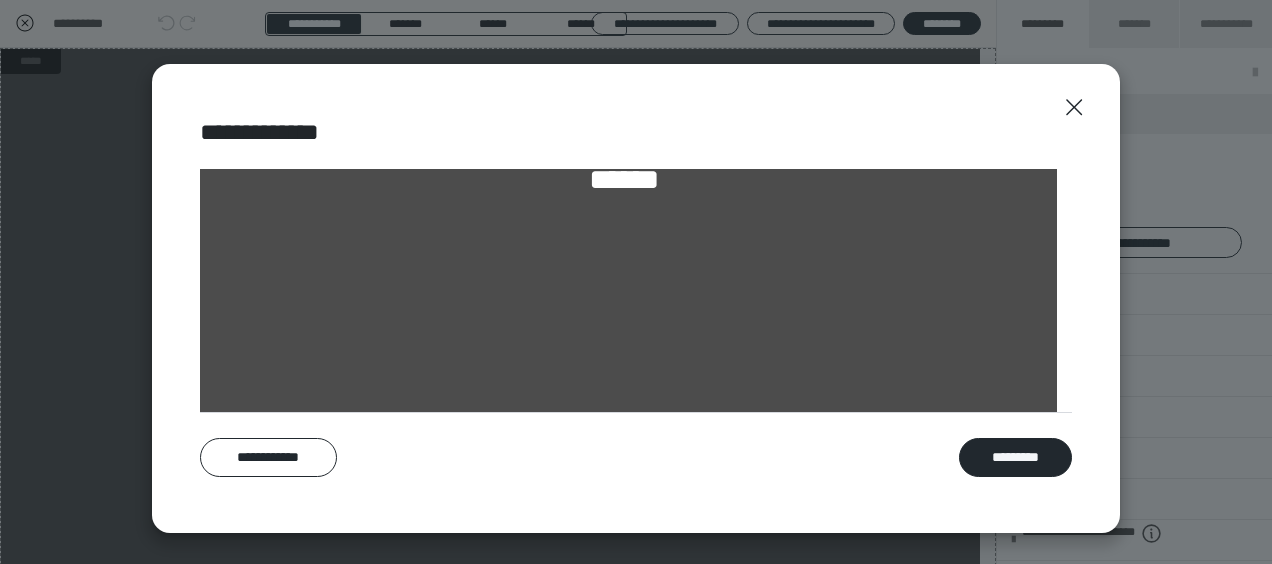 scroll, scrollTop: 200, scrollLeft: 0, axis: vertical 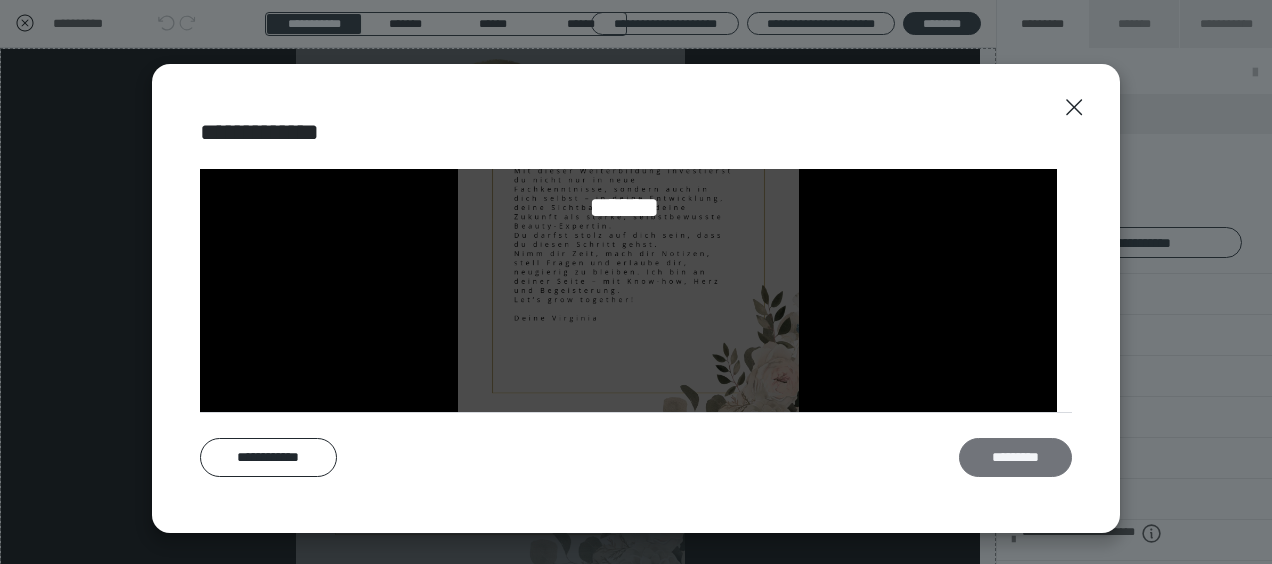 click on "*********" at bounding box center (1015, 457) 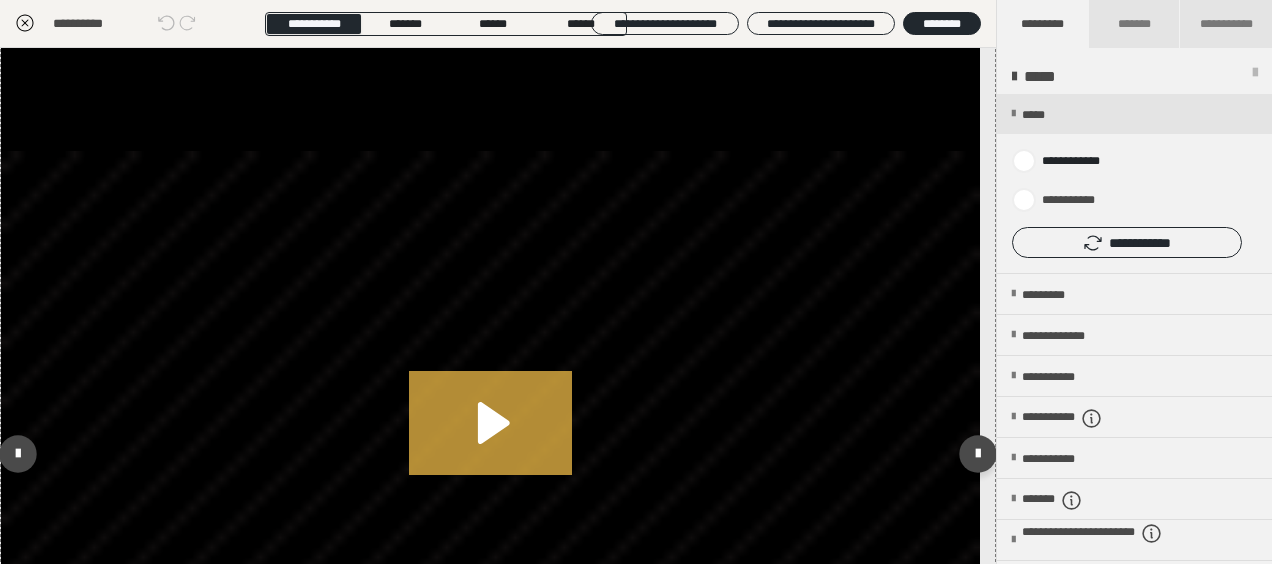 scroll, scrollTop: 400, scrollLeft: 0, axis: vertical 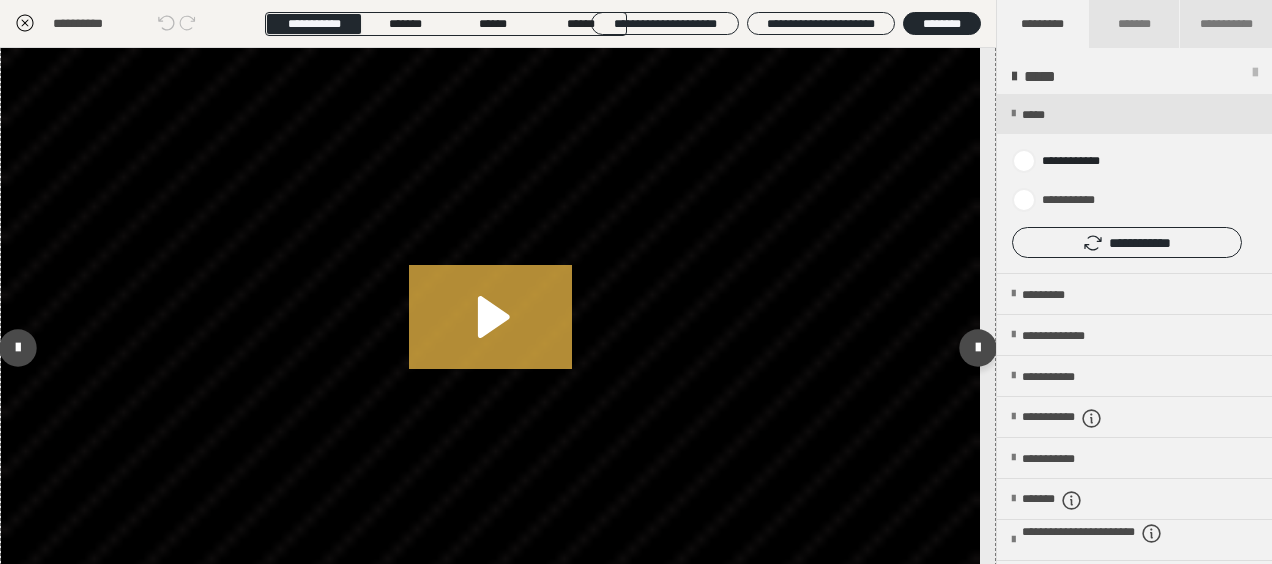 click 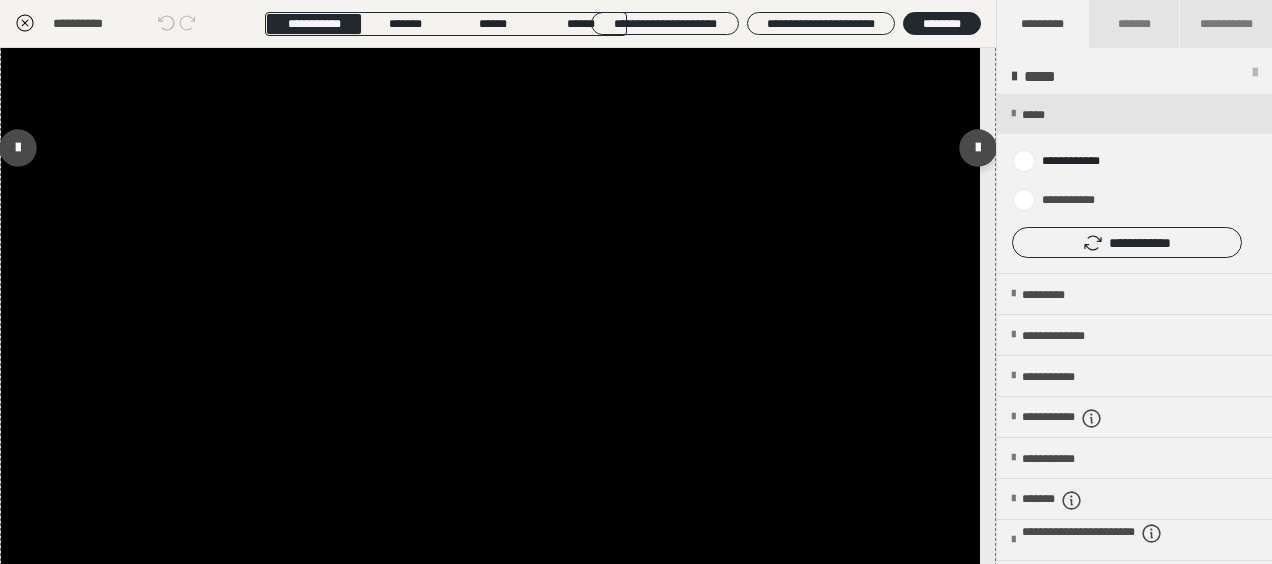 scroll, scrollTop: 956, scrollLeft: 0, axis: vertical 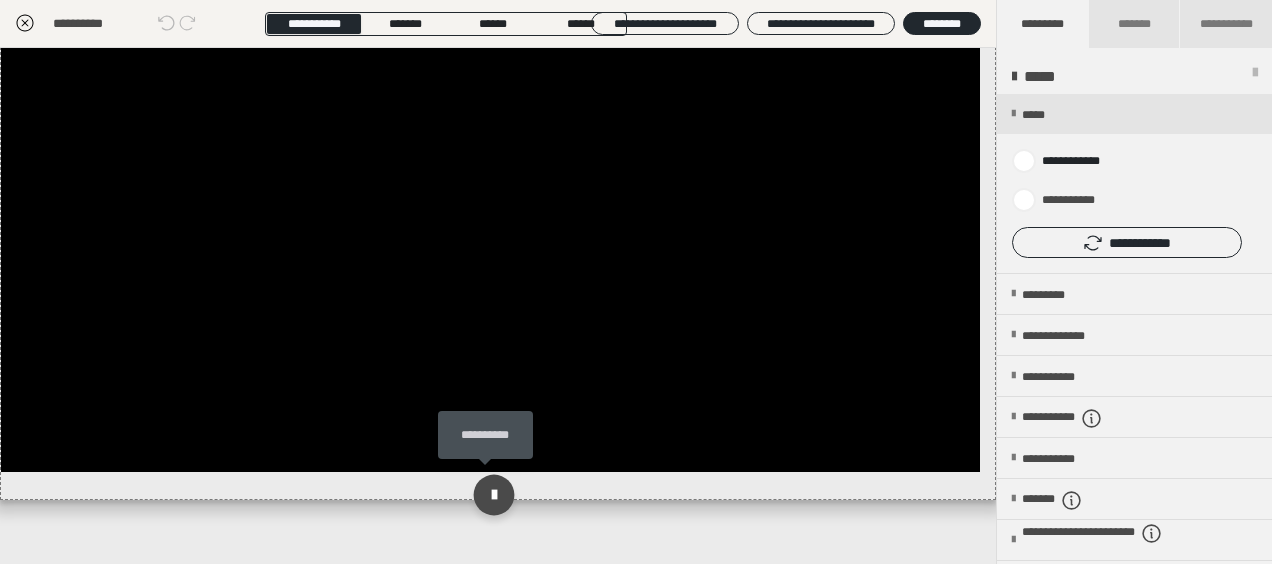 click at bounding box center (493, 494) 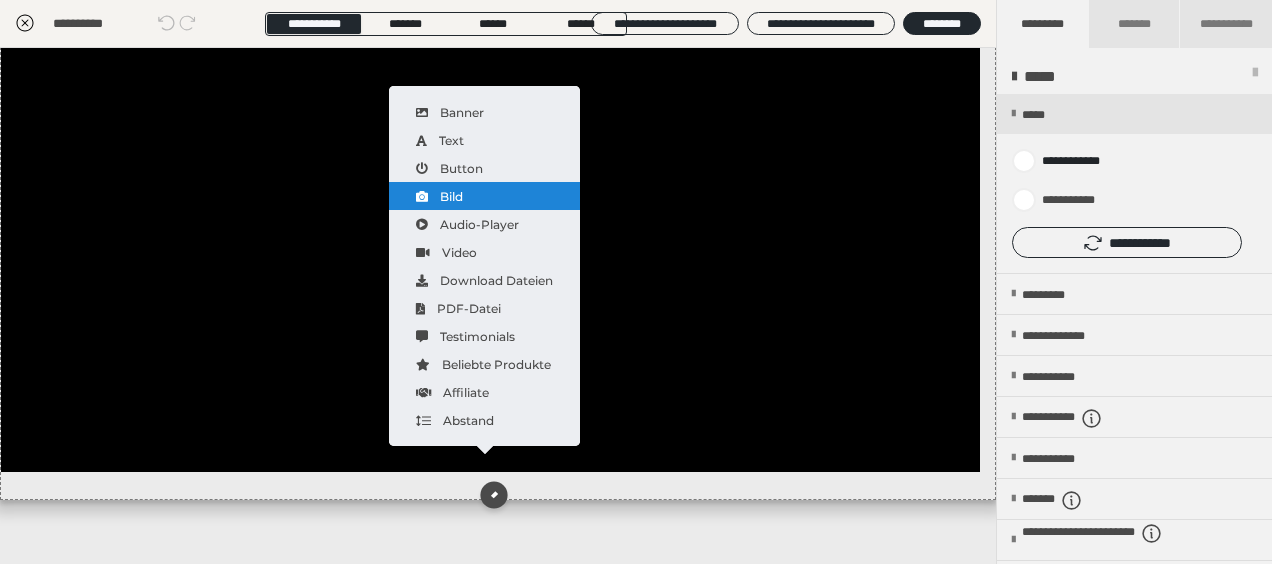 click on "Bild" at bounding box center (484, 196) 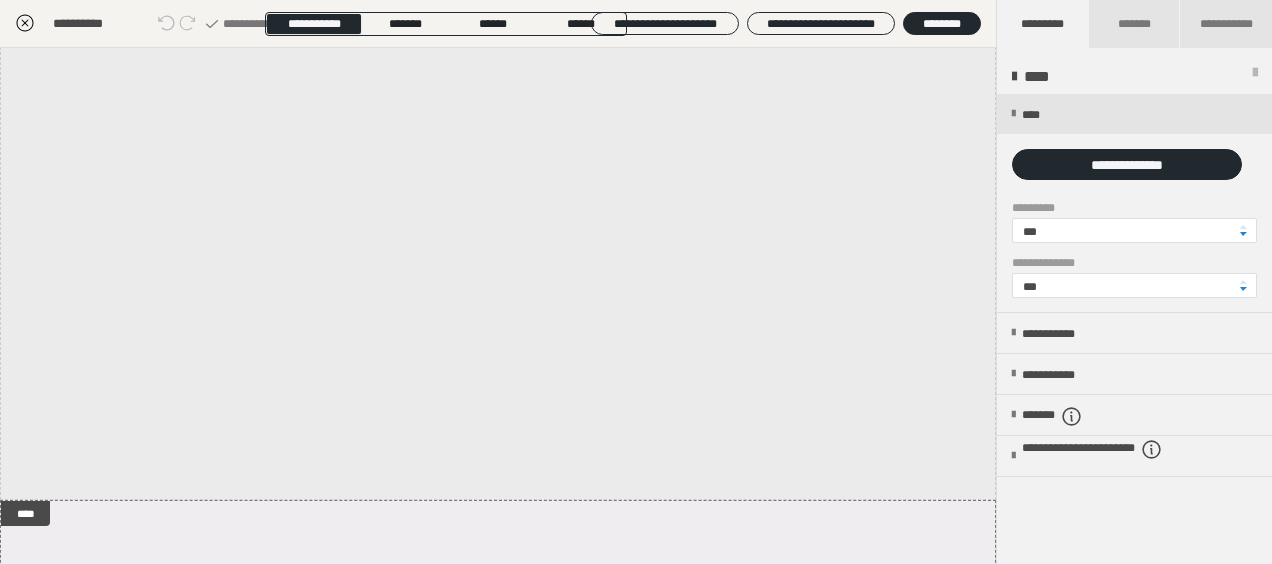 scroll, scrollTop: 0, scrollLeft: 0, axis: both 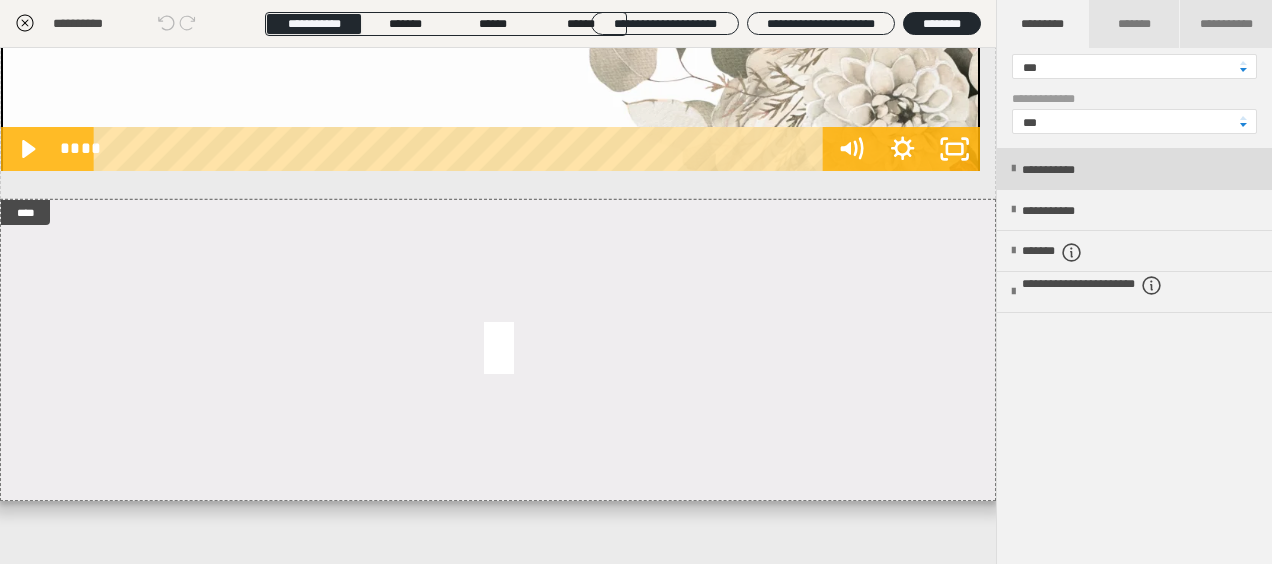 click on "**********" at bounding box center [1069, 170] 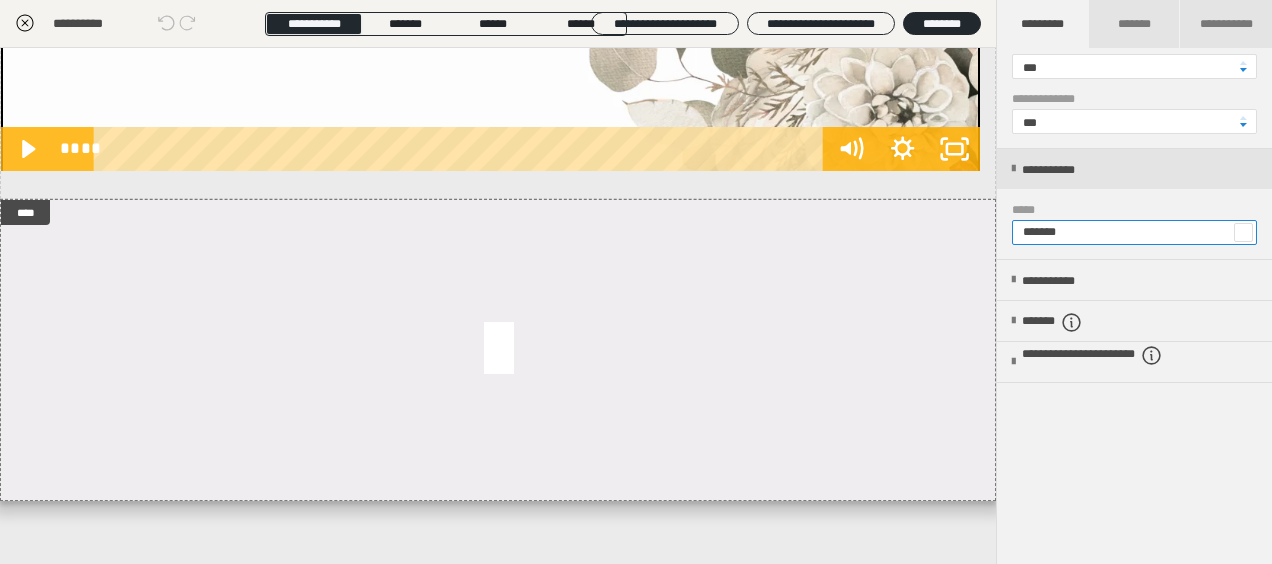 click on "*******" at bounding box center (1134, 232) 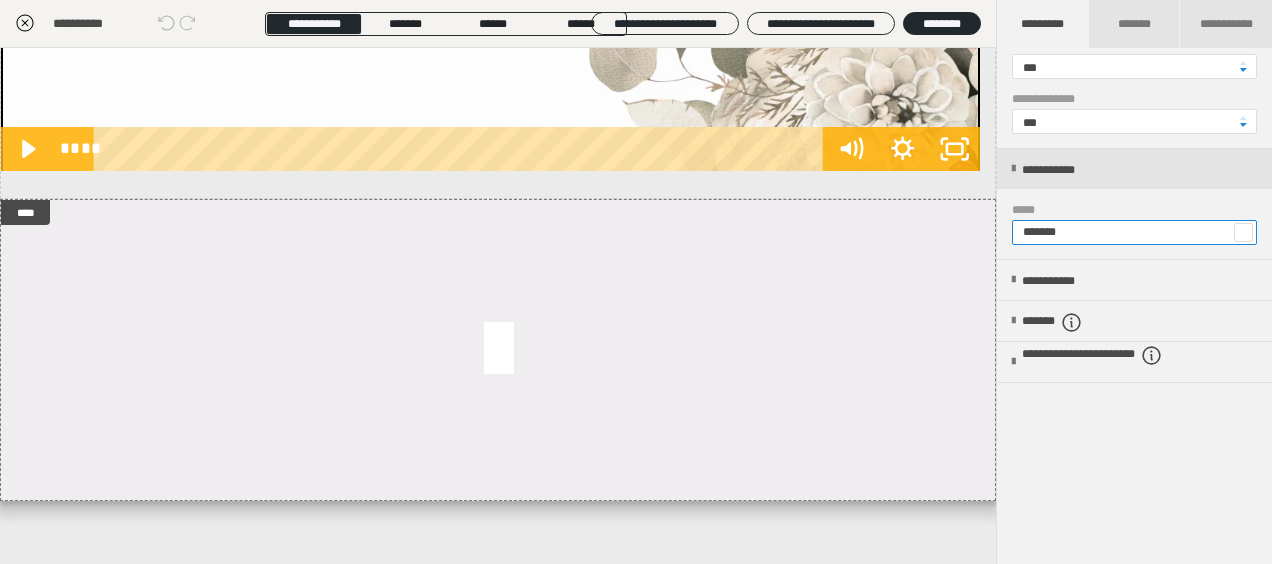 drag, startPoint x: 1098, startPoint y: 228, endPoint x: 1035, endPoint y: 238, distance: 63.788715 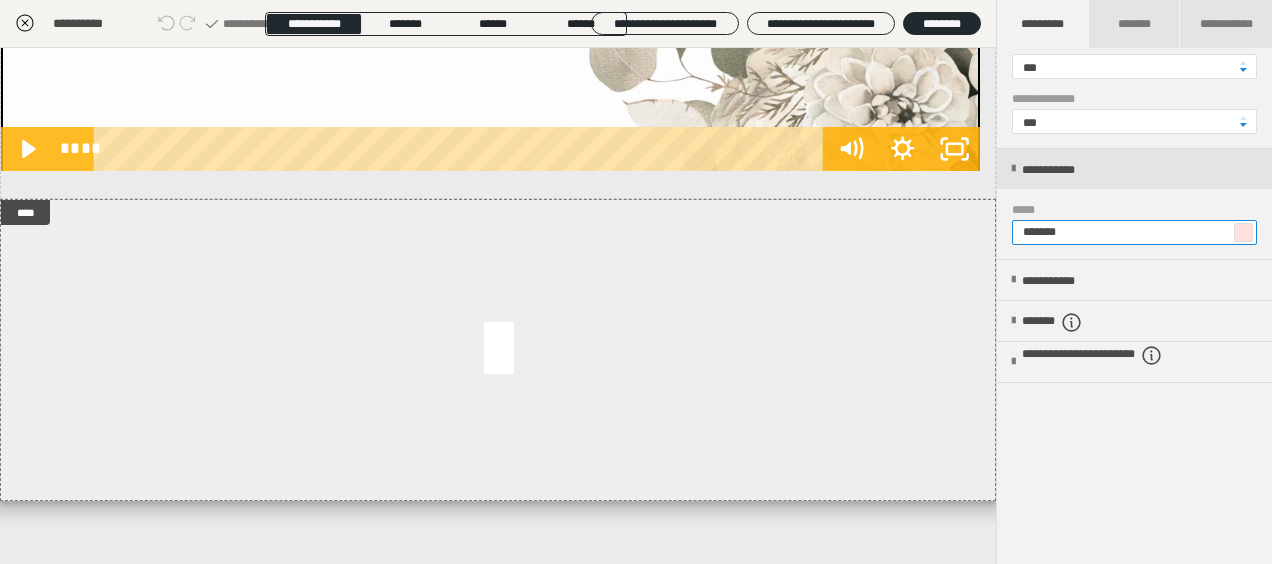 type on "*******" 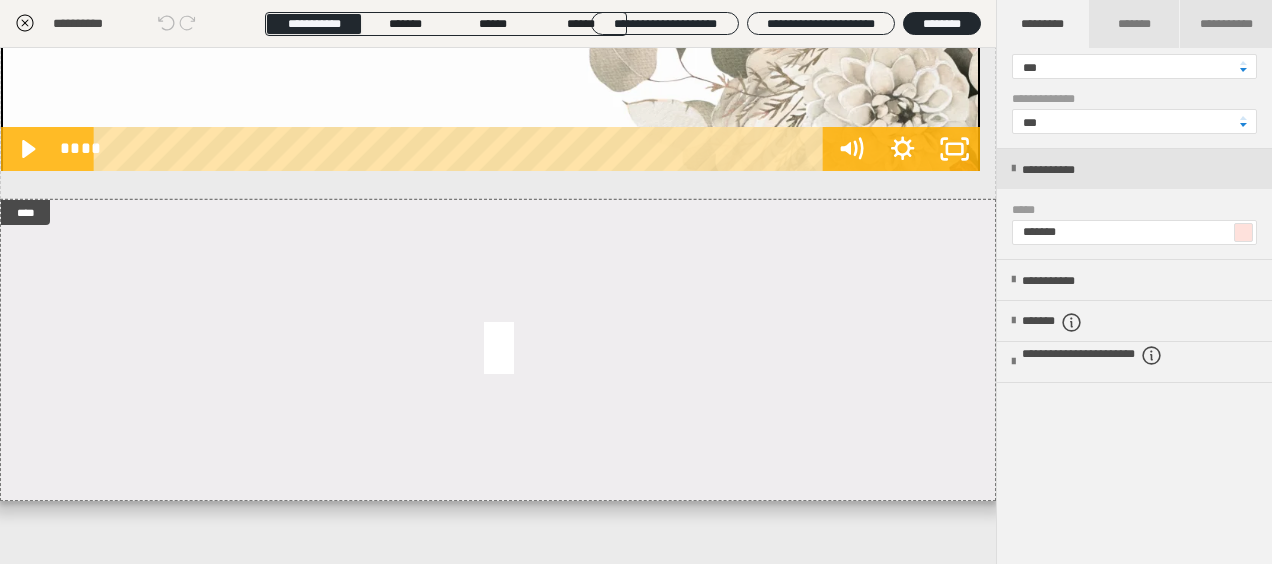 click on "**********" at bounding box center [1134, 330] 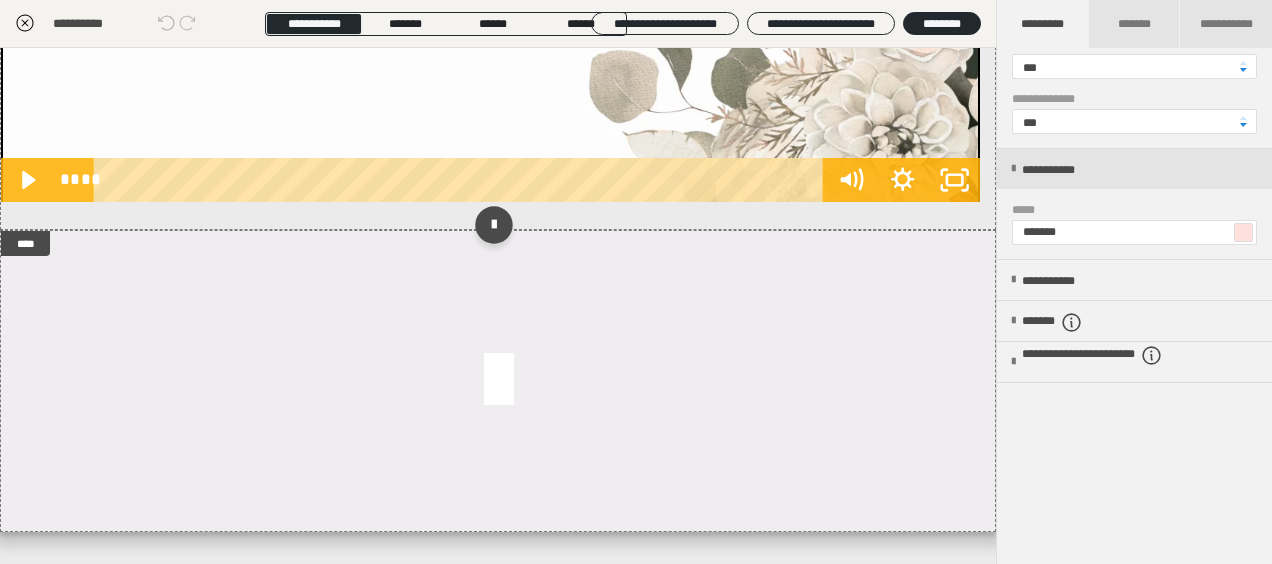 scroll, scrollTop: 1257, scrollLeft: 0, axis: vertical 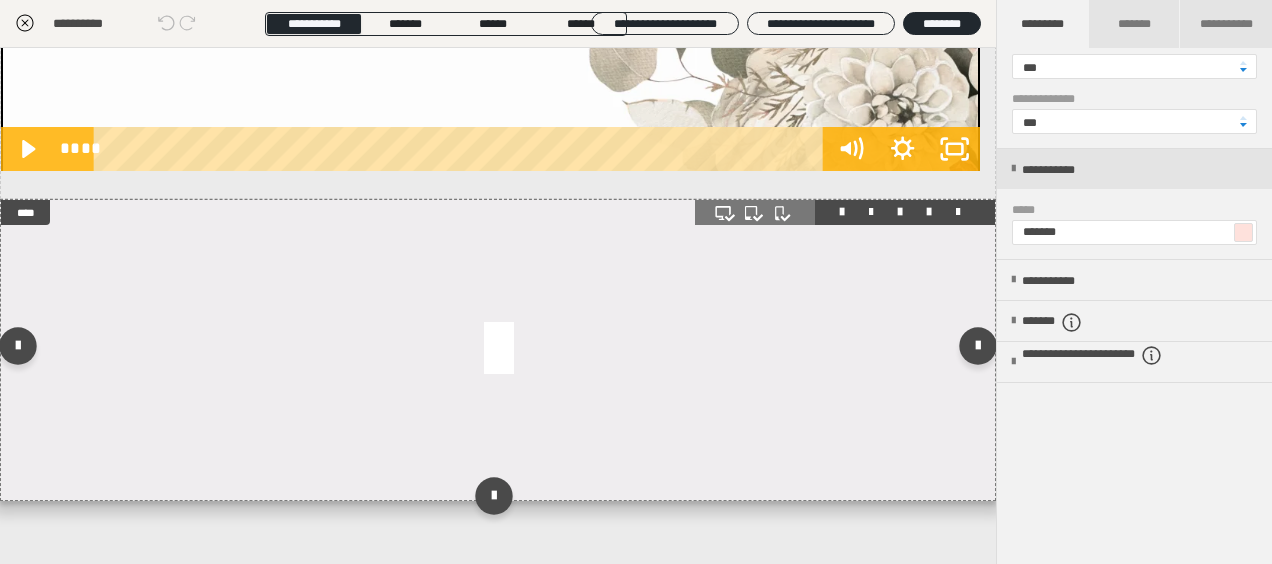 click at bounding box center (498, 350) 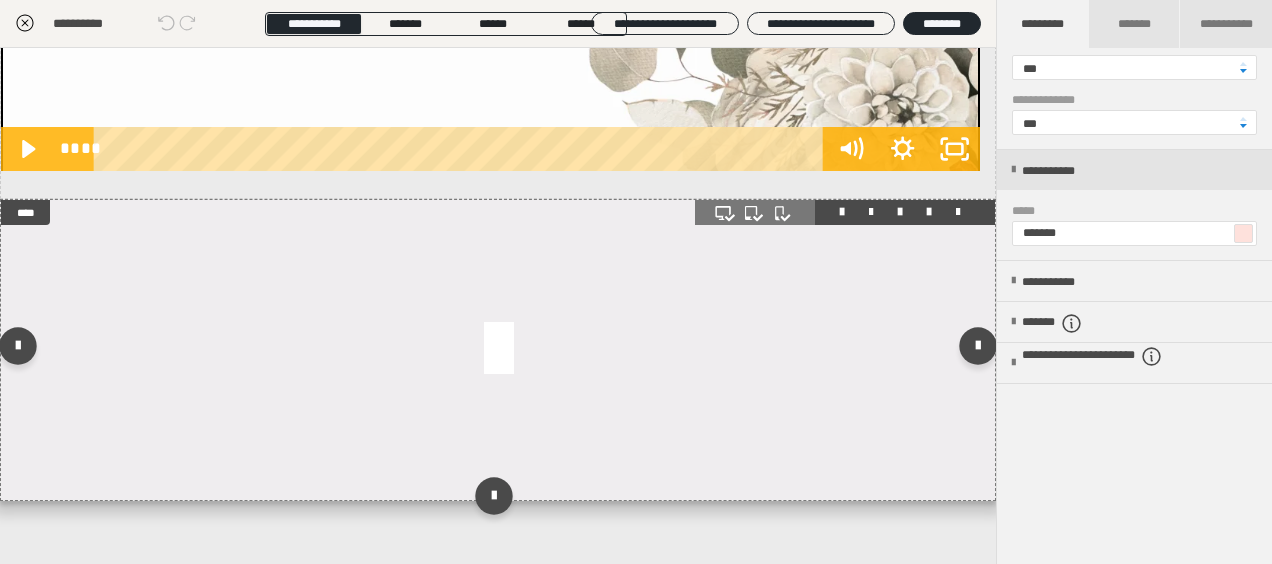 scroll, scrollTop: 0, scrollLeft: 0, axis: both 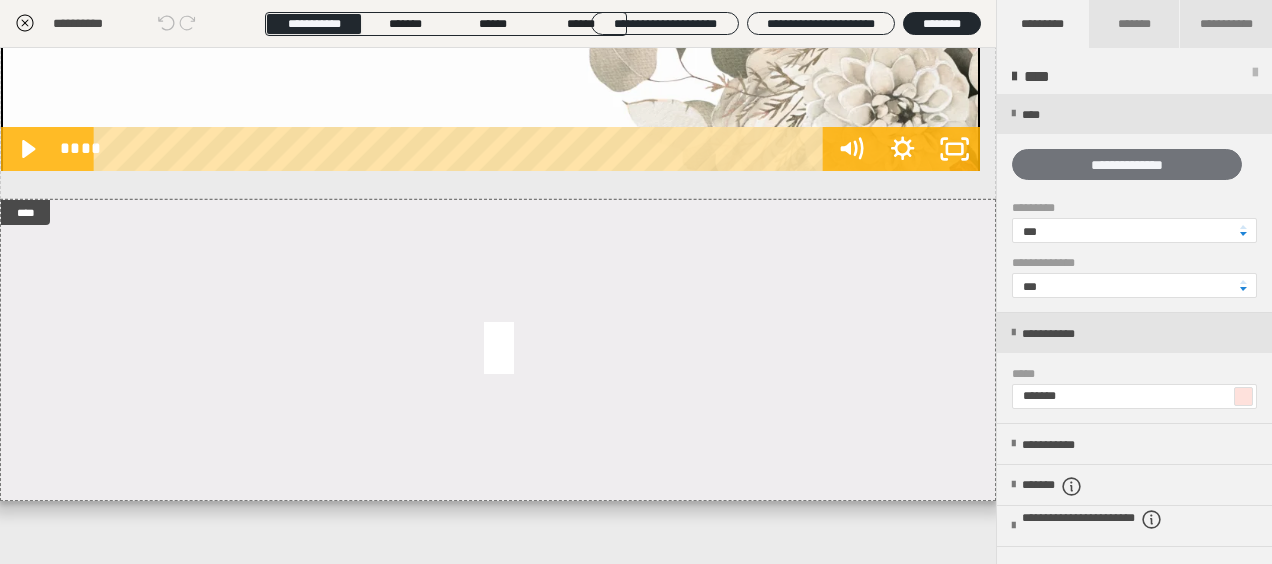click on "**********" at bounding box center [1127, 164] 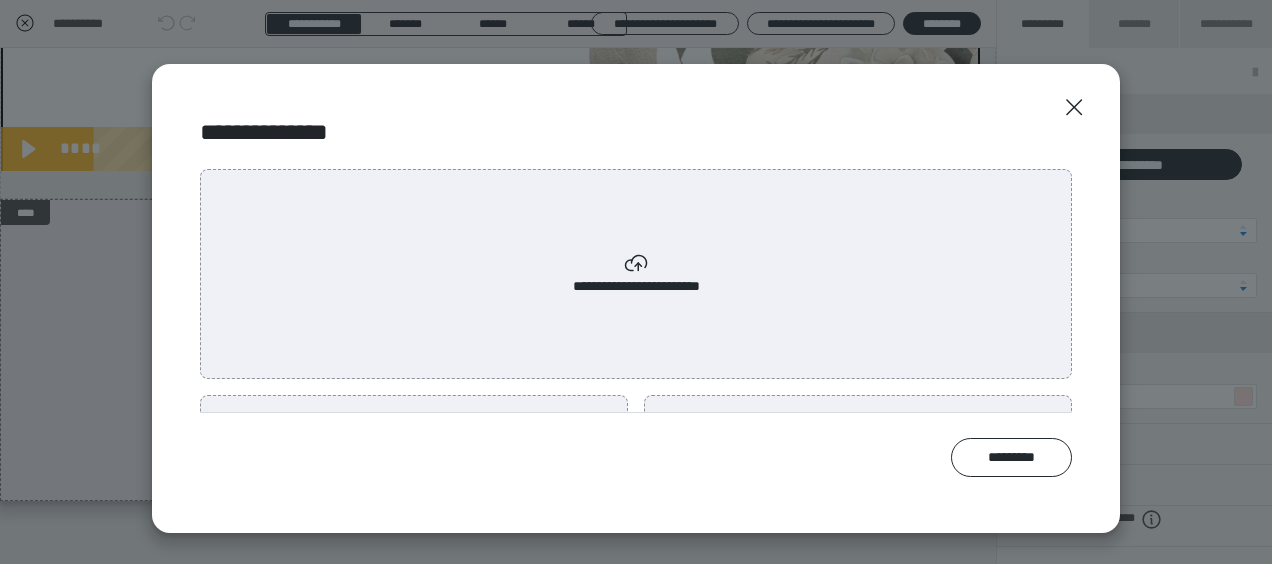 scroll, scrollTop: 96, scrollLeft: 0, axis: vertical 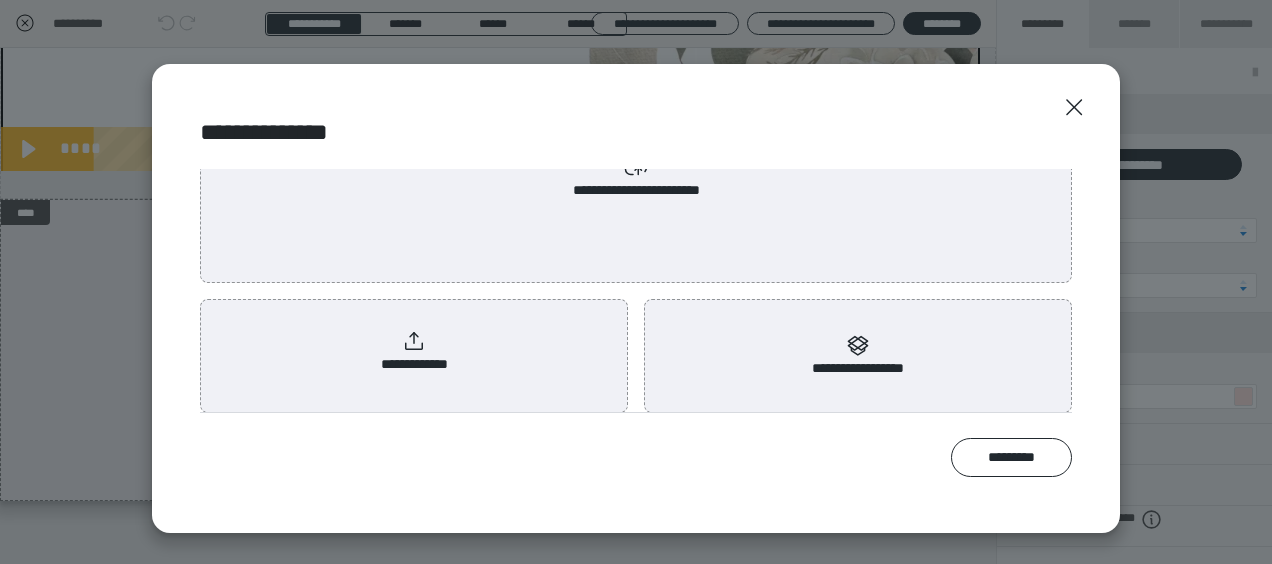click on "**********" at bounding box center (414, 352) 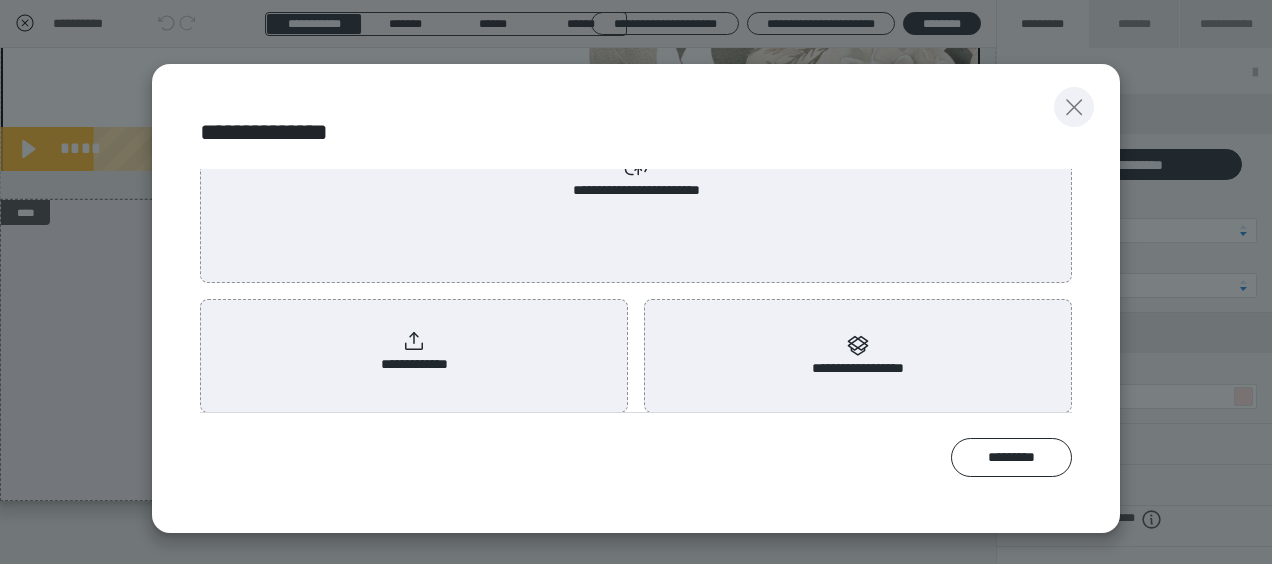 click at bounding box center [1074, 107] 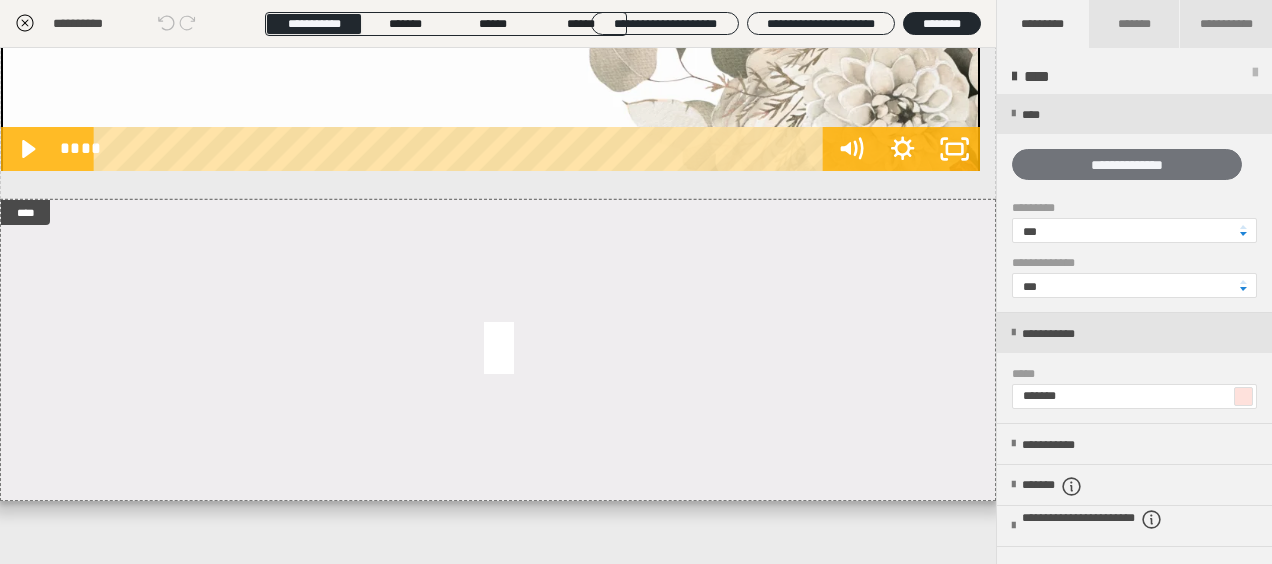 click on "**********" at bounding box center (1127, 164) 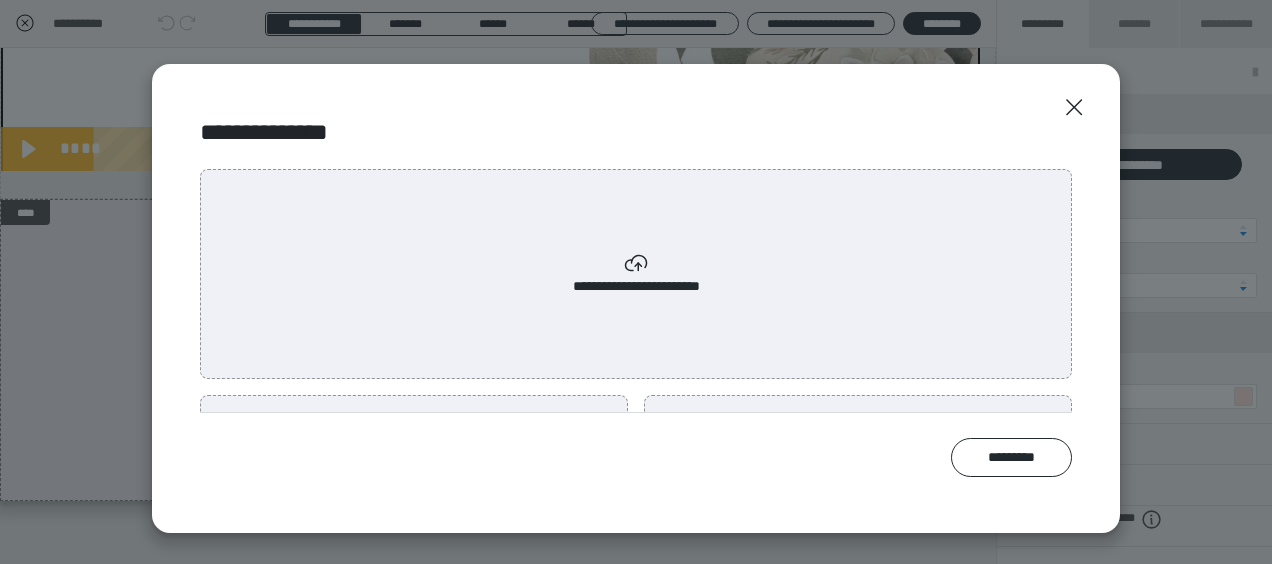 scroll, scrollTop: 96, scrollLeft: 0, axis: vertical 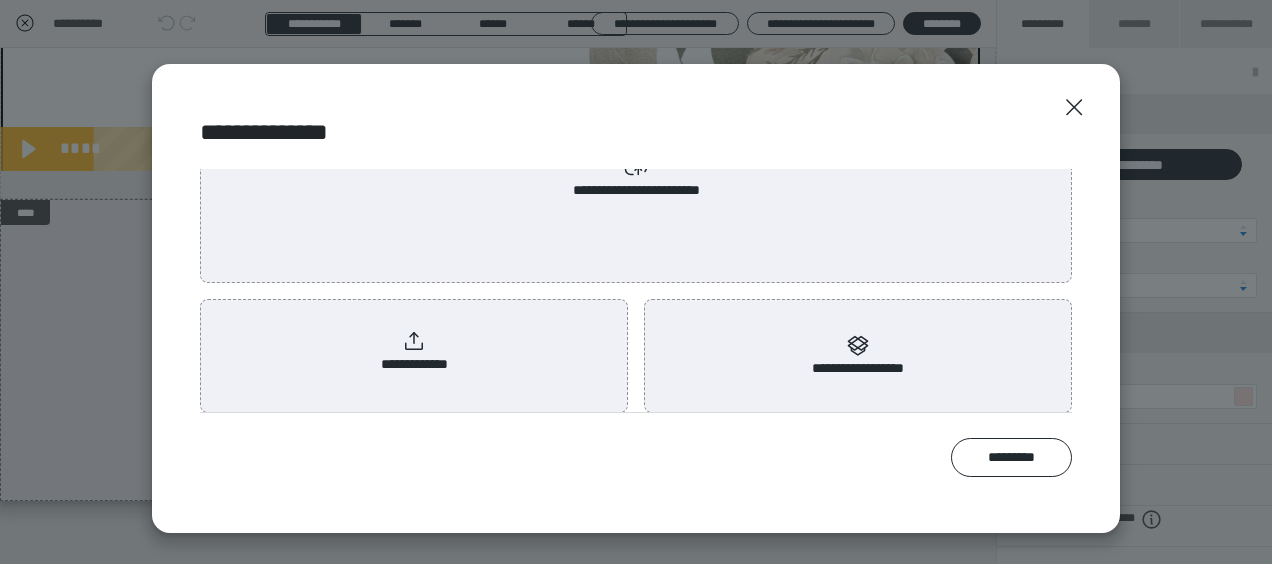 click on "**********" at bounding box center (414, 352) 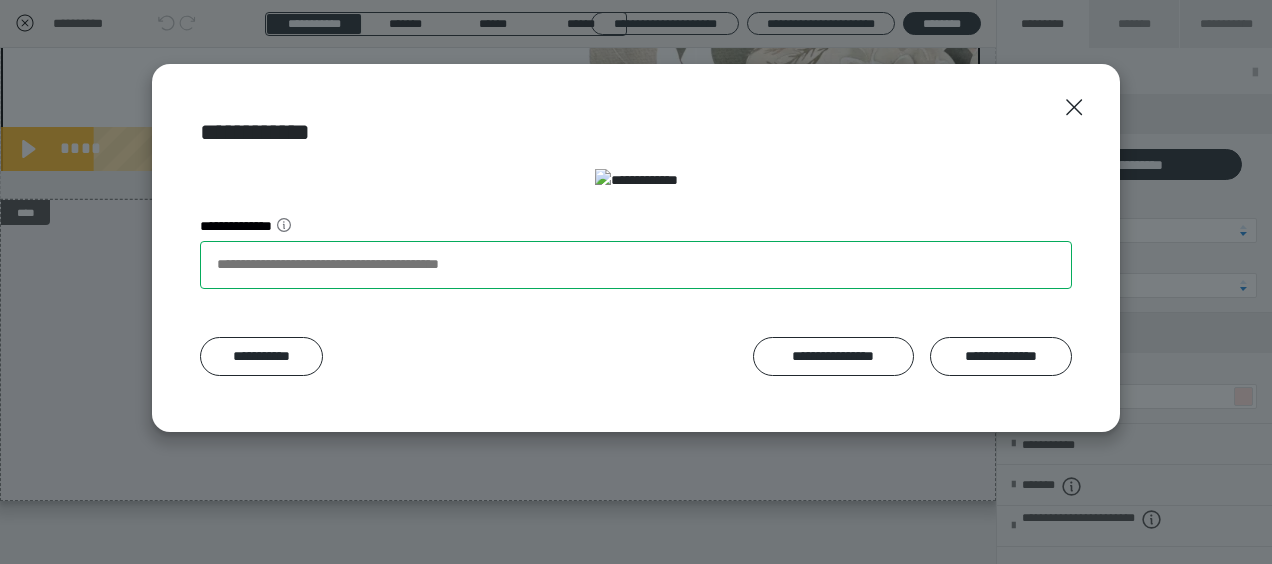 click on "**********" at bounding box center [636, 265] 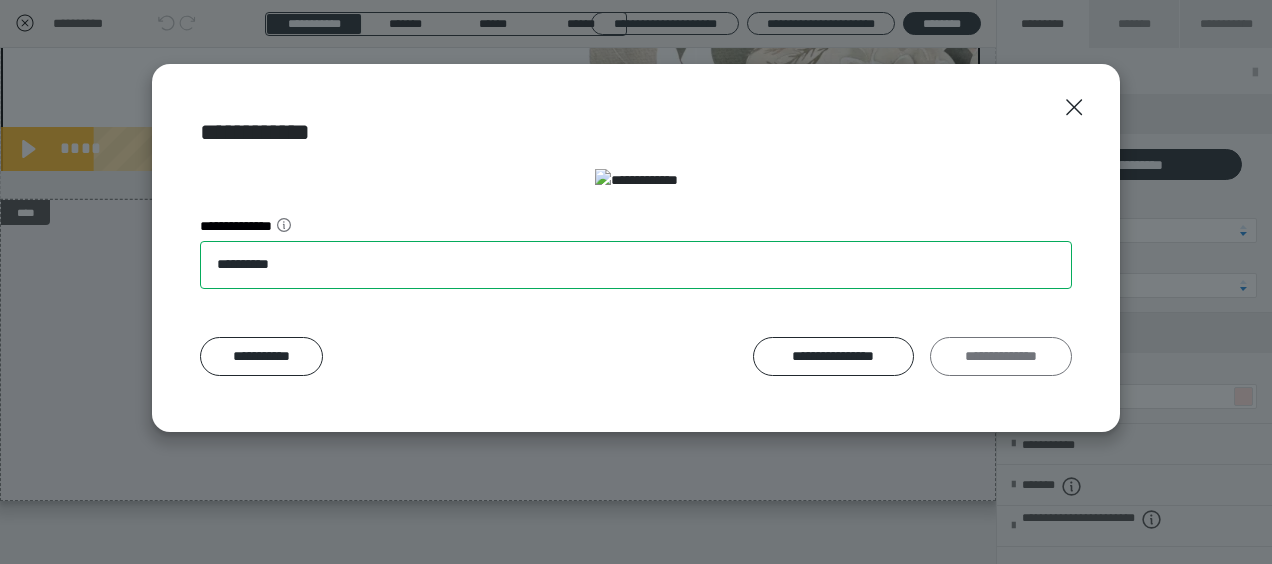 type on "**********" 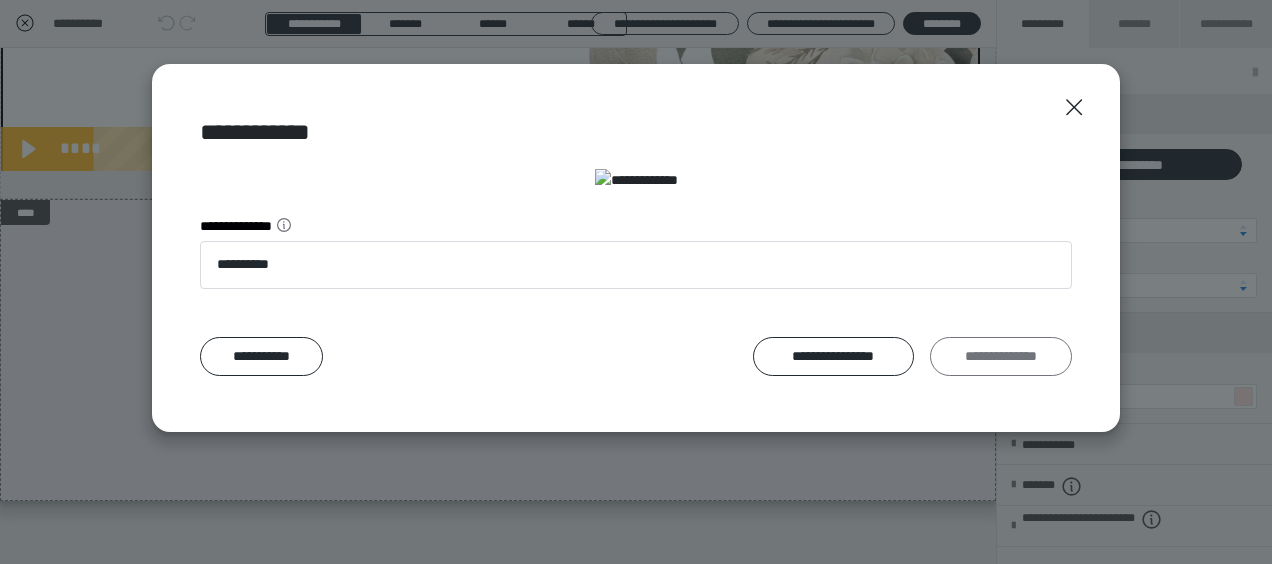 click on "**********" at bounding box center (1001, 356) 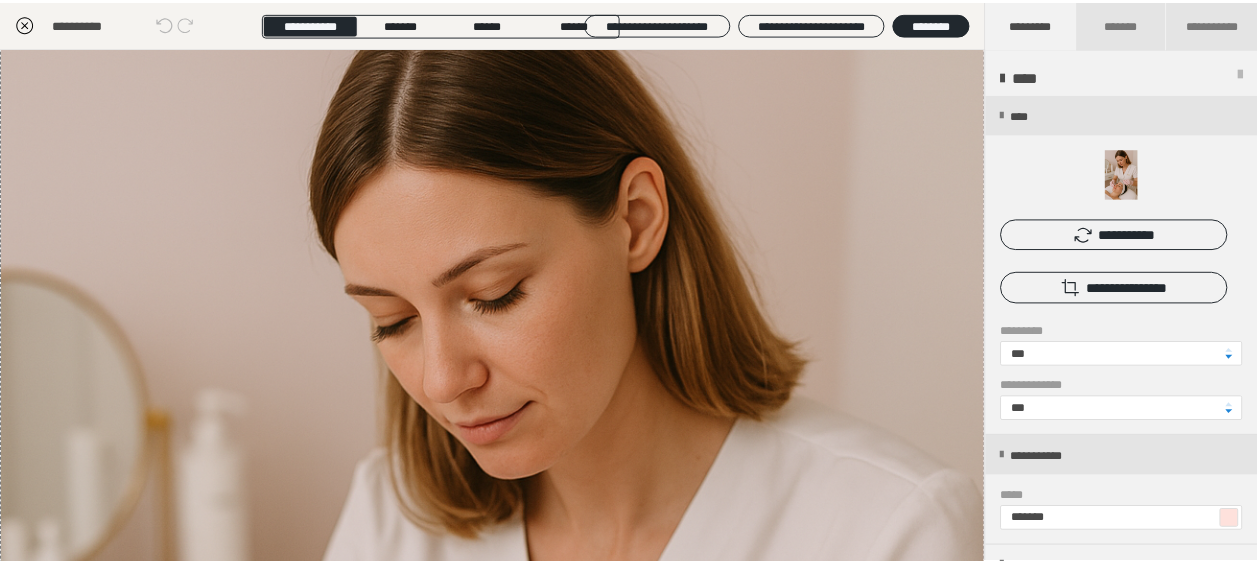 scroll, scrollTop: 1226, scrollLeft: 0, axis: vertical 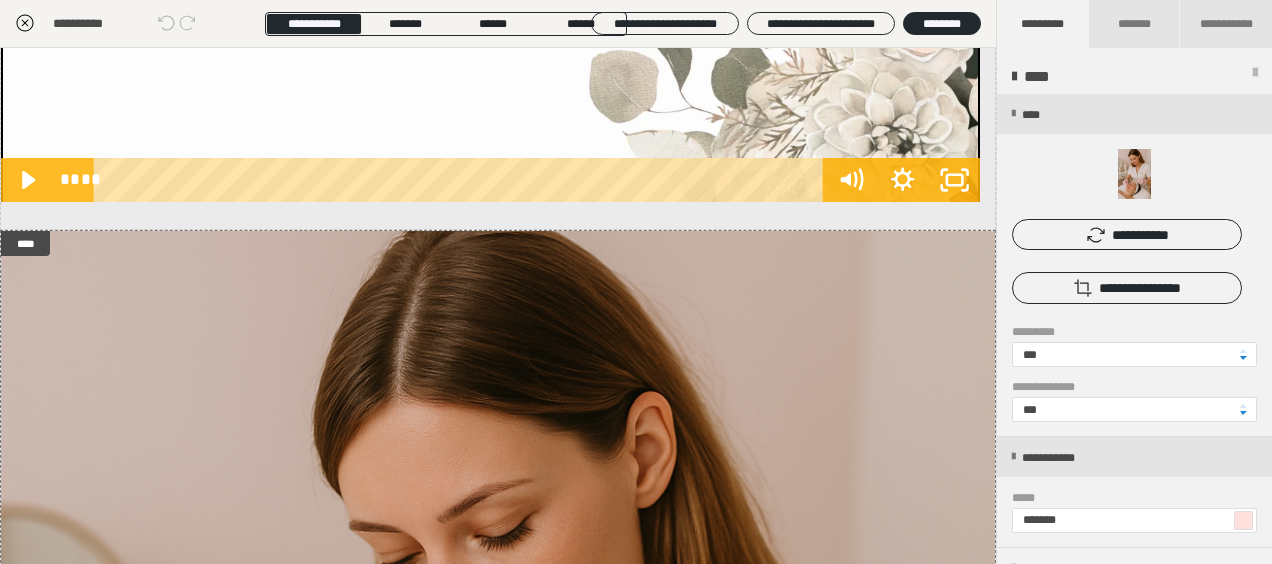 click 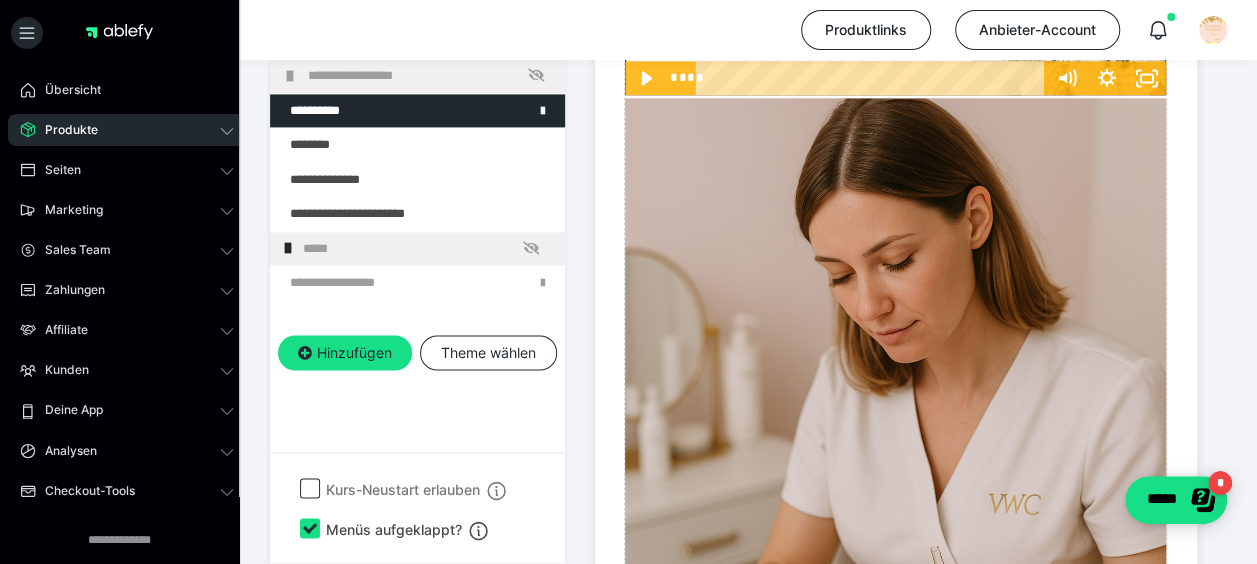 scroll, scrollTop: 1415, scrollLeft: 0, axis: vertical 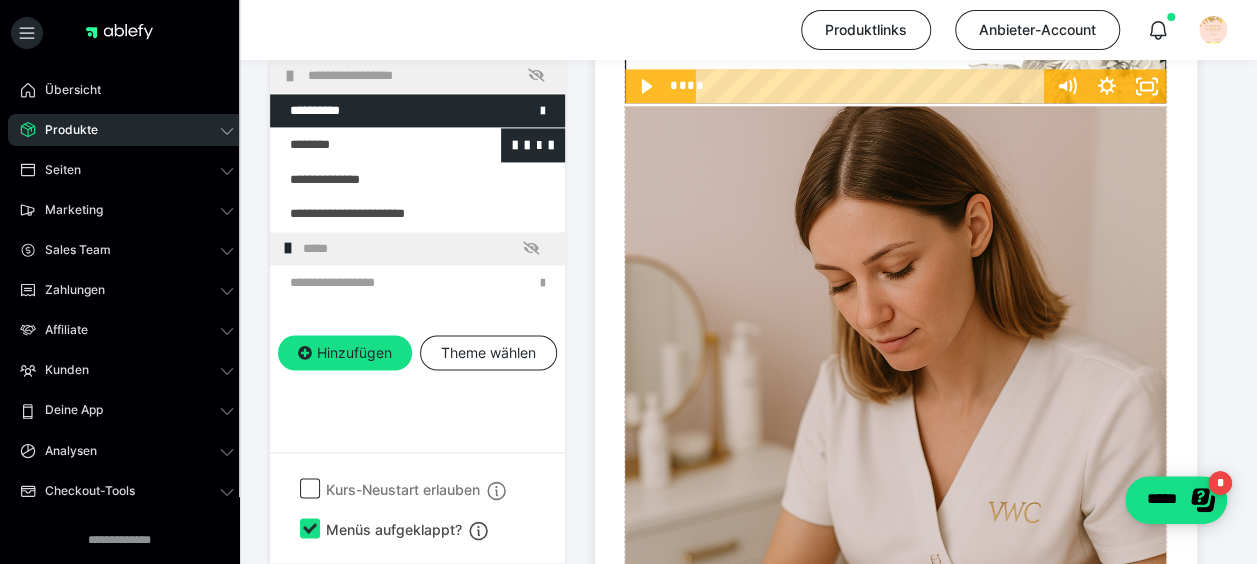 click at bounding box center (365, 146) 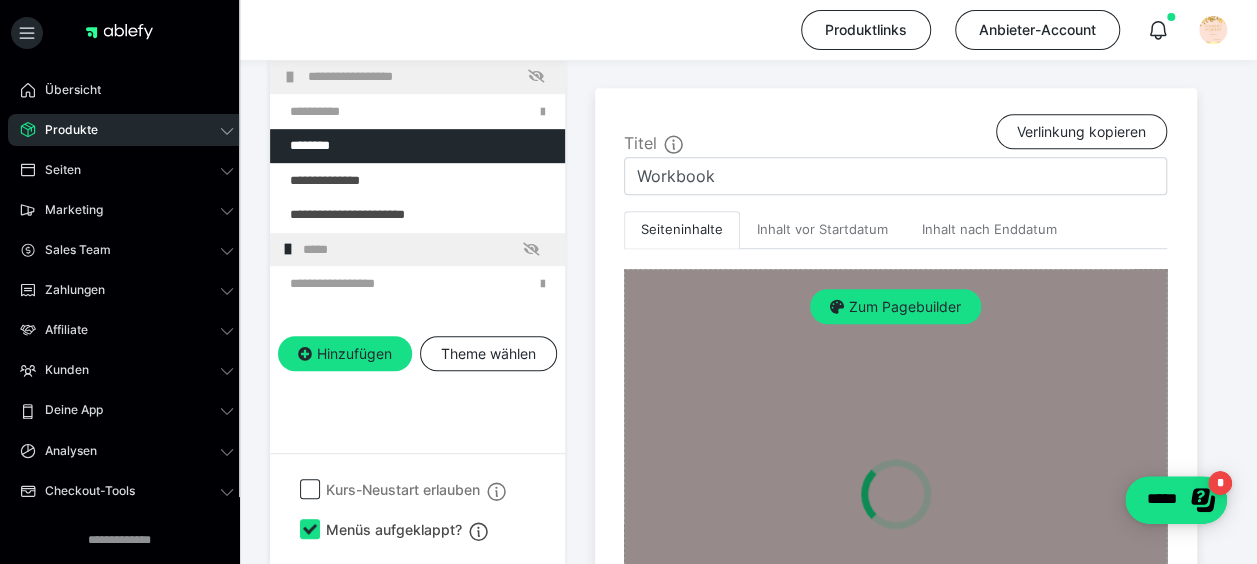 scroll, scrollTop: 500, scrollLeft: 0, axis: vertical 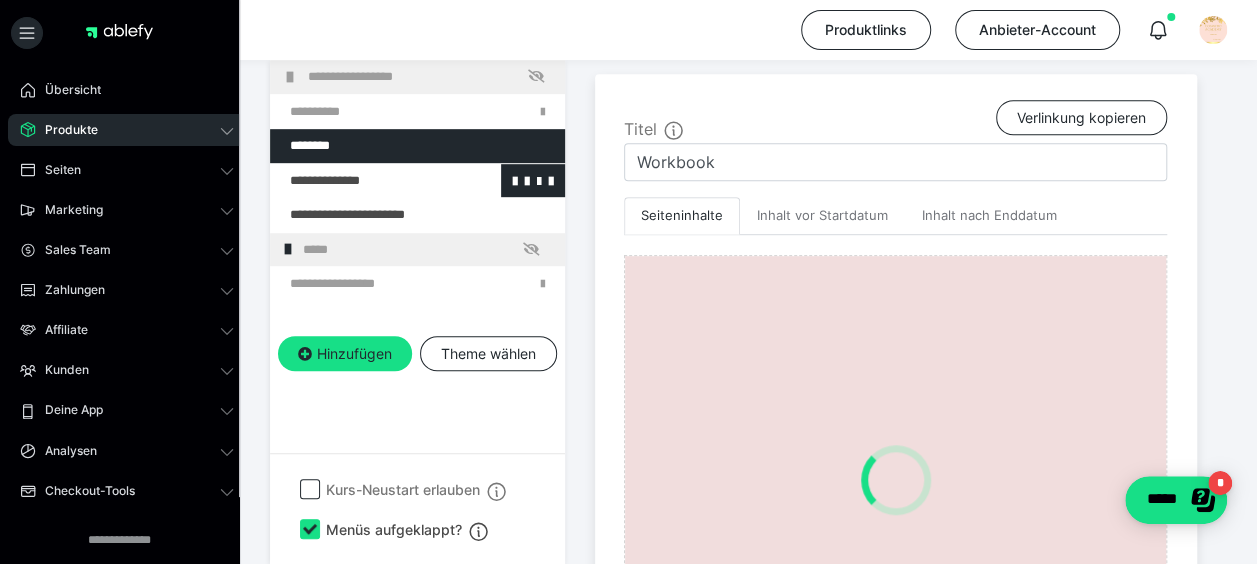 click at bounding box center (365, 181) 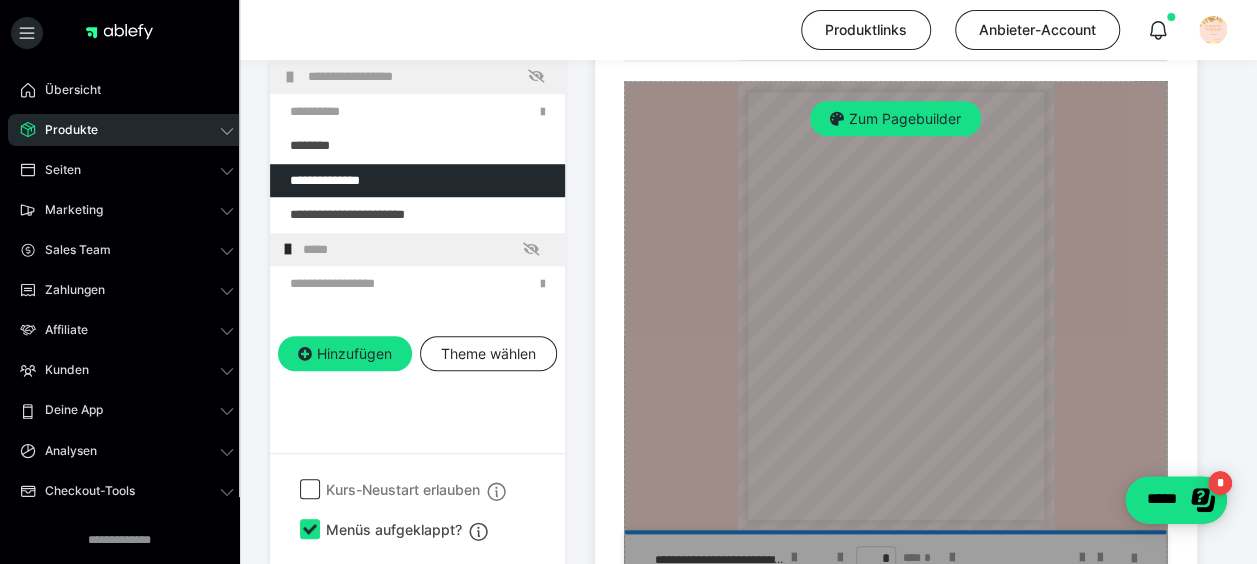 scroll, scrollTop: 486, scrollLeft: 0, axis: vertical 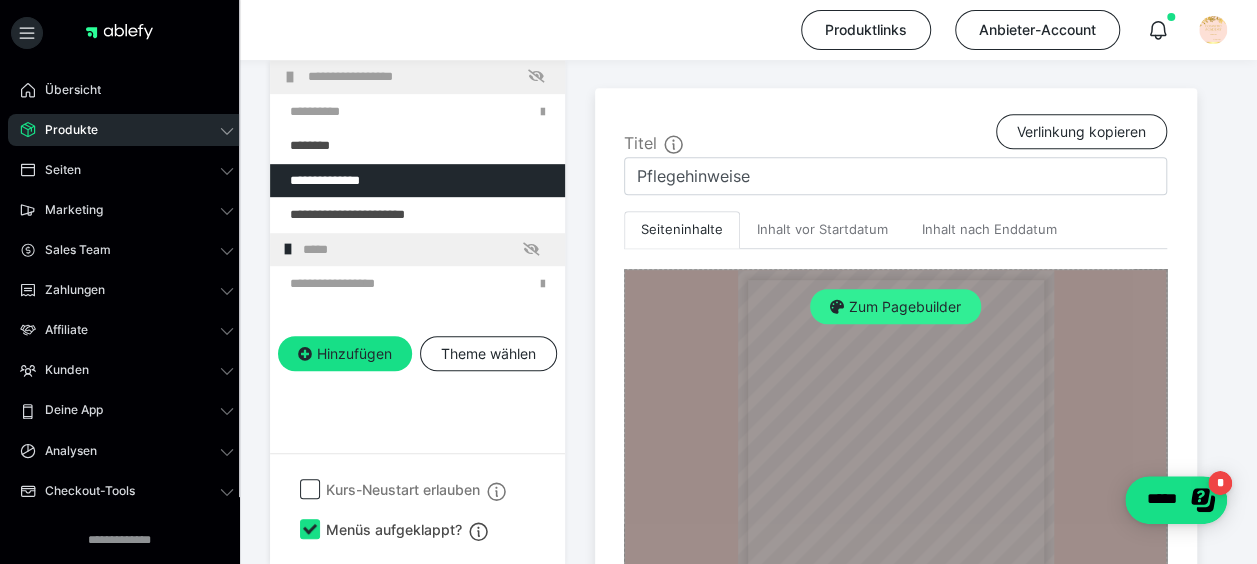 click on "Zum Pagebuilder" at bounding box center [895, 307] 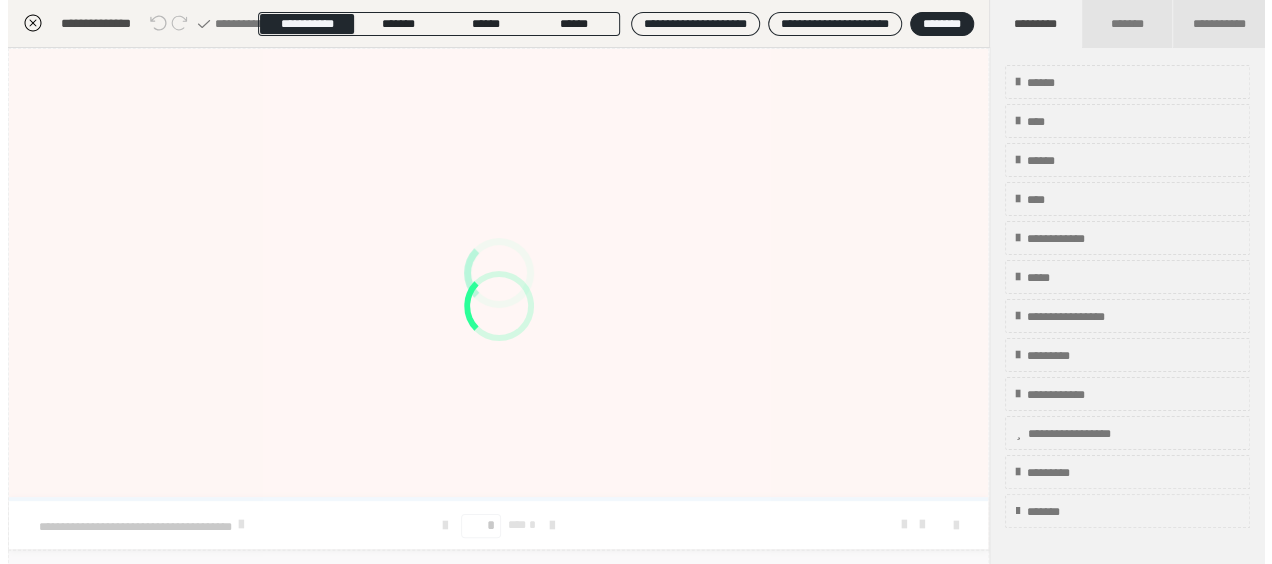 scroll, scrollTop: 415, scrollLeft: 0, axis: vertical 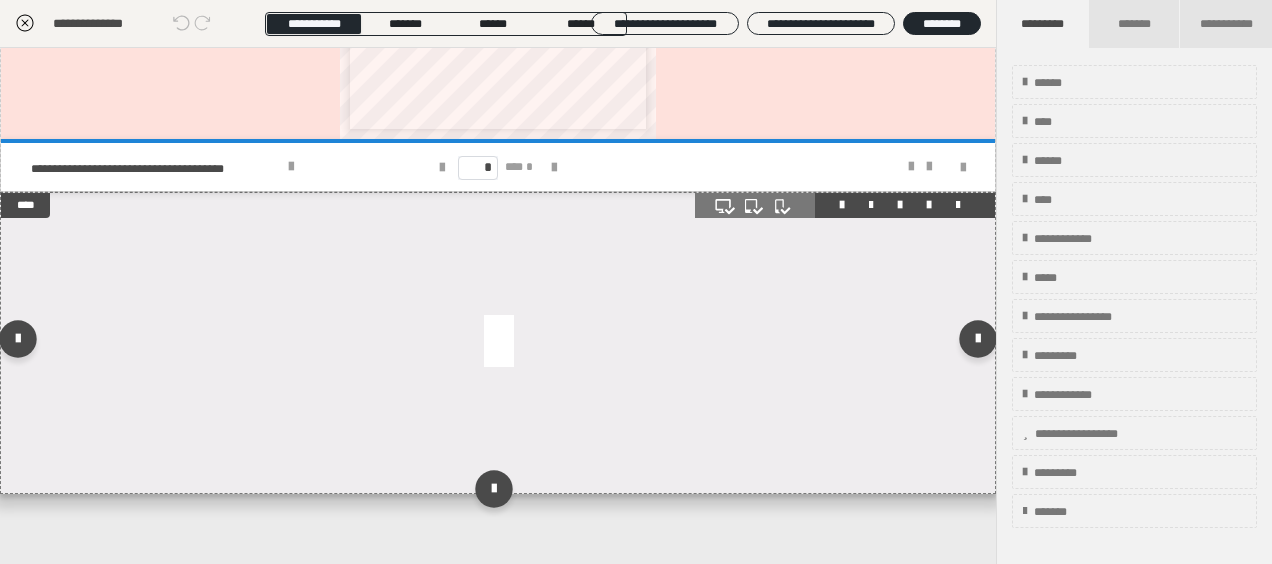 click at bounding box center [498, 343] 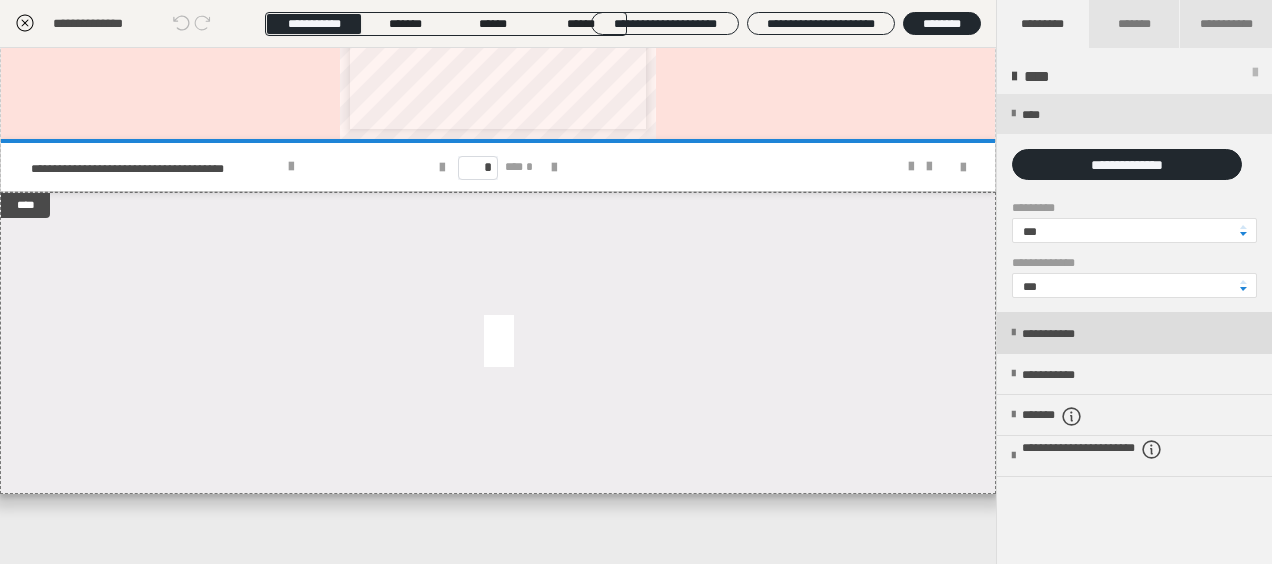 click on "**********" at bounding box center [1069, 334] 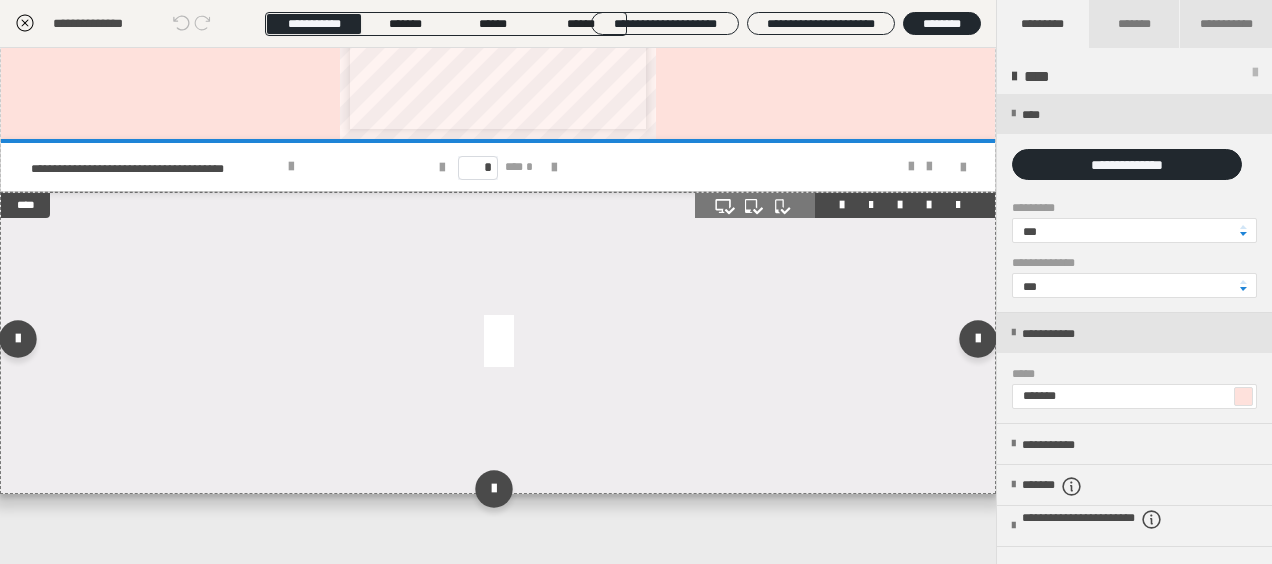click at bounding box center (498, 343) 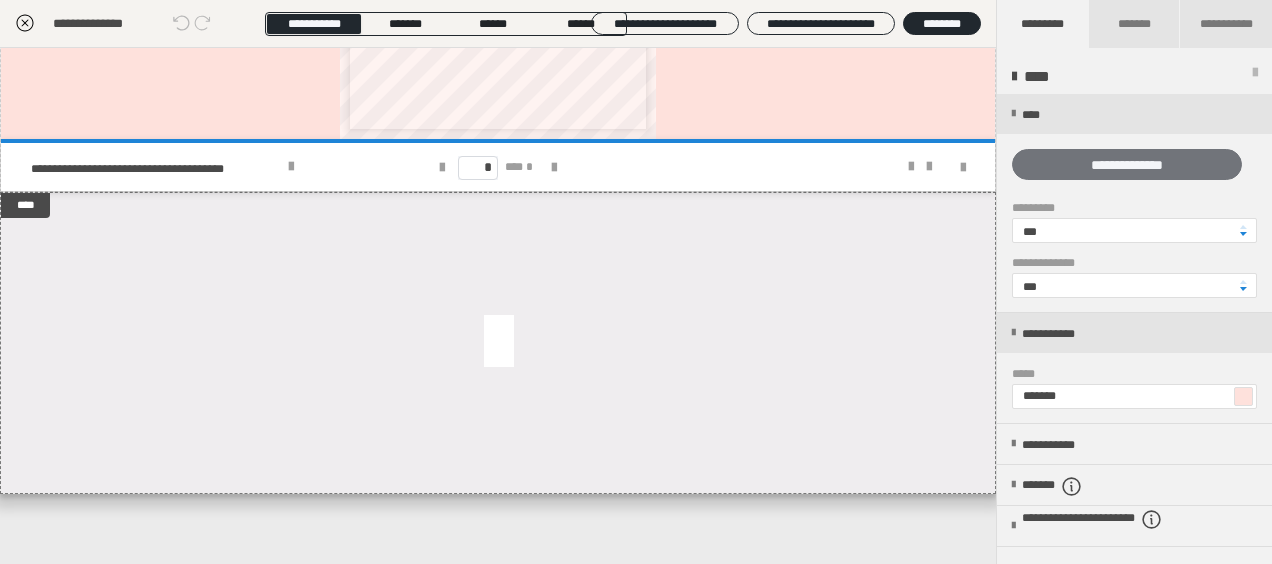 click on "**********" at bounding box center (1127, 164) 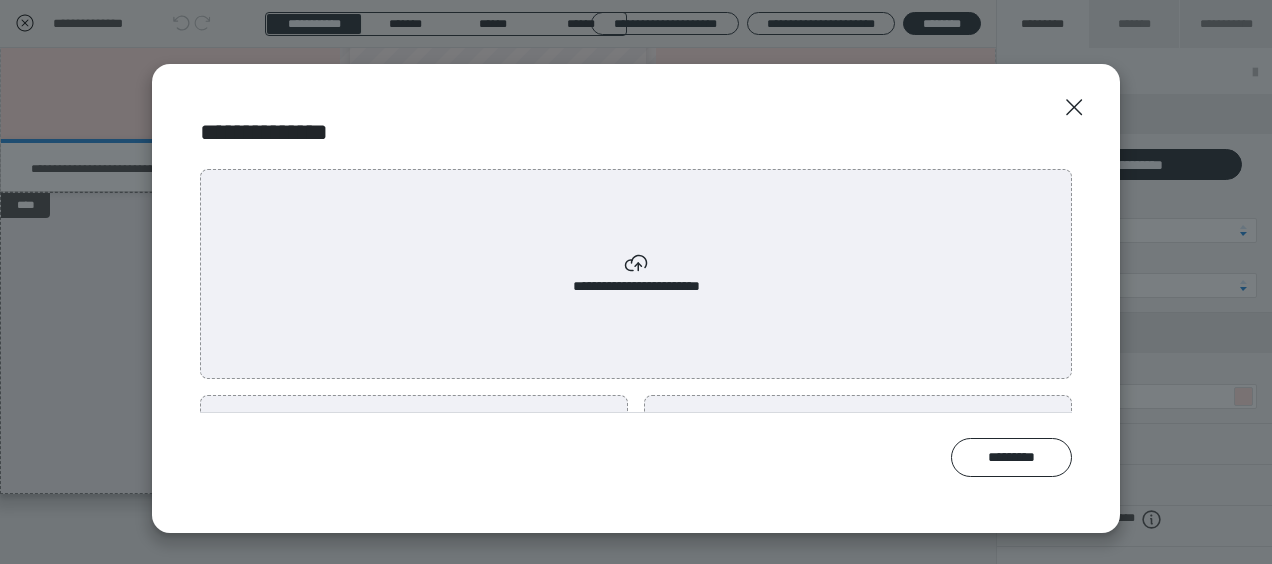 scroll, scrollTop: 96, scrollLeft: 0, axis: vertical 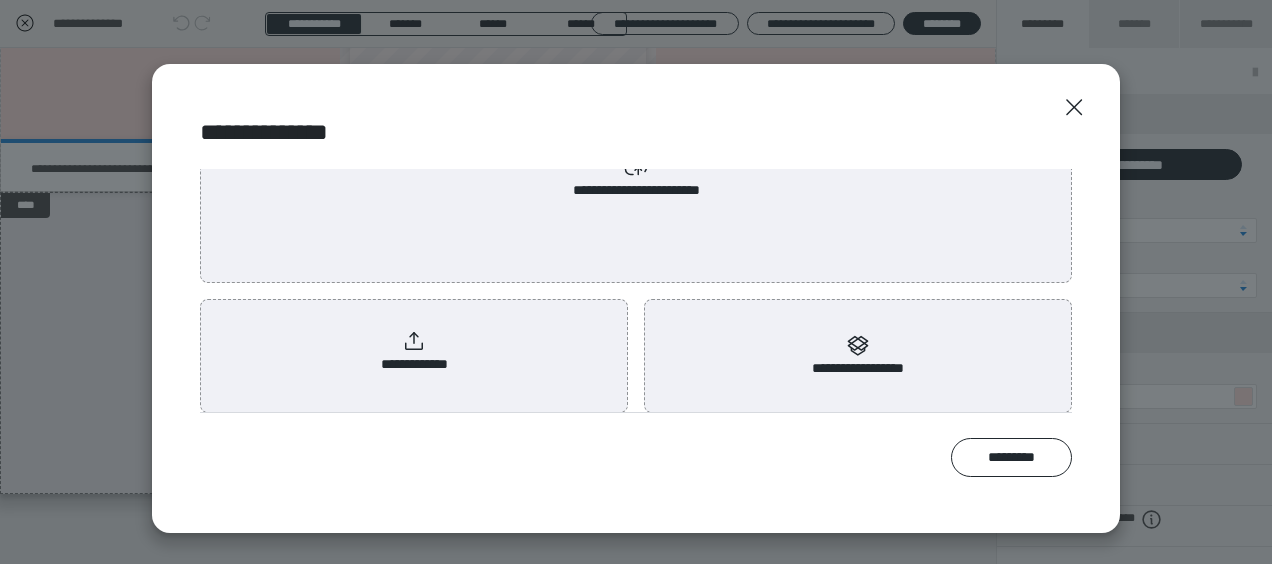 click on "**********" at bounding box center (414, 352) 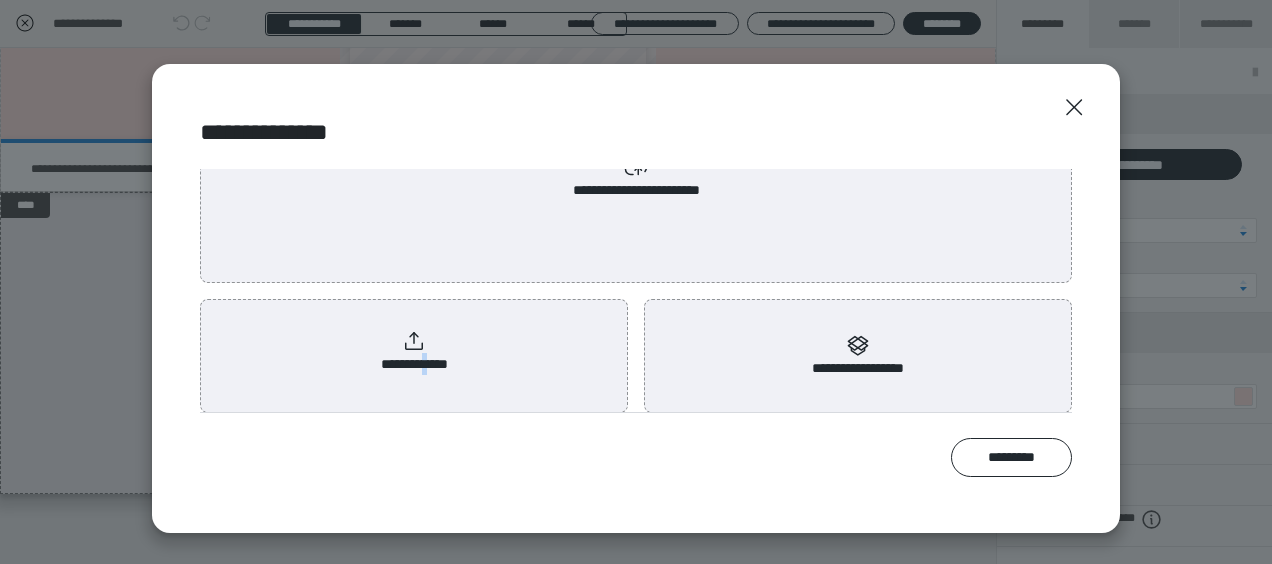click on "**********" at bounding box center [414, 352] 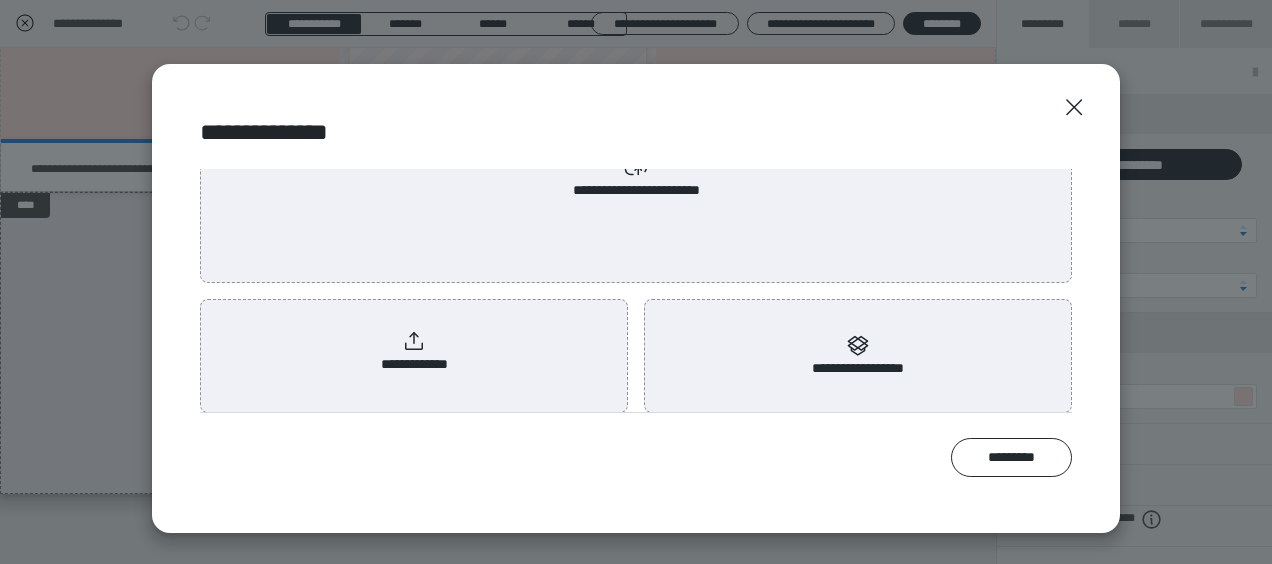 drag, startPoint x: 414, startPoint y: 356, endPoint x: 496, endPoint y: 355, distance: 82.006096 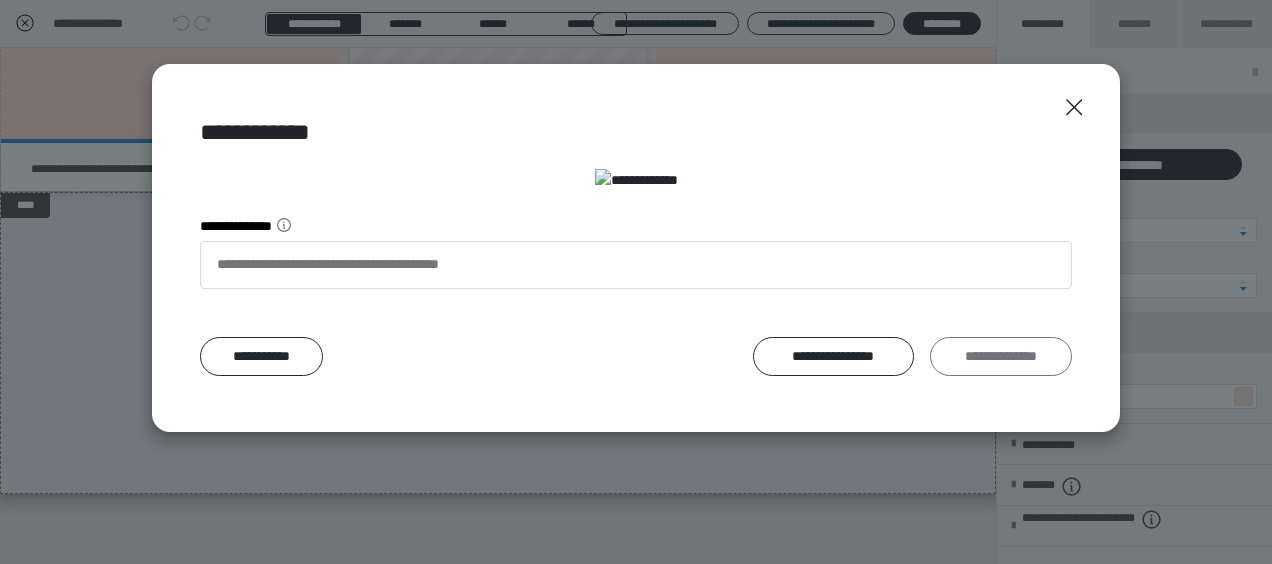 click on "**********" at bounding box center (1001, 356) 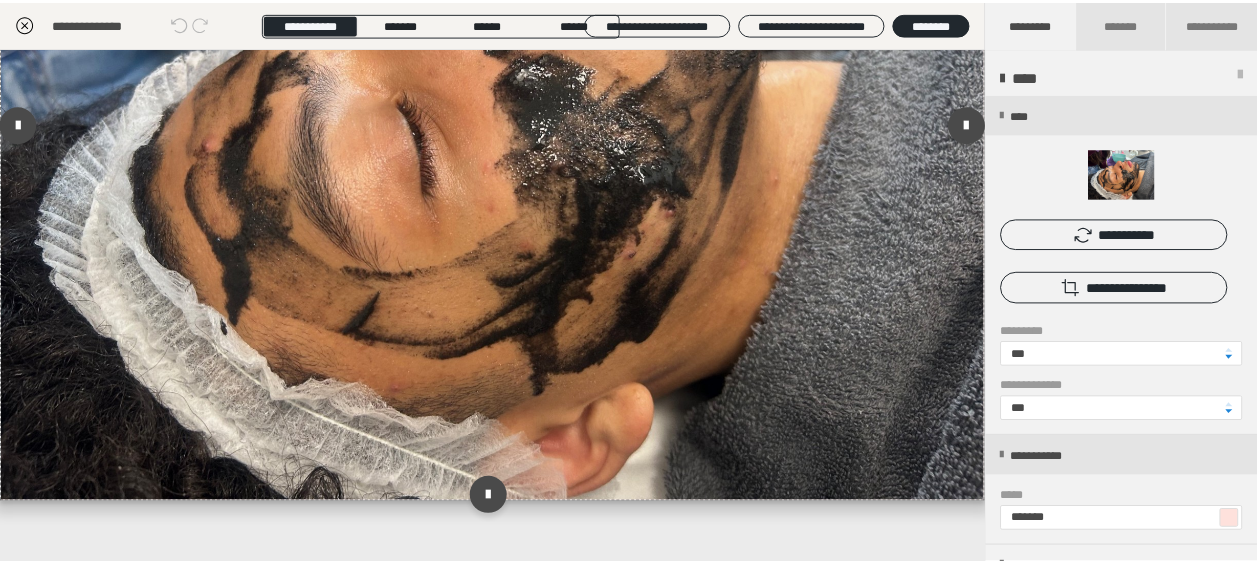 scroll, scrollTop: 806, scrollLeft: 0, axis: vertical 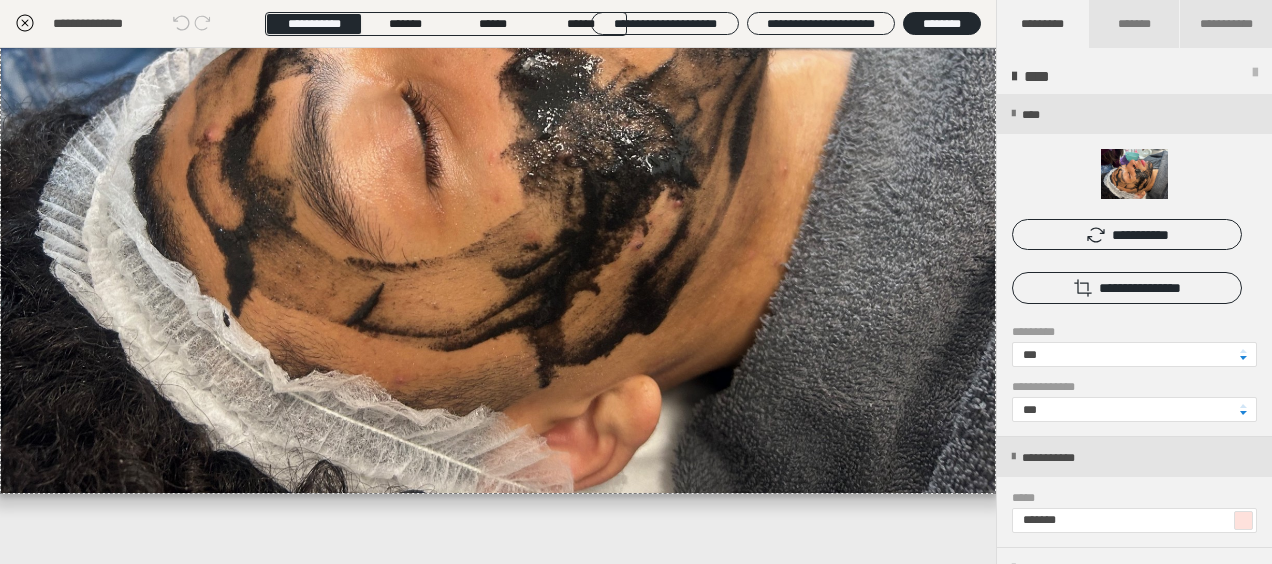 click 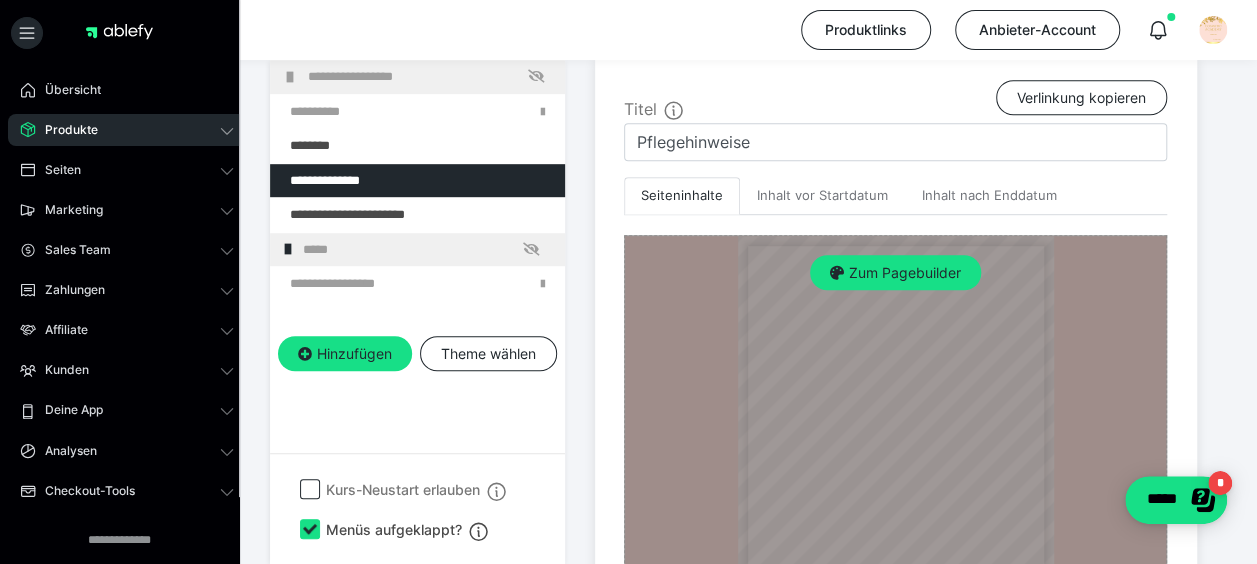 scroll, scrollTop: 515, scrollLeft: 0, axis: vertical 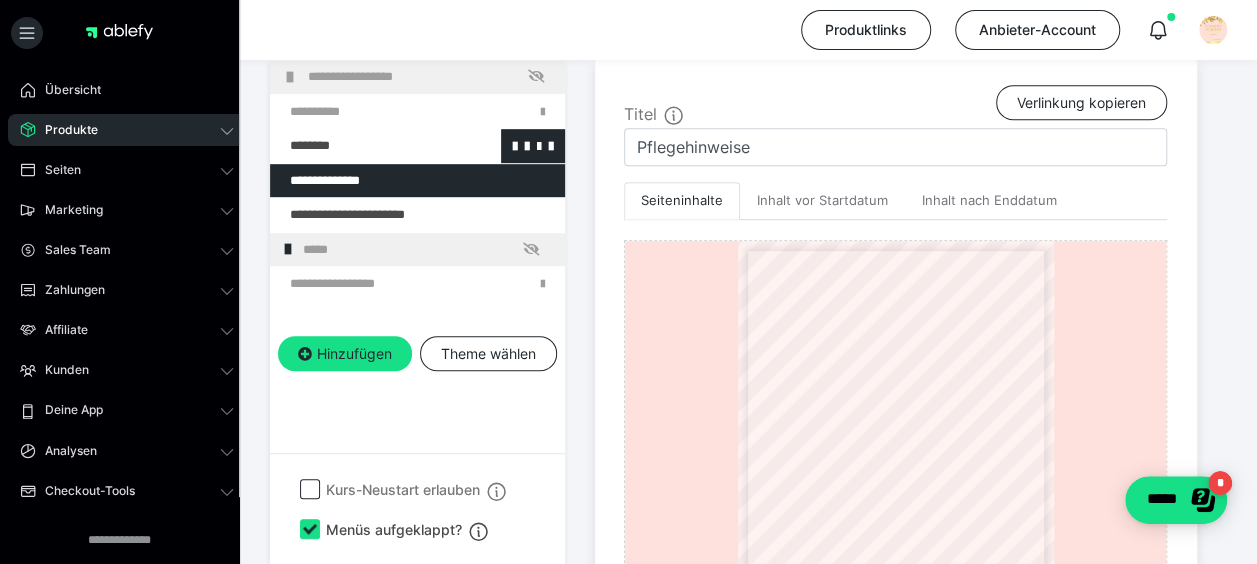 click at bounding box center [365, 146] 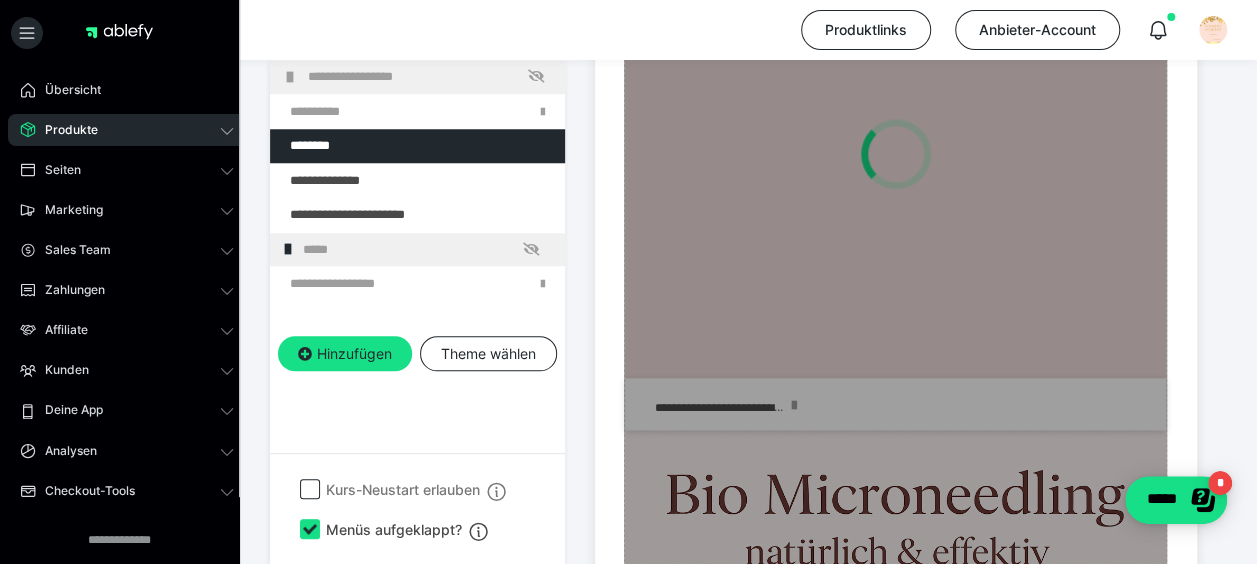 scroll, scrollTop: 898, scrollLeft: 0, axis: vertical 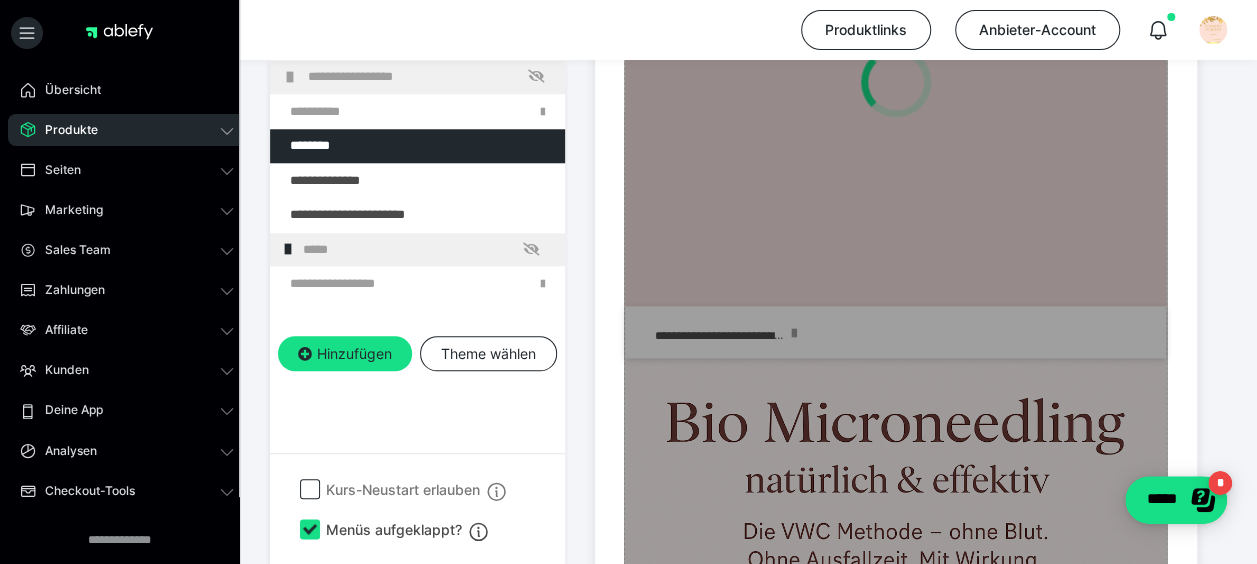 click on "Zum Pagebuilder" at bounding box center [895, 514] 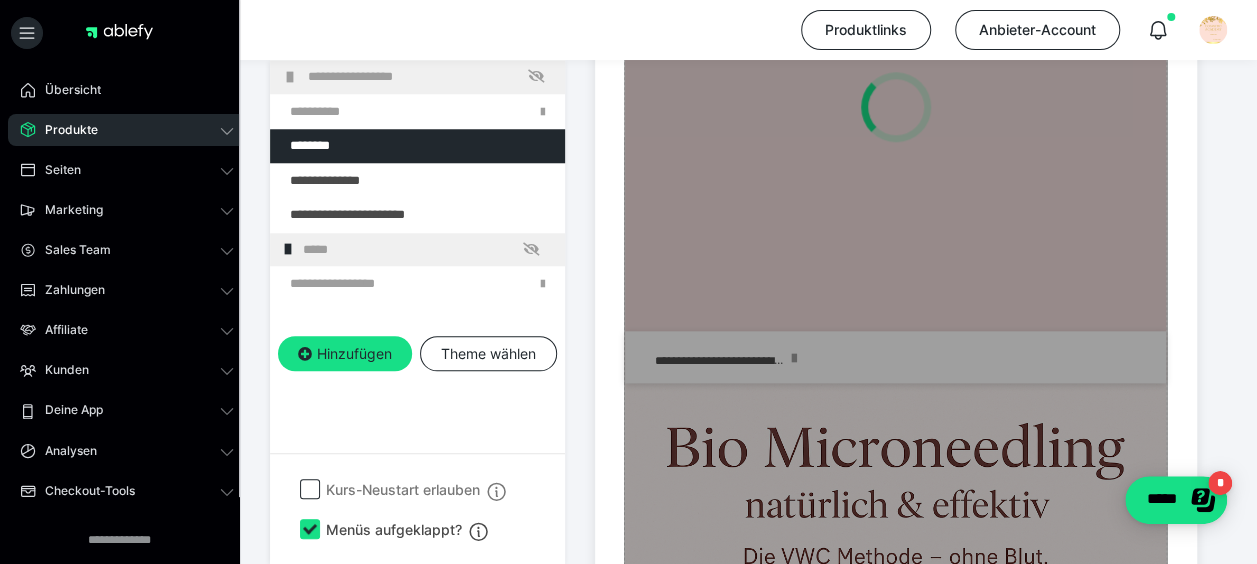 scroll, scrollTop: 698, scrollLeft: 0, axis: vertical 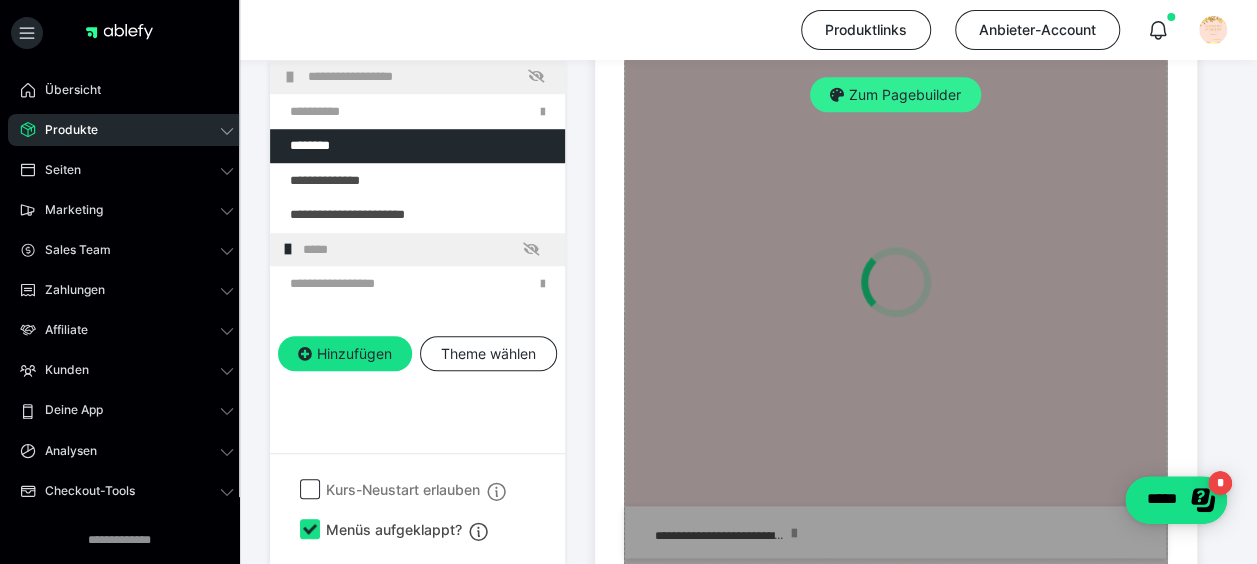 click on "Zum Pagebuilder" at bounding box center (895, 95) 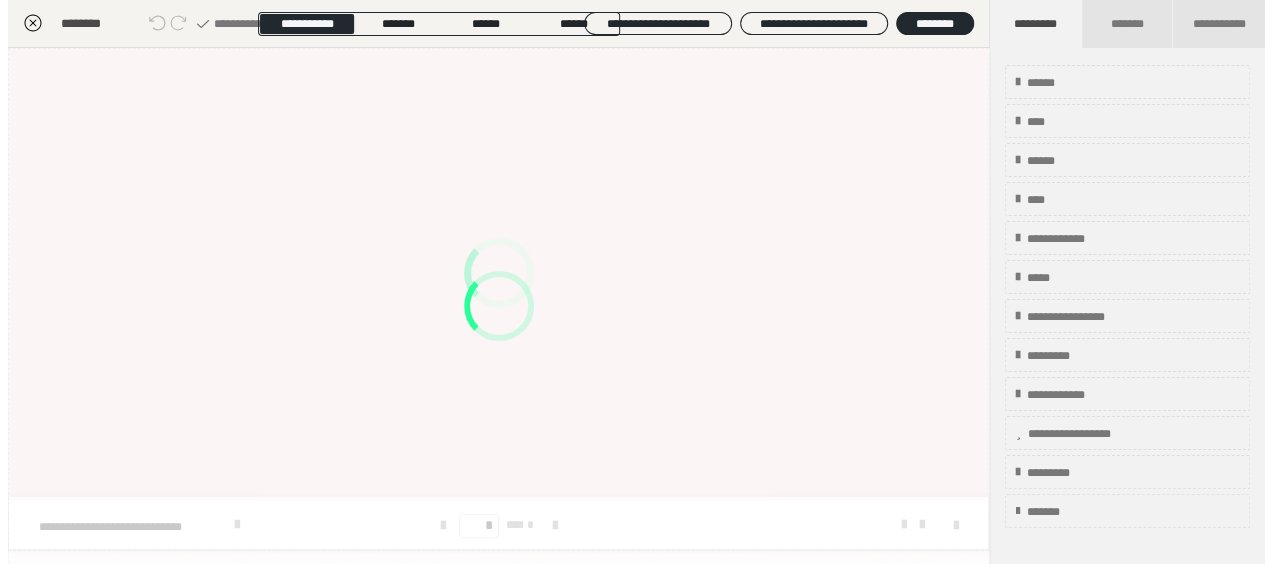 scroll, scrollTop: 415, scrollLeft: 0, axis: vertical 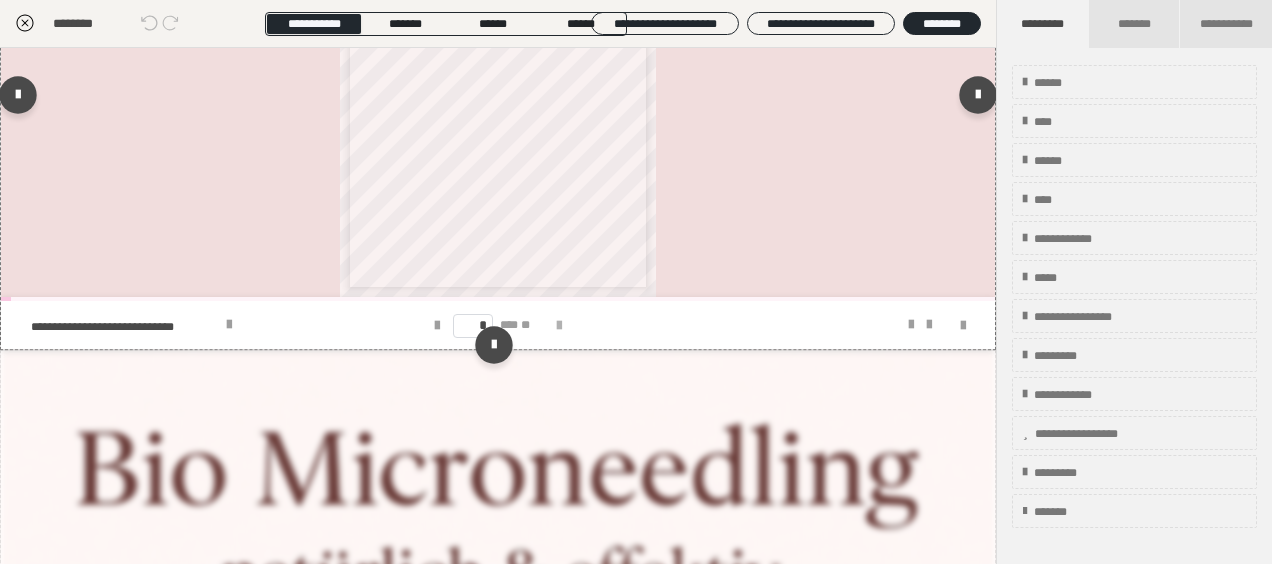 click at bounding box center (559, 325) 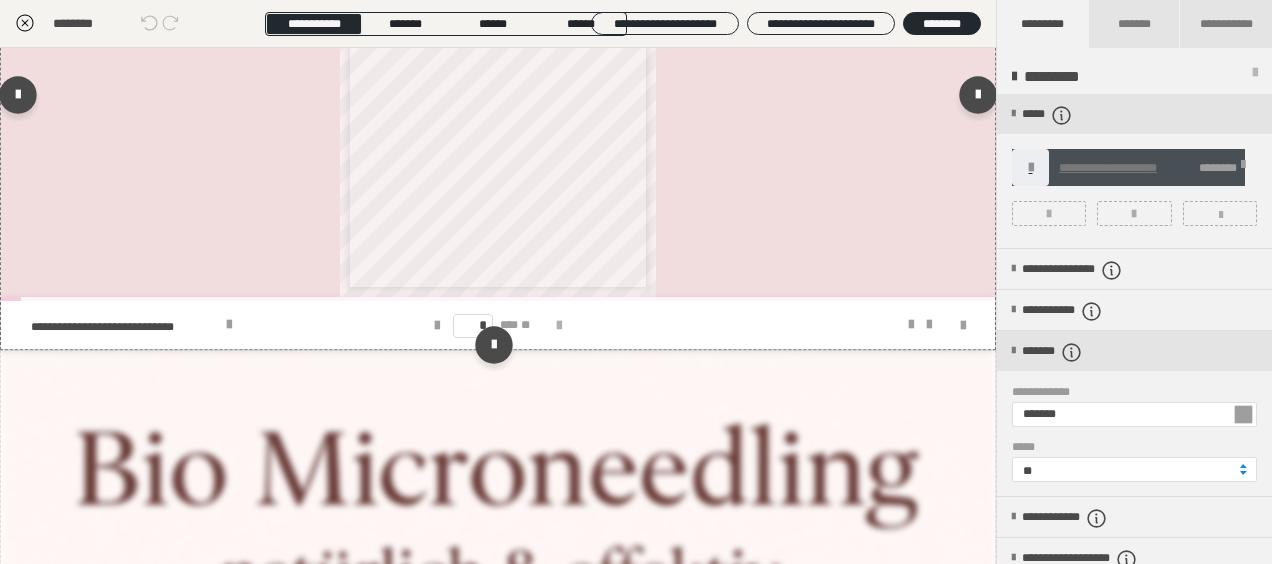 click at bounding box center (559, 325) 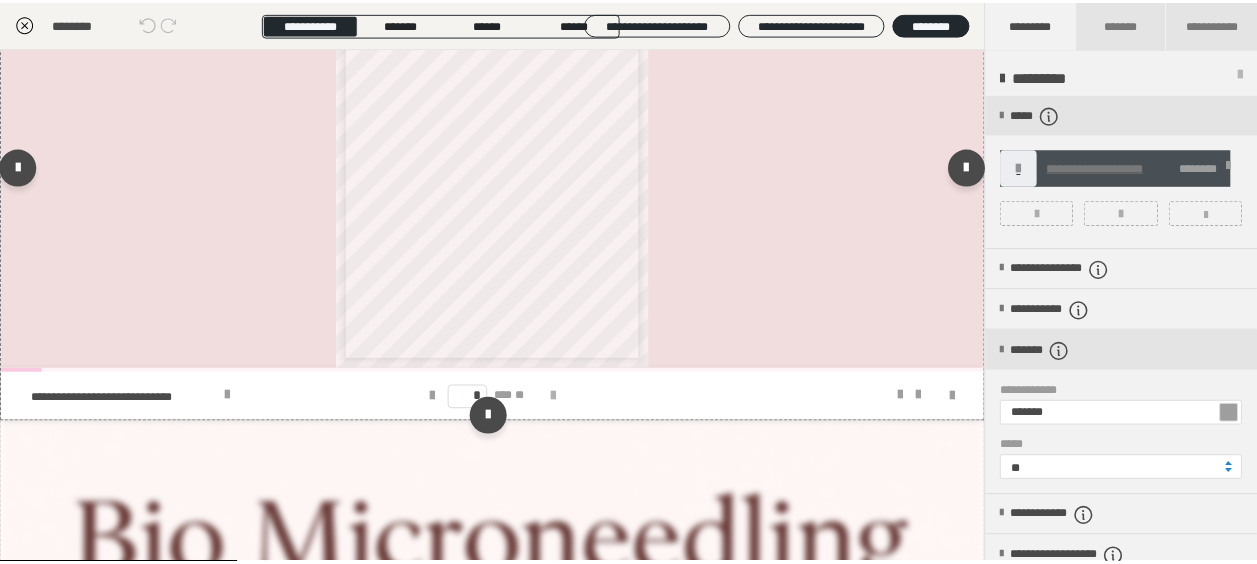 scroll, scrollTop: 0, scrollLeft: 0, axis: both 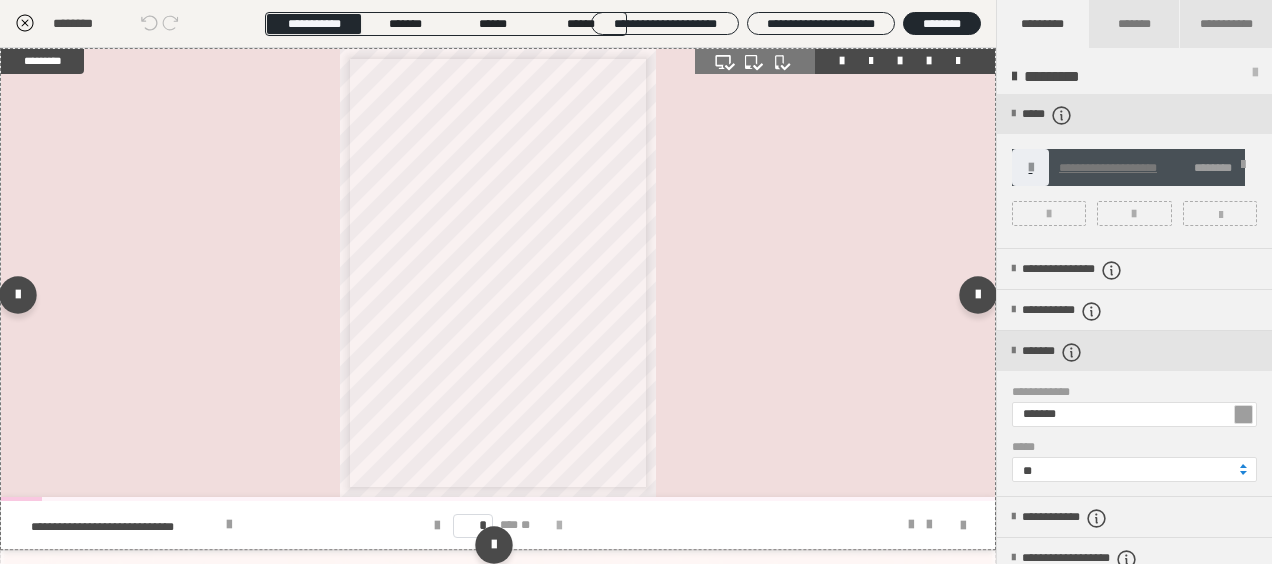 click at bounding box center [559, 526] 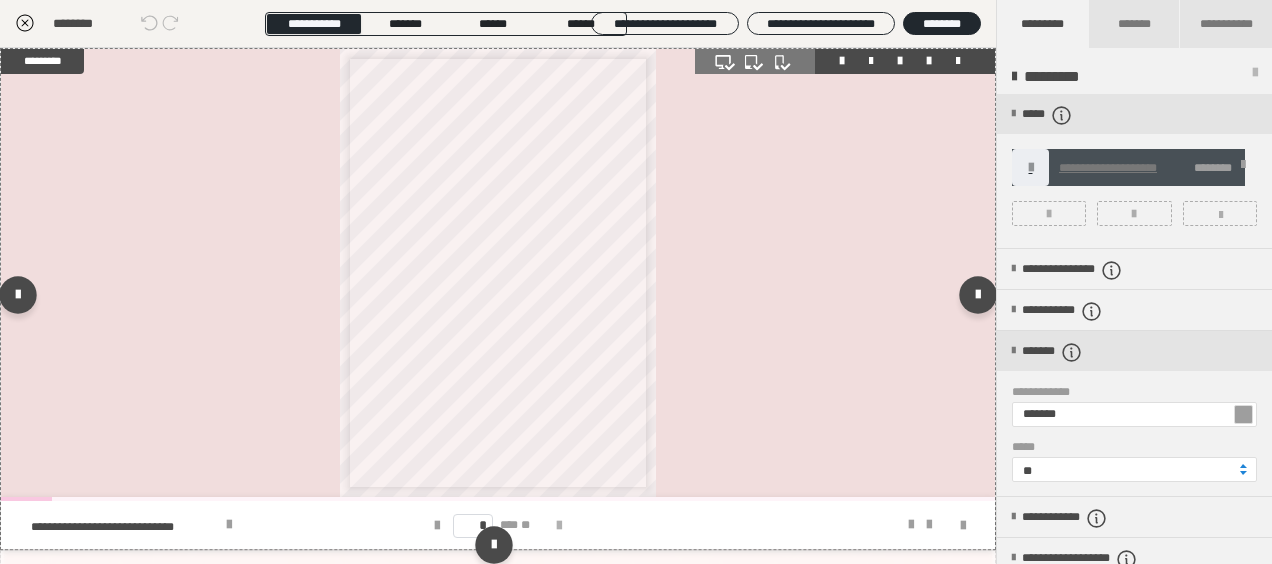 click at bounding box center (559, 526) 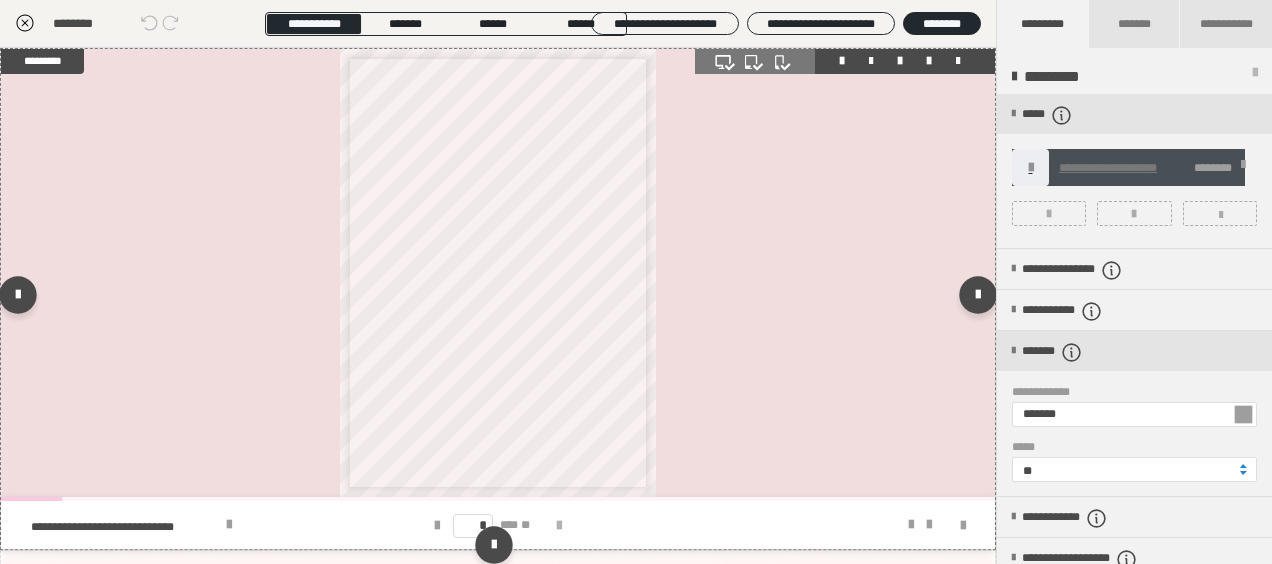 click at bounding box center (559, 526) 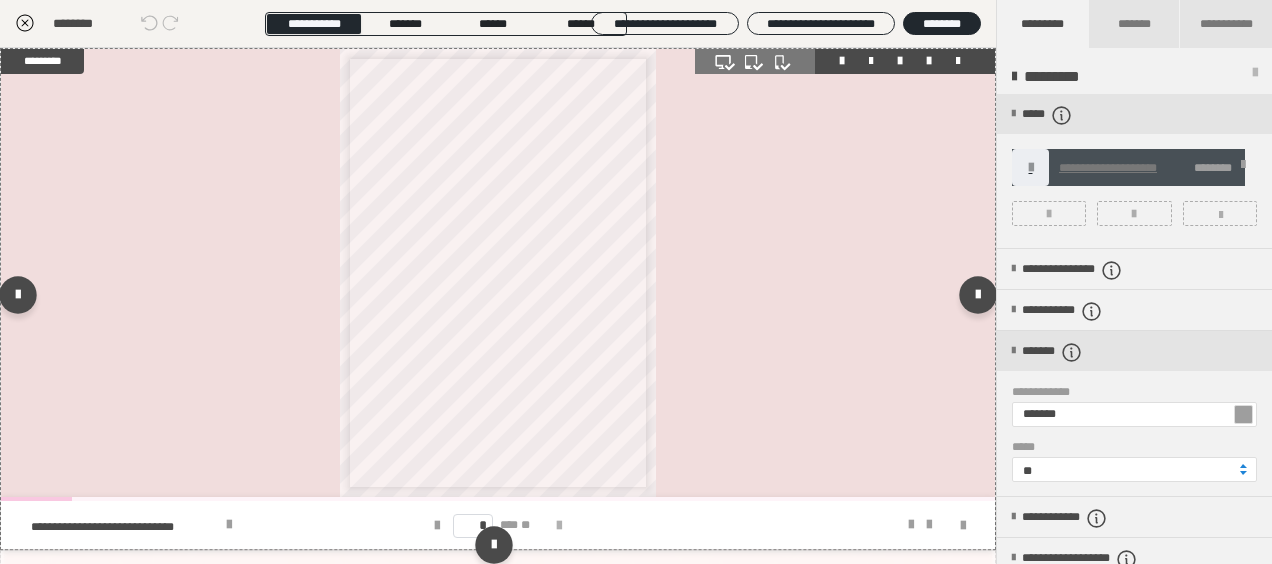 click at bounding box center [559, 526] 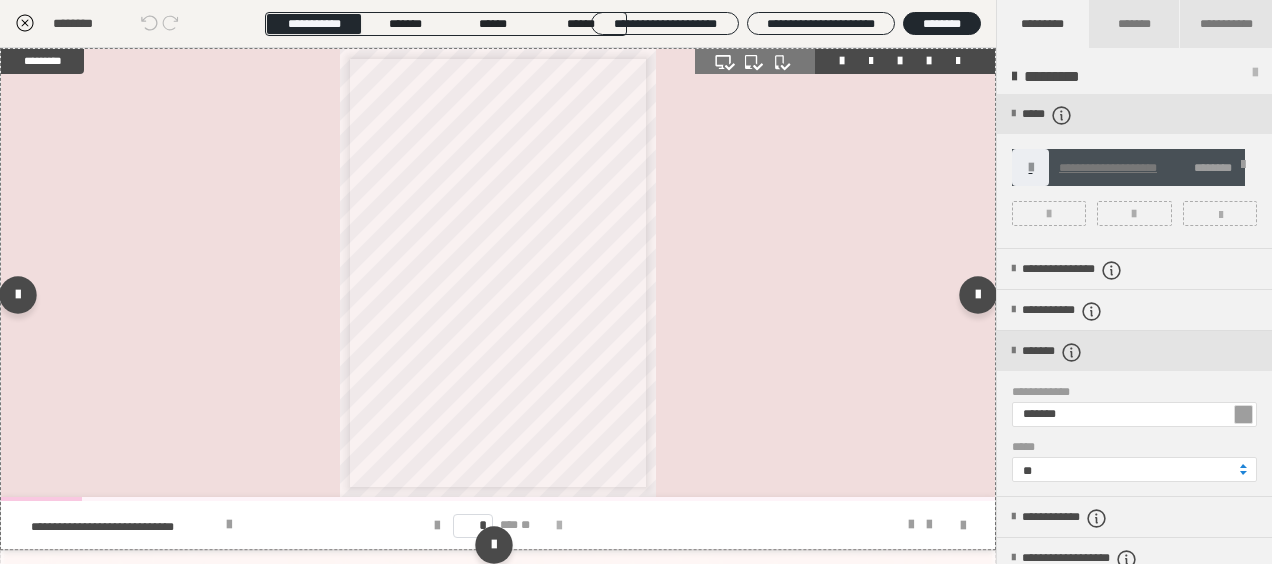 click at bounding box center [559, 526] 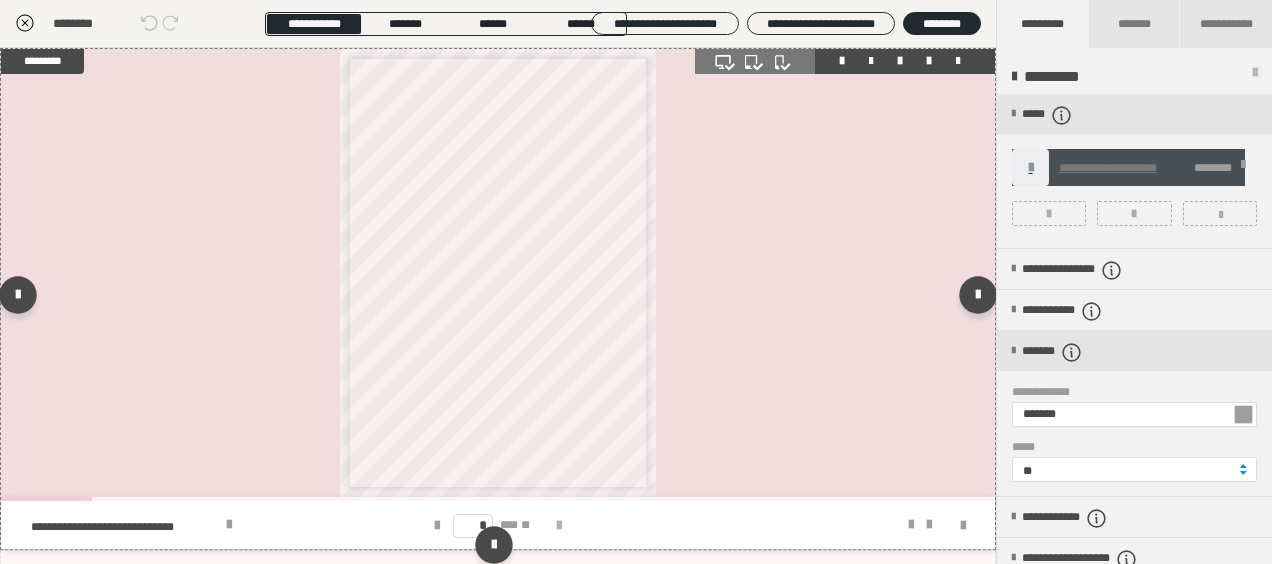 click at bounding box center [559, 526] 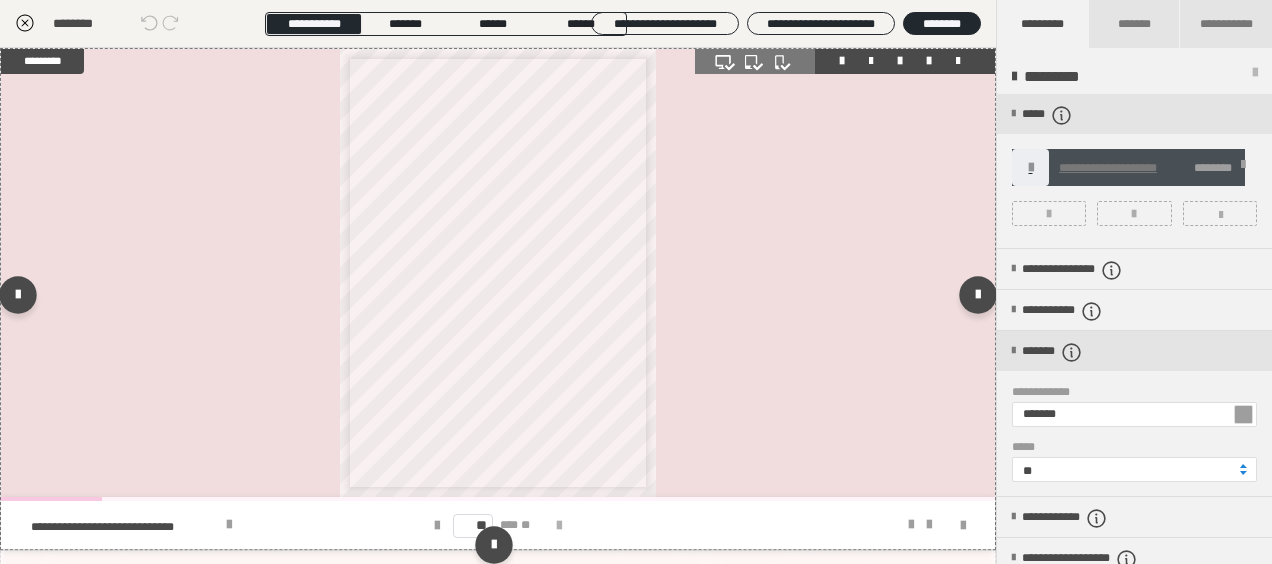 click at bounding box center (559, 526) 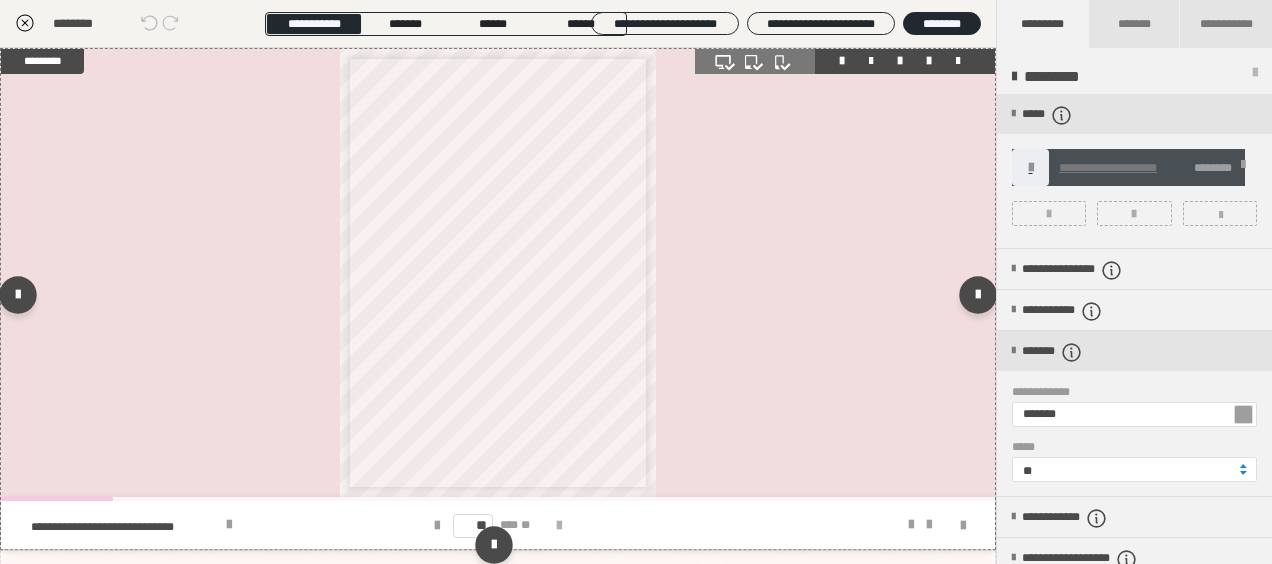 click at bounding box center (559, 526) 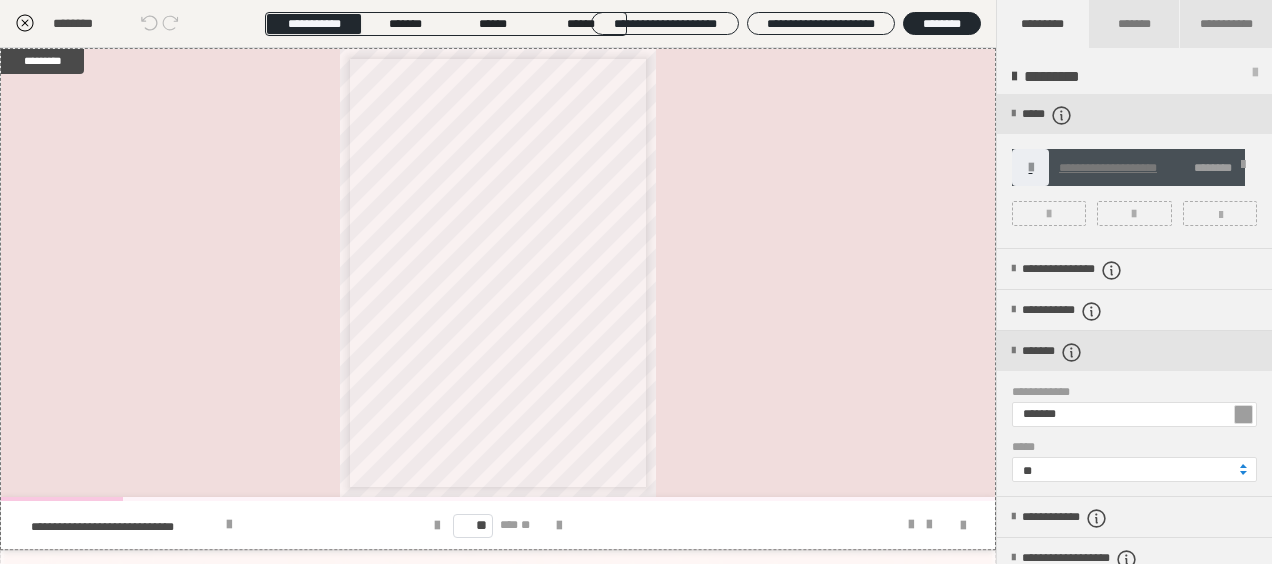 click 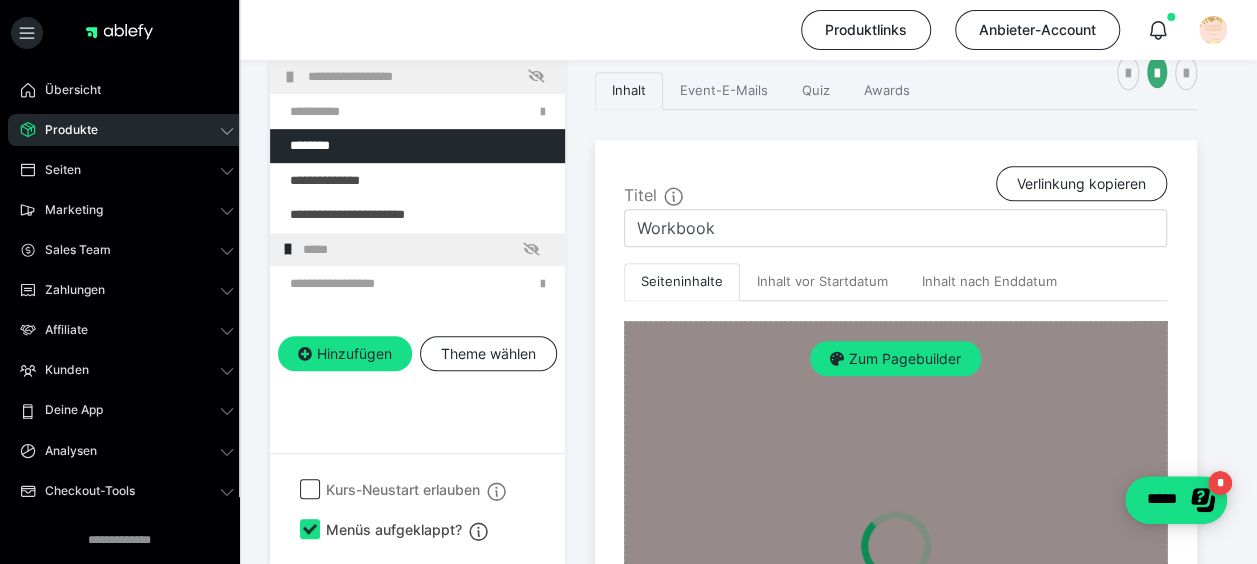 scroll, scrollTop: 415, scrollLeft: 0, axis: vertical 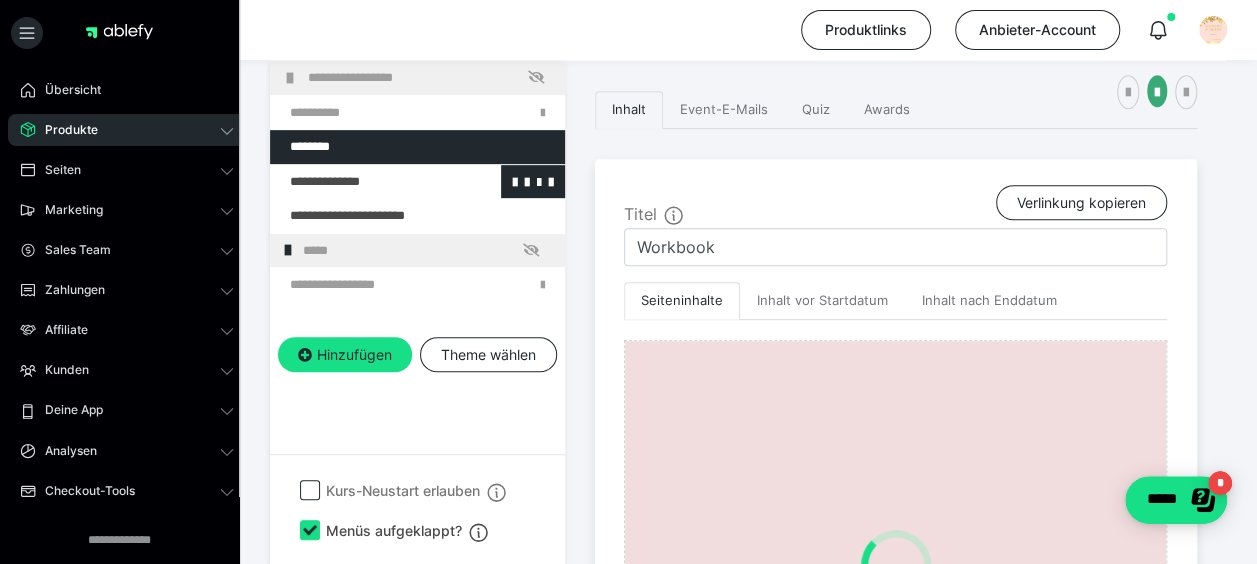 click at bounding box center (365, 182) 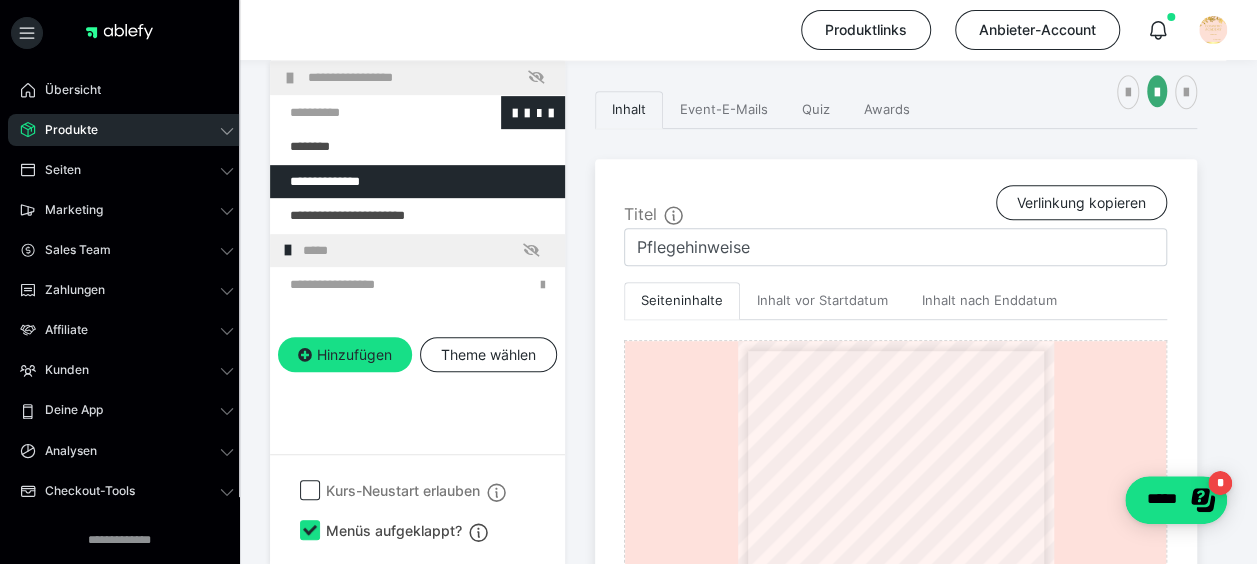 click at bounding box center [365, 113] 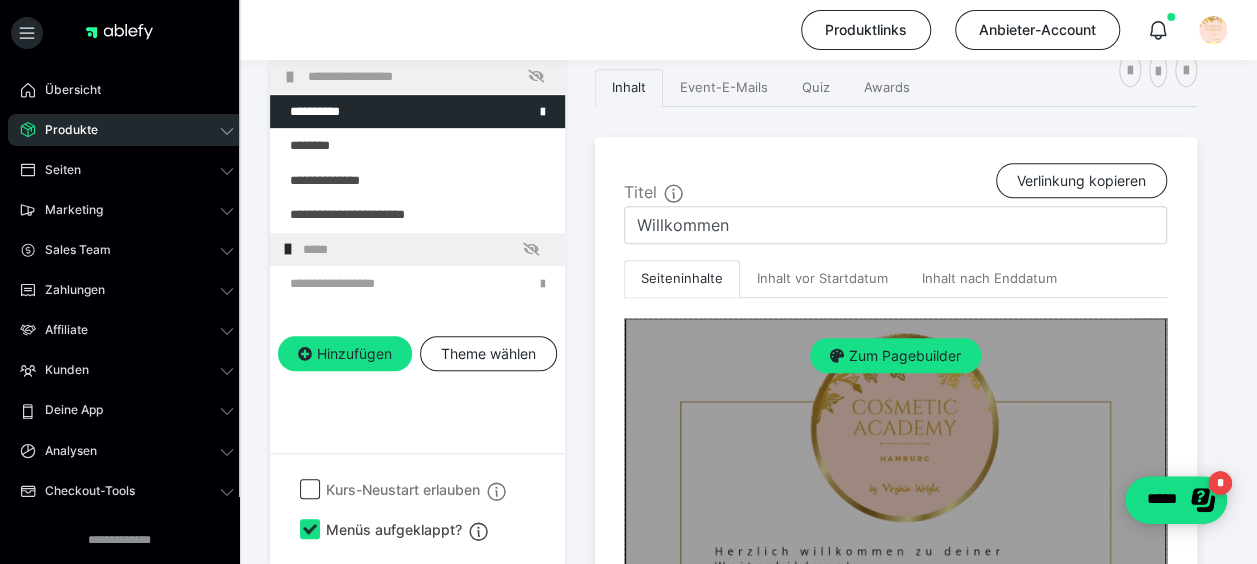 scroll, scrollTop: 415, scrollLeft: 0, axis: vertical 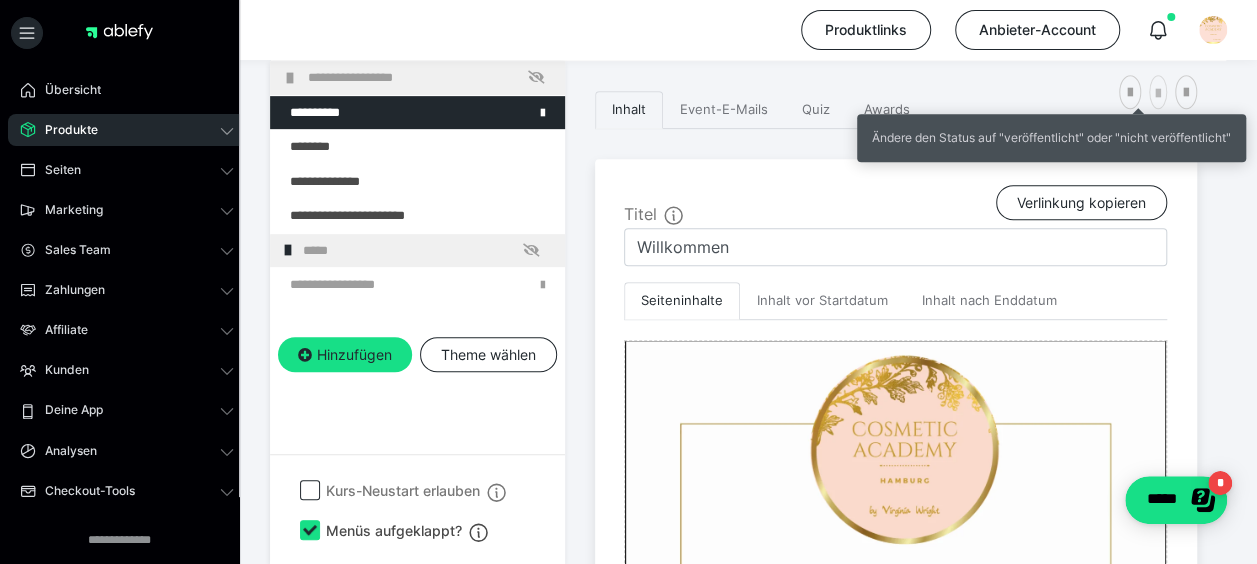 click at bounding box center (1158, 92) 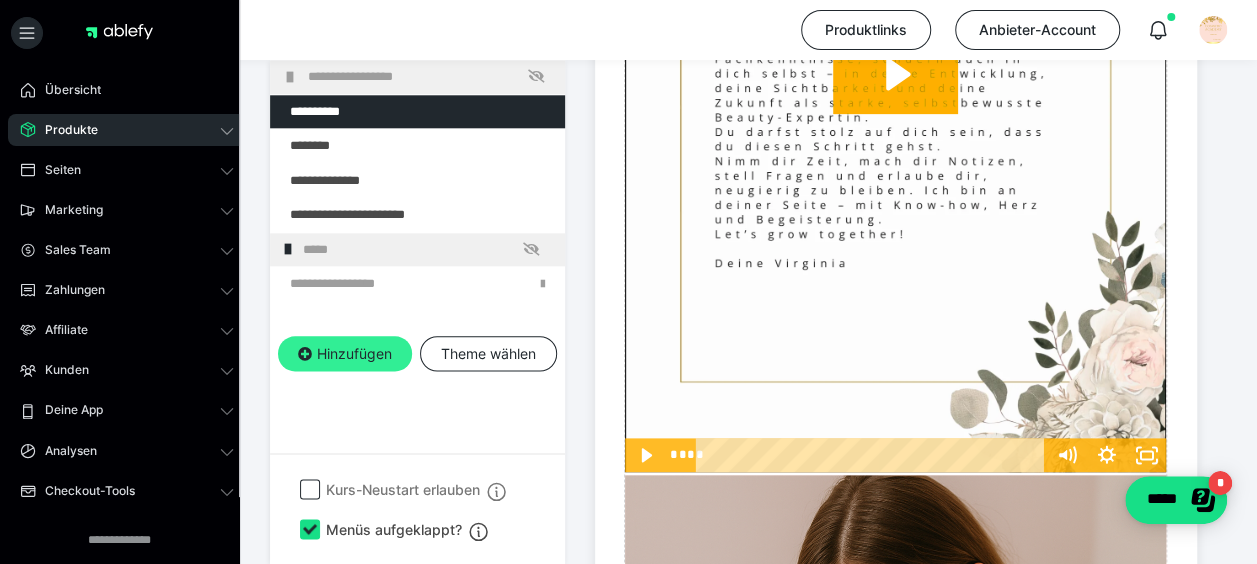 scroll, scrollTop: 1115, scrollLeft: 0, axis: vertical 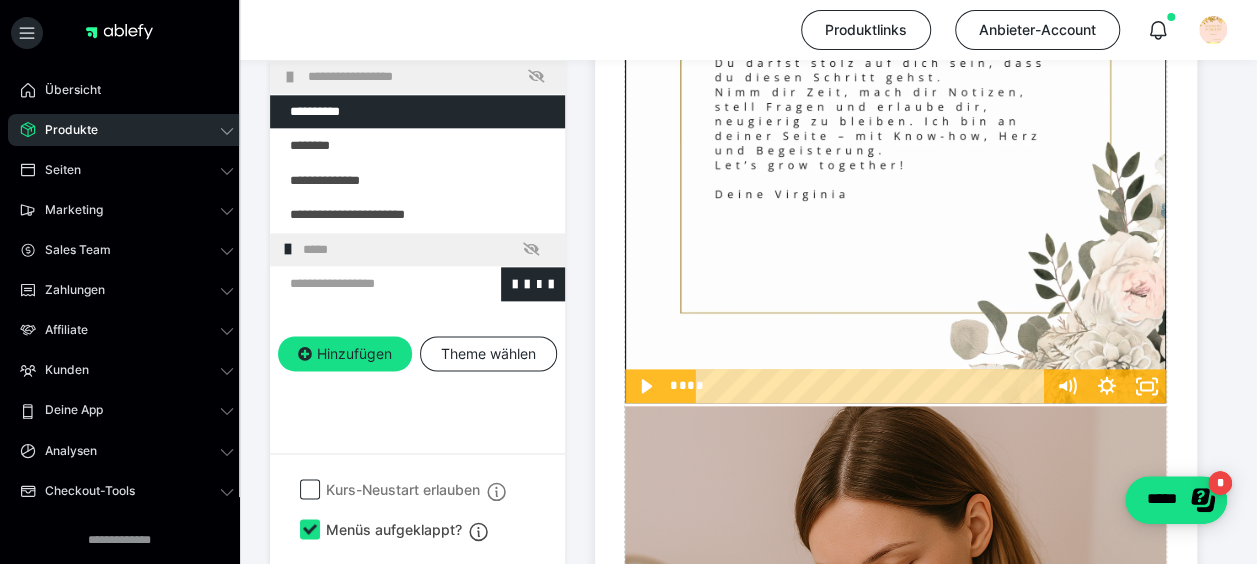 click at bounding box center (365, 284) 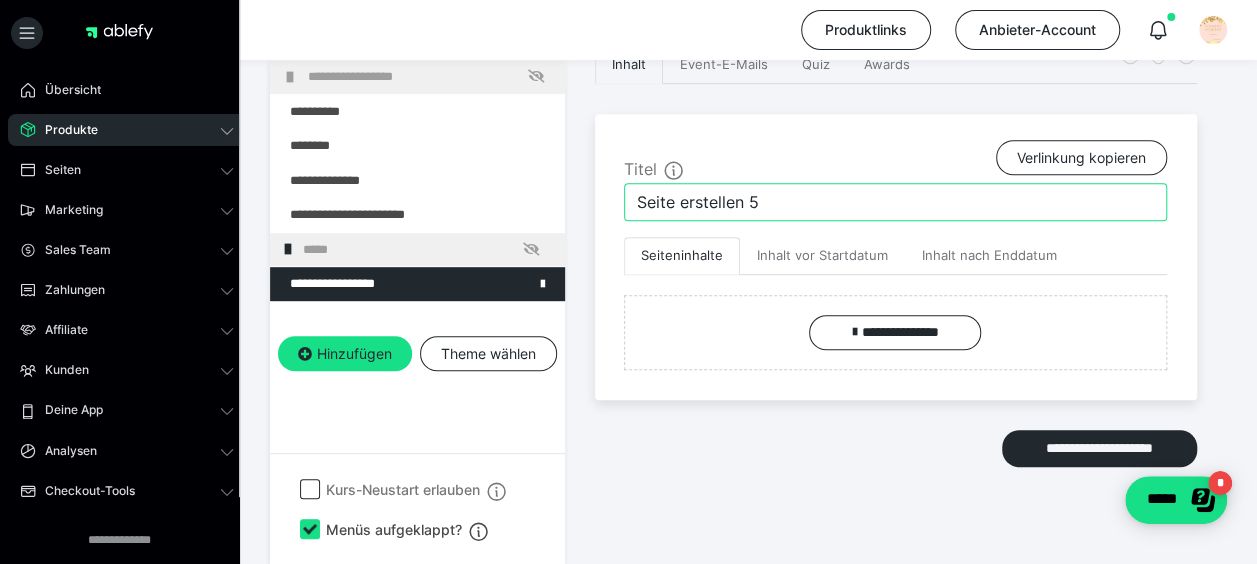 click on "Seite erstellen 5" at bounding box center (895, 202) 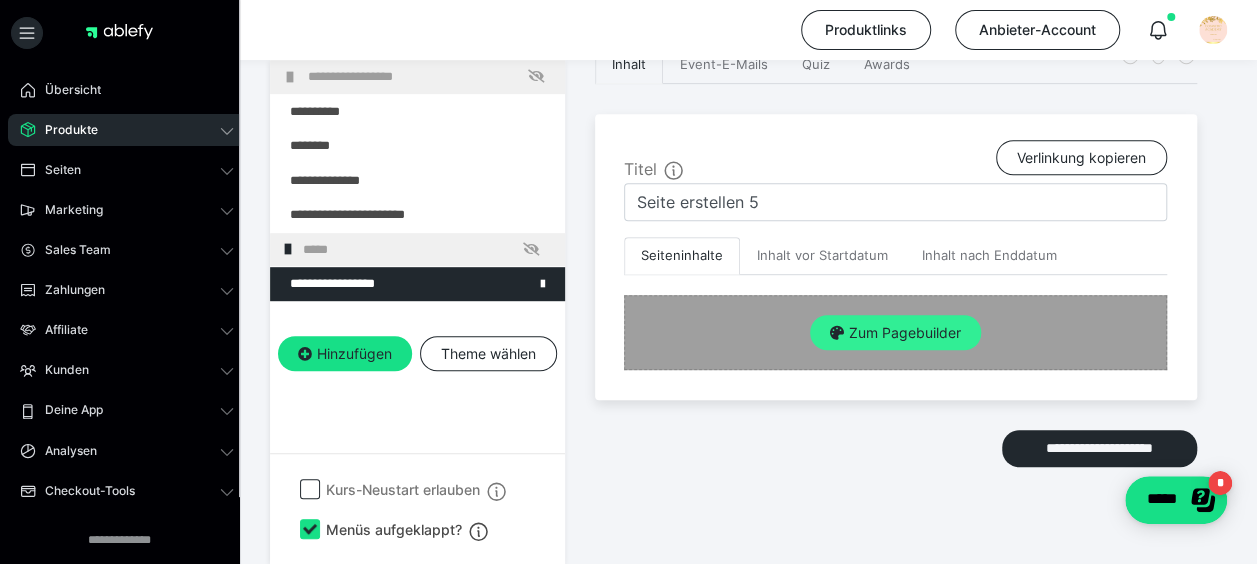 click on "Zum Pagebuilder" at bounding box center (895, 333) 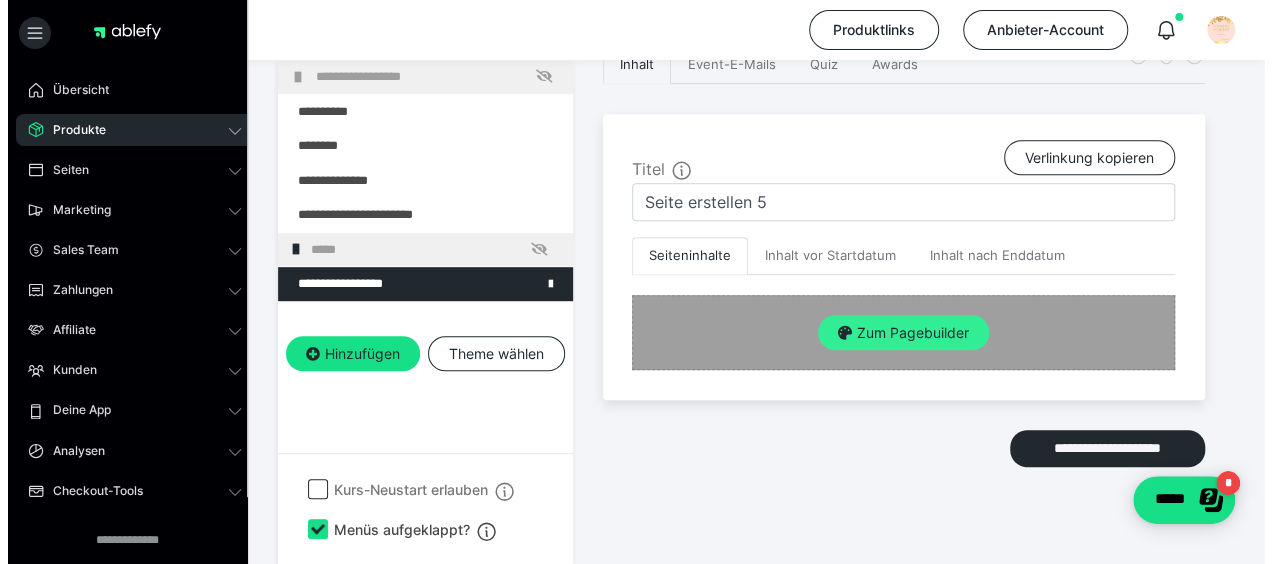 scroll, scrollTop: 415, scrollLeft: 0, axis: vertical 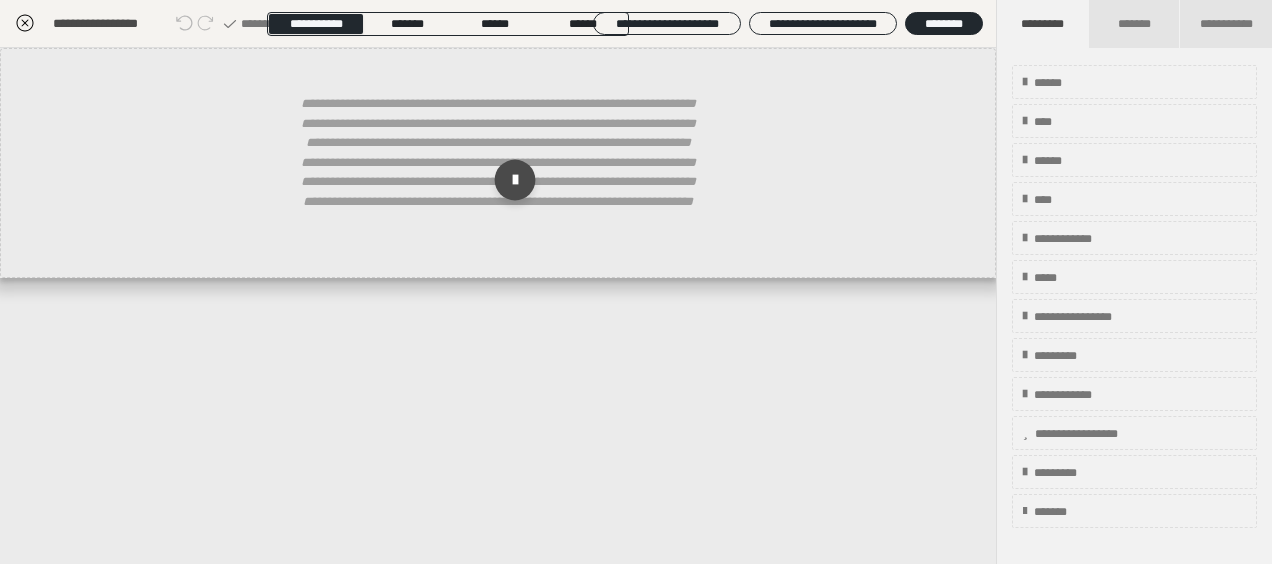 click at bounding box center (515, 180) 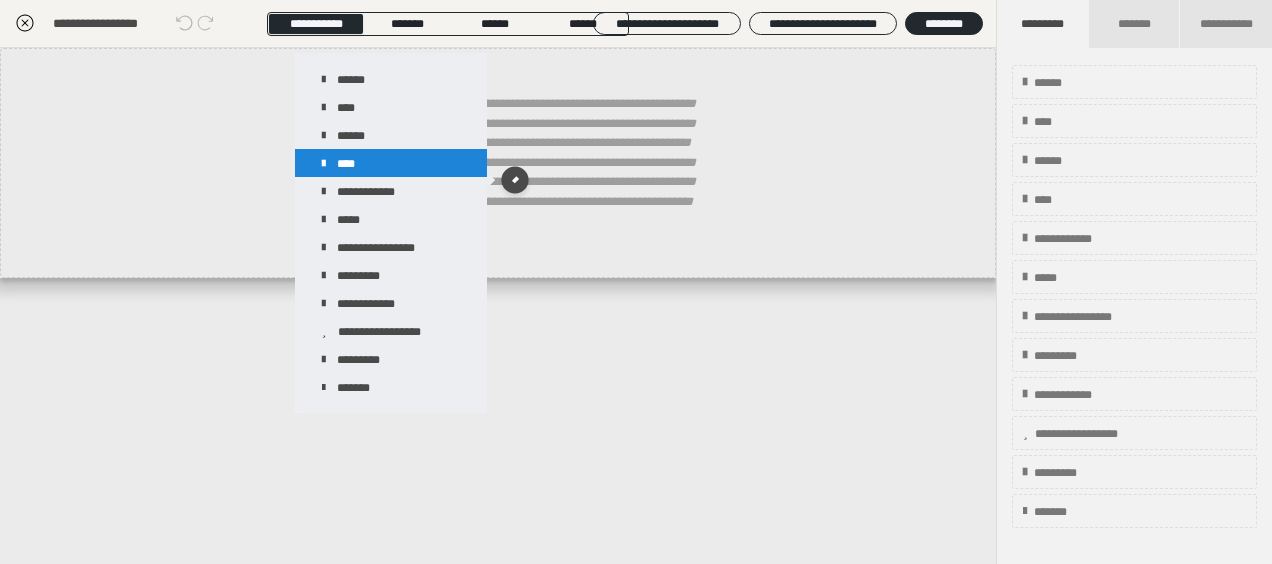 click on "****" at bounding box center [391, 163] 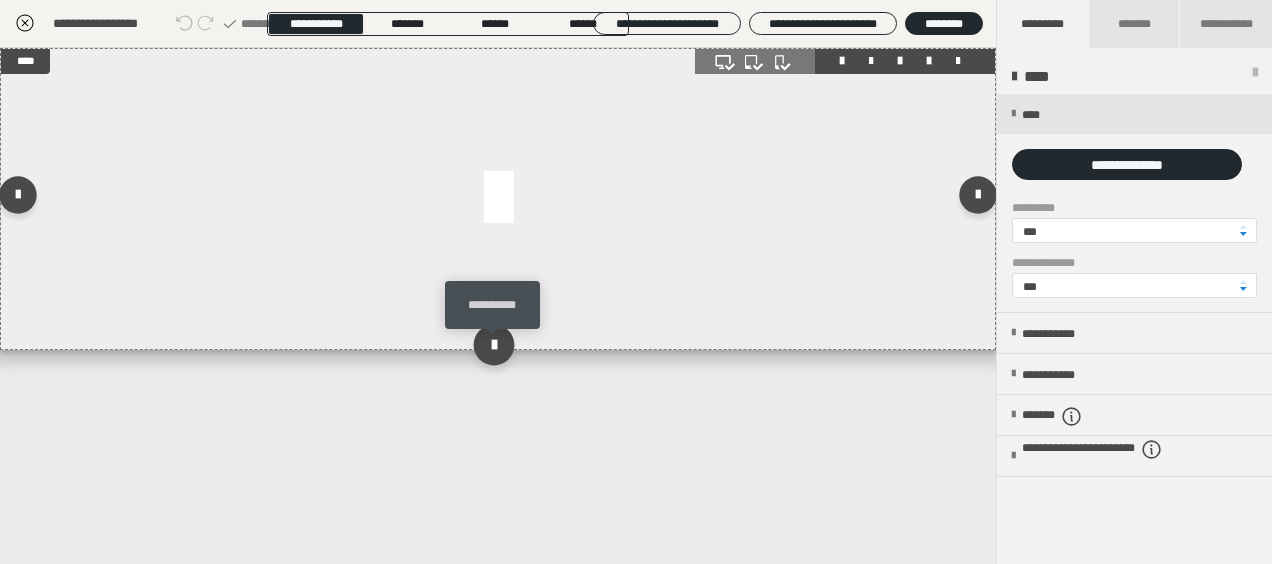 click at bounding box center [493, 344] 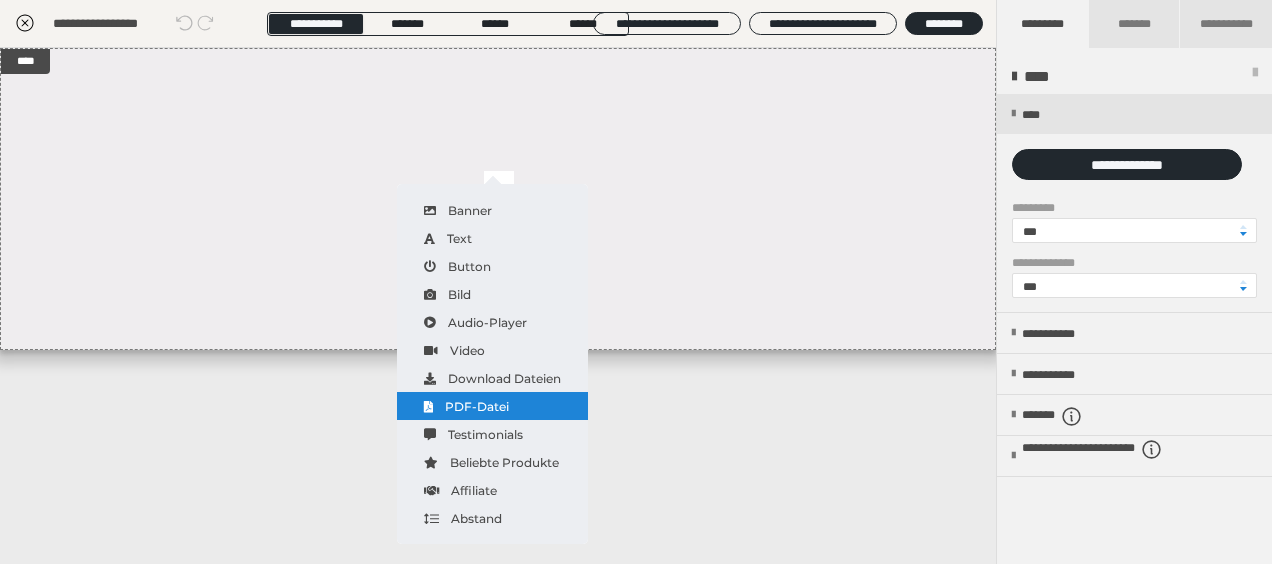 click on "PDF-Datei" at bounding box center [492, 406] 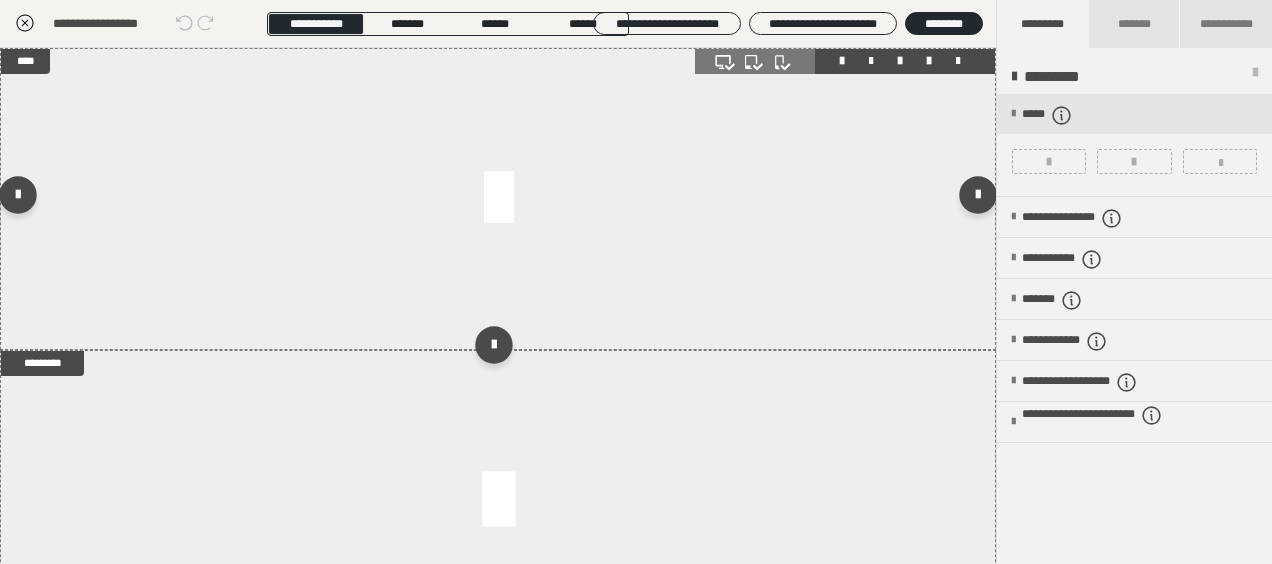 click at bounding box center (498, 199) 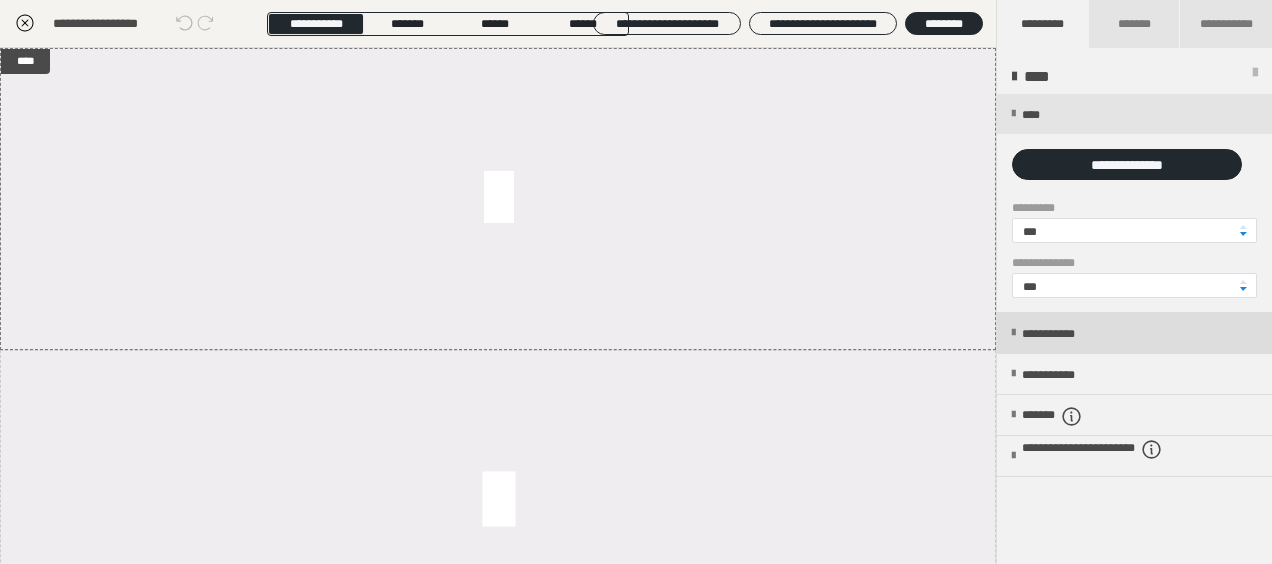 click on "**********" at bounding box center (1069, 334) 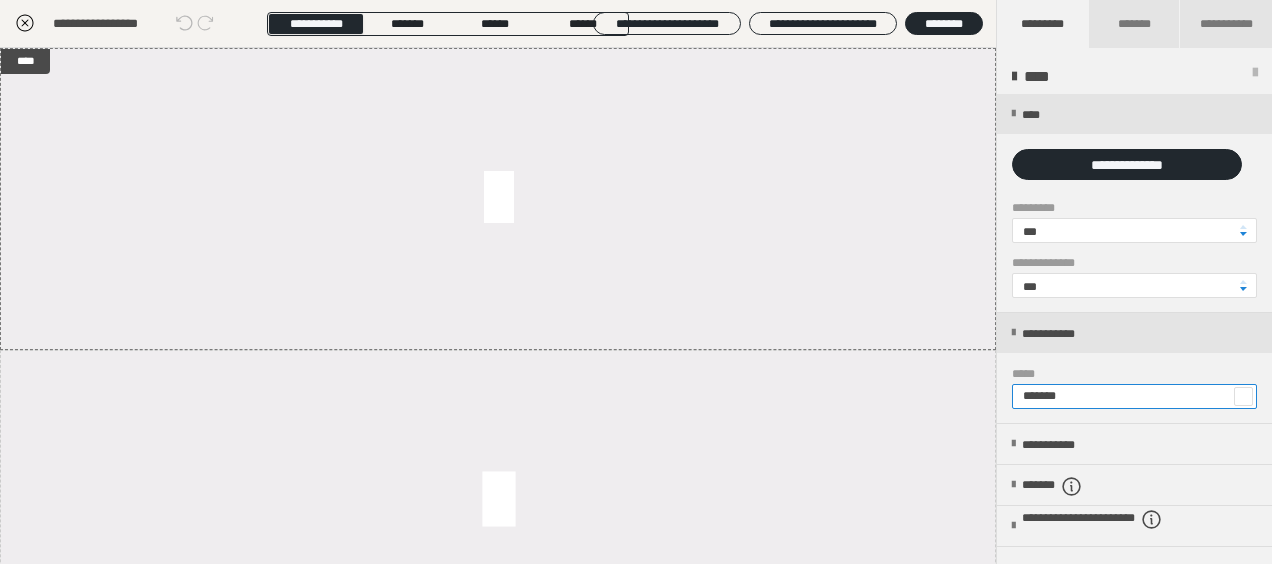 drag, startPoint x: 1112, startPoint y: 394, endPoint x: 1035, endPoint y: 402, distance: 77.41447 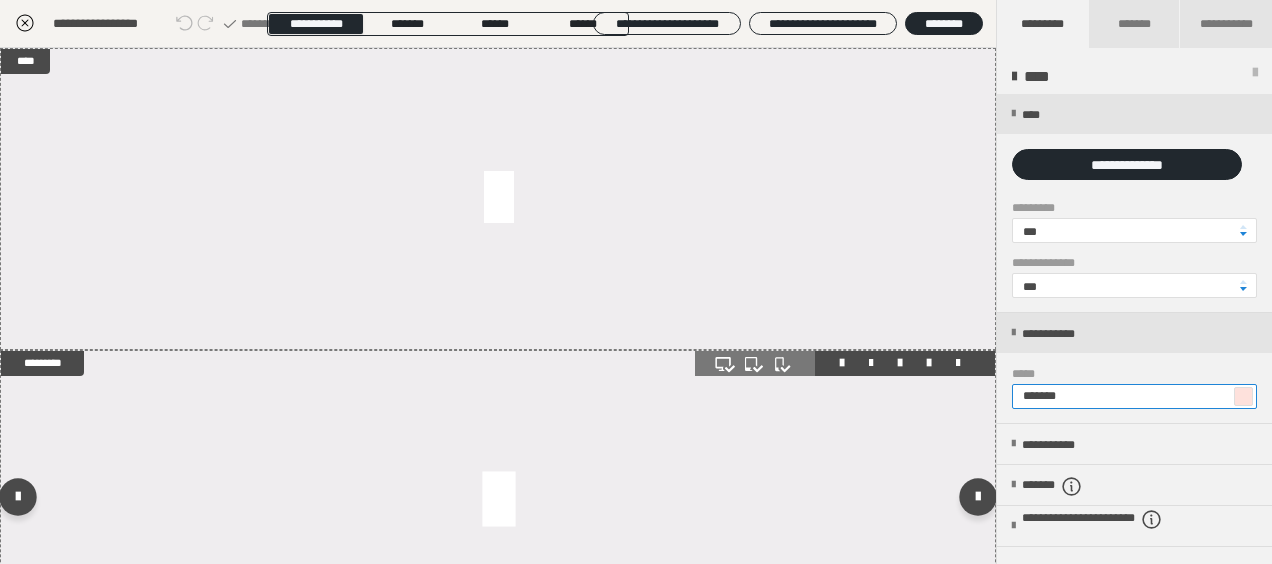 type on "*******" 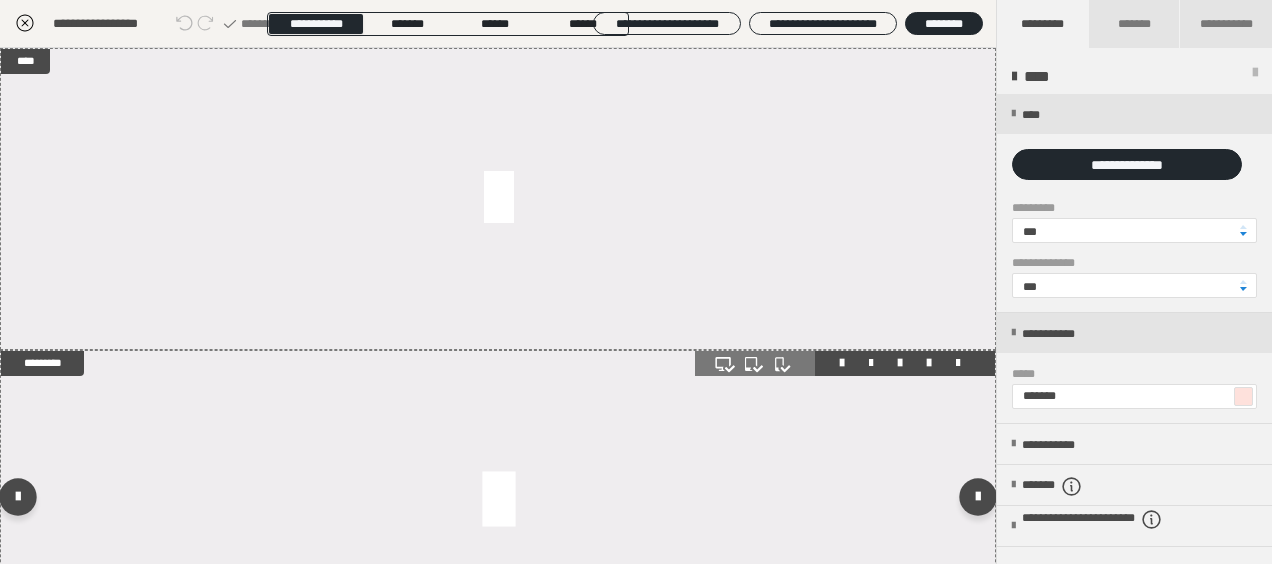 click at bounding box center (498, 501) 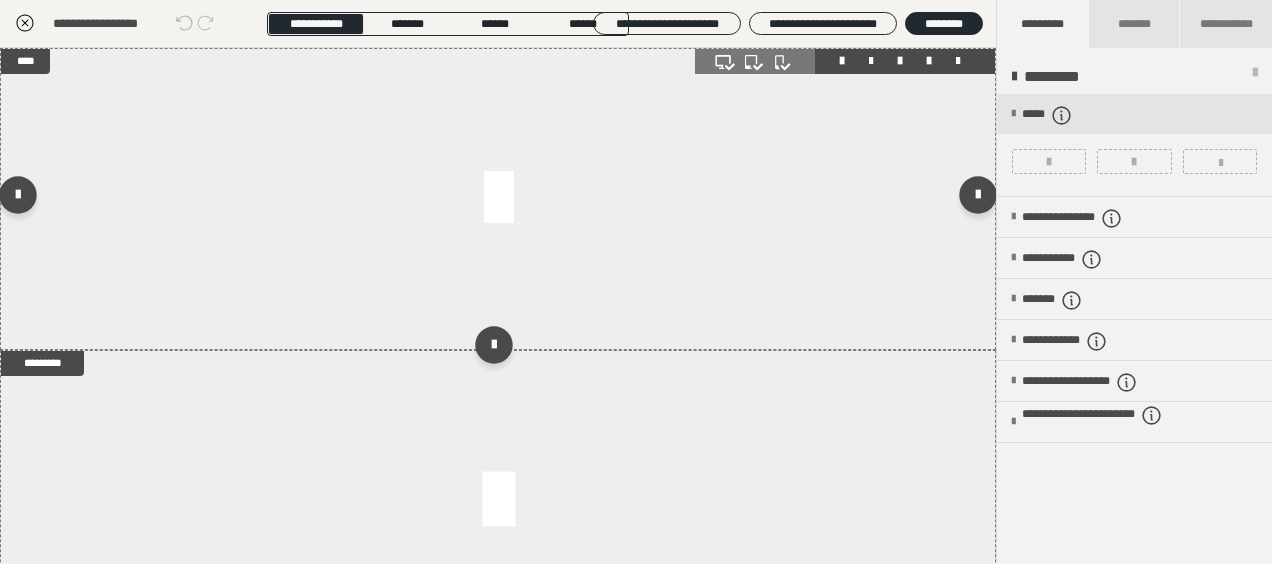 click at bounding box center [498, 199] 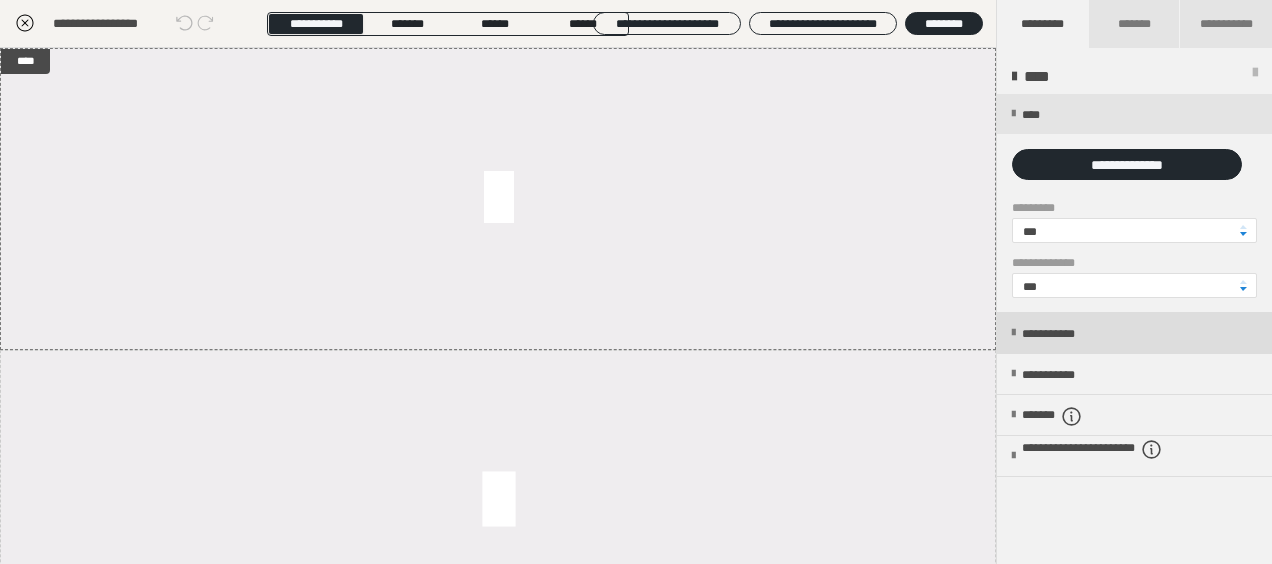 click on "**********" at bounding box center (1134, 333) 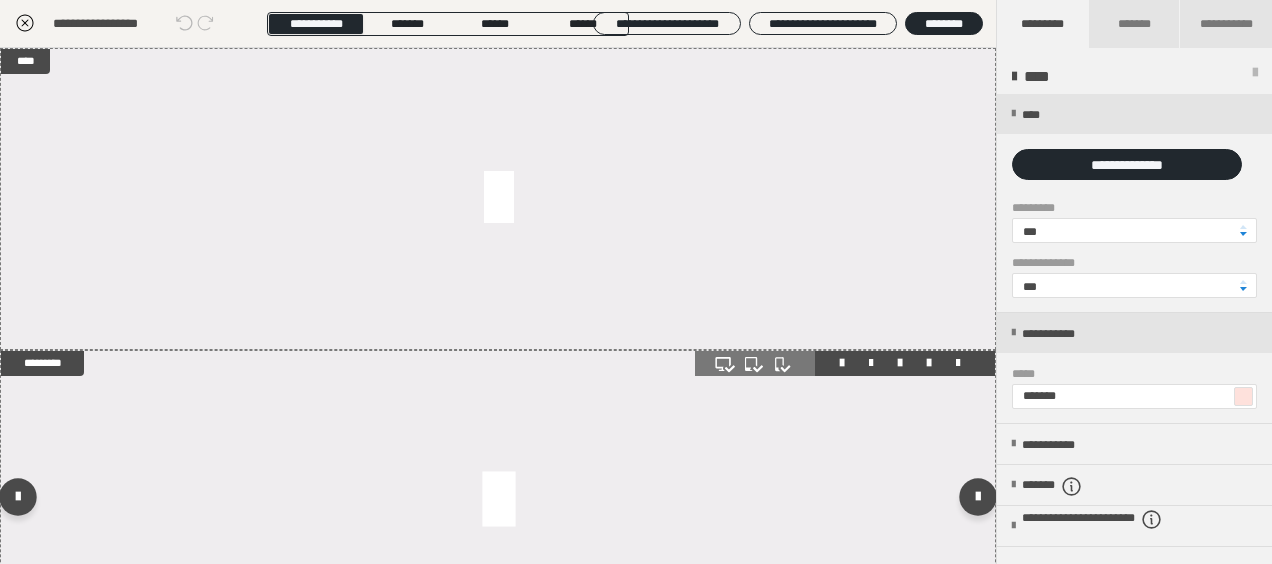 click at bounding box center [498, 501] 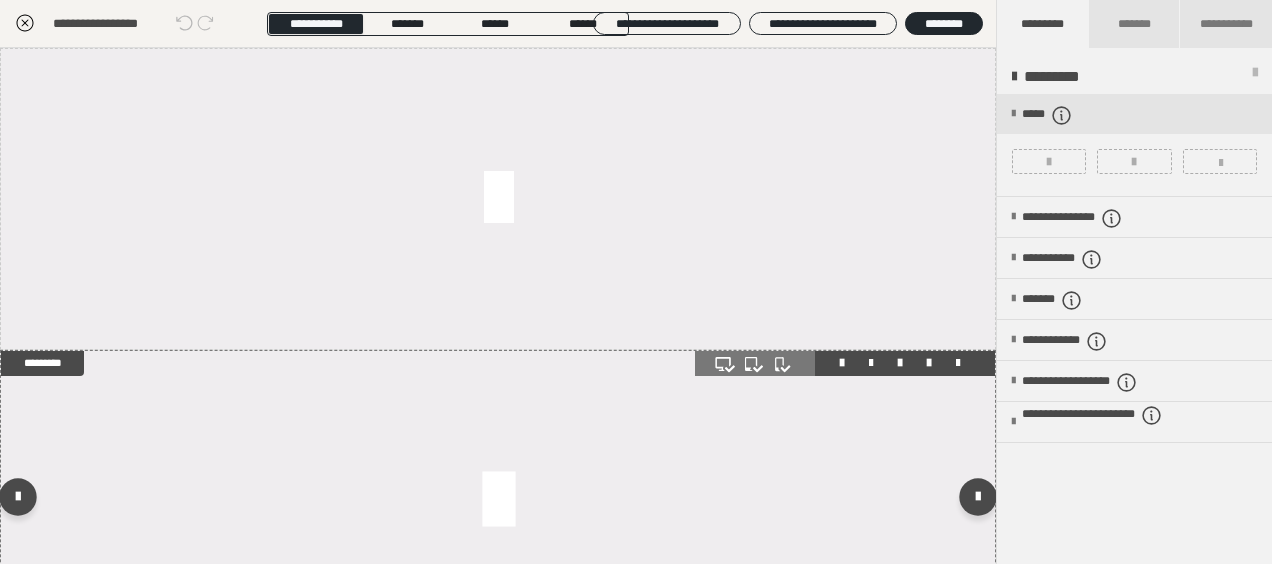 click at bounding box center (498, 501) 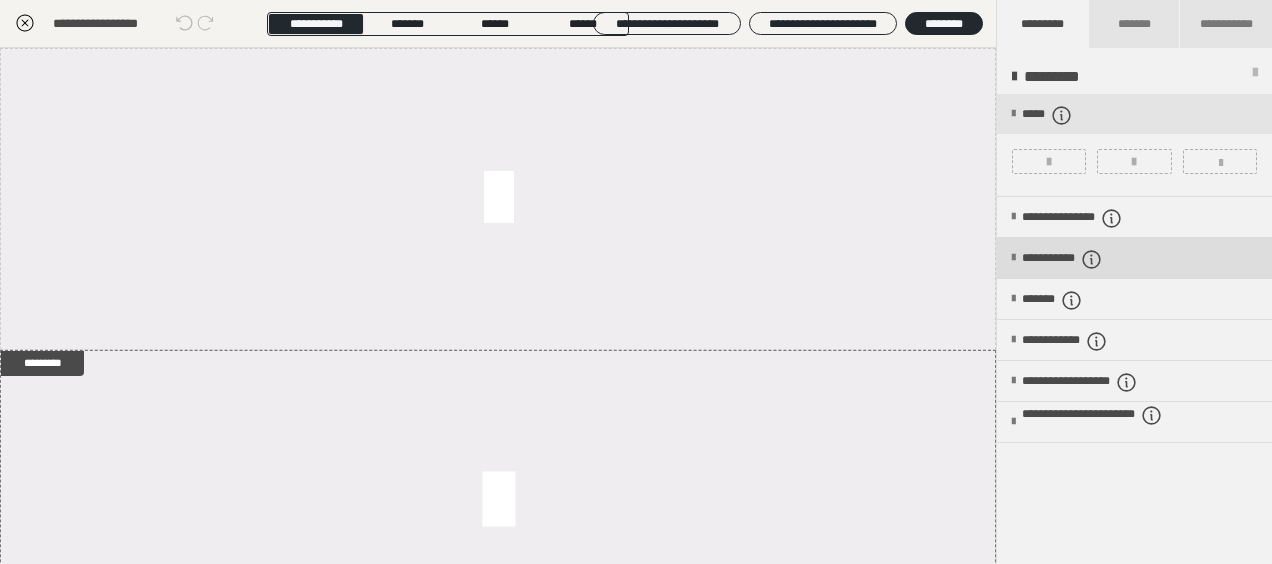 click on "**********" at bounding box center (1086, 259) 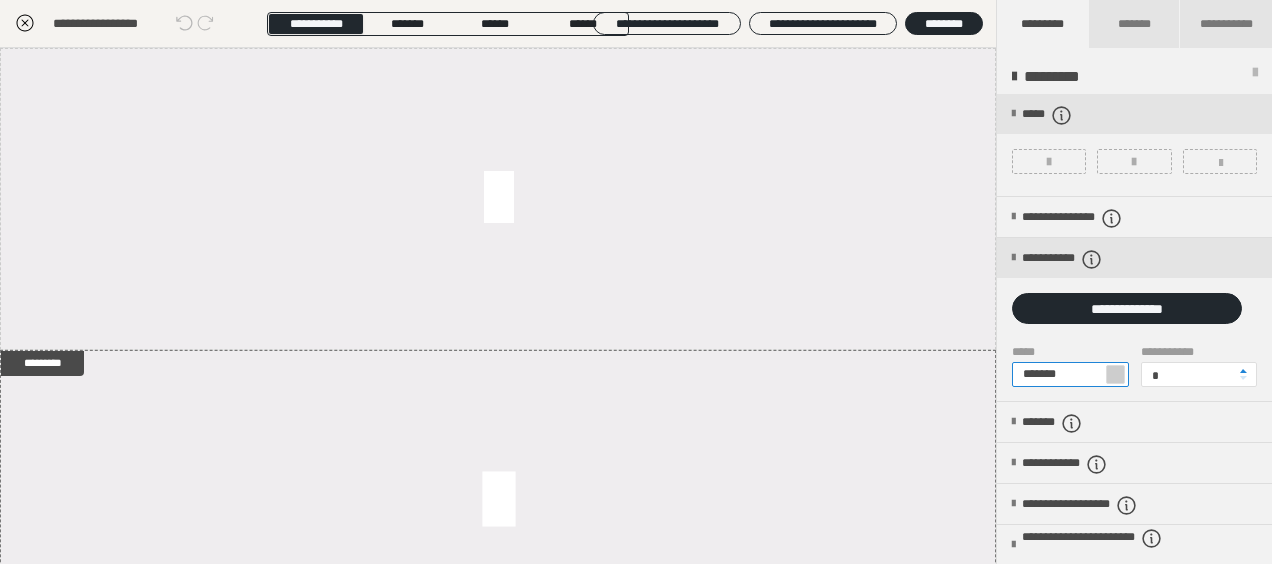 click on "*******" at bounding box center (1070, 374) 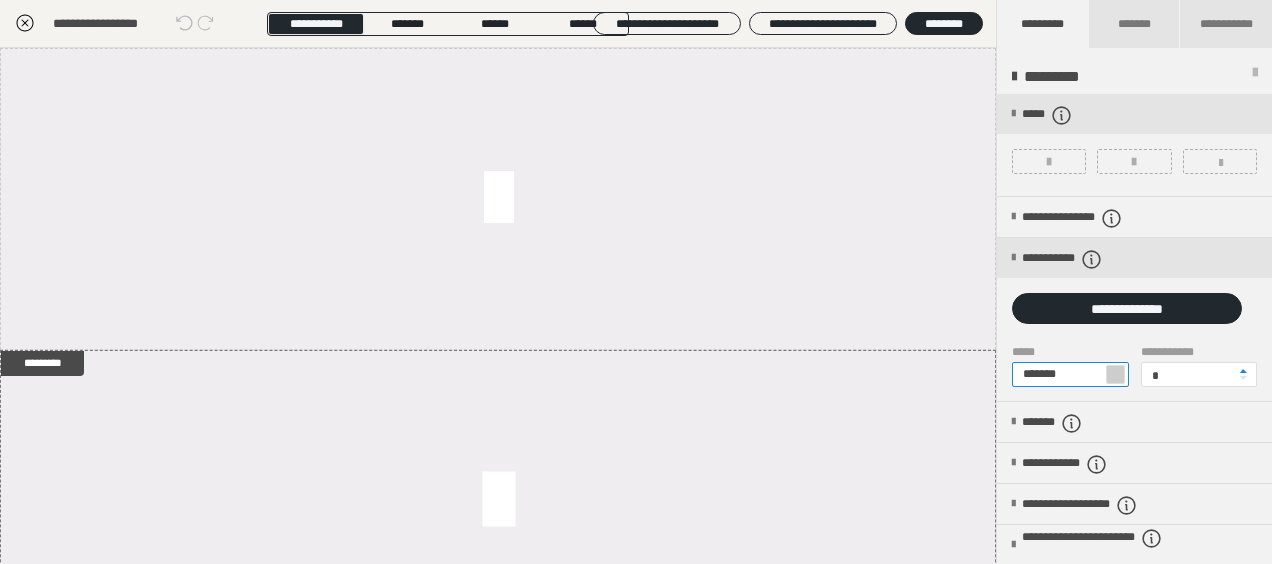 drag, startPoint x: 1088, startPoint y: 372, endPoint x: 1034, endPoint y: 380, distance: 54.589375 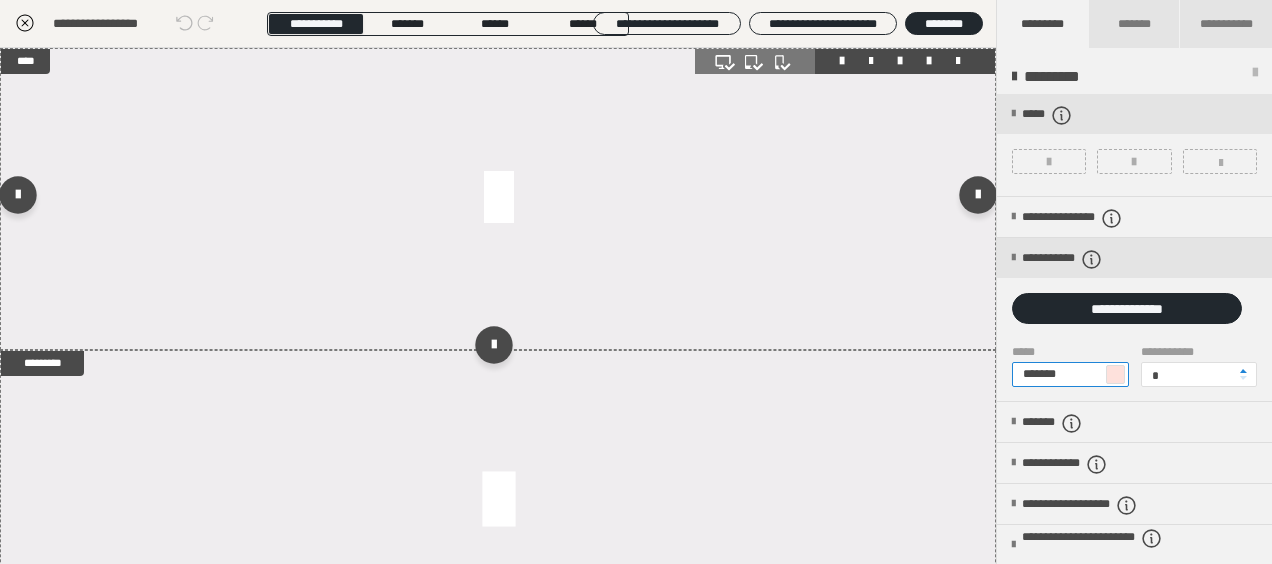 type on "*******" 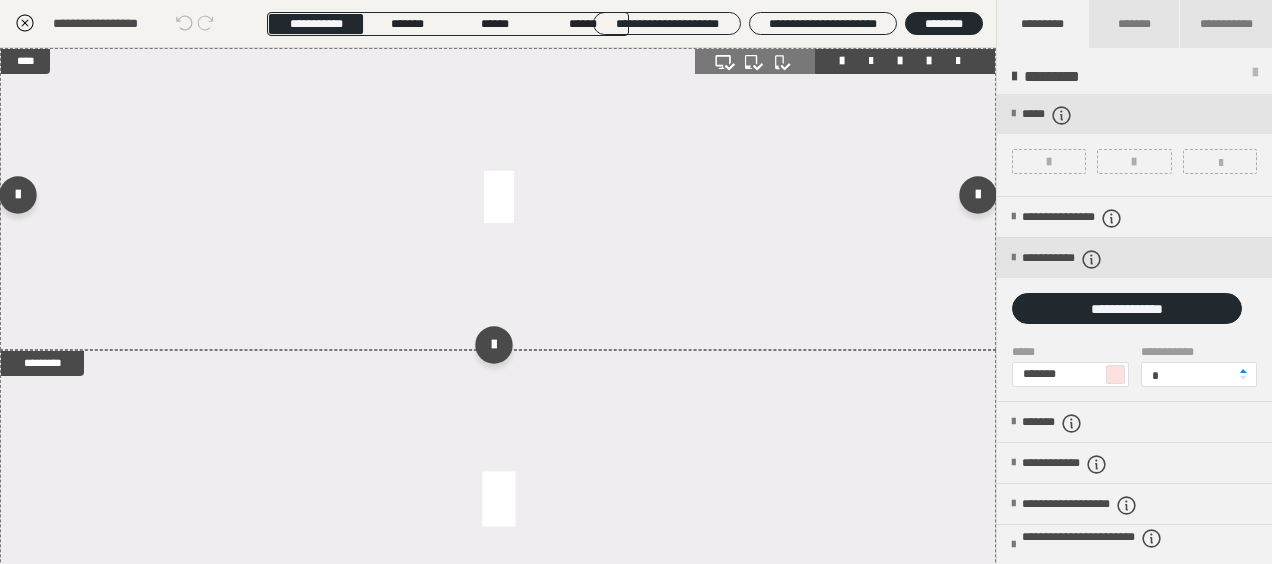click at bounding box center [498, 199] 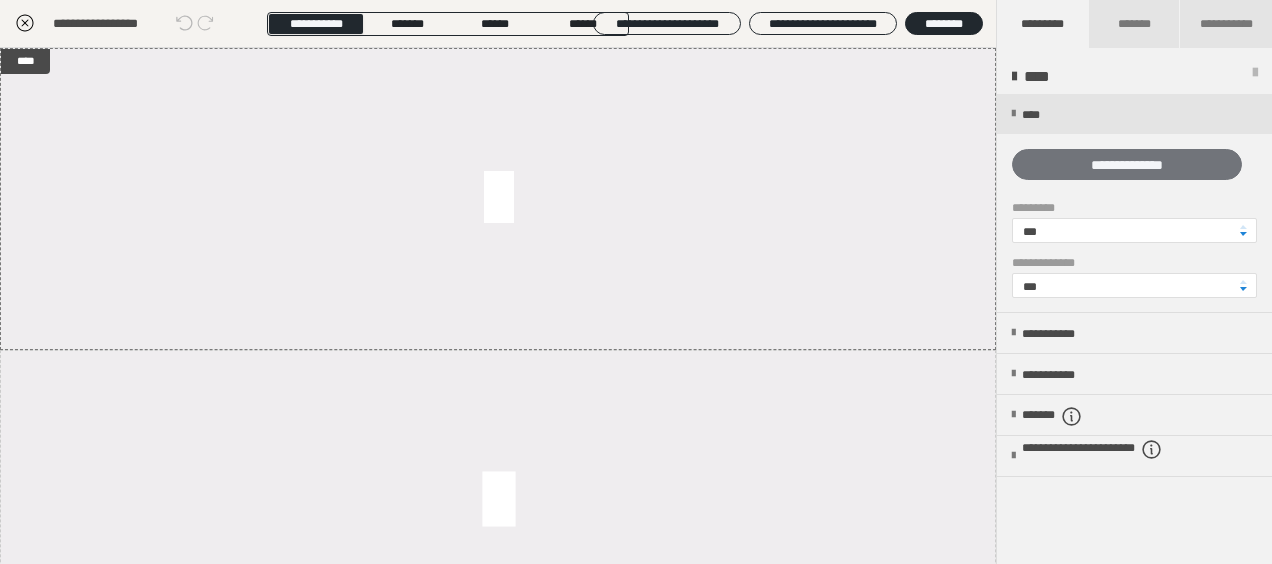 click on "**********" at bounding box center (1127, 164) 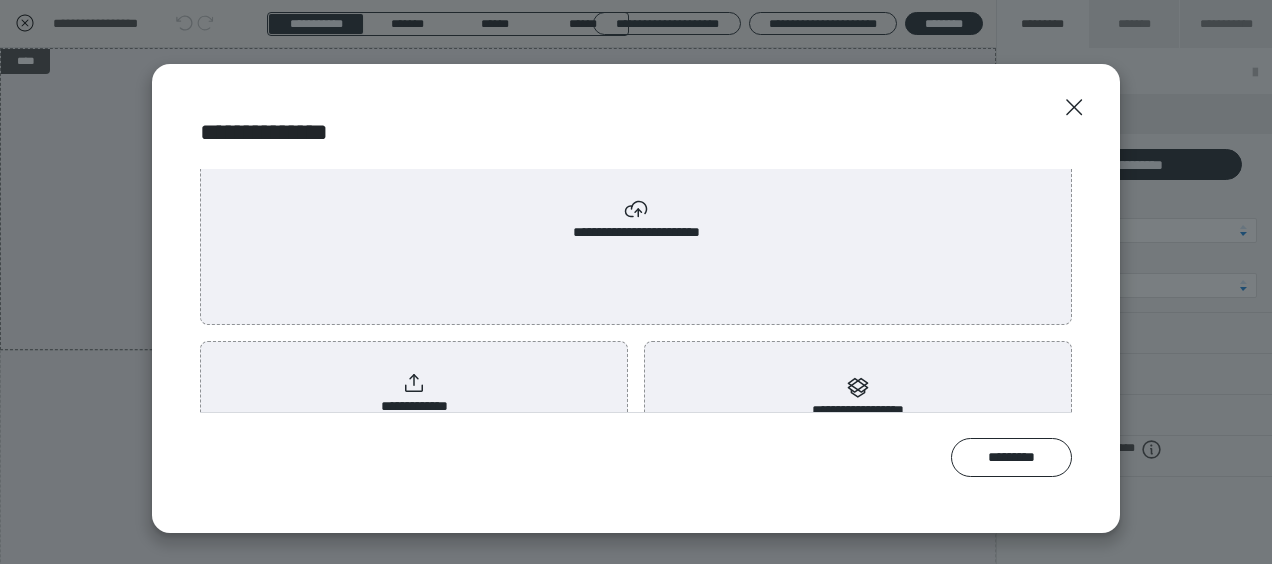 scroll, scrollTop: 96, scrollLeft: 0, axis: vertical 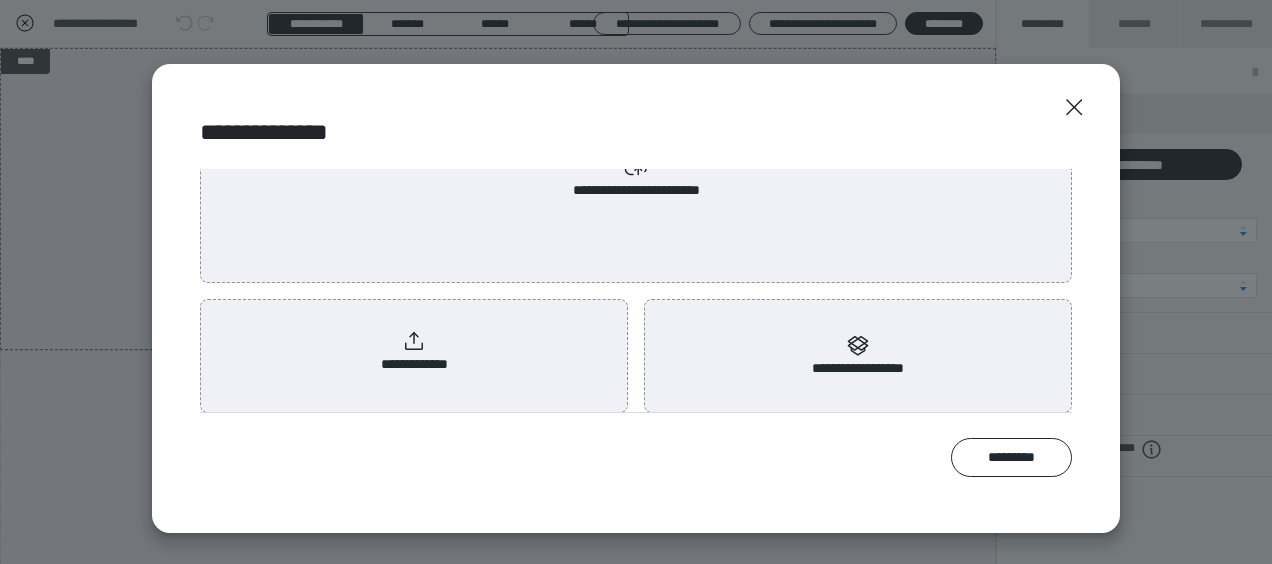 click on "**********" at bounding box center (414, 352) 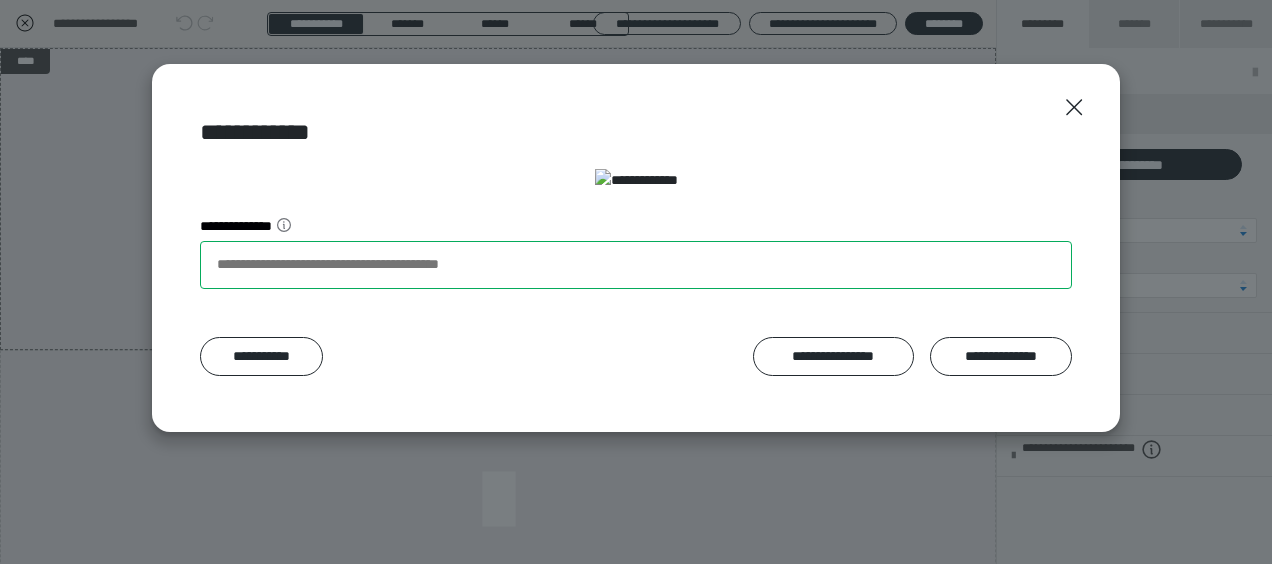 click on "**********" at bounding box center [636, 265] 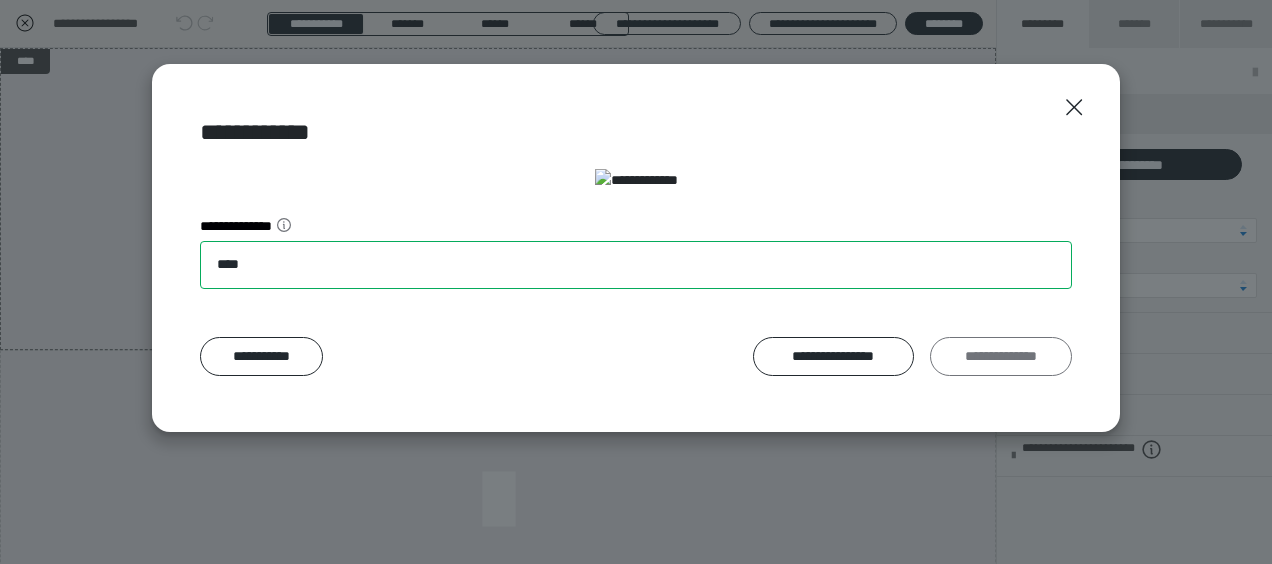 type on "****" 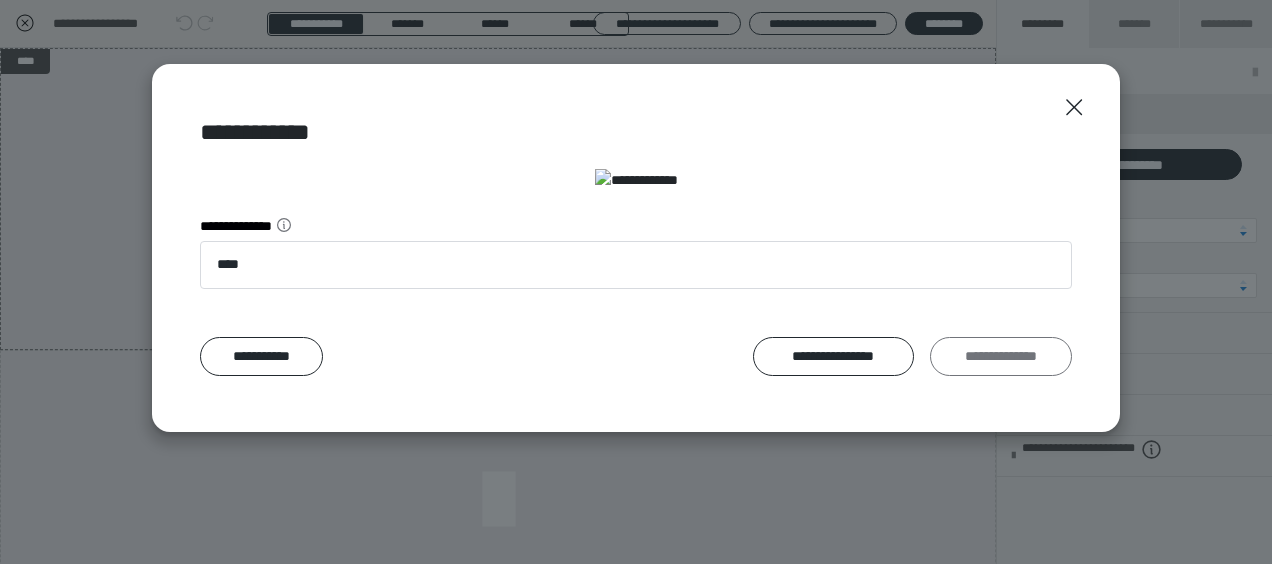 click on "**********" at bounding box center (1001, 356) 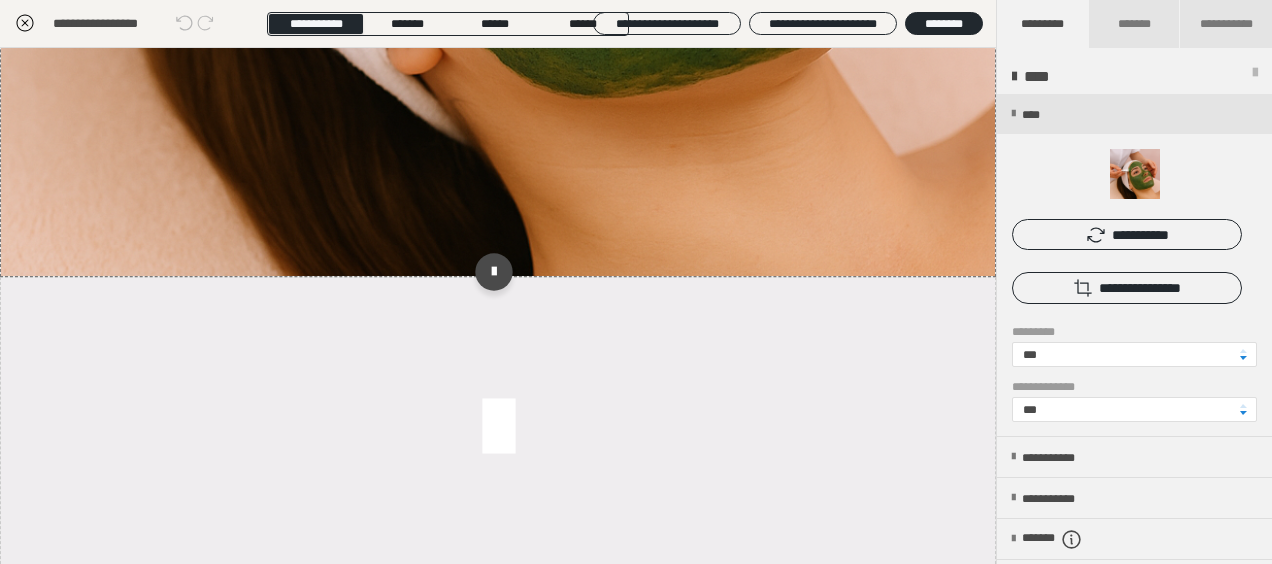 scroll, scrollTop: 800, scrollLeft: 0, axis: vertical 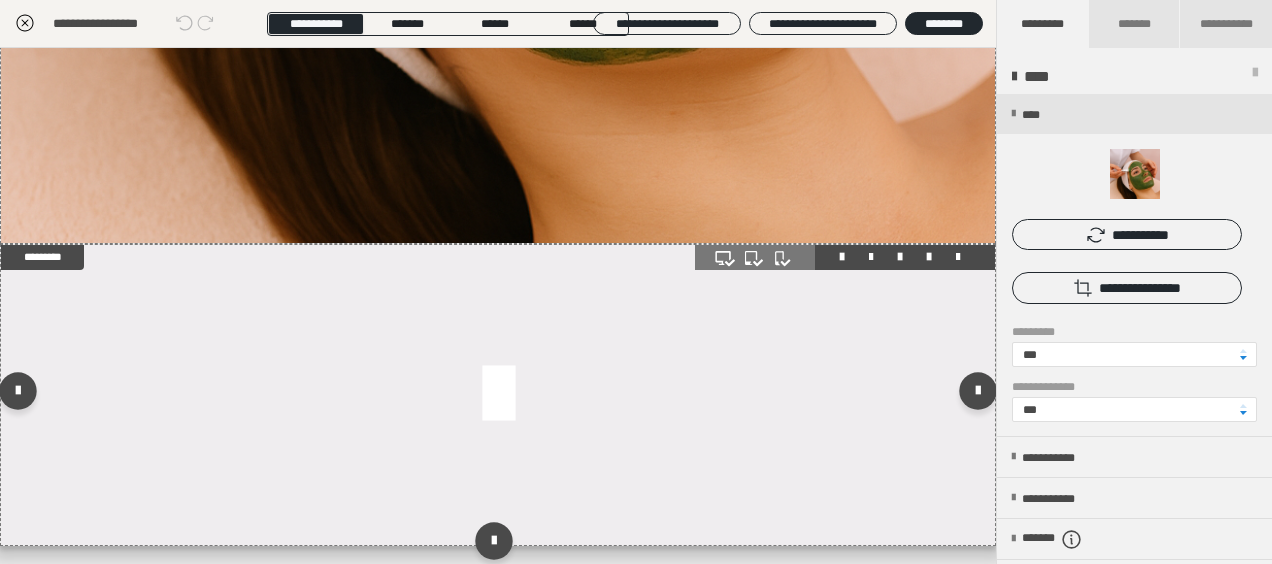 click at bounding box center (498, 395) 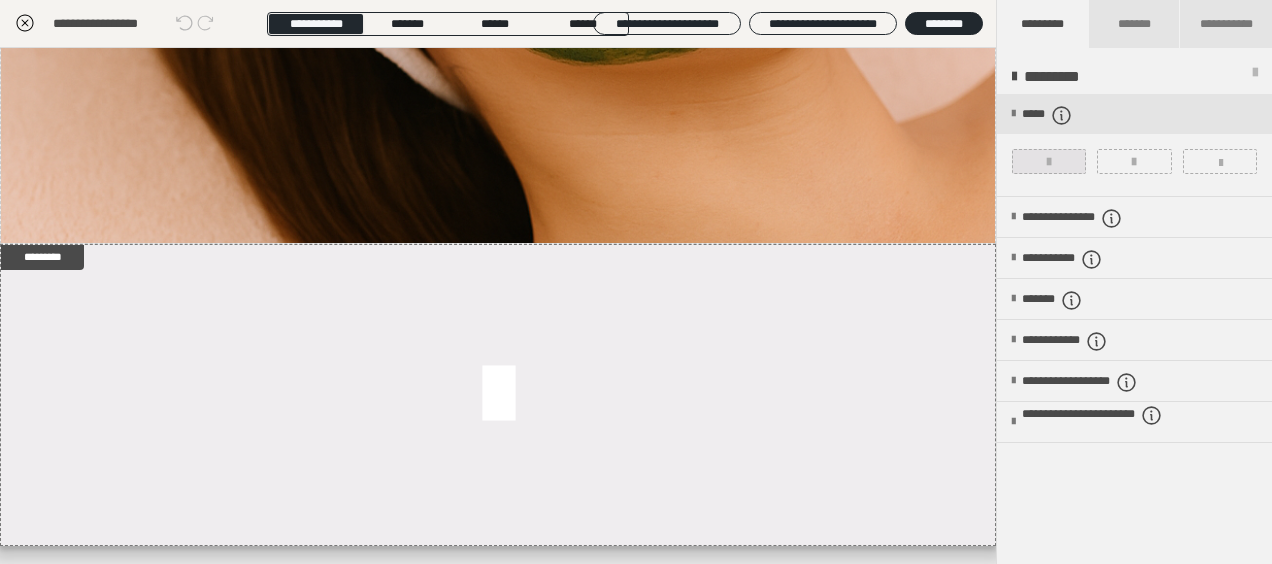 click at bounding box center (1049, 161) 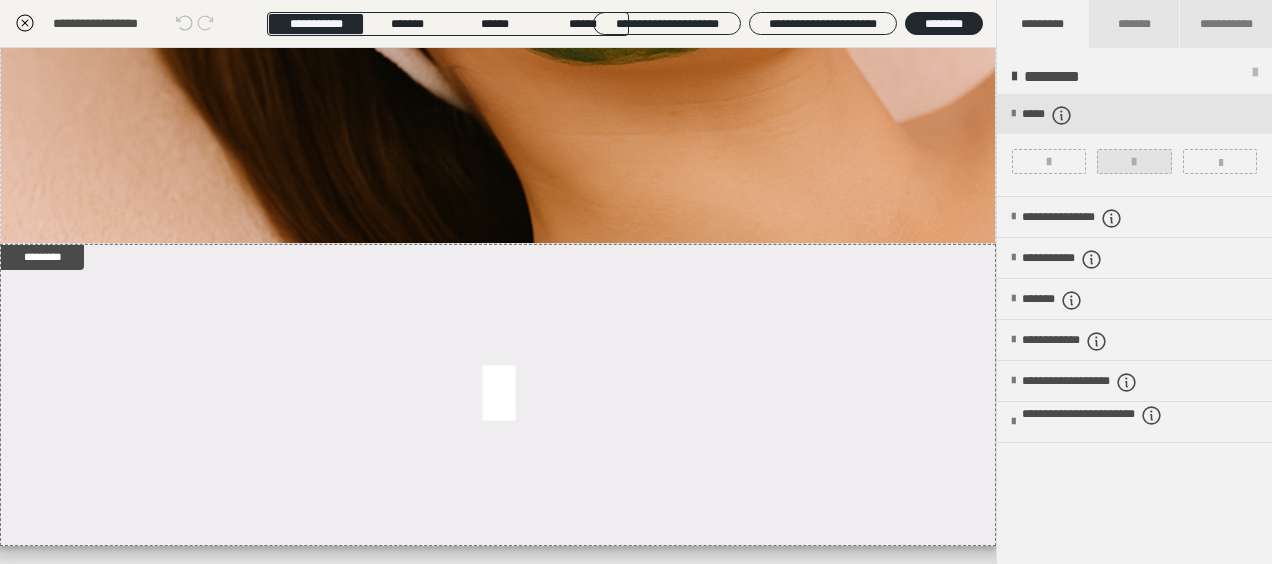 click at bounding box center (1134, 161) 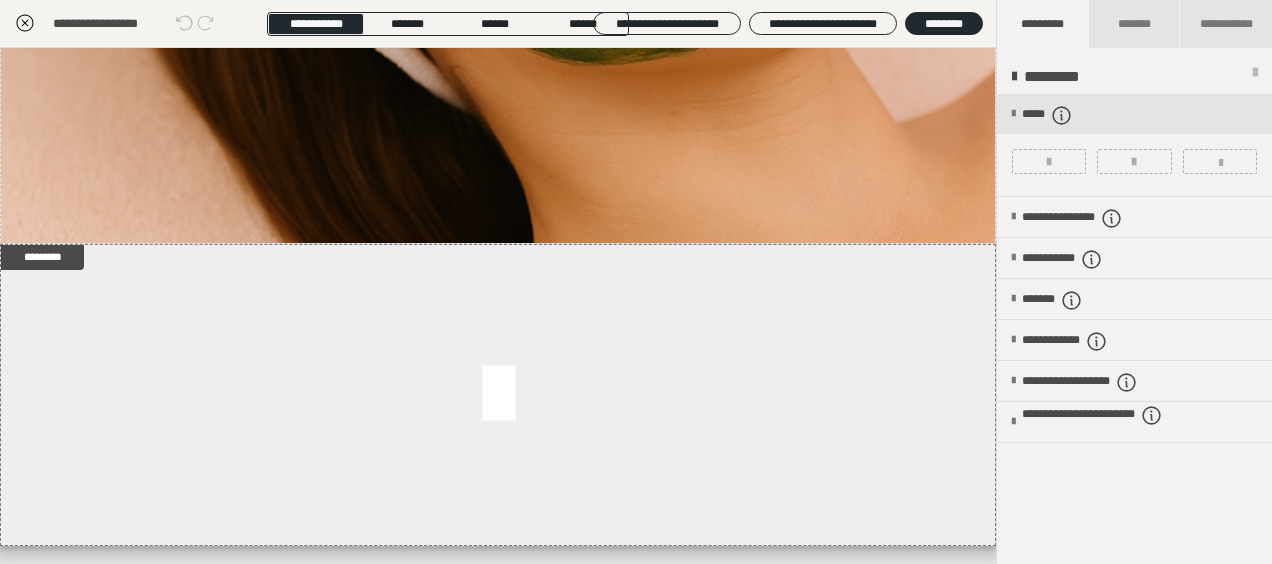 scroll, scrollTop: 0, scrollLeft: 0, axis: both 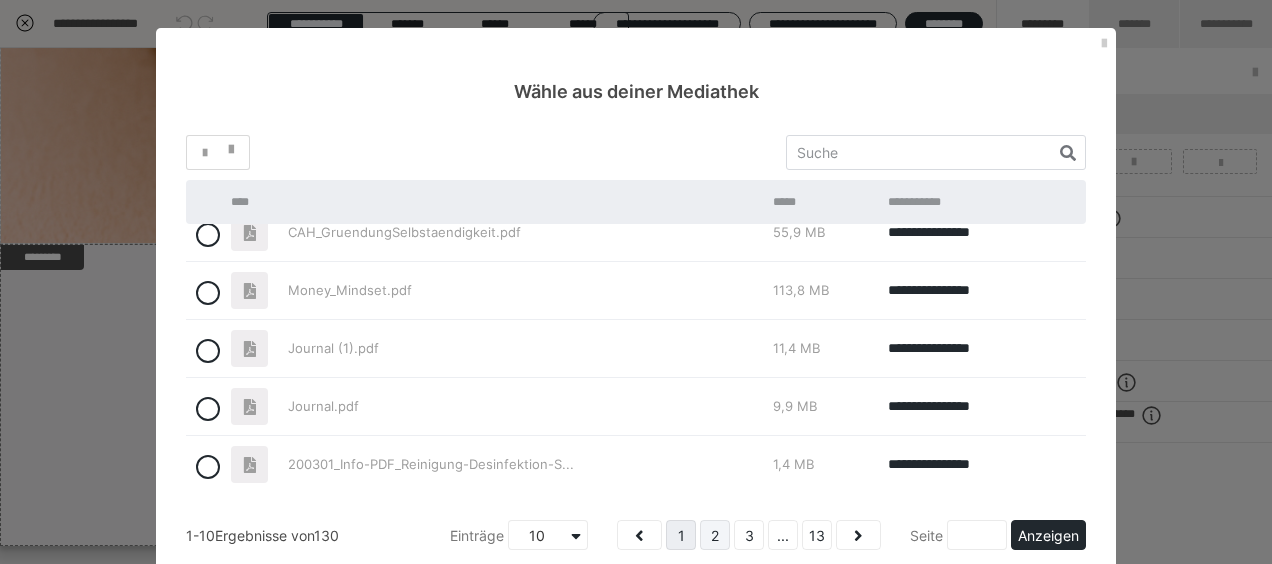 click on "2" at bounding box center (715, 535) 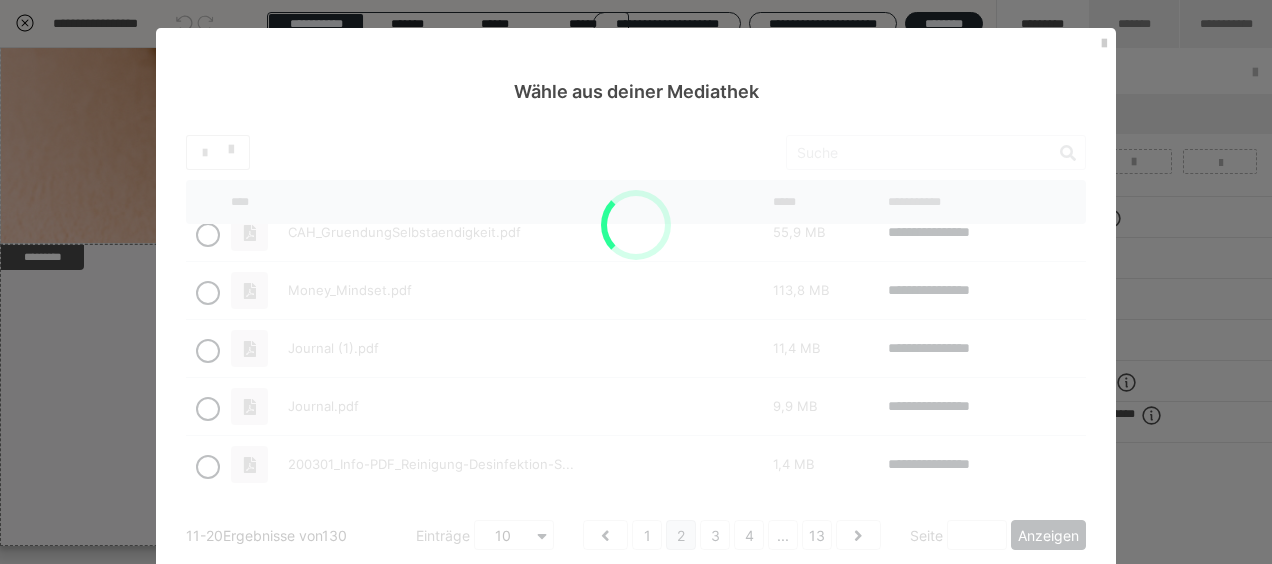 scroll, scrollTop: 77, scrollLeft: 0, axis: vertical 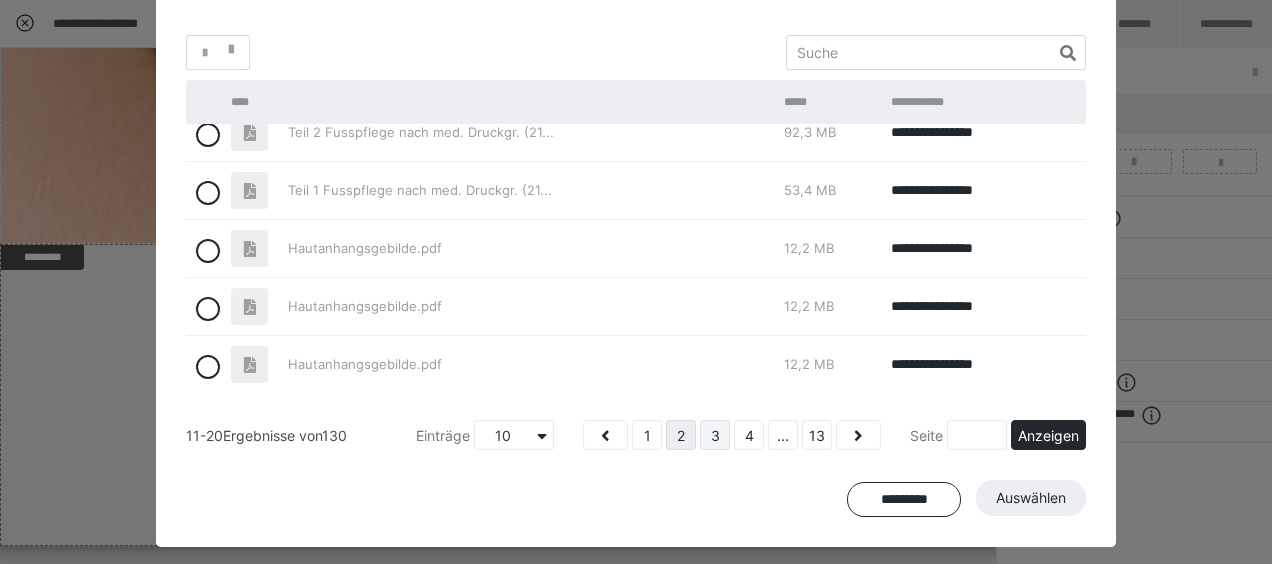 click on "3" at bounding box center [715, 435] 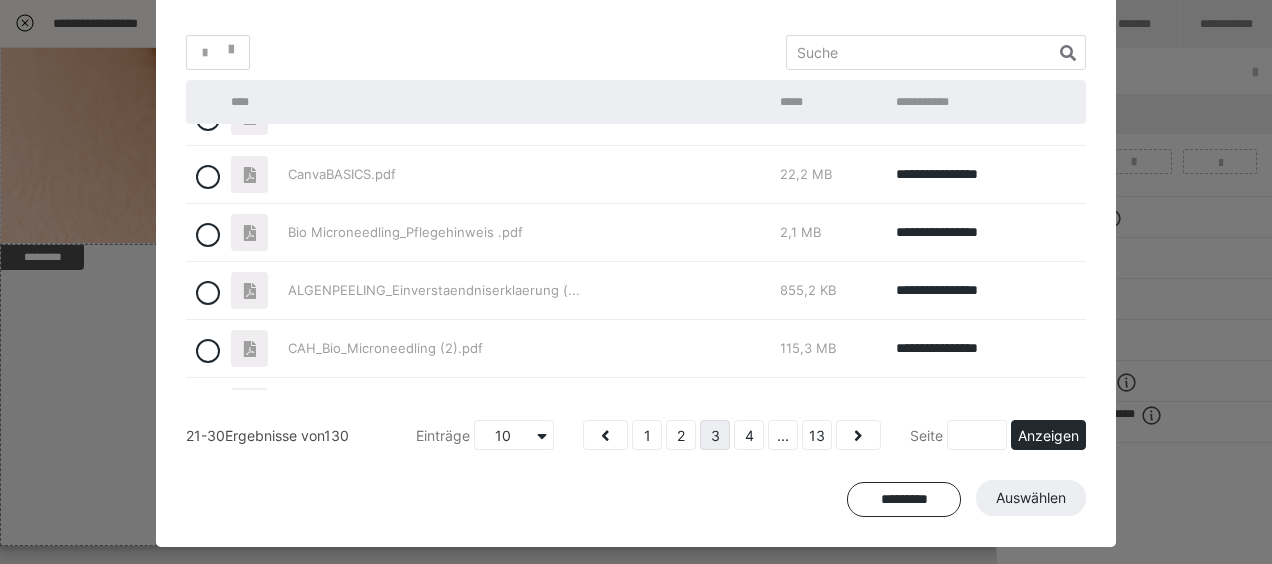 scroll, scrollTop: 310, scrollLeft: 0, axis: vertical 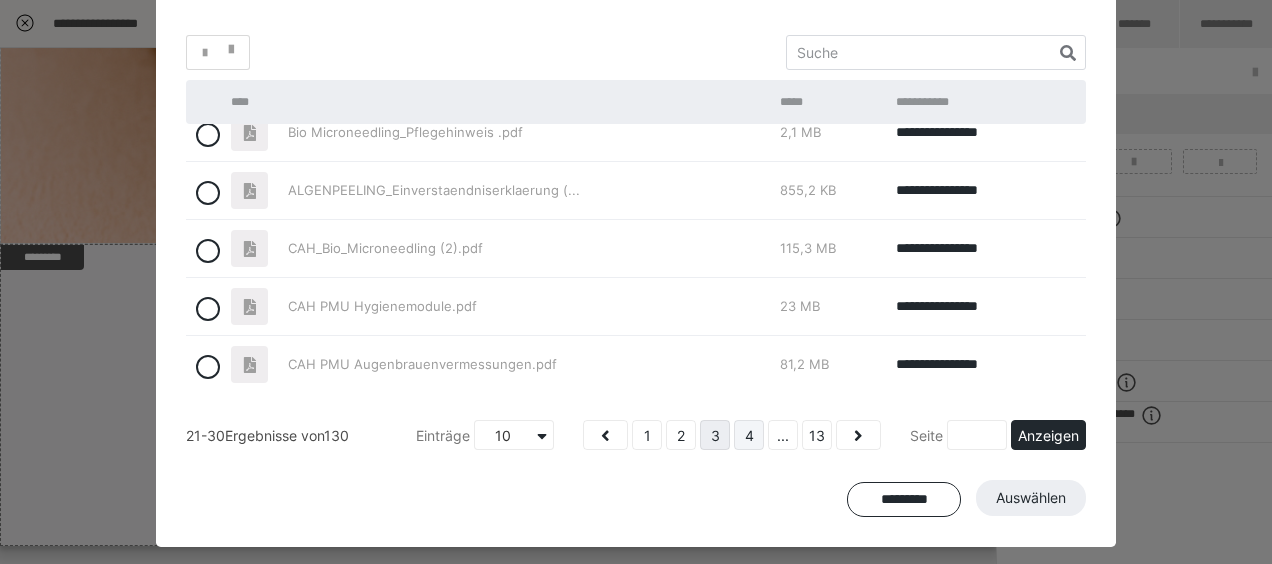 click on "4" at bounding box center (749, 435) 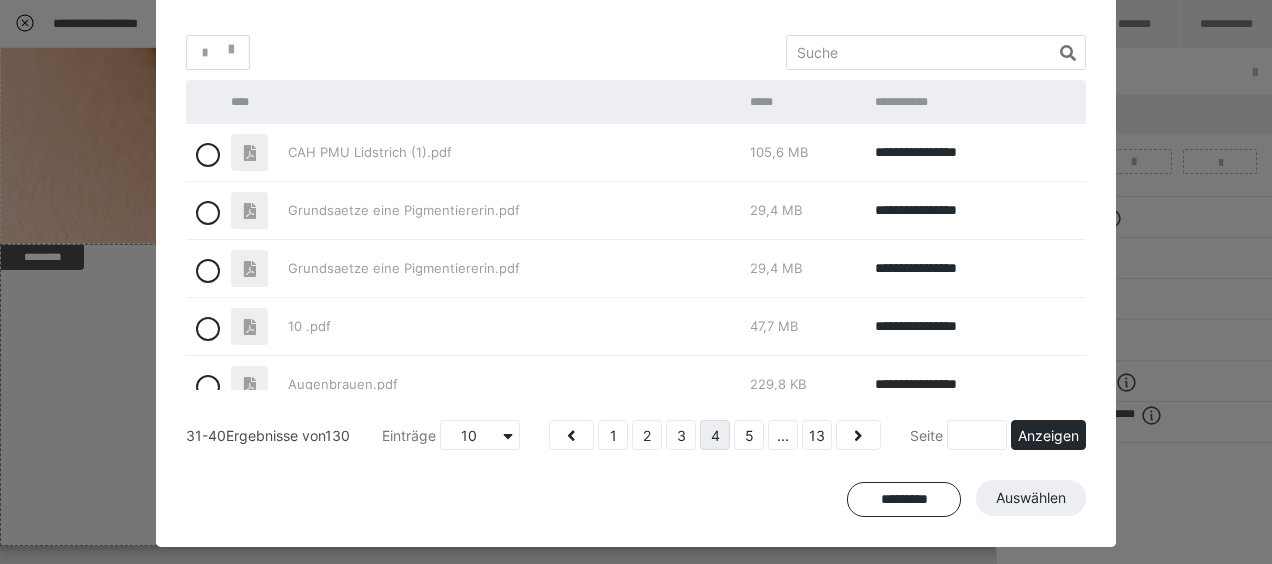 scroll, scrollTop: 110, scrollLeft: 0, axis: vertical 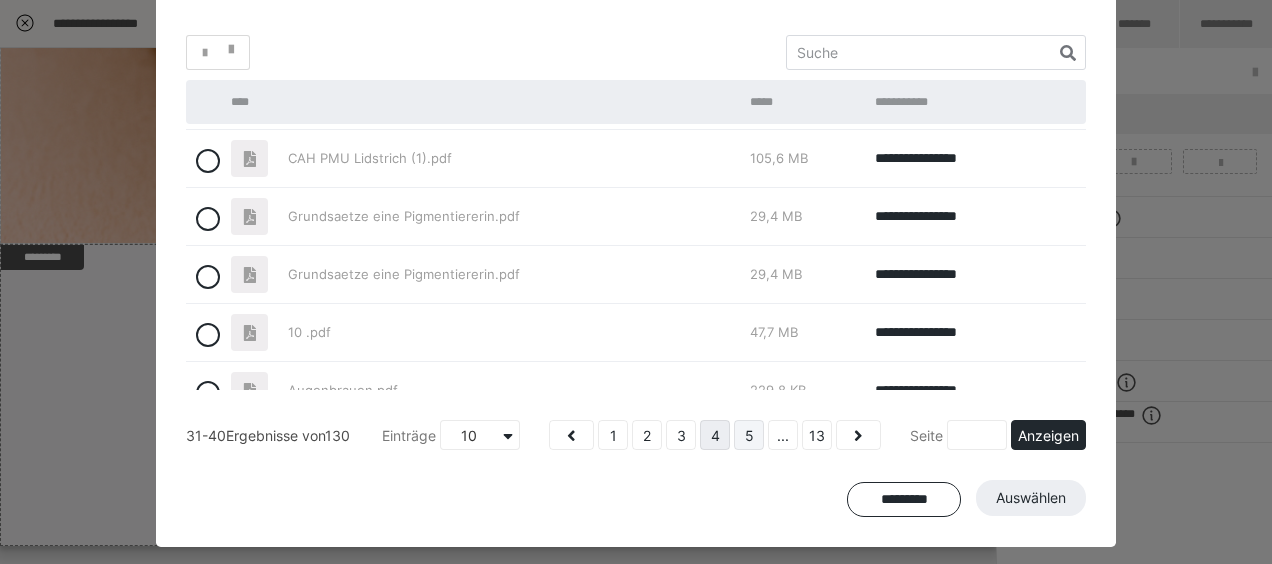 click on "5" at bounding box center (749, 435) 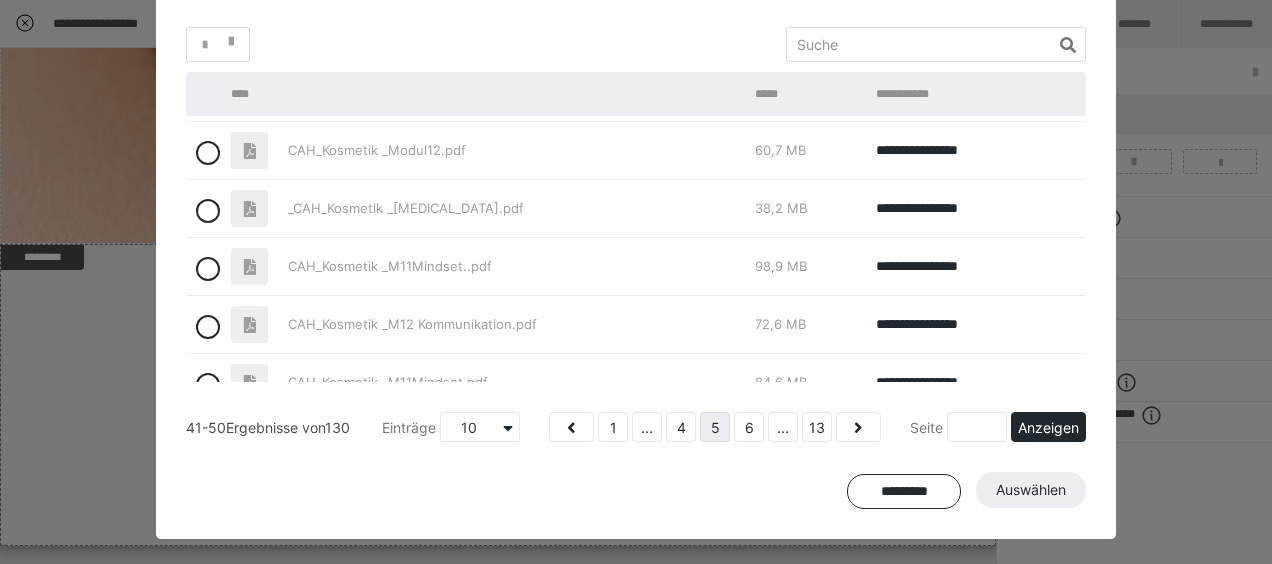 scroll, scrollTop: 110, scrollLeft: 0, axis: vertical 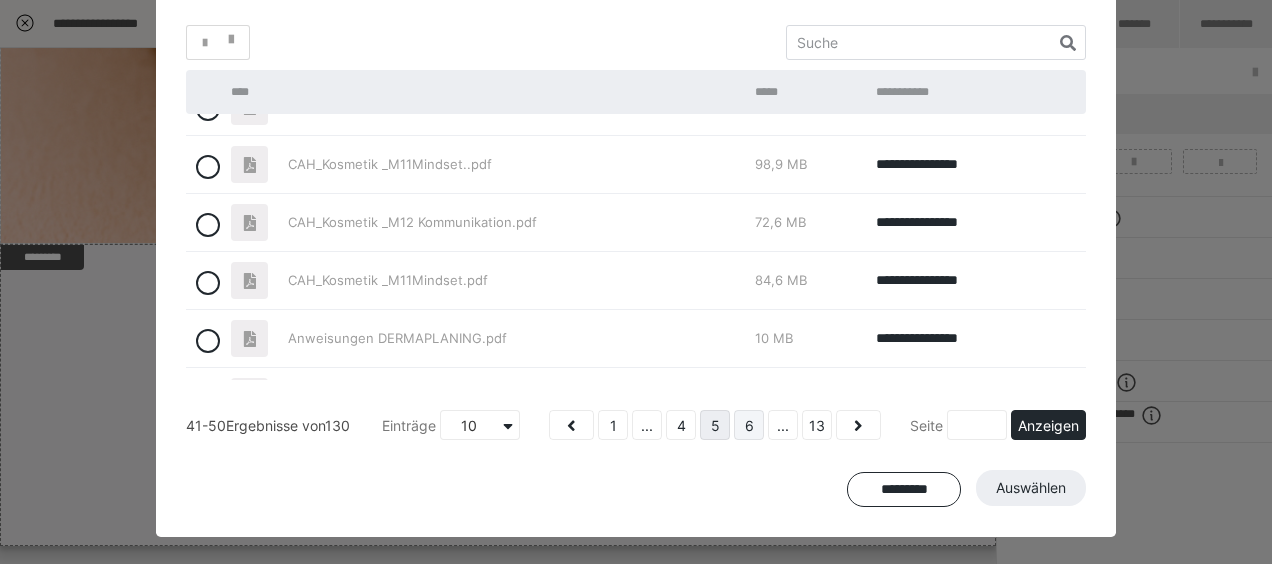 click on "6" at bounding box center (749, 425) 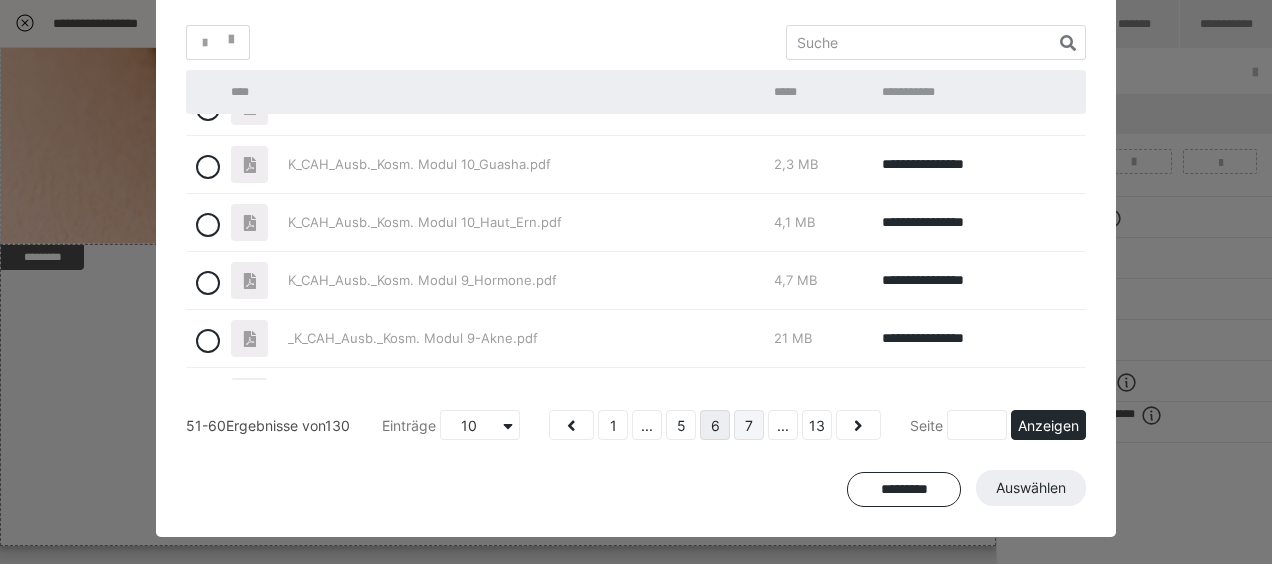 click on "7" at bounding box center [749, 425] 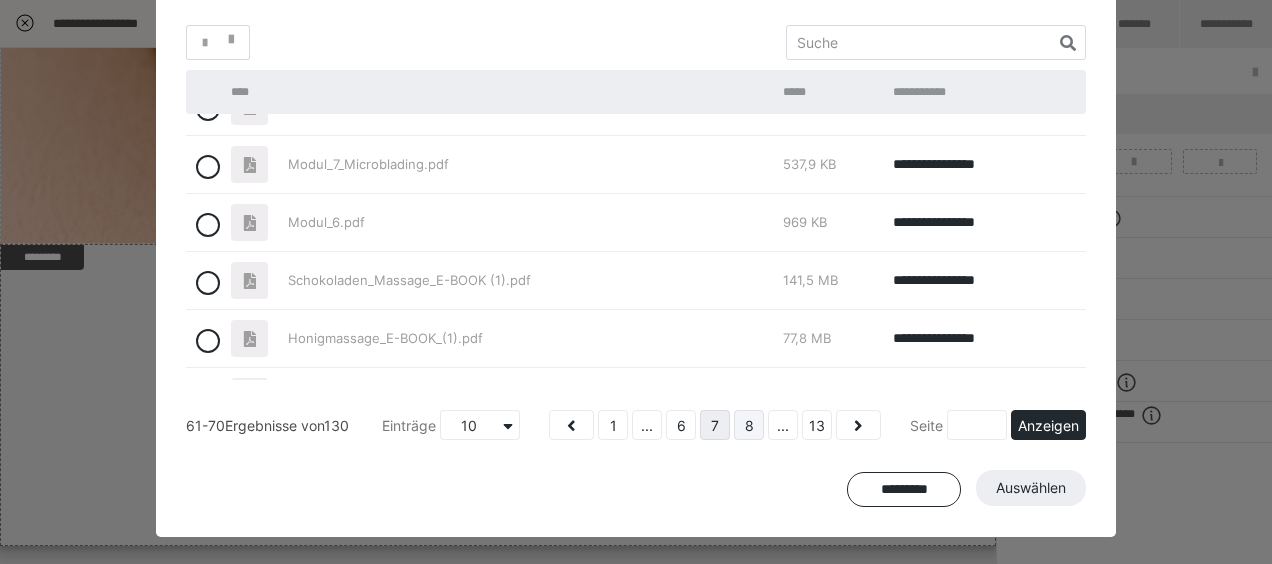 click on "8" at bounding box center (749, 425) 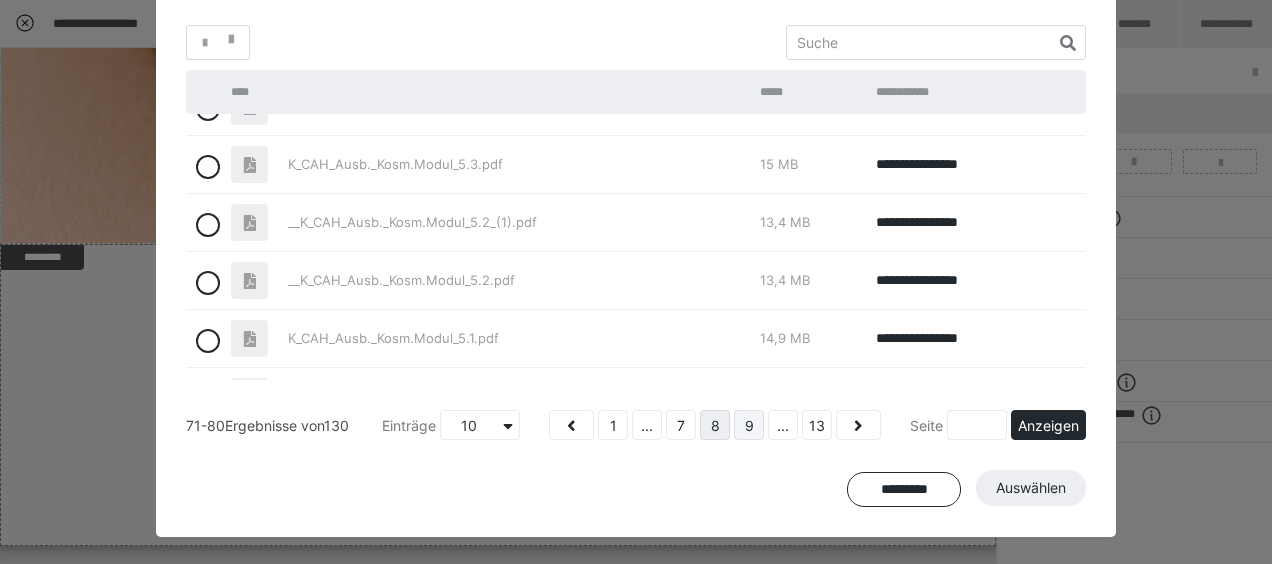 click on "9" at bounding box center [749, 425] 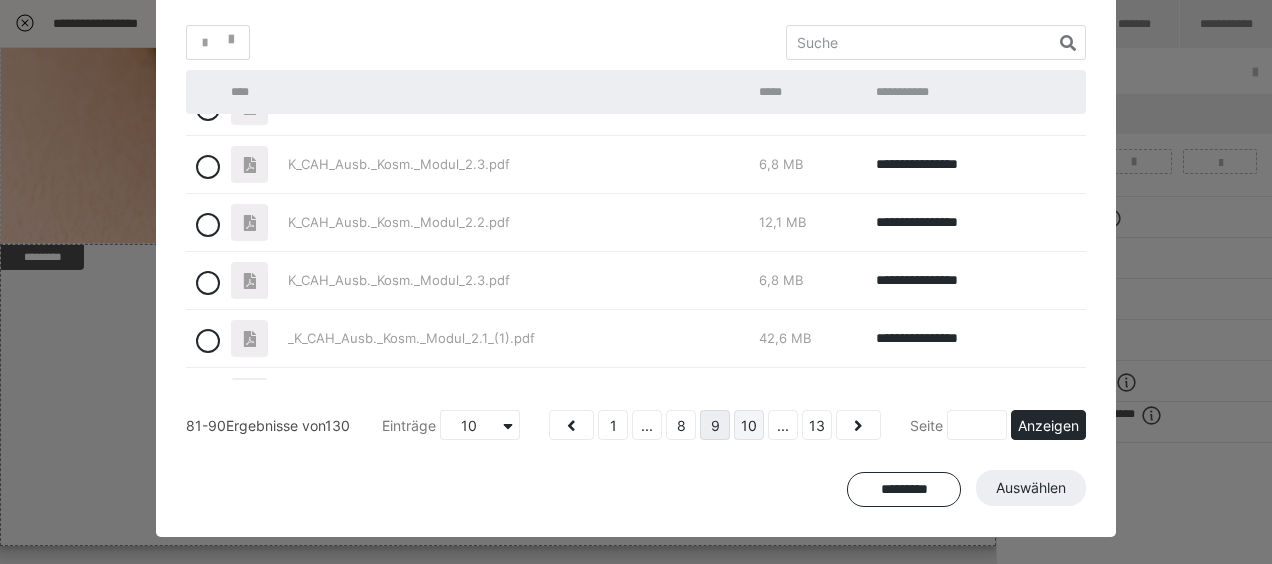click on "10" at bounding box center (749, 425) 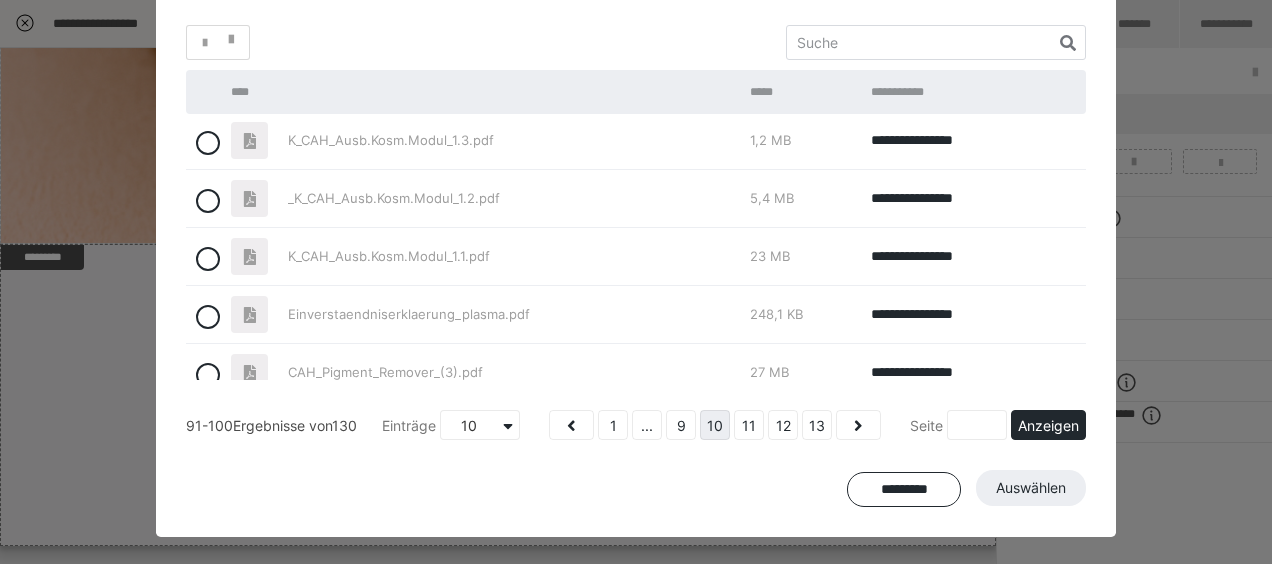 scroll, scrollTop: 0, scrollLeft: 0, axis: both 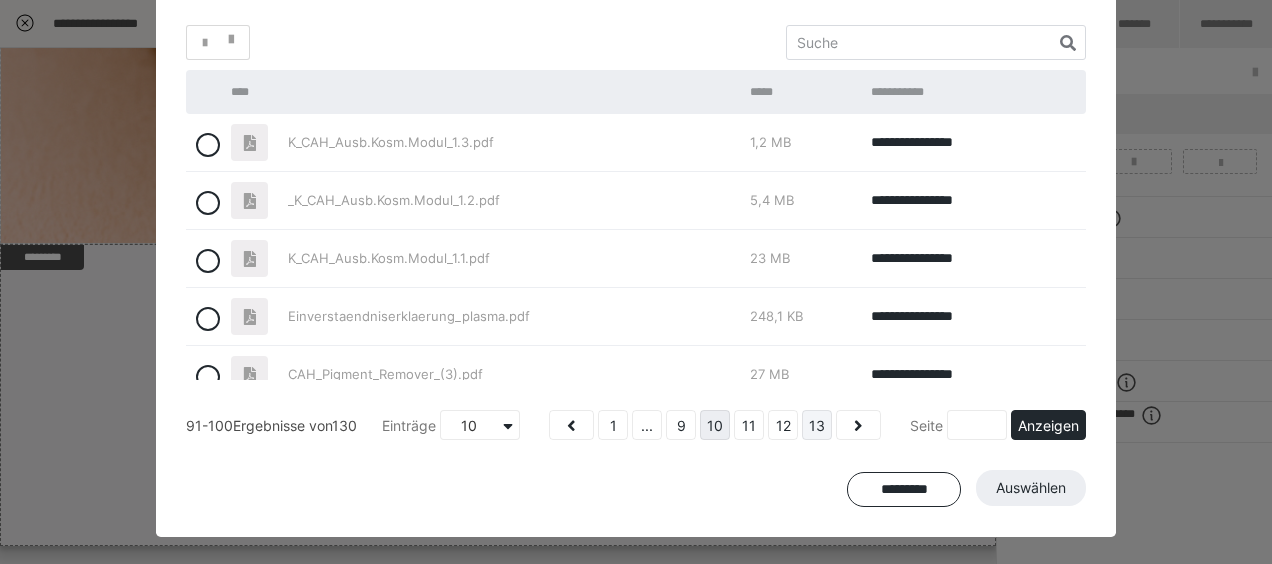 click on "13" at bounding box center [817, 425] 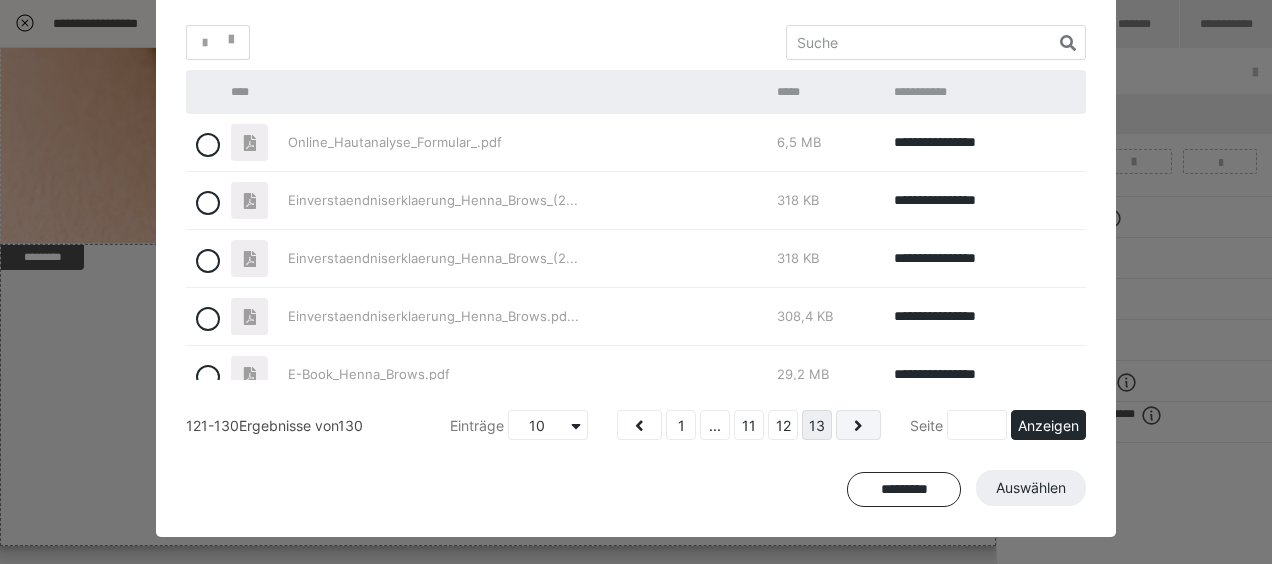 click at bounding box center [858, 425] 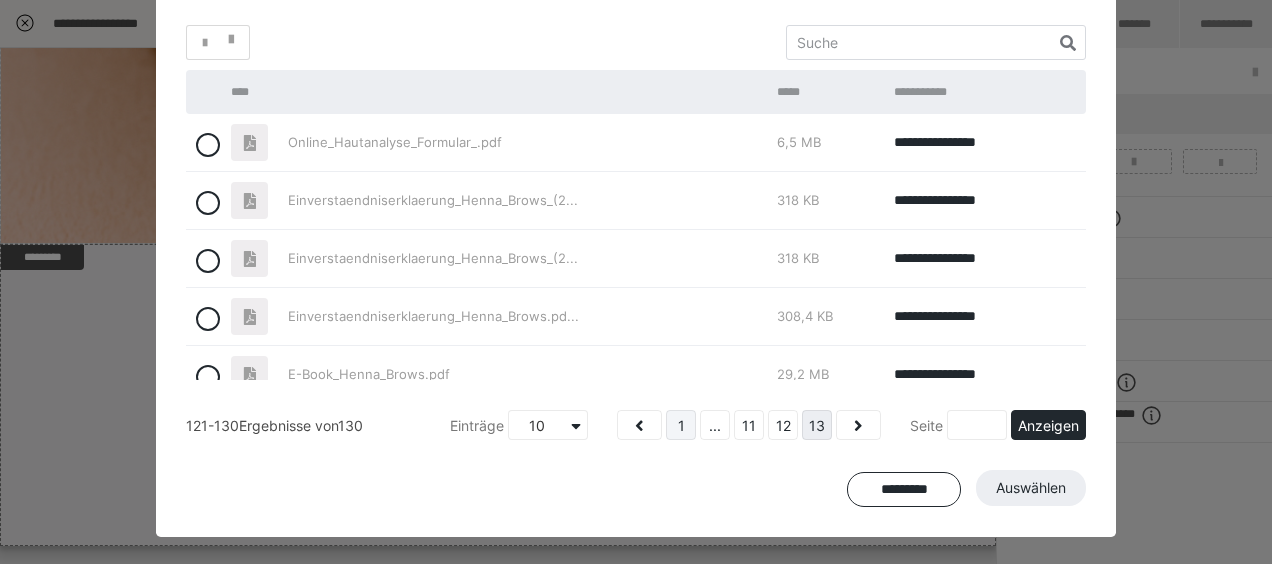 click on "1" at bounding box center (681, 425) 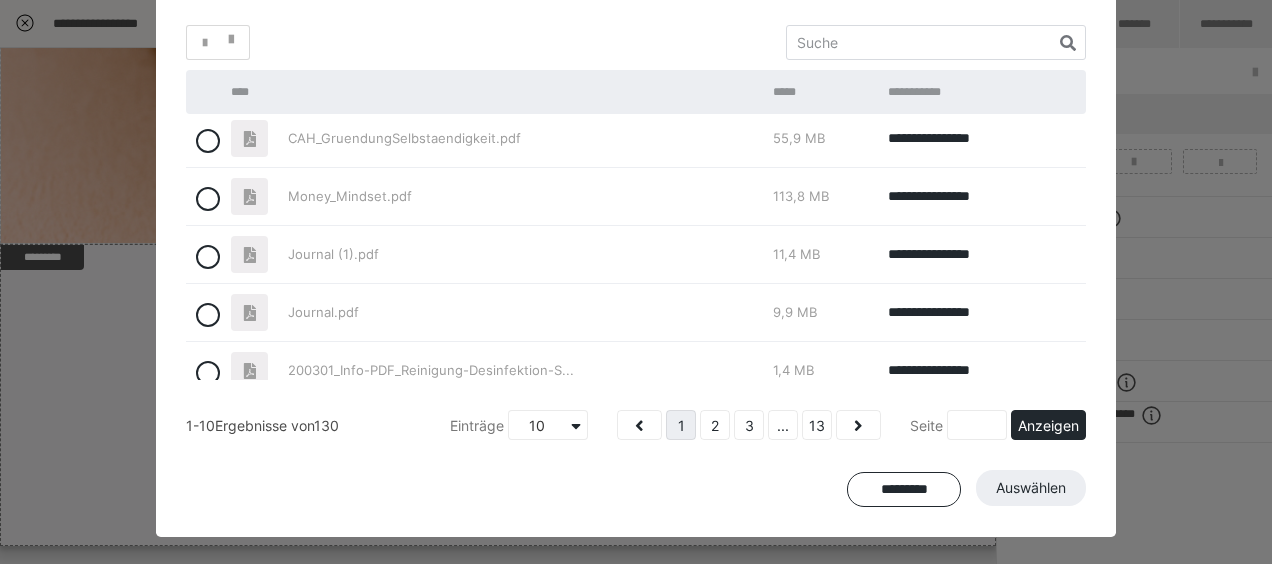 scroll, scrollTop: 300, scrollLeft: 0, axis: vertical 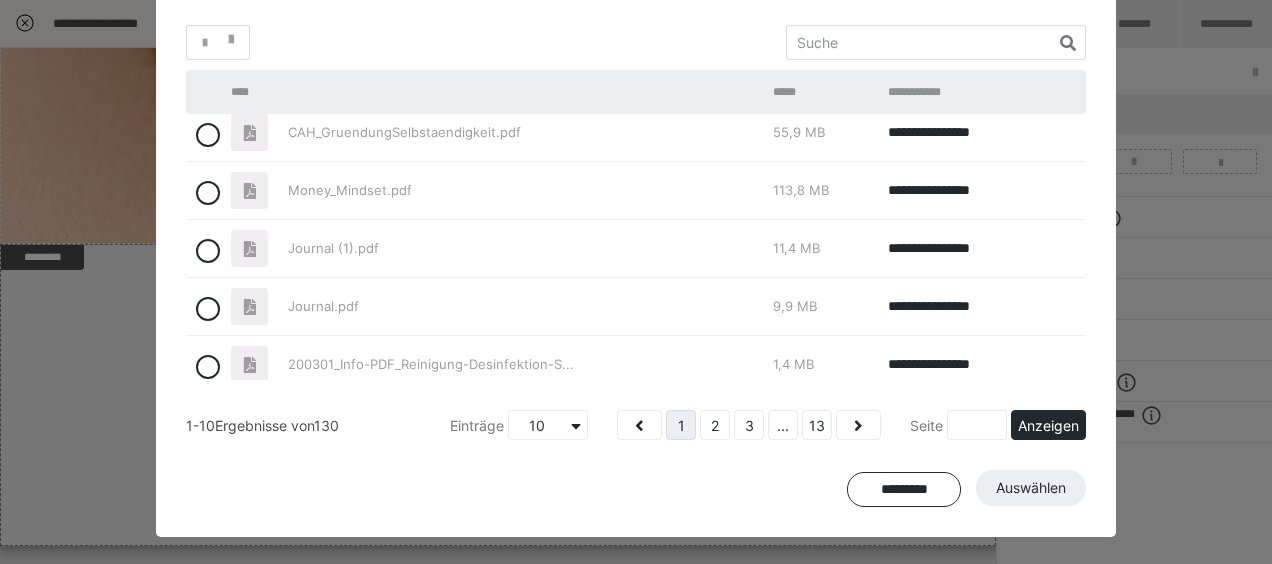 click on "Journal (1).pdf" at bounding box center [333, 248] 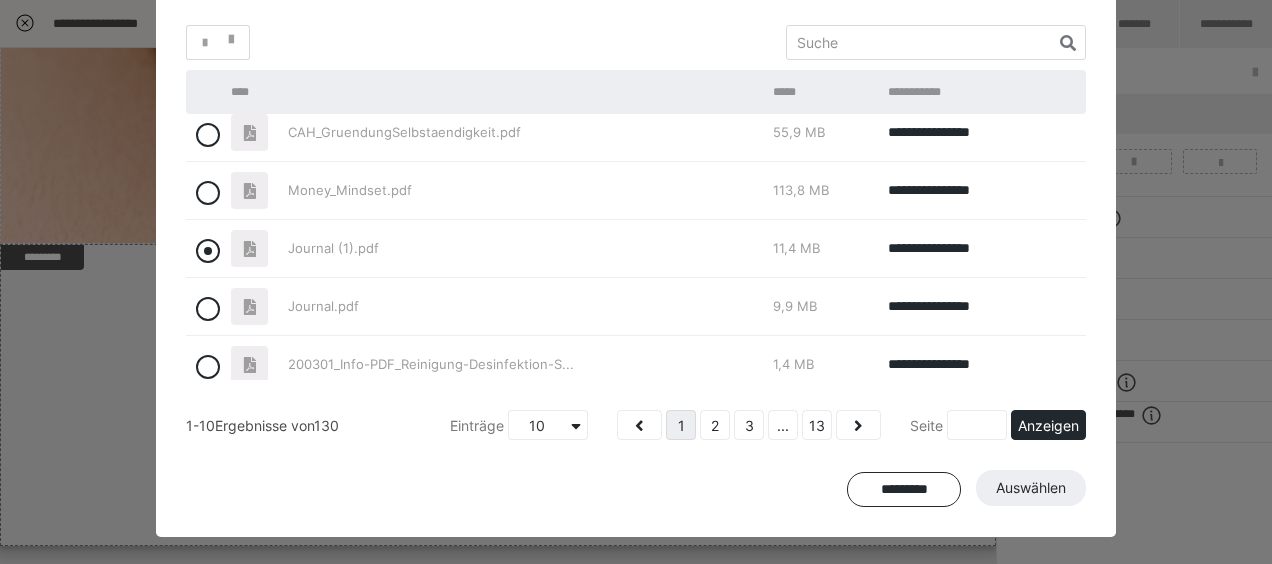 click at bounding box center [208, 251] 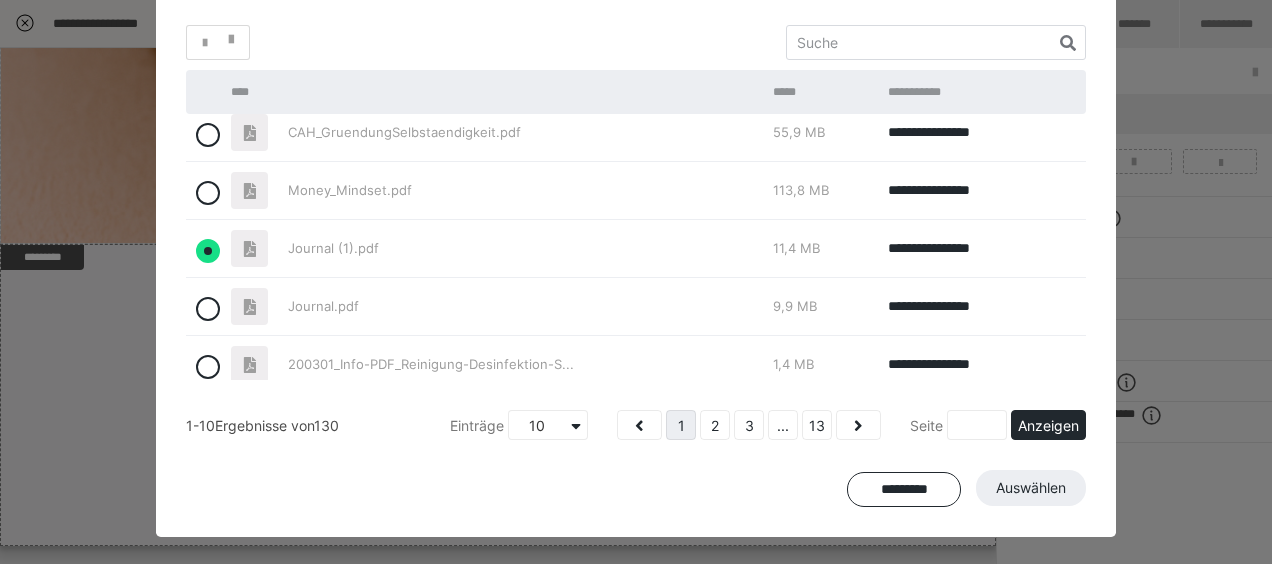 radio on "true" 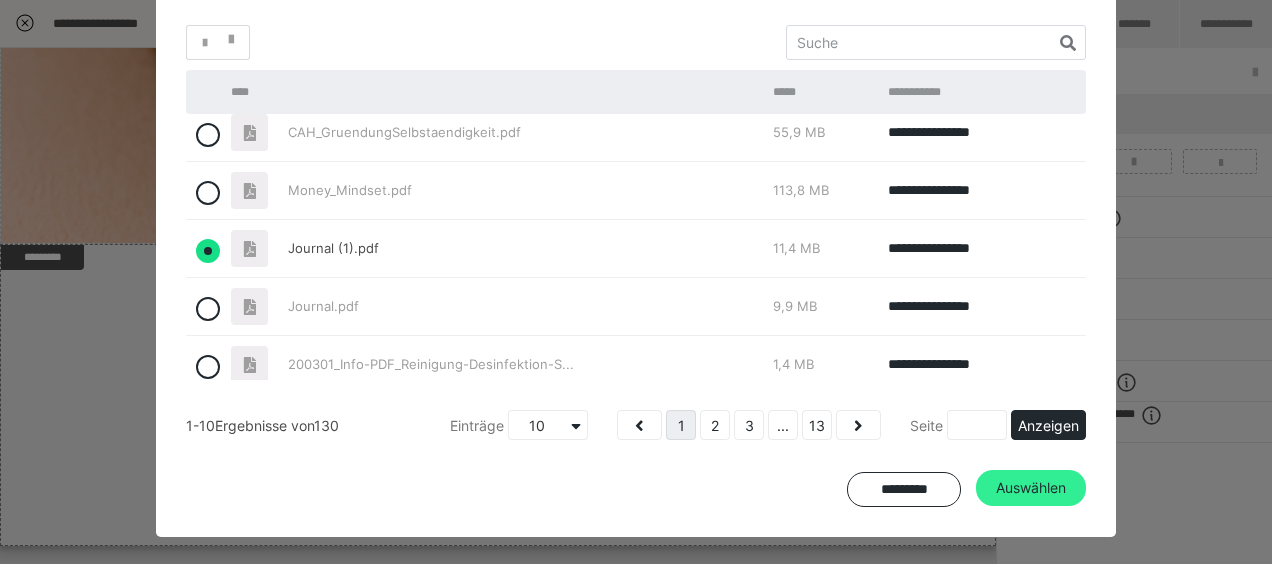 click on "Auswählen" at bounding box center [1031, 488] 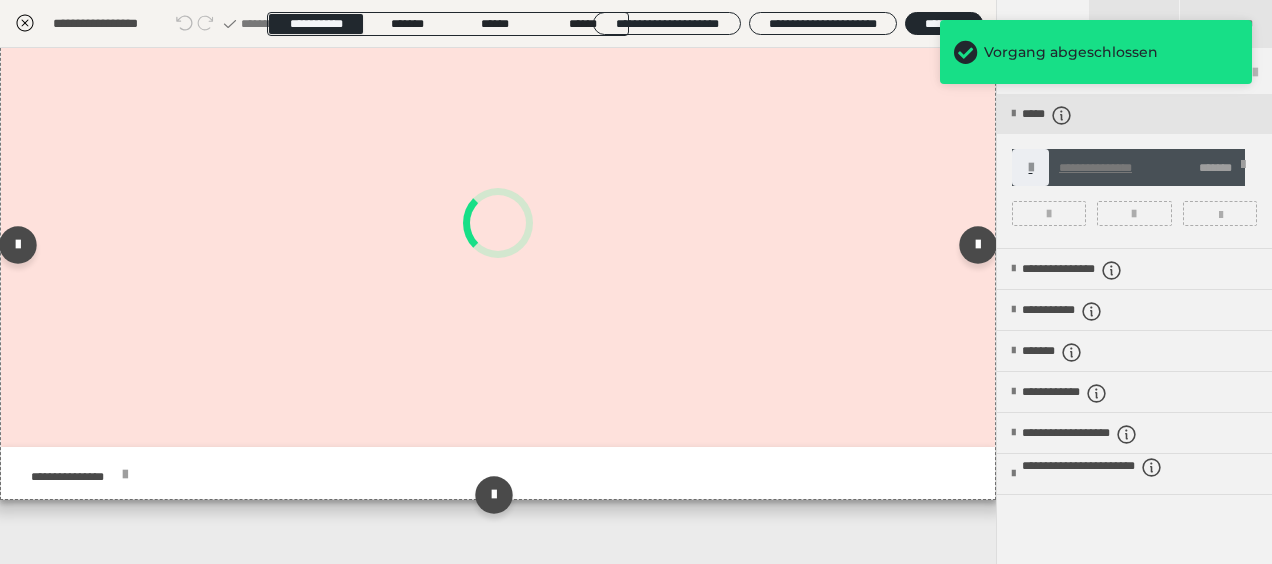 scroll, scrollTop: 1051, scrollLeft: 0, axis: vertical 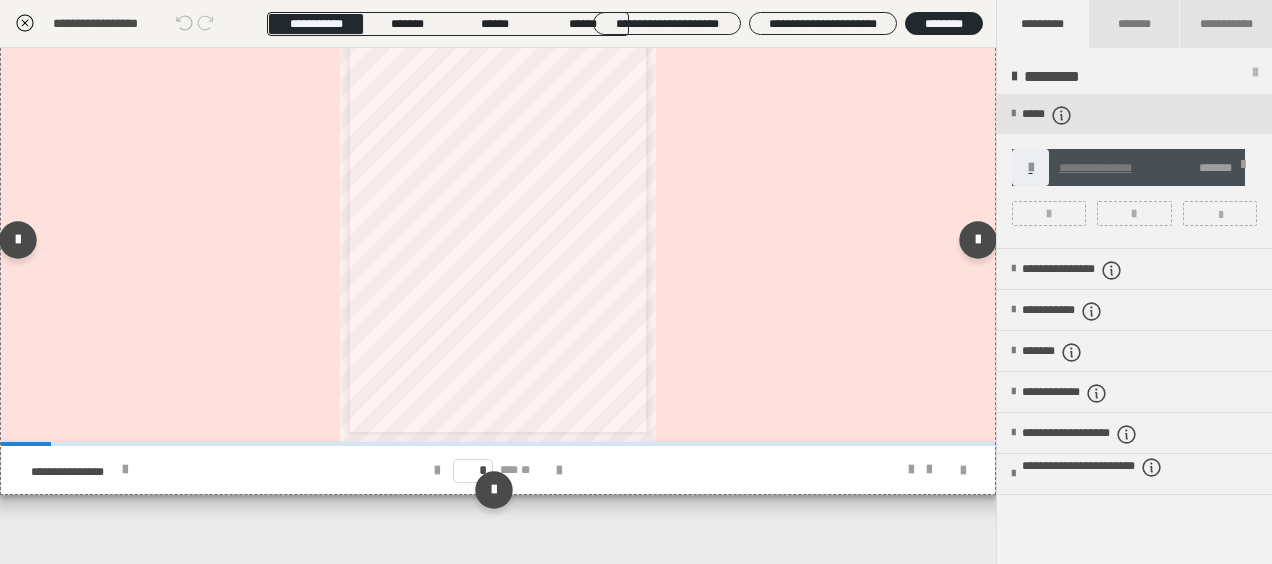 click on "**********" at bounding box center (218, 470) 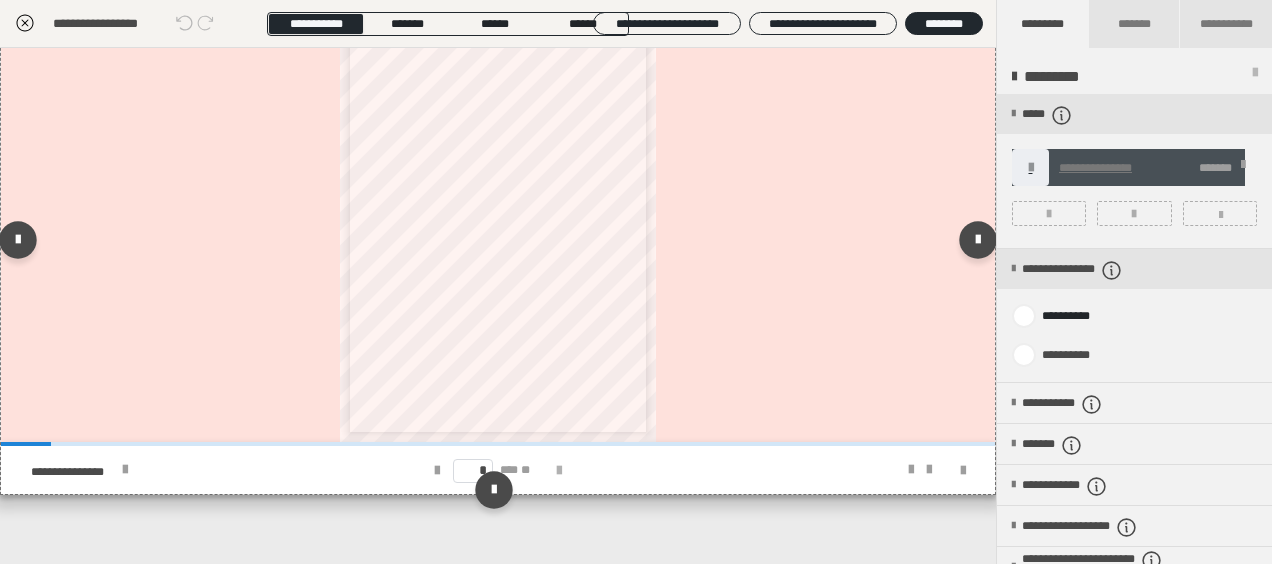 click at bounding box center [559, 471] 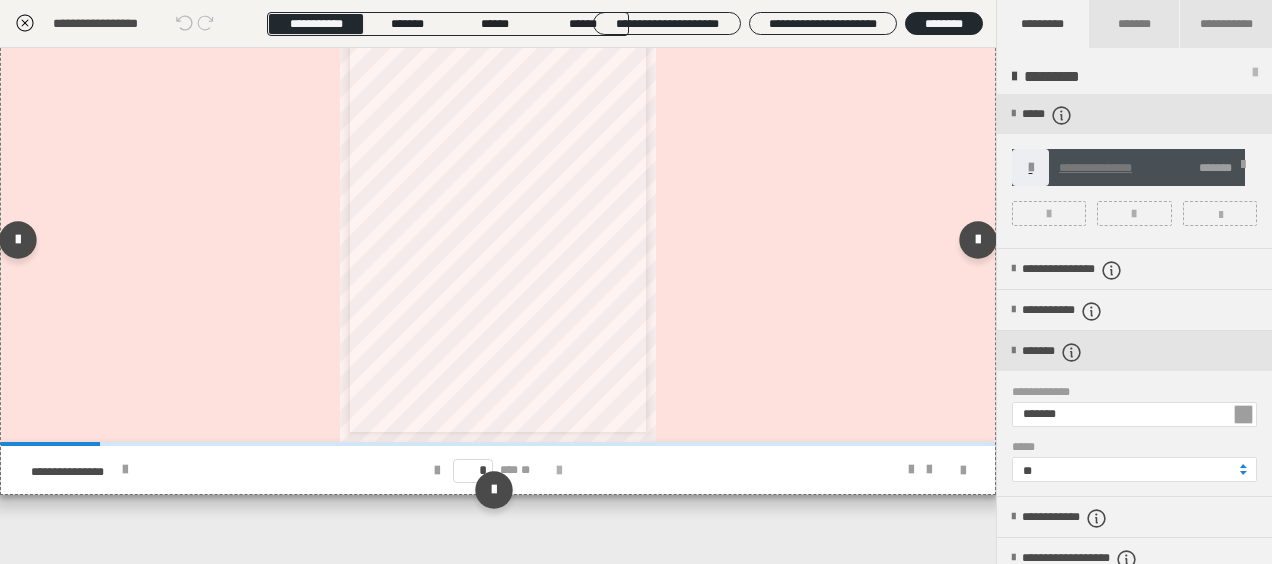 click at bounding box center (559, 471) 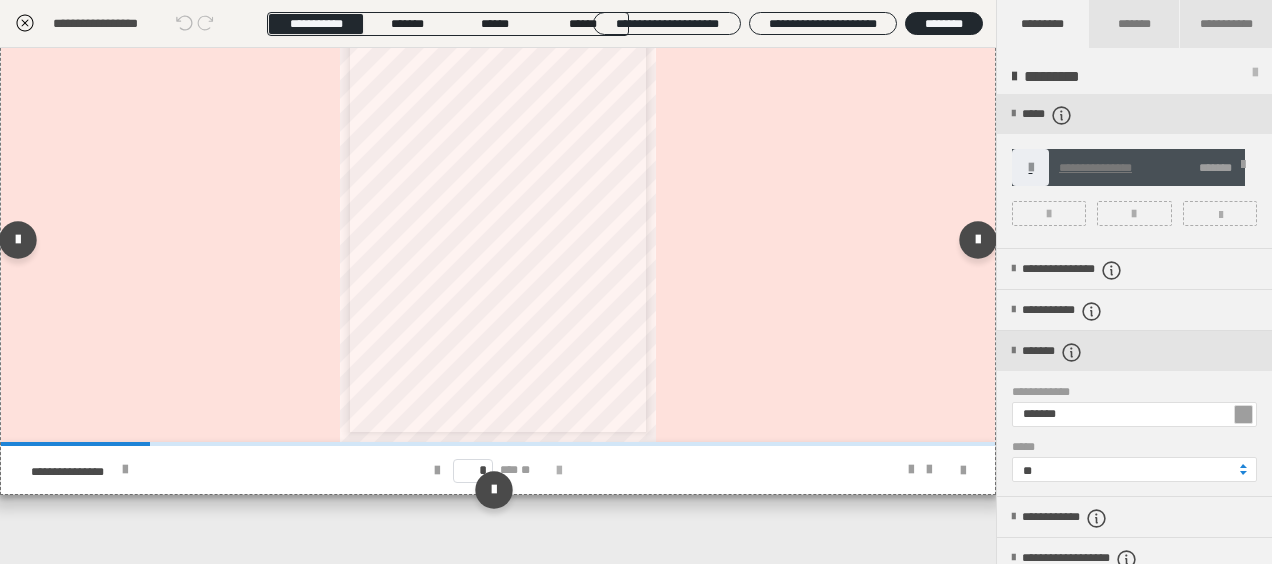 click at bounding box center (559, 471) 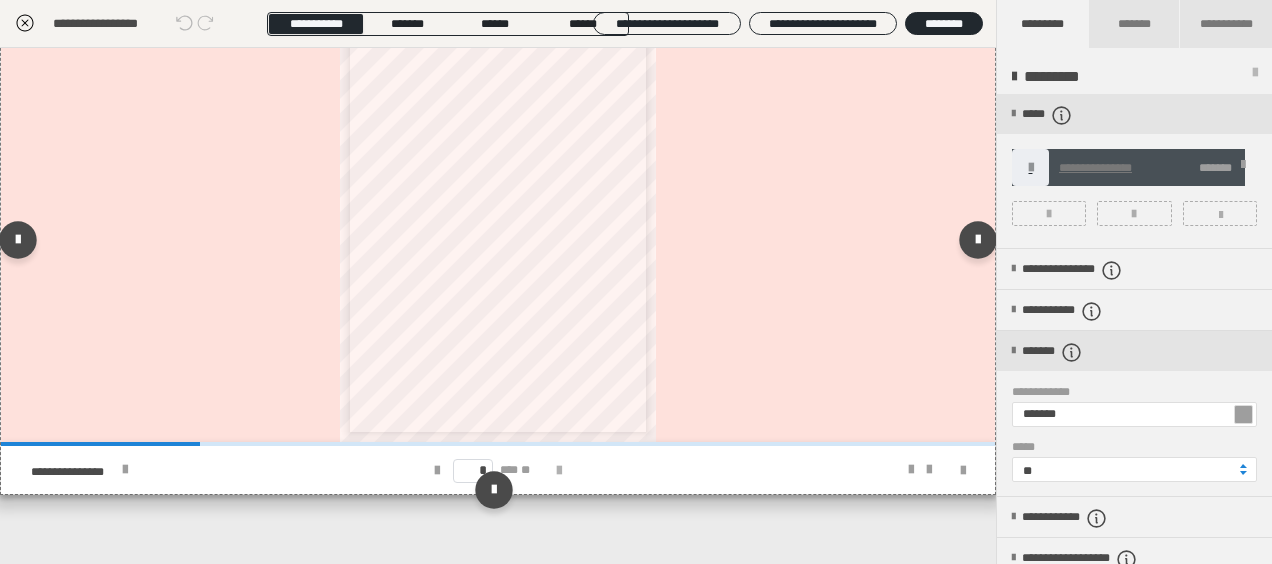 click at bounding box center (559, 471) 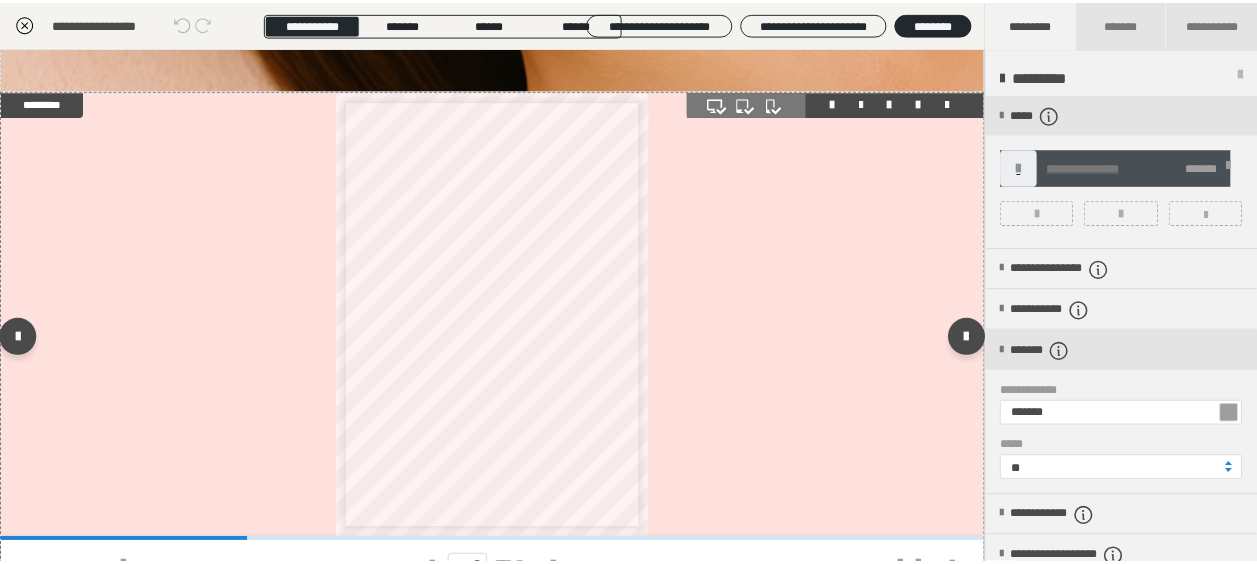 scroll, scrollTop: 951, scrollLeft: 0, axis: vertical 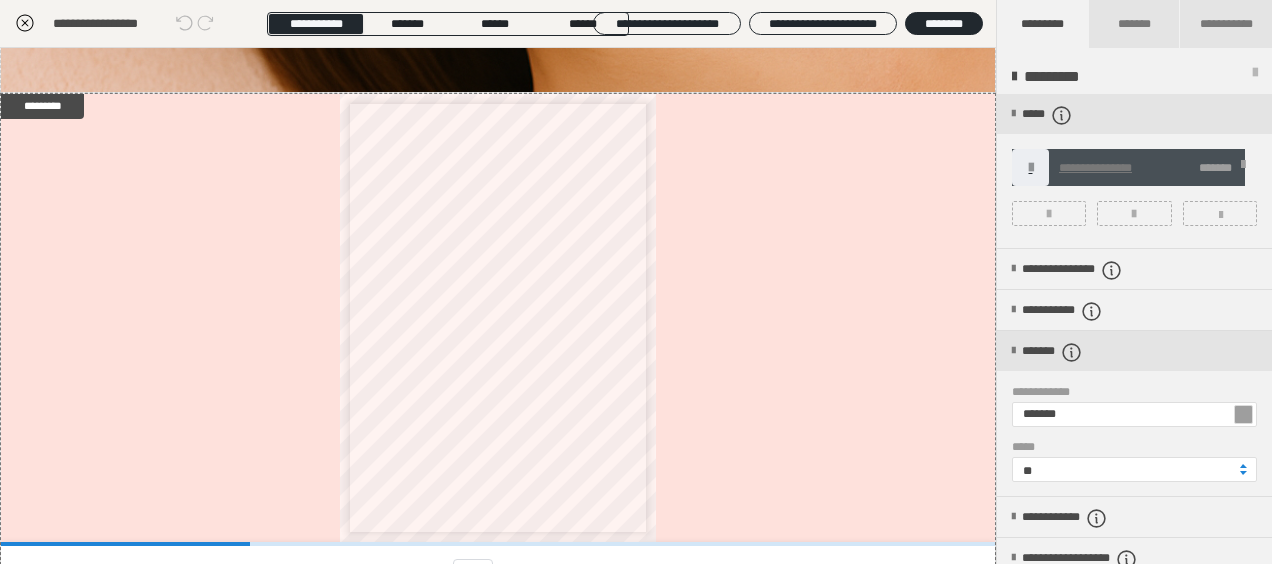 click 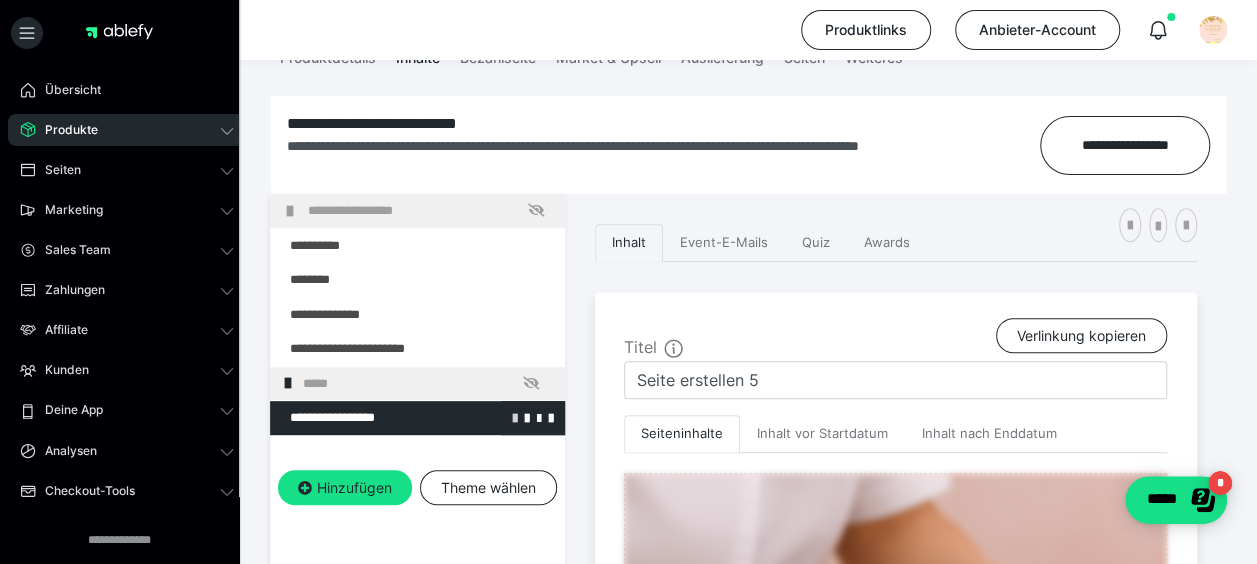 scroll, scrollTop: 377, scrollLeft: 0, axis: vertical 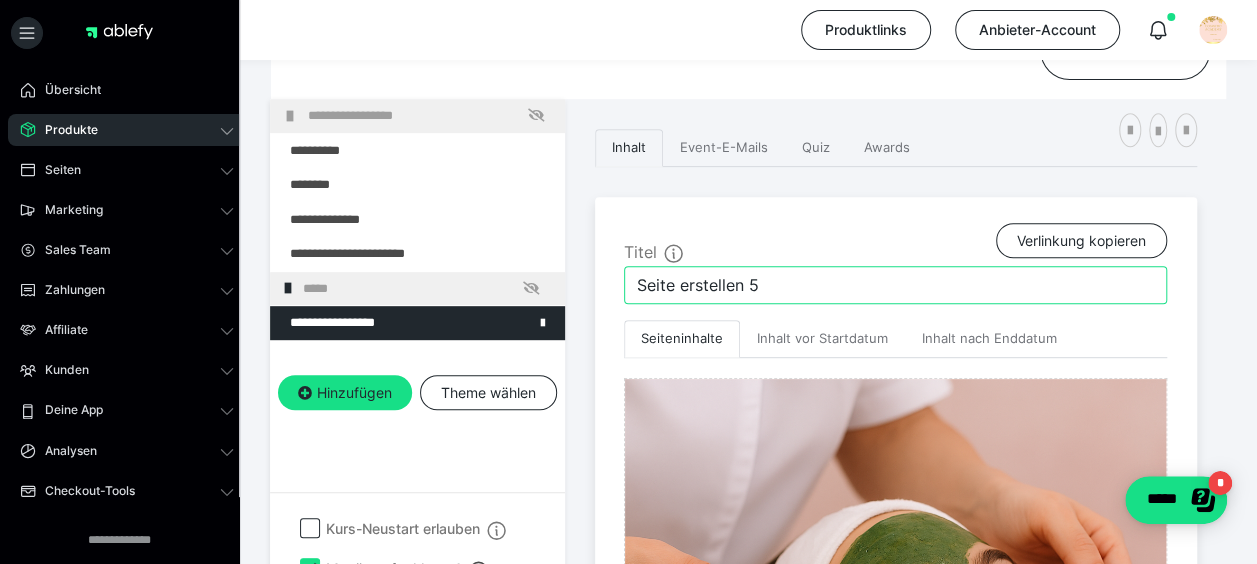click on "Seite erstellen 5" at bounding box center [895, 285] 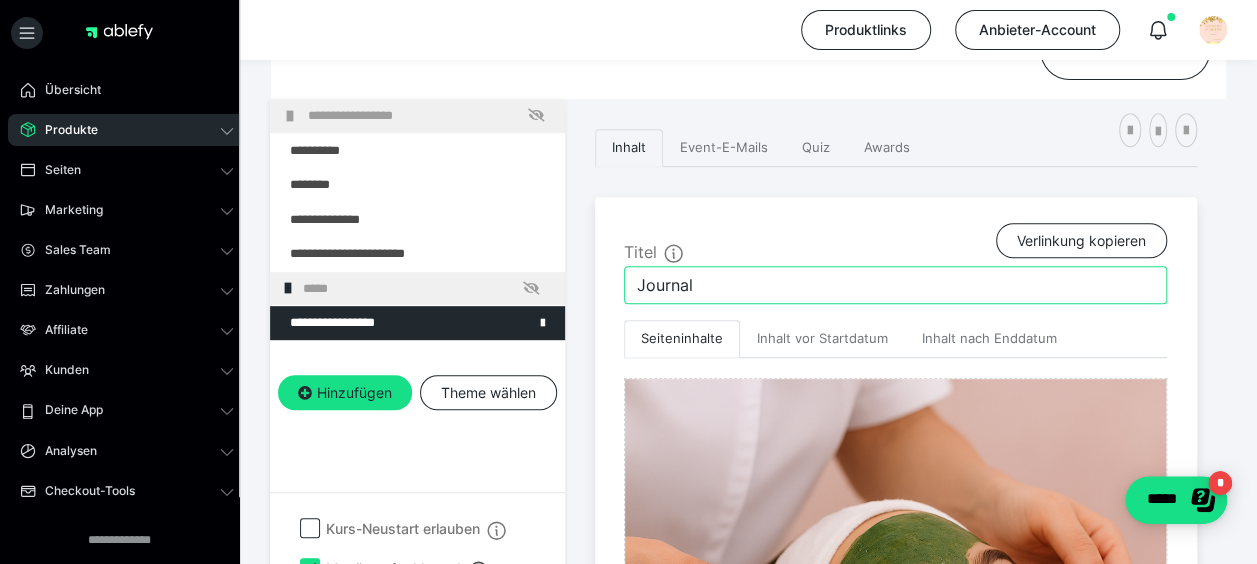 type on "Journal" 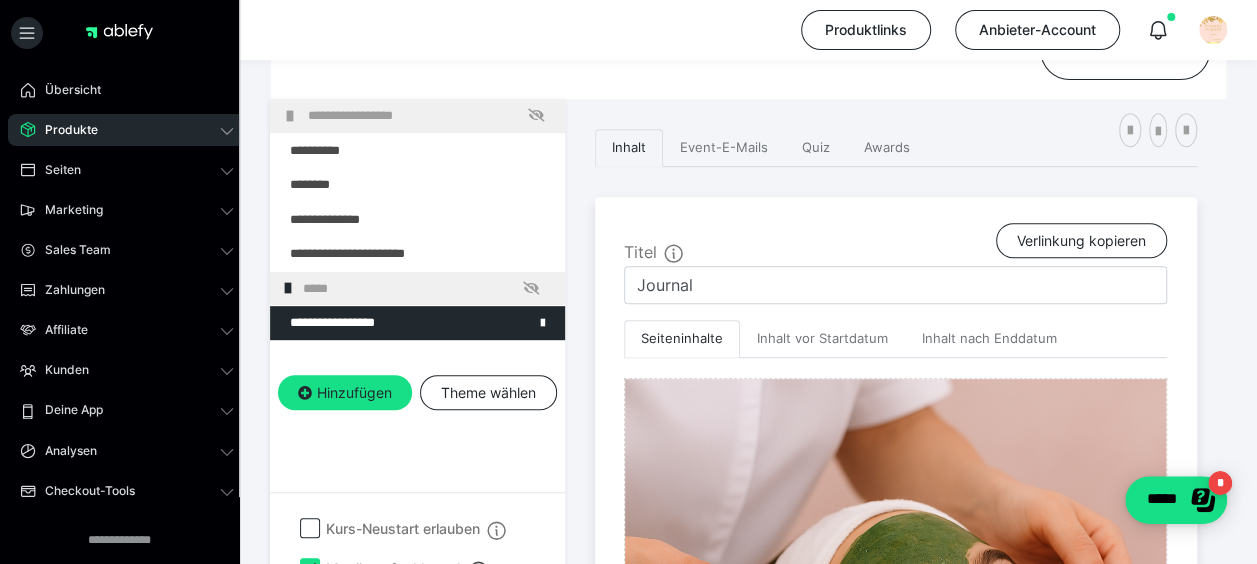 click on "**********" at bounding box center [417, 351] 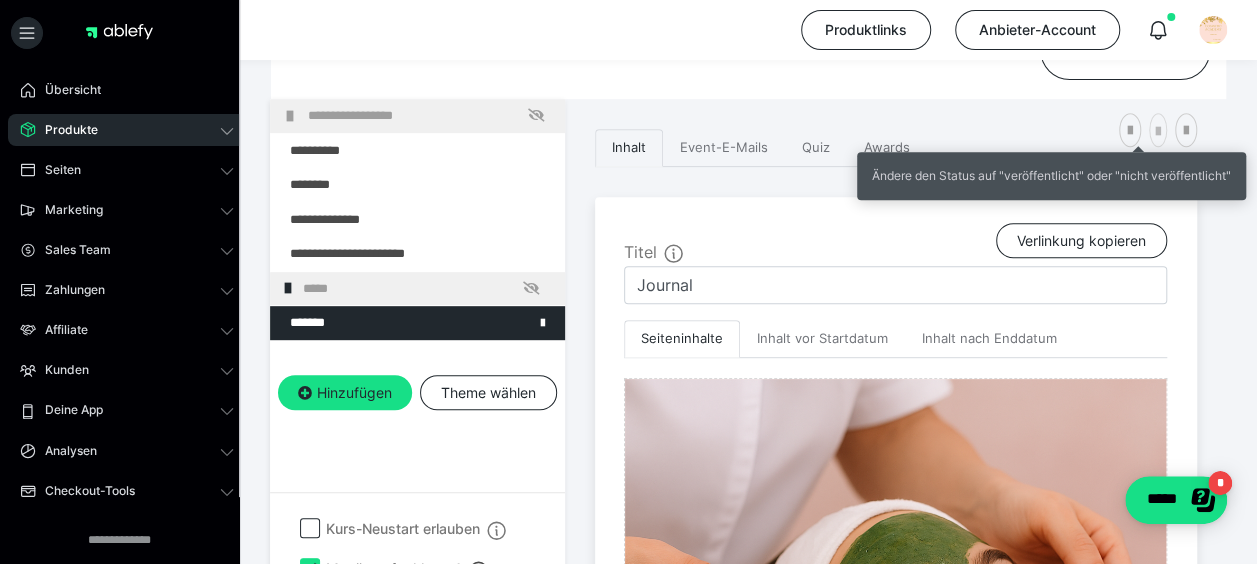 click at bounding box center (1158, 132) 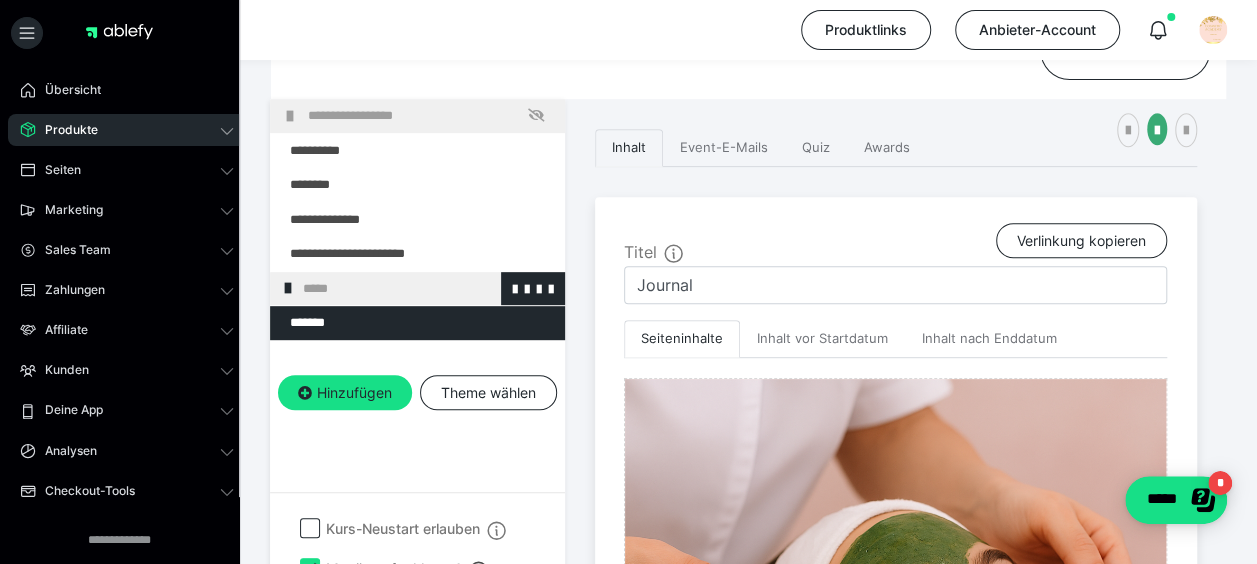 click on "*****" at bounding box center (426, 289) 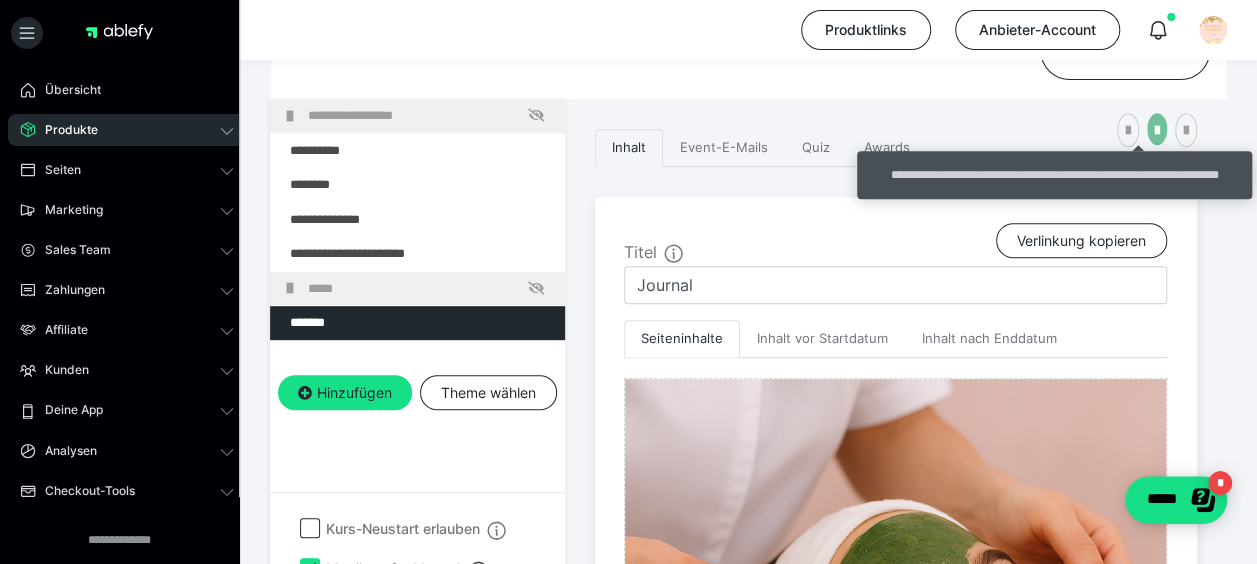 click at bounding box center [1157, 129] 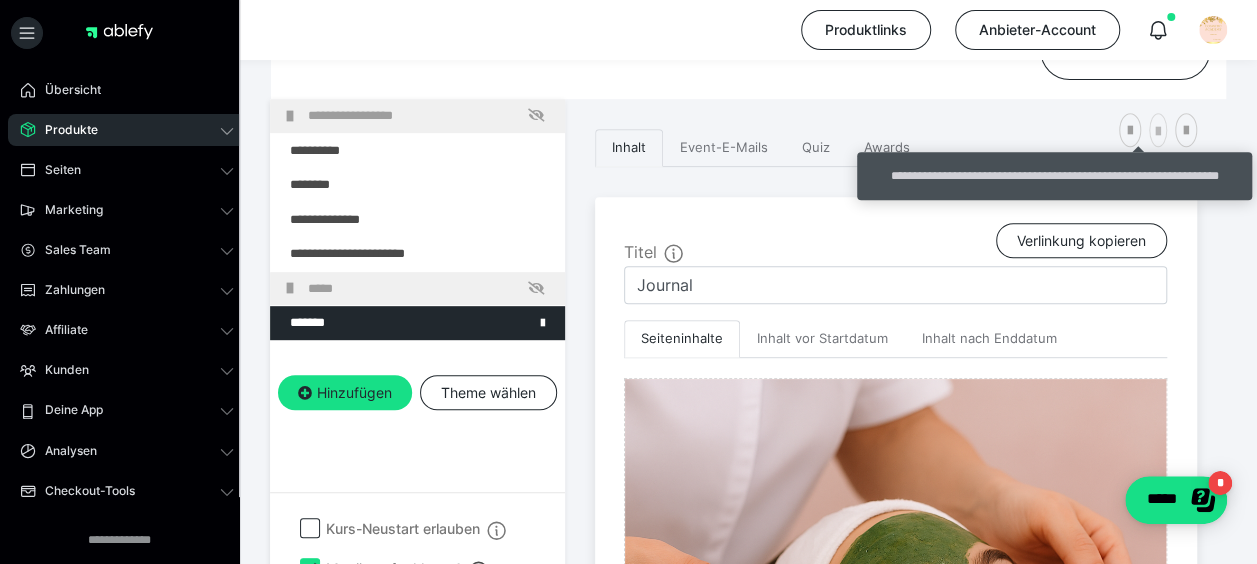 click at bounding box center [1158, 130] 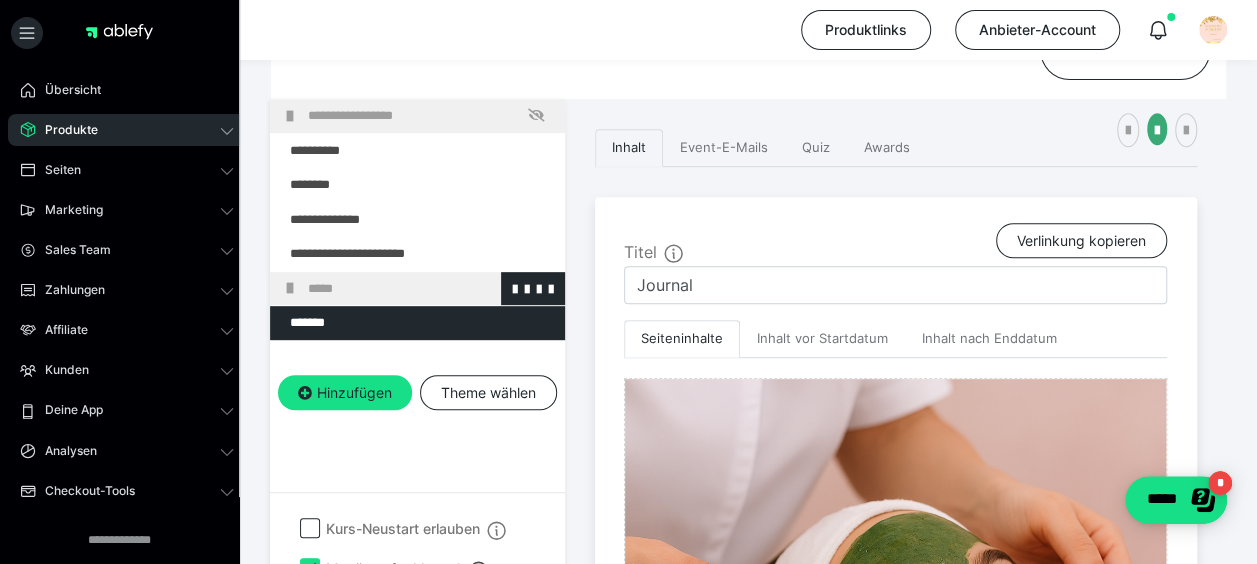 click on "*****" at bounding box center [431, 289] 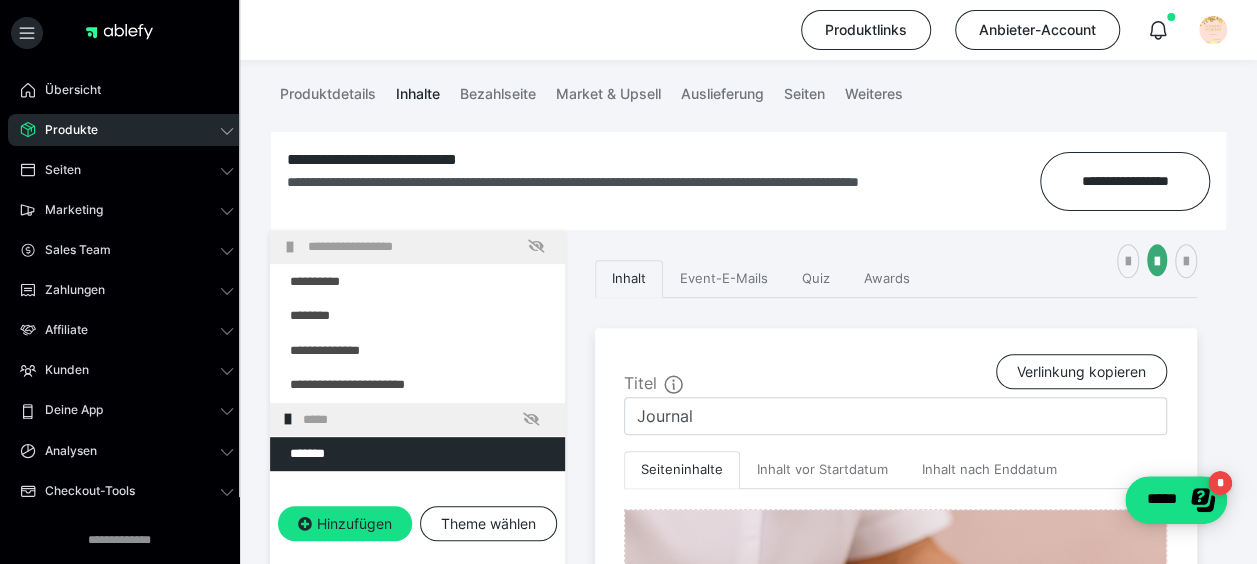 scroll, scrollTop: 277, scrollLeft: 0, axis: vertical 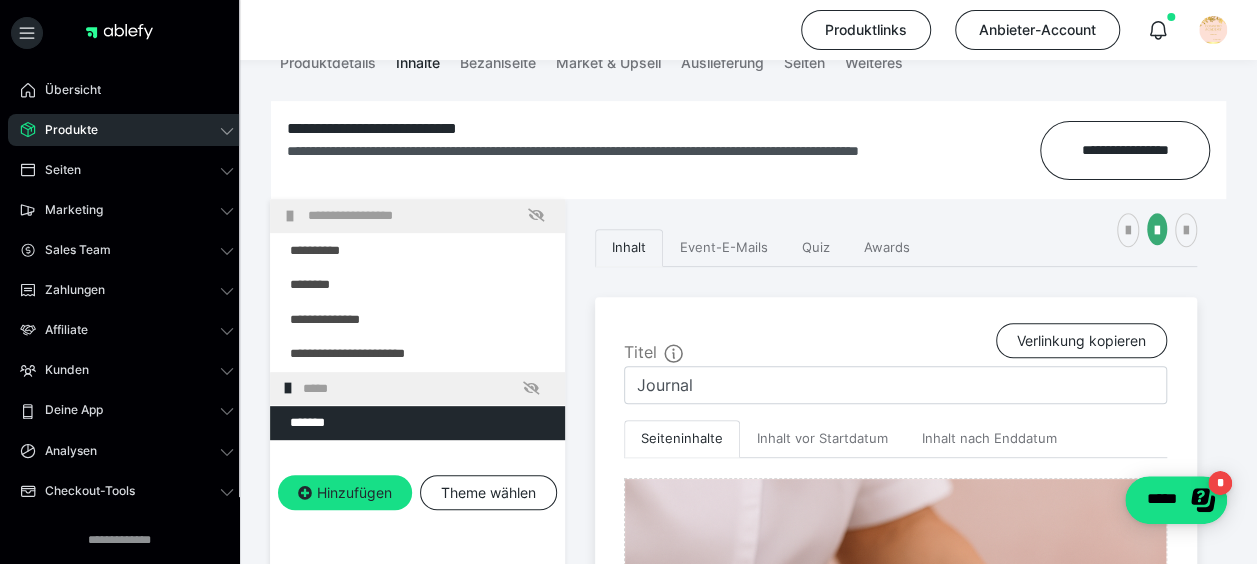 click on "**********" at bounding box center (748, 958) 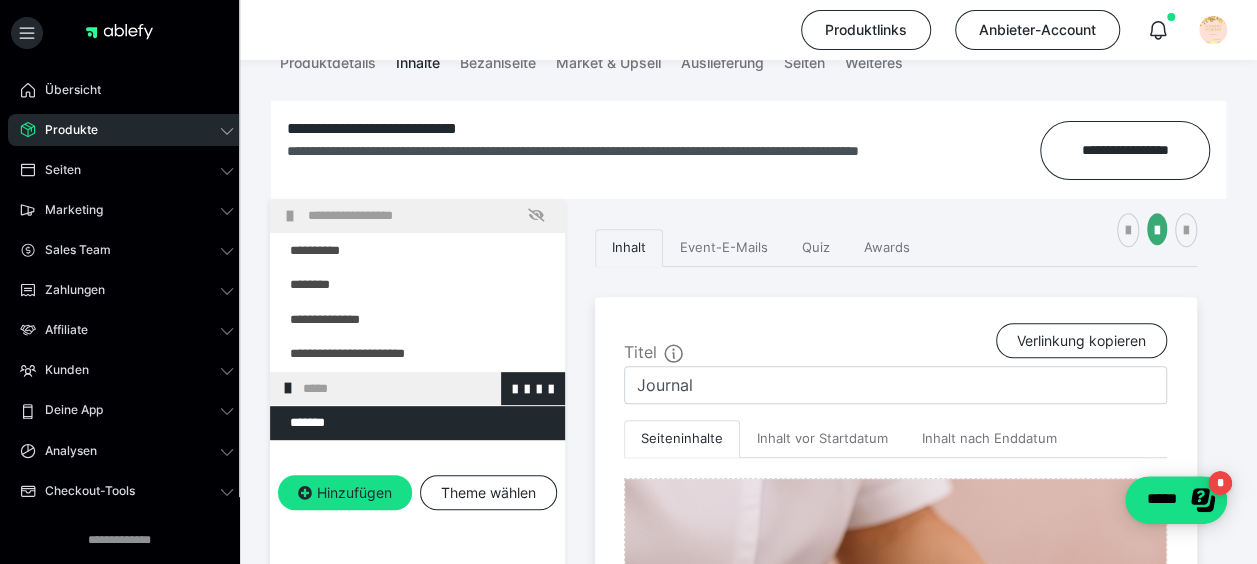 drag, startPoint x: 372, startPoint y: 384, endPoint x: 322, endPoint y: 388, distance: 50.159744 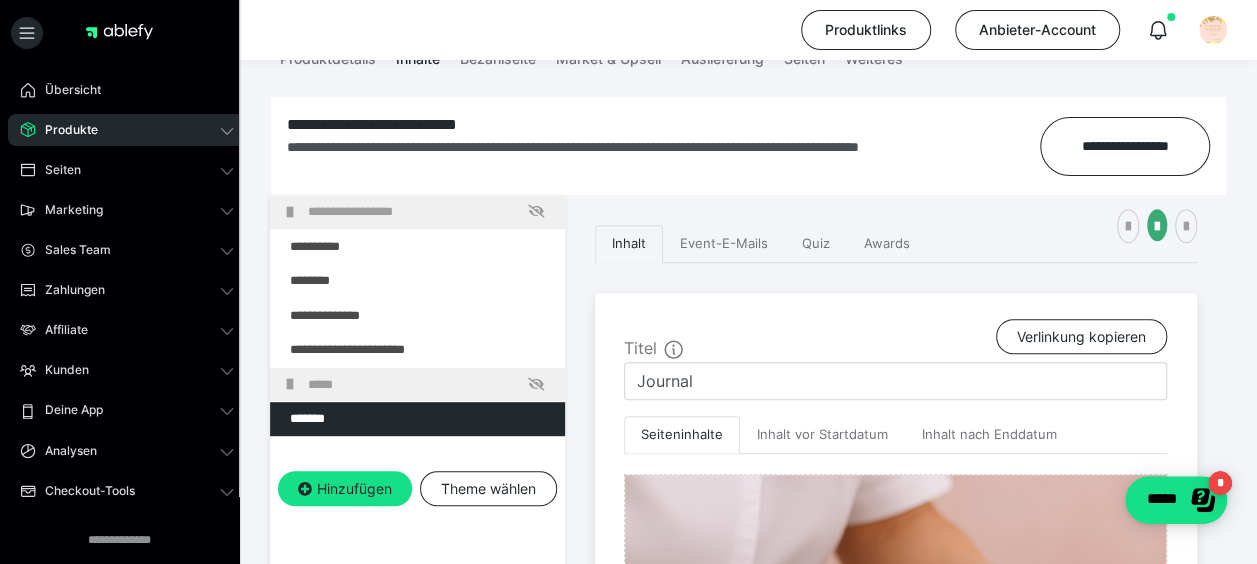 scroll, scrollTop: 277, scrollLeft: 0, axis: vertical 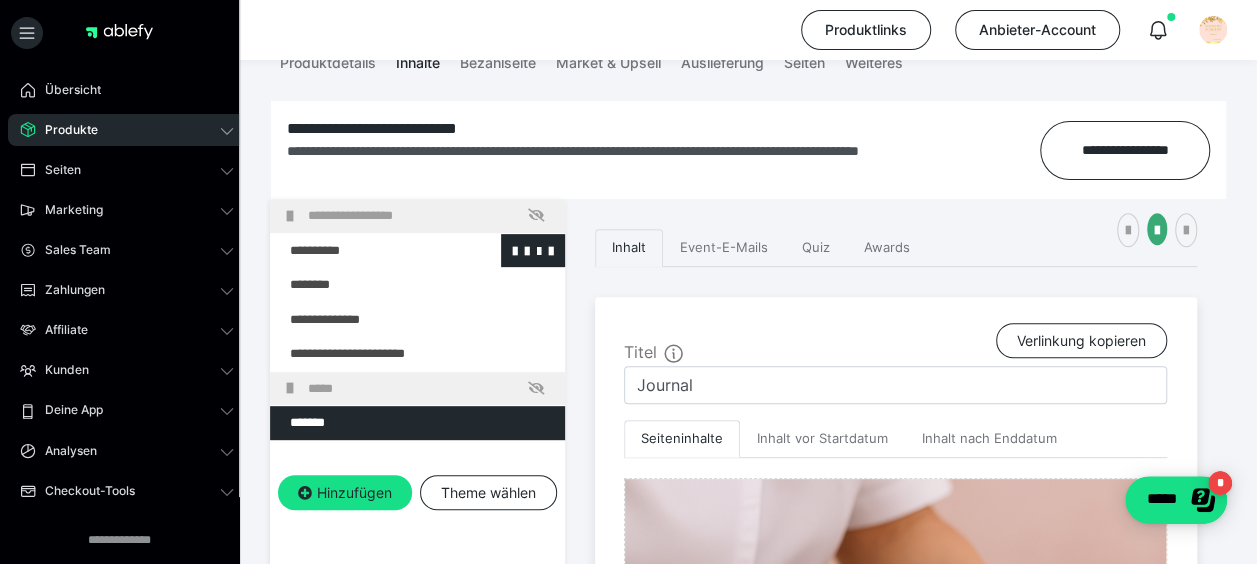 click at bounding box center (365, 251) 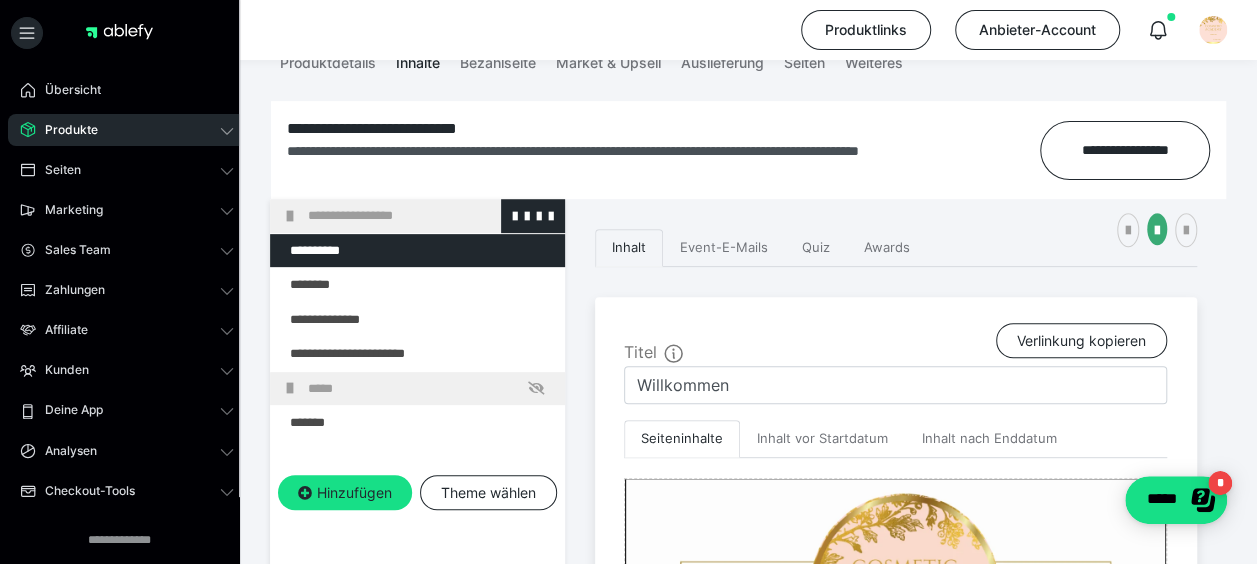 click on "**********" at bounding box center (431, 216) 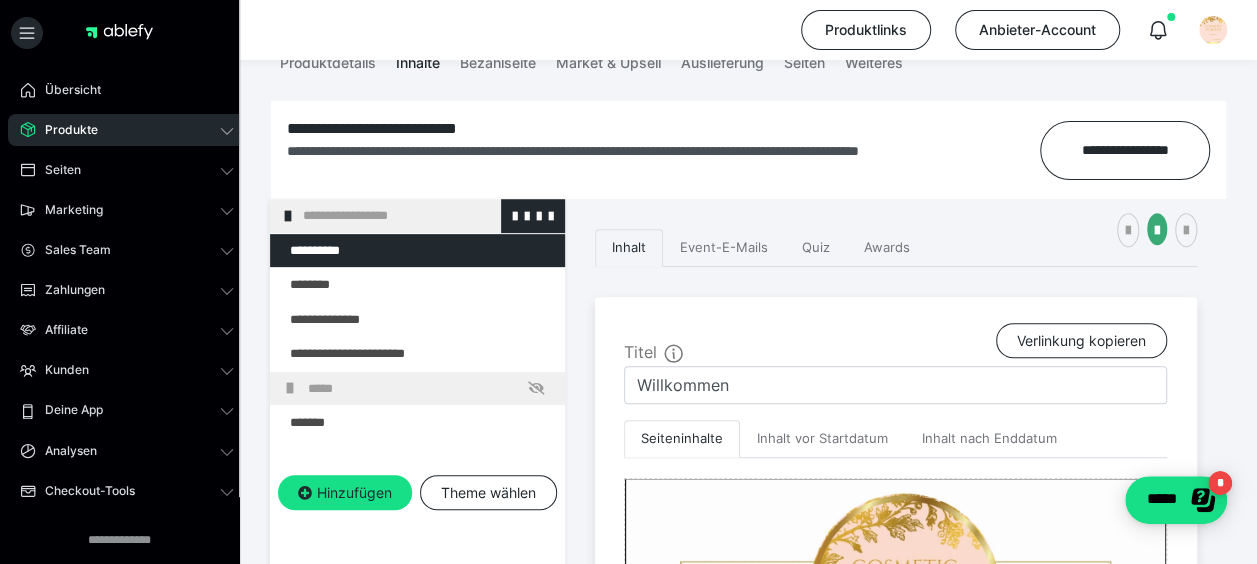 click on "**********" at bounding box center [426, 216] 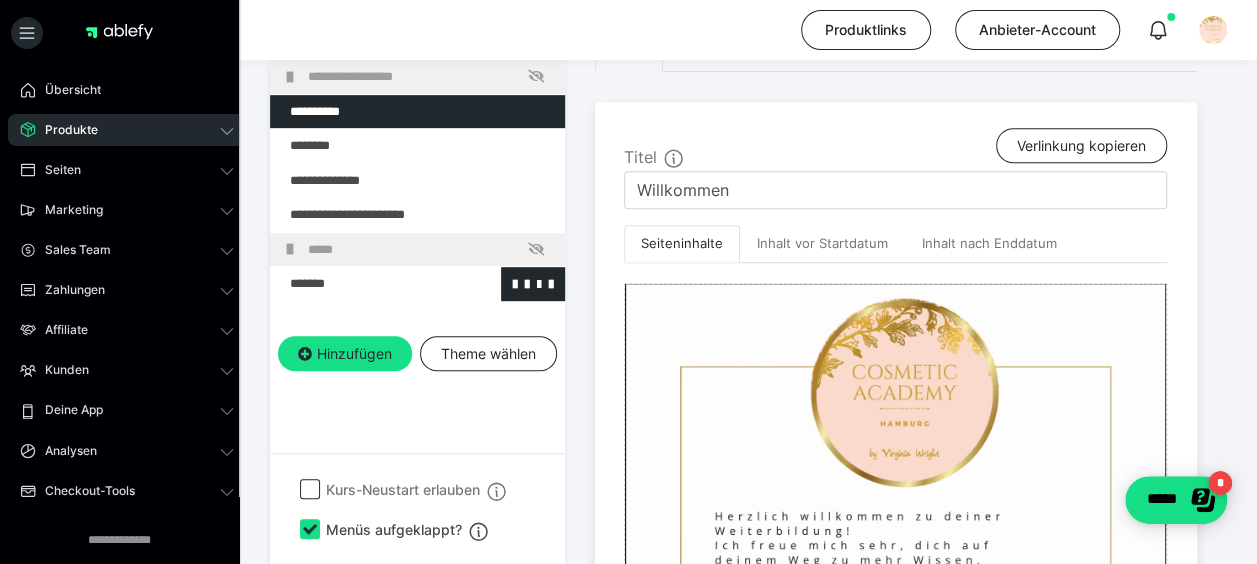 scroll, scrollTop: 477, scrollLeft: 0, axis: vertical 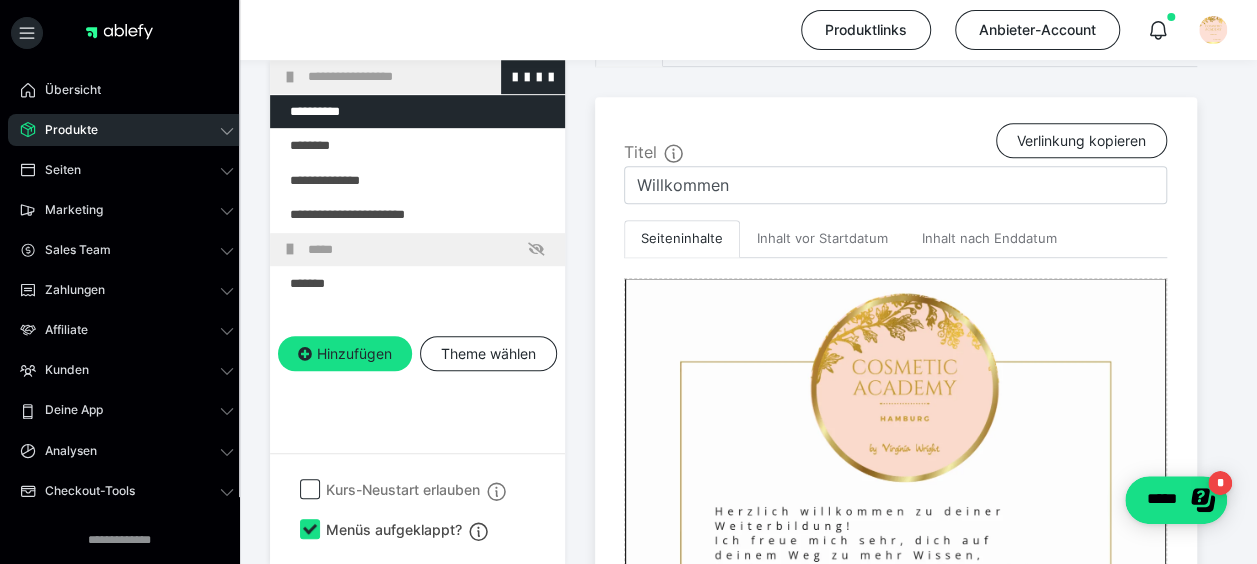 click on "**********" at bounding box center (431, 77) 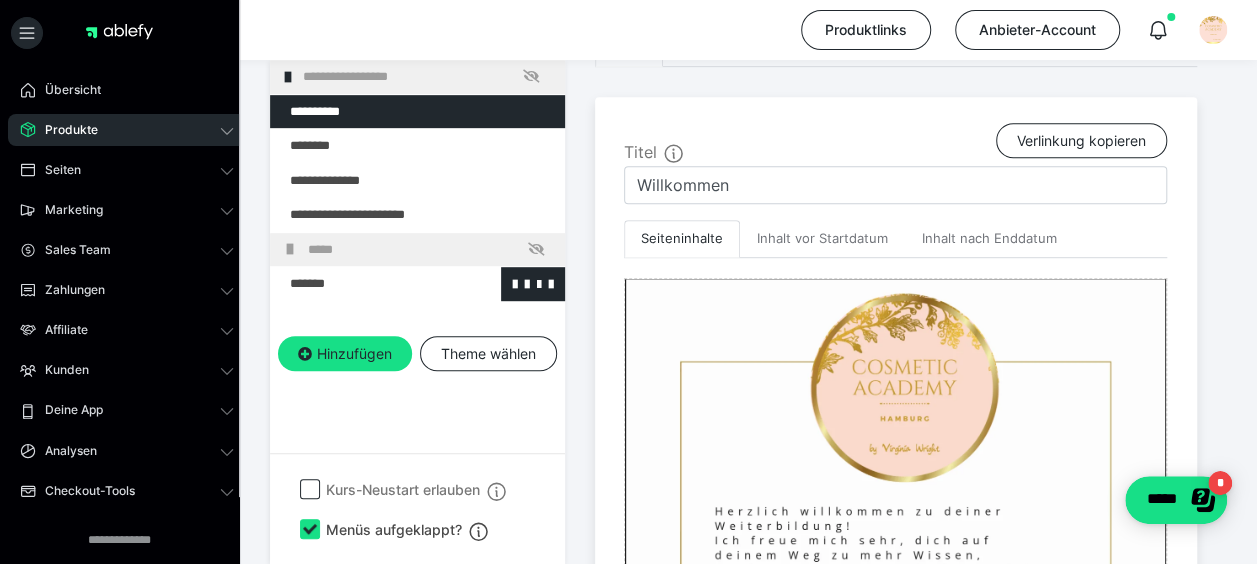 click at bounding box center (365, 284) 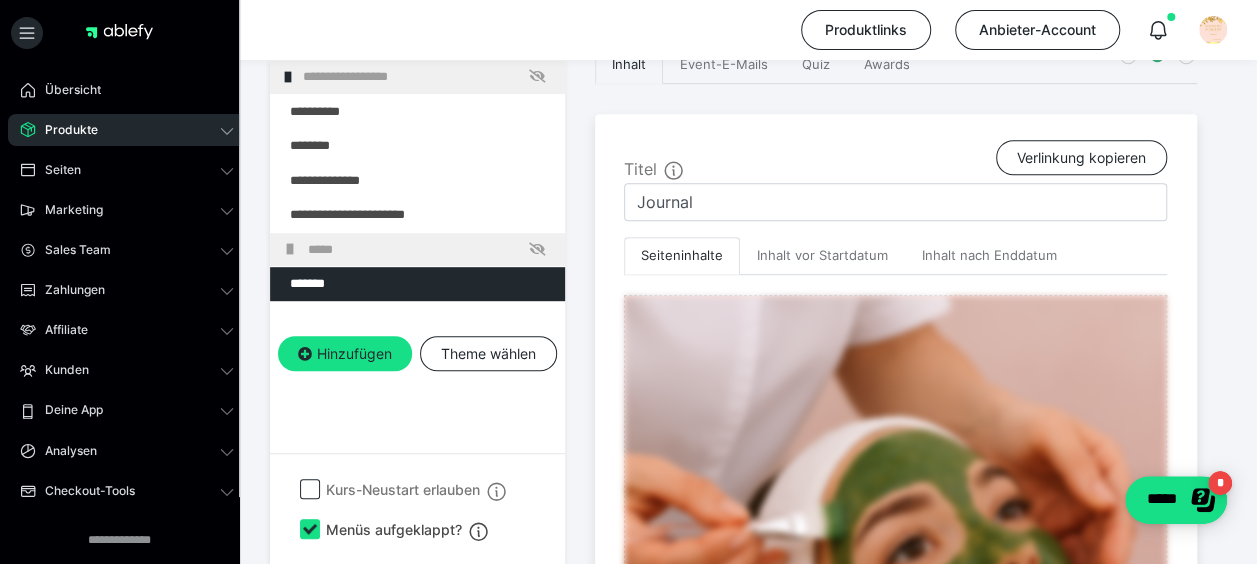 scroll, scrollTop: 477, scrollLeft: 0, axis: vertical 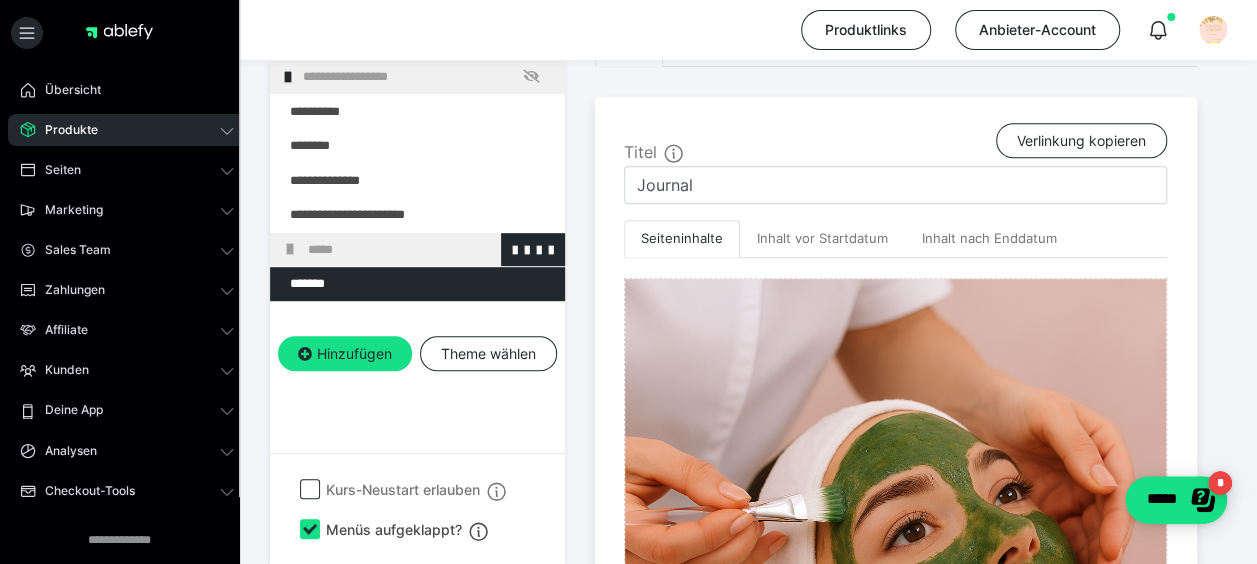 click on "*****" at bounding box center (431, 250) 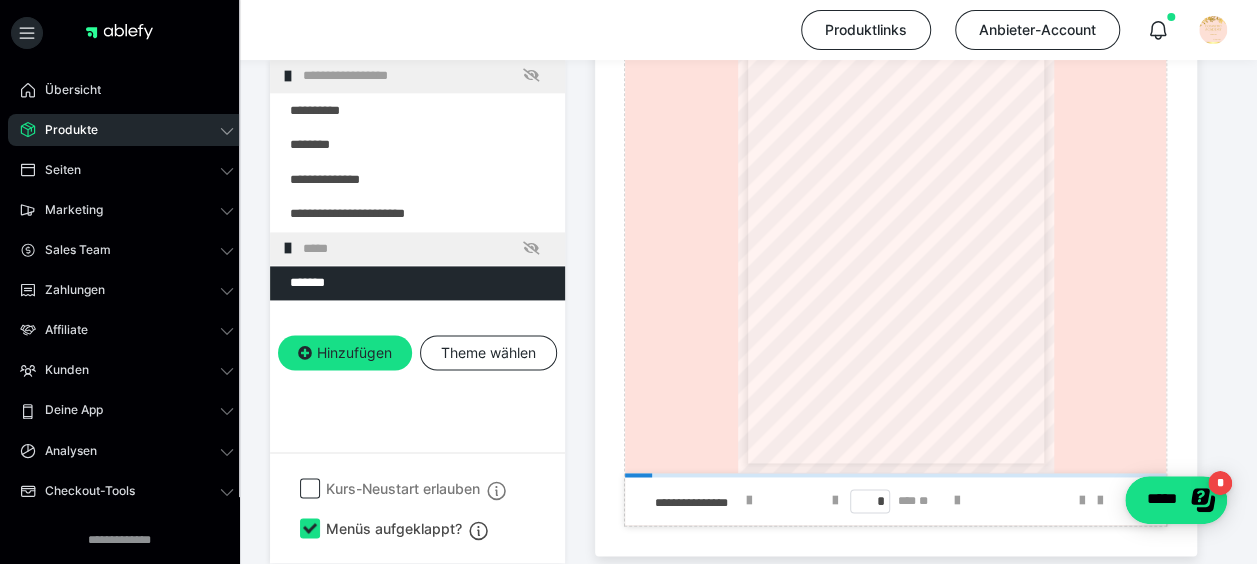 scroll, scrollTop: 1277, scrollLeft: 0, axis: vertical 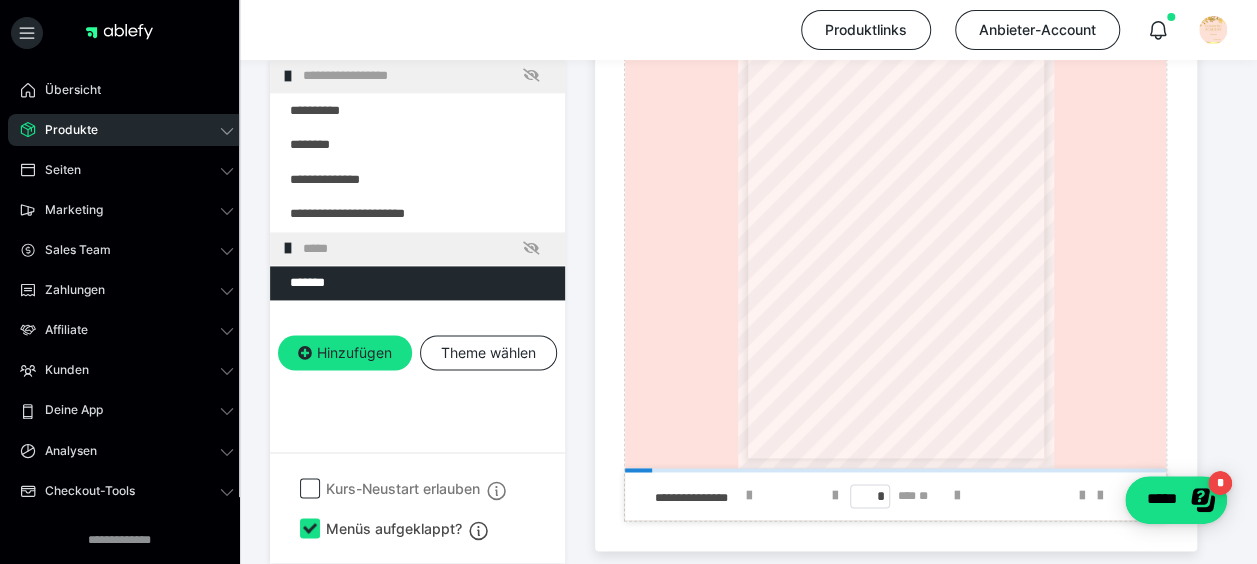 click at bounding box center [310, 529] 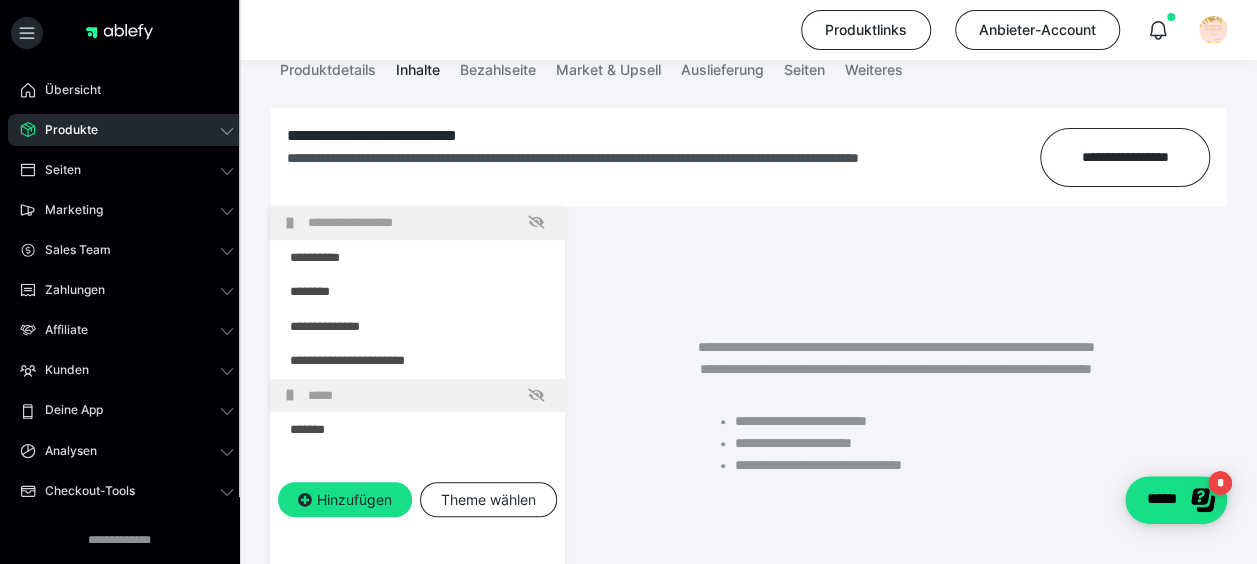 scroll, scrollTop: 300, scrollLeft: 0, axis: vertical 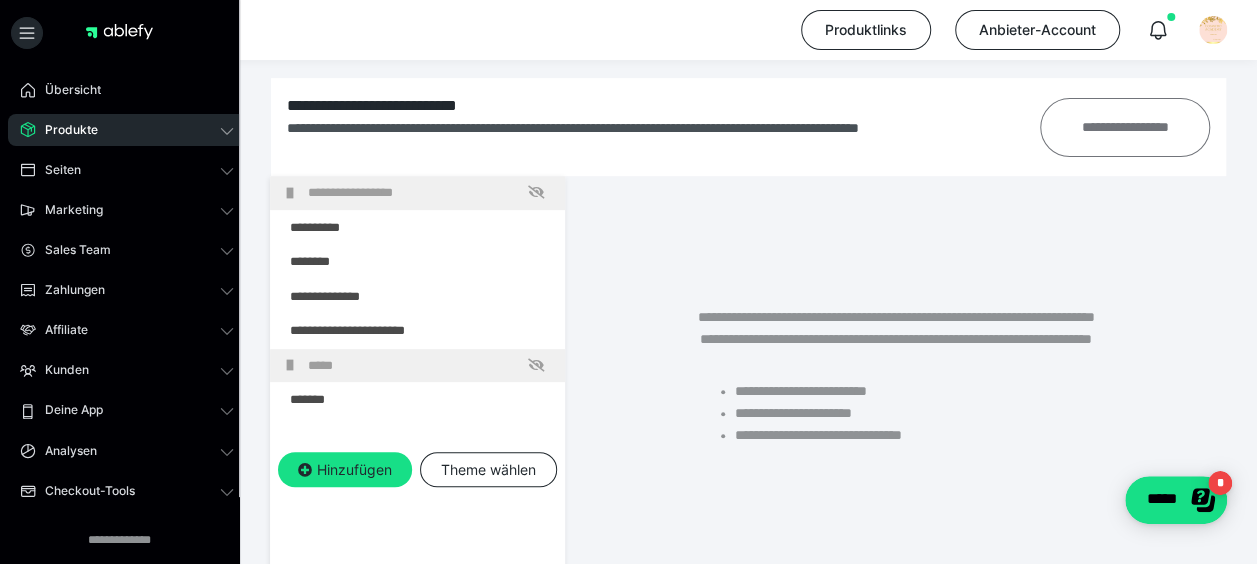 click on "**********" at bounding box center (1124, 127) 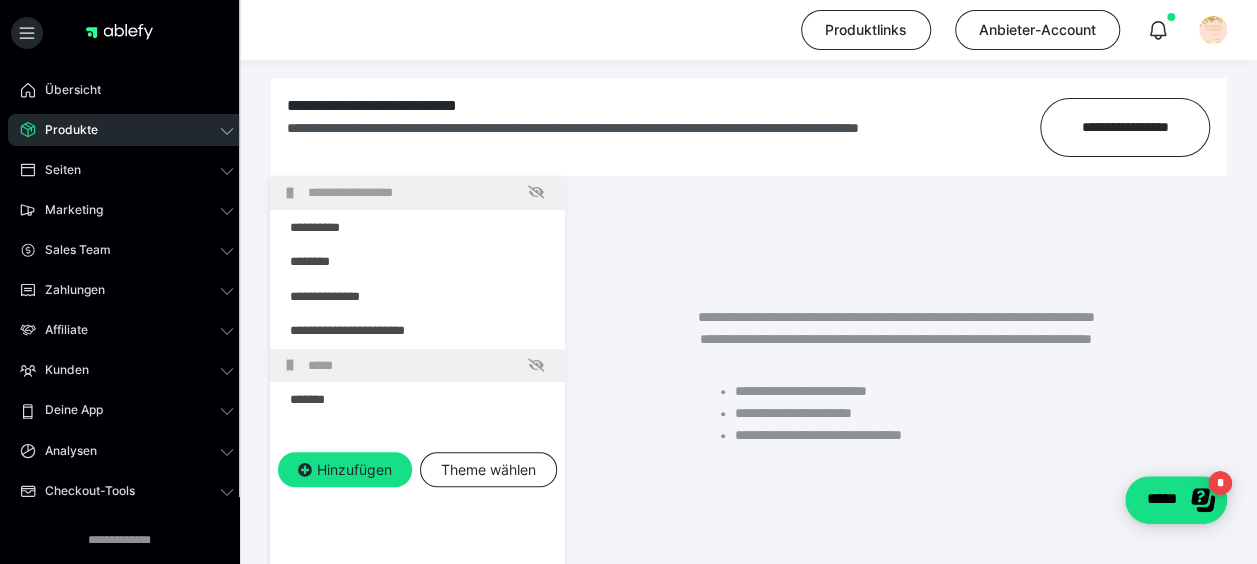 drag, startPoint x: 370, startPoint y: 360, endPoint x: 1103, endPoint y: 270, distance: 738.5046 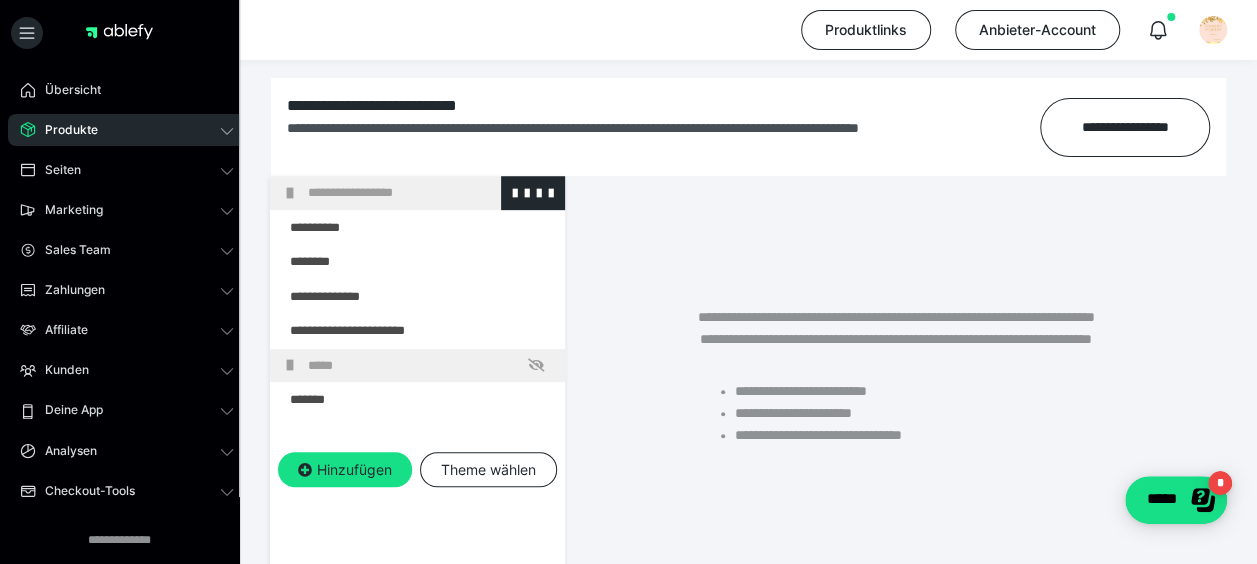click on "**********" at bounding box center (431, 193) 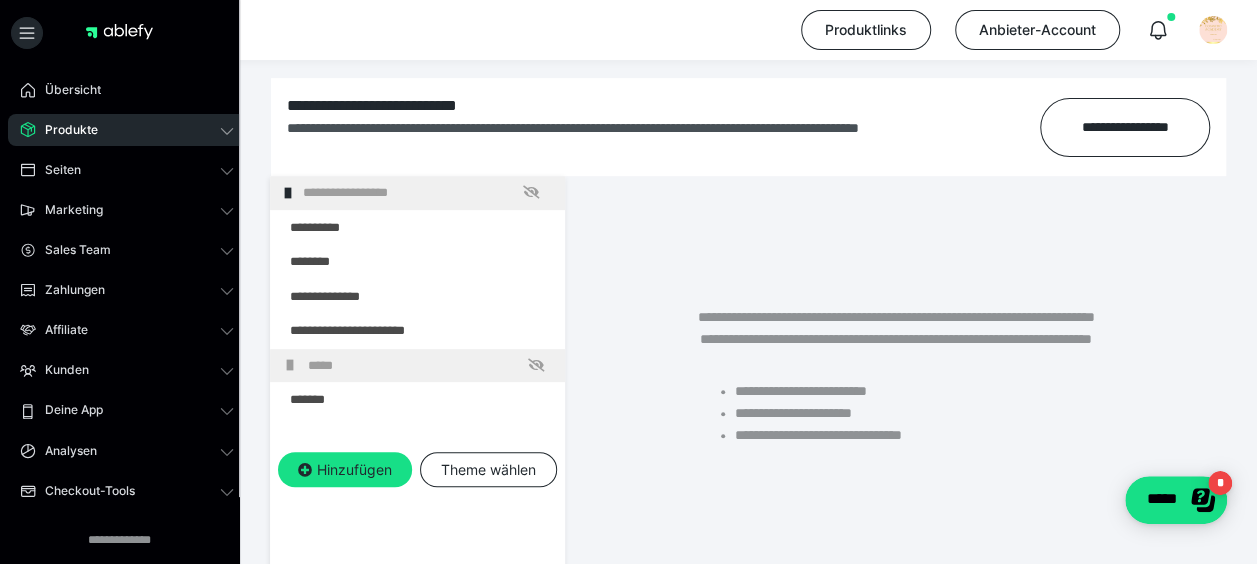 drag, startPoint x: 348, startPoint y: 196, endPoint x: 930, endPoint y: 213, distance: 582.2482 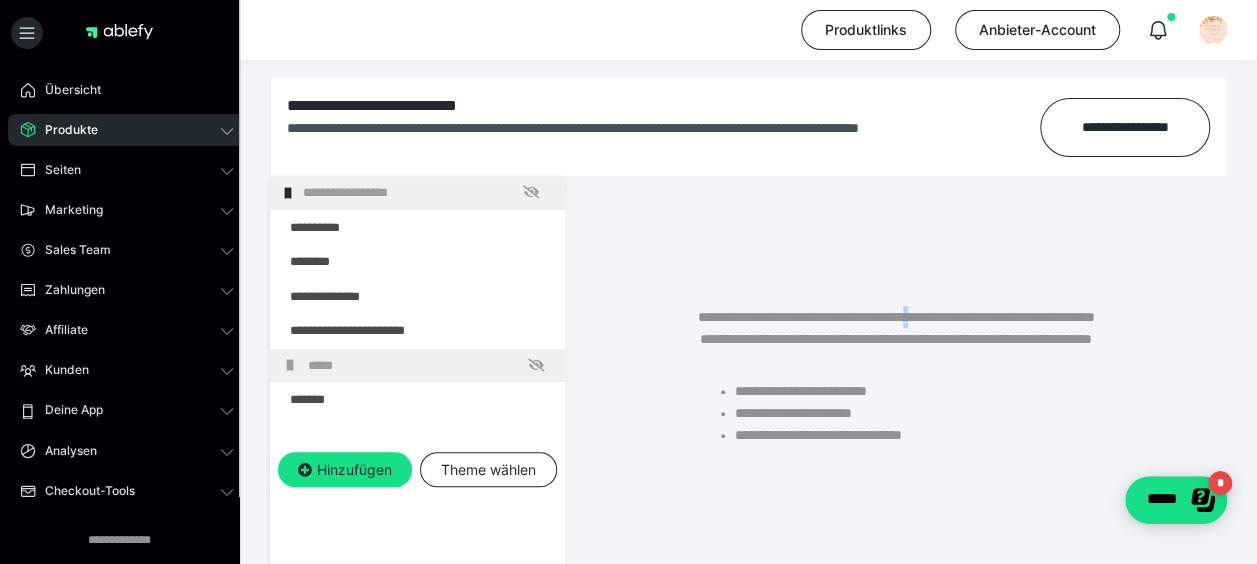 drag, startPoint x: 369, startPoint y: 361, endPoint x: 1009, endPoint y: 196, distance: 660.92737 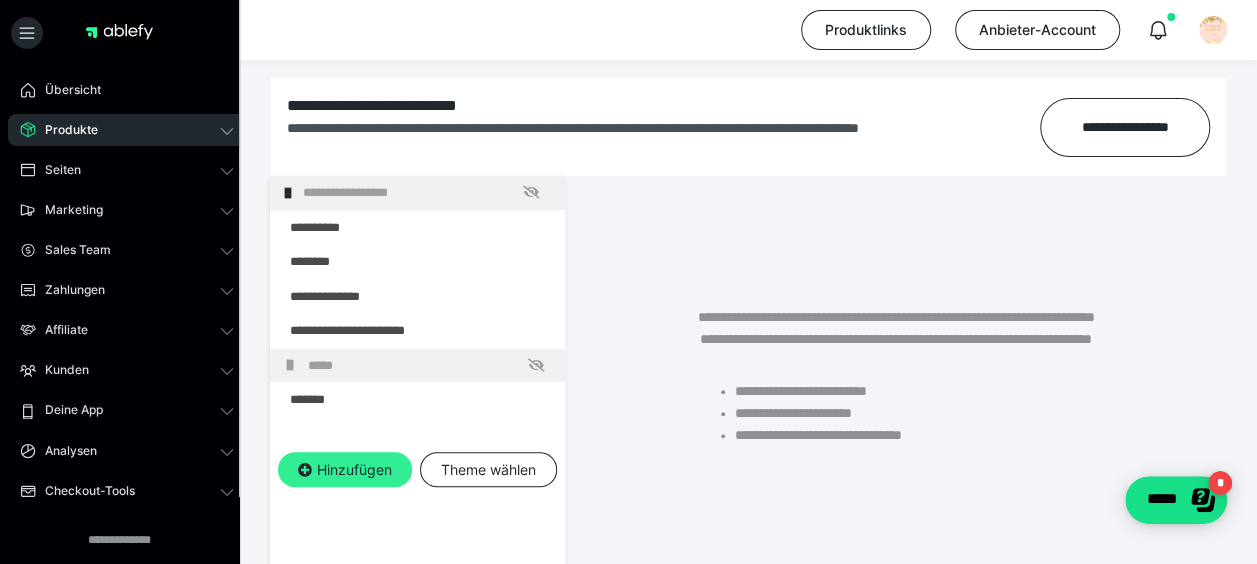 click on "Hinzufügen" at bounding box center [345, 470] 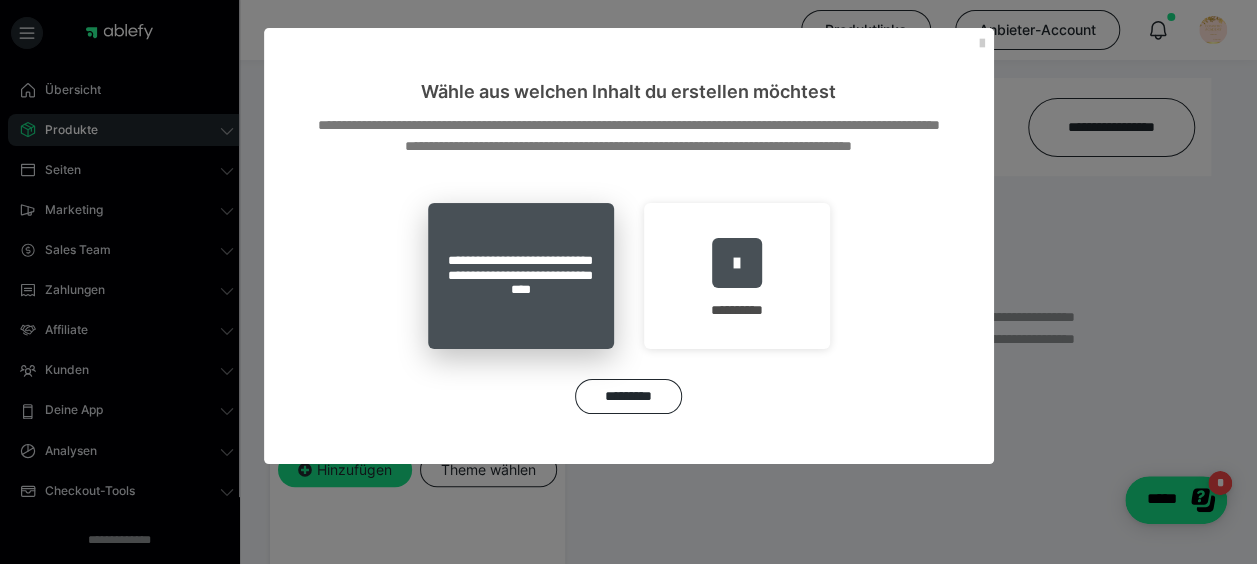 click on "**********" at bounding box center [521, 276] 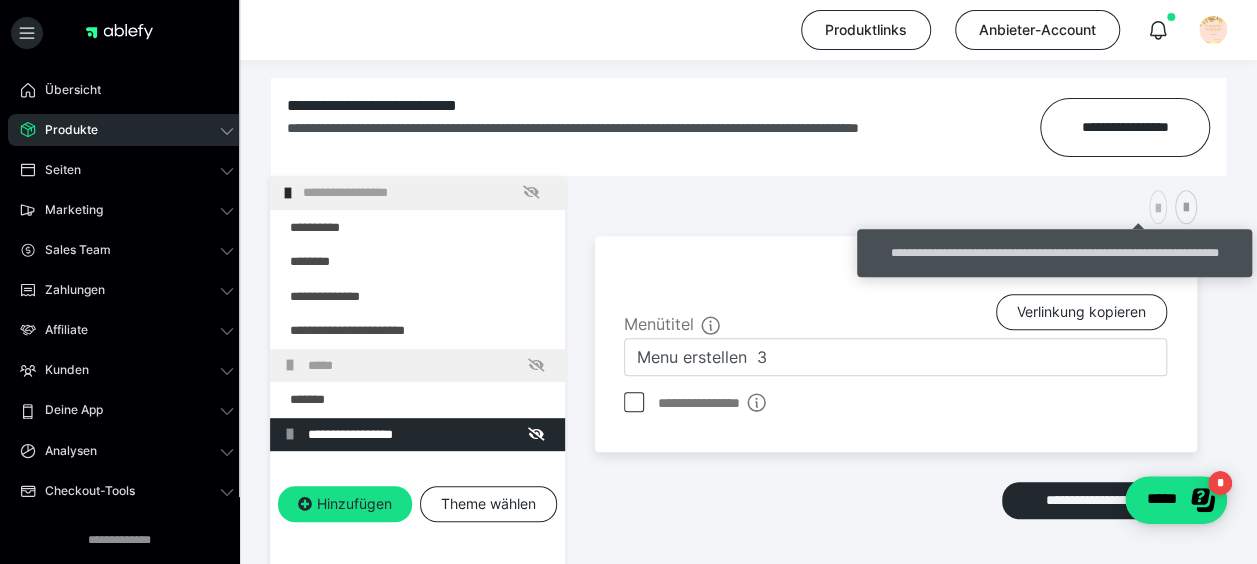 click at bounding box center (1158, 207) 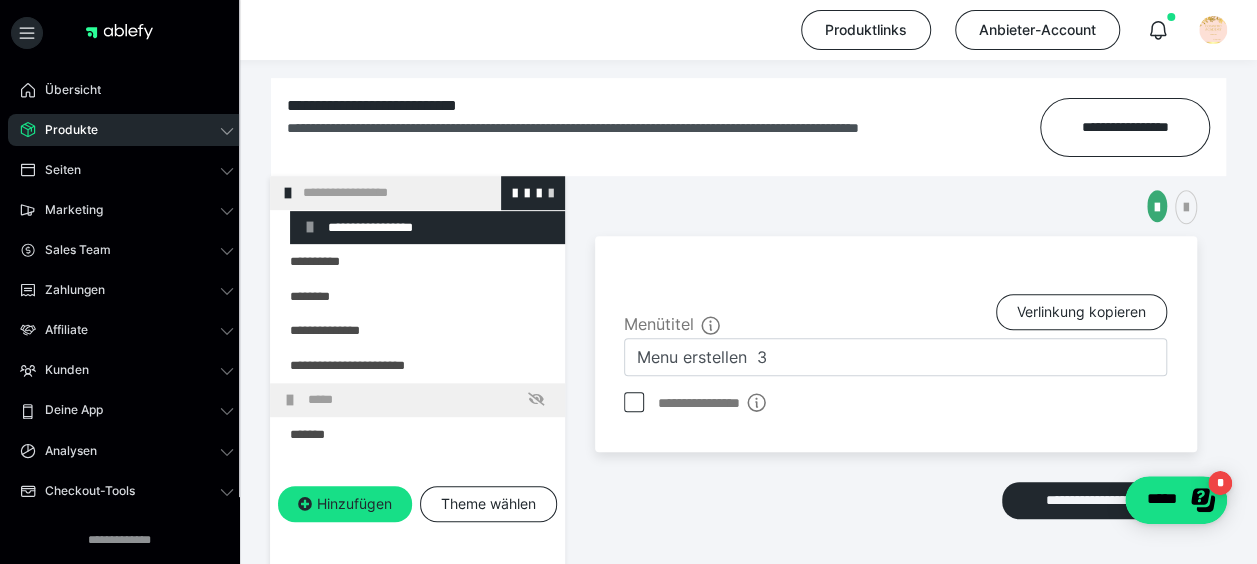 click at bounding box center [551, 192] 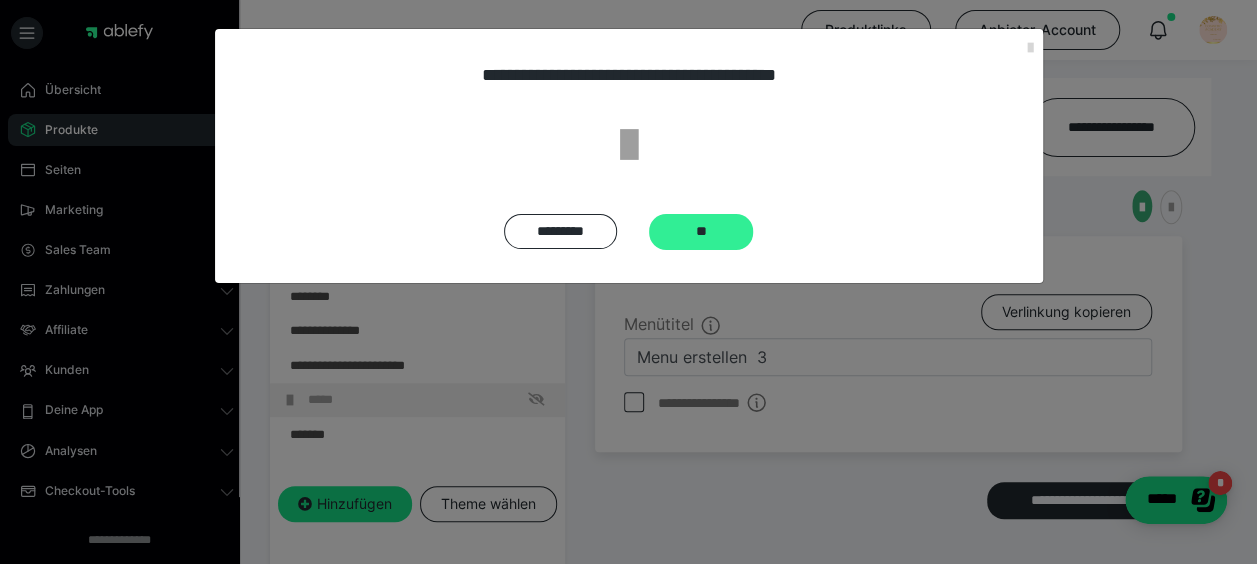 click on "**" at bounding box center [701, 232] 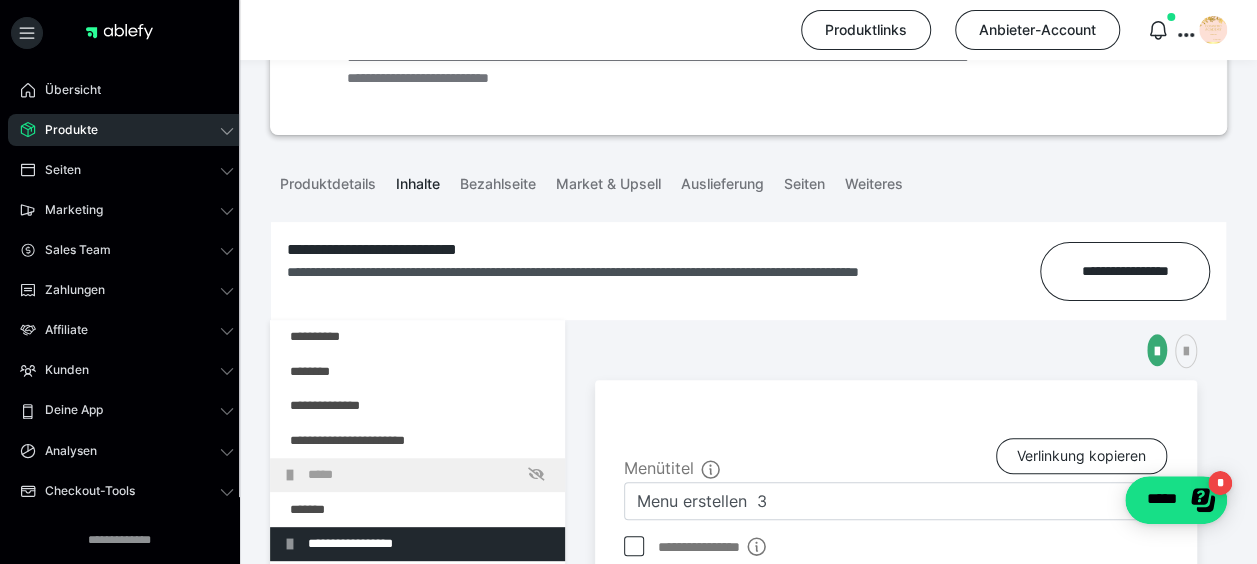 scroll, scrollTop: 200, scrollLeft: 0, axis: vertical 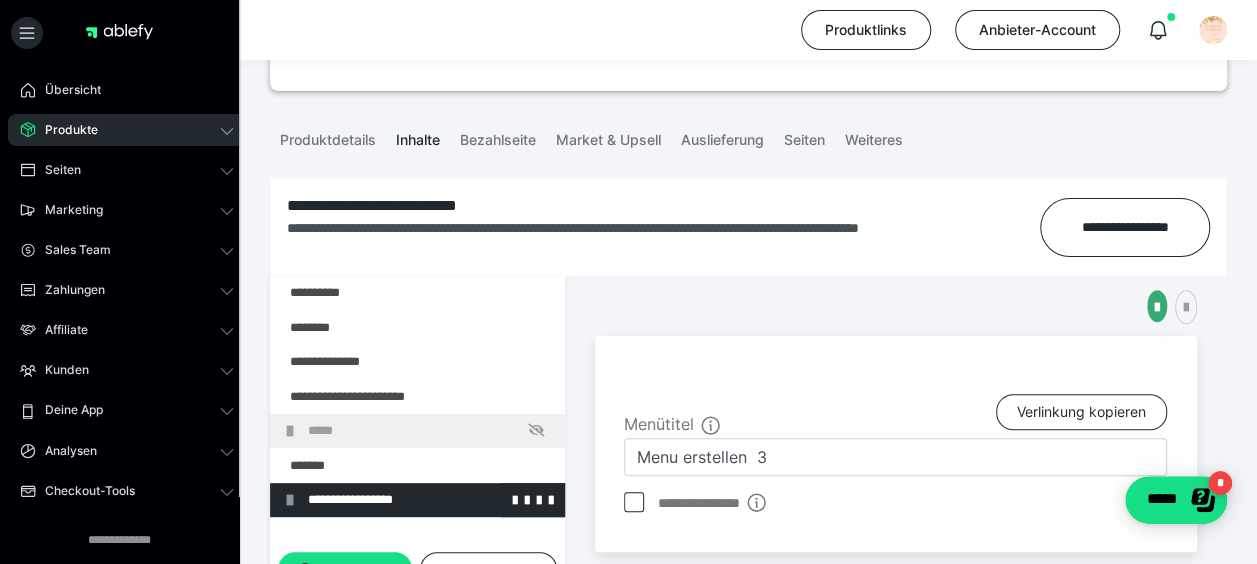 click on "**********" at bounding box center [431, 500] 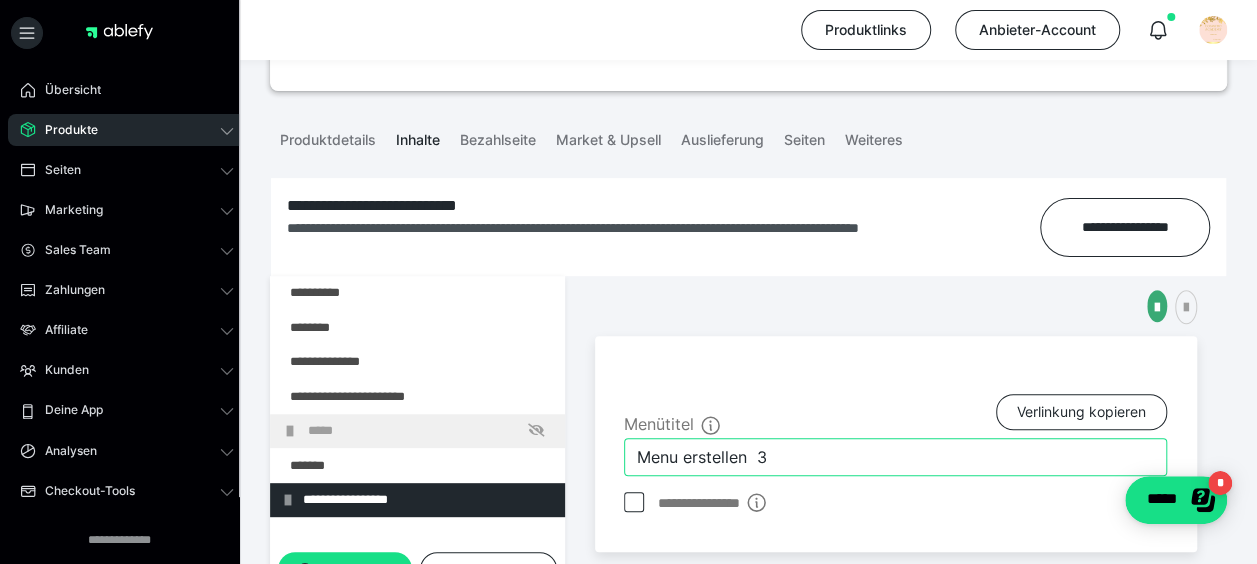 drag, startPoint x: 811, startPoint y: 457, endPoint x: 678, endPoint y: 459, distance: 133.01503 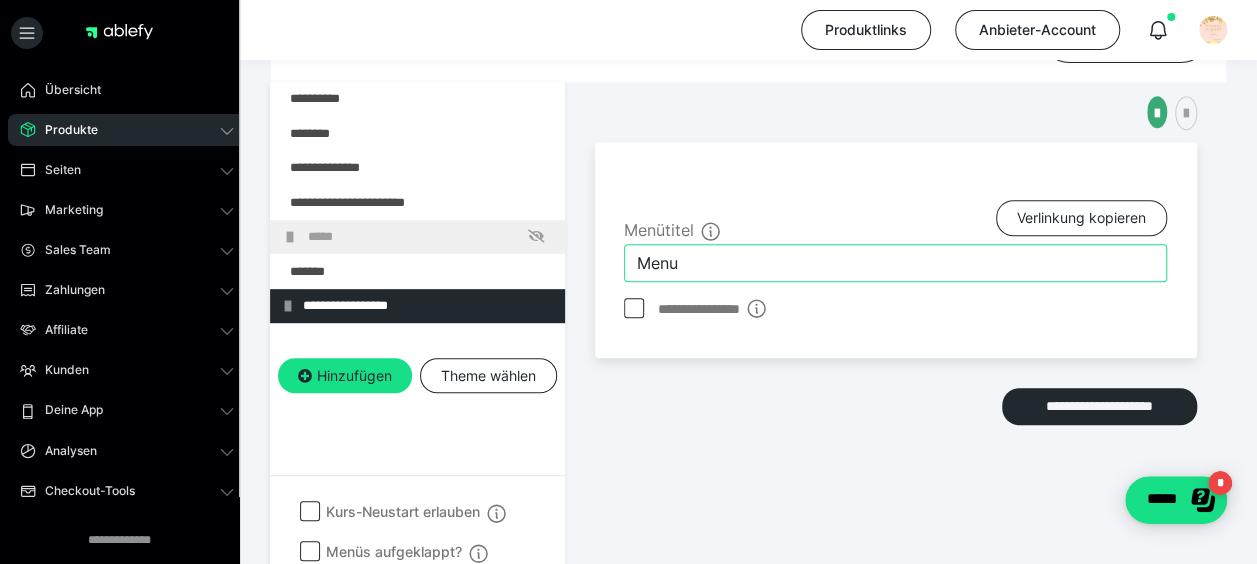 scroll, scrollTop: 400, scrollLeft: 0, axis: vertical 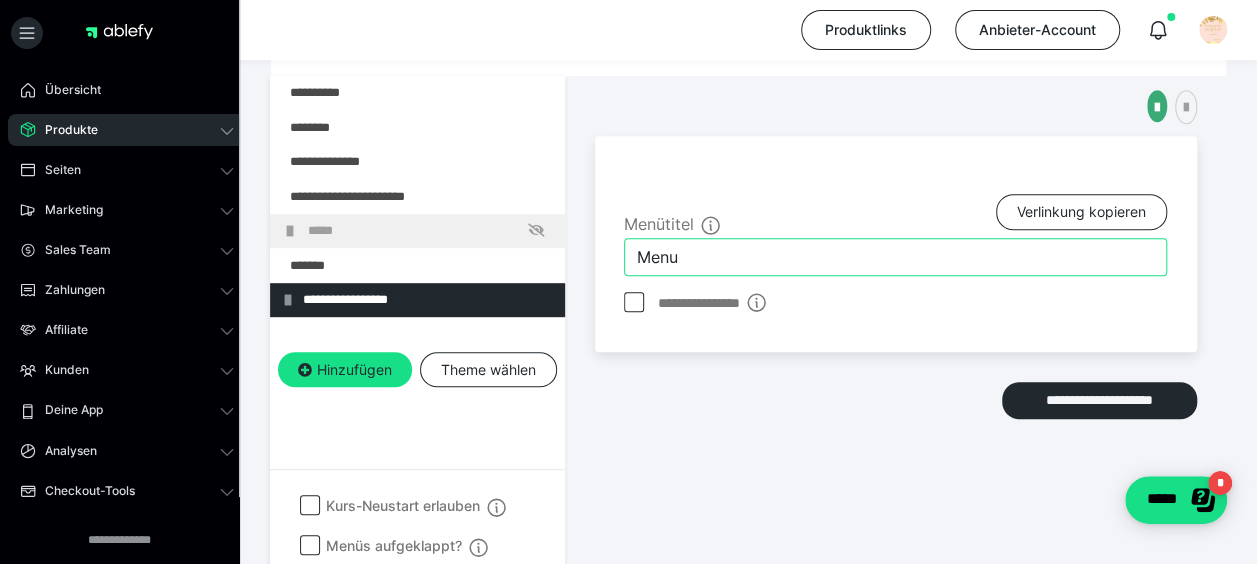 type on "Menu" 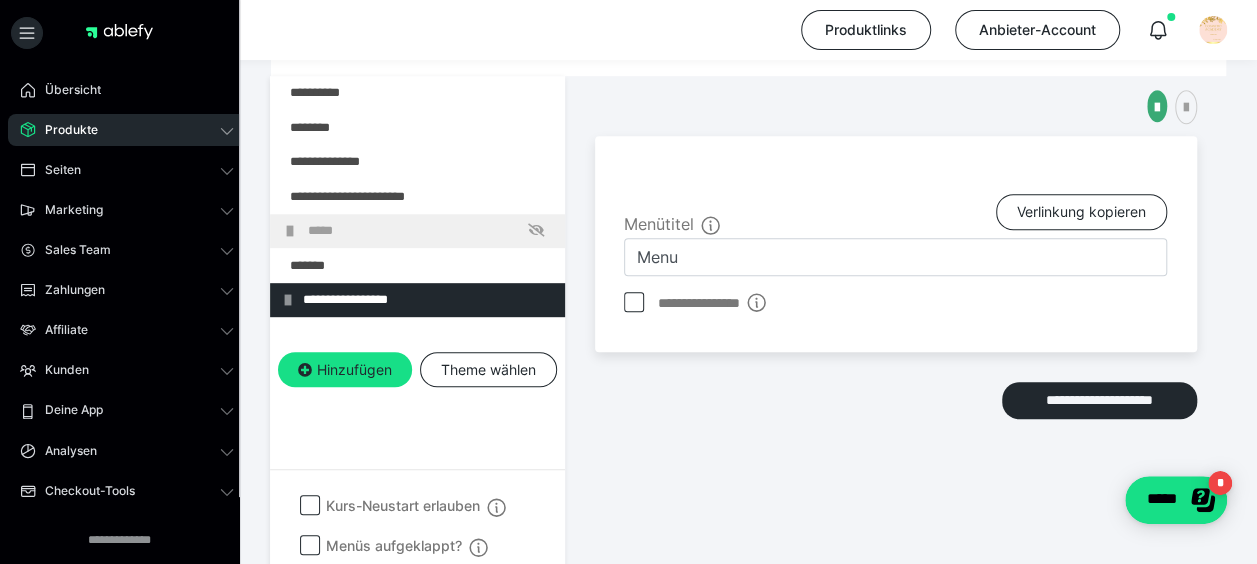 click on "Hinzufügen Theme wählen" at bounding box center (417, 387) 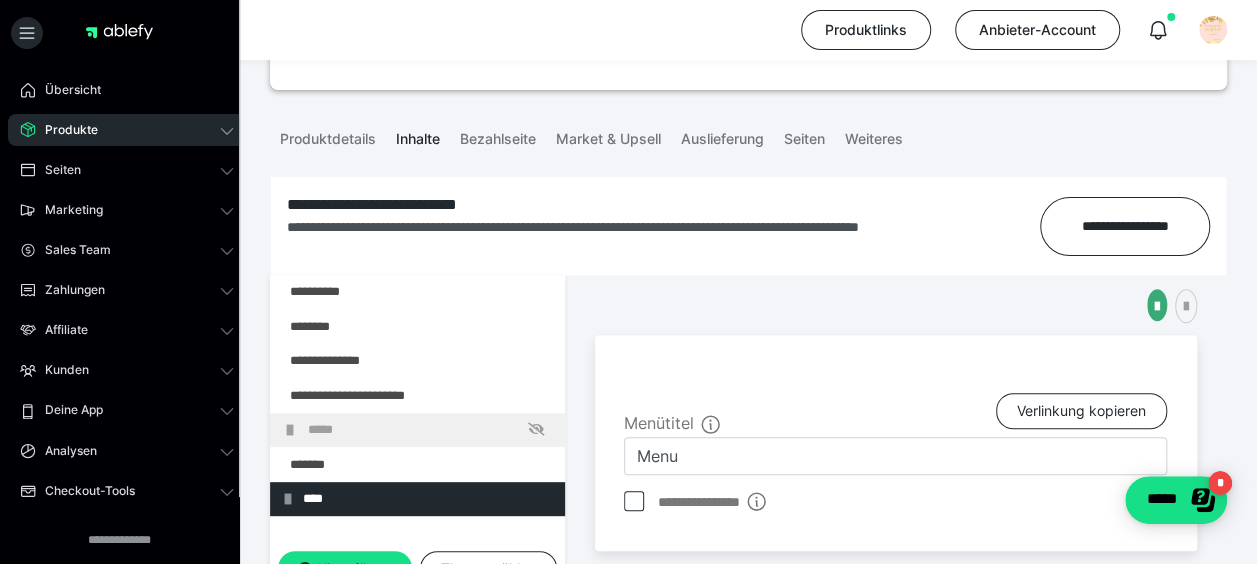 scroll, scrollTop: 200, scrollLeft: 0, axis: vertical 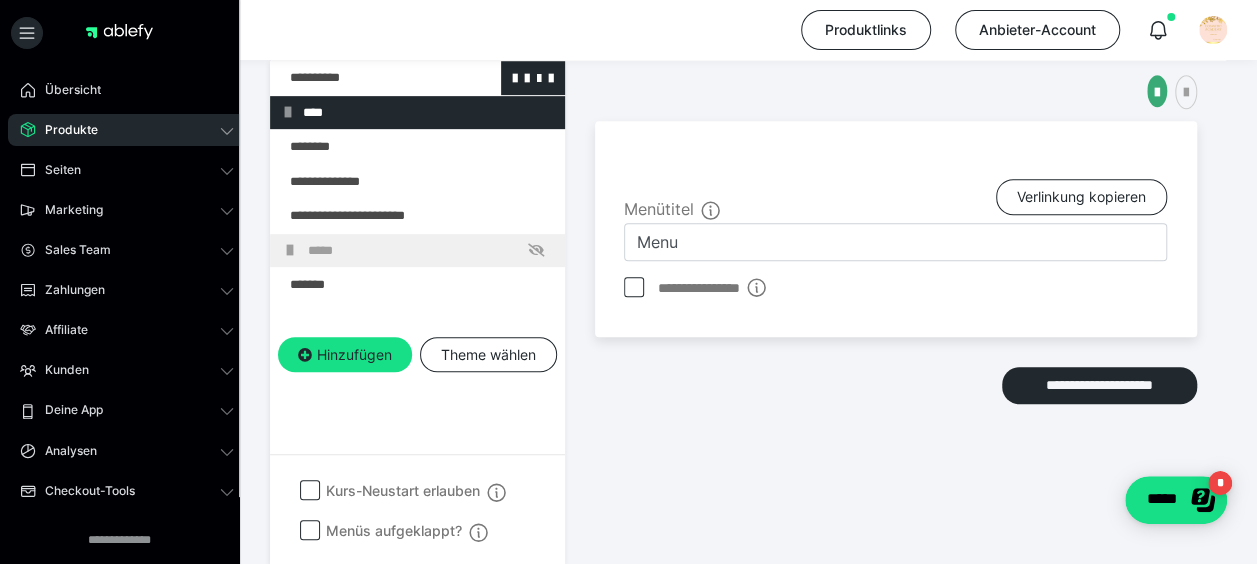 click at bounding box center [365, 78] 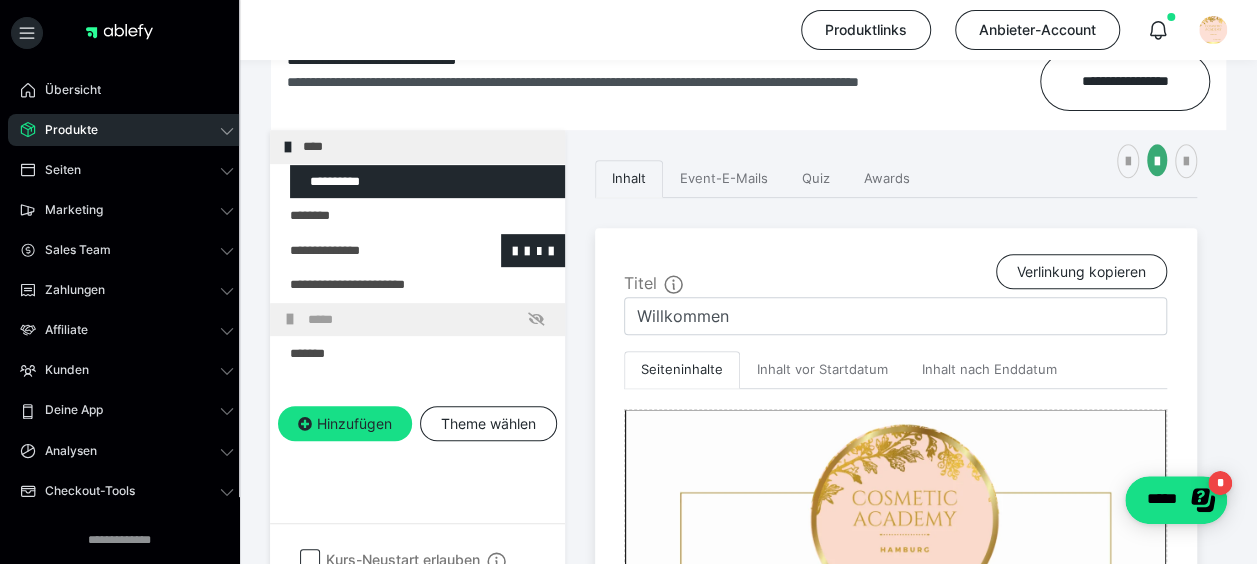 scroll, scrollTop: 315, scrollLeft: 0, axis: vertical 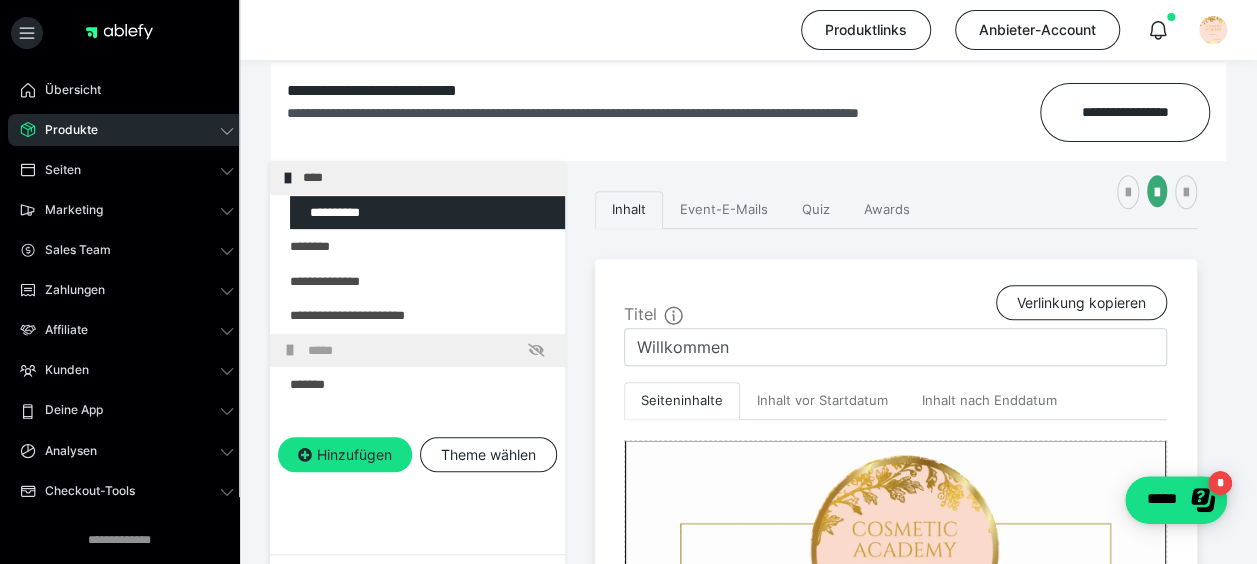 click on "**********" at bounding box center (663, 124) 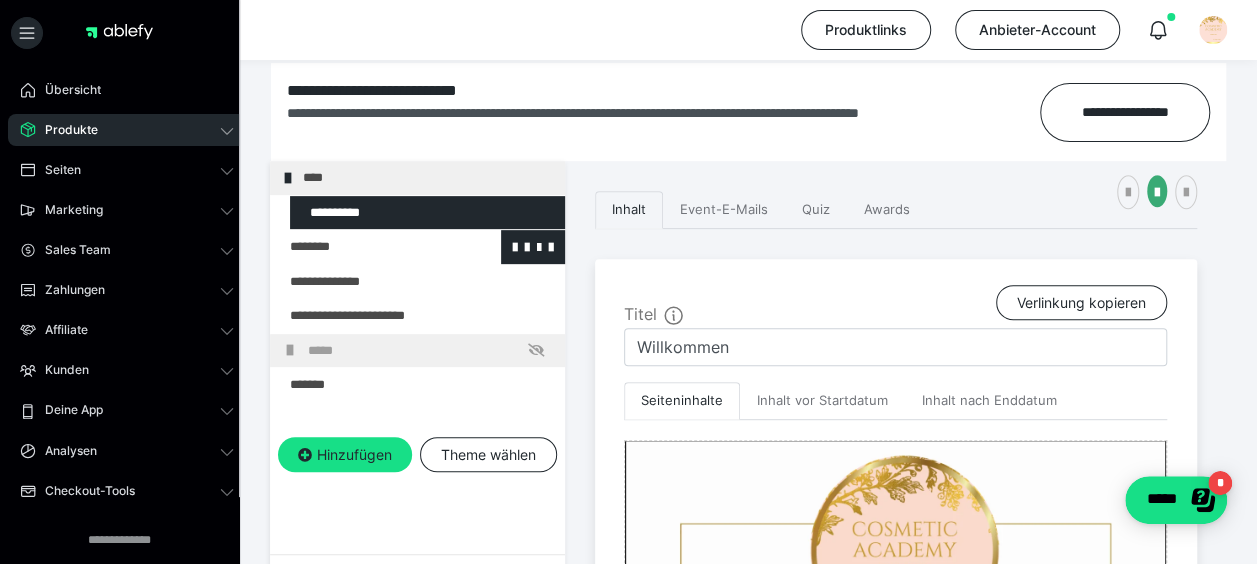 click at bounding box center (365, 247) 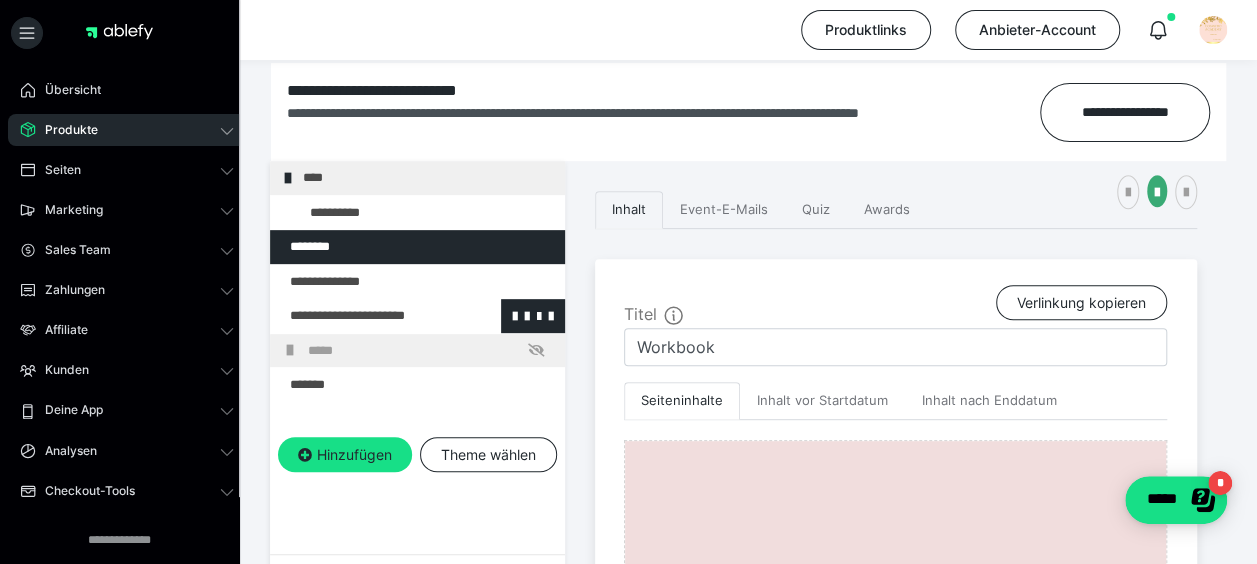 click at bounding box center [365, 316] 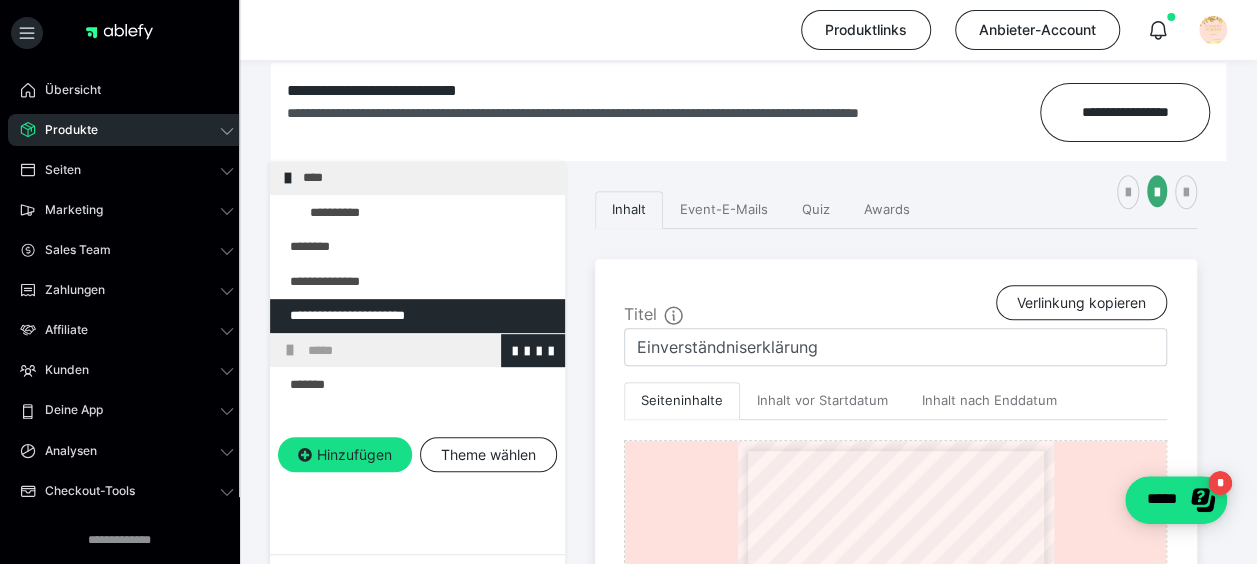 click on "*****" at bounding box center [431, 351] 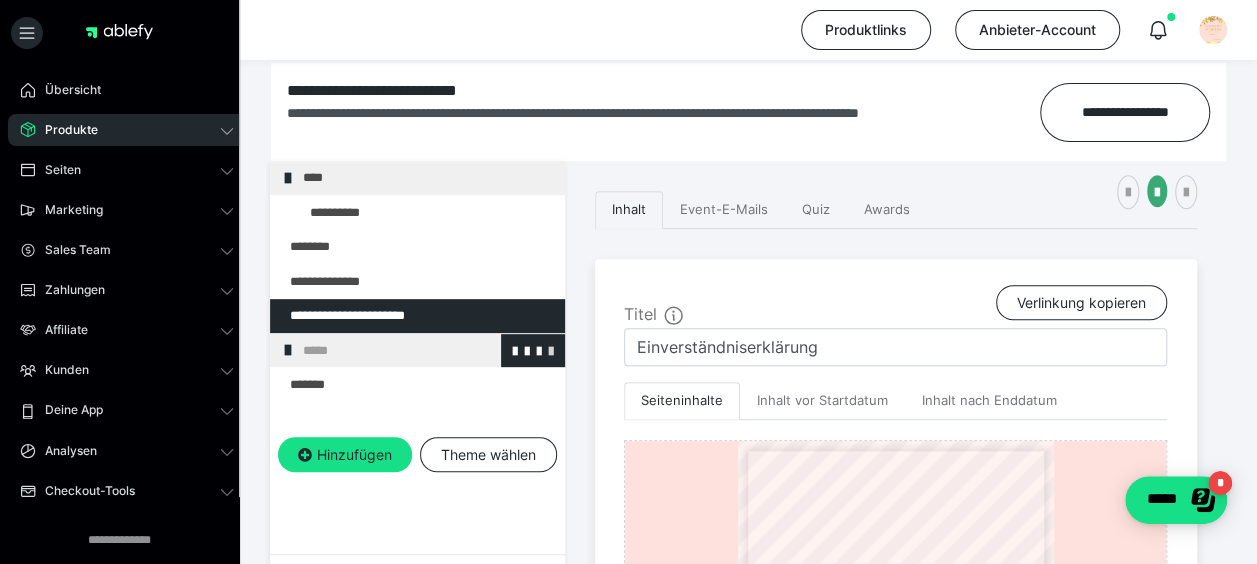 click at bounding box center (551, 350) 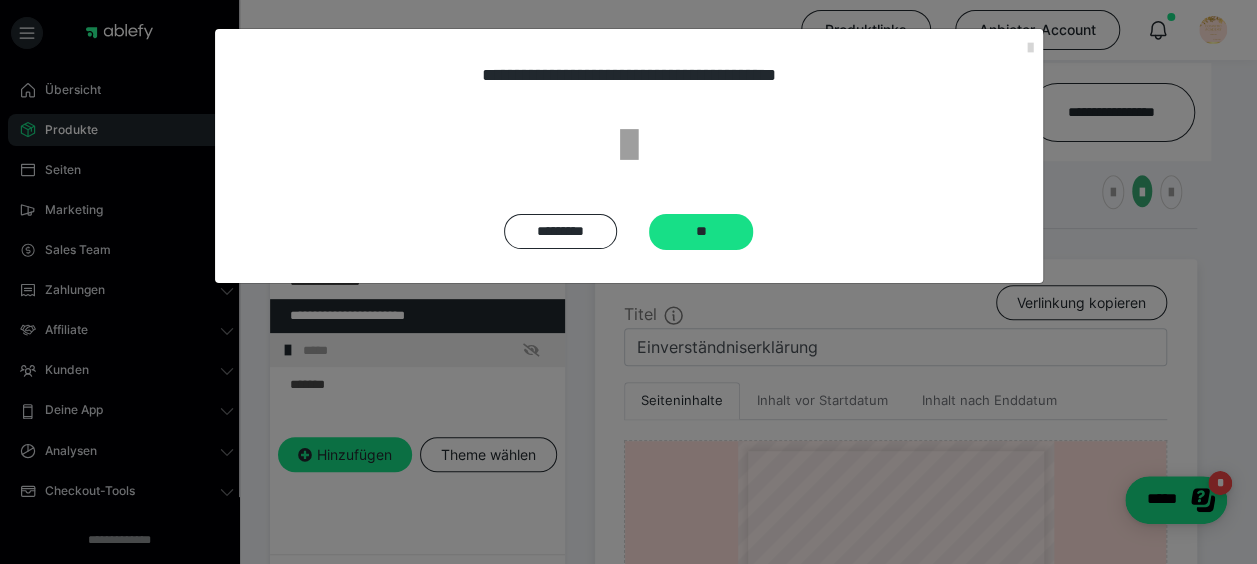 click on "**********" at bounding box center [628, 156] 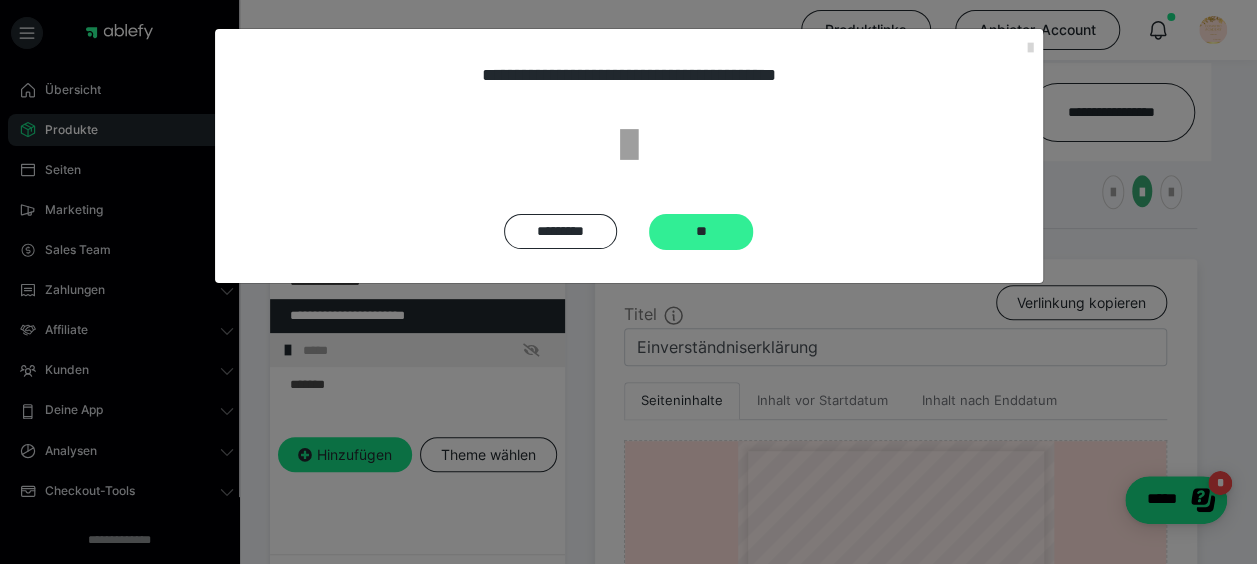 click on "**" at bounding box center (701, 232) 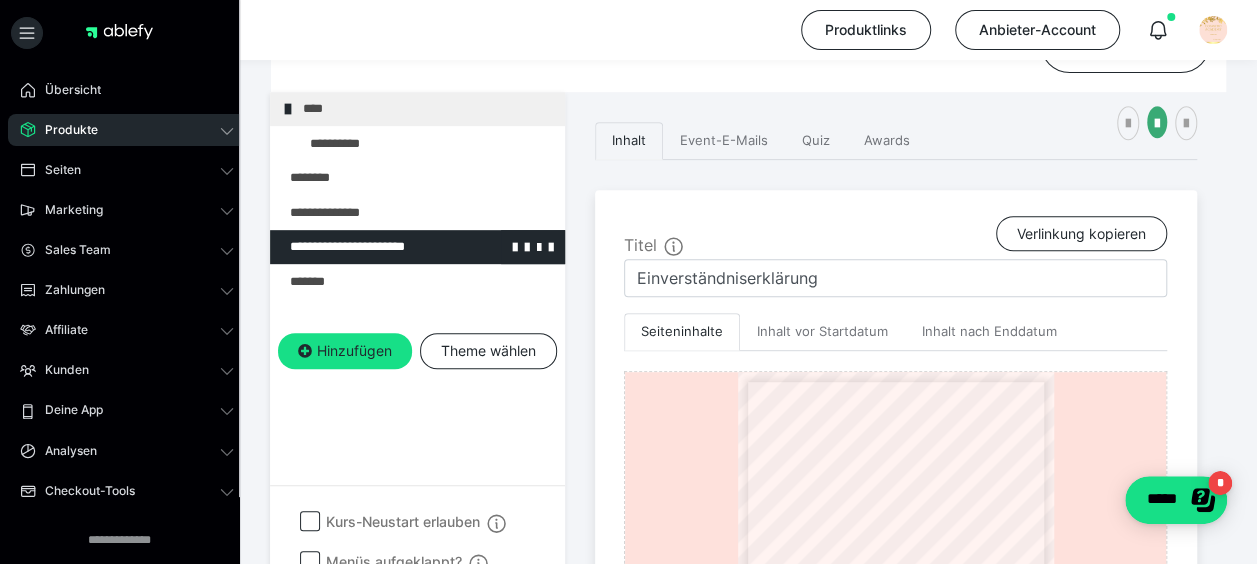 scroll, scrollTop: 415, scrollLeft: 0, axis: vertical 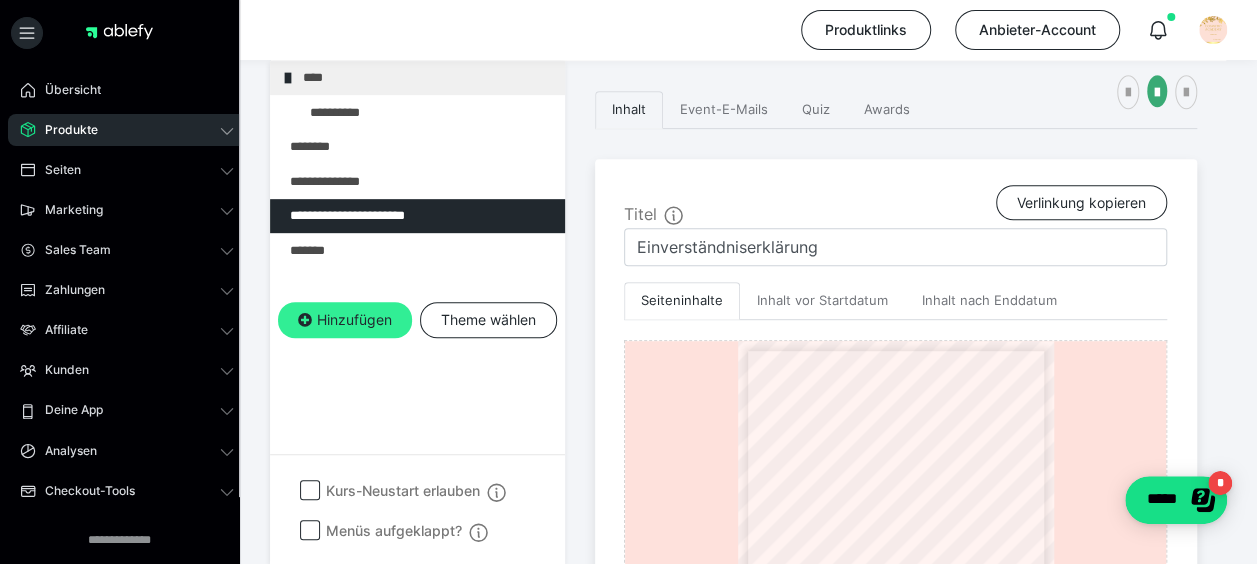 click on "Hinzufügen" at bounding box center (345, 320) 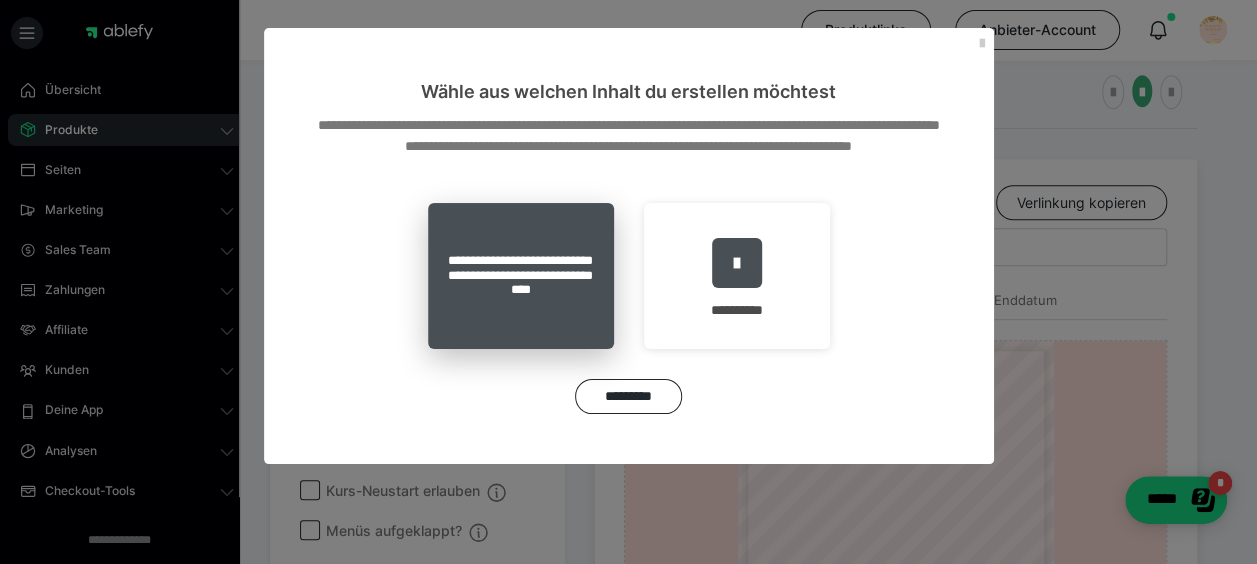 click on "**********" at bounding box center [521, 276] 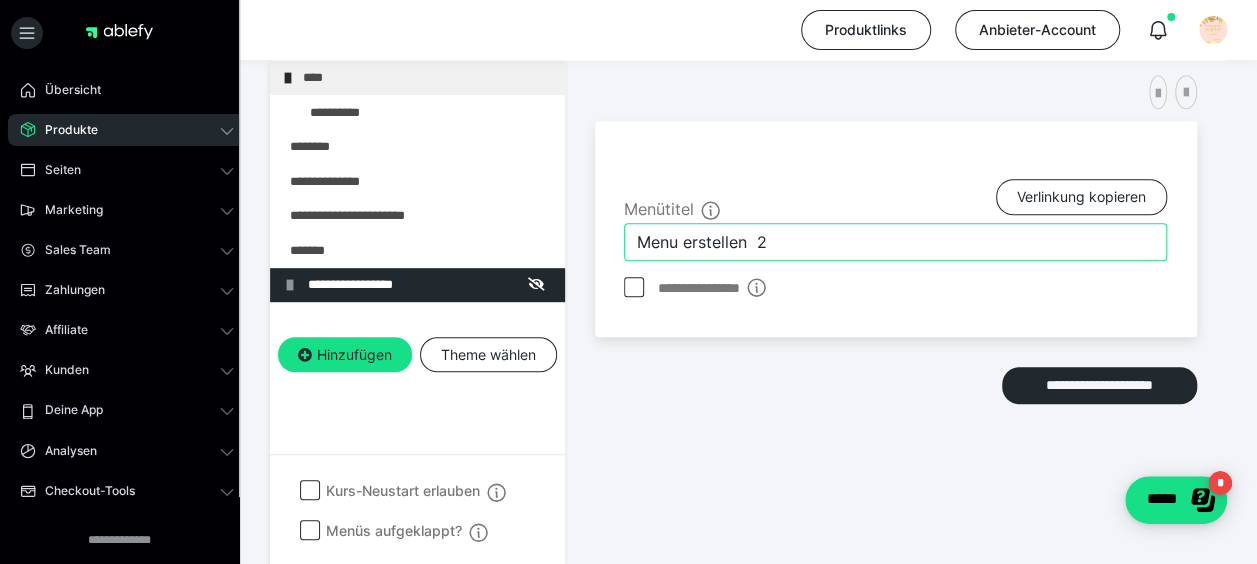 drag, startPoint x: 827, startPoint y: 236, endPoint x: 572, endPoint y: 236, distance: 255 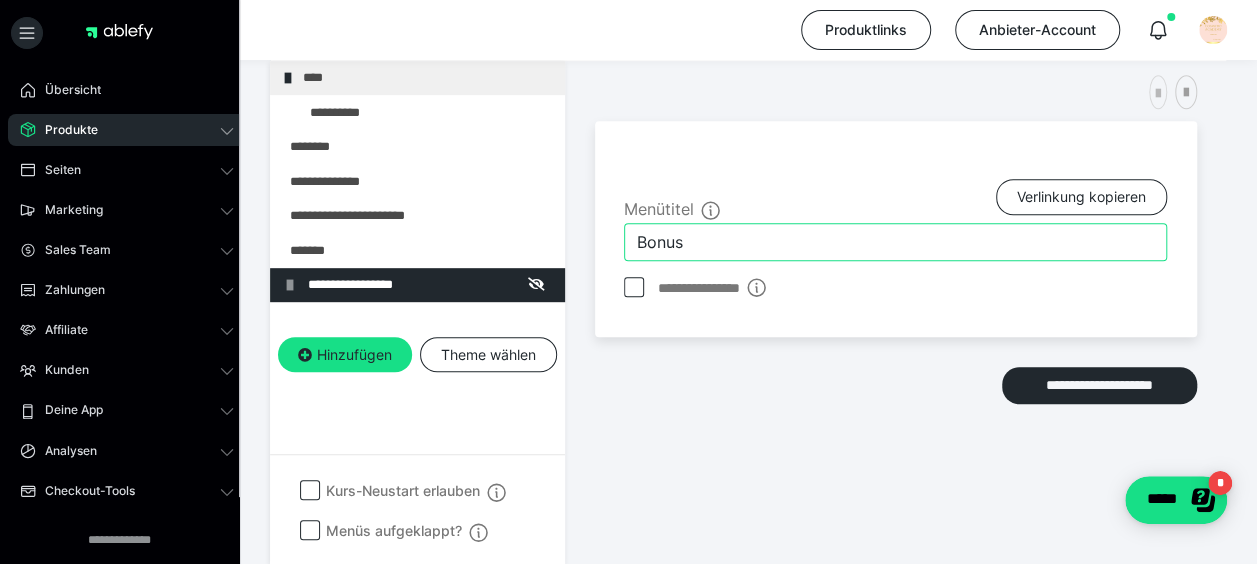type on "Bonus" 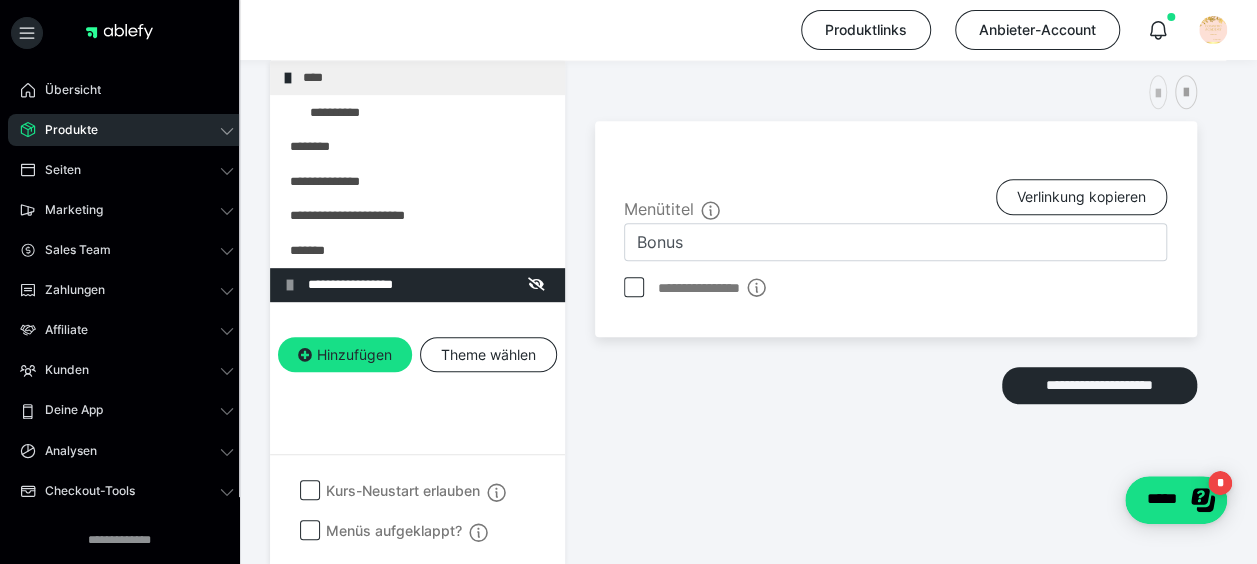 click at bounding box center [1158, 92] 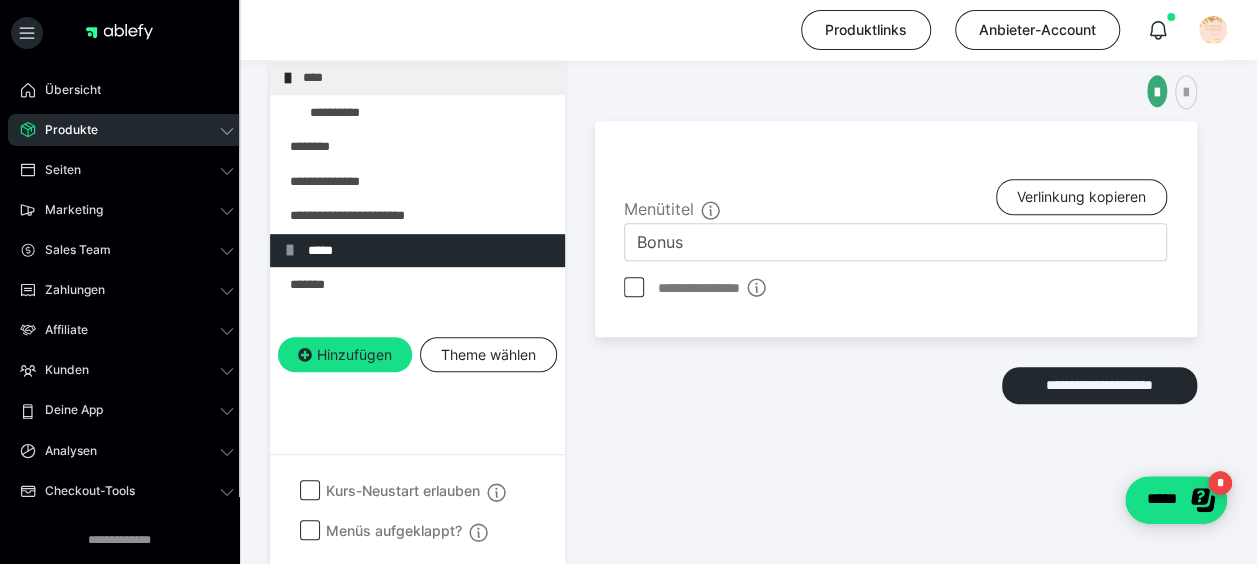 click on "**********" at bounding box center (896, 278) 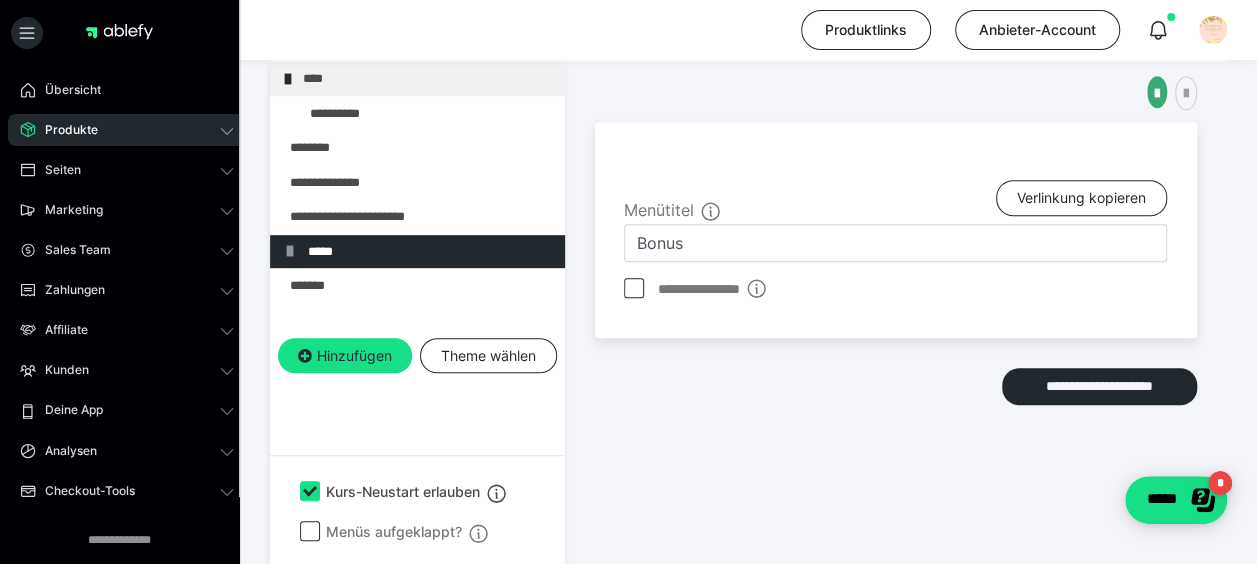 scroll, scrollTop: 415, scrollLeft: 0, axis: vertical 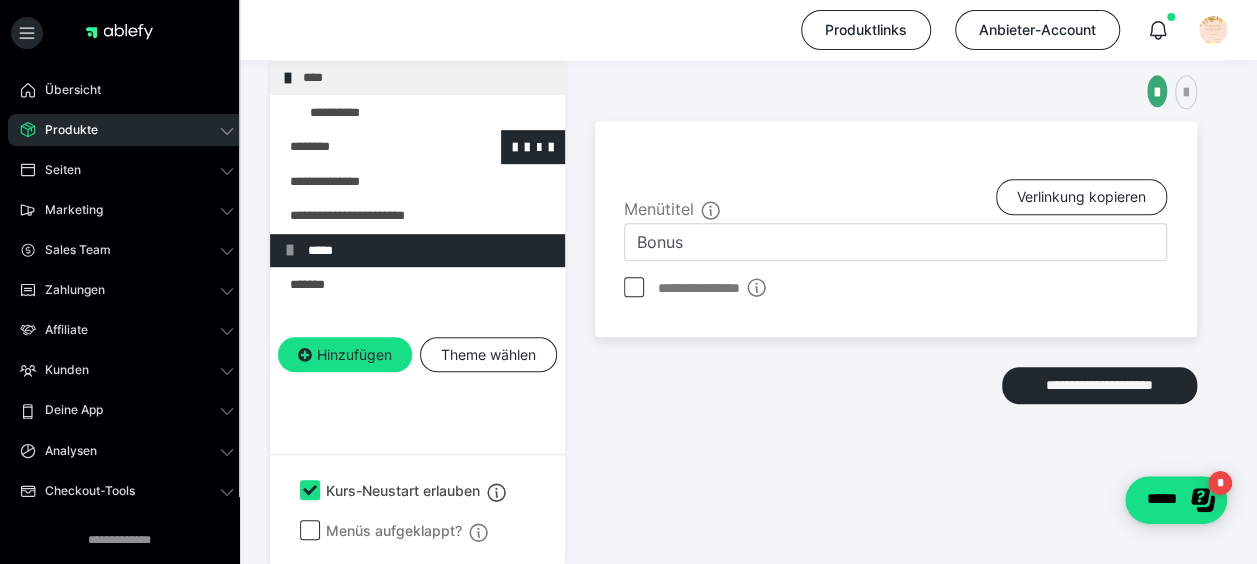 click at bounding box center [365, 147] 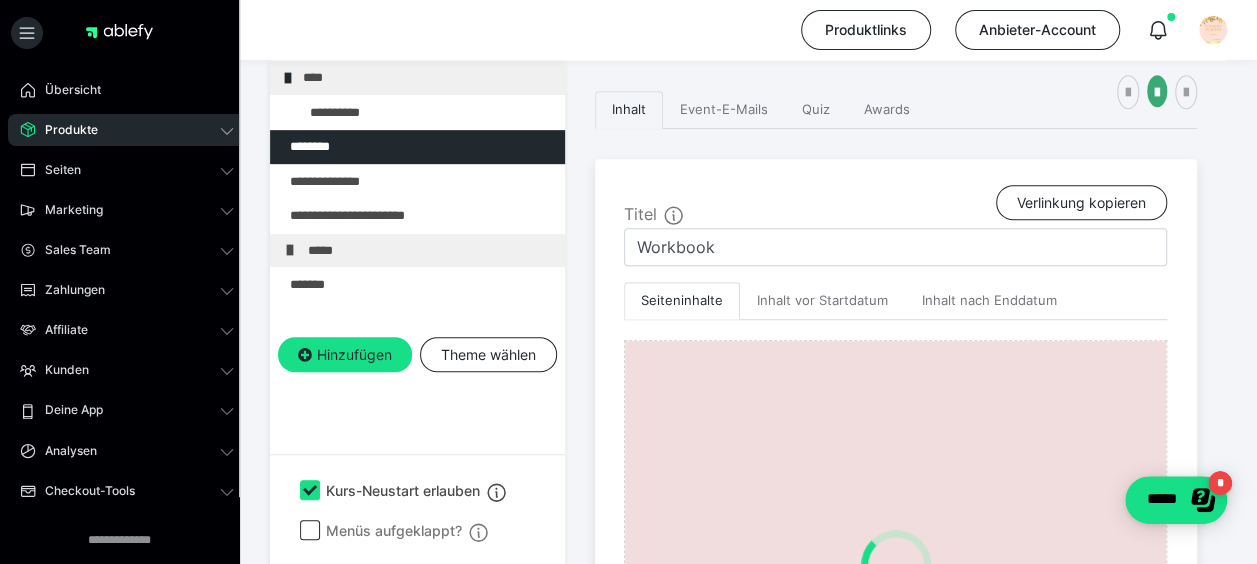 click on "**********" at bounding box center [896, 921] 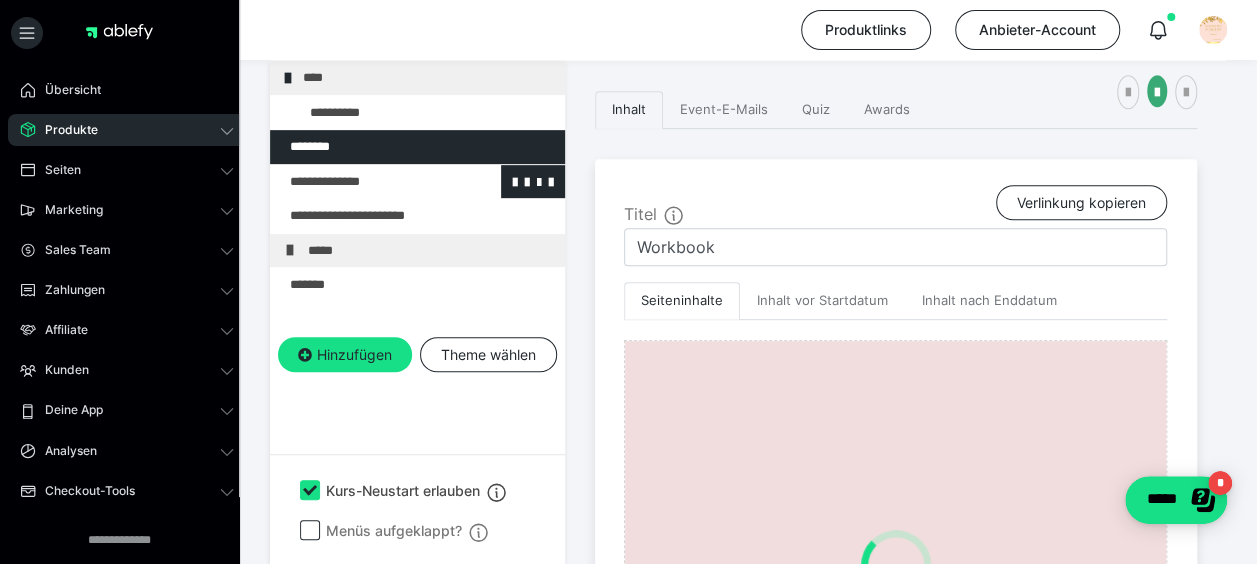 drag, startPoint x: 946, startPoint y: 168, endPoint x: 336, endPoint y: 187, distance: 610.29584 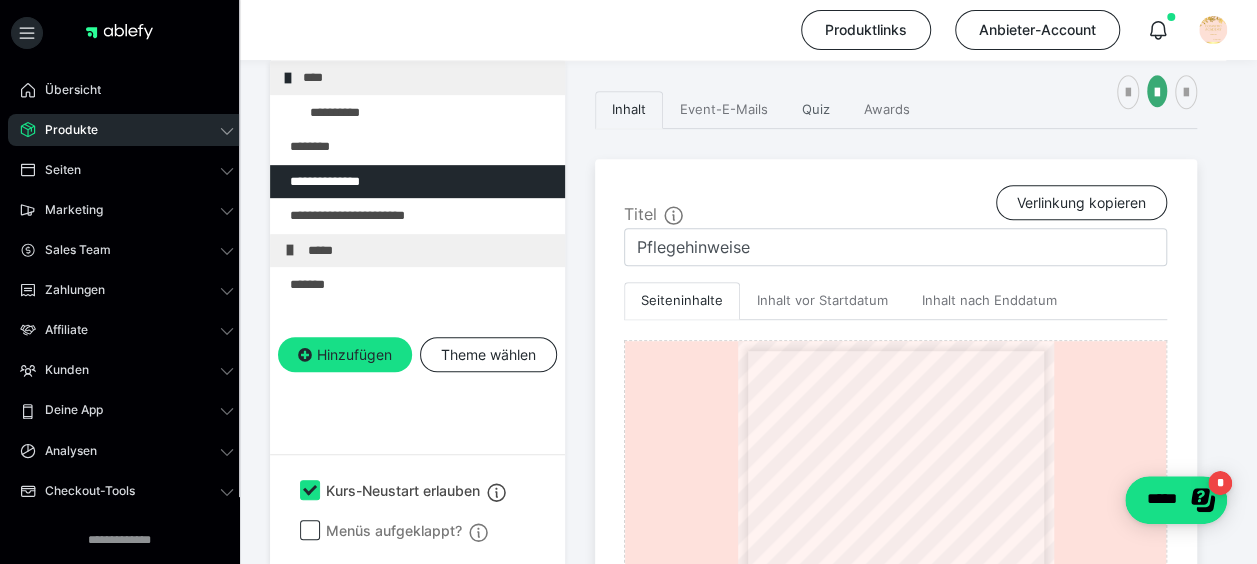 click on "Quiz" at bounding box center [816, 110] 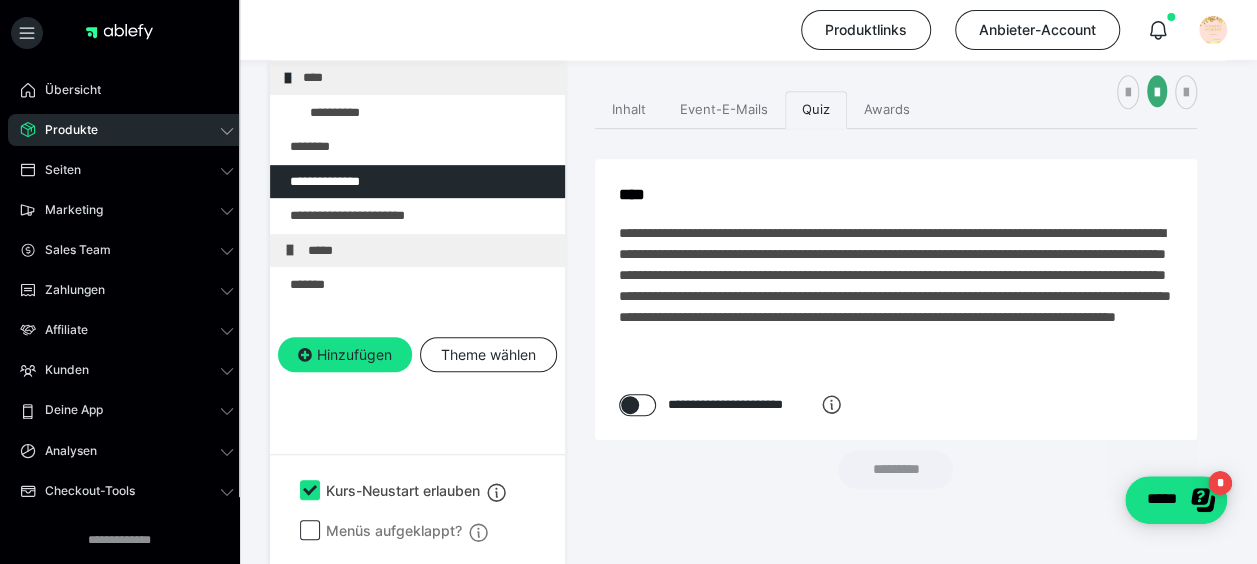 click at bounding box center (637, 405) 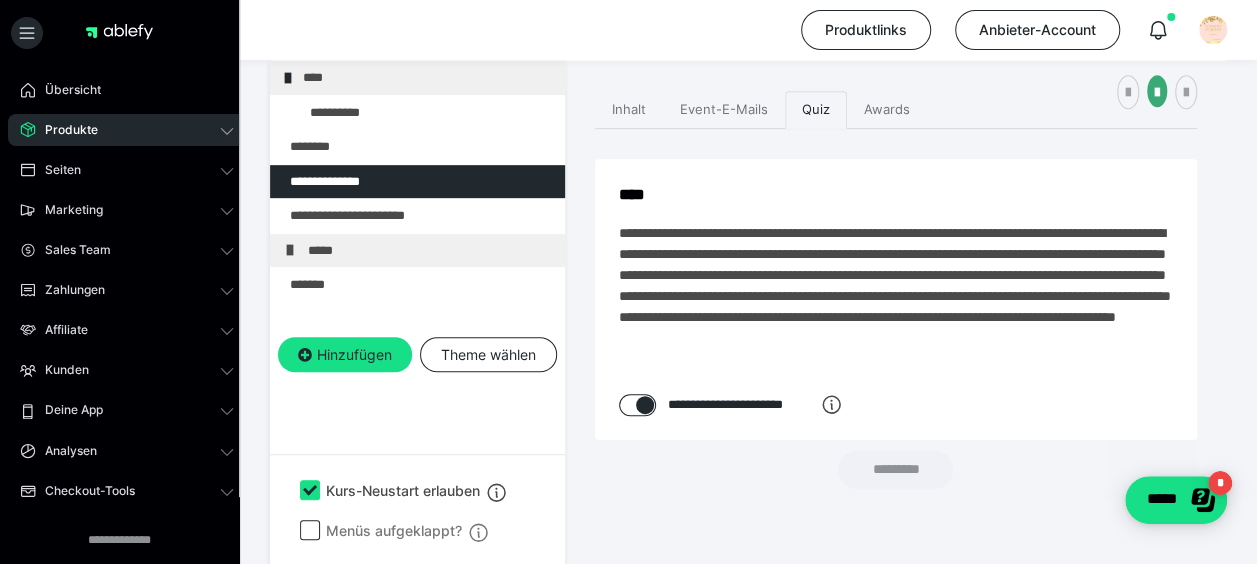 checkbox on "****" 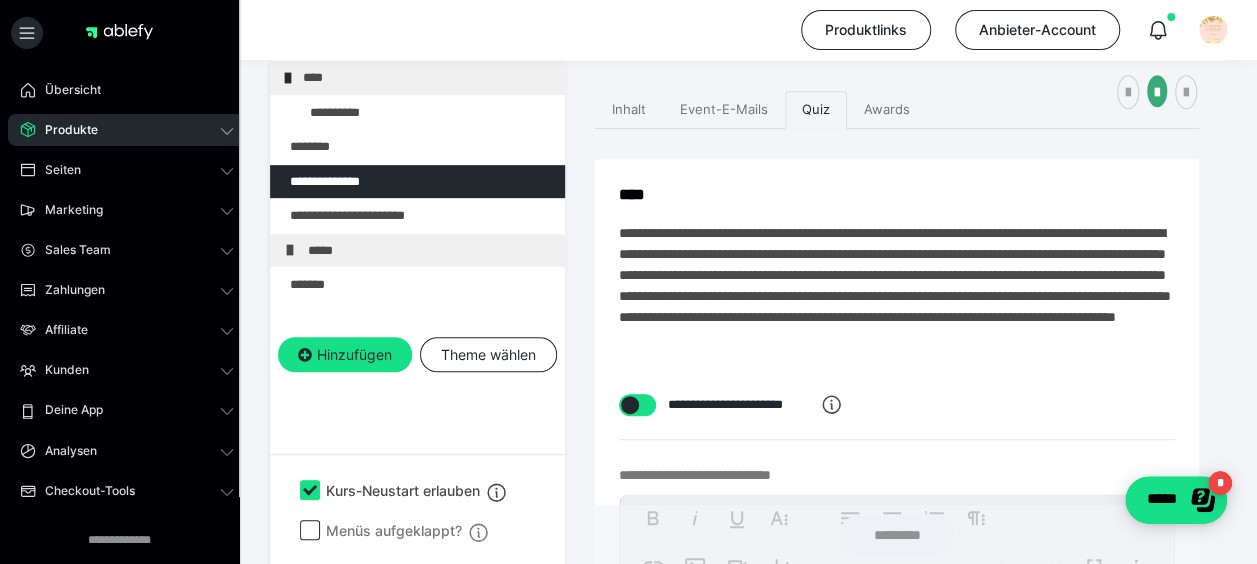 scroll, scrollTop: 1315, scrollLeft: 0, axis: vertical 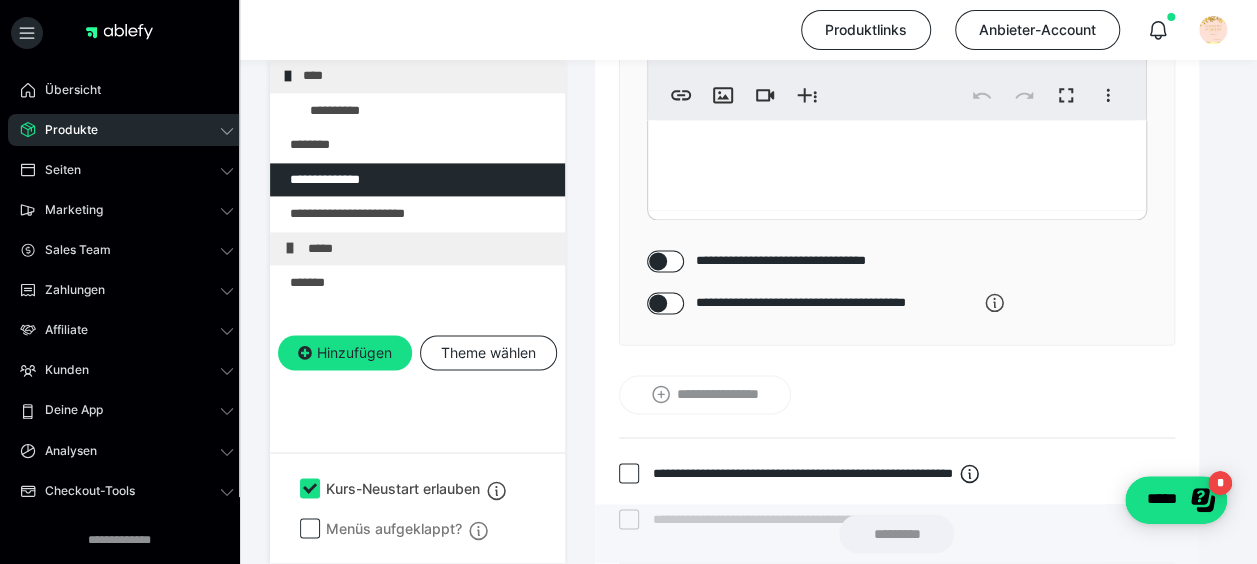 click at bounding box center (897, 165) 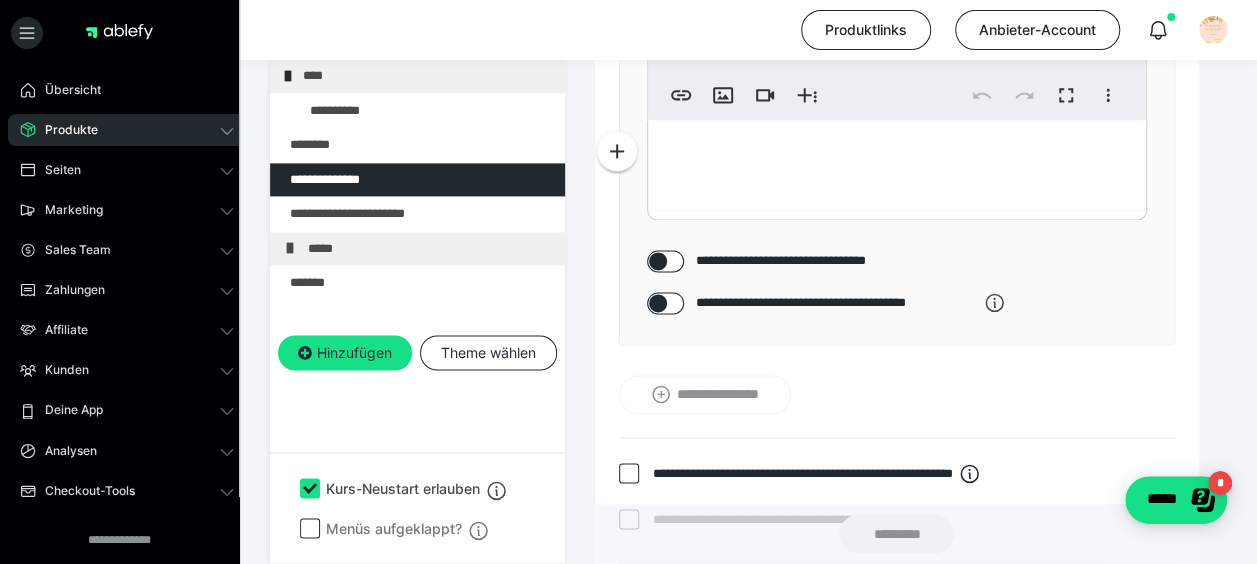 drag, startPoint x: 1150, startPoint y: 228, endPoint x: 689, endPoint y: 348, distance: 476.36224 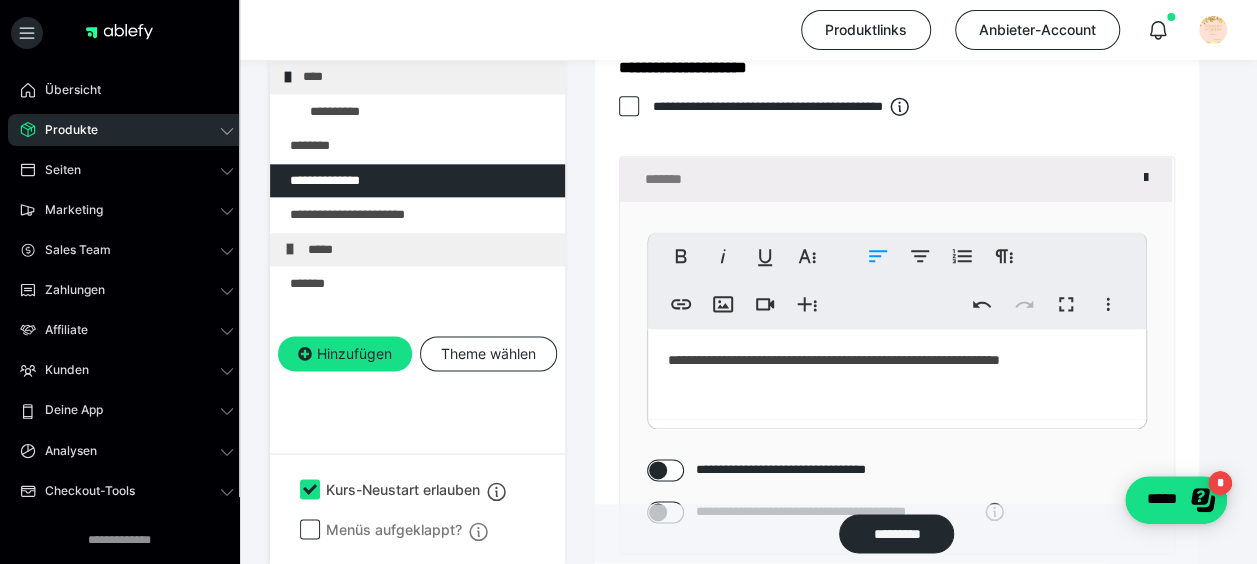 click at bounding box center [629, 106] 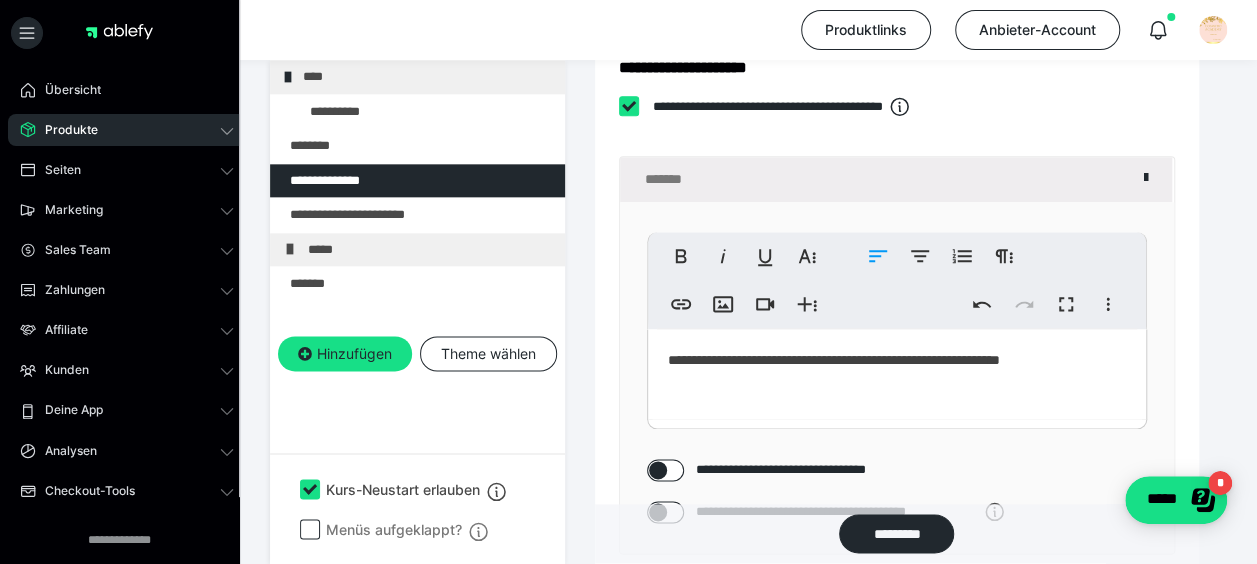 checkbox on "****" 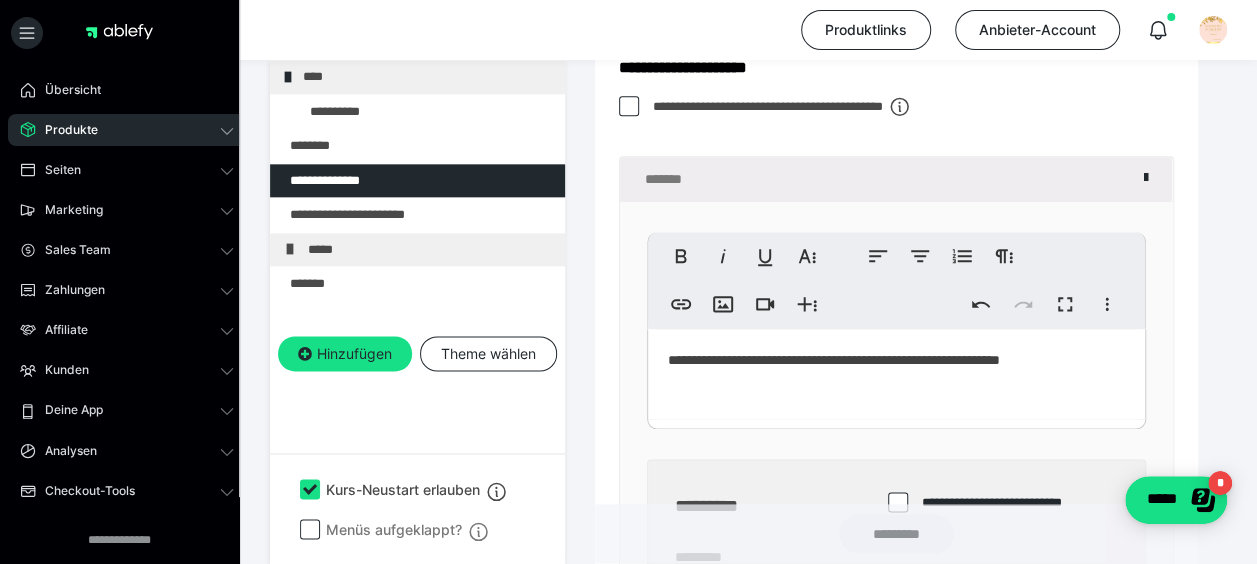 scroll, scrollTop: 1206, scrollLeft: 0, axis: vertical 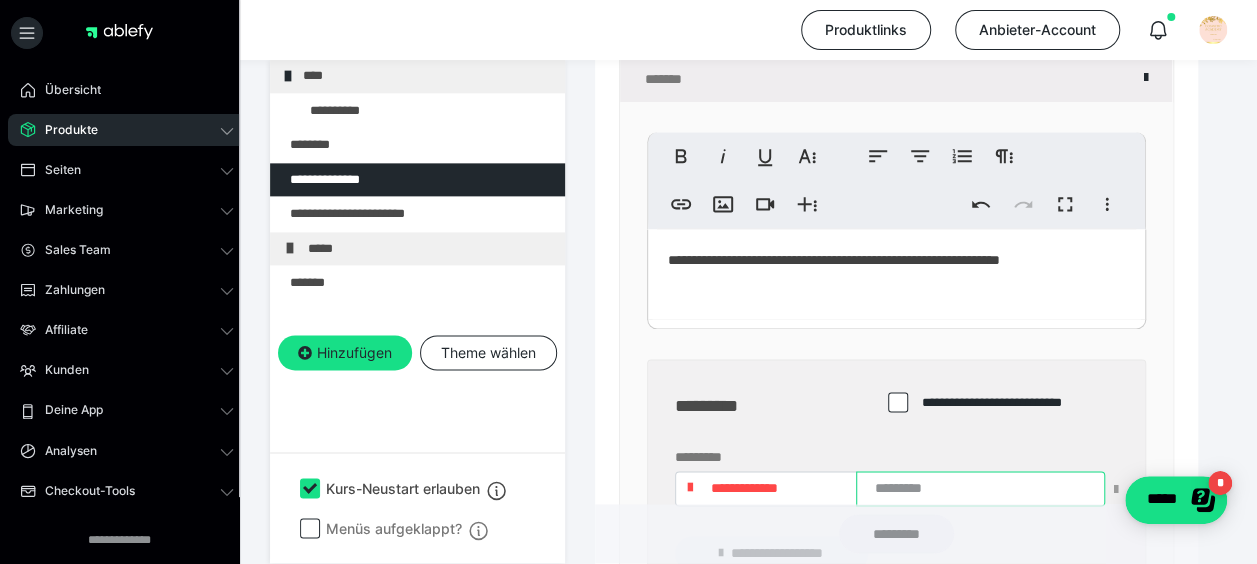 paste on "**********" 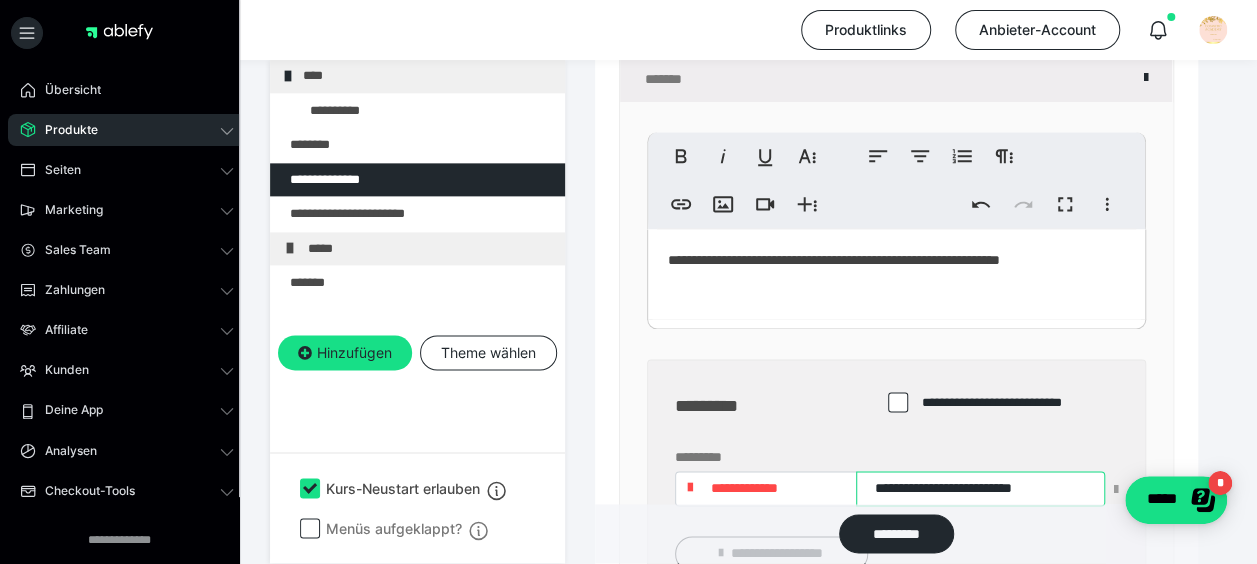 scroll, scrollTop: 1506, scrollLeft: 0, axis: vertical 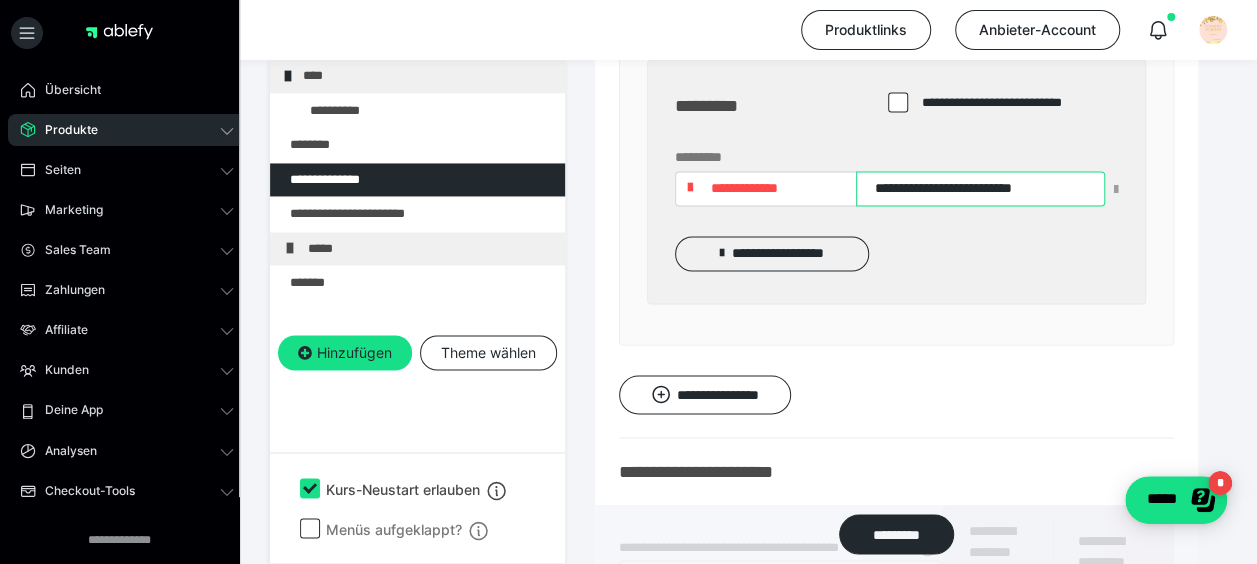 type on "**********" 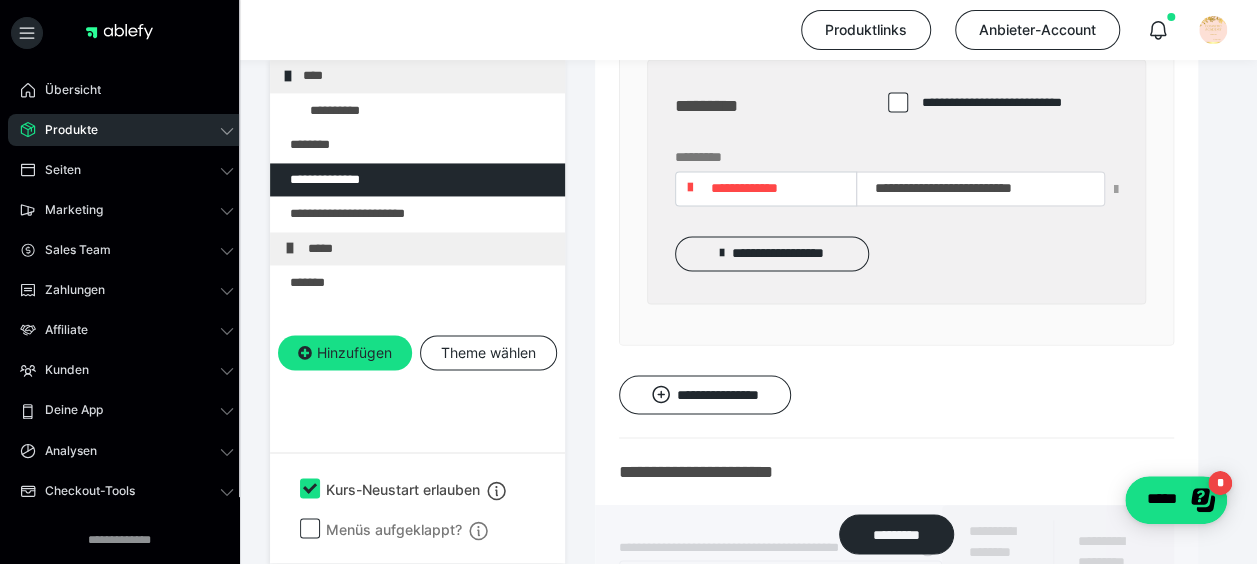click on "**********" at bounding box center (772, 253) 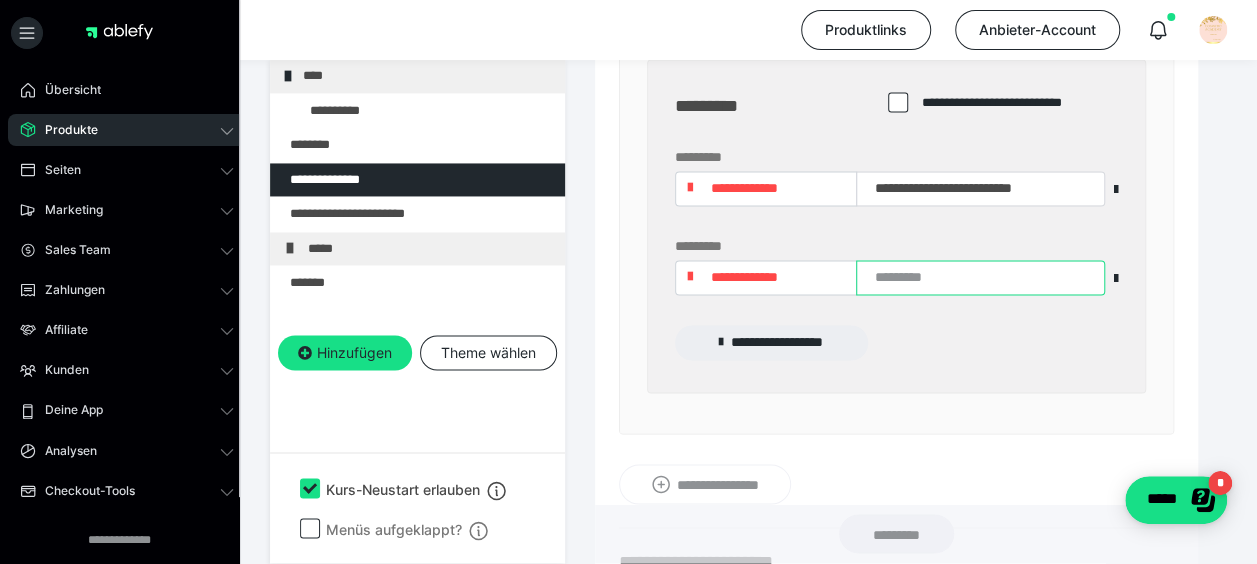 paste on "**********" 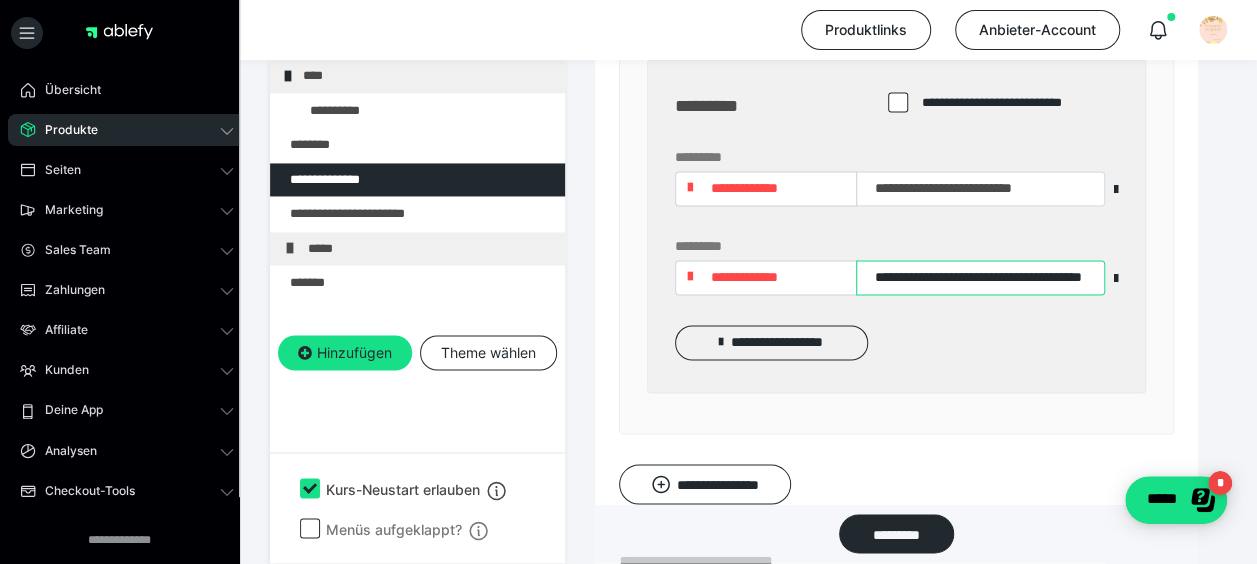 scroll, scrollTop: 0, scrollLeft: 80, axis: horizontal 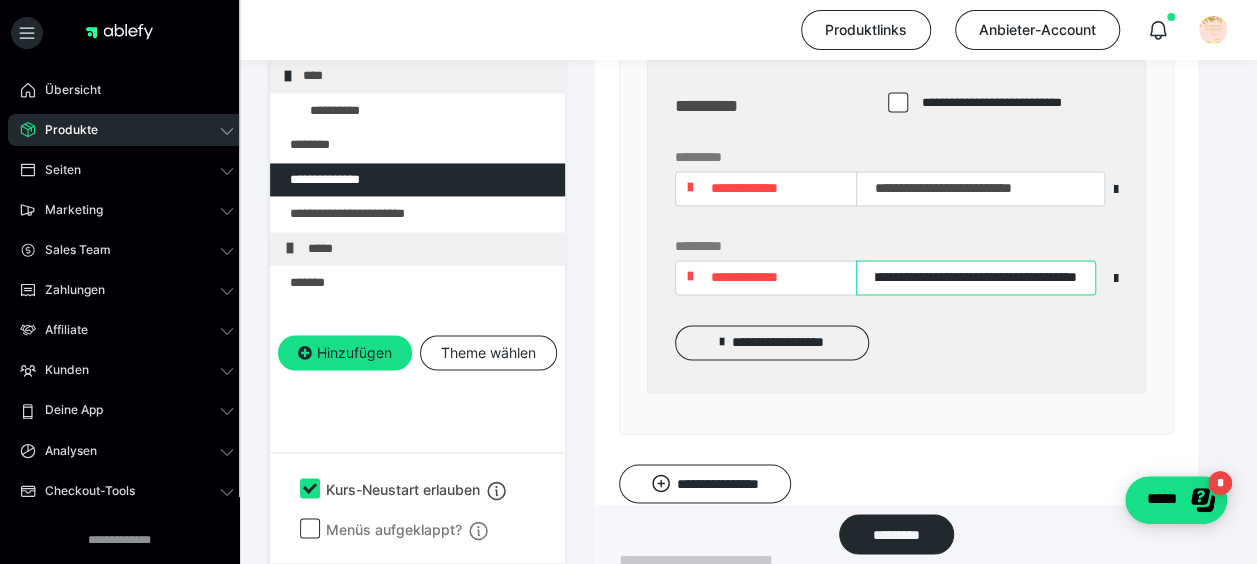 type on "**********" 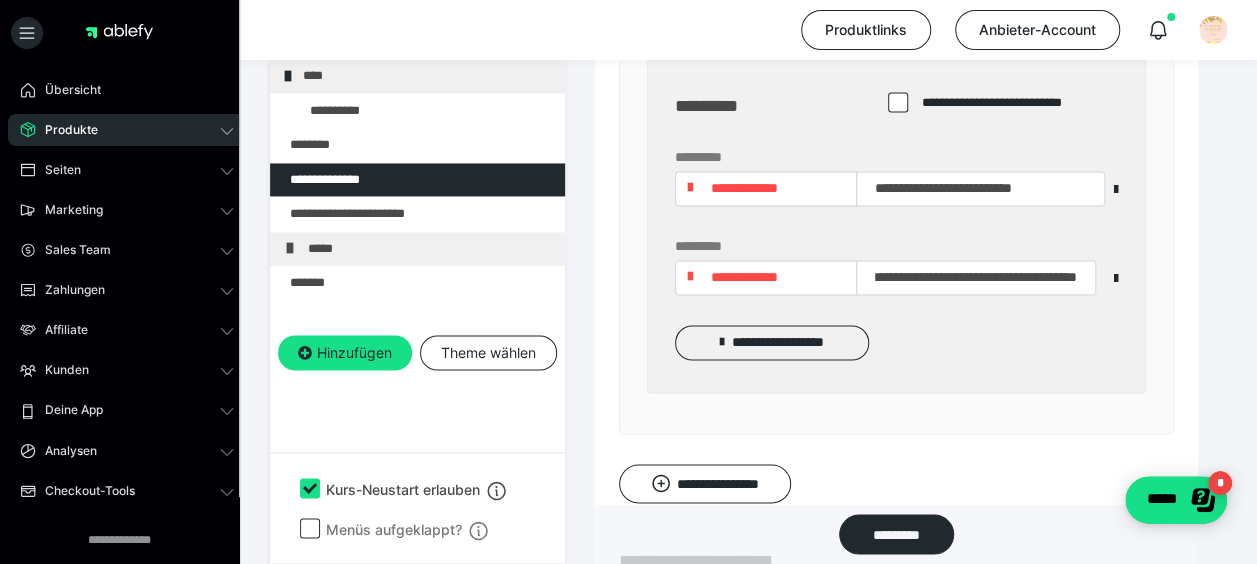 click at bounding box center [690, 277] 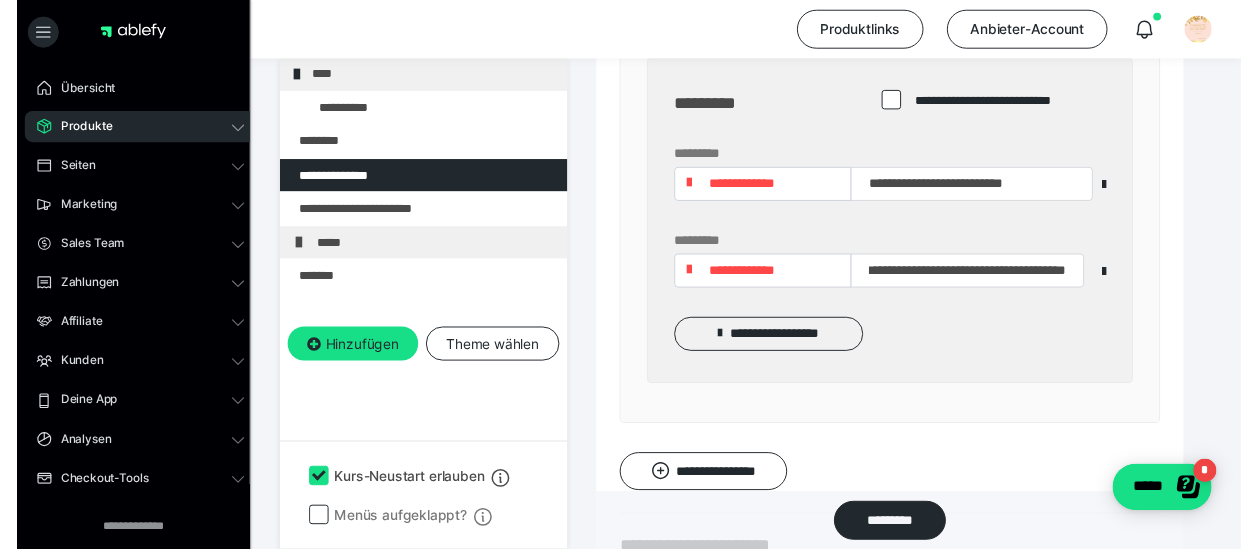 scroll, scrollTop: 0, scrollLeft: 0, axis: both 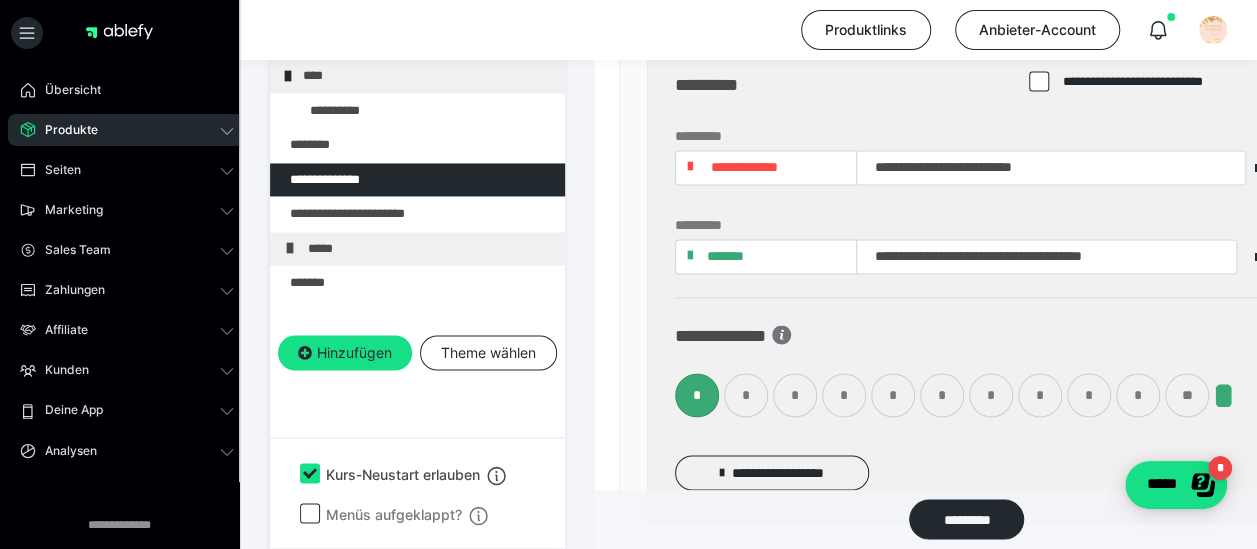 click on "**" at bounding box center (1187, 395) 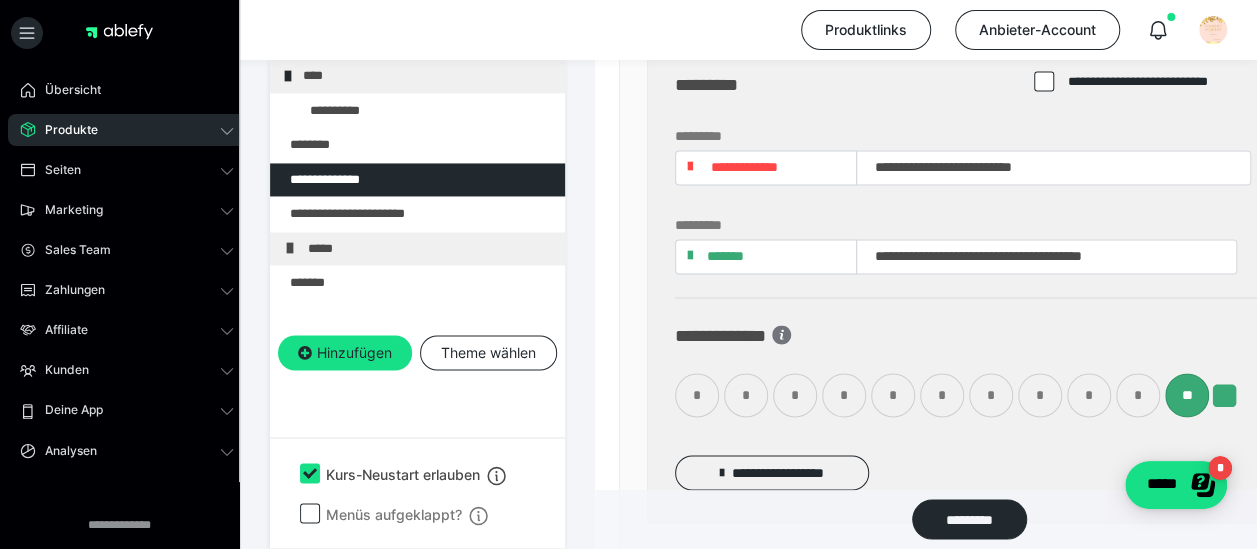click on "**********" at bounding box center (744, 167) 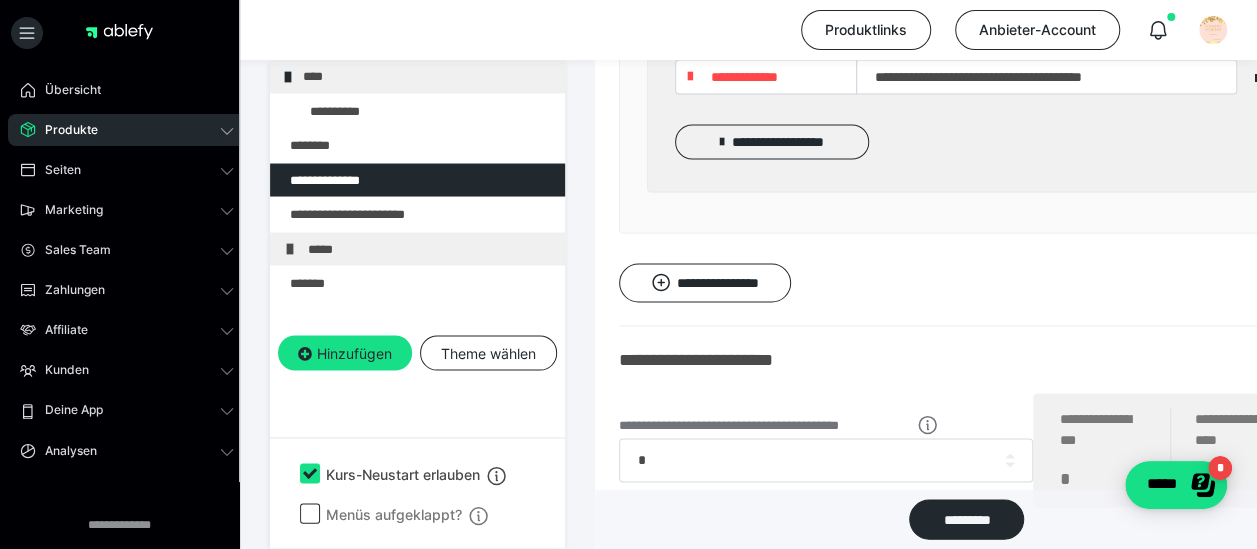 scroll, scrollTop: 1806, scrollLeft: 0, axis: vertical 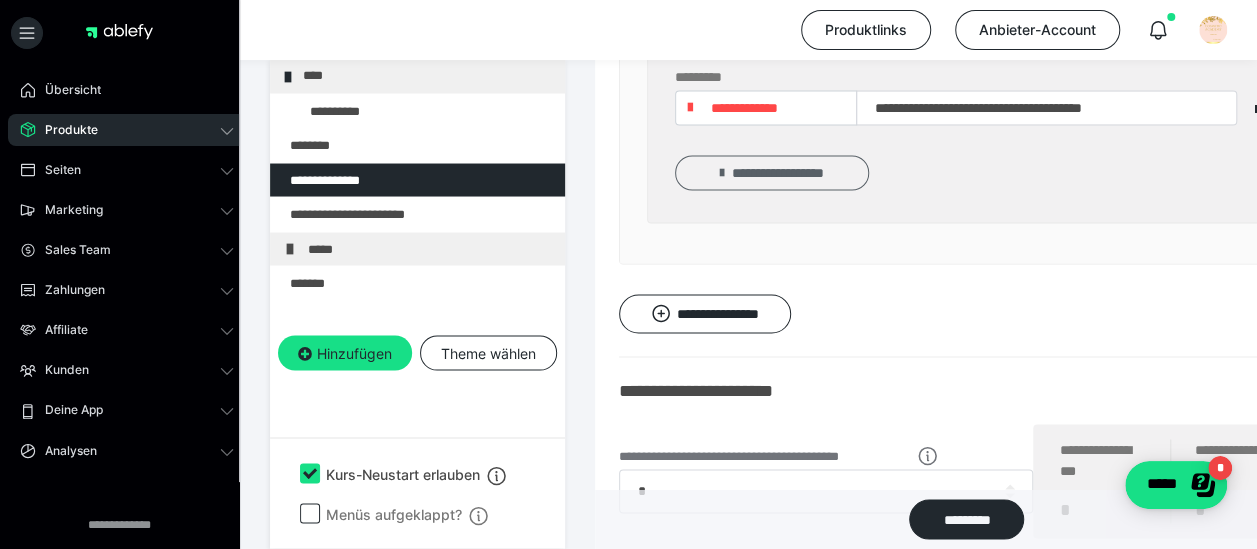 click on "**********" at bounding box center [772, 172] 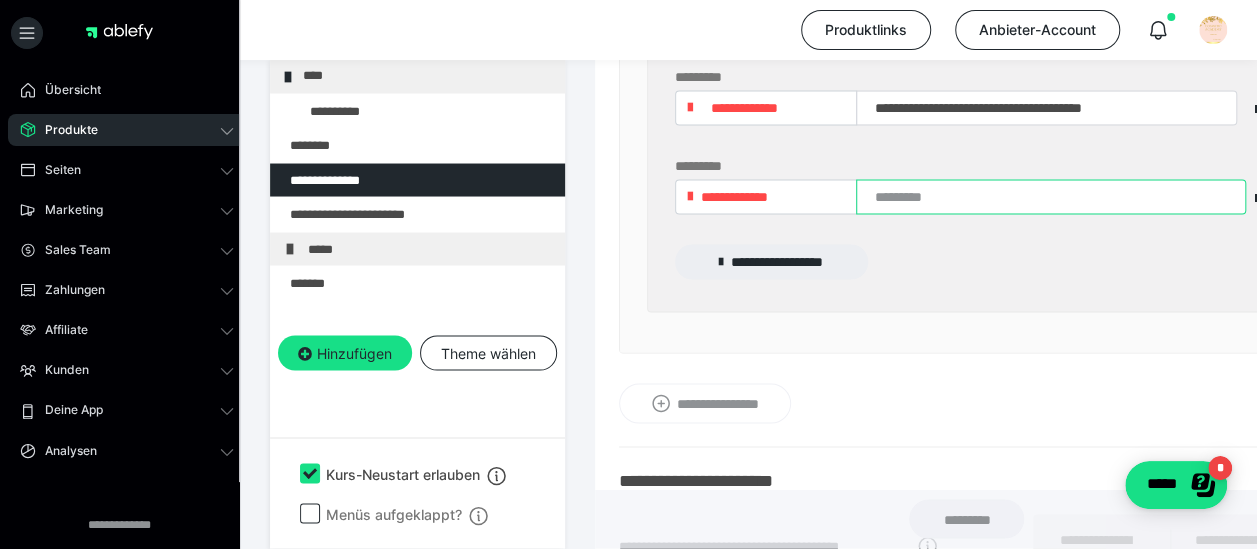 click at bounding box center (1051, 196) 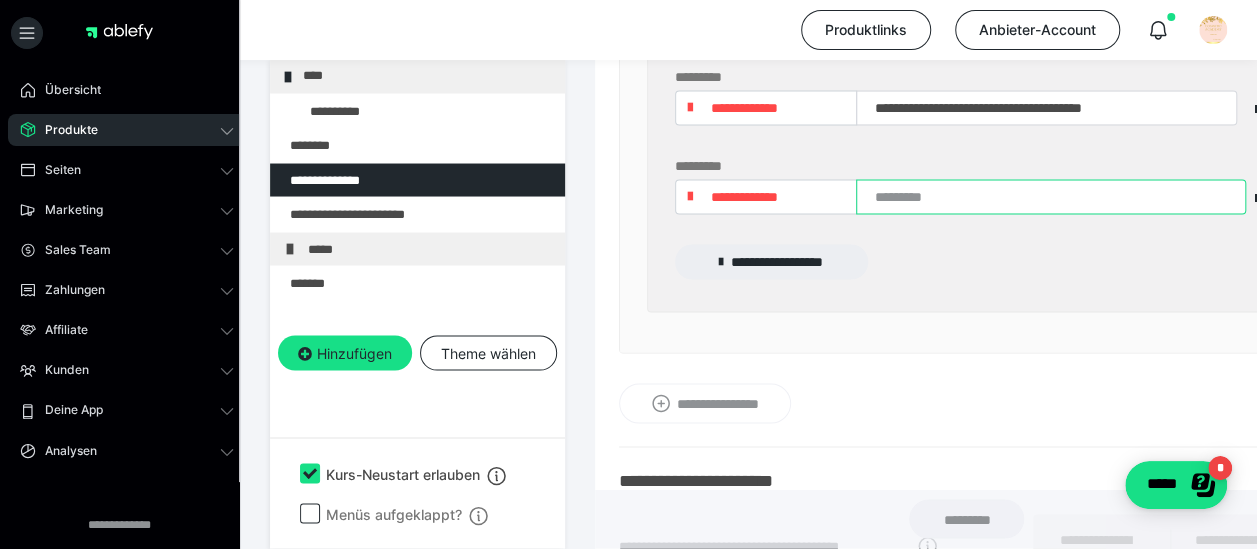 paste on "**********" 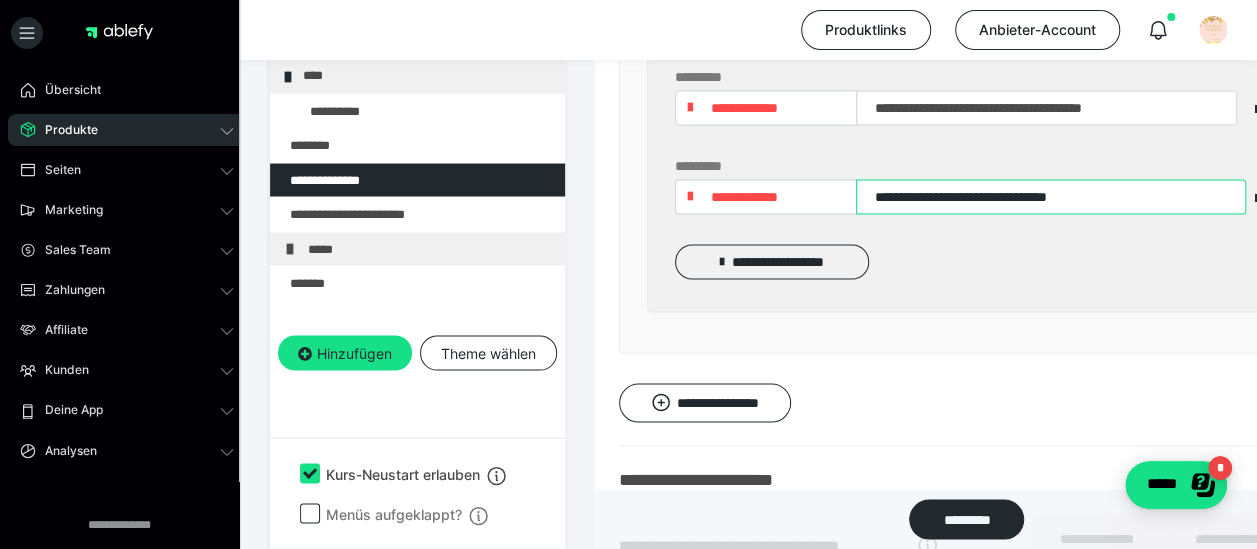 click on "**********" at bounding box center [1051, 196] 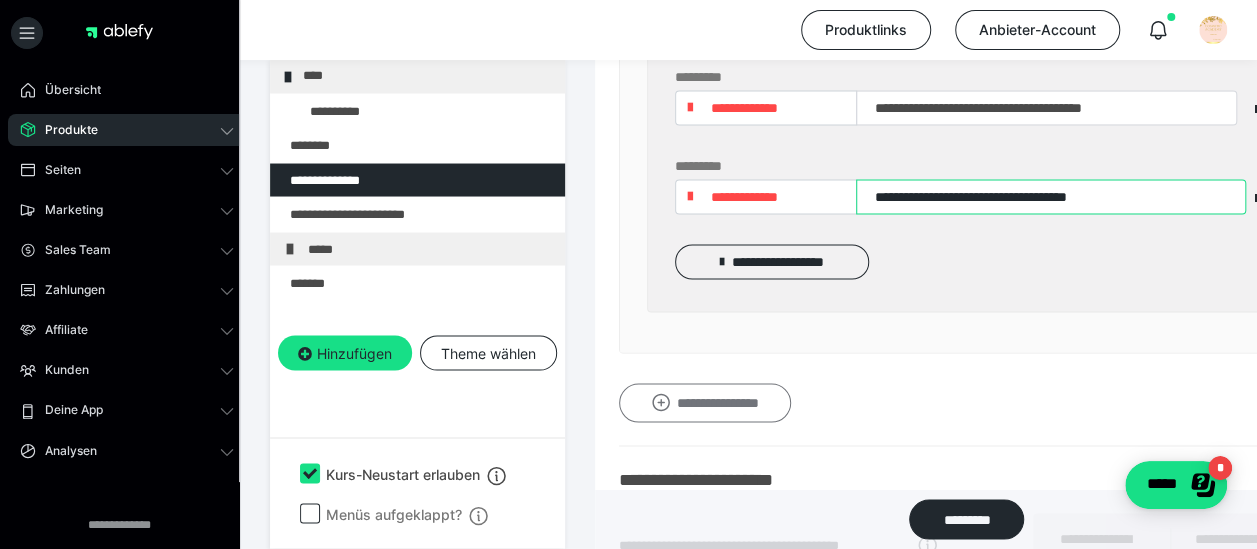 type on "**********" 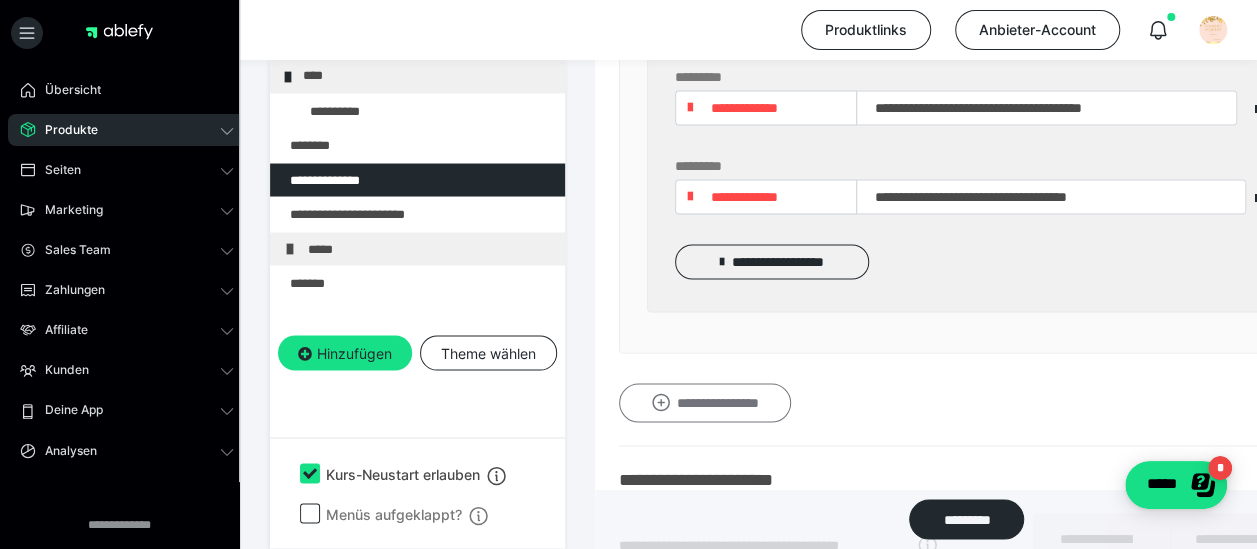 click on "**********" at bounding box center (705, 402) 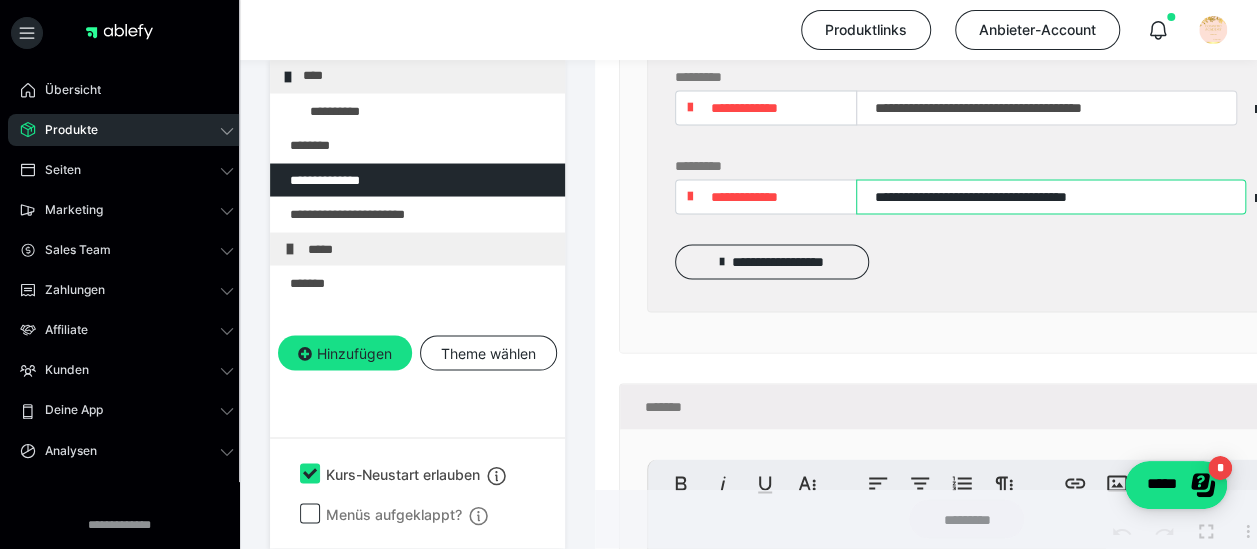 click on "**********" at bounding box center (1051, 196) 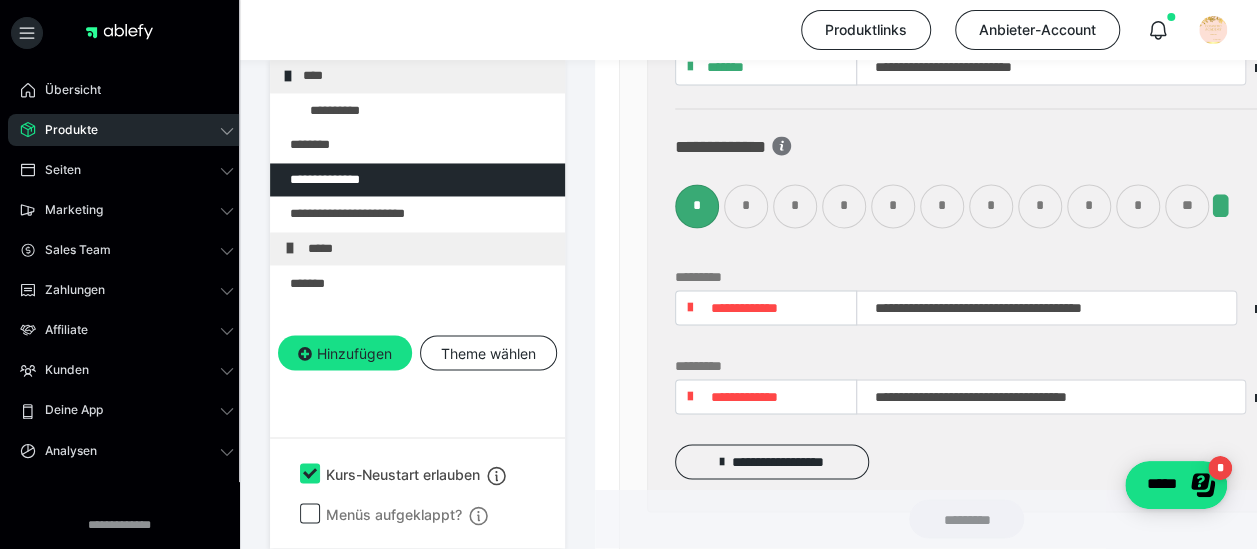 click on "**" at bounding box center (1187, 206) 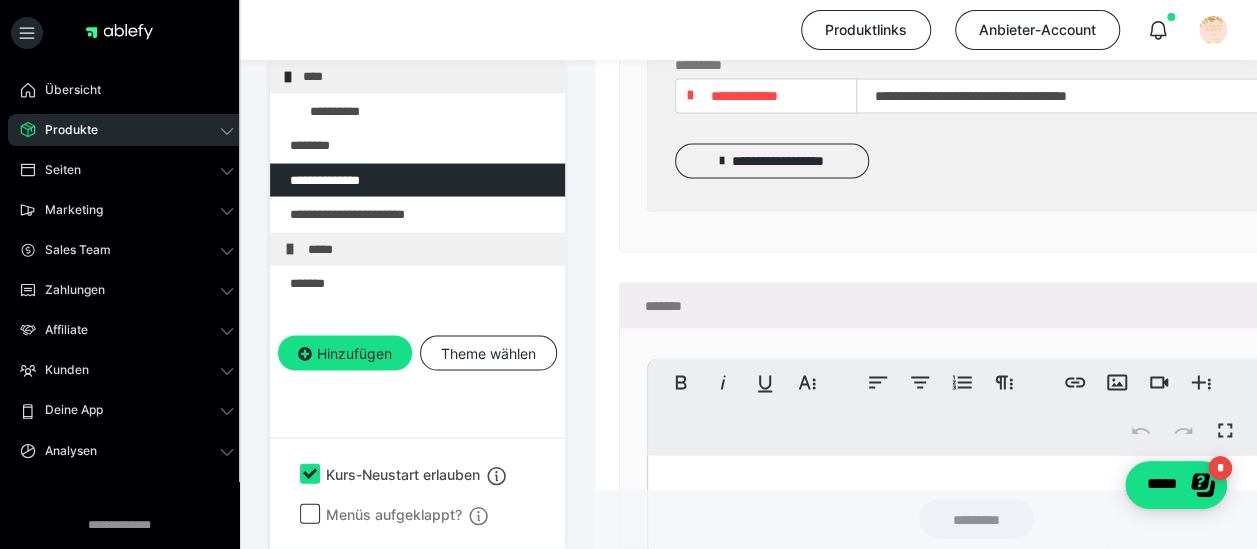 scroll, scrollTop: 2106, scrollLeft: 0, axis: vertical 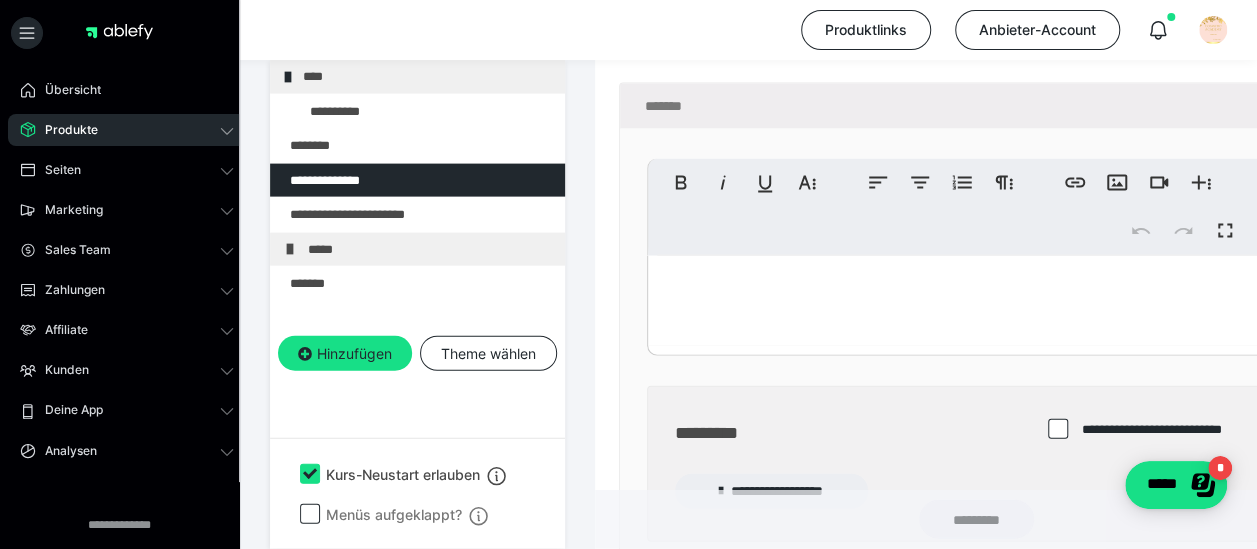click at bounding box center [976, 301] 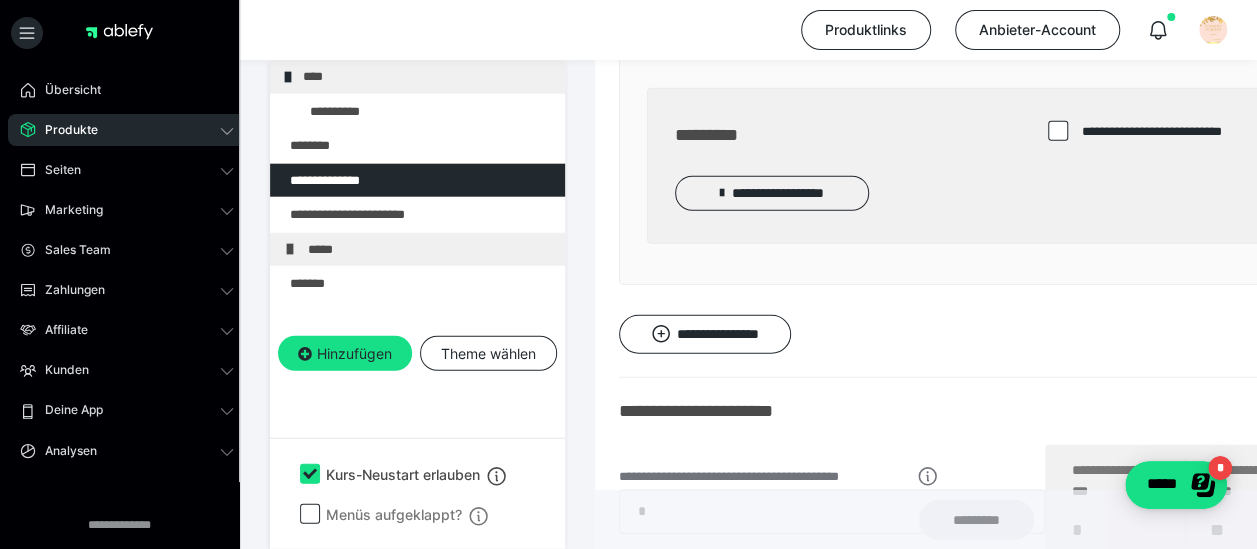 scroll, scrollTop: 2406, scrollLeft: 0, axis: vertical 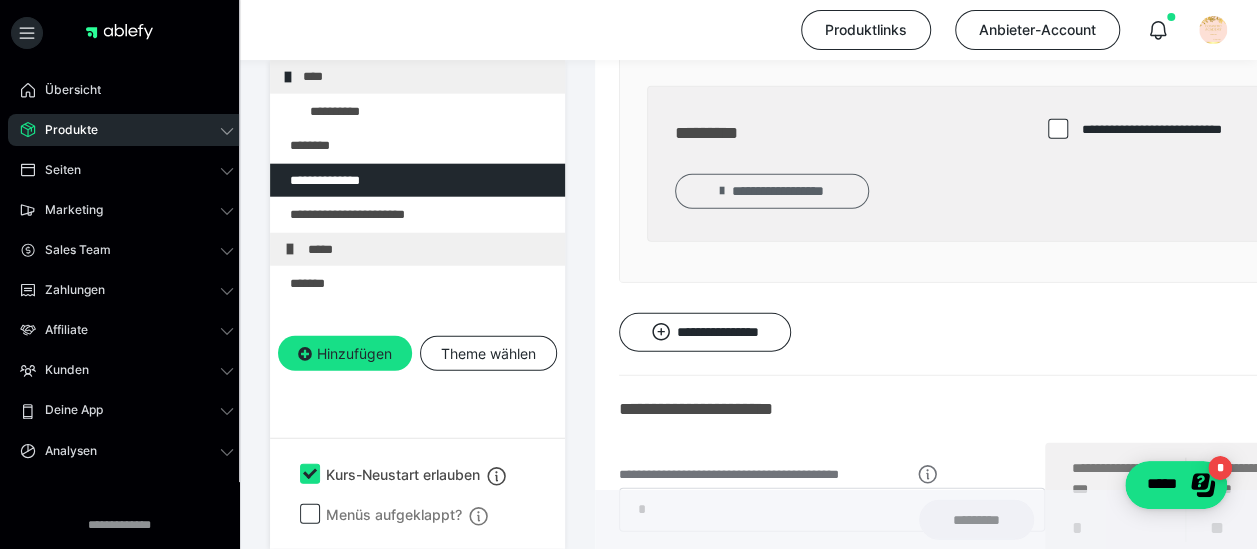 click on "**********" at bounding box center [772, 191] 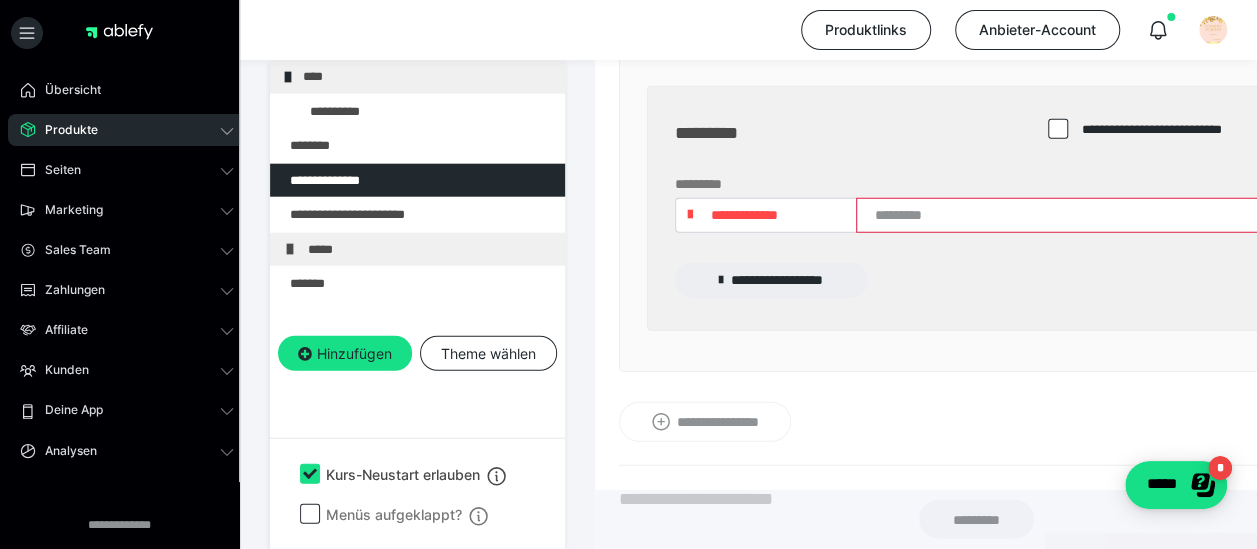 click on "**********" at bounding box center [976, 209] 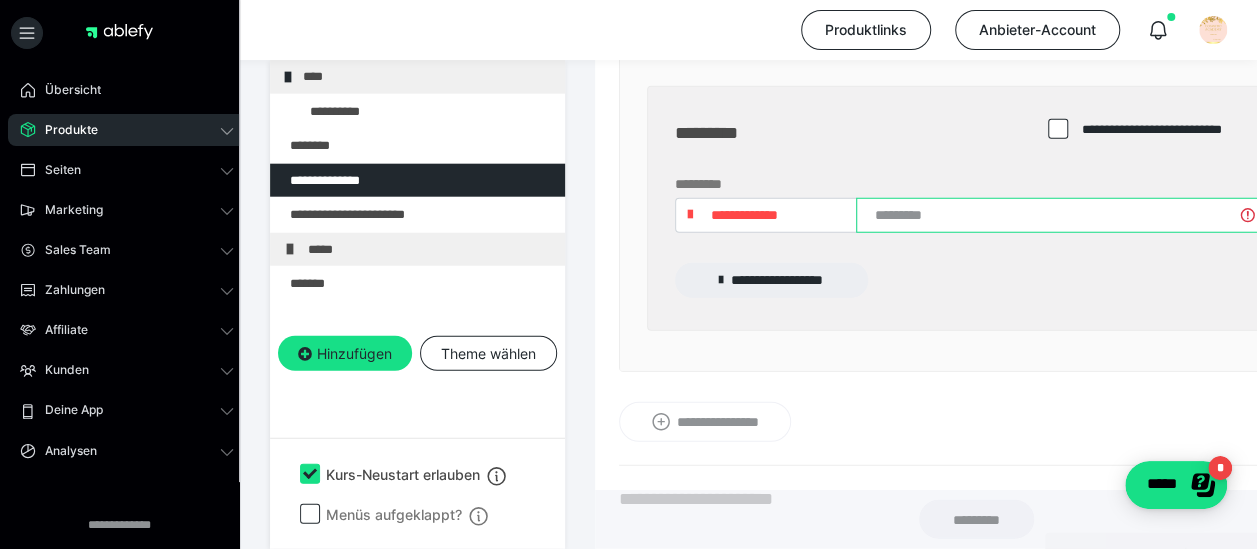 click at bounding box center [1060, 215] 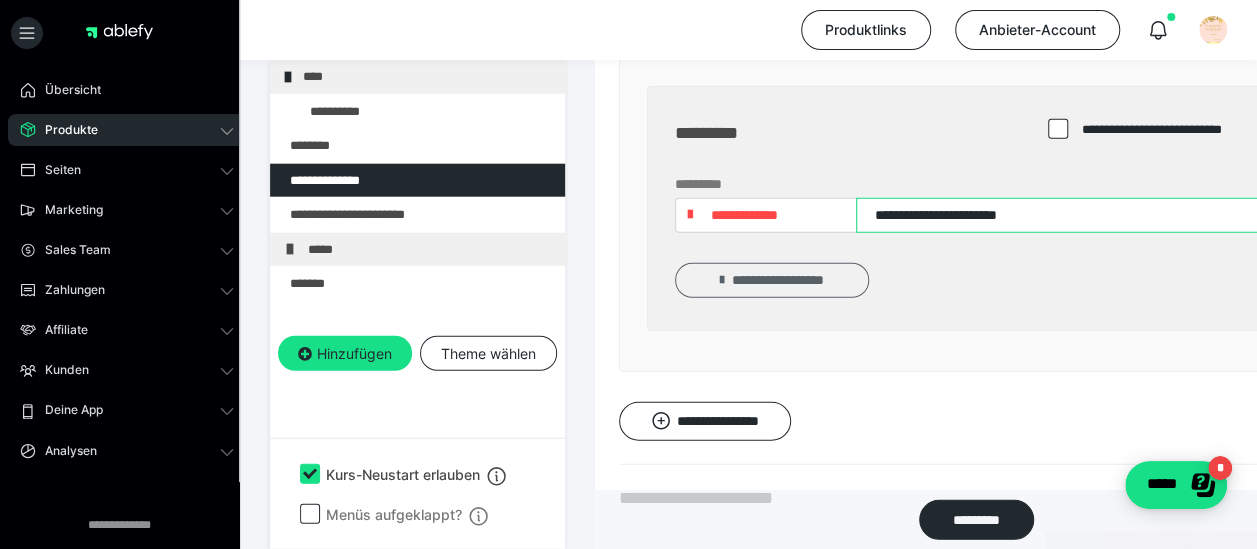 type on "**********" 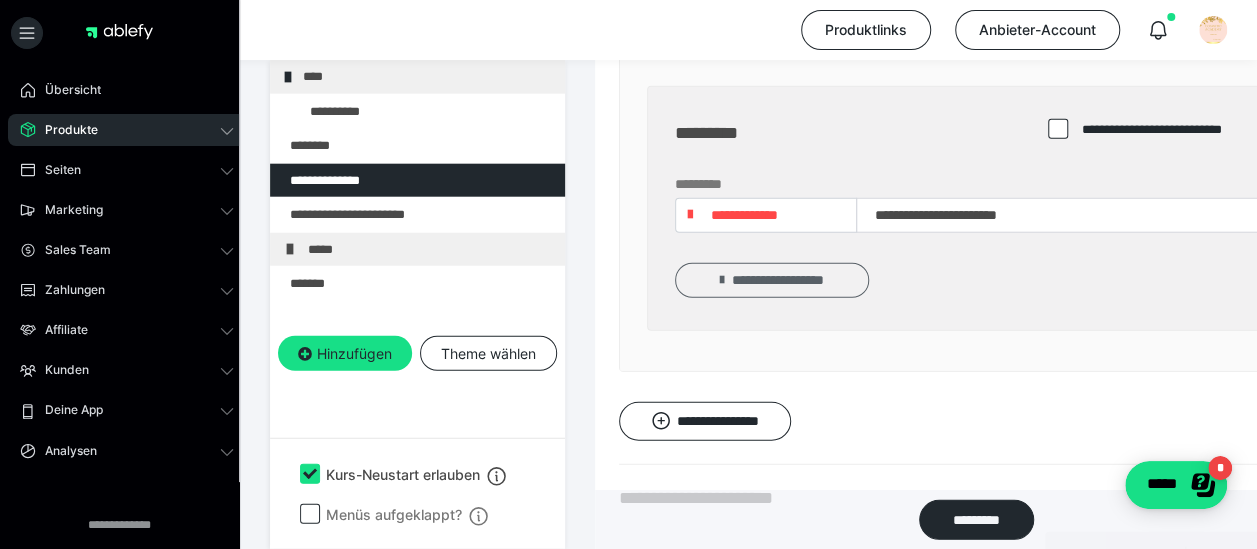 click on "**********" at bounding box center [772, 280] 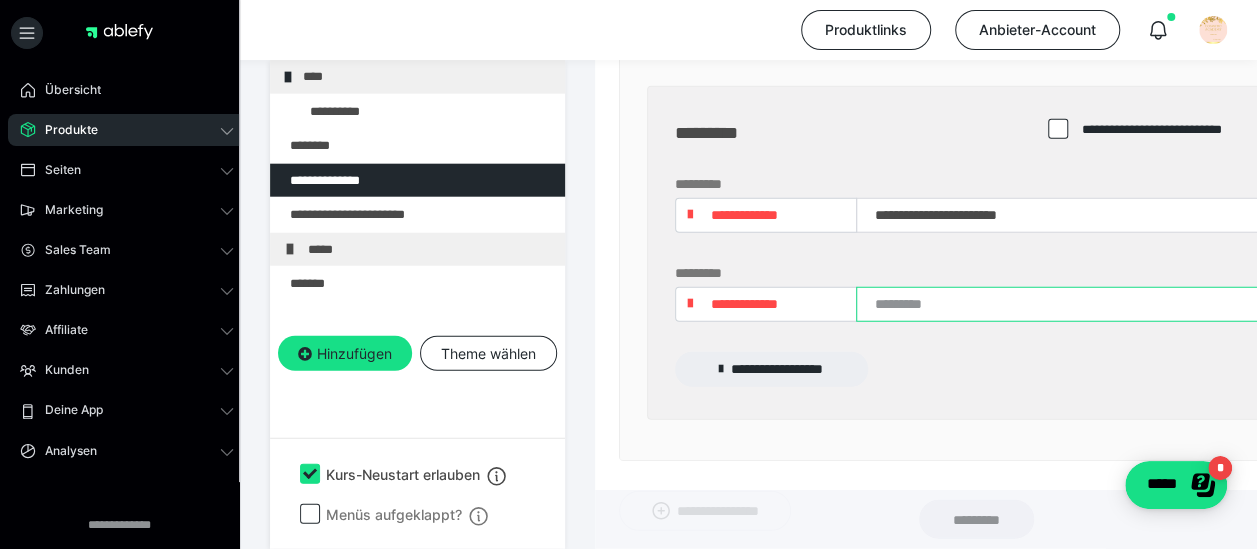 paste on "**********" 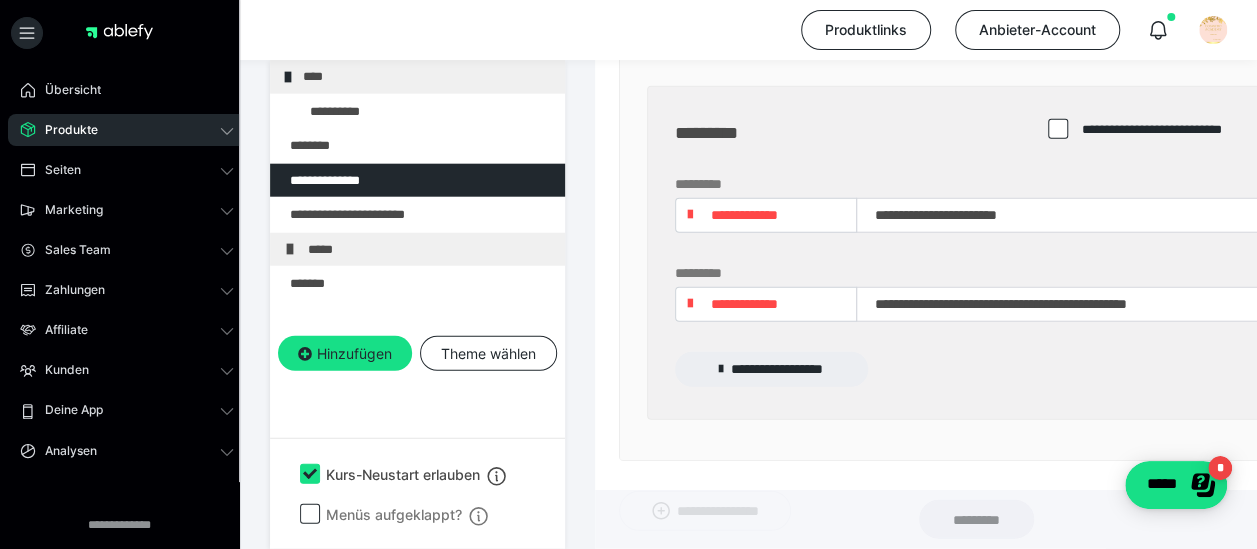 click on "**********" at bounding box center [744, 304] 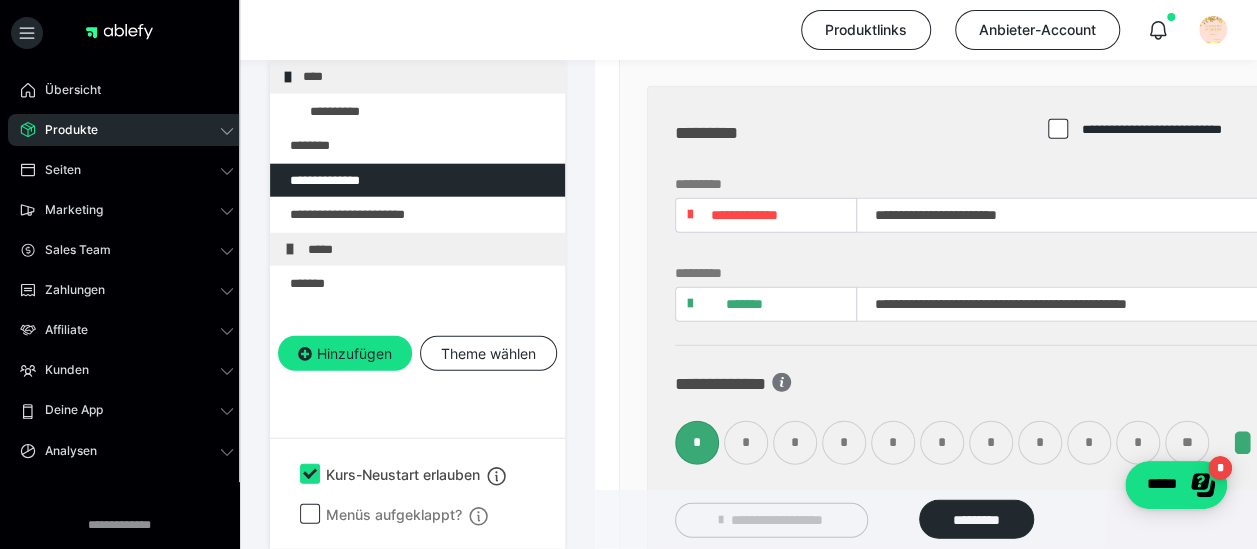 click on "**" at bounding box center [1187, 443] 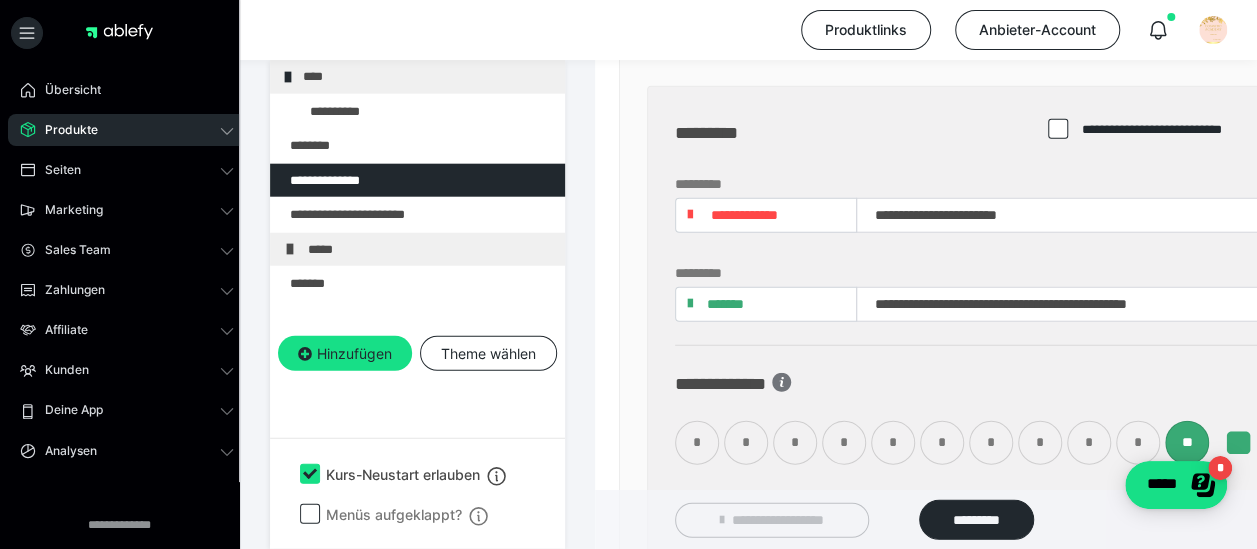 click on "**********" at bounding box center (772, 520) 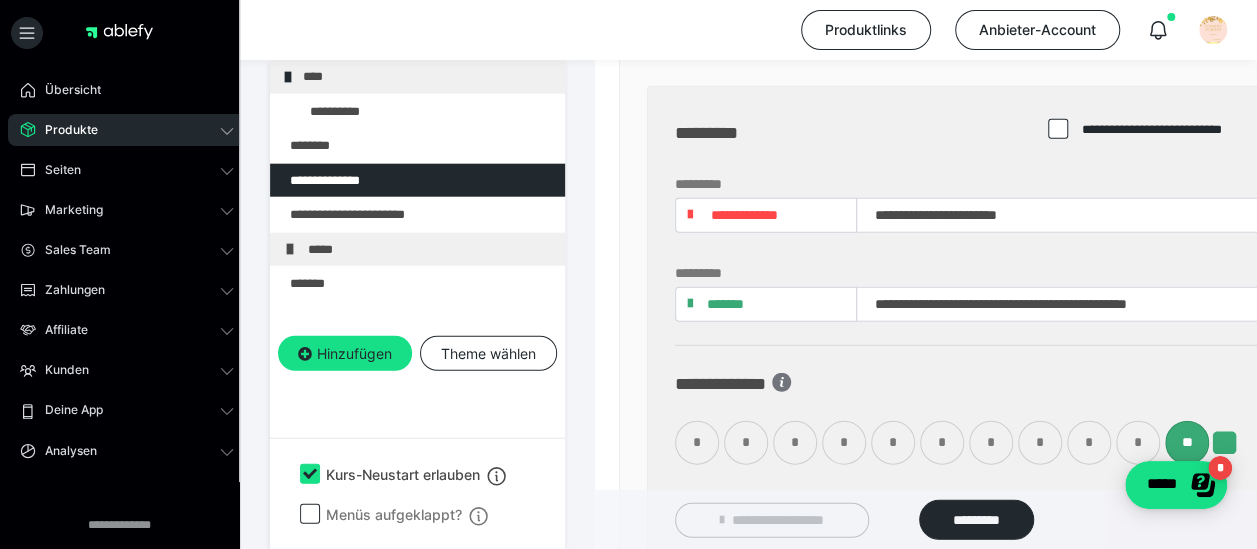 scroll, scrollTop: 2606, scrollLeft: 0, axis: vertical 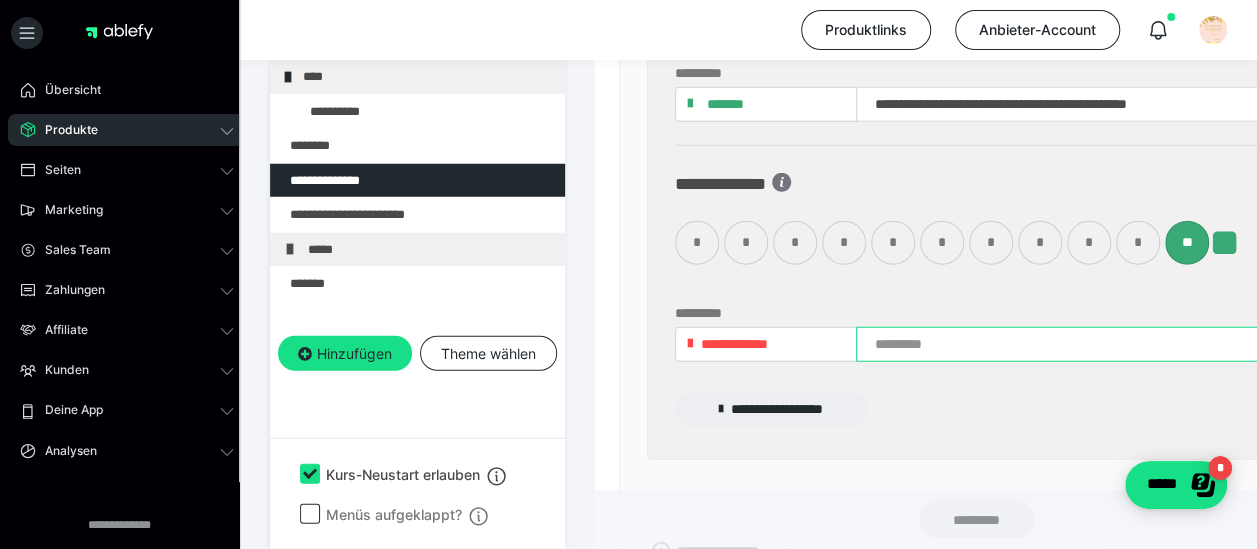 paste on "**********" 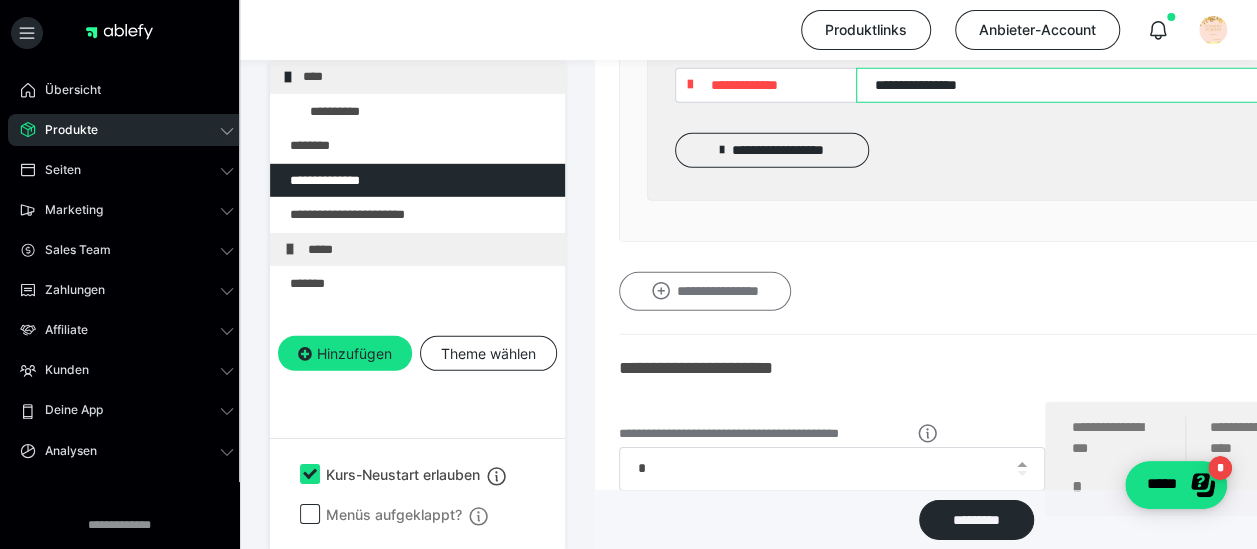 scroll, scrollTop: 2906, scrollLeft: 0, axis: vertical 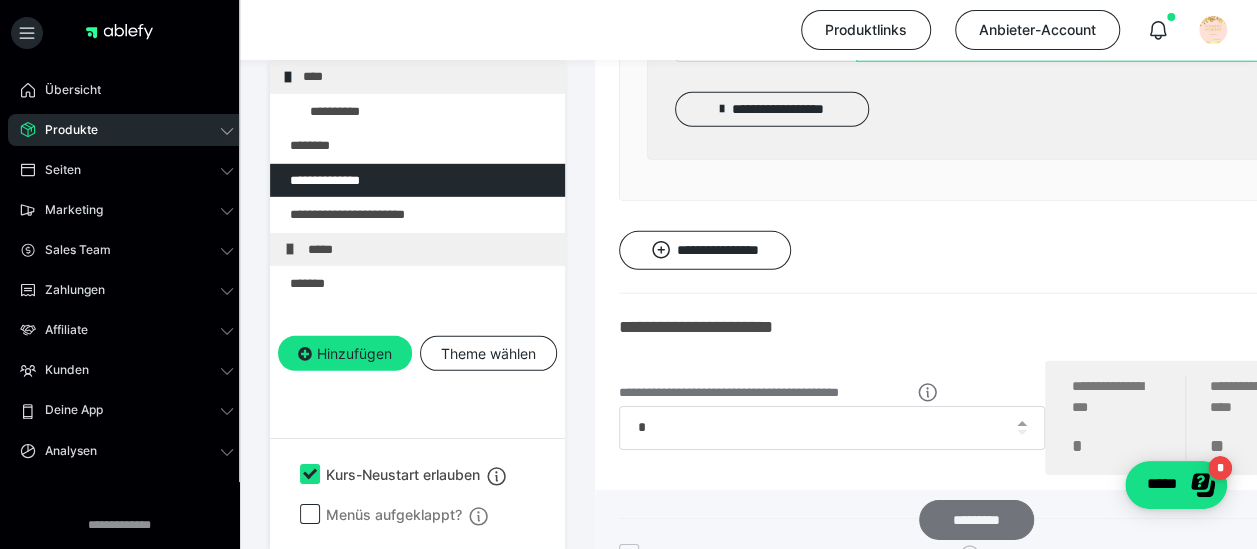type on "**********" 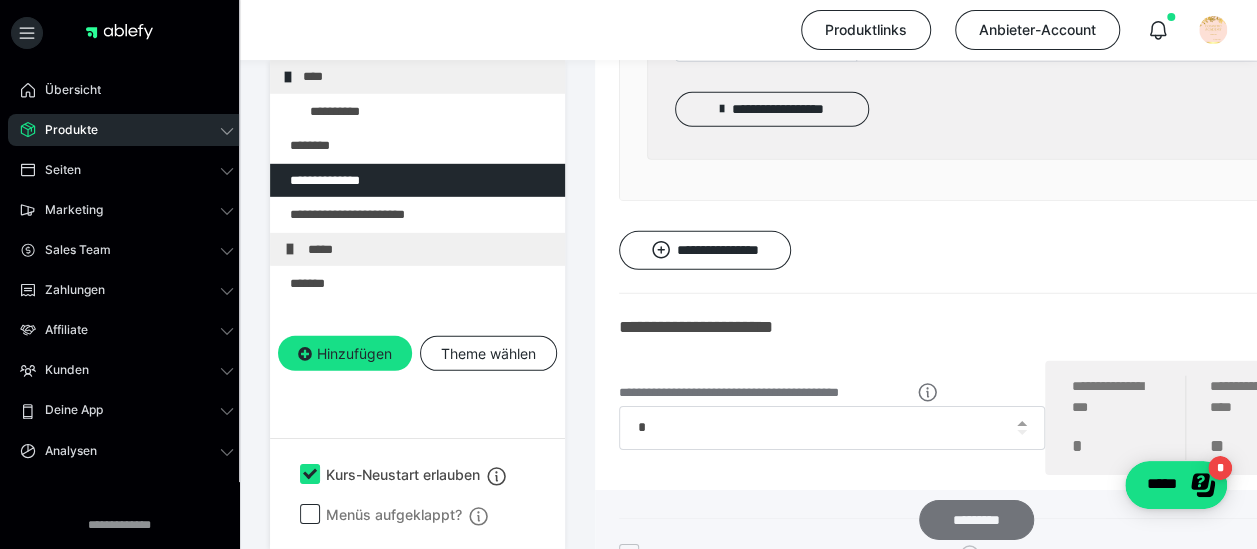 click on "*********" at bounding box center [976, 519] 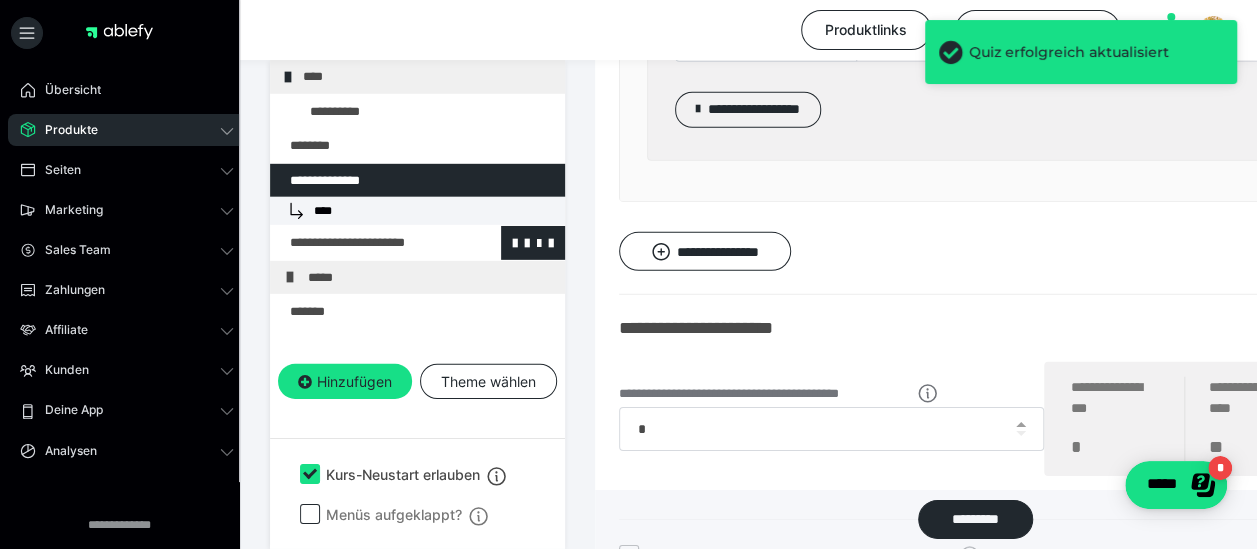 click at bounding box center (365, 243) 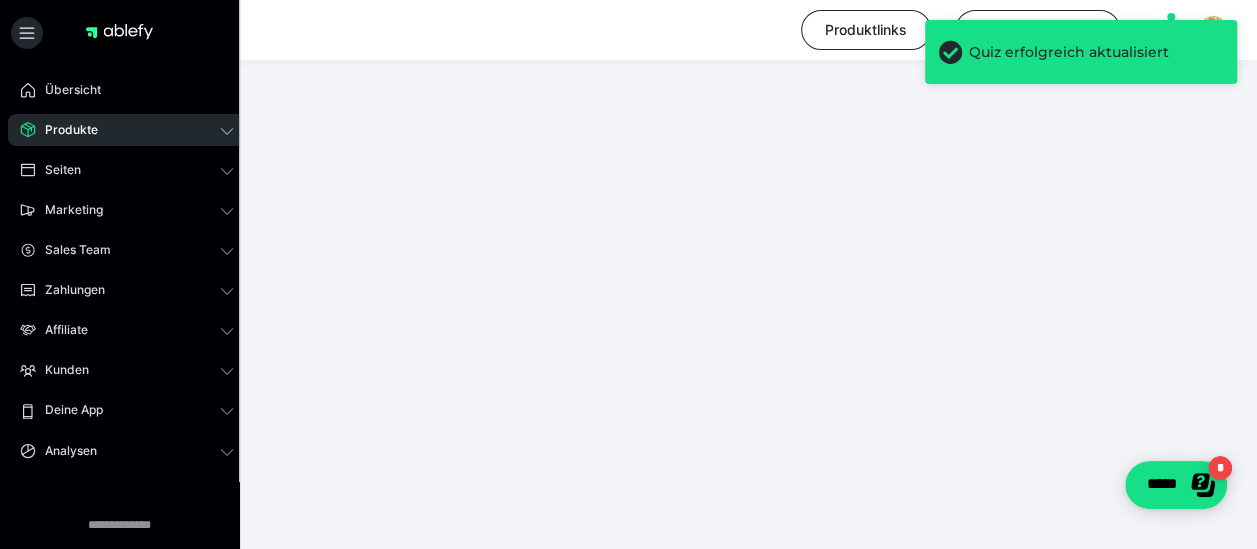 click at bounding box center [748, -2186] 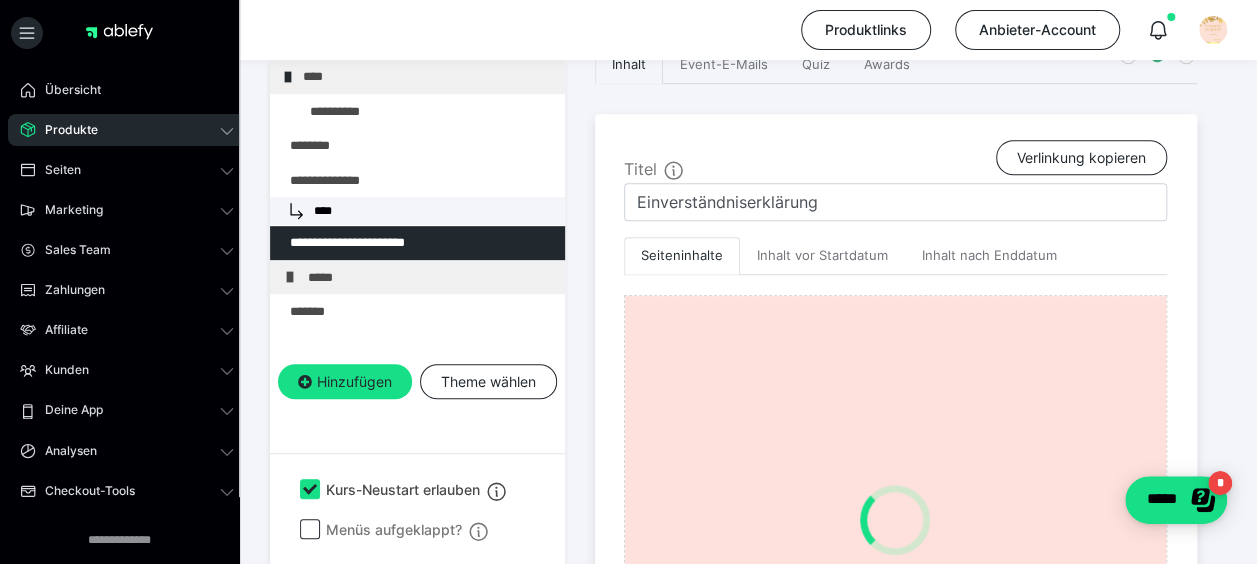 scroll, scrollTop: 886, scrollLeft: 0, axis: vertical 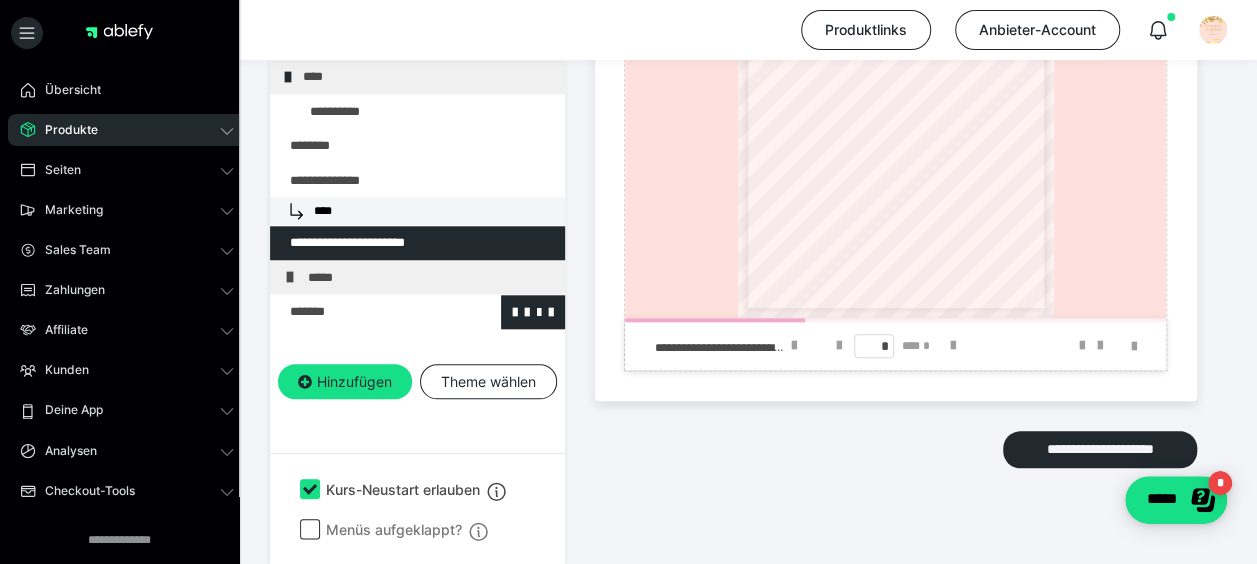 click at bounding box center (365, 312) 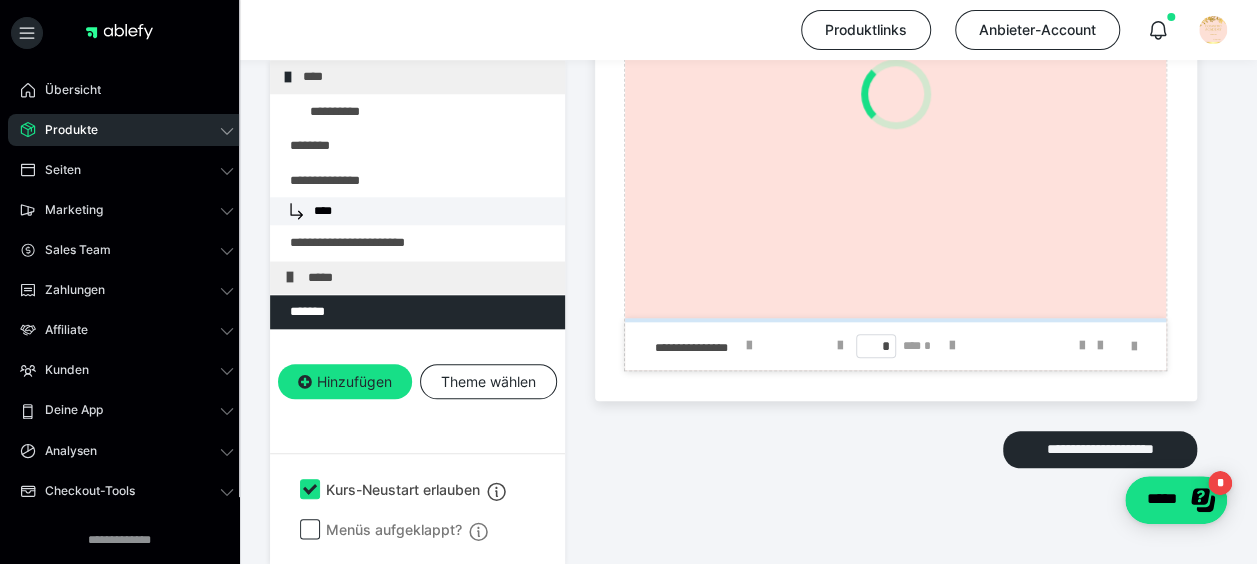 scroll, scrollTop: 1428, scrollLeft: 0, axis: vertical 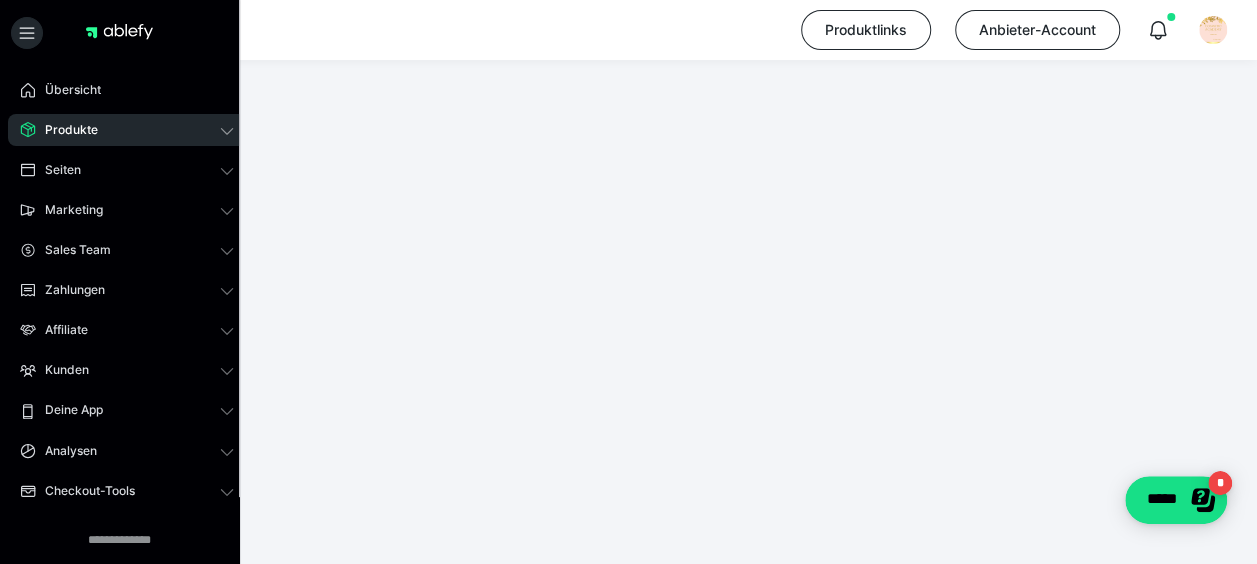 click on "Hinzufügen" at bounding box center [345, -156] 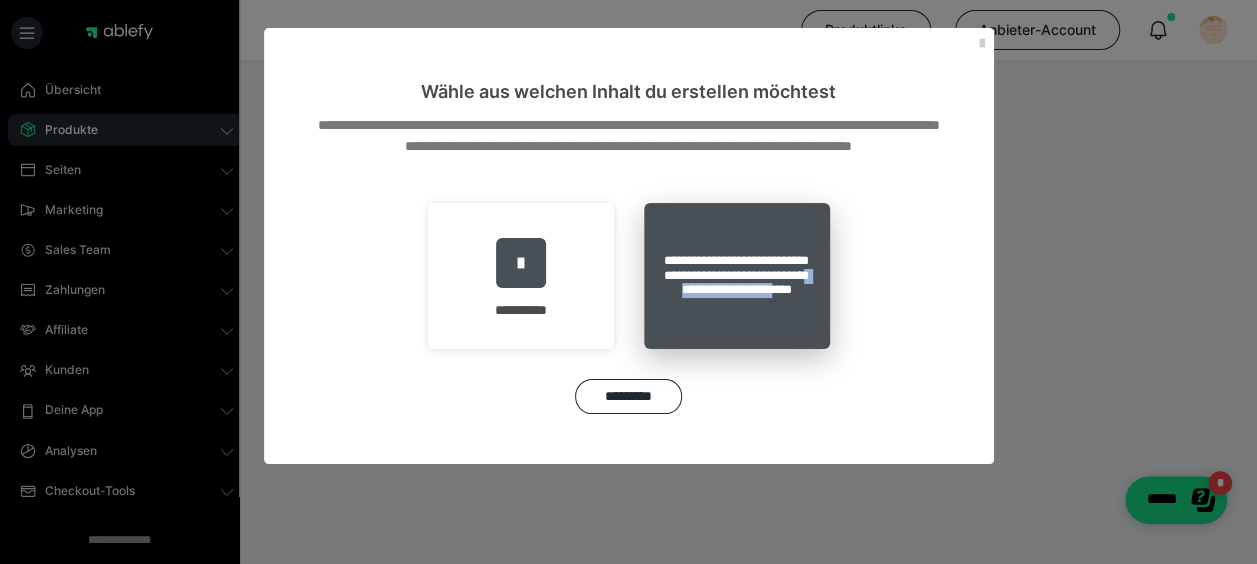 click on "**********" at bounding box center [737, 276] 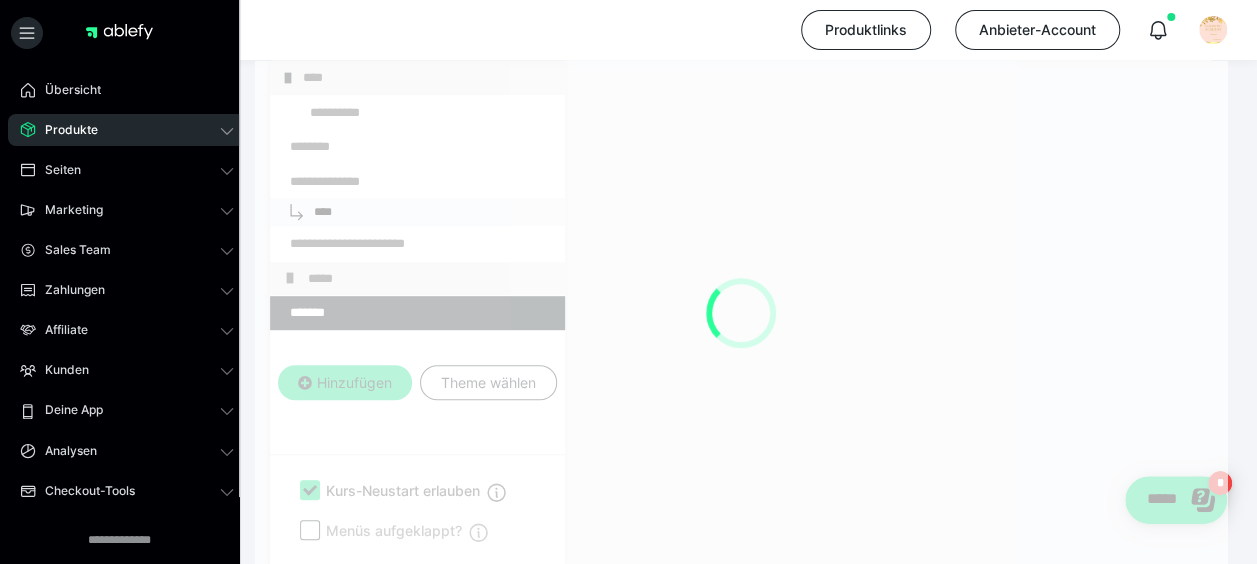 scroll, scrollTop: 460, scrollLeft: 0, axis: vertical 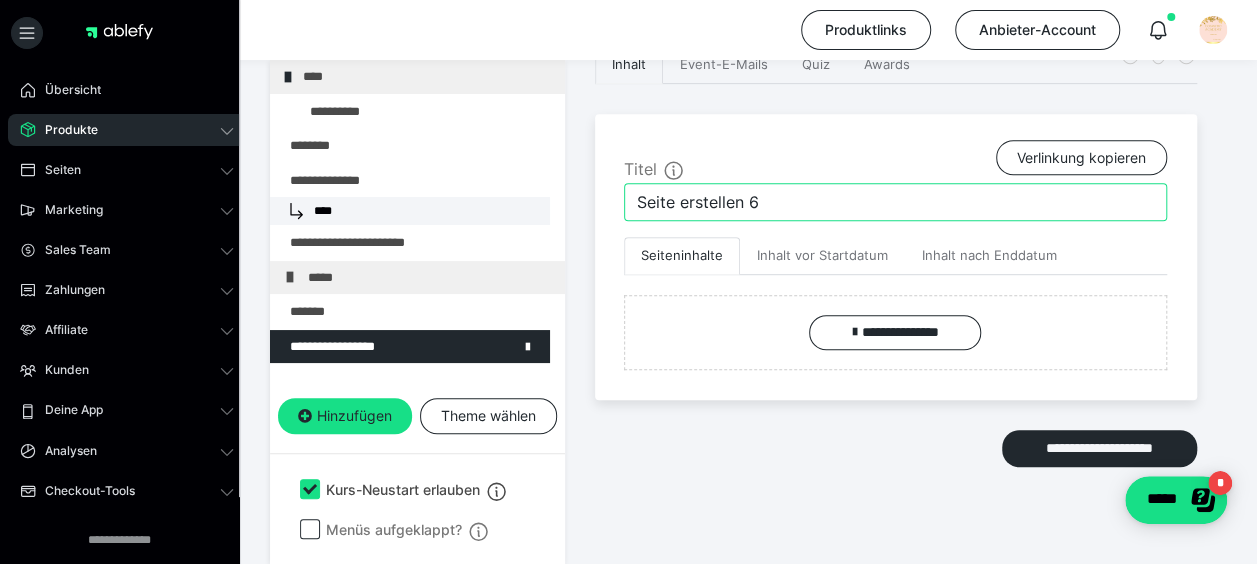drag, startPoint x: 809, startPoint y: 216, endPoint x: 625, endPoint y: 212, distance: 184.04347 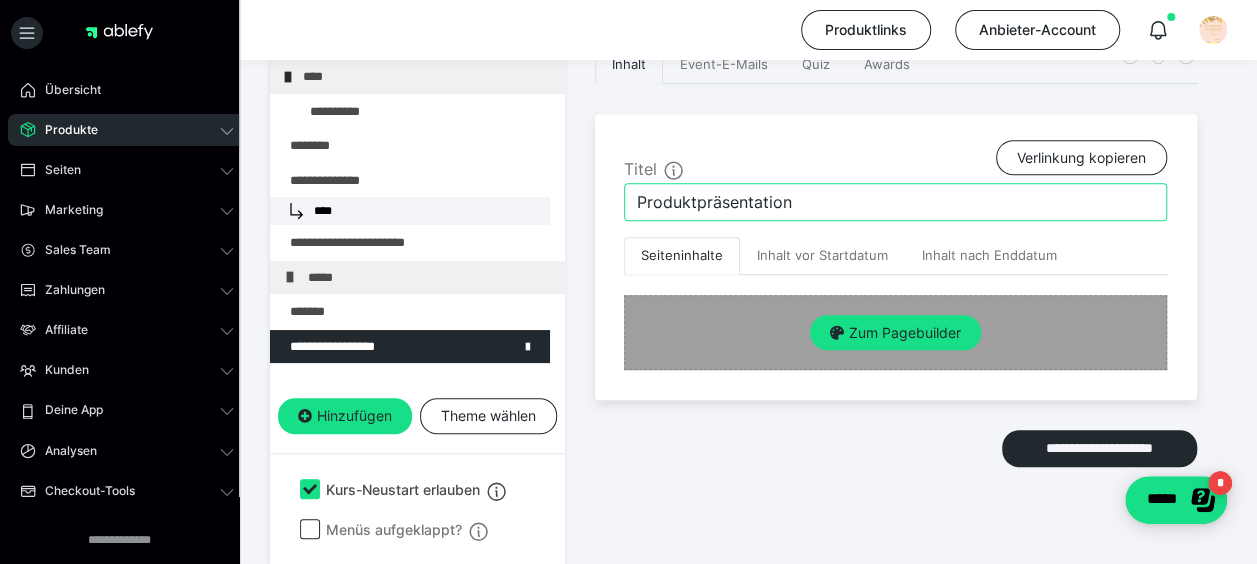 type on "Produktpräsentation" 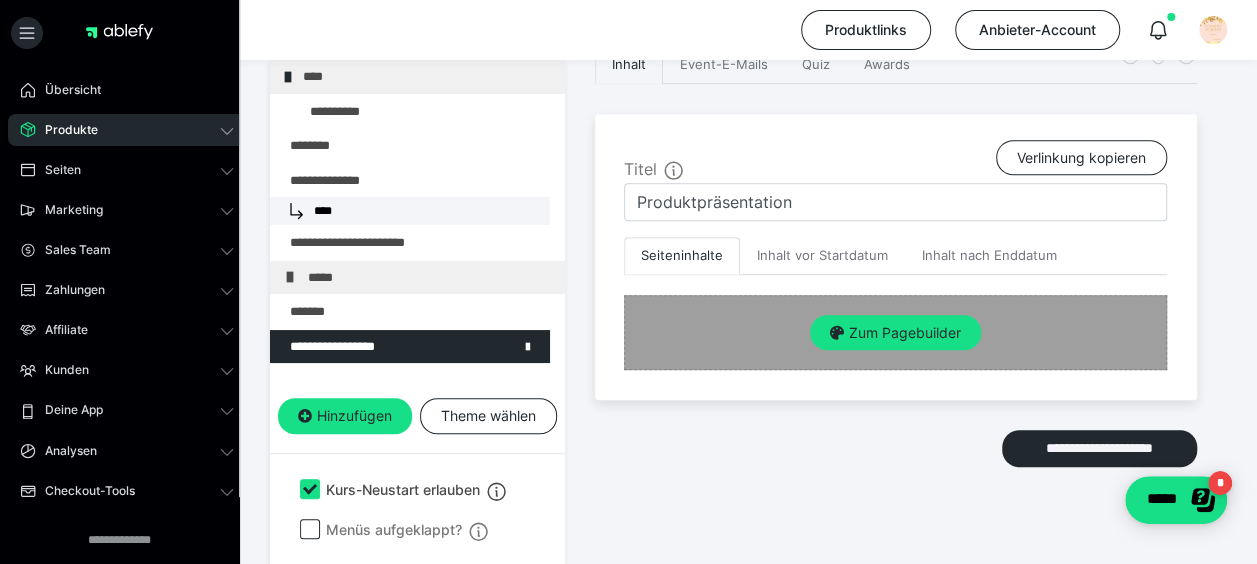 click on "Zum Pagebuilder" at bounding box center [895, 333] 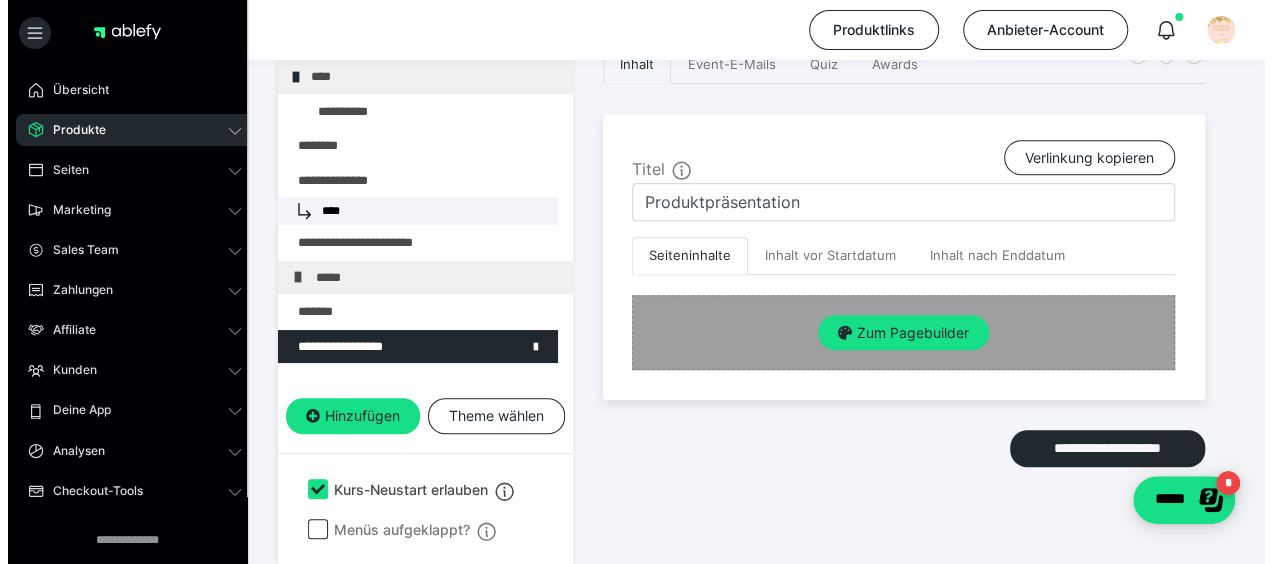 scroll, scrollTop: 415, scrollLeft: 0, axis: vertical 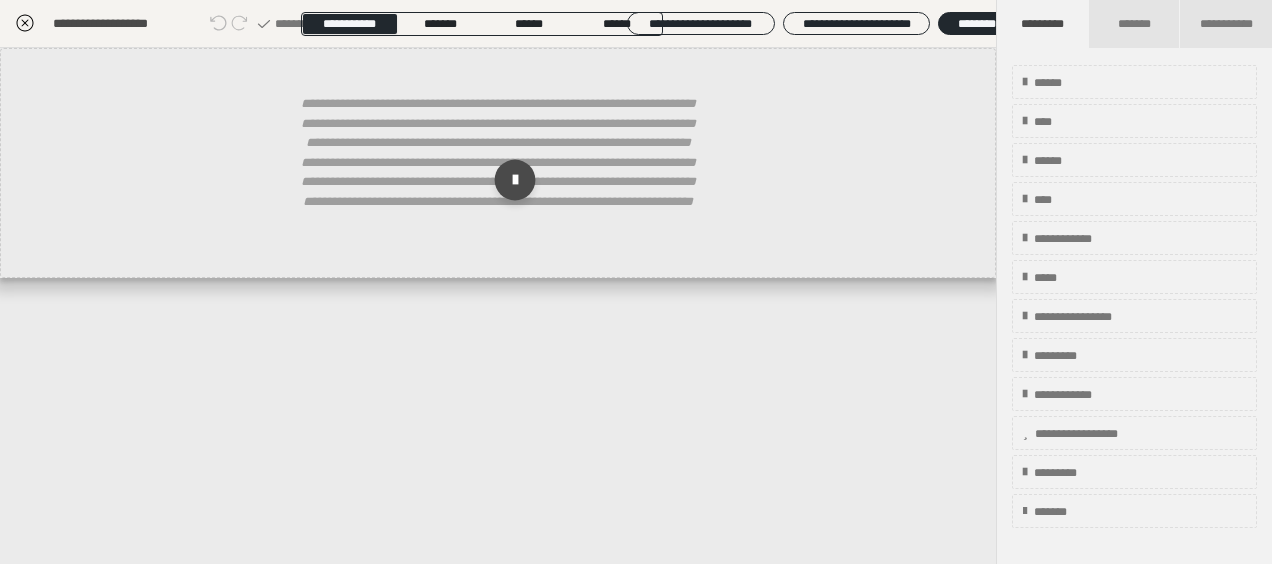 click at bounding box center [515, 180] 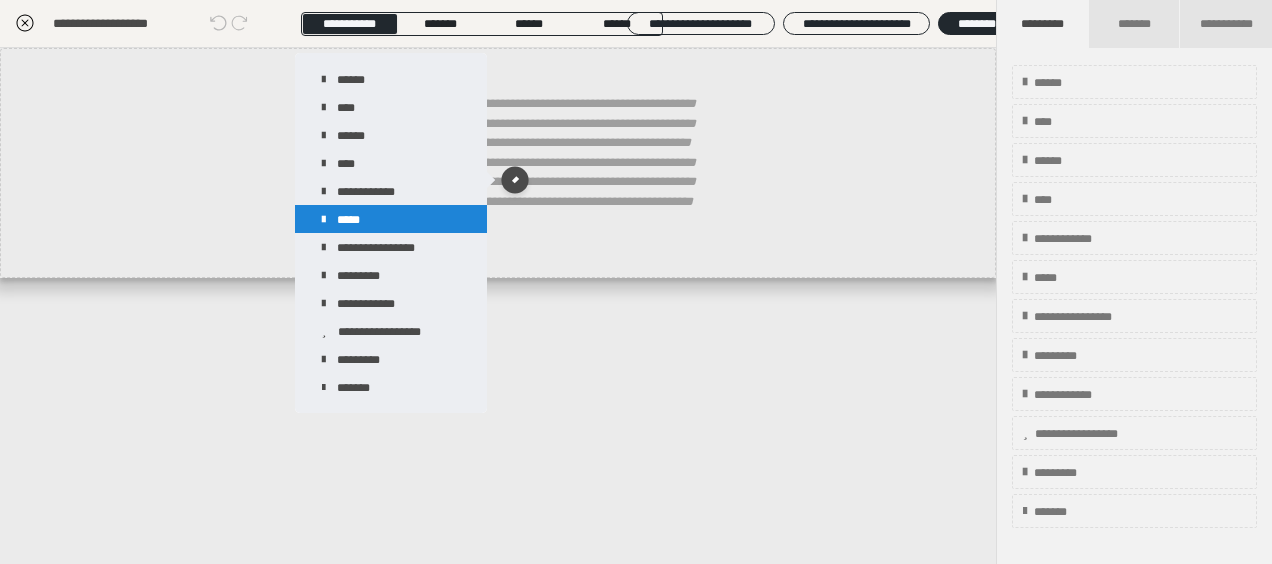 click on "*****" at bounding box center (391, 219) 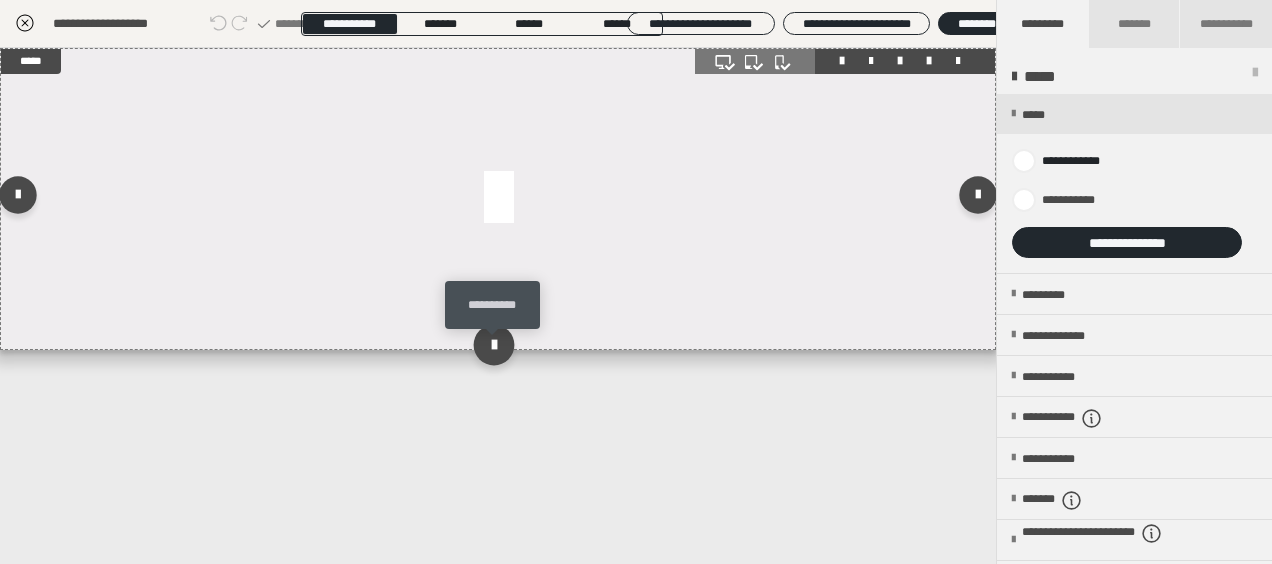 click at bounding box center [493, 344] 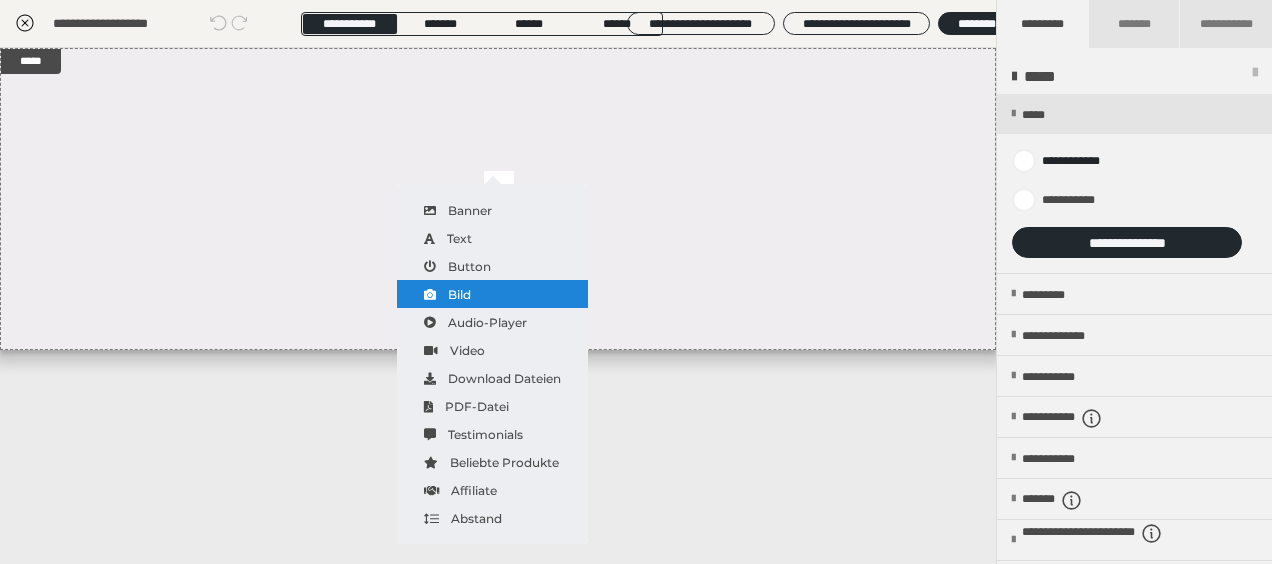 click on "Bild" at bounding box center (492, 294) 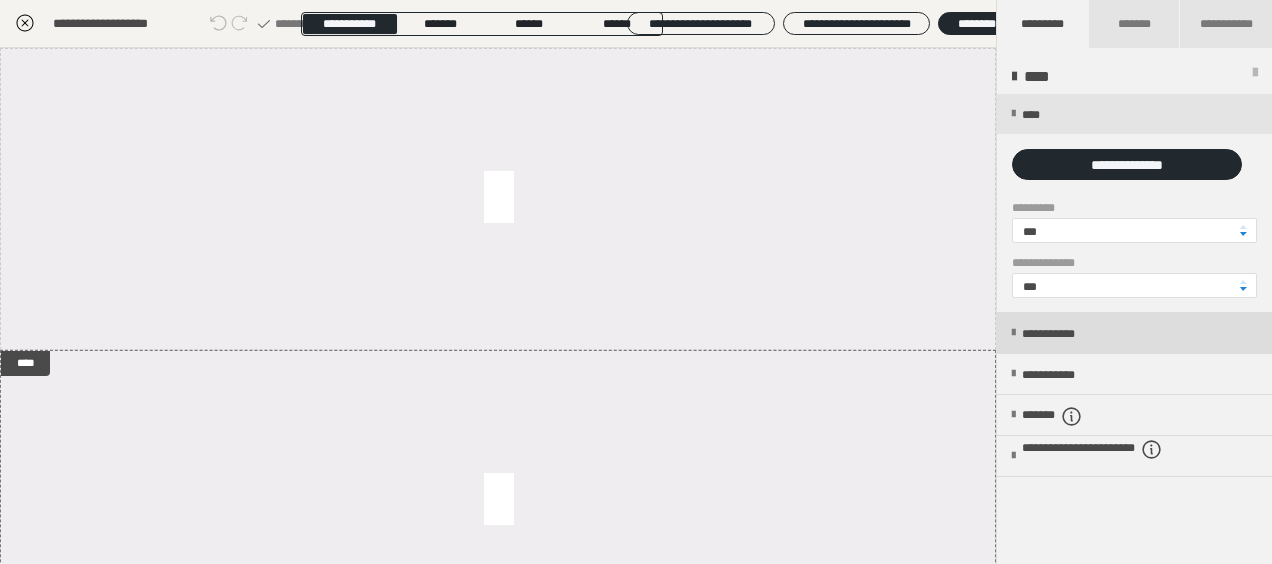 click on "**********" at bounding box center [1069, 334] 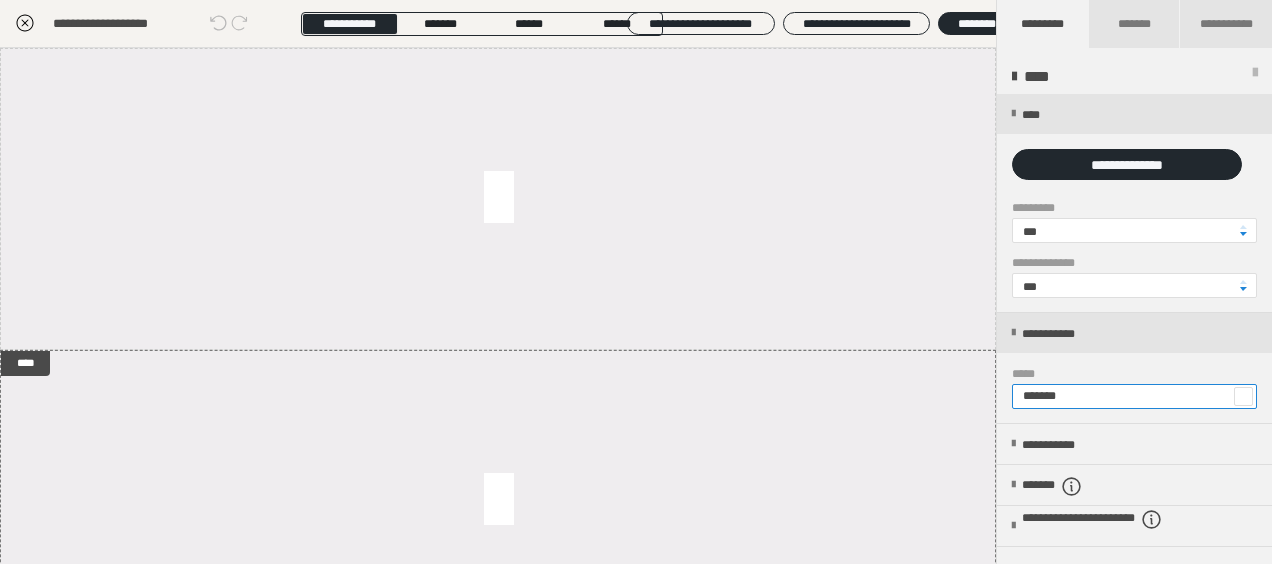 click on "*******" at bounding box center (1134, 396) 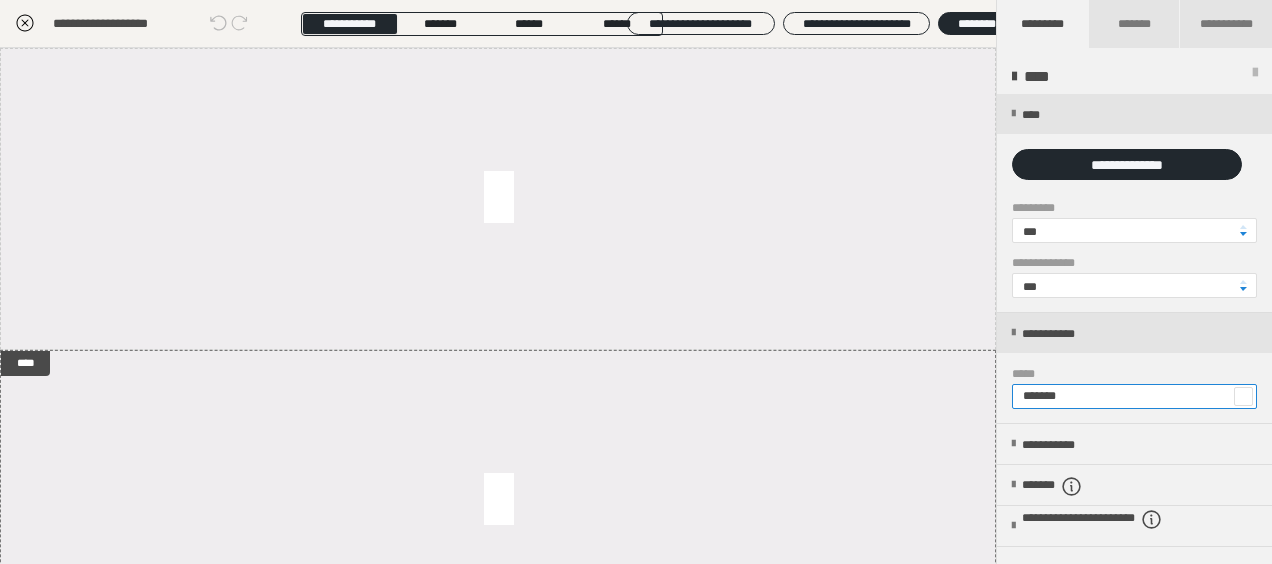 drag, startPoint x: 1097, startPoint y: 396, endPoint x: 1041, endPoint y: 401, distance: 56.22277 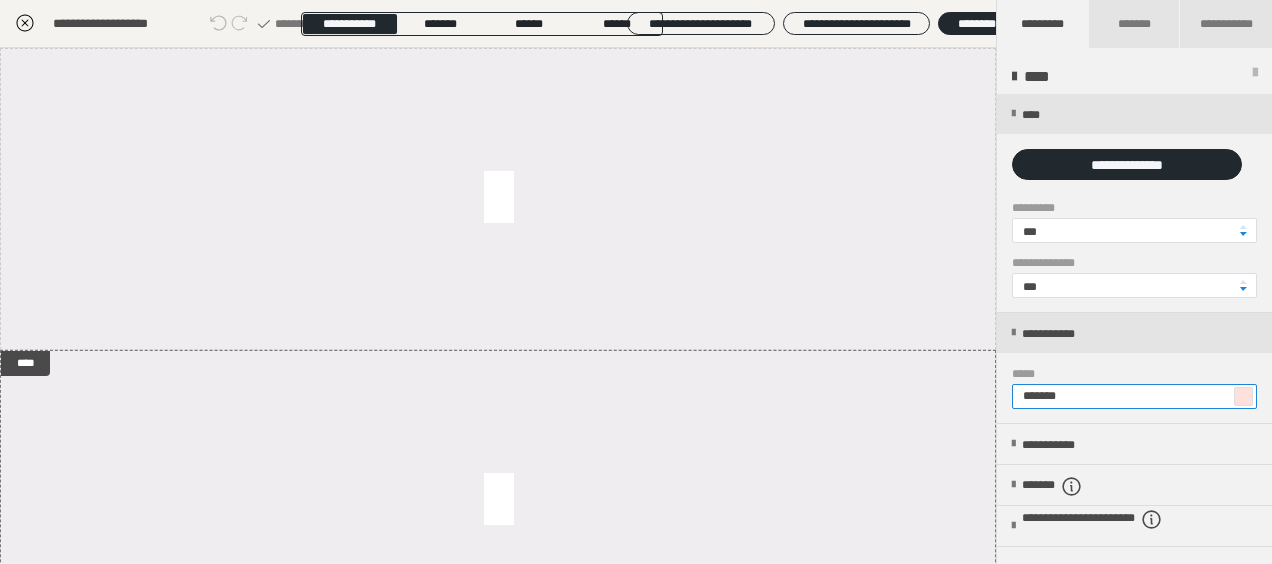type on "*******" 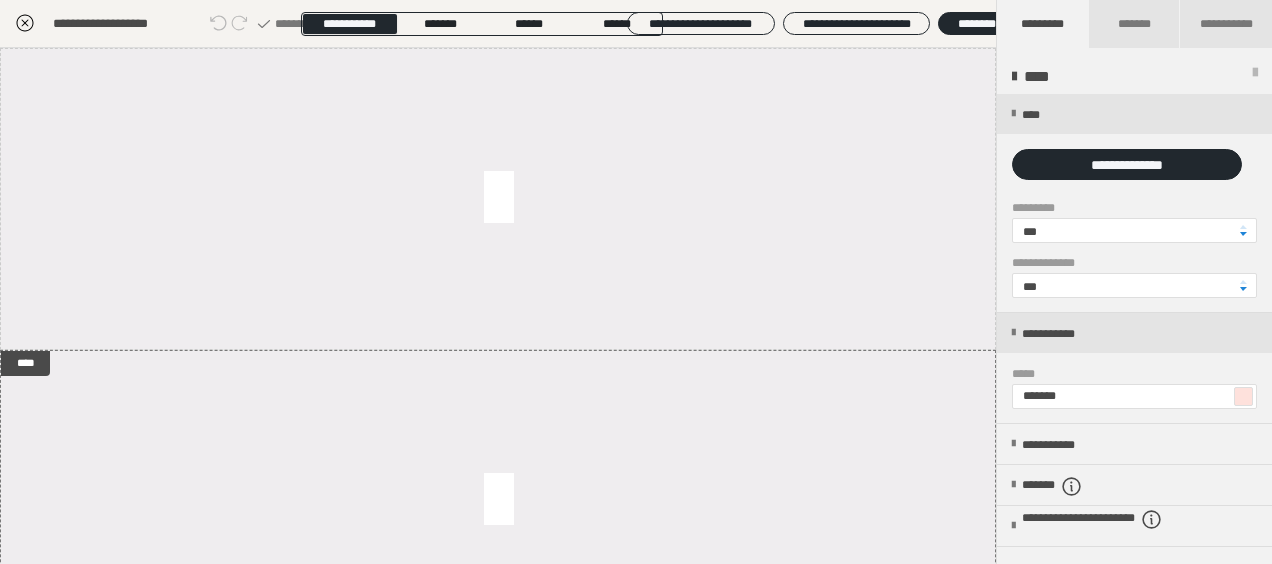 click on "****" at bounding box center (498, 501) 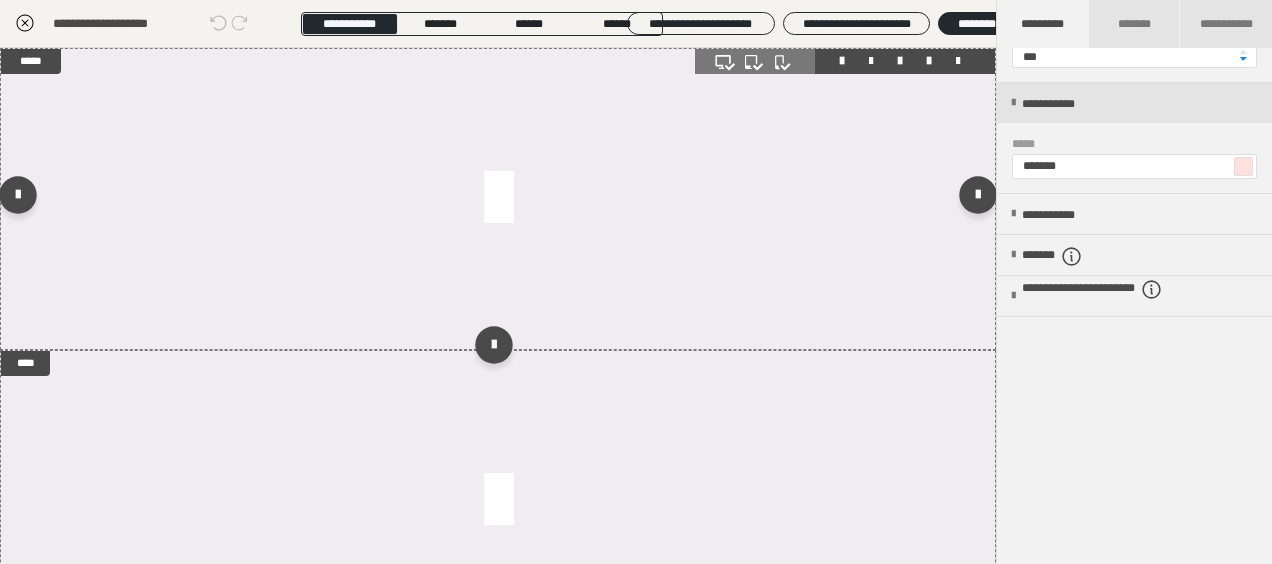 scroll, scrollTop: 234, scrollLeft: 0, axis: vertical 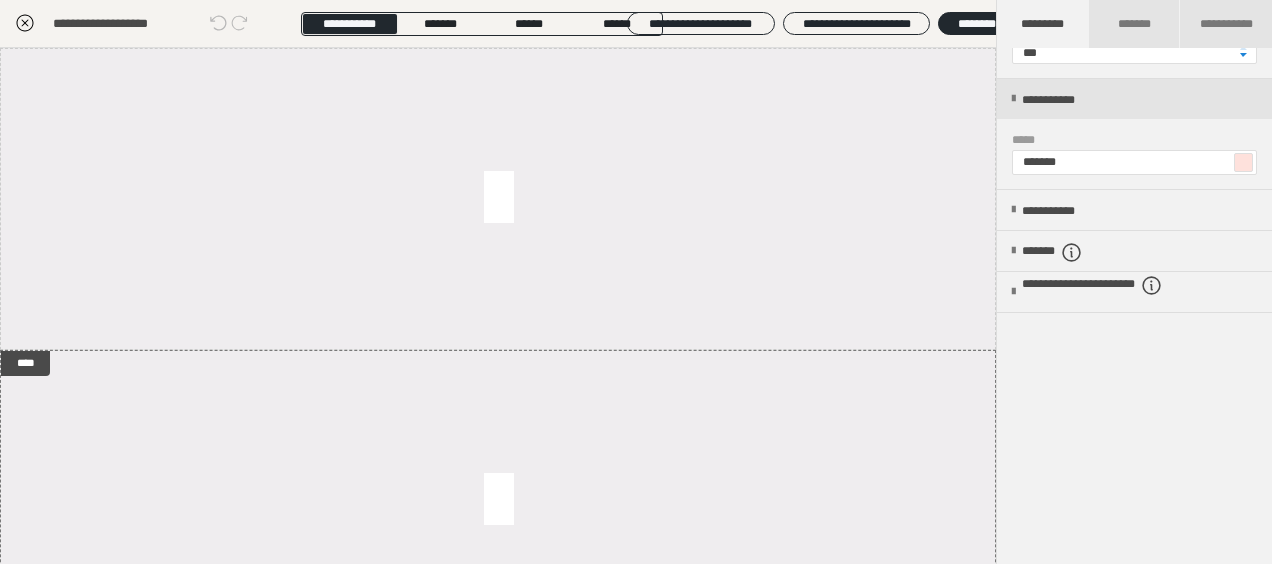 click 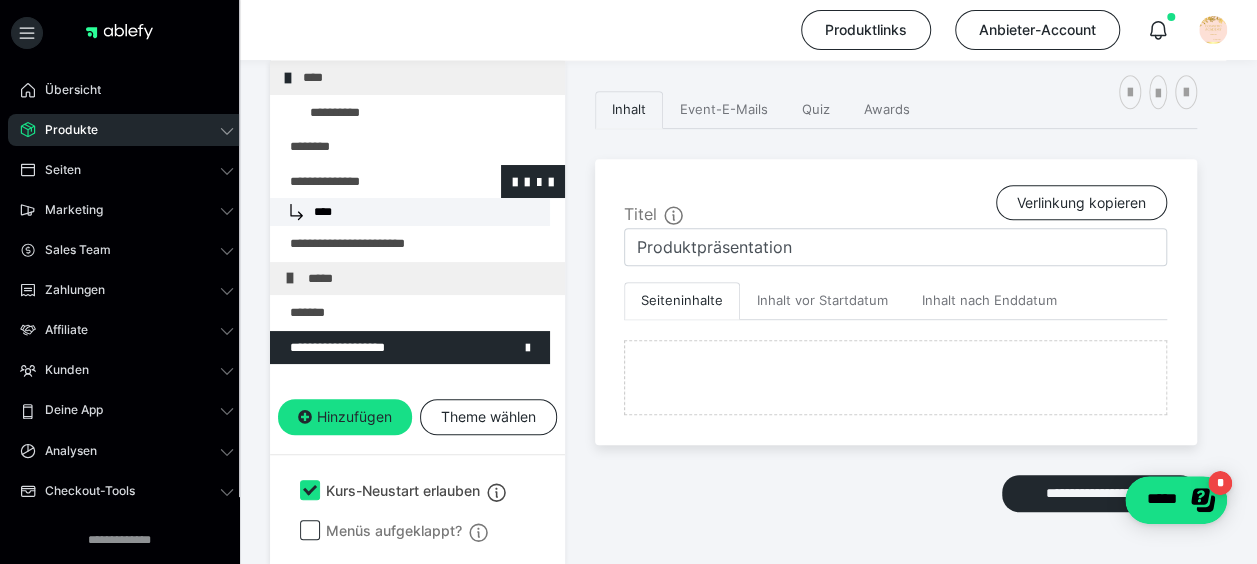 click on "****" at bounding box center (410, 212) 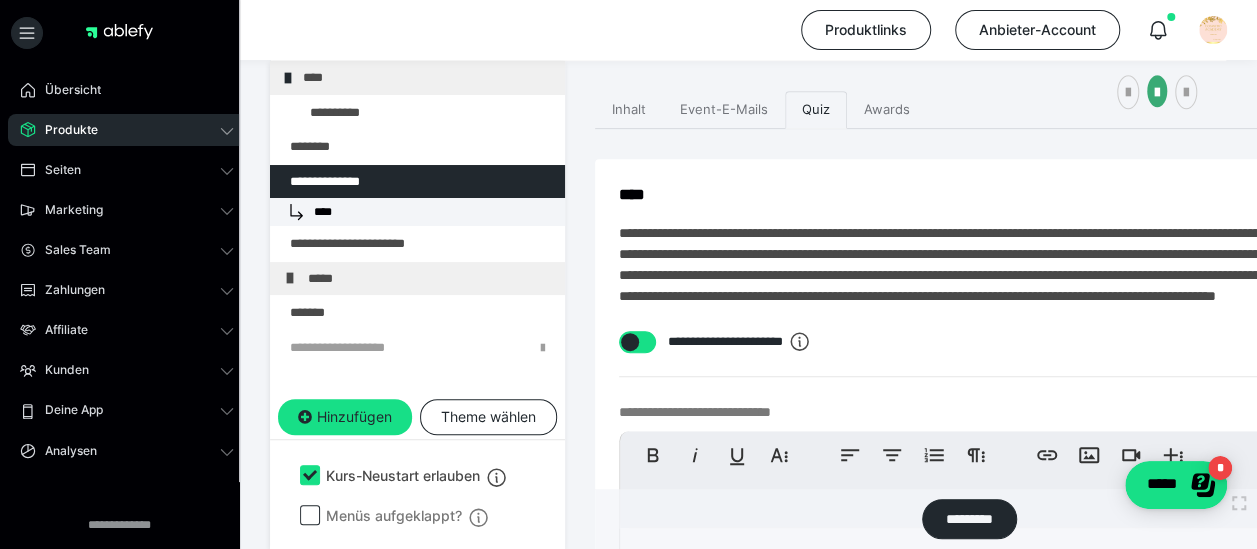 click on "**********" at bounding box center (969, 265) 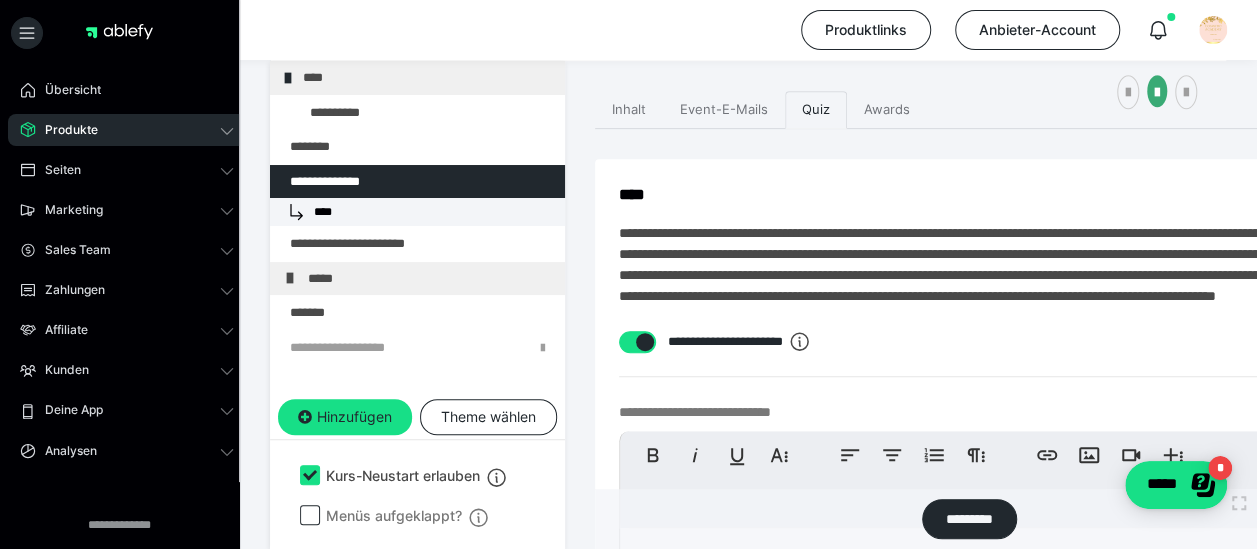 click on "**********" at bounding box center (688, 2701) 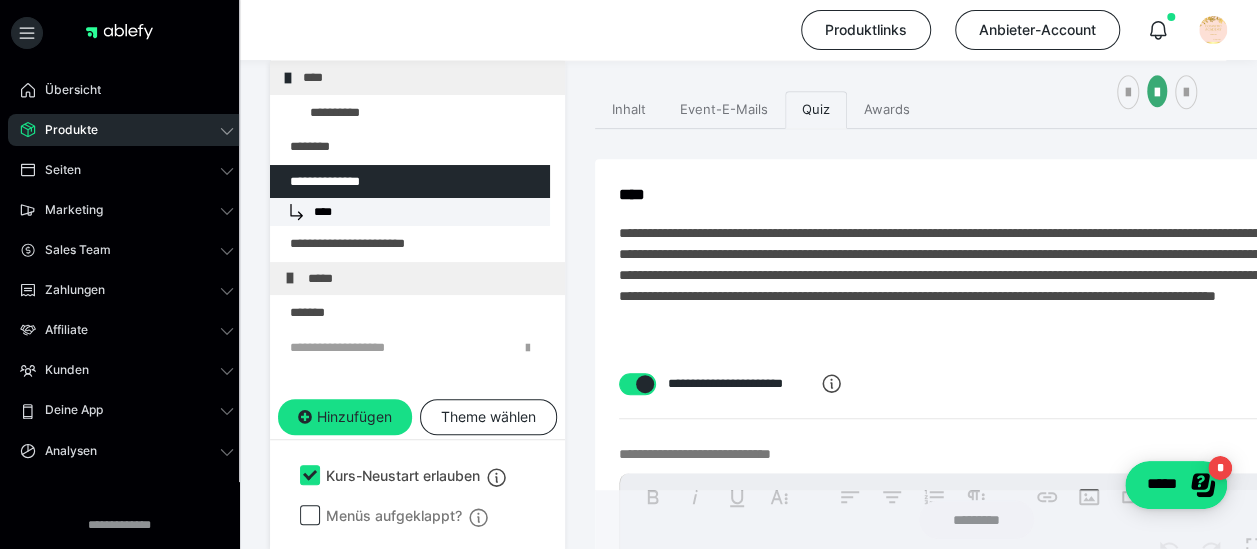 click on "**********" at bounding box center [976, 2064] 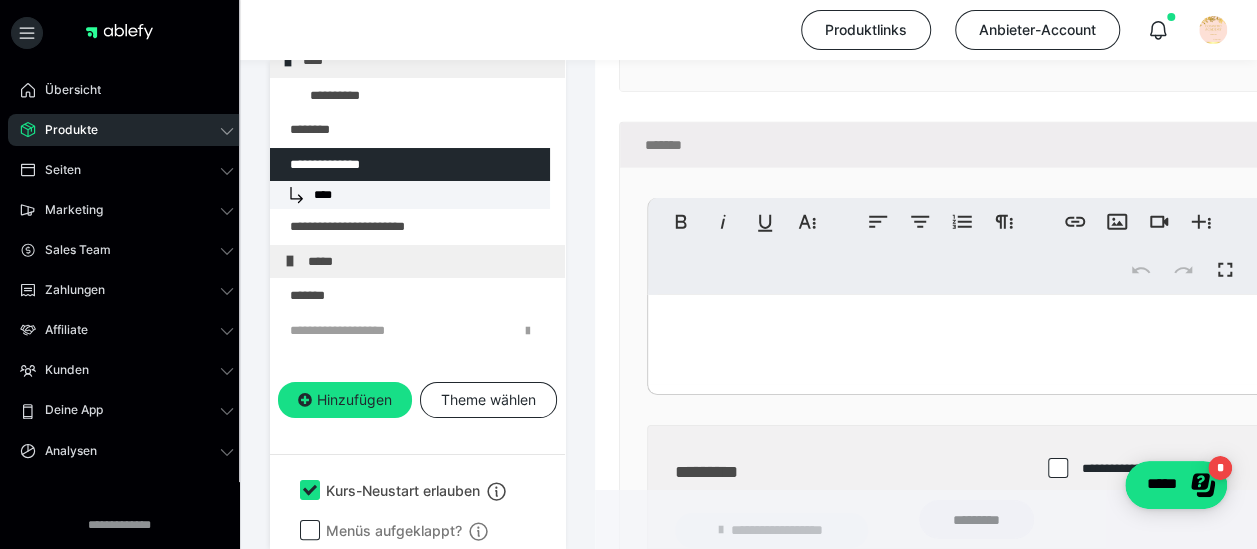 scroll, scrollTop: 50, scrollLeft: 0, axis: vertical 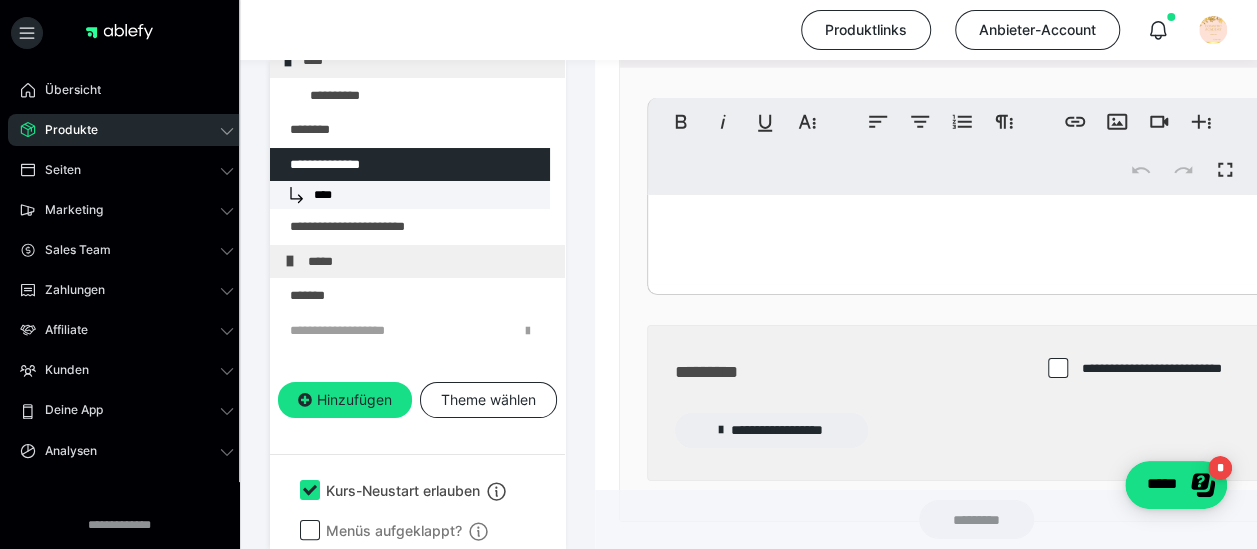 click at bounding box center [976, 240] 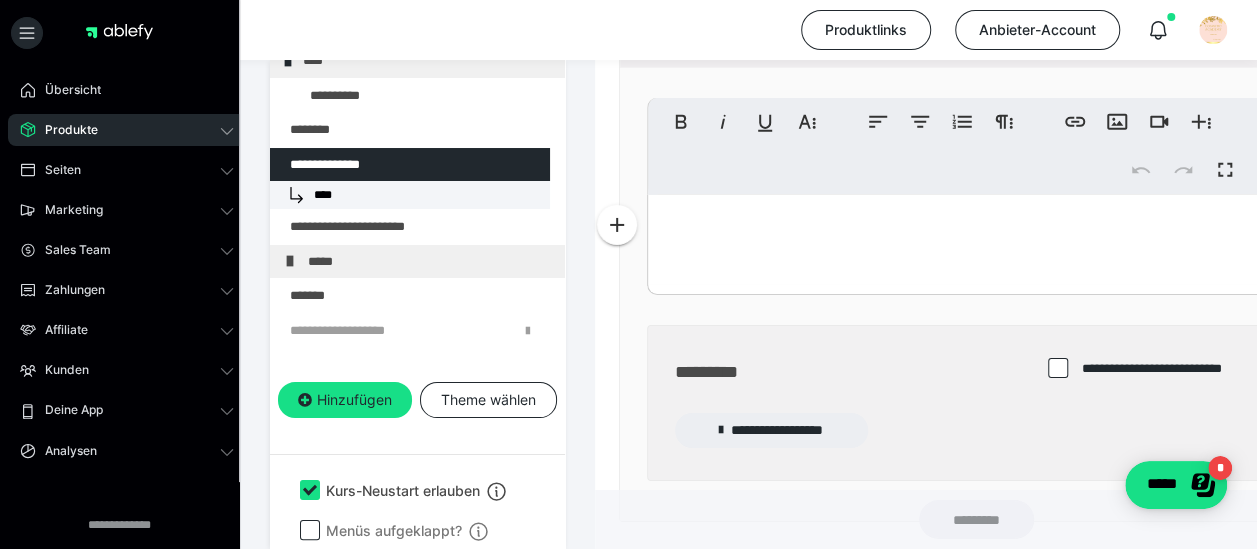 click at bounding box center (976, 240) 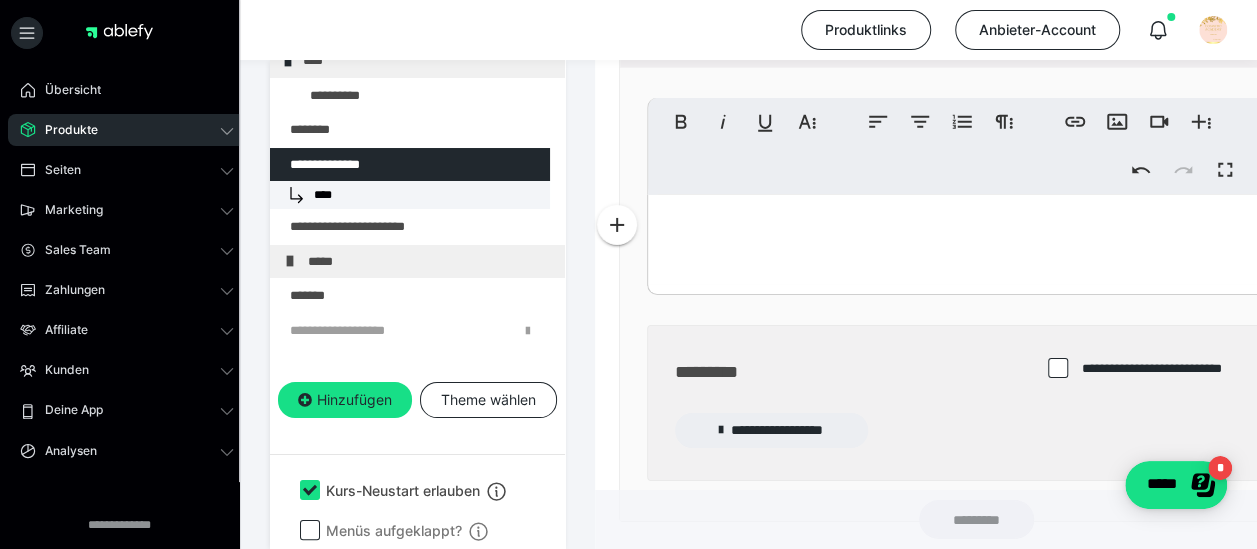 click at bounding box center (976, 240) 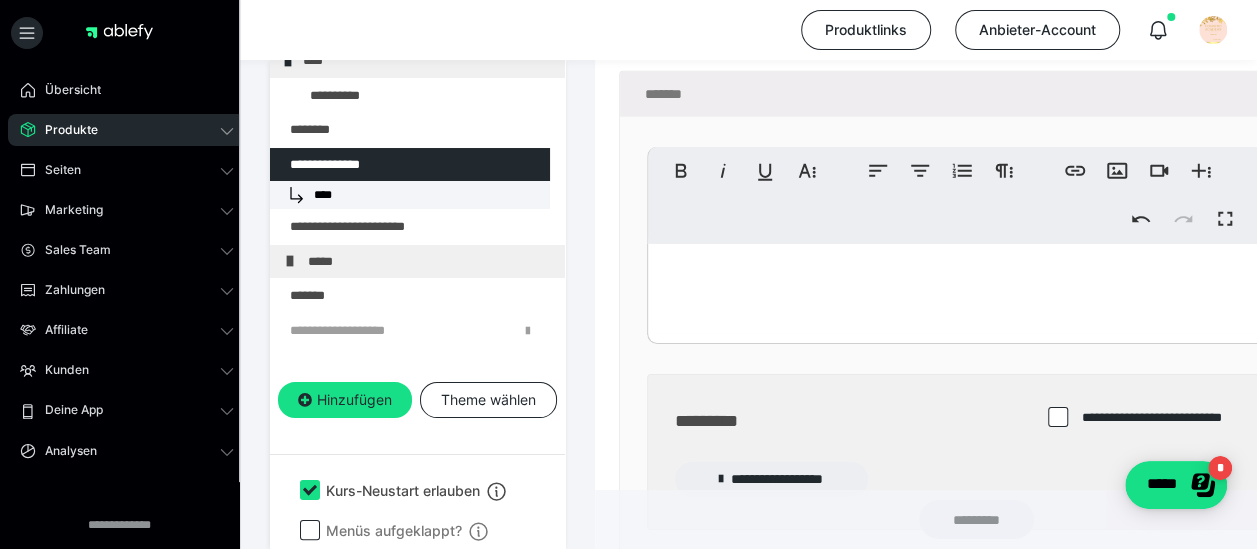 scroll, scrollTop: 3115, scrollLeft: 0, axis: vertical 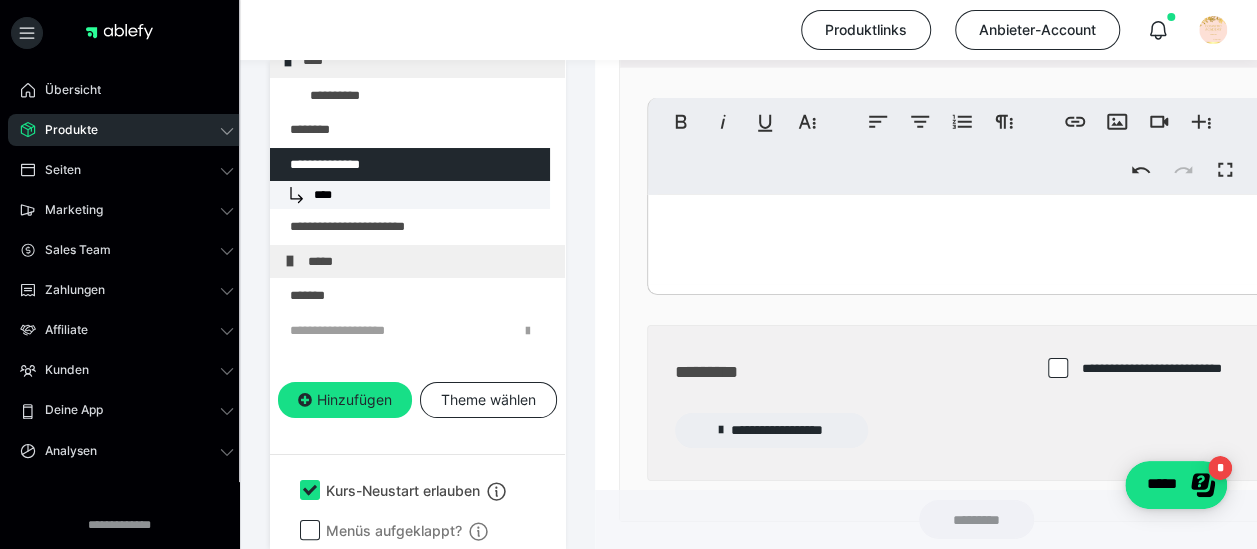 click at bounding box center [976, 240] 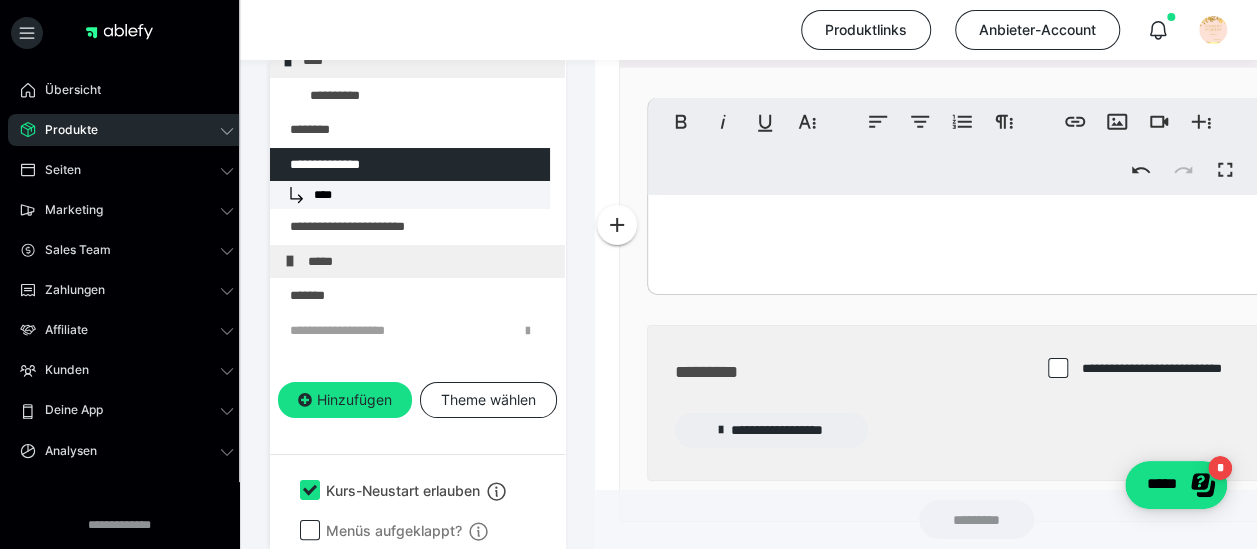 drag, startPoint x: 706, startPoint y: 233, endPoint x: 912, endPoint y: 251, distance: 206.78491 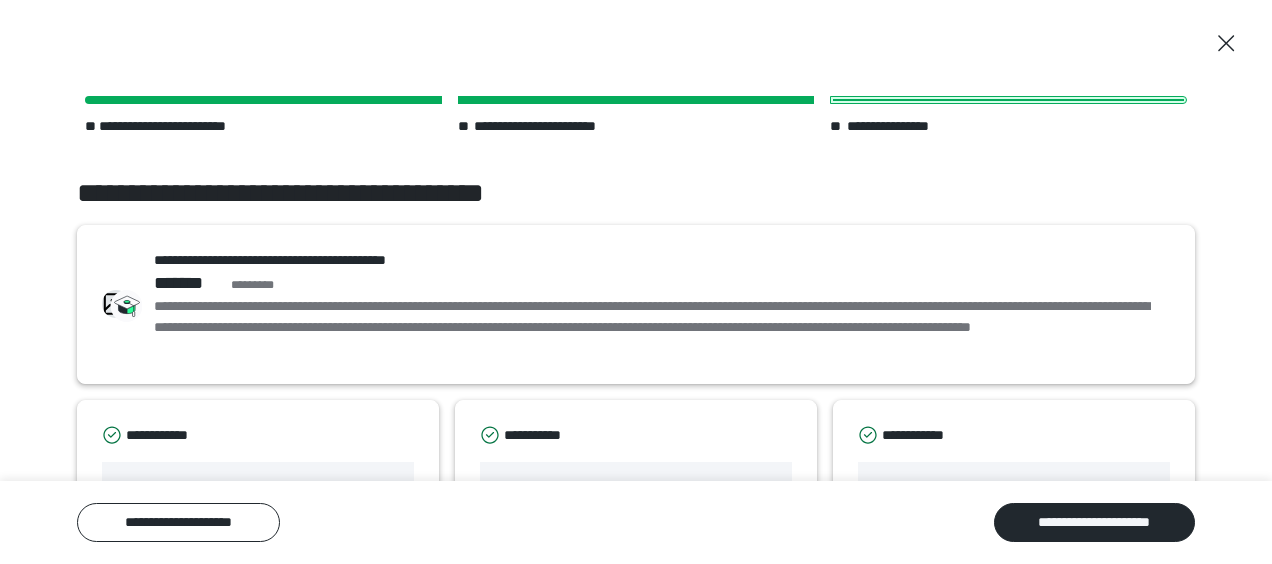 scroll, scrollTop: 0, scrollLeft: 0, axis: both 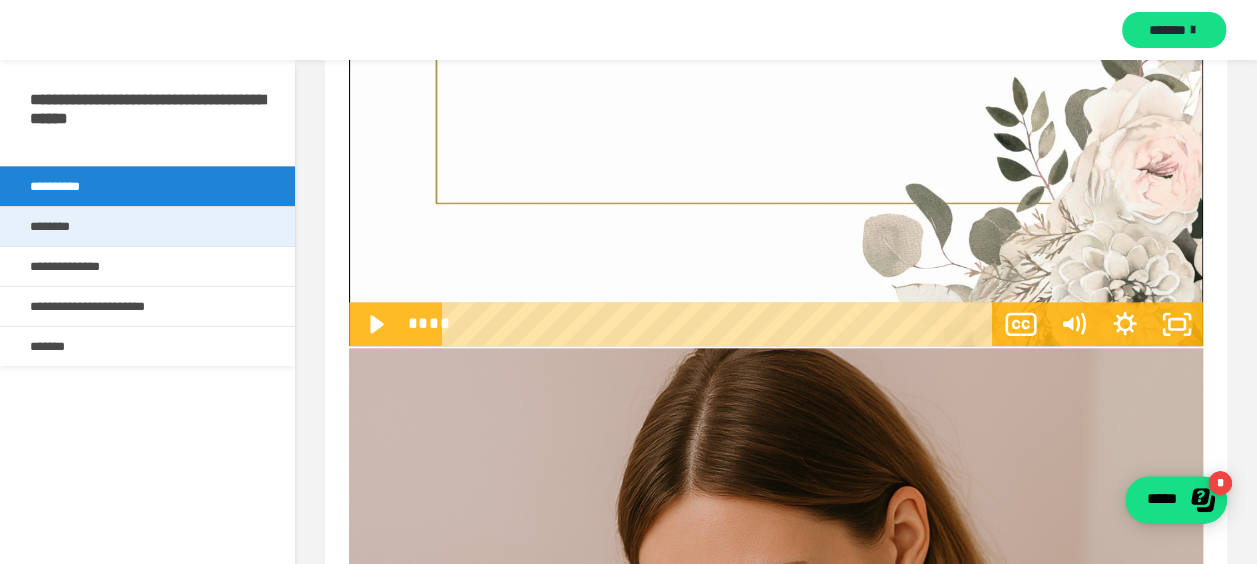 click on "********" at bounding box center [147, 226] 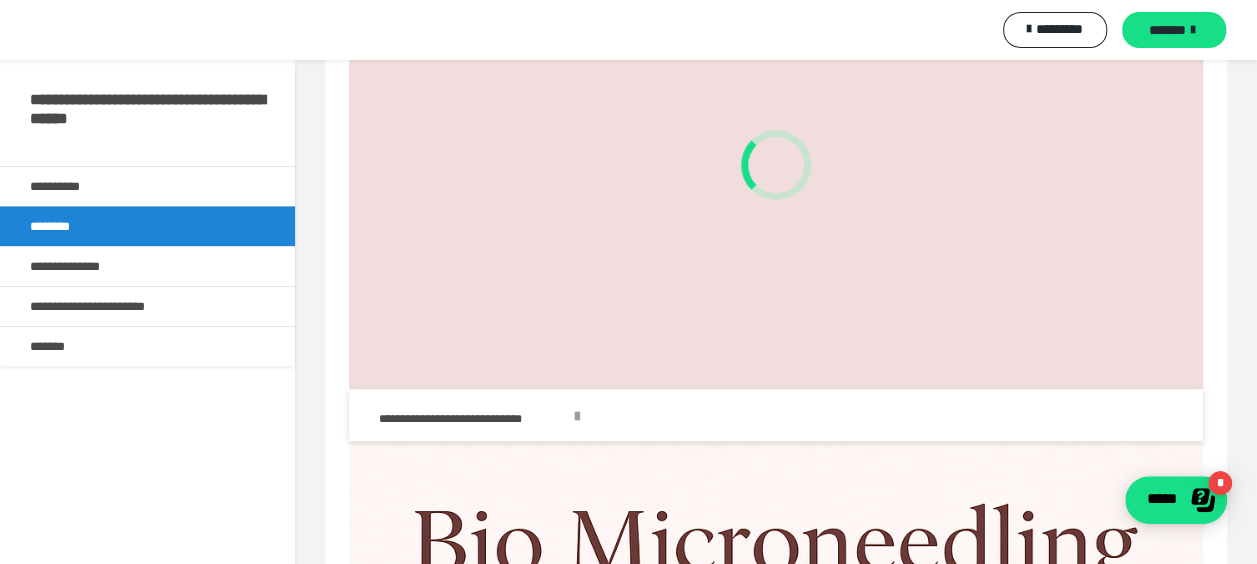 scroll, scrollTop: 0, scrollLeft: 0, axis: both 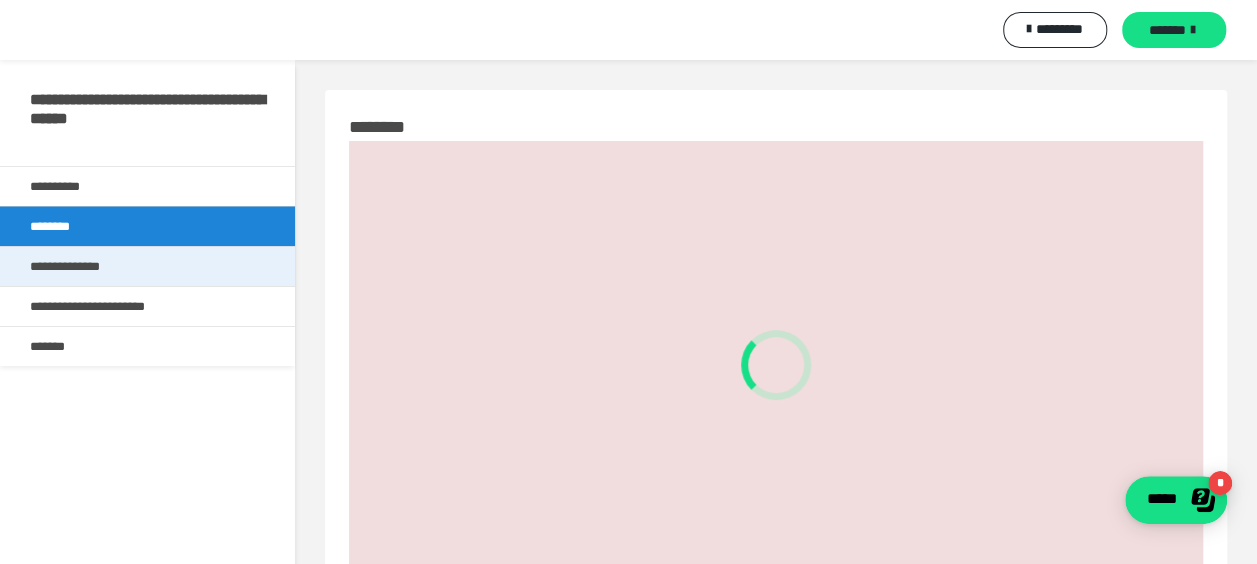 click on "**********" at bounding box center [80, 266] 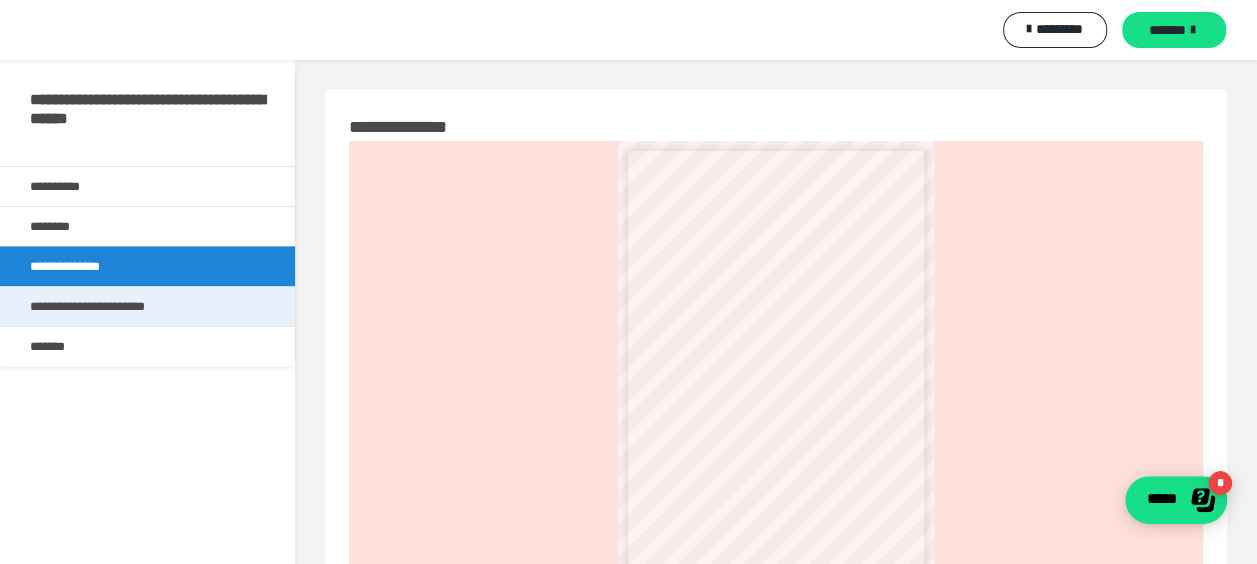 click on "**********" at bounding box center [110, 306] 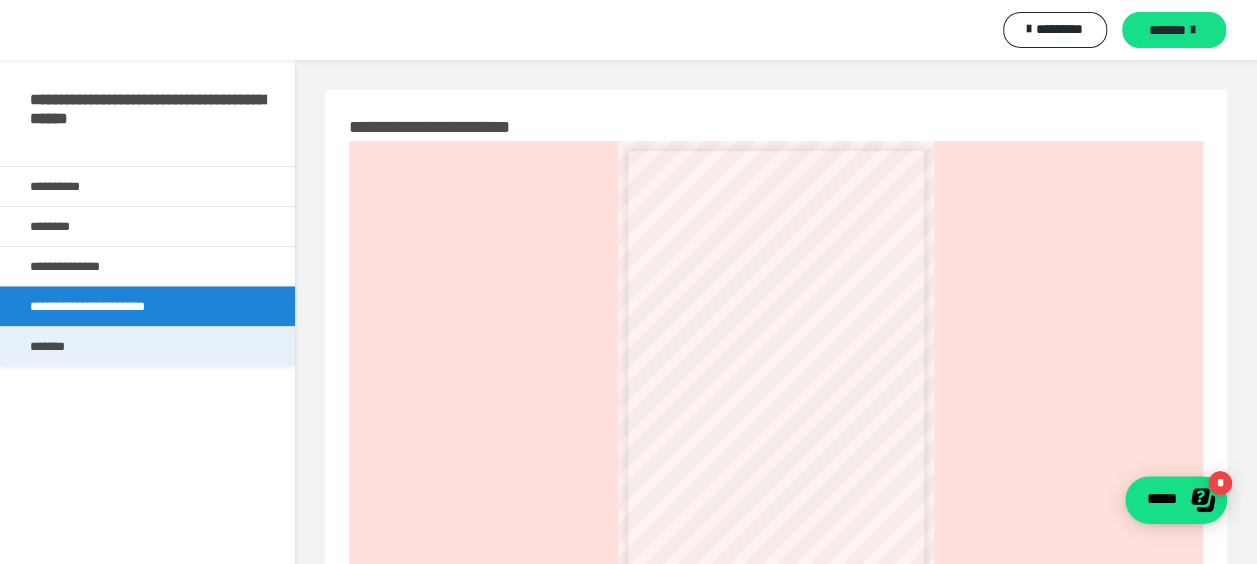 click on "*******" at bounding box center (147, 346) 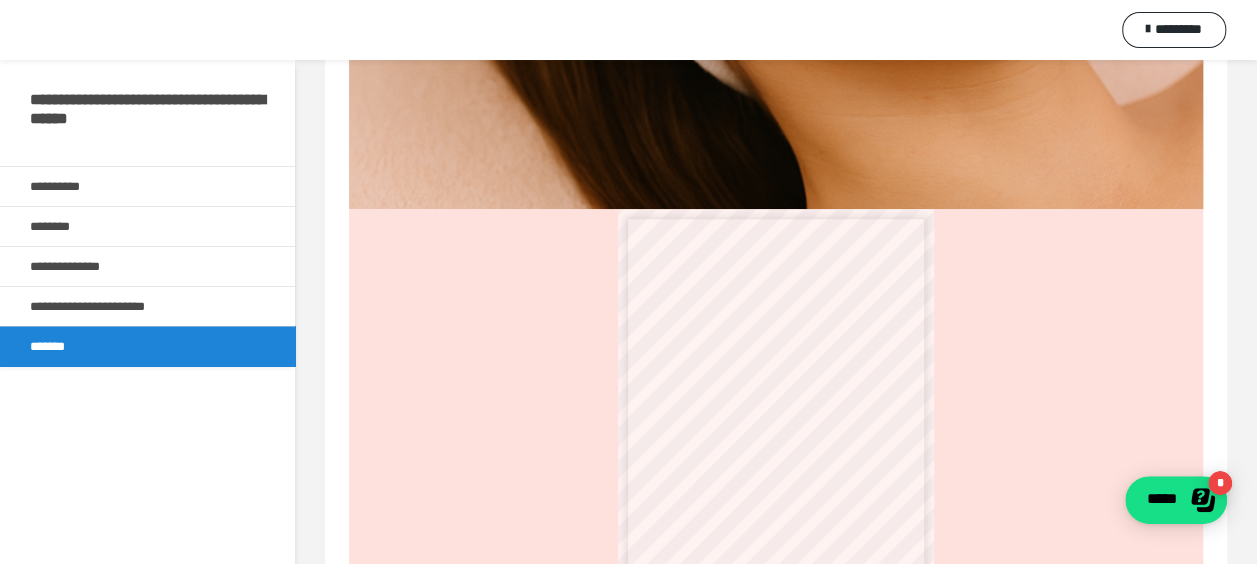 scroll, scrollTop: 984, scrollLeft: 0, axis: vertical 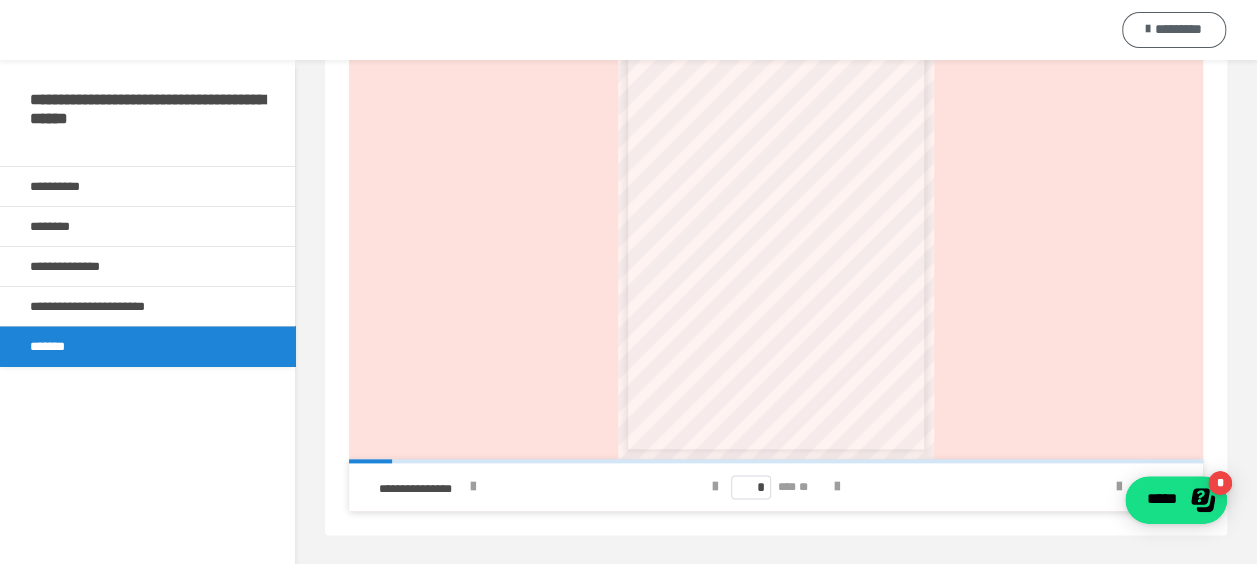 click on "*********" at bounding box center [1174, 30] 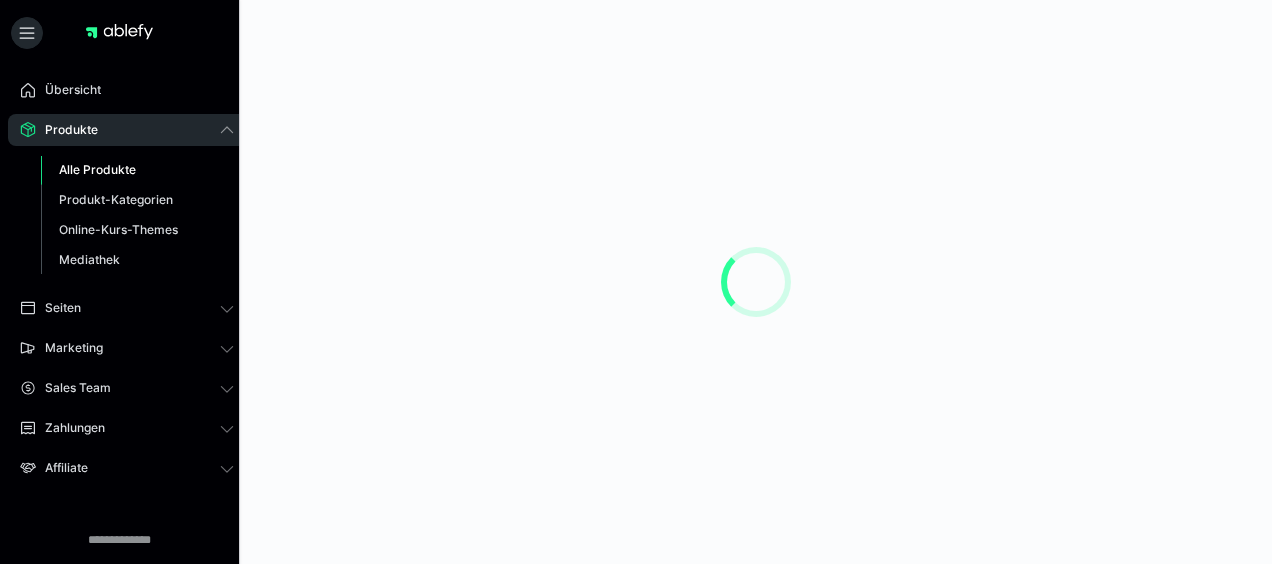 scroll, scrollTop: 0, scrollLeft: 0, axis: both 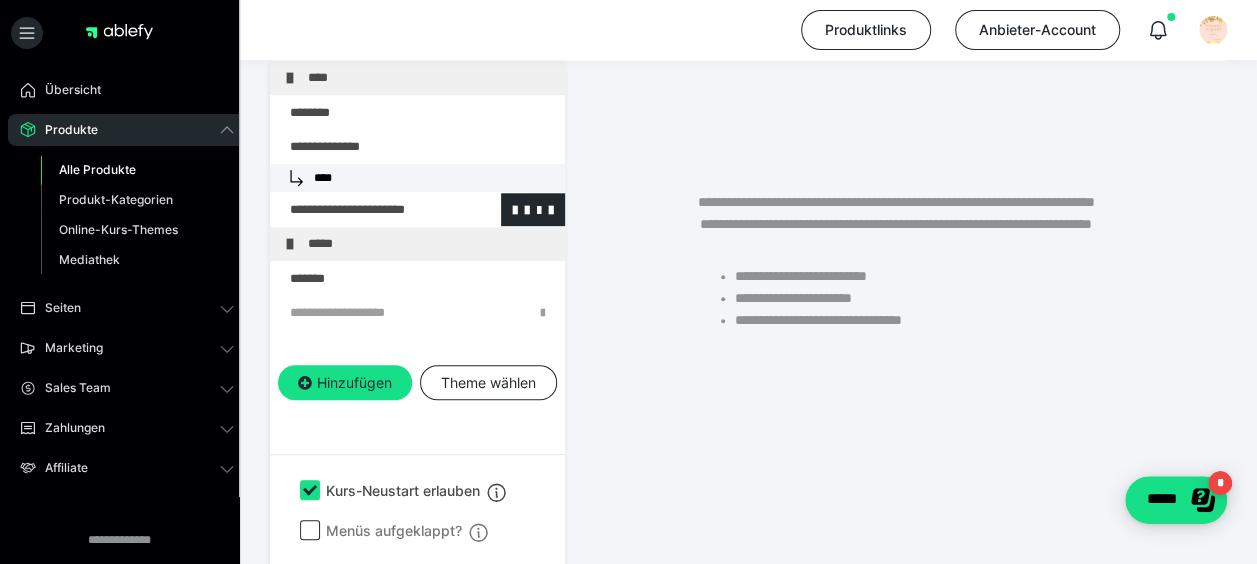click at bounding box center [365, 210] 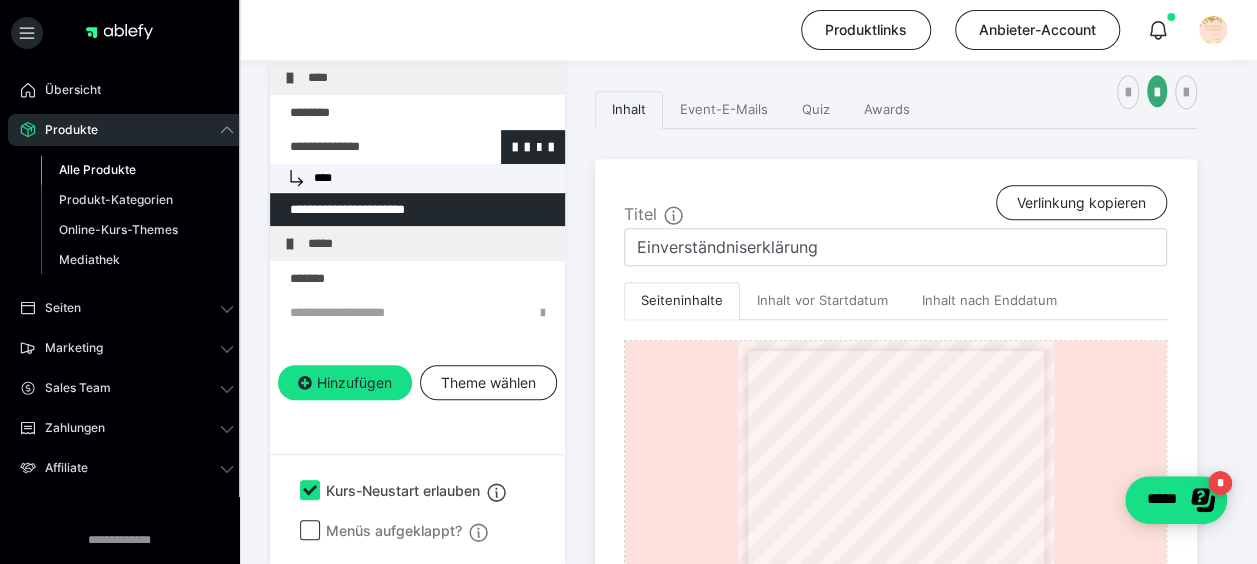 click on "****" at bounding box center [417, 178] 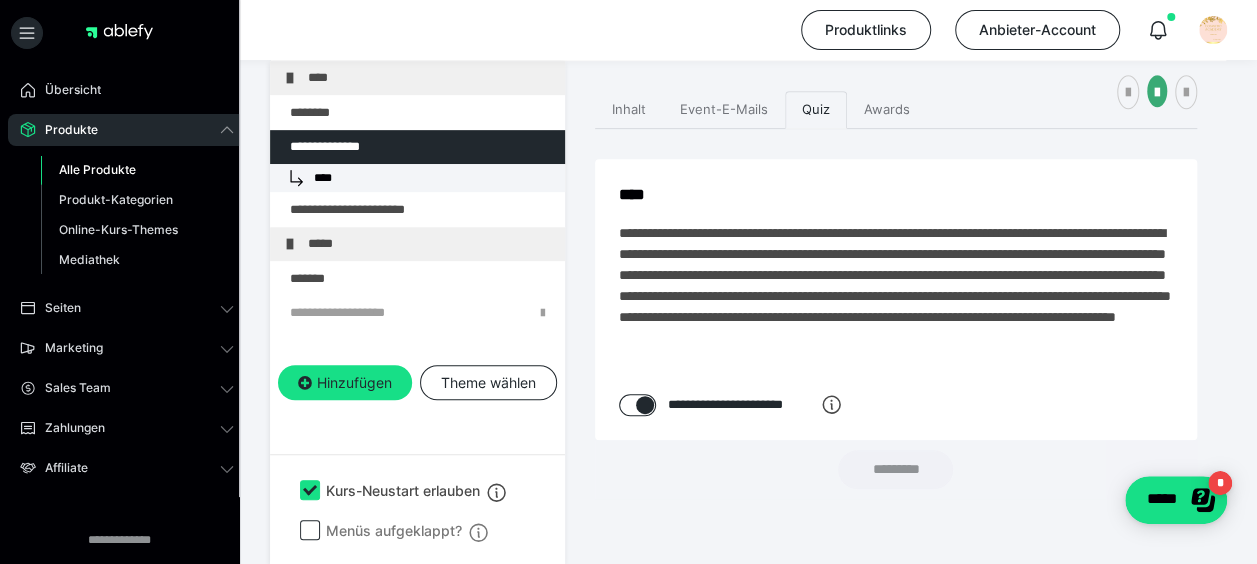 checkbox on "****" 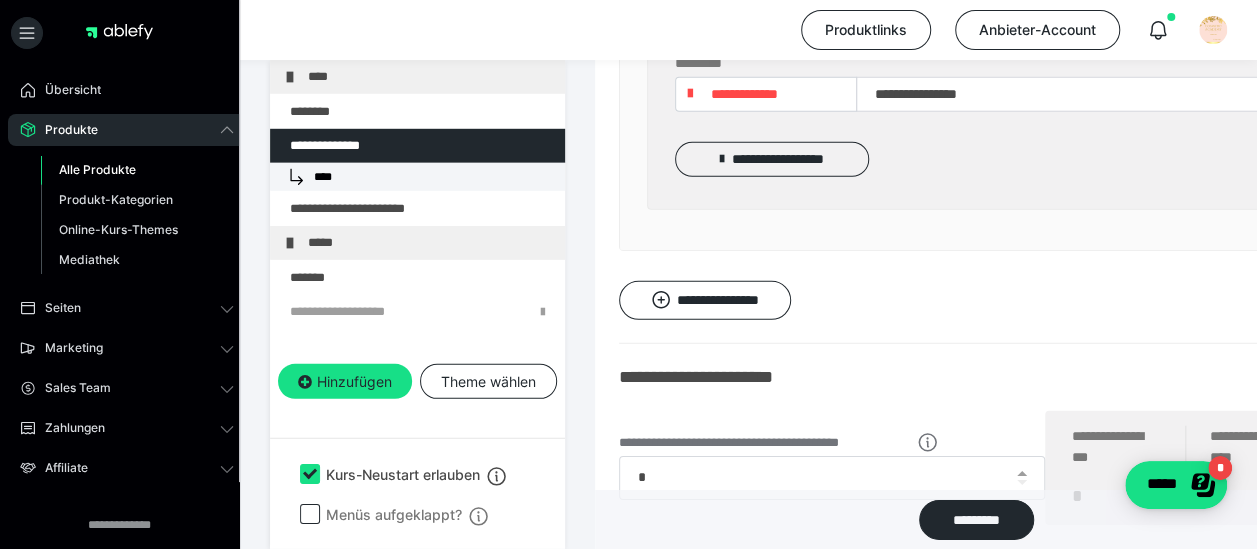 scroll, scrollTop: 3015, scrollLeft: 0, axis: vertical 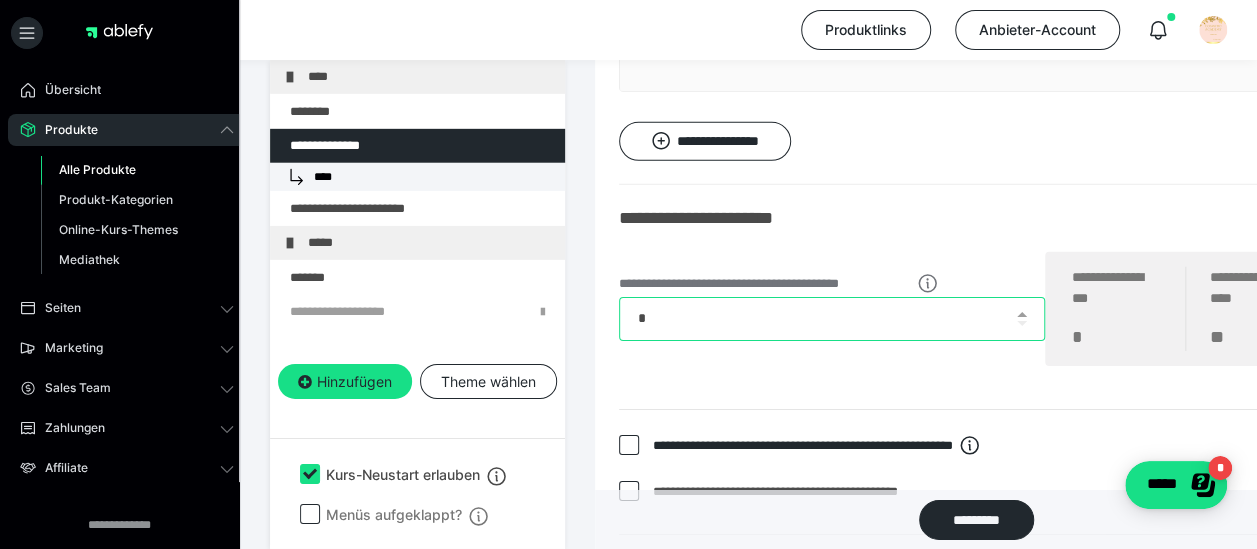 drag, startPoint x: 713, startPoint y: 306, endPoint x: 612, endPoint y: 314, distance: 101.31634 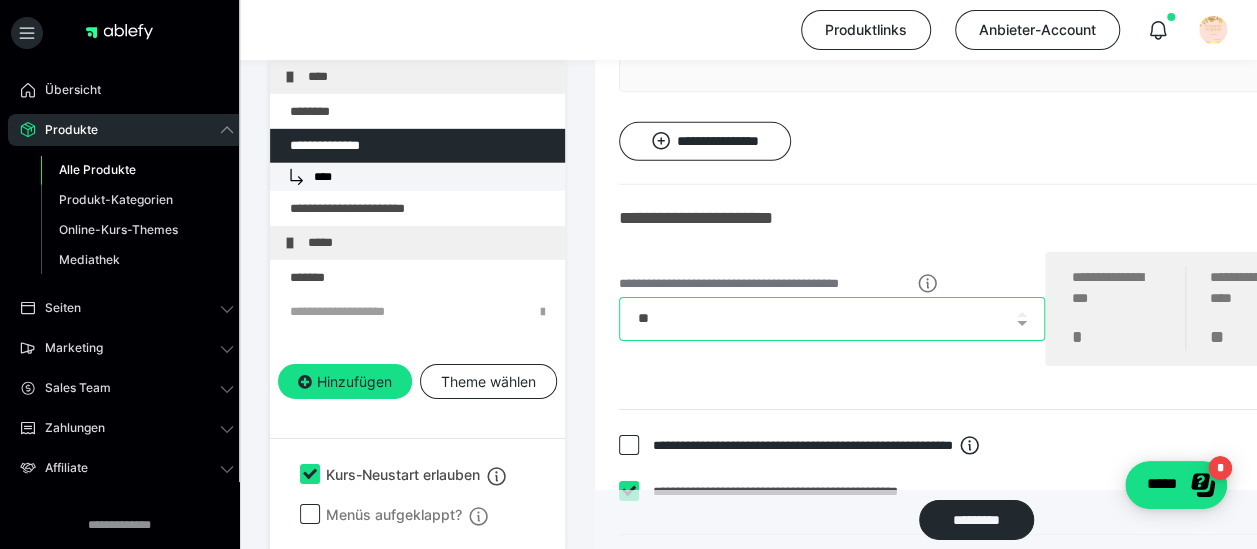 drag, startPoint x: 699, startPoint y: 316, endPoint x: 634, endPoint y: 317, distance: 65.00769 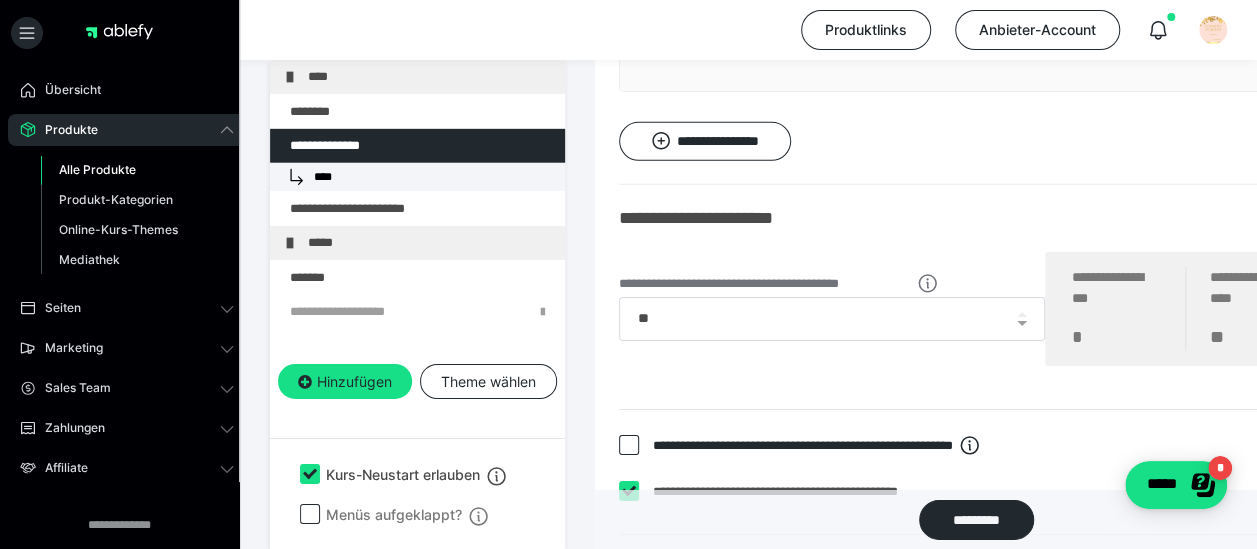 click on "**********" at bounding box center [976, 285] 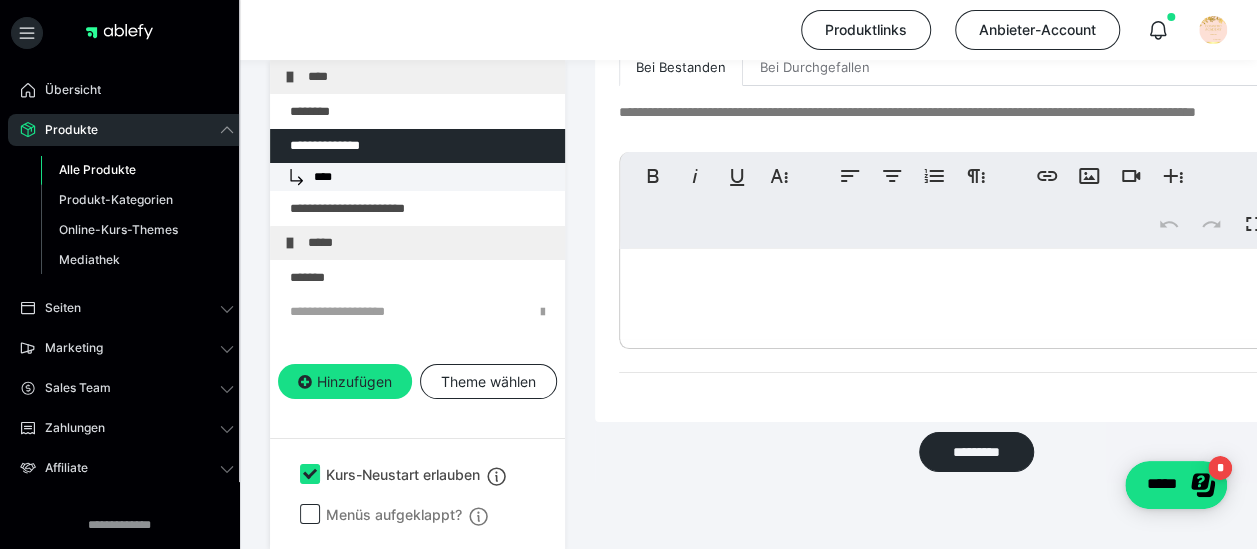 scroll, scrollTop: 3652, scrollLeft: 0, axis: vertical 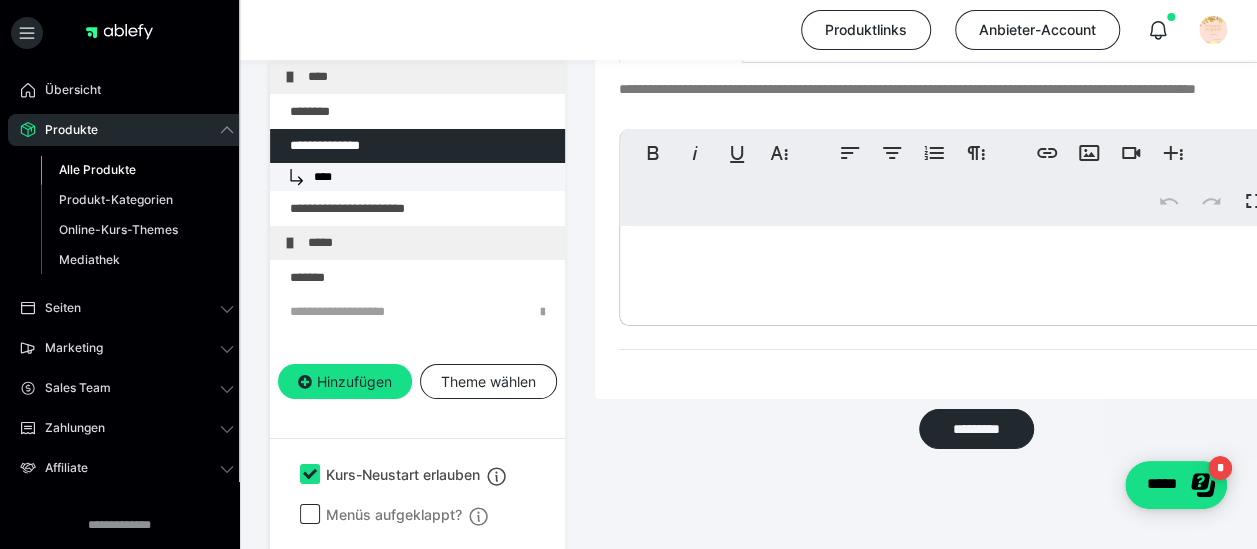 click at bounding box center [976, 271] 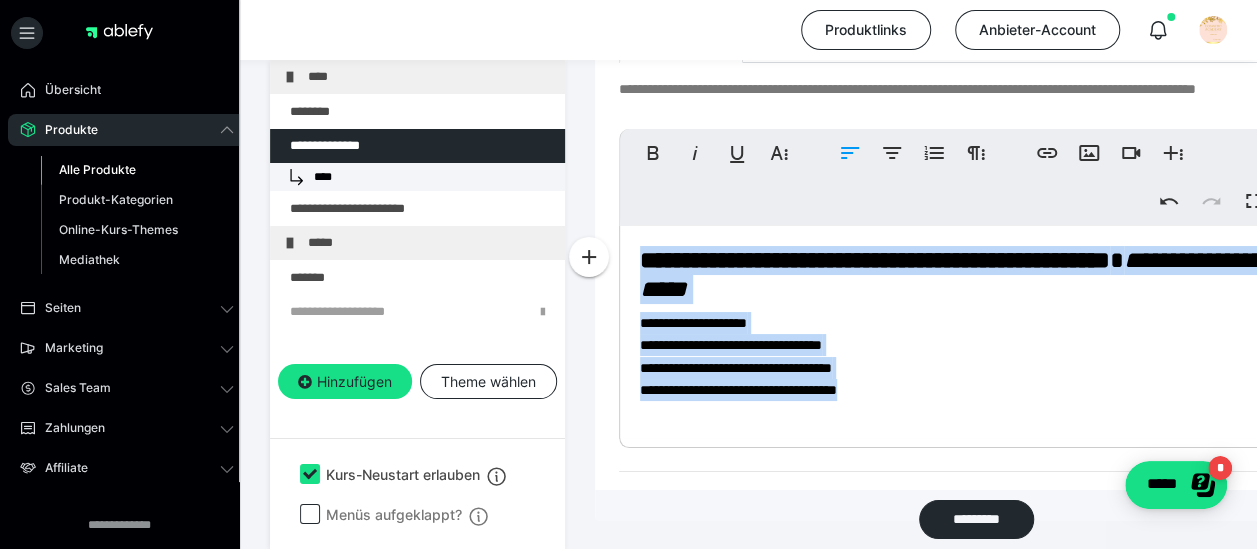 drag, startPoint x: 640, startPoint y: 249, endPoint x: 980, endPoint y: 395, distance: 370.0216 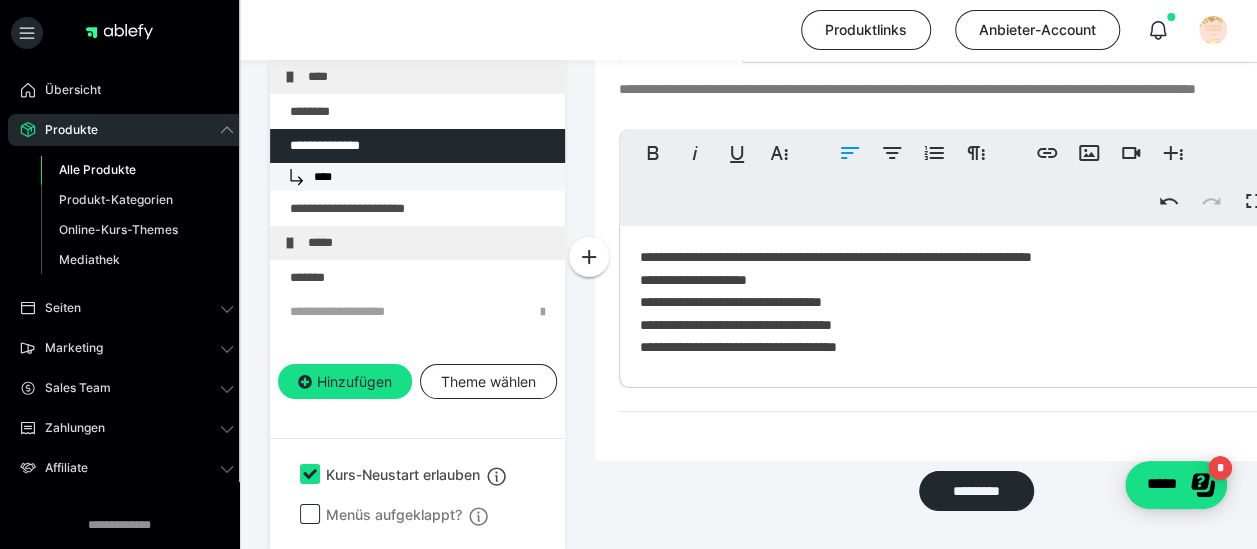 scroll, scrollTop: 3155, scrollLeft: 6, axis: both 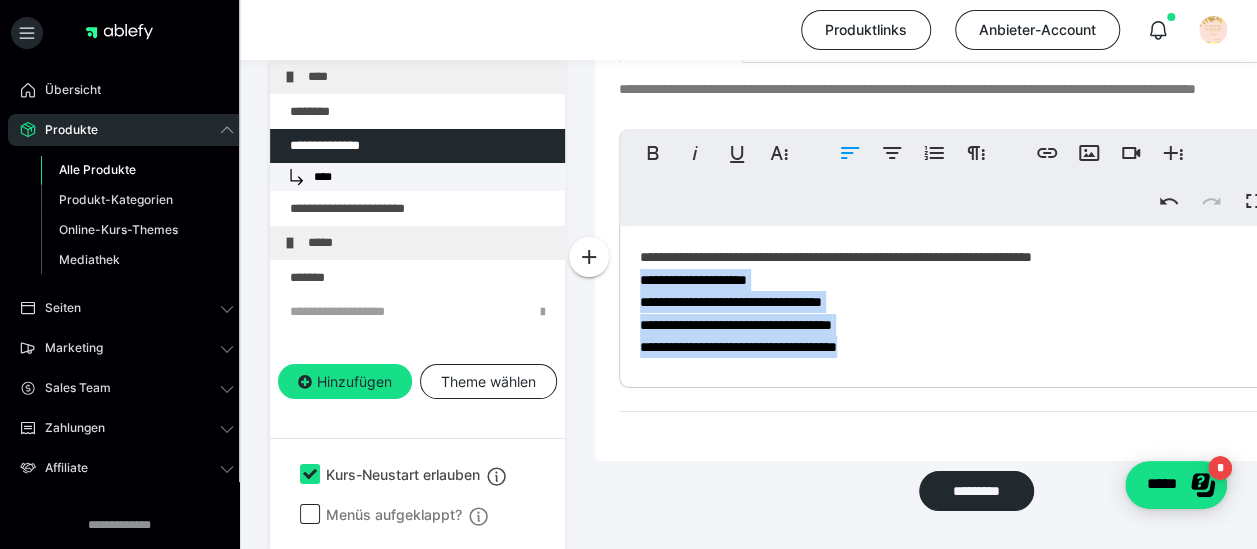drag, startPoint x: 642, startPoint y: 270, endPoint x: 906, endPoint y: 336, distance: 272.12497 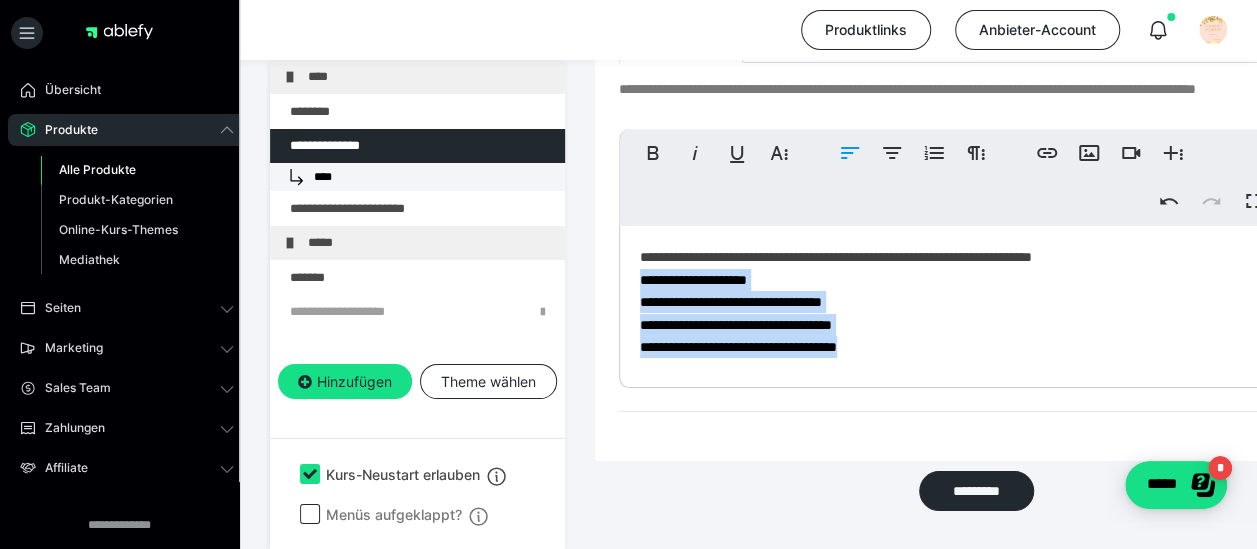 type 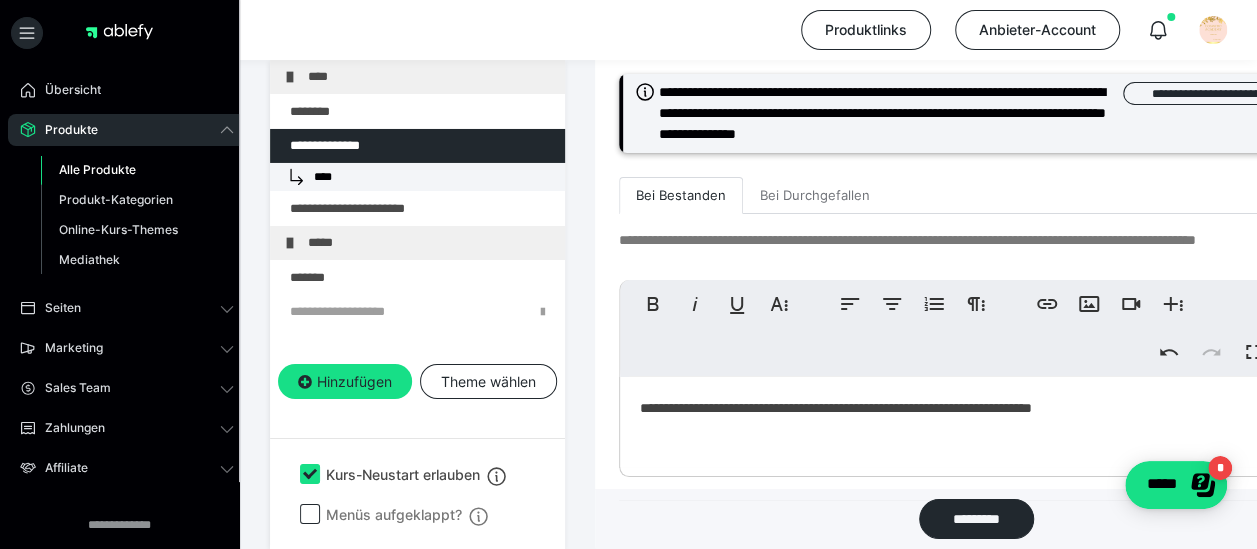 scroll, scrollTop: 3652, scrollLeft: 0, axis: vertical 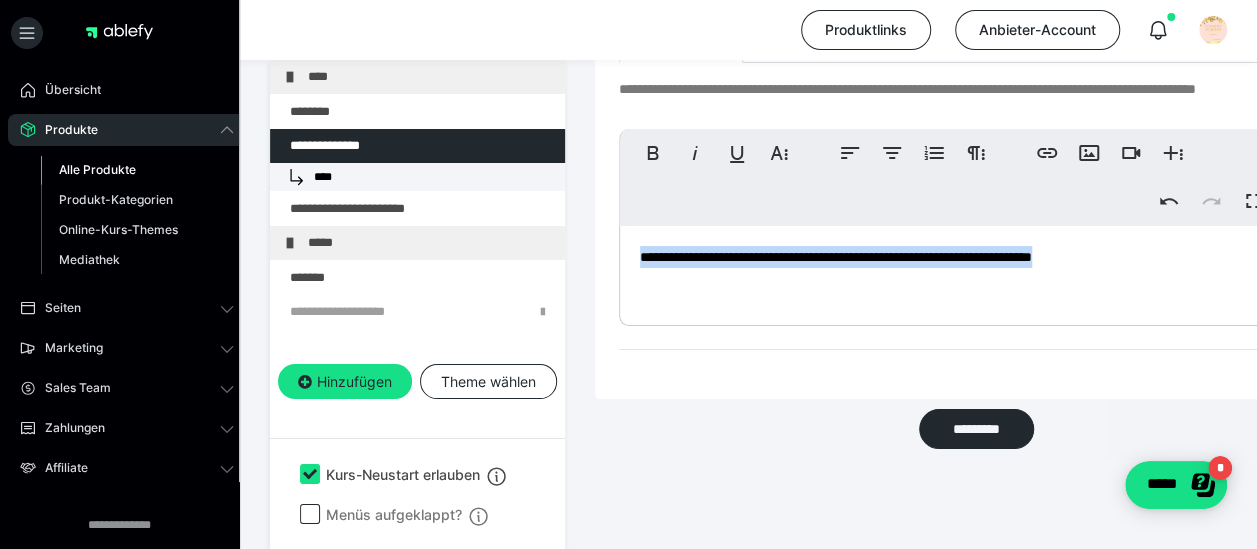 drag, startPoint x: 1163, startPoint y: 245, endPoint x: 615, endPoint y: 241, distance: 548.0146 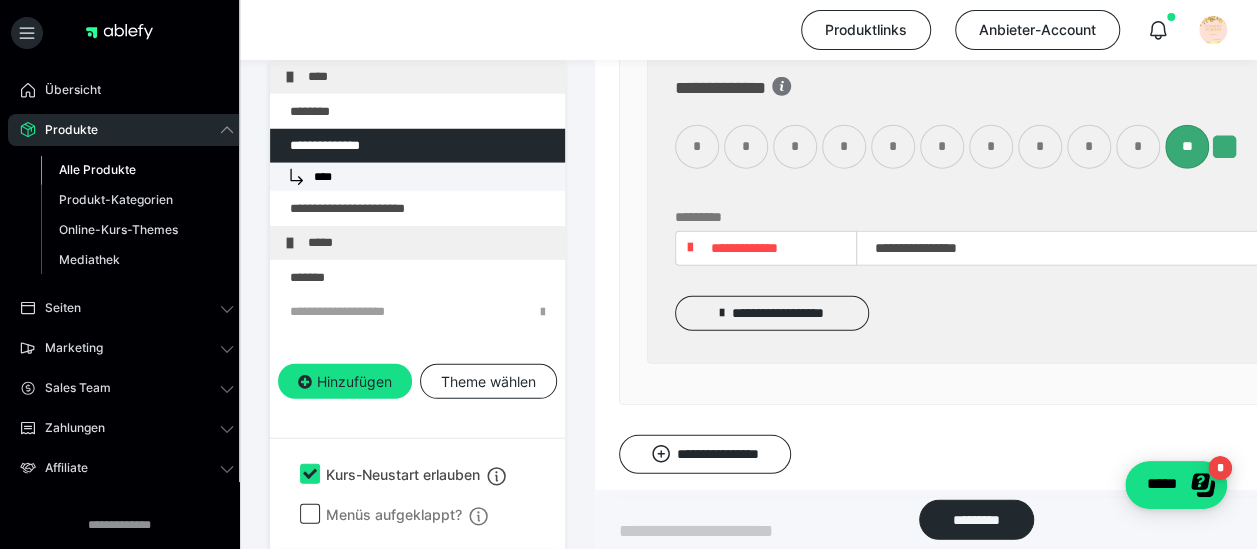scroll, scrollTop: 2752, scrollLeft: 0, axis: vertical 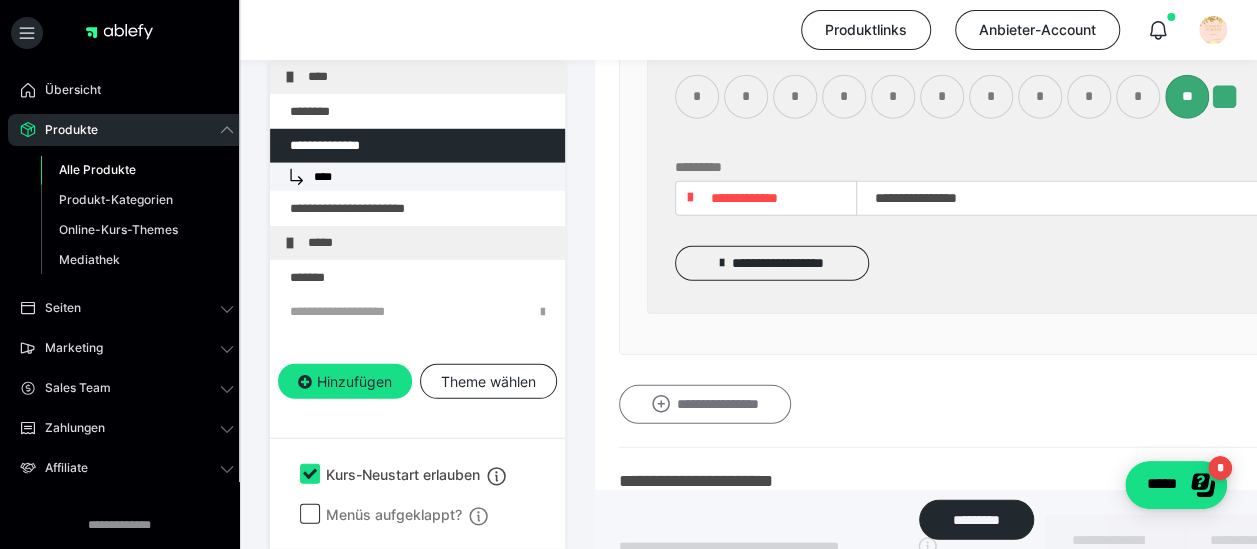 click on "**********" at bounding box center (705, 404) 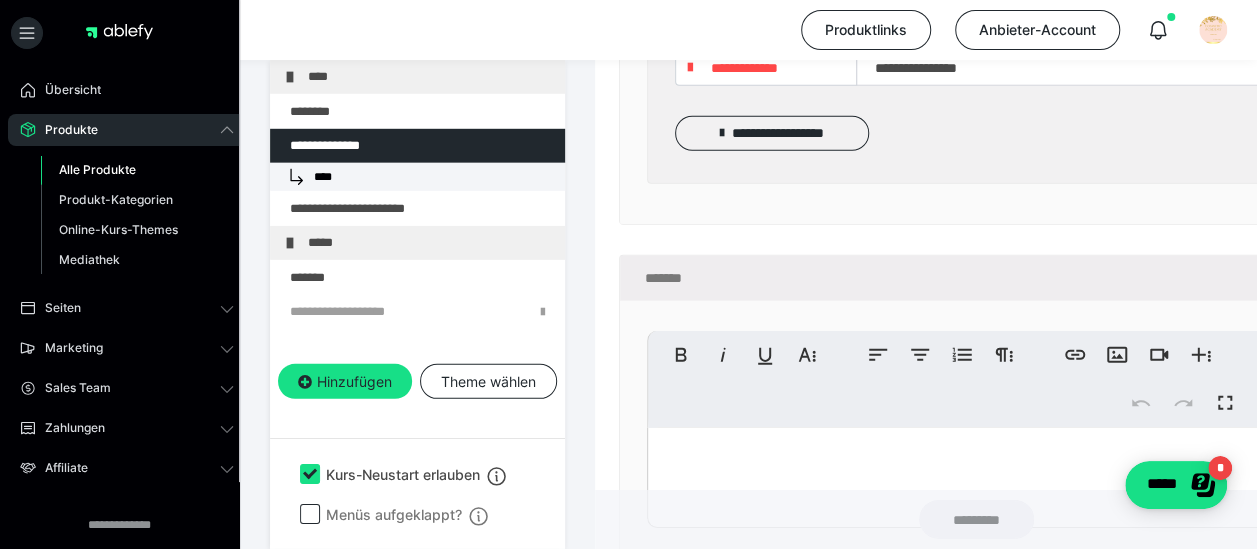 scroll, scrollTop: 2952, scrollLeft: 0, axis: vertical 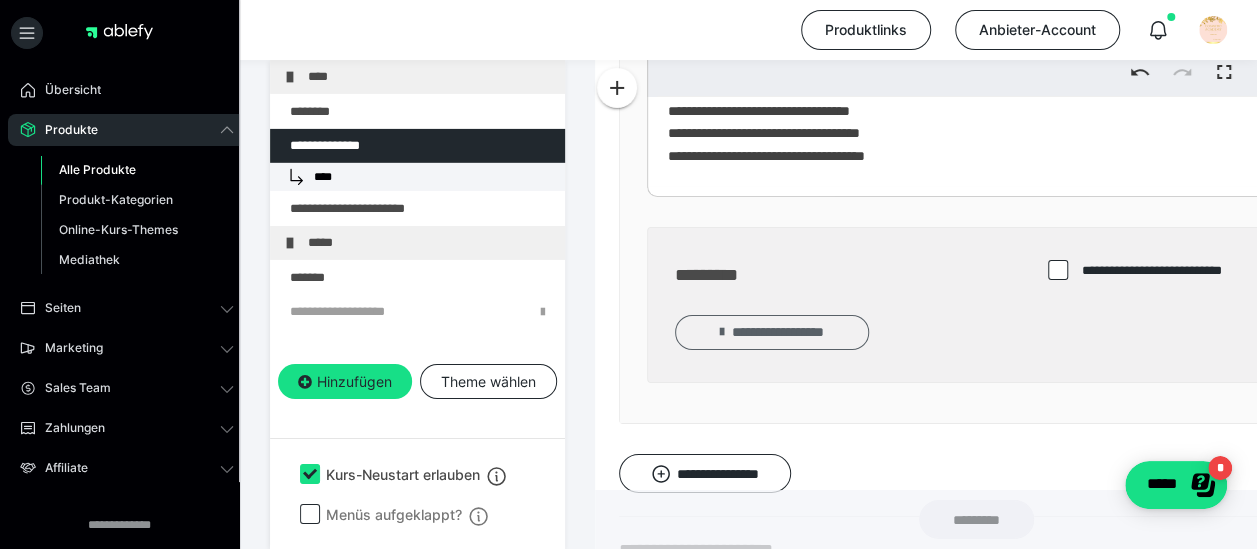 click on "**********" at bounding box center [772, 332] 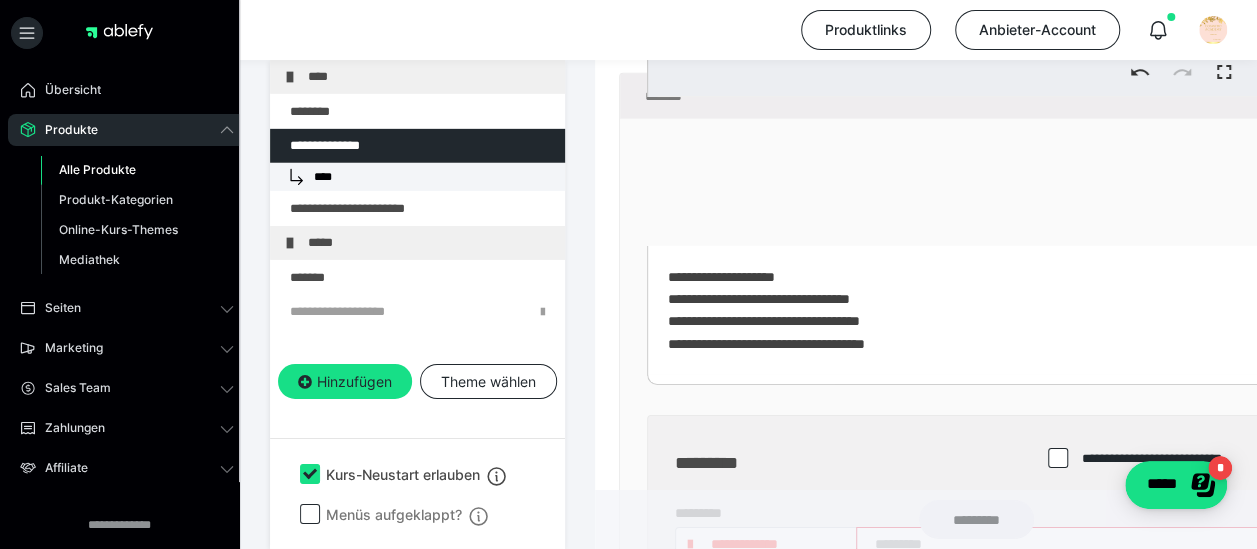 scroll, scrollTop: 3052, scrollLeft: 0, axis: vertical 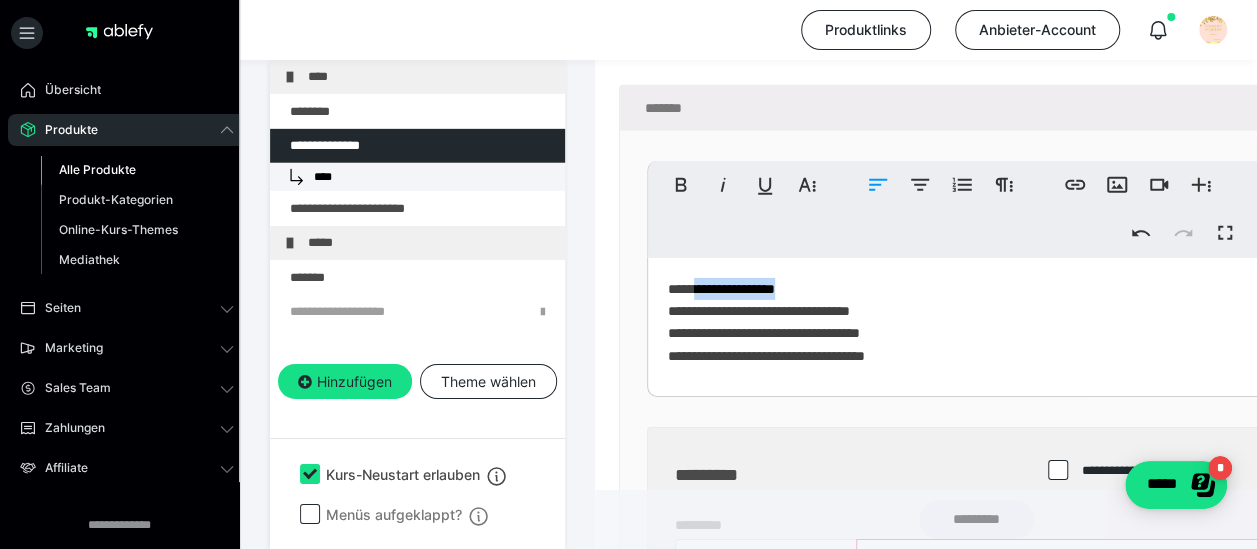 drag, startPoint x: 842, startPoint y: 275, endPoint x: 707, endPoint y: 283, distance: 135.23683 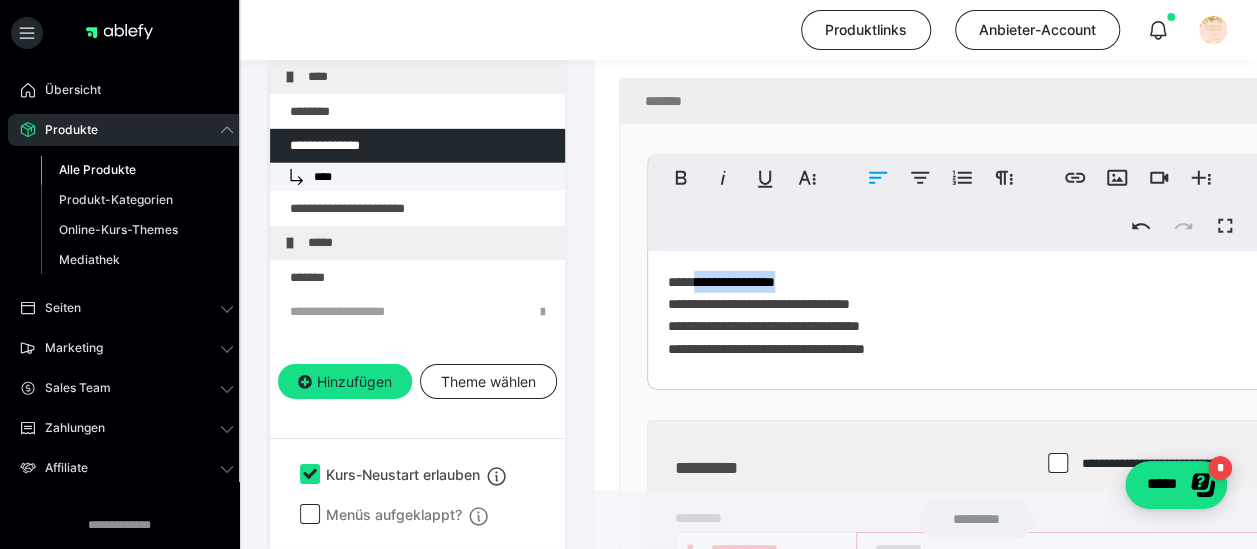 scroll, scrollTop: 3352, scrollLeft: 0, axis: vertical 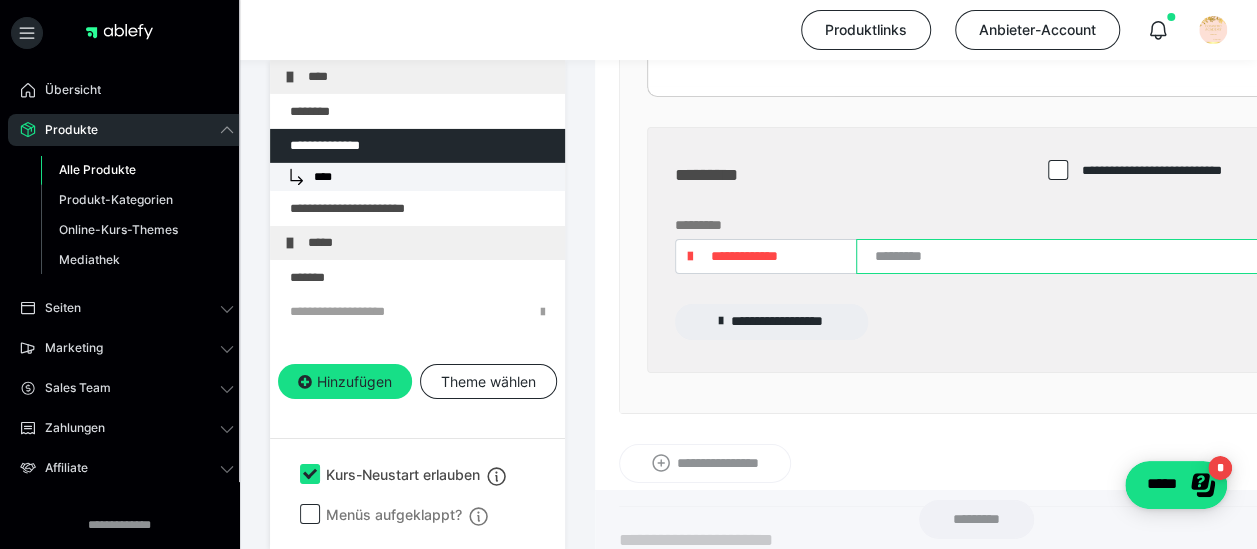 paste on "**********" 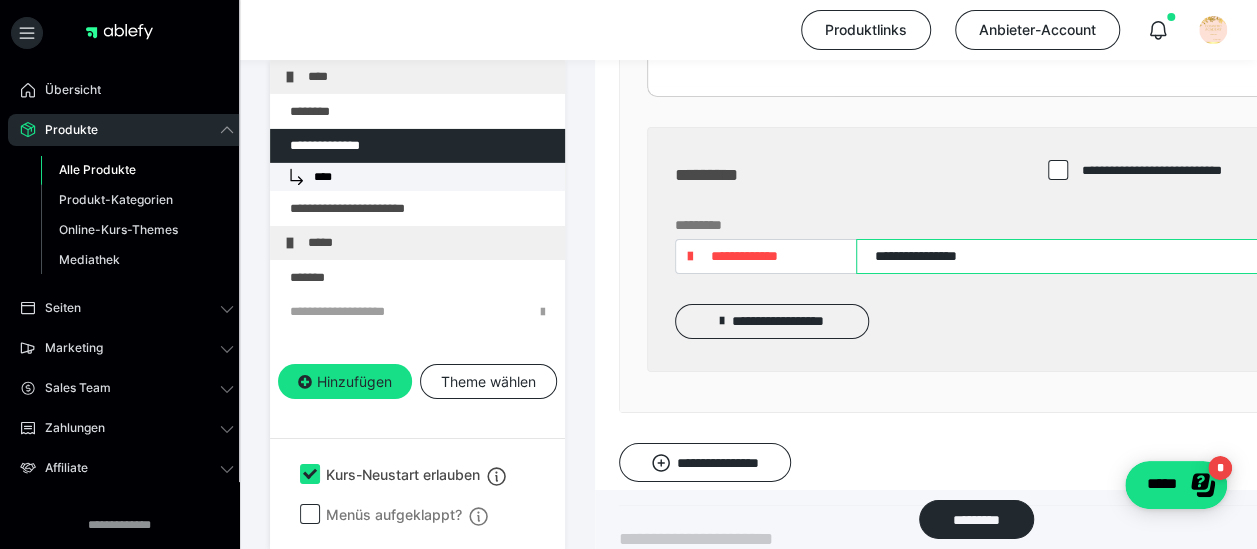 type on "**********" 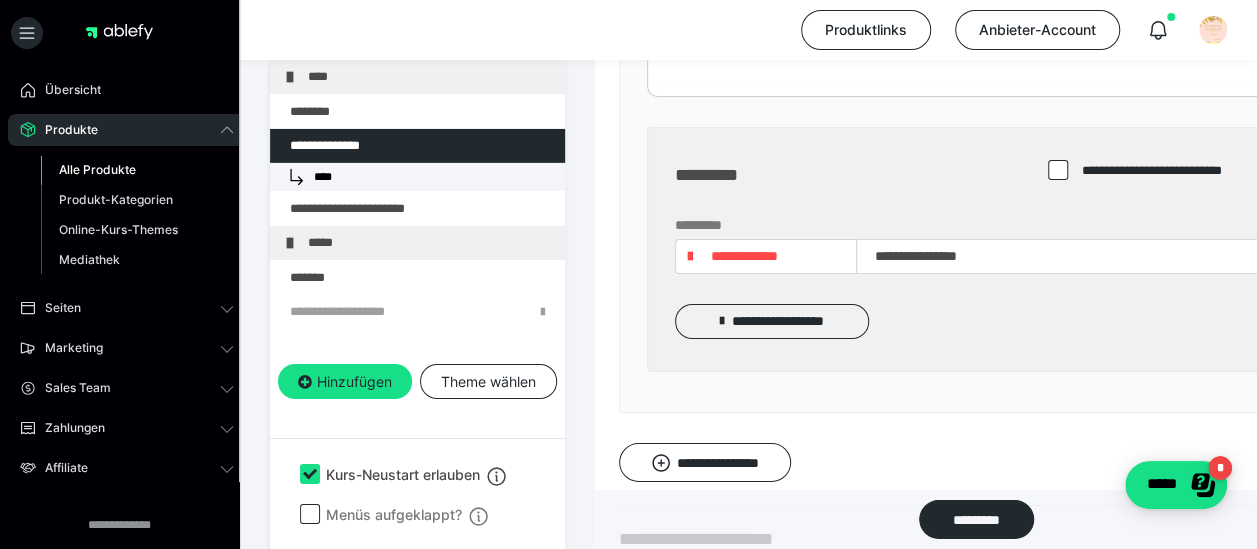 click on "**********" at bounding box center [744, 256] 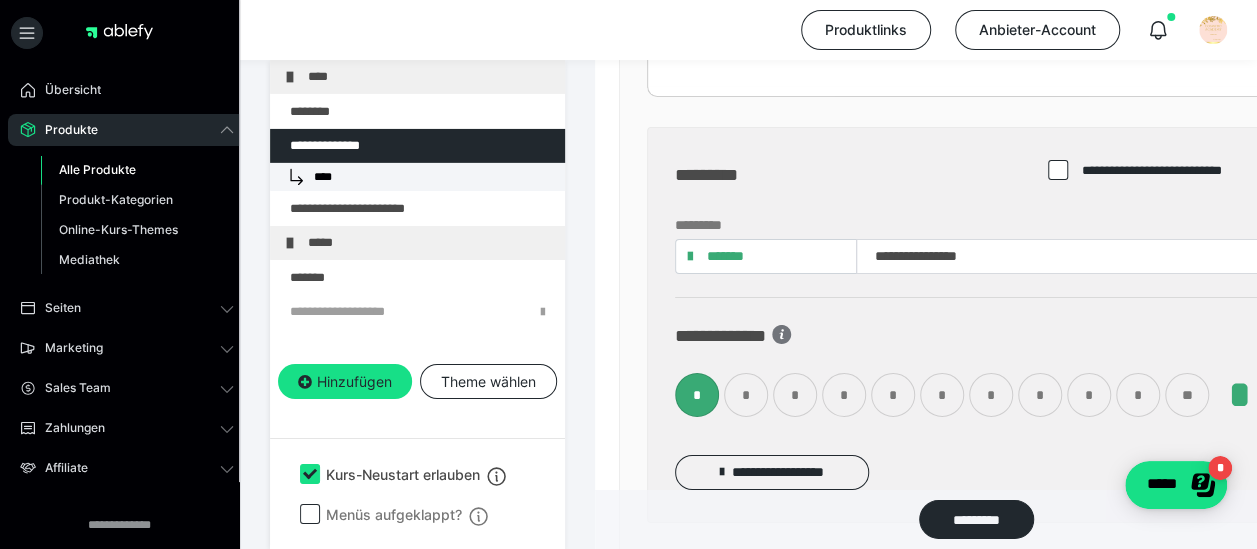click at bounding box center [1058, 170] 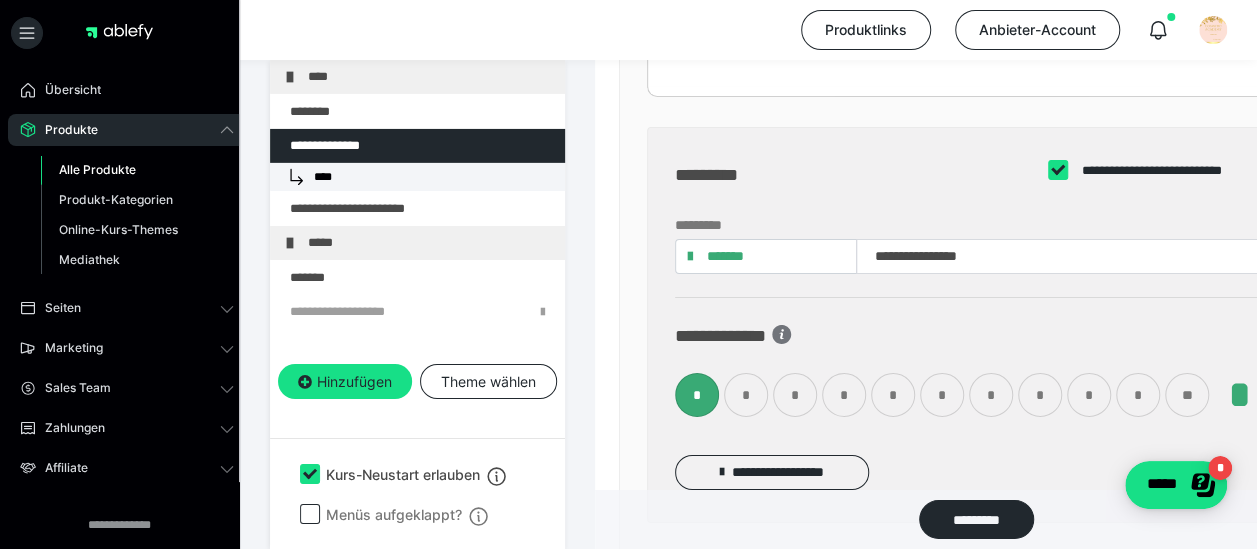 checkbox on "****" 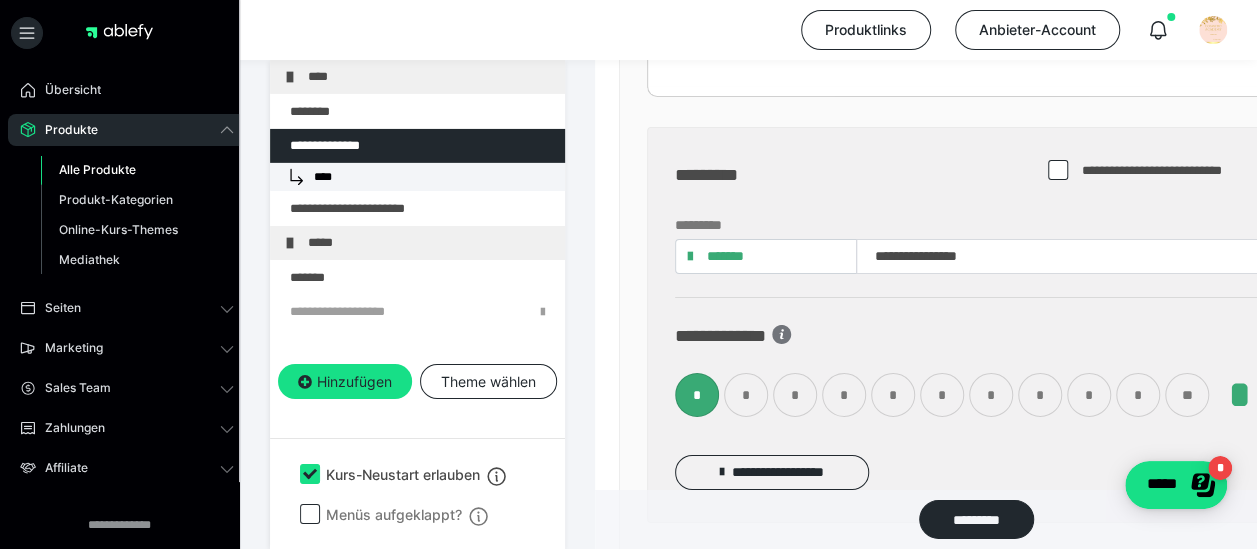 click on "**" at bounding box center (1187, 395) 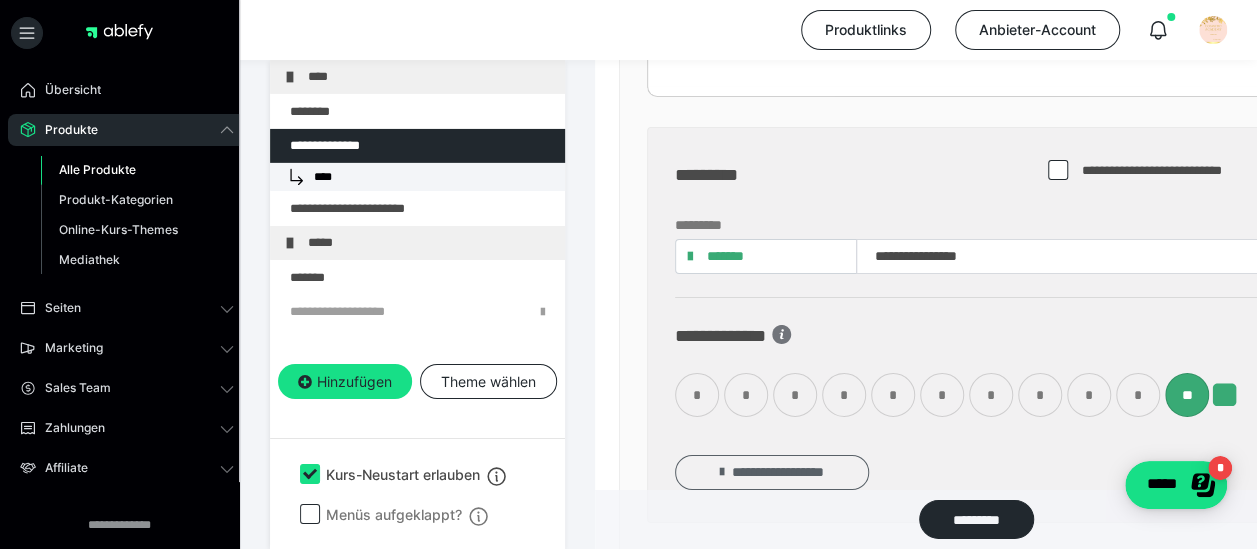 click on "**********" at bounding box center (772, 472) 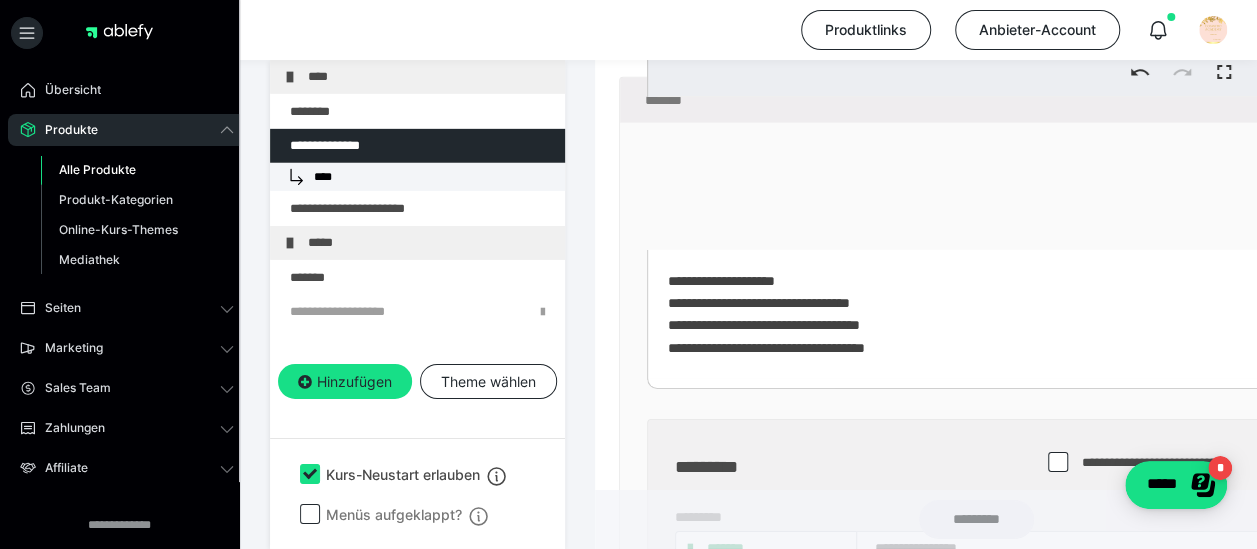 scroll, scrollTop: 3052, scrollLeft: 0, axis: vertical 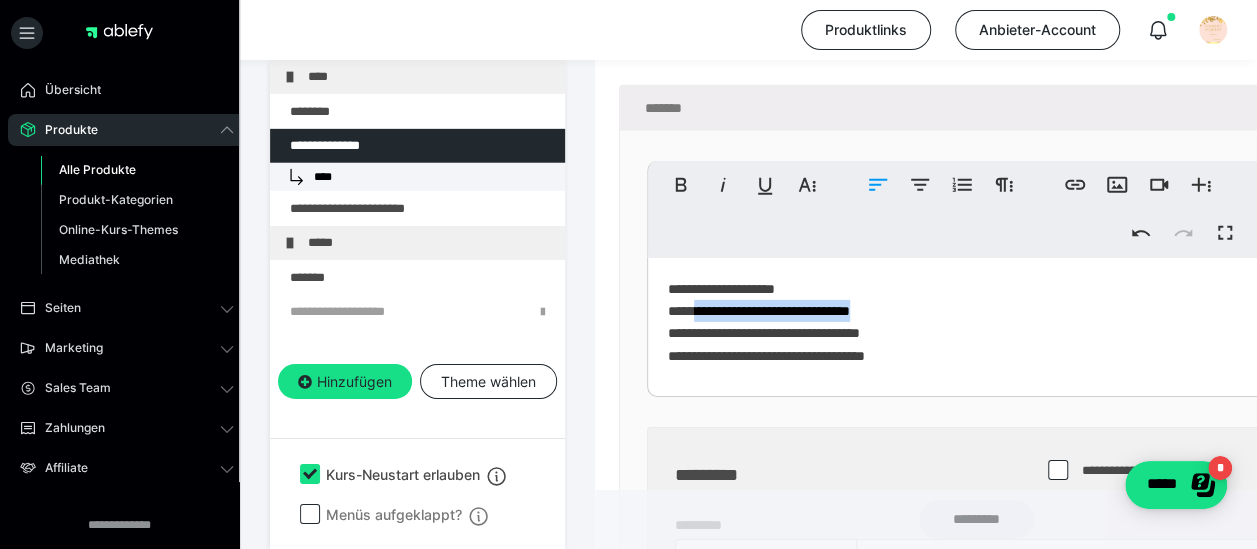 drag, startPoint x: 921, startPoint y: 306, endPoint x: 707, endPoint y: 309, distance: 214.02103 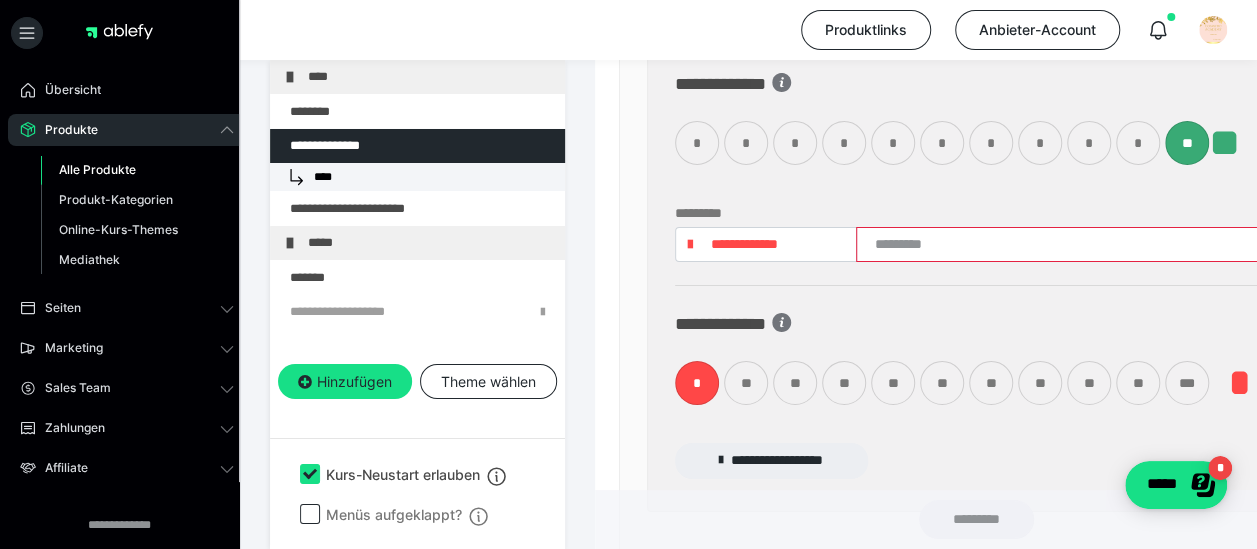 scroll, scrollTop: 3652, scrollLeft: 0, axis: vertical 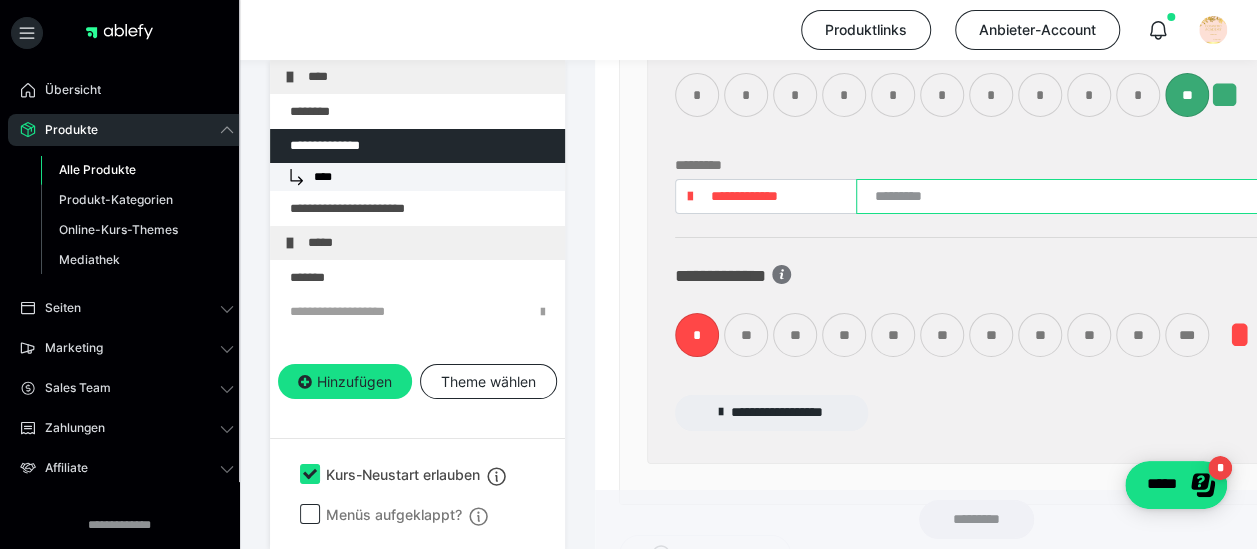 paste on "**********" 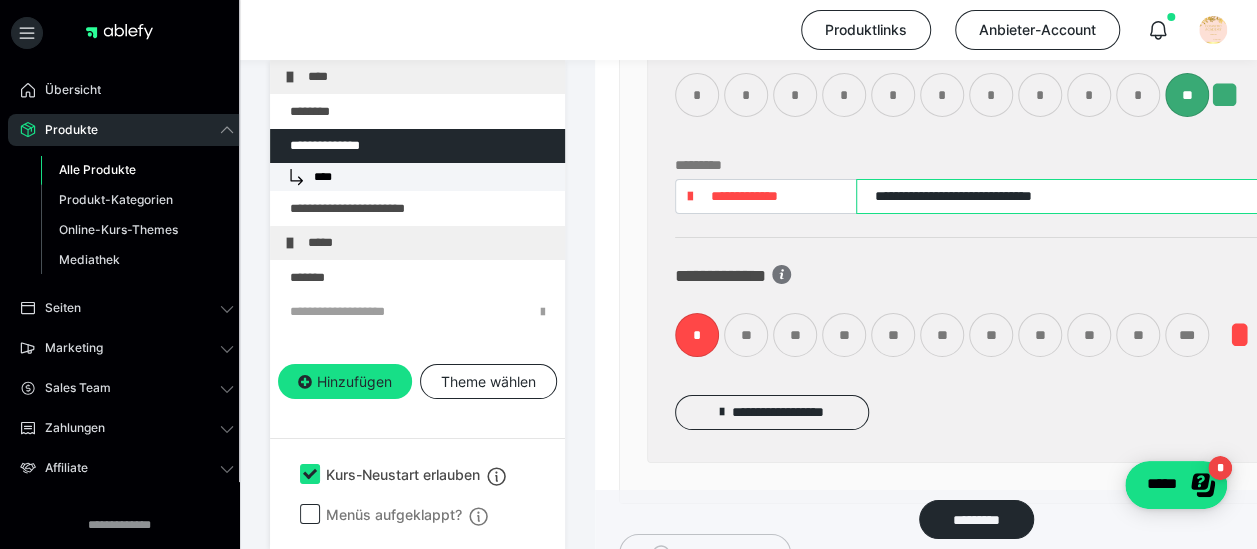 type on "**********" 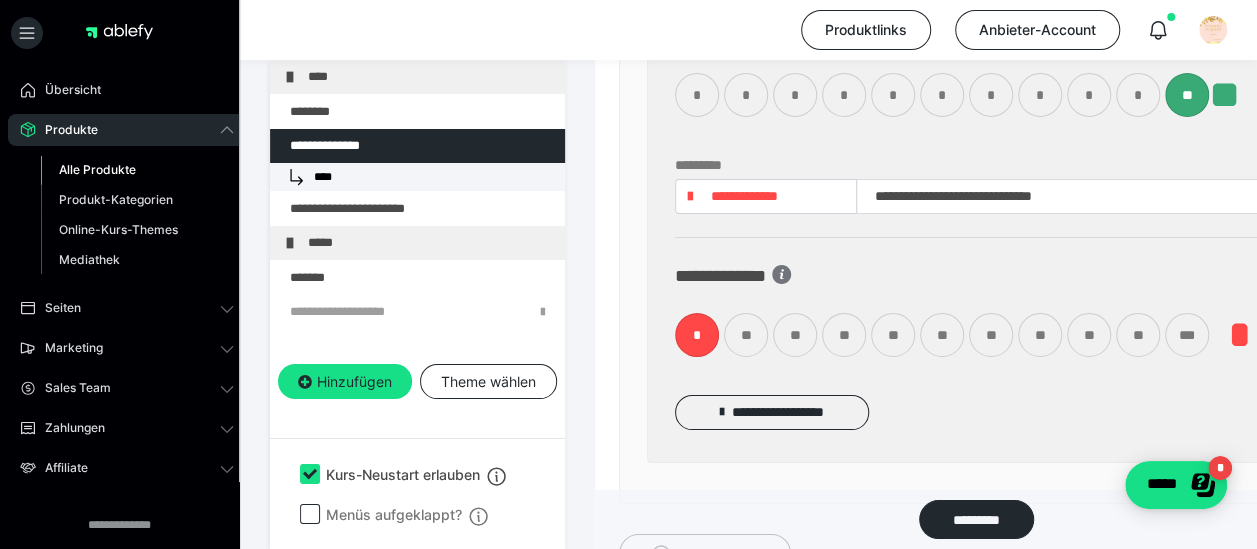 click on "**********" at bounding box center [744, 196] 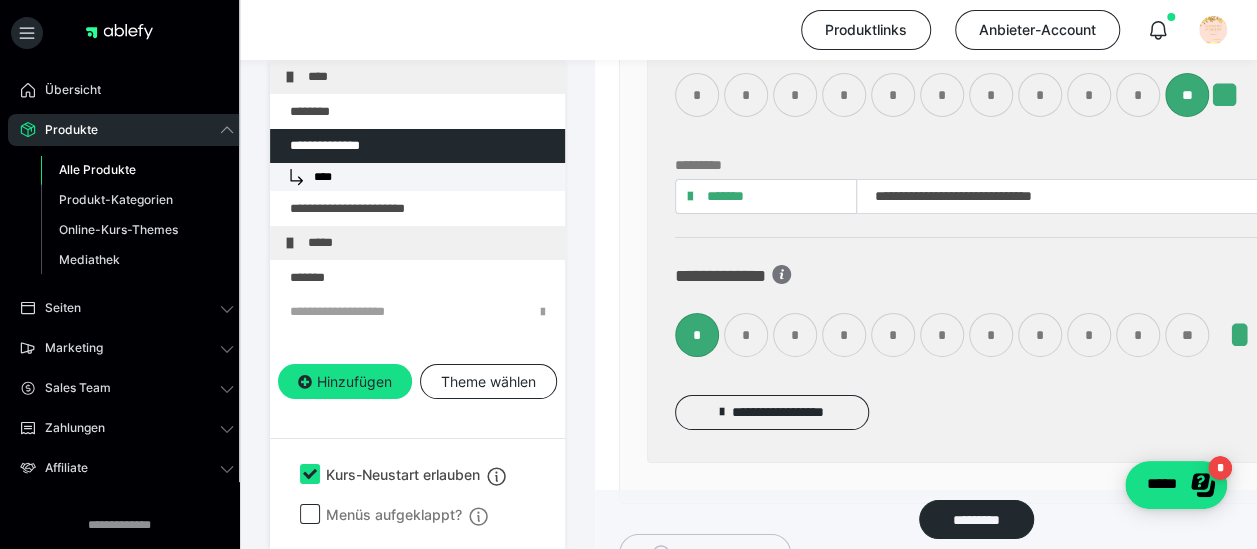 click on "**" at bounding box center [1187, 335] 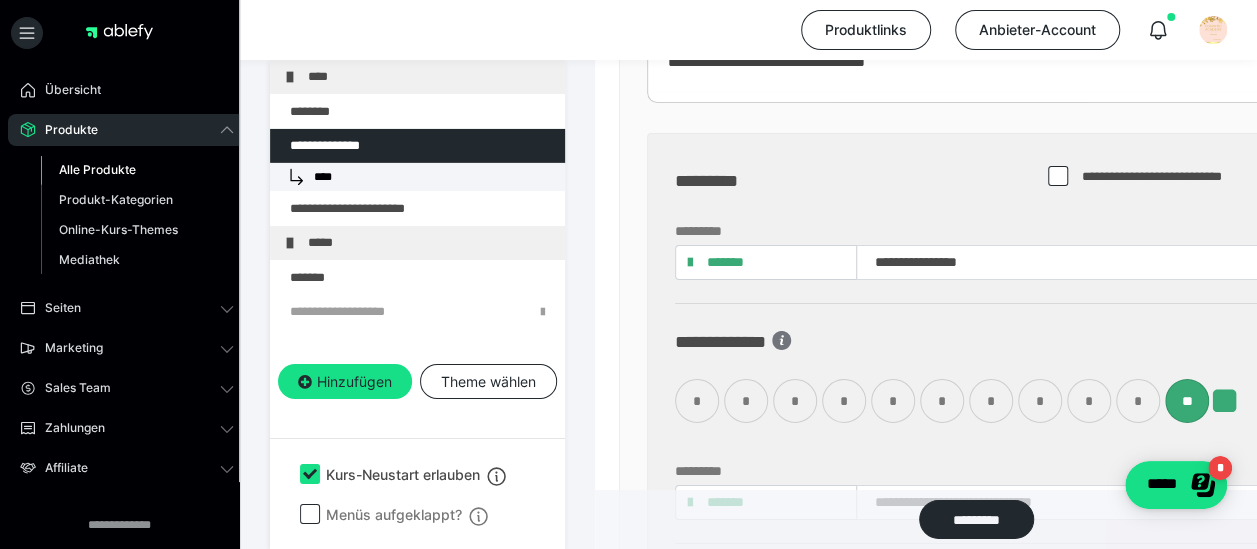 scroll, scrollTop: 3152, scrollLeft: 0, axis: vertical 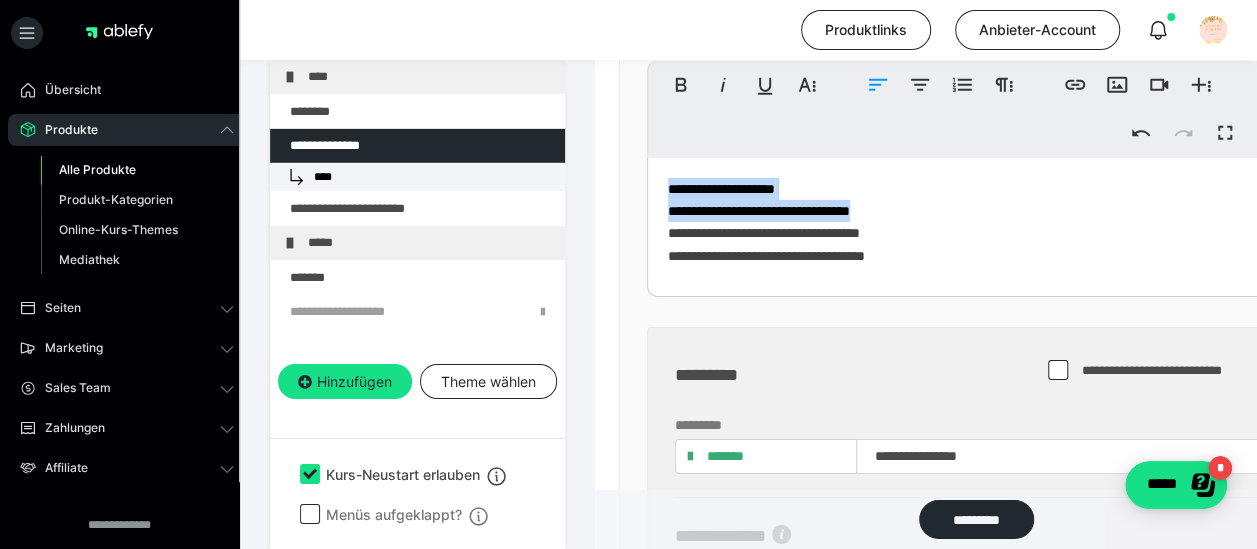 drag, startPoint x: 924, startPoint y: 205, endPoint x: 671, endPoint y: 174, distance: 254.89214 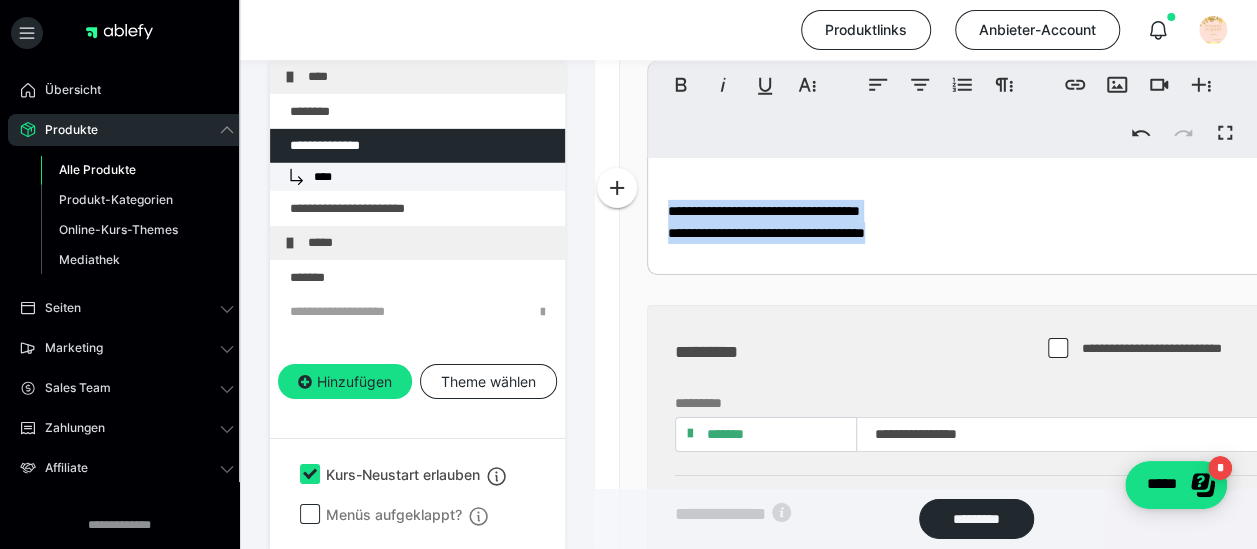 click on "**********" at bounding box center [976, 211] 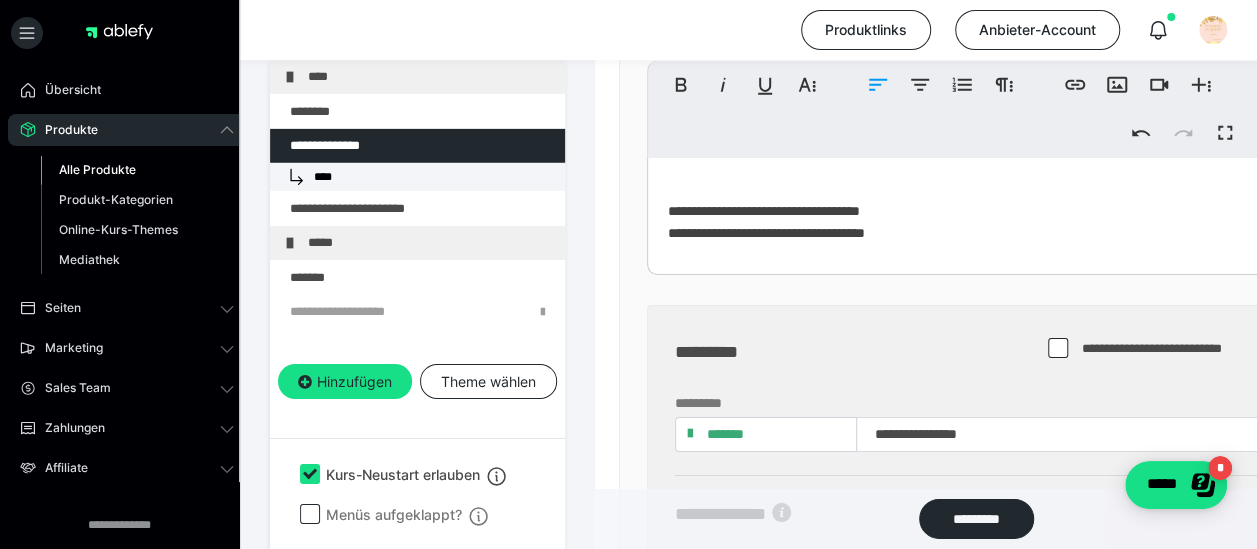 click on "**********" at bounding box center (976, 211) 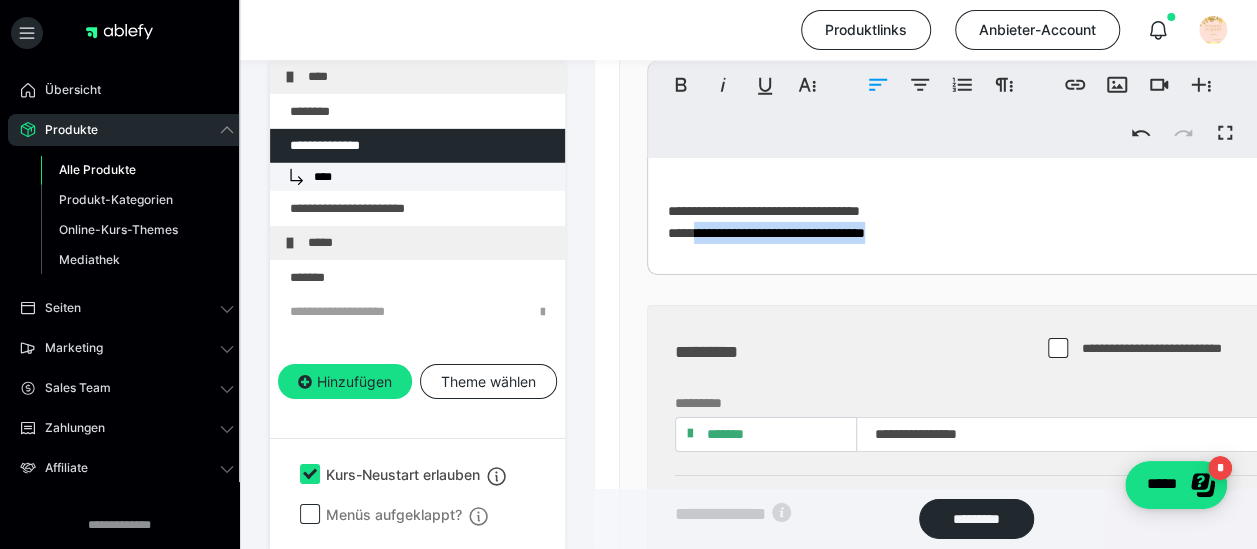 drag, startPoint x: 958, startPoint y: 227, endPoint x: 704, endPoint y: 217, distance: 254.19678 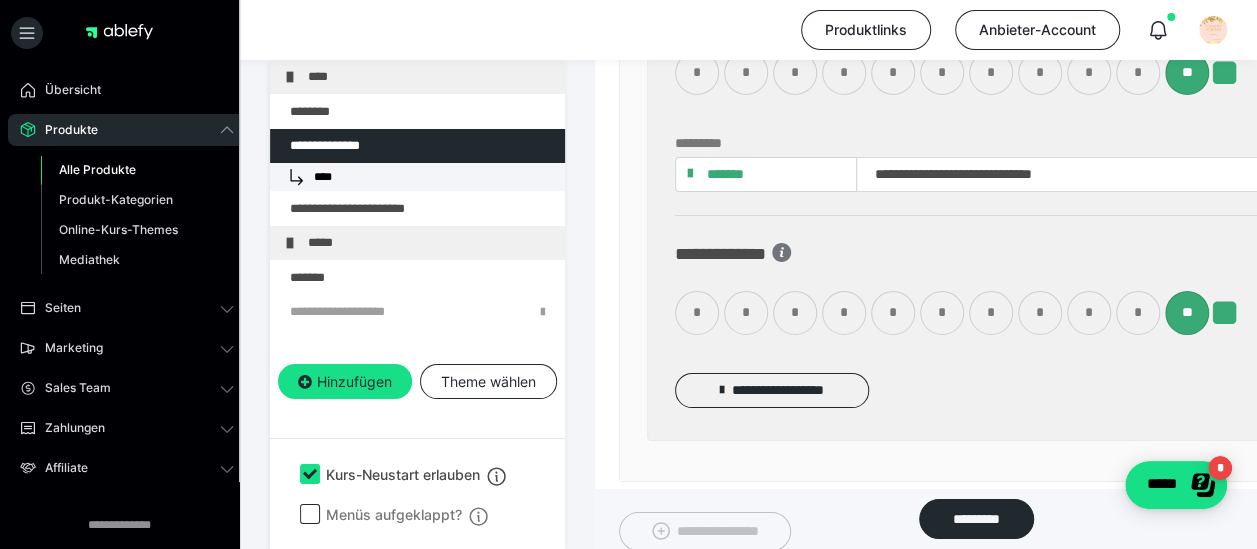 scroll, scrollTop: 3752, scrollLeft: 0, axis: vertical 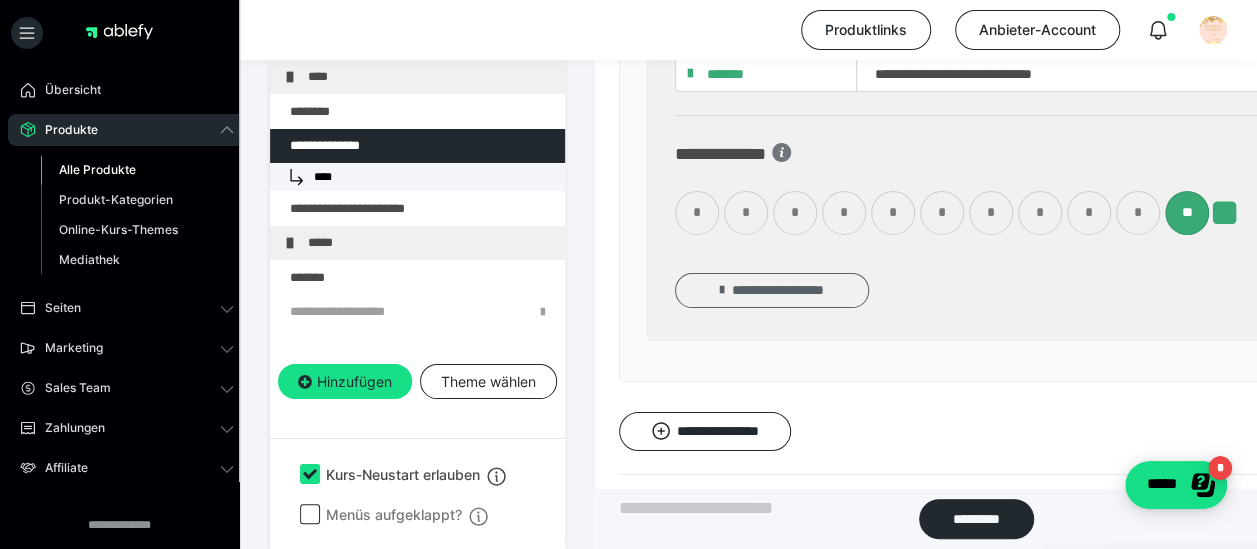 click on "**********" at bounding box center [772, 290] 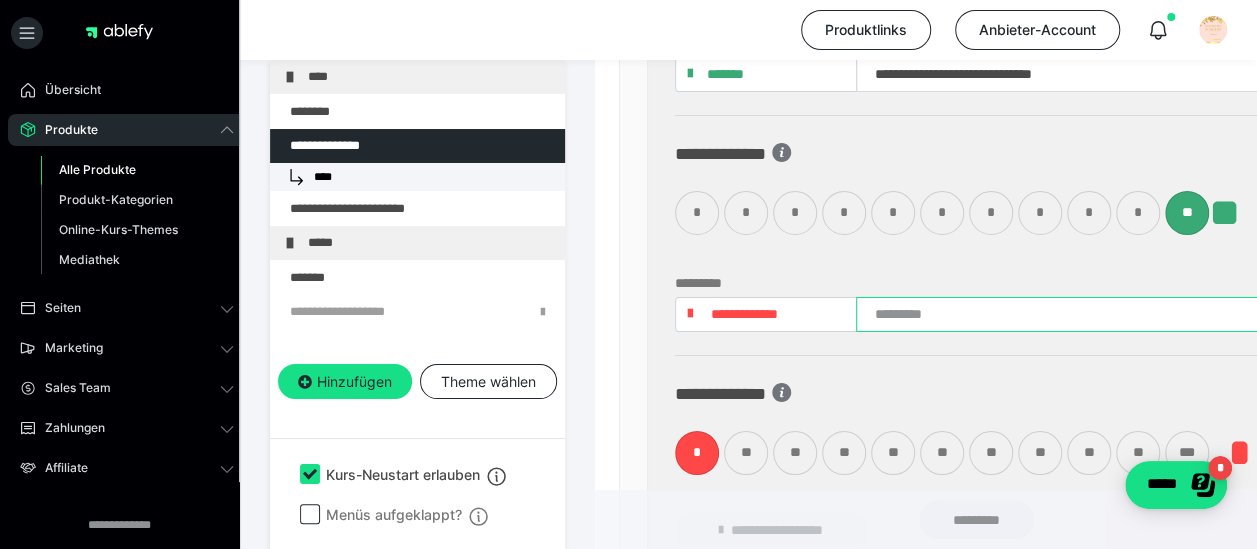 paste on "**********" 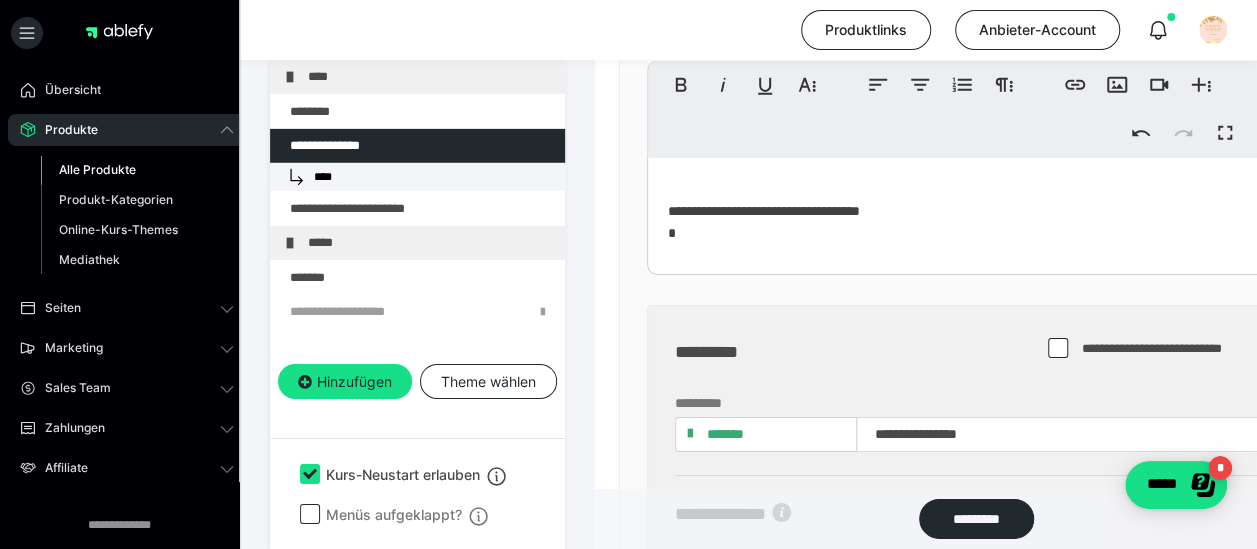 scroll, scrollTop: 2952, scrollLeft: 0, axis: vertical 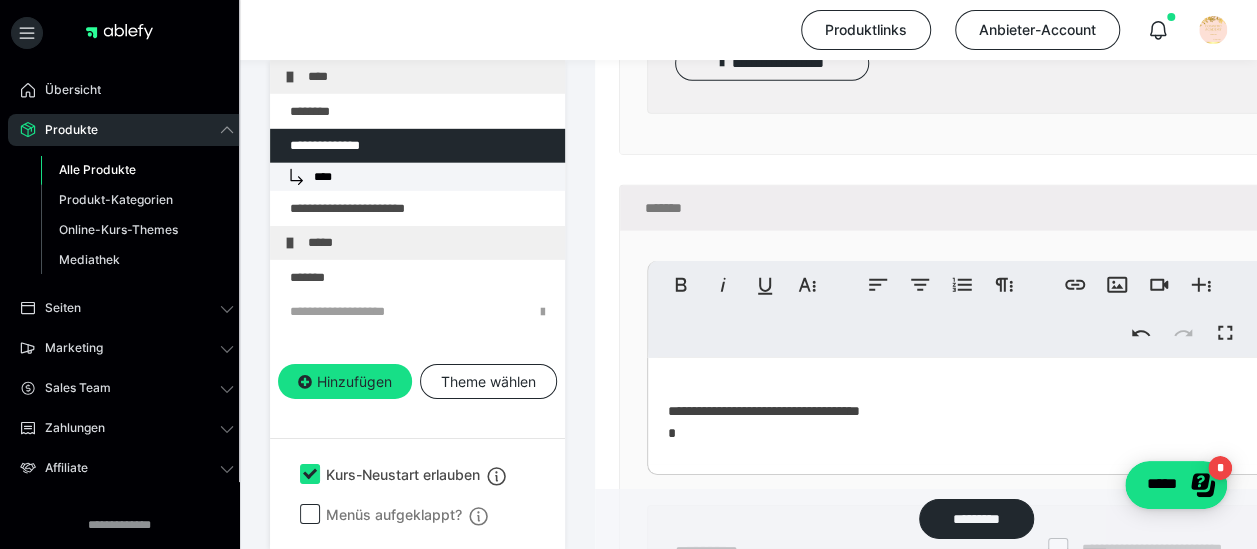type on "**********" 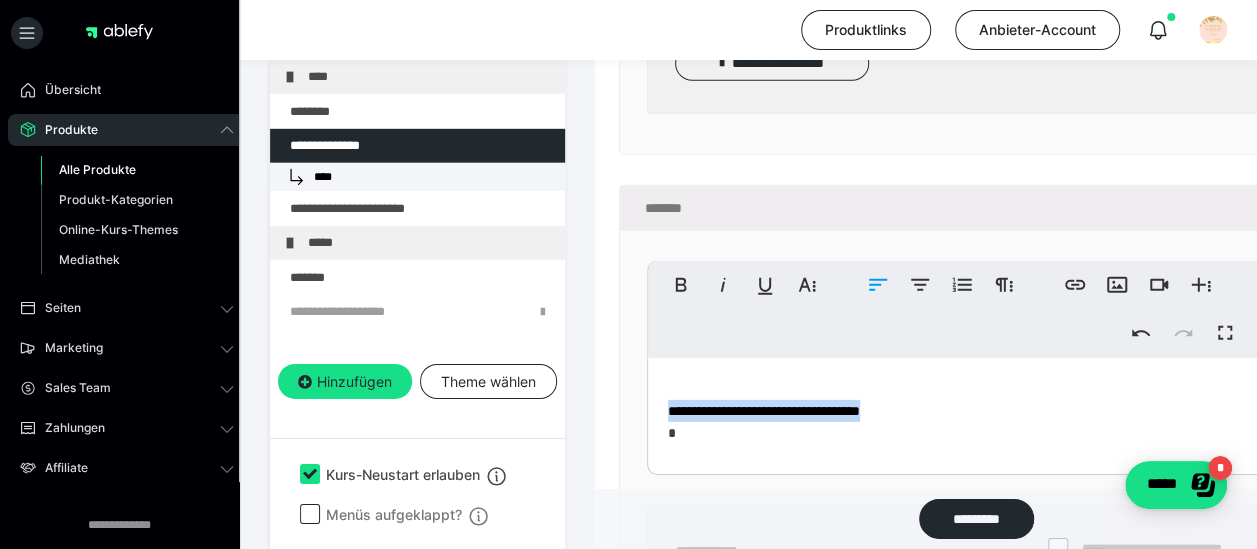 drag, startPoint x: 948, startPoint y: 406, endPoint x: 653, endPoint y: 399, distance: 295.08304 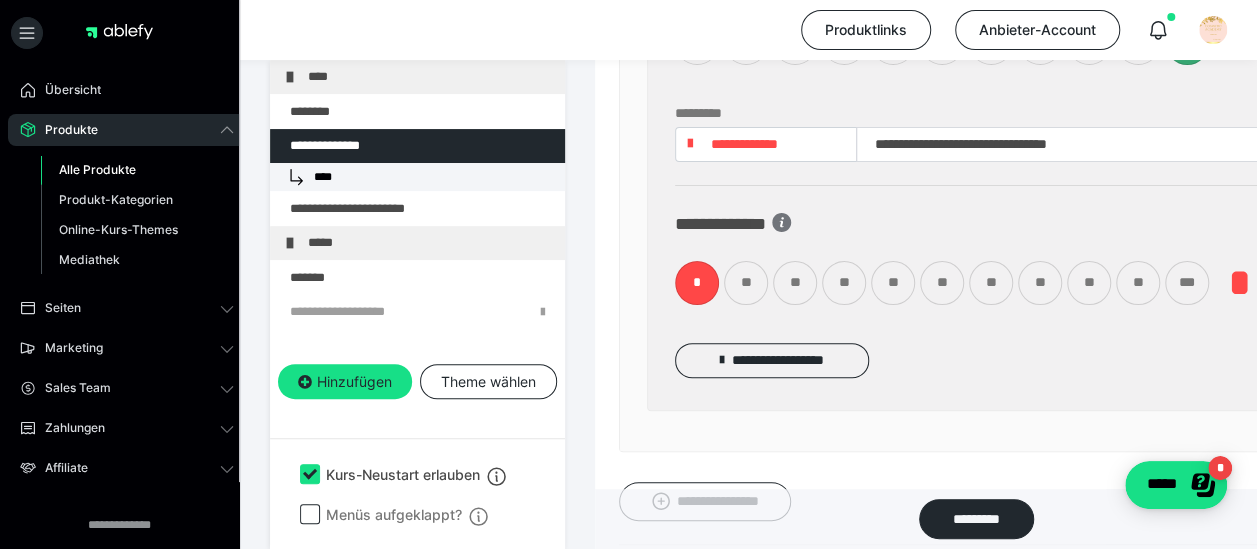 scroll, scrollTop: 3952, scrollLeft: 0, axis: vertical 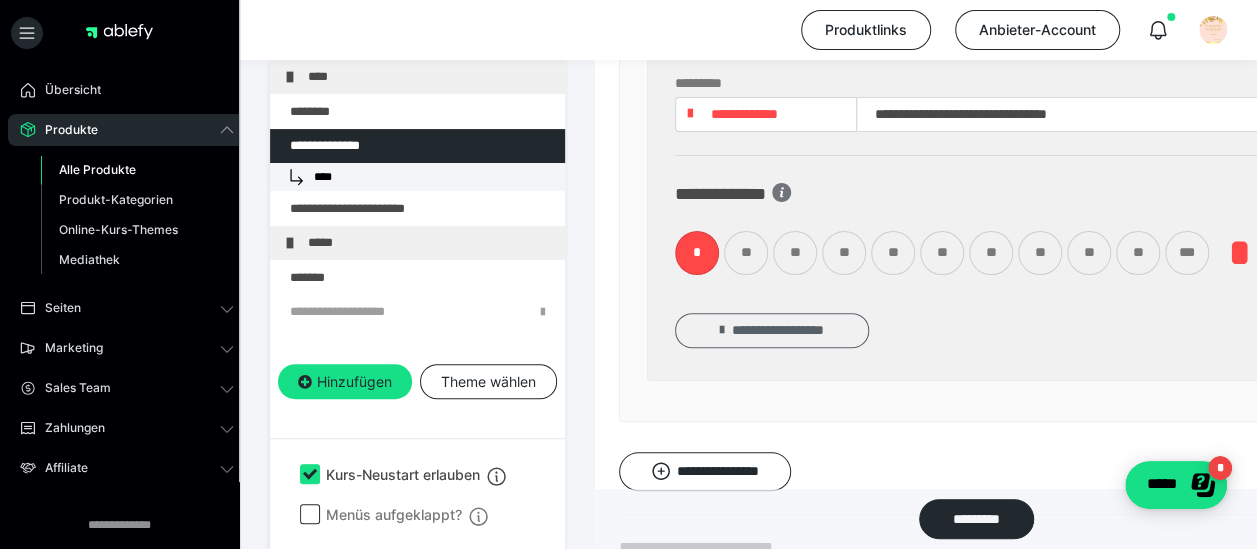 click on "**********" at bounding box center [772, -1885] 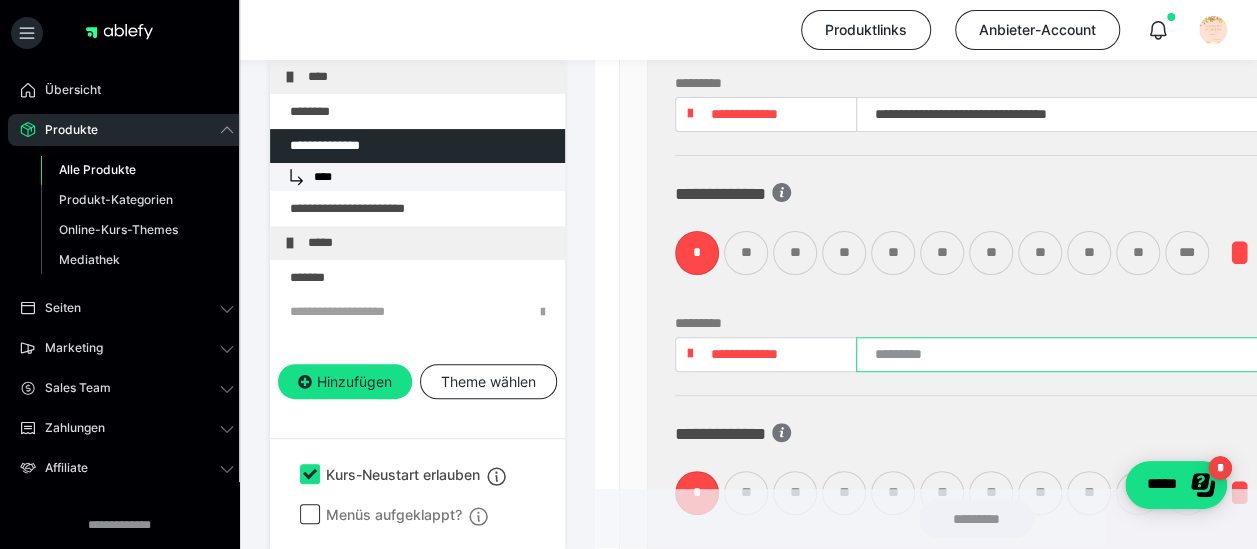 paste on "**********" 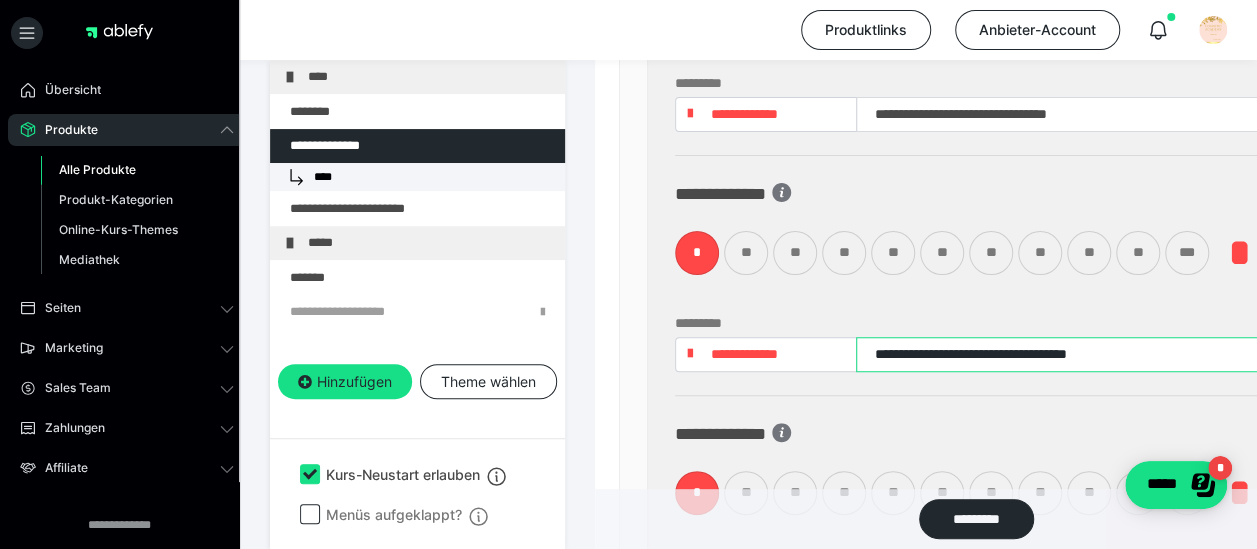 drag, startPoint x: 916, startPoint y: 350, endPoint x: 870, endPoint y: 339, distance: 47.296936 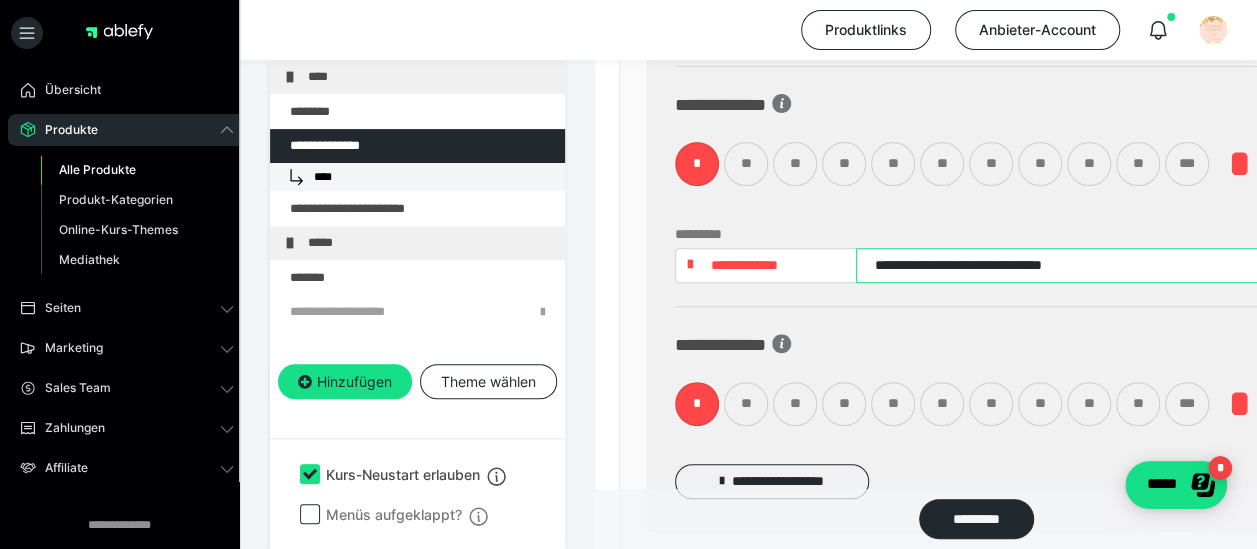 scroll, scrollTop: 4152, scrollLeft: 0, axis: vertical 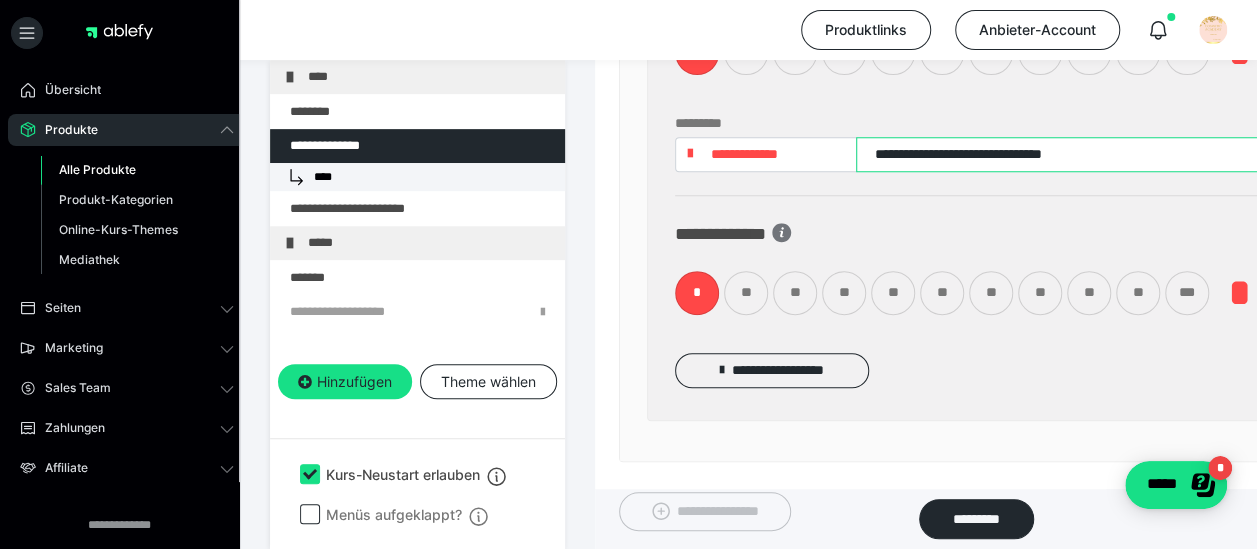 type on "**********" 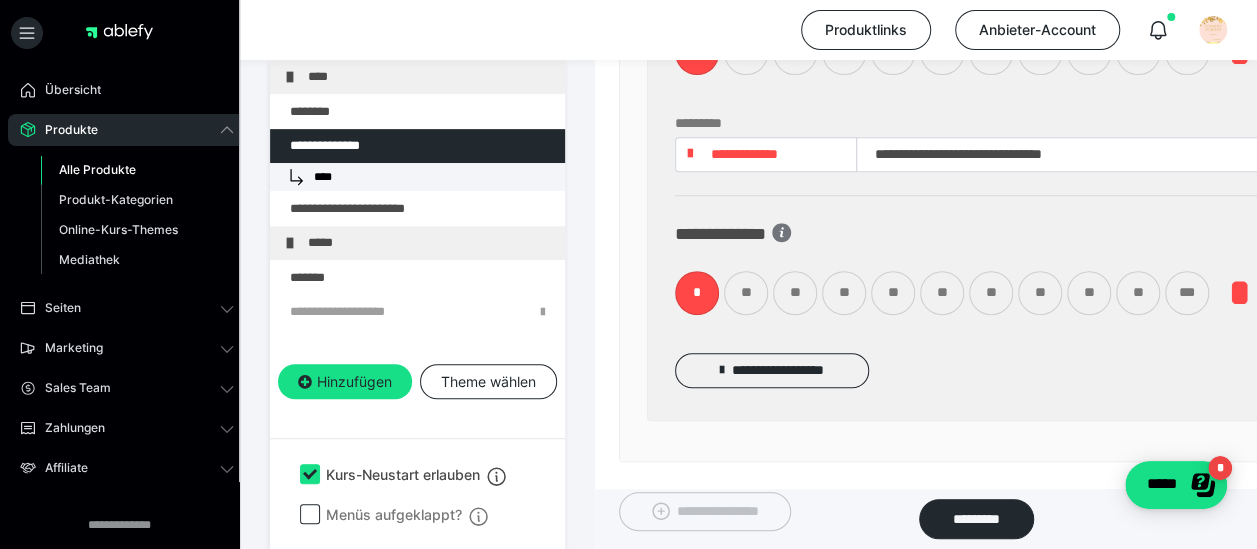 click on "***" at bounding box center [1187, 293] 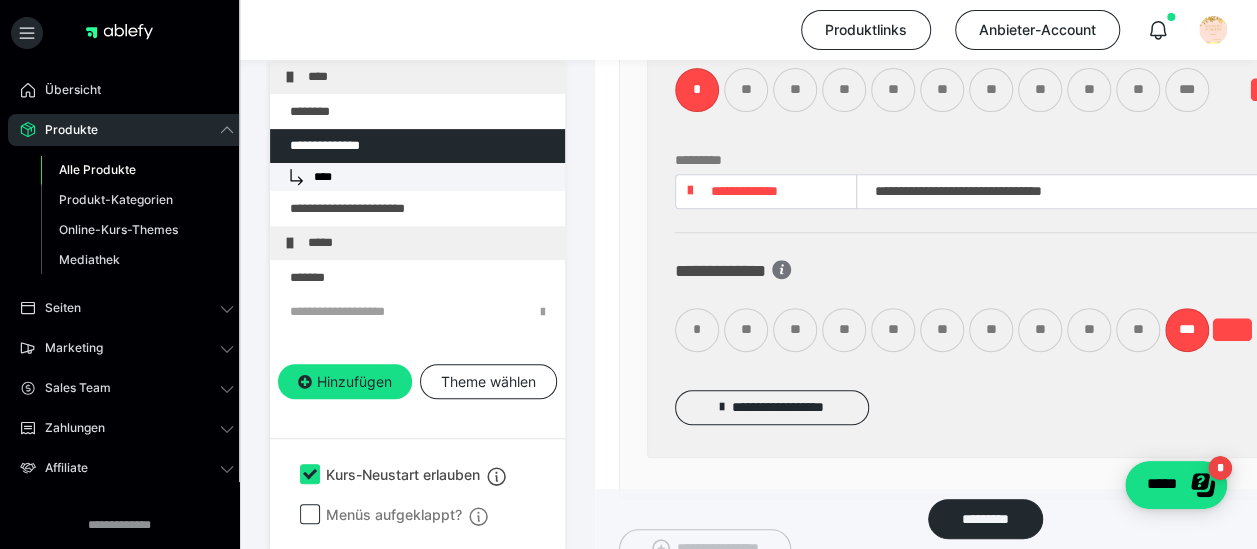 scroll, scrollTop: 4052, scrollLeft: 0, axis: vertical 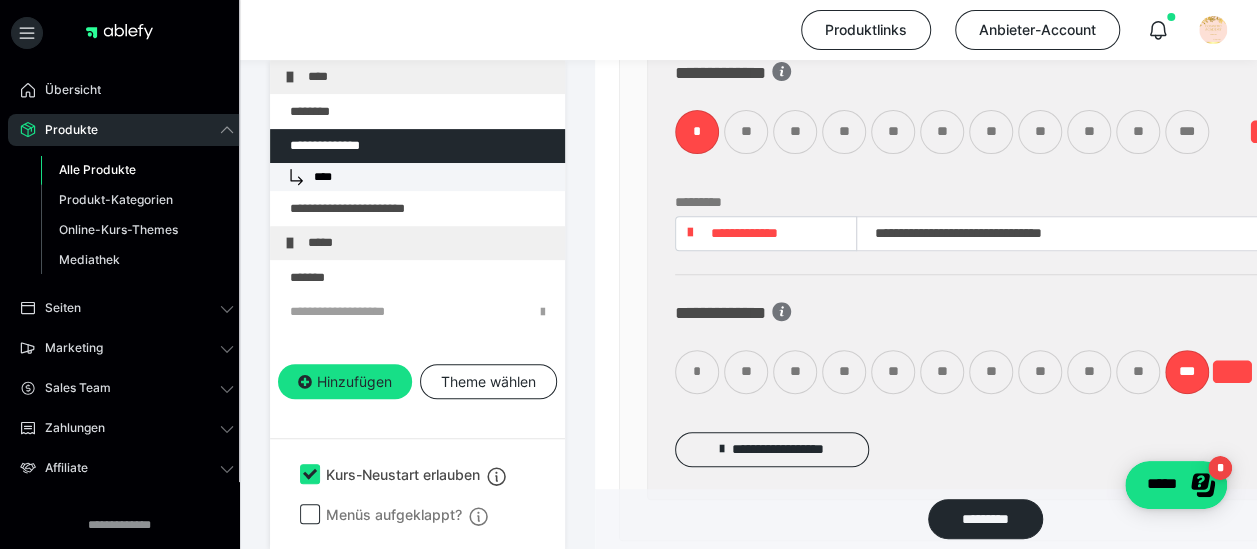 click on "**********" at bounding box center (744, 233) 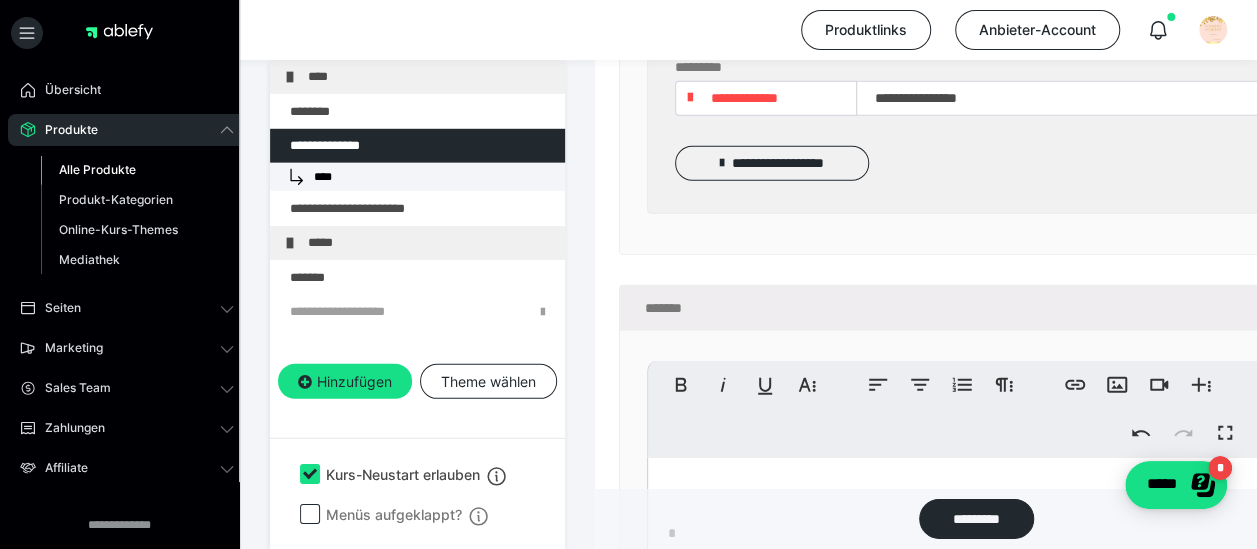 scroll, scrollTop: 3052, scrollLeft: 0, axis: vertical 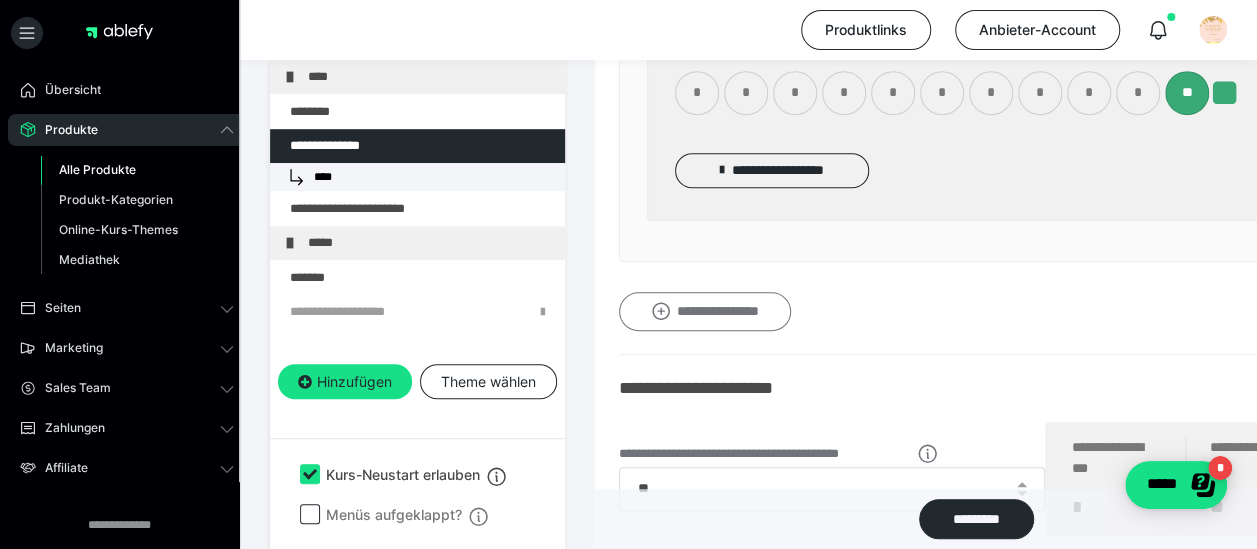 click on "**********" at bounding box center [705, 311] 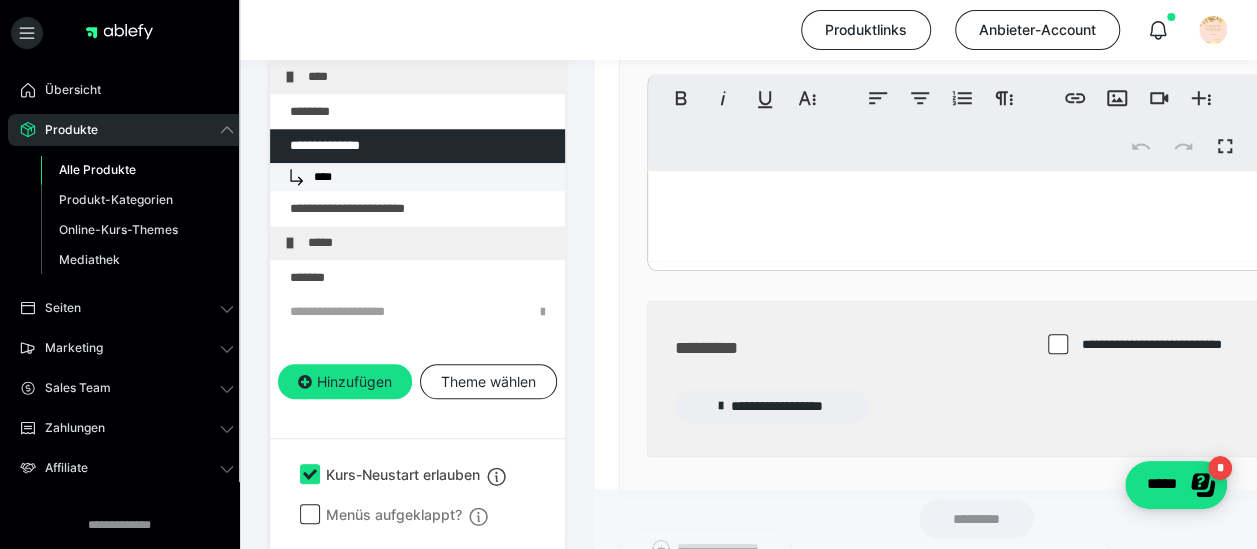 scroll, scrollTop: 4652, scrollLeft: 0, axis: vertical 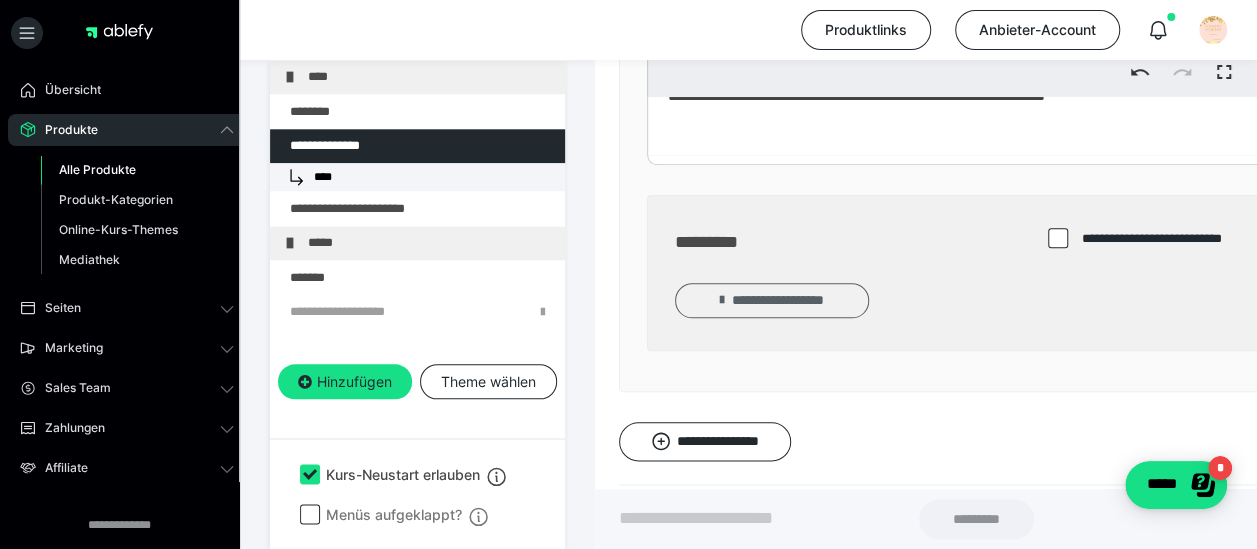 click on "**********" at bounding box center (772, 300) 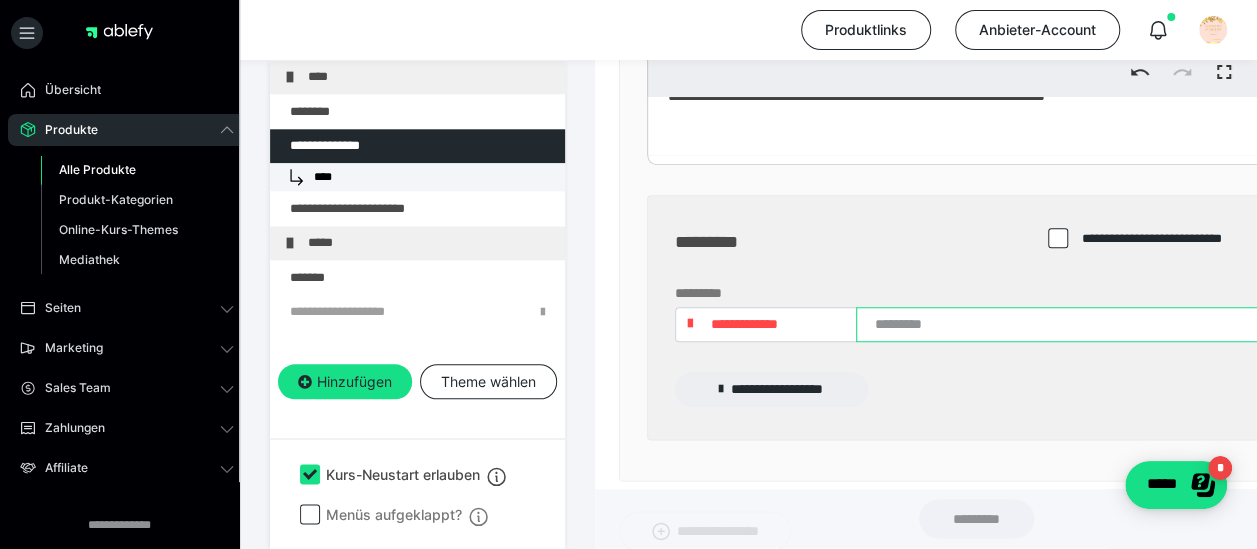 paste on "**********" 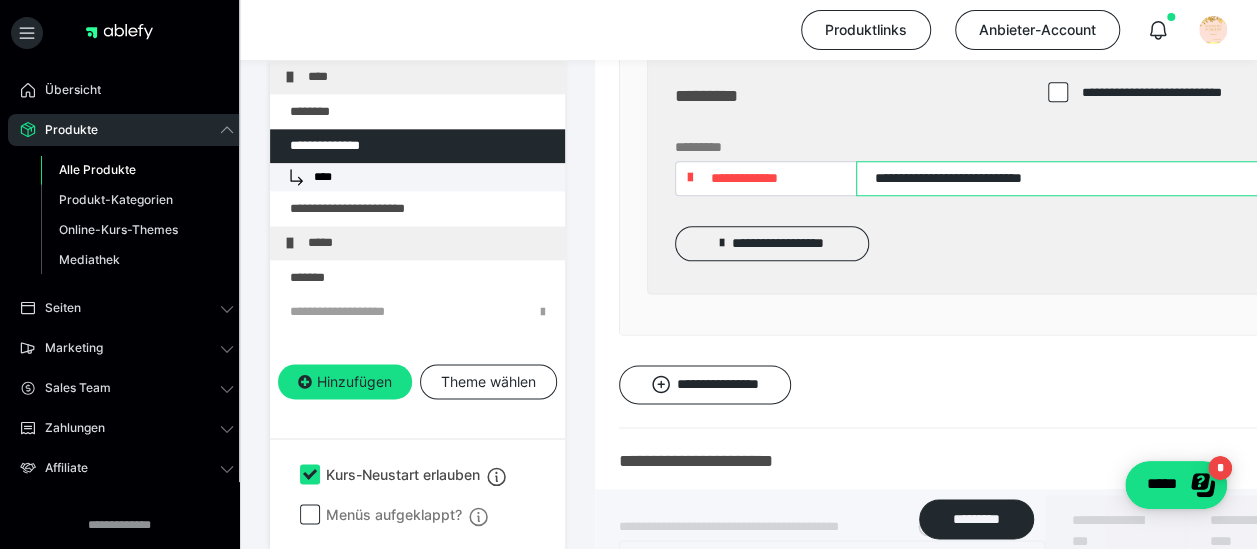 scroll, scrollTop: 4852, scrollLeft: 0, axis: vertical 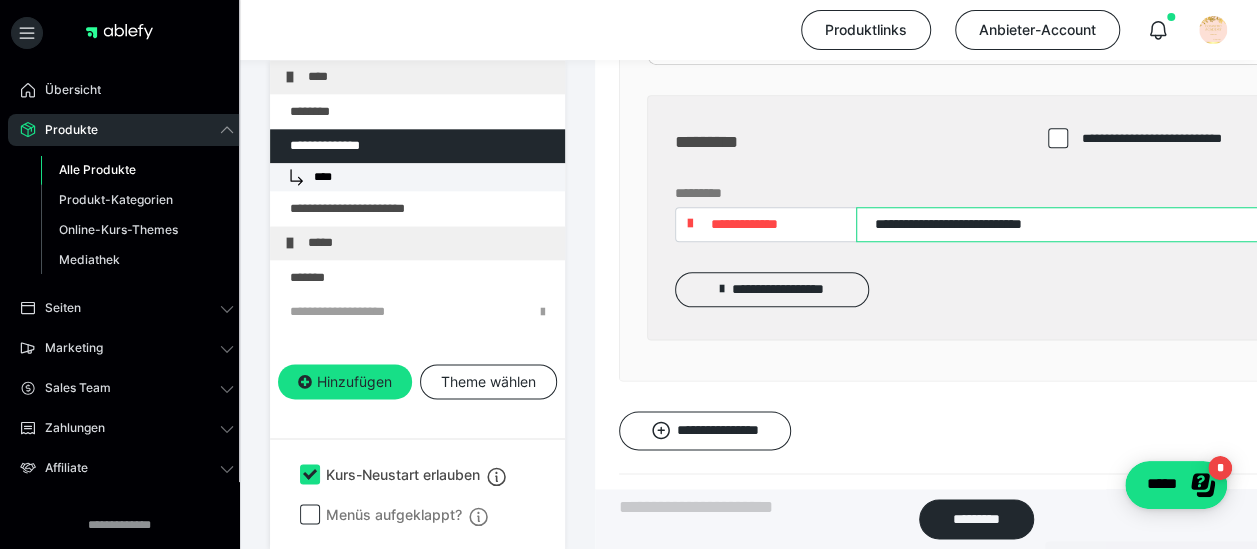 drag, startPoint x: 1117, startPoint y: 220, endPoint x: 1002, endPoint y: 213, distance: 115.212845 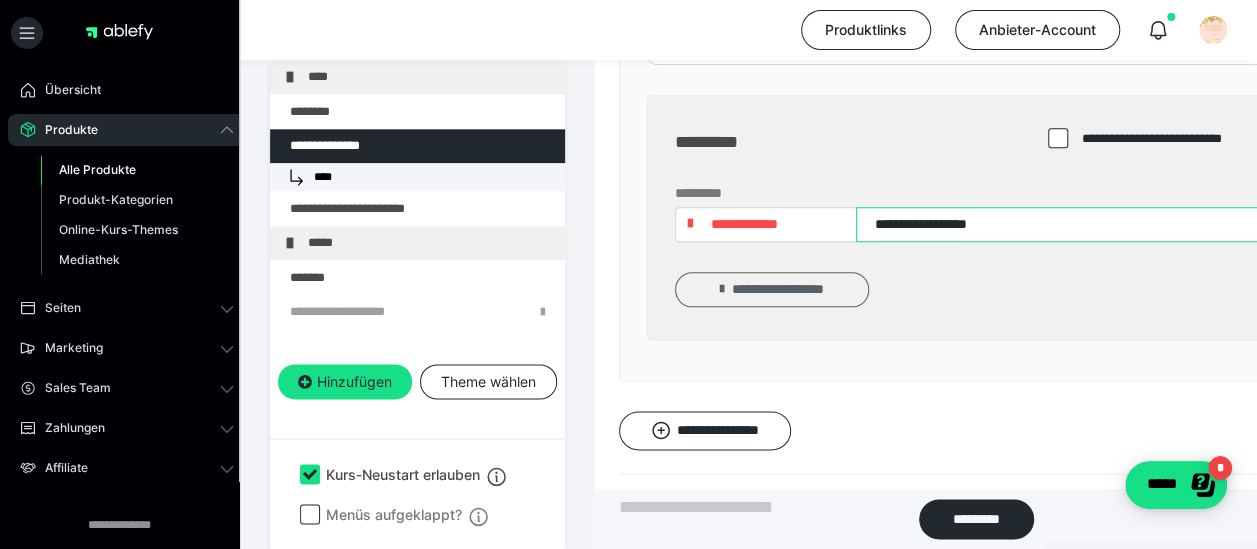 type on "**********" 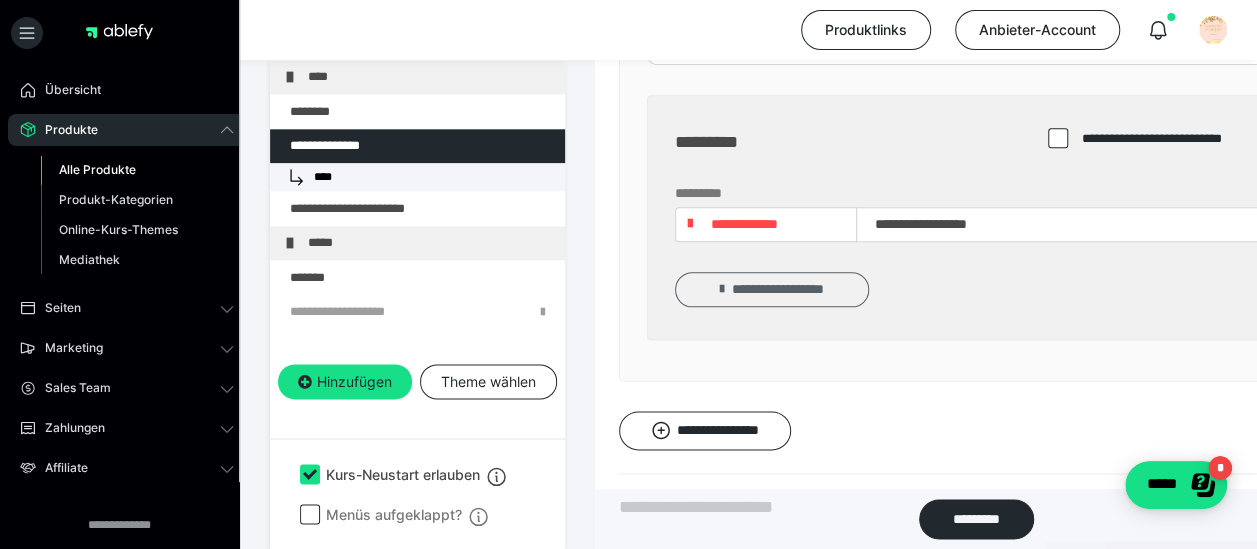 click on "**********" at bounding box center (772, 289) 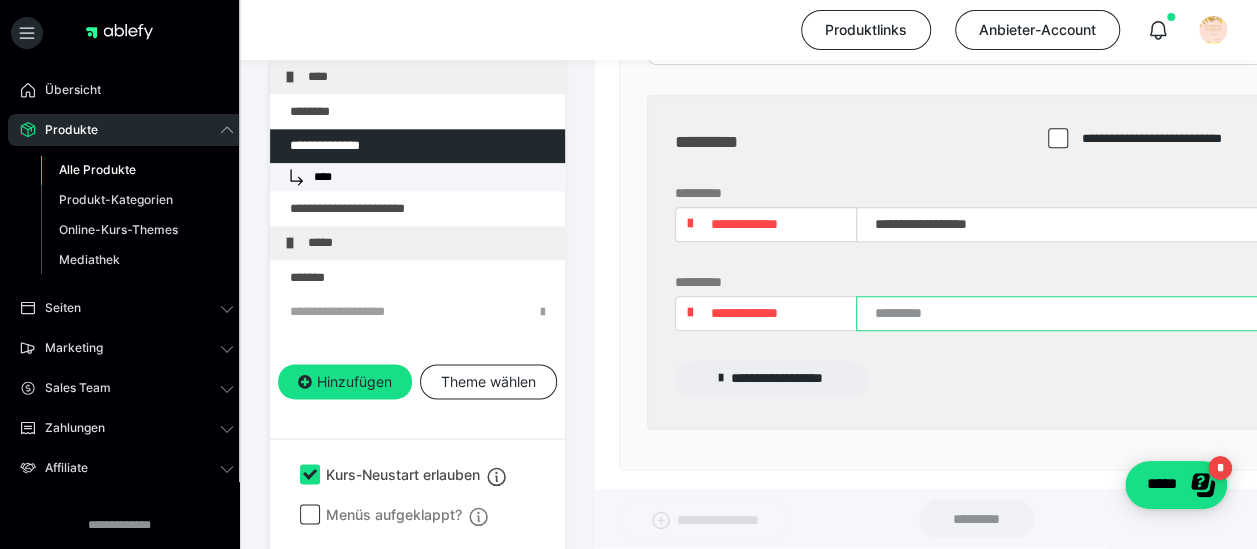 paste on "**********" 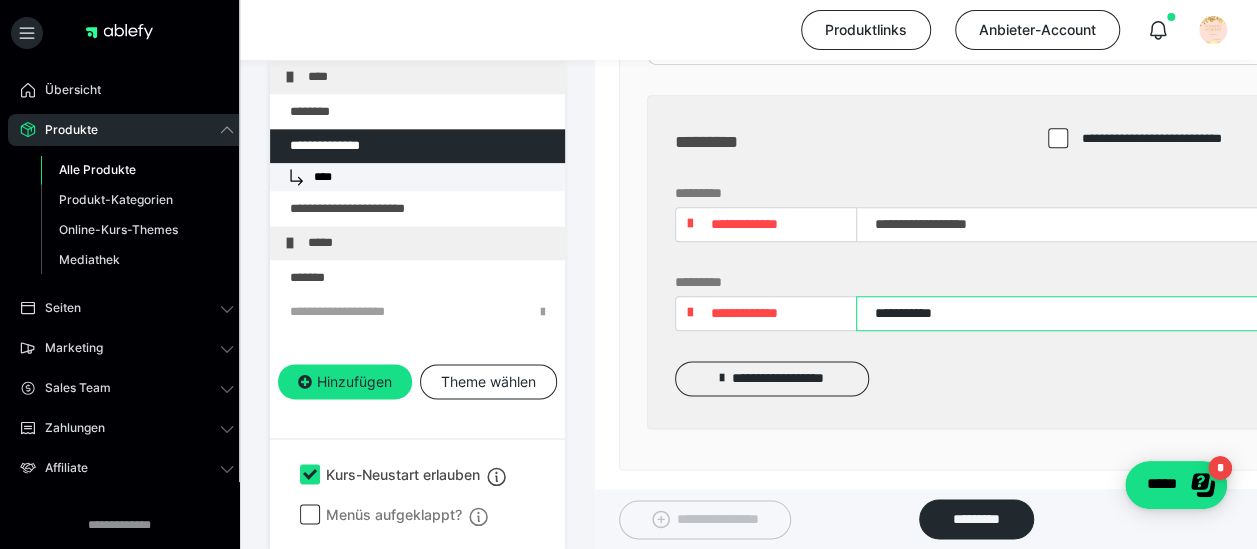 click on "**********" at bounding box center (1060, 313) 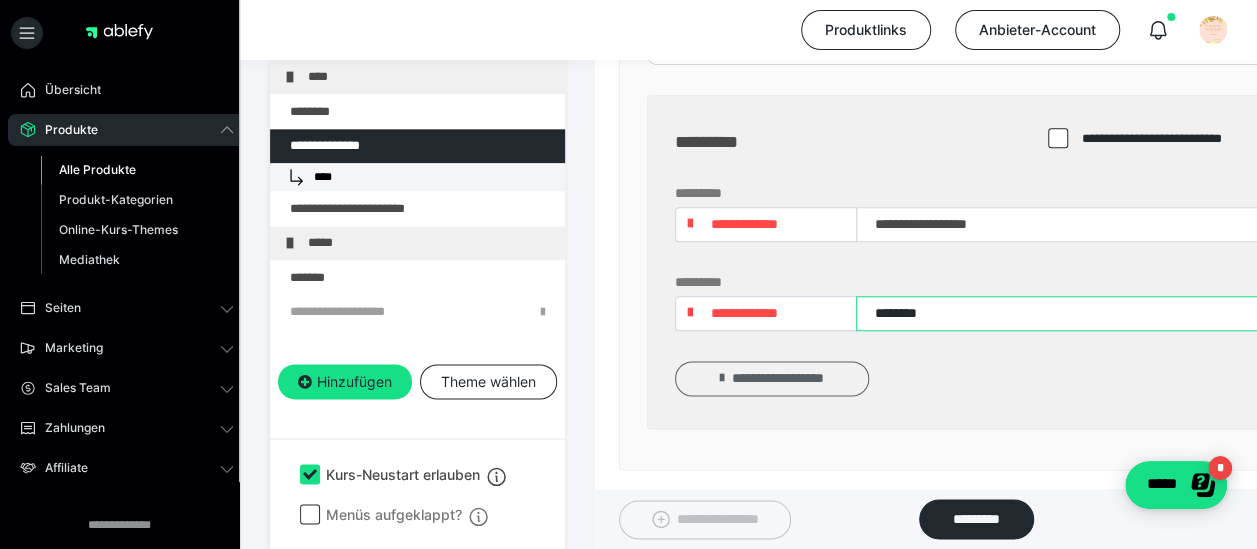 type on "********" 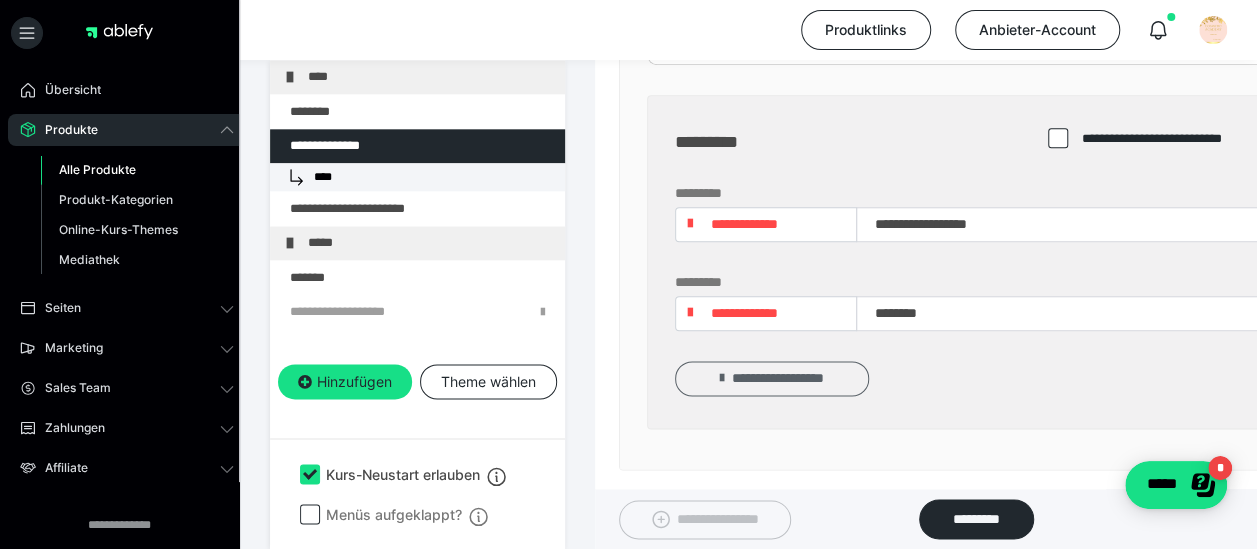 click on "**********" at bounding box center (772, 378) 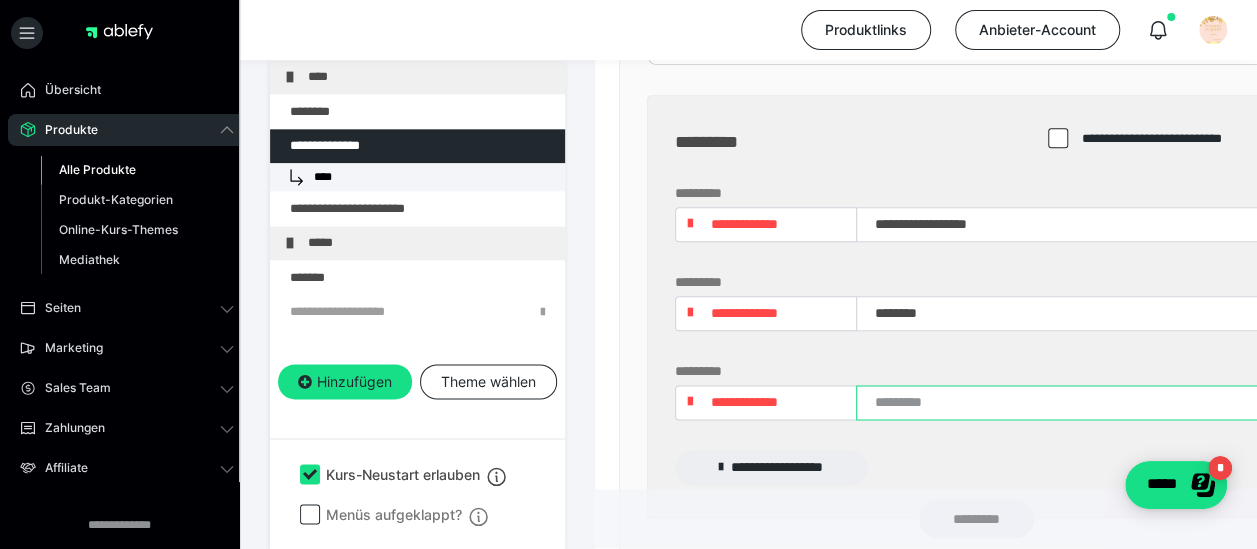 paste on "**********" 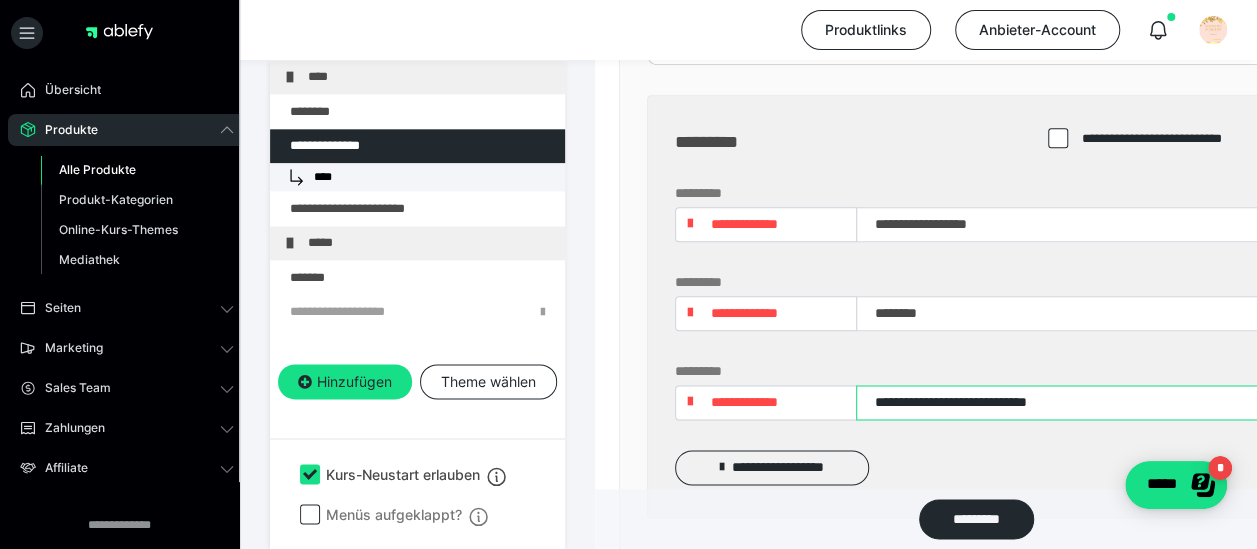type on "**********" 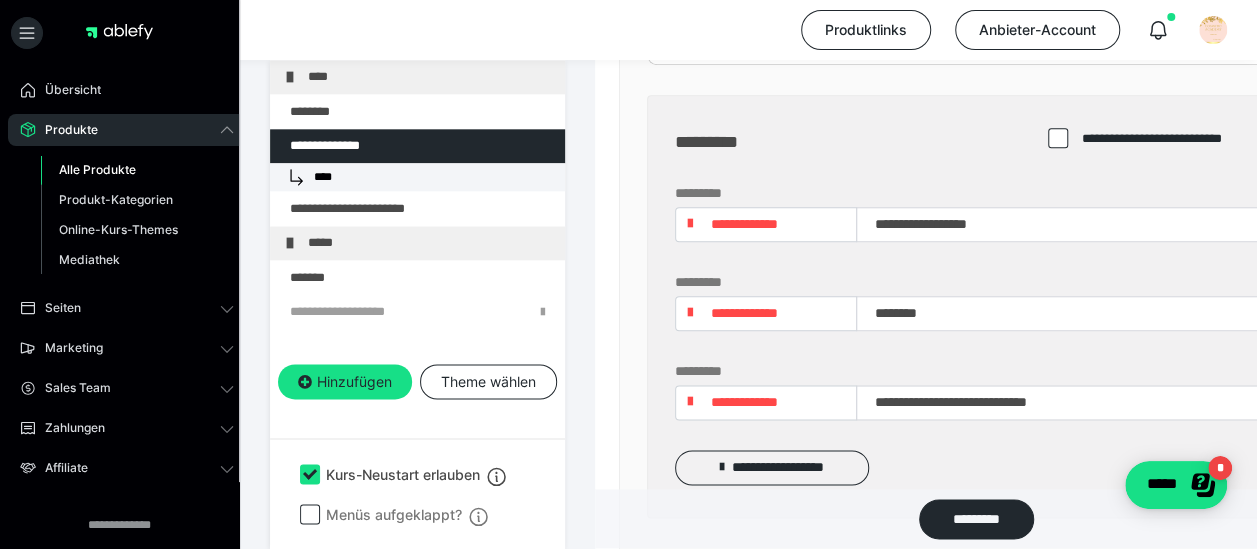 click on "**********" at bounding box center (766, 402) 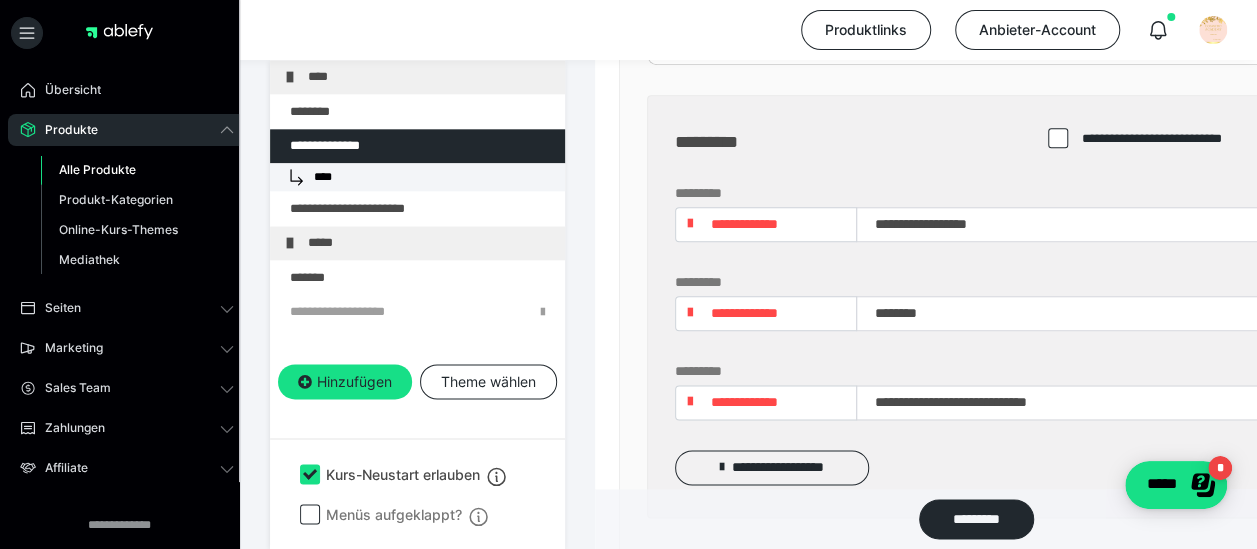 click on "**********" at bounding box center (738, 402) 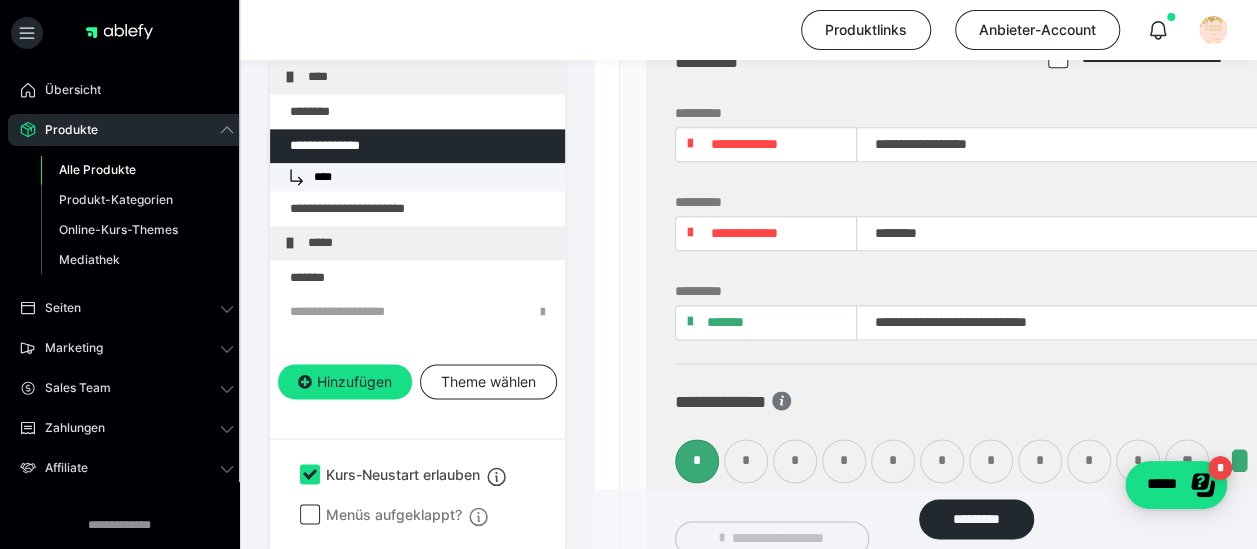 scroll, scrollTop: 5052, scrollLeft: 0, axis: vertical 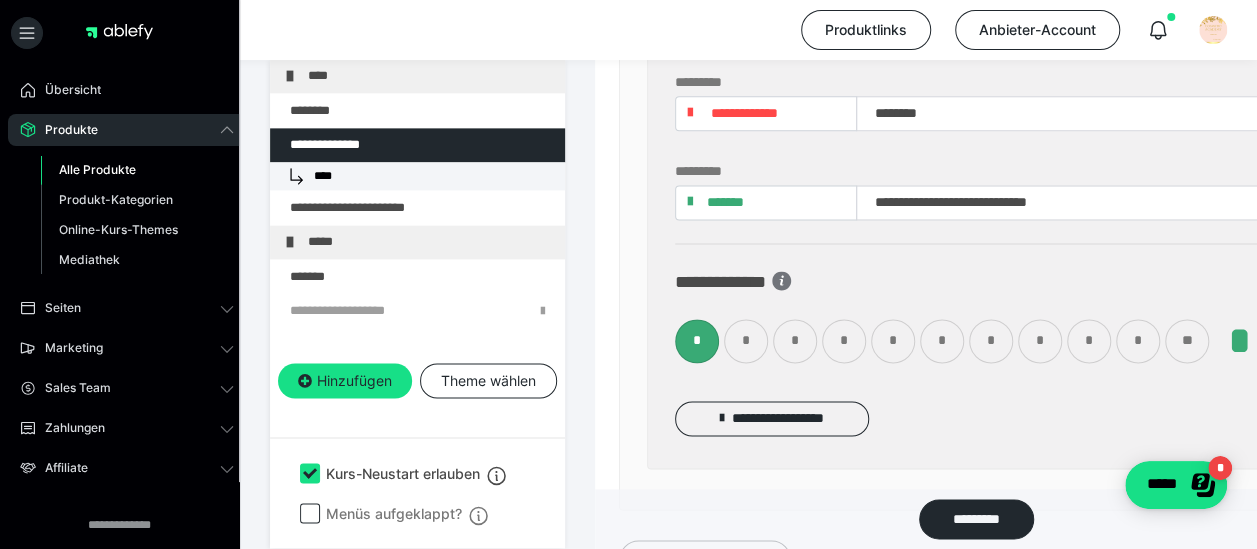 click on "**" at bounding box center (1187, 341) 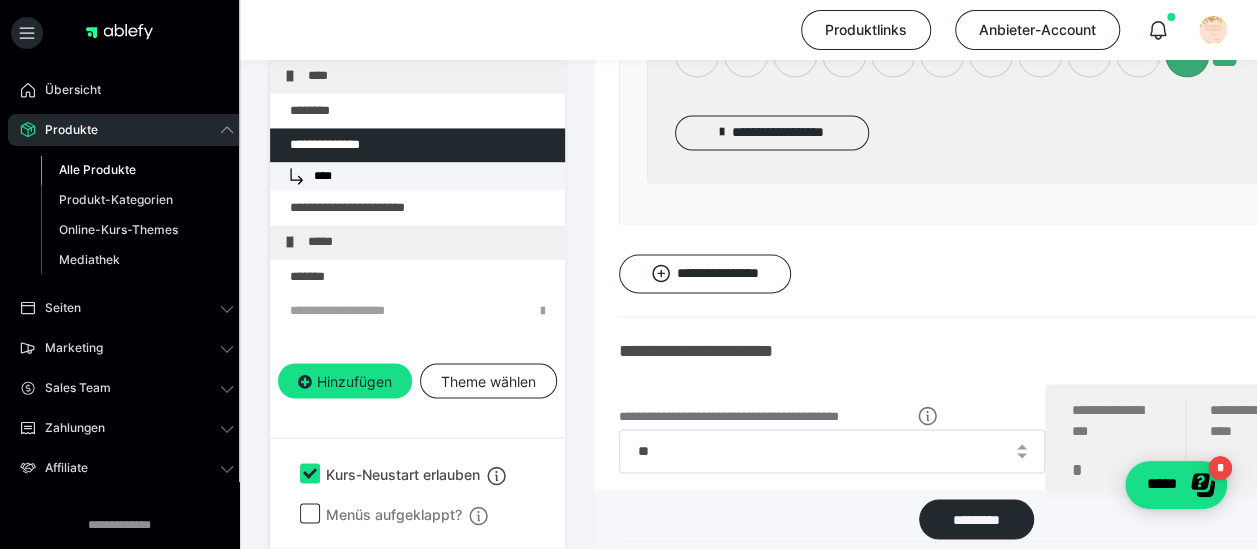 scroll, scrollTop: 5452, scrollLeft: 0, axis: vertical 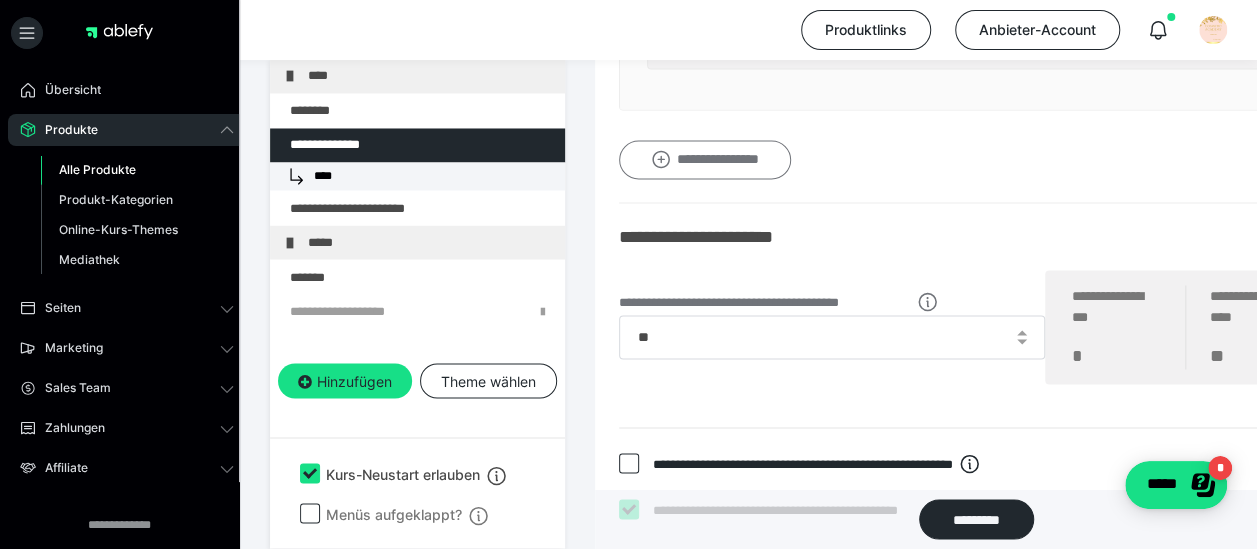 click on "**********" at bounding box center [705, 159] 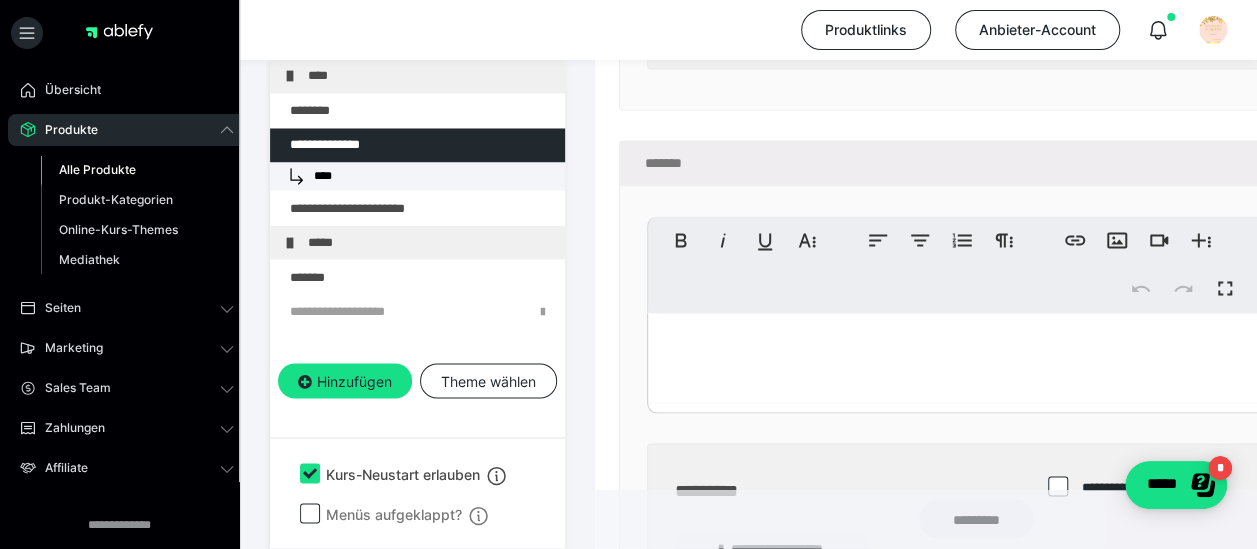 drag, startPoint x: 821, startPoint y: 298, endPoint x: 958, endPoint y: 340, distance: 143.29341 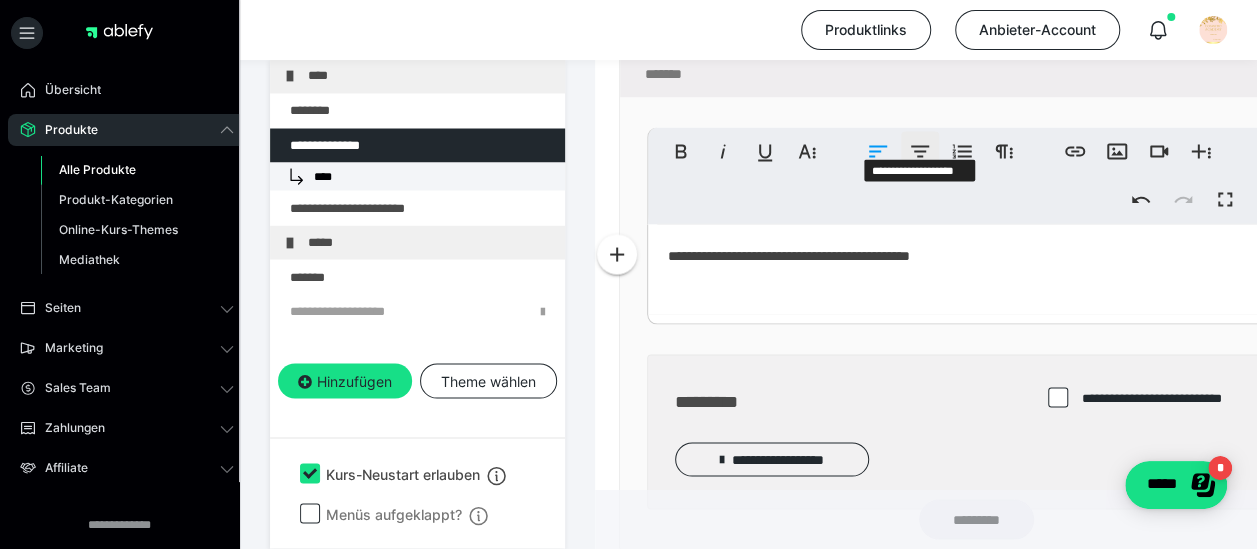 scroll, scrollTop: 5752, scrollLeft: 0, axis: vertical 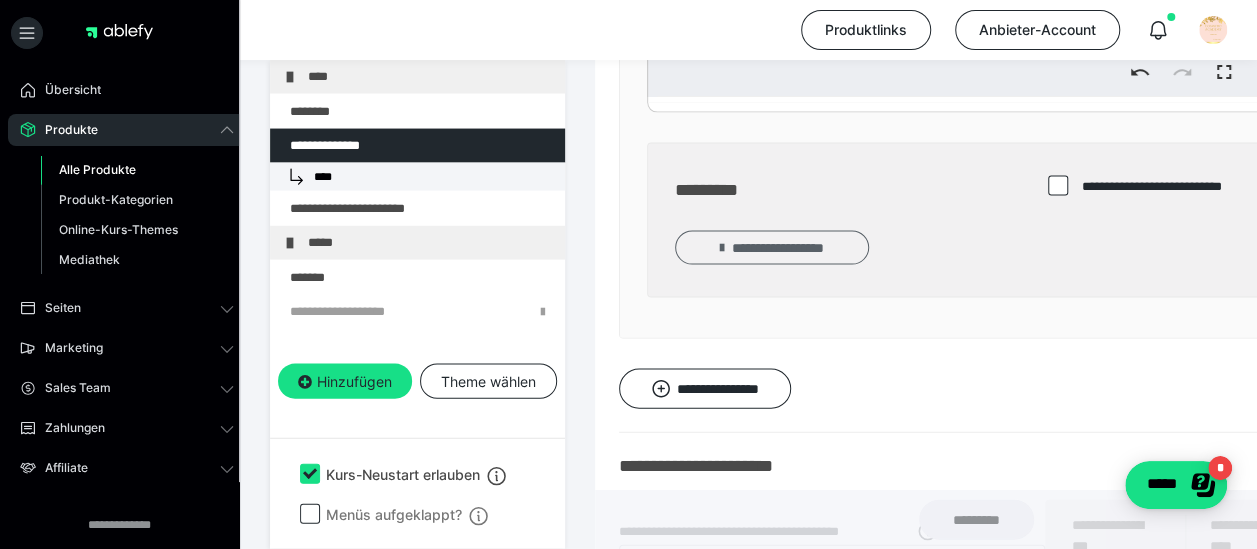 click on "**********" at bounding box center [772, 248] 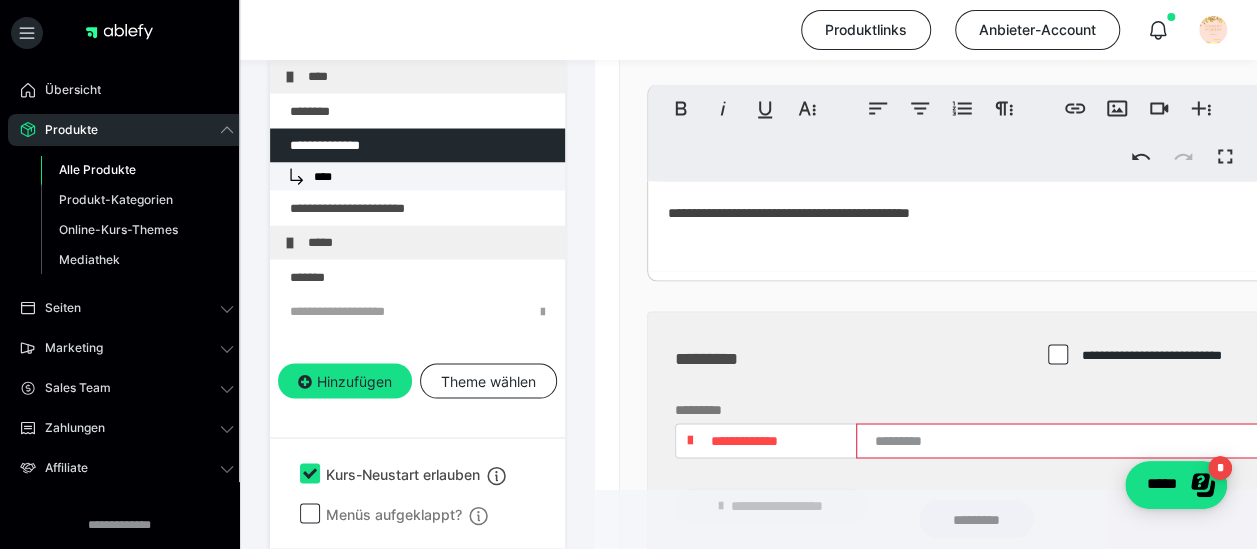 scroll, scrollTop: 5652, scrollLeft: 0, axis: vertical 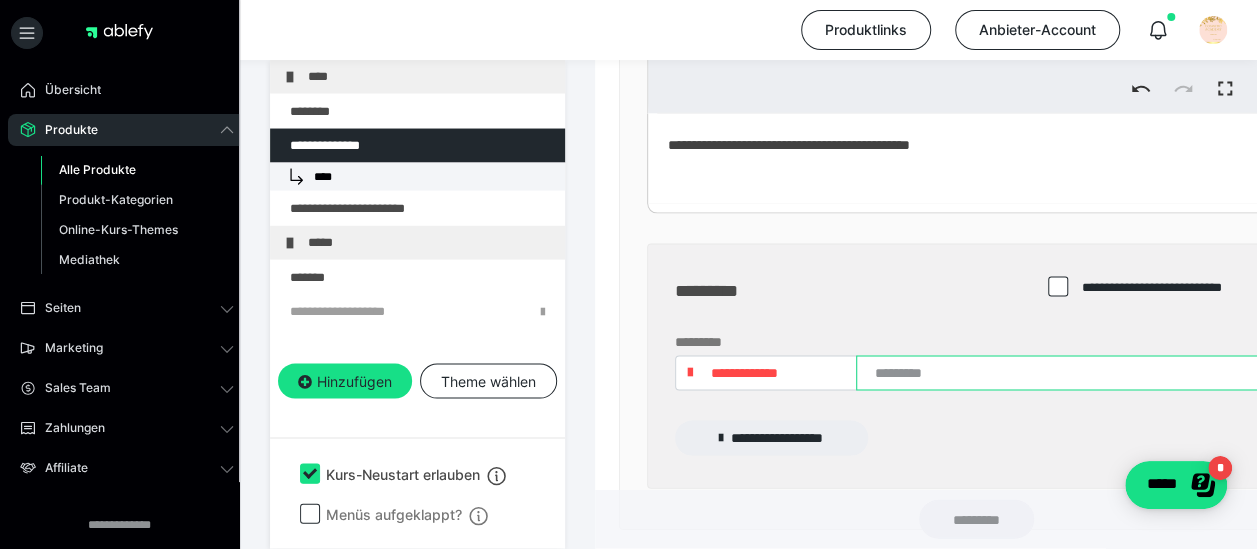 paste on "*******" 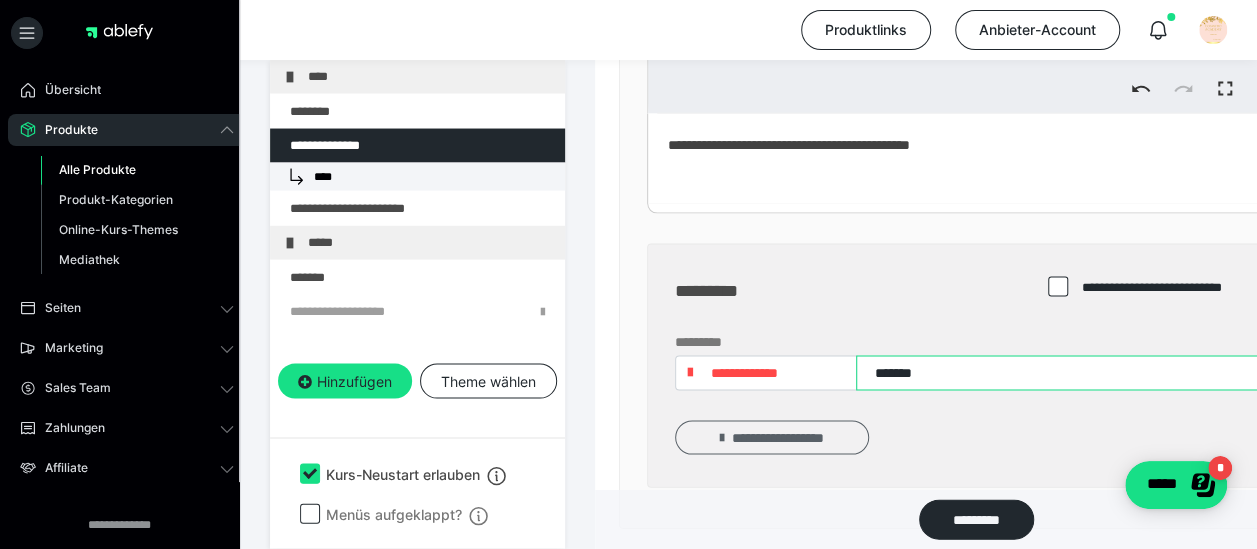 type on "*******" 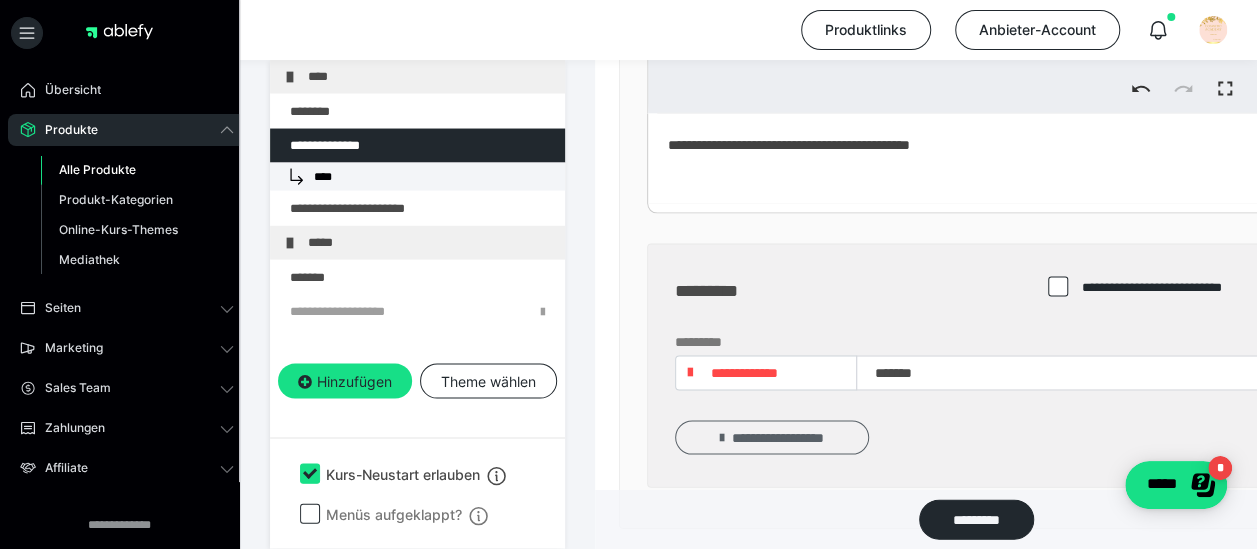 click on "**********" at bounding box center [772, 437] 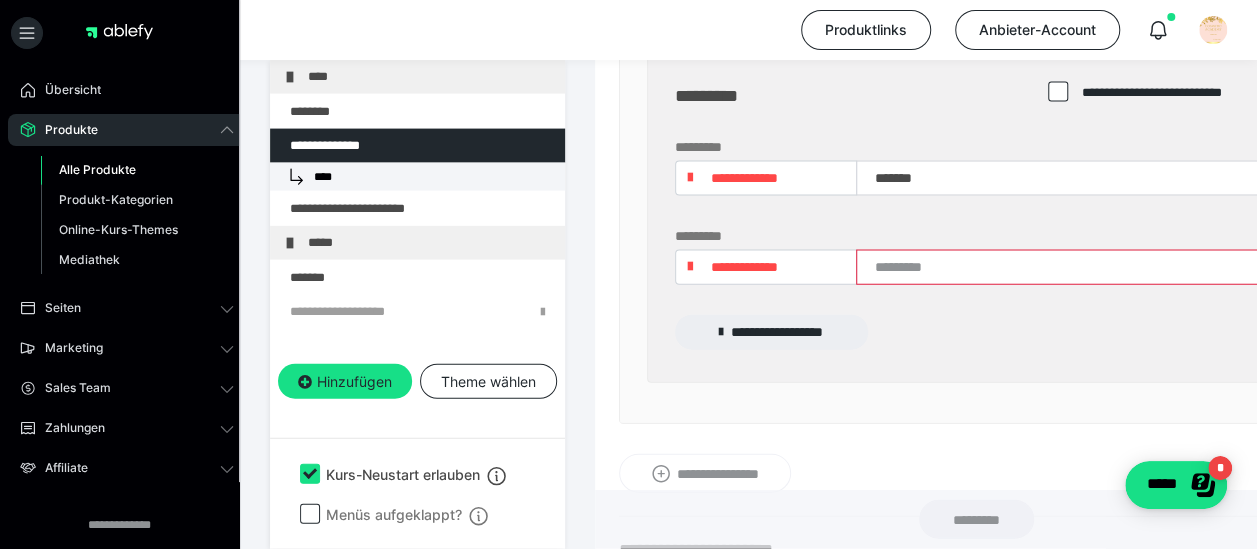 scroll, scrollTop: 5852, scrollLeft: 0, axis: vertical 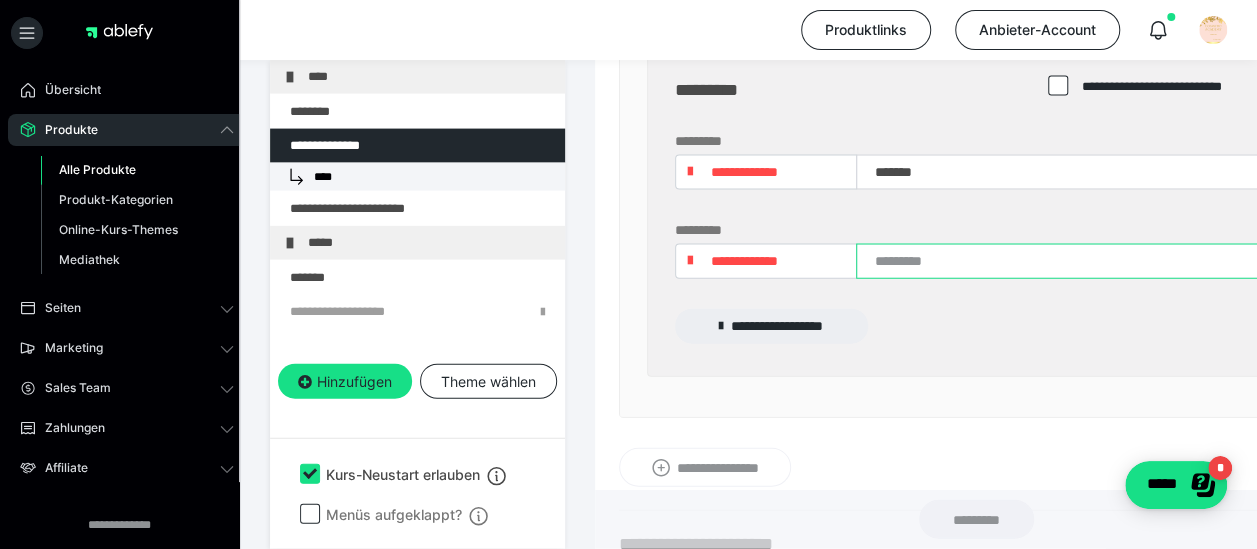 click at bounding box center [1060, 261] 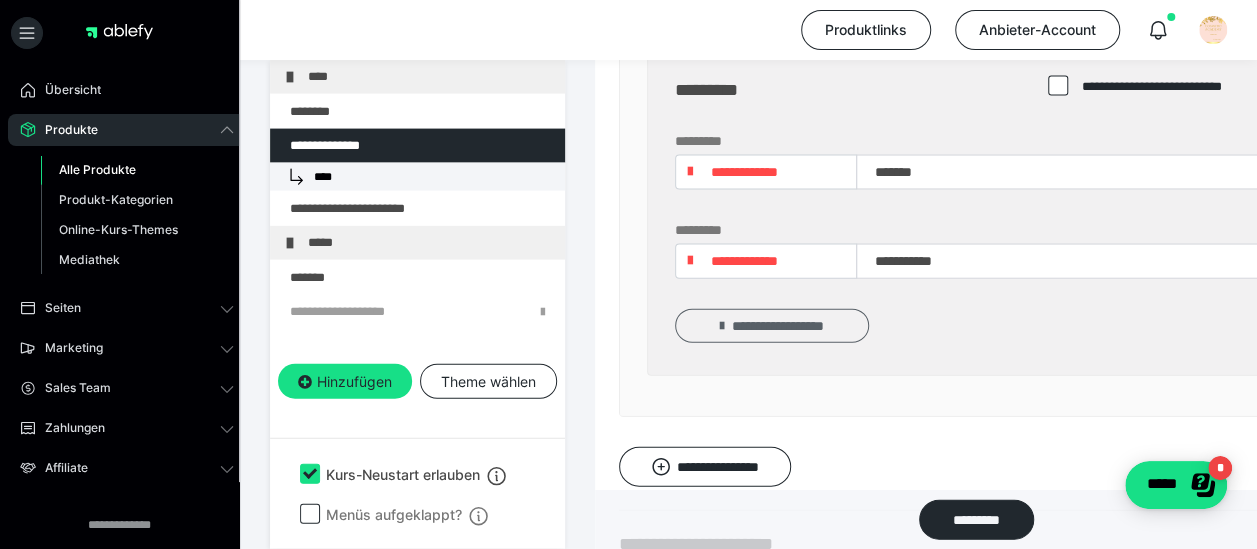 click on "**********" at bounding box center [772, 326] 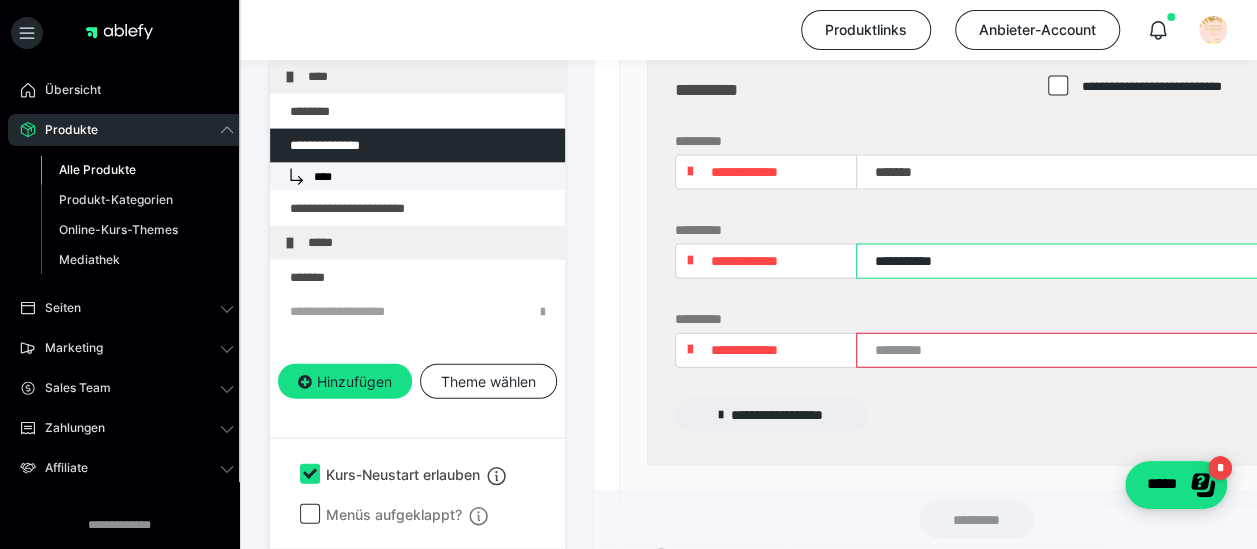 drag, startPoint x: 982, startPoint y: 249, endPoint x: 873, endPoint y: 249, distance: 109 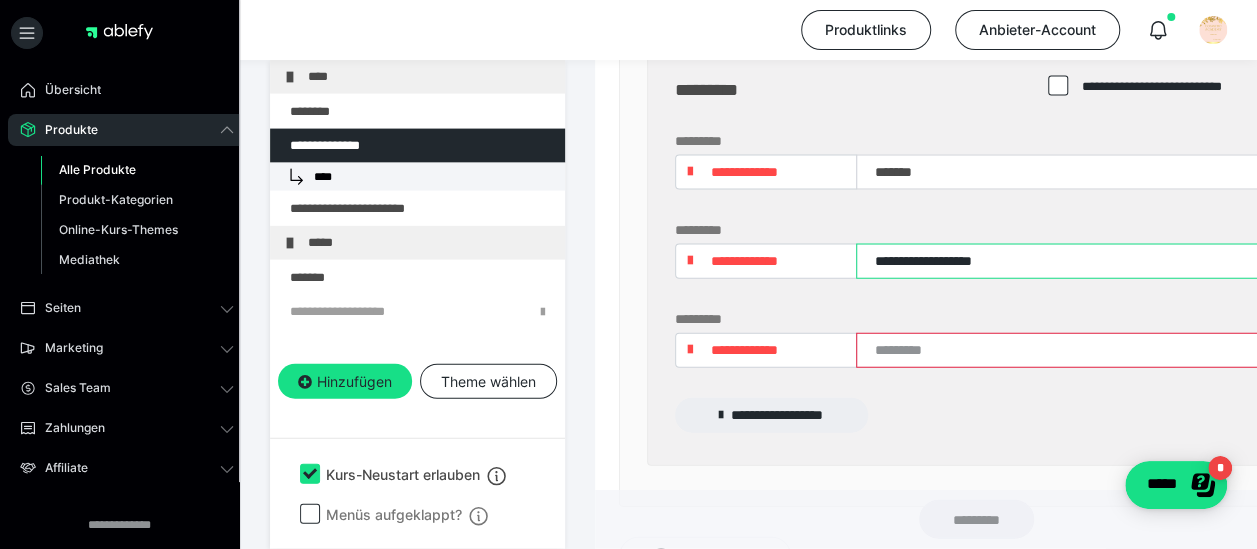type on "**********" 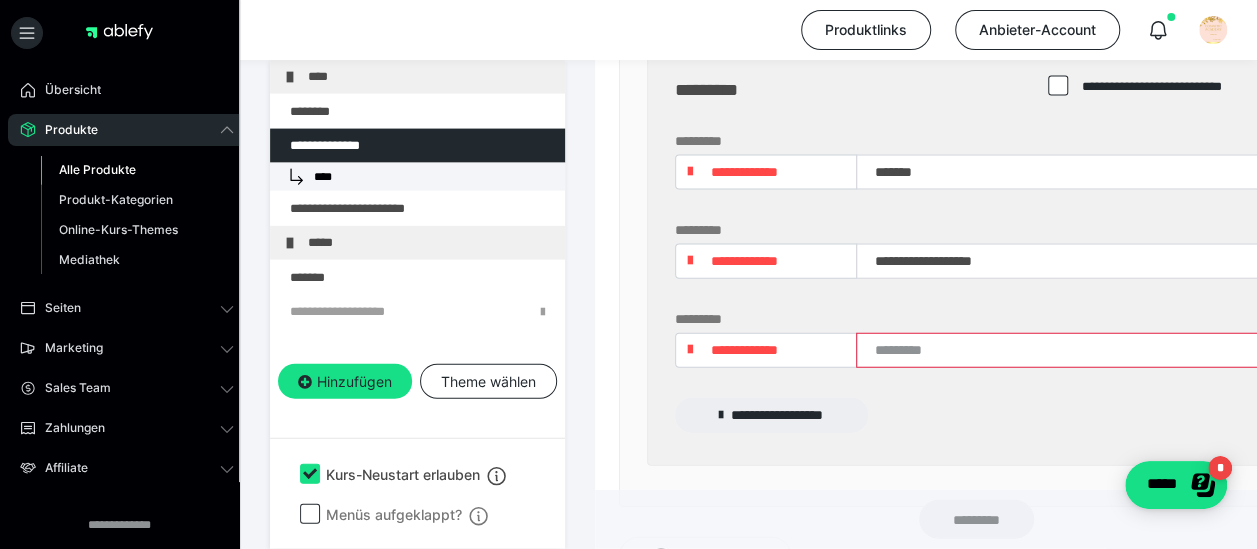 click on "**********" at bounding box center [744, 350] 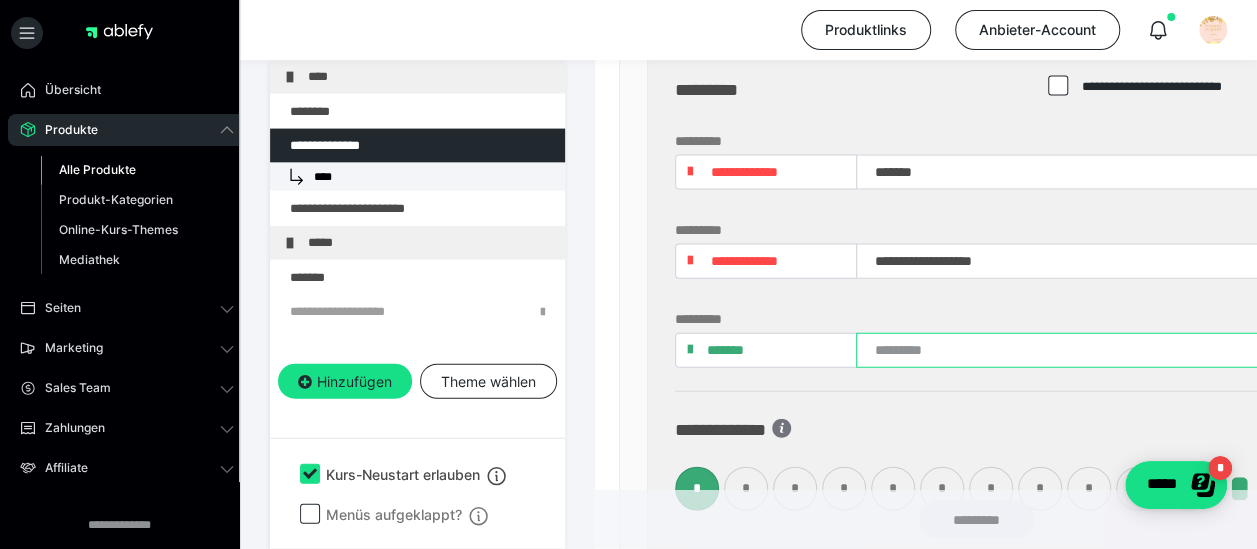 click at bounding box center [1060, 350] 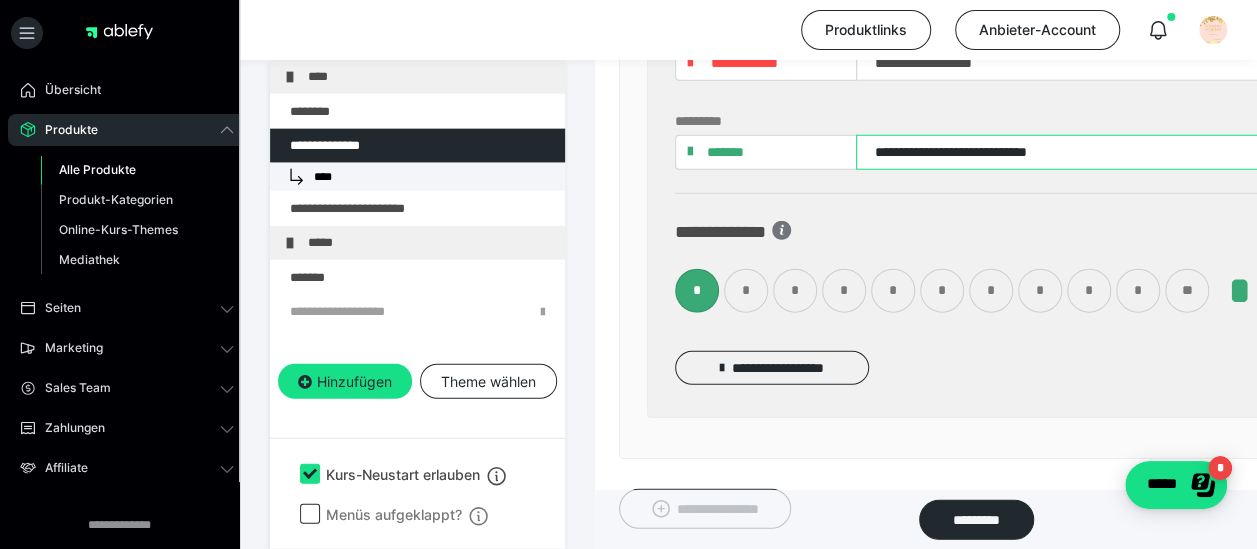 scroll, scrollTop: 6052, scrollLeft: 0, axis: vertical 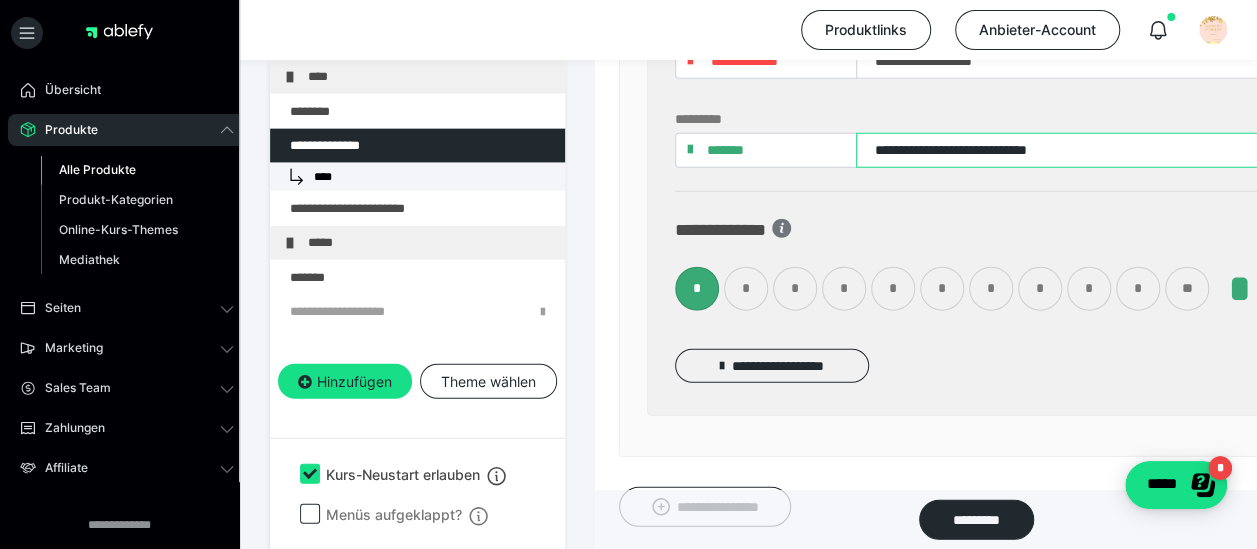 type on "**********" 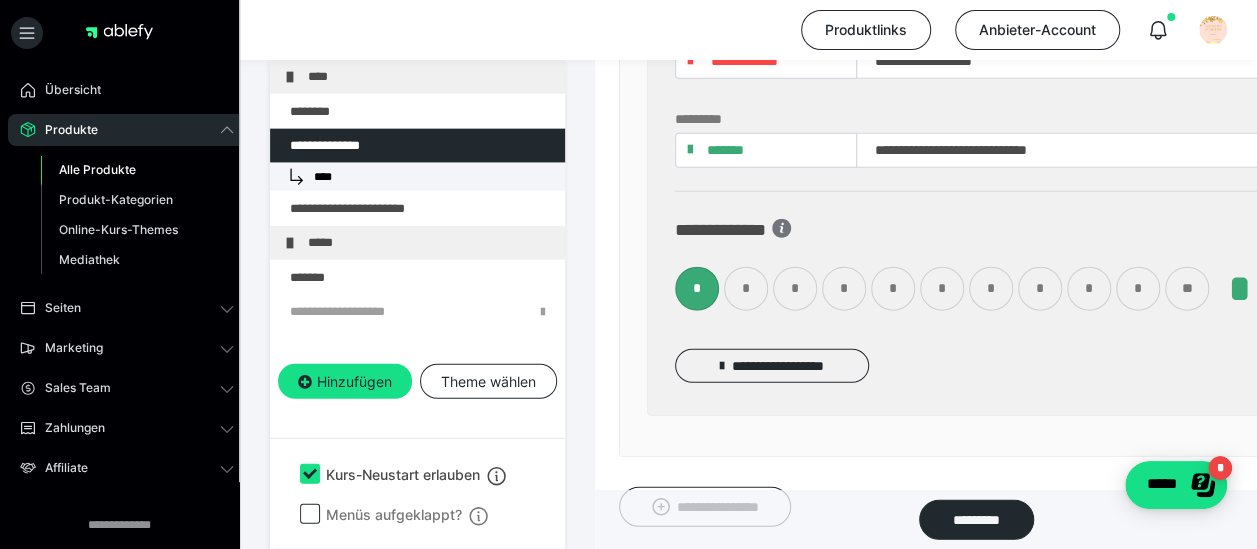 click on "**" at bounding box center [1187, 289] 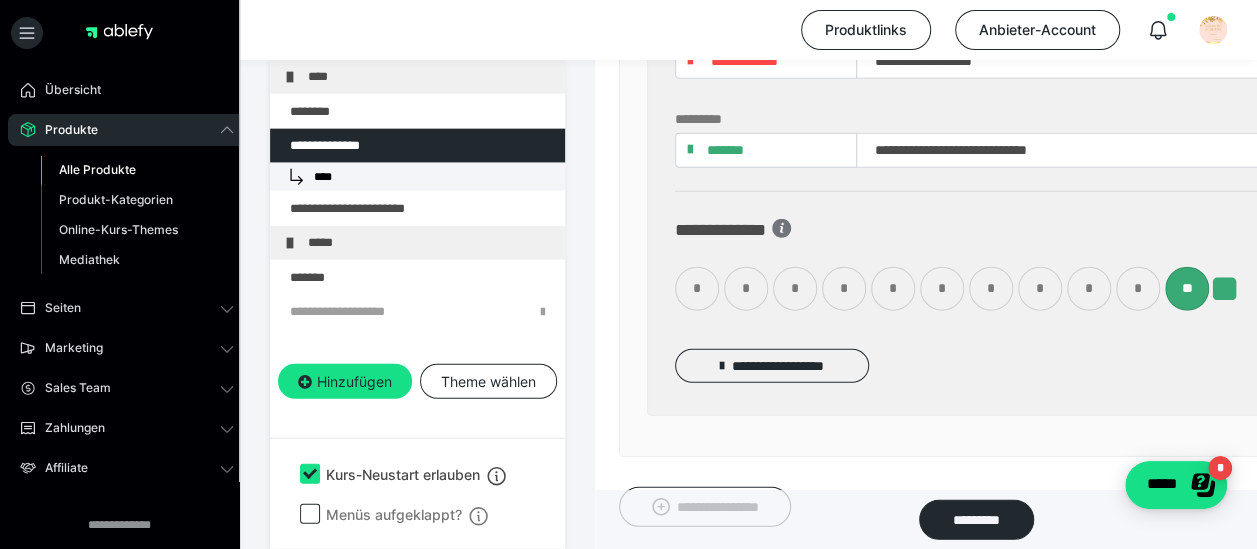 scroll, scrollTop: 6152, scrollLeft: 0, axis: vertical 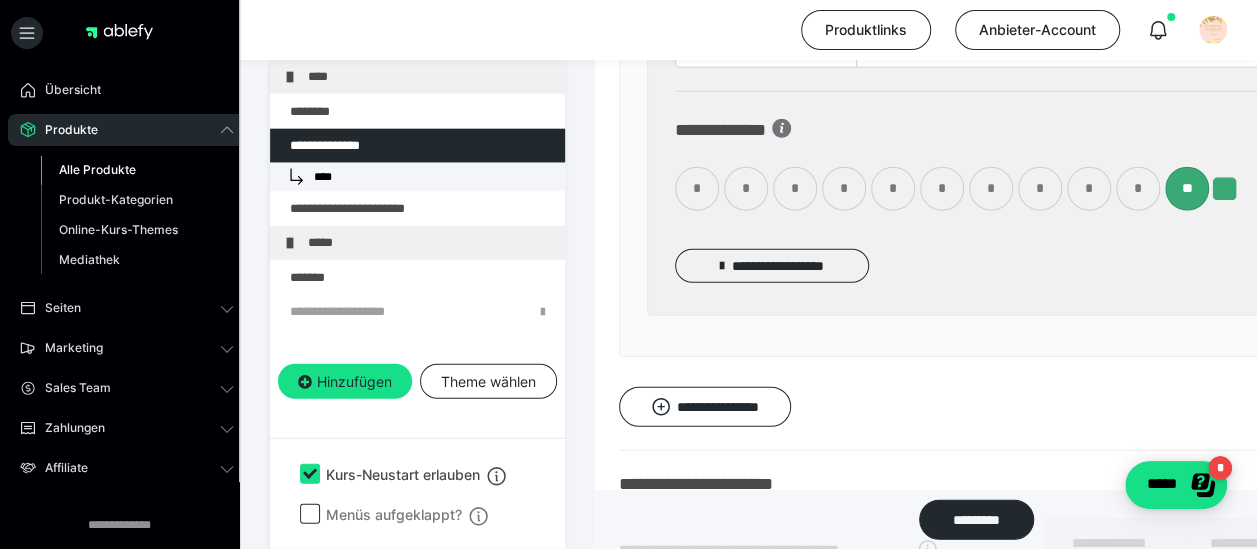 click on "**********" at bounding box center [705, 406] 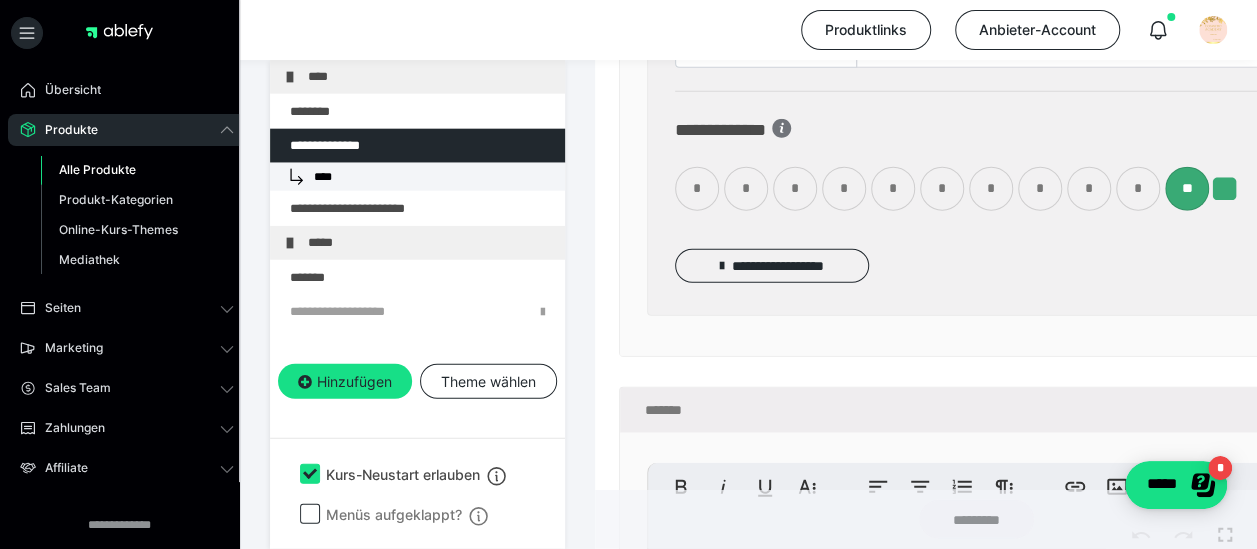 scroll, scrollTop: 6452, scrollLeft: 0, axis: vertical 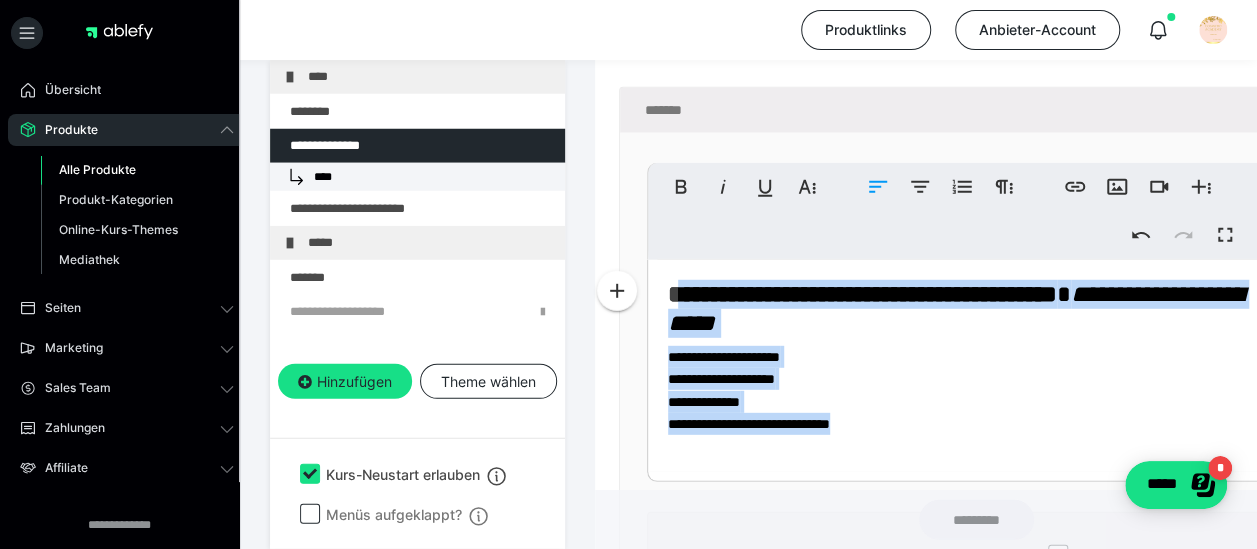 drag, startPoint x: 804, startPoint y: 391, endPoint x: 678, endPoint y: 245, distance: 192.85228 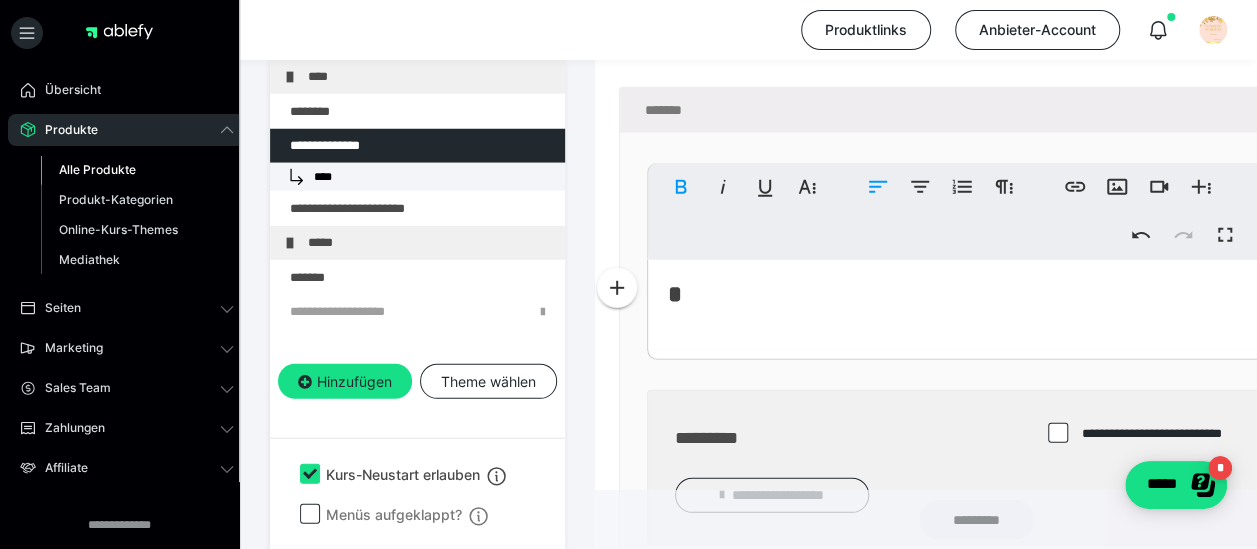 scroll, scrollTop: 6468, scrollLeft: 0, axis: vertical 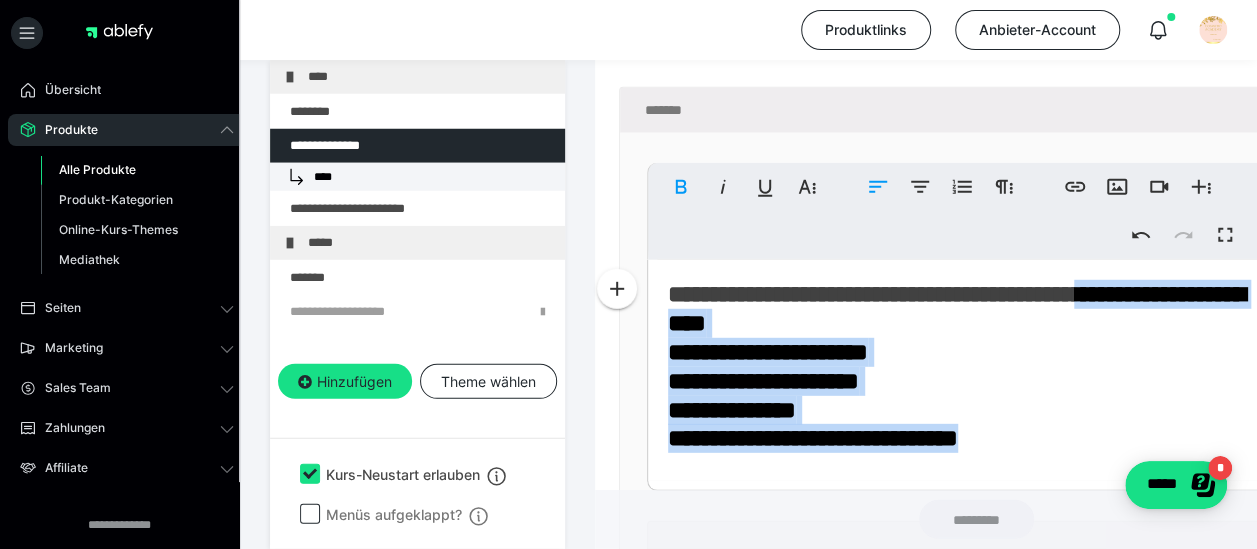 drag, startPoint x: 999, startPoint y: 434, endPoint x: 672, endPoint y: 310, distance: 349.7213 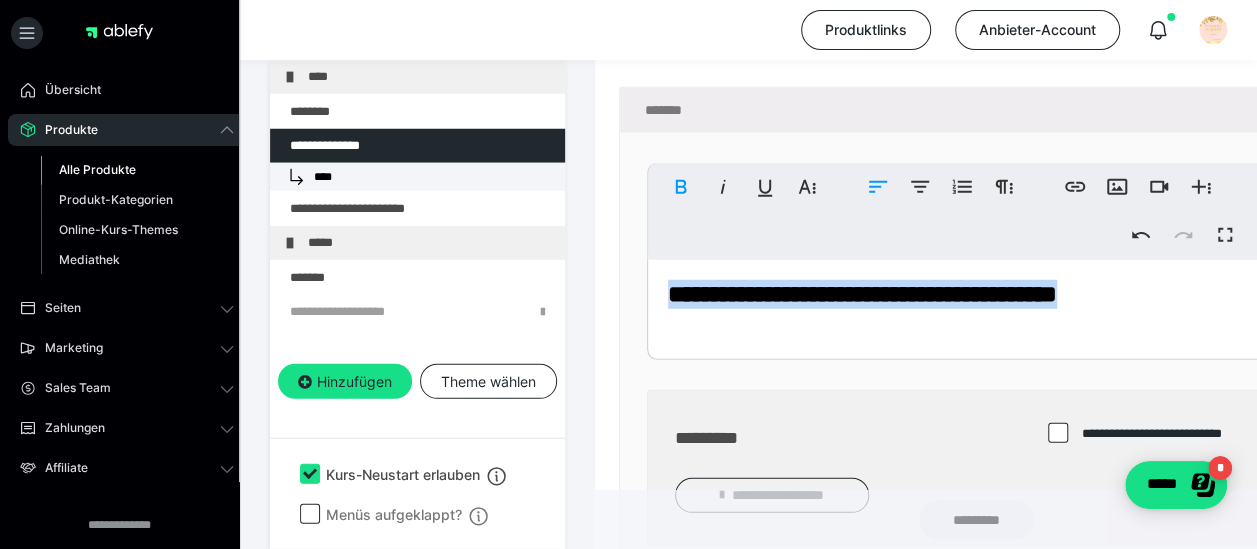 drag, startPoint x: 1221, startPoint y: 277, endPoint x: 630, endPoint y: 293, distance: 591.21655 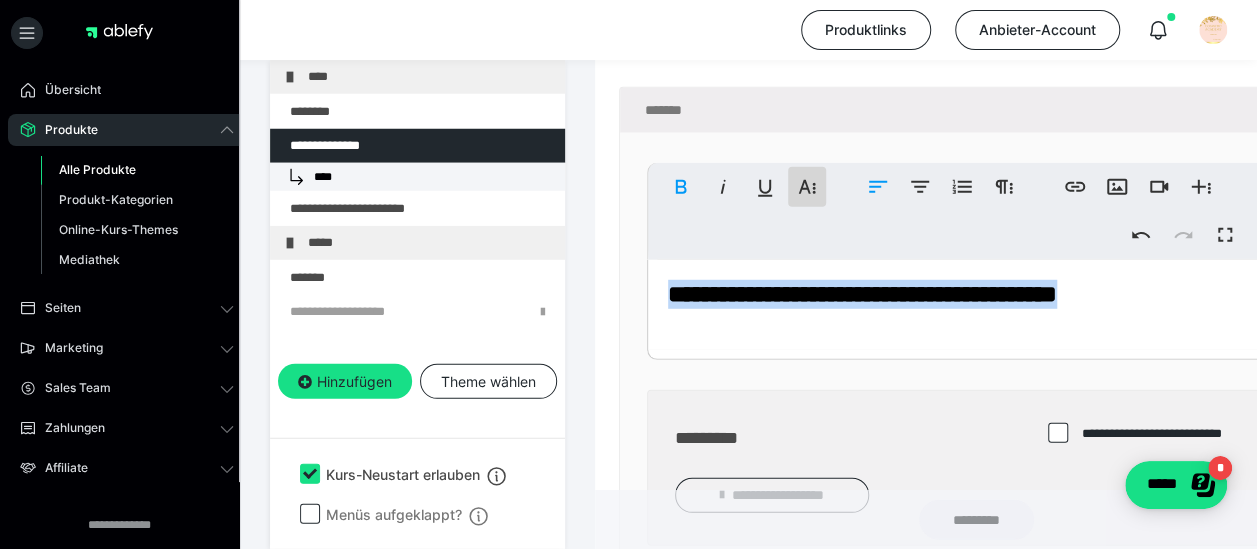 click 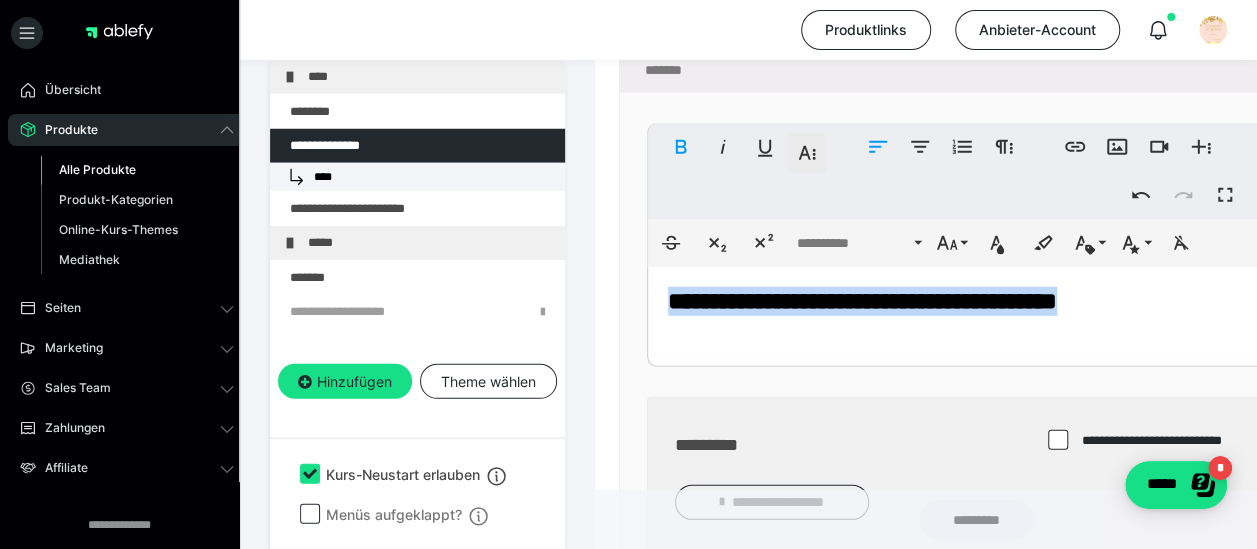 scroll, scrollTop: 6499, scrollLeft: 0, axis: vertical 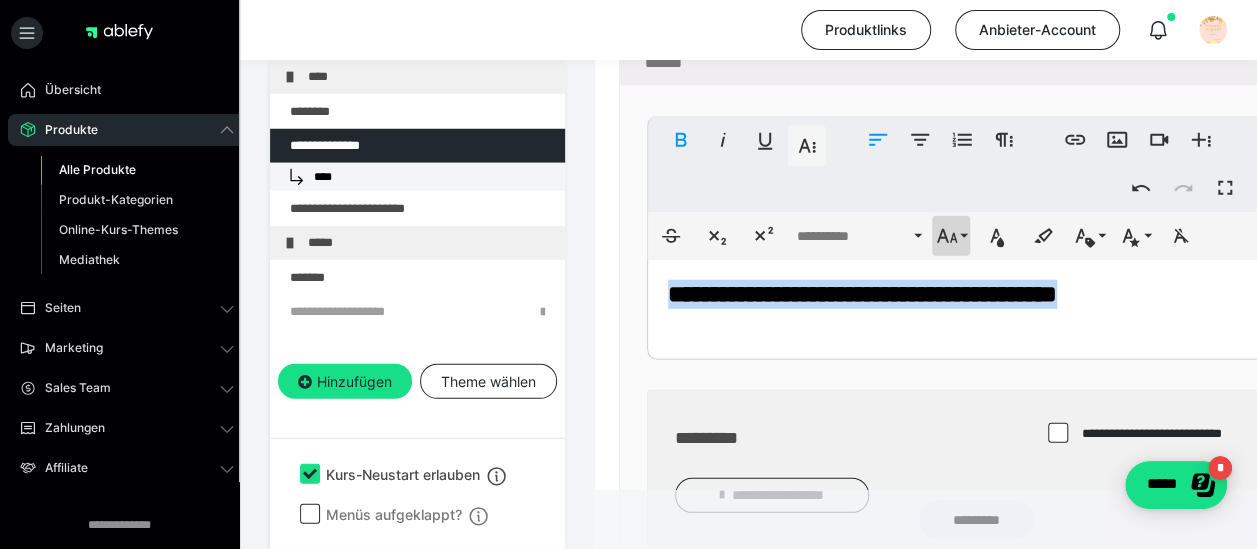 click 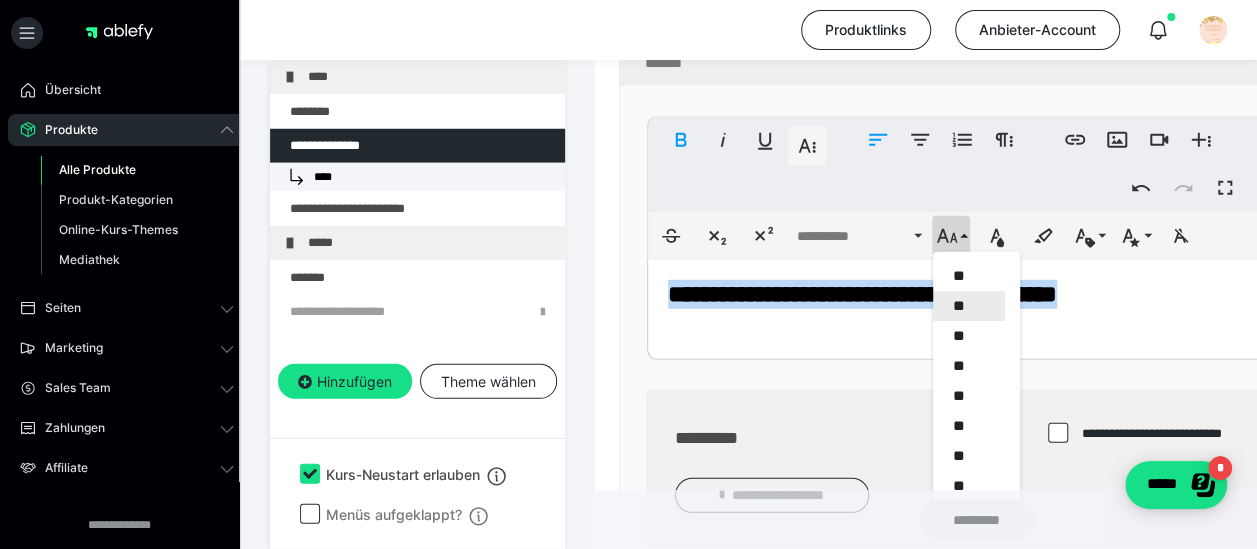 scroll, scrollTop: 212, scrollLeft: 0, axis: vertical 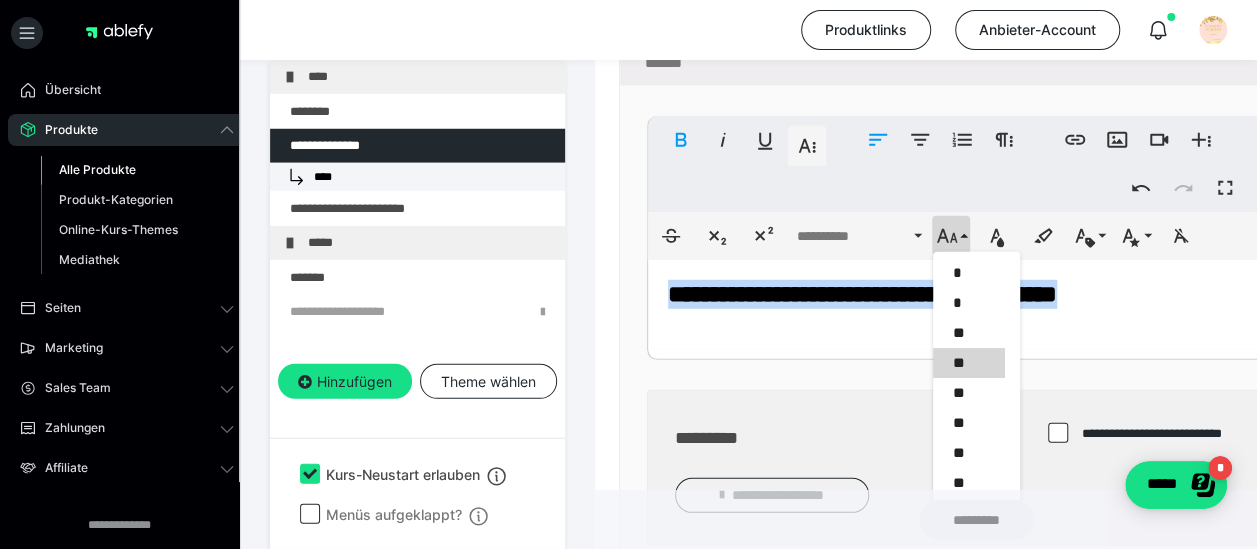 click on "**" at bounding box center (969, 363) 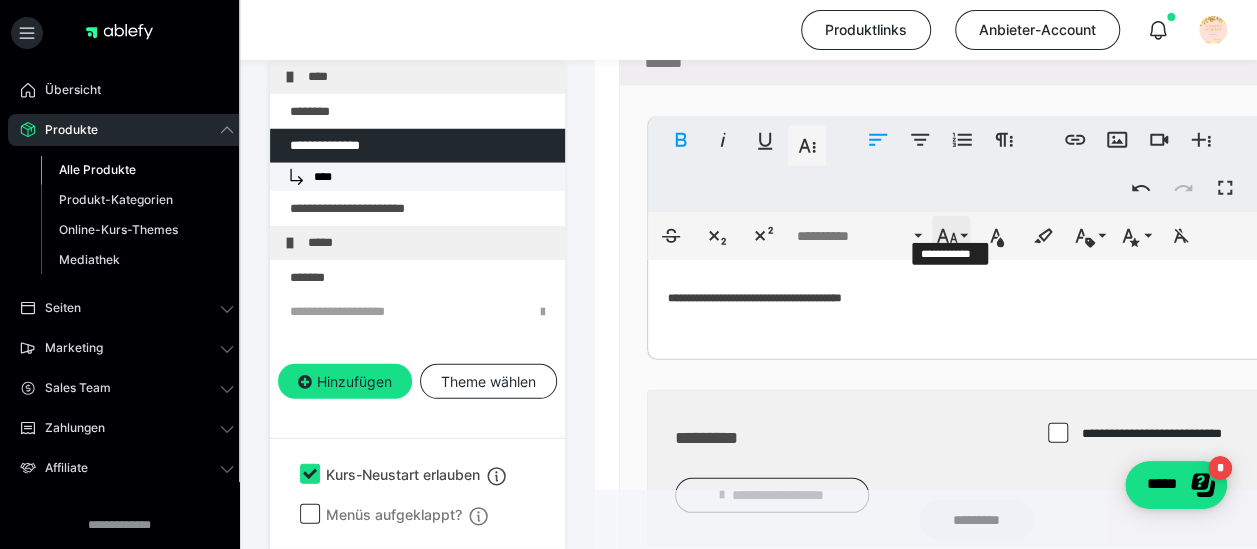 click on "**********" at bounding box center (951, 236) 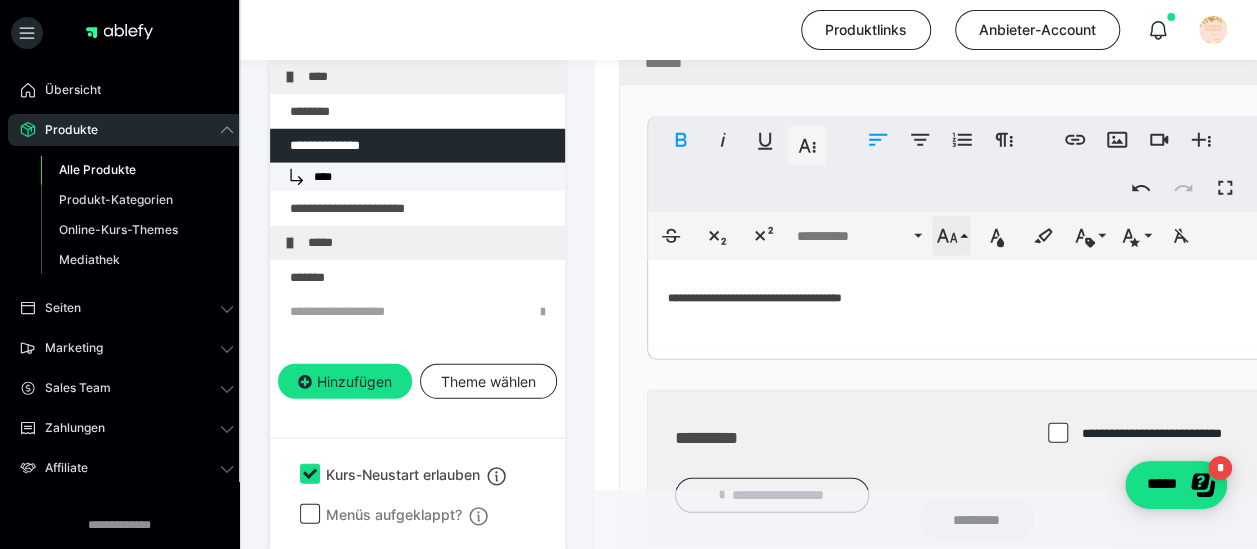 scroll, scrollTop: 322, scrollLeft: 0, axis: vertical 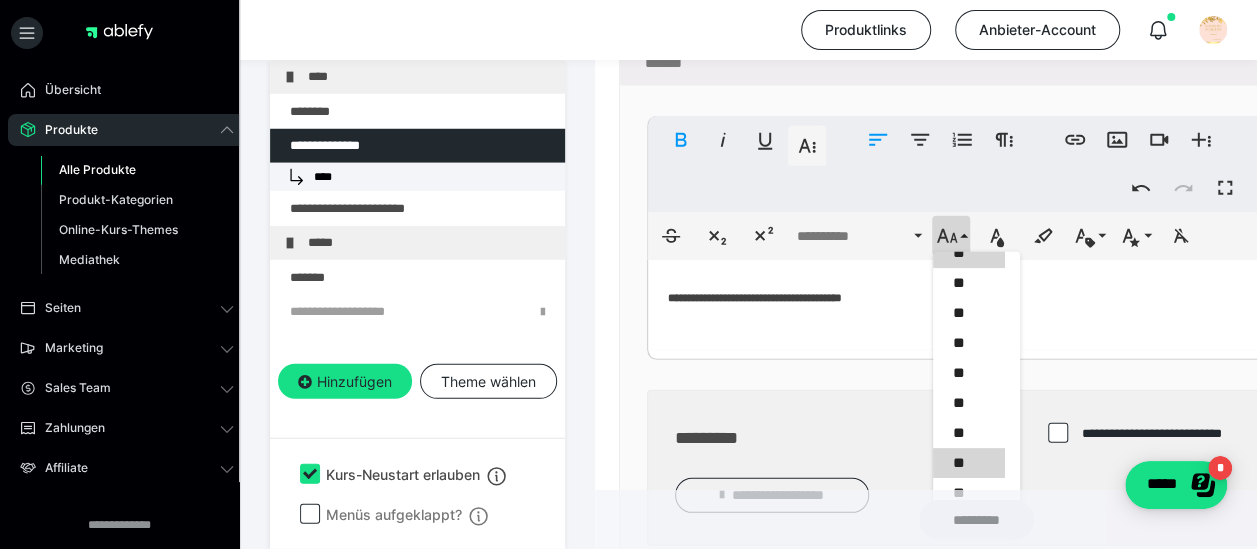 click on "**" at bounding box center (969, 463) 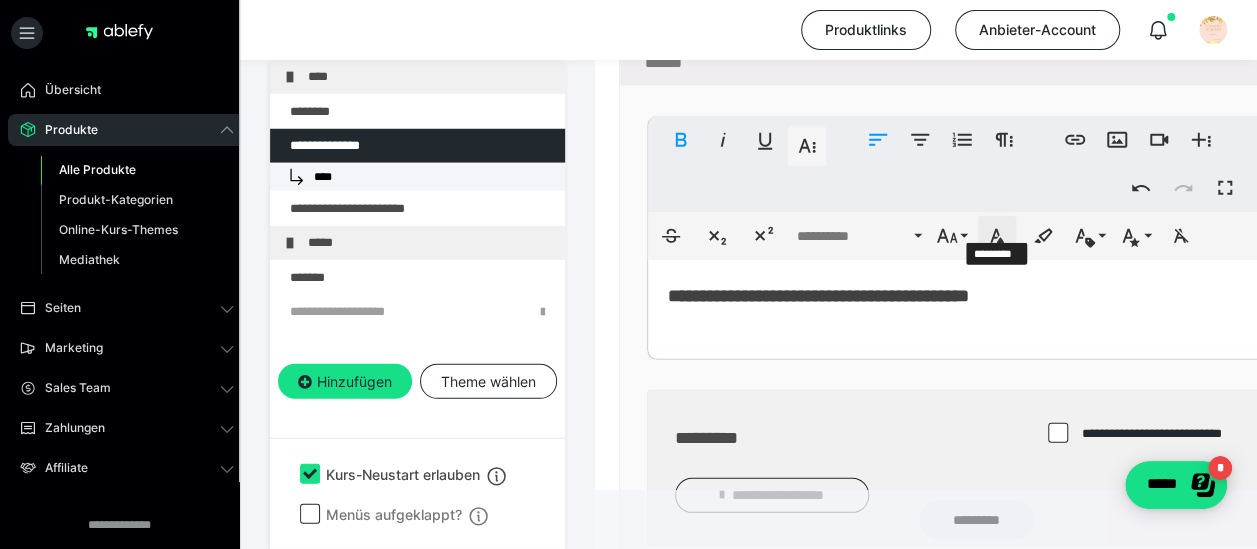 click 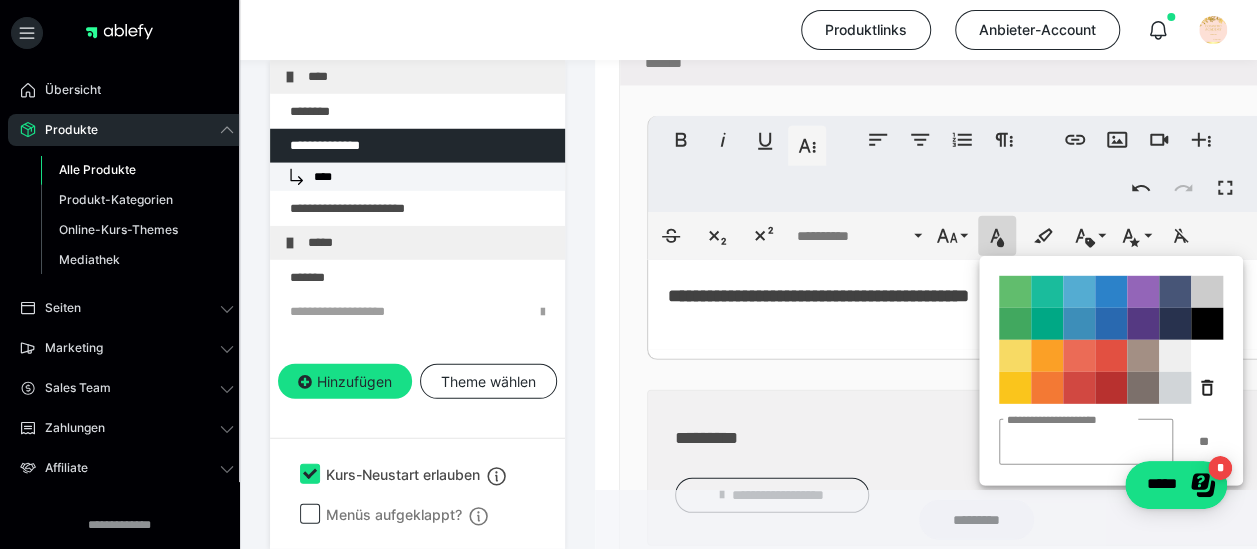 click 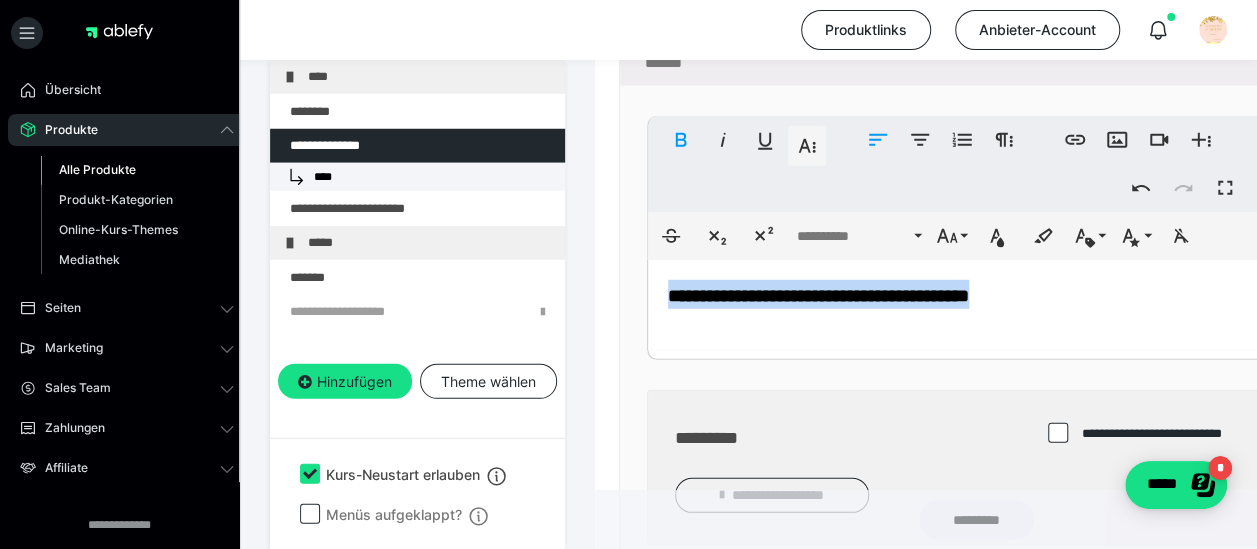 click on "**********" at bounding box center [976, 305] 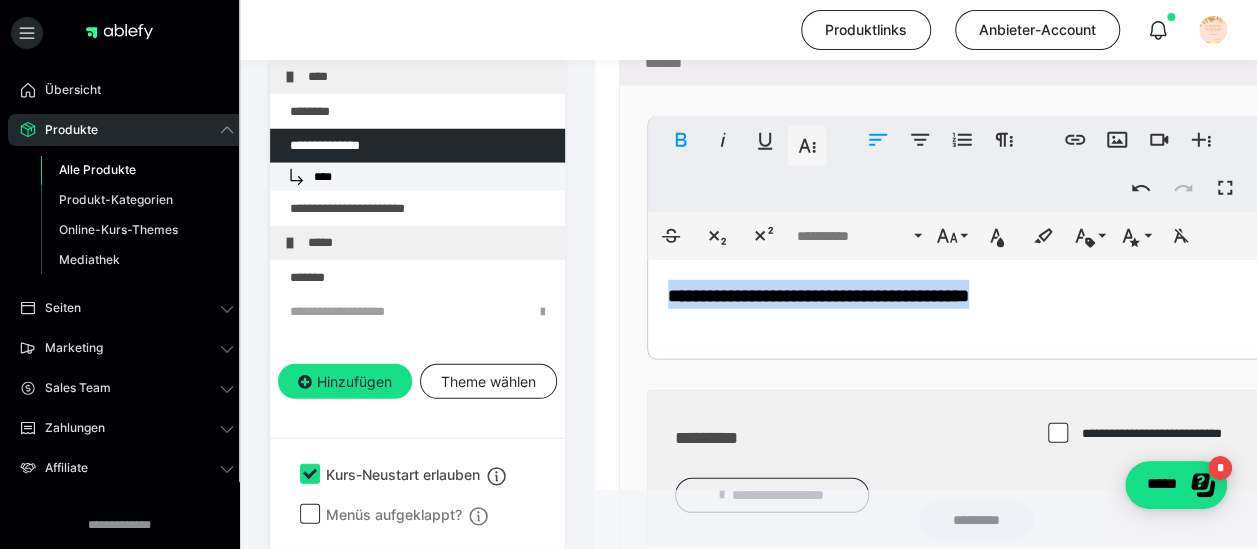 click on "**********" at bounding box center (818, 296) 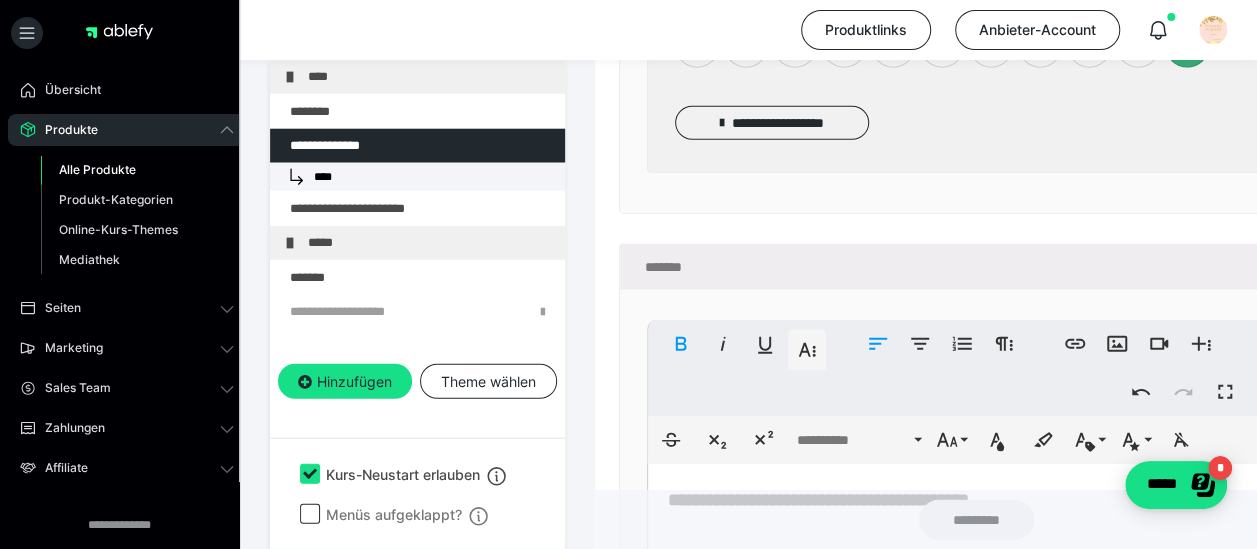 scroll, scrollTop: 6499, scrollLeft: 0, axis: vertical 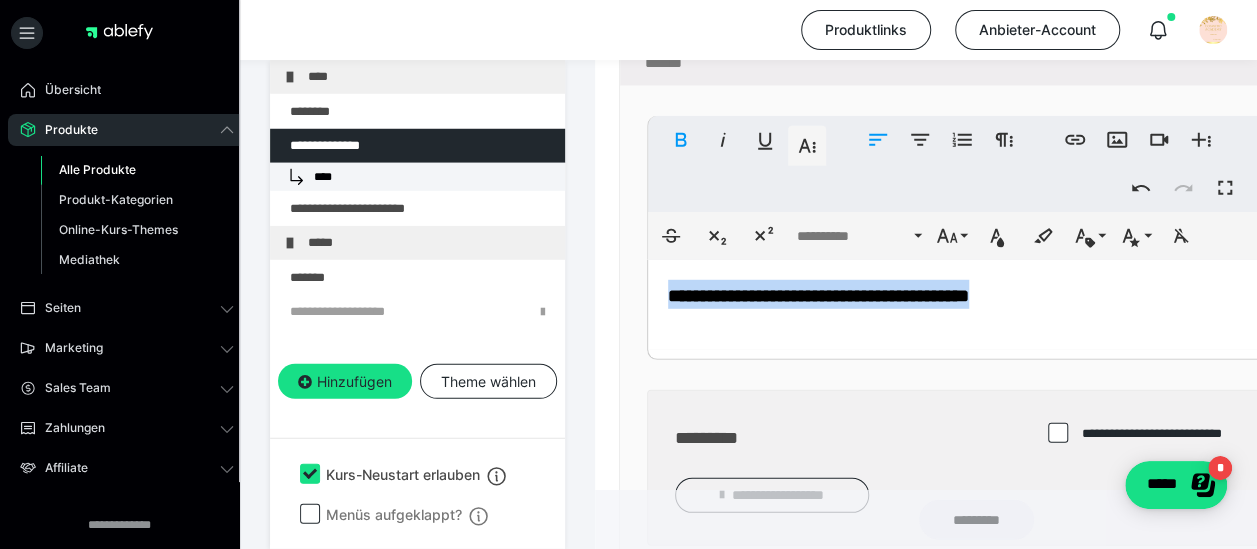 drag, startPoint x: 1102, startPoint y: 276, endPoint x: 670, endPoint y: 270, distance: 432.04166 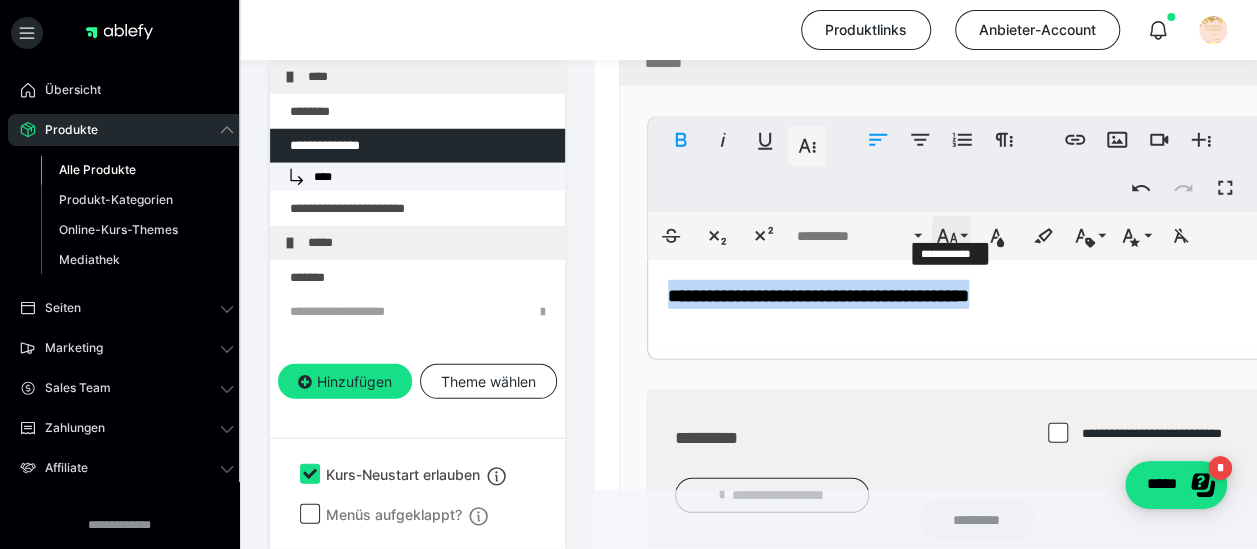 click on "**********" at bounding box center (951, 236) 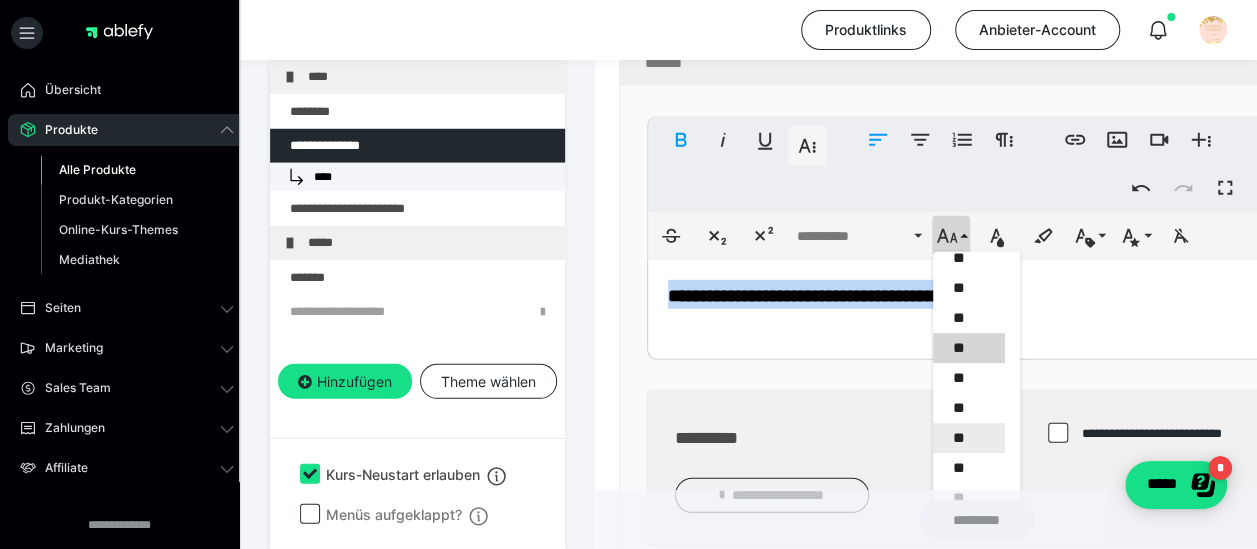scroll, scrollTop: 332, scrollLeft: 0, axis: vertical 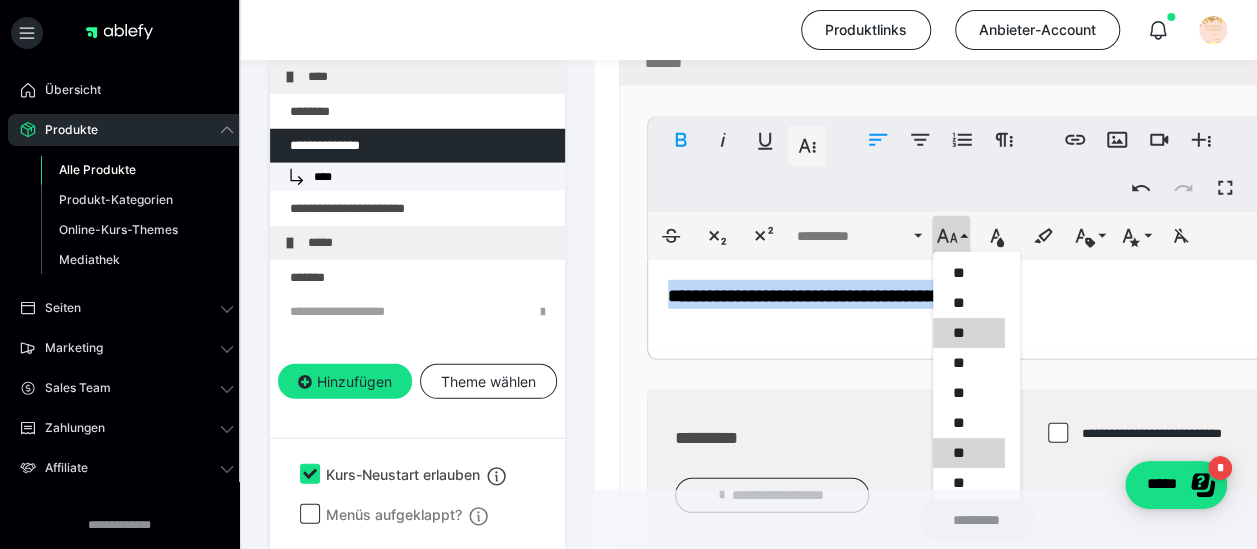 click on "**" at bounding box center [969, 333] 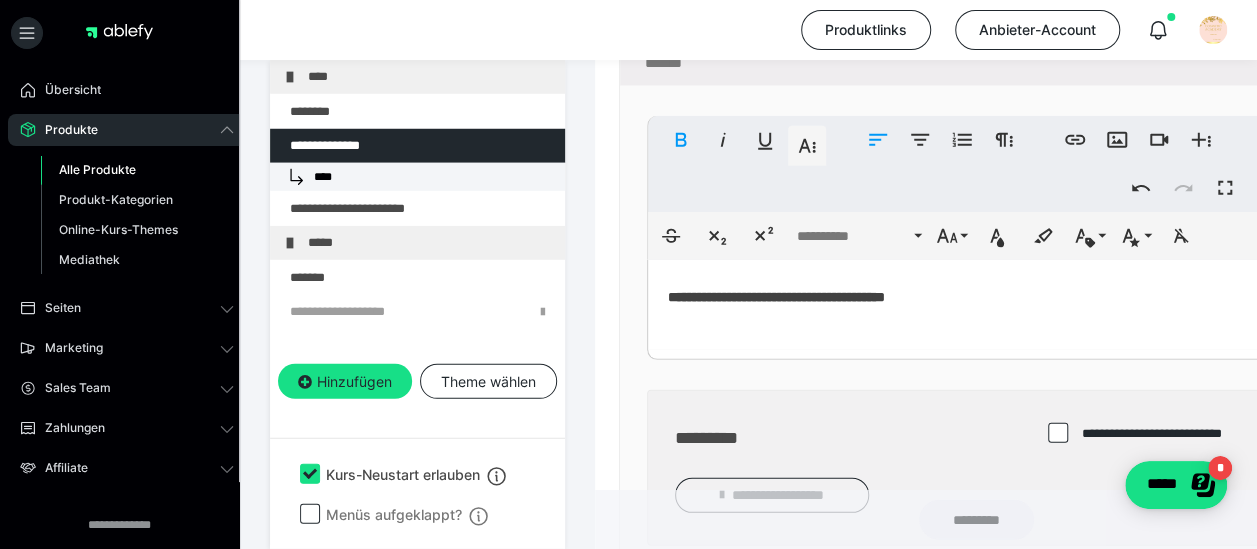 click on "**********" at bounding box center (976, 294) 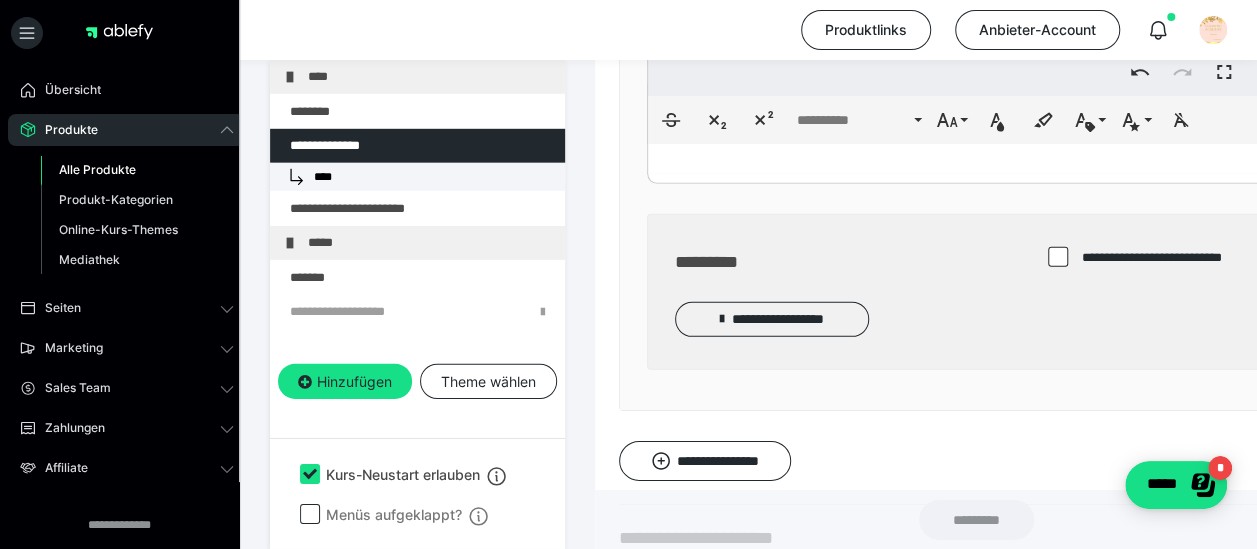 scroll, scrollTop: 6699, scrollLeft: 0, axis: vertical 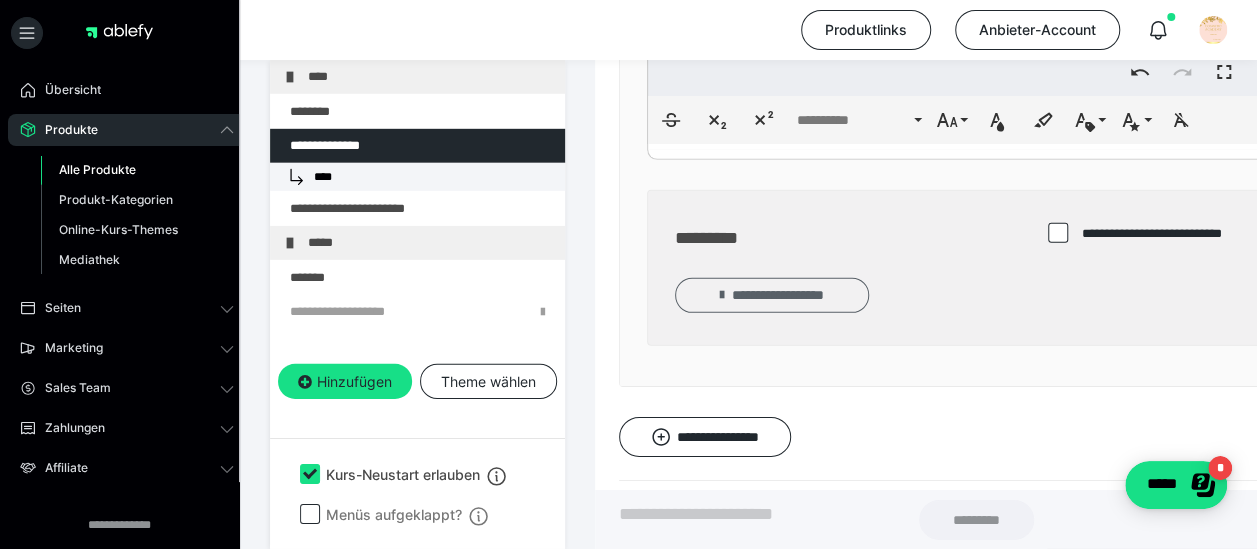 click on "**********" at bounding box center (772, 295) 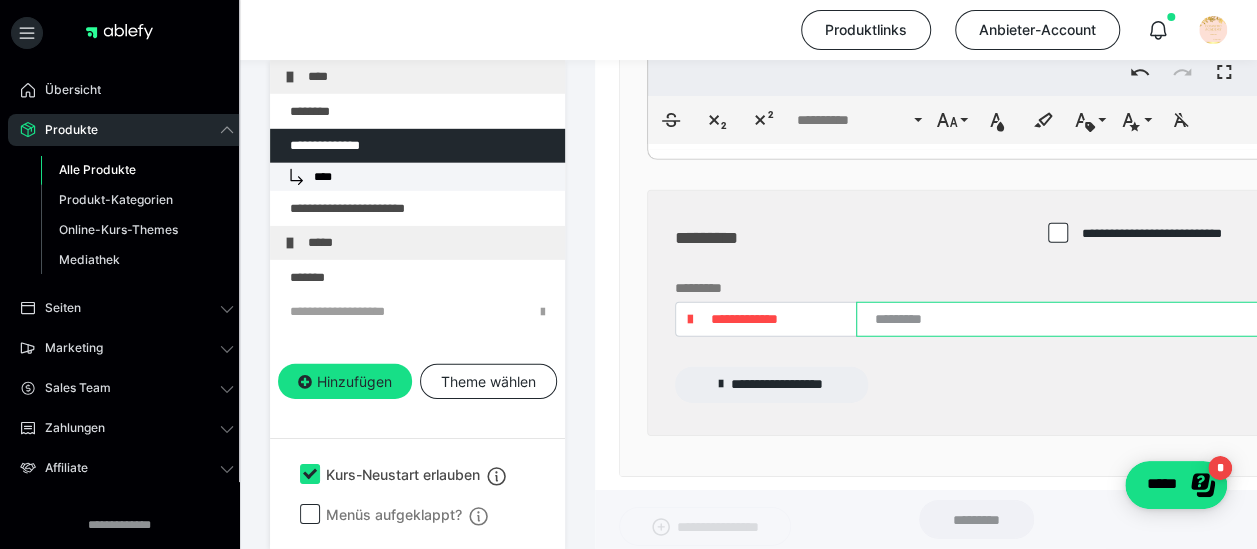 paste on "**********" 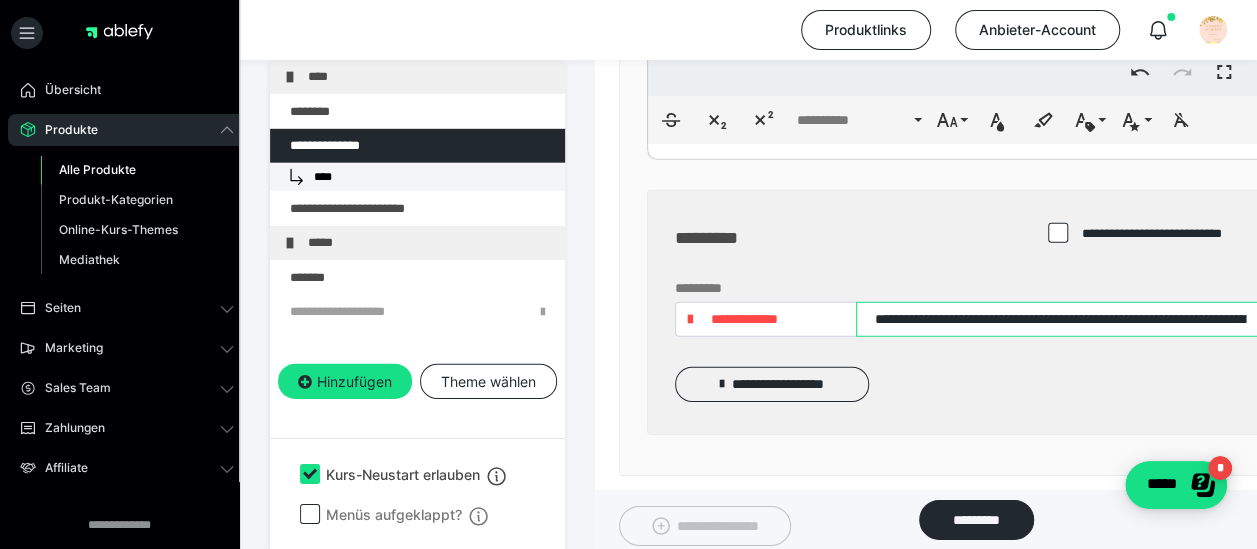 scroll, scrollTop: 0, scrollLeft: 788, axis: horizontal 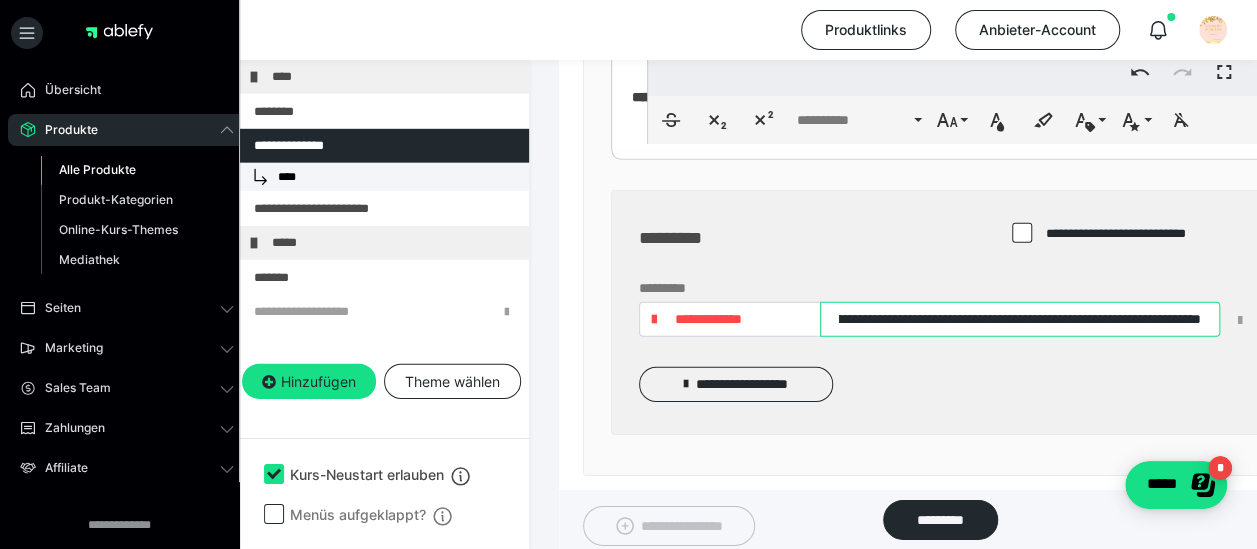 drag, startPoint x: 1015, startPoint y: 299, endPoint x: 1244, endPoint y: 308, distance: 229.17679 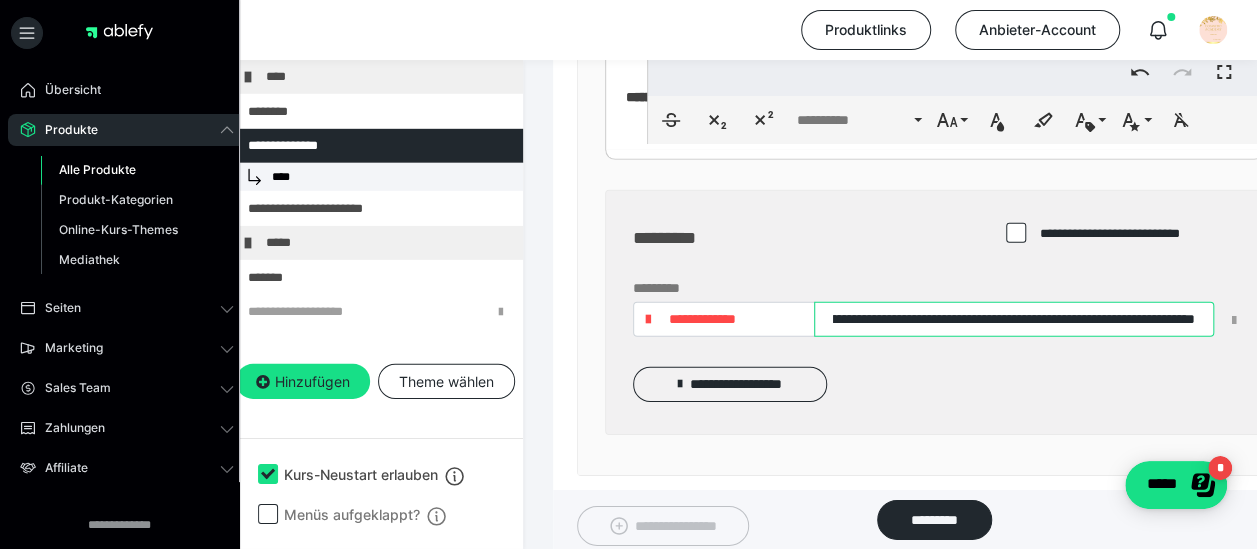 scroll, scrollTop: 0, scrollLeft: 566, axis: horizontal 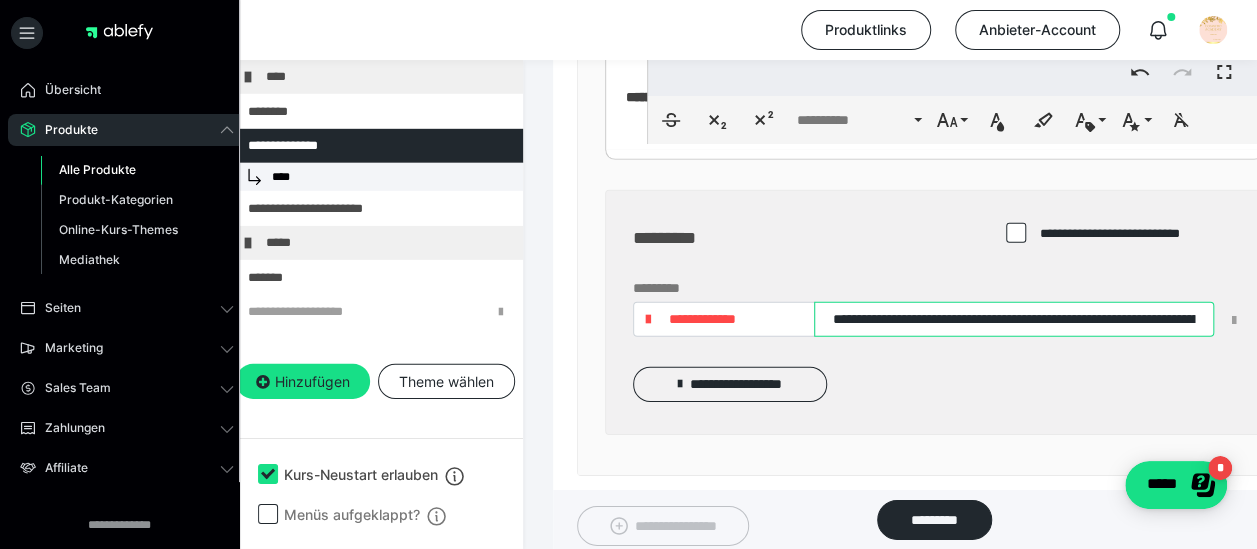 drag, startPoint x: 856, startPoint y: 311, endPoint x: 804, endPoint y: 302, distance: 52.773098 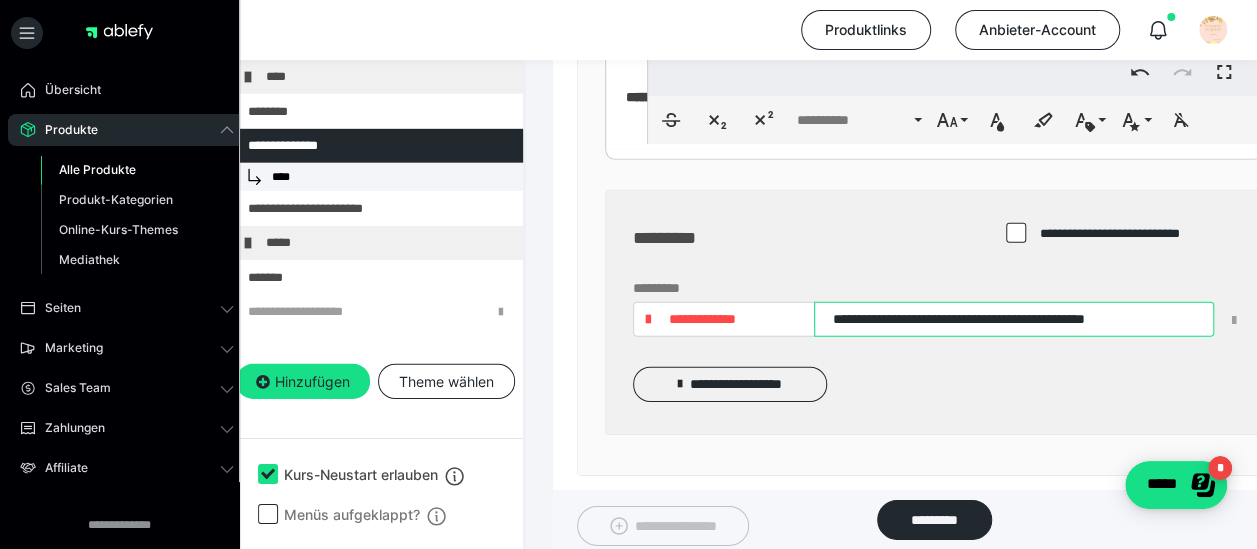 drag, startPoint x: 1176, startPoint y: 306, endPoint x: 1064, endPoint y: 303, distance: 112.04017 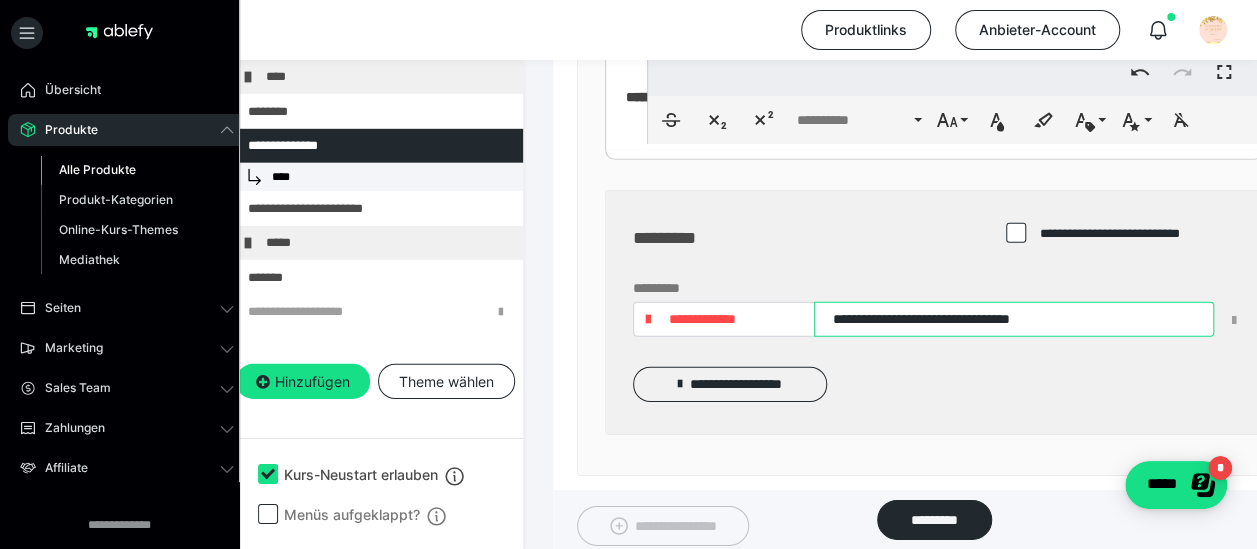 click on "**********" at bounding box center (1014, 319) 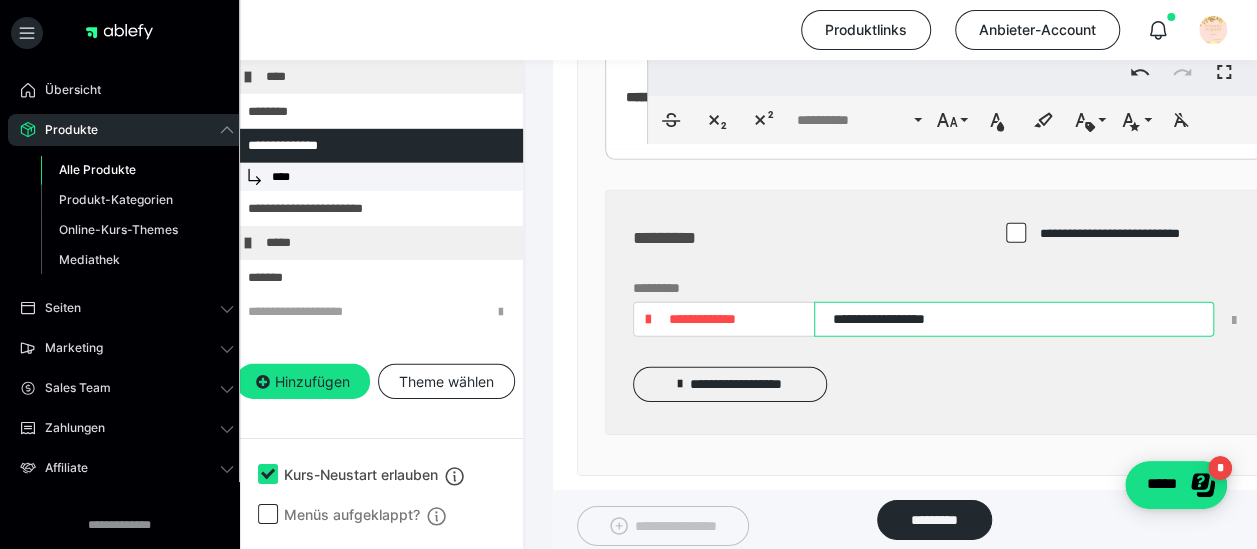 type on "**********" 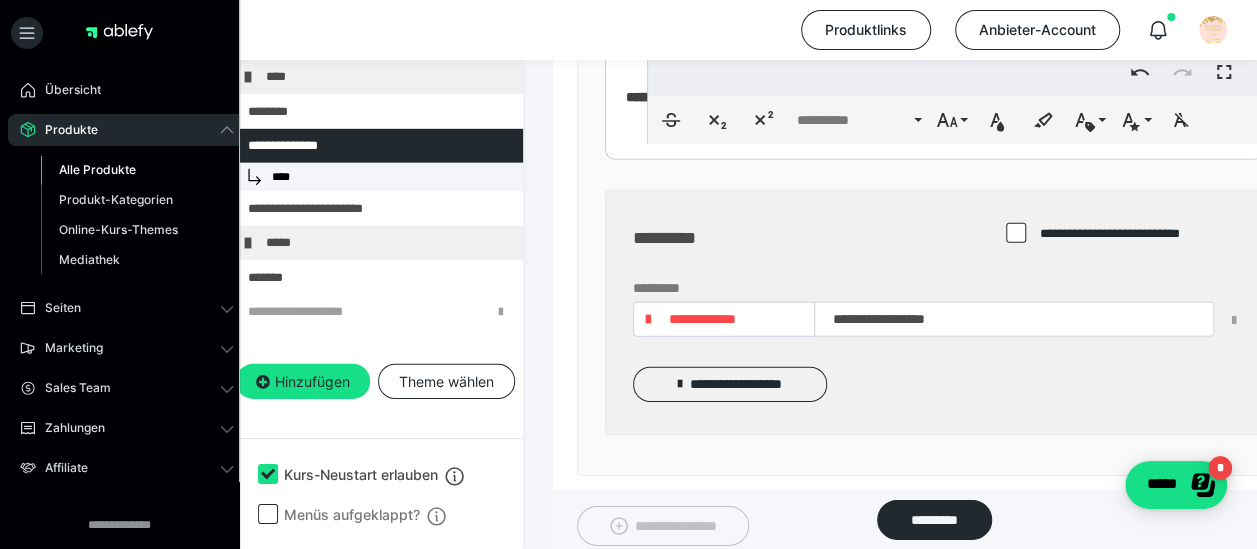 click at bounding box center [1016, 233] 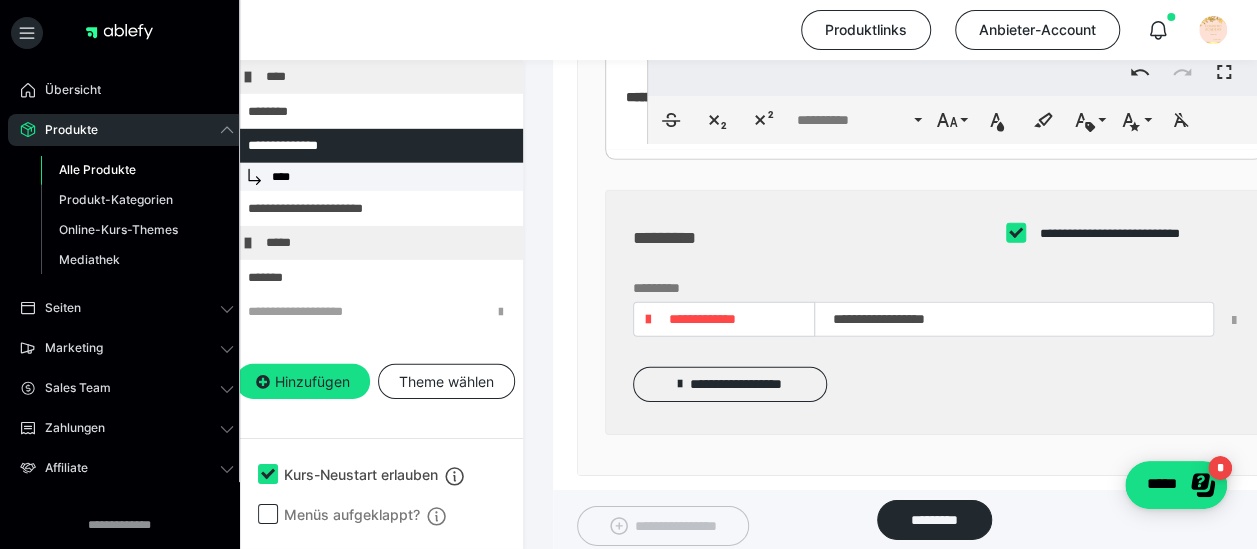 checkbox on "****" 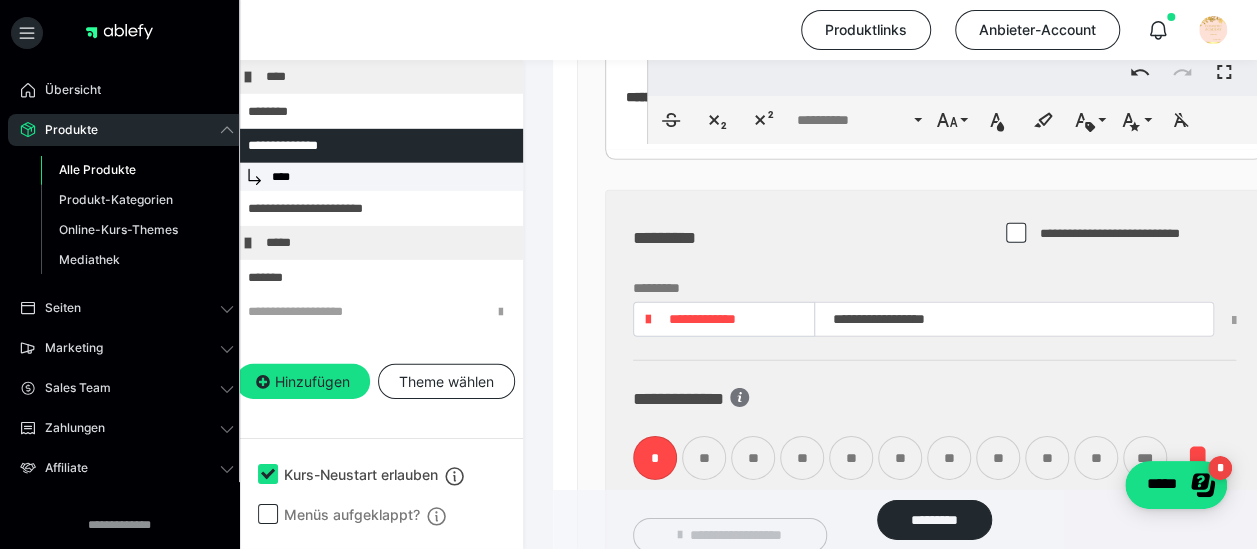 click on "**********" at bounding box center (702, 319) 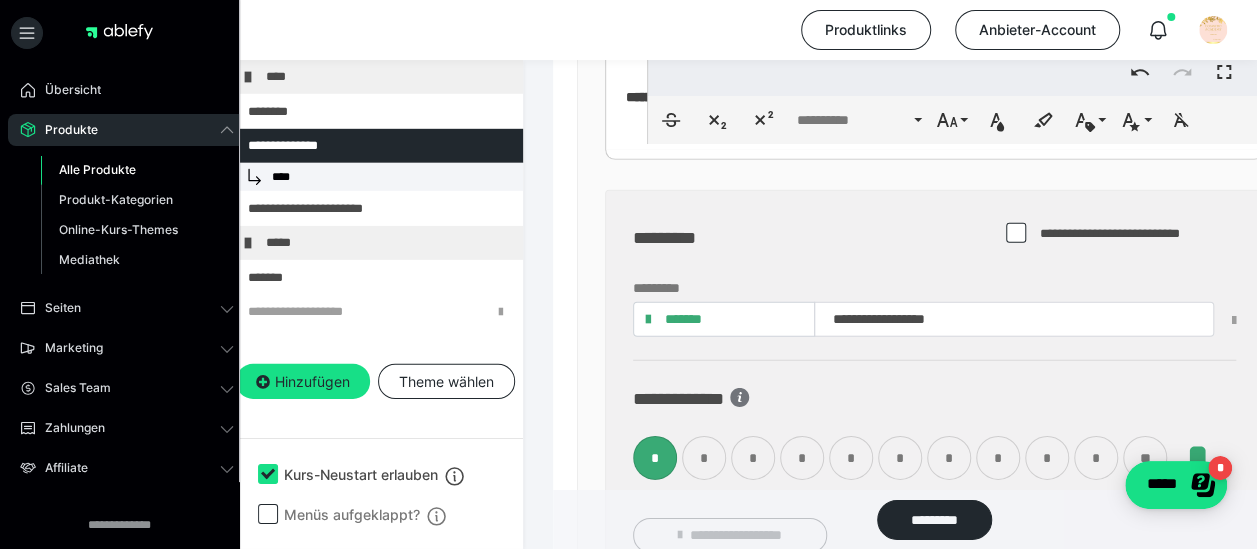 click on "**" at bounding box center [1145, 458] 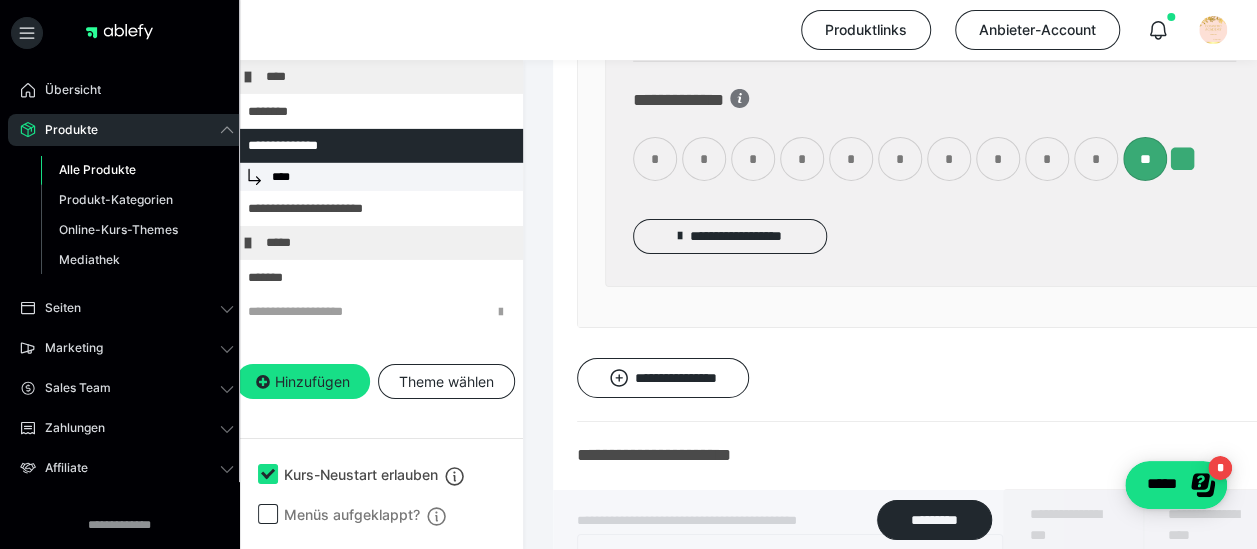 scroll, scrollTop: 6999, scrollLeft: 42, axis: both 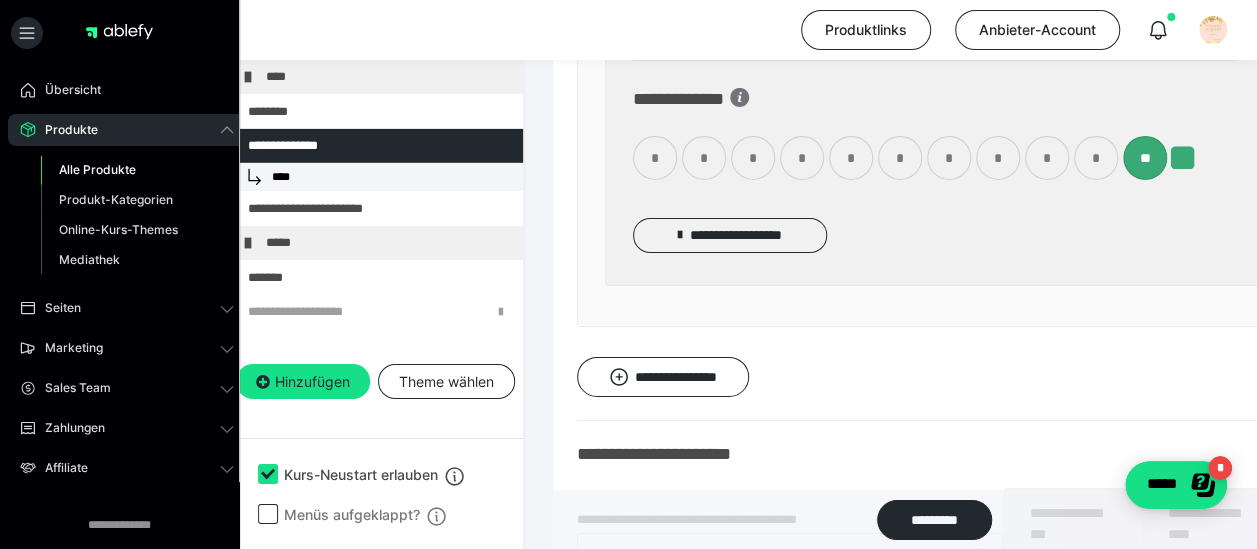 click on "**********" at bounding box center [934, 88] 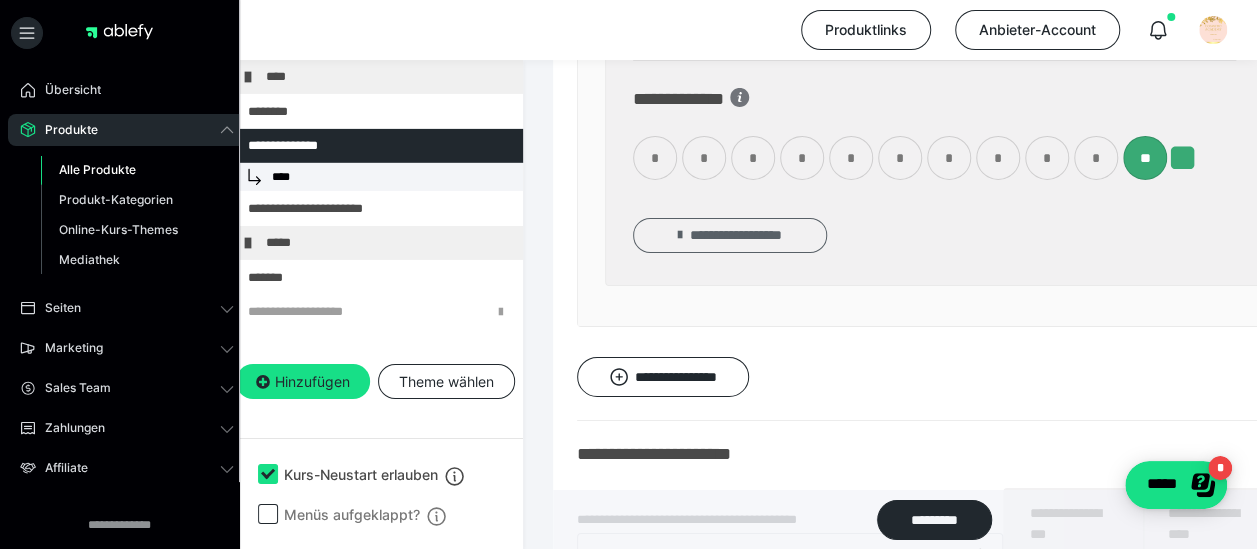 click on "**********" at bounding box center [730, 235] 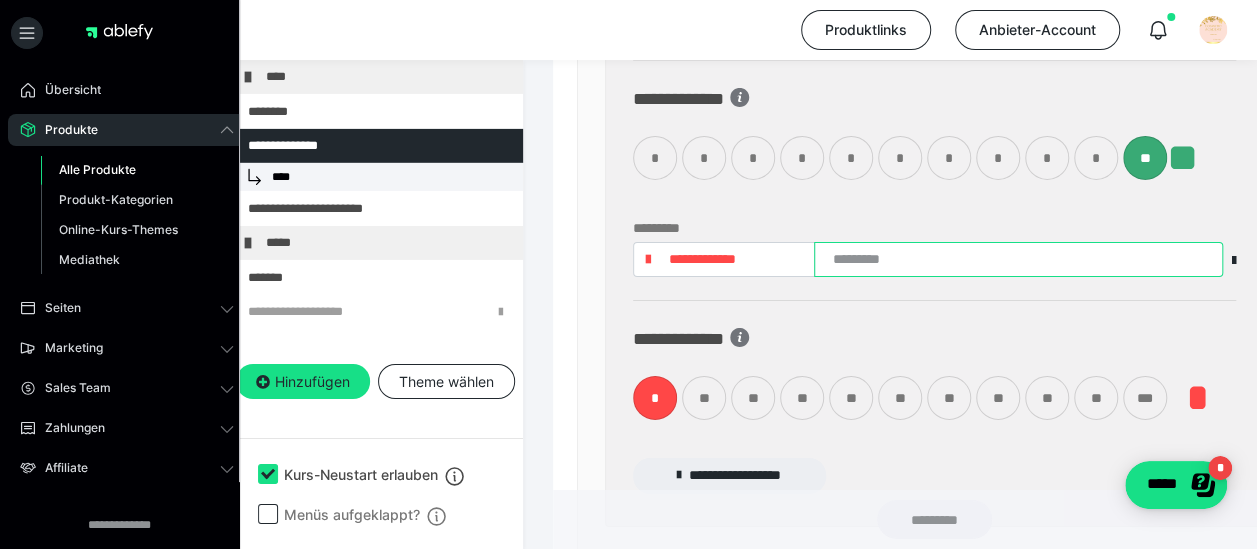 paste on "**********" 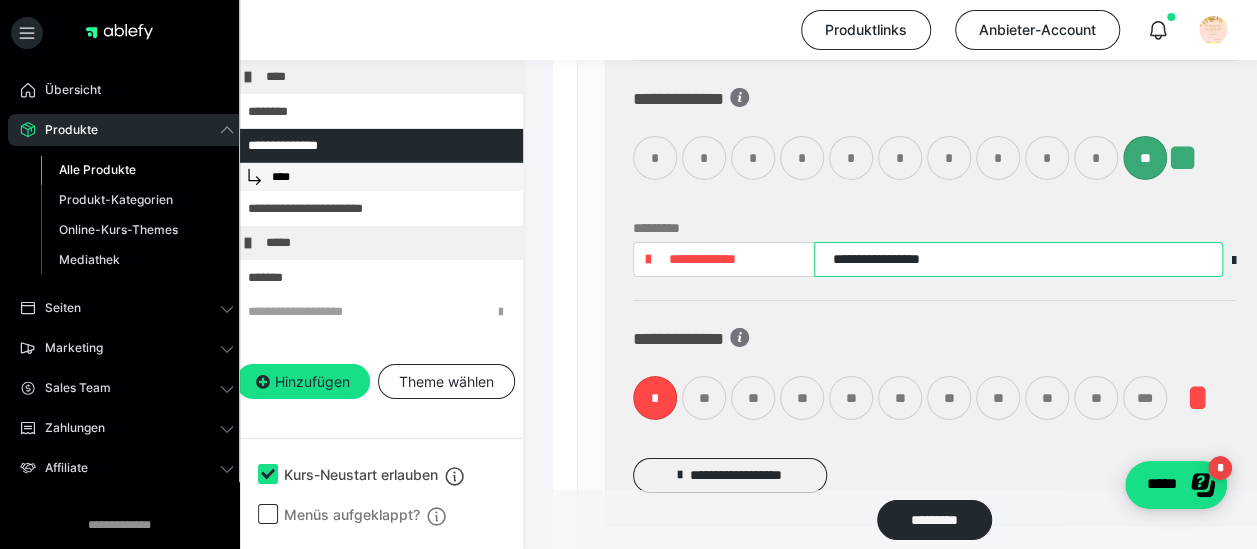 type on "**********" 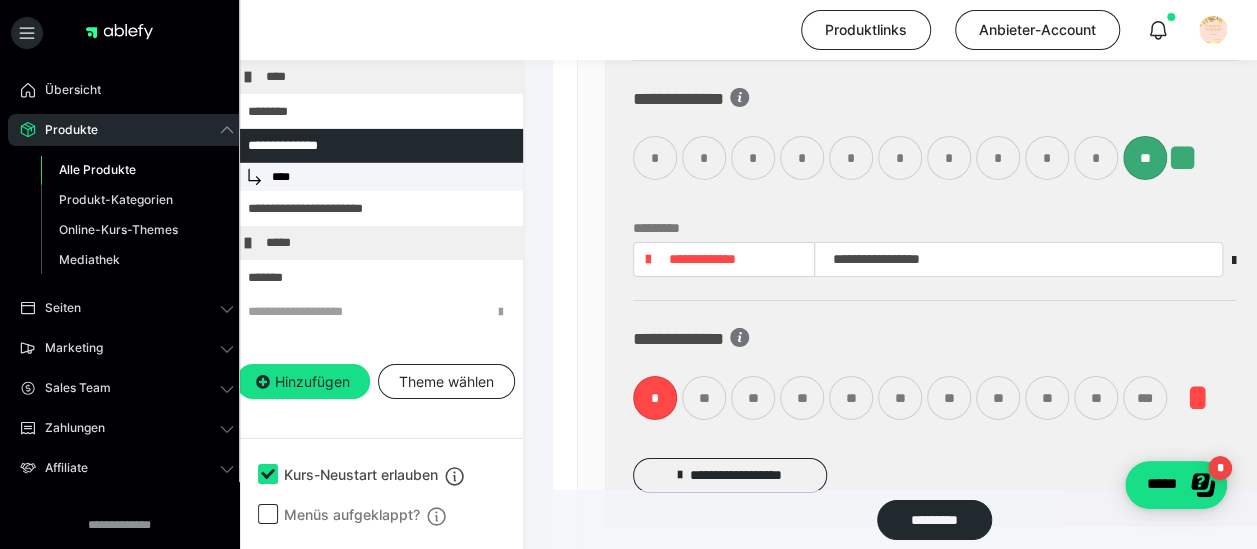 click on "**********" at bounding box center [702, 259] 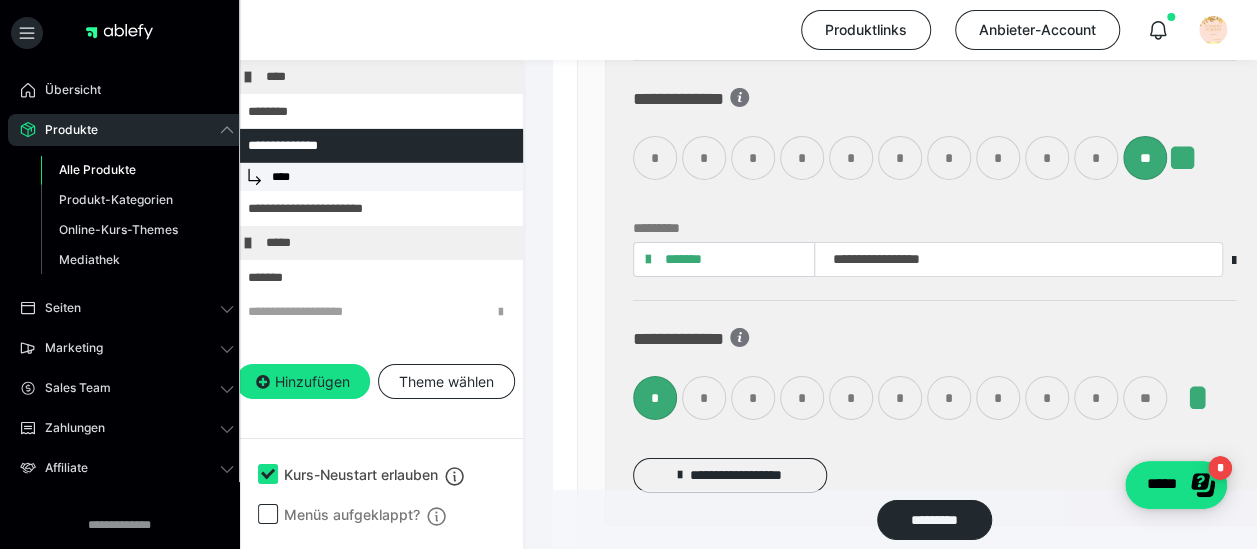 click on "**" at bounding box center (1145, 398) 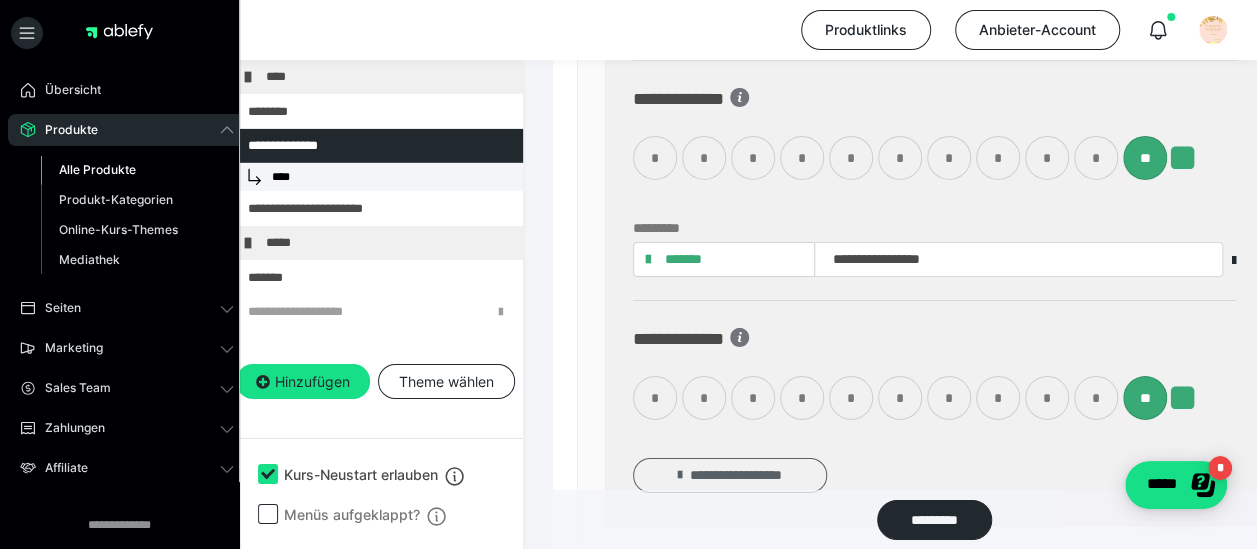 click on "**********" at bounding box center [730, 475] 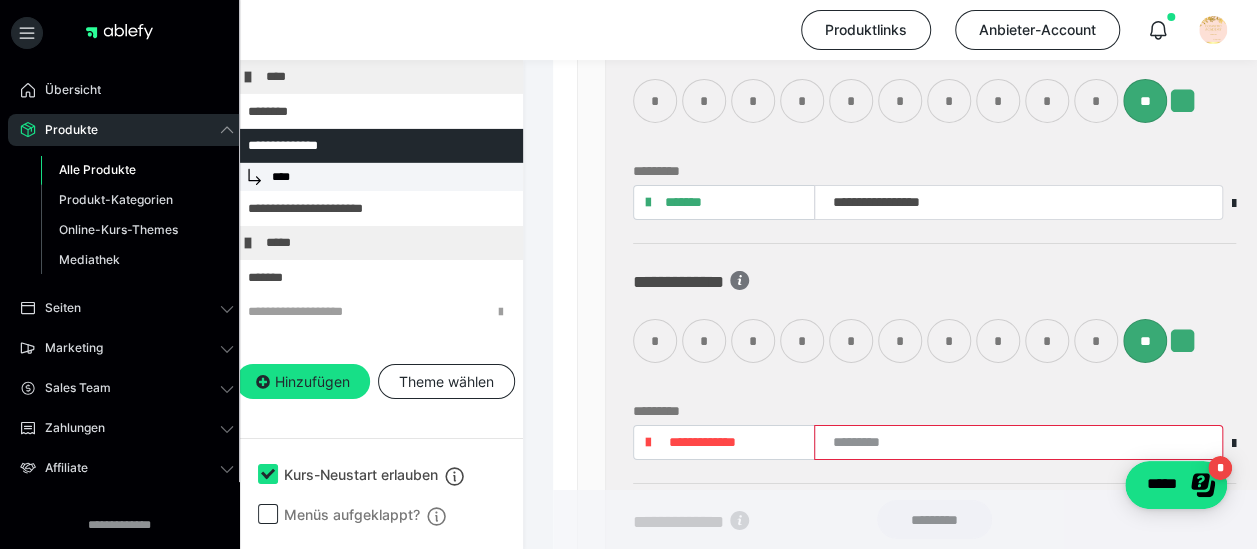scroll, scrollTop: 7199, scrollLeft: 42, axis: both 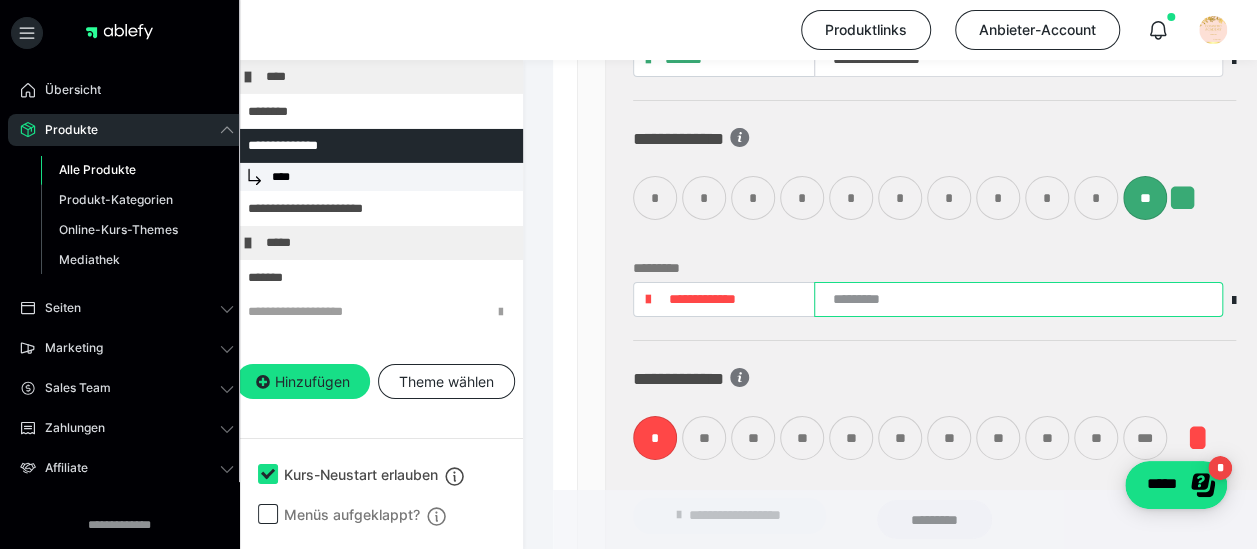 paste on "**********" 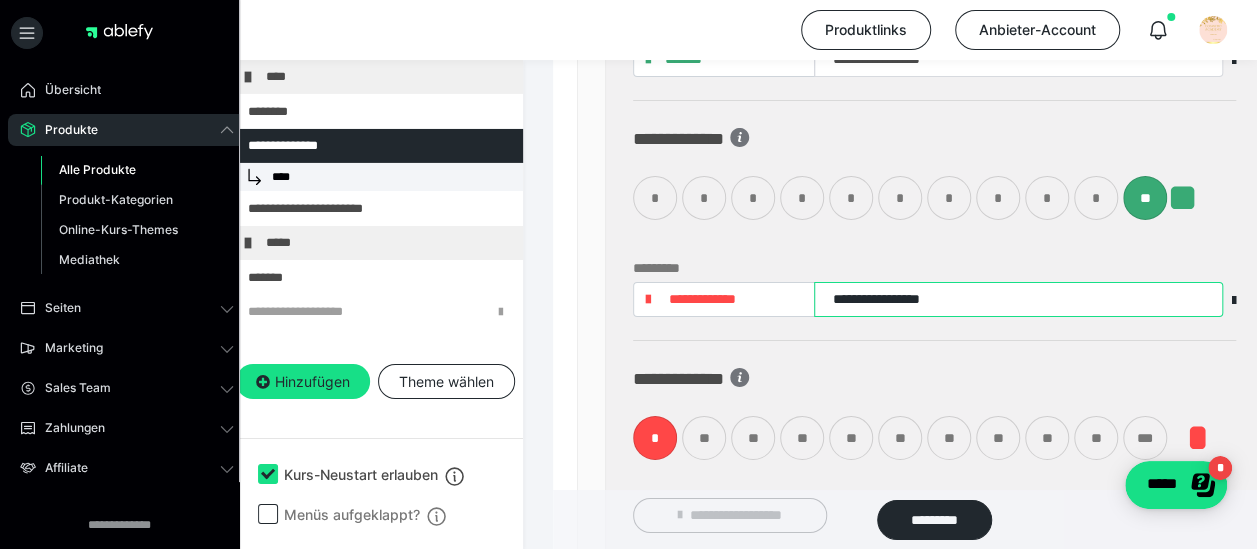 drag, startPoint x: 990, startPoint y: 280, endPoint x: 818, endPoint y: 288, distance: 172.18594 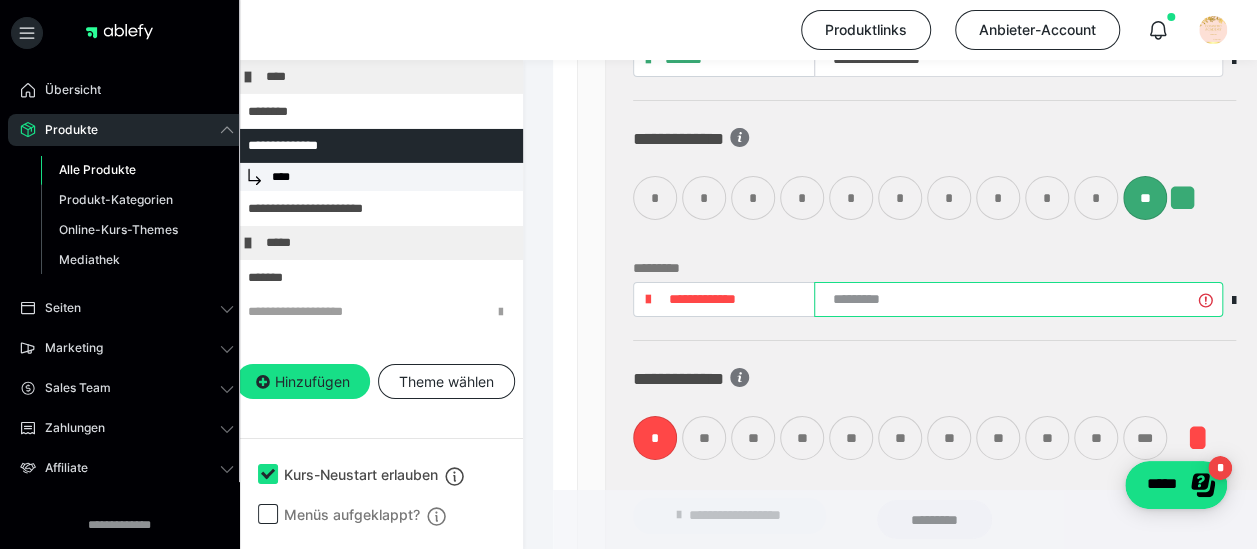 paste on "**********" 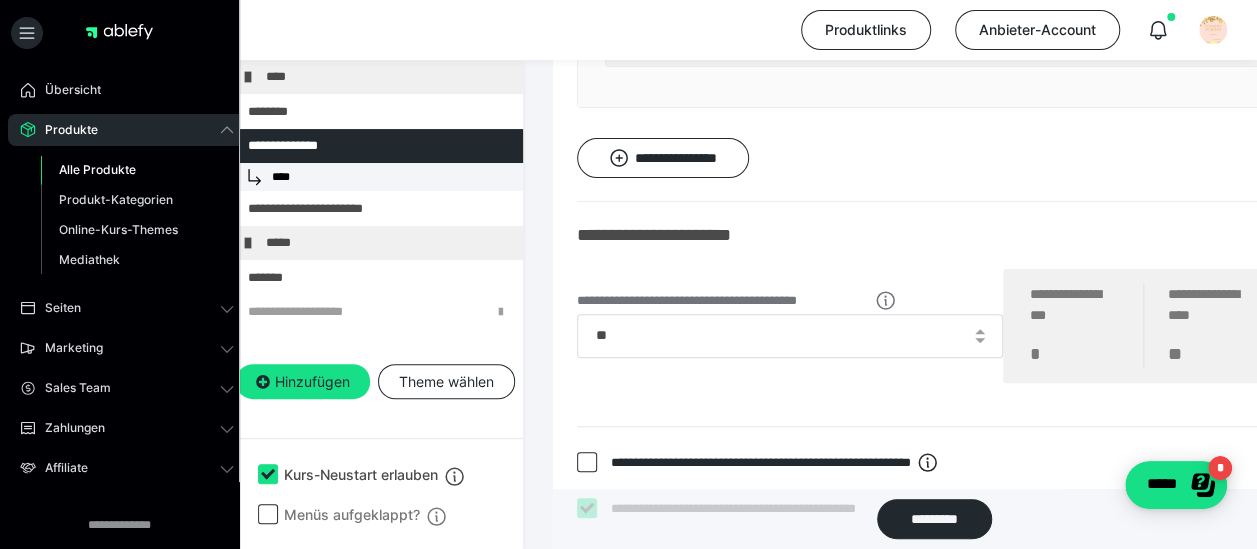scroll, scrollTop: 7699, scrollLeft: 42, axis: both 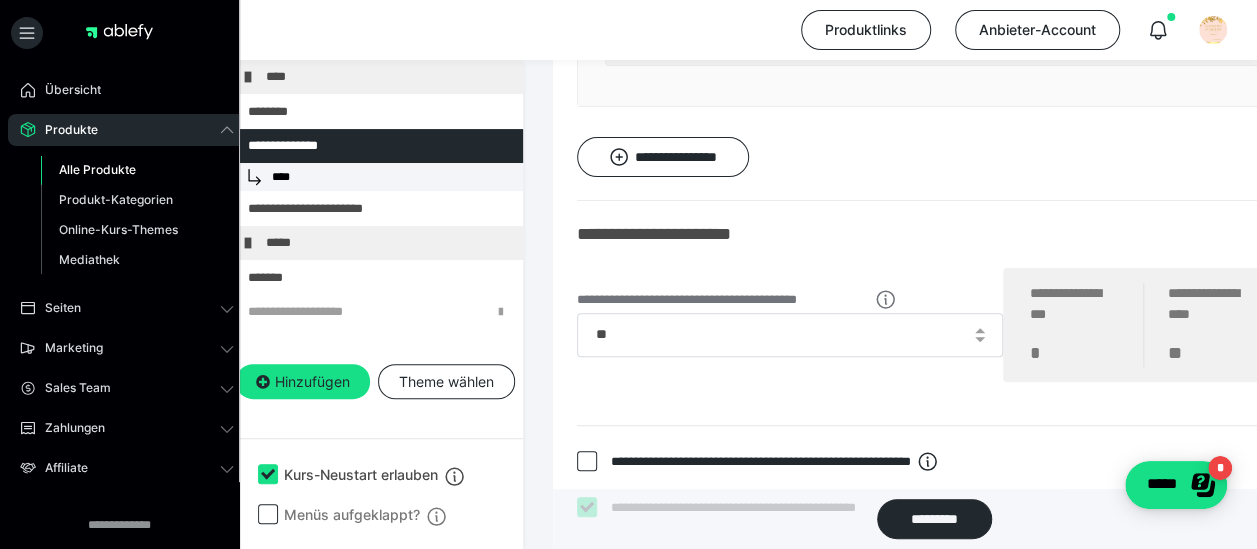 type on "**********" 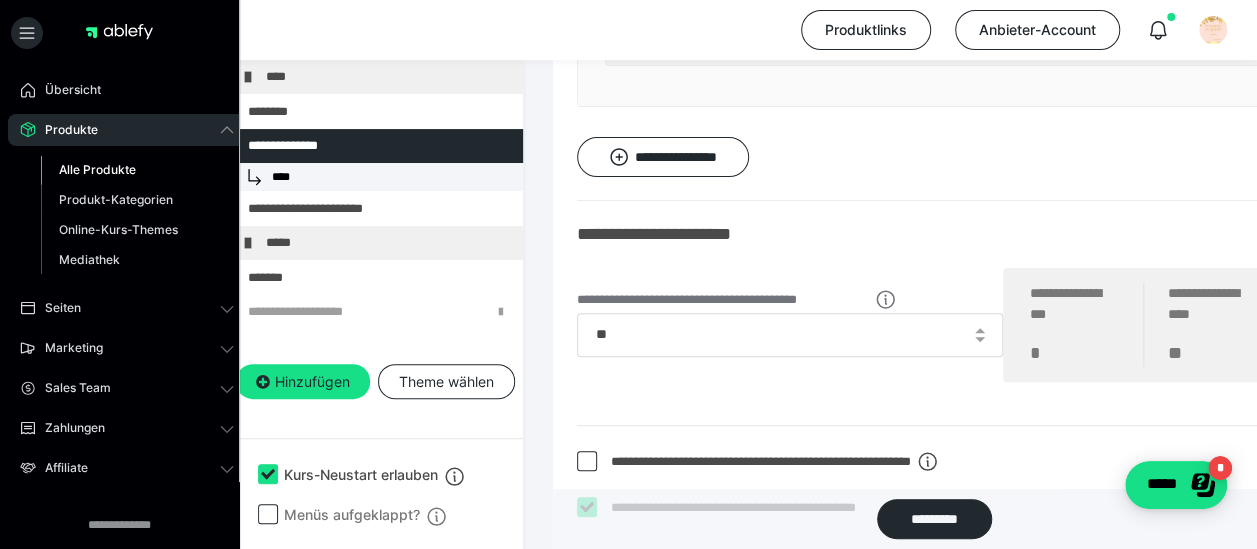 click at bounding box center [587, 461] 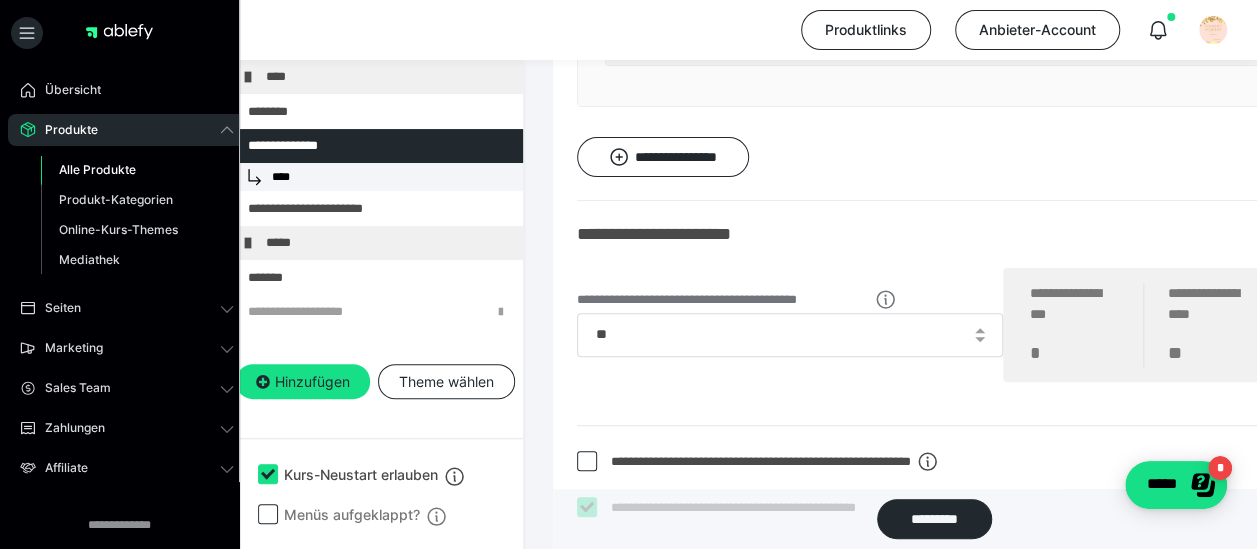 click on "**********" at bounding box center (617, 457) 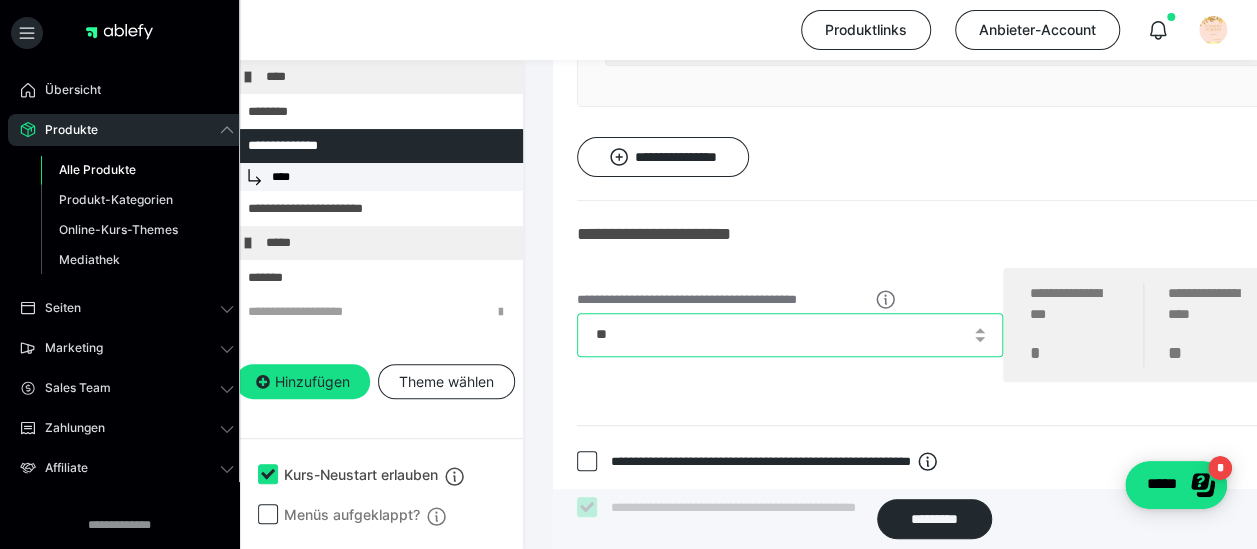 click on "**" at bounding box center [790, 335] 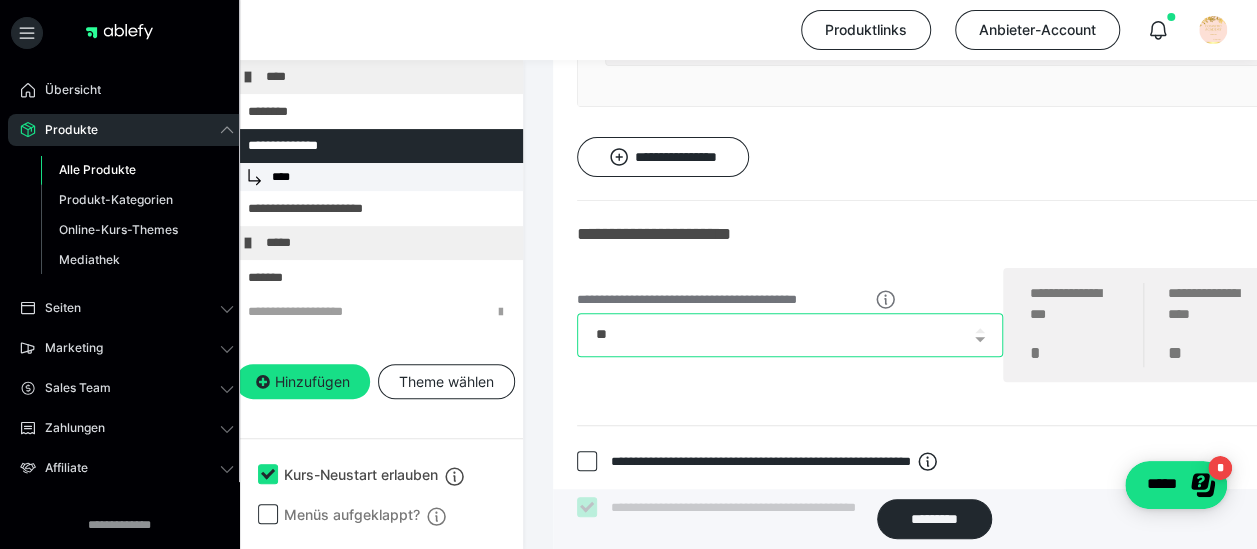 type on "**" 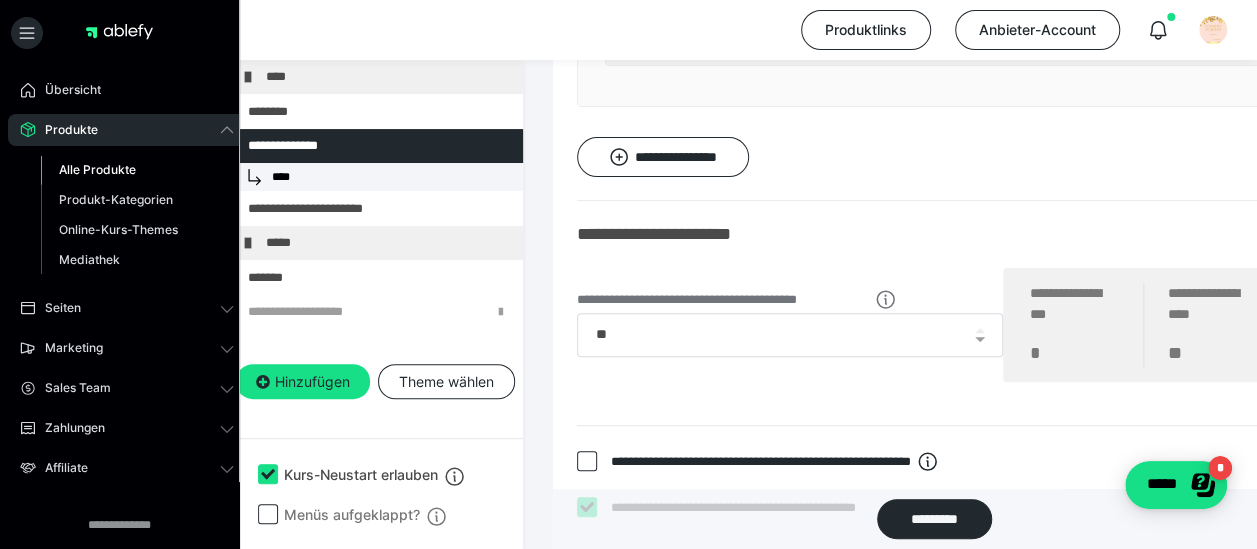 click on "**********" at bounding box center (934, 301) 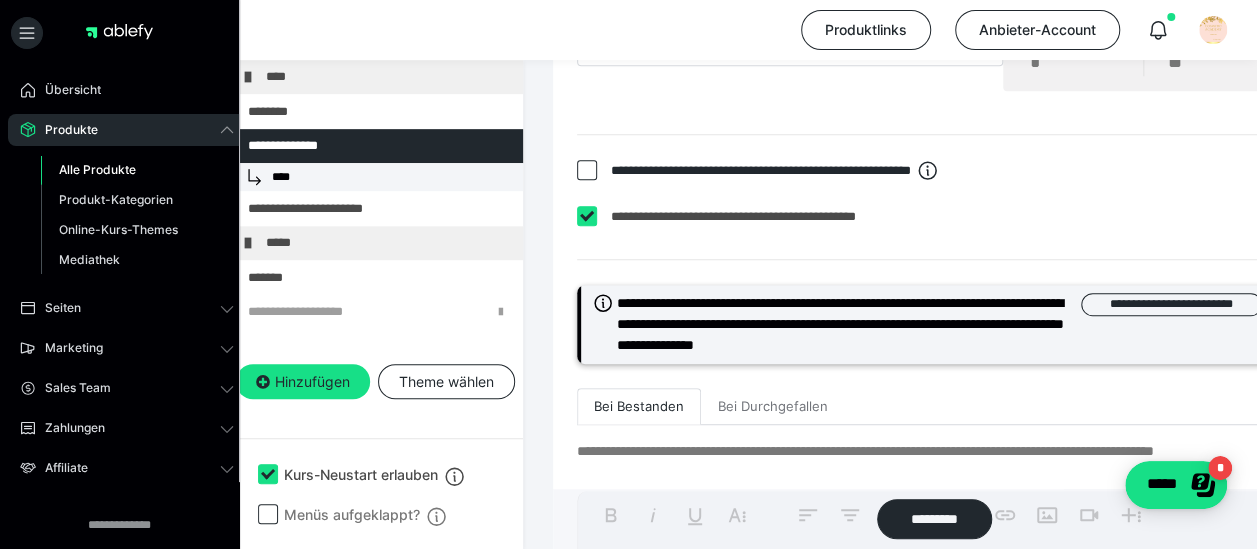 scroll, scrollTop: 7999, scrollLeft: 42, axis: both 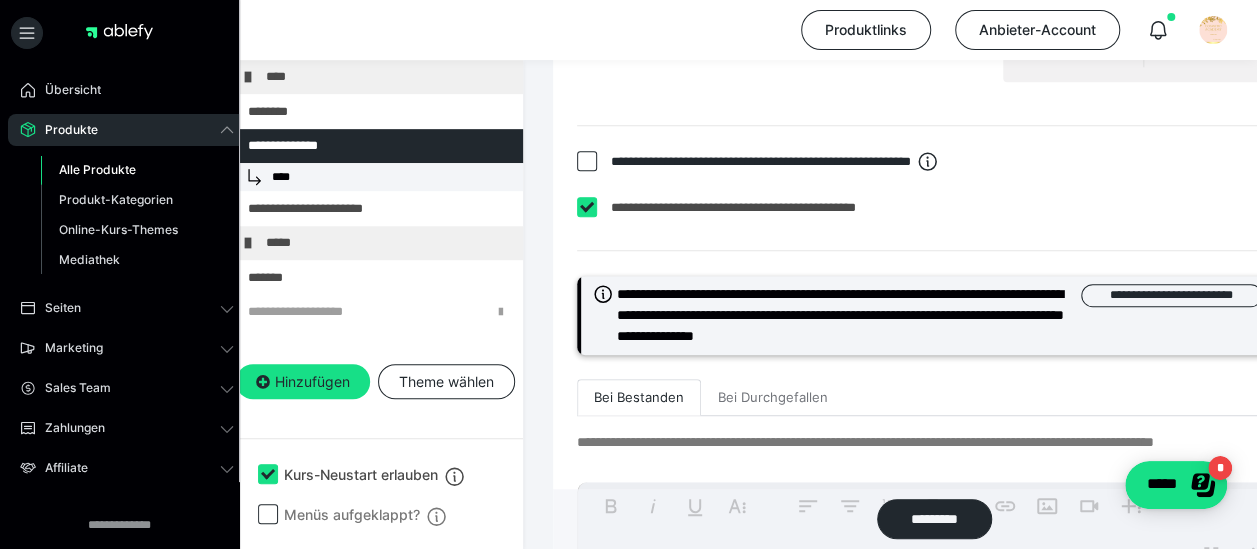 click at bounding box center [587, 207] 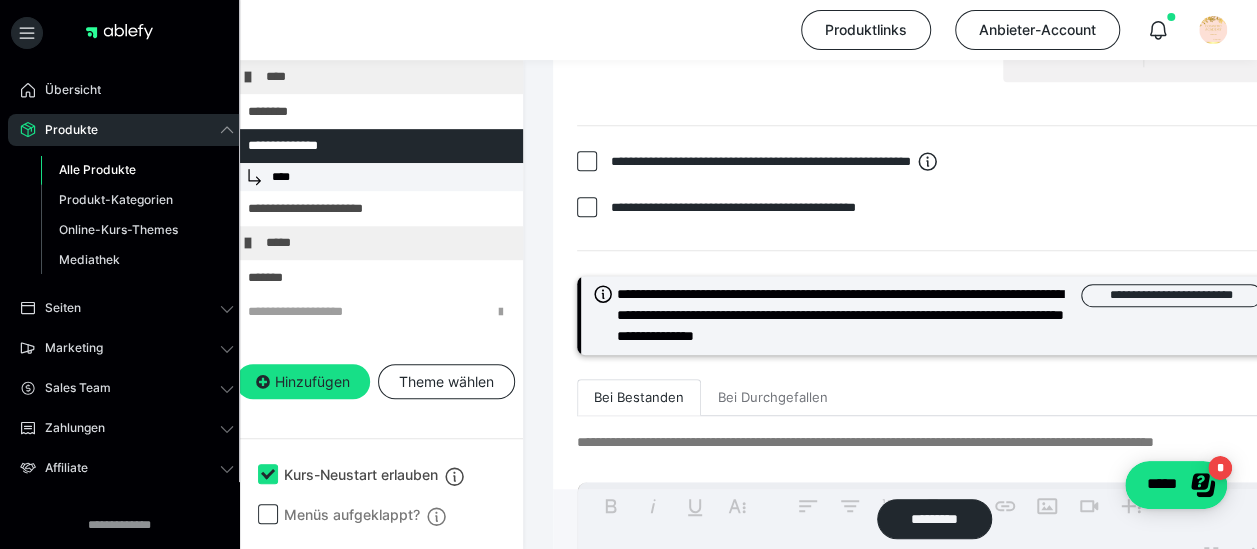 click at bounding box center [587, 207] 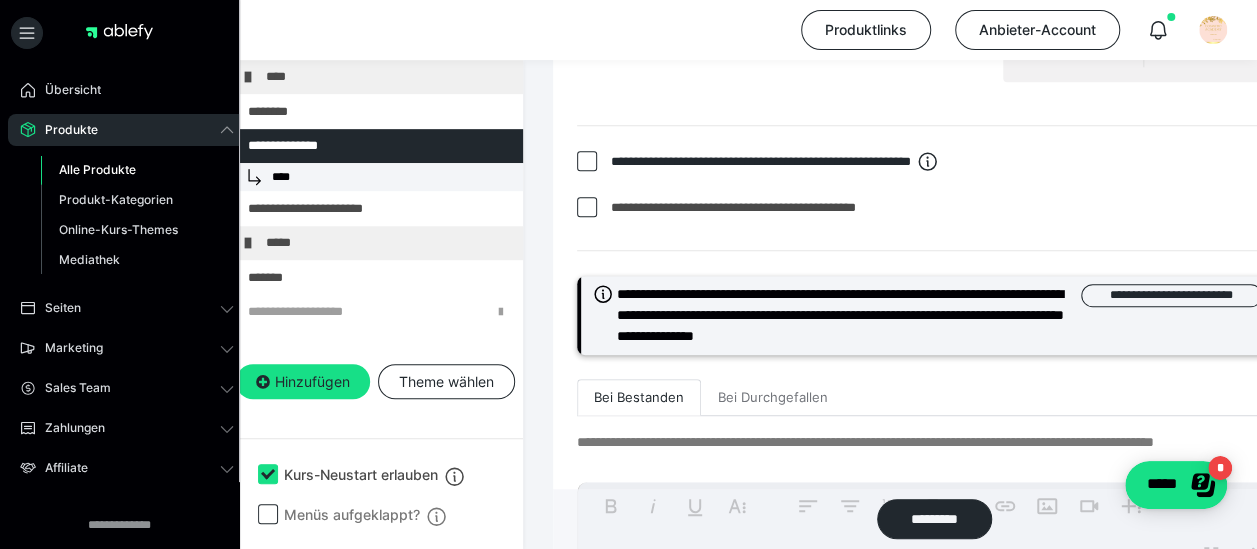 click at bounding box center (587, 161) 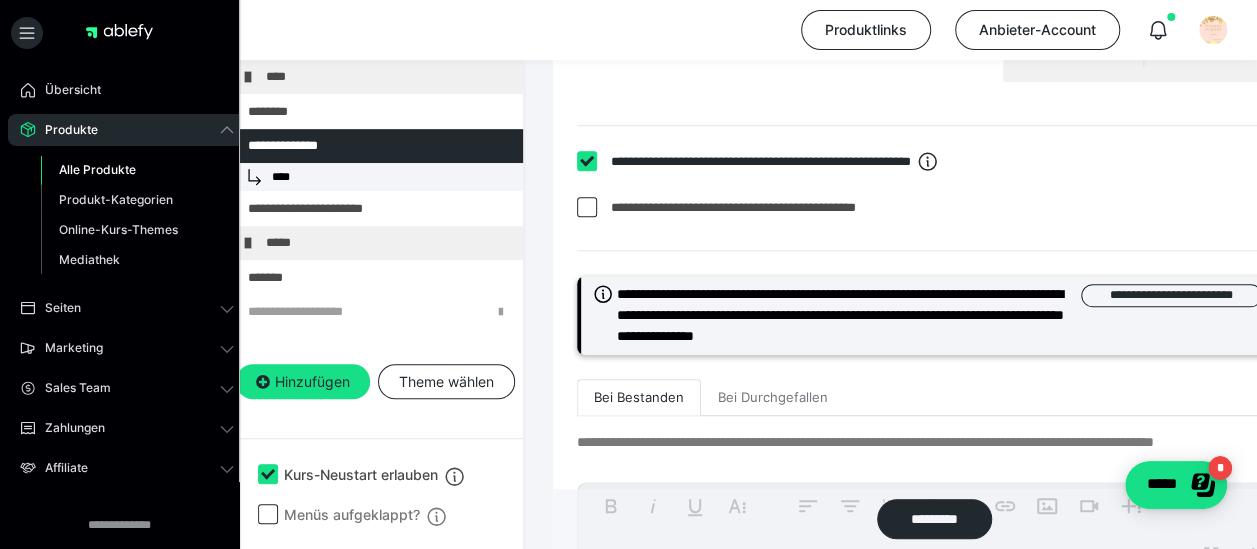 checkbox on "****" 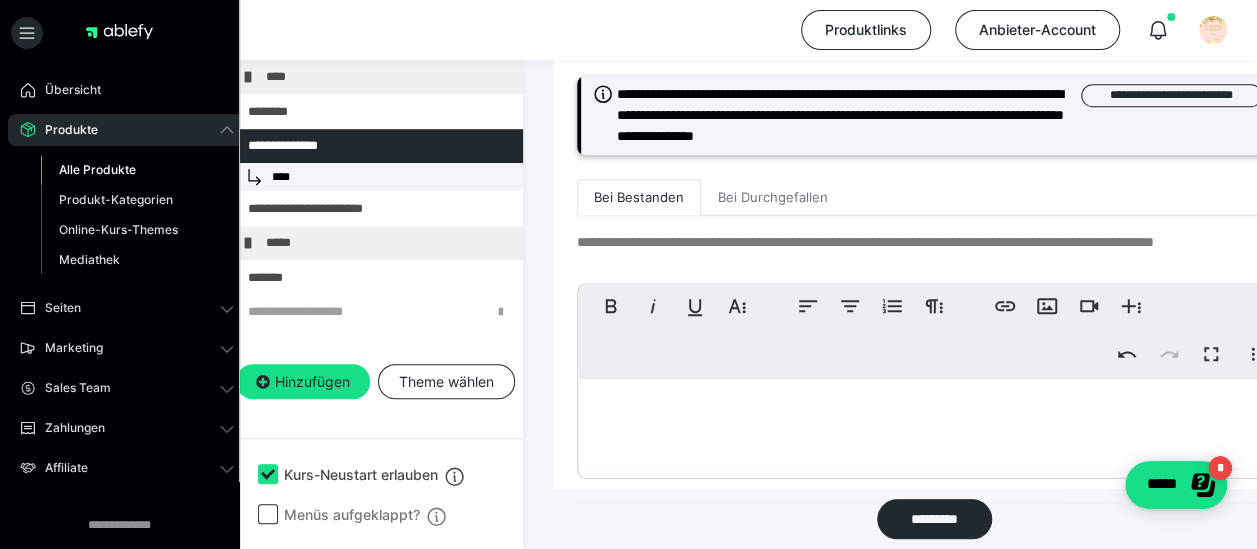 scroll, scrollTop: 8299, scrollLeft: 42, axis: both 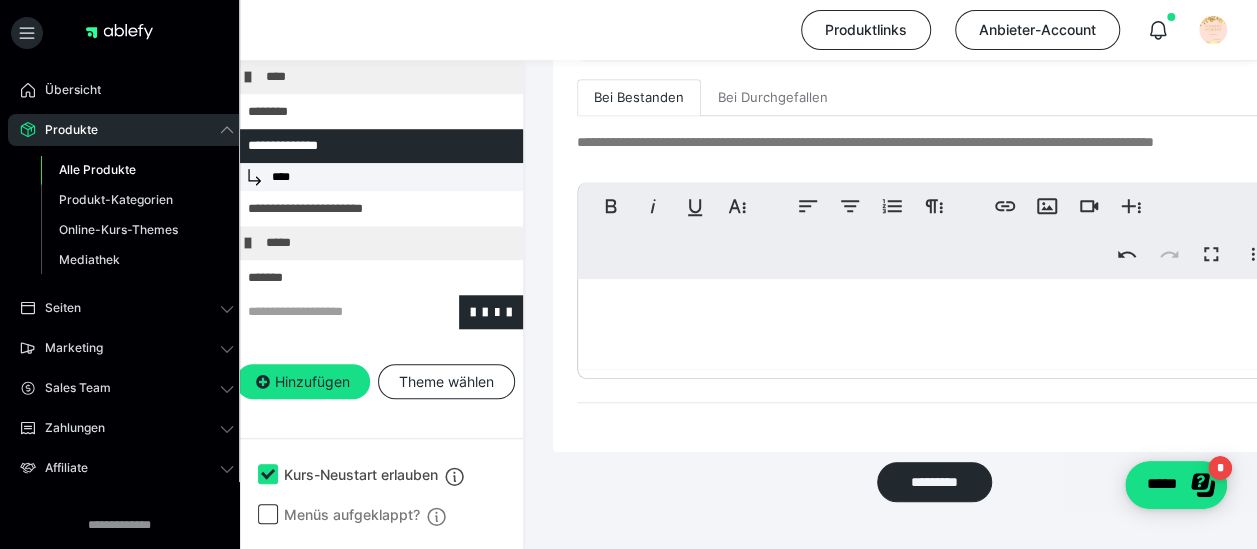 click at bounding box center [323, 312] 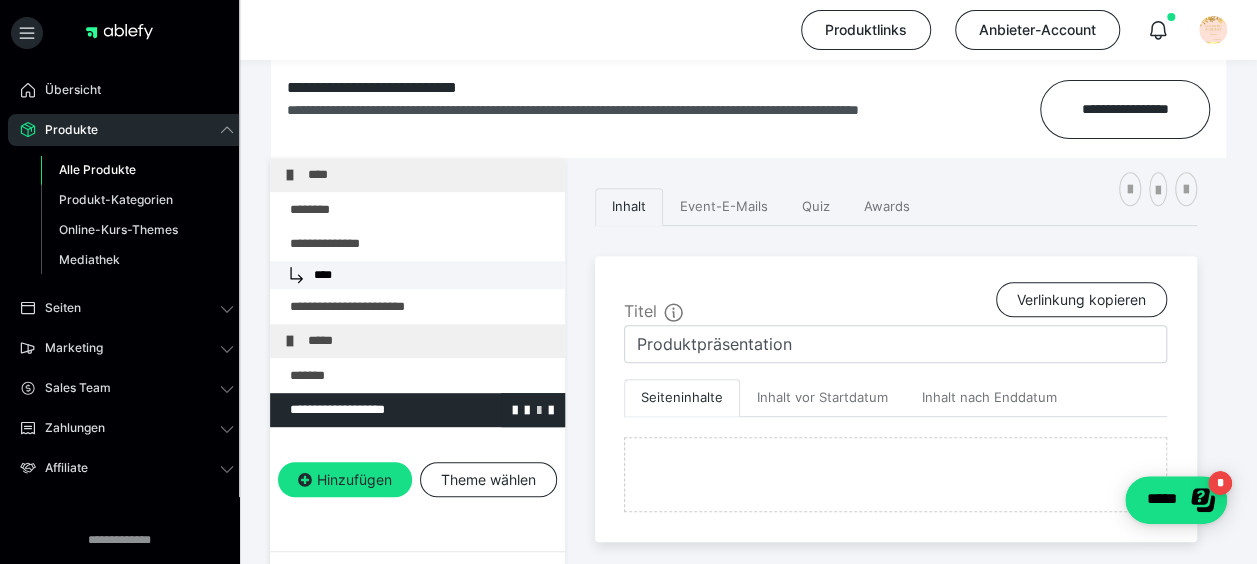scroll, scrollTop: 360, scrollLeft: 0, axis: vertical 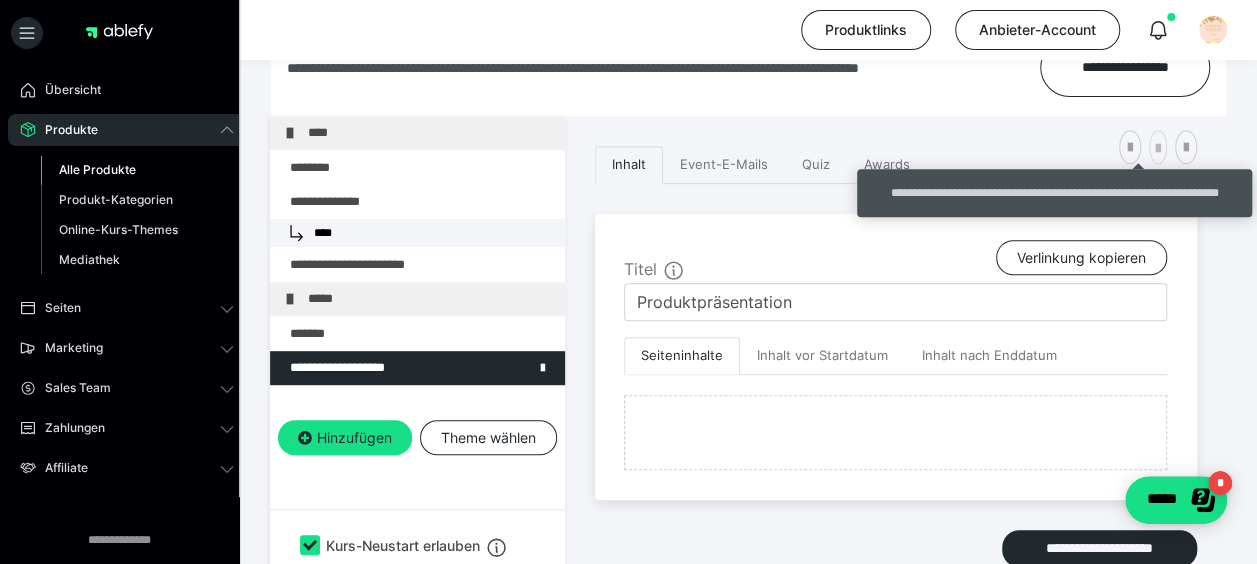 click at bounding box center [1158, 149] 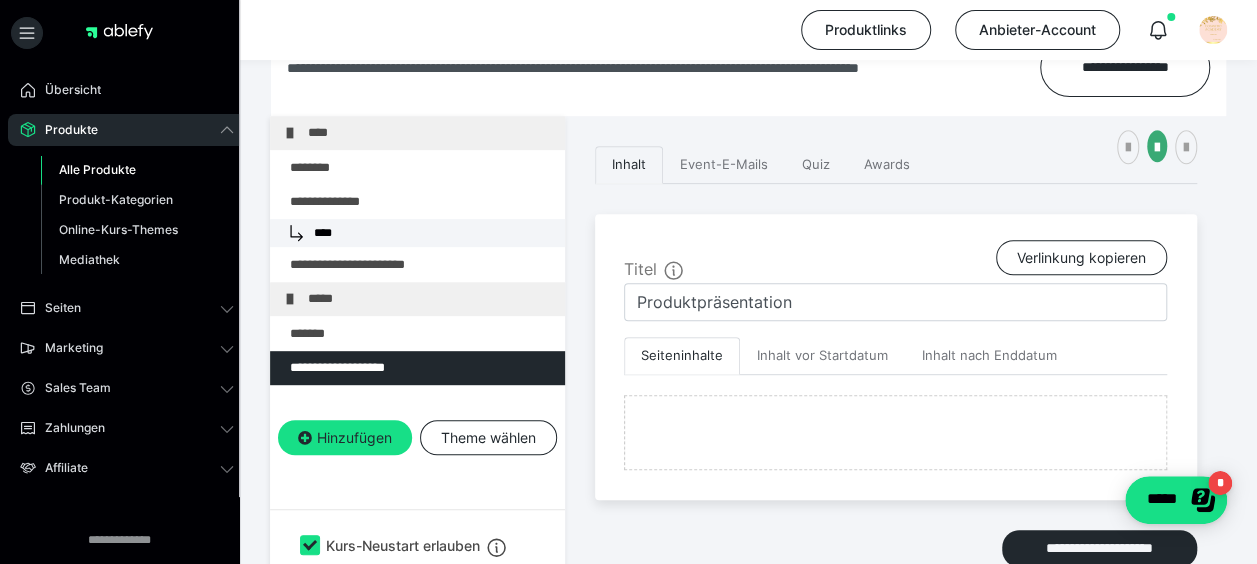 scroll, scrollTop: 460, scrollLeft: 0, axis: vertical 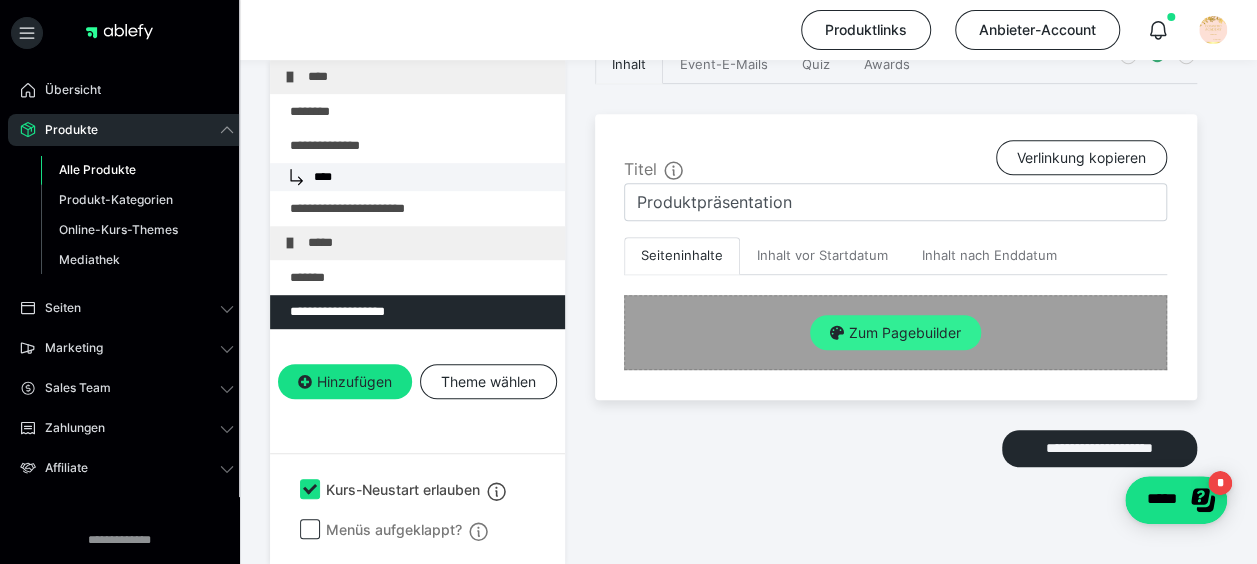 click on "Zum Pagebuilder" at bounding box center (895, 333) 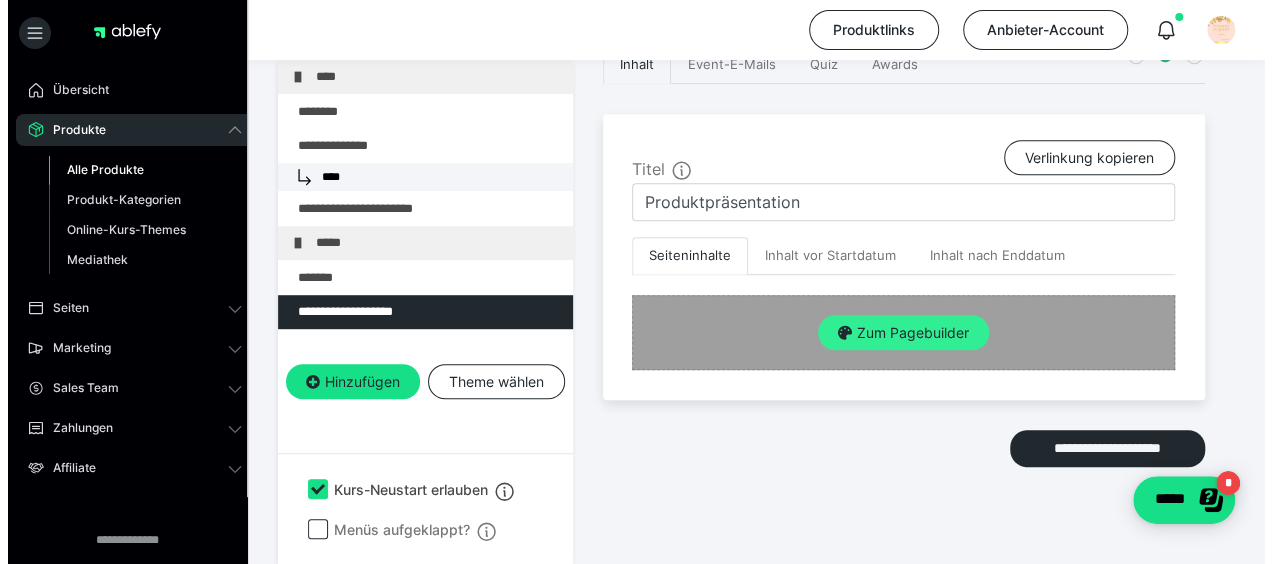 scroll, scrollTop: 415, scrollLeft: 0, axis: vertical 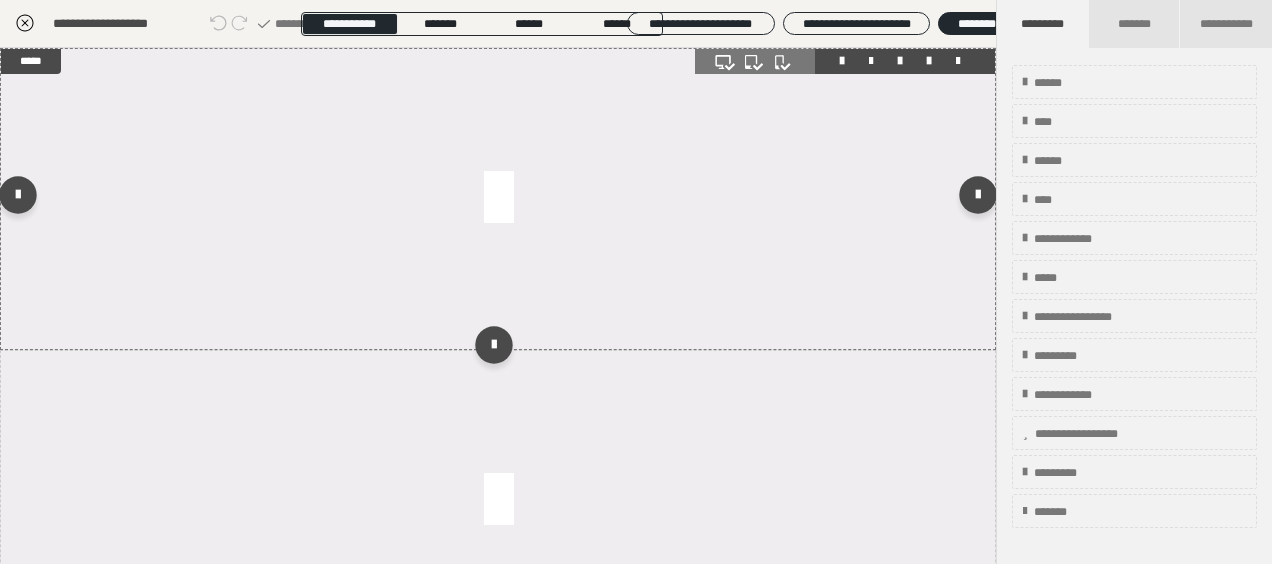 click at bounding box center [498, 199] 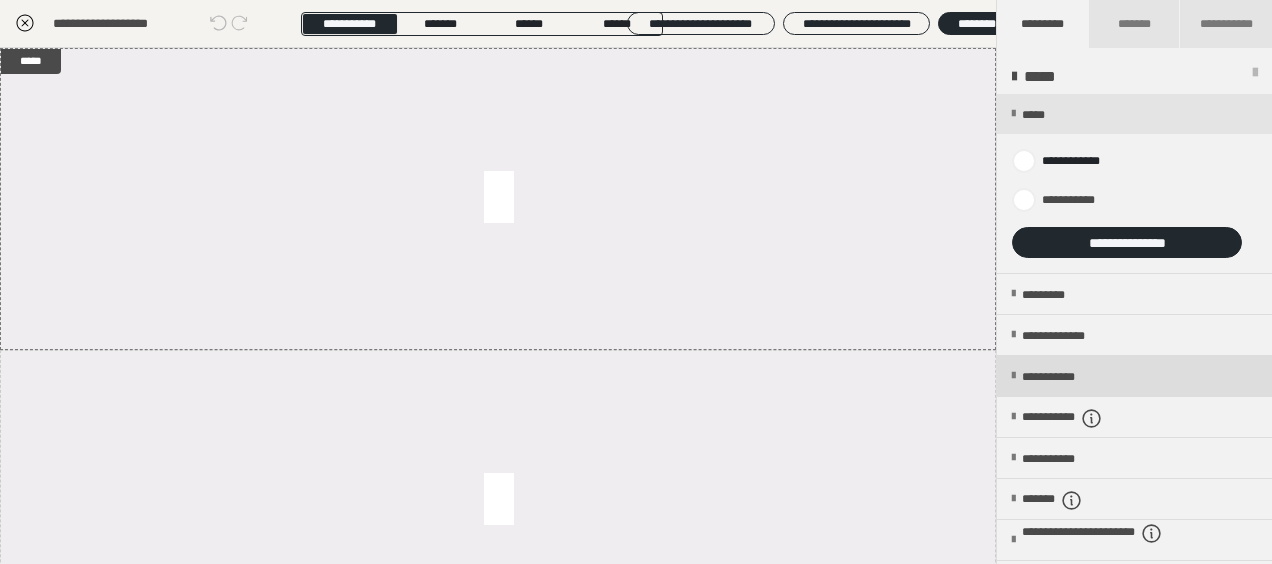 click on "**********" at bounding box center (1134, 376) 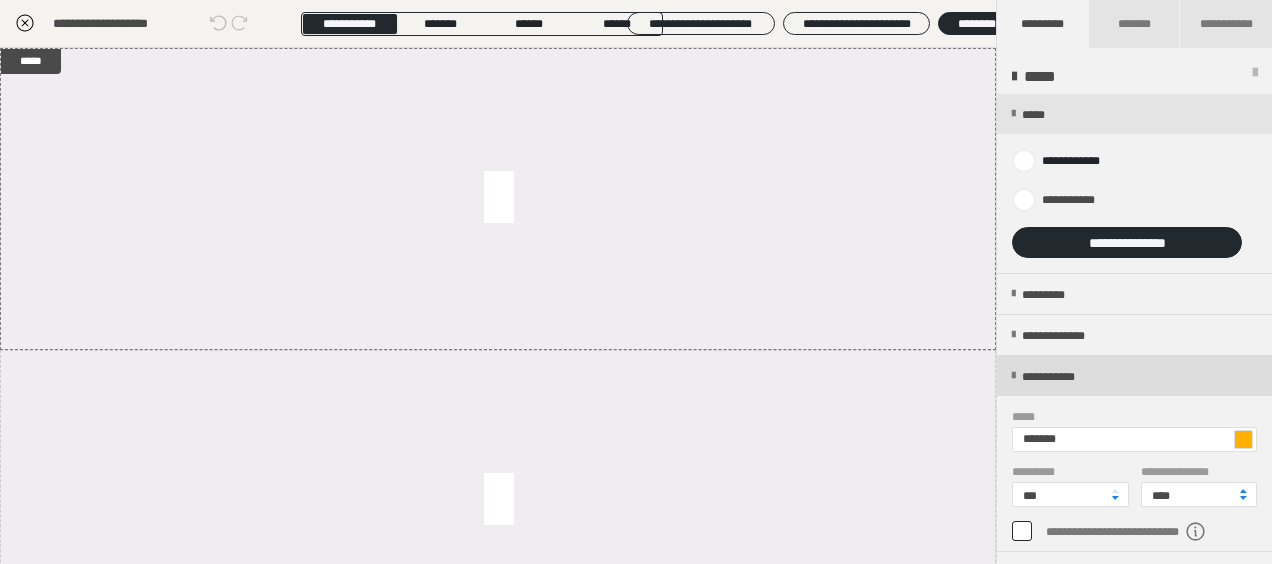 click on "**********" at bounding box center [1066, 377] 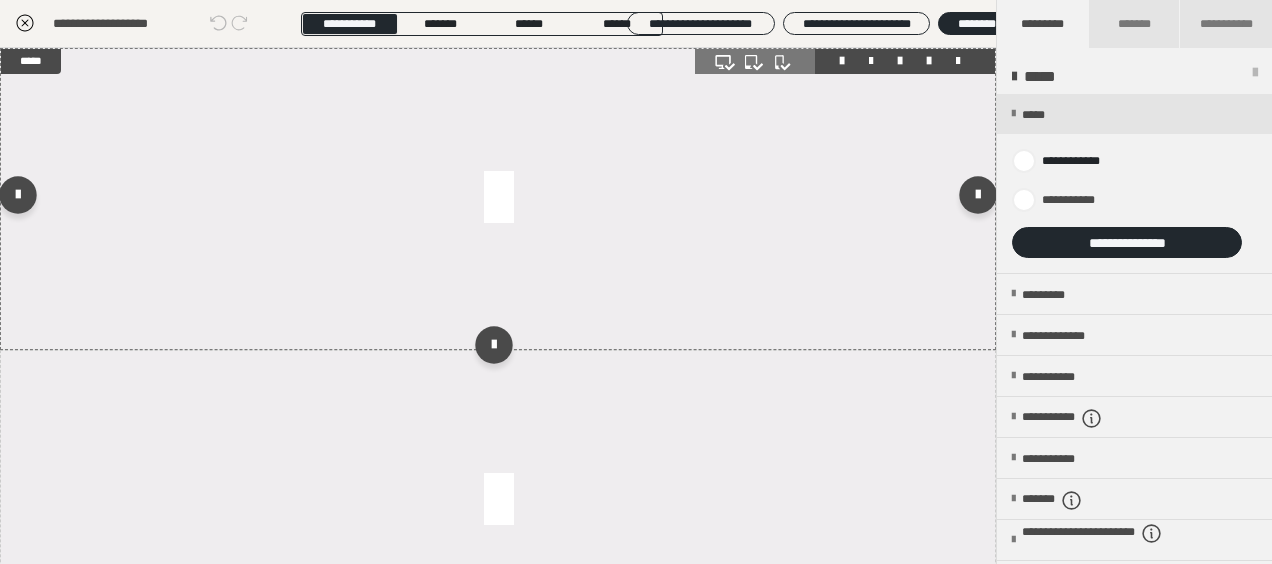 click at bounding box center (498, 199) 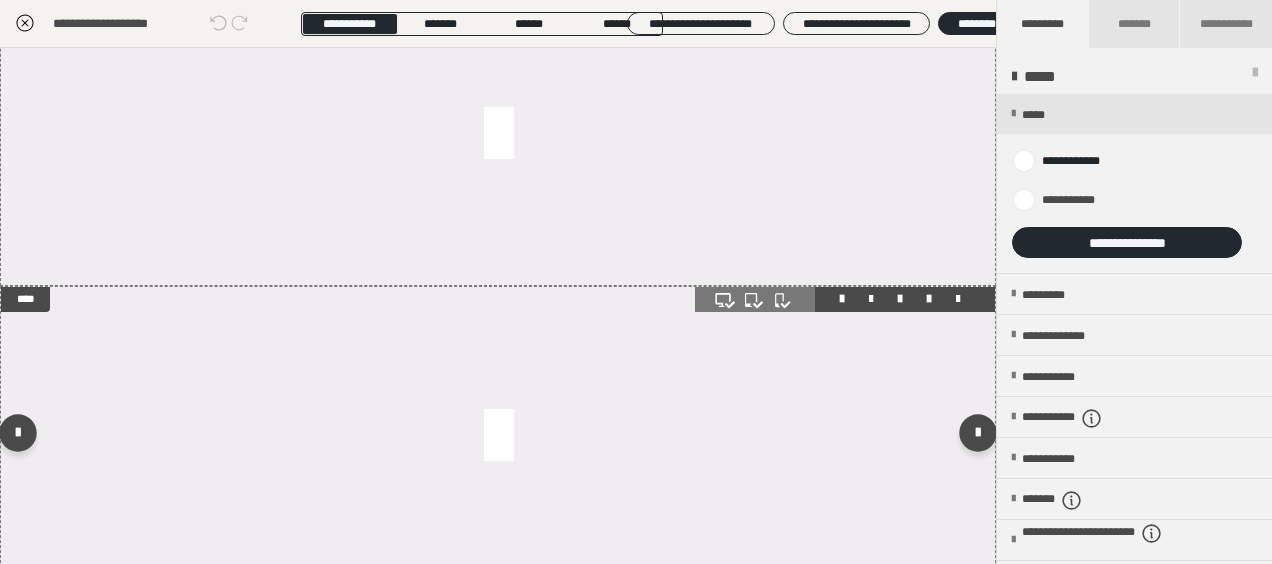 scroll, scrollTop: 172, scrollLeft: 0, axis: vertical 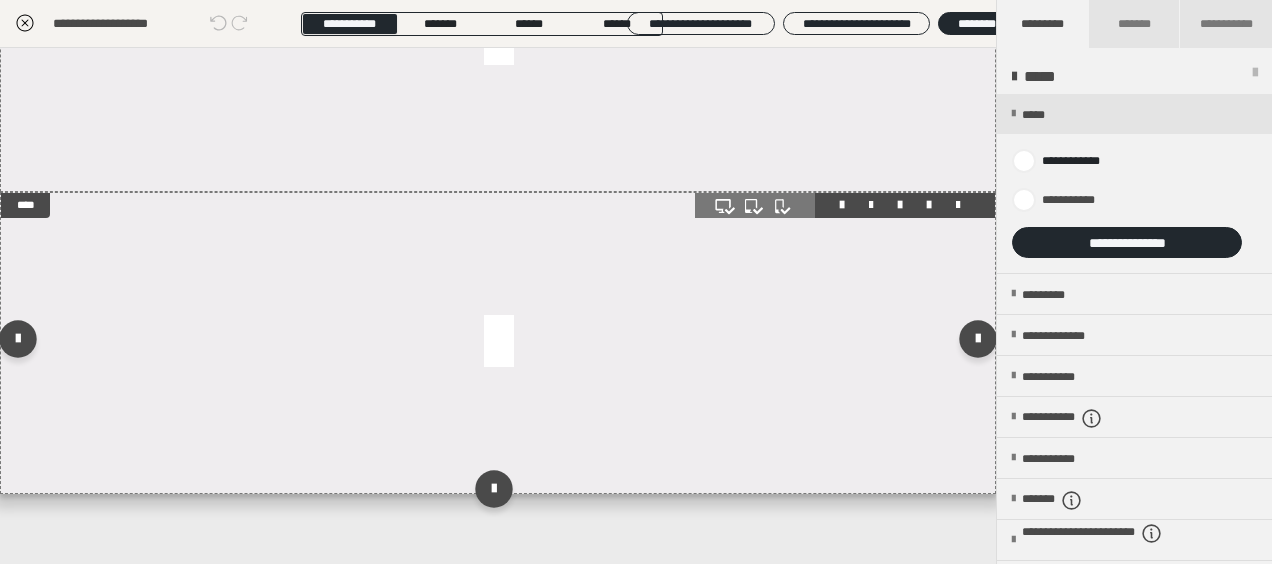 click at bounding box center [845, 205] 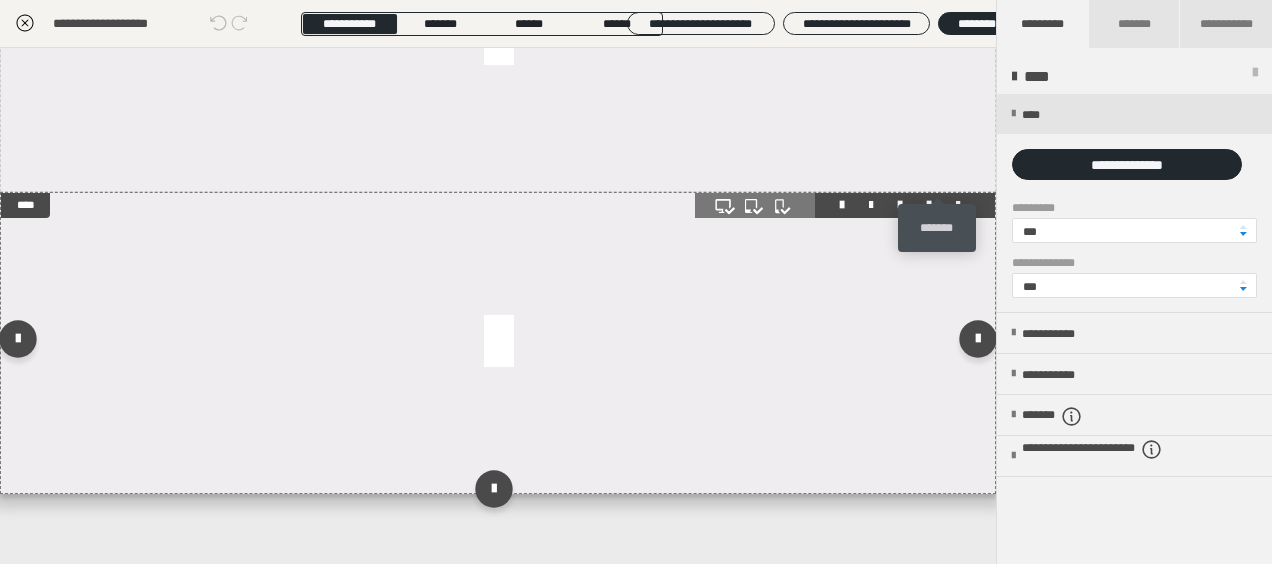 click at bounding box center (958, 205) 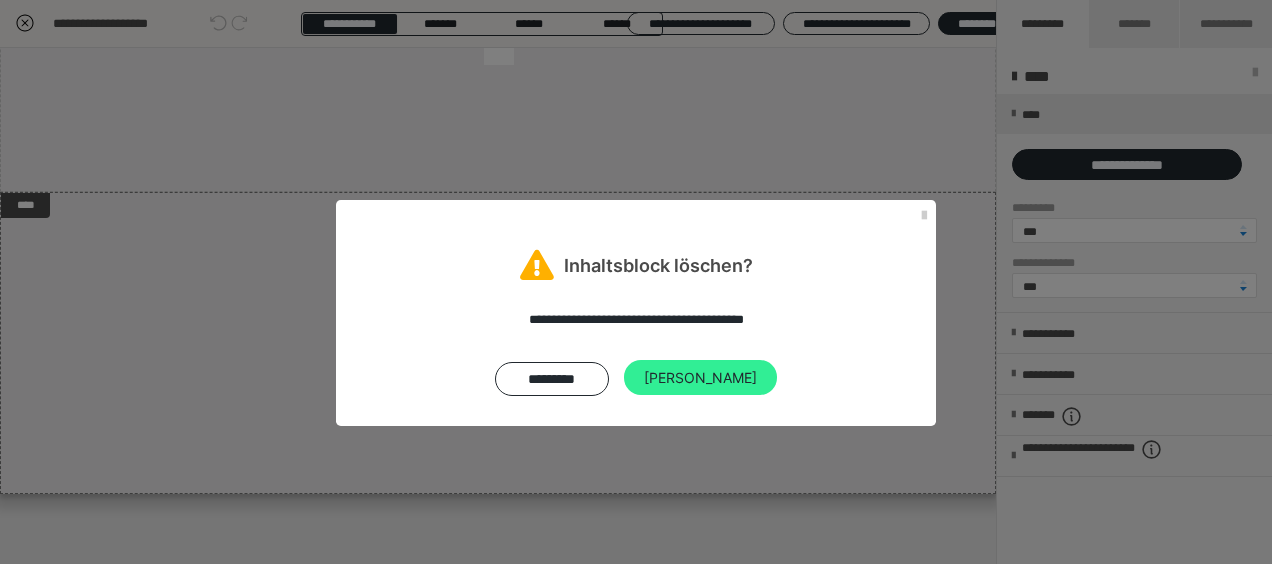 click on "Ja" at bounding box center [700, 378] 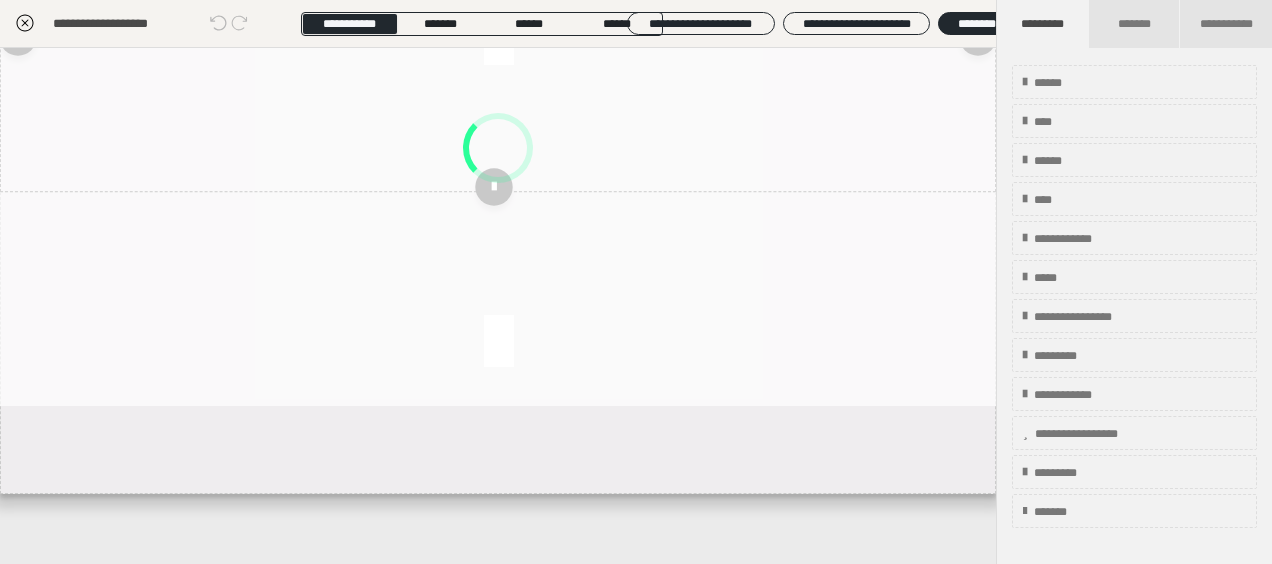 scroll, scrollTop: 0, scrollLeft: 0, axis: both 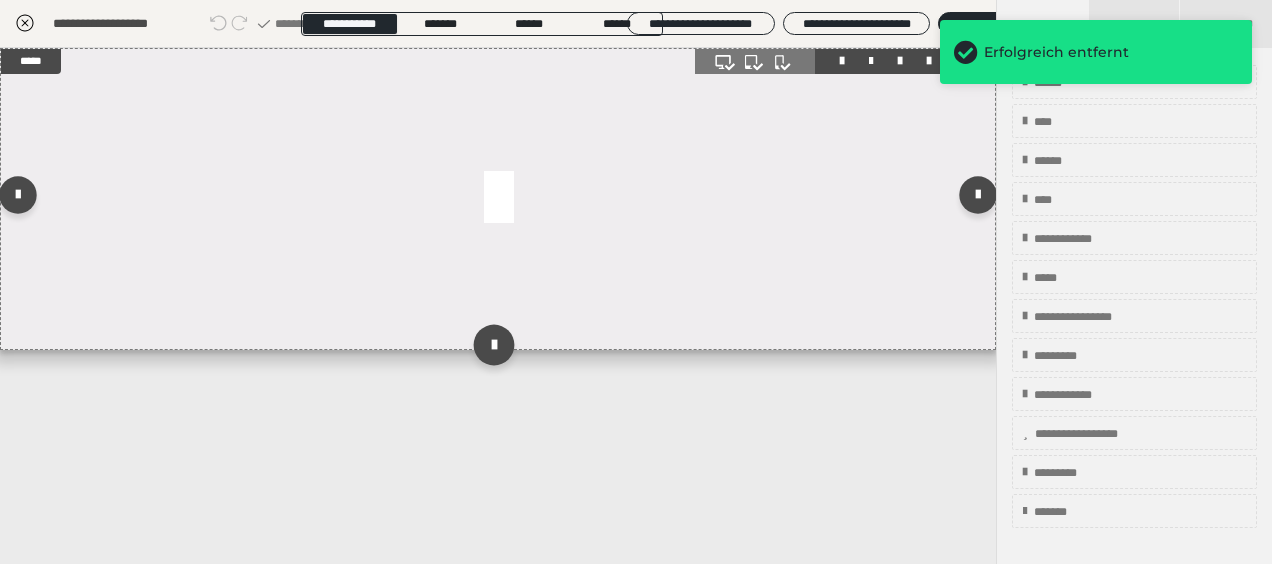click at bounding box center (493, 344) 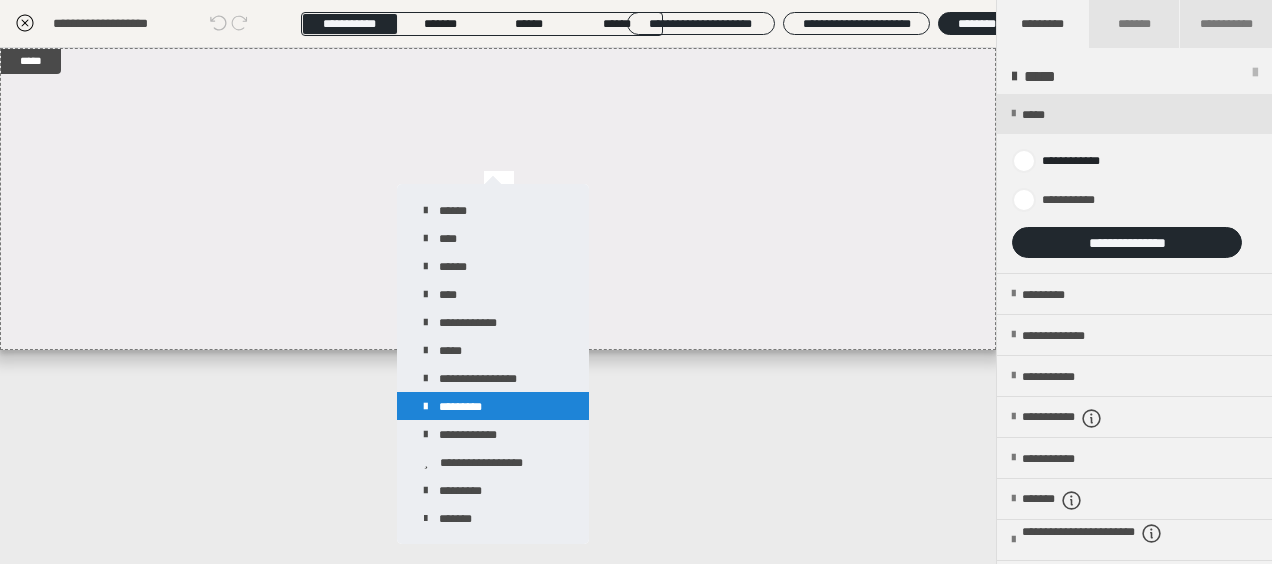 click on "*********" at bounding box center [493, 406] 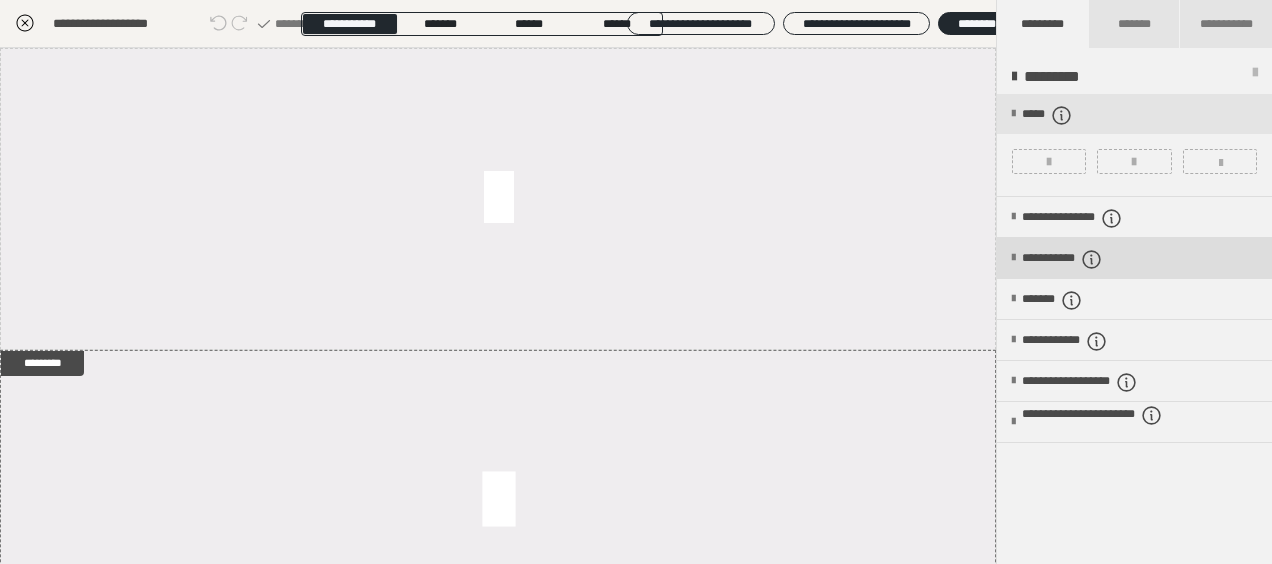 click on "**********" at bounding box center (1134, 258) 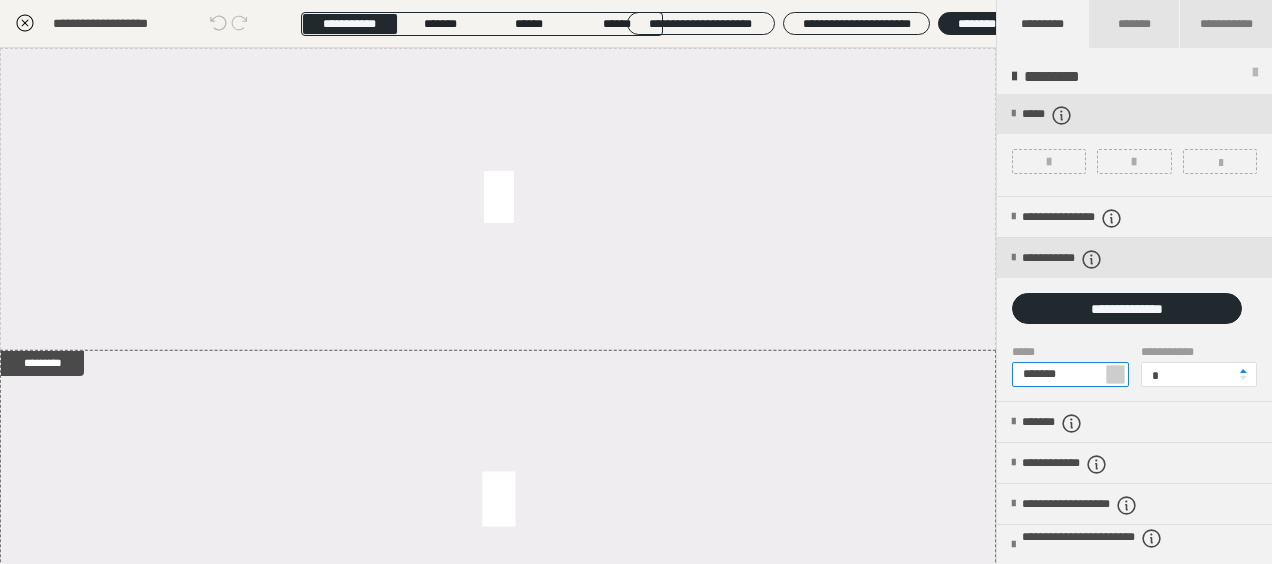 click on "*******" at bounding box center [1070, 374] 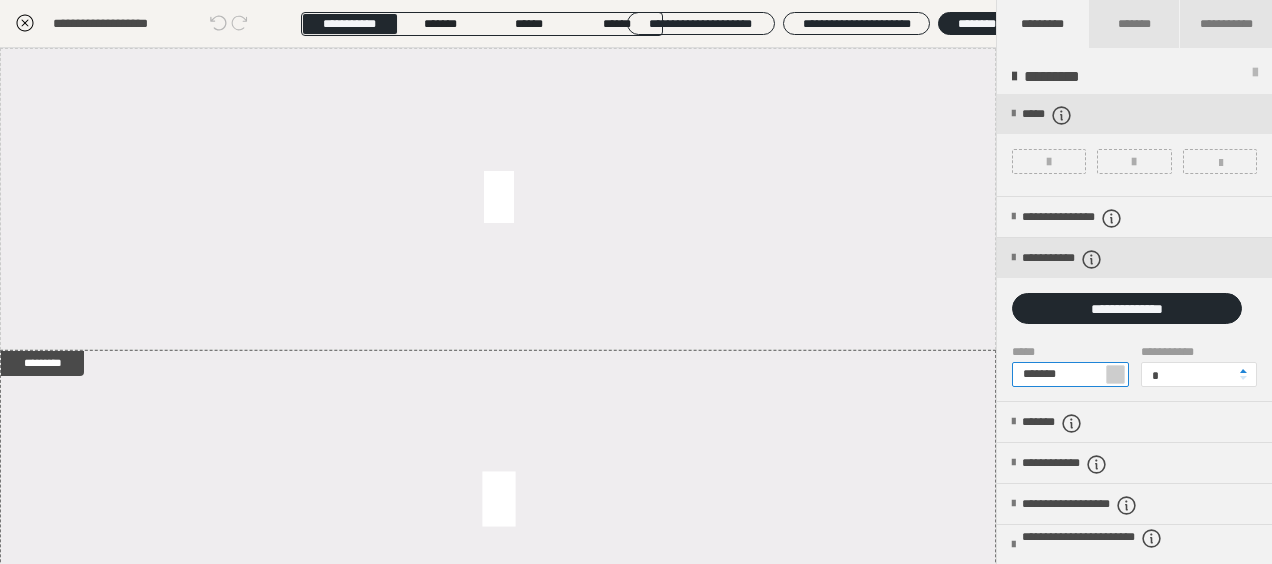 drag, startPoint x: 1092, startPoint y: 374, endPoint x: 1030, endPoint y: 380, distance: 62.289646 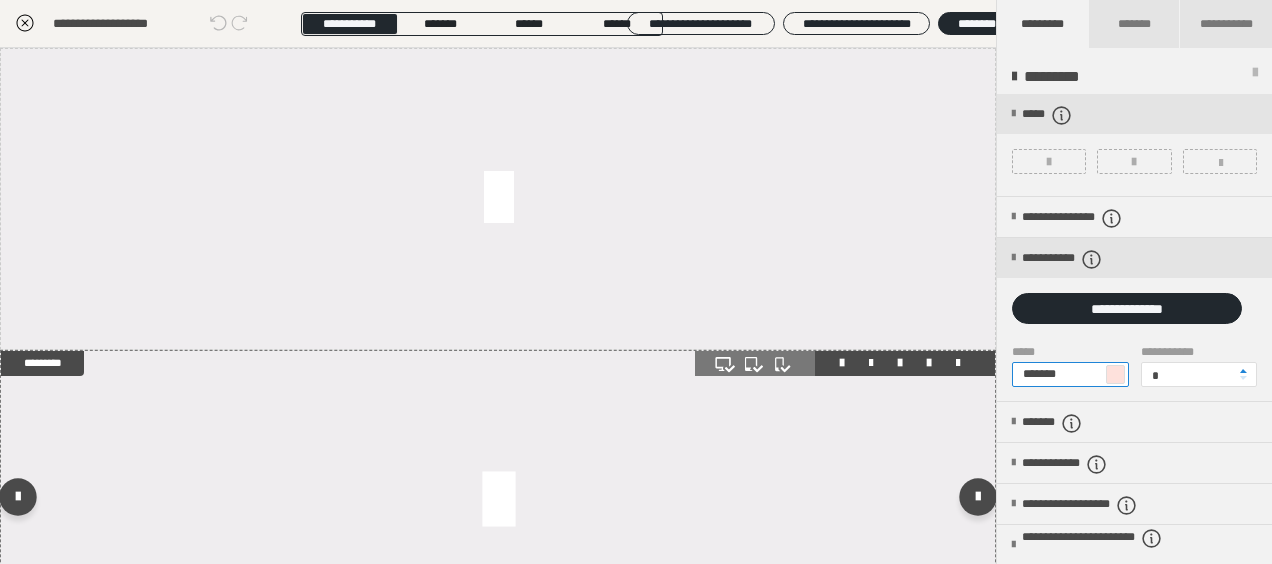 type on "*******" 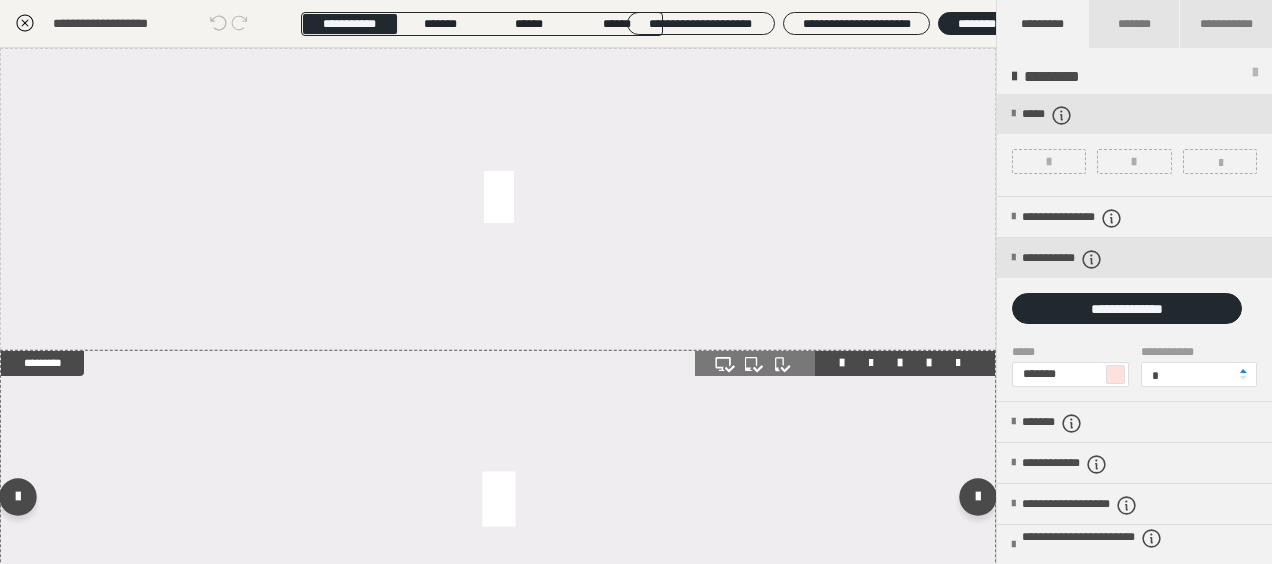 click at bounding box center [498, 501] 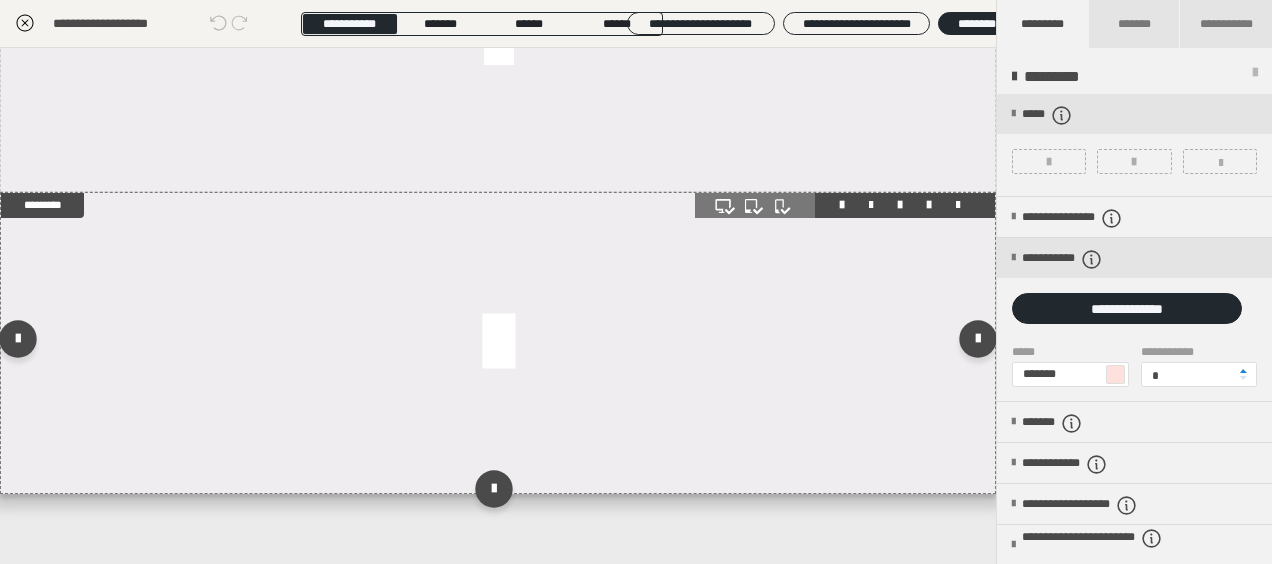 click at bounding box center (498, 343) 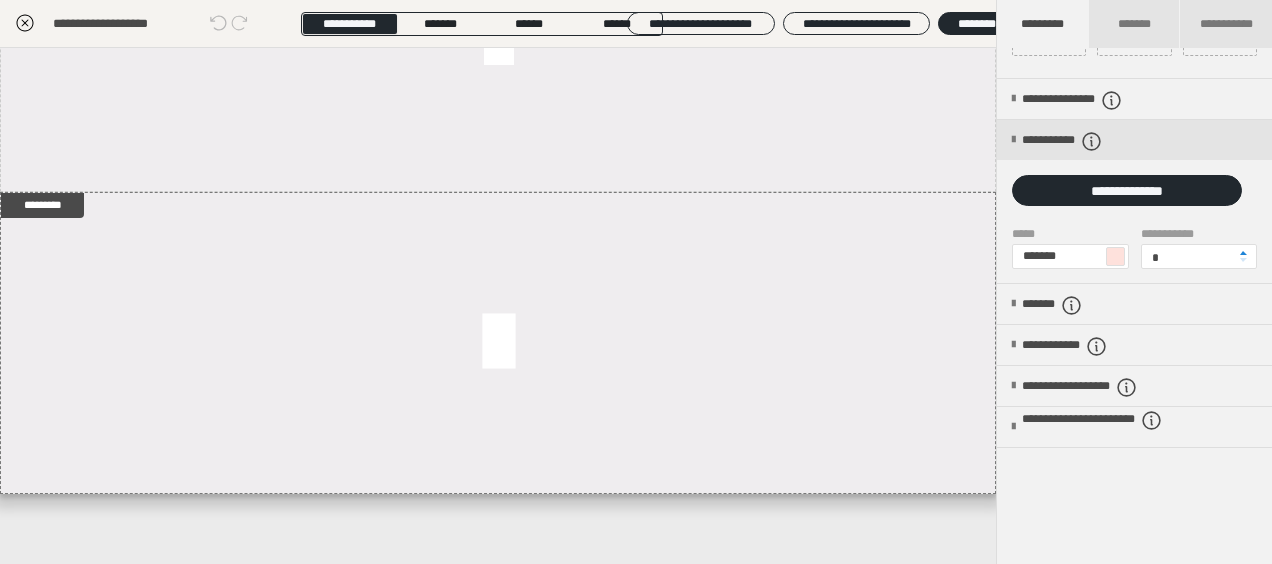 scroll, scrollTop: 0, scrollLeft: 0, axis: both 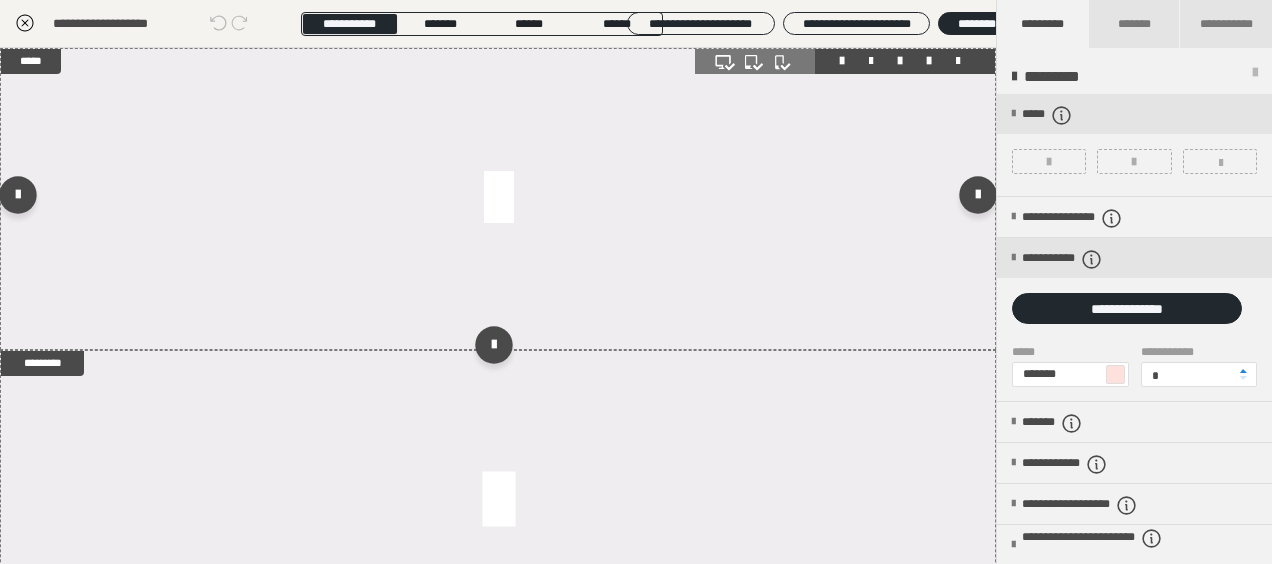 click at bounding box center [498, 199] 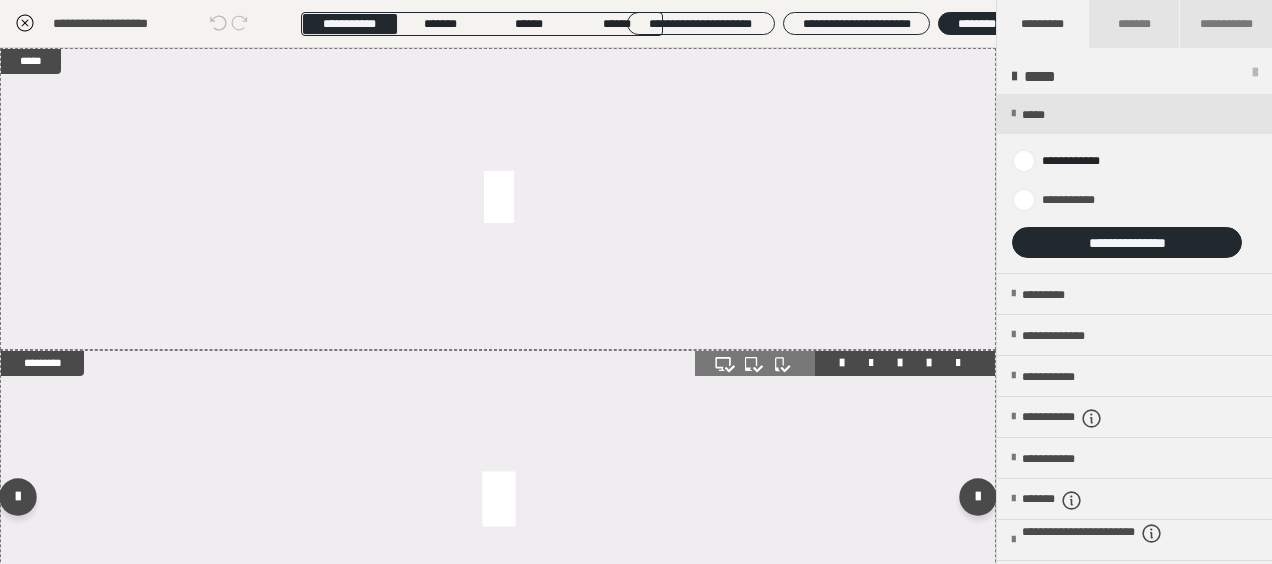 click at bounding box center (498, 501) 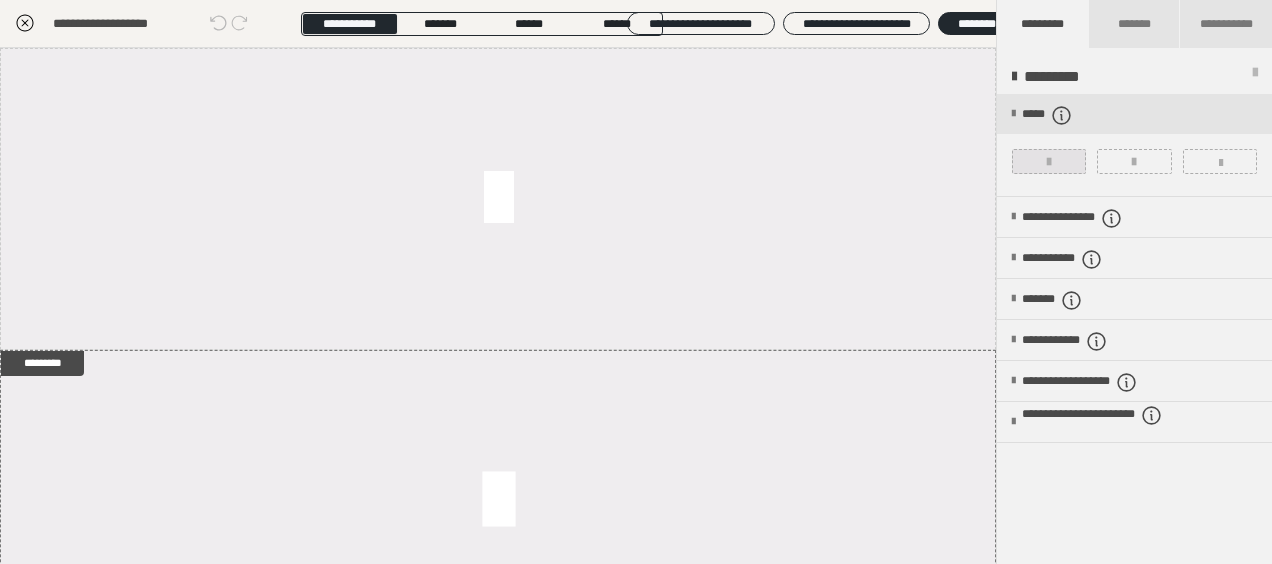 click at bounding box center (1049, 161) 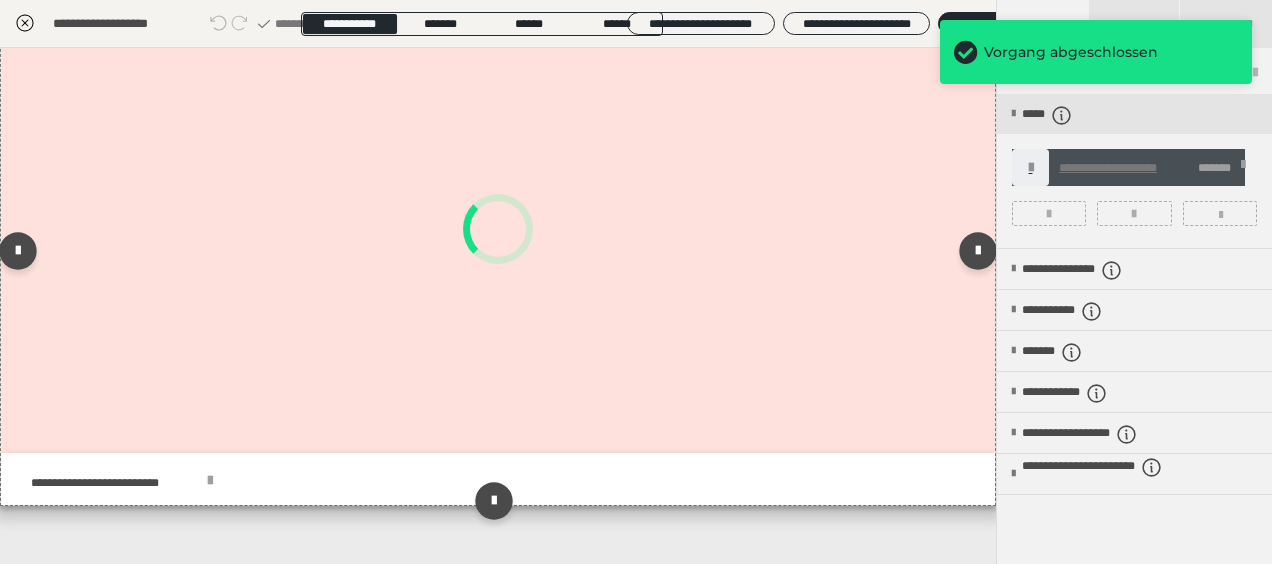 scroll, scrollTop: 372, scrollLeft: 0, axis: vertical 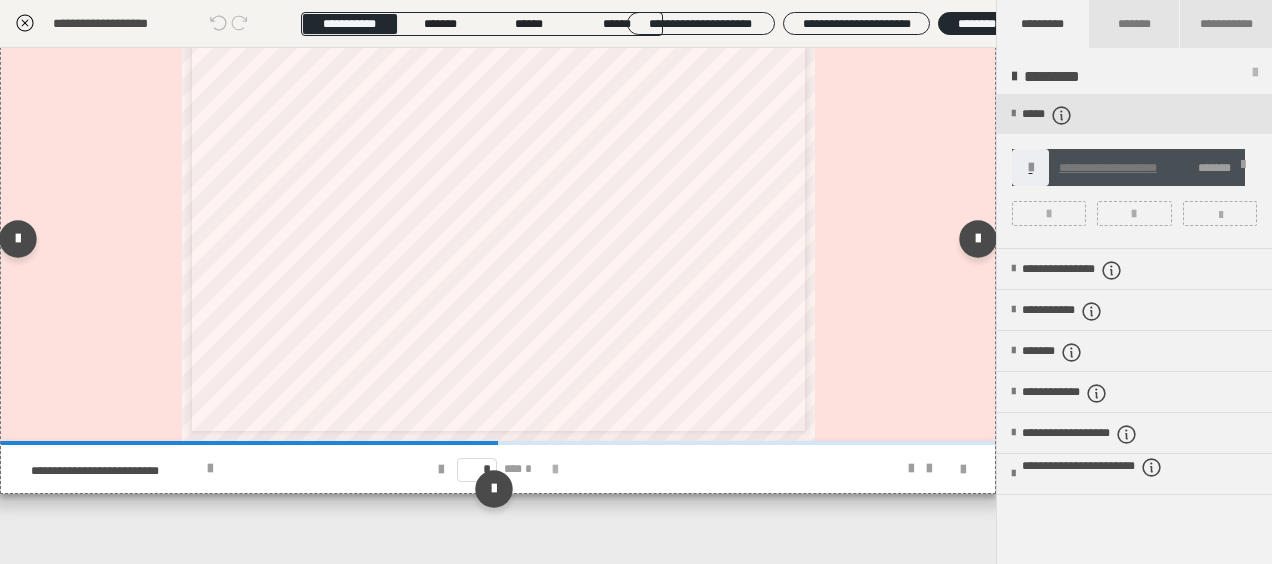 click at bounding box center (555, 470) 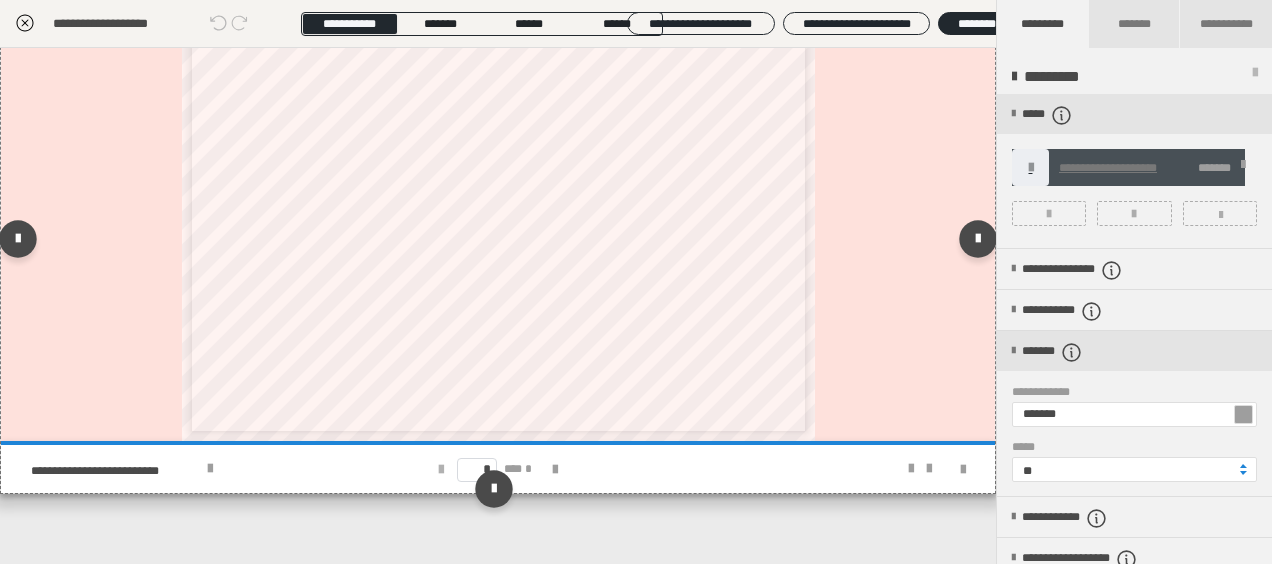 click at bounding box center [441, 470] 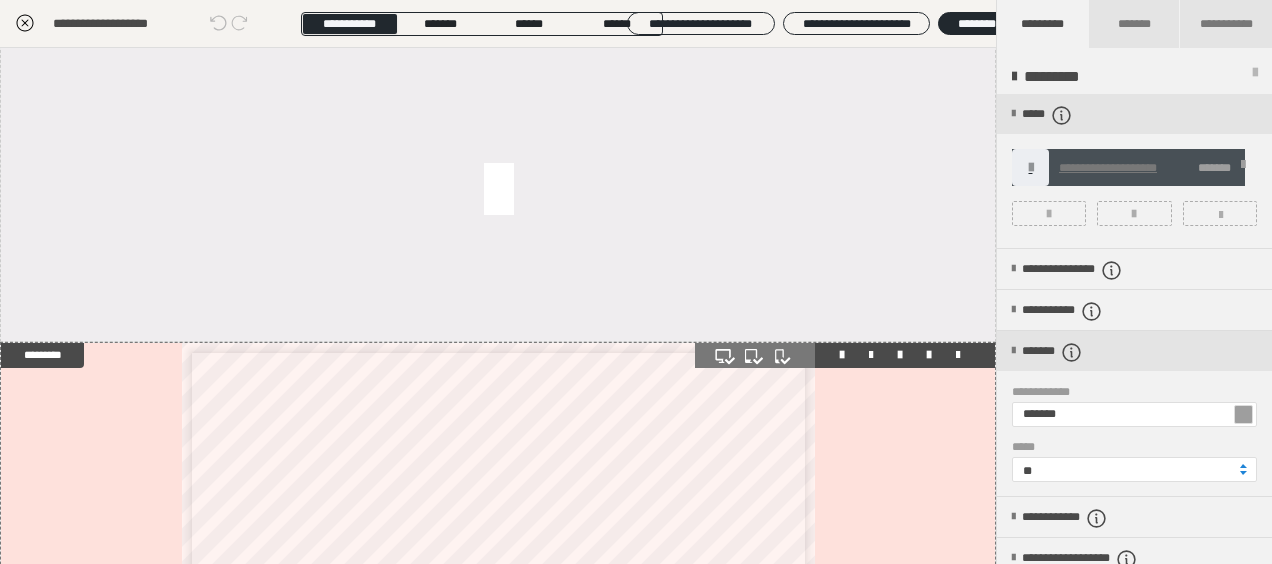 scroll, scrollTop: 0, scrollLeft: 0, axis: both 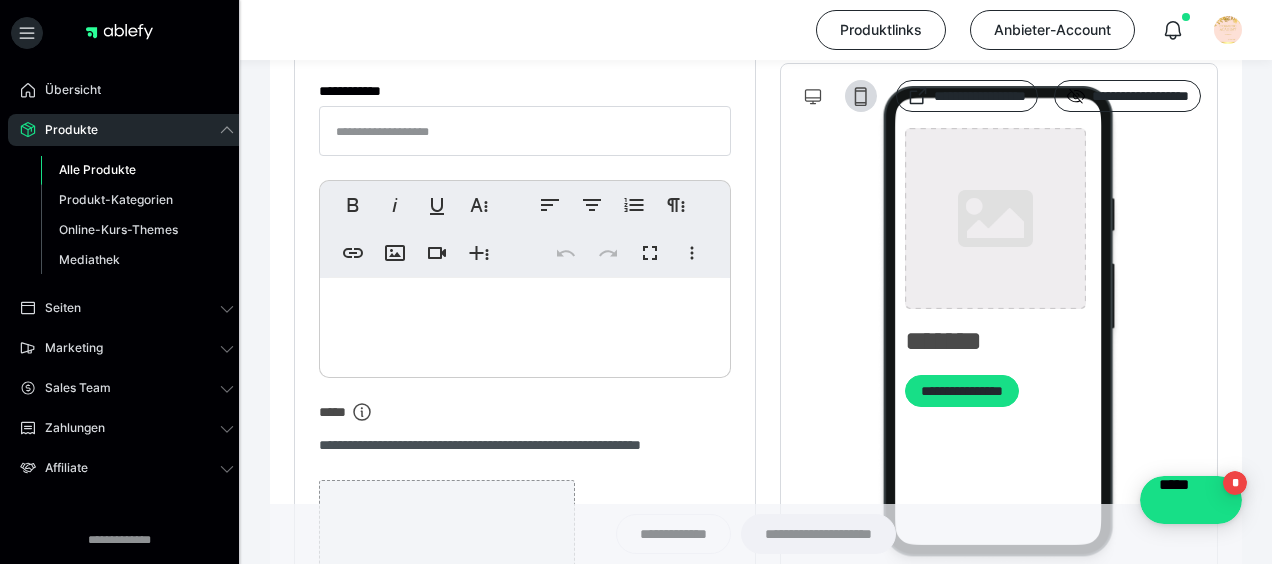 type on "**********" 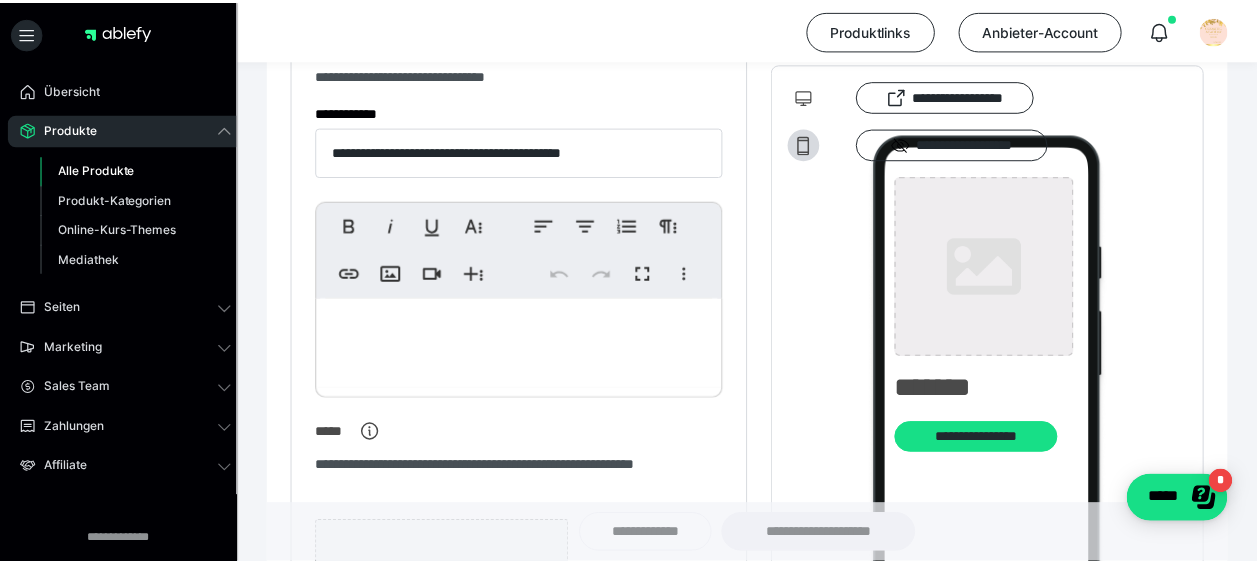 scroll, scrollTop: 0, scrollLeft: 0, axis: both 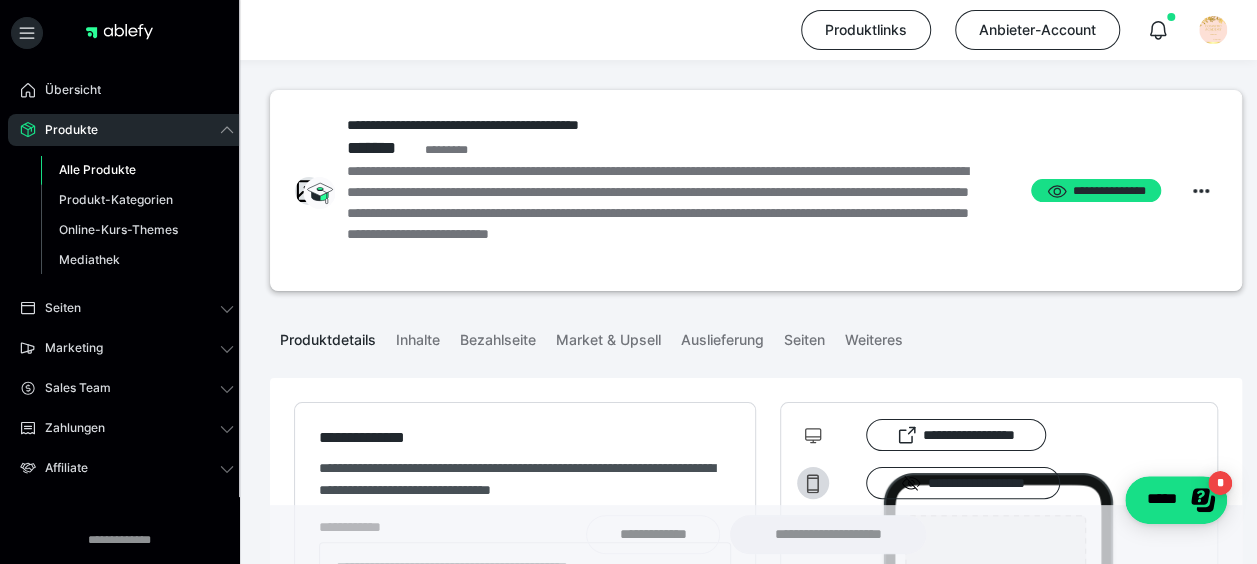 type on "**********" 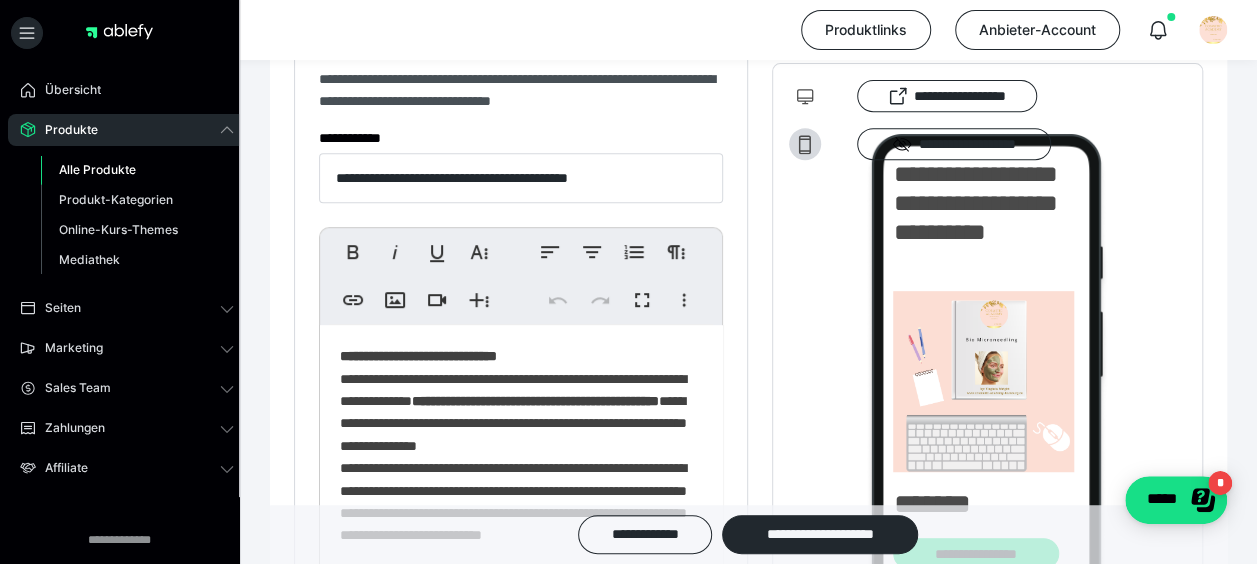 scroll, scrollTop: 400, scrollLeft: 0, axis: vertical 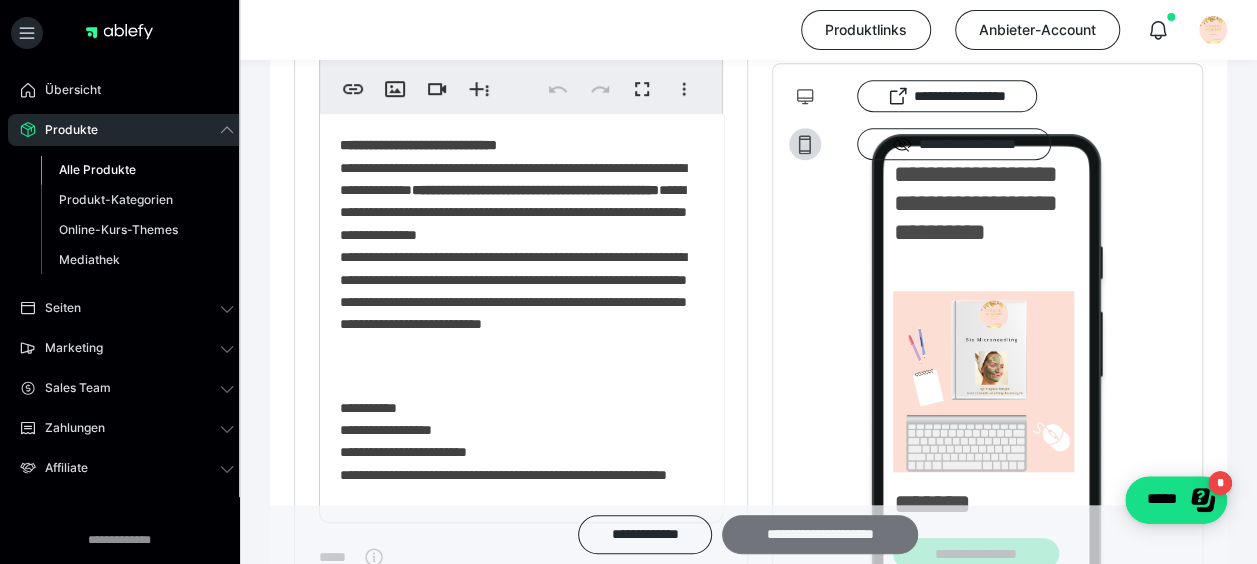 click on "**********" at bounding box center [820, 534] 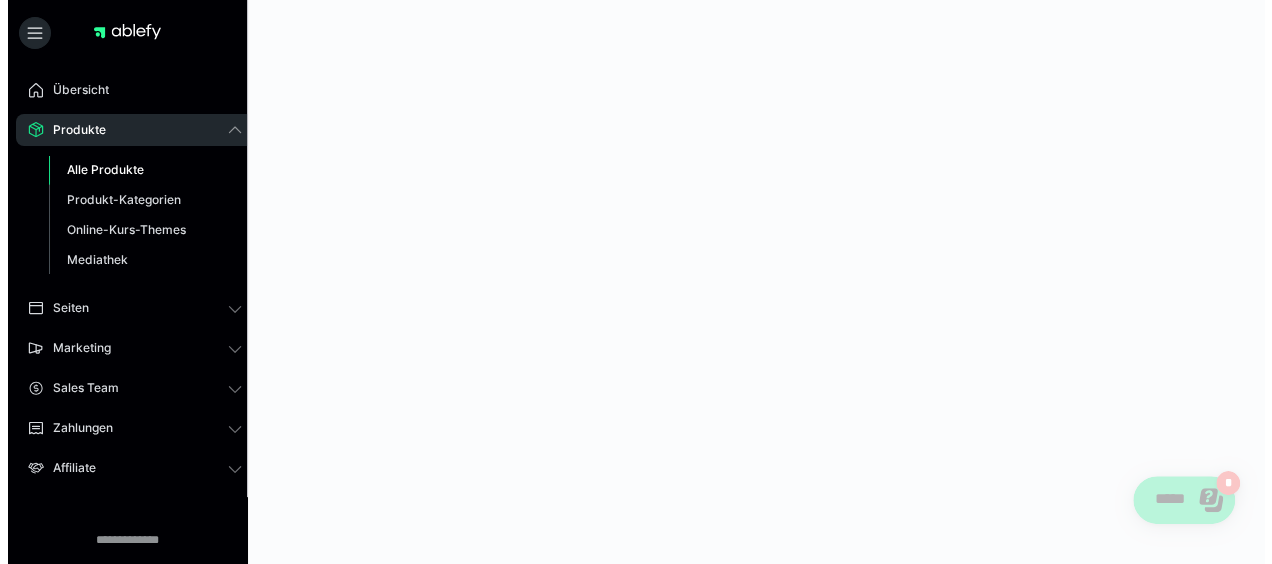 scroll, scrollTop: 0, scrollLeft: 0, axis: both 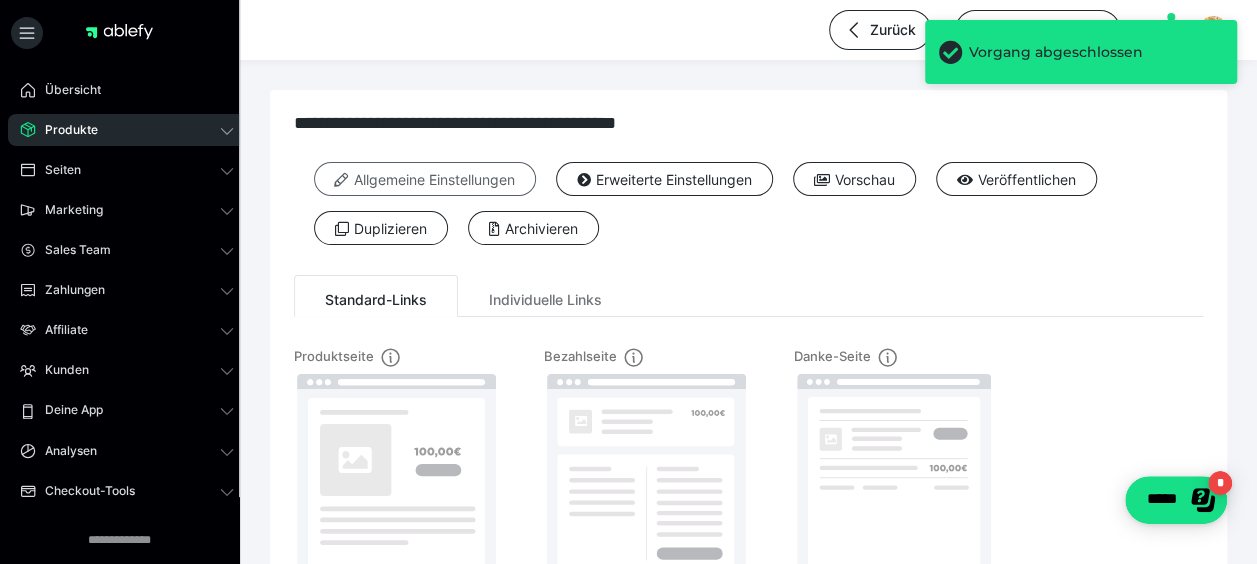 click on "Allgemeine Einstellungen" at bounding box center [425, 179] 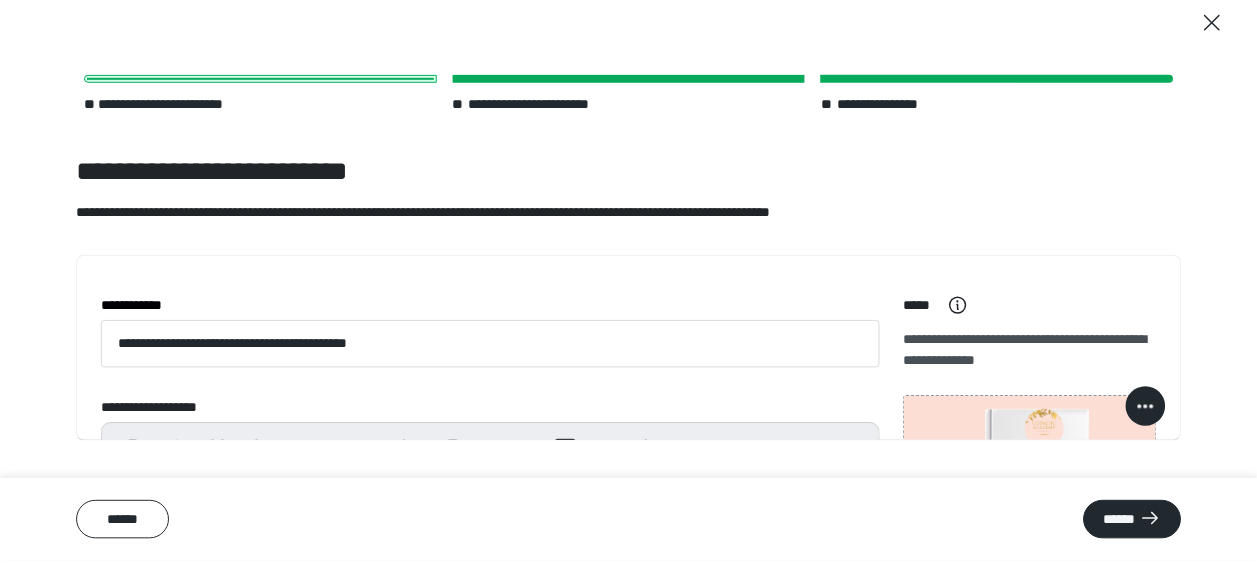 scroll, scrollTop: 0, scrollLeft: 0, axis: both 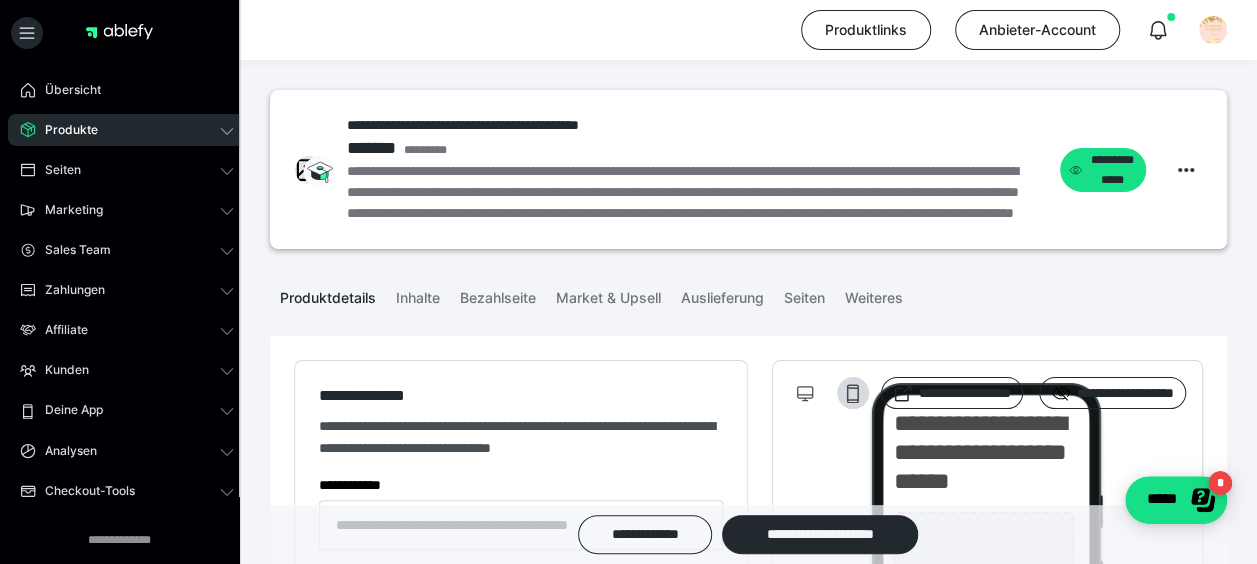 type on "**********" 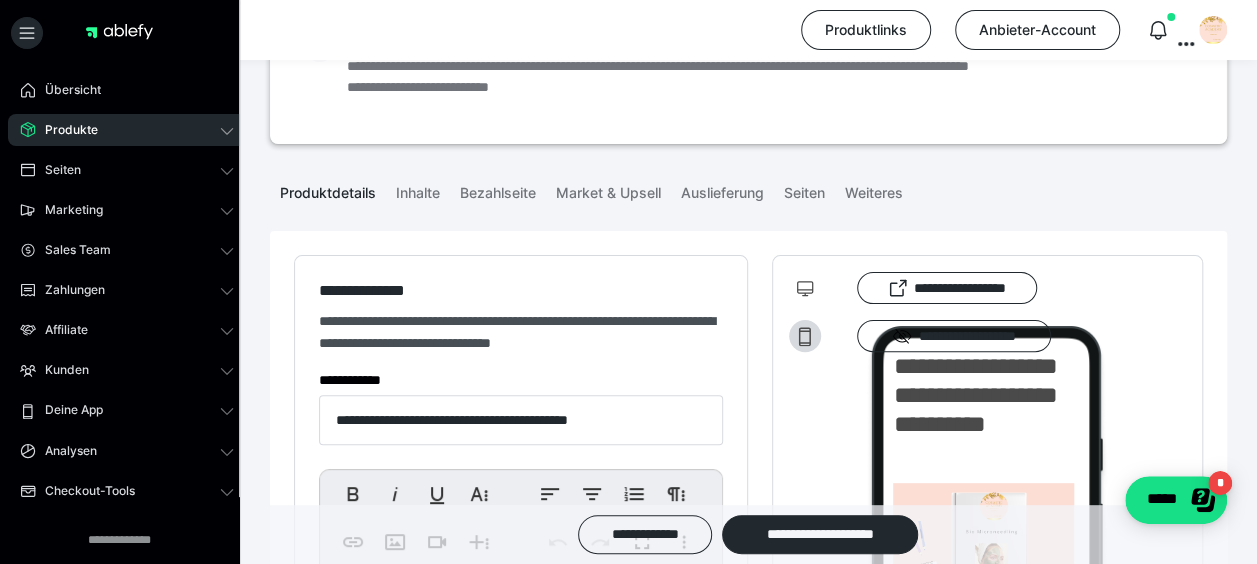 scroll, scrollTop: 100, scrollLeft: 0, axis: vertical 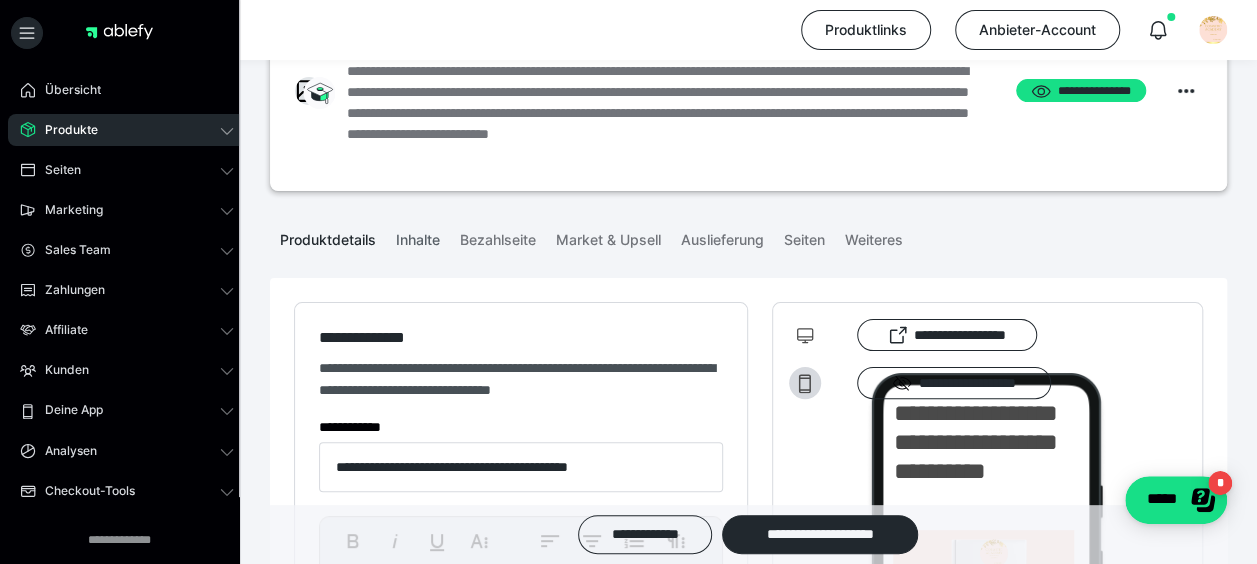click on "Inhalte" at bounding box center (418, 236) 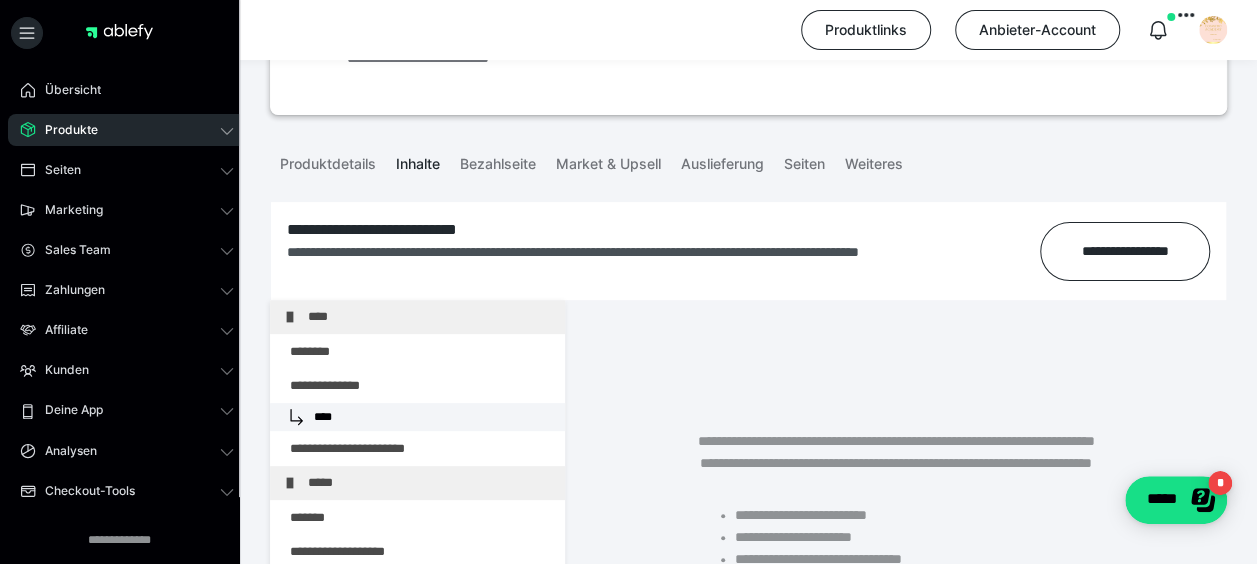 scroll, scrollTop: 400, scrollLeft: 0, axis: vertical 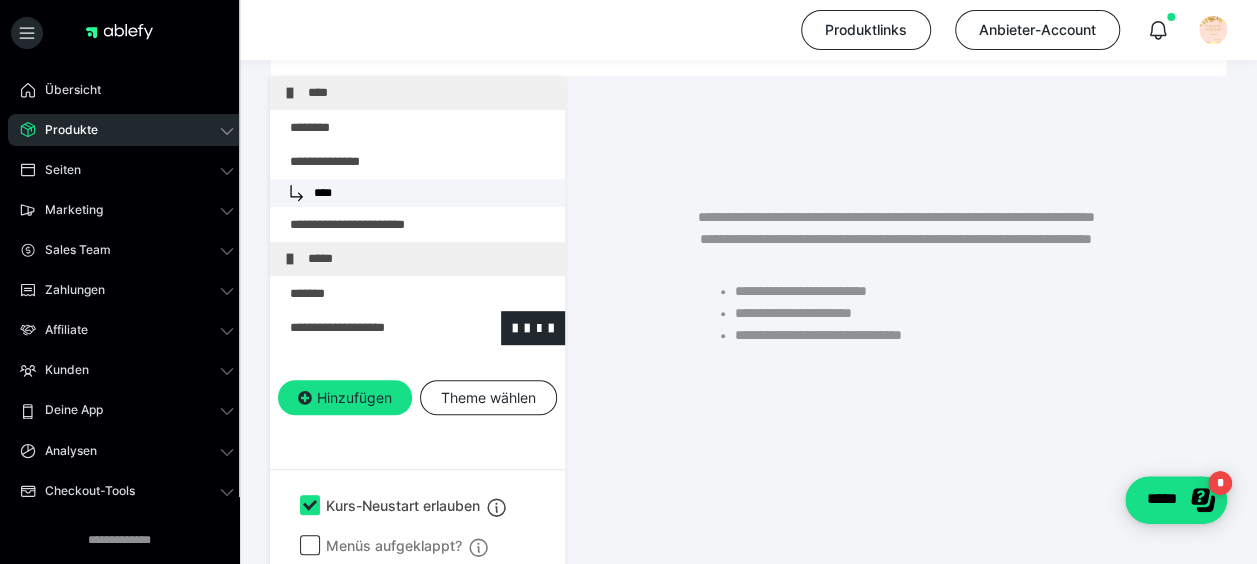 click at bounding box center (365, 328) 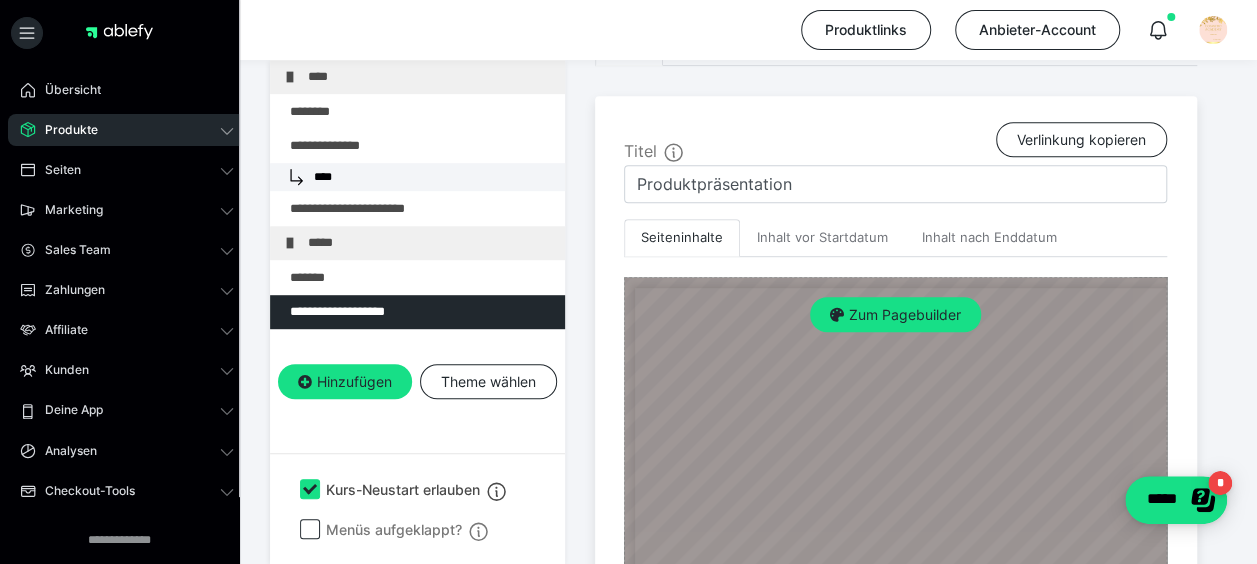 scroll, scrollTop: 386, scrollLeft: 0, axis: vertical 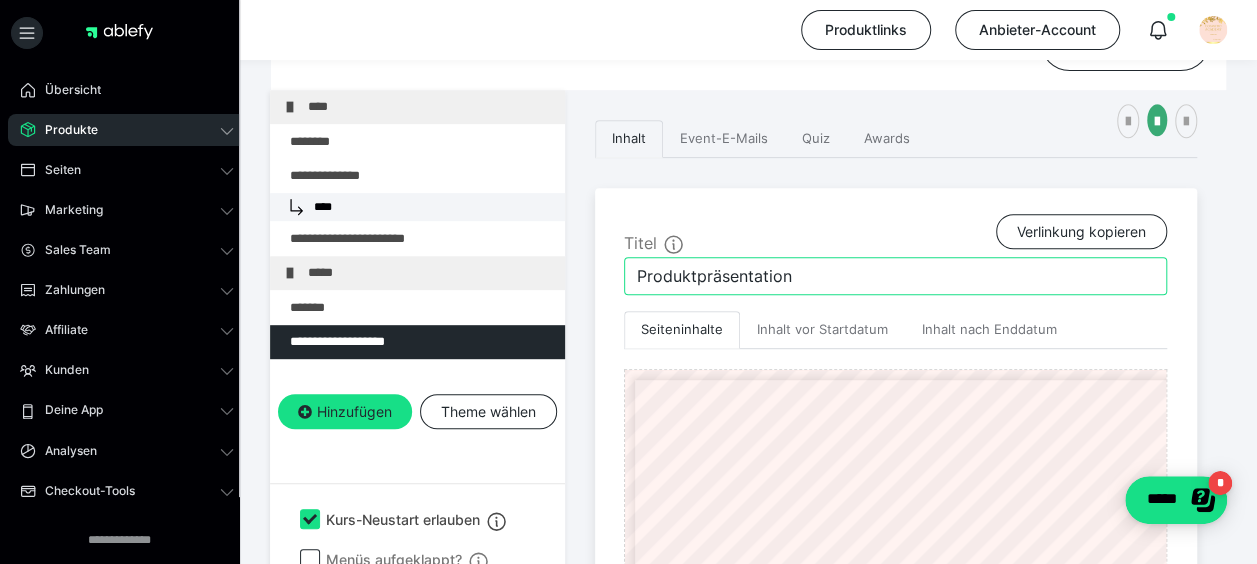 click on "Produktpräsentation" at bounding box center [895, 276] 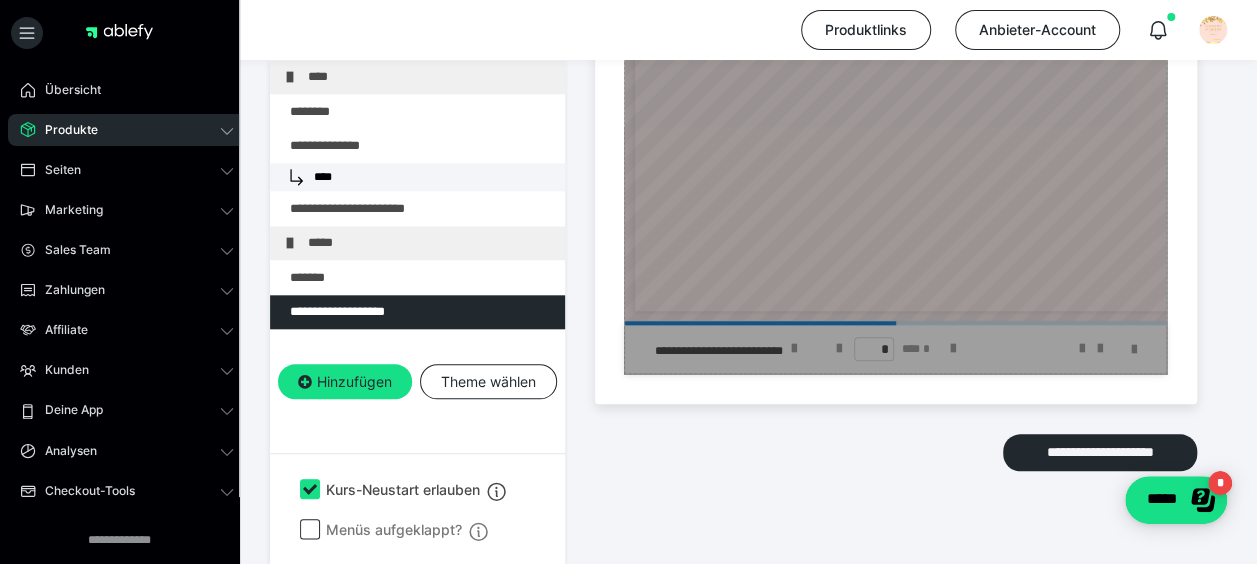 scroll, scrollTop: 886, scrollLeft: 0, axis: vertical 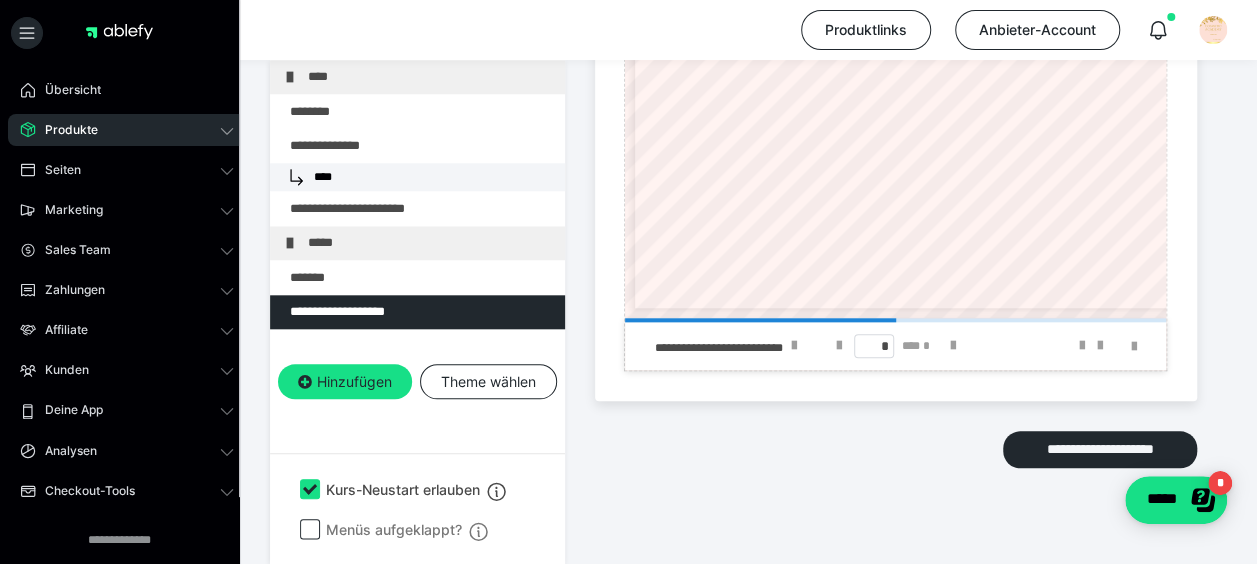 type on "Produktpräsentation und Flyer" 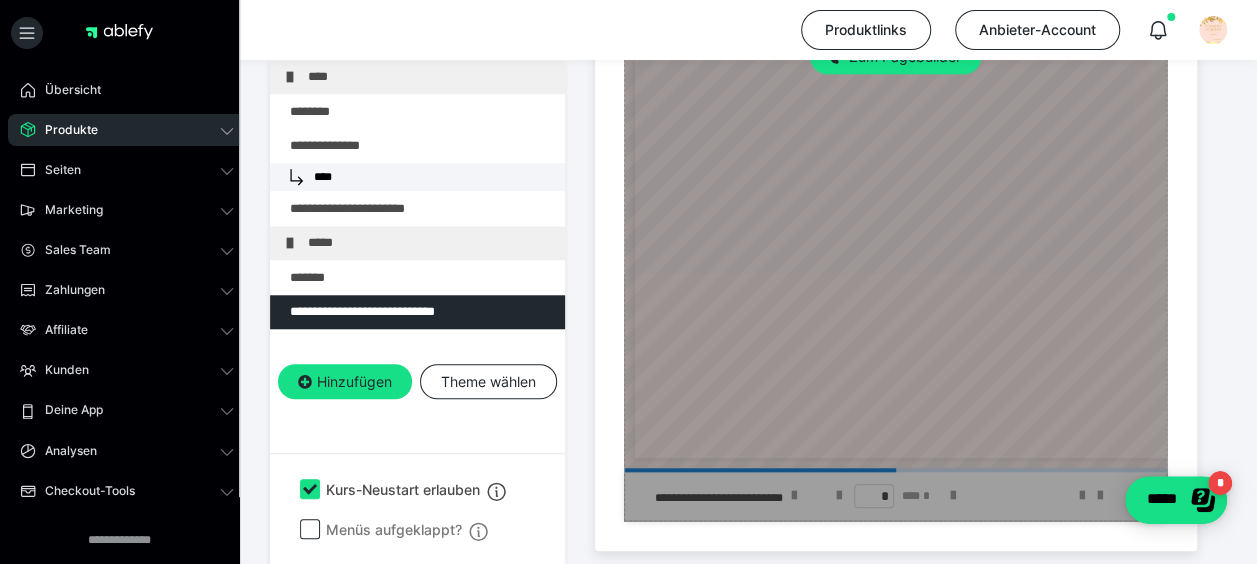 scroll, scrollTop: 586, scrollLeft: 0, axis: vertical 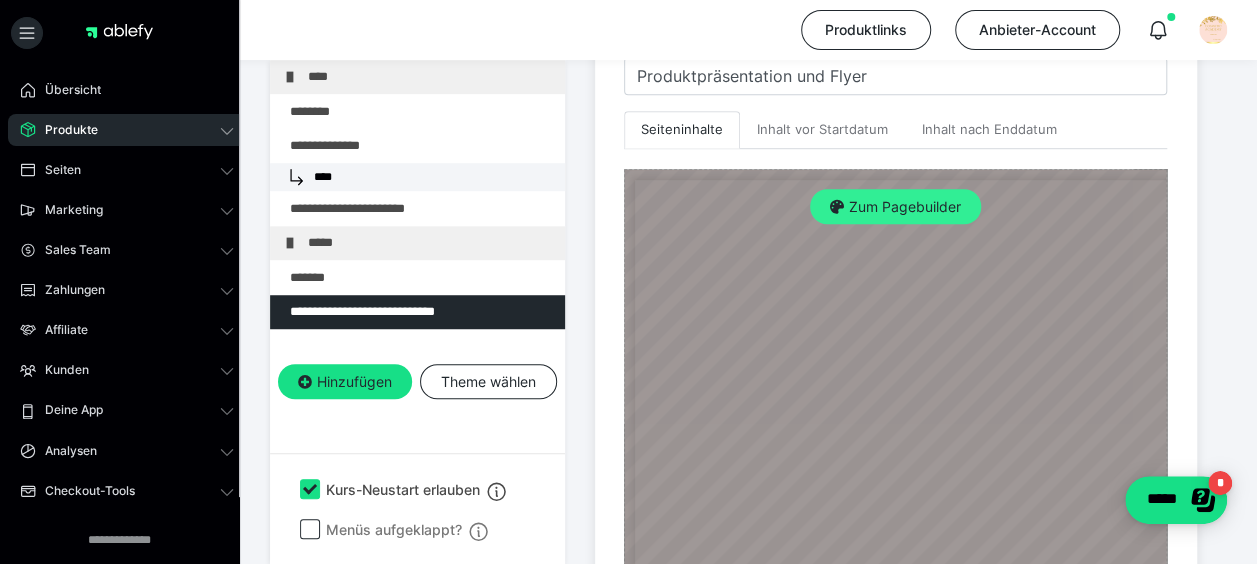 click on "Zum Pagebuilder" at bounding box center (895, 207) 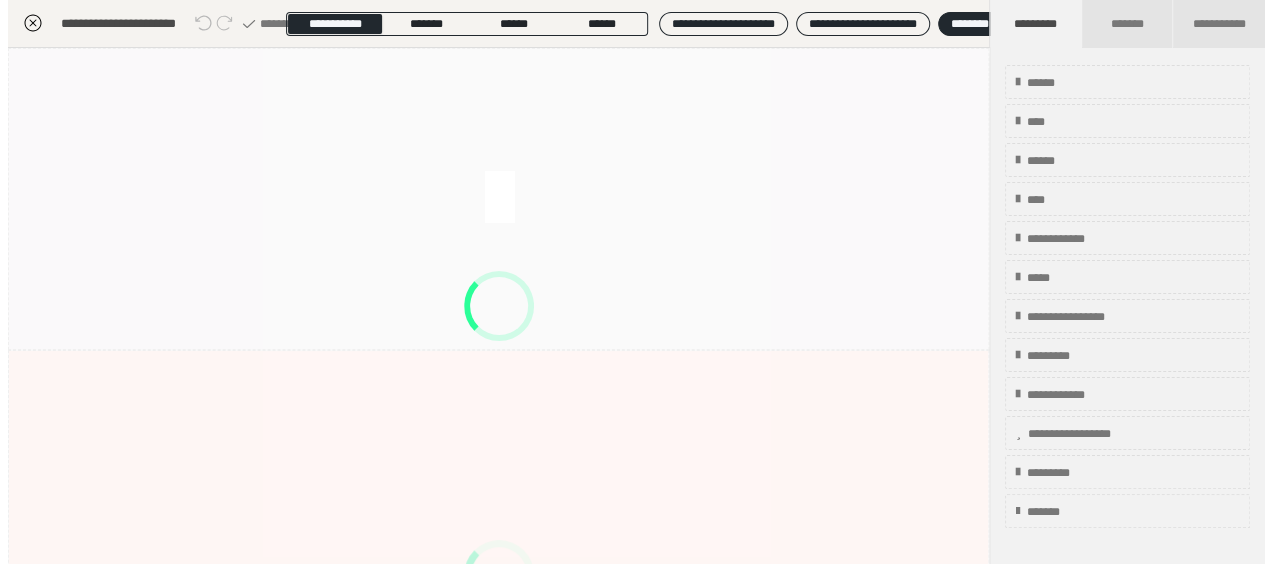 scroll, scrollTop: 415, scrollLeft: 0, axis: vertical 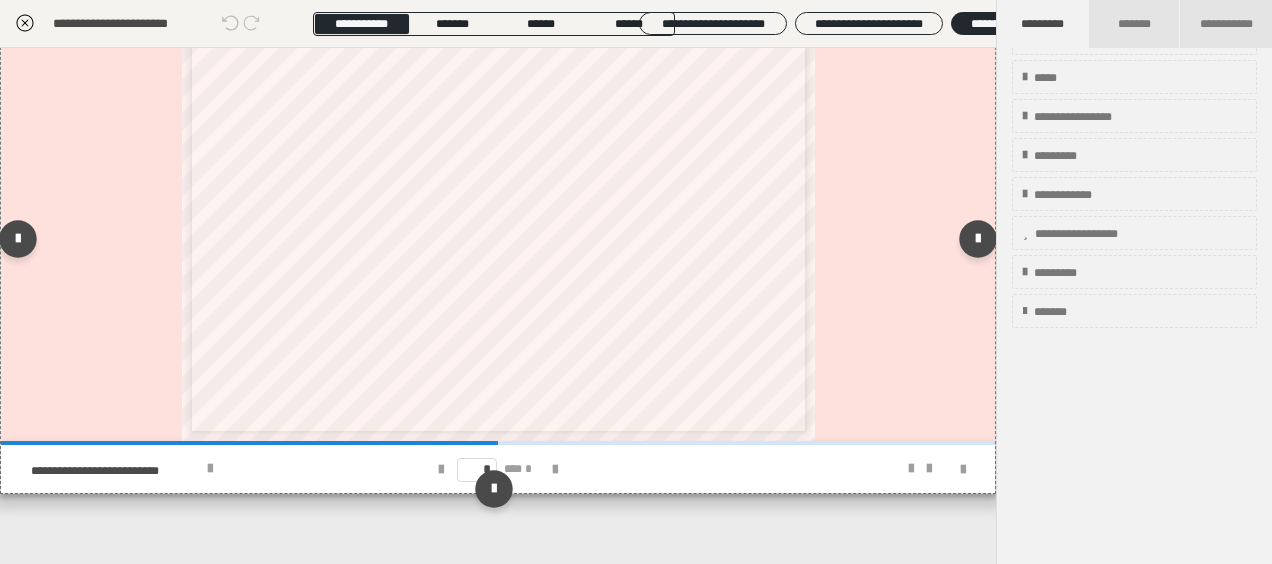 click at bounding box center [498, 217] 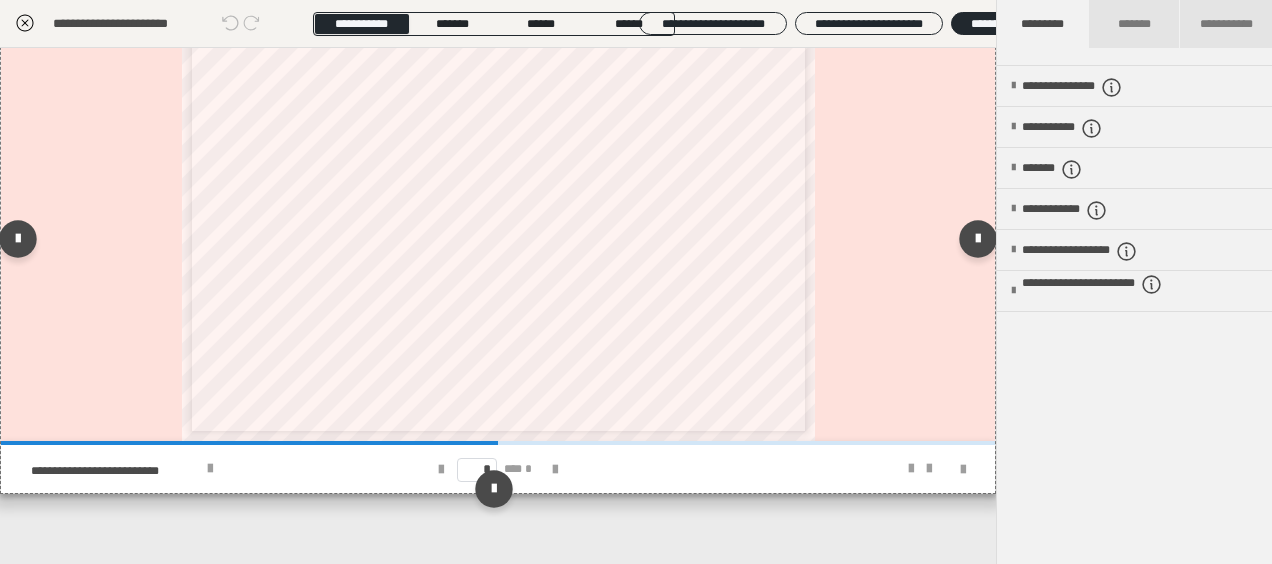 scroll, scrollTop: 66, scrollLeft: 0, axis: vertical 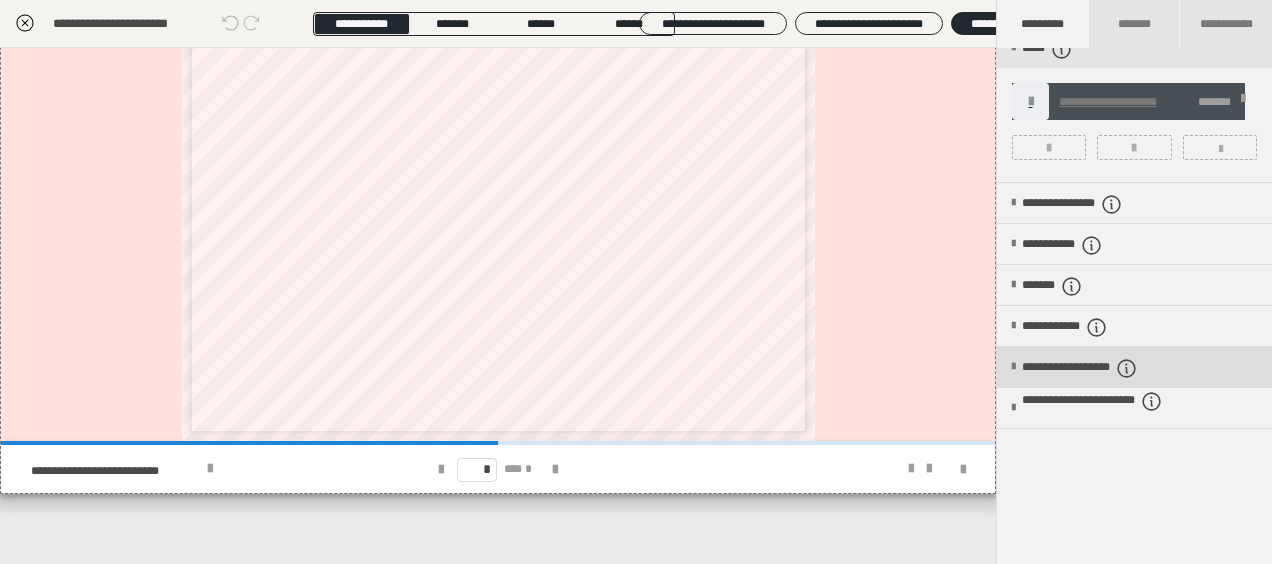 click on "**********" at bounding box center (1111, 368) 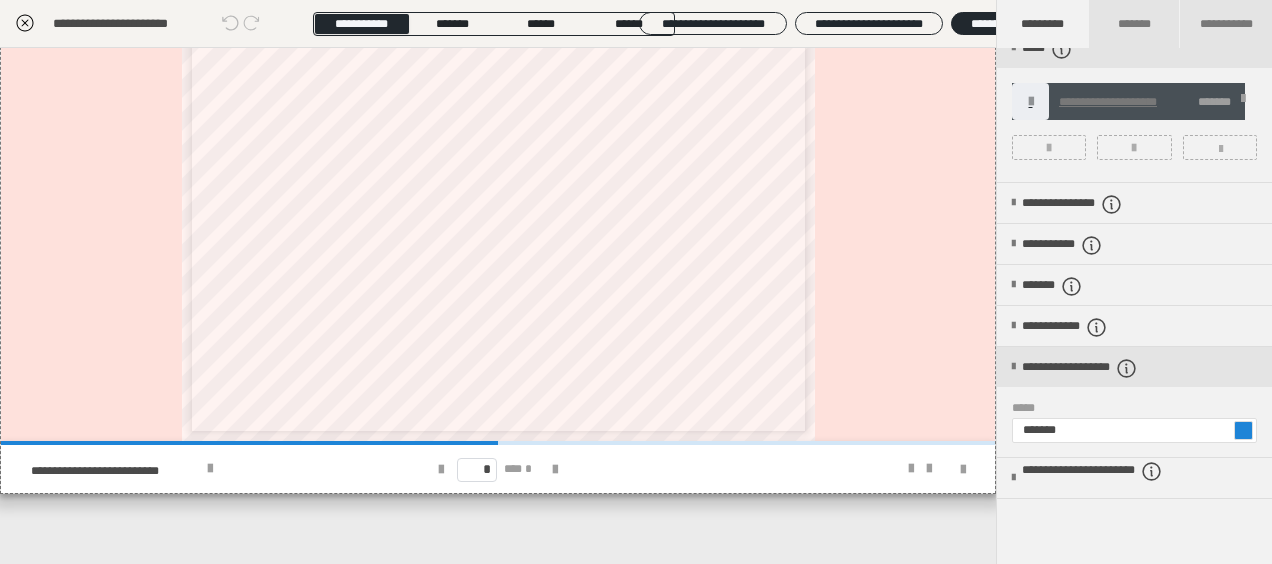 click at bounding box center (1243, 430) 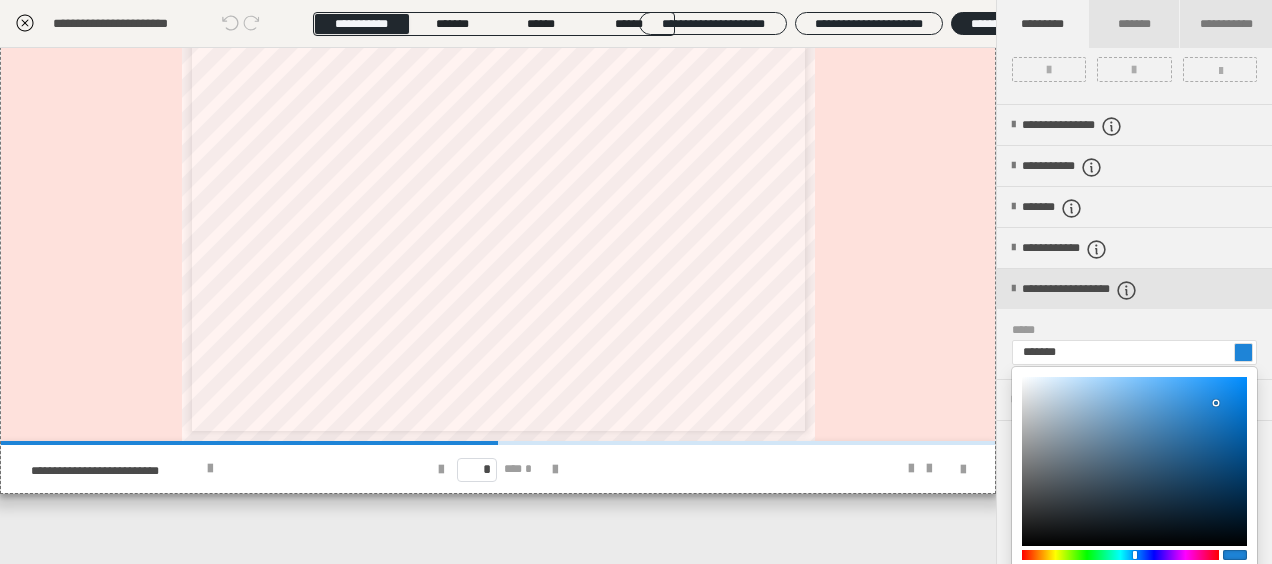 scroll, scrollTop: 266, scrollLeft: 0, axis: vertical 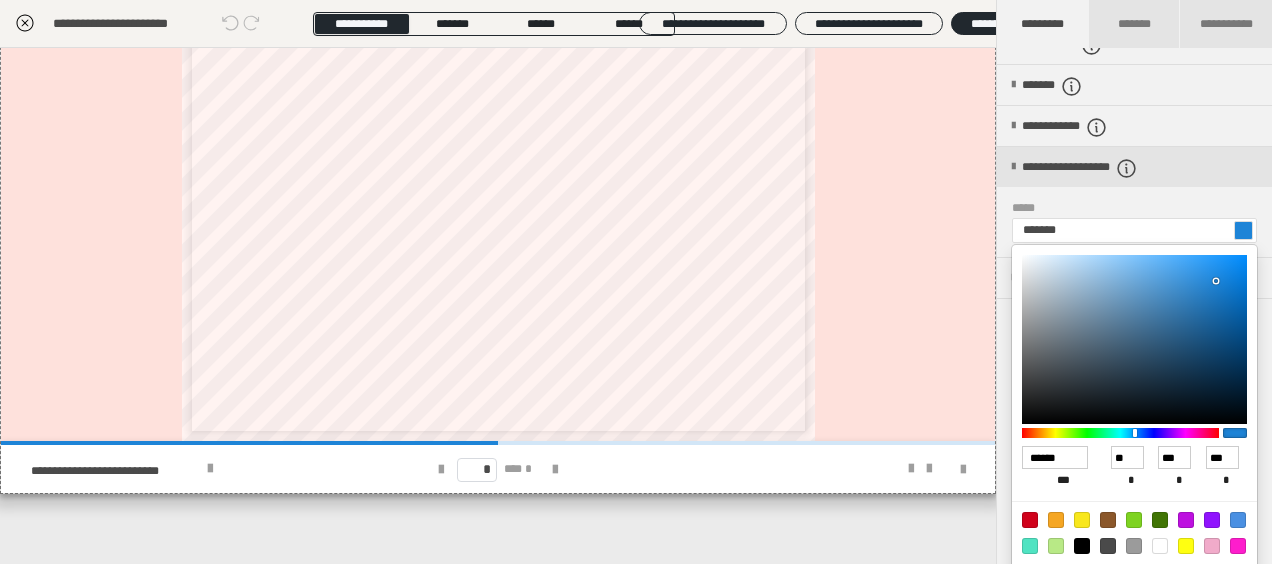 type on "*******" 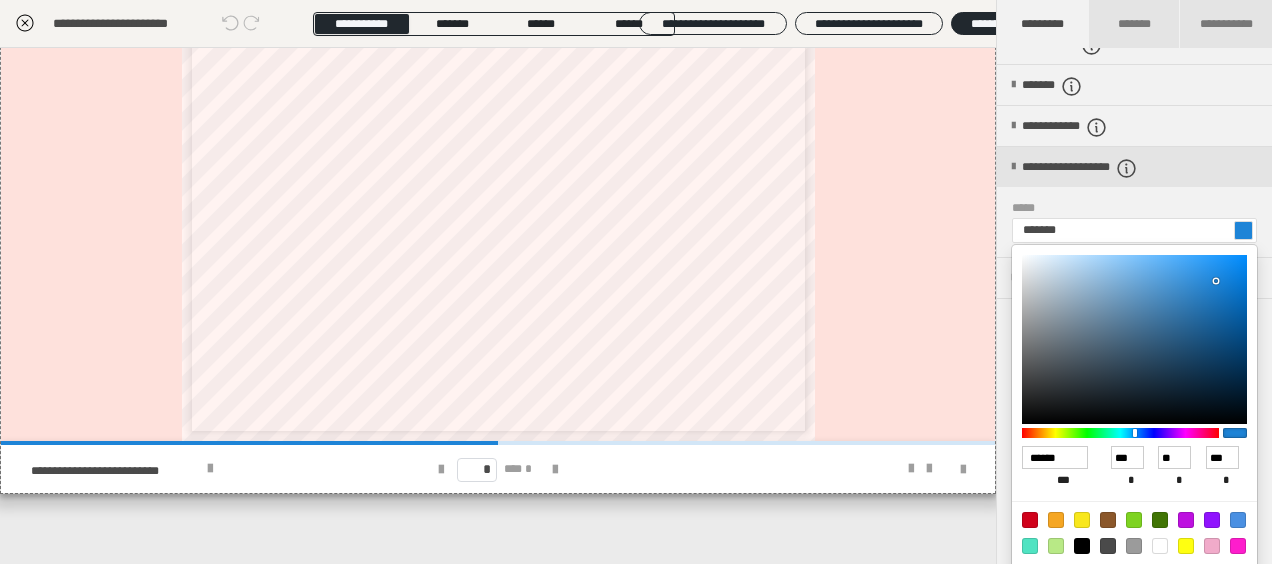 click at bounding box center (1120, 433) 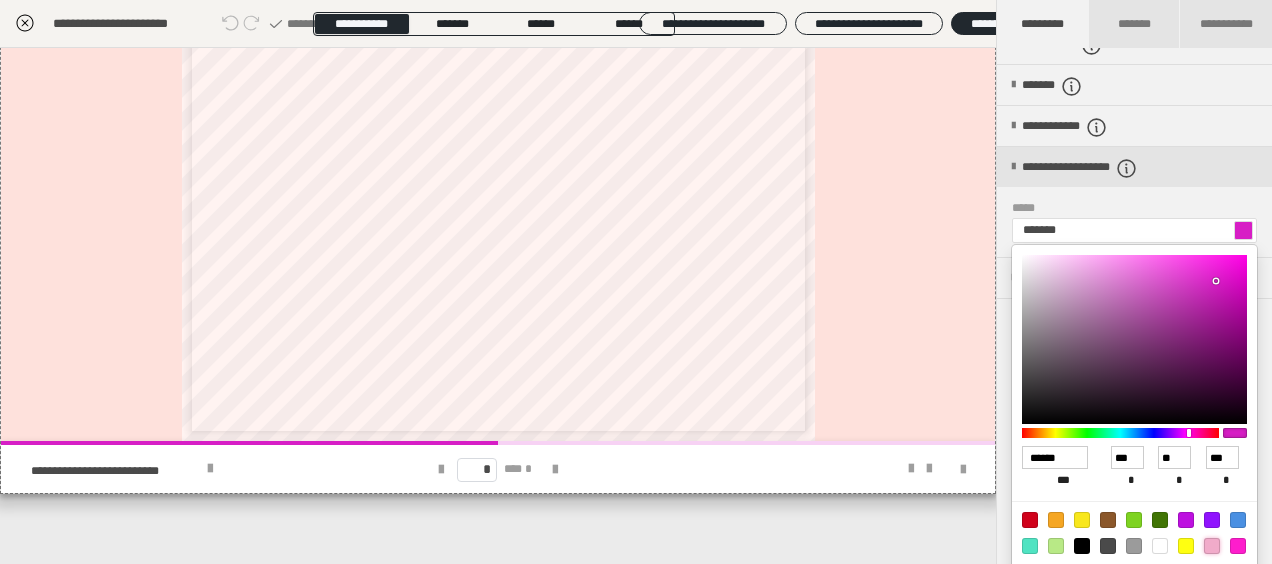 click at bounding box center [1212, 546] 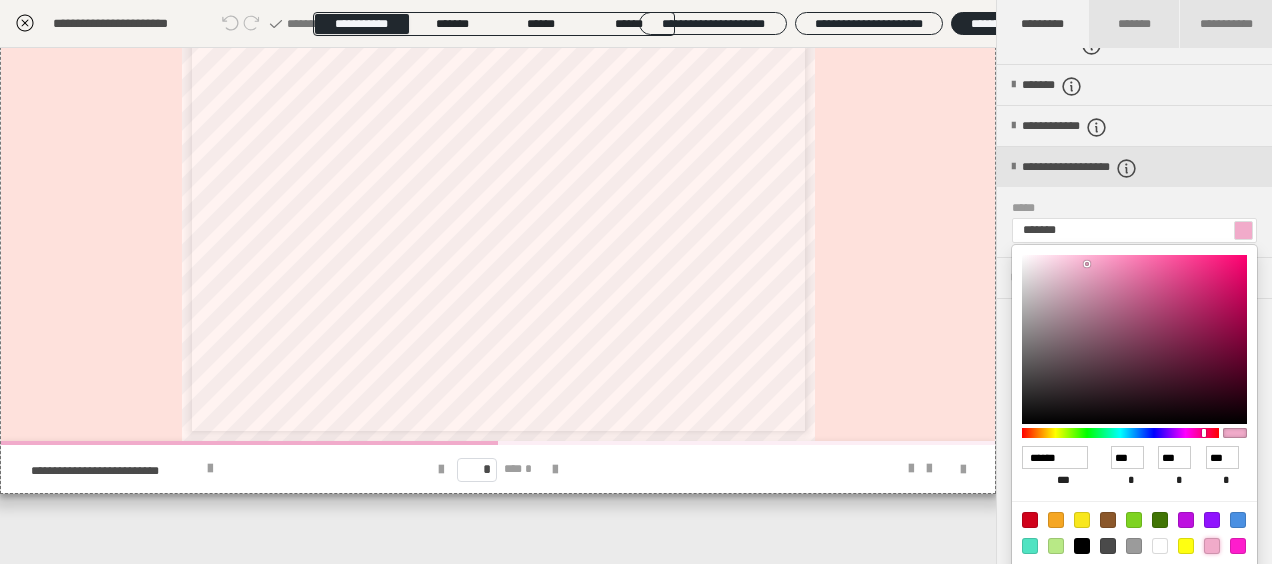 click at bounding box center (636, 282) 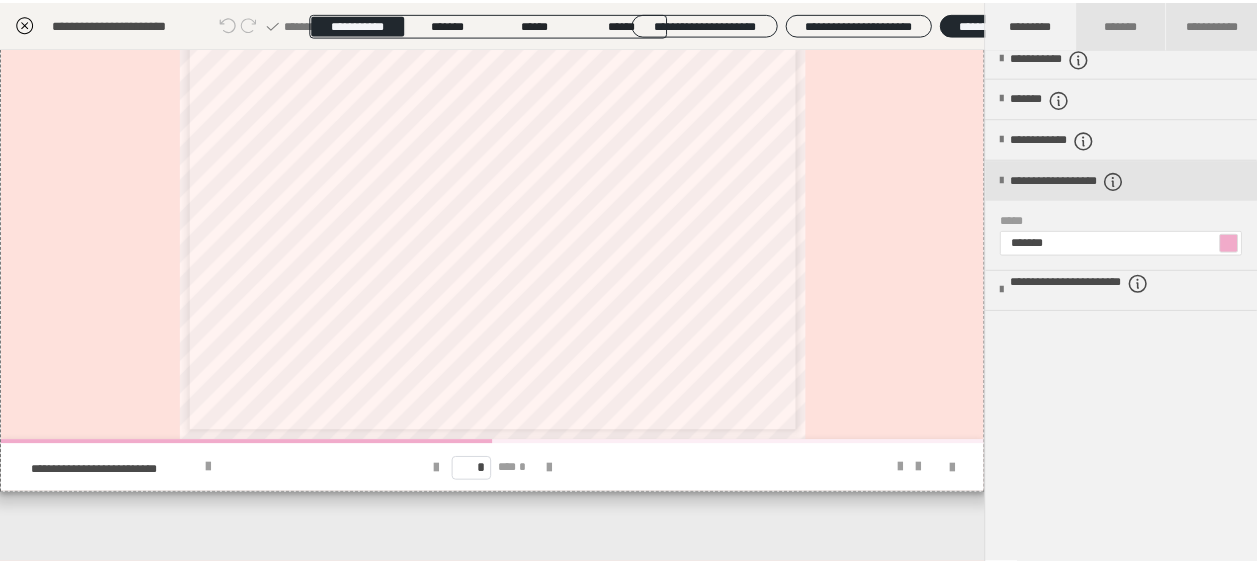 scroll, scrollTop: 250, scrollLeft: 0, axis: vertical 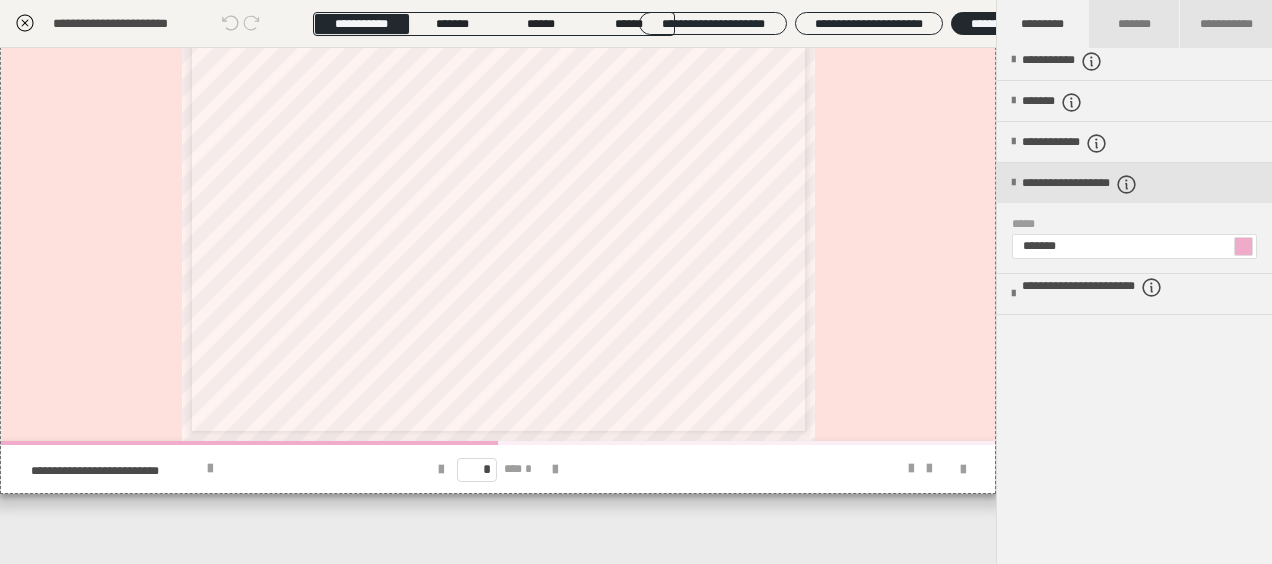click 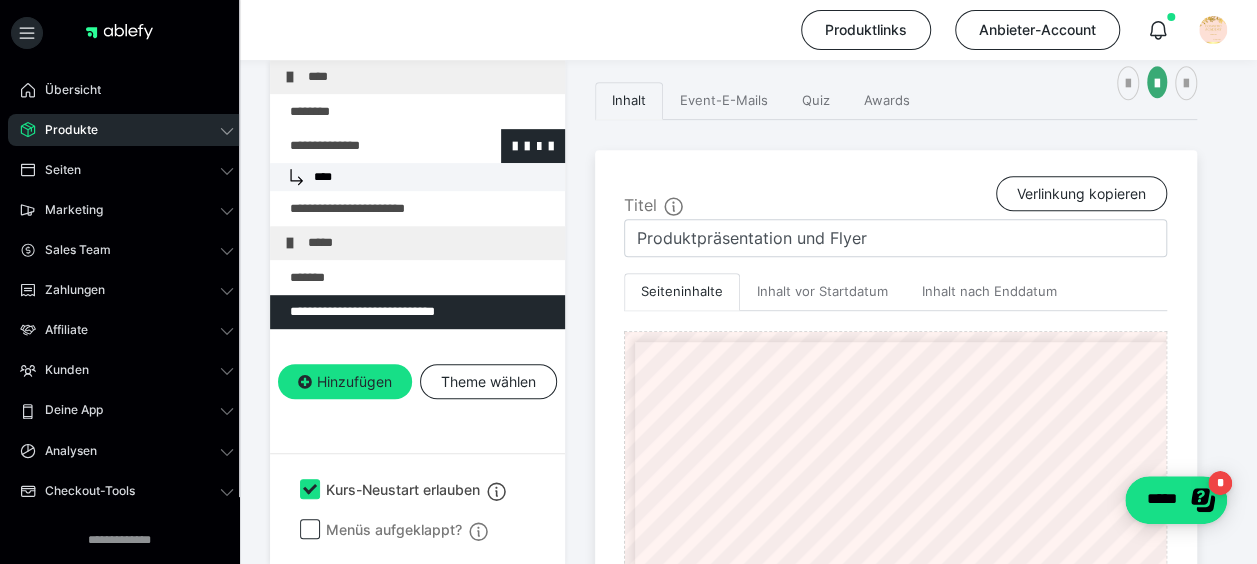 scroll, scrollTop: 386, scrollLeft: 0, axis: vertical 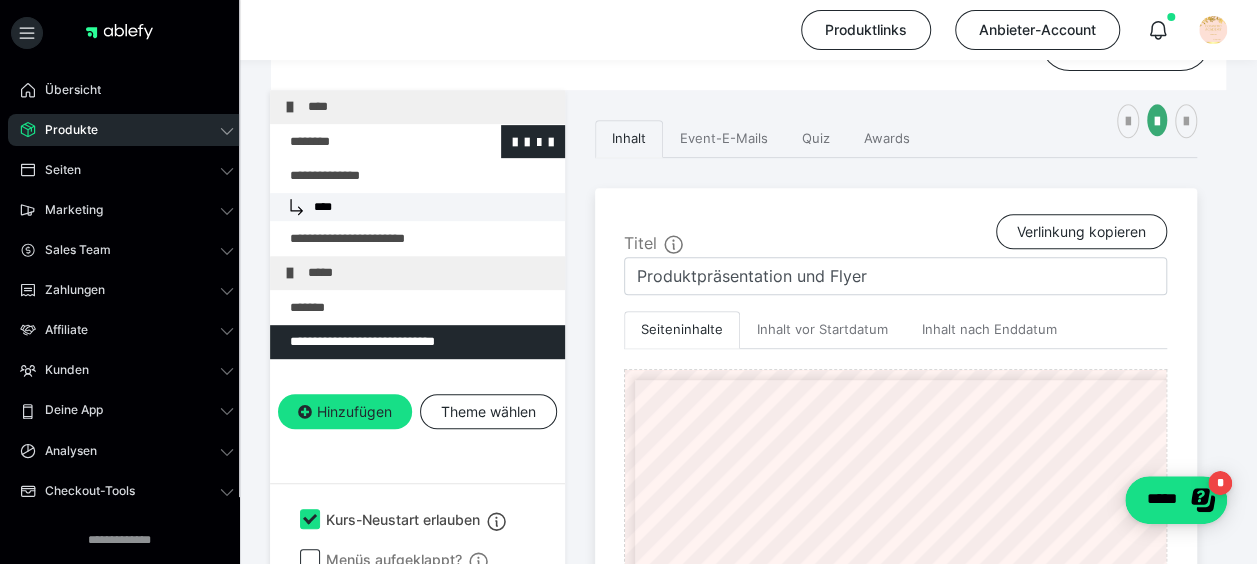 click at bounding box center (365, 142) 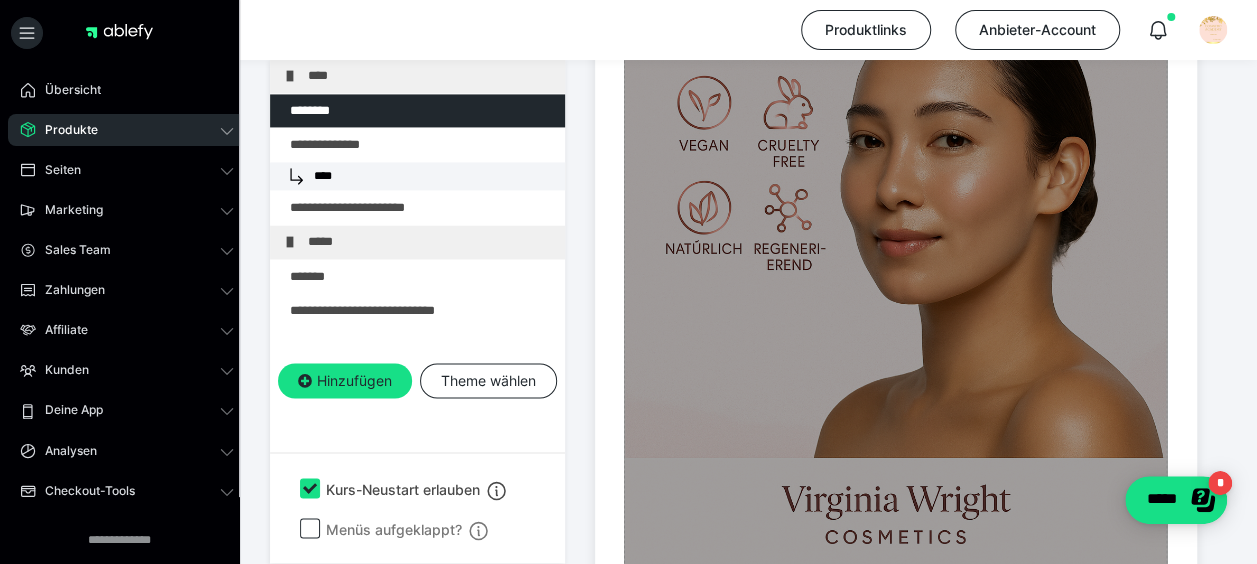 scroll, scrollTop: 1186, scrollLeft: 0, axis: vertical 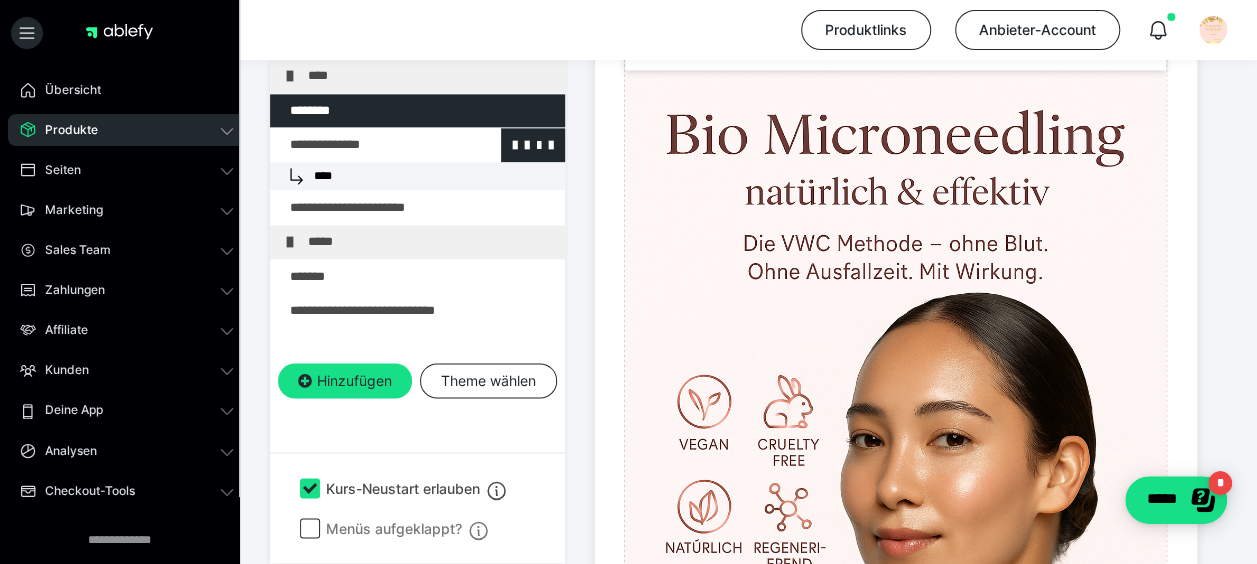 click at bounding box center (365, 146) 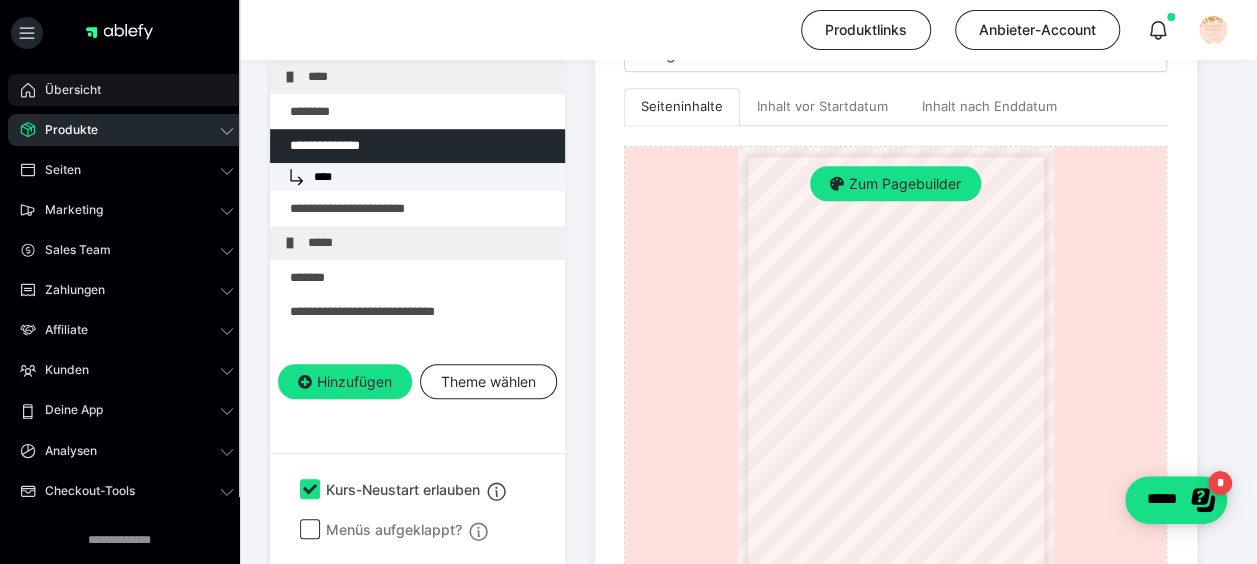 scroll, scrollTop: 592, scrollLeft: 0, axis: vertical 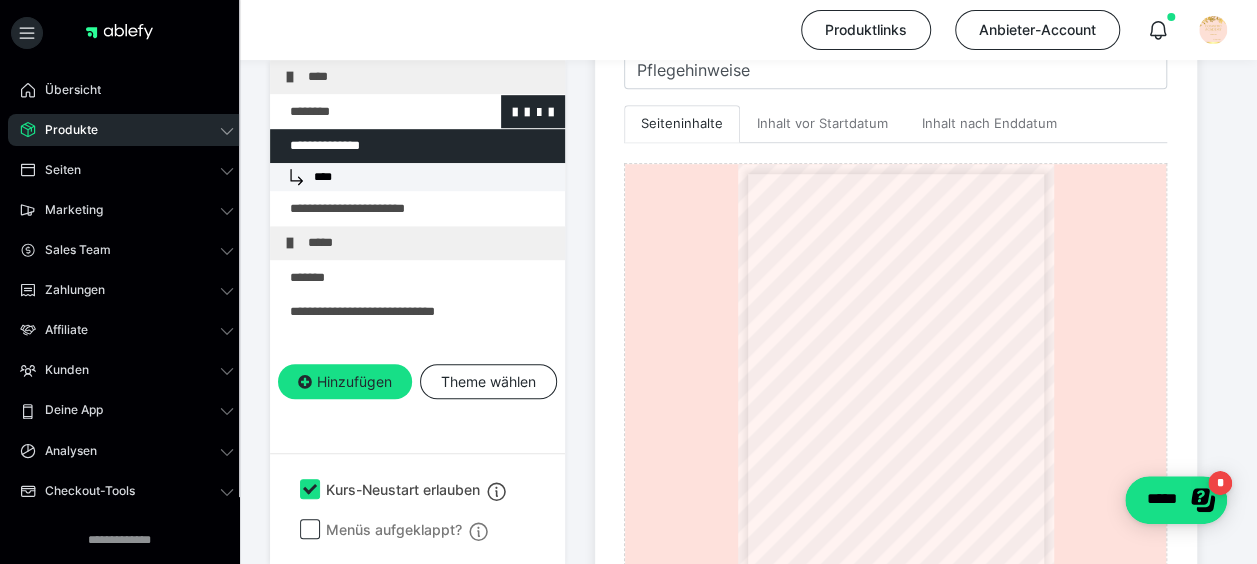 click at bounding box center (365, 112) 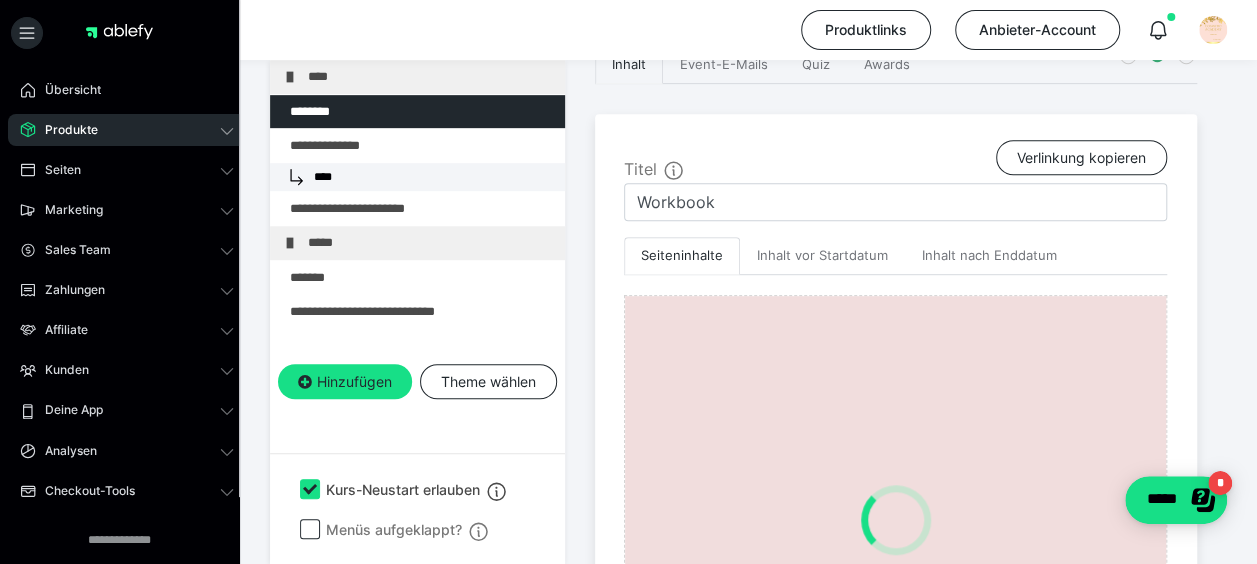scroll, scrollTop: 592, scrollLeft: 0, axis: vertical 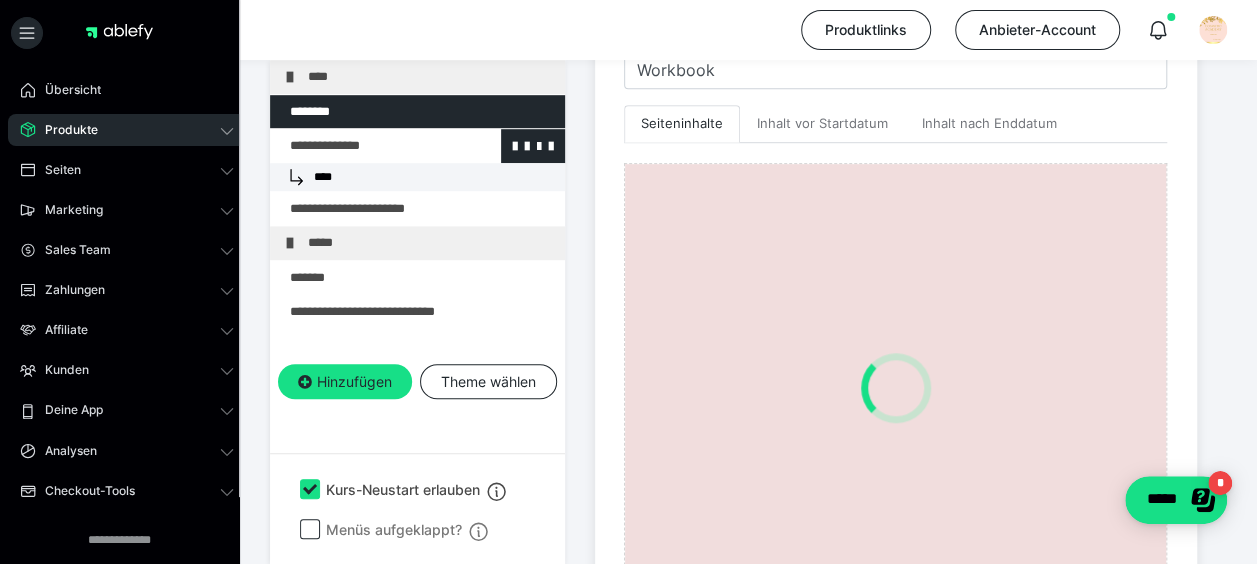 click at bounding box center (365, 146) 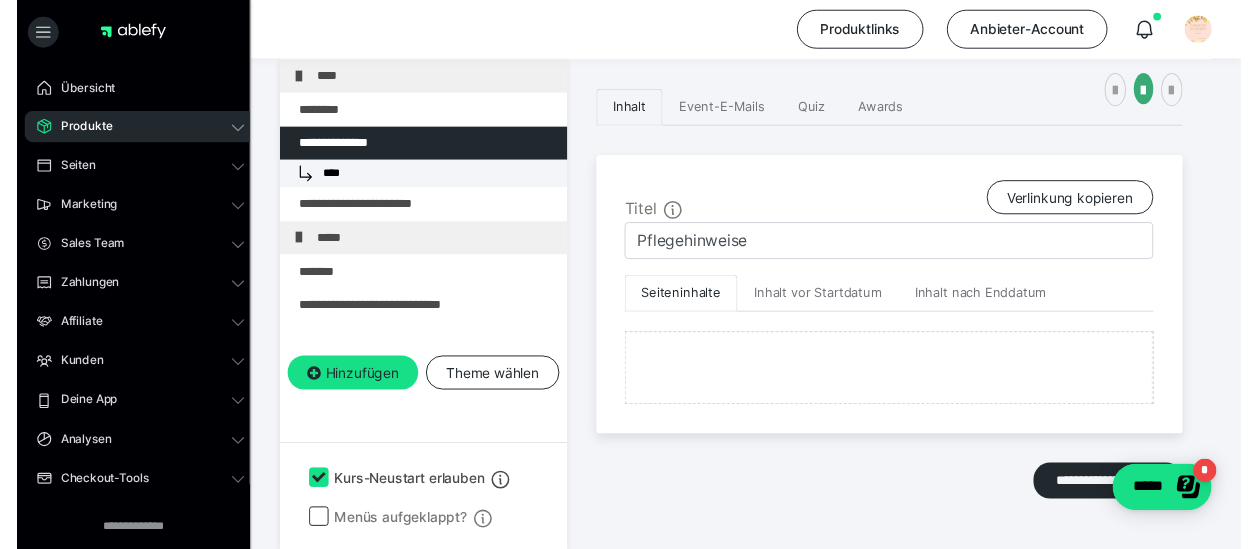 scroll, scrollTop: 592, scrollLeft: 0, axis: vertical 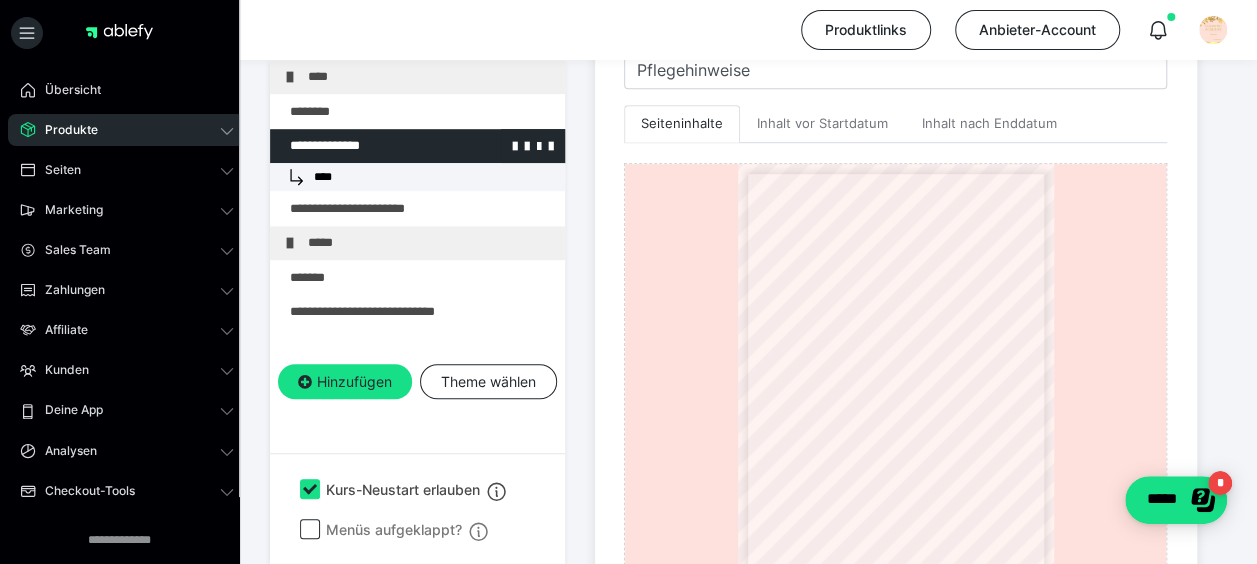 click on "****" at bounding box center (417, 177) 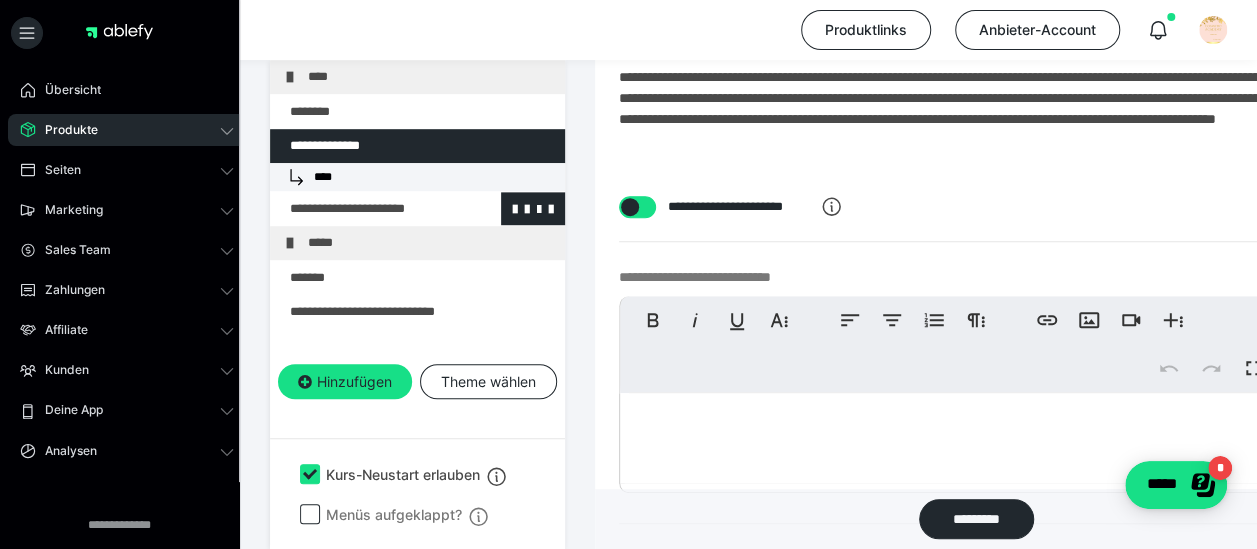click at bounding box center (365, 209) 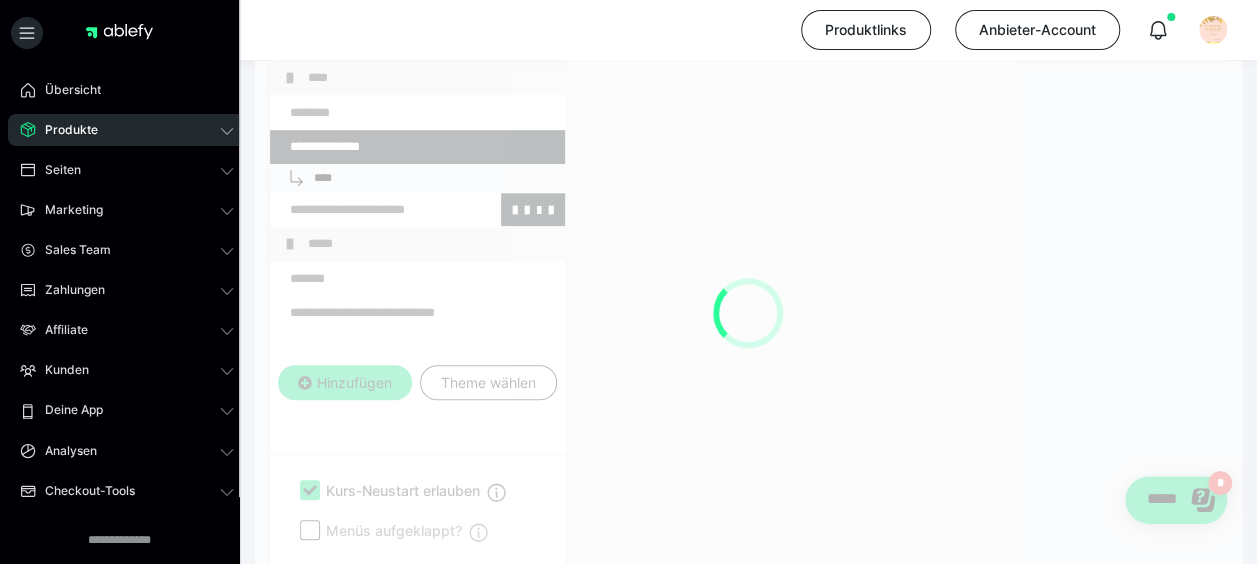 scroll, scrollTop: 592, scrollLeft: 0, axis: vertical 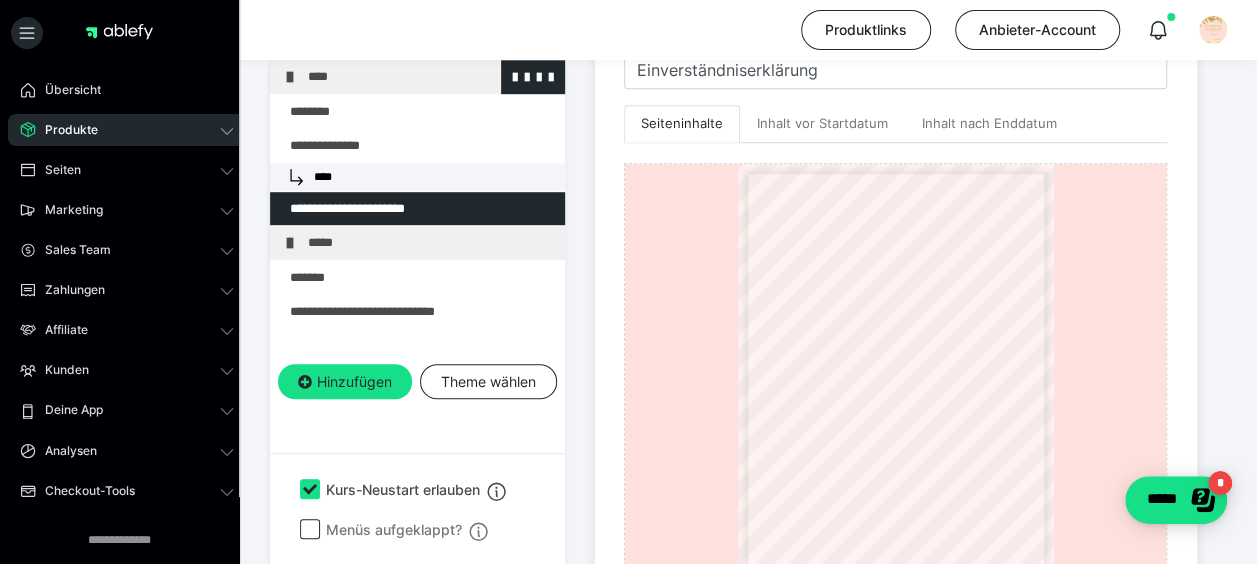 click on "****" at bounding box center [431, 77] 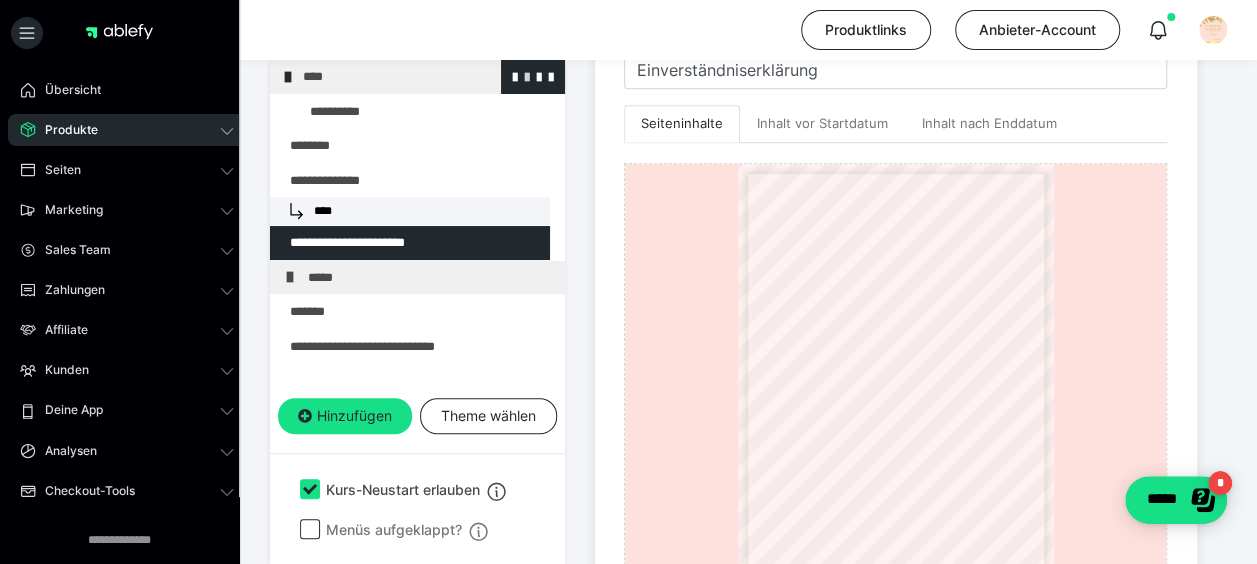 click at bounding box center [527, 76] 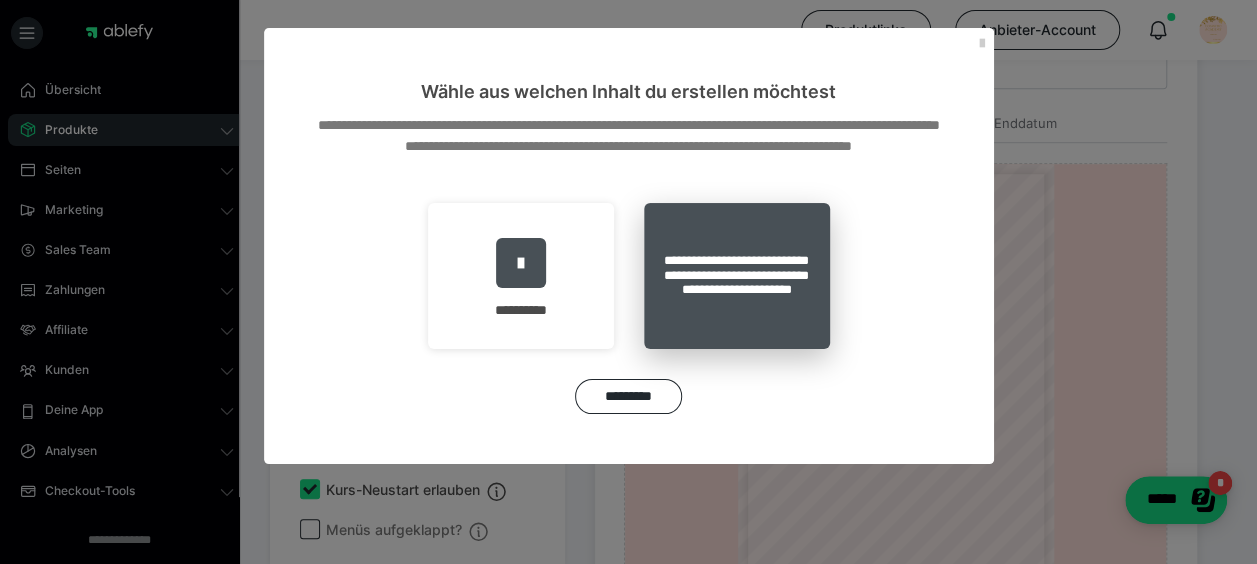 click on "**********" at bounding box center [737, 276] 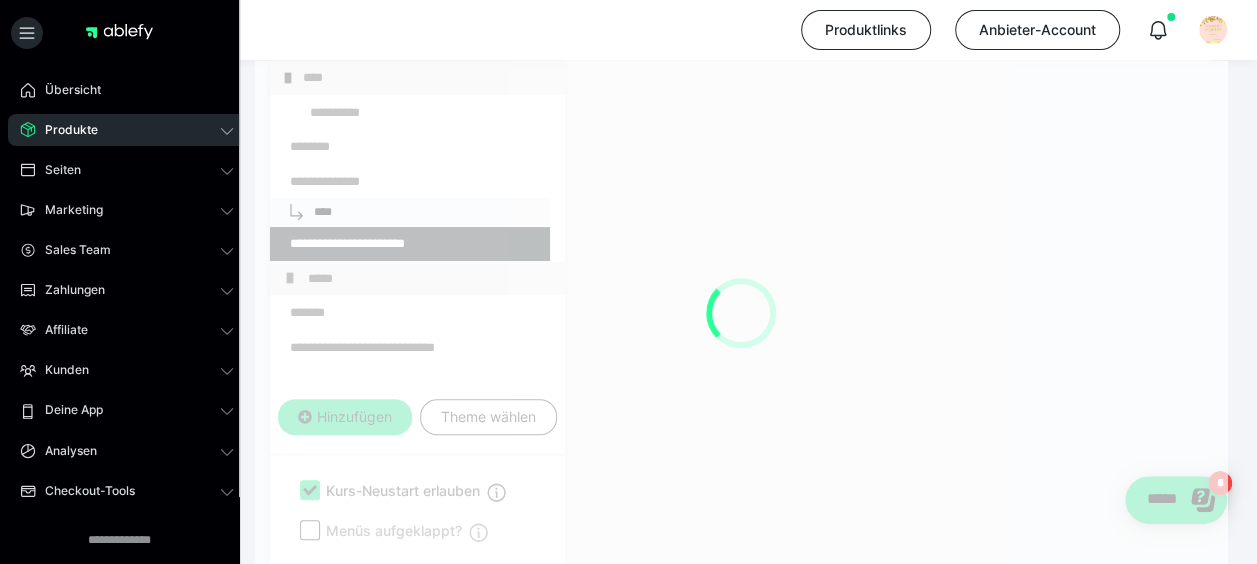 scroll, scrollTop: 460, scrollLeft: 0, axis: vertical 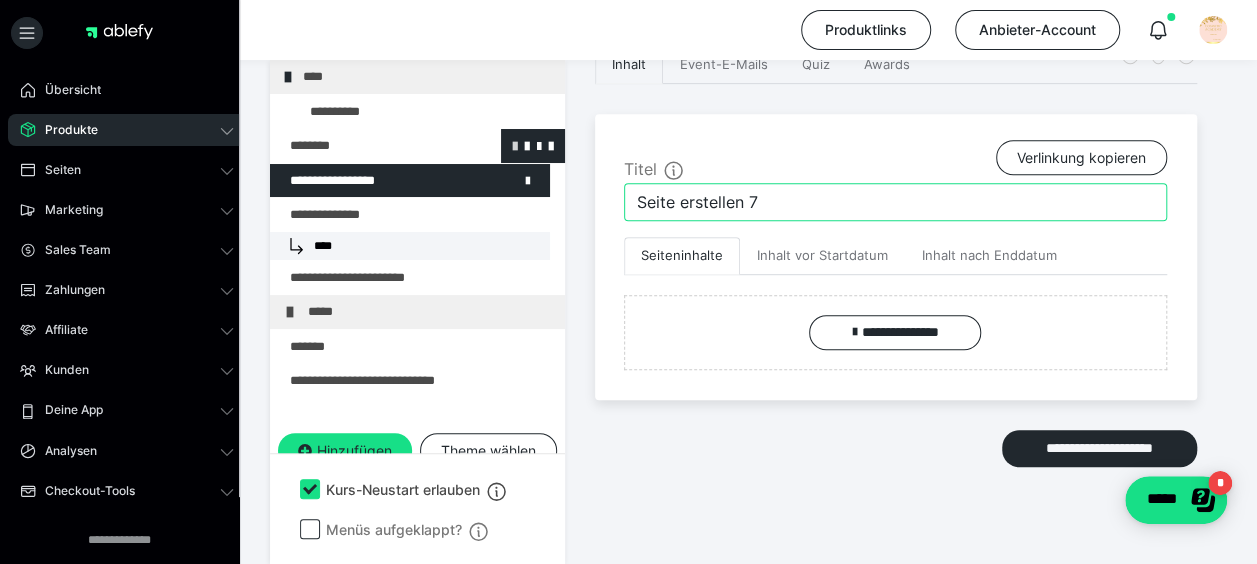 drag, startPoint x: 800, startPoint y: 201, endPoint x: 461, endPoint y: 151, distance: 342.66748 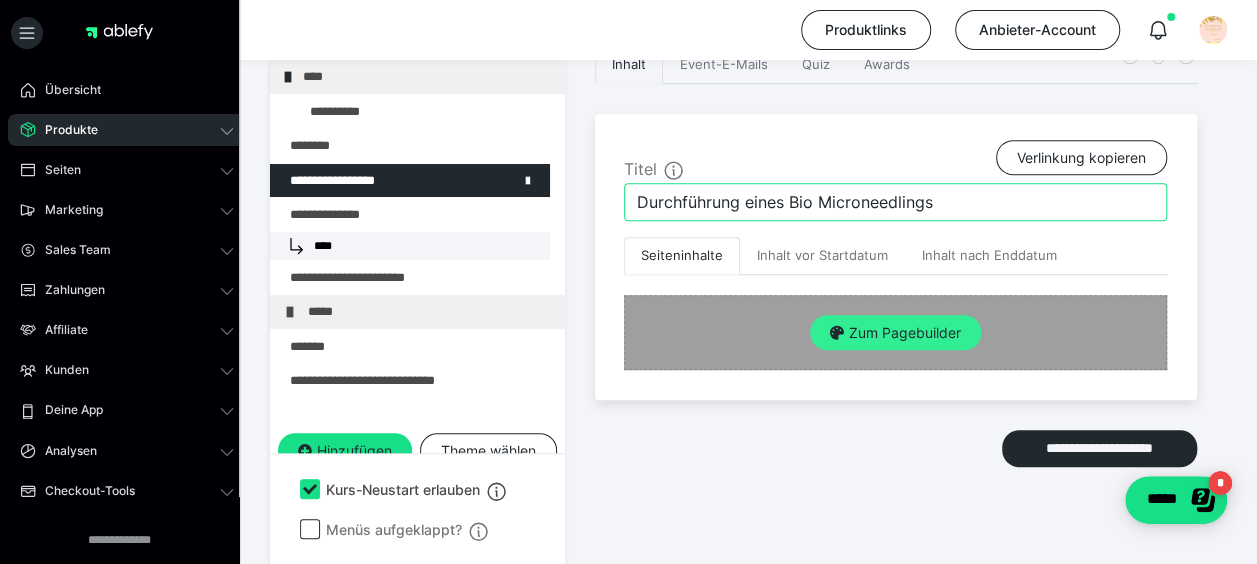 type on "Durchführung eines Bio Microneedlings" 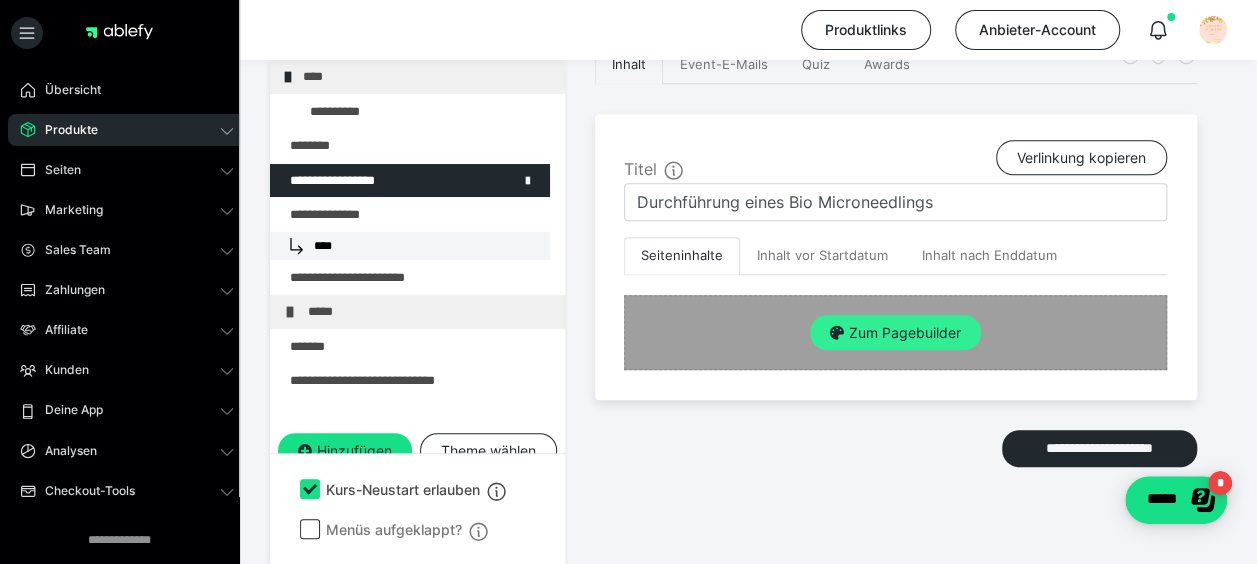 click on "Zum Pagebuilder" at bounding box center [895, 333] 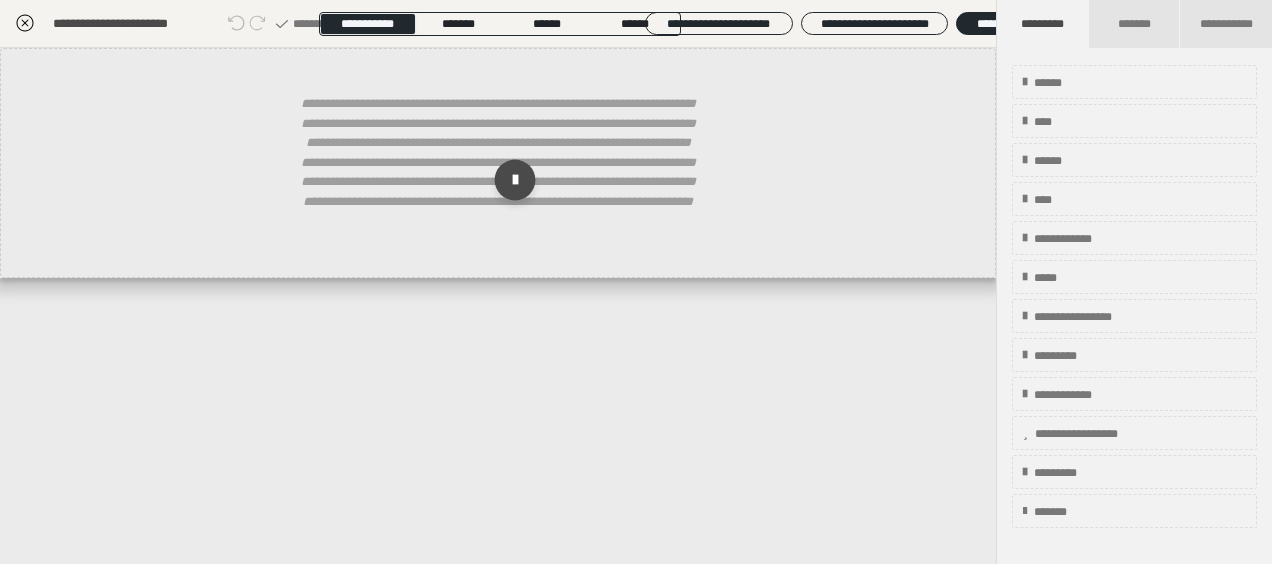 click at bounding box center [515, 180] 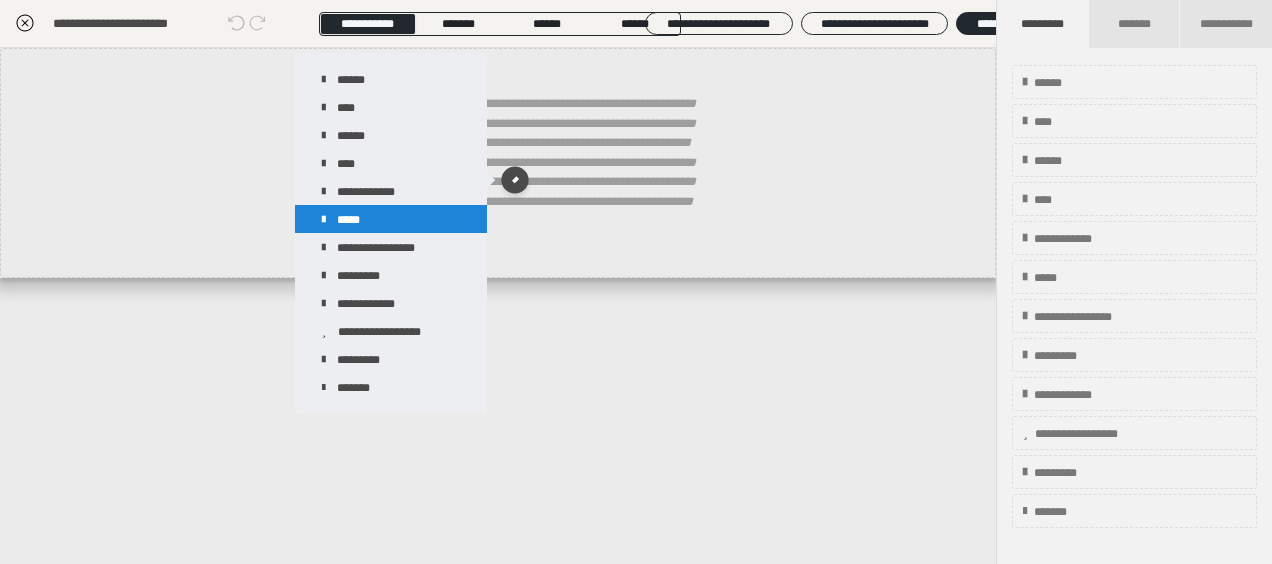 click on "*****" at bounding box center [391, 219] 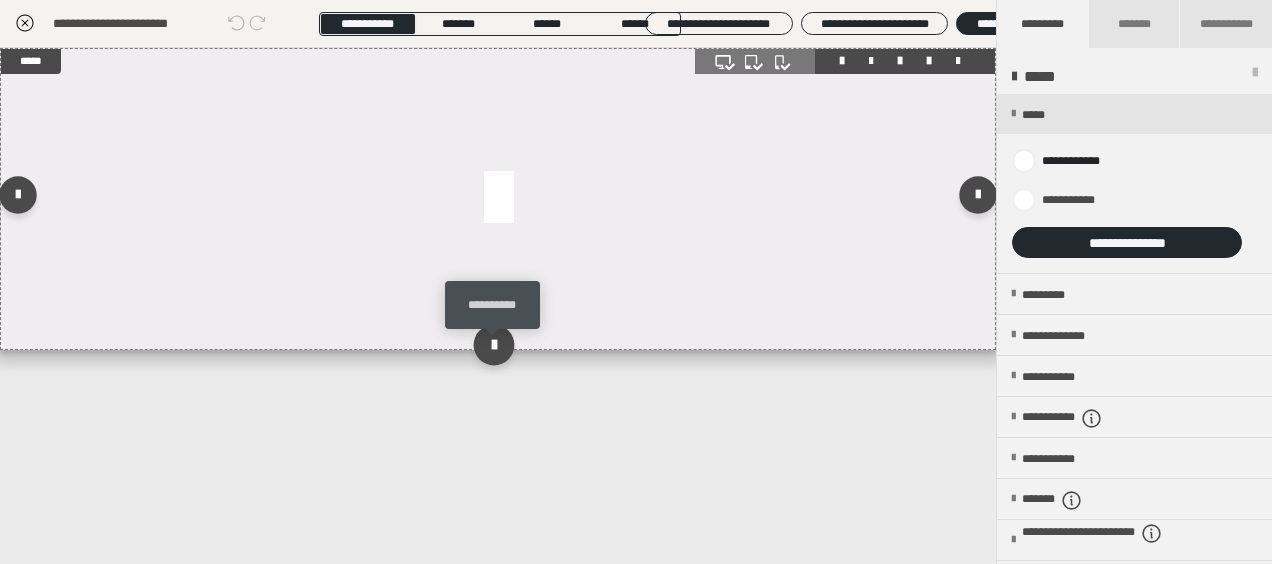 click at bounding box center [493, 344] 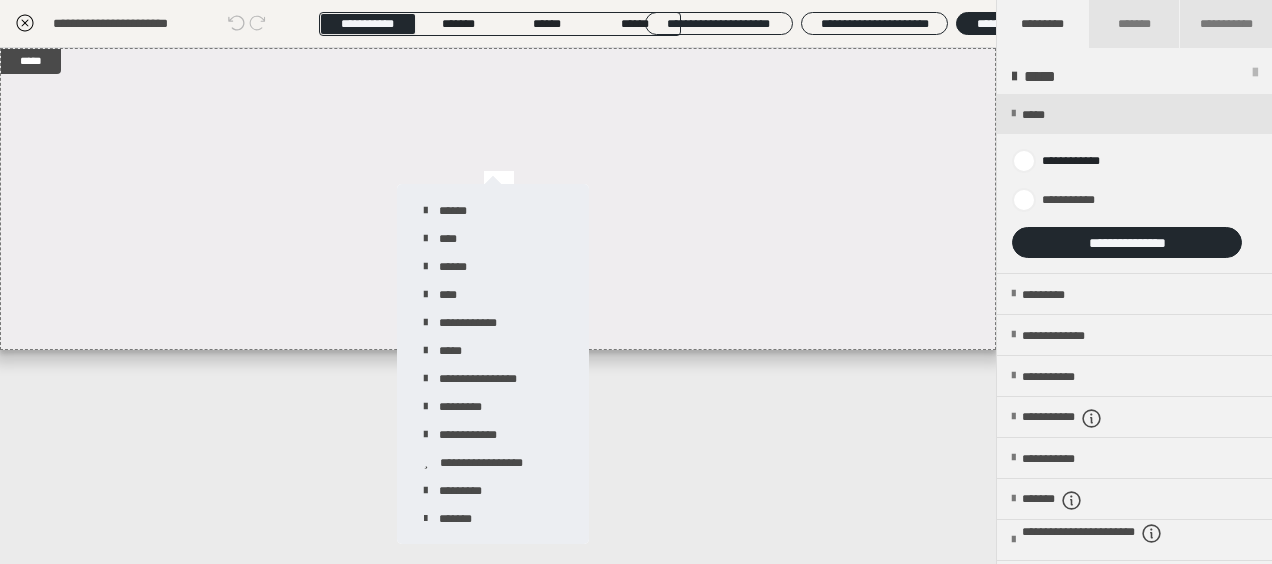 click on "*****" at bounding box center (498, 306) 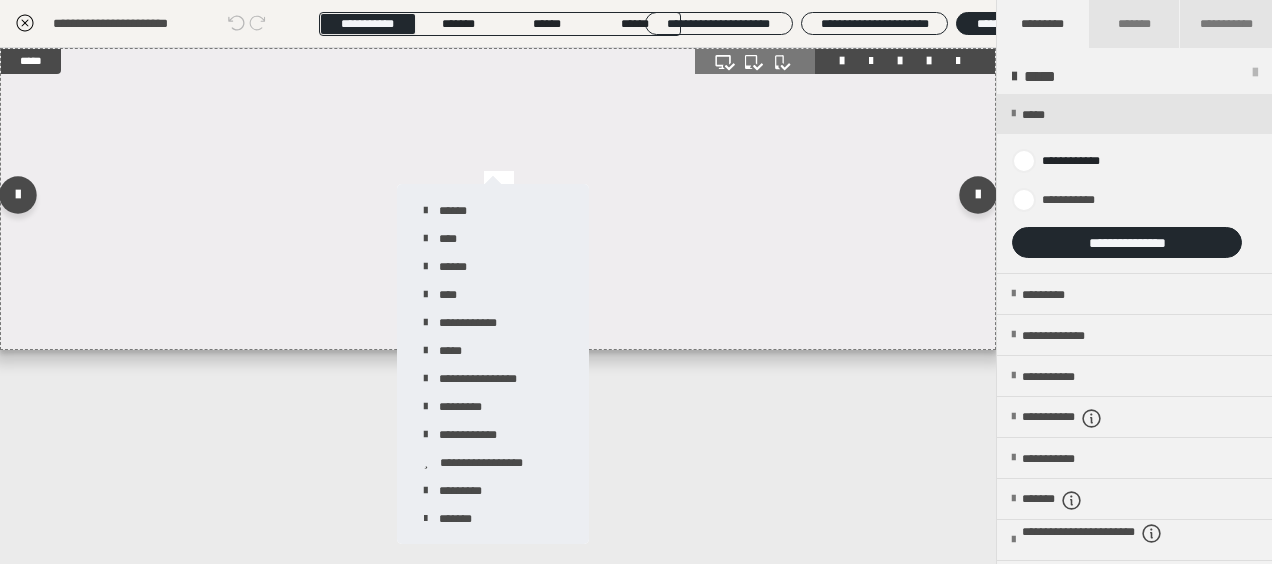 click at bounding box center (498, 199) 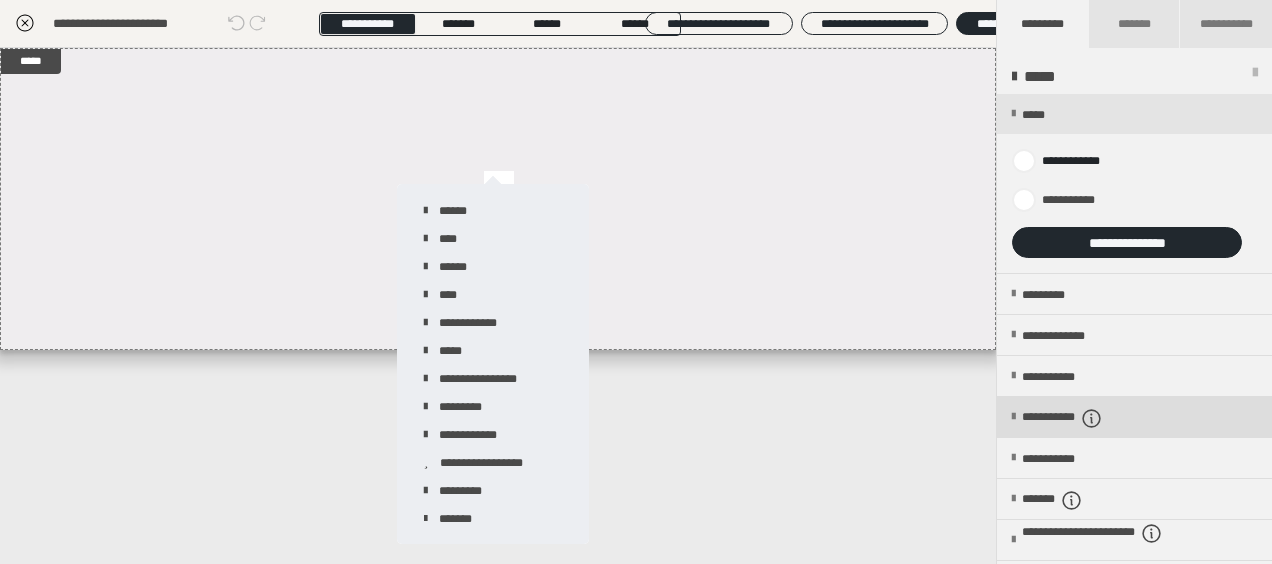 click on "**********" at bounding box center (1086, 418) 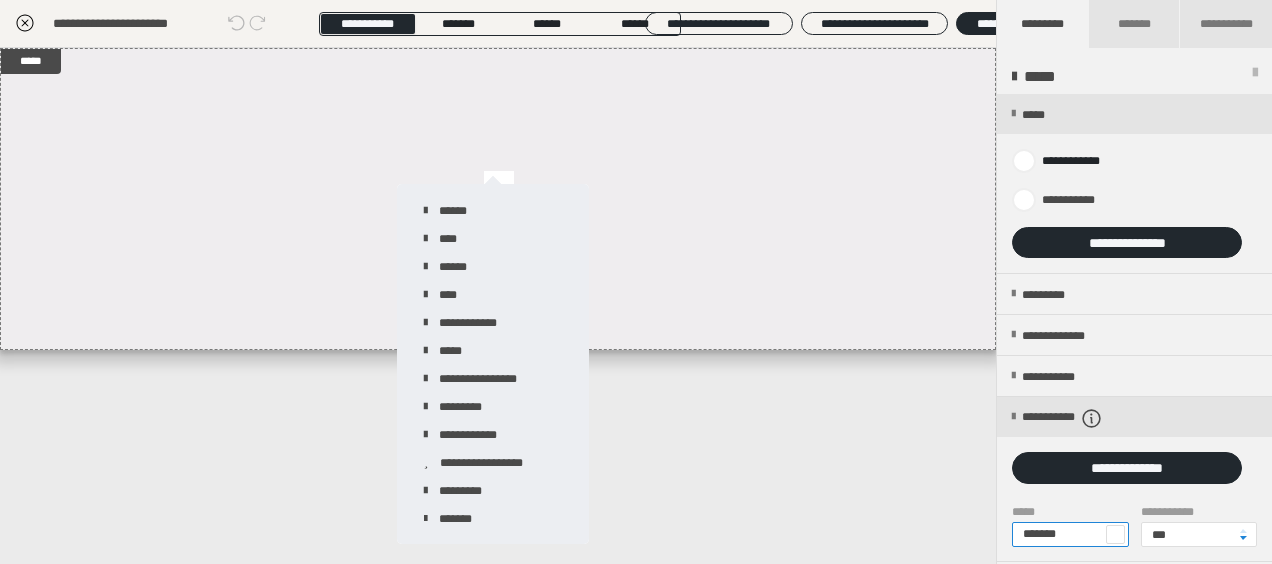 click on "*******" at bounding box center (1070, 534) 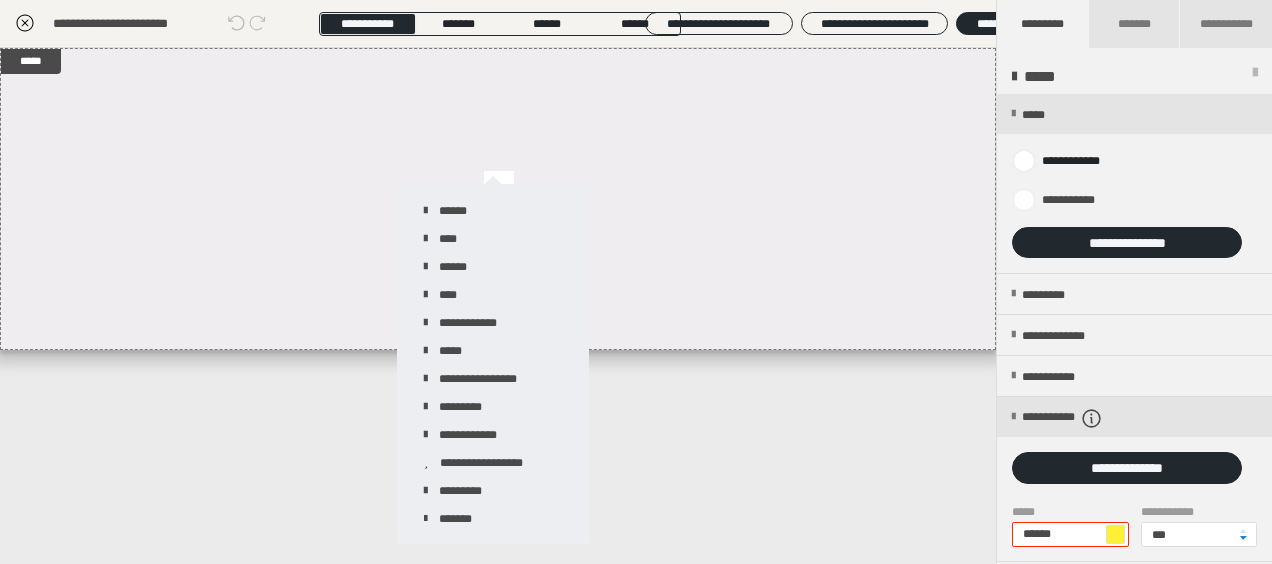 click on "******" at bounding box center [1070, 534] 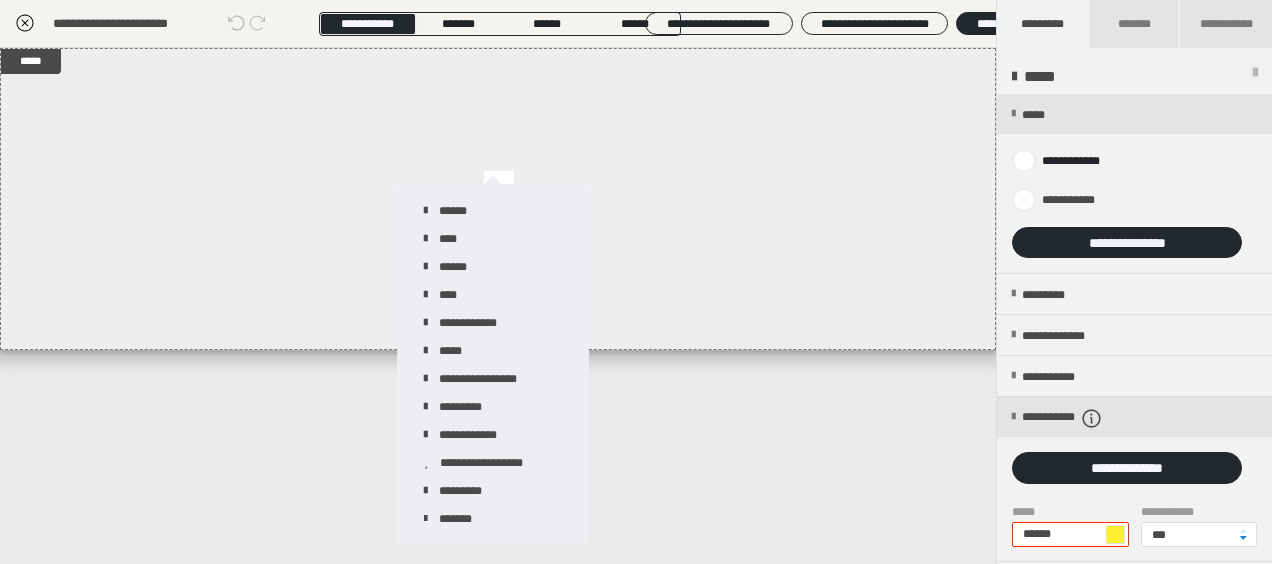 click on "******" at bounding box center [1070, 534] 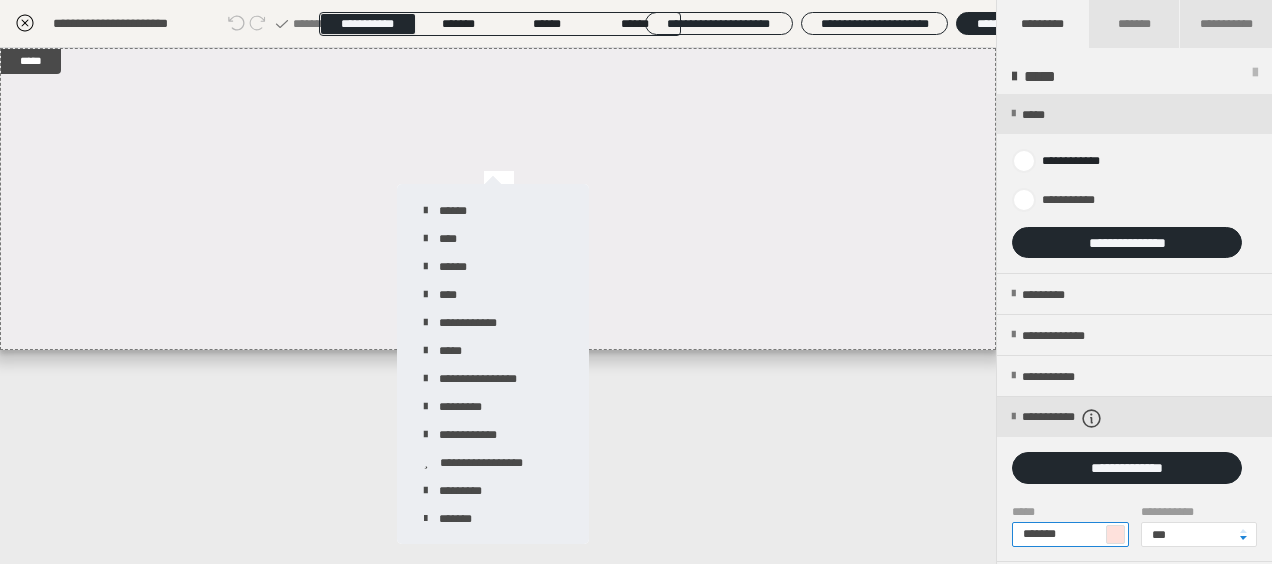 type on "*******" 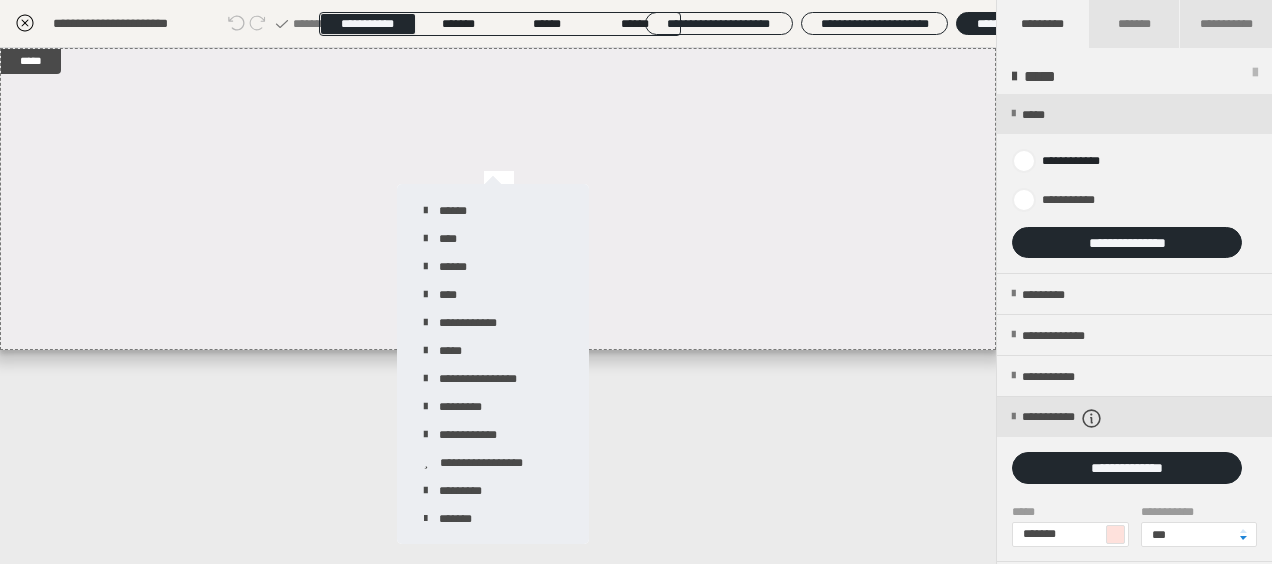 click on "*****" at bounding box center [498, 306] 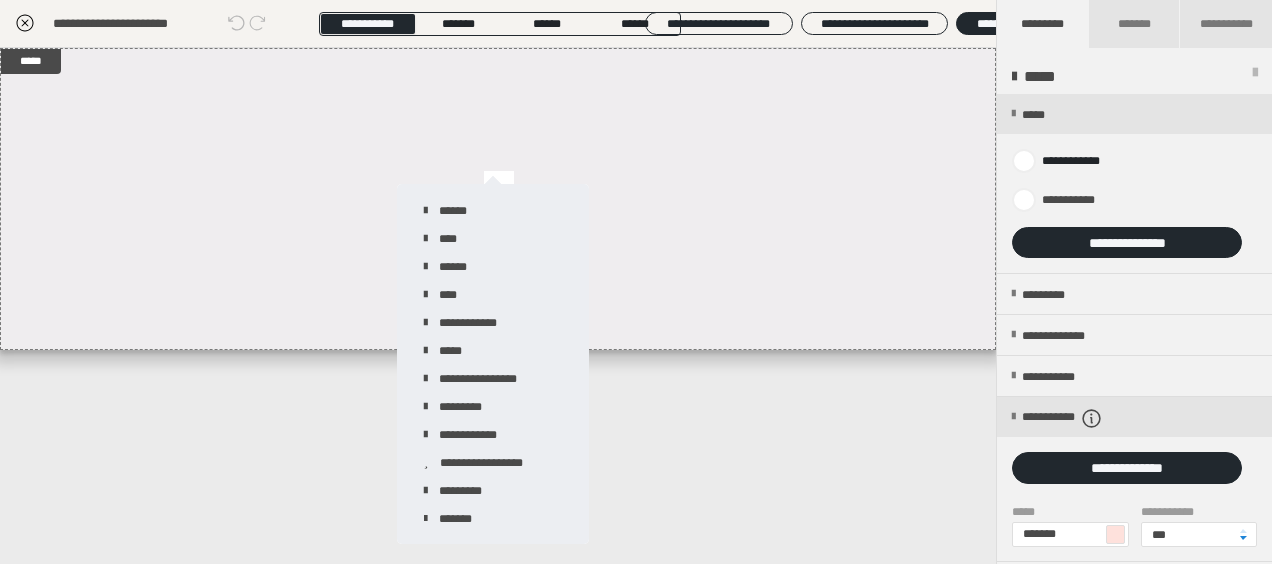 click on "*****" at bounding box center [498, 306] 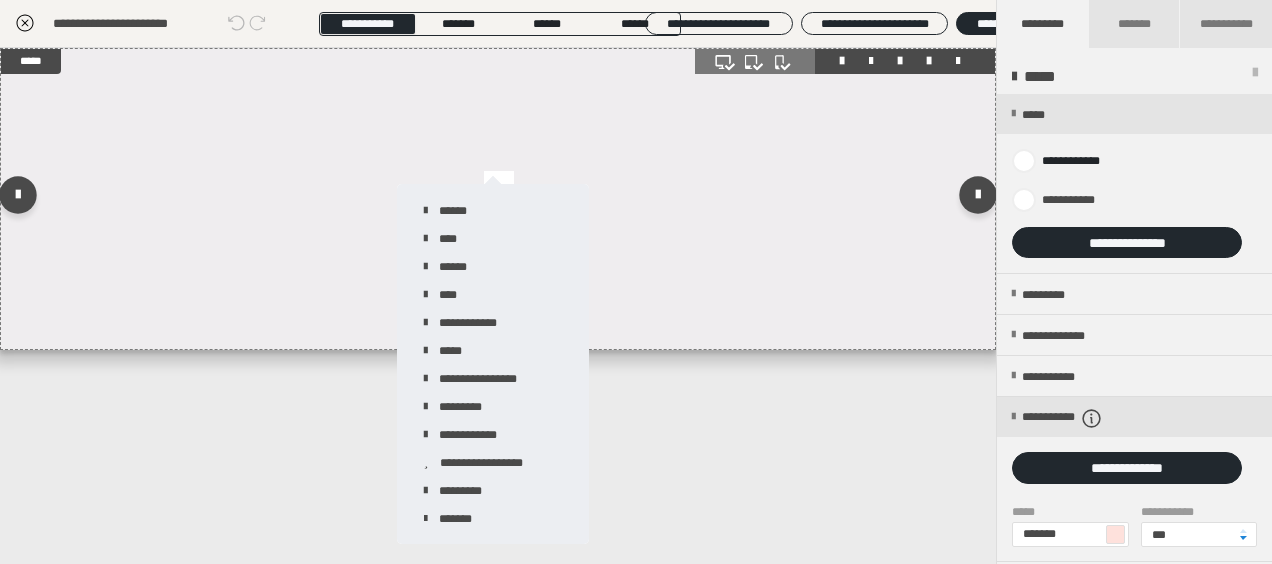 click at bounding box center (498, 199) 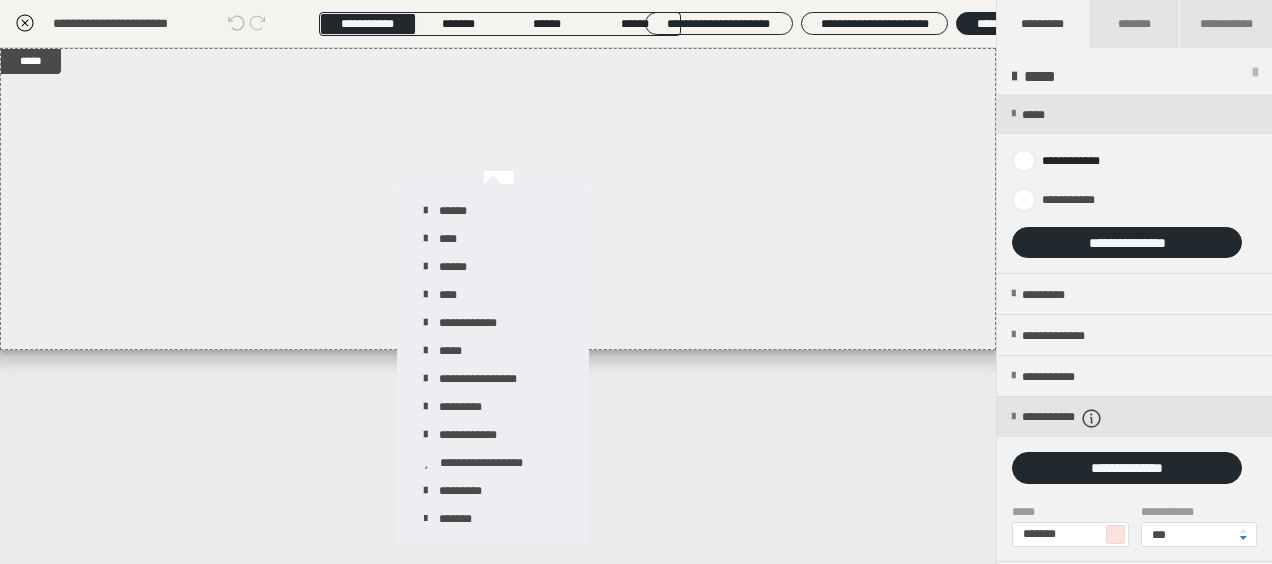 click on "**********" at bounding box center (200, 24) 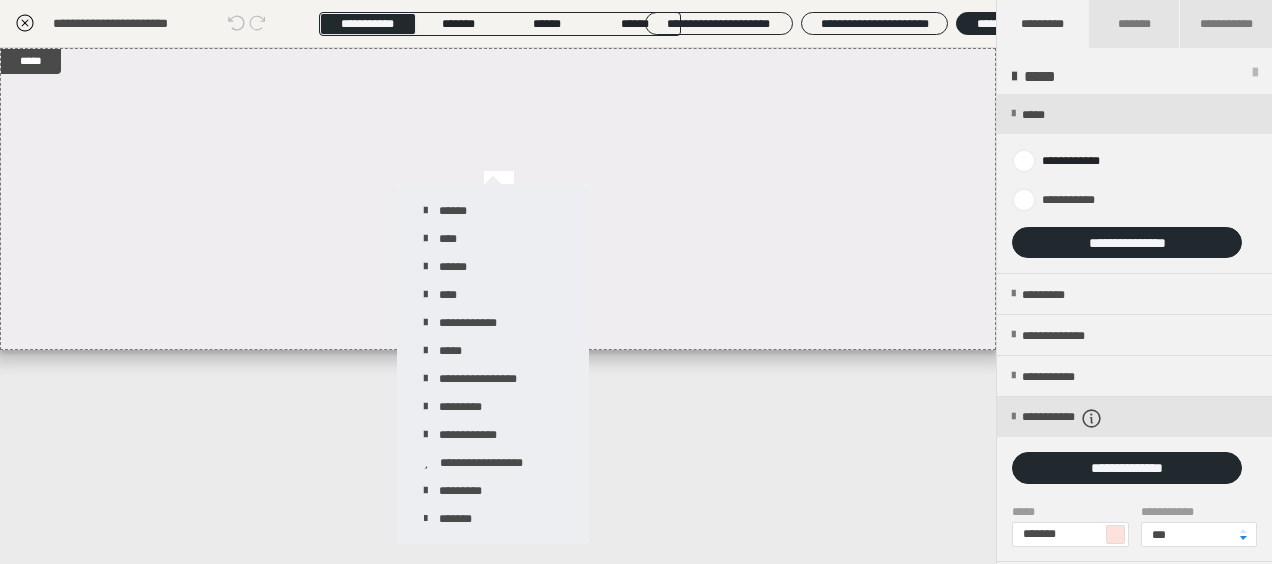 click 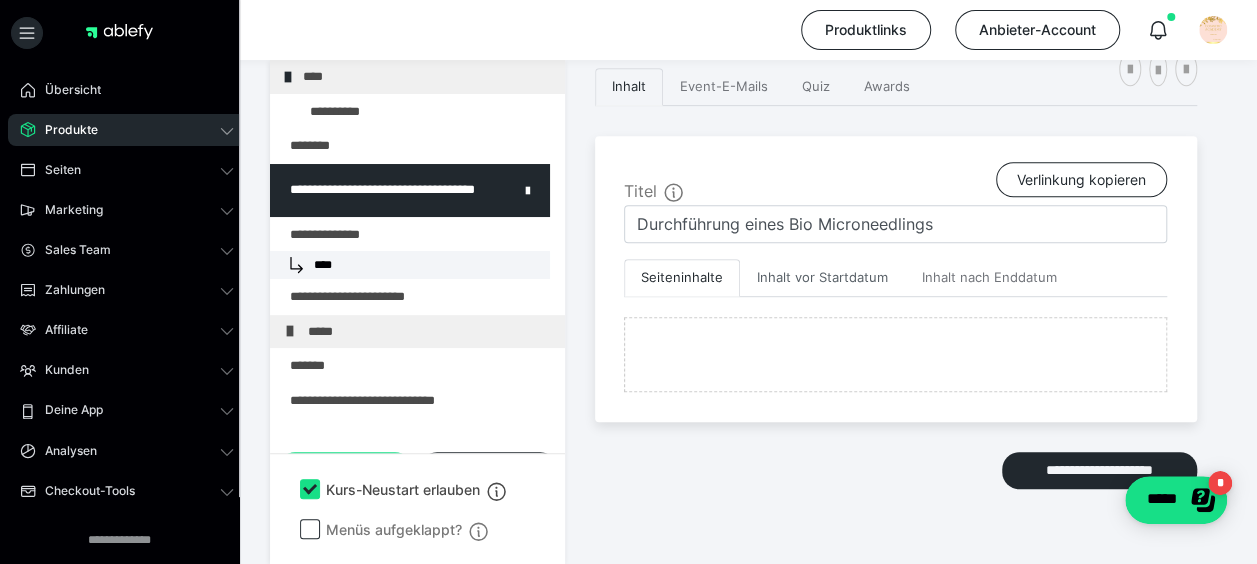 scroll, scrollTop: 460, scrollLeft: 0, axis: vertical 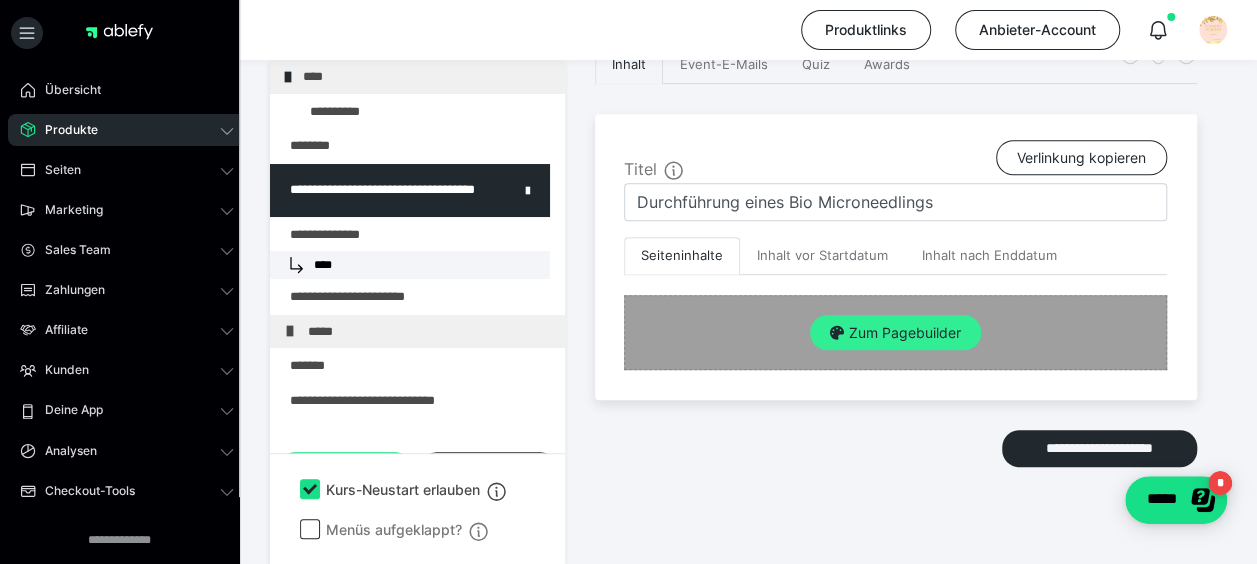 click on "Zum Pagebuilder" at bounding box center [895, 333] 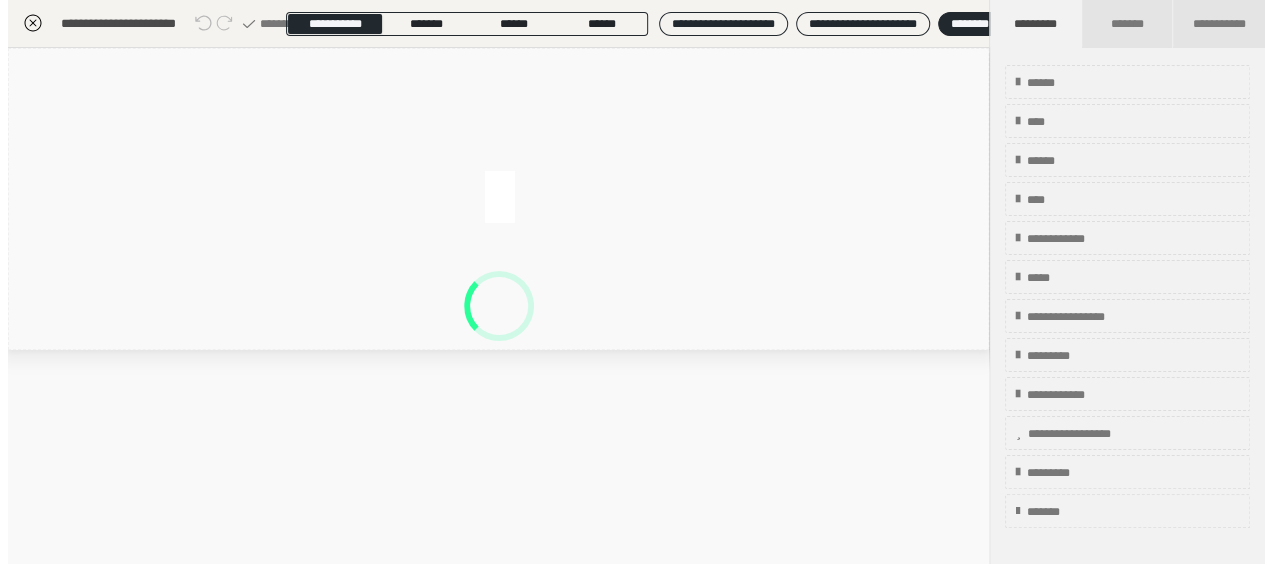 scroll, scrollTop: 415, scrollLeft: 0, axis: vertical 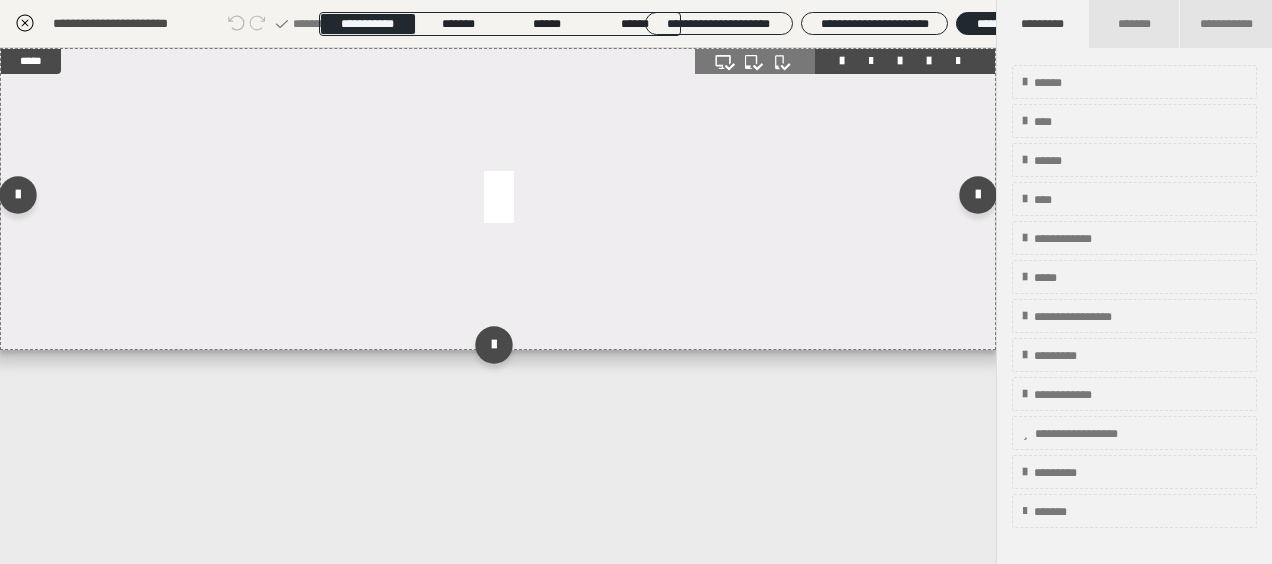 click at bounding box center [498, 199] 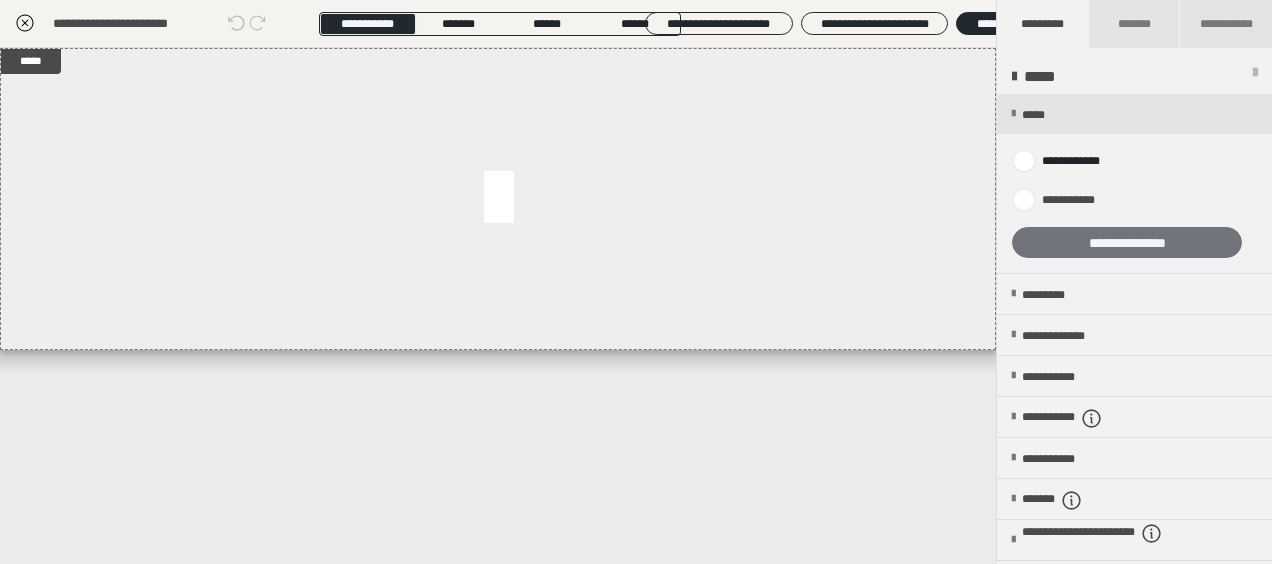click on "**********" at bounding box center [1127, 242] 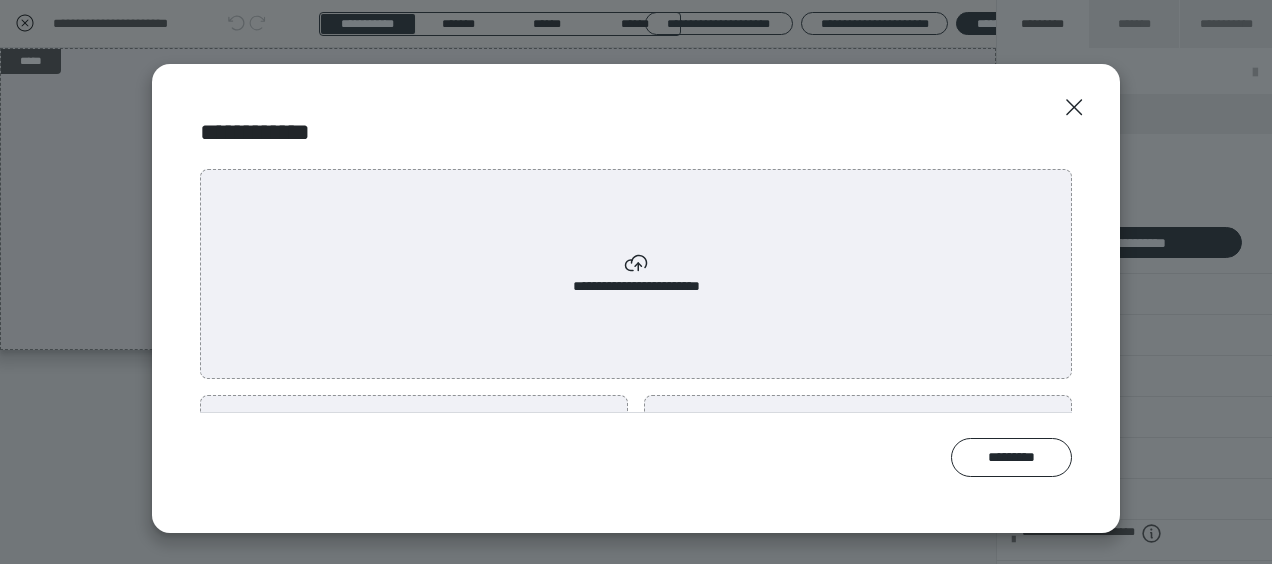 click on "**********" at bounding box center (636, 274) 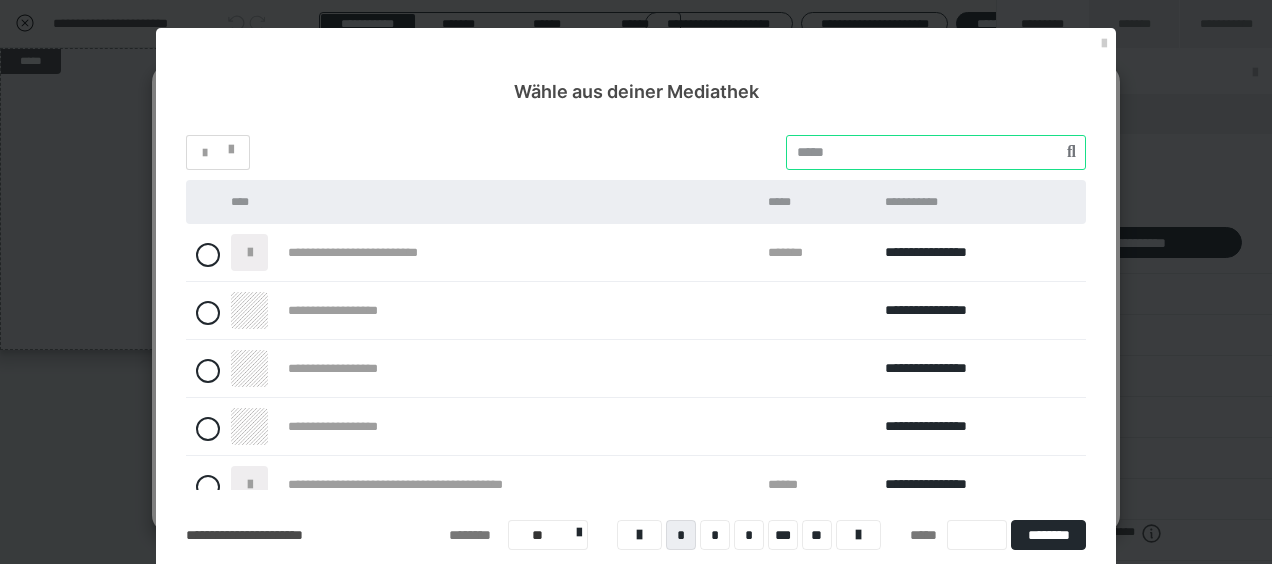 click at bounding box center [936, 152] 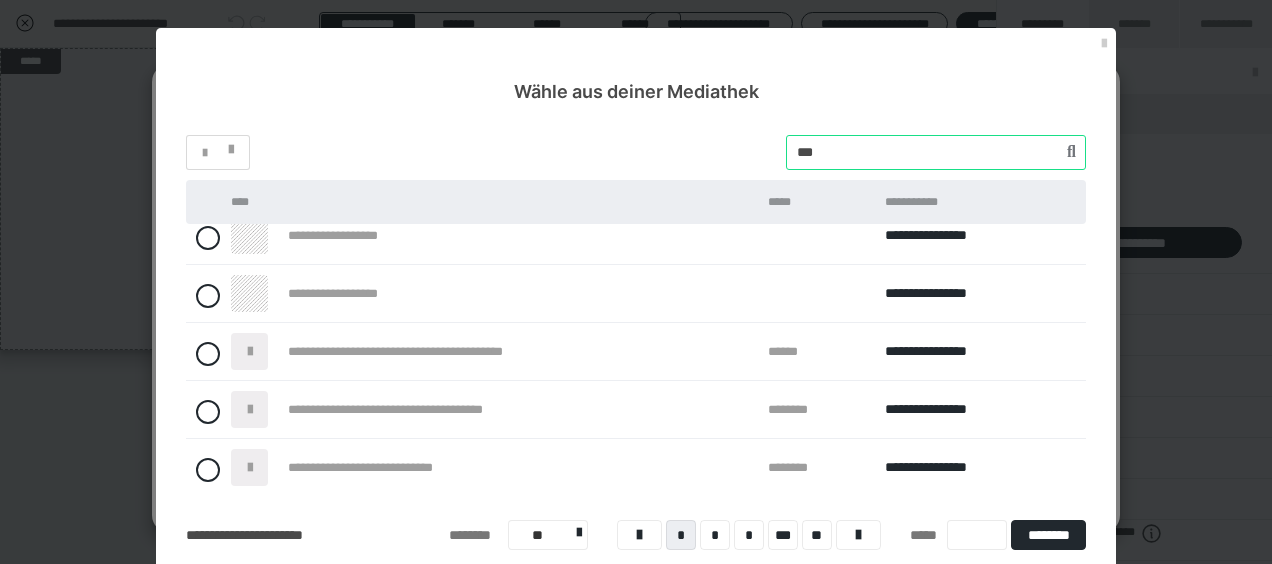 scroll, scrollTop: 200, scrollLeft: 0, axis: vertical 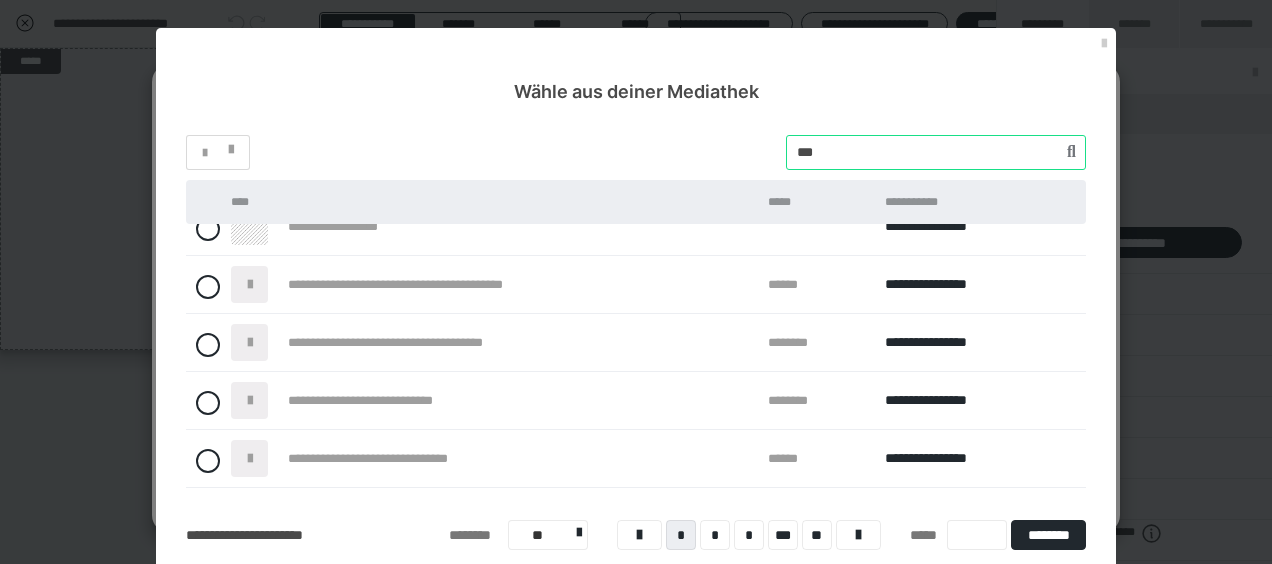 type on "***" 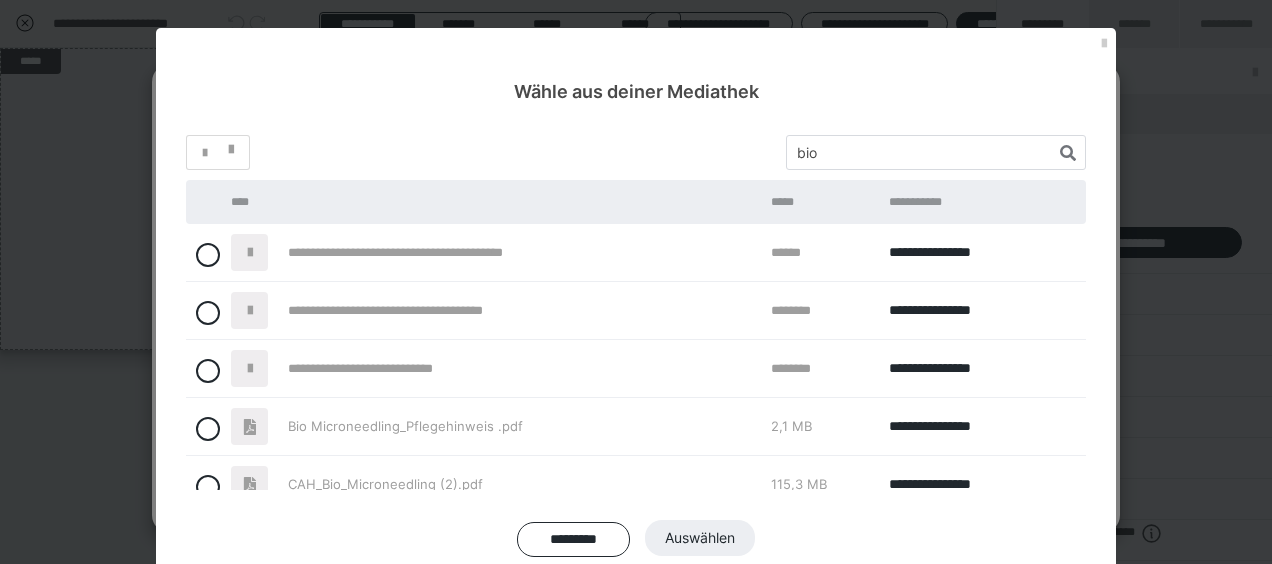 scroll, scrollTop: 80, scrollLeft: 0, axis: vertical 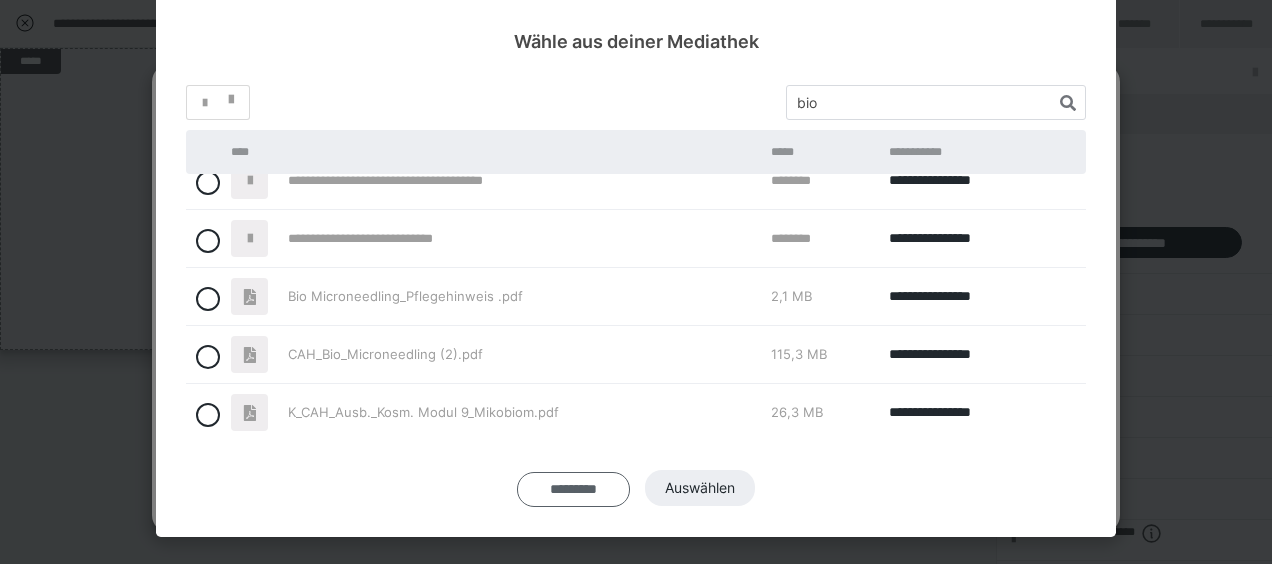 click on "*********" at bounding box center (574, 489) 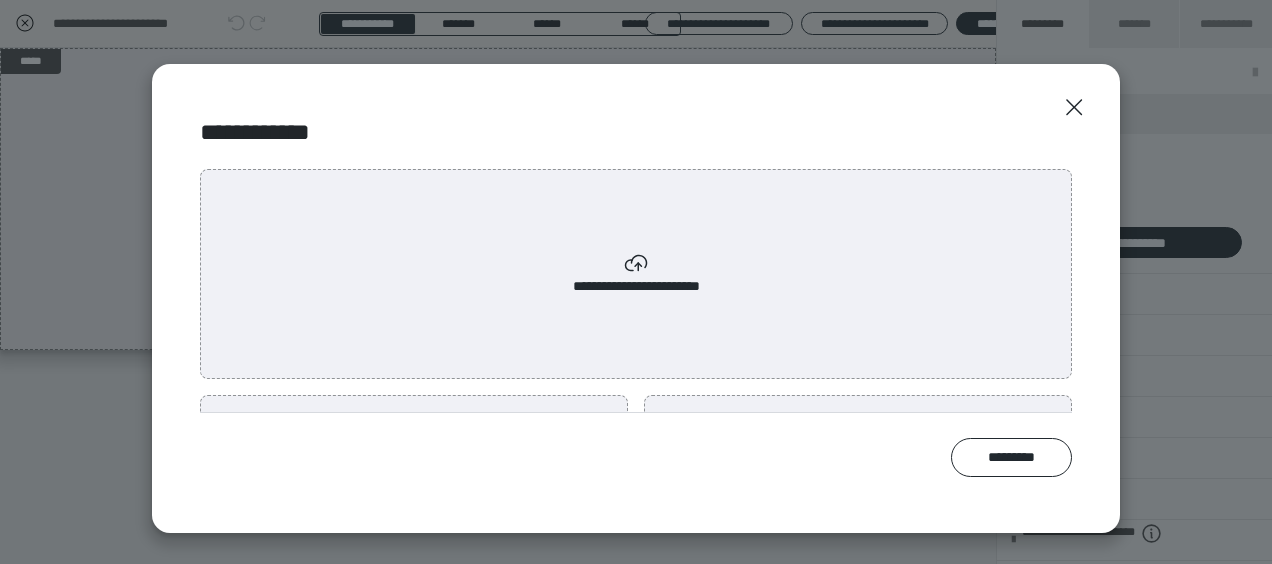scroll, scrollTop: 100, scrollLeft: 0, axis: vertical 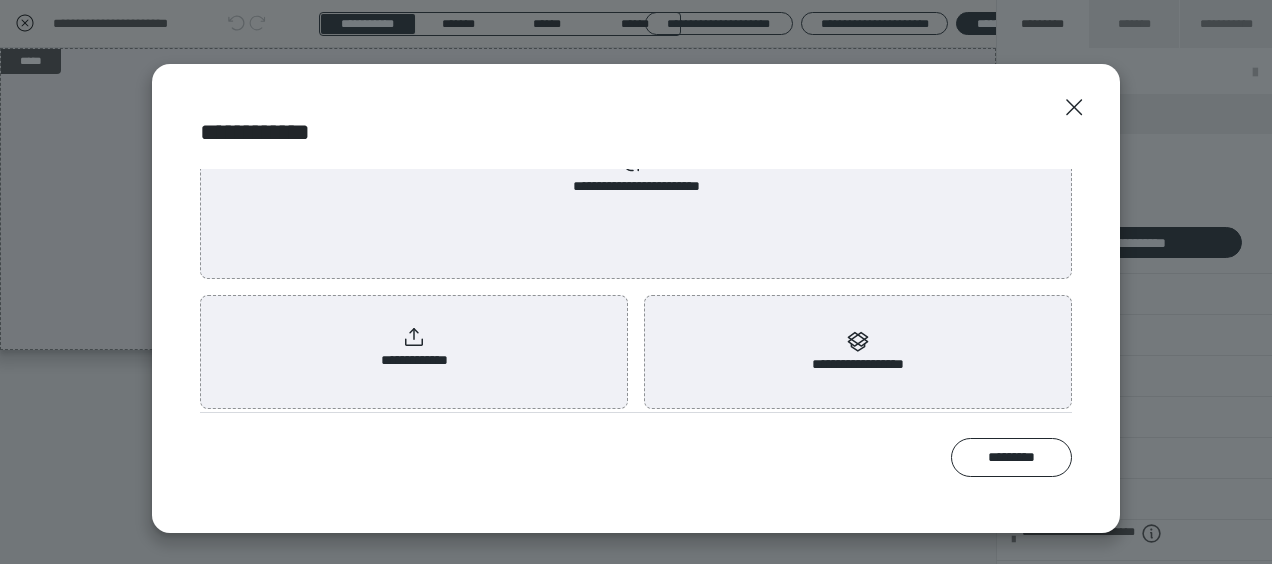click on "**********" at bounding box center (414, 348) 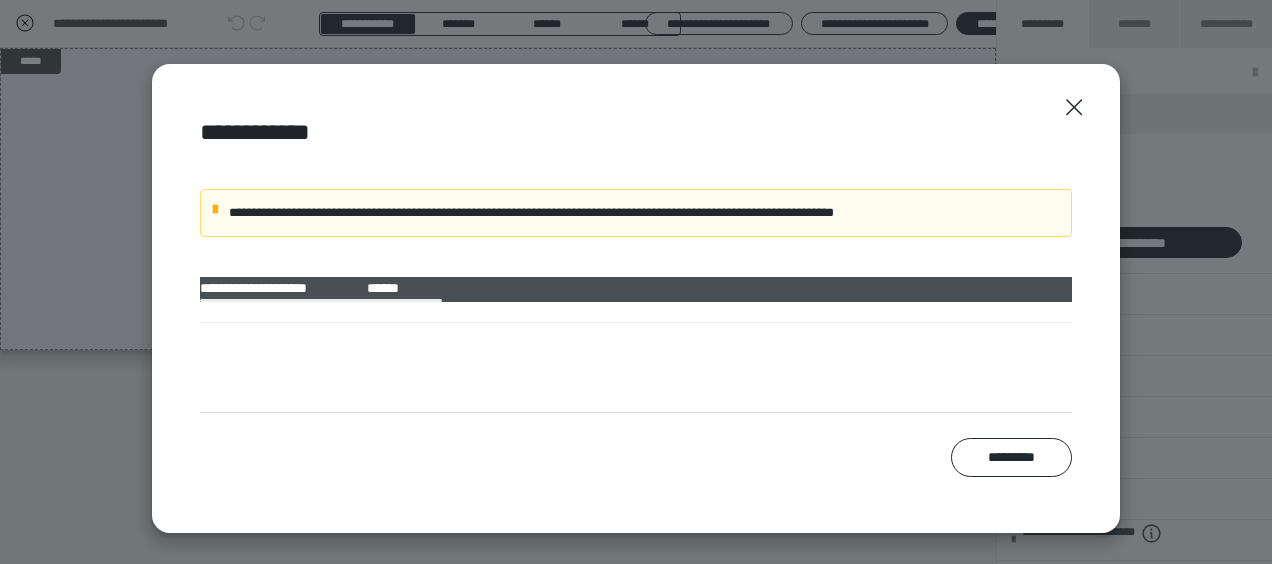 scroll, scrollTop: 0, scrollLeft: 0, axis: both 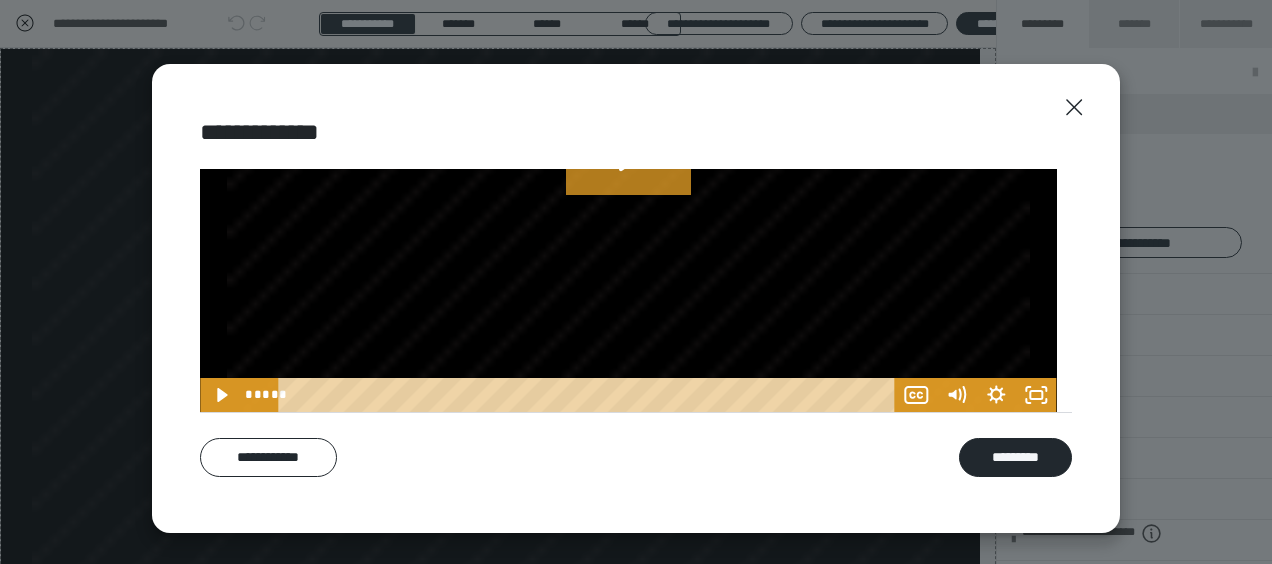 click on "**********" at bounding box center [636, 298] 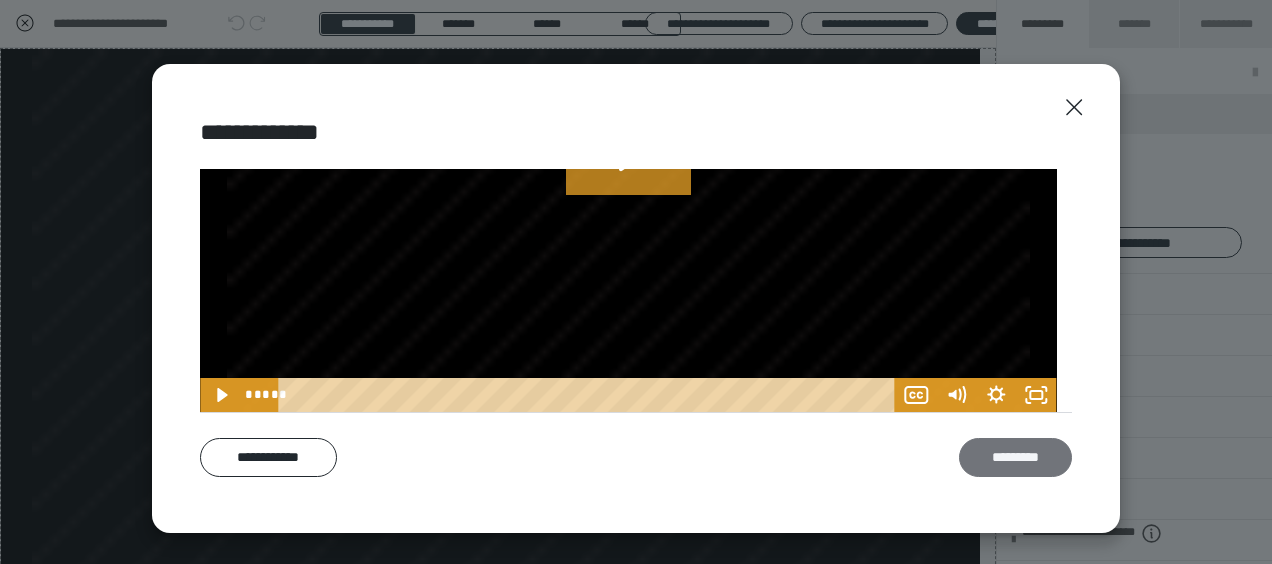 click on "*********" at bounding box center [1015, 457] 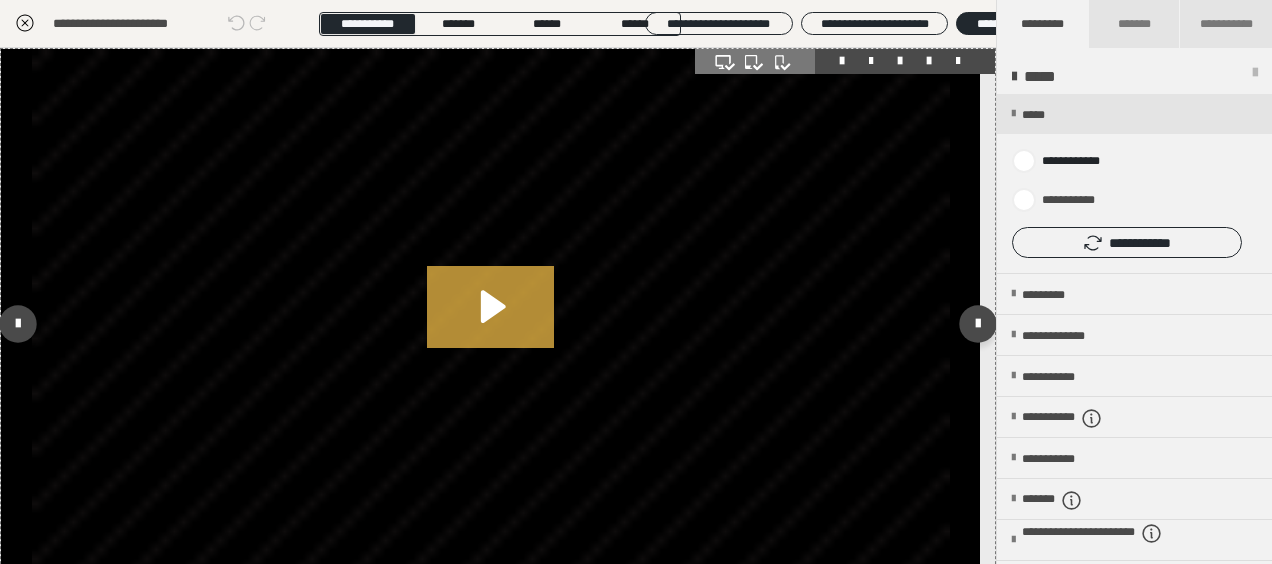 click 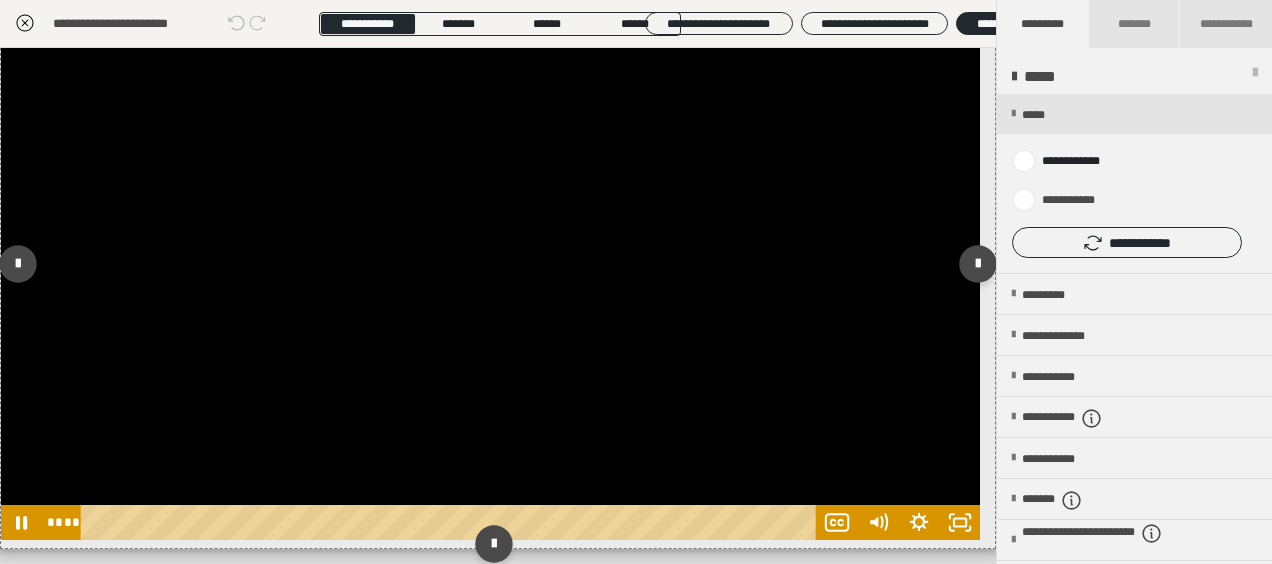 scroll, scrollTop: 121, scrollLeft: 0, axis: vertical 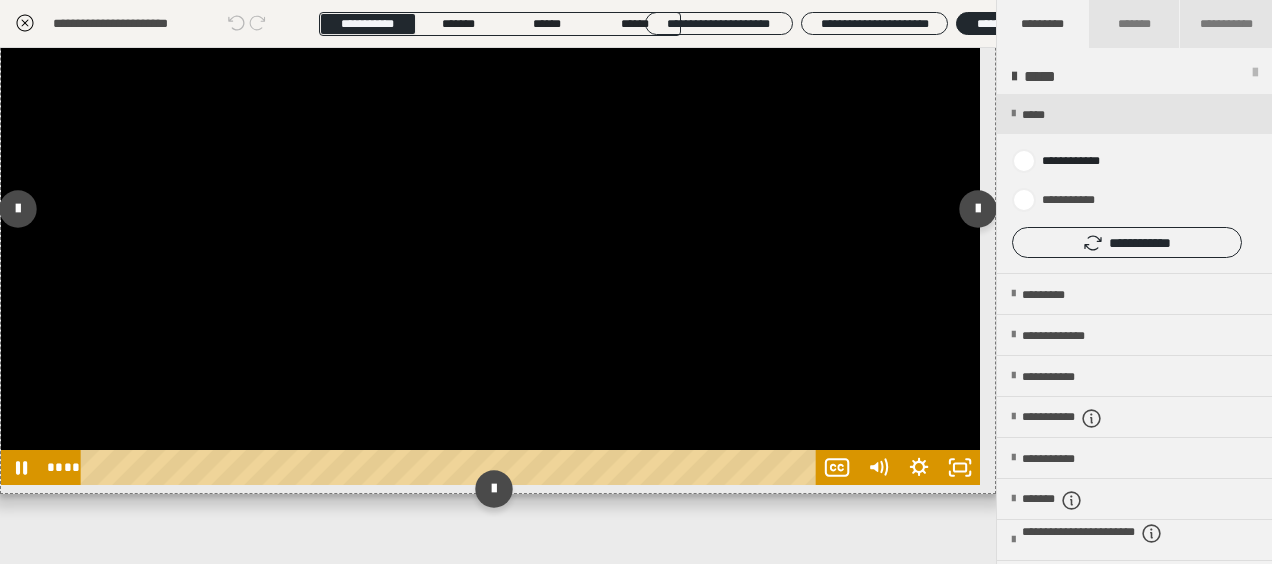 click at bounding box center [490, 209] 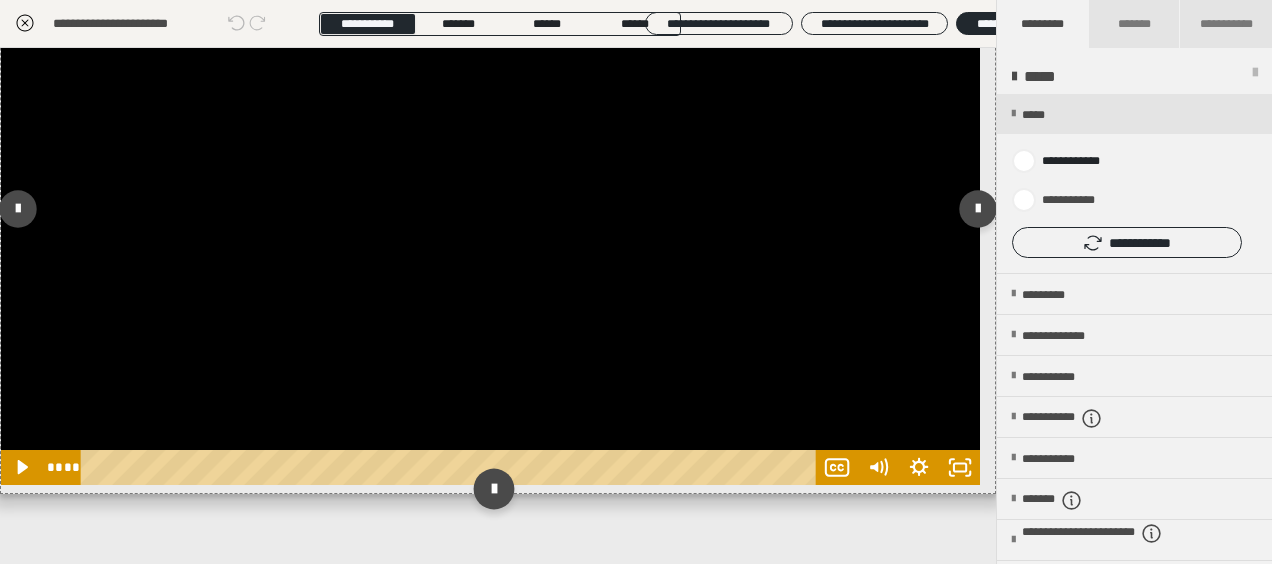 click at bounding box center (493, 488) 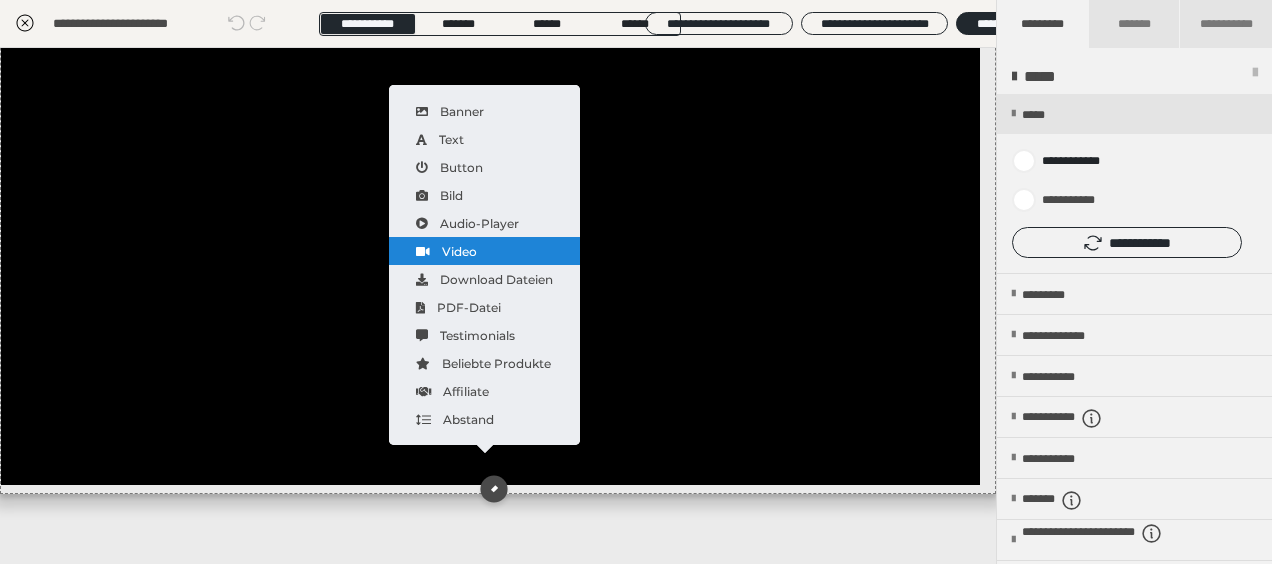click on "Video" at bounding box center (484, 251) 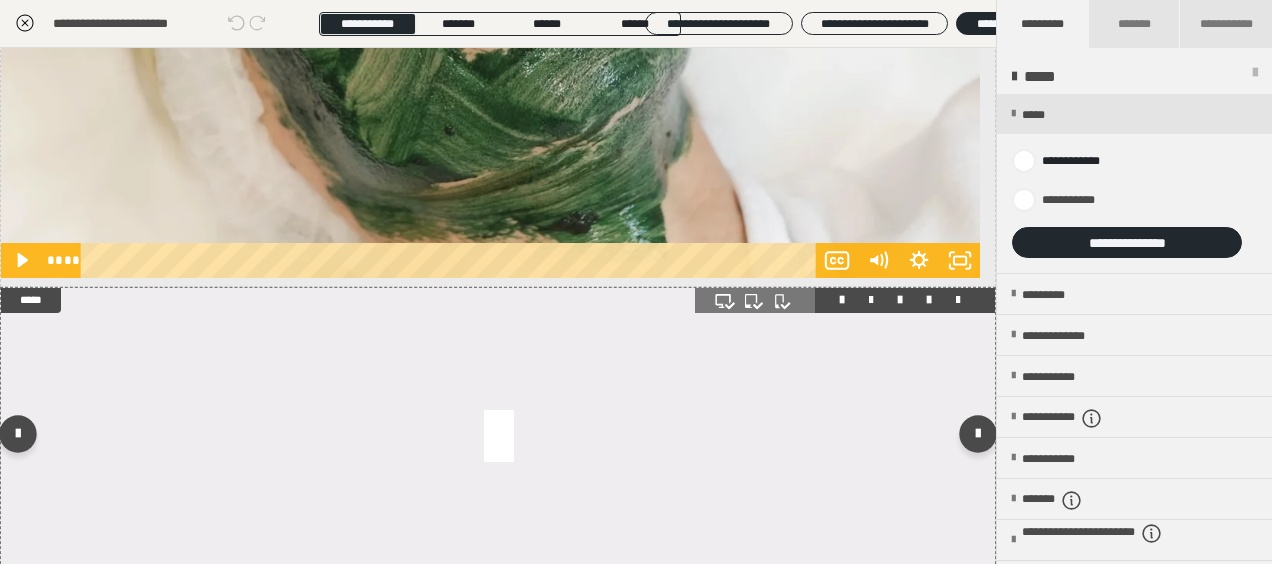 scroll, scrollTop: 422, scrollLeft: 0, axis: vertical 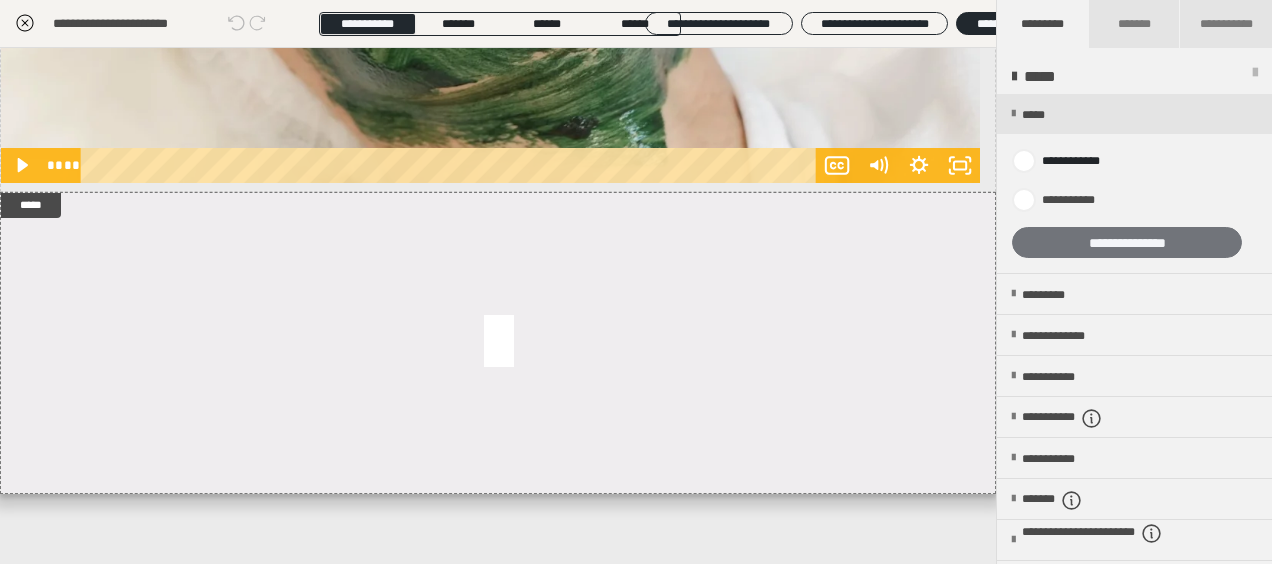 click on "**********" at bounding box center (1127, 242) 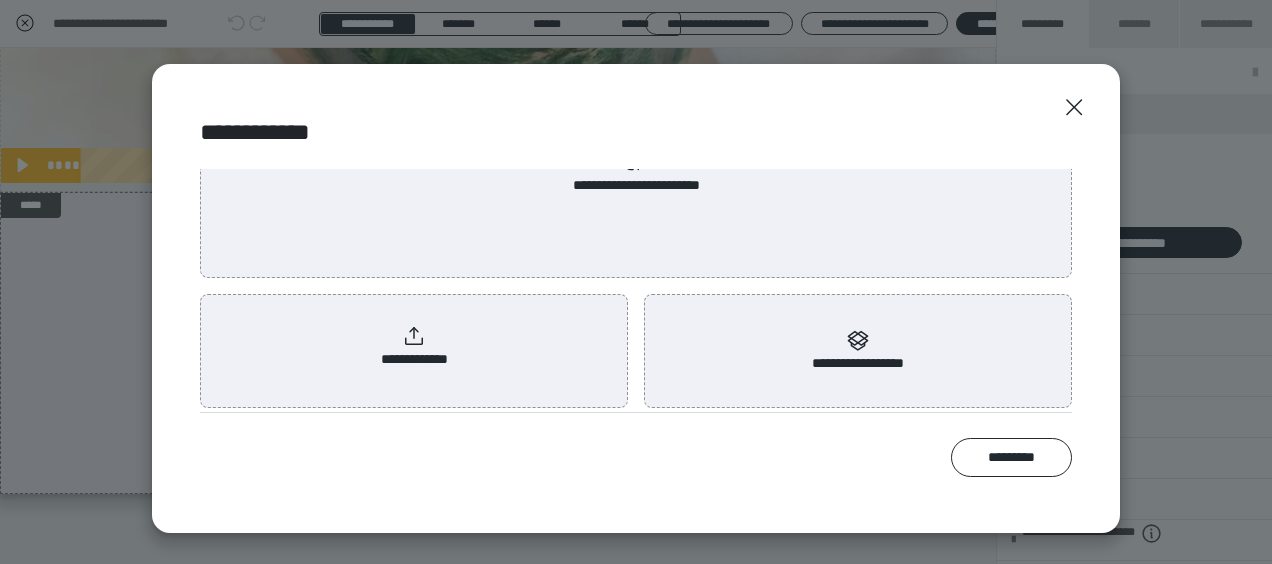 scroll, scrollTop: 110, scrollLeft: 0, axis: vertical 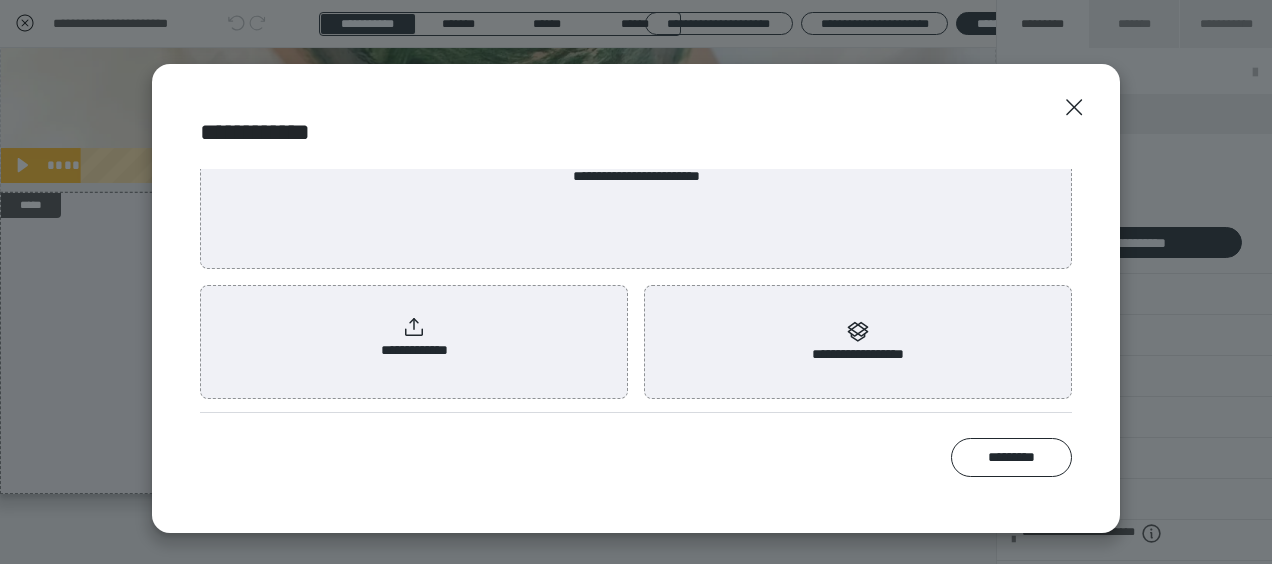 click on "**********" at bounding box center [414, 338] 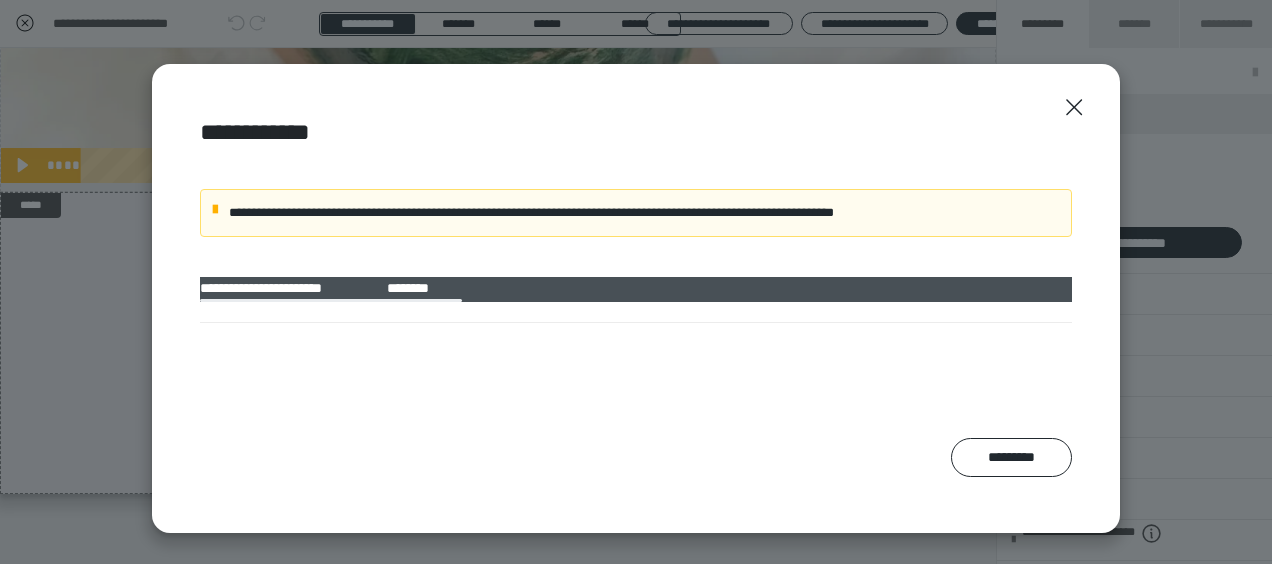scroll, scrollTop: 0, scrollLeft: 0, axis: both 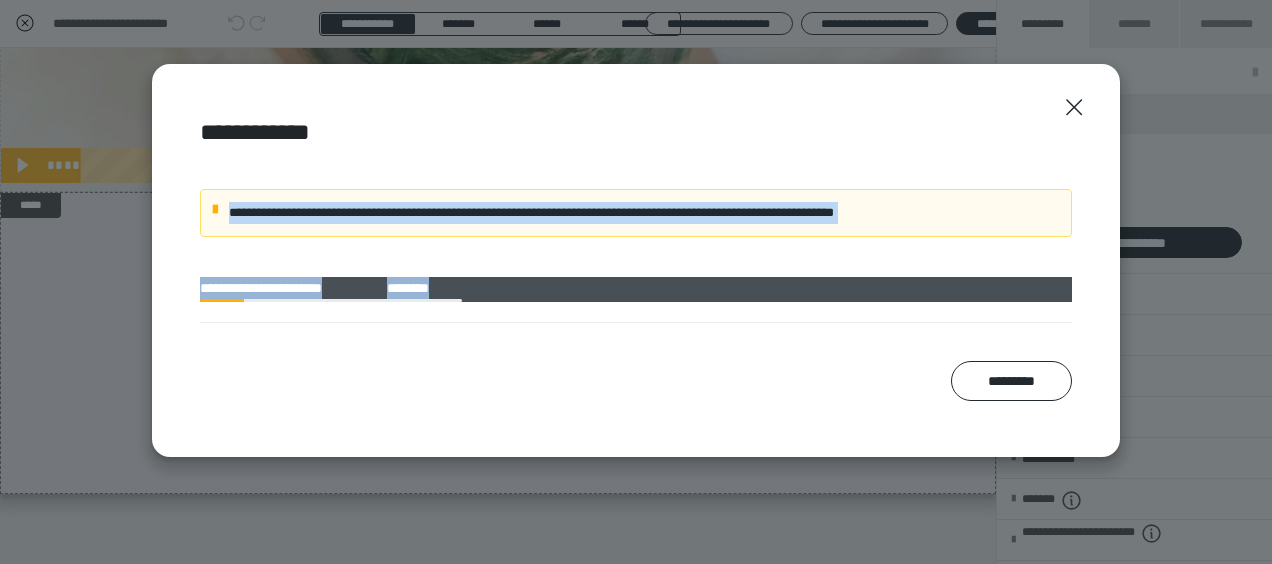 drag, startPoint x: 585, startPoint y: 115, endPoint x: 591, endPoint y: 292, distance: 177.10167 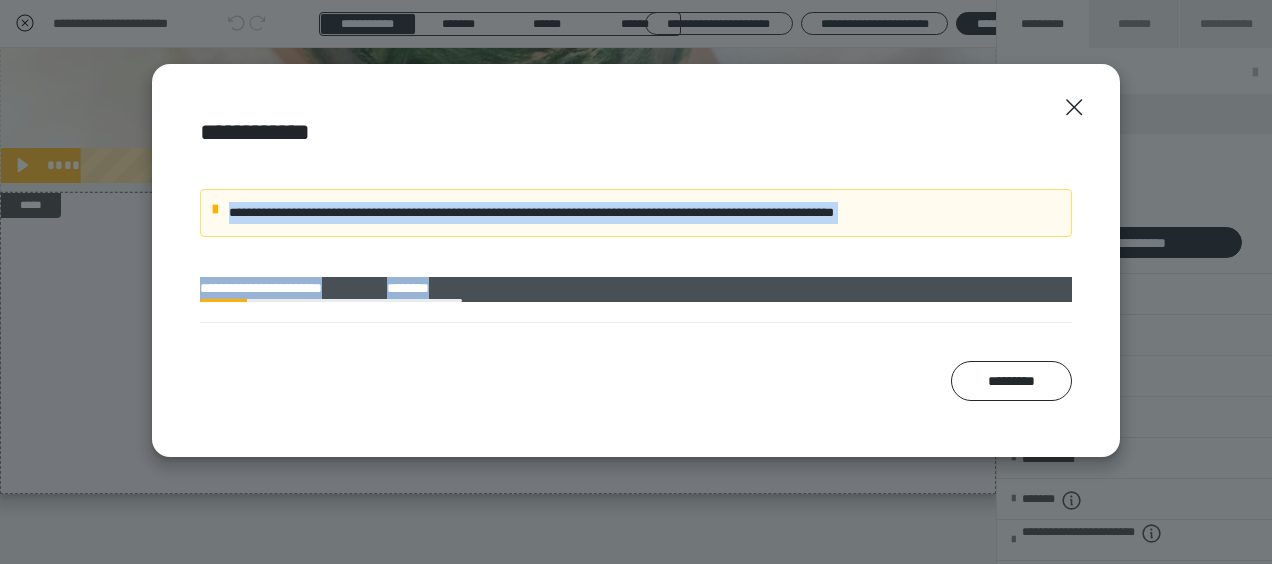 drag, startPoint x: 591, startPoint y: 292, endPoint x: 887, endPoint y: 130, distance: 337.4315 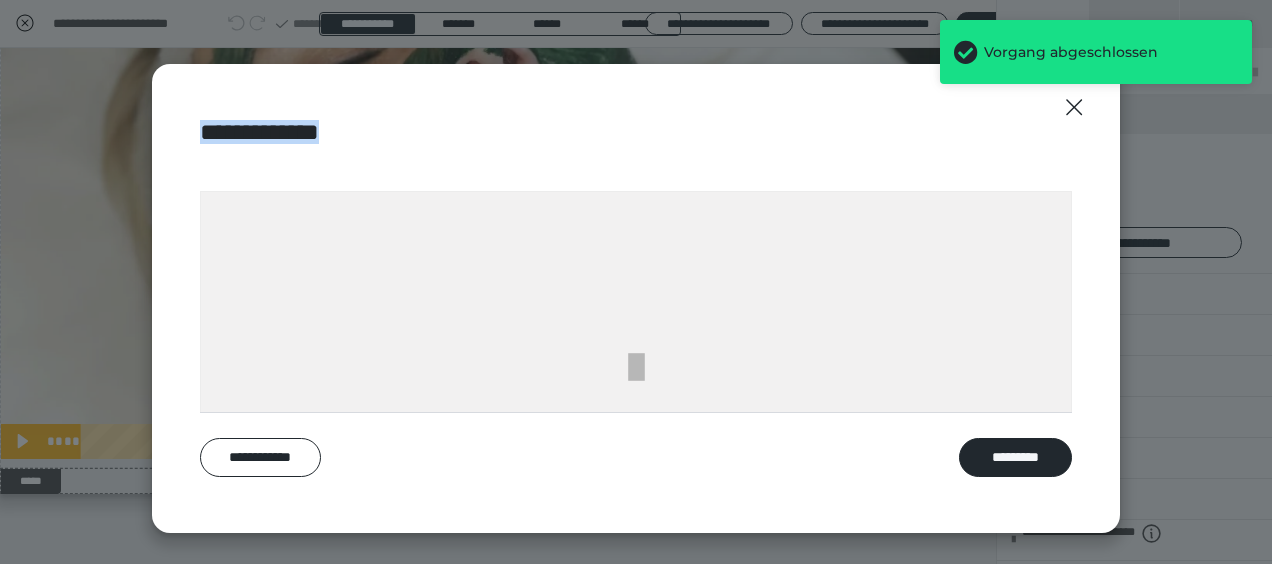 scroll, scrollTop: 146, scrollLeft: 0, axis: vertical 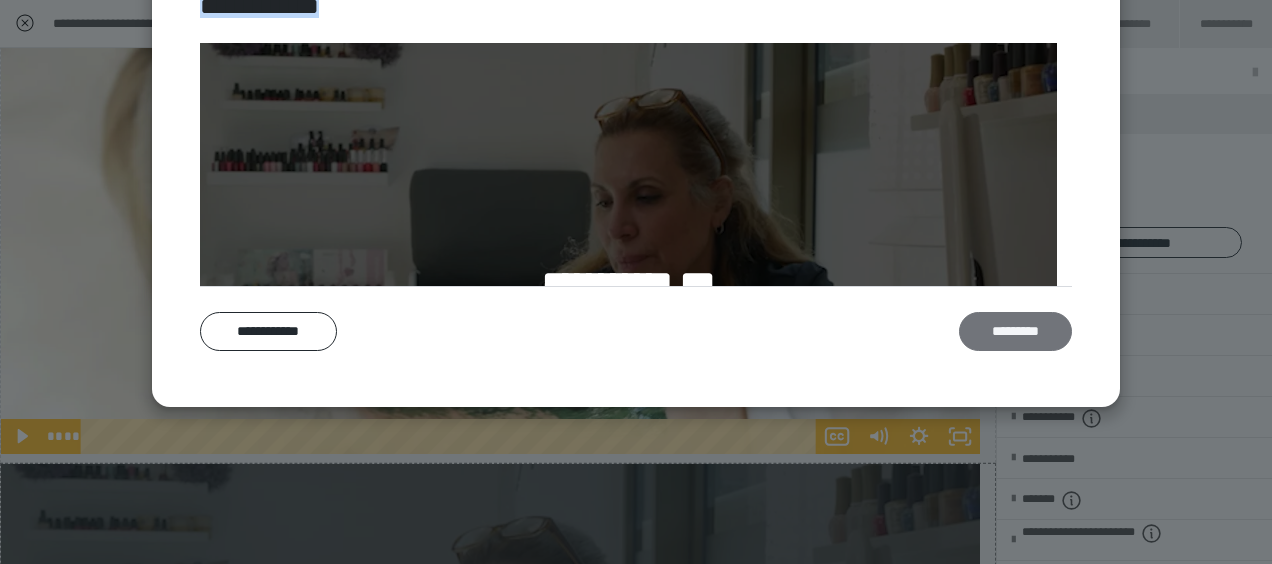 click on "*********" at bounding box center (1015, 331) 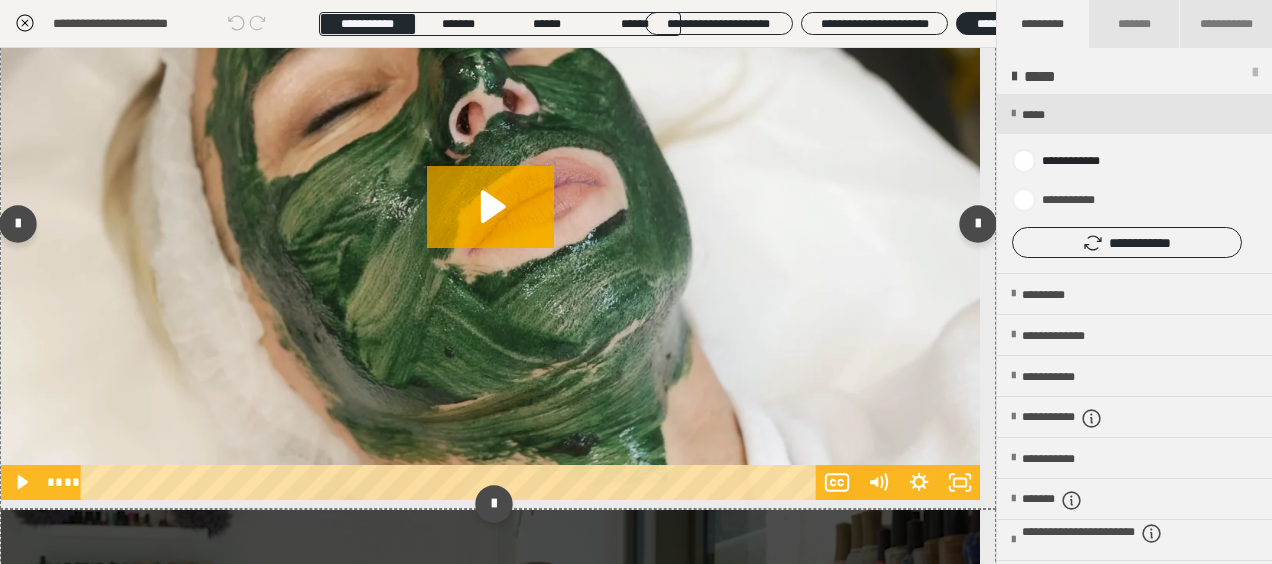 scroll, scrollTop: 100, scrollLeft: 0, axis: vertical 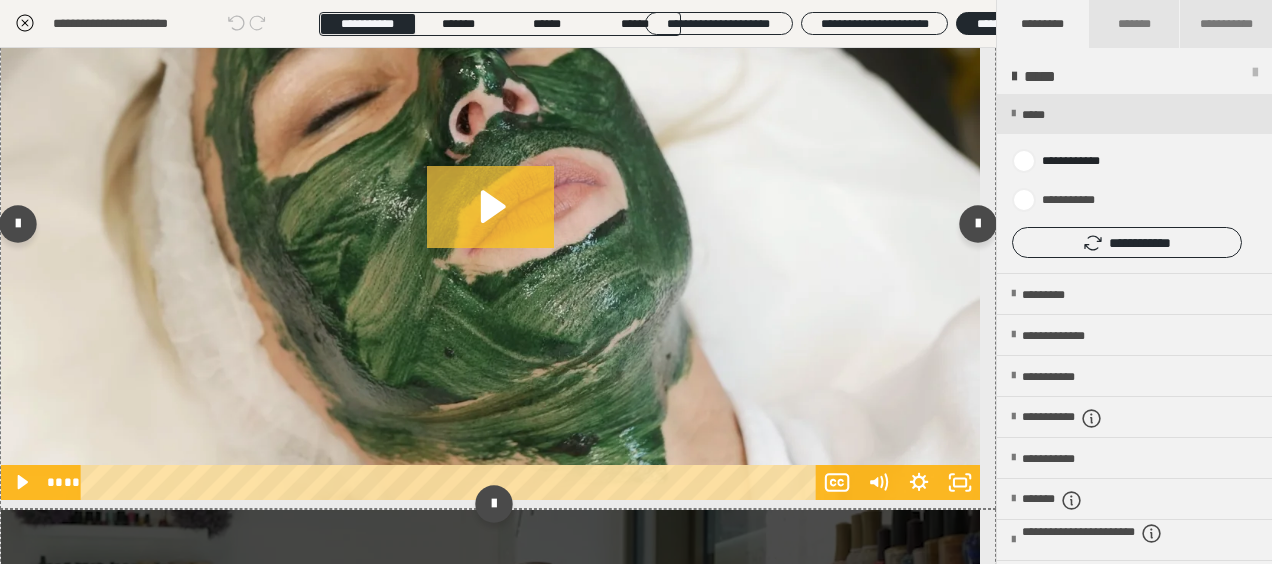 click 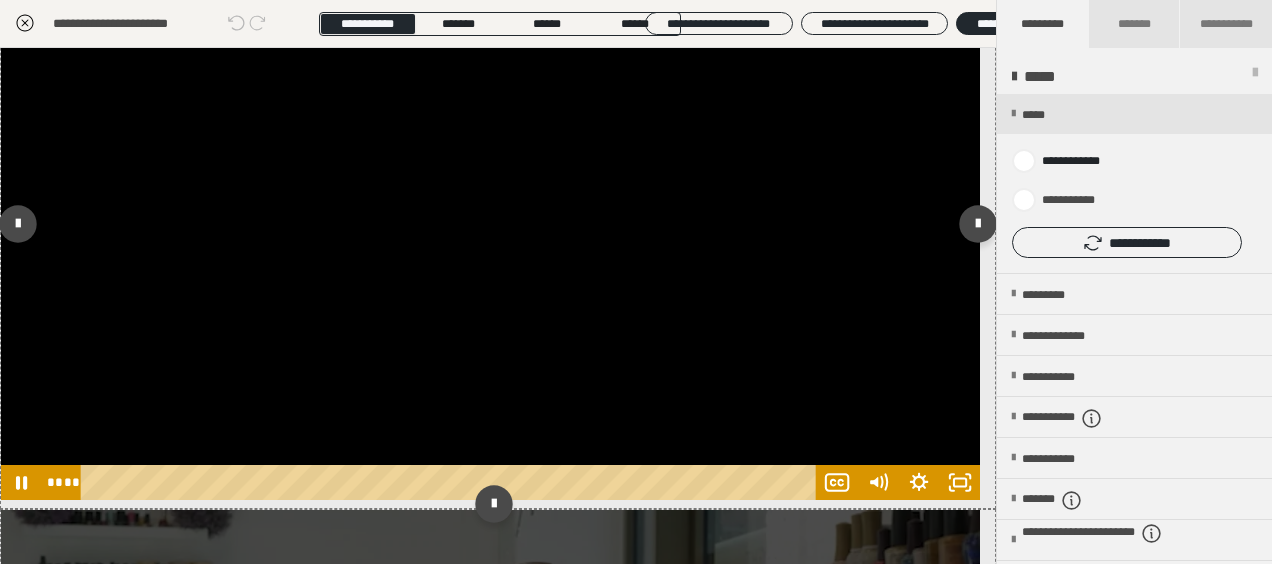click at bounding box center [490, 224] 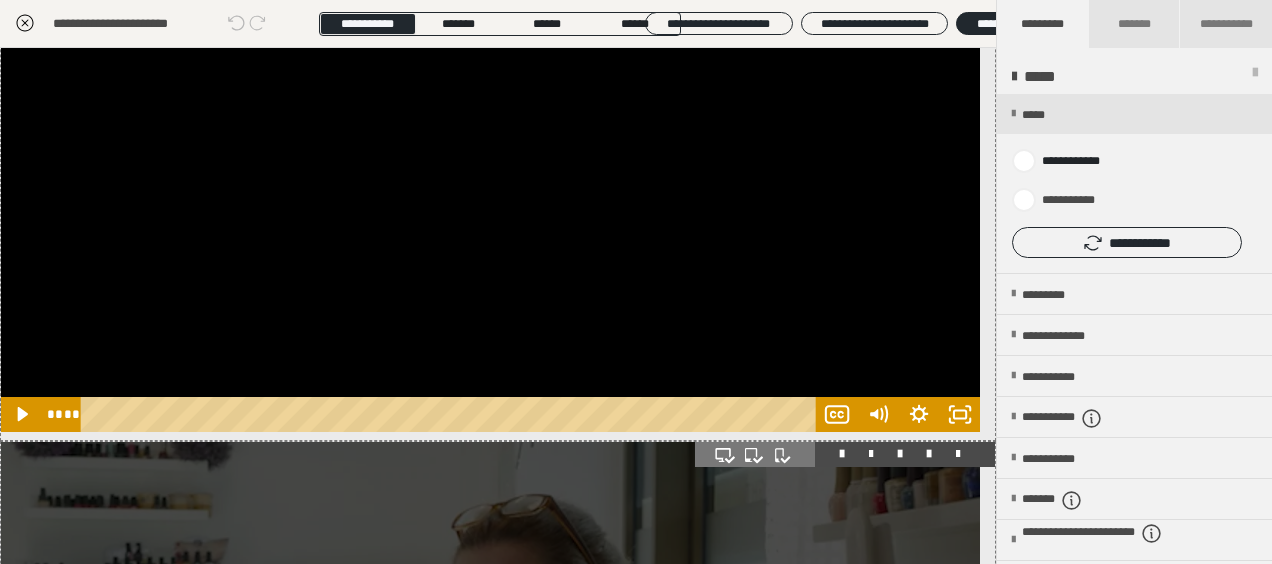 scroll, scrollTop: 100, scrollLeft: 0, axis: vertical 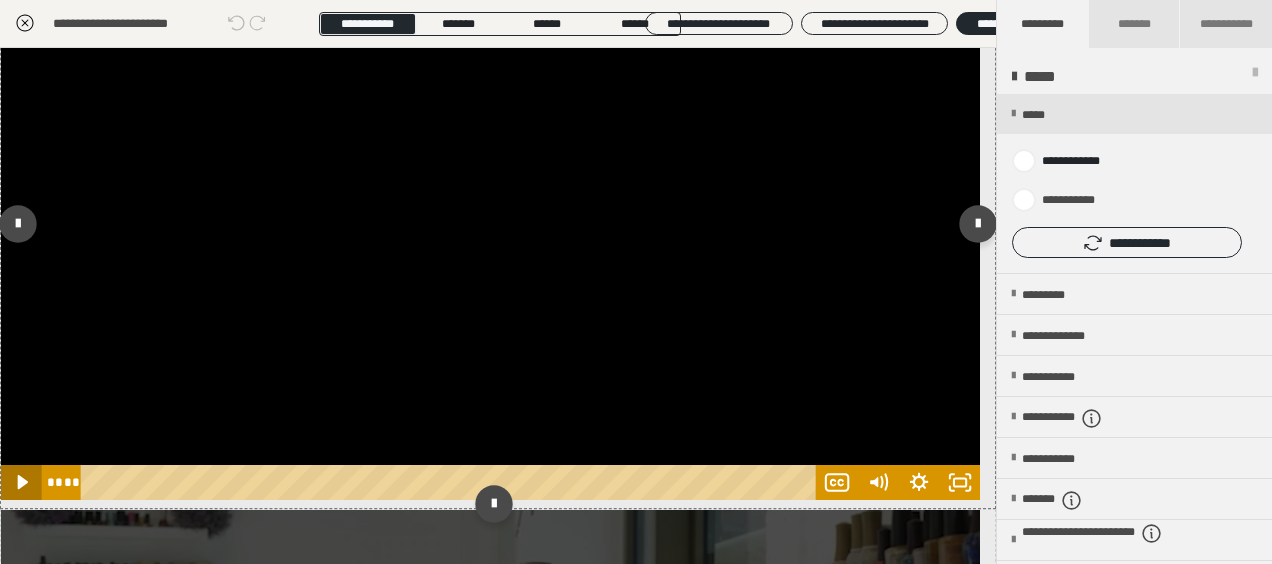 click 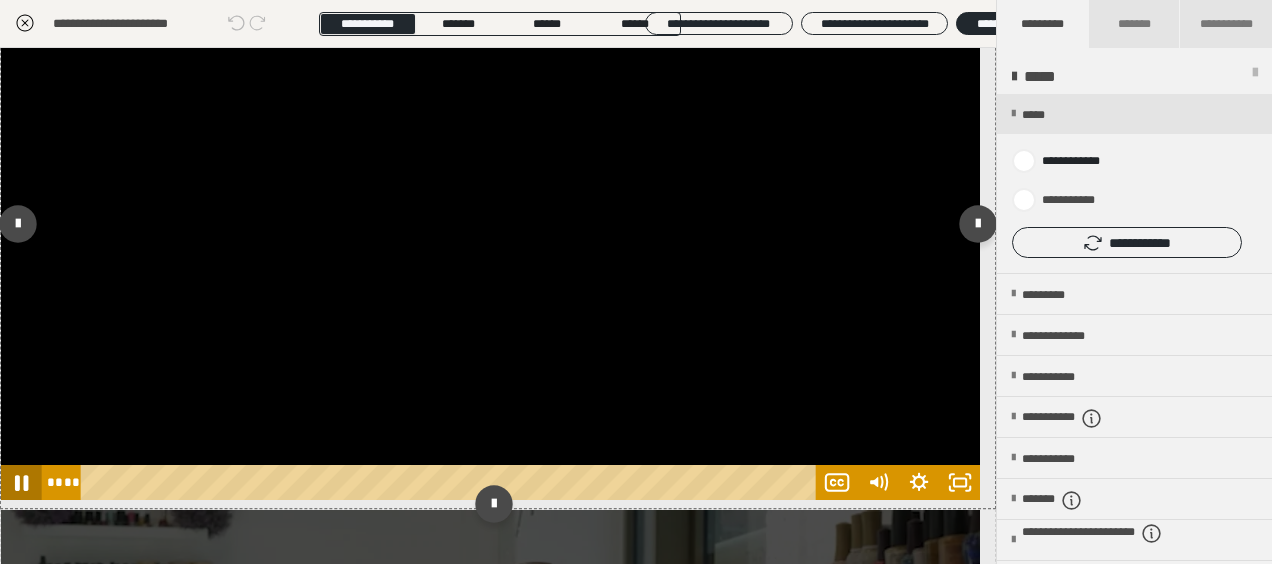 click 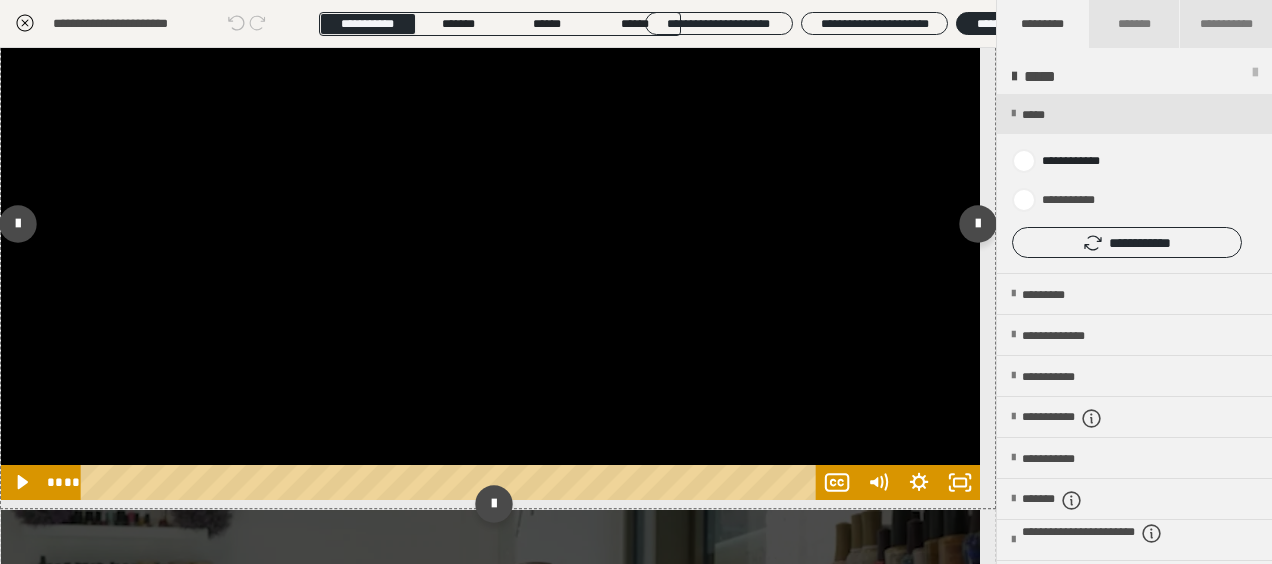 click on "**** ****" at bounding box center [429, 482] 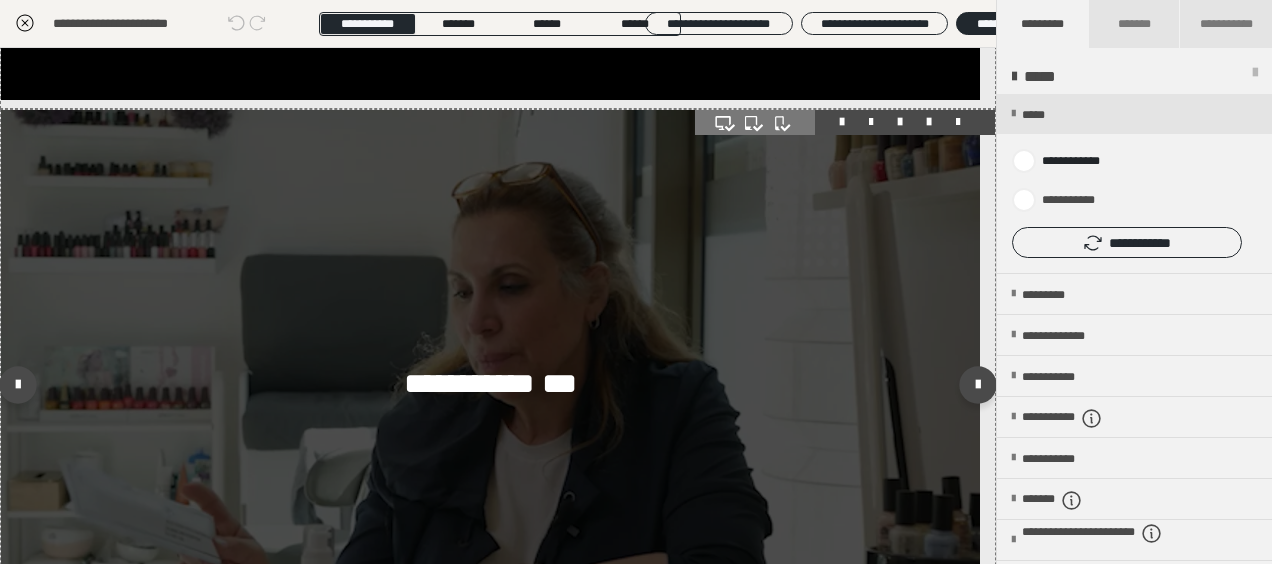 scroll, scrollTop: 674, scrollLeft: 0, axis: vertical 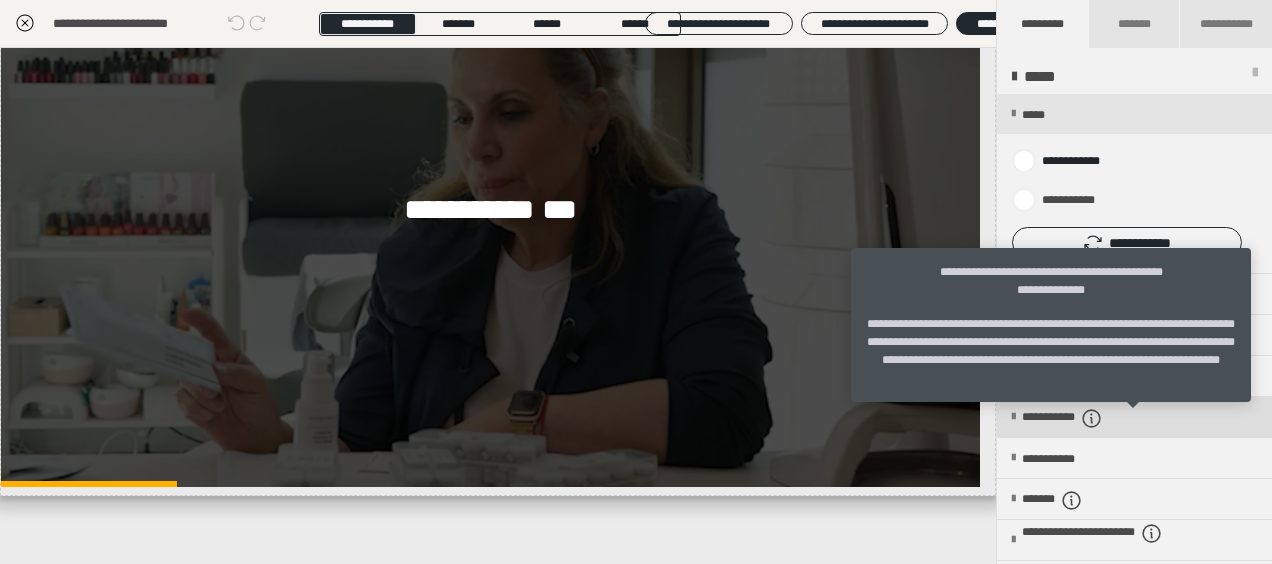 click 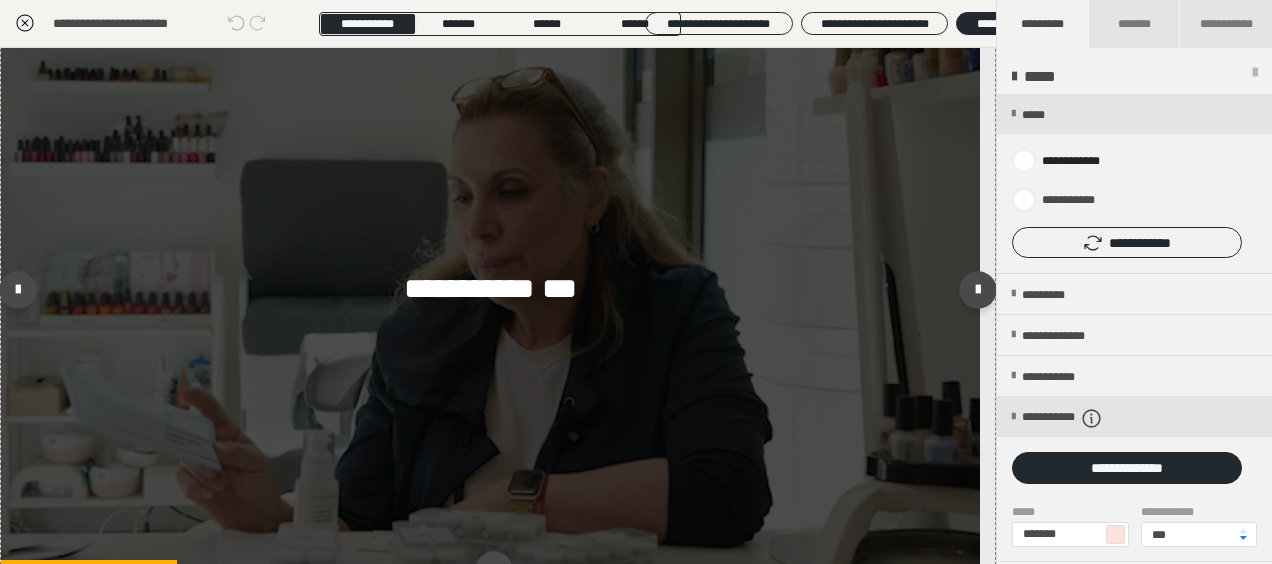 scroll, scrollTop: 600, scrollLeft: 0, axis: vertical 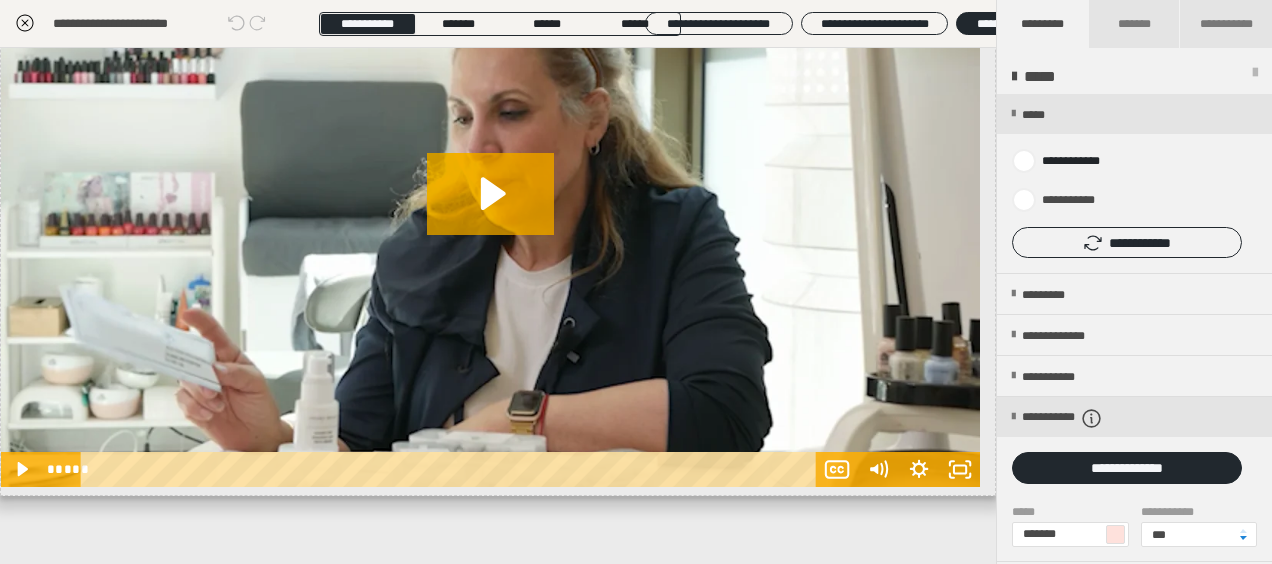 click on "**********" at bounding box center [498, 306] 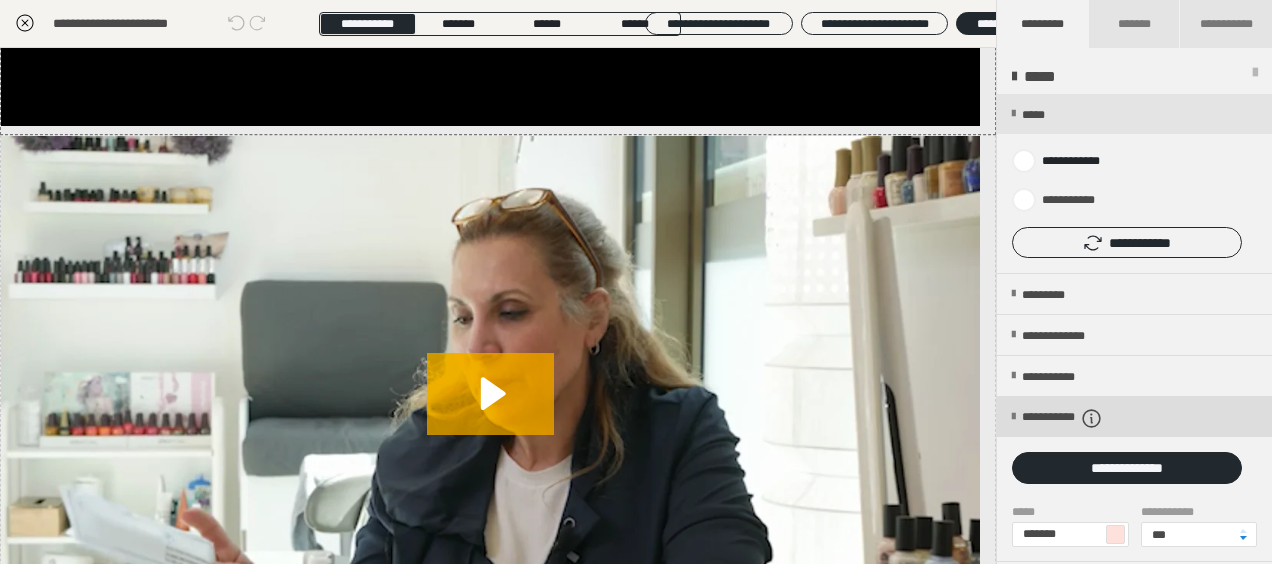 click on "**********" at bounding box center (1134, 417) 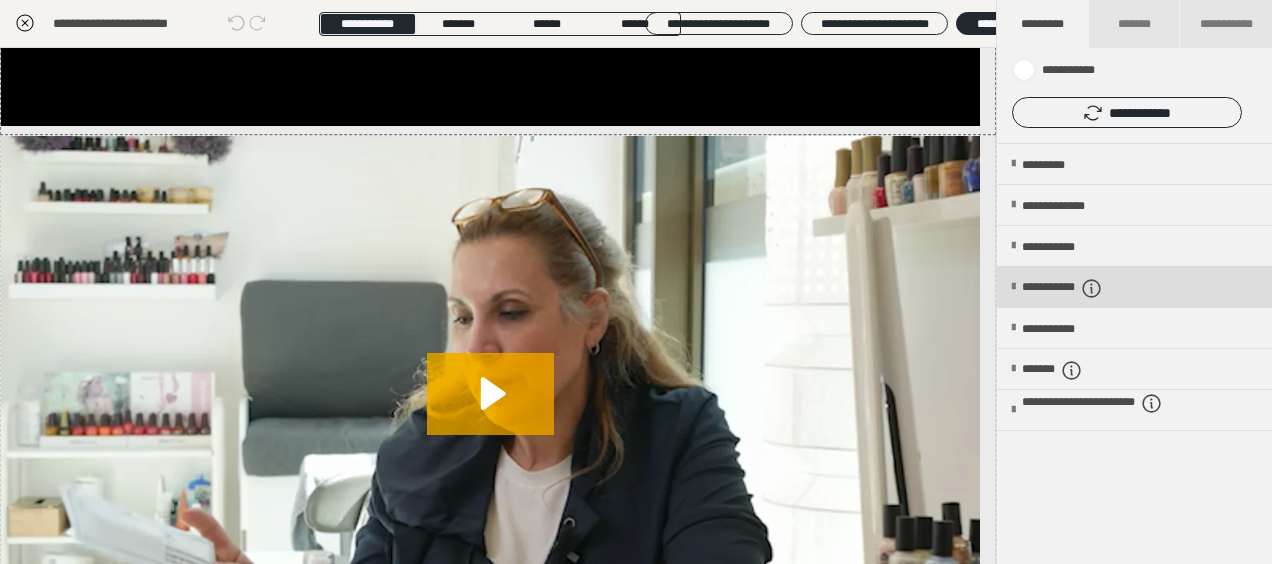scroll, scrollTop: 246, scrollLeft: 0, axis: vertical 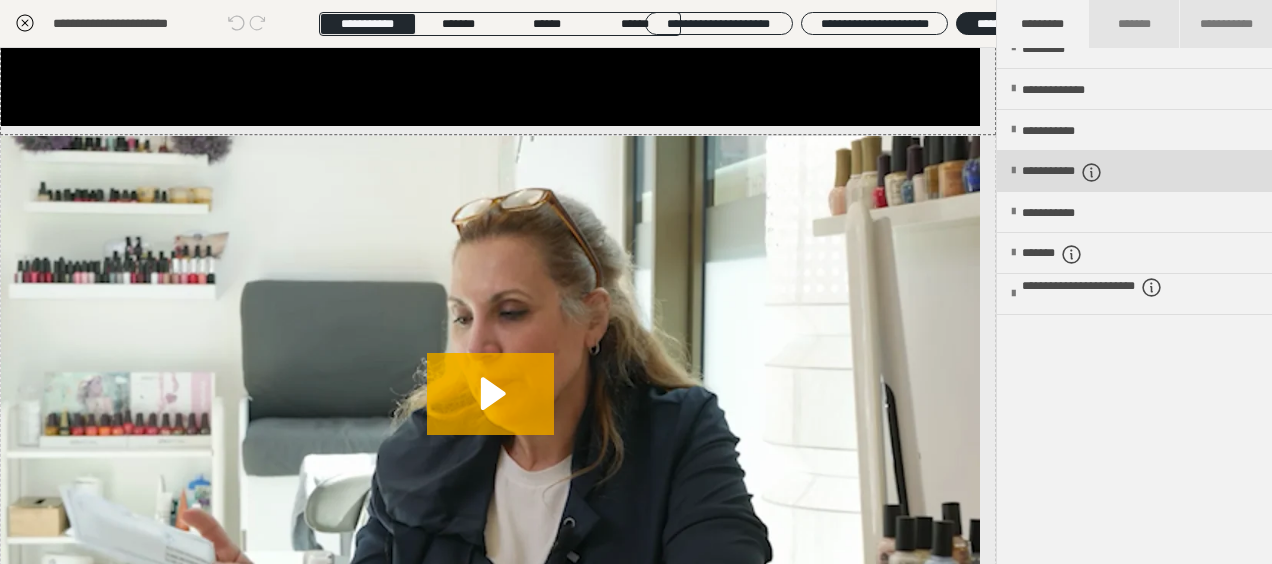 click on "**********" at bounding box center (1086, 172) 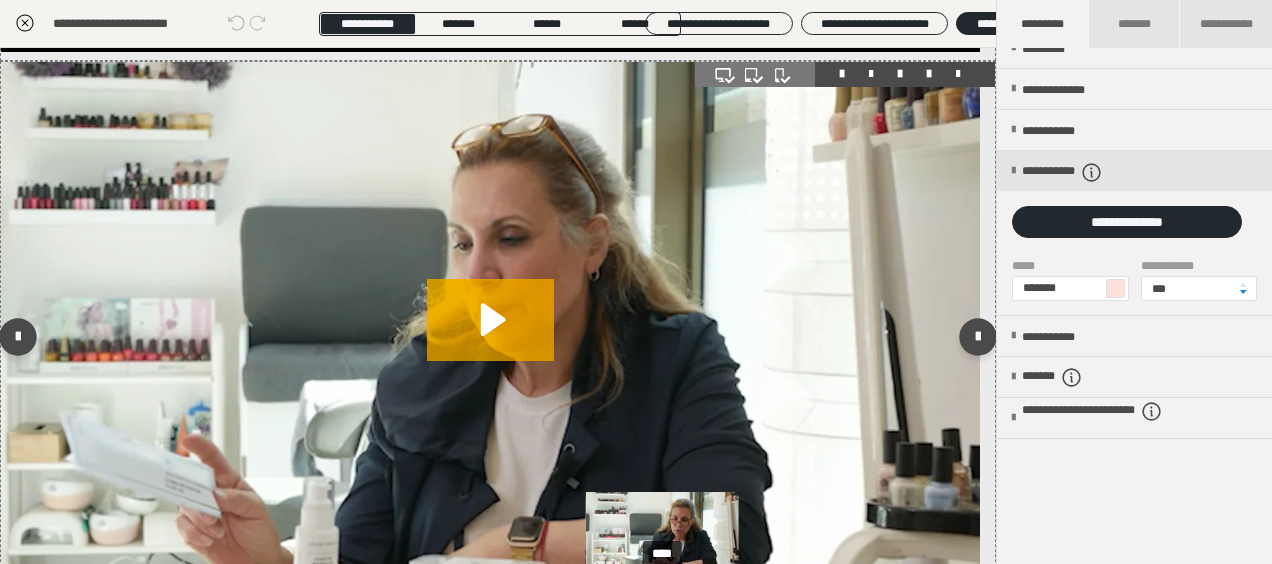 scroll, scrollTop: 674, scrollLeft: 0, axis: vertical 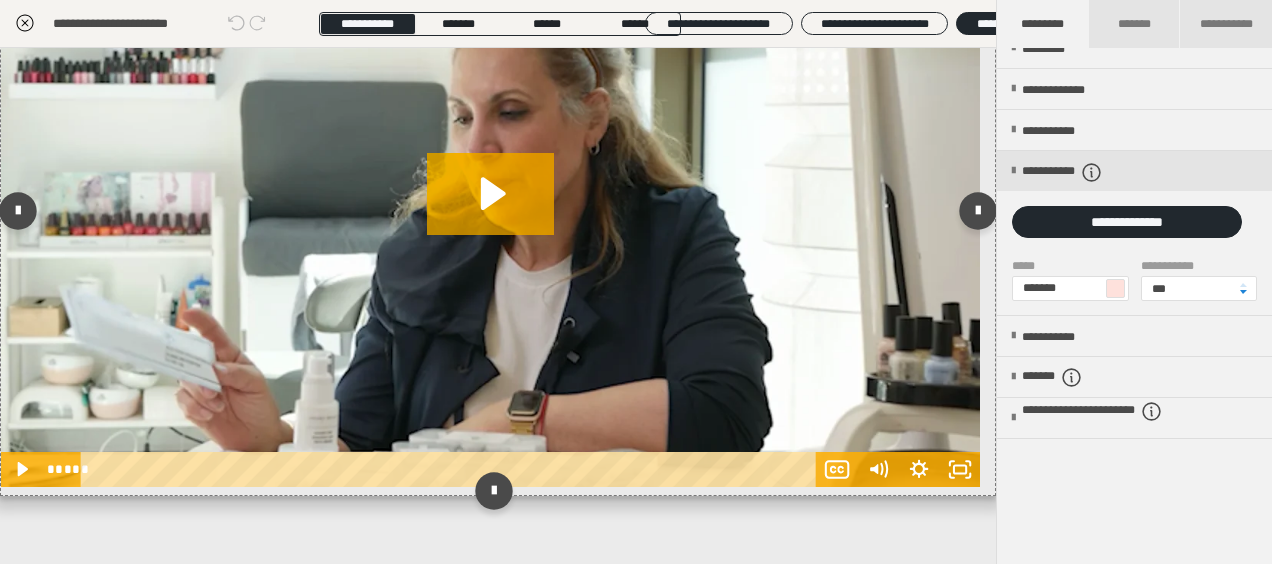 click at bounding box center [490, 211] 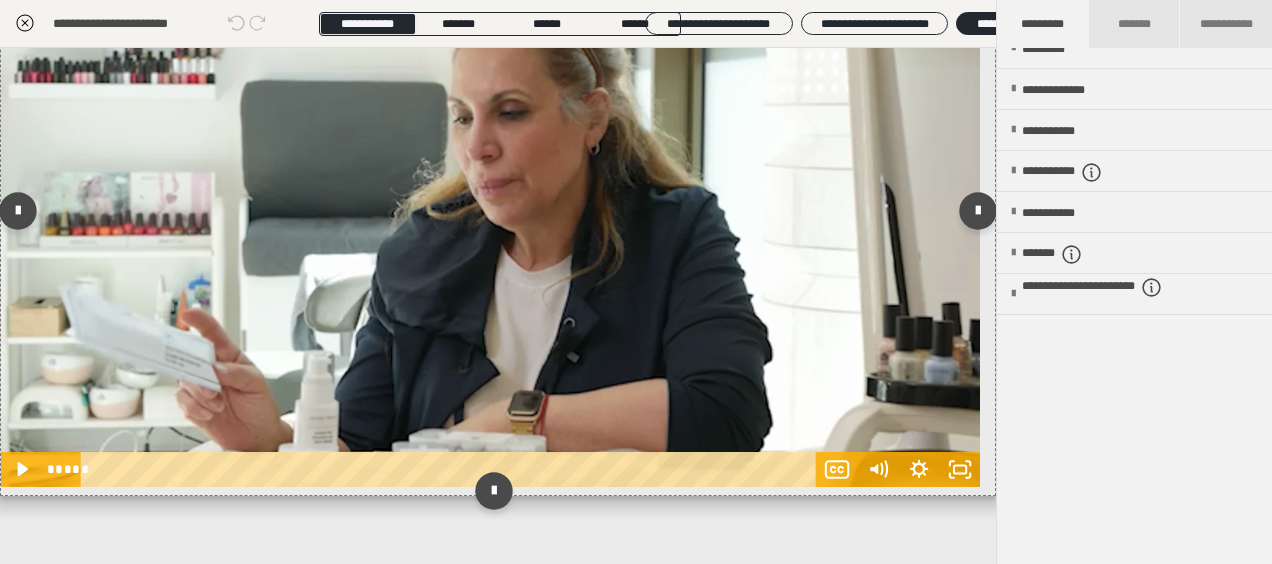 scroll, scrollTop: 246, scrollLeft: 0, axis: vertical 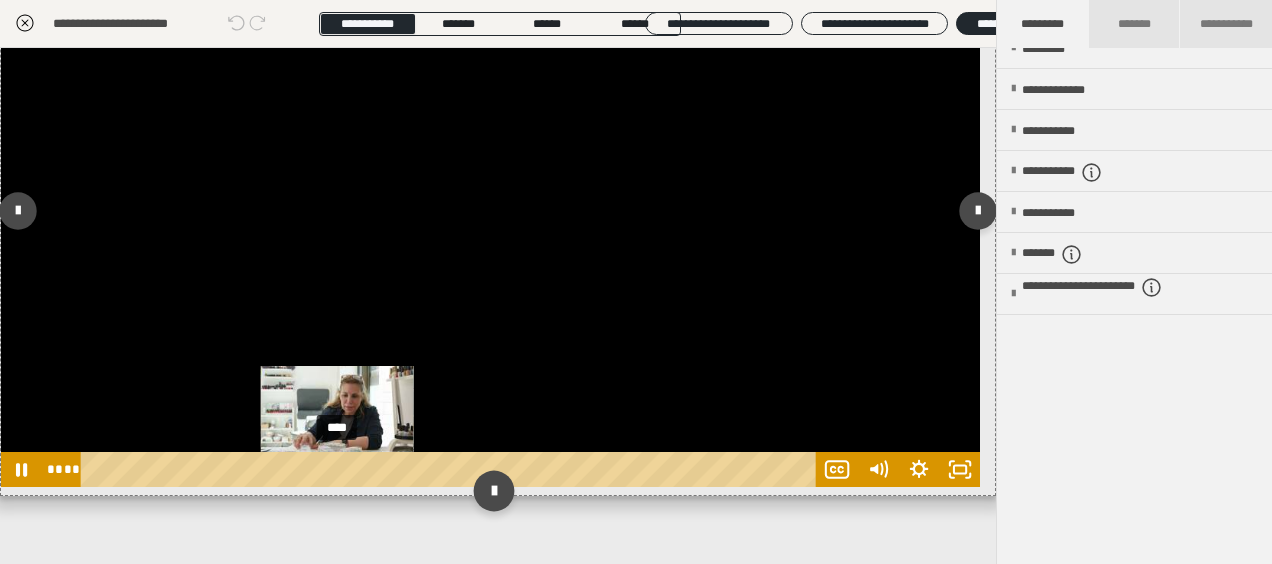 click on "****" at bounding box center [451, 469] 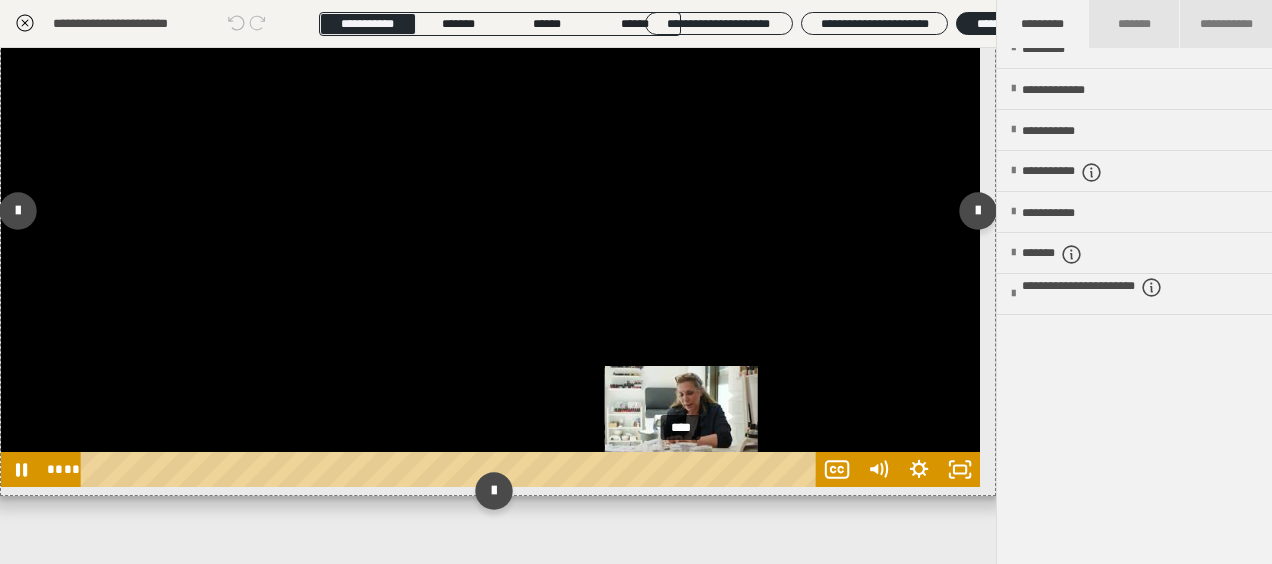 click on "****" at bounding box center (451, 469) 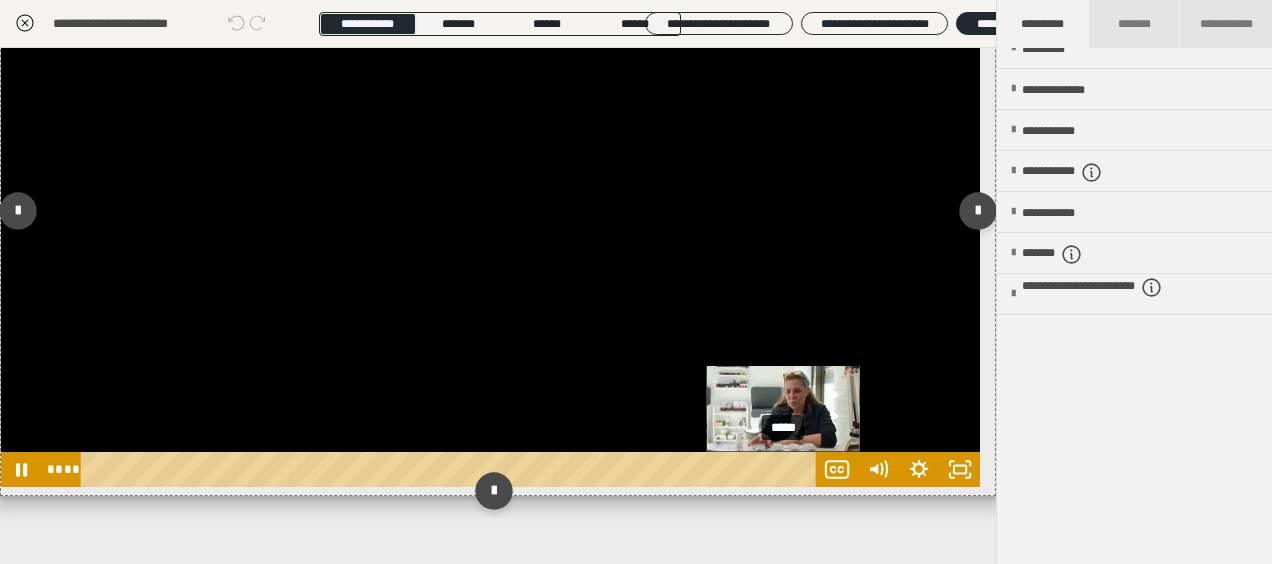 click on "*****" at bounding box center (451, 469) 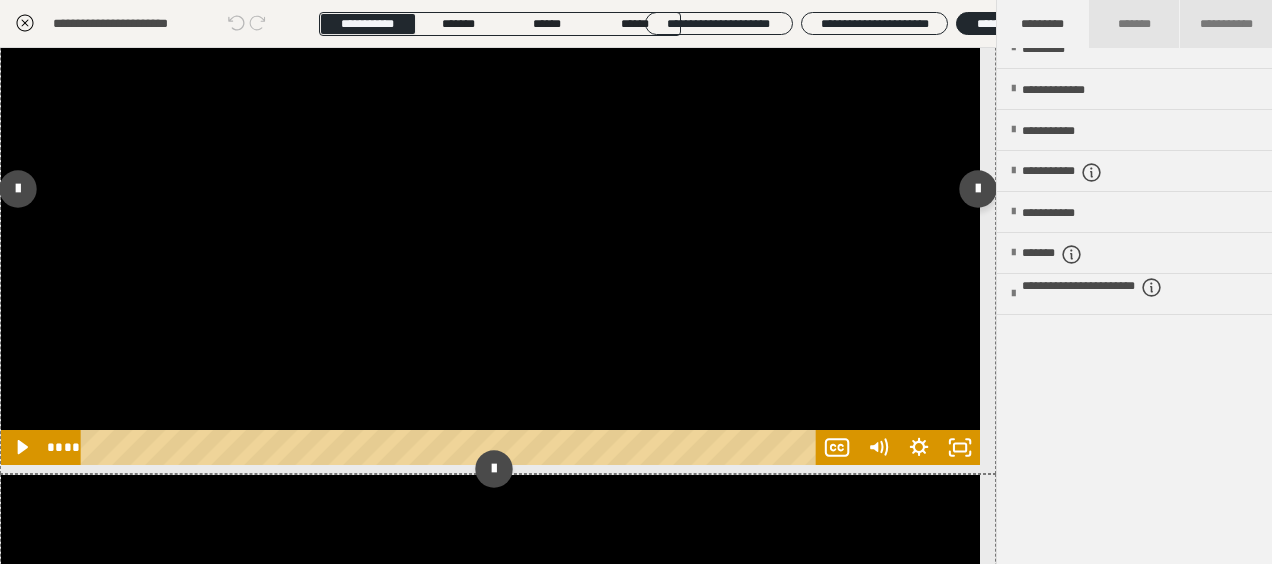 scroll, scrollTop: 0, scrollLeft: 0, axis: both 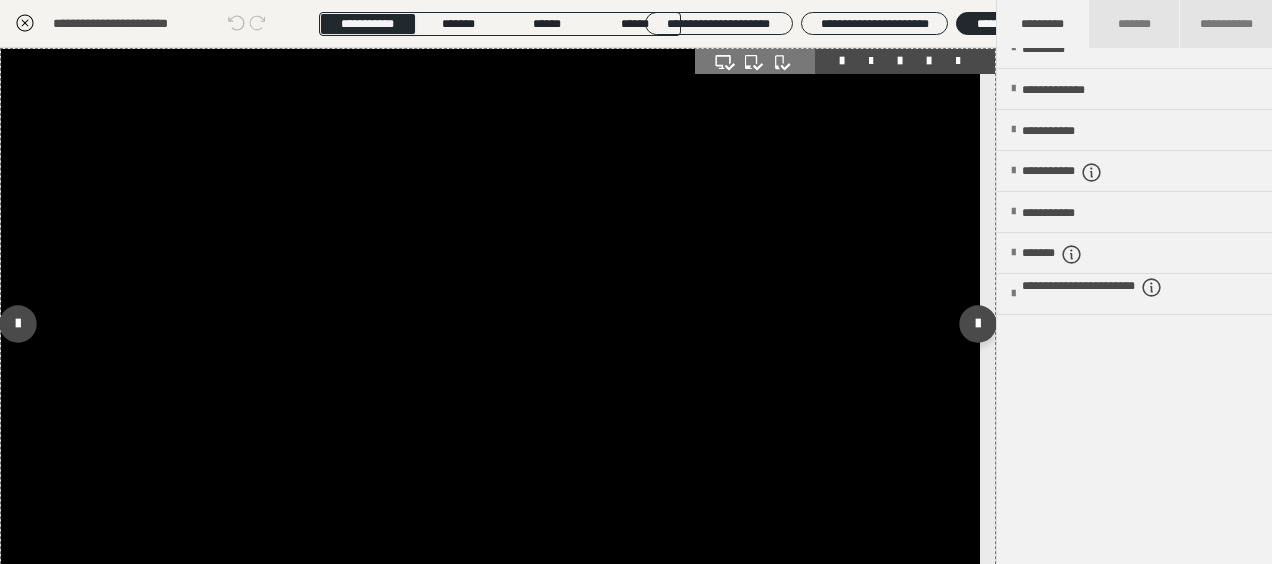 click at bounding box center [490, 324] 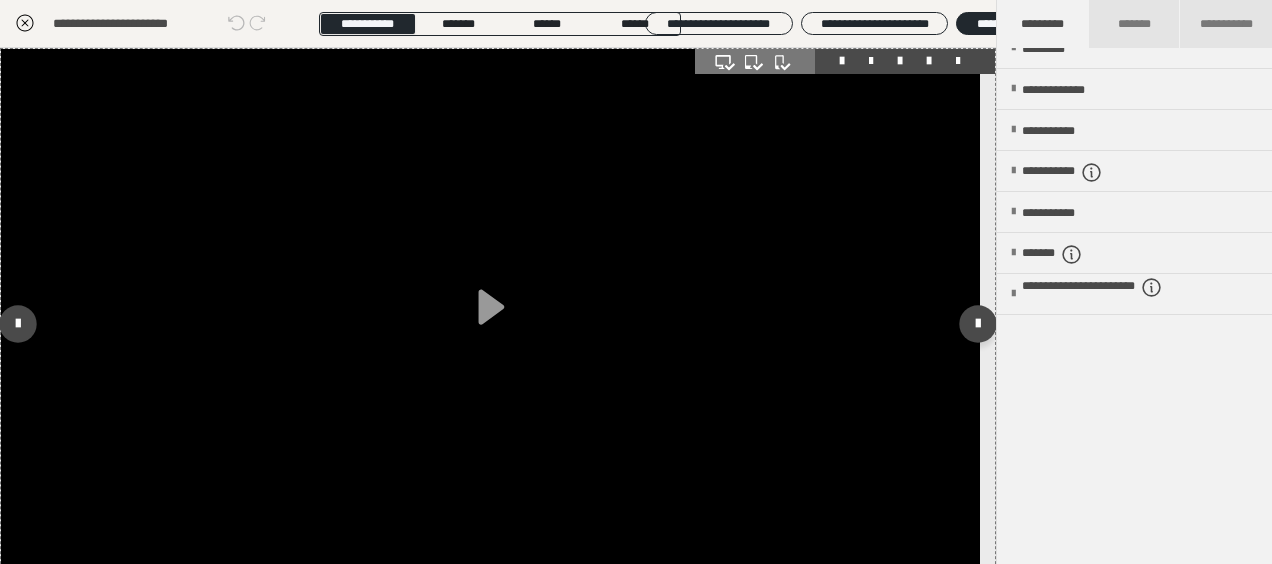 scroll, scrollTop: 246, scrollLeft: 0, axis: vertical 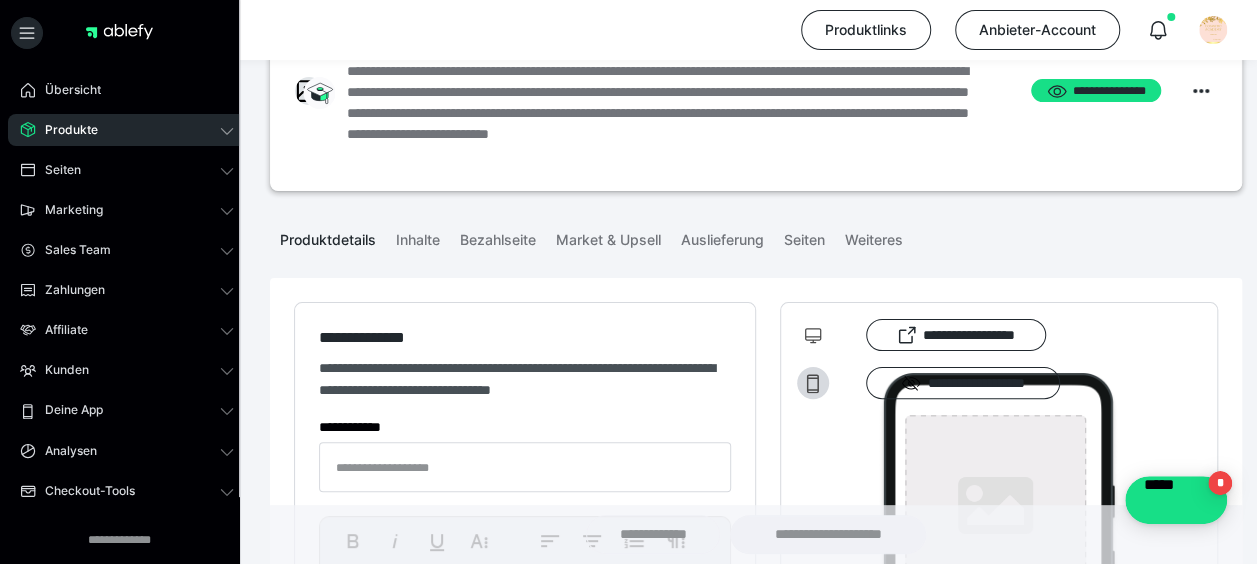 type on "**********" 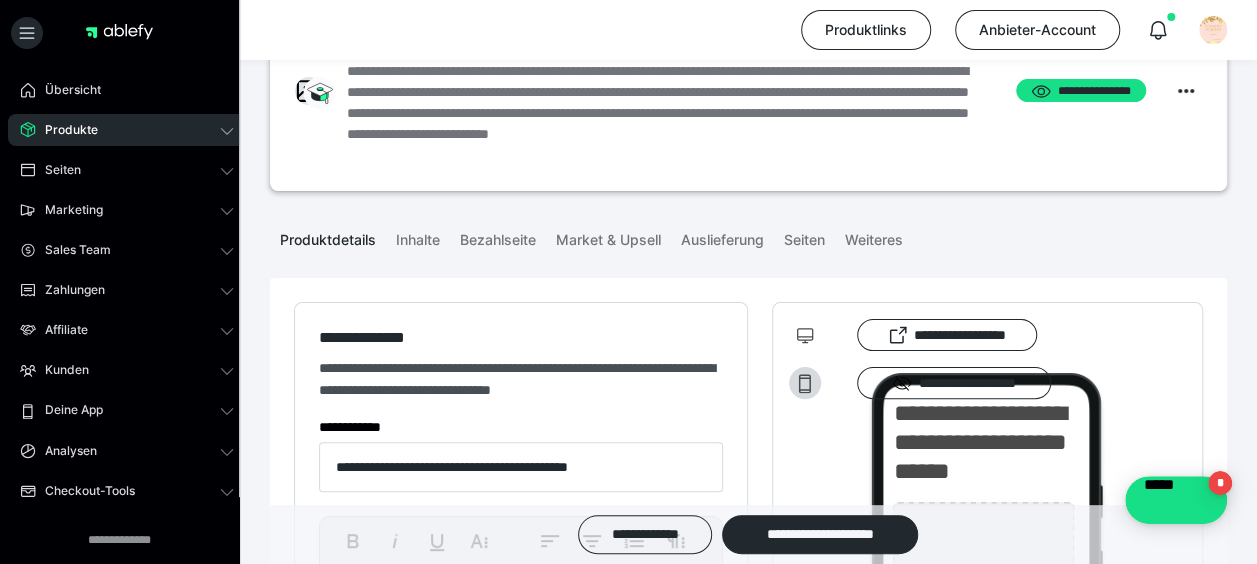 type on "**********" 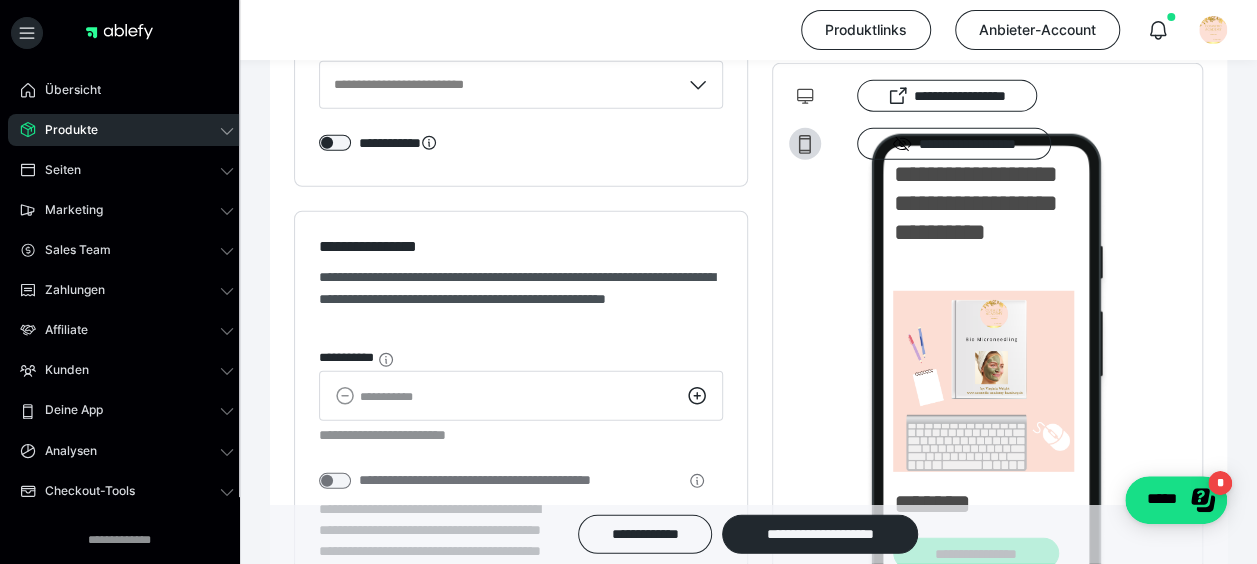 scroll, scrollTop: 3000, scrollLeft: 0, axis: vertical 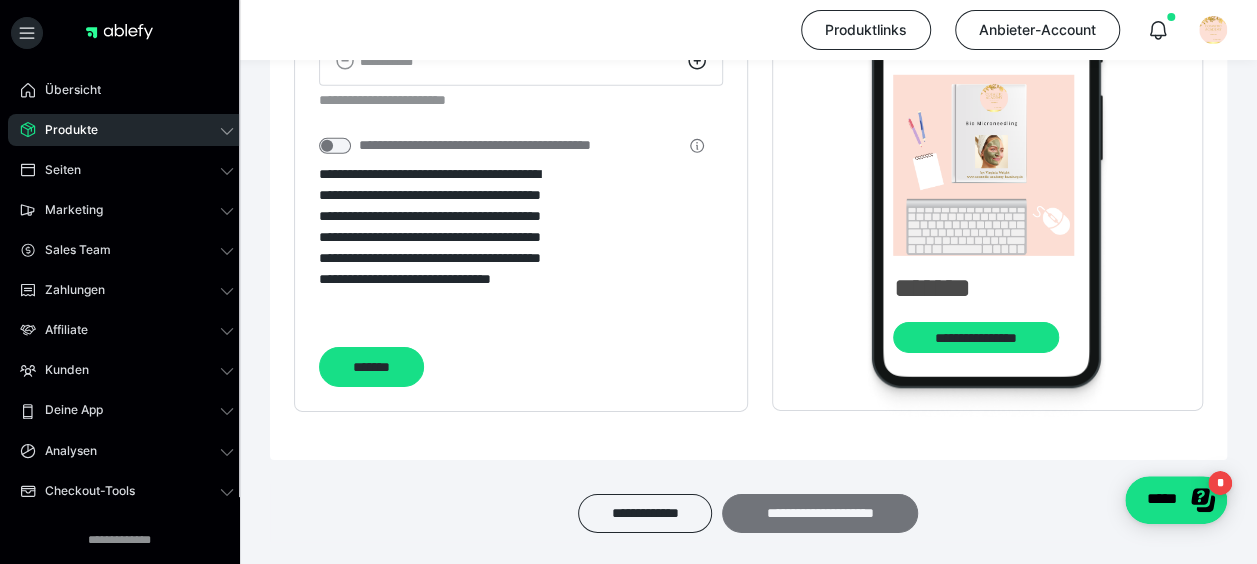 click on "**********" at bounding box center [820, 513] 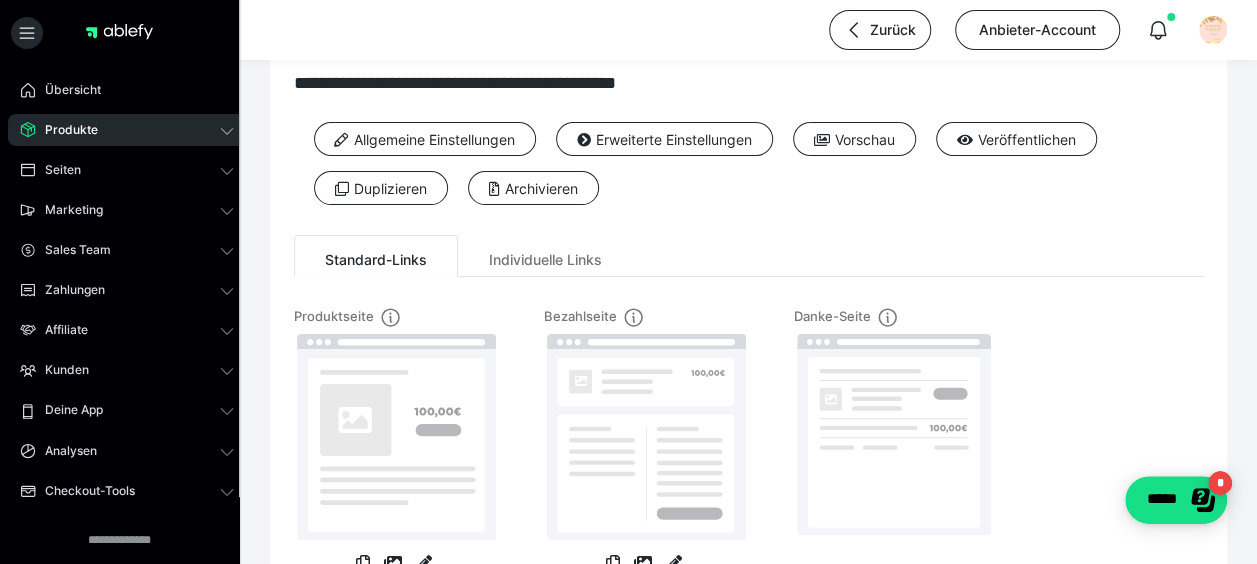 scroll, scrollTop: 0, scrollLeft: 0, axis: both 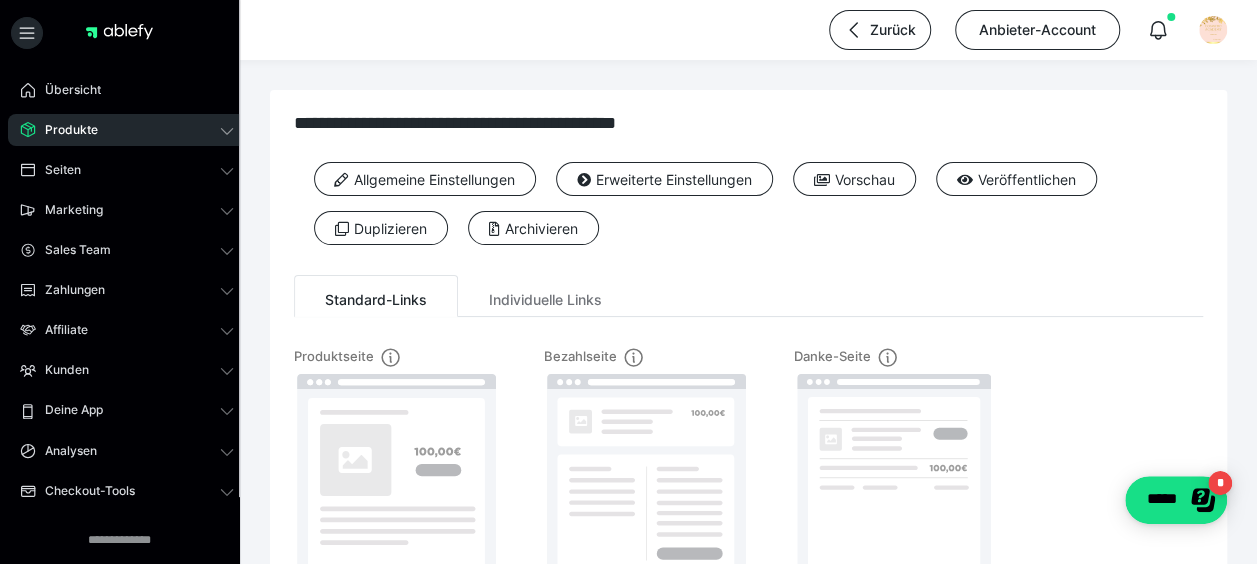 click on "Allgemeine Einstellungen Erweiterte Einstellungen Vorschau Veröffentlichen Duplizieren Archivieren" at bounding box center [748, 211] 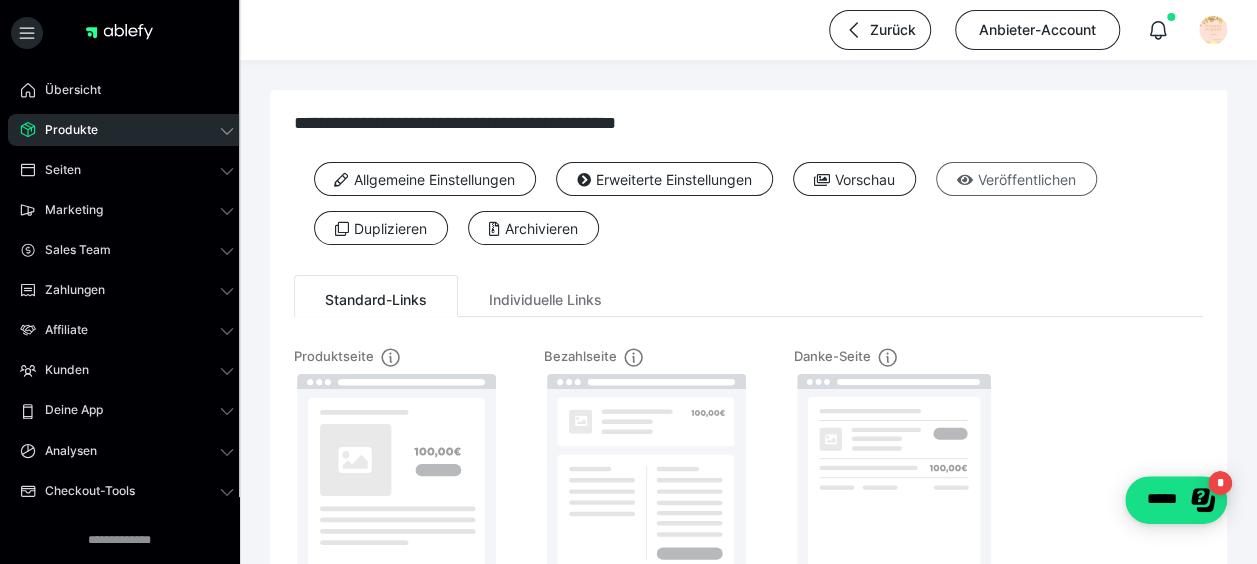 click on "Veröffentlichen" at bounding box center (1016, 179) 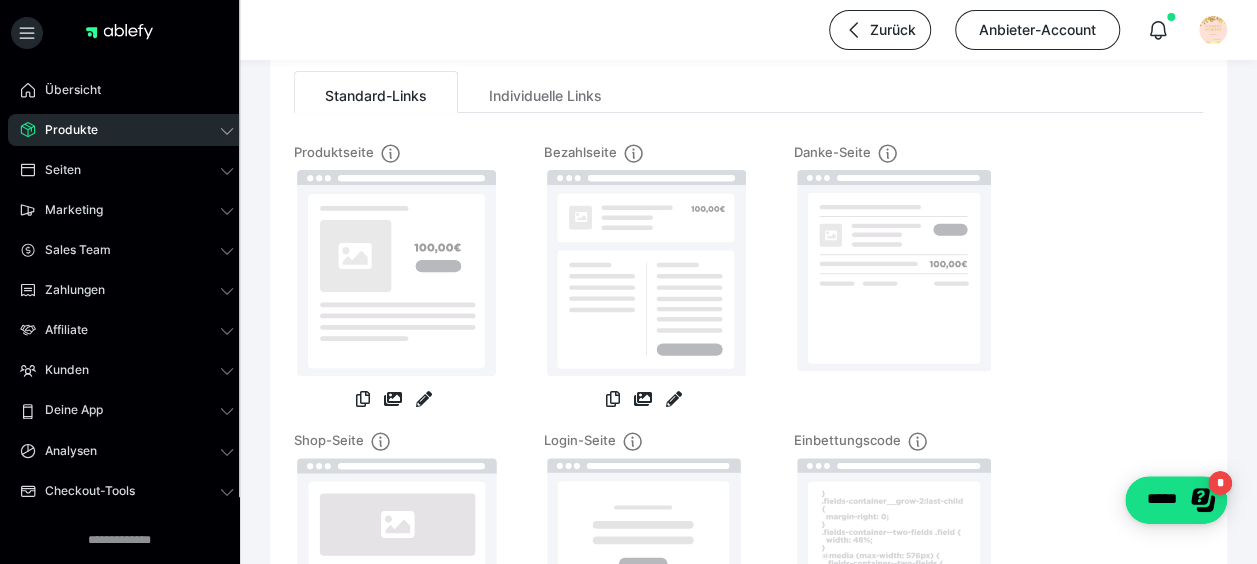 scroll, scrollTop: 184, scrollLeft: 0, axis: vertical 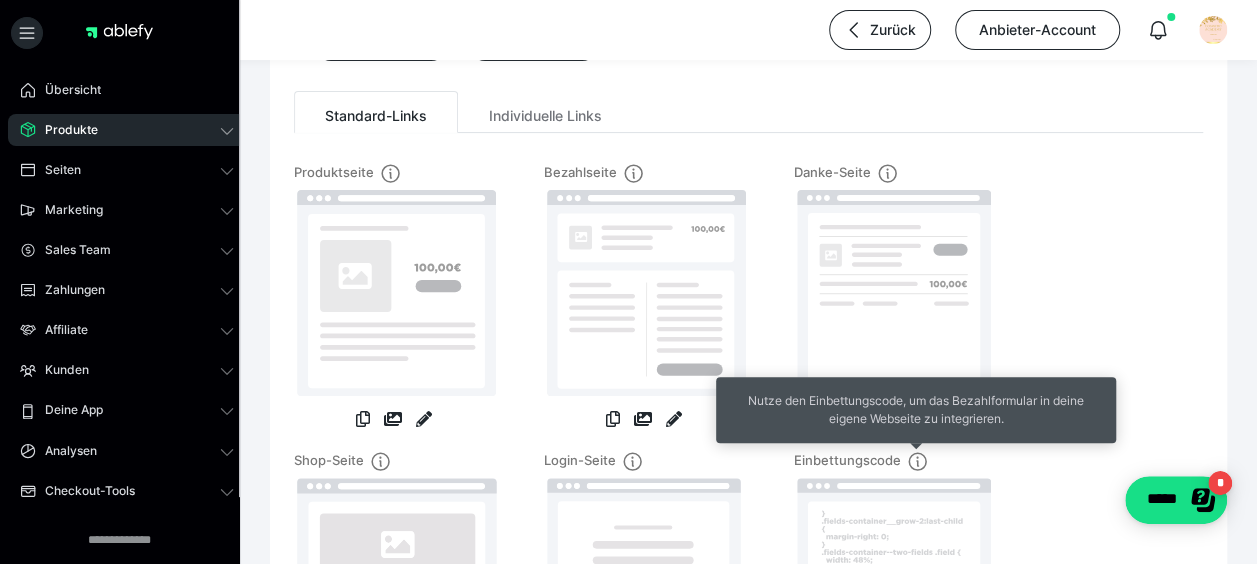 click 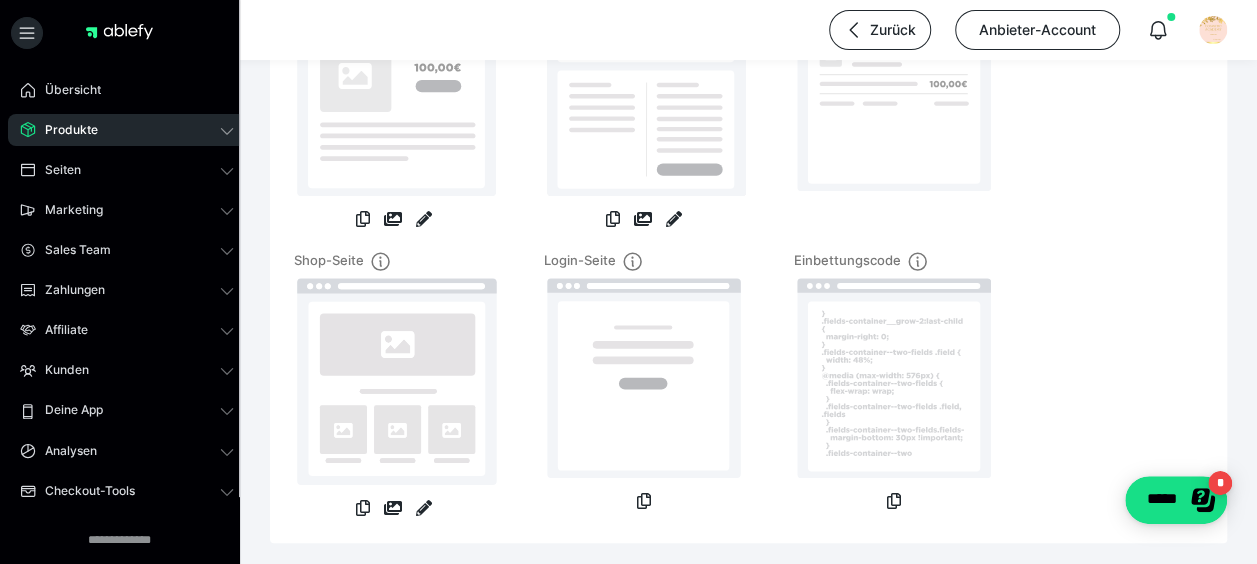 click on "Einbettungscode" at bounding box center (894, 385) 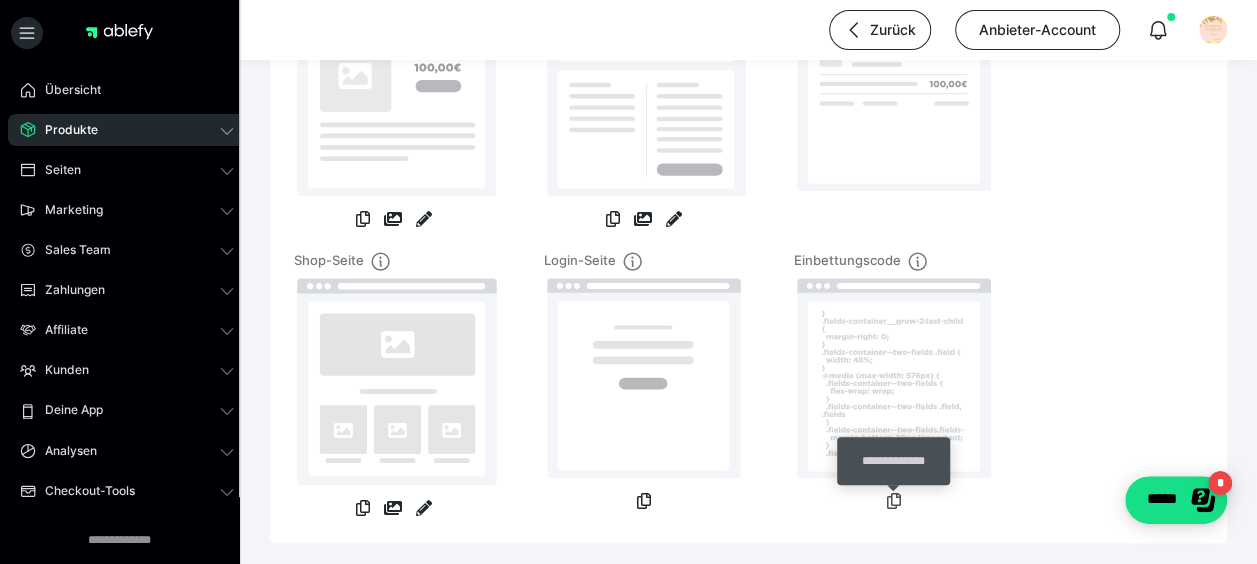 click at bounding box center [894, 501] 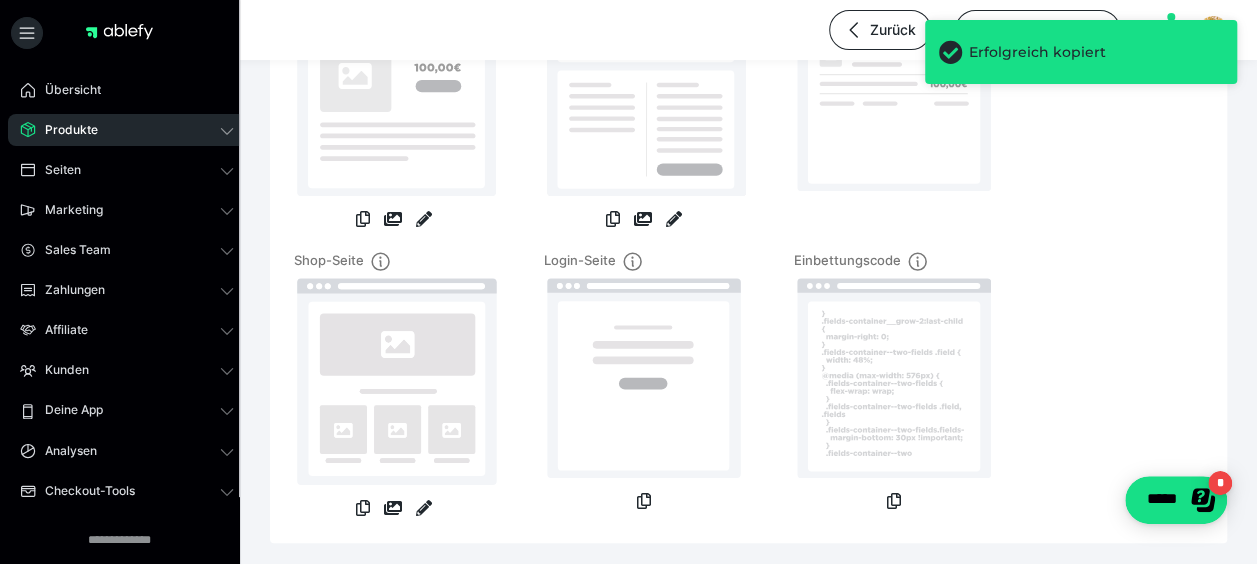 scroll, scrollTop: 184, scrollLeft: 0, axis: vertical 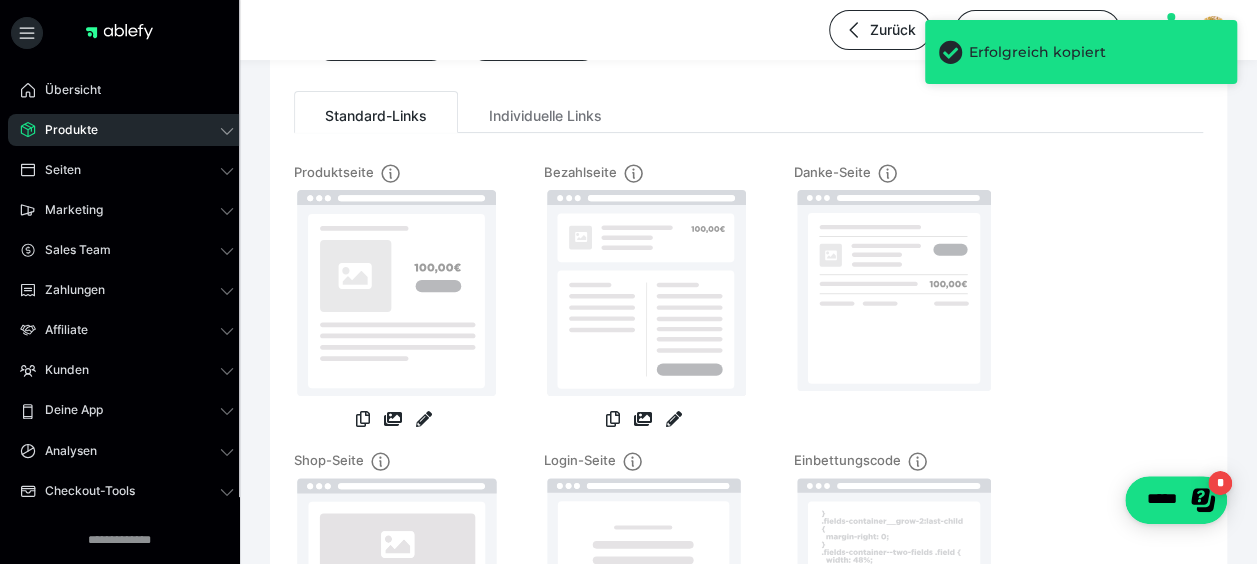 click on "Produkte" at bounding box center [64, 130] 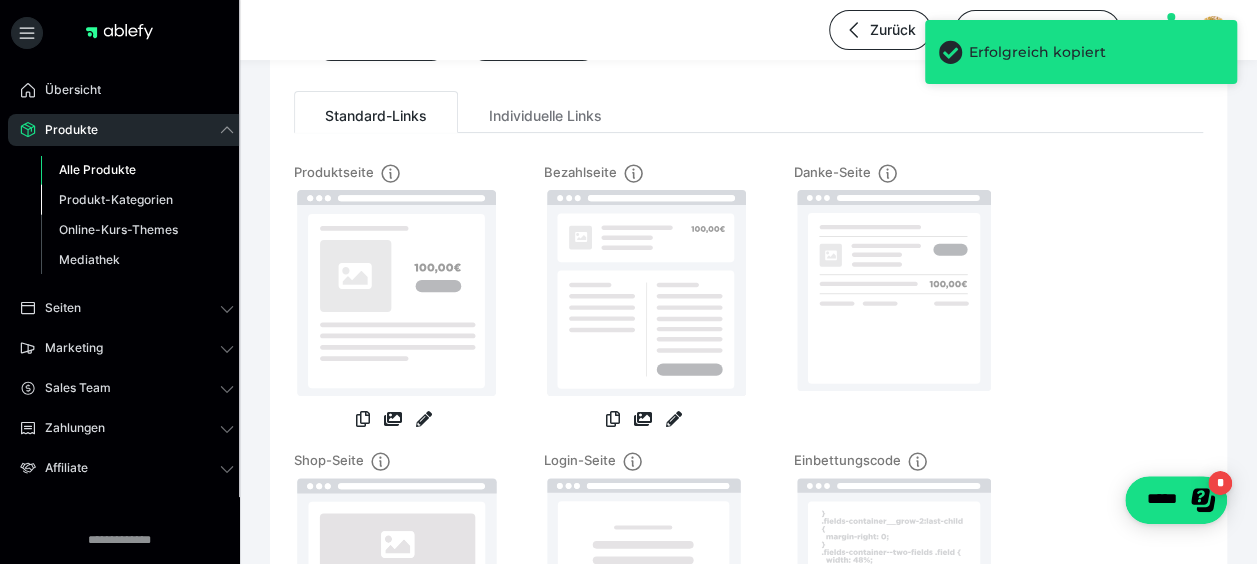 click on "Produkt-Kategorien" at bounding box center (116, 199) 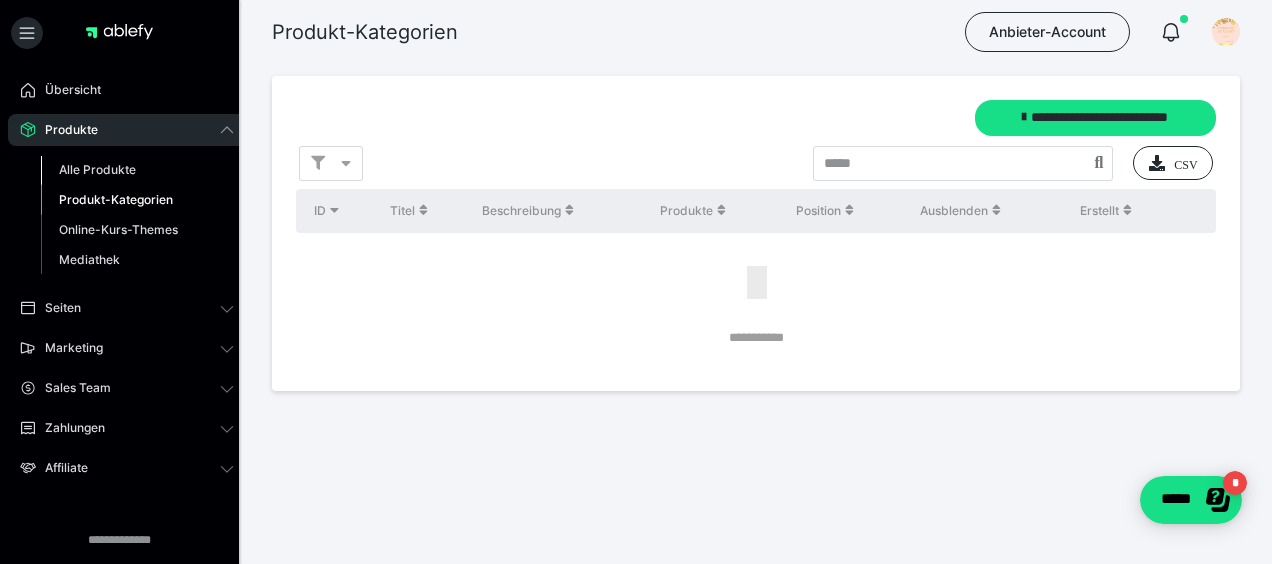click on "Alle Produkte" at bounding box center (97, 169) 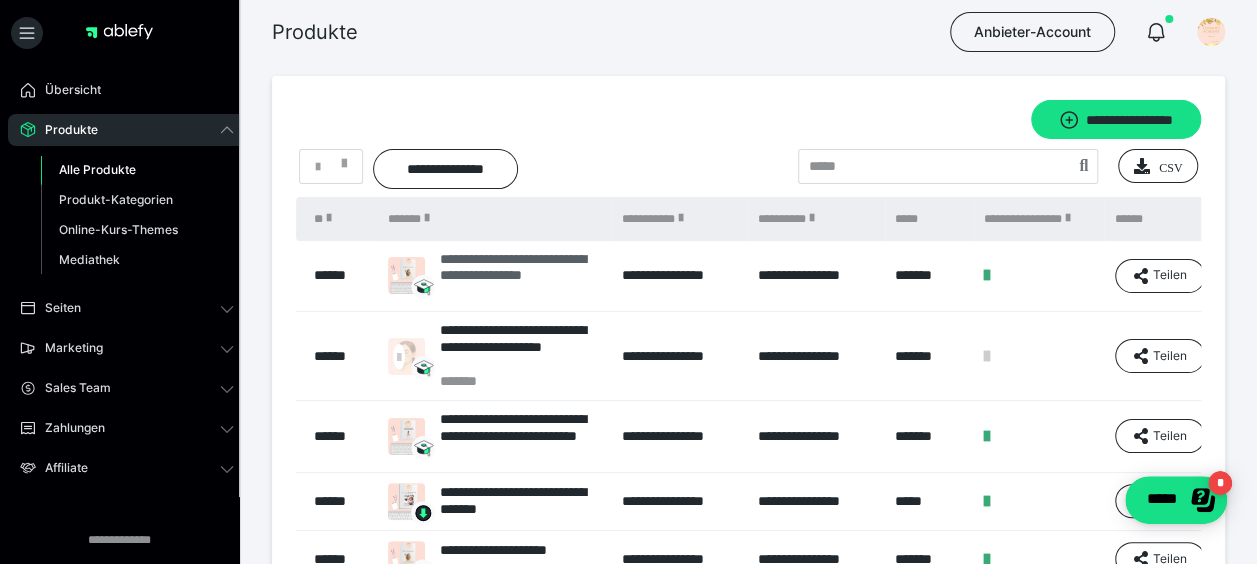 click on "**********" at bounding box center [521, 276] 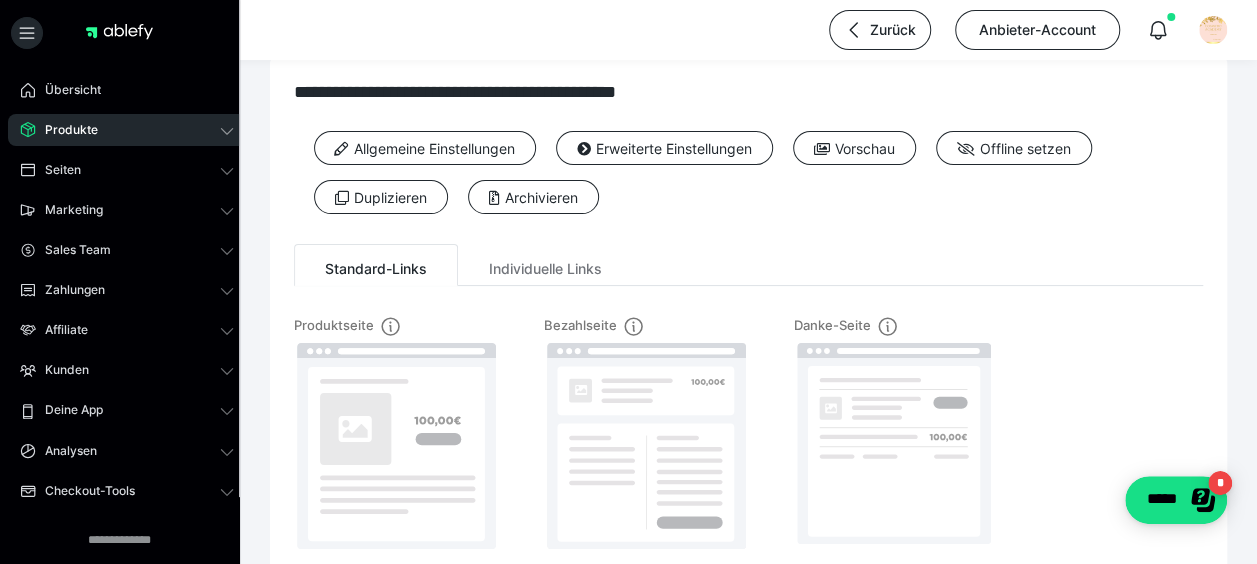 scroll, scrollTop: 0, scrollLeft: 0, axis: both 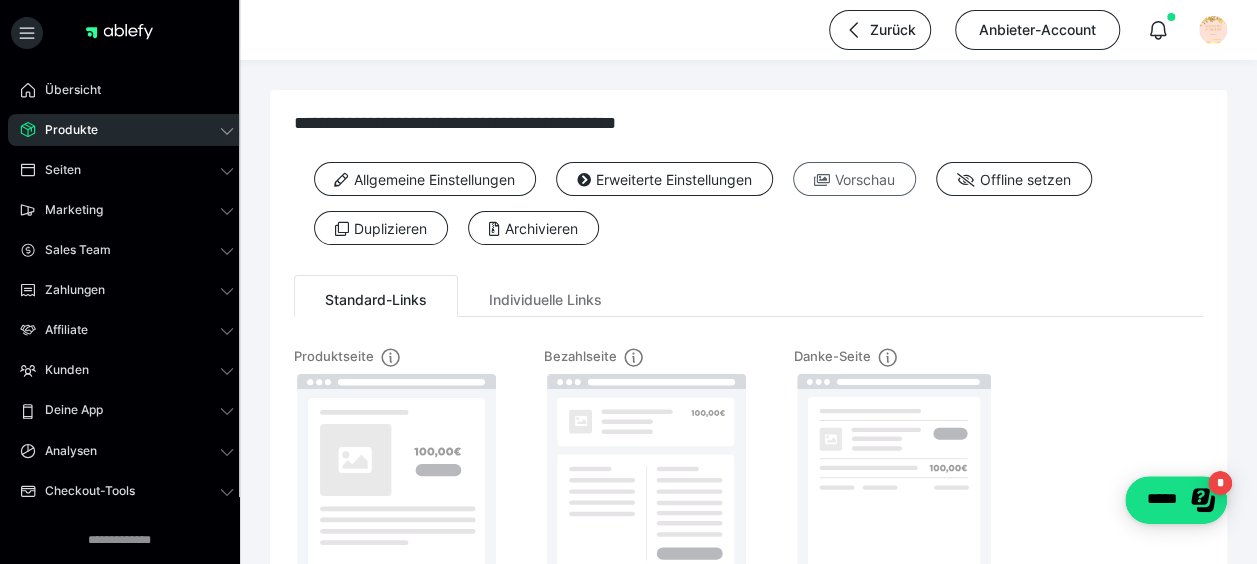 click on "Vorschau" at bounding box center (854, 179) 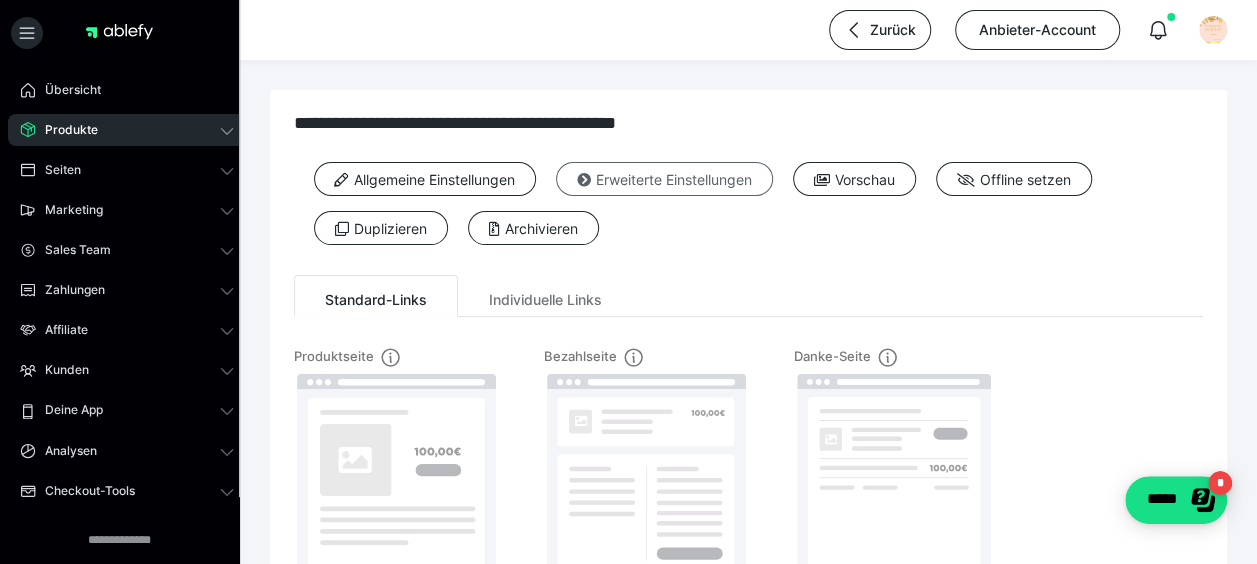 click on "Erweiterte Einstellungen" at bounding box center (664, 179) 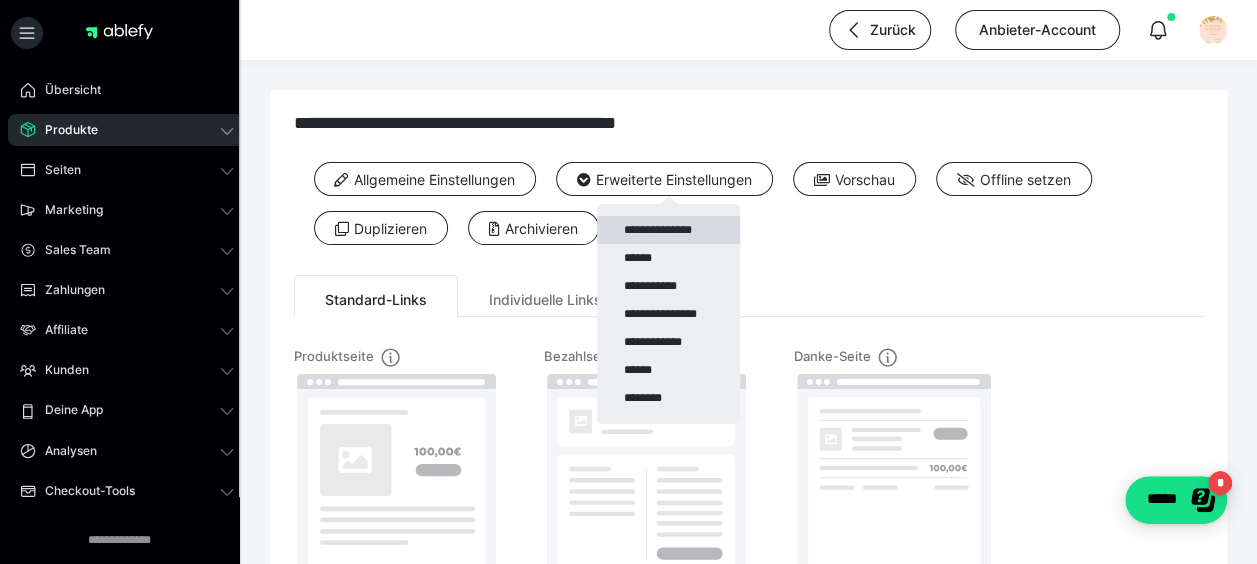 click on "**********" at bounding box center [668, 230] 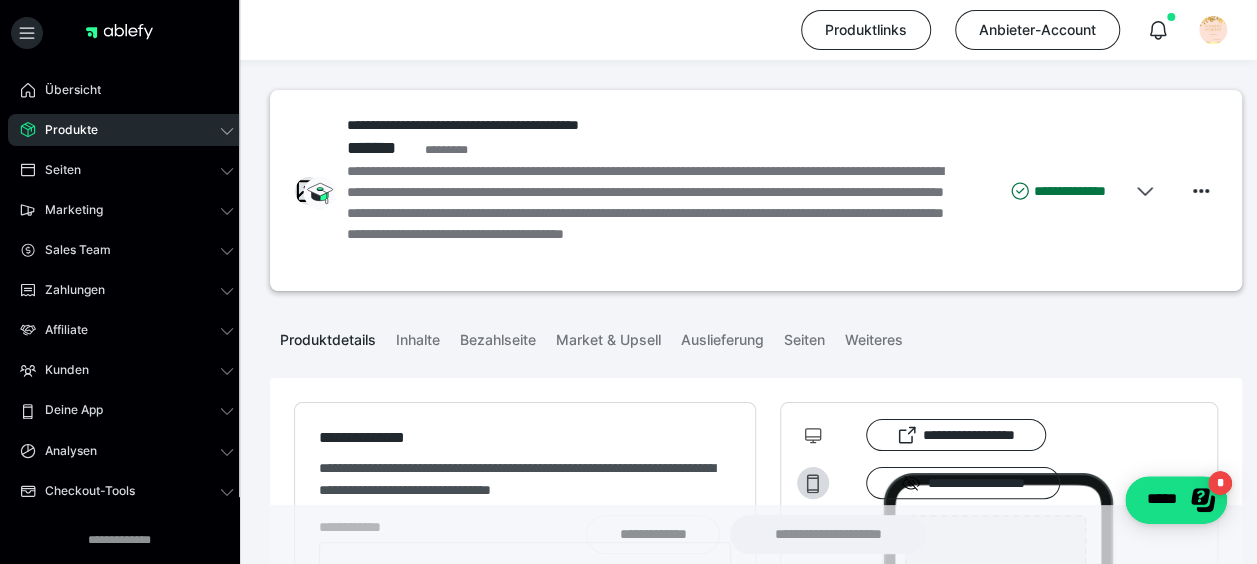 type on "**********" 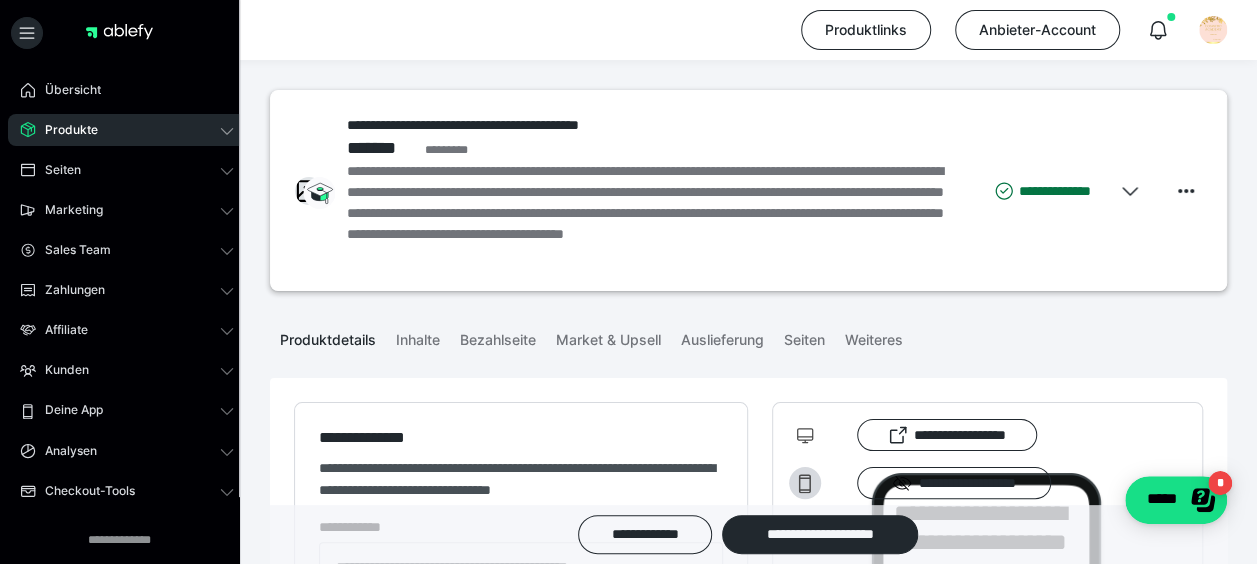 type on "**********" 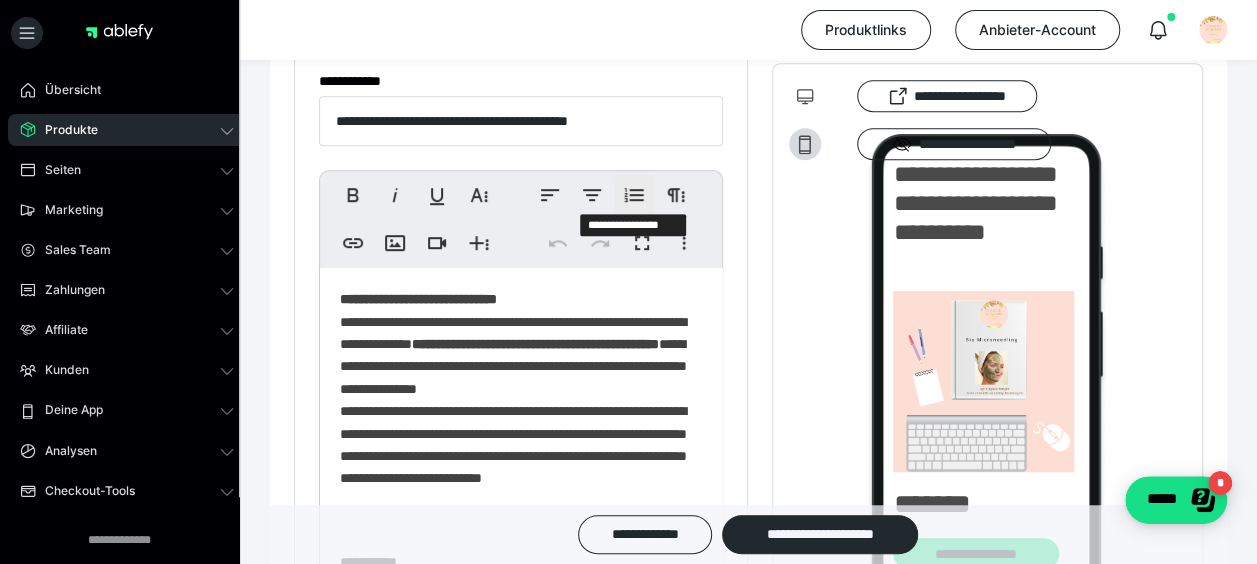 scroll, scrollTop: 800, scrollLeft: 0, axis: vertical 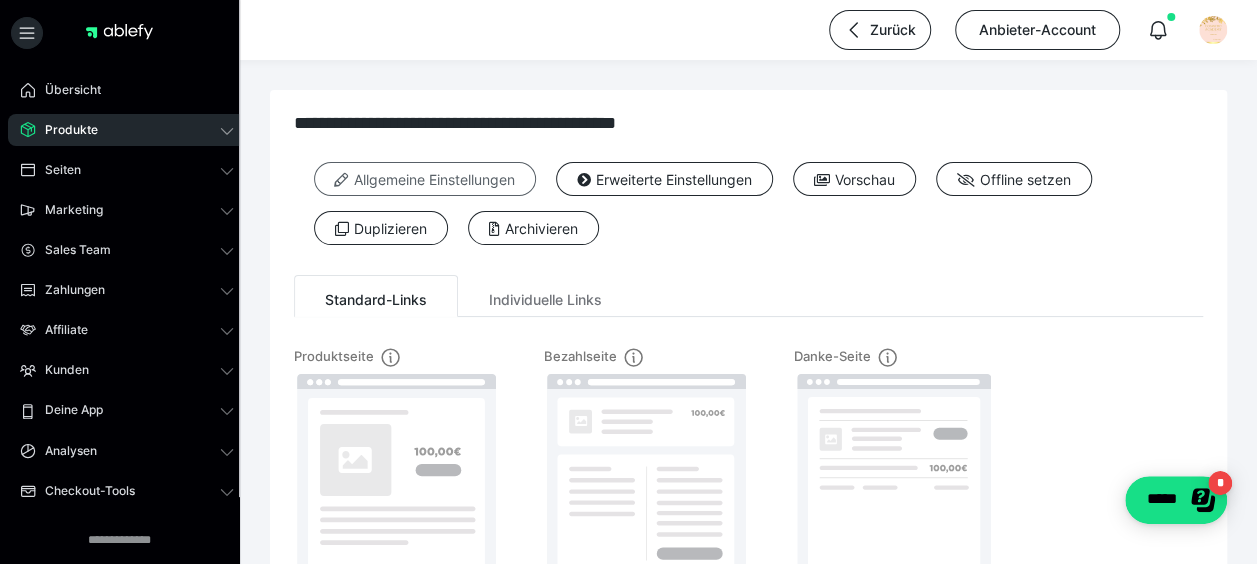 click on "Allgemeine Einstellungen" at bounding box center [425, 179] 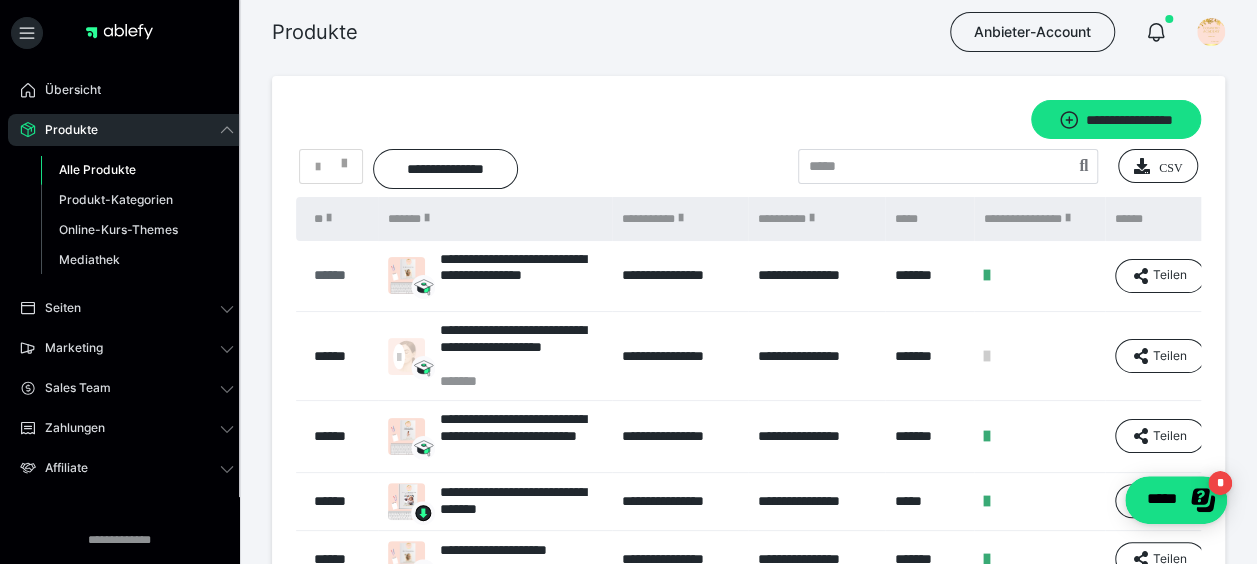 click on "******" at bounding box center [341, 275] 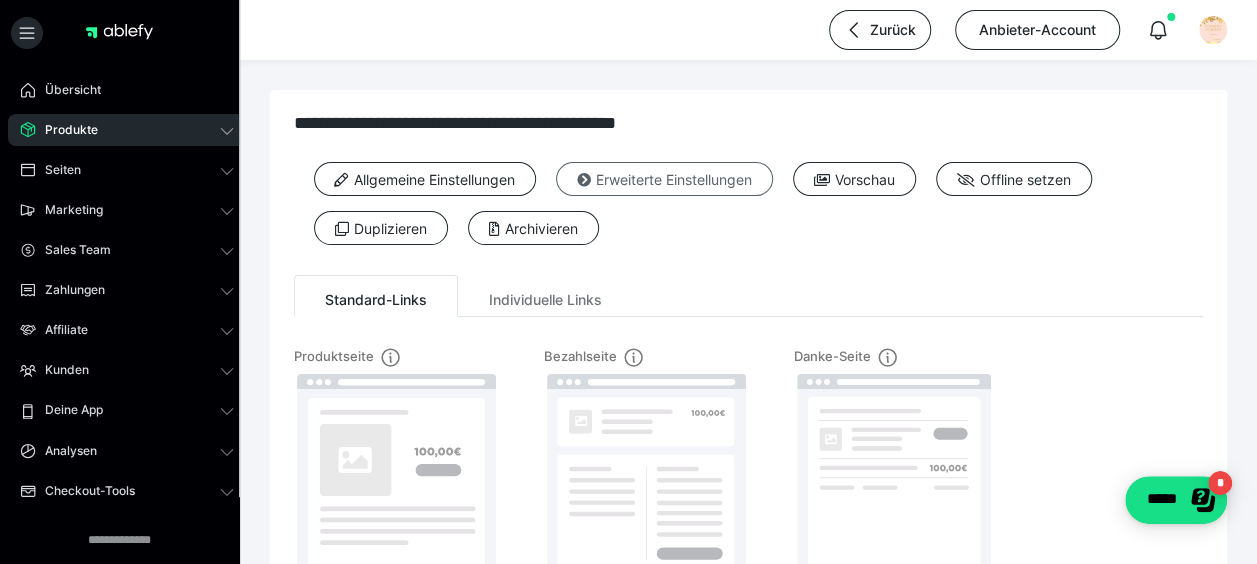 click on "Erweiterte Einstellungen" at bounding box center (664, 179) 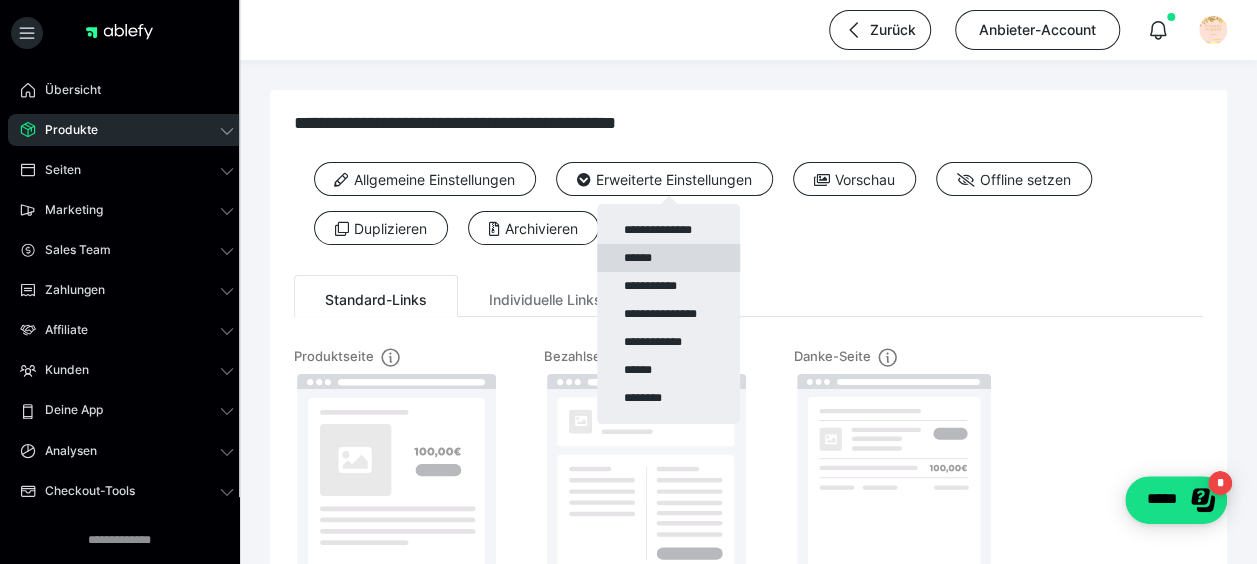 click on "******" at bounding box center (668, 258) 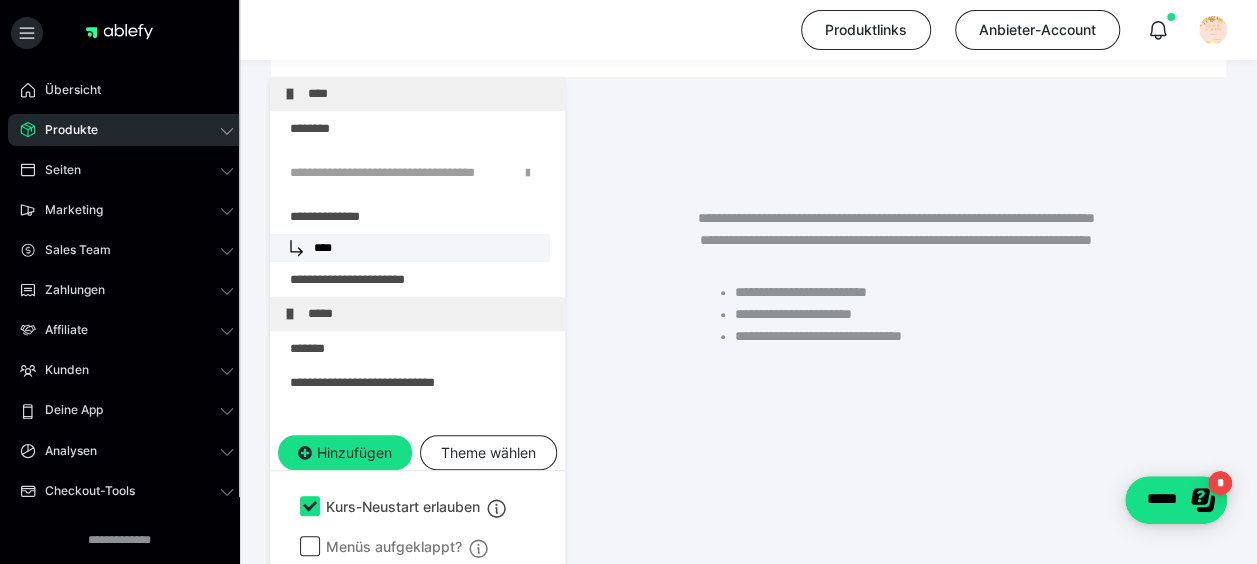 scroll, scrollTop: 400, scrollLeft: 0, axis: vertical 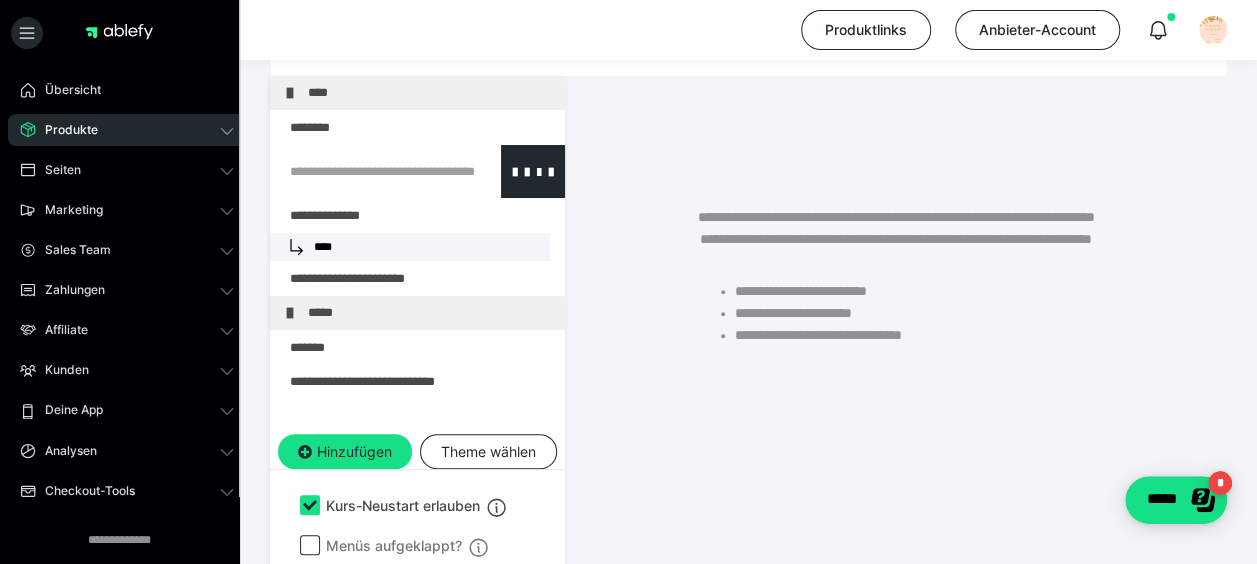 click at bounding box center (365, 171) 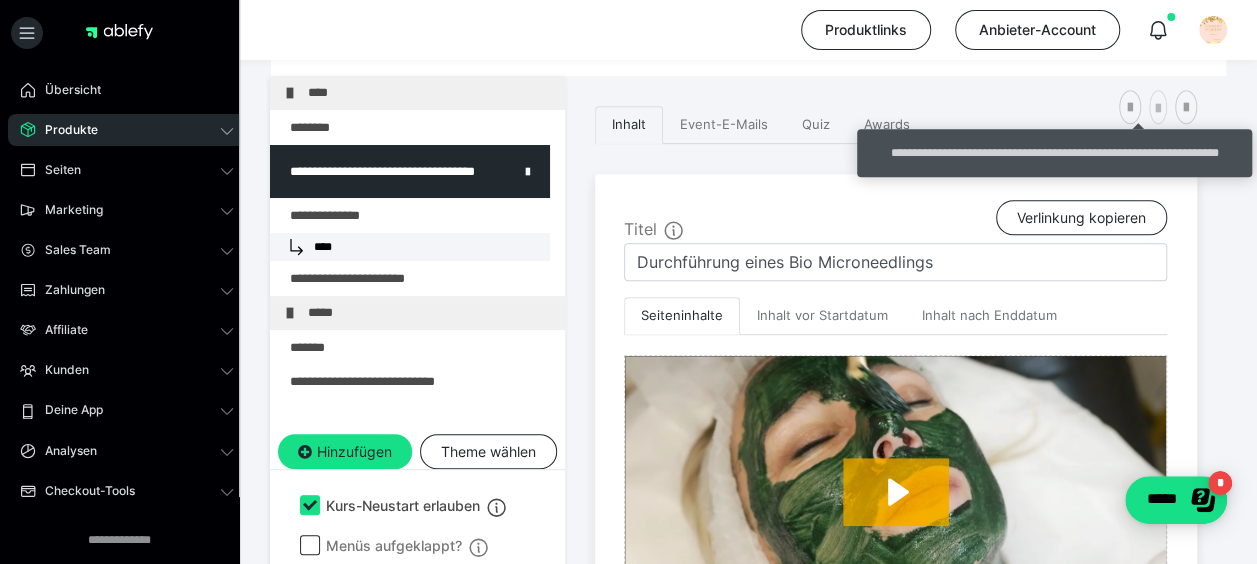 click at bounding box center [1158, 109] 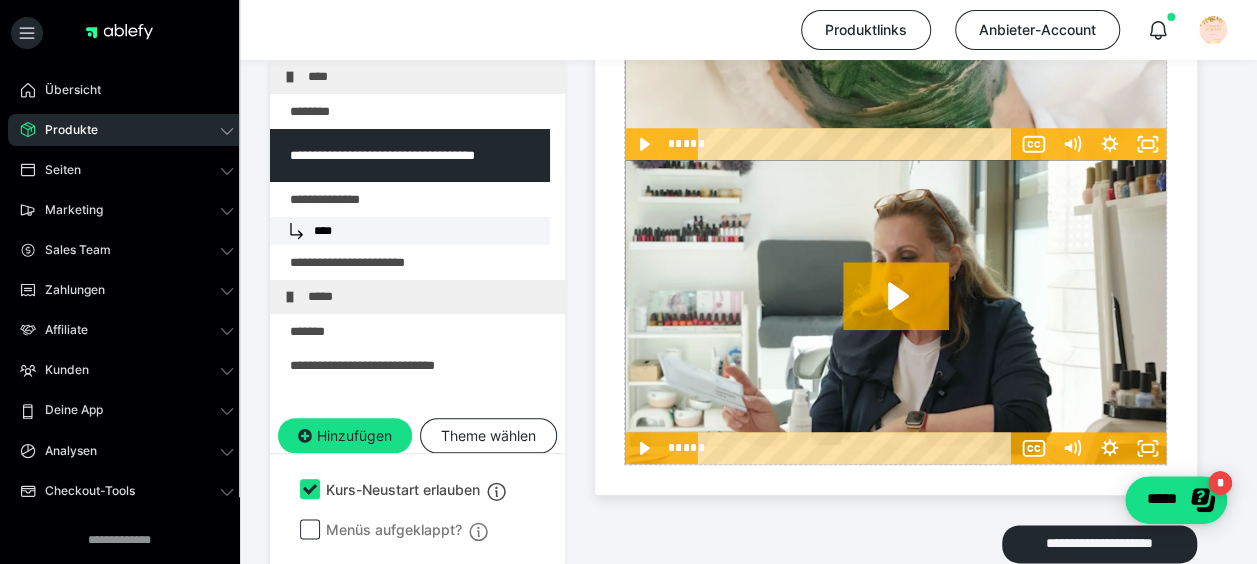 scroll, scrollTop: 995, scrollLeft: 0, axis: vertical 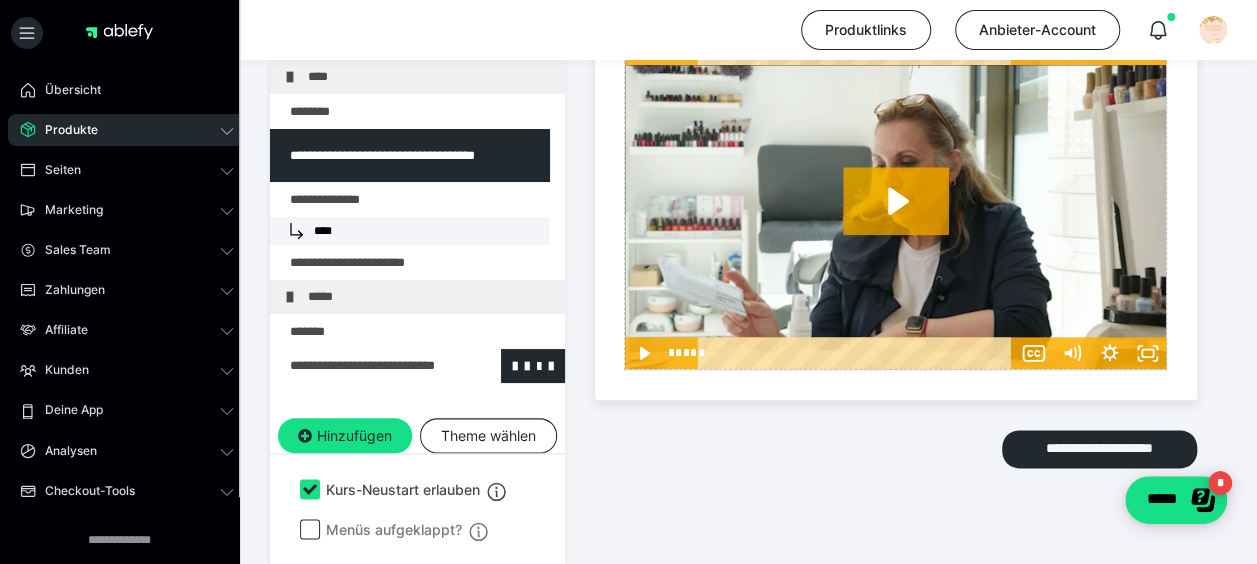 click at bounding box center [365, 366] 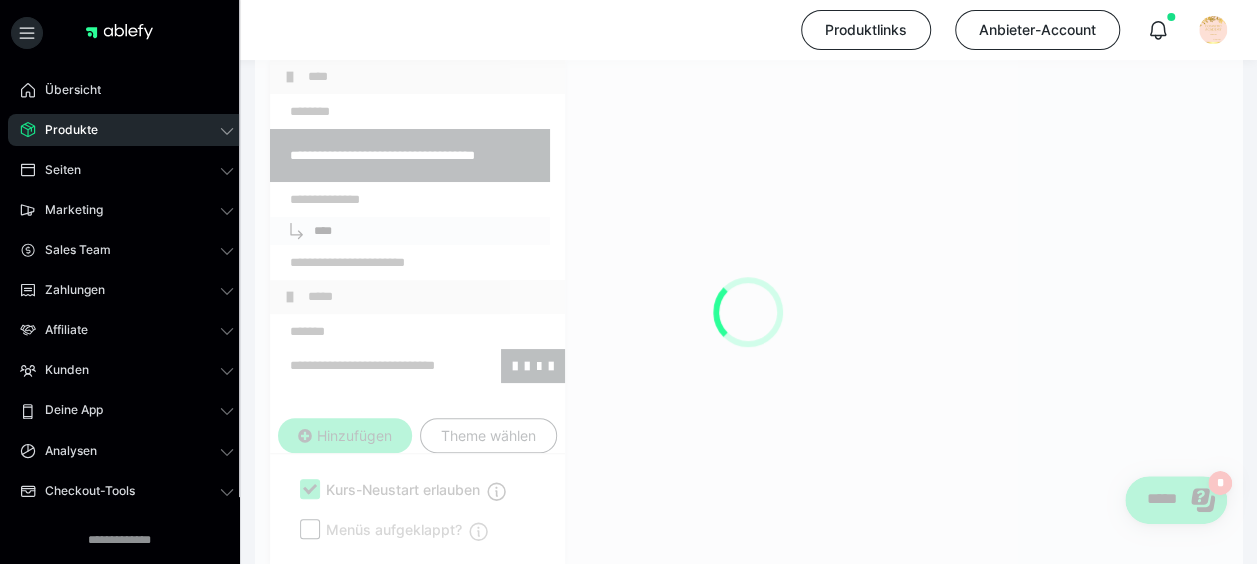 scroll, scrollTop: 886, scrollLeft: 0, axis: vertical 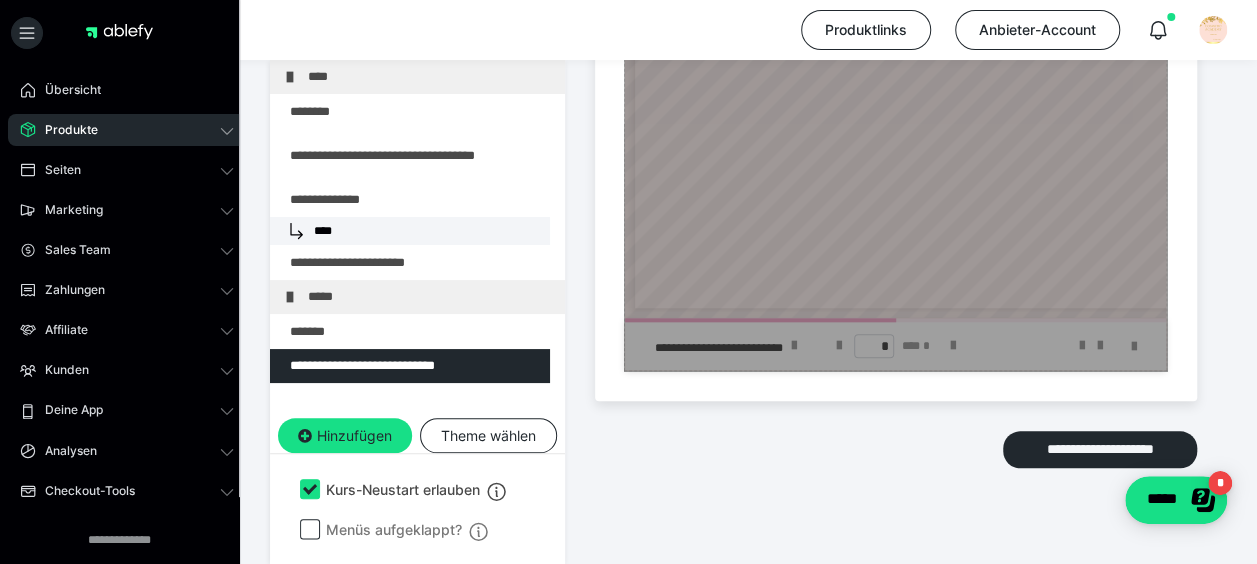 click on "Zum Pagebuilder" at bounding box center [895, 120] 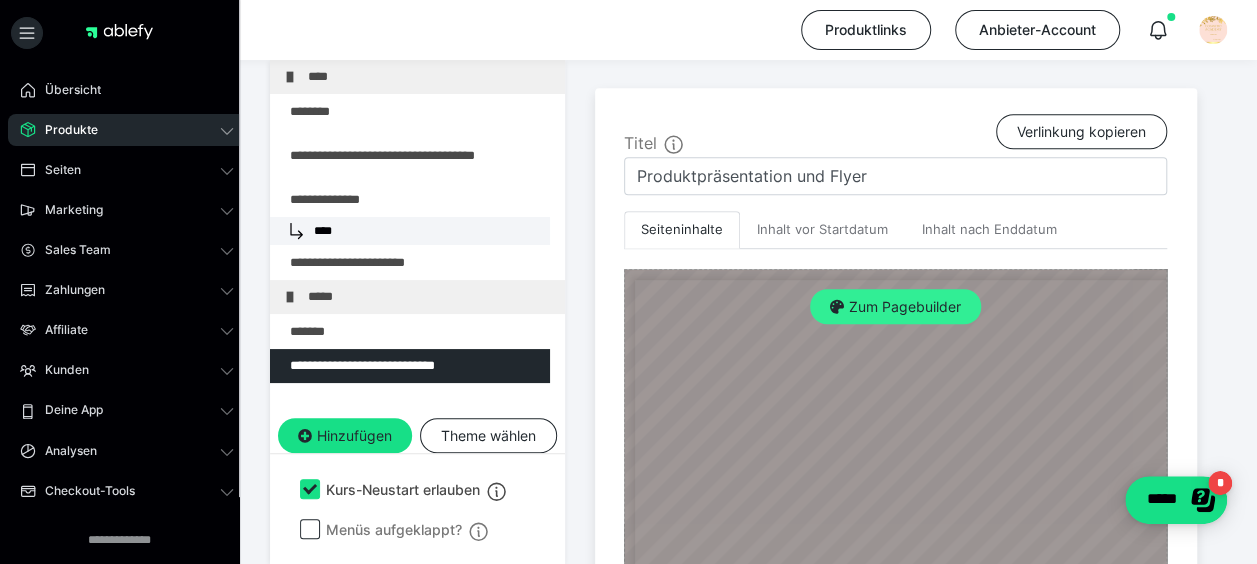 click on "Zum Pagebuilder" at bounding box center [895, 307] 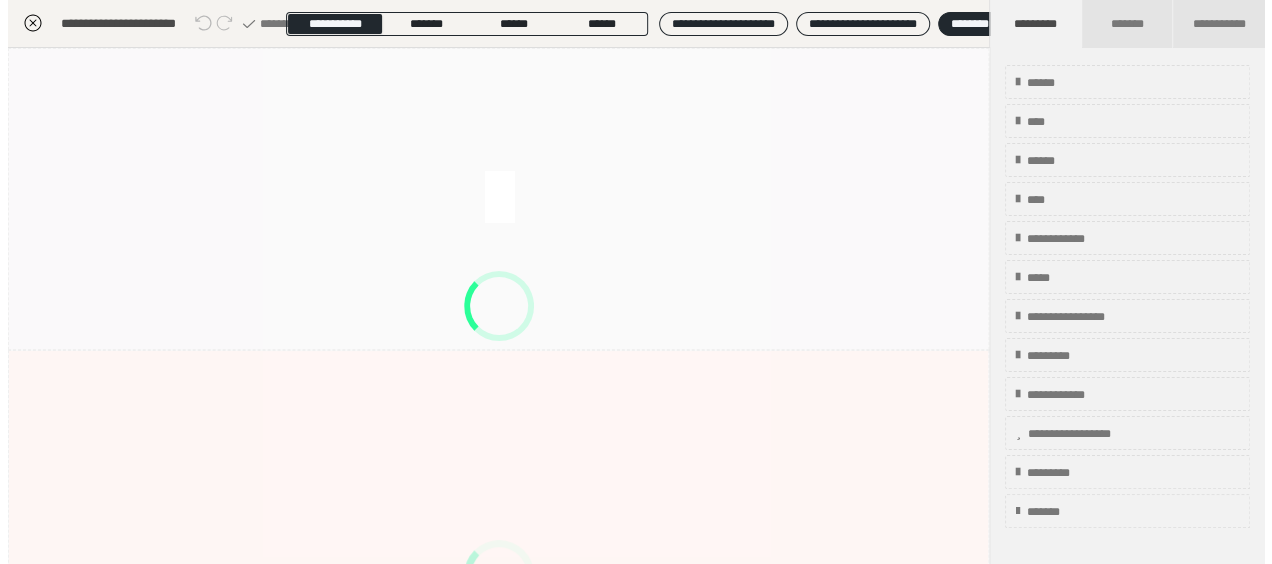 scroll, scrollTop: 415, scrollLeft: 0, axis: vertical 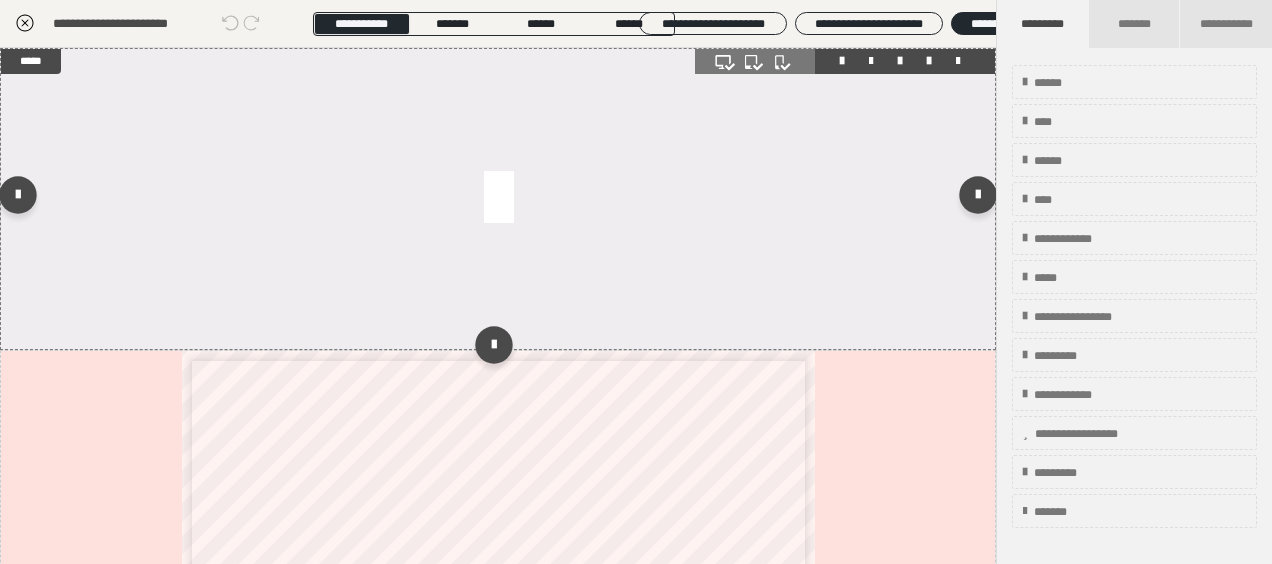 click at bounding box center (498, 199) 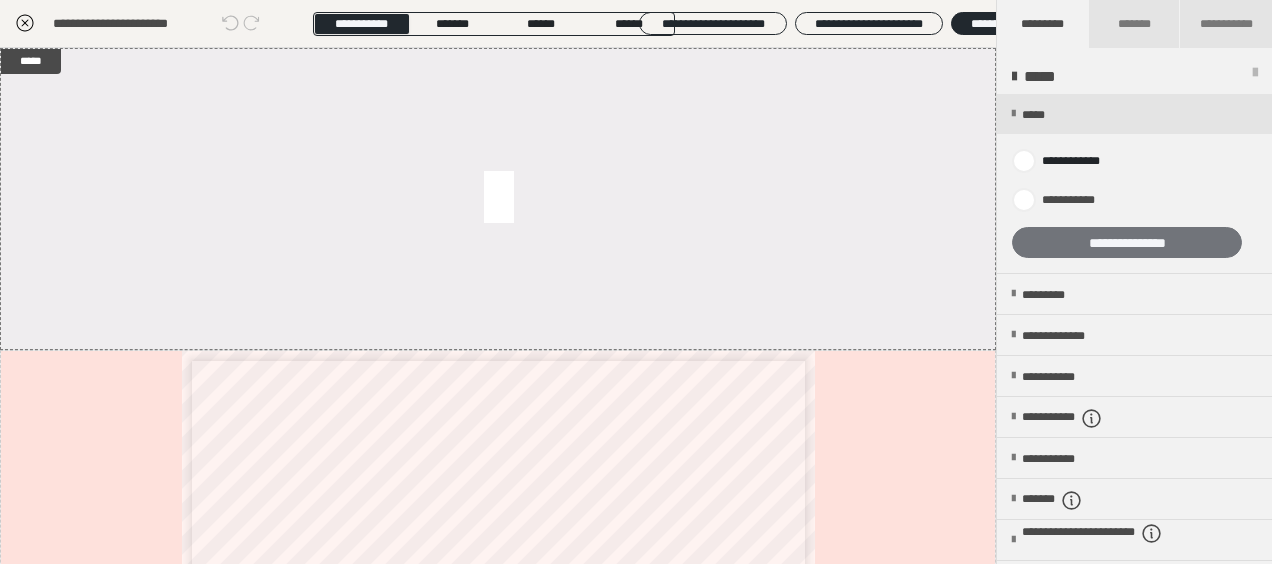 click on "**********" at bounding box center (1127, 242) 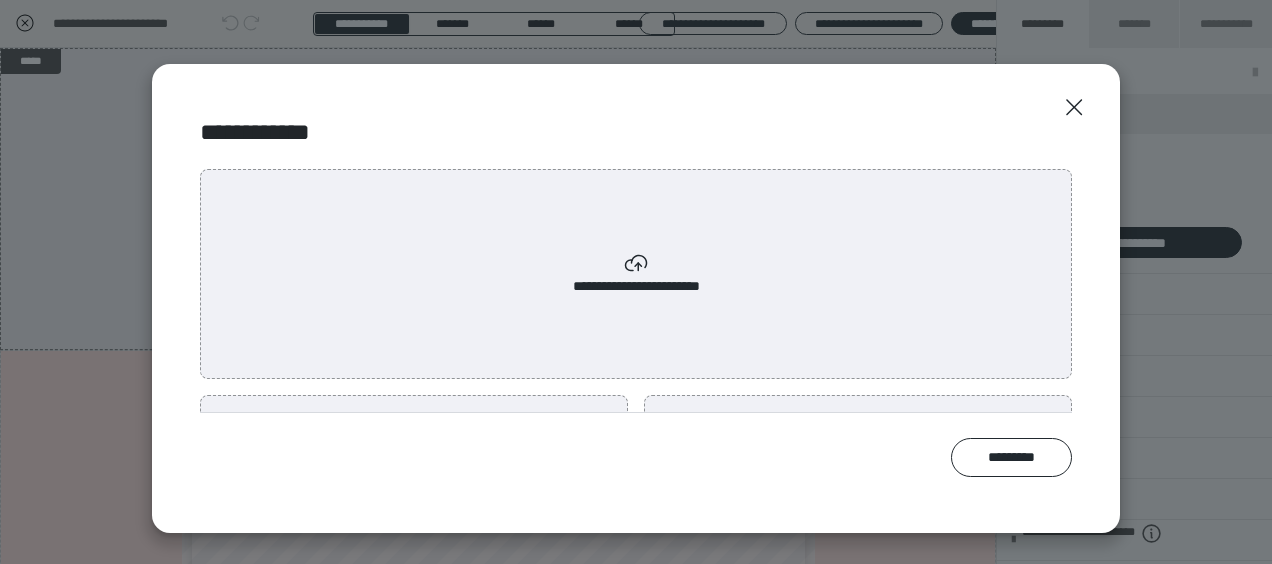 scroll, scrollTop: 100, scrollLeft: 0, axis: vertical 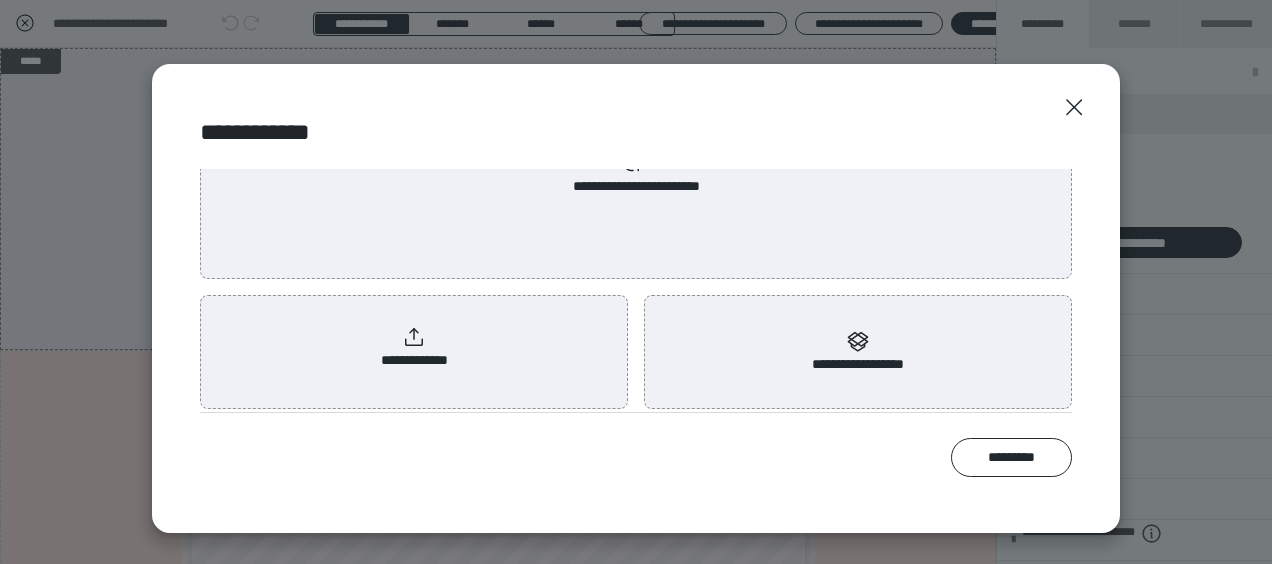 click on "**********" at bounding box center [414, 348] 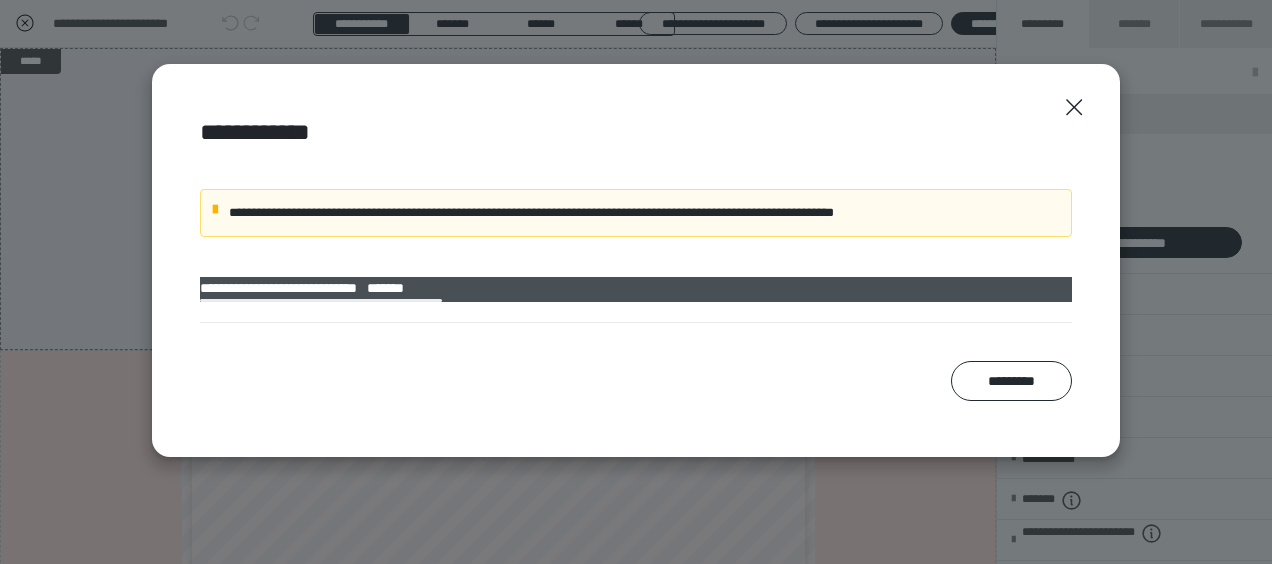 scroll, scrollTop: 0, scrollLeft: 0, axis: both 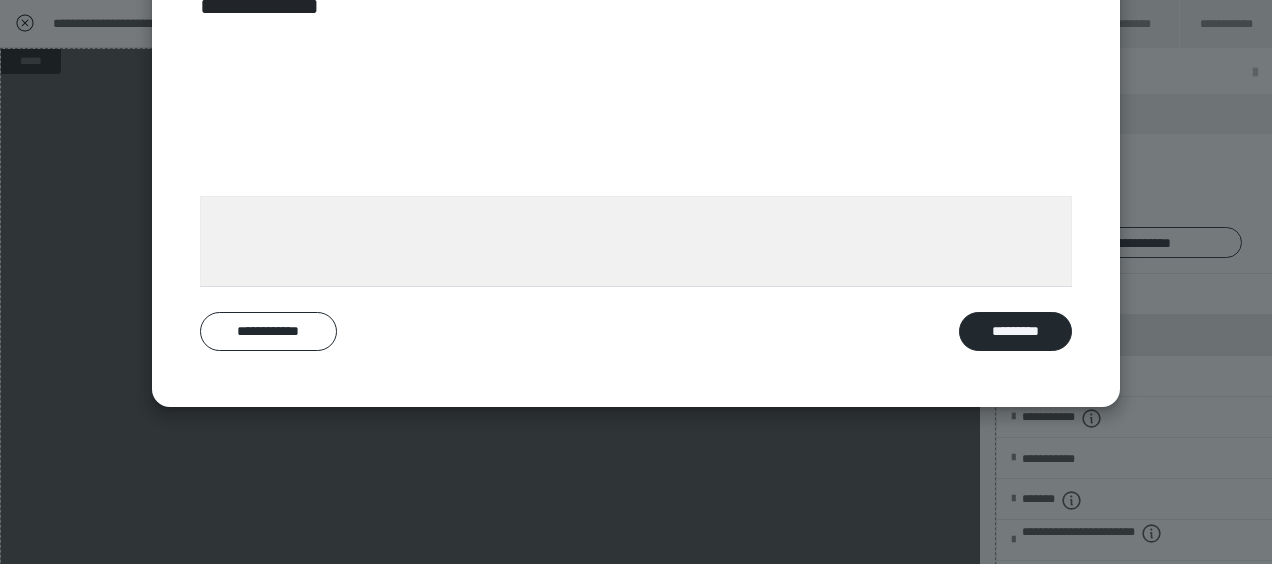 click on "*********" at bounding box center [1015, 331] 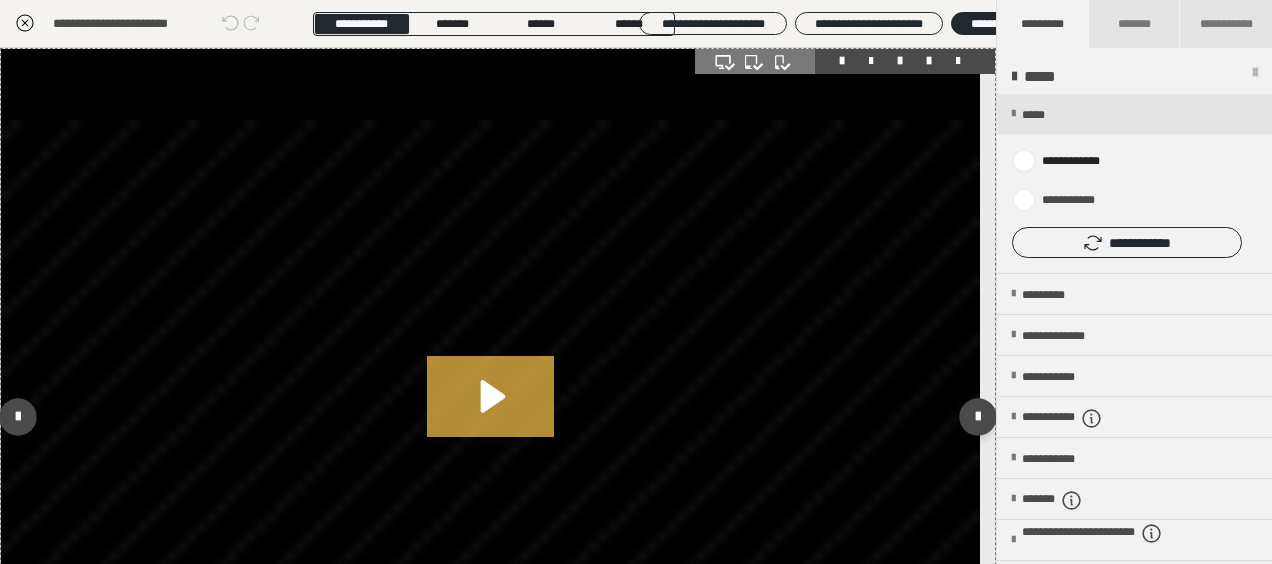 click 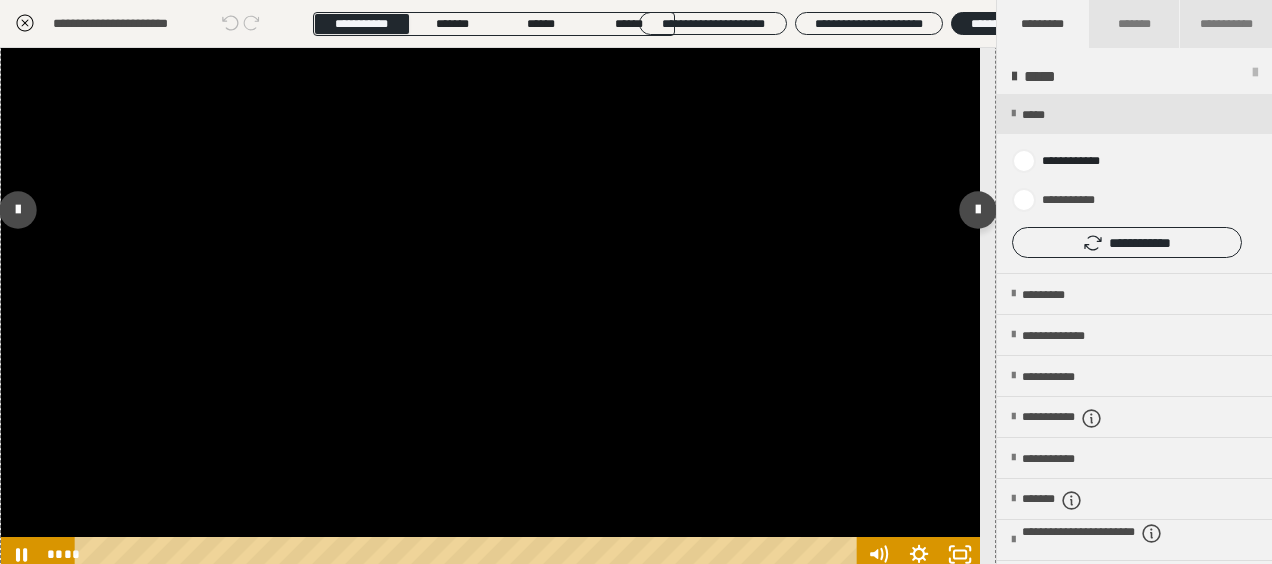 scroll, scrollTop: 200, scrollLeft: 0, axis: vertical 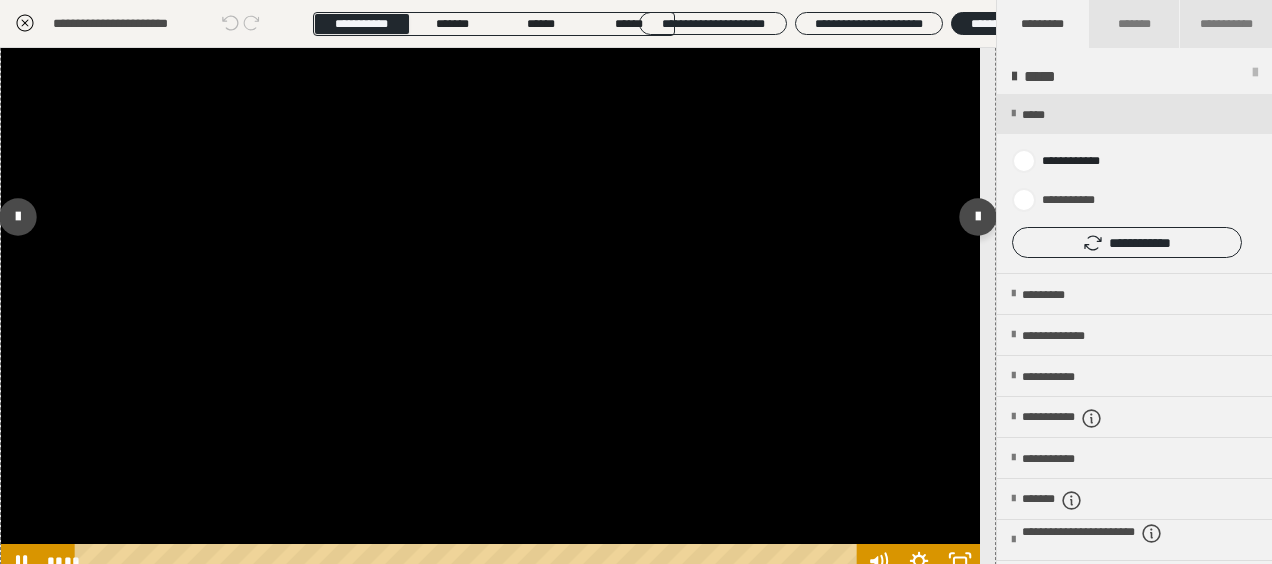 click at bounding box center (490, 214) 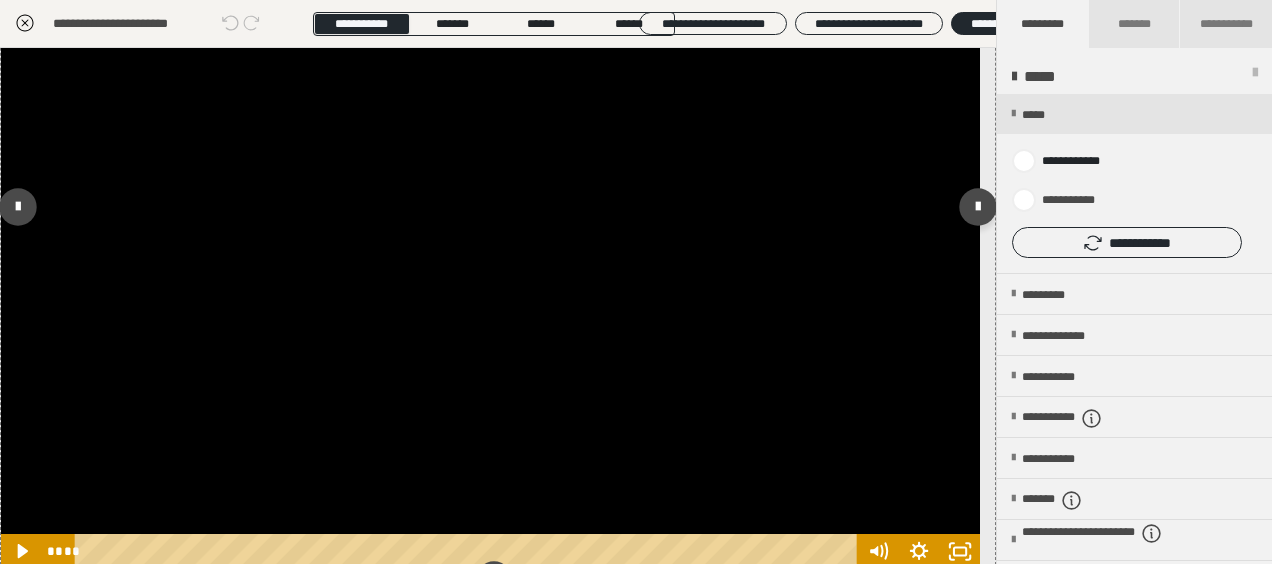 scroll, scrollTop: 300, scrollLeft: 0, axis: vertical 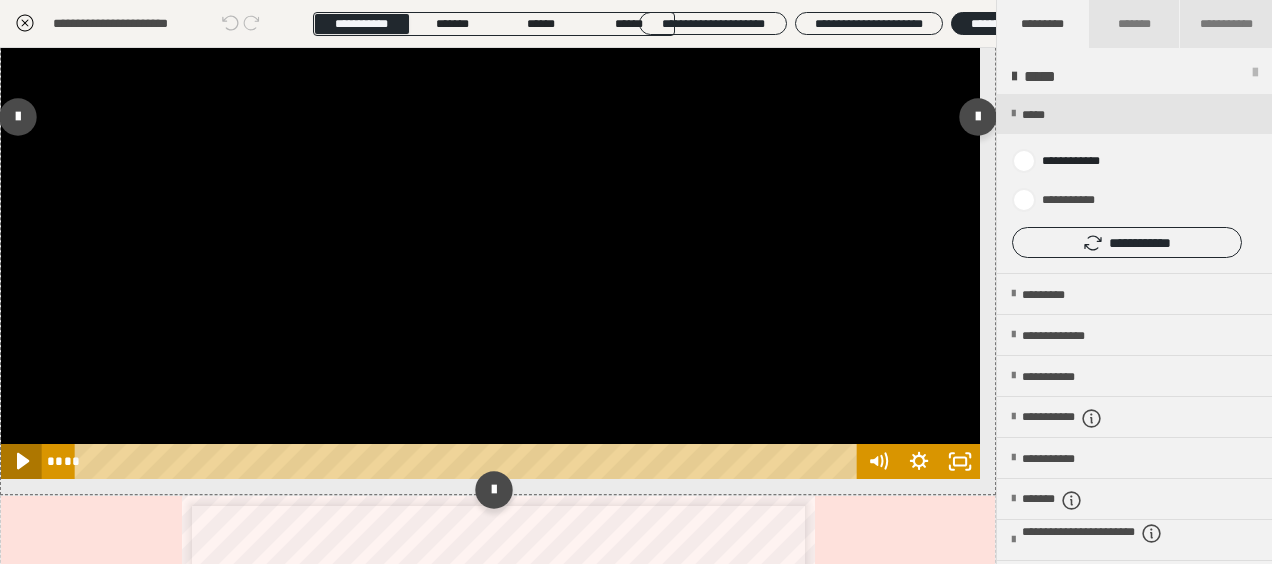 click 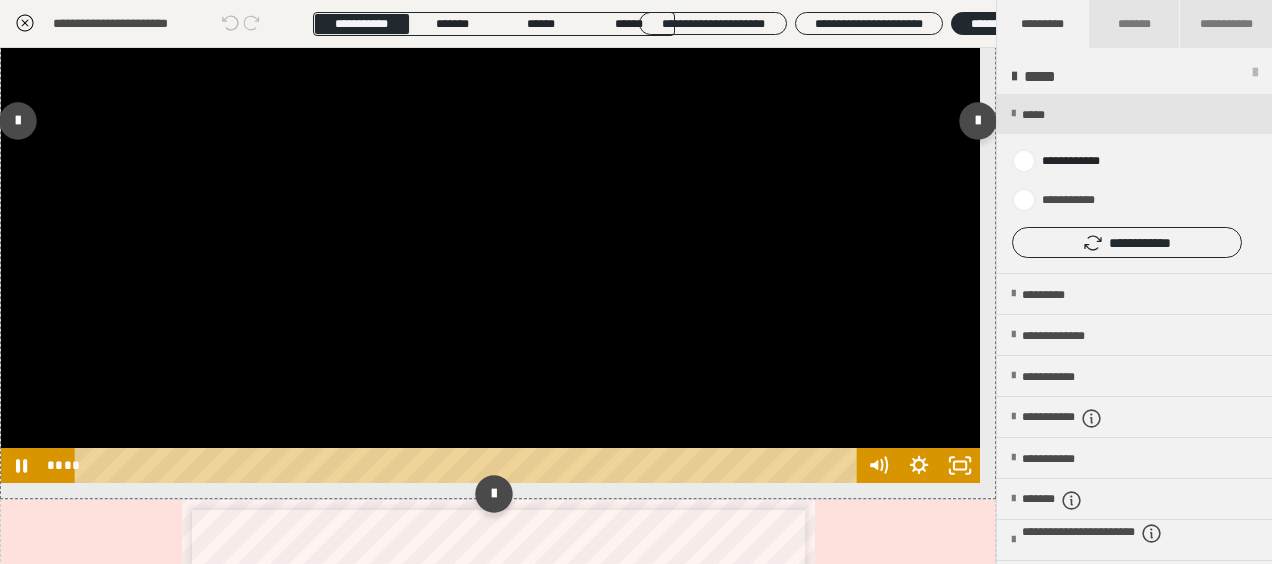 scroll, scrollTop: 300, scrollLeft: 0, axis: vertical 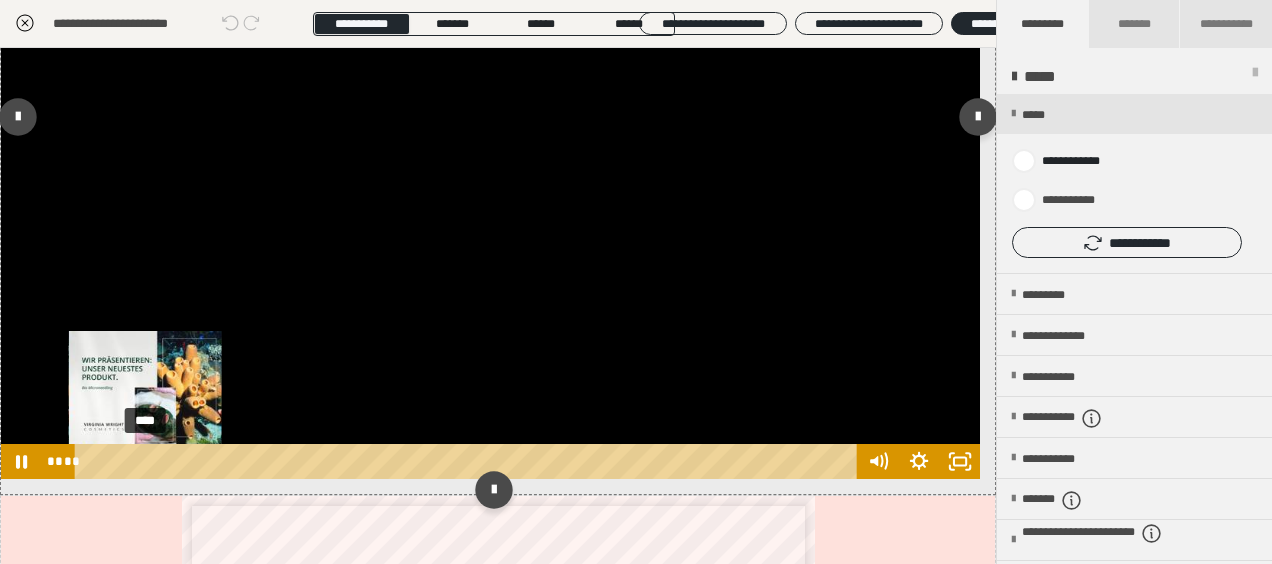 click on "****" at bounding box center [469, 461] 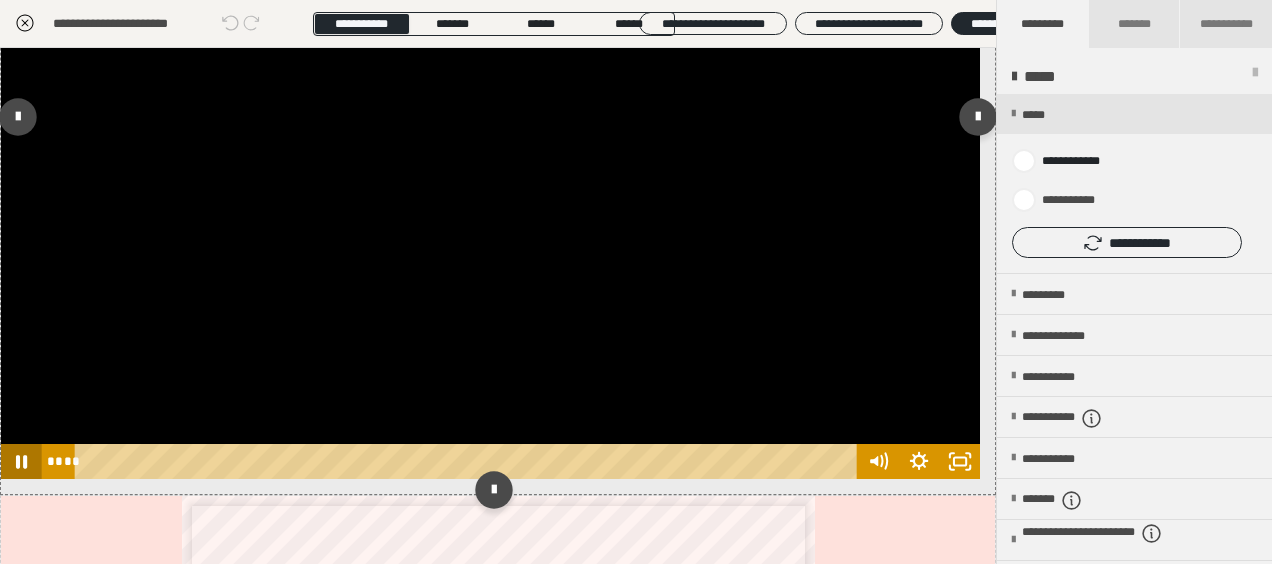 click 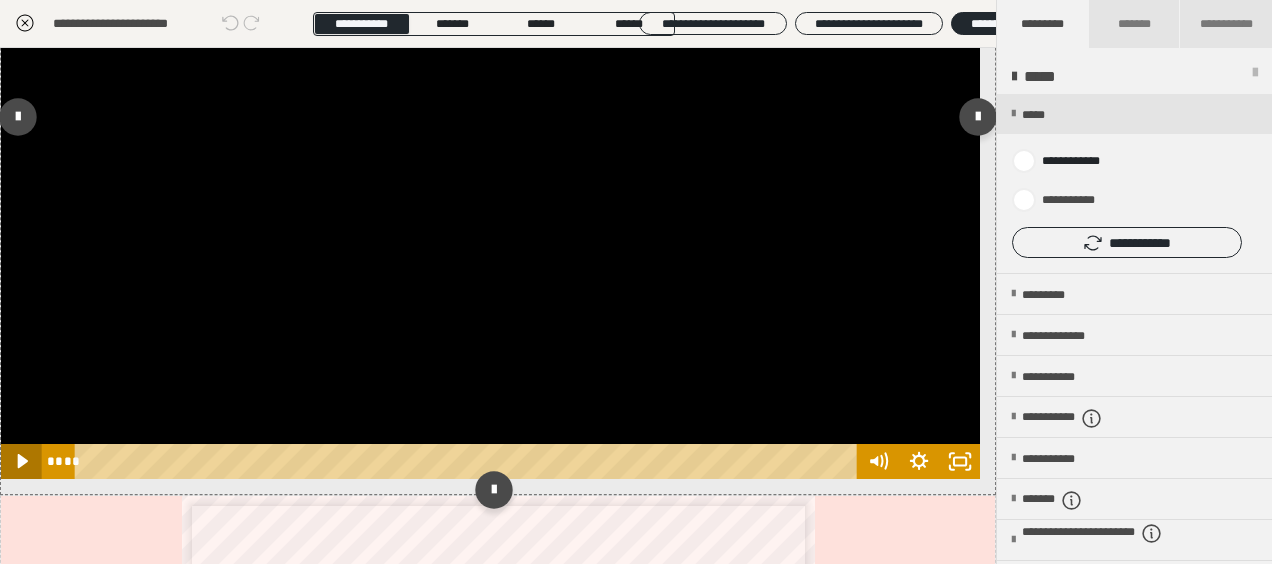 click 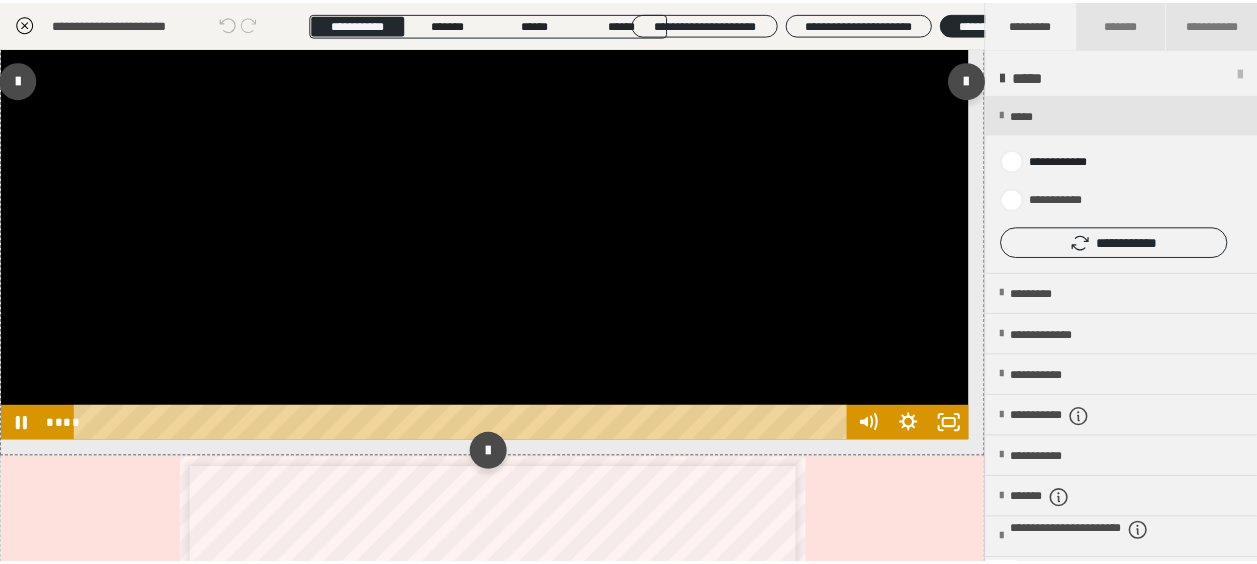 scroll, scrollTop: 306, scrollLeft: 0, axis: vertical 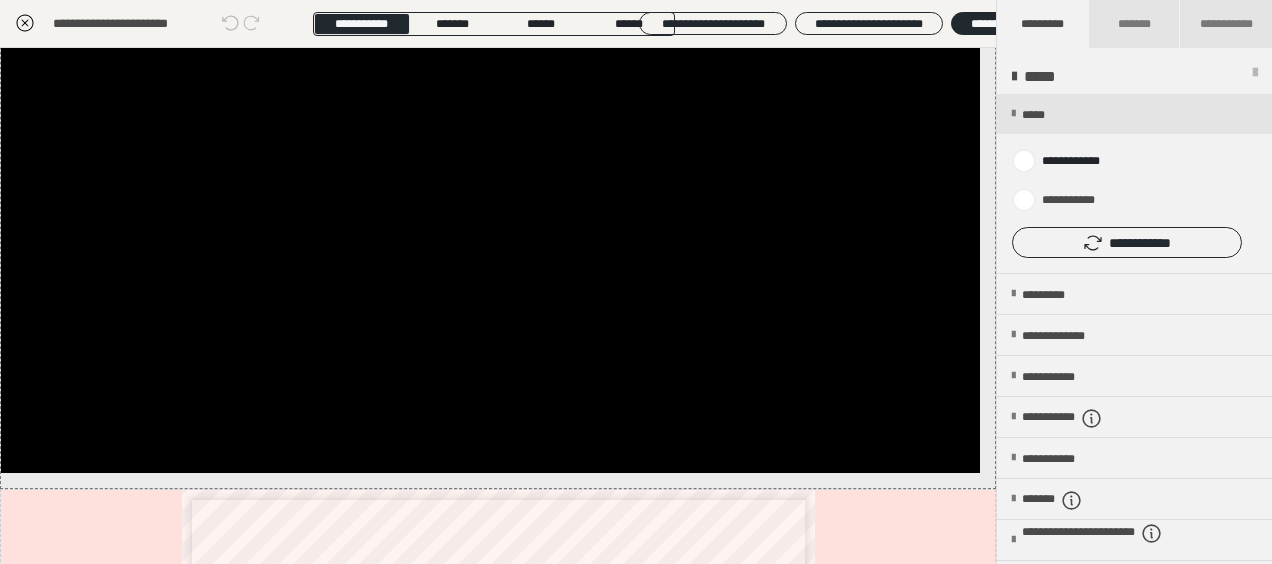 click 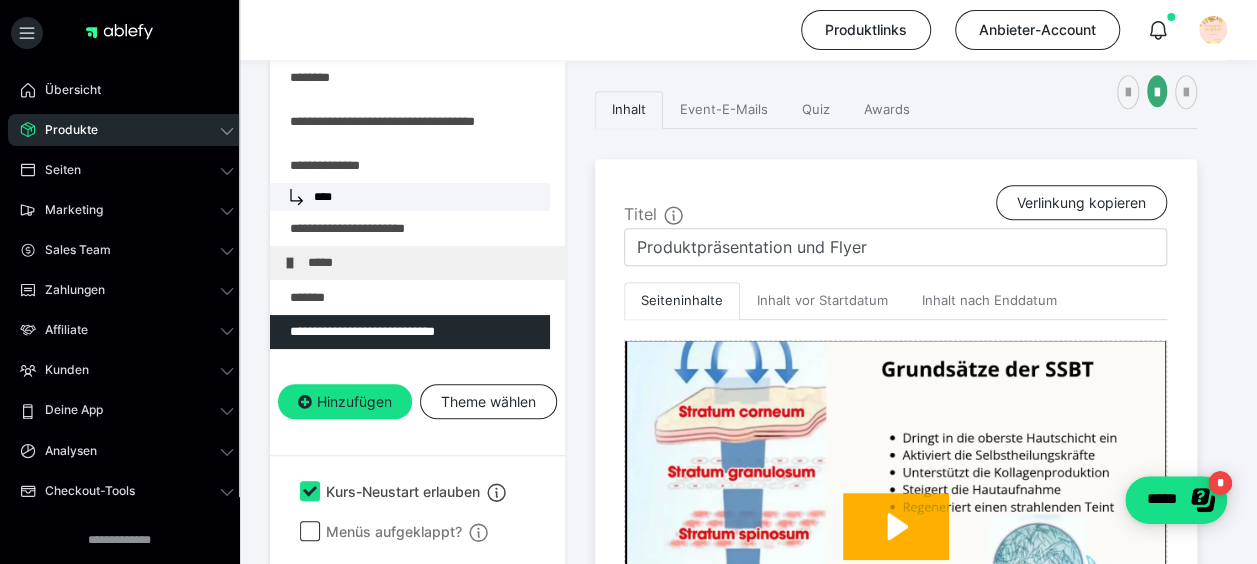 scroll, scrollTop: 70, scrollLeft: 0, axis: vertical 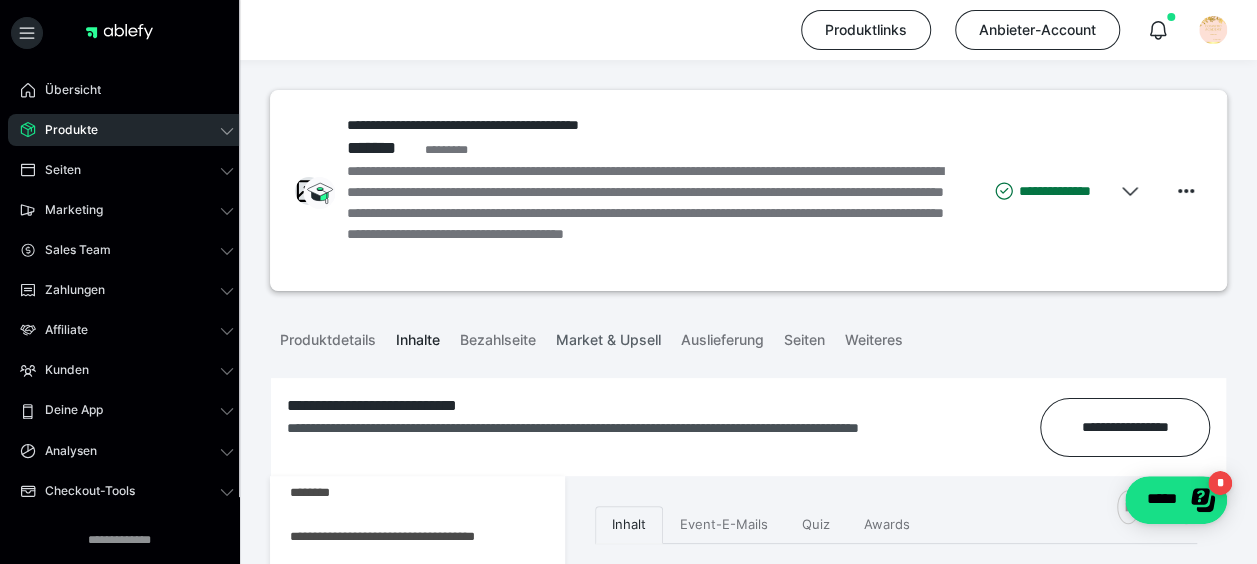 click on "Market & Upsell" at bounding box center (608, 336) 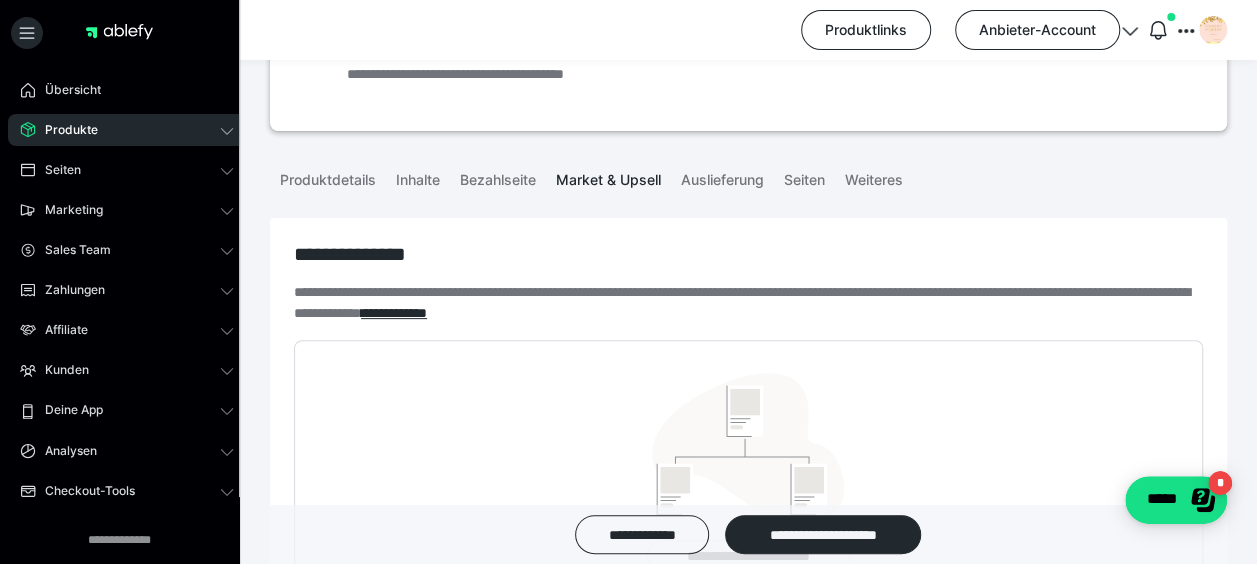 scroll, scrollTop: 0, scrollLeft: 0, axis: both 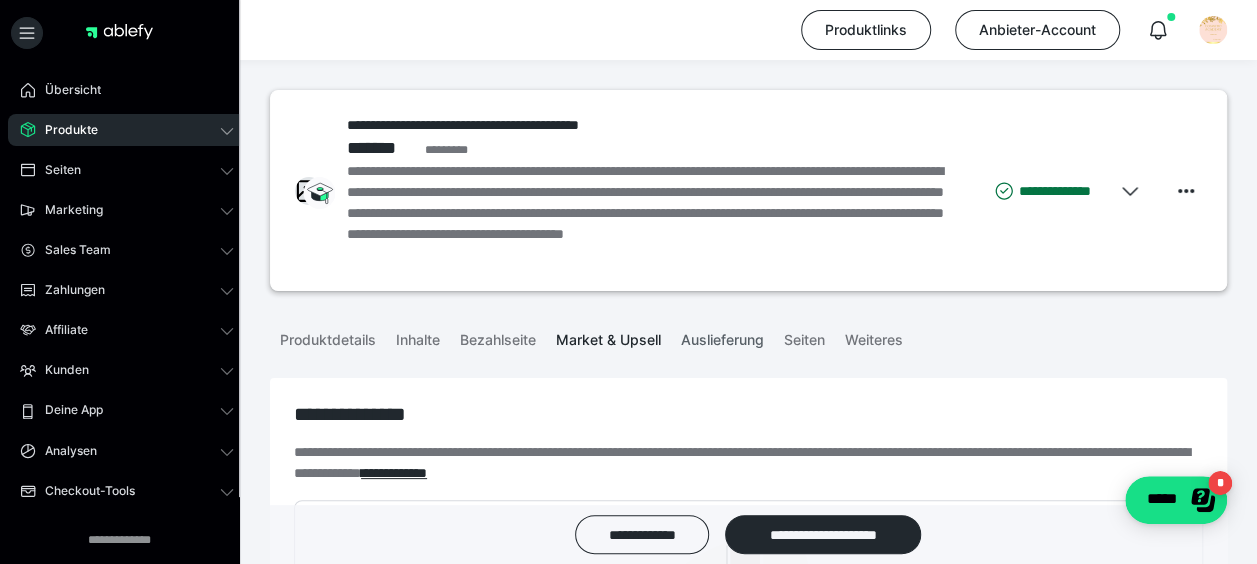 click on "Auslieferung" at bounding box center [722, 336] 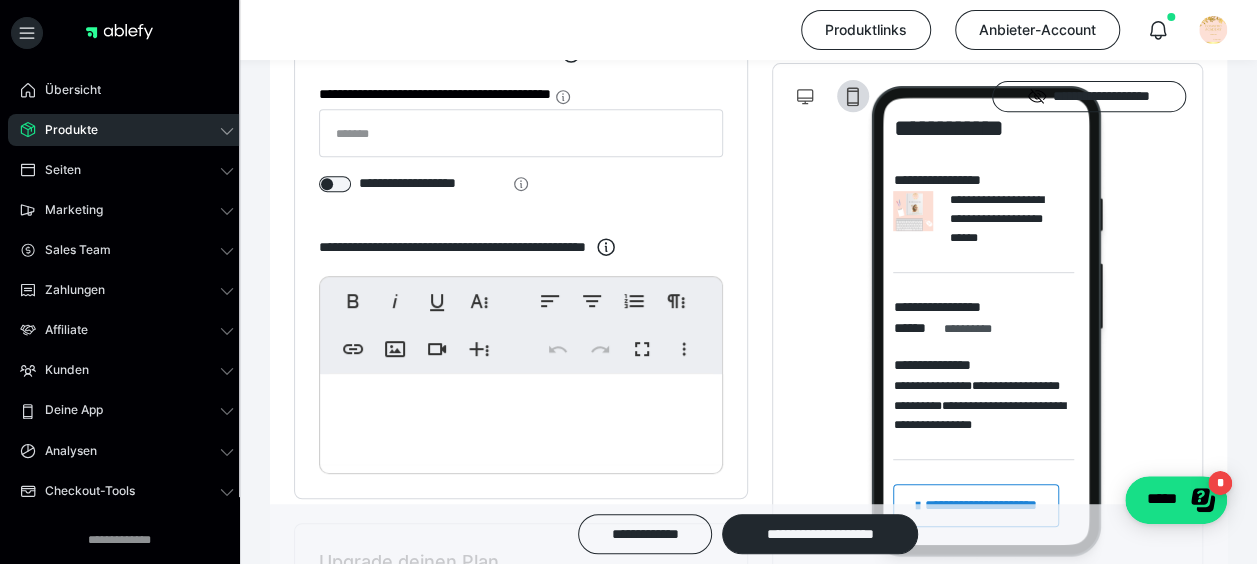 scroll, scrollTop: 300, scrollLeft: 0, axis: vertical 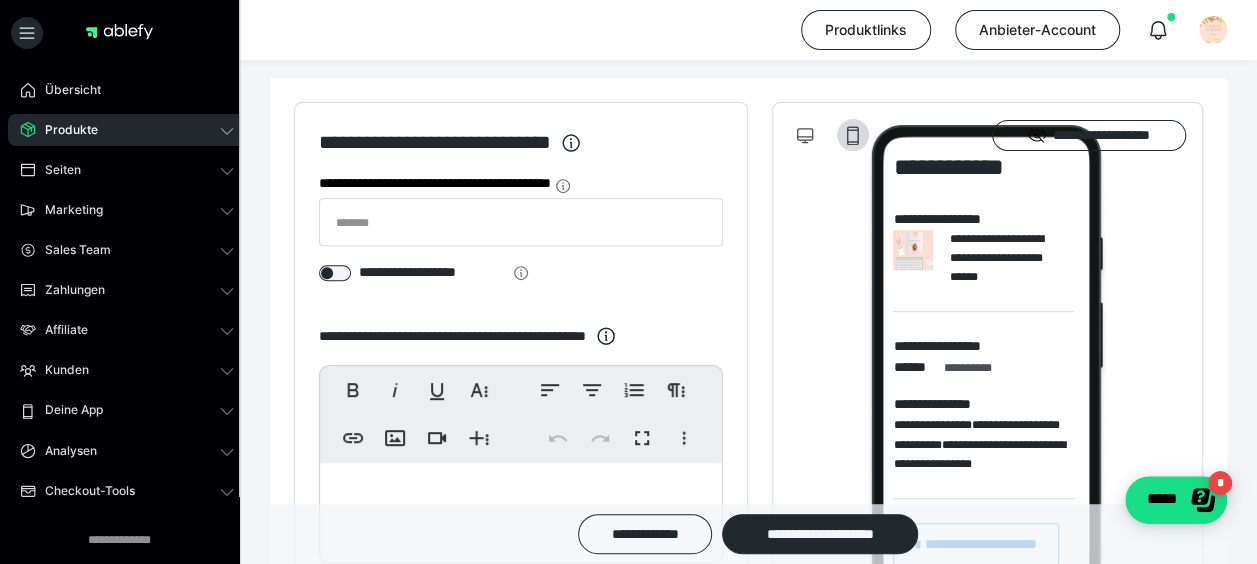 click on "Produkte" at bounding box center [127, 130] 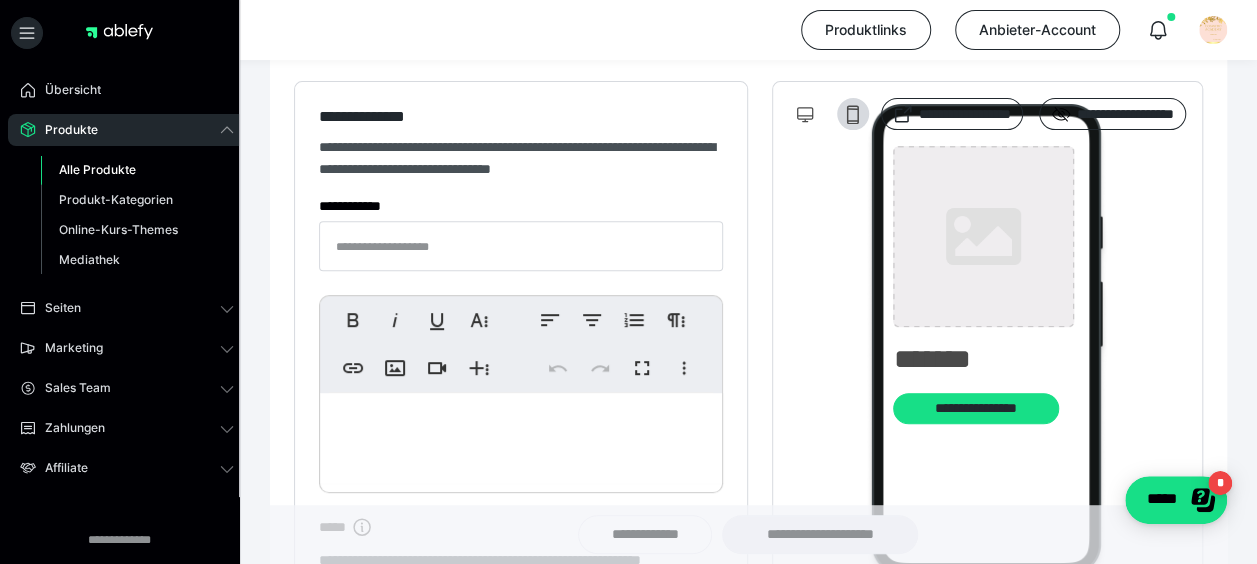 type on "**********" 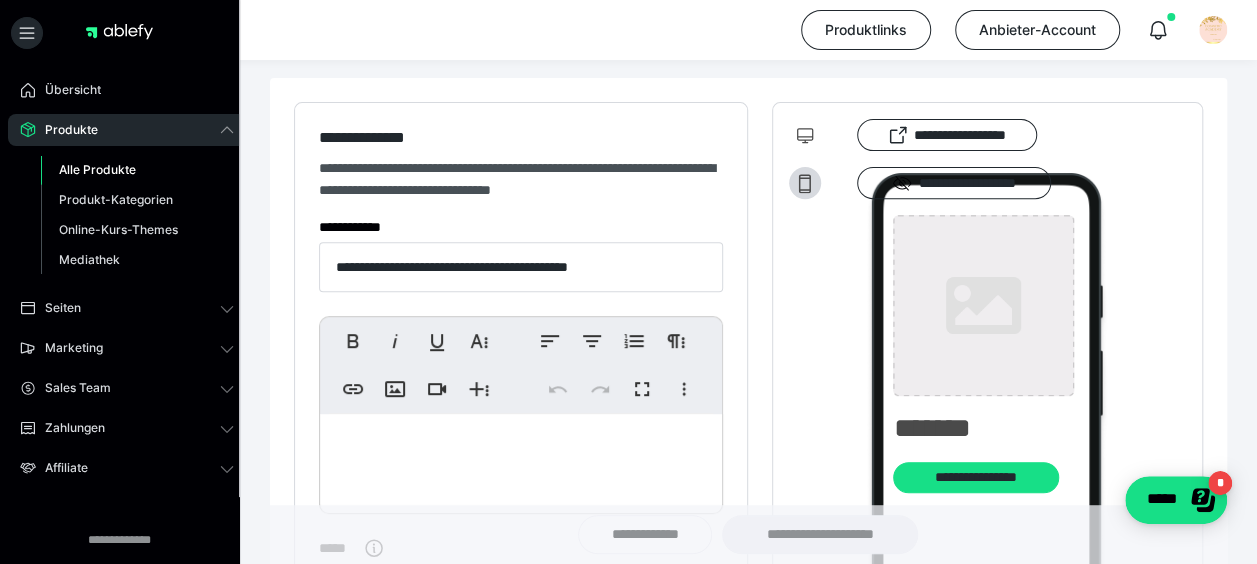 type on "**********" 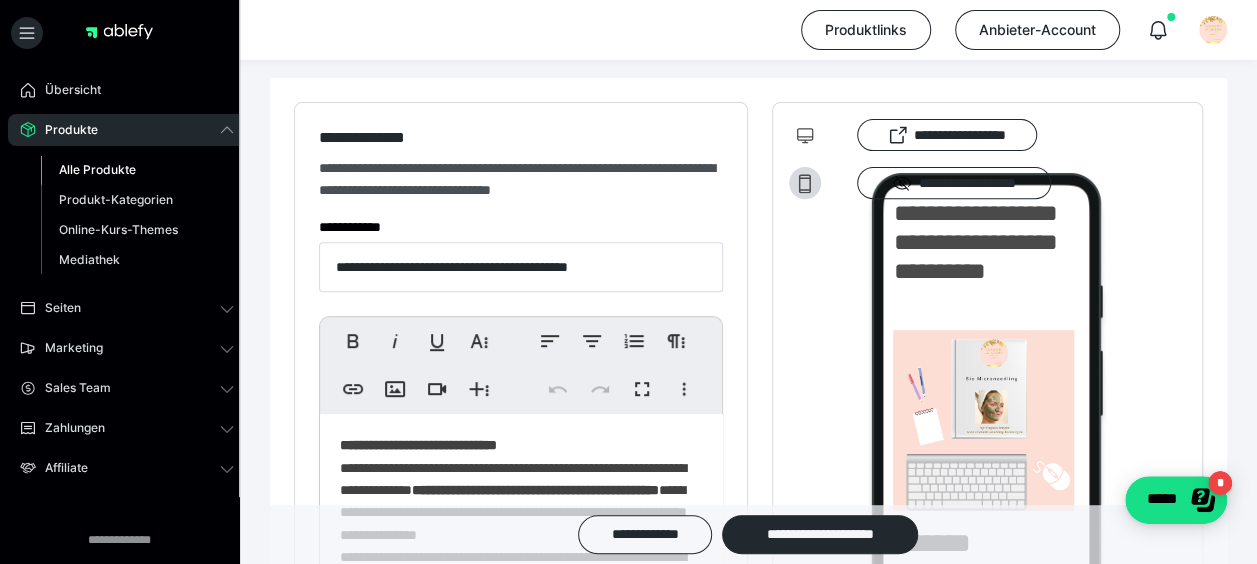 click on "Produkte" at bounding box center (64, 130) 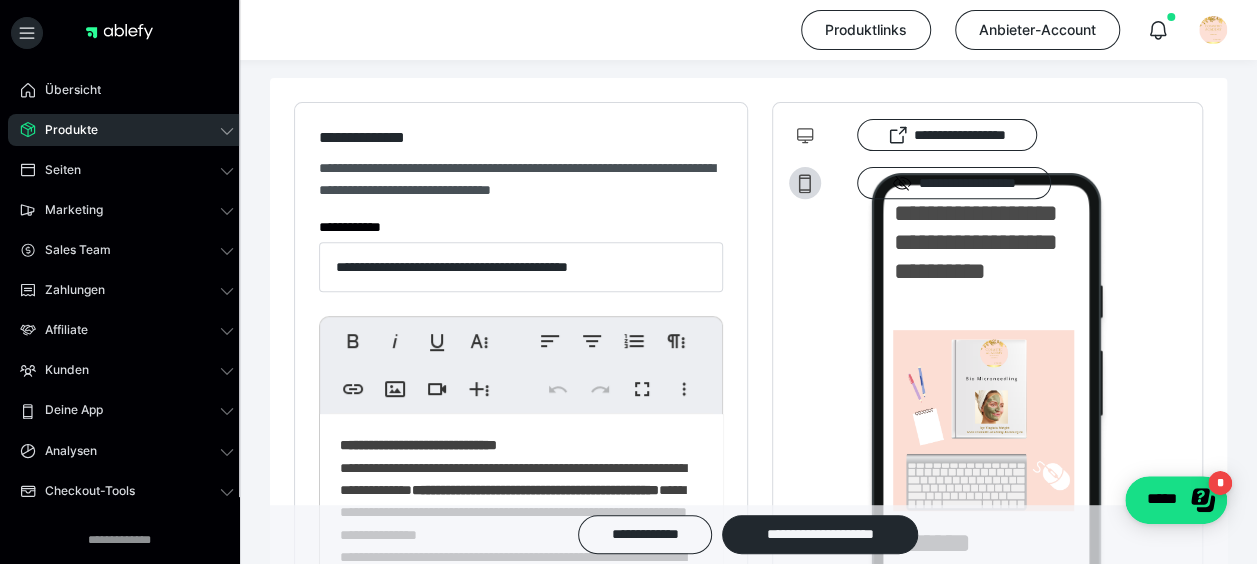 click on "Produkte" at bounding box center [64, 130] 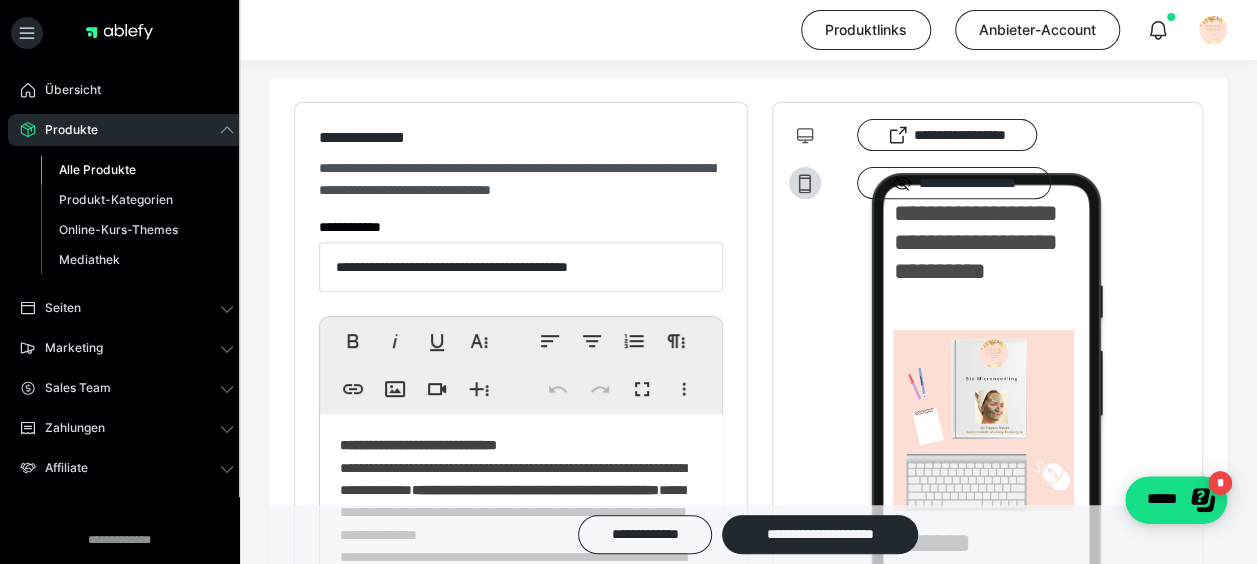 click on "Alle Produkte" at bounding box center [97, 169] 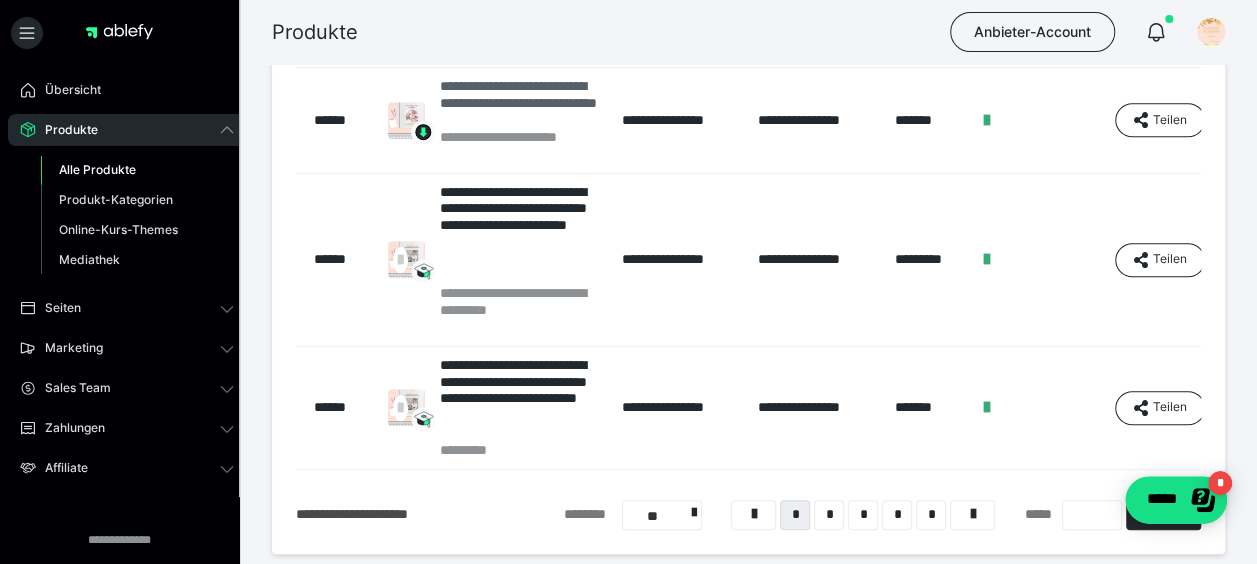 scroll, scrollTop: 700, scrollLeft: 0, axis: vertical 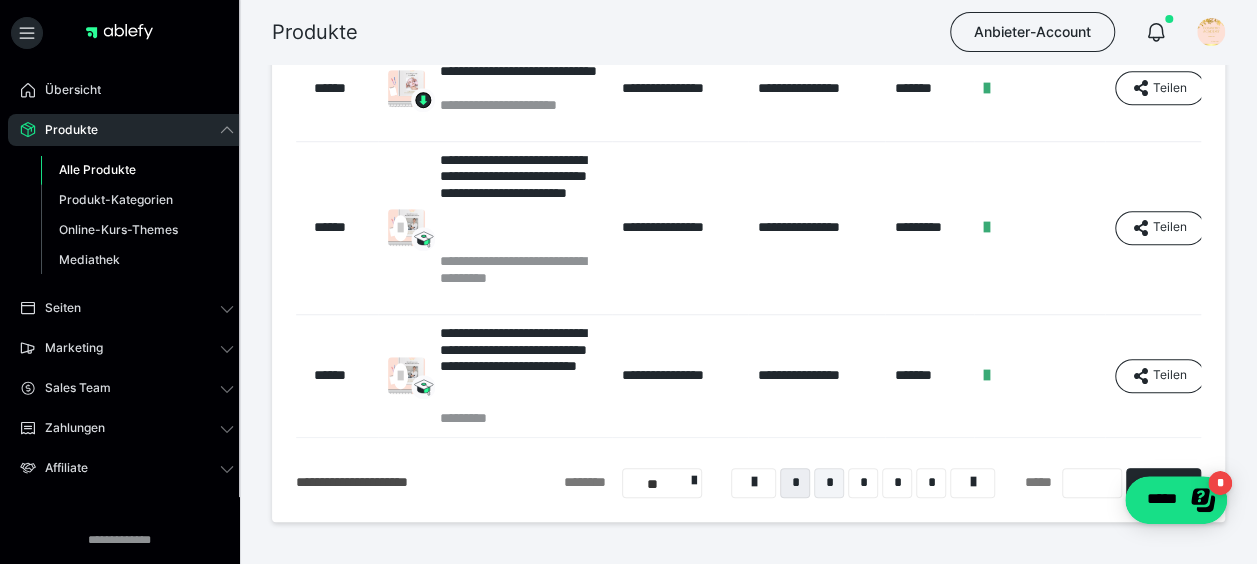click on "*" at bounding box center (829, 483) 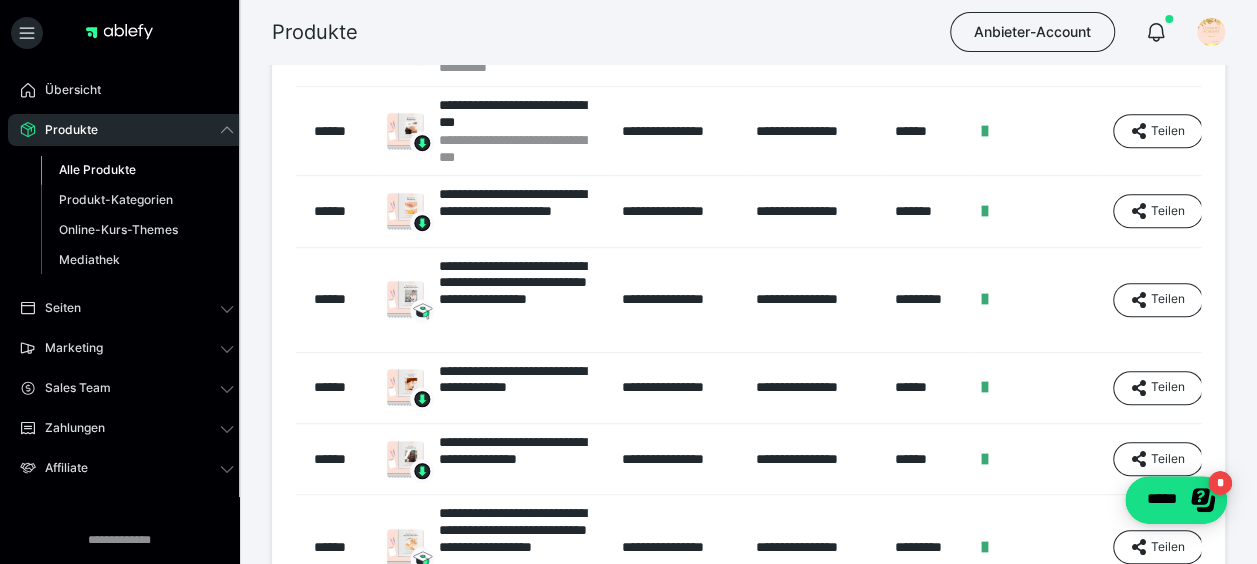 scroll, scrollTop: 516, scrollLeft: 0, axis: vertical 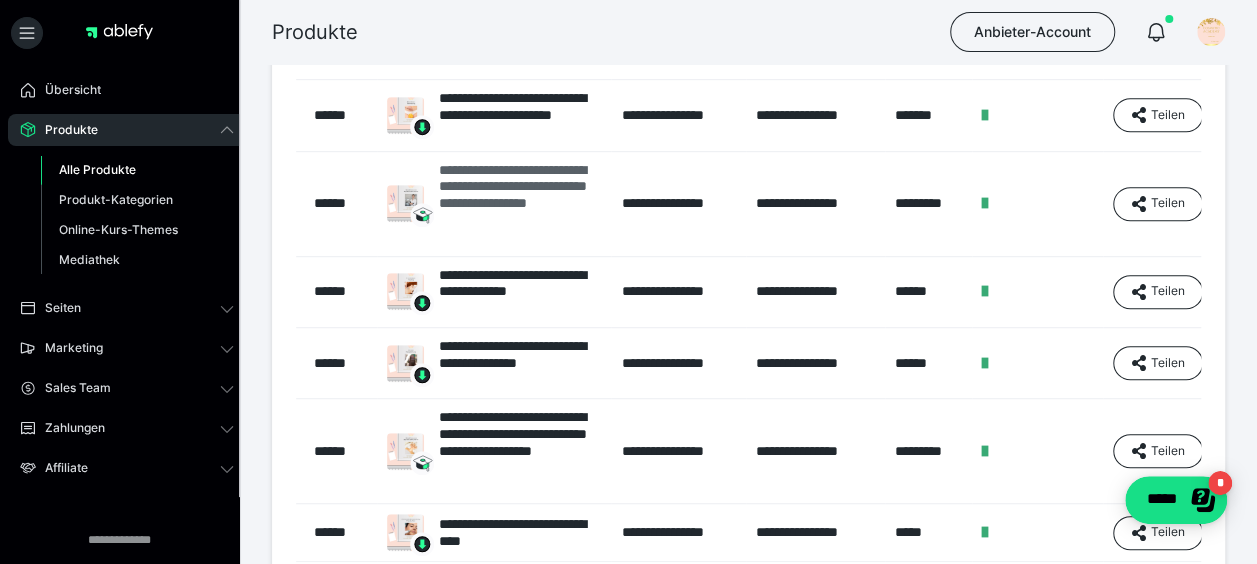 click on "**********" at bounding box center (520, 204) 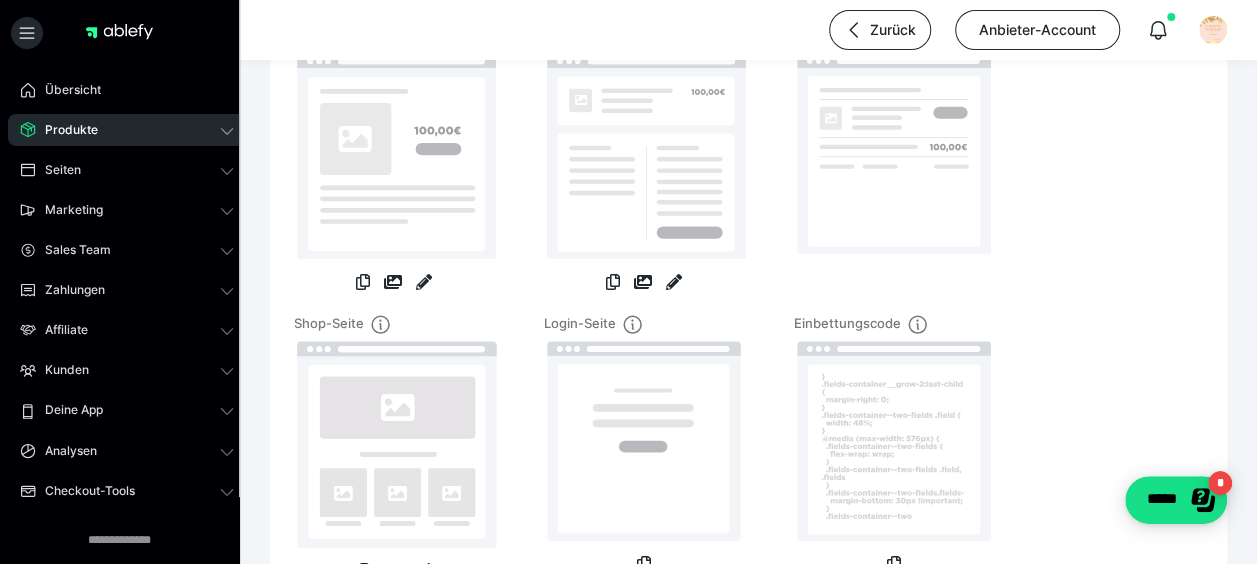 scroll, scrollTop: 36, scrollLeft: 0, axis: vertical 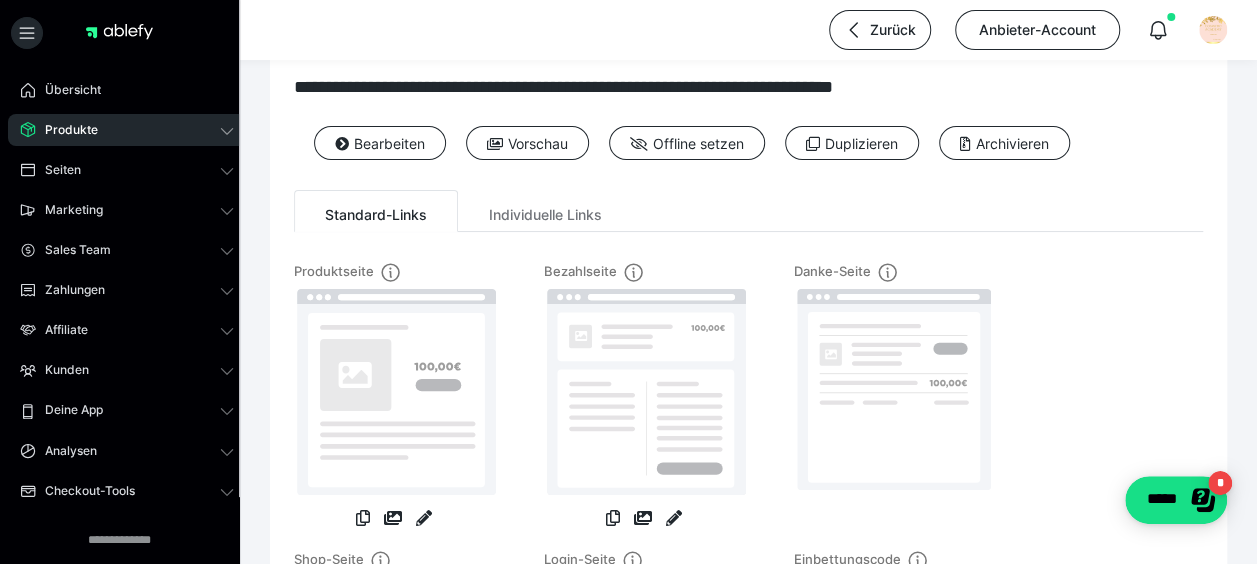 click on "Danke-Seite" at bounding box center [894, 406] 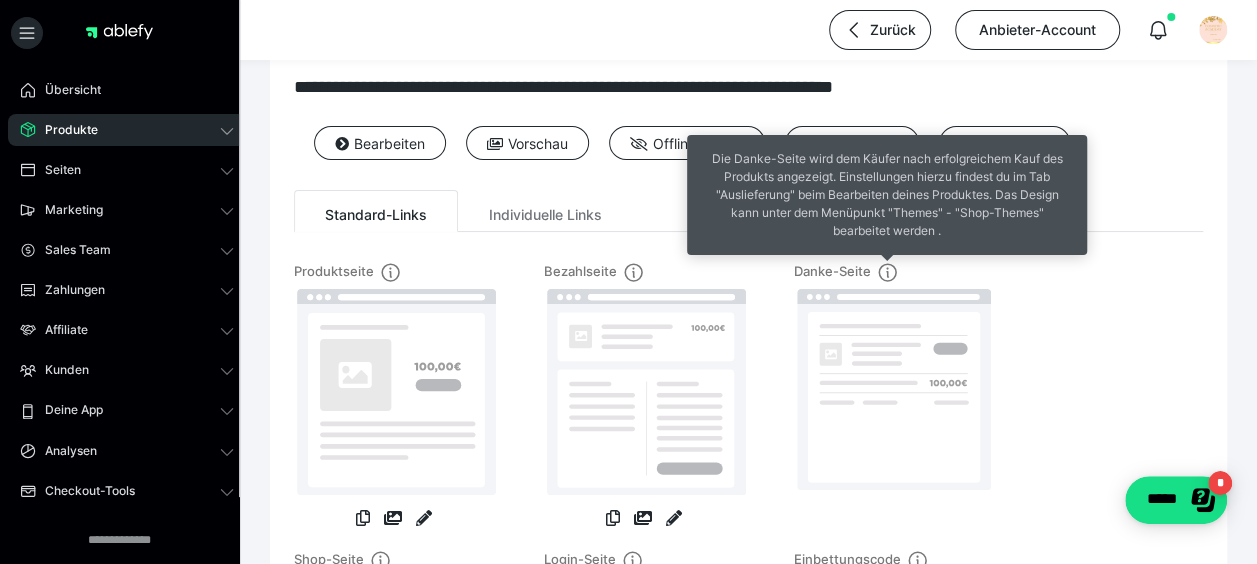 click 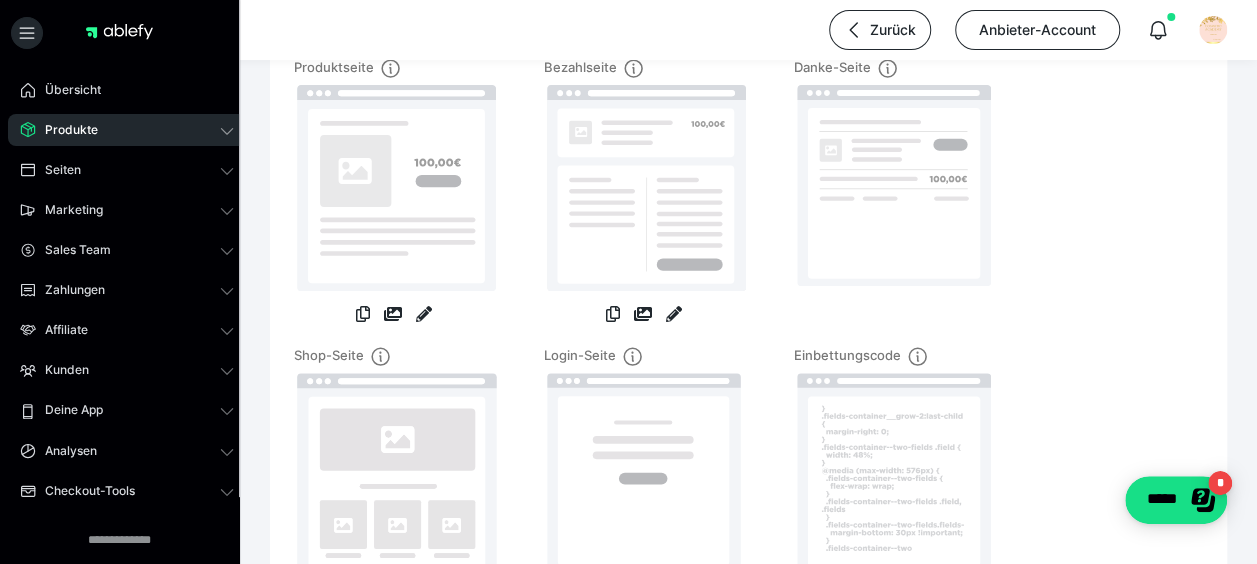 scroll, scrollTop: 36, scrollLeft: 0, axis: vertical 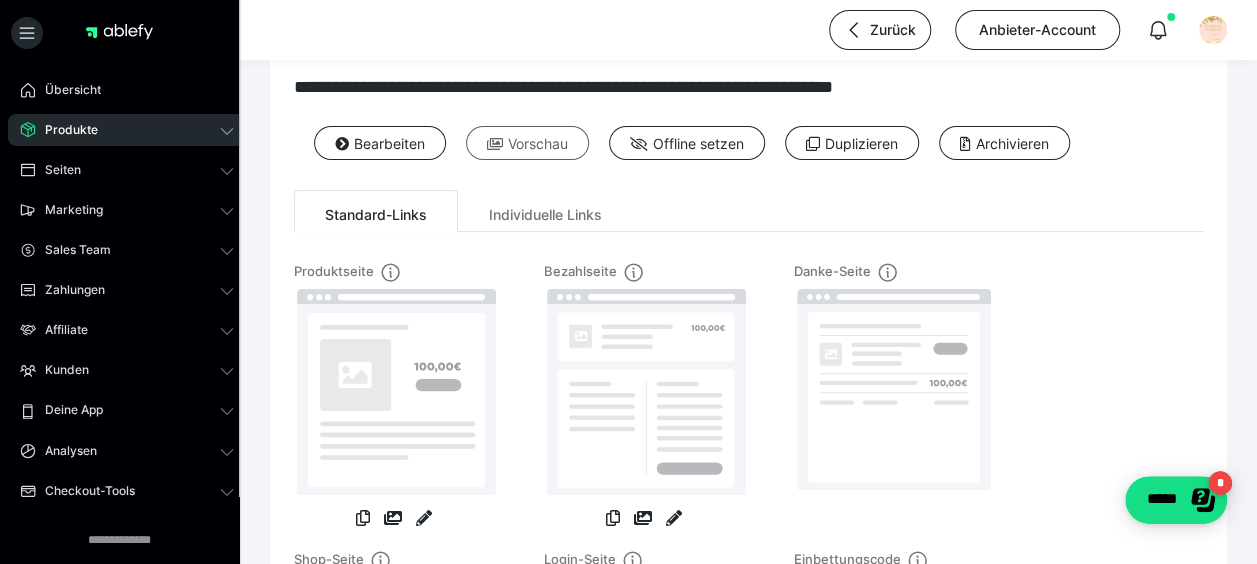 click on "Vorschau" at bounding box center [527, 143] 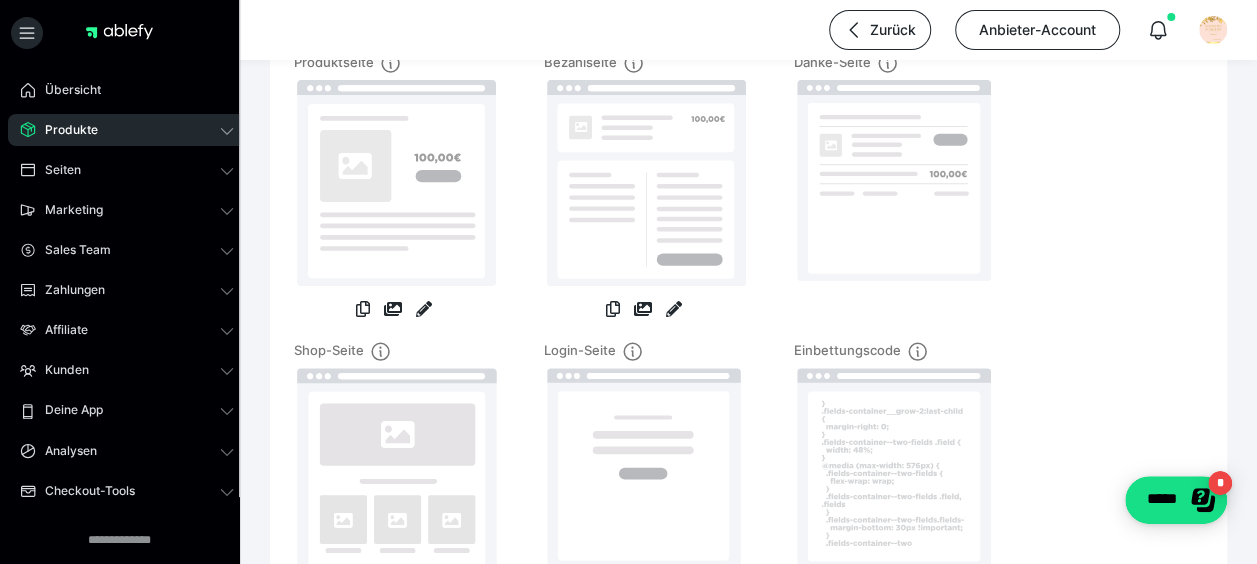 scroll, scrollTop: 36, scrollLeft: 0, axis: vertical 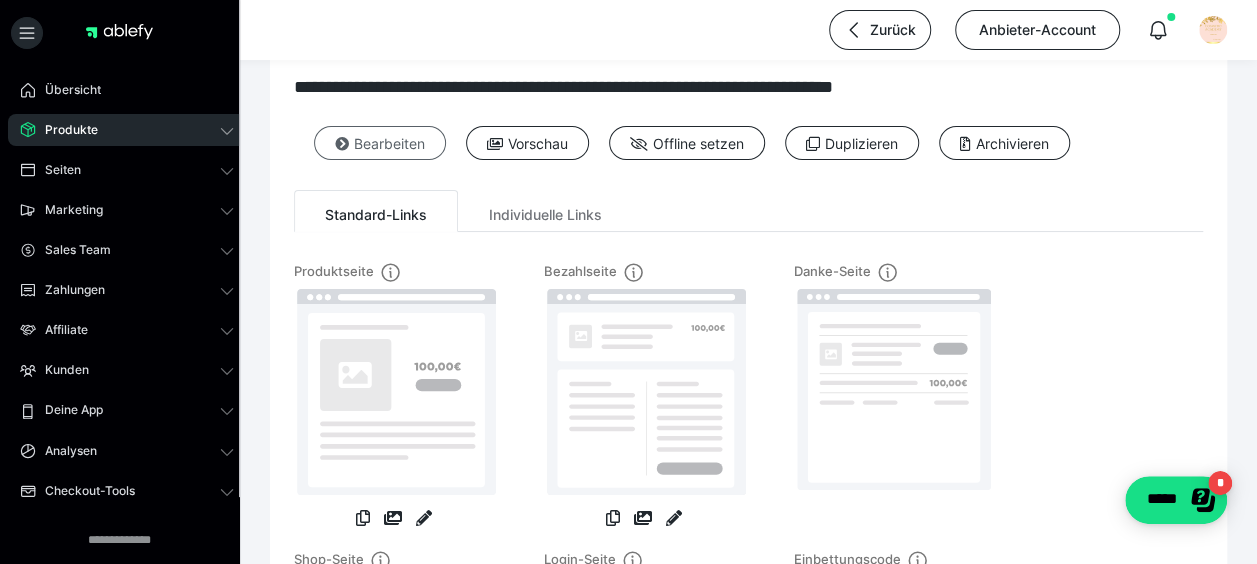 click on "Bearbeiten" at bounding box center [380, 143] 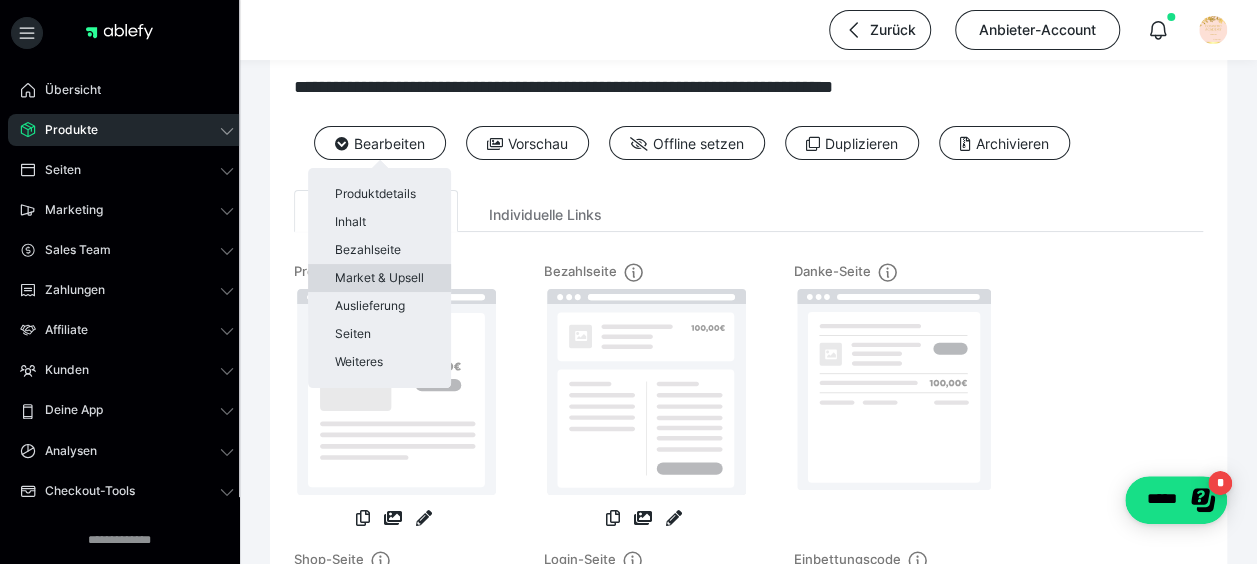 click on "Market & Upsell" at bounding box center (379, 278) 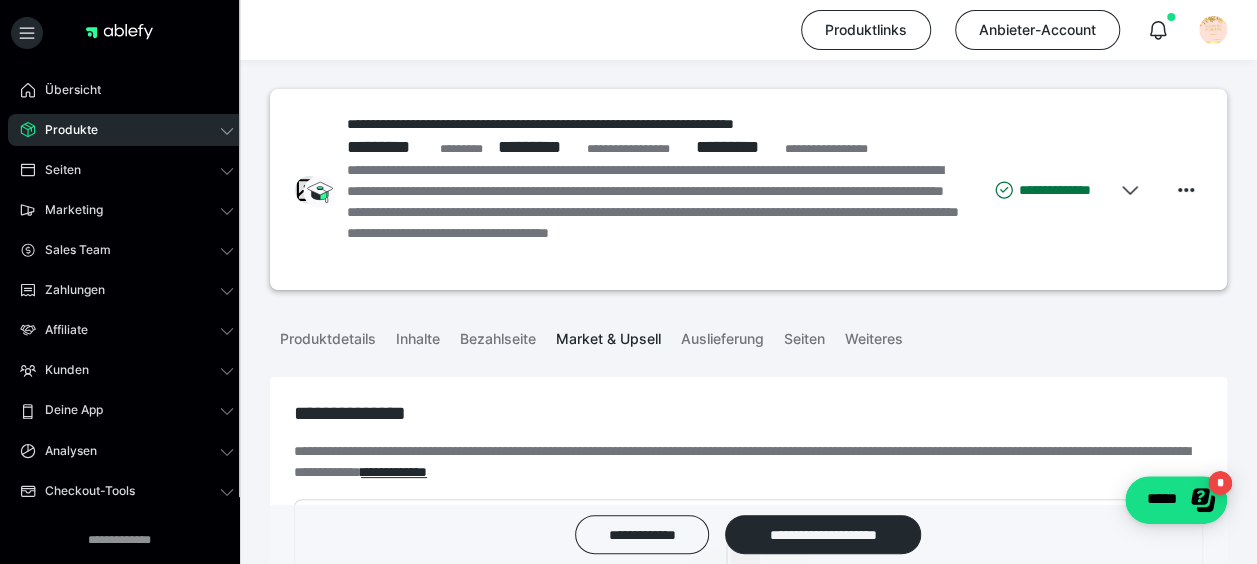 scroll, scrollTop: 0, scrollLeft: 0, axis: both 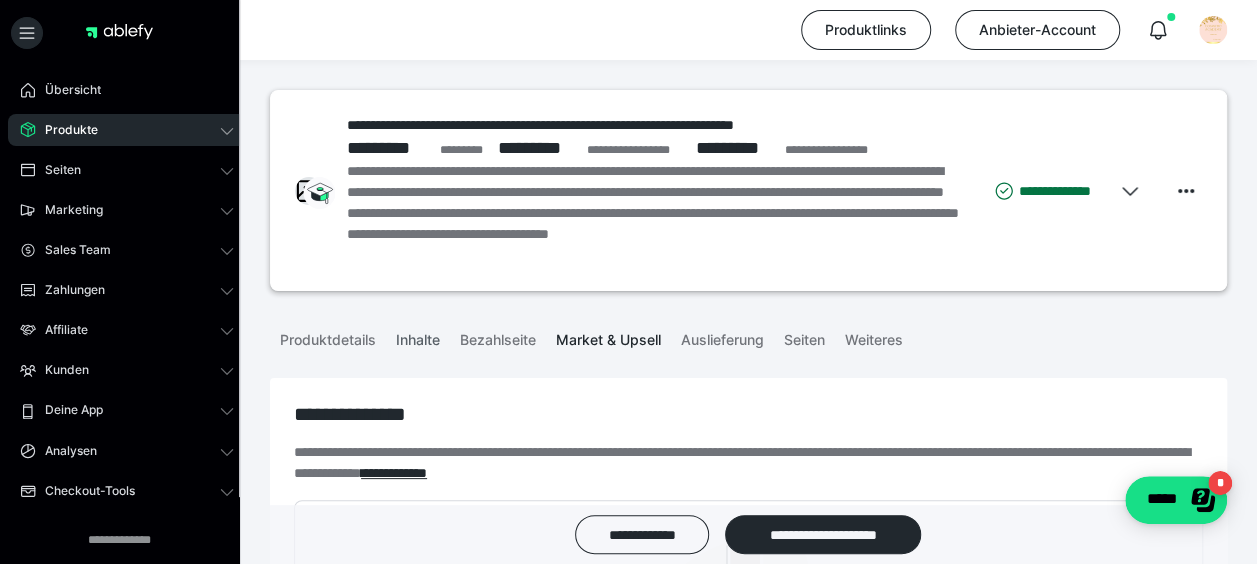 click on "Inhalte" at bounding box center [418, 336] 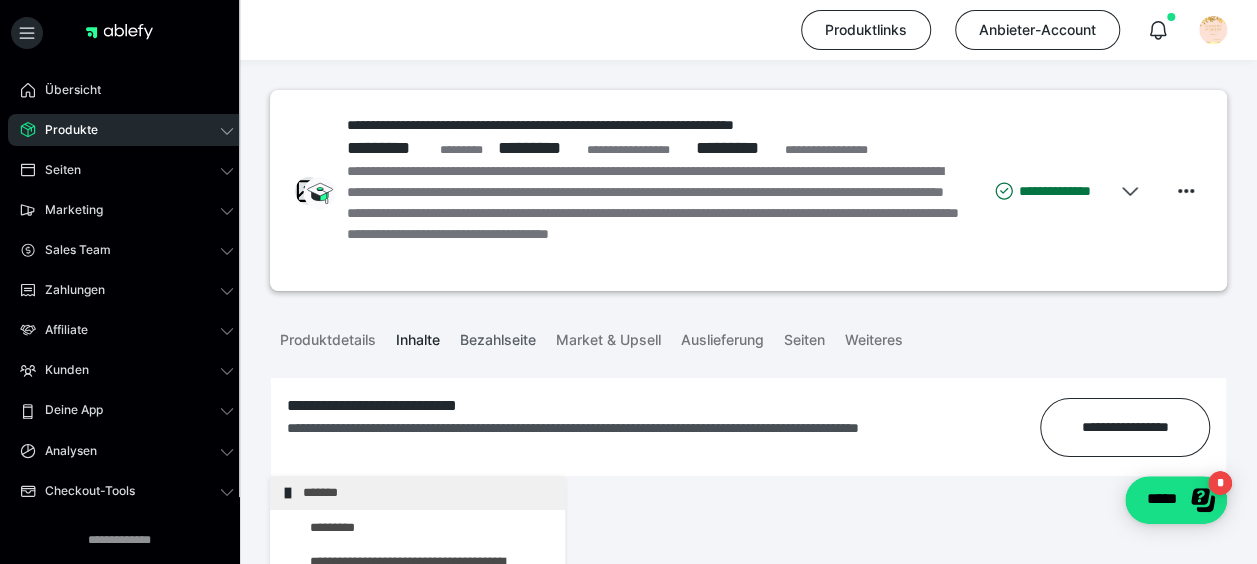 click on "Bezahlseite" at bounding box center (498, 336) 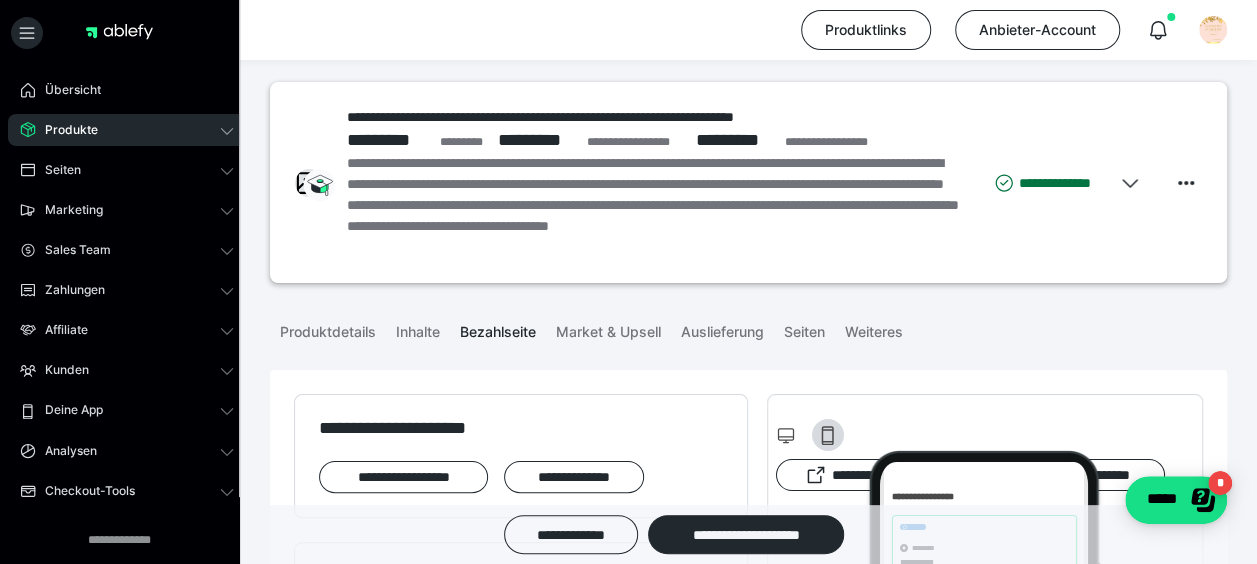scroll, scrollTop: 0, scrollLeft: 0, axis: both 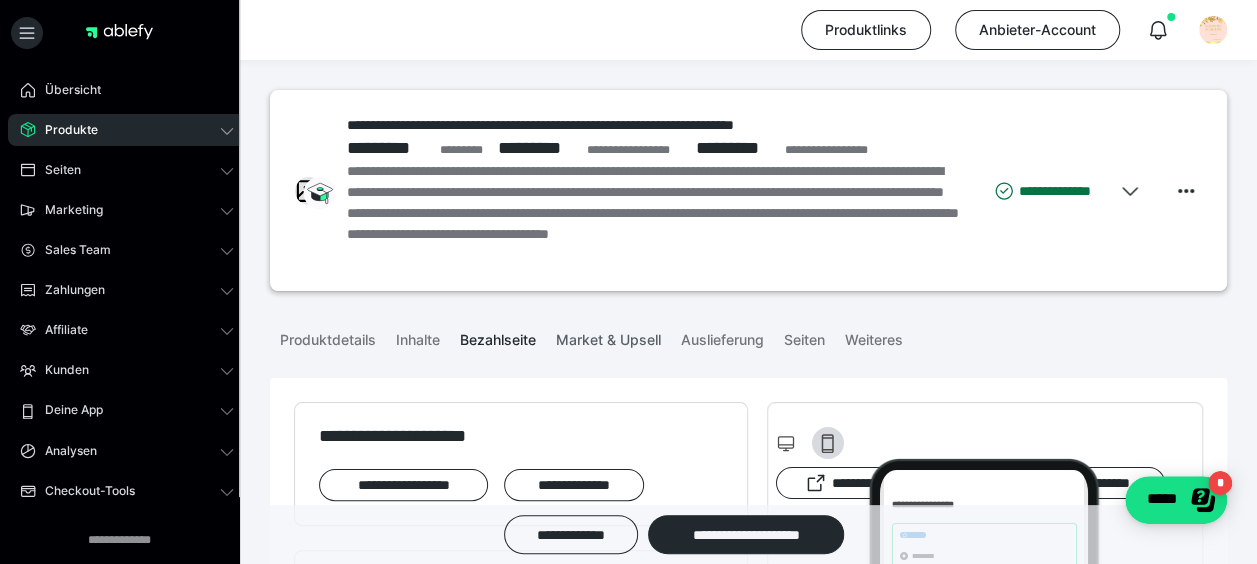 click on "Market & Upsell" at bounding box center (608, 336) 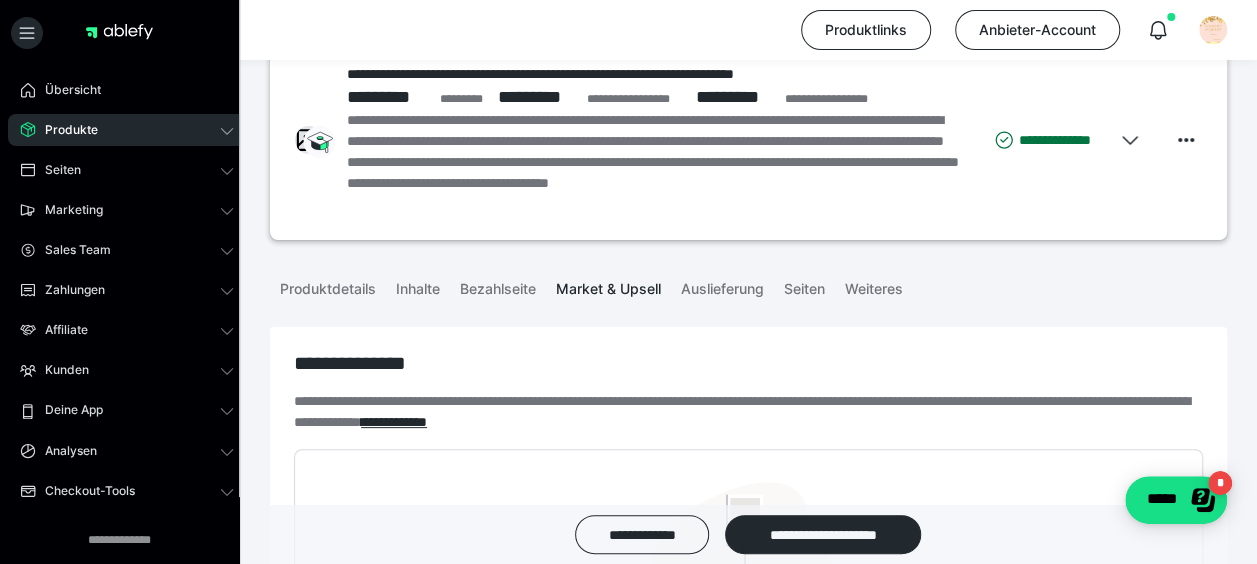 scroll, scrollTop: 30, scrollLeft: 0, axis: vertical 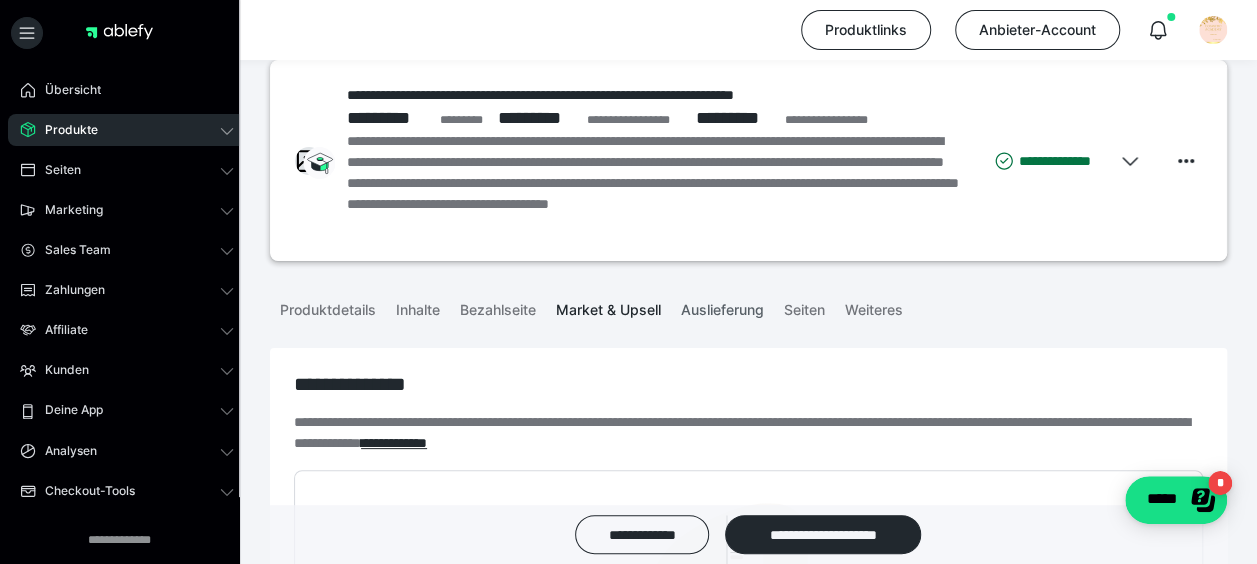 click on "Auslieferung" at bounding box center [722, 306] 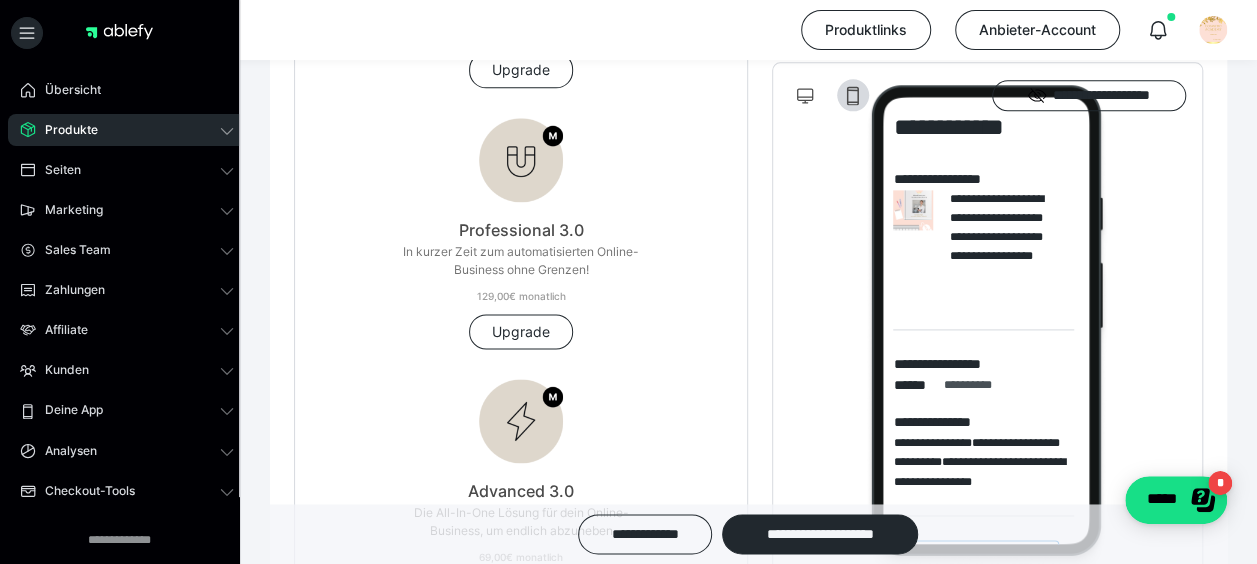 scroll, scrollTop: 1330, scrollLeft: 0, axis: vertical 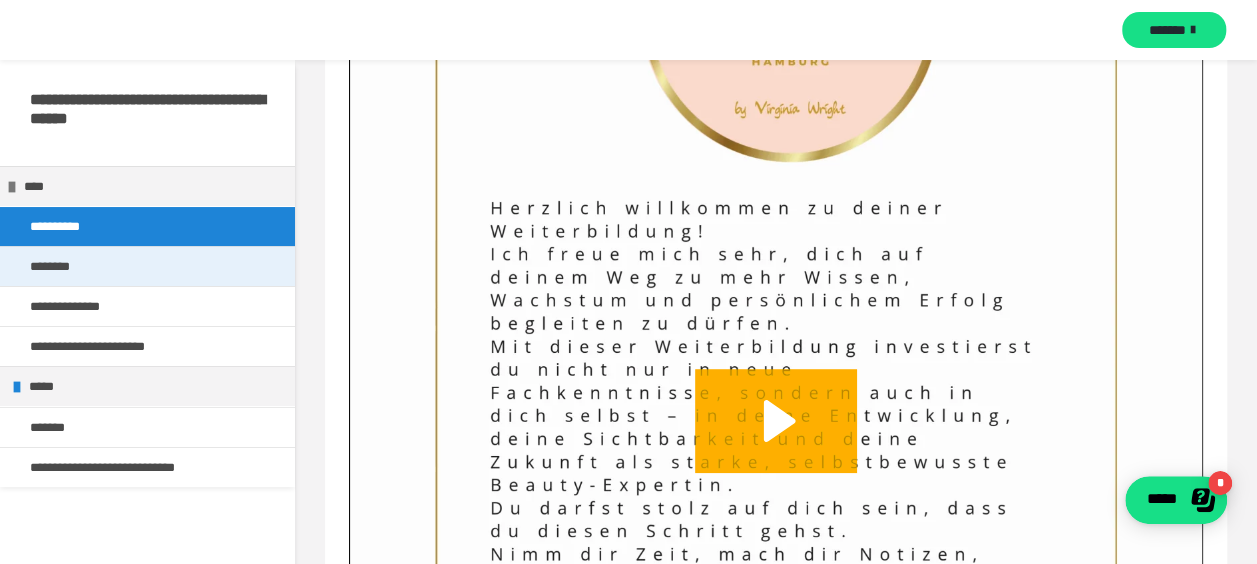 click on "********" at bounding box center (147, 266) 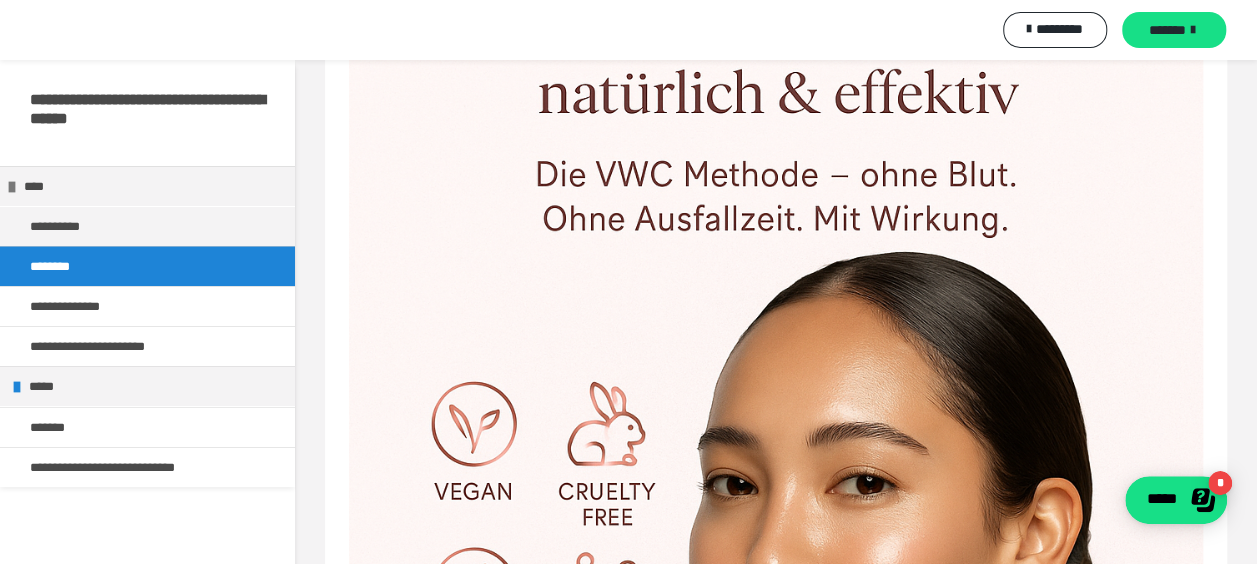 scroll, scrollTop: 711, scrollLeft: 0, axis: vertical 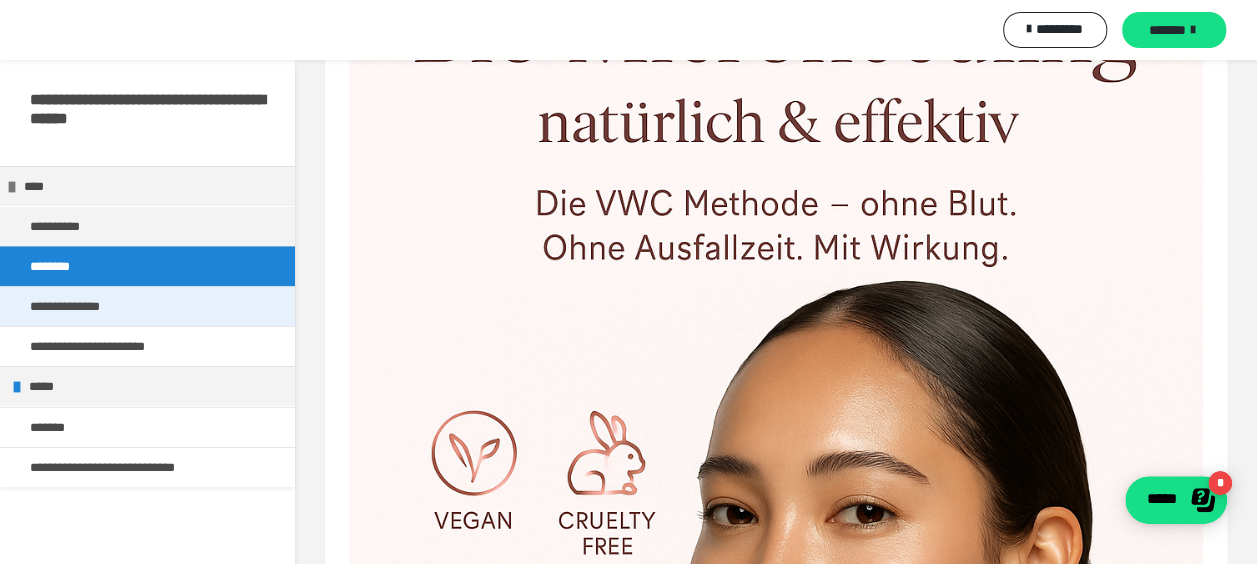 click on "**********" at bounding box center [147, 306] 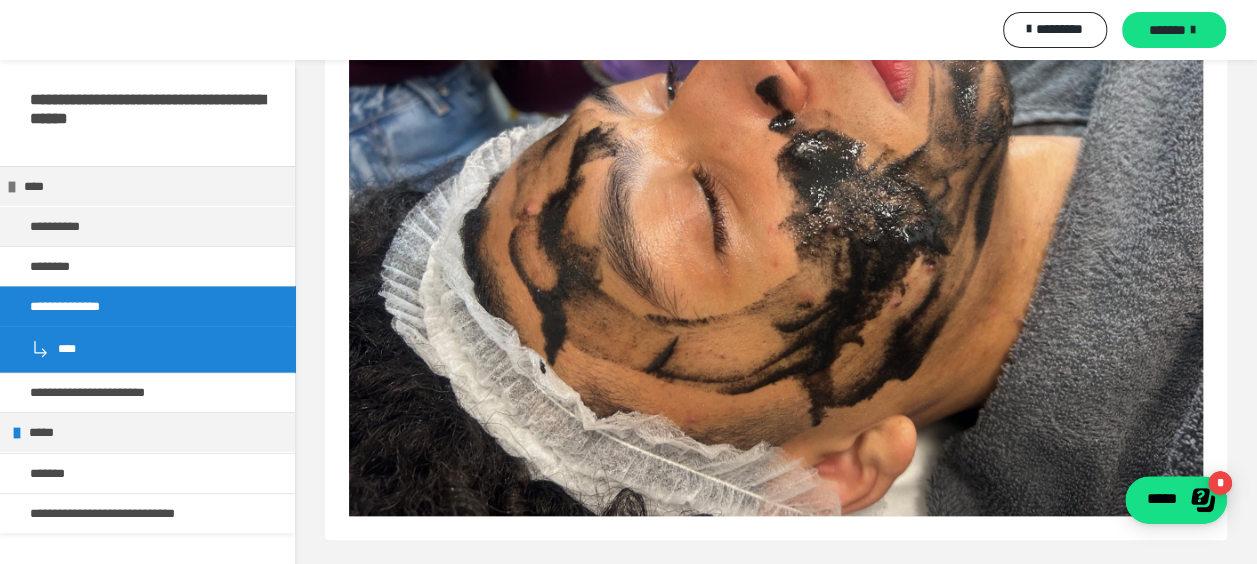 scroll, scrollTop: 771, scrollLeft: 0, axis: vertical 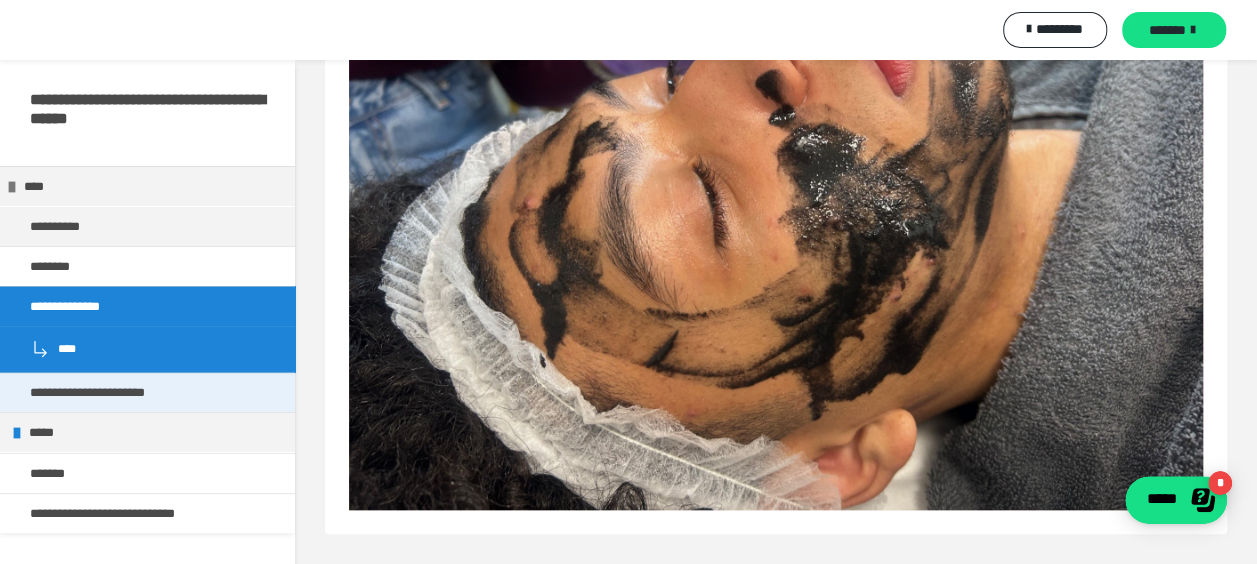 click on "**********" at bounding box center (110, 392) 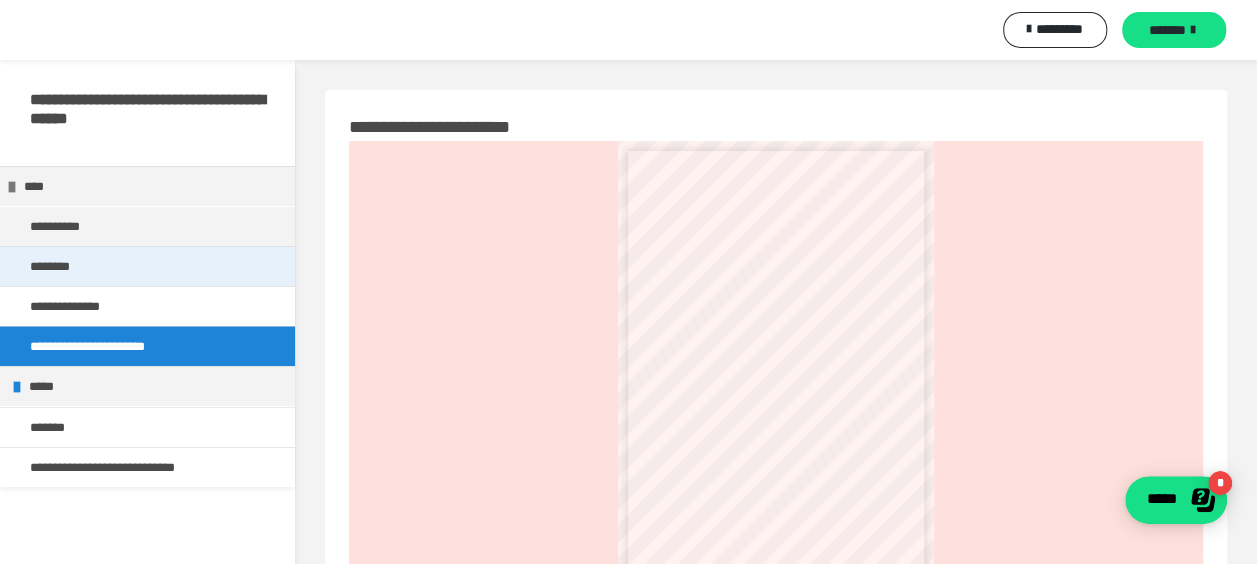 click on "********" at bounding box center [147, 266] 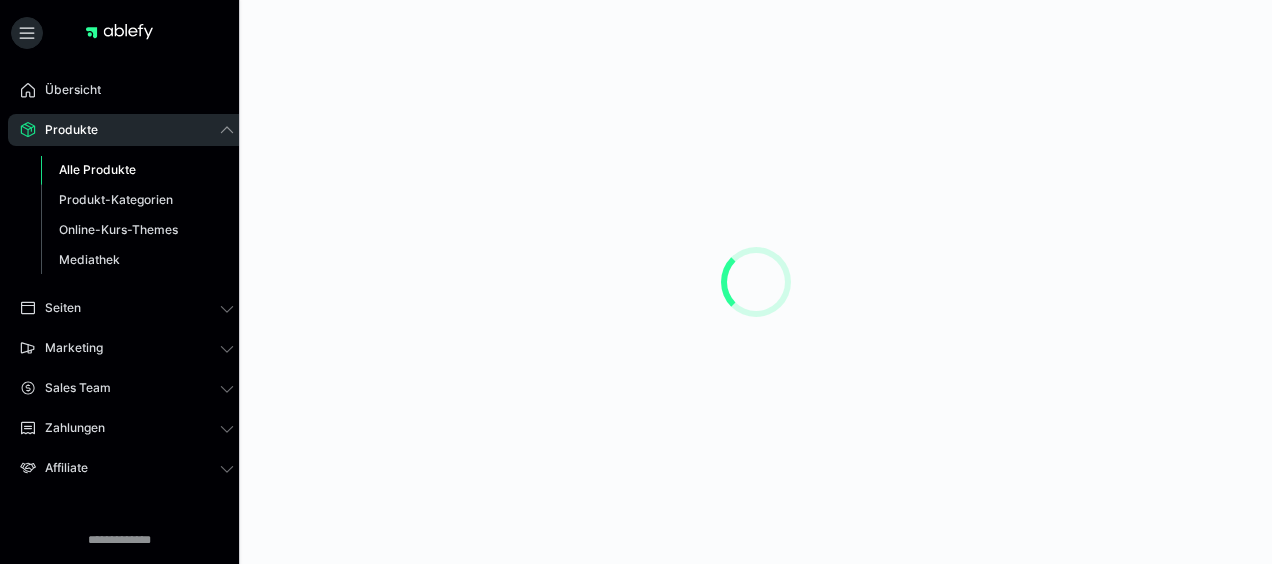 scroll, scrollTop: 0, scrollLeft: 0, axis: both 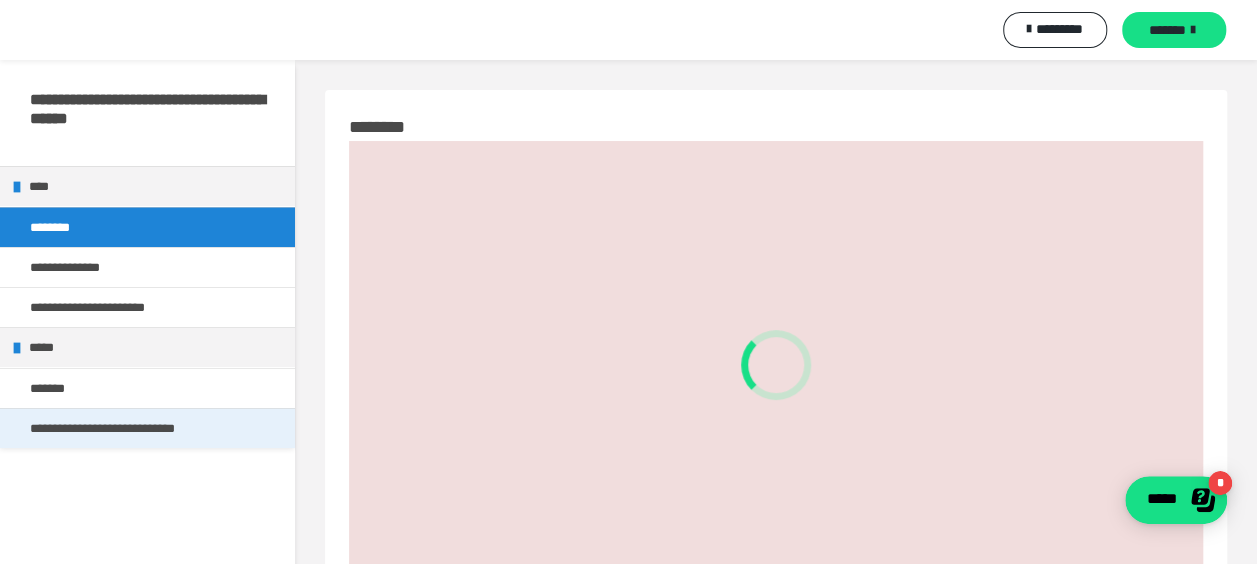click on "**********" at bounding box center (130, 428) 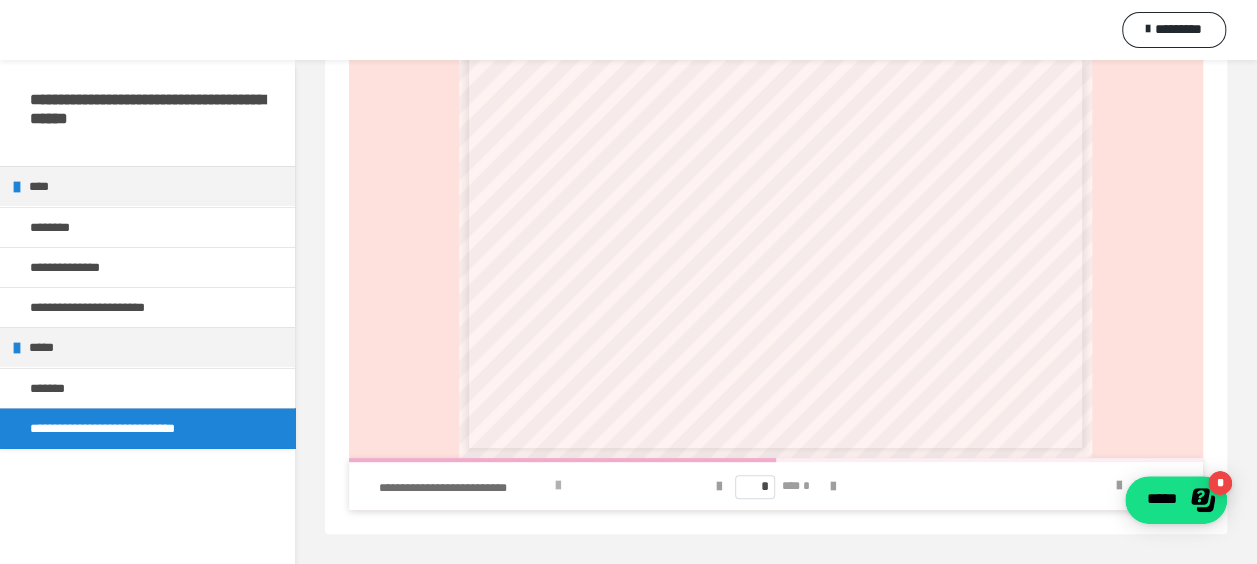 scroll, scrollTop: 0, scrollLeft: 0, axis: both 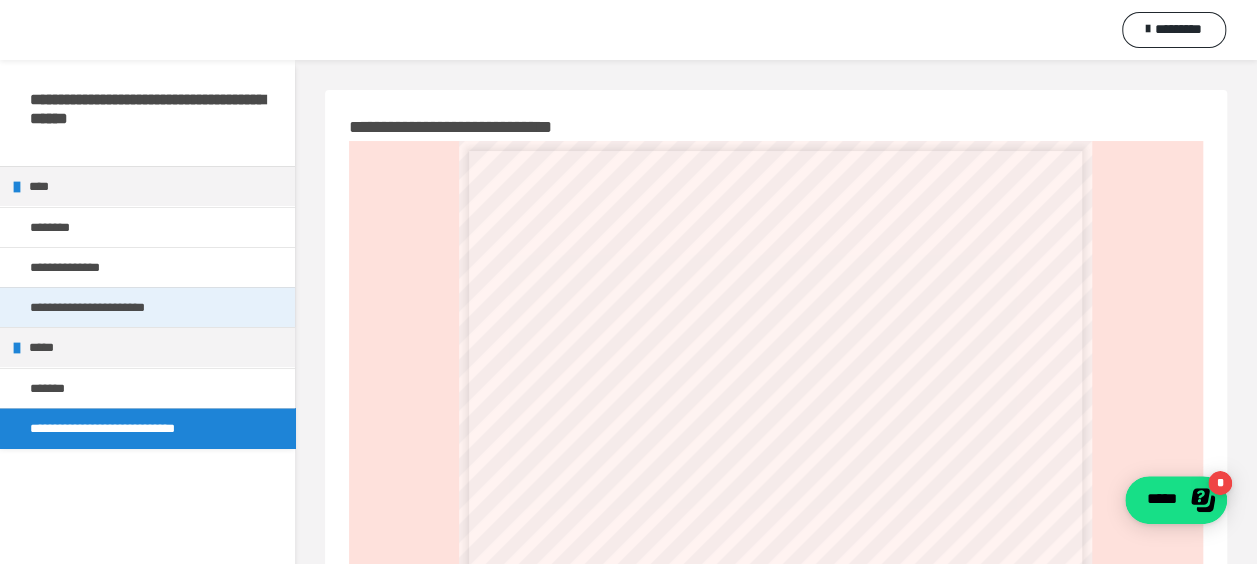 click on "**********" at bounding box center [110, 307] 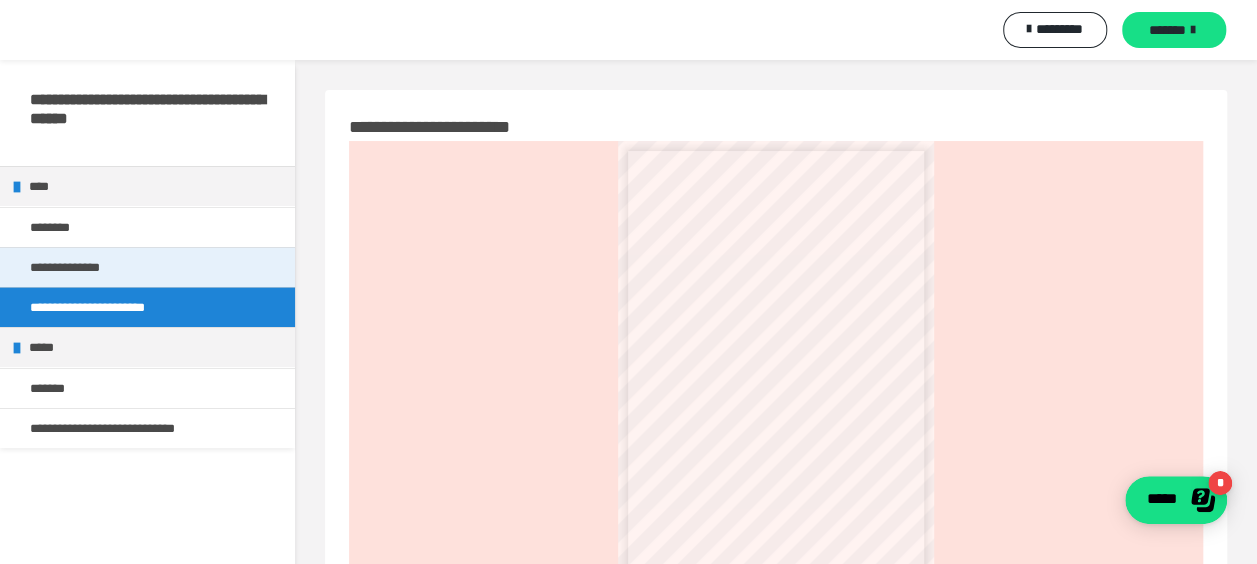 click on "**********" at bounding box center [80, 267] 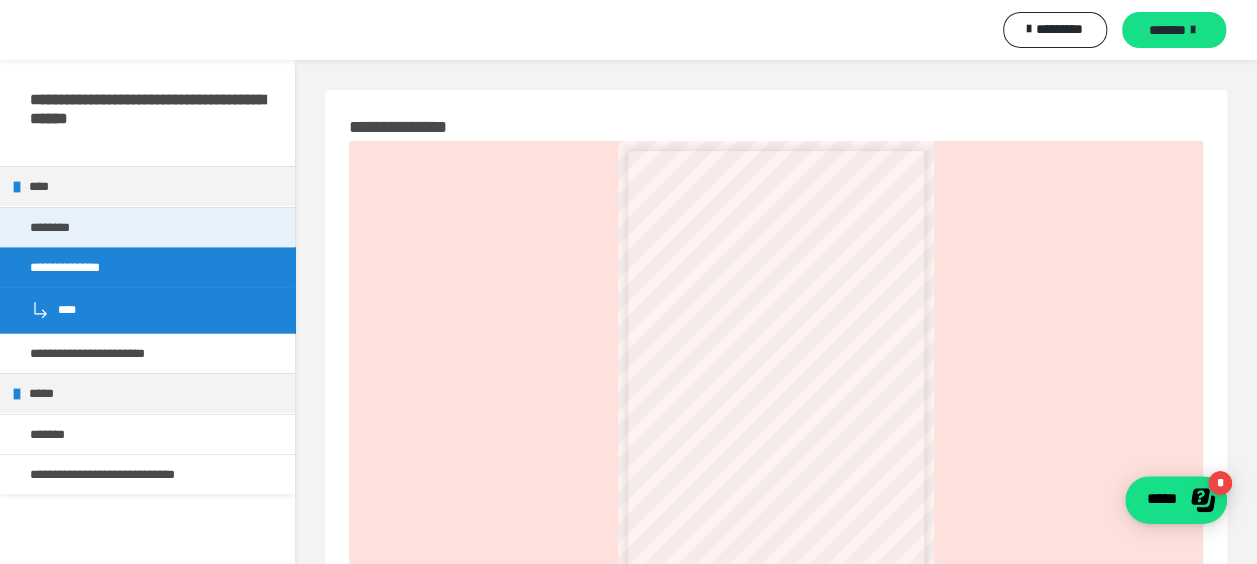 click on "********" at bounding box center [147, 227] 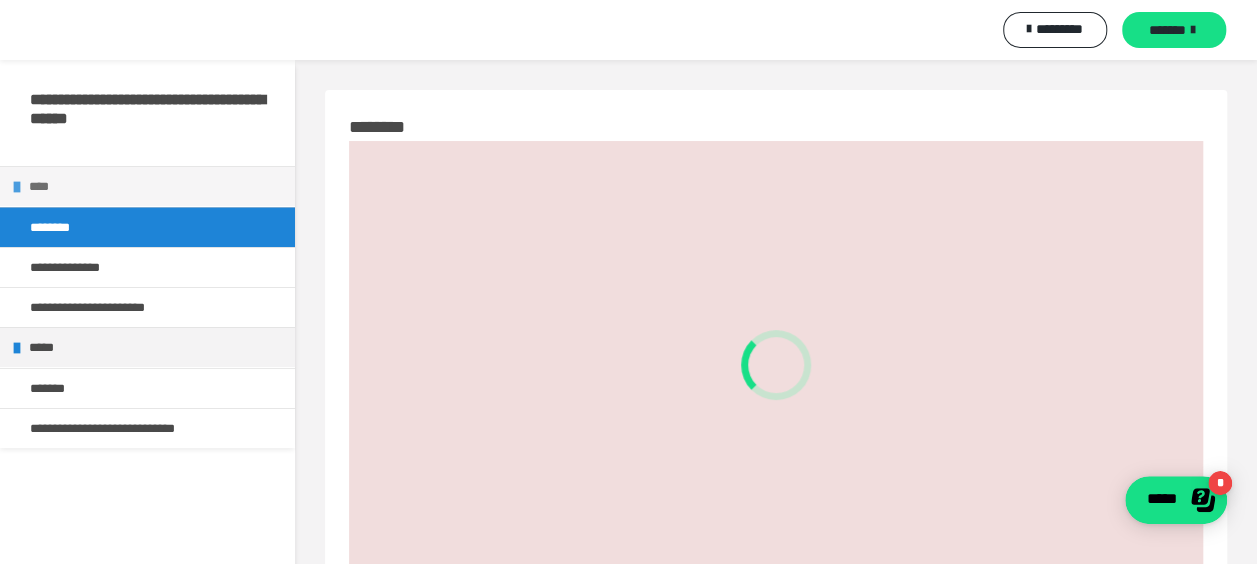 click on "****" at bounding box center [157, 186] 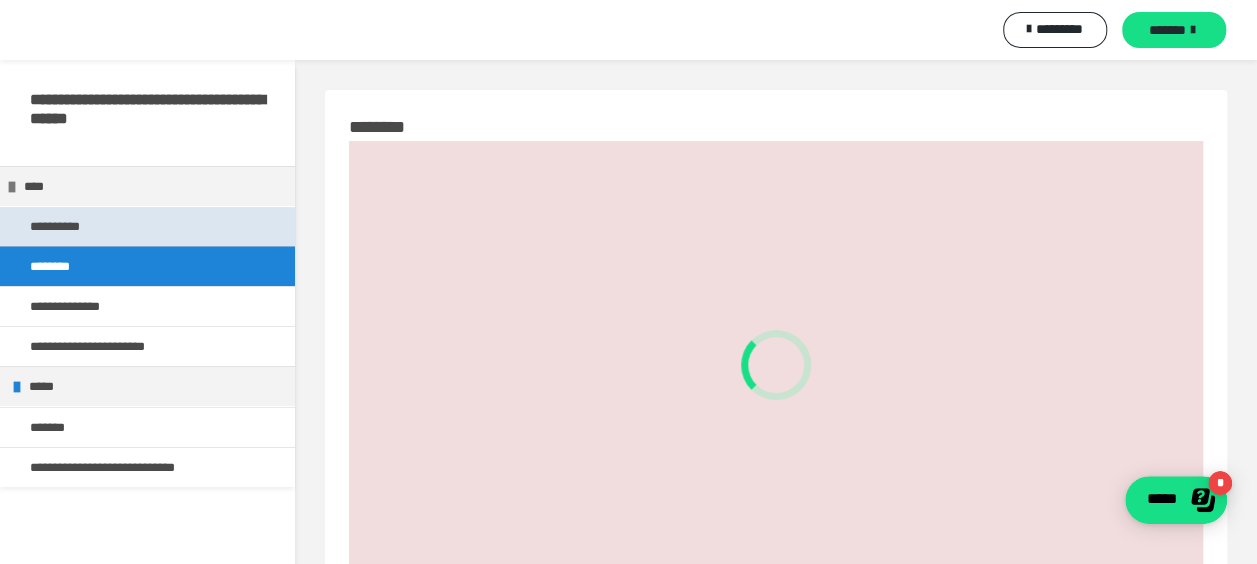click on "**********" at bounding box center (147, 226) 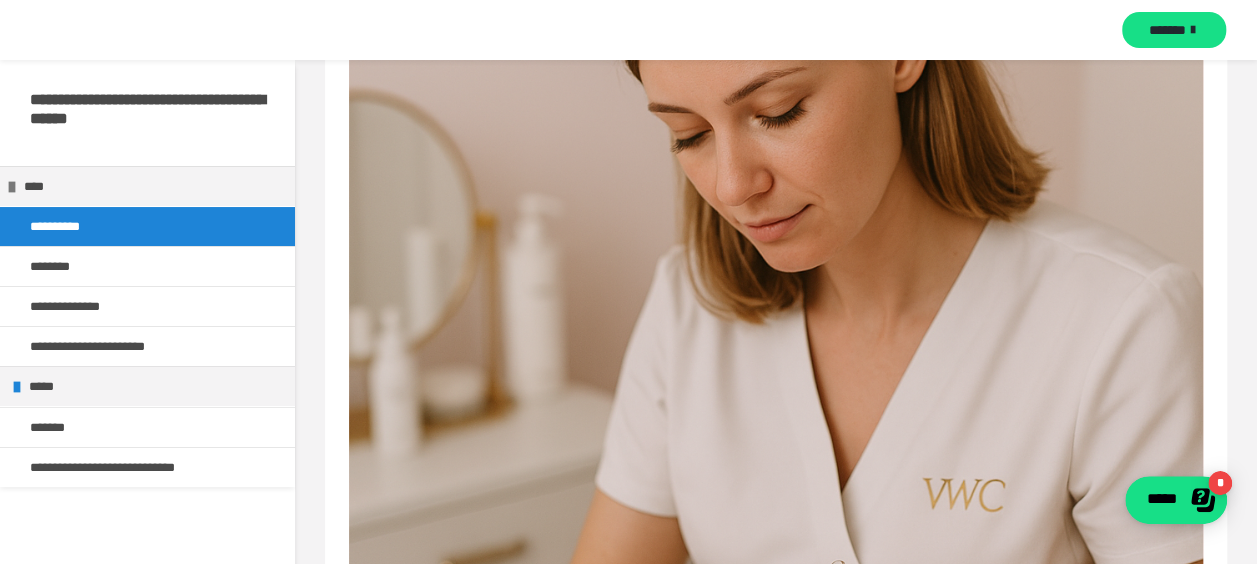 scroll, scrollTop: 1600, scrollLeft: 0, axis: vertical 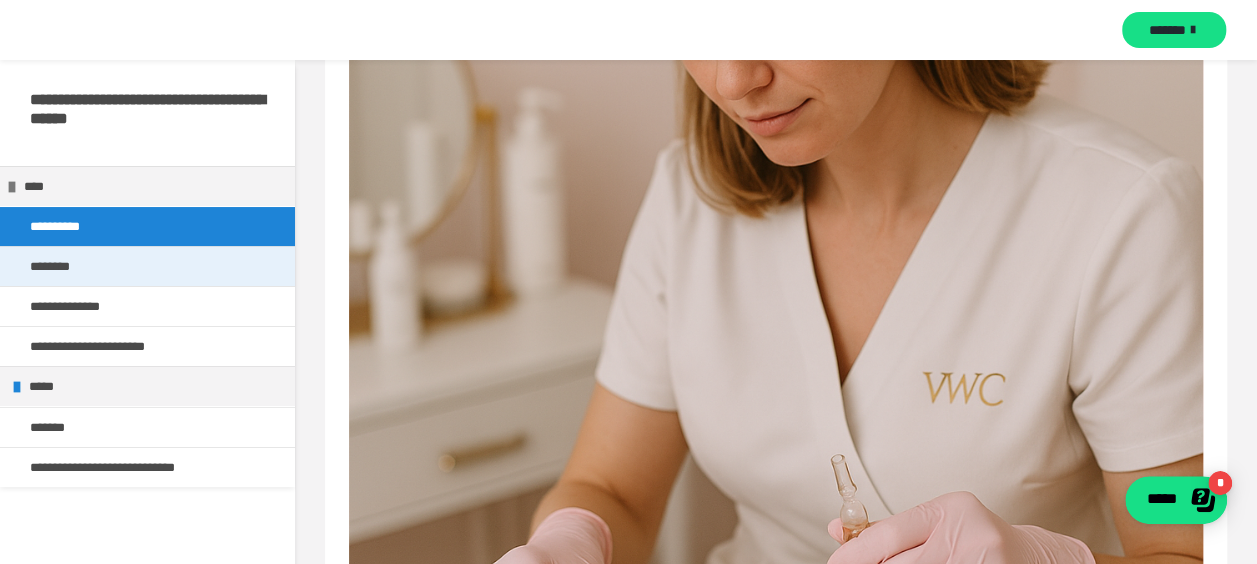 click on "********" at bounding box center (147, 266) 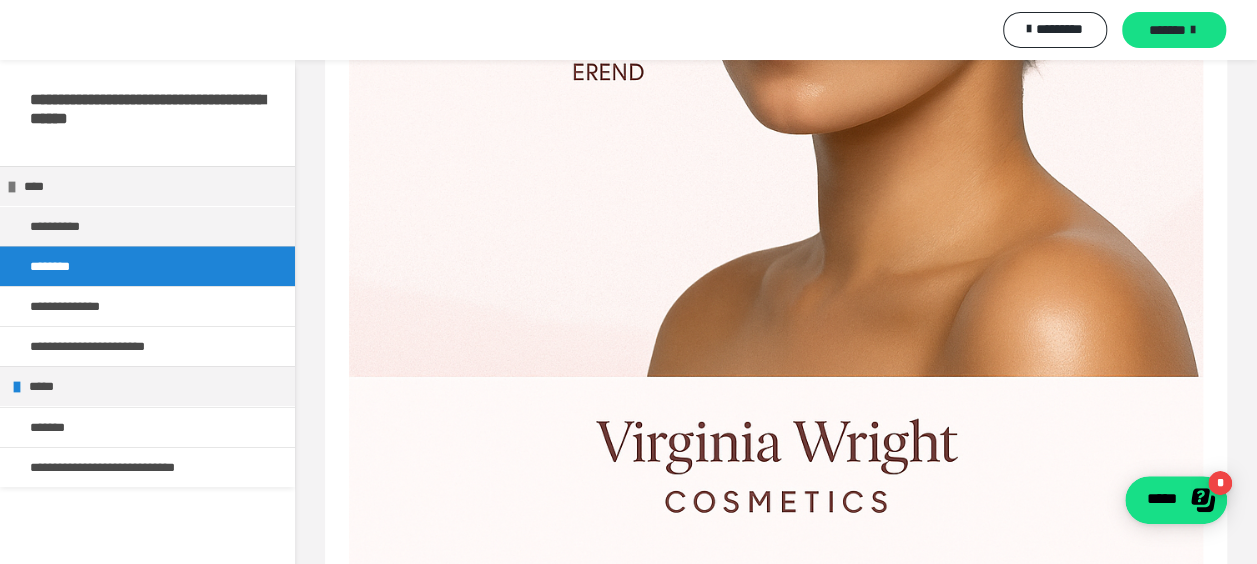 scroll, scrollTop: 1411, scrollLeft: 0, axis: vertical 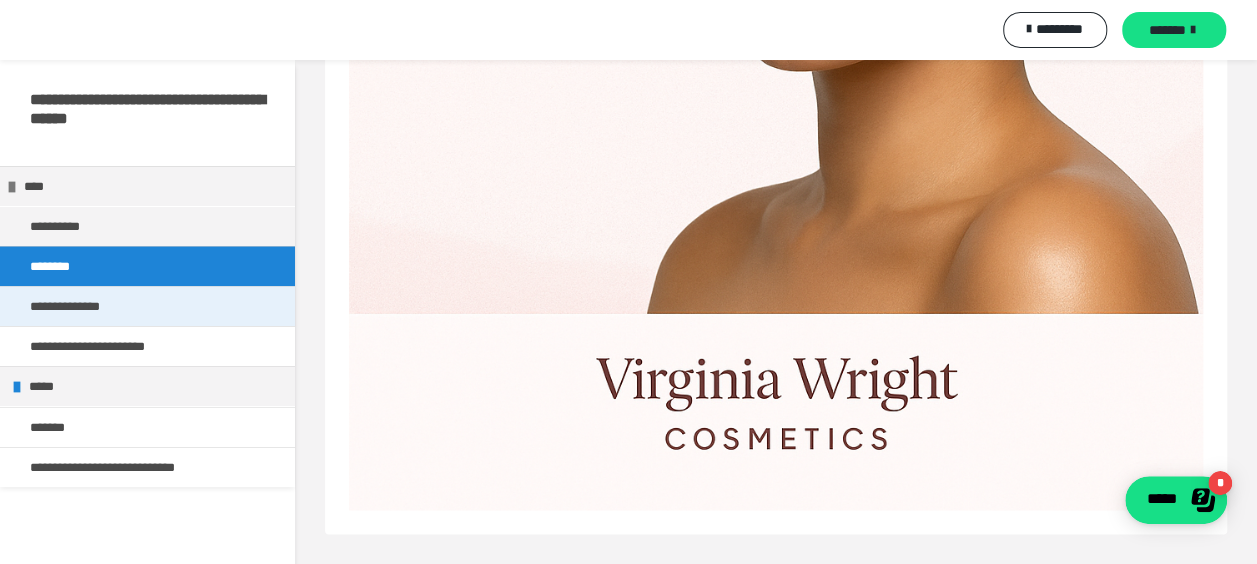 click on "**********" at bounding box center [147, 306] 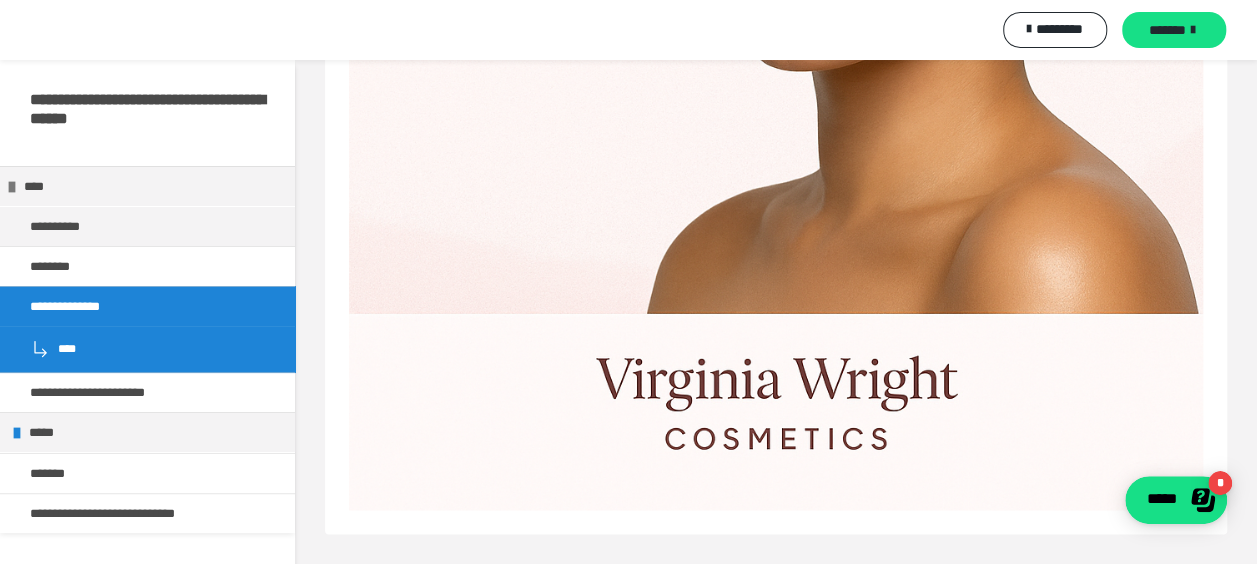 scroll, scrollTop: 0, scrollLeft: 0, axis: both 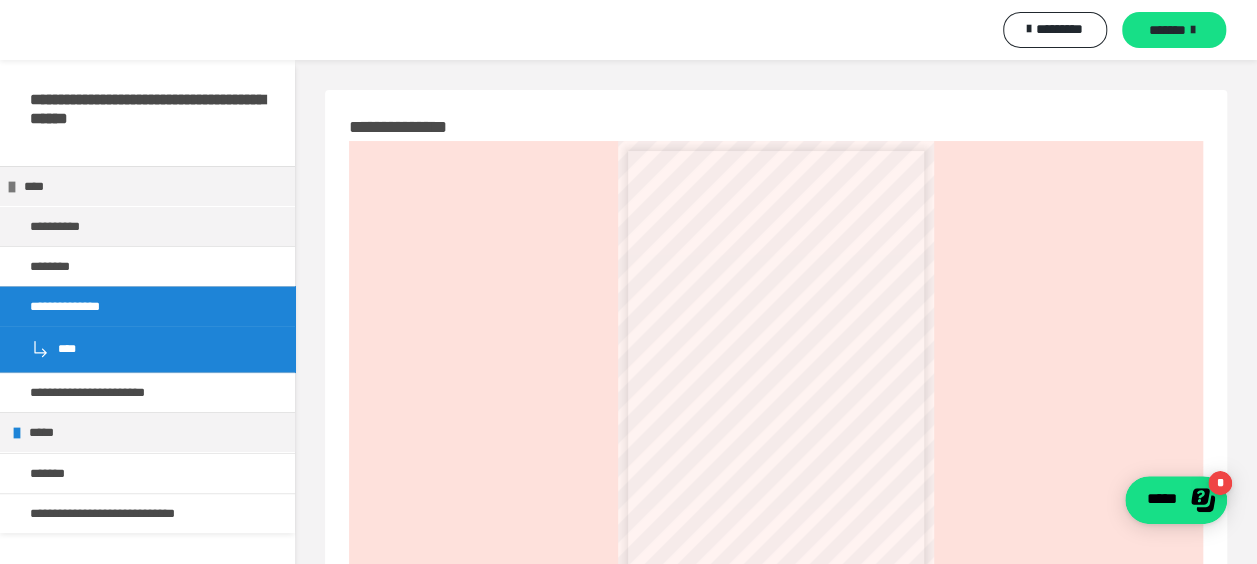 click on "****" at bounding box center (147, 349) 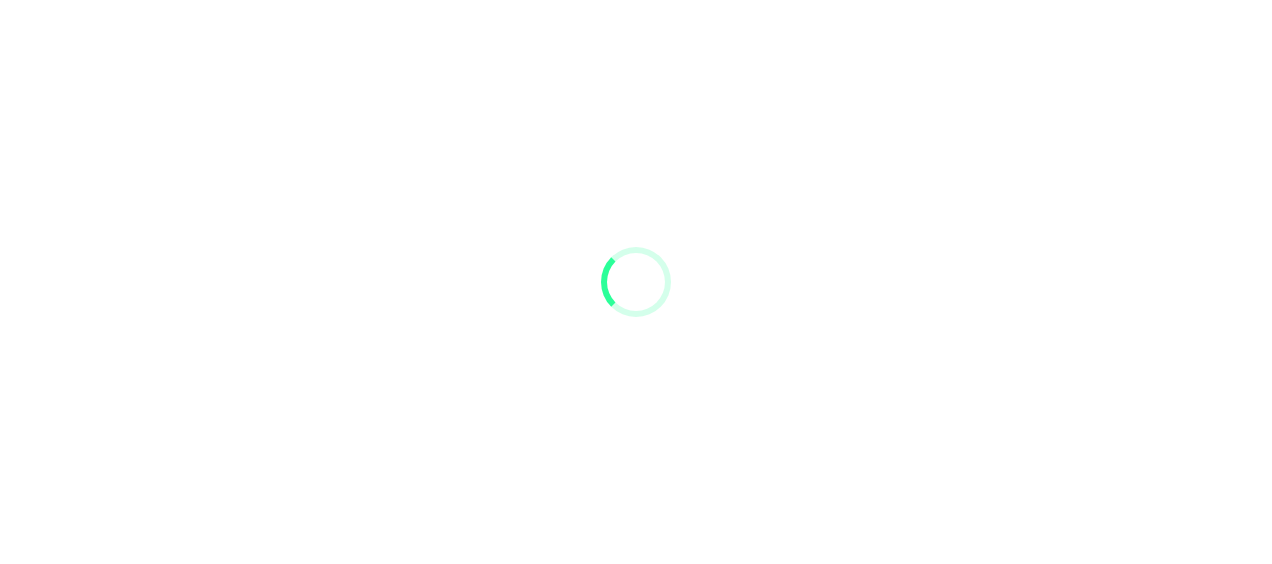 scroll, scrollTop: 0, scrollLeft: 0, axis: both 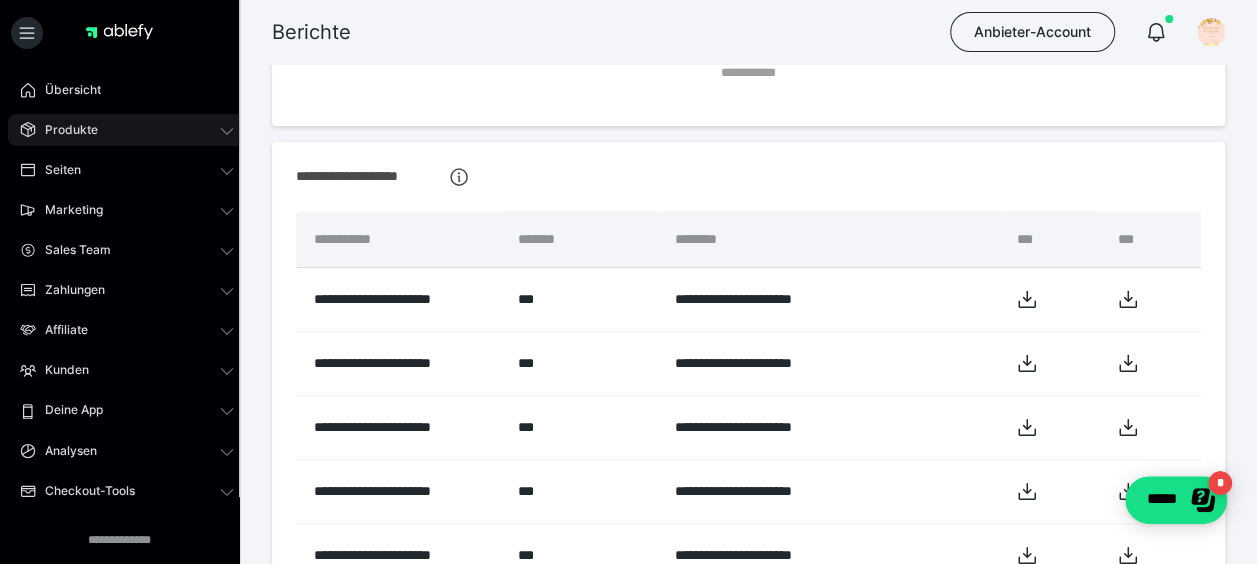 click on "Produkte" at bounding box center [64, 130] 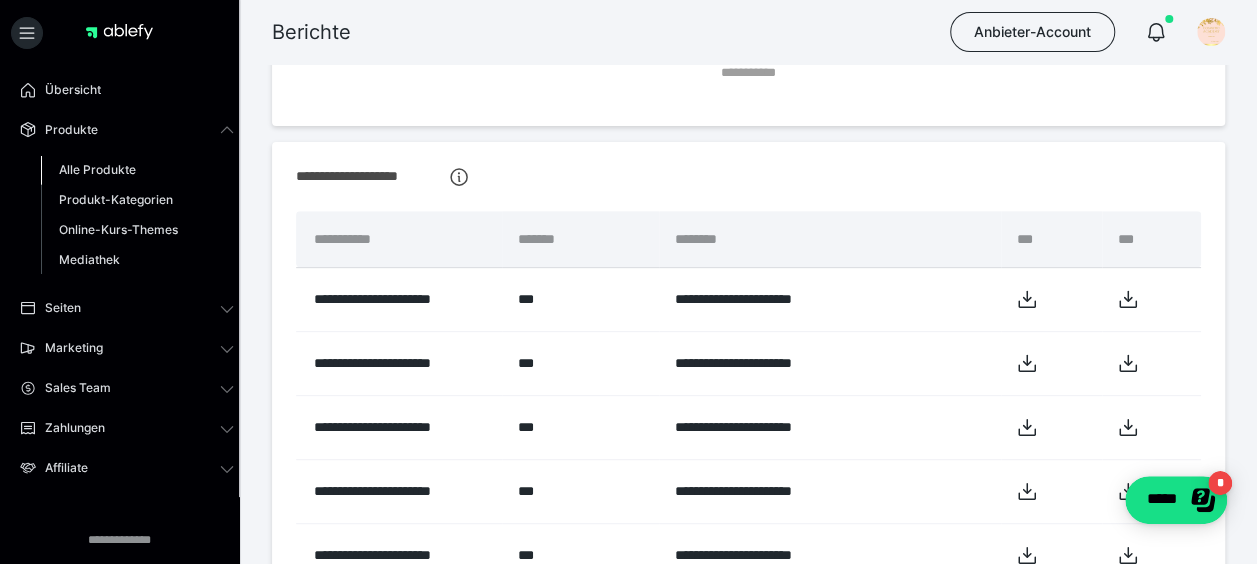 click on "Alle Produkte" at bounding box center [97, 169] 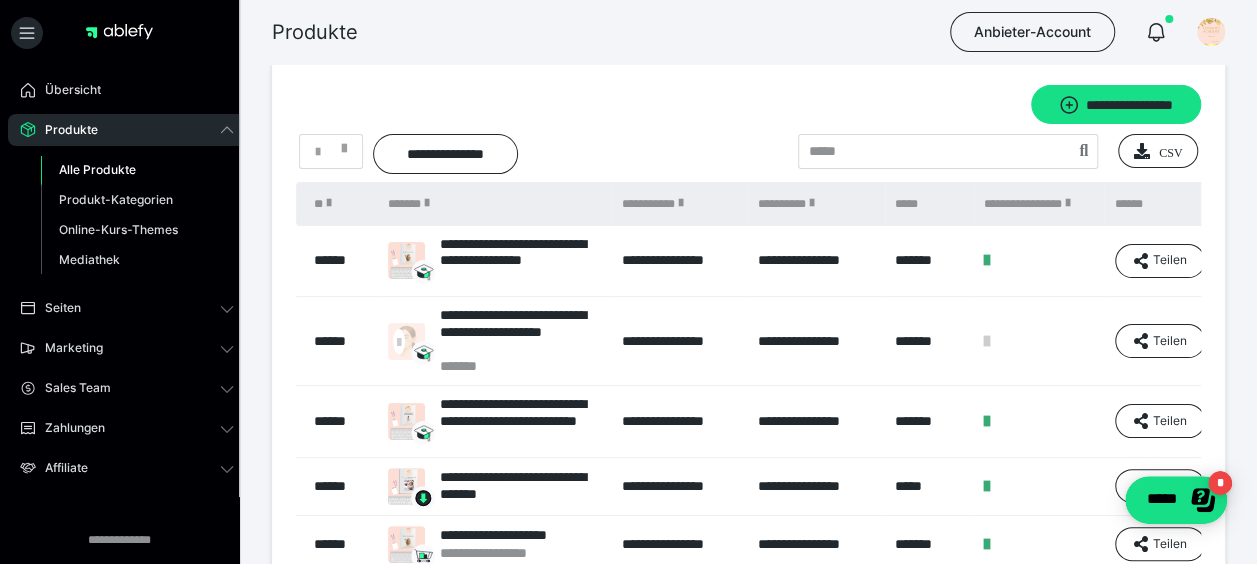 scroll, scrollTop: 0, scrollLeft: 0, axis: both 